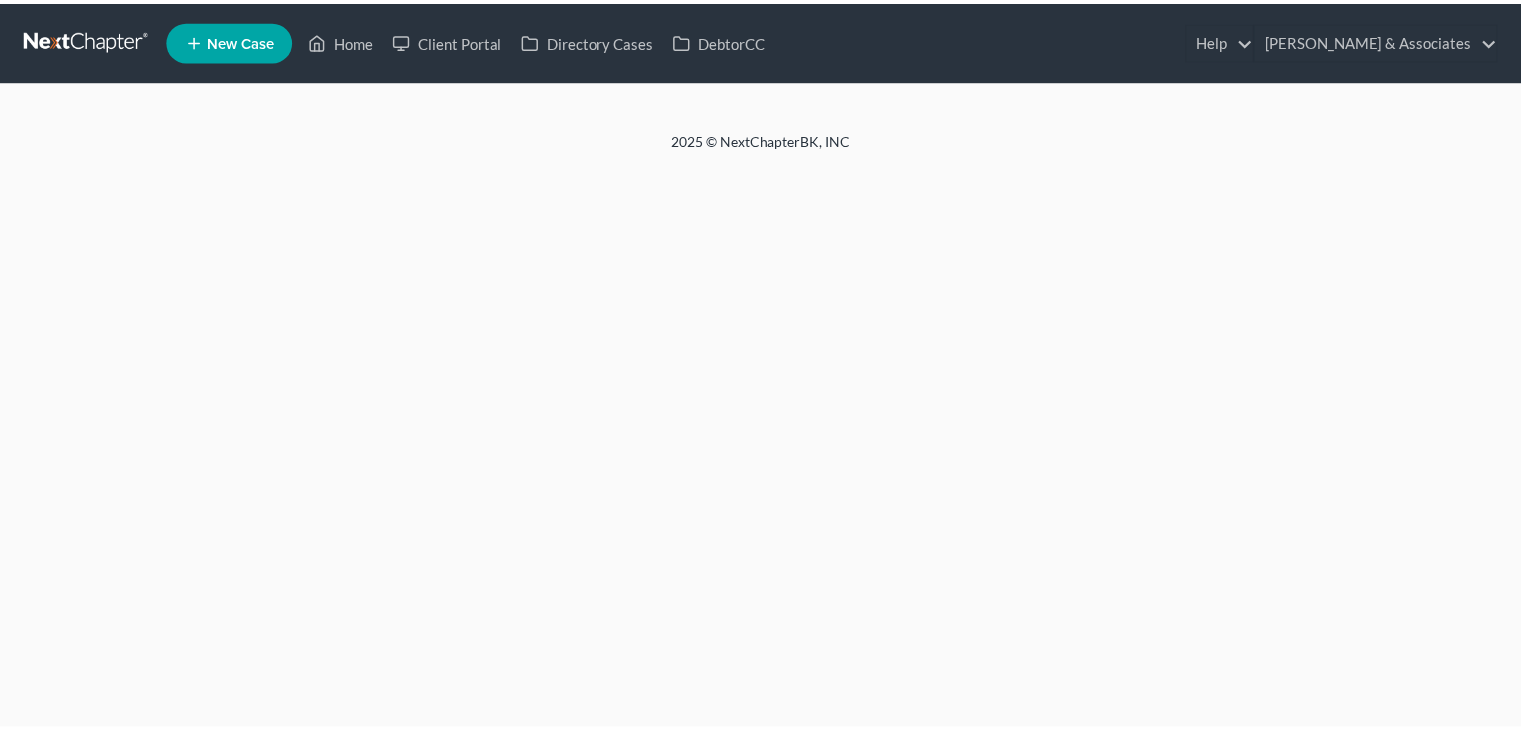 scroll, scrollTop: 0, scrollLeft: 0, axis: both 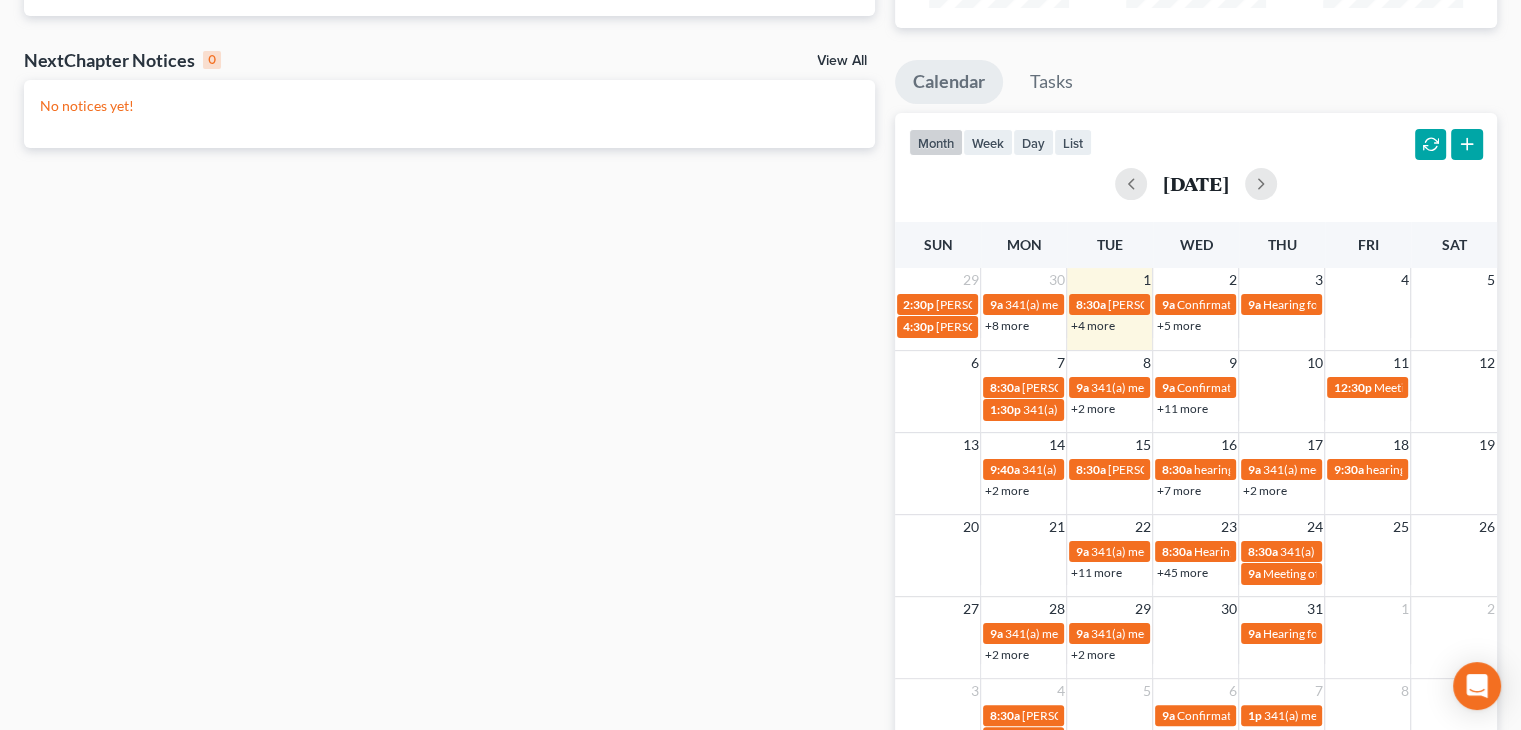 click on "+4 more" at bounding box center [1092, 325] 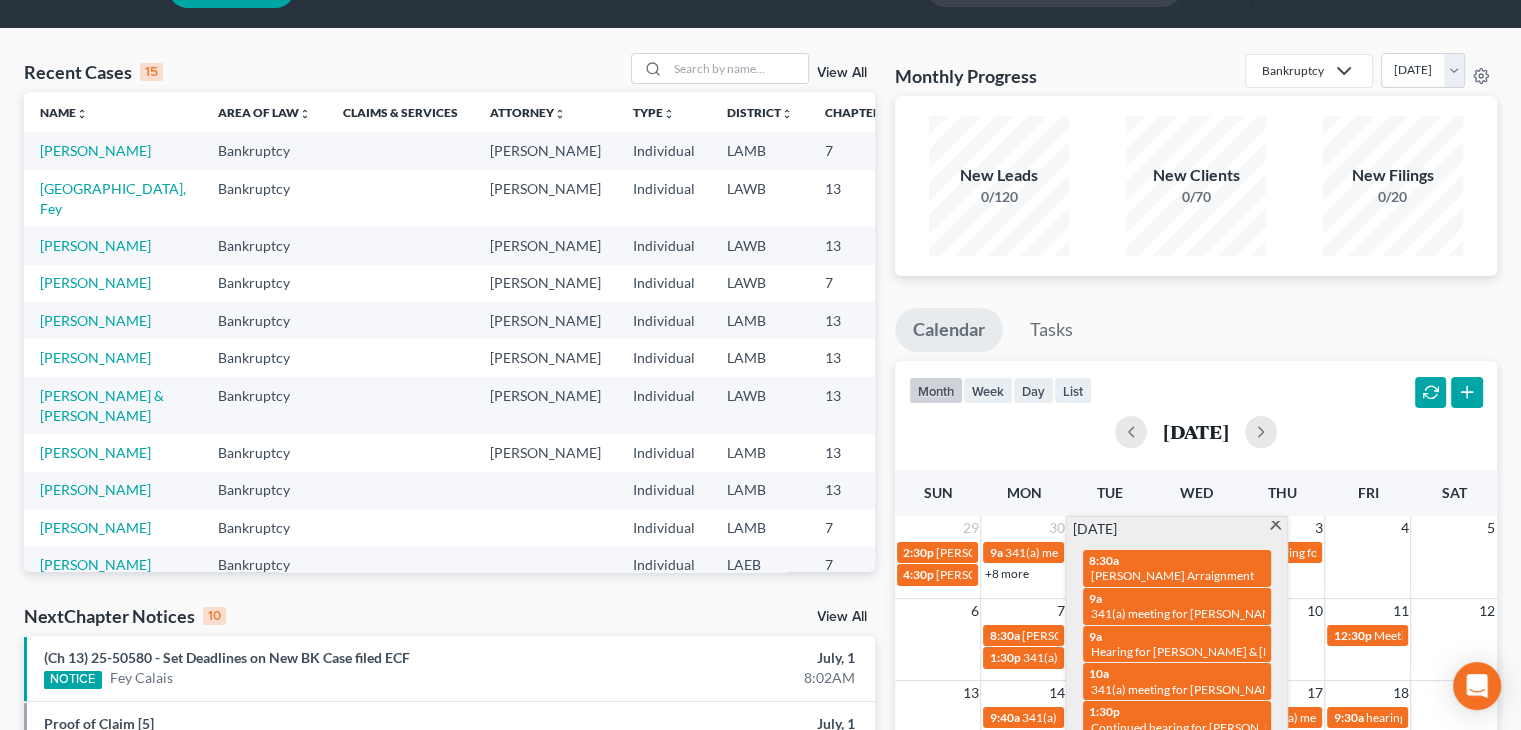 scroll, scrollTop: 0, scrollLeft: 0, axis: both 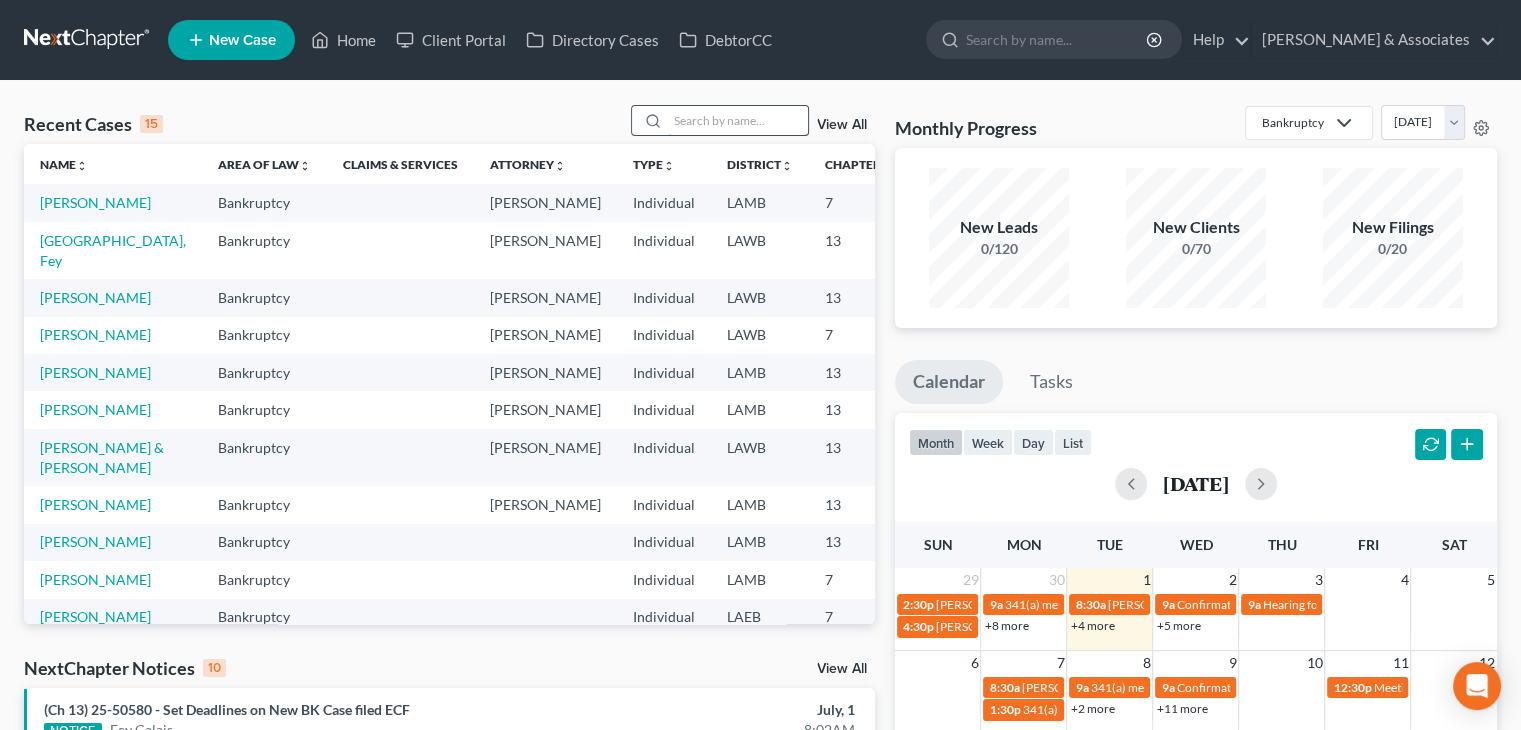 click at bounding box center (738, 120) 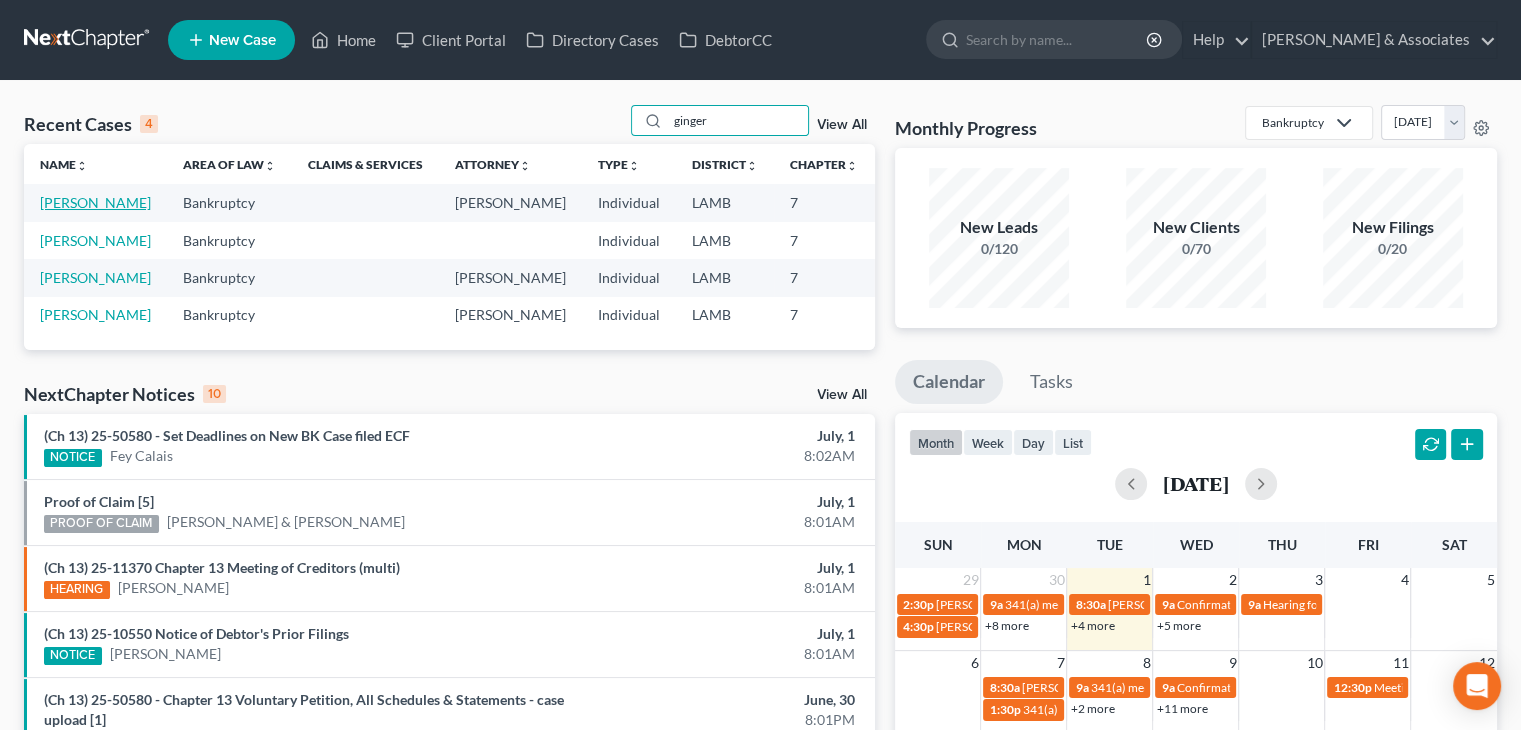click on "[PERSON_NAME]" at bounding box center (95, 202) 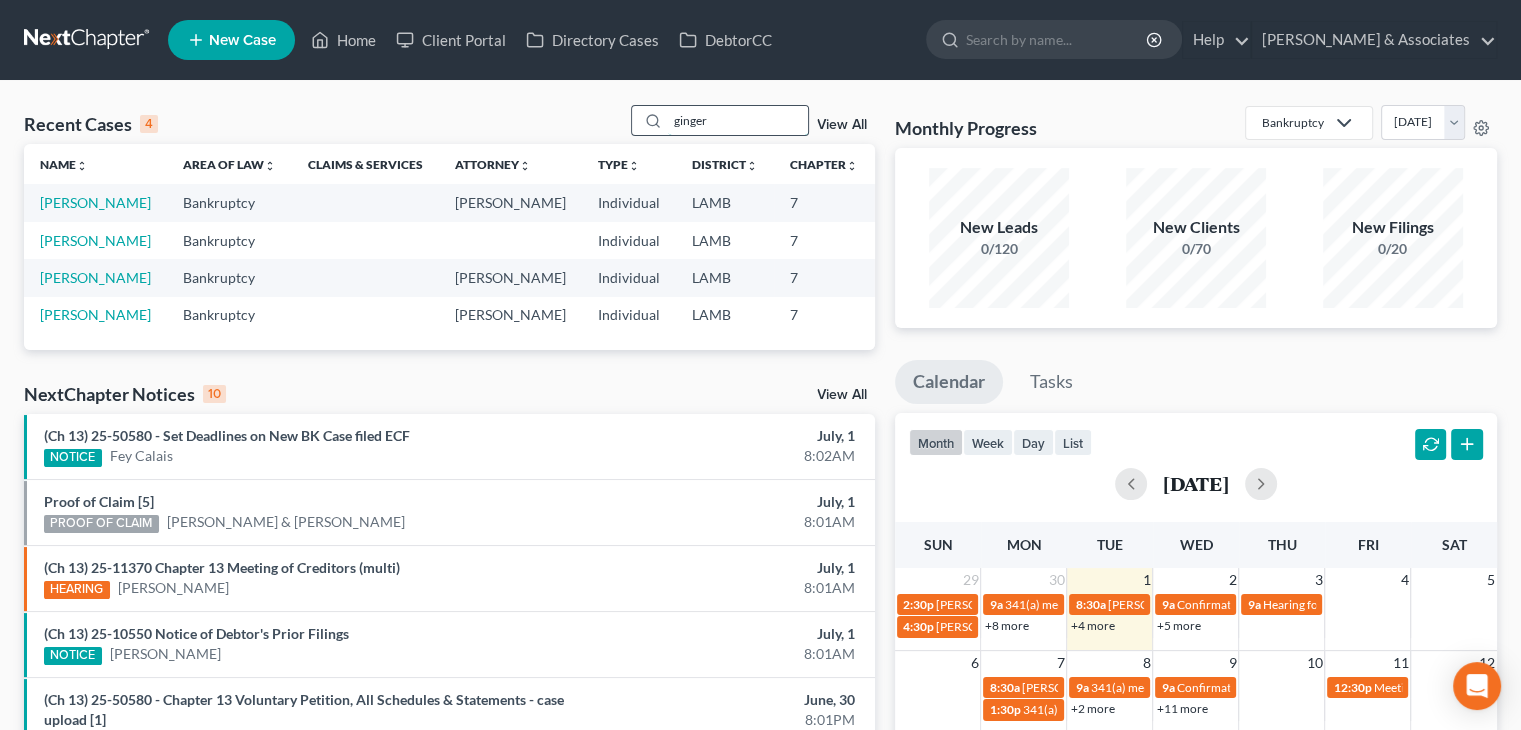 click on "ginger" at bounding box center (738, 120) 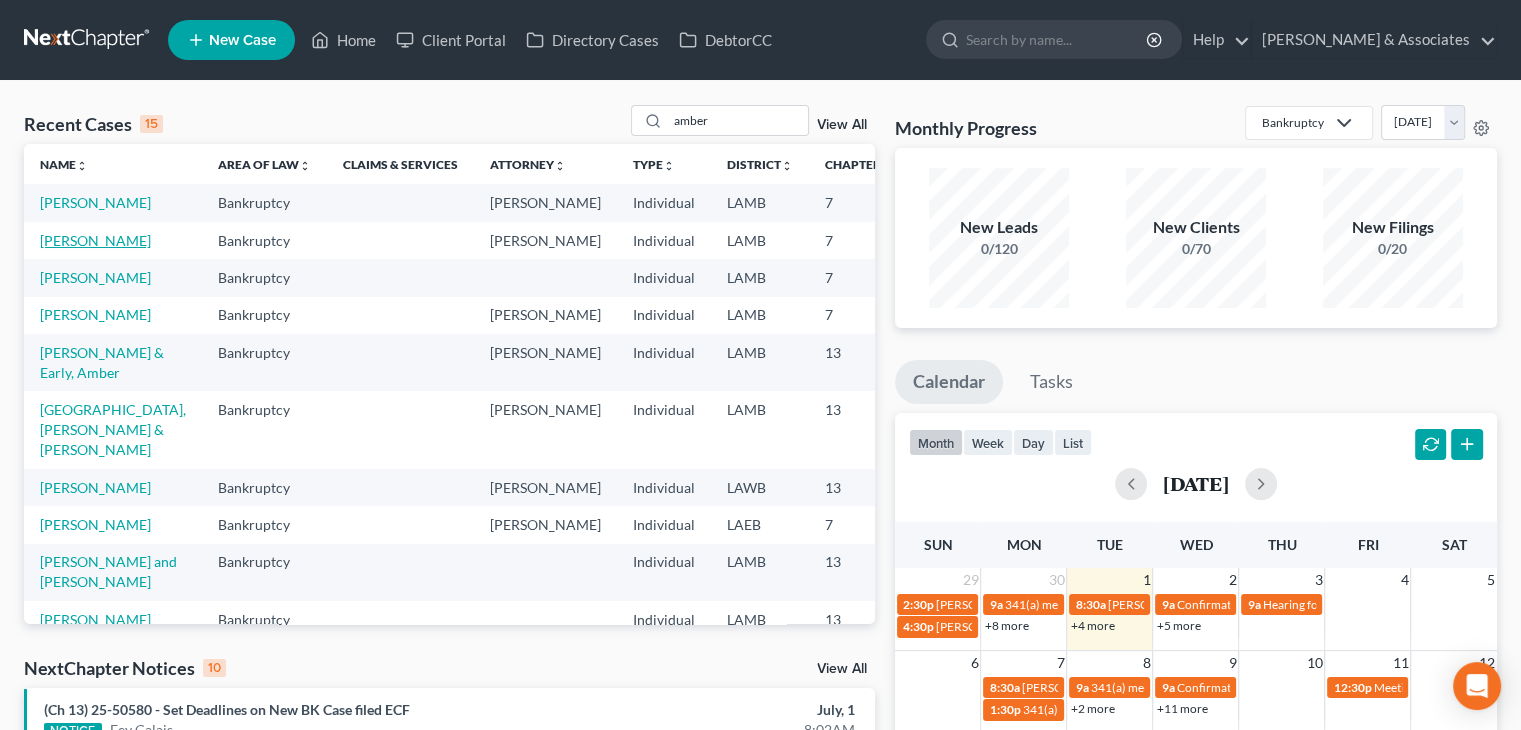click on "[PERSON_NAME]" at bounding box center (95, 240) 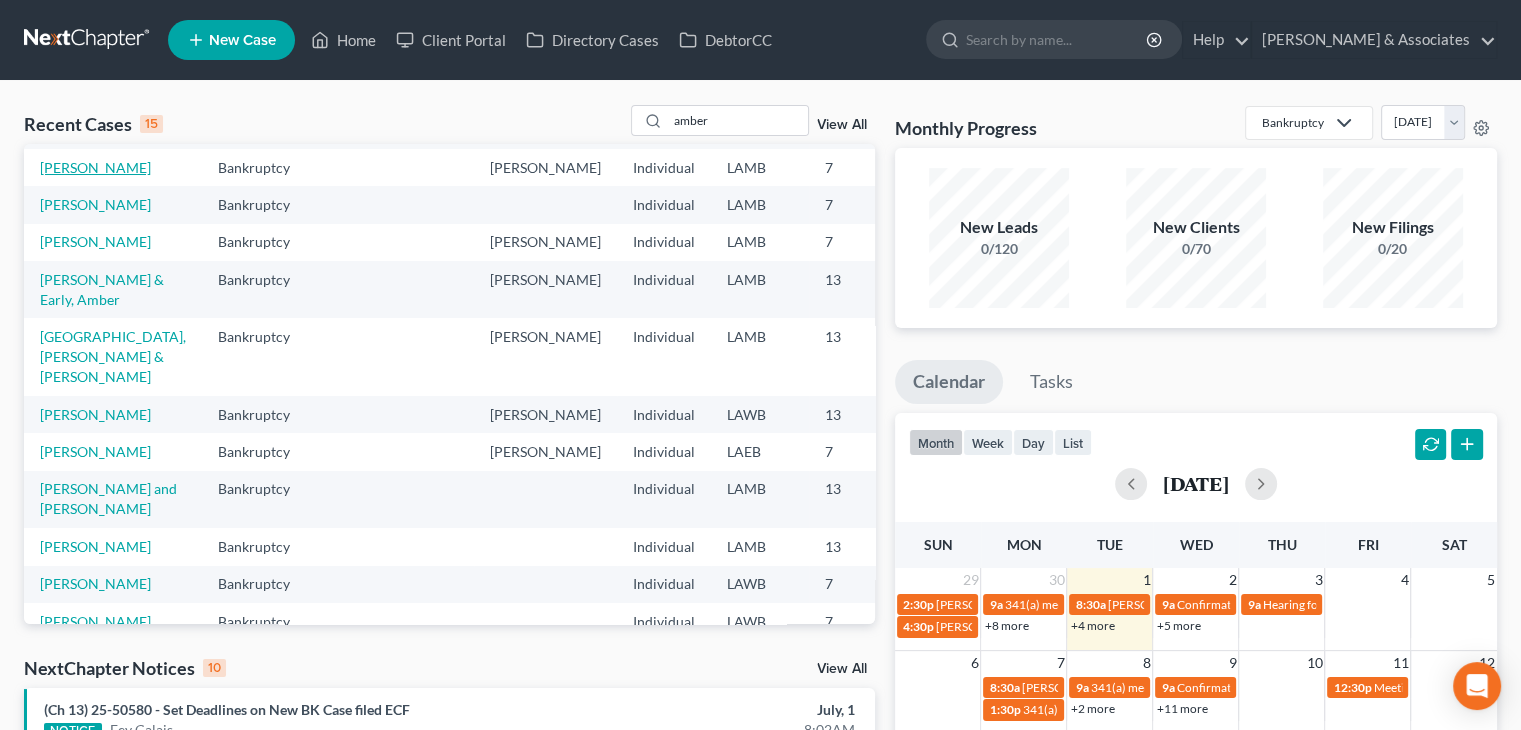 scroll, scrollTop: 200, scrollLeft: 0, axis: vertical 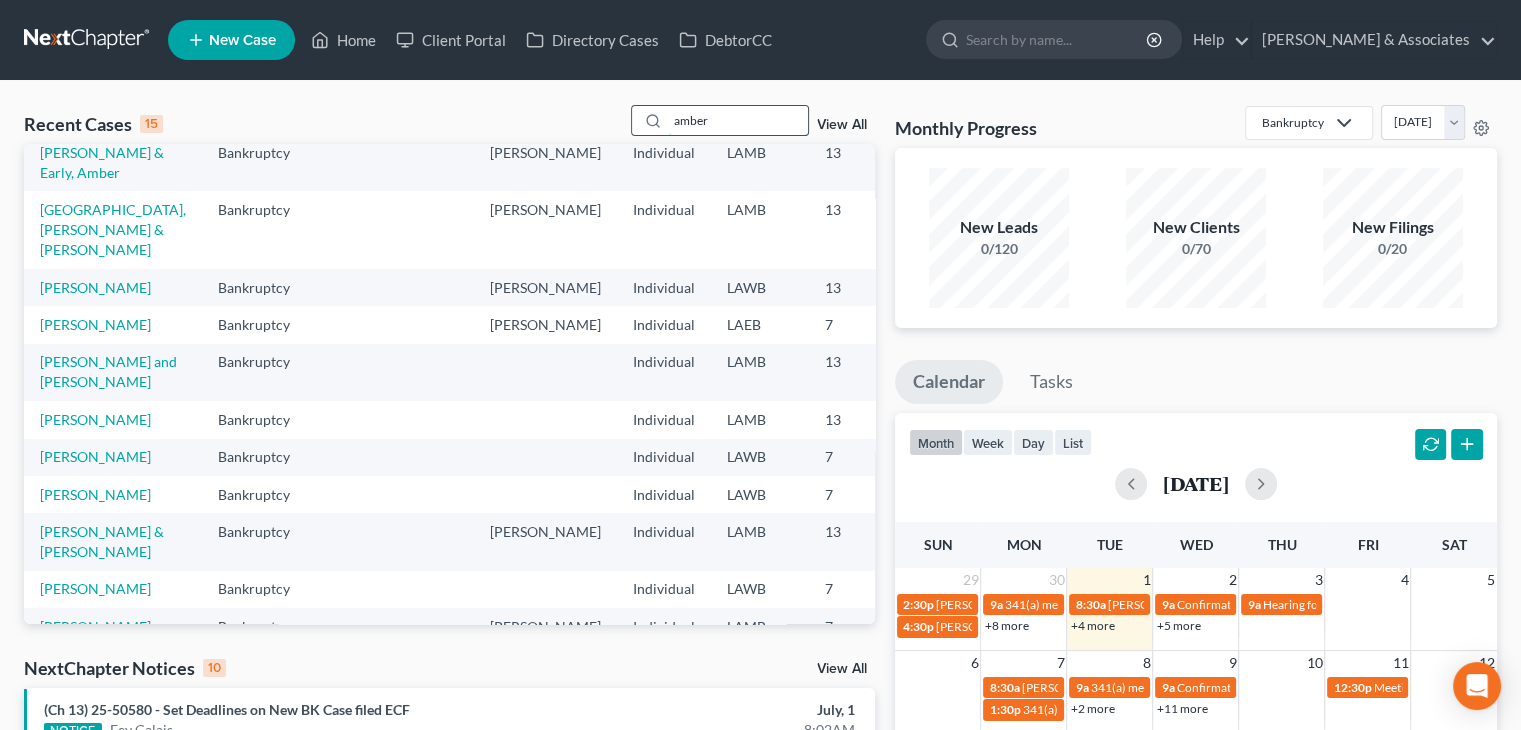 click on "amber" at bounding box center (738, 120) 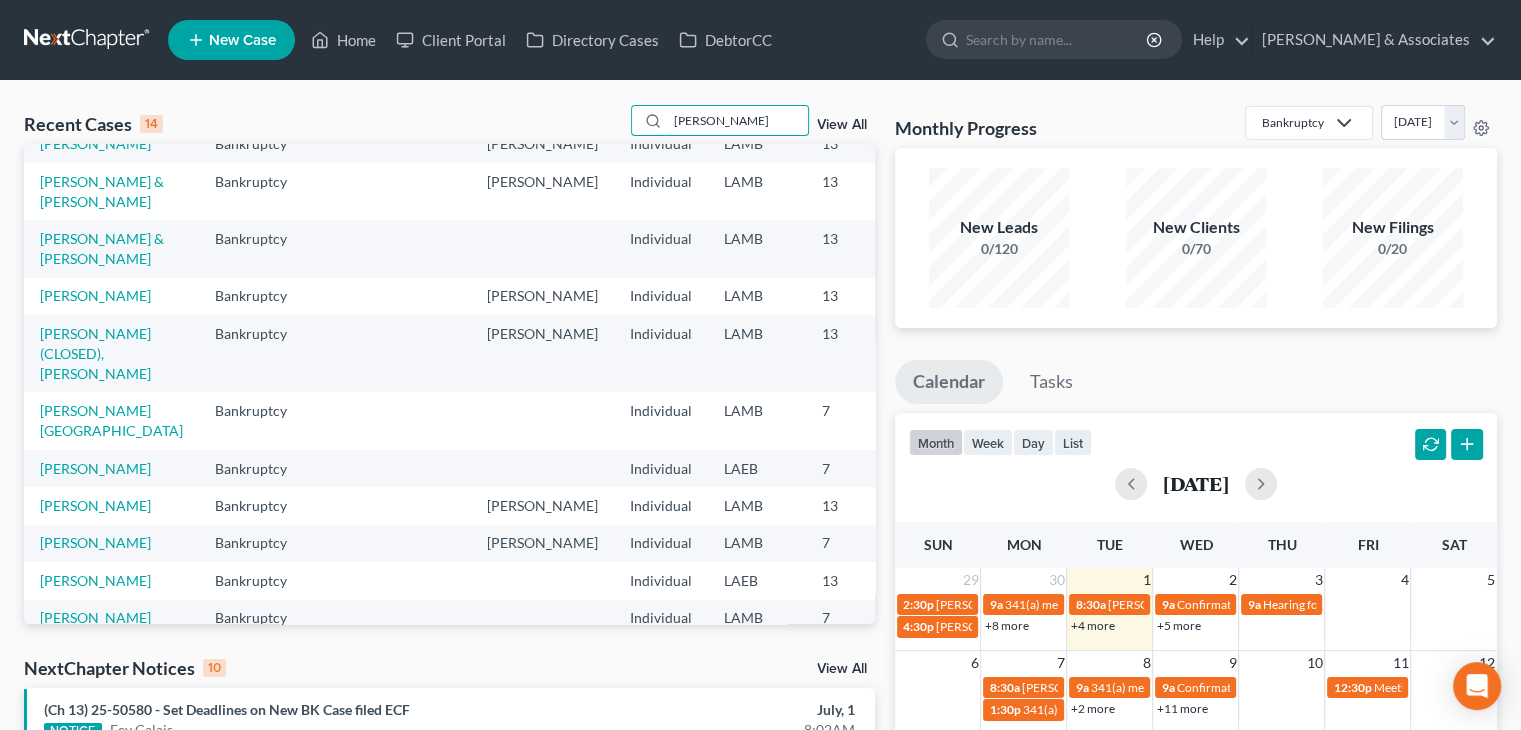 scroll, scrollTop: 0, scrollLeft: 0, axis: both 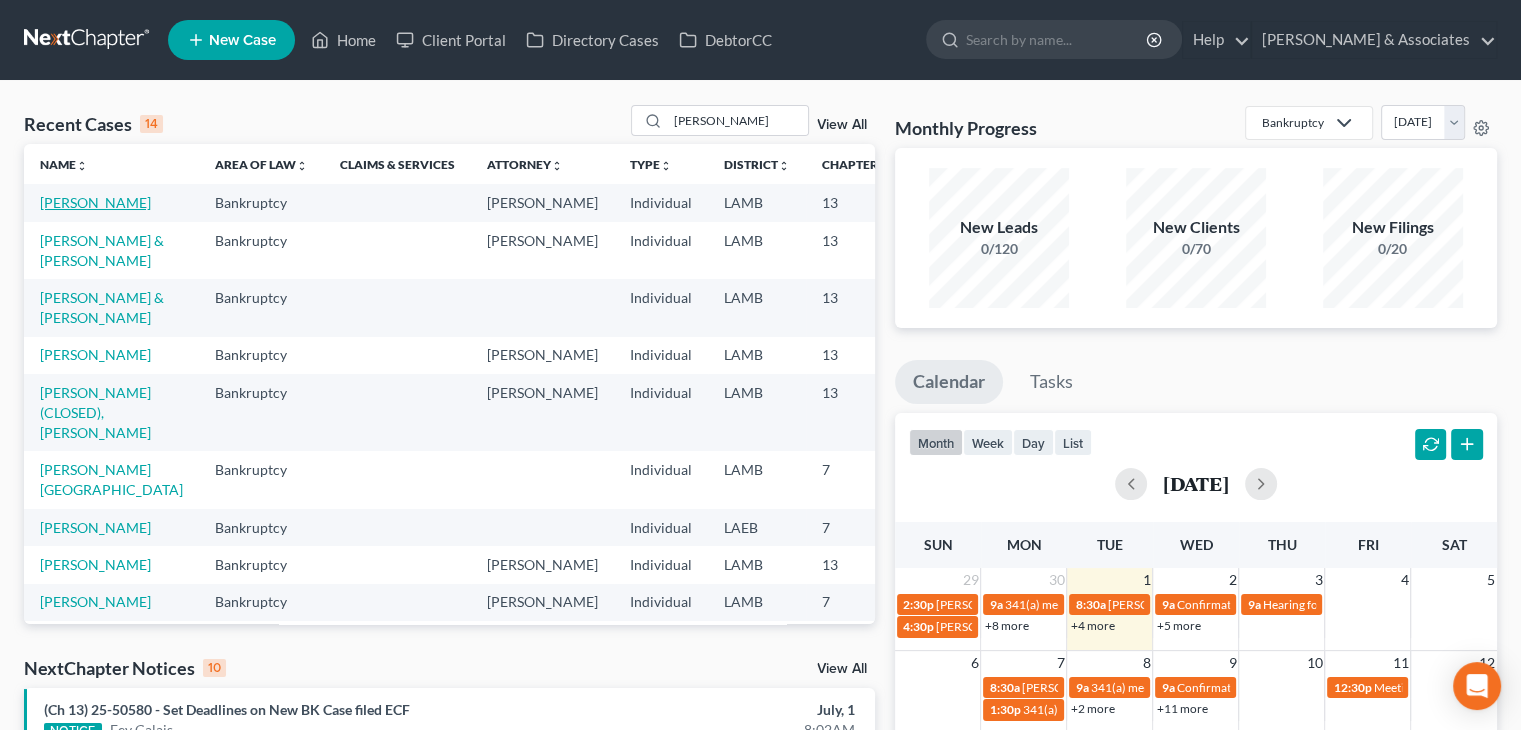 click on "[PERSON_NAME]" at bounding box center [95, 202] 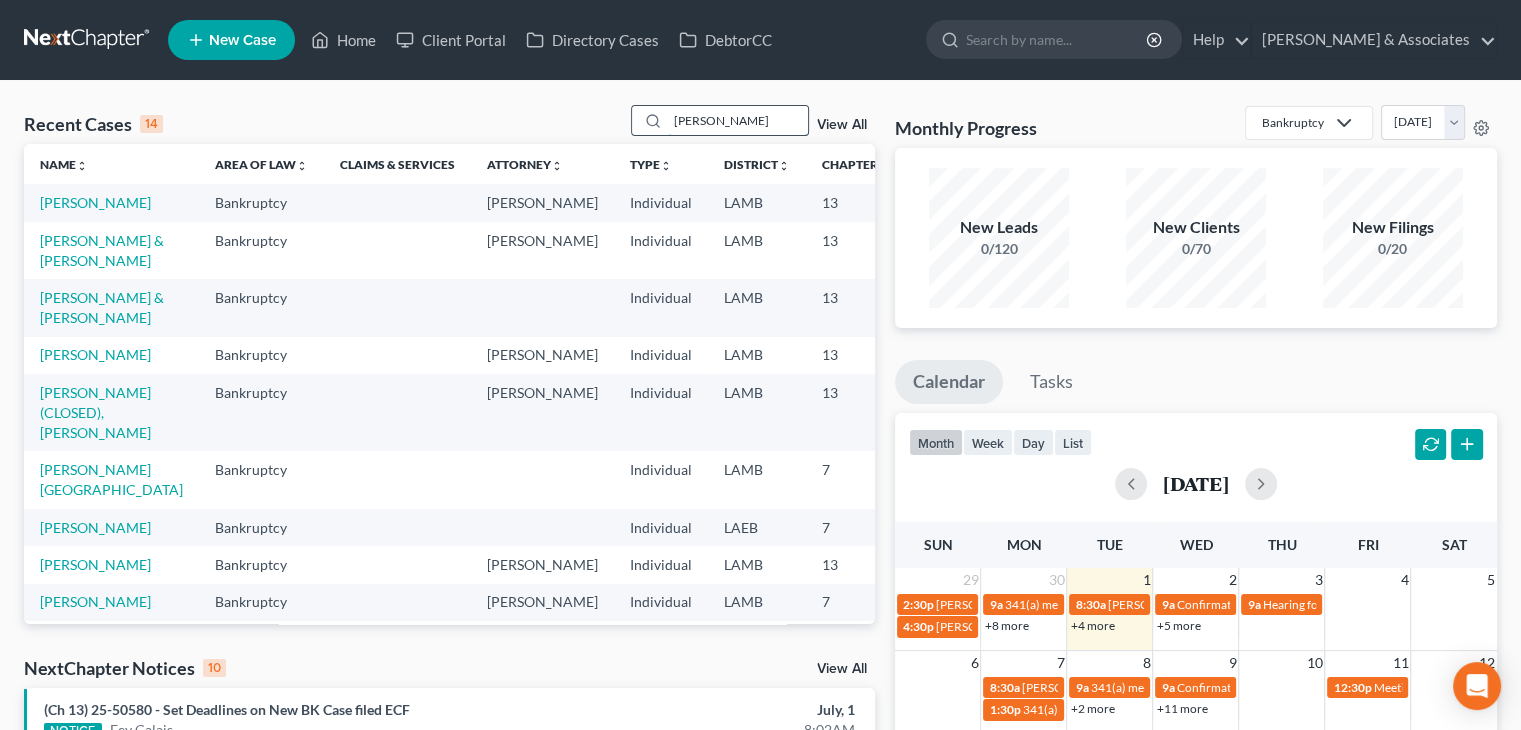 click on "[PERSON_NAME]" at bounding box center [738, 120] 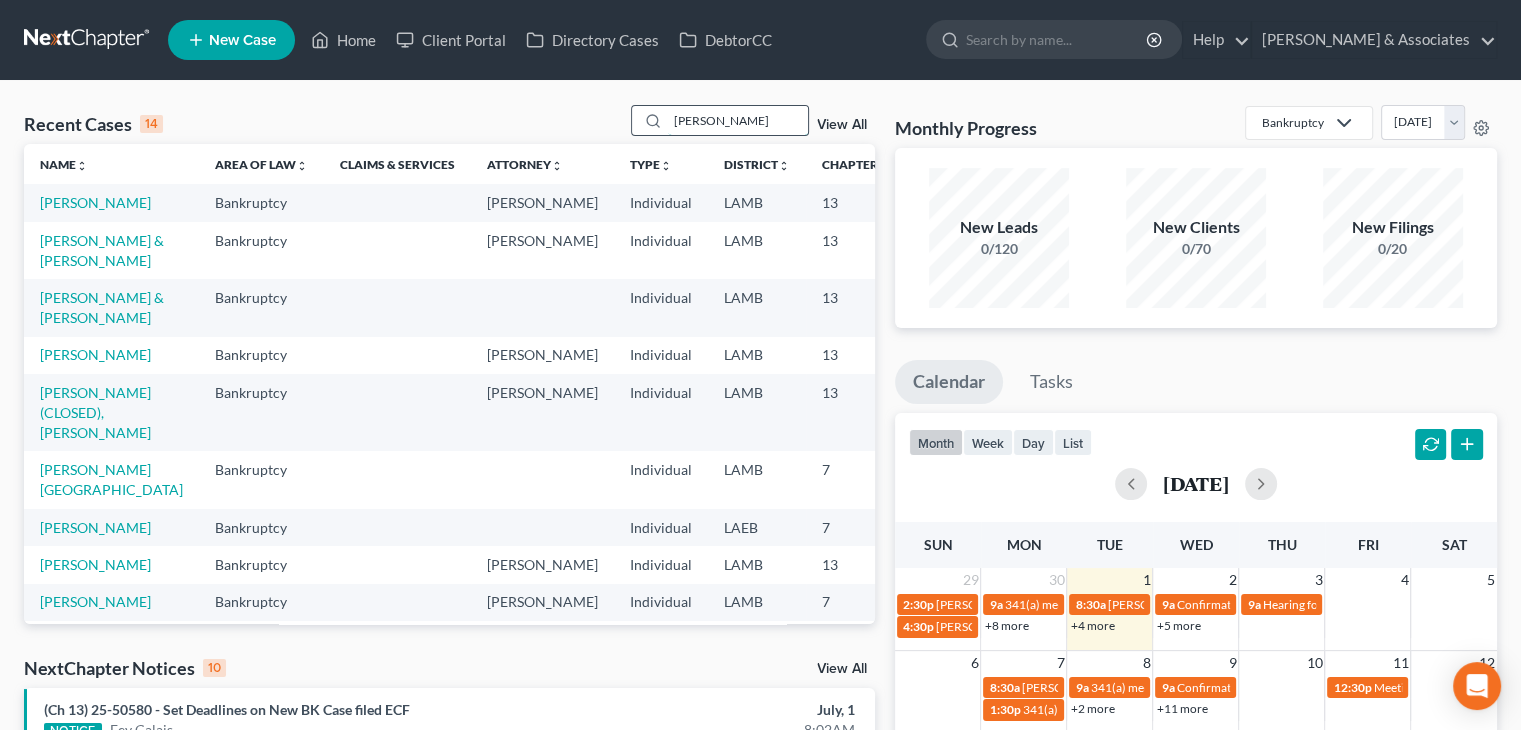 type on "[PERSON_NAME]" 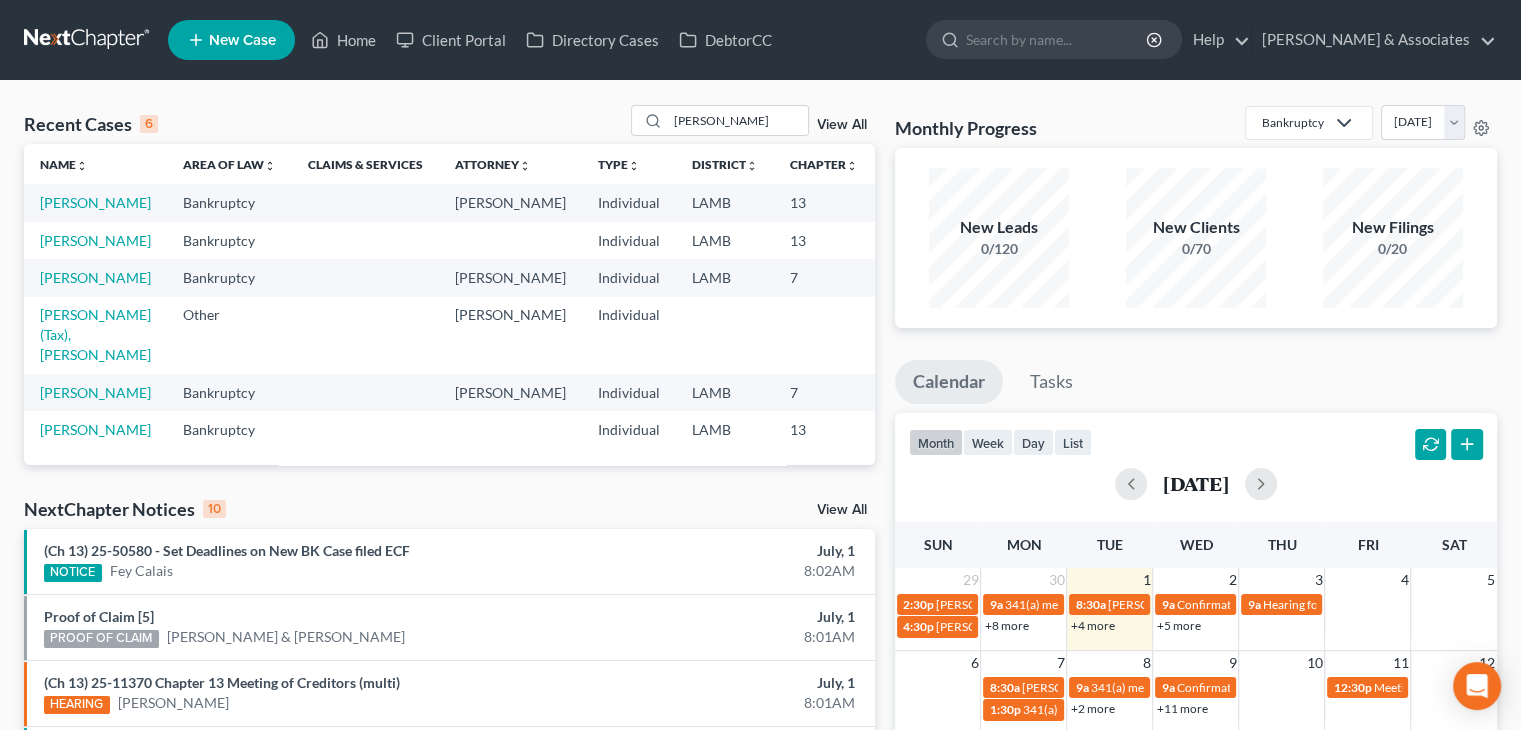click on "Recent Cases 6         [PERSON_NAME] View All" at bounding box center (449, 124) 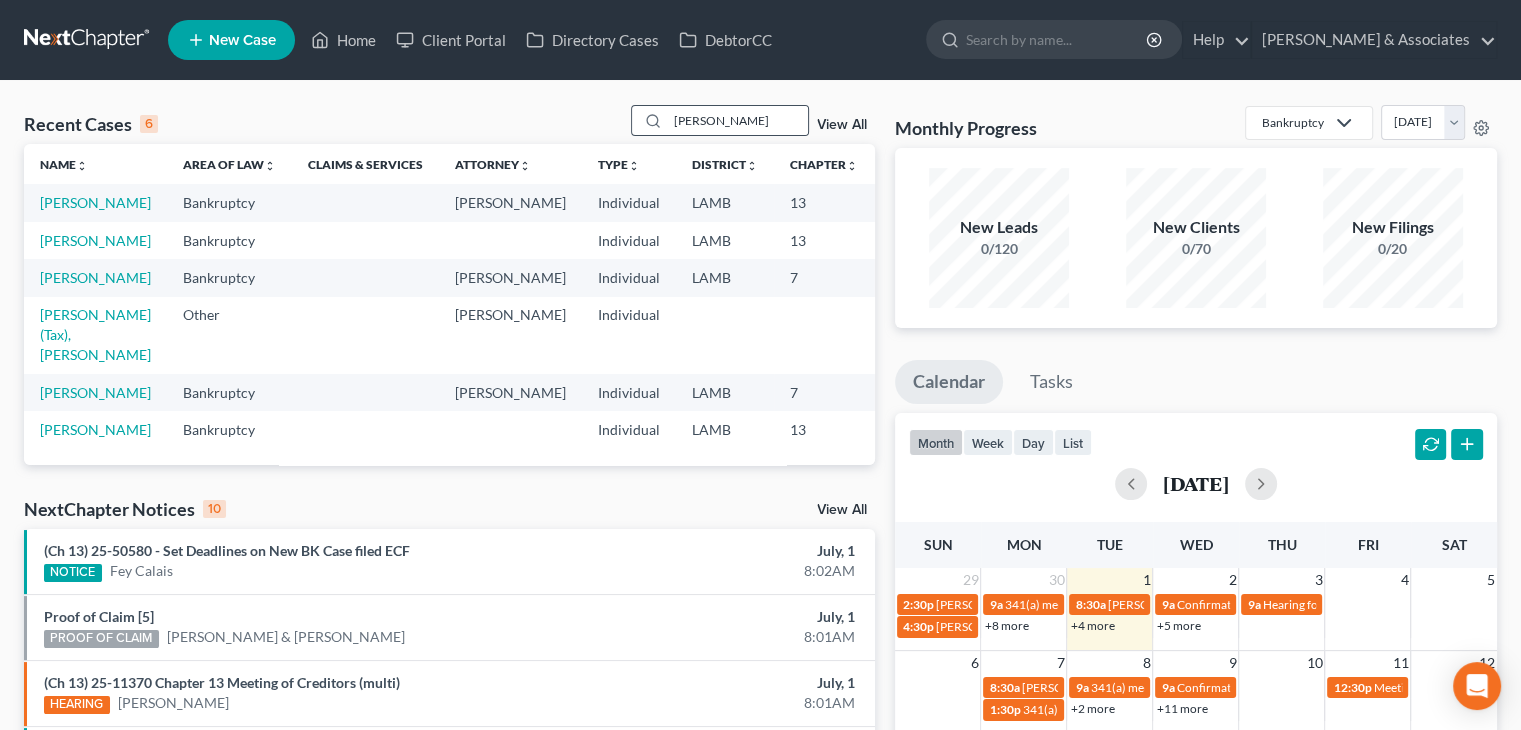 click on "[PERSON_NAME]" at bounding box center (720, 120) 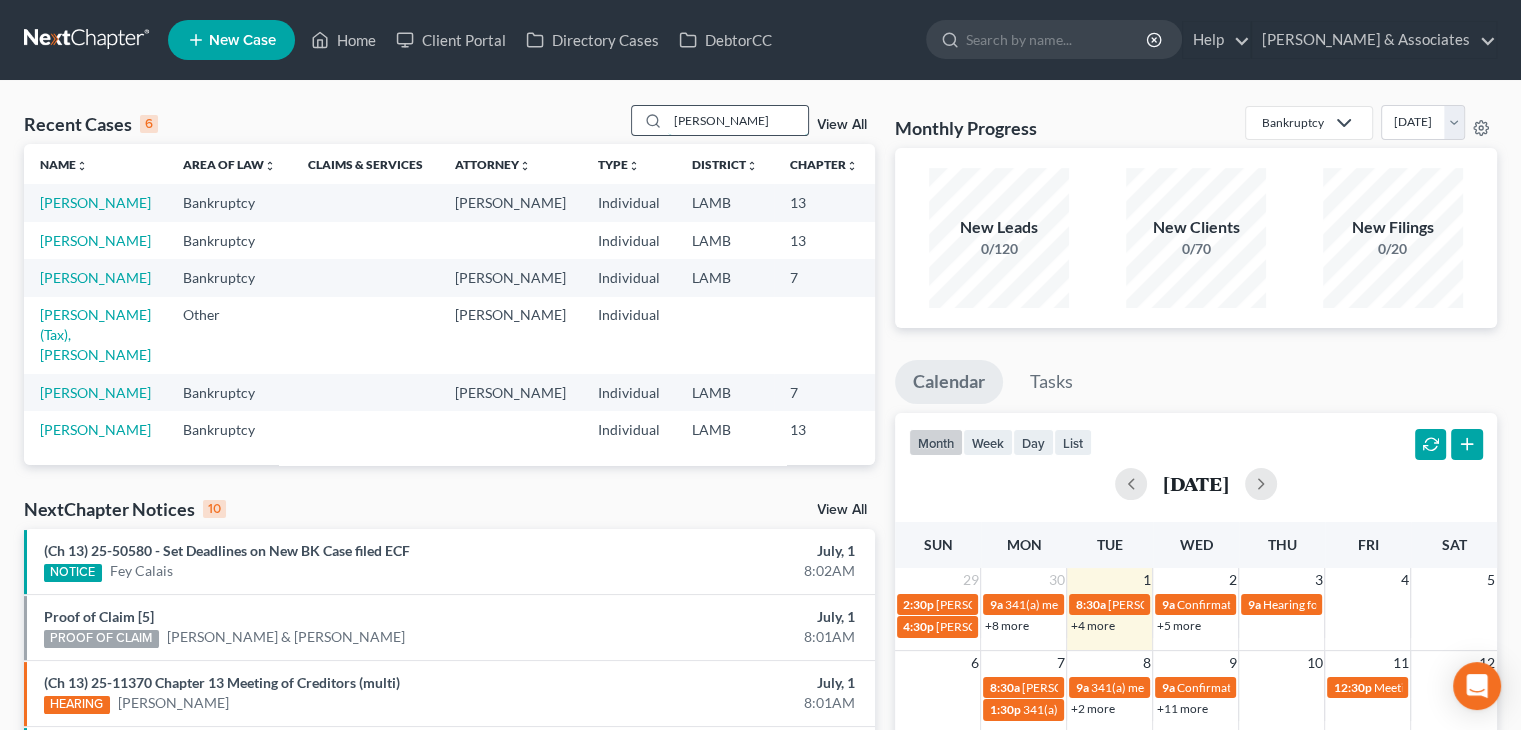 click on "[PERSON_NAME]" at bounding box center (720, 120) 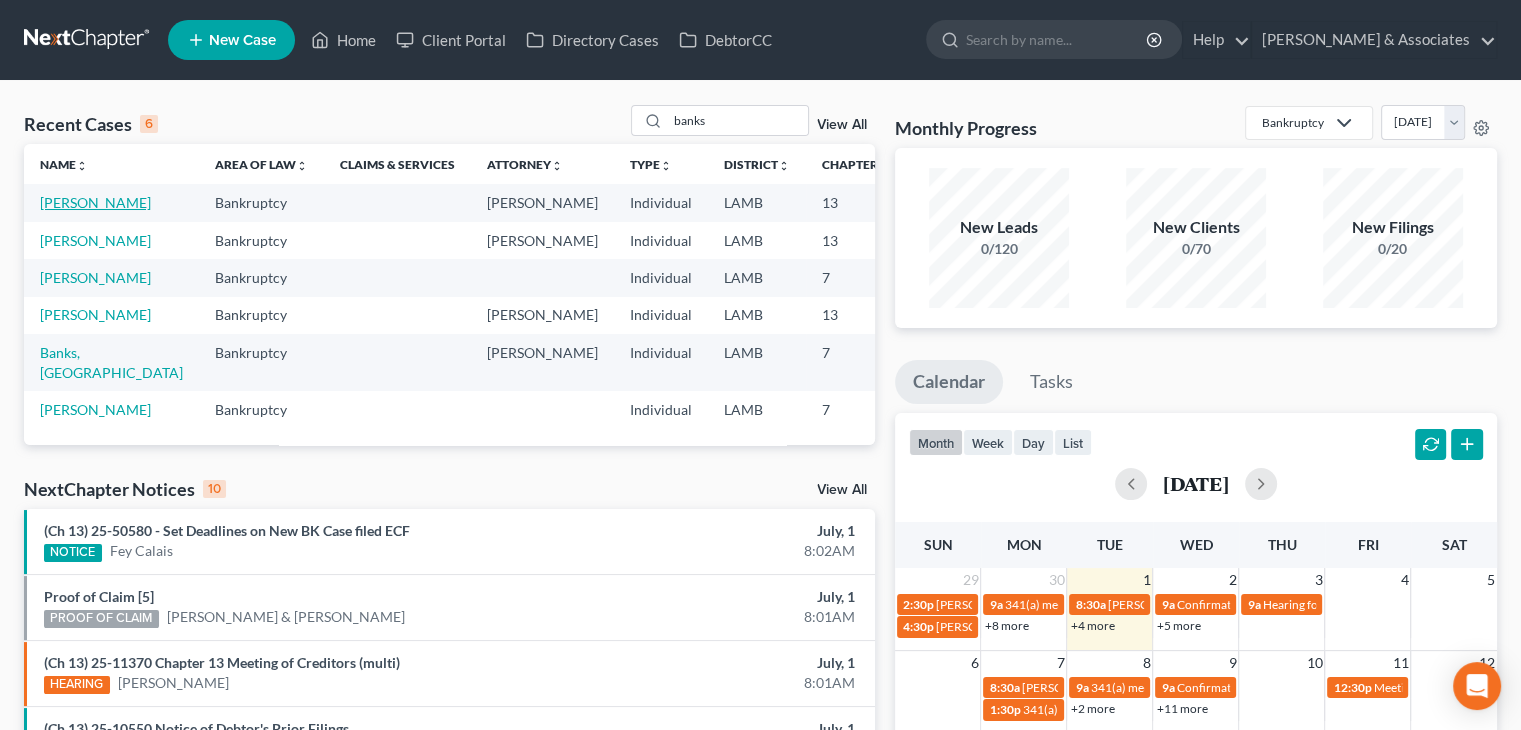 click on "[PERSON_NAME]" at bounding box center (95, 202) 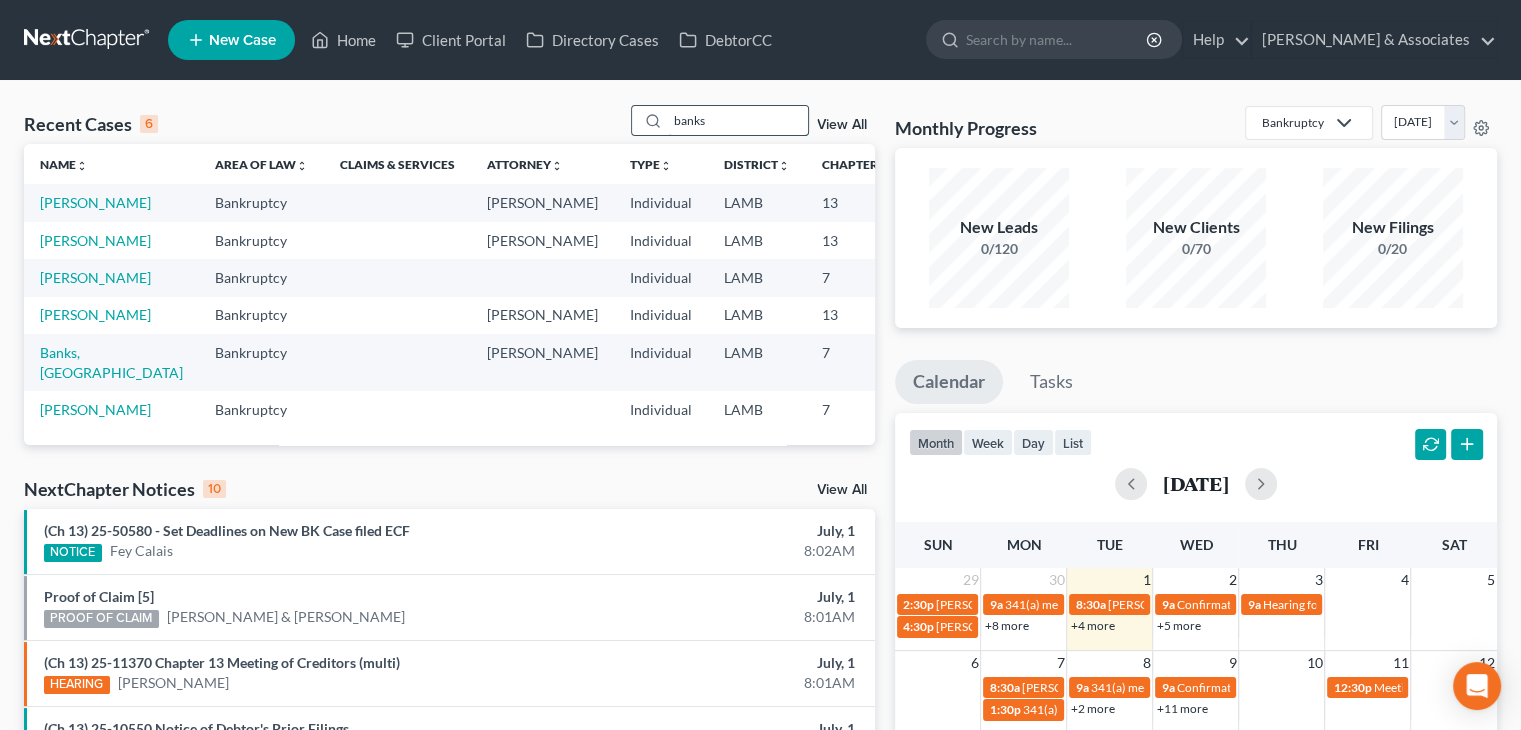 click on "banks" at bounding box center (738, 120) 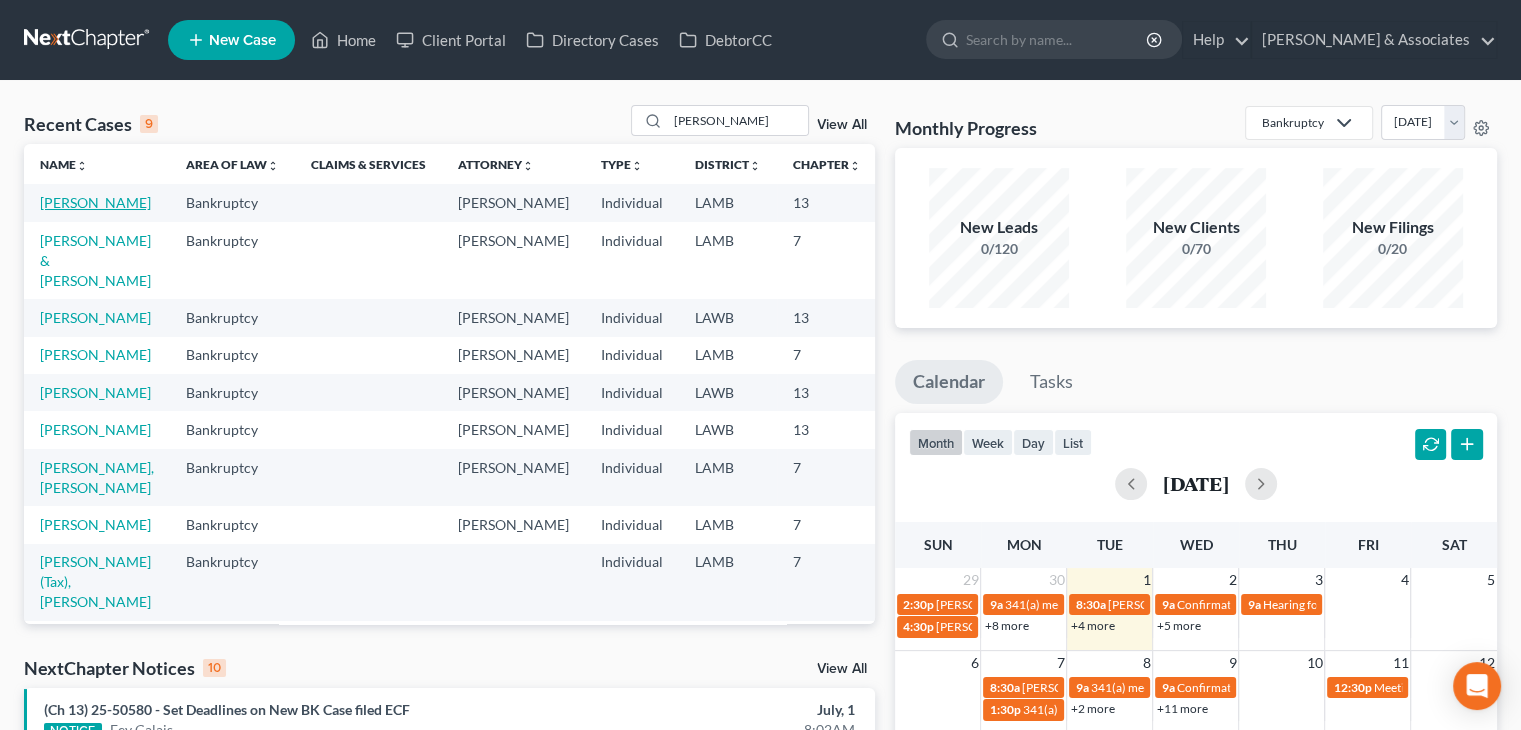 click on "[PERSON_NAME]" at bounding box center (95, 202) 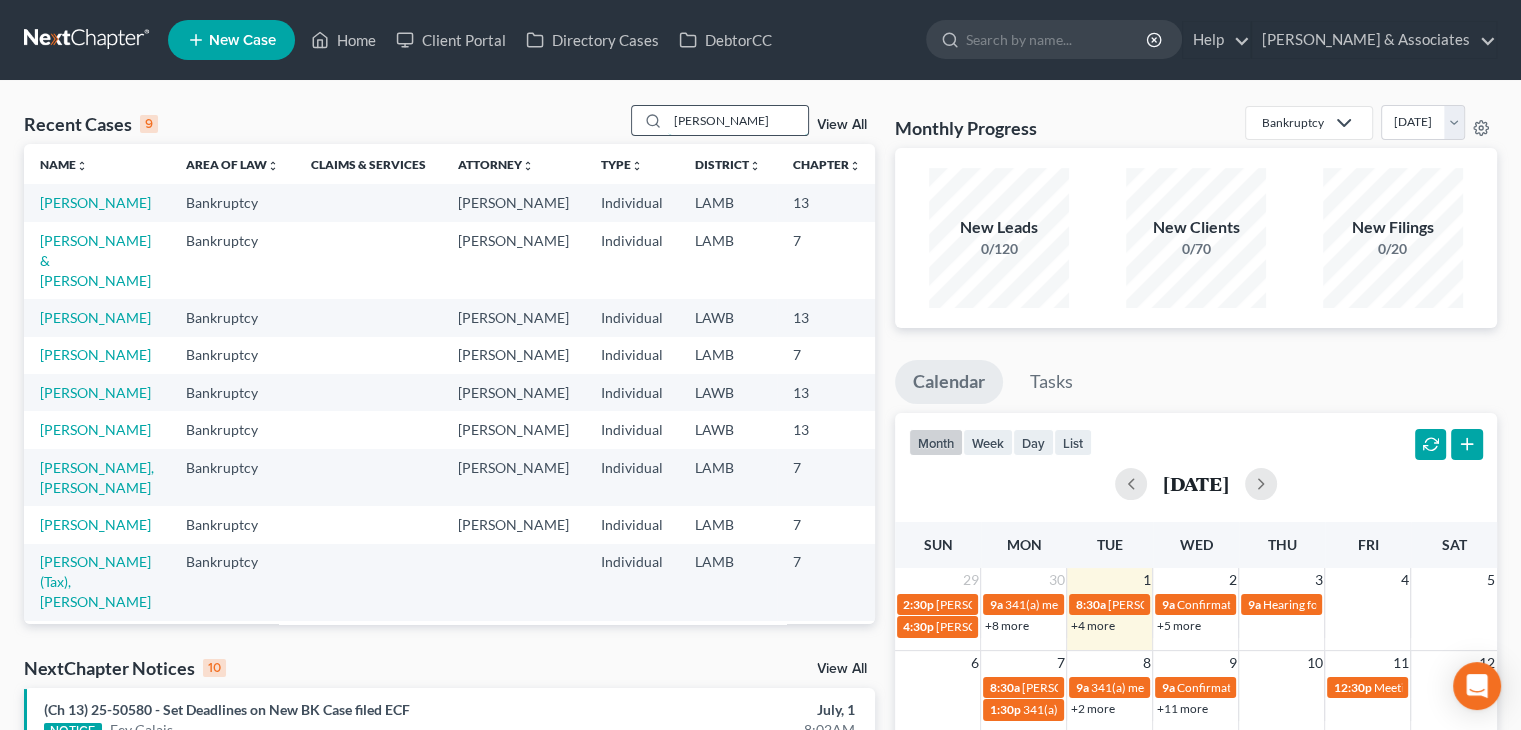 click on "[PERSON_NAME]" at bounding box center [738, 120] 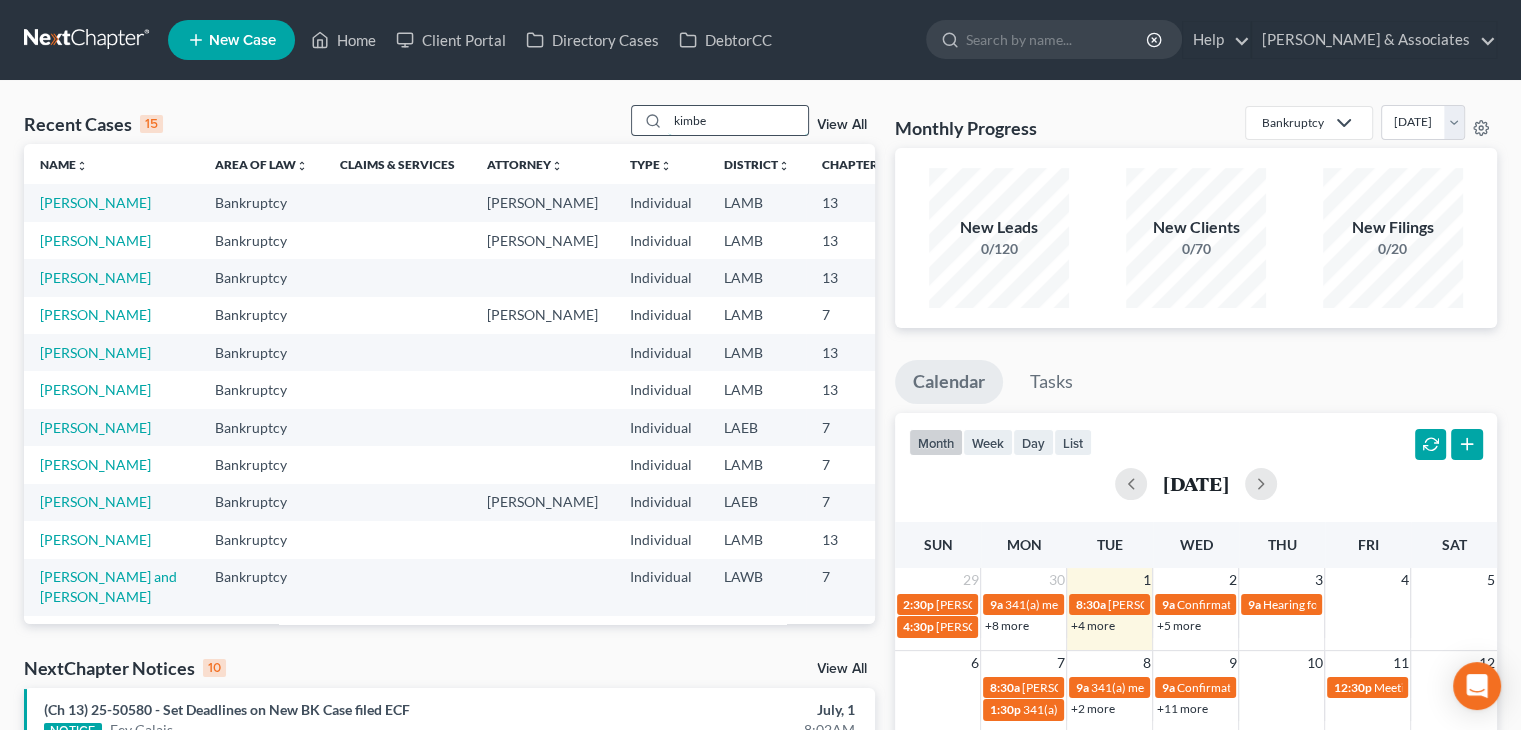 type on "kimbe" 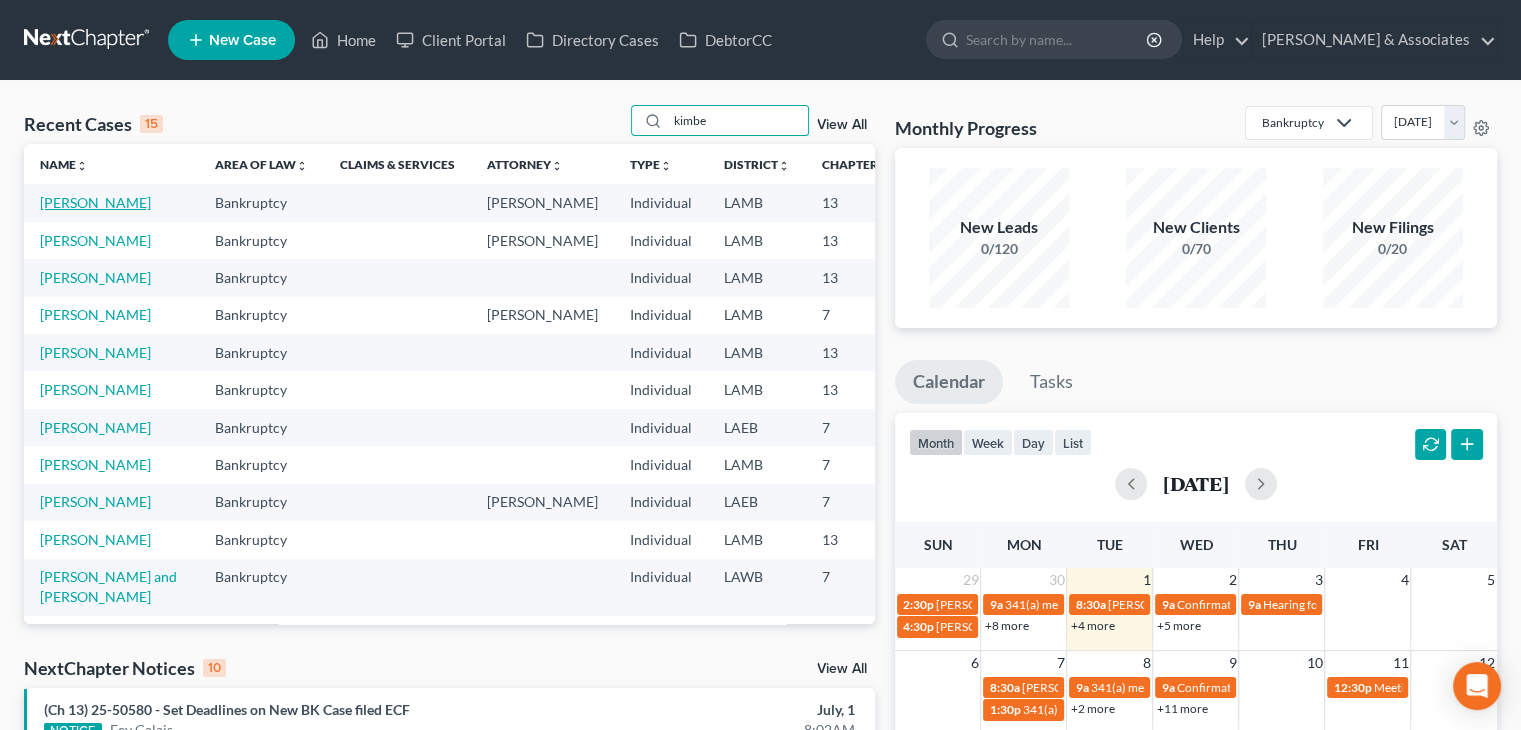 click on "[PERSON_NAME]" at bounding box center [95, 202] 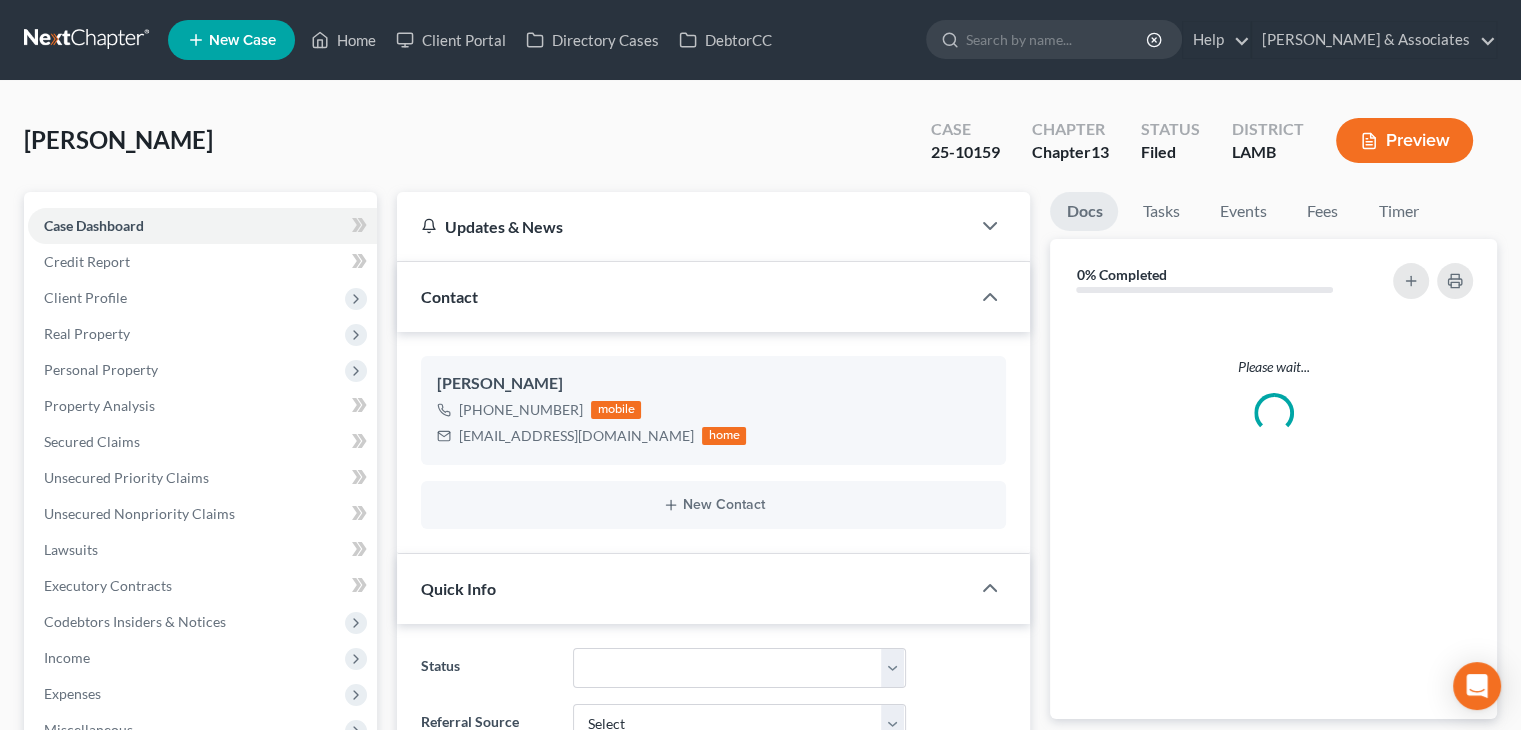 click on "Home New Case Client Portal Directory Cases DebtorCC [PERSON_NAME] & Associates [EMAIL_ADDRESS][DOMAIN_NAME] My Account Settings Plan + Billing Account Add-Ons Upgrade to Whoa Help Center Webinars Training Videos What's new Log out New Case Home Client Portal Directory Cases DebtorCC         - No Result - See all results Or Press Enter... Help Help Center Webinars Training Videos What's new [PERSON_NAME] & Associates [PERSON_NAME] & Associates [EMAIL_ADDRESS][DOMAIN_NAME] My Account Settings Plan + Billing Account Add-Ons Upgrade to Whoa Log out" at bounding box center (760, 40) 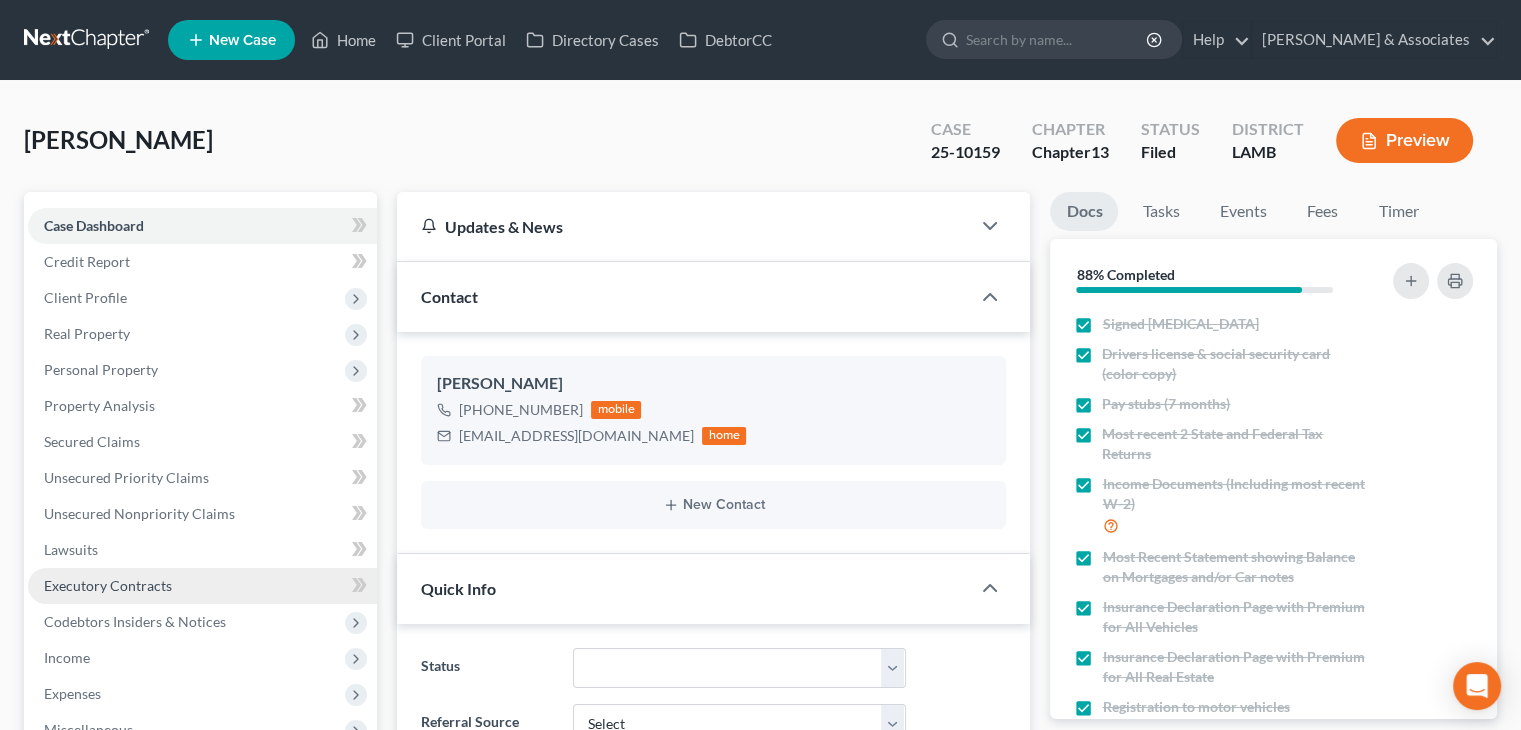 scroll, scrollTop: 4796, scrollLeft: 0, axis: vertical 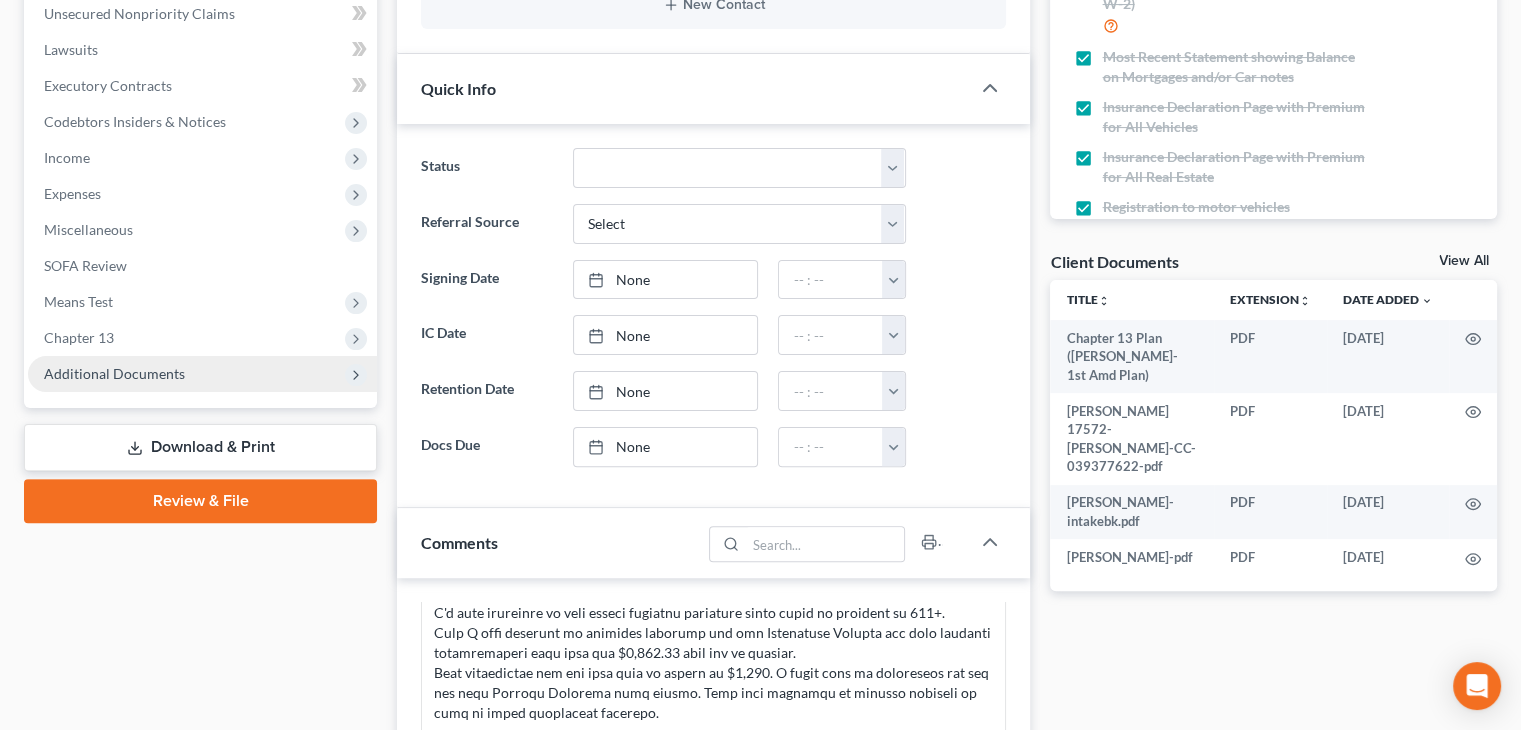 click on "Additional Documents" at bounding box center (114, 373) 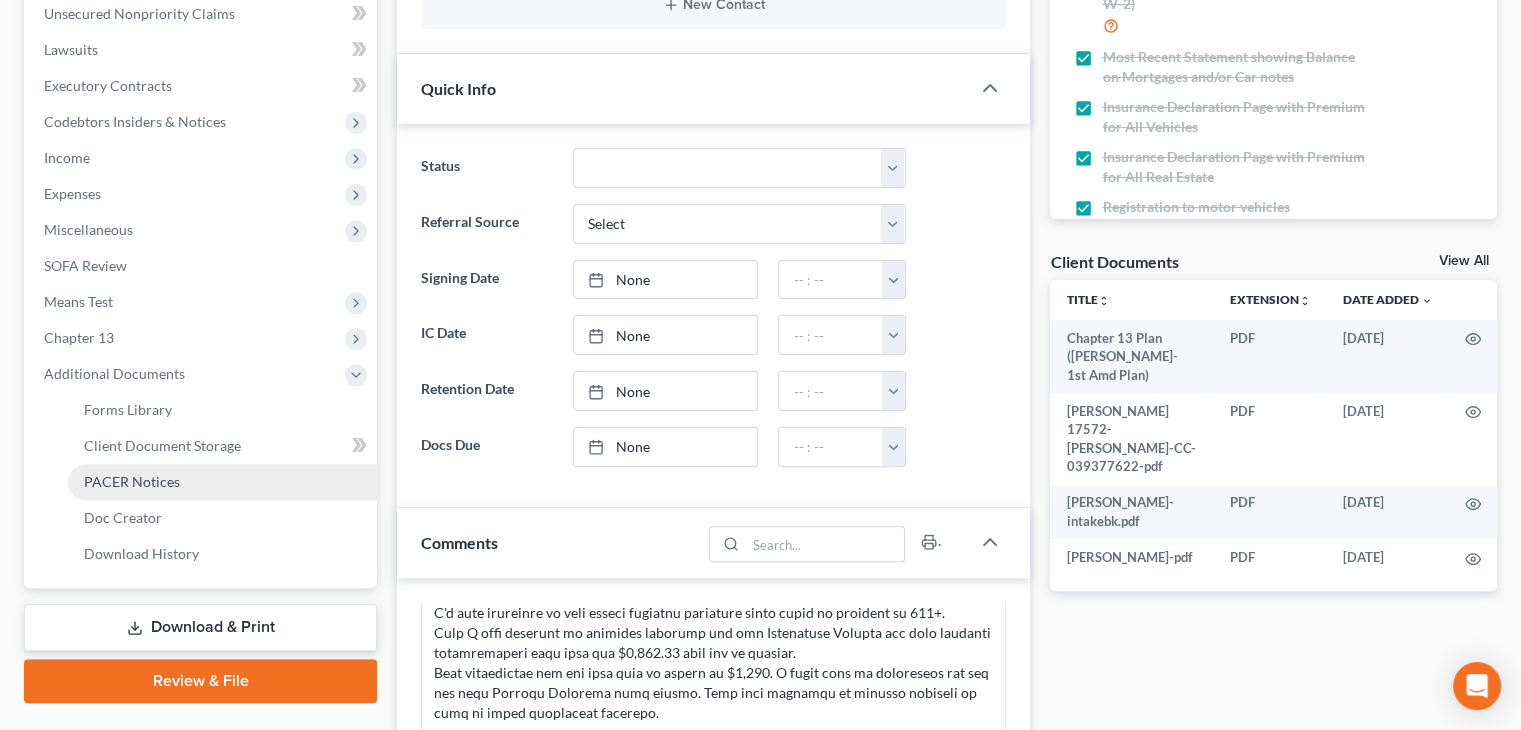 click on "PACER Notices" at bounding box center (132, 481) 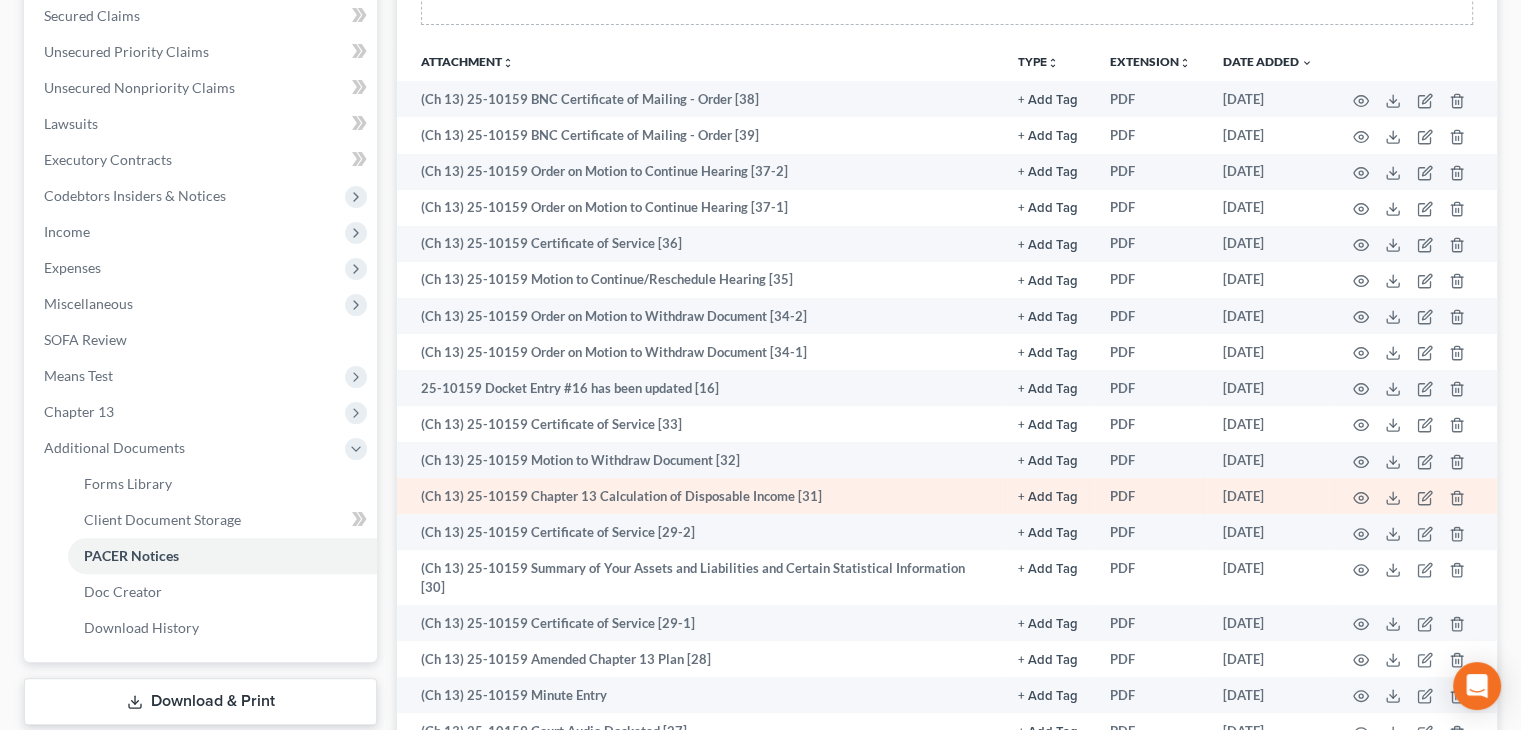 scroll, scrollTop: 500, scrollLeft: 0, axis: vertical 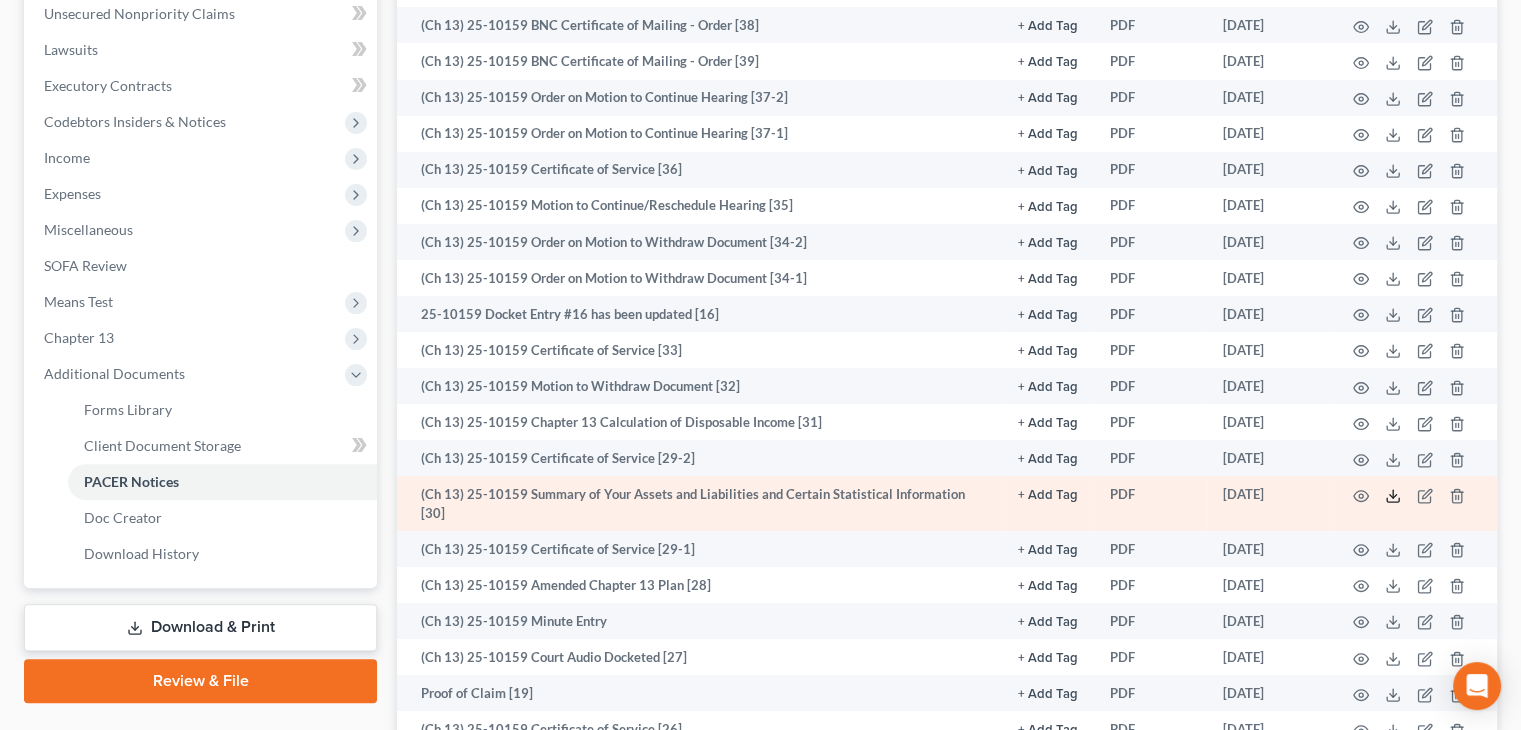 click 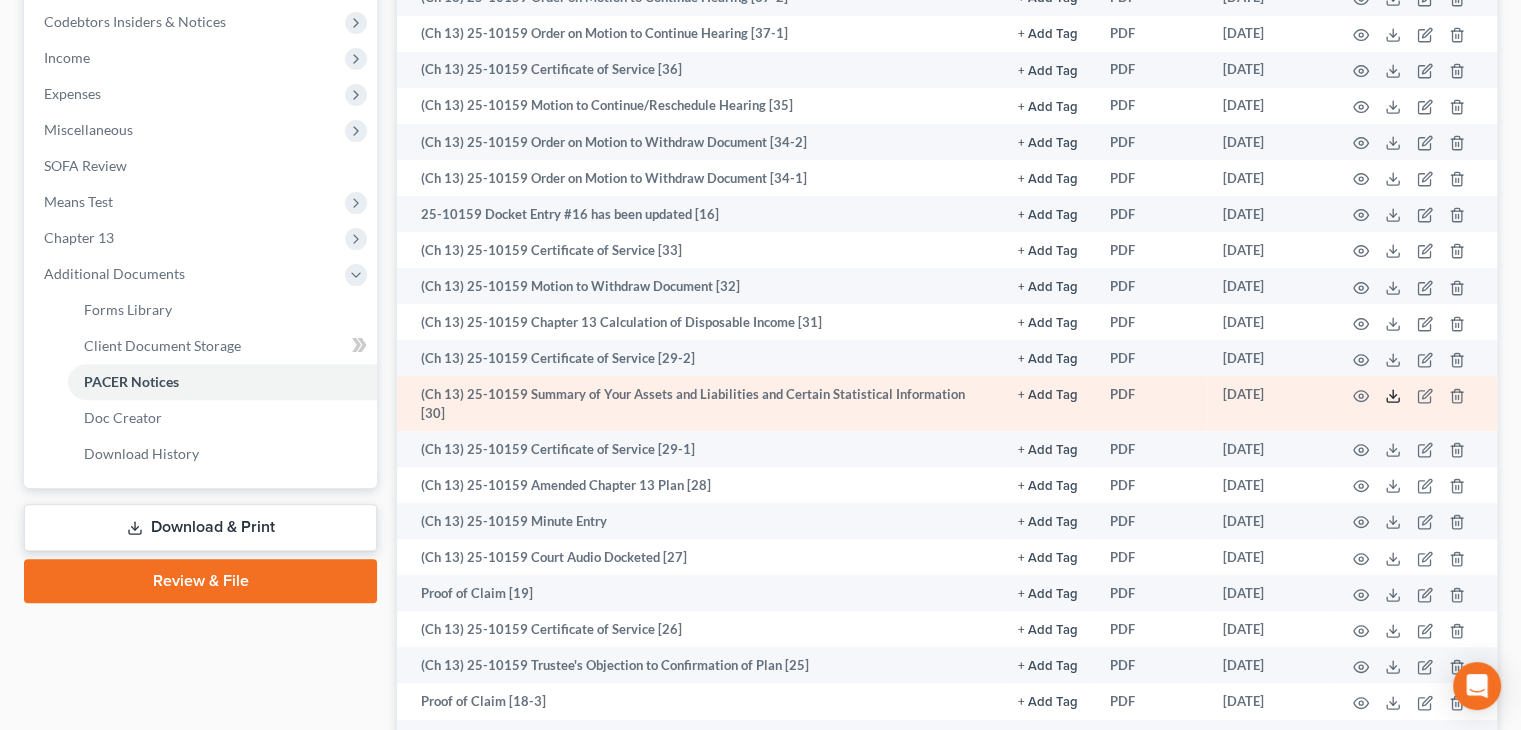 scroll, scrollTop: 800, scrollLeft: 0, axis: vertical 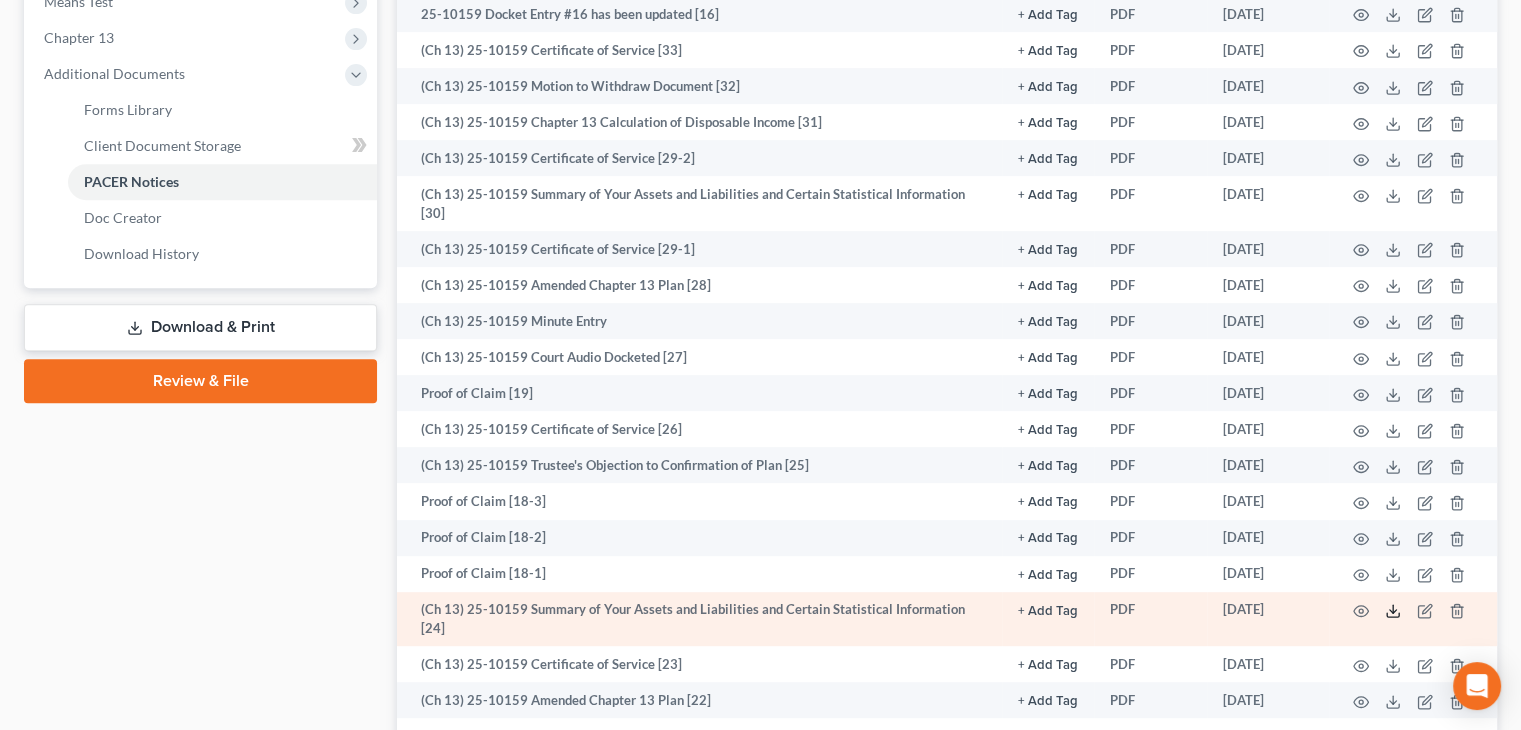 click 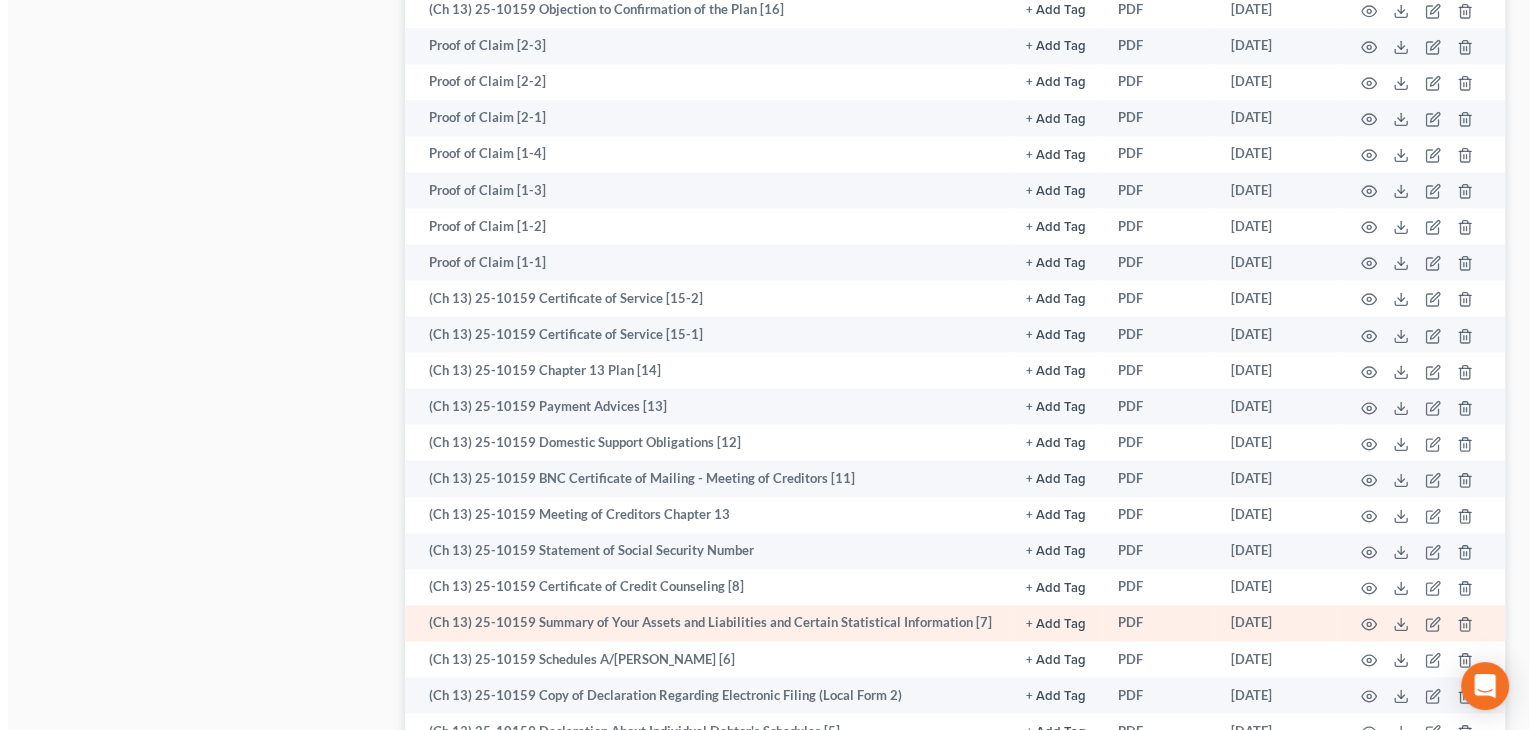 scroll, scrollTop: 2500, scrollLeft: 0, axis: vertical 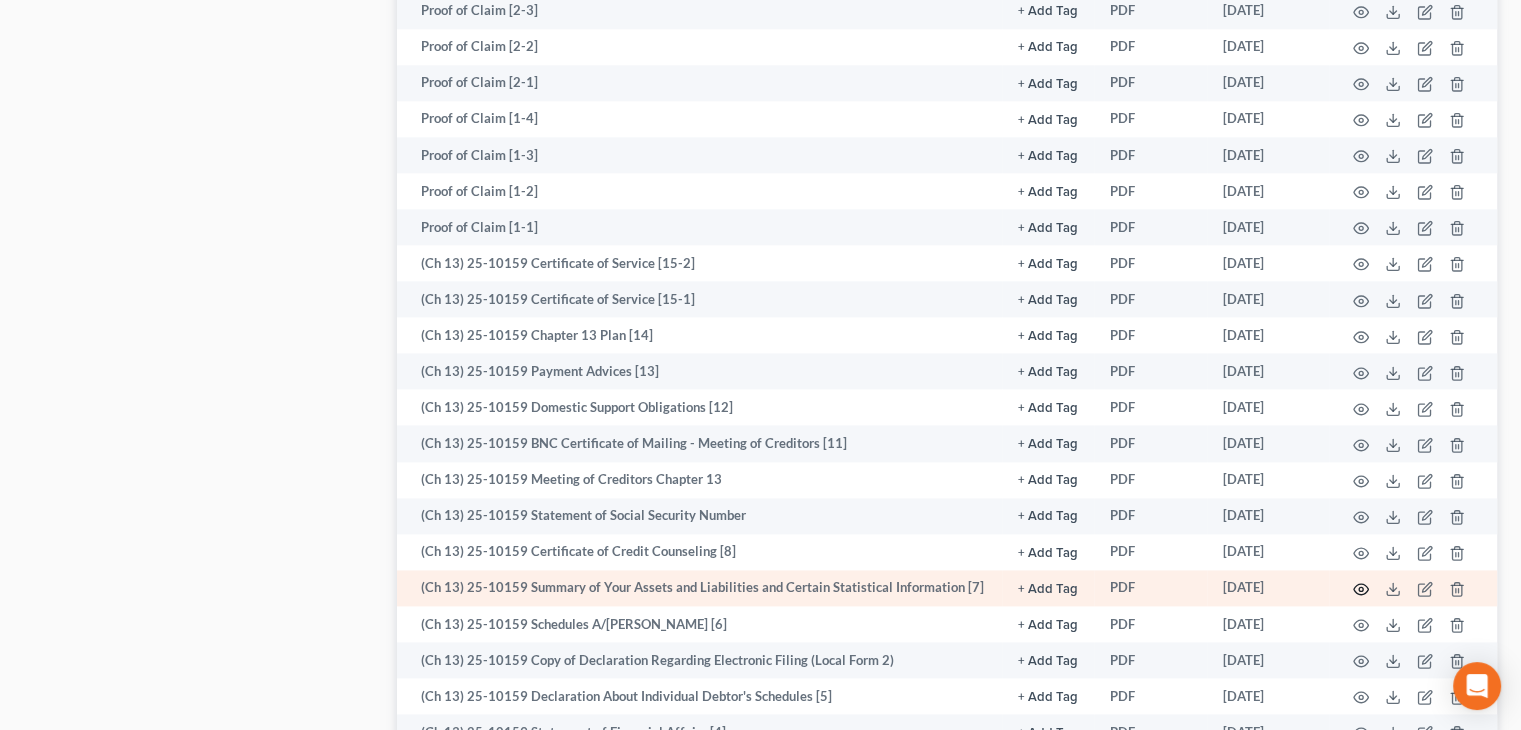 click 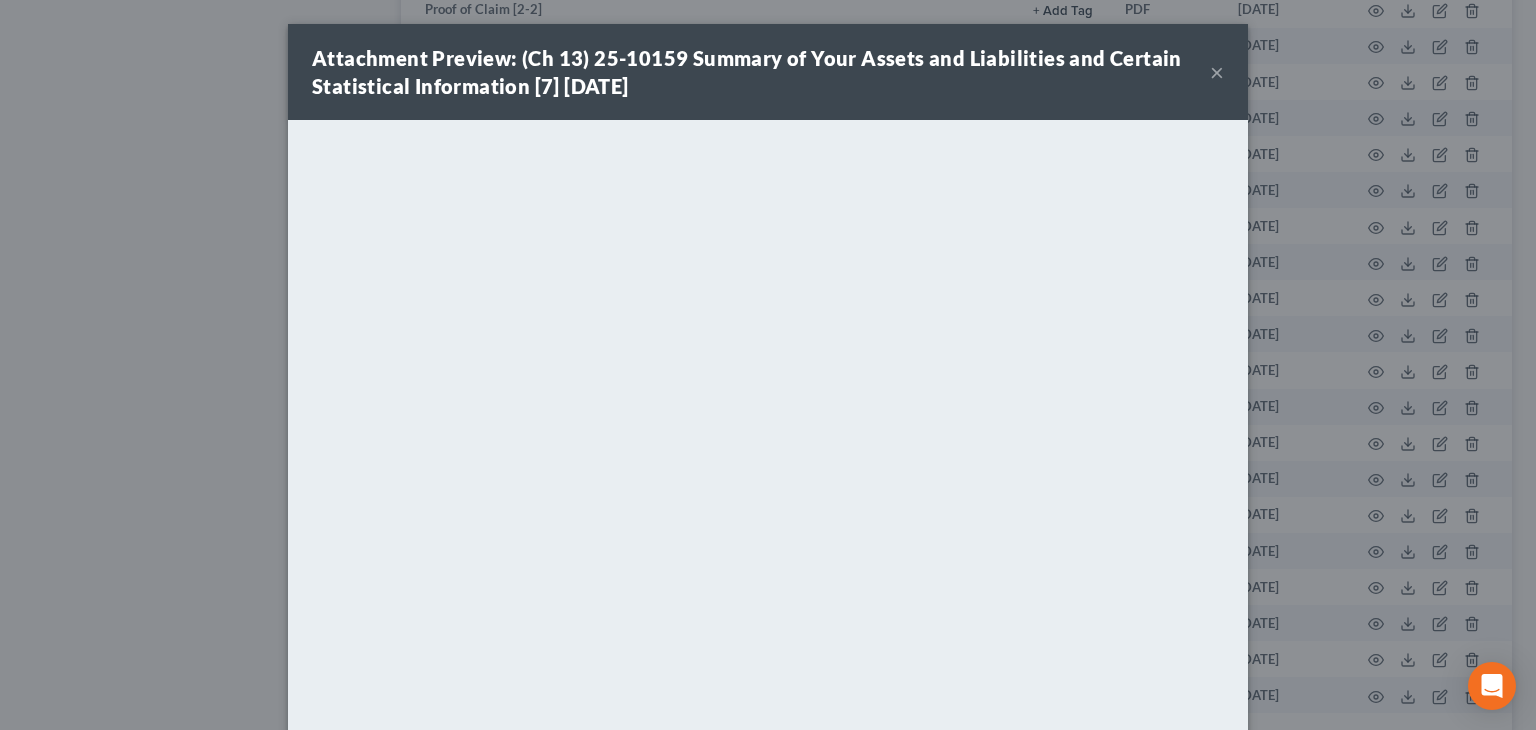 click on "×" at bounding box center (1217, 72) 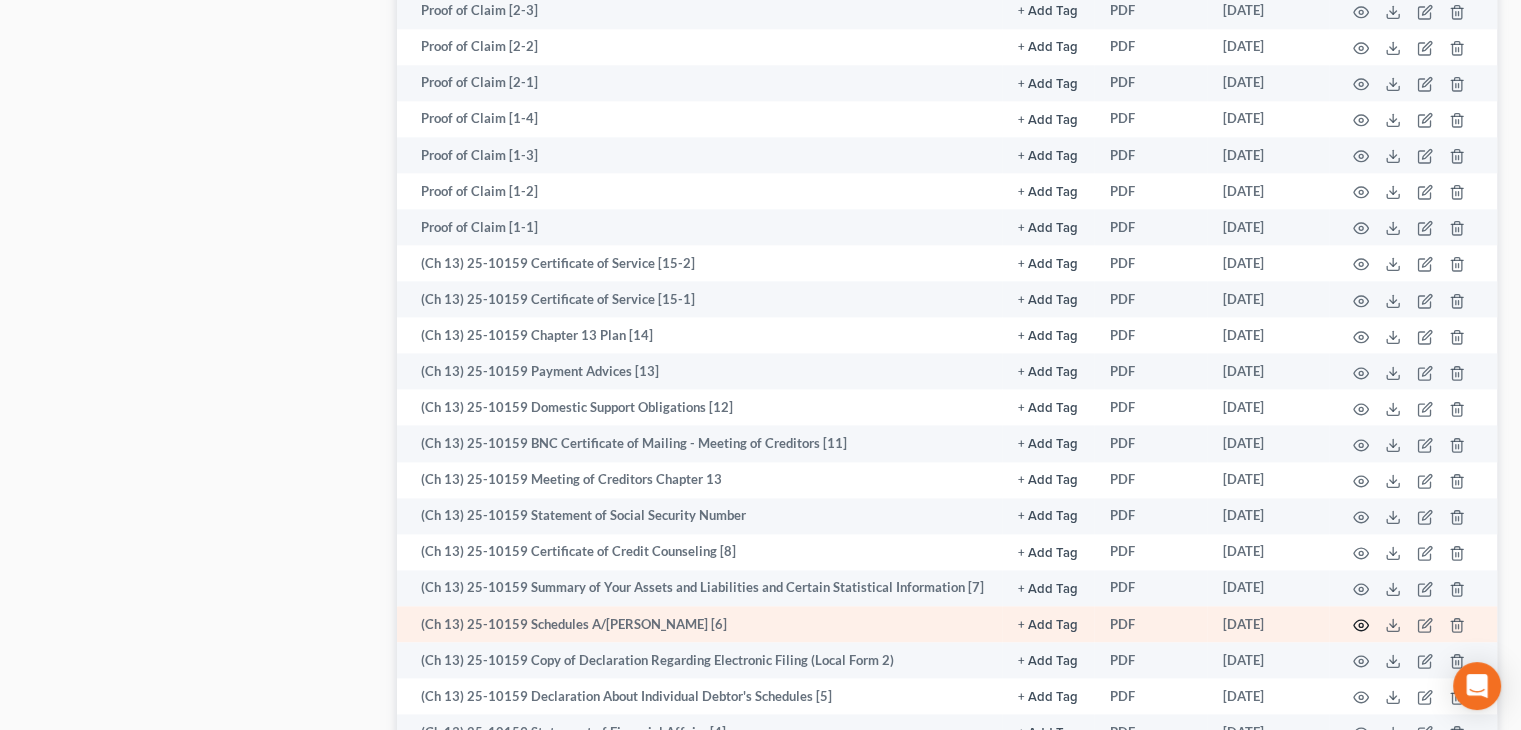 click 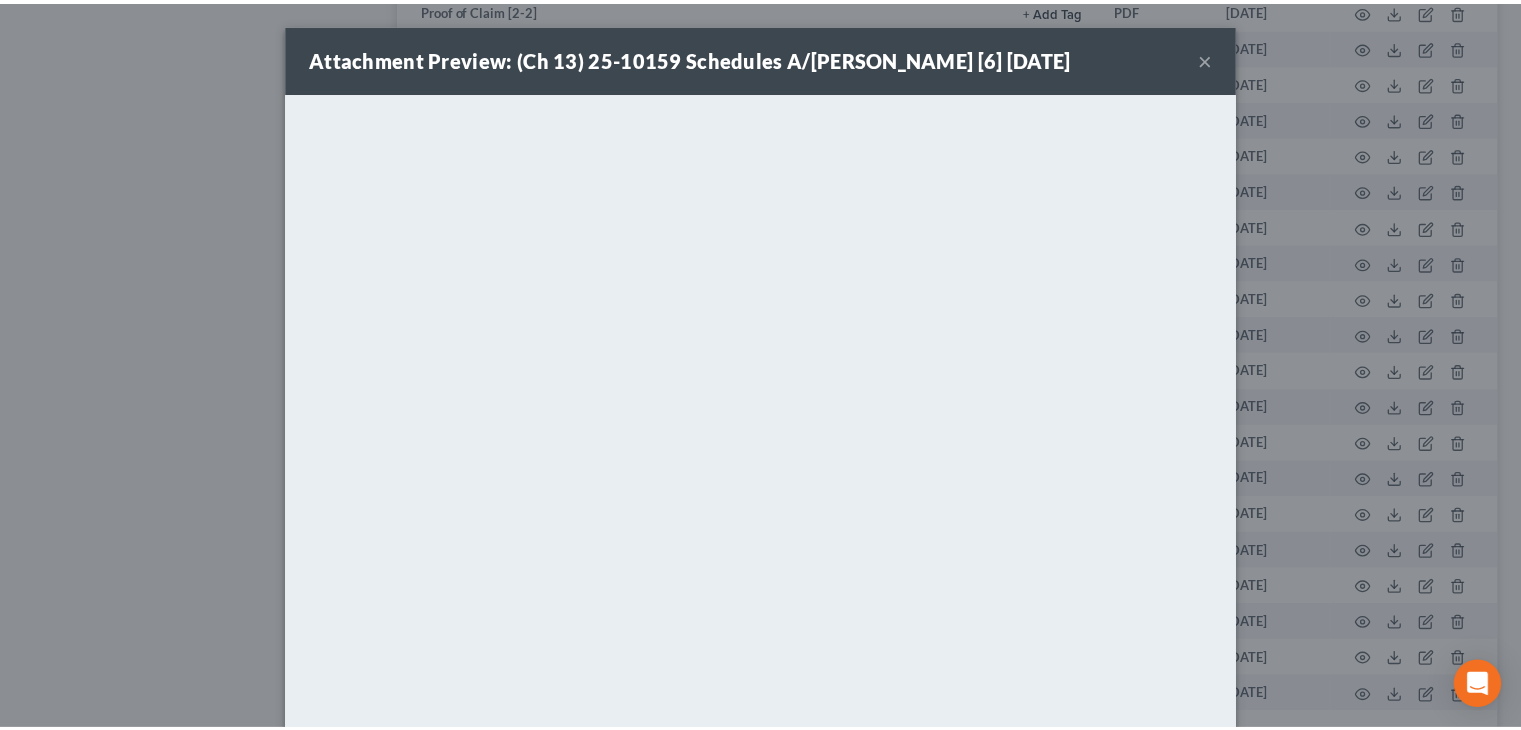 scroll, scrollTop: 12, scrollLeft: 0, axis: vertical 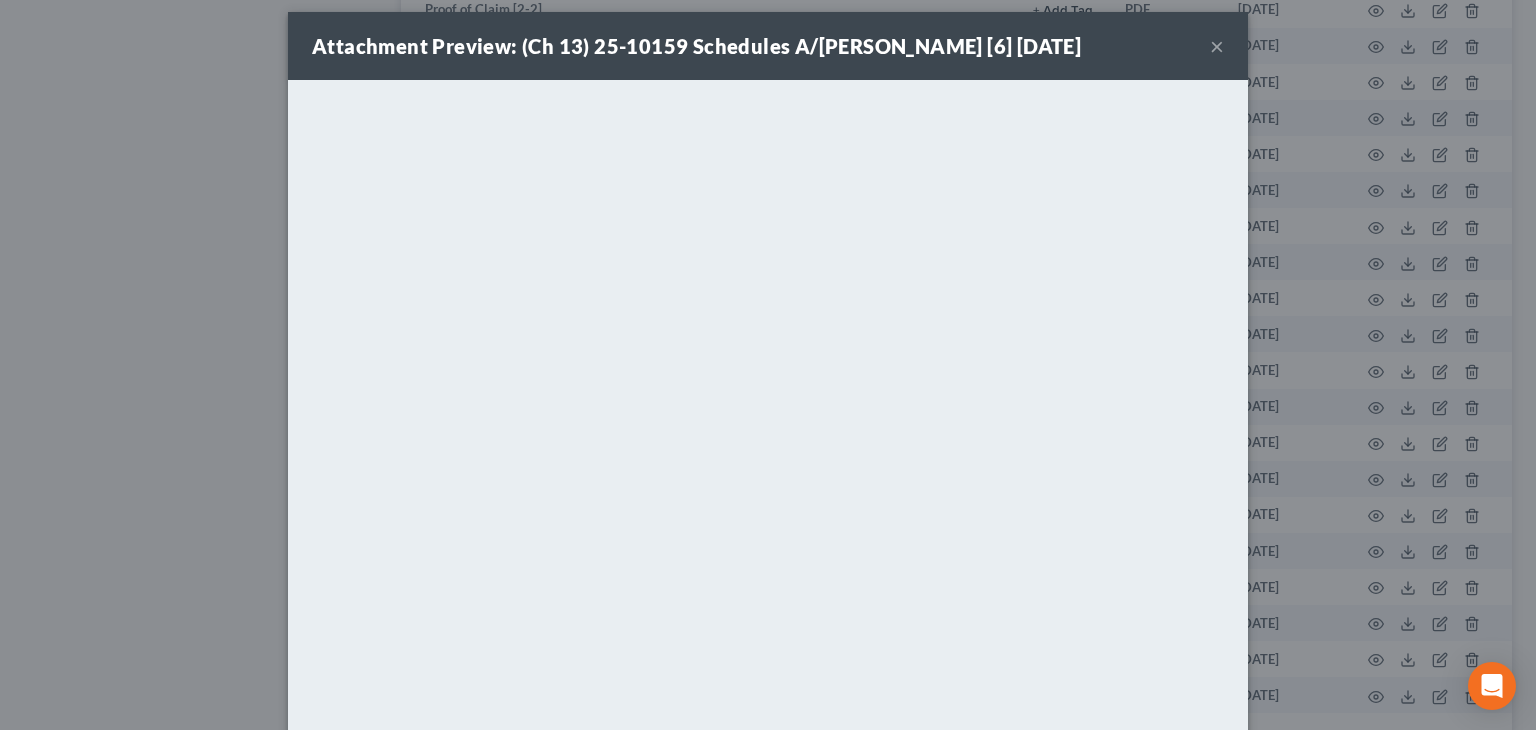 click on "Attachment Preview: (Ch 13) 25-10159 Schedules A/B-J [6] 02/26/2025 ×" at bounding box center [768, 46] 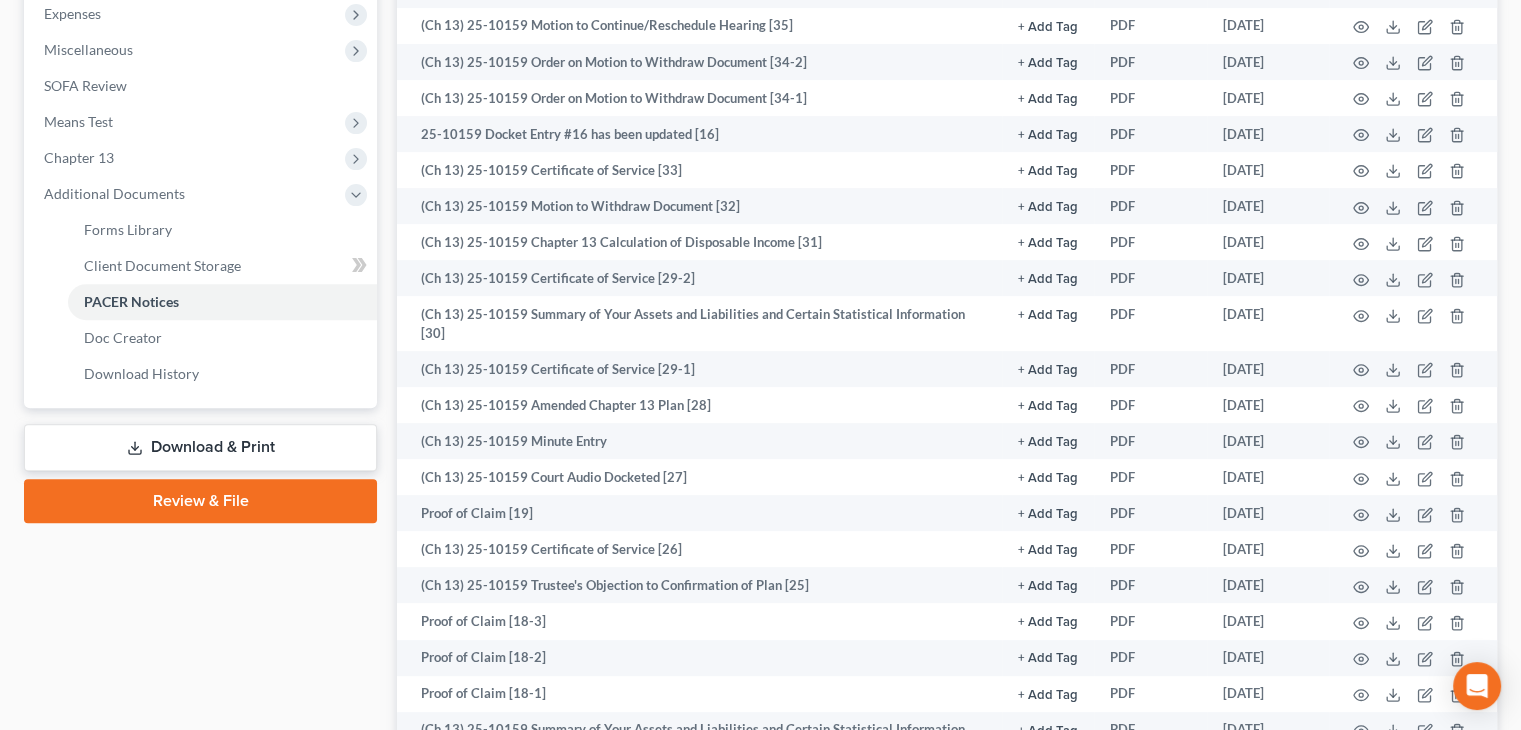 scroll, scrollTop: 700, scrollLeft: 0, axis: vertical 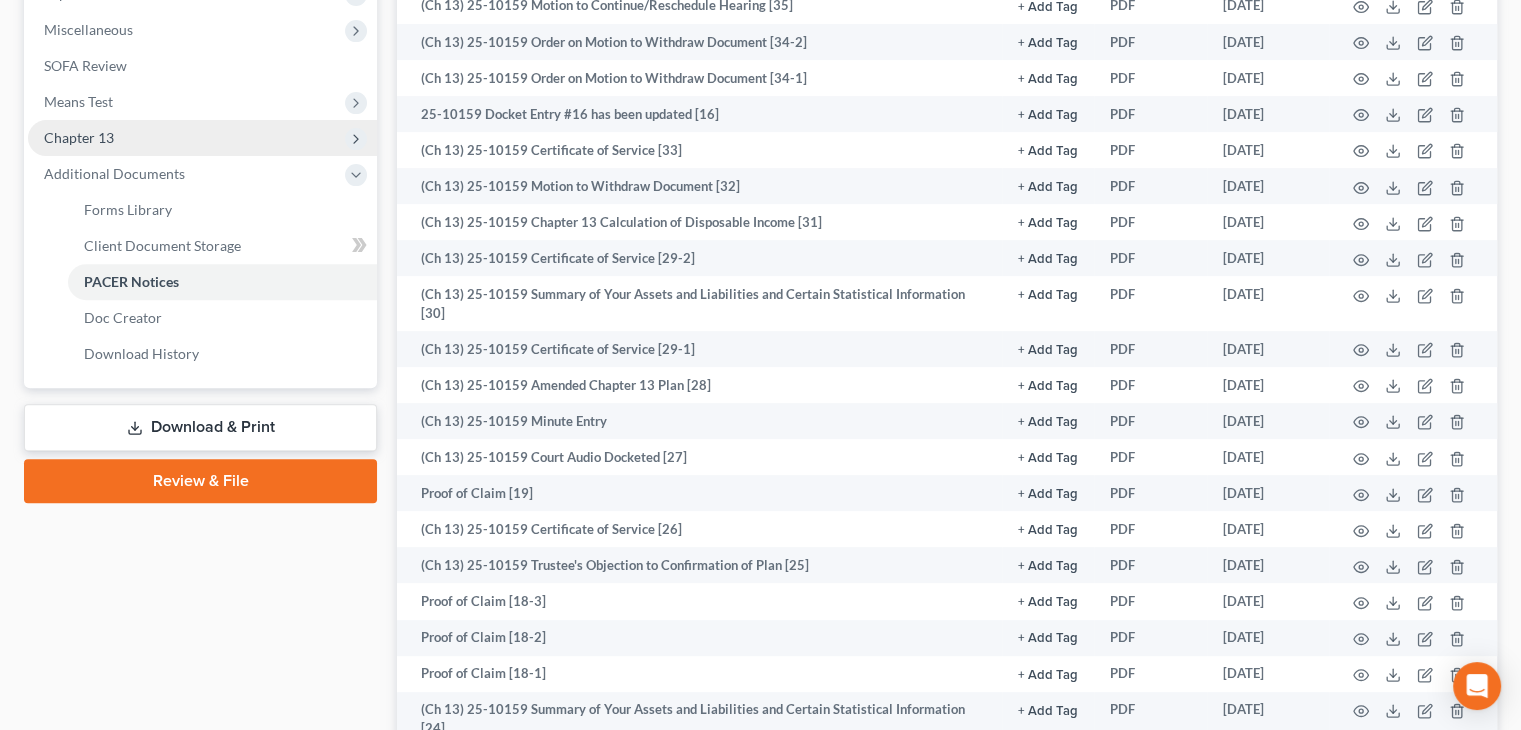 drag, startPoint x: 165, startPoint y: 135, endPoint x: 165, endPoint y: 146, distance: 11 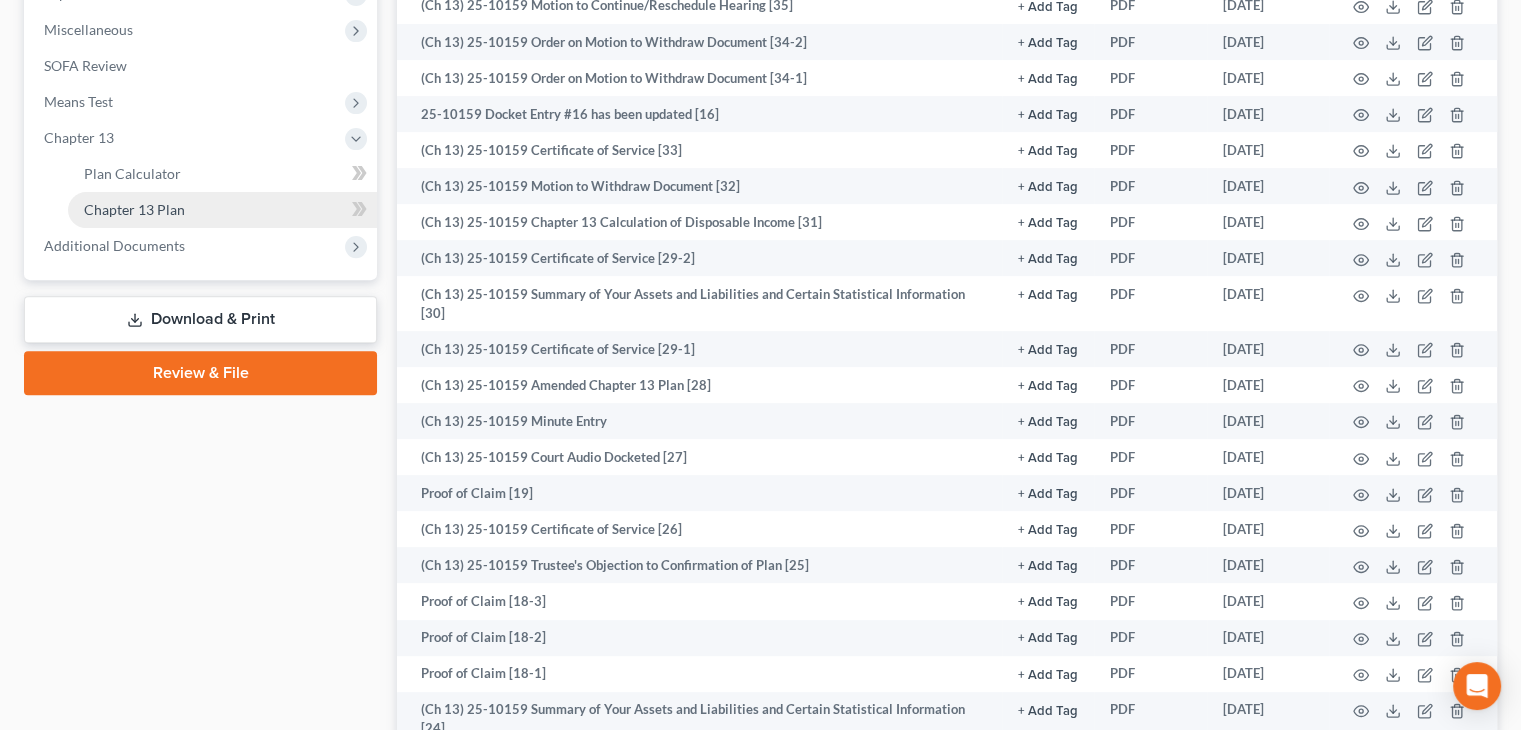 click on "Chapter 13 Plan" 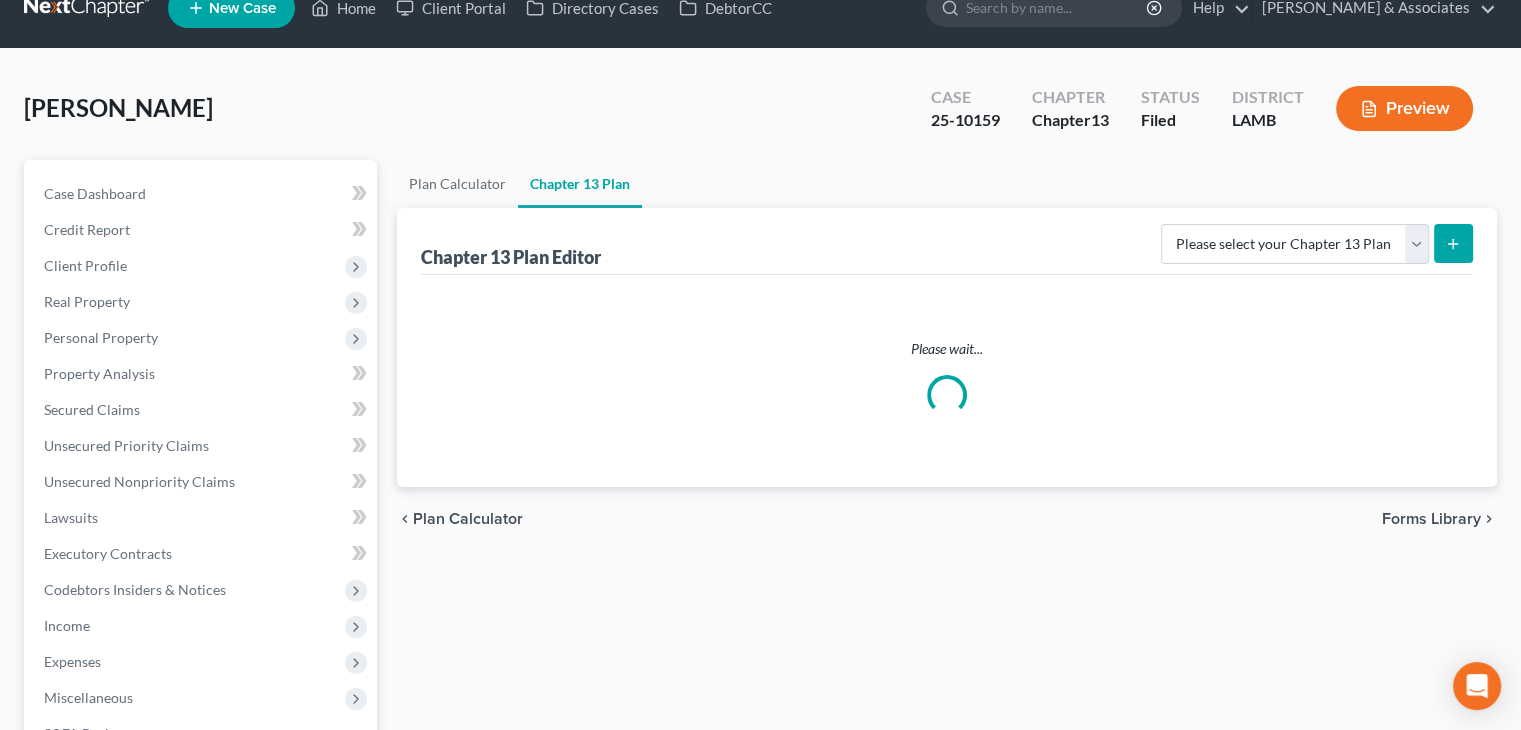 scroll, scrollTop: 0, scrollLeft: 0, axis: both 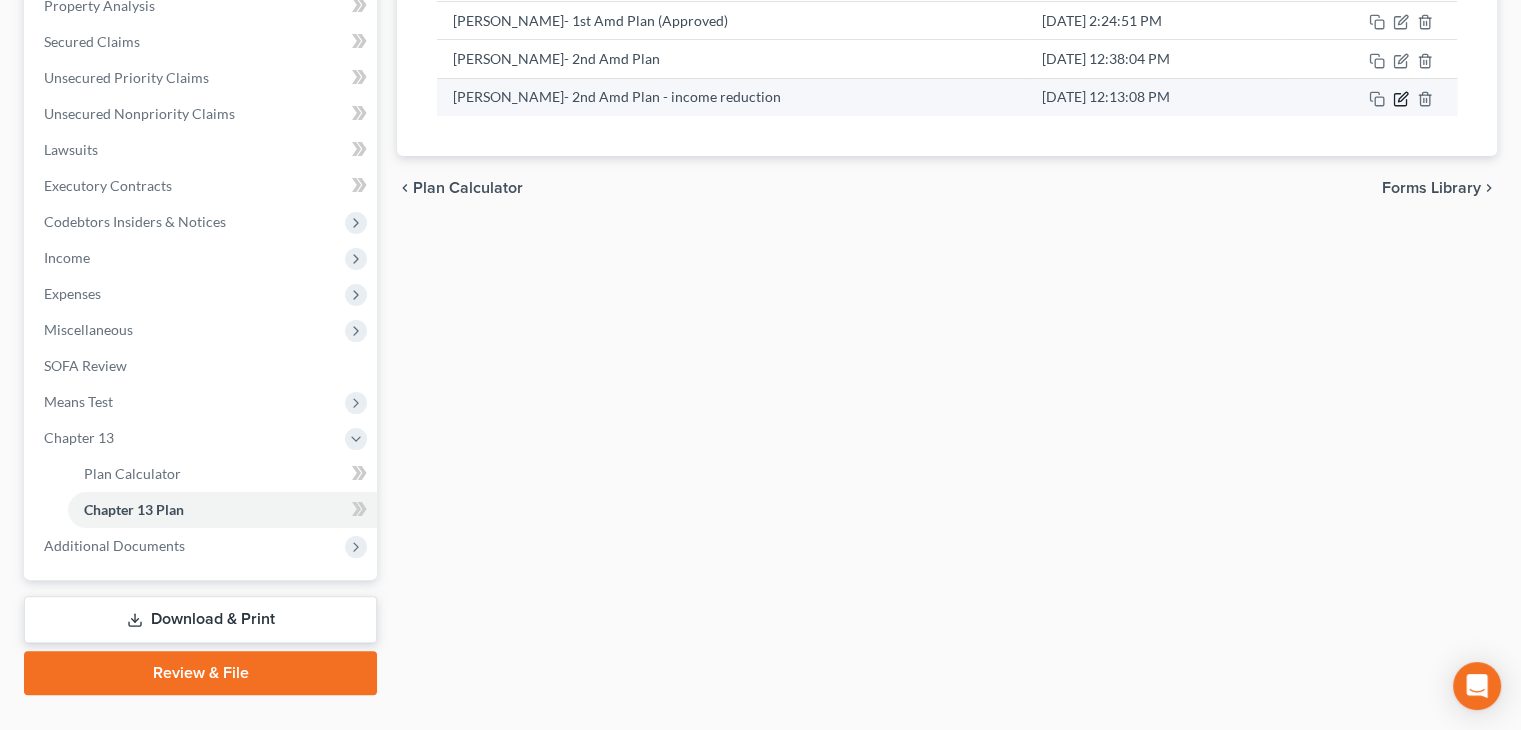 click 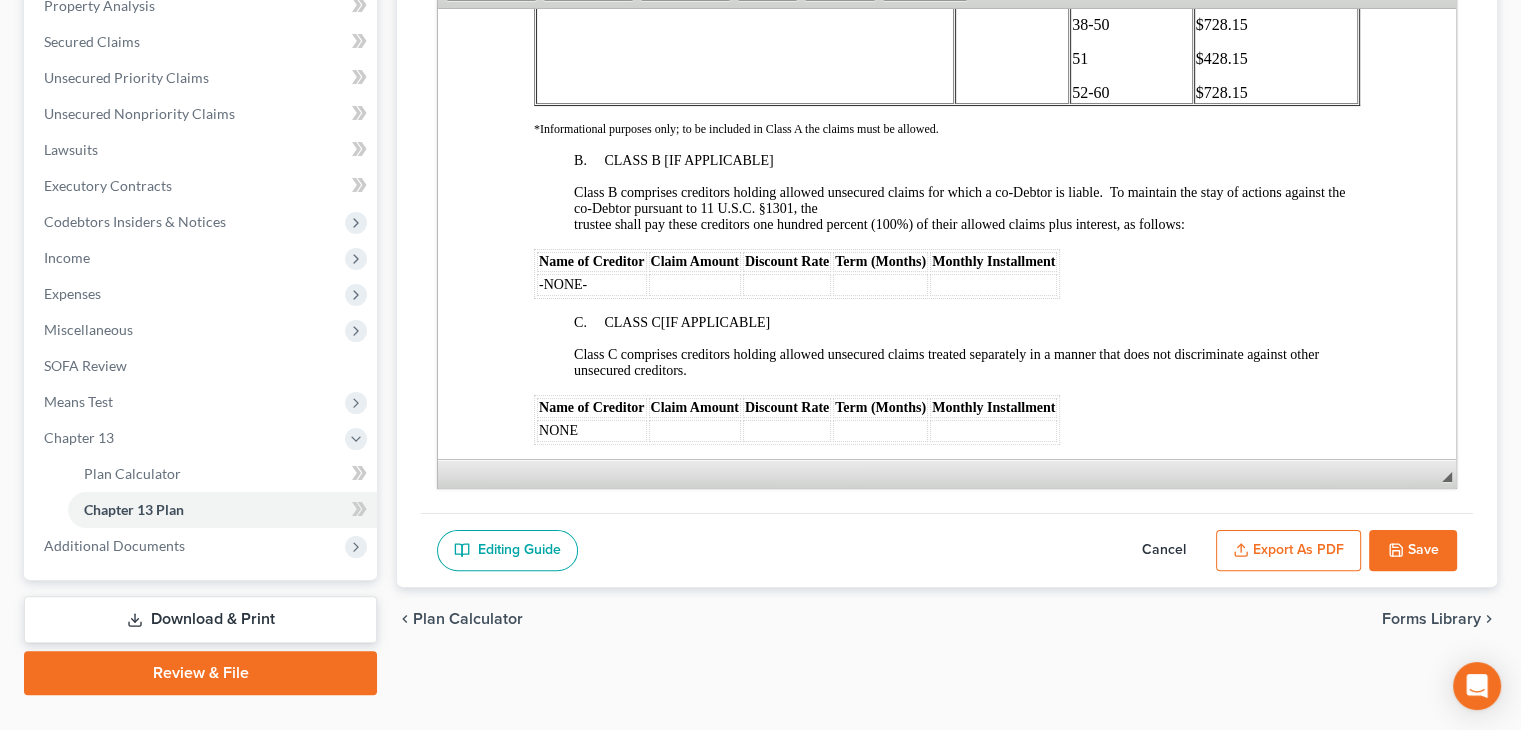 scroll, scrollTop: 3800, scrollLeft: 0, axis: vertical 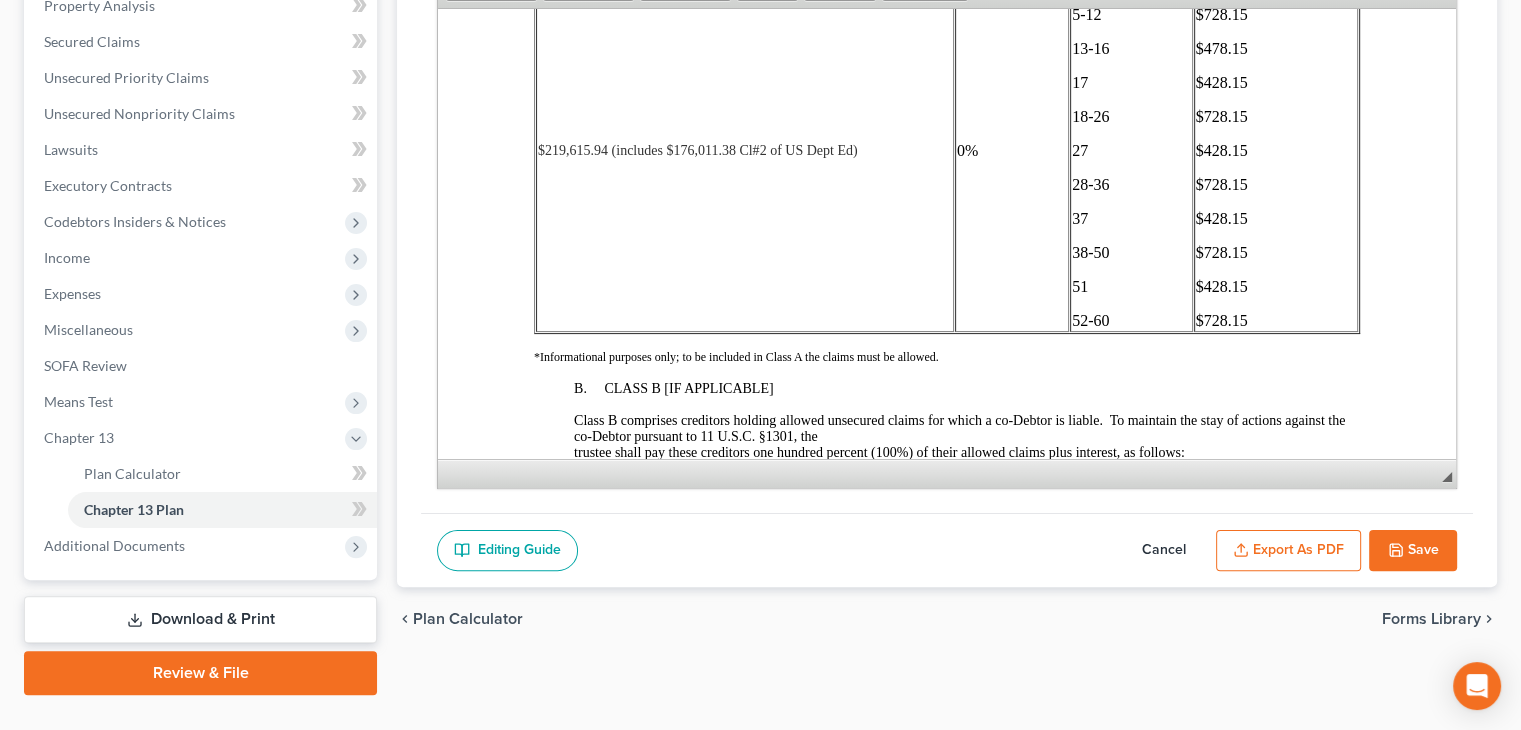 click on "Cancel" 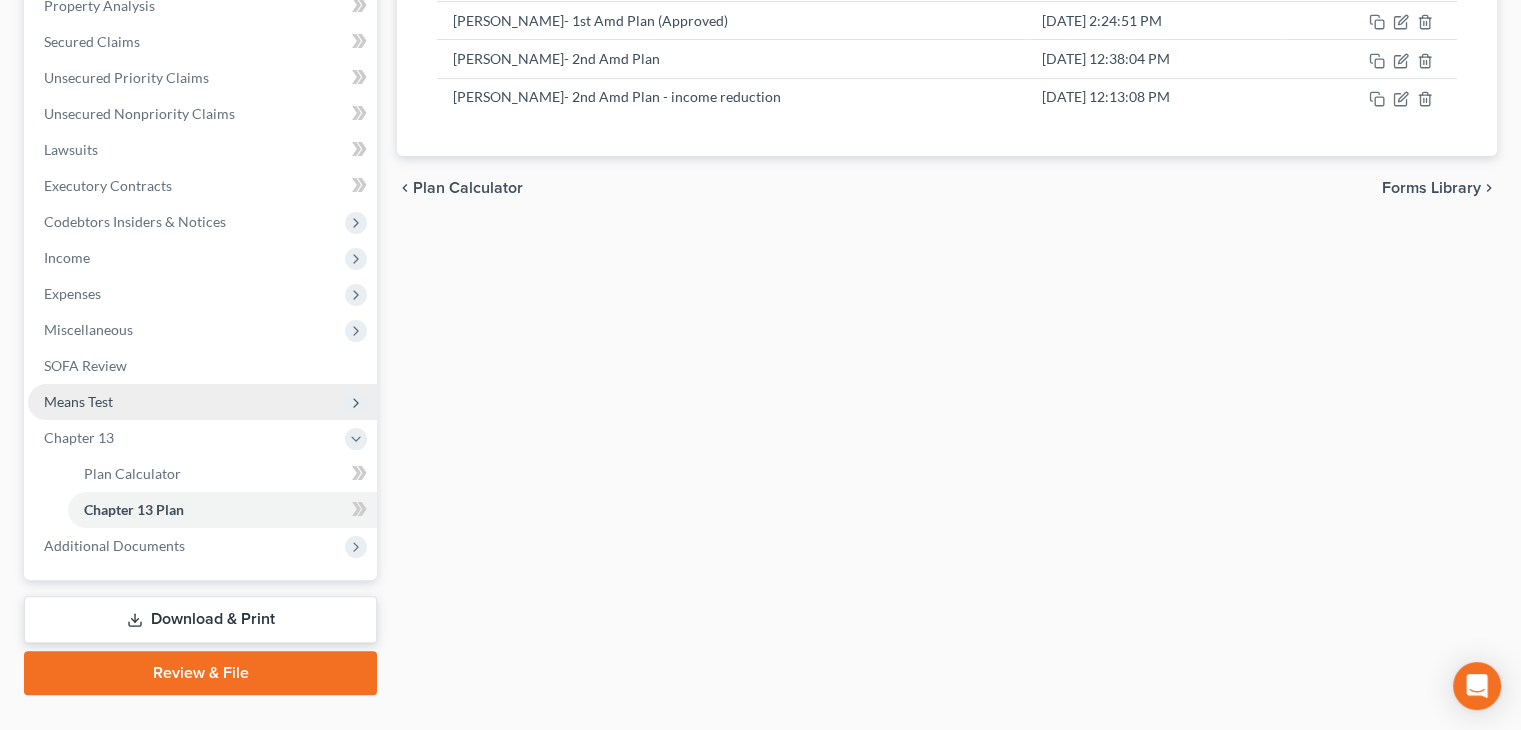click on "Means Test" 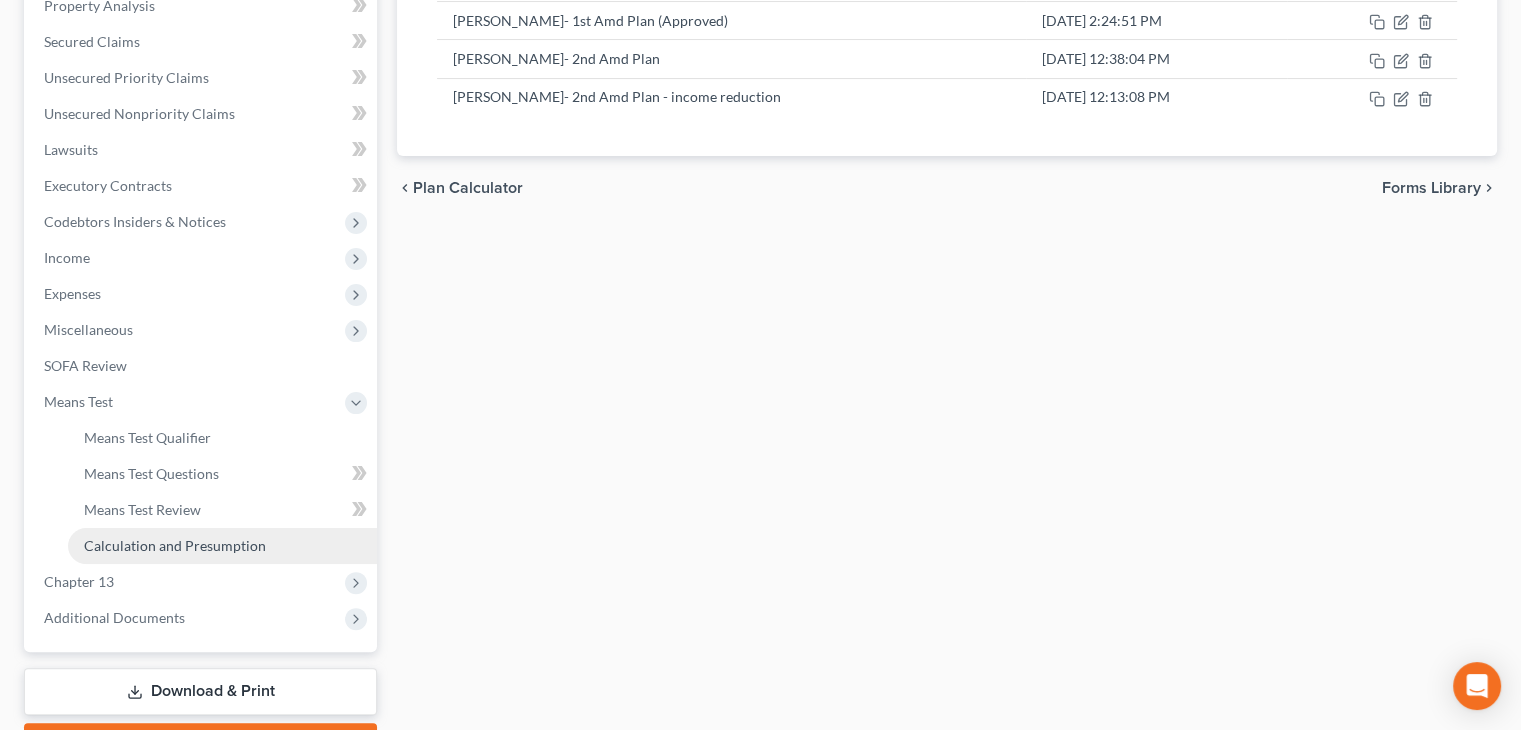click on "Calculation and Presumption" 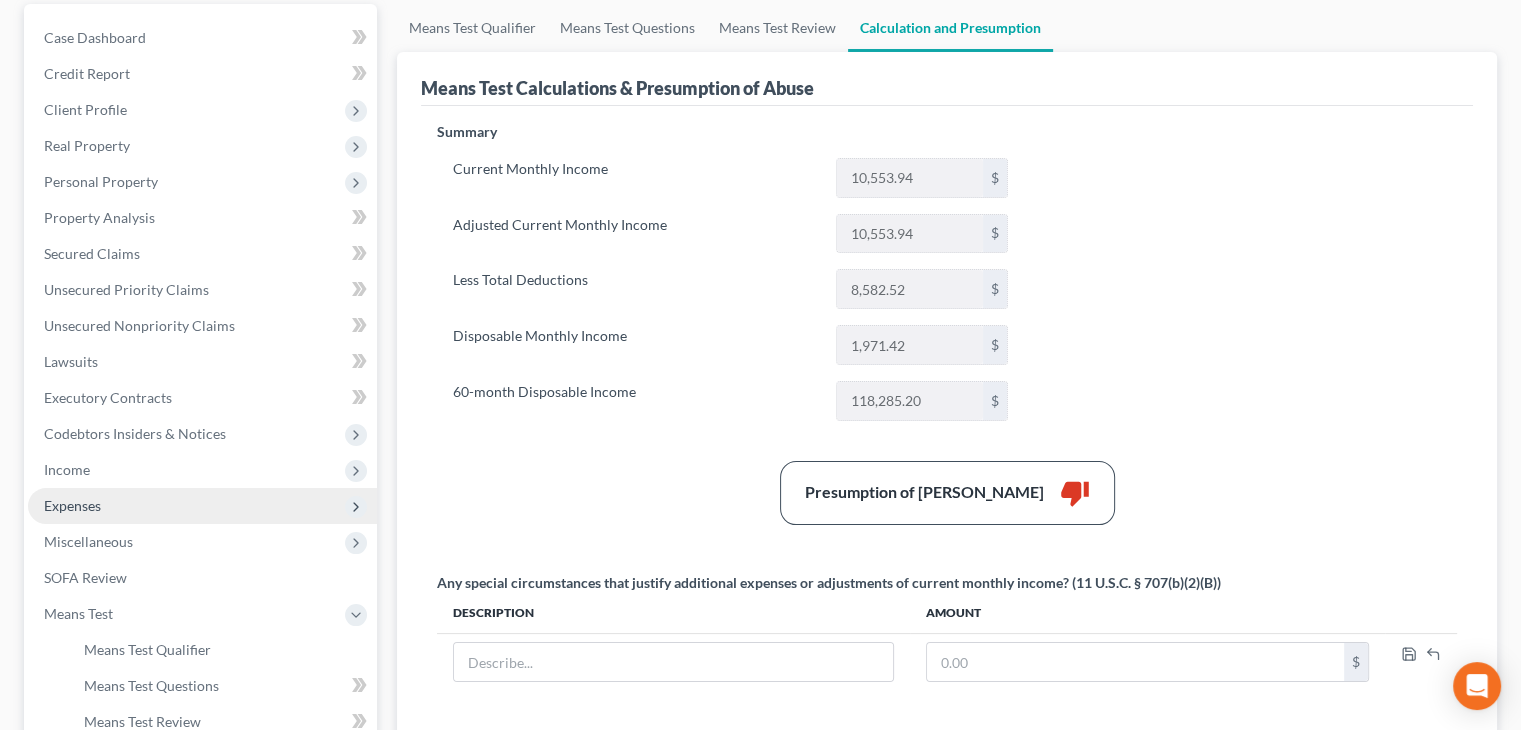 scroll, scrollTop: 200, scrollLeft: 0, axis: vertical 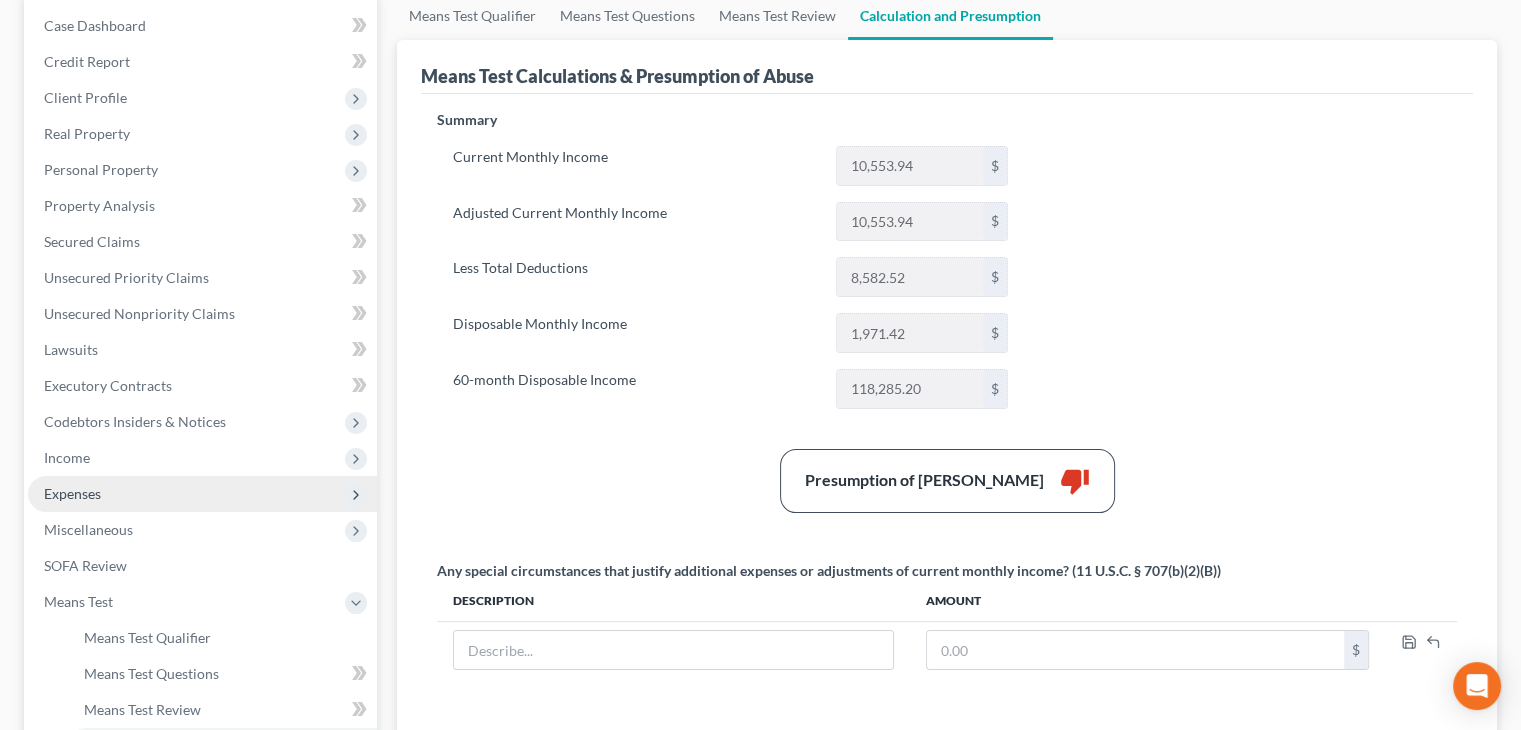 click on "Expenses" 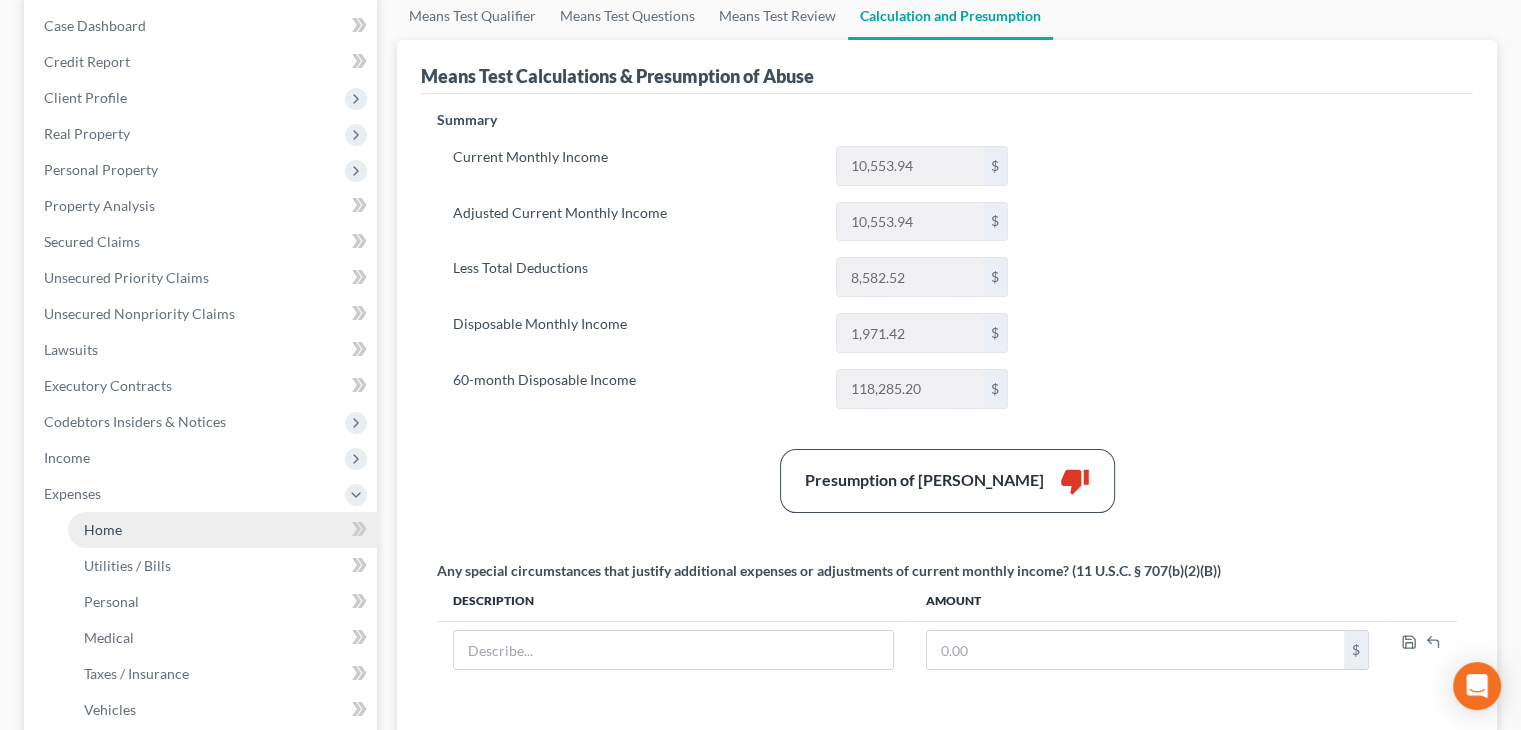 click on "Home" 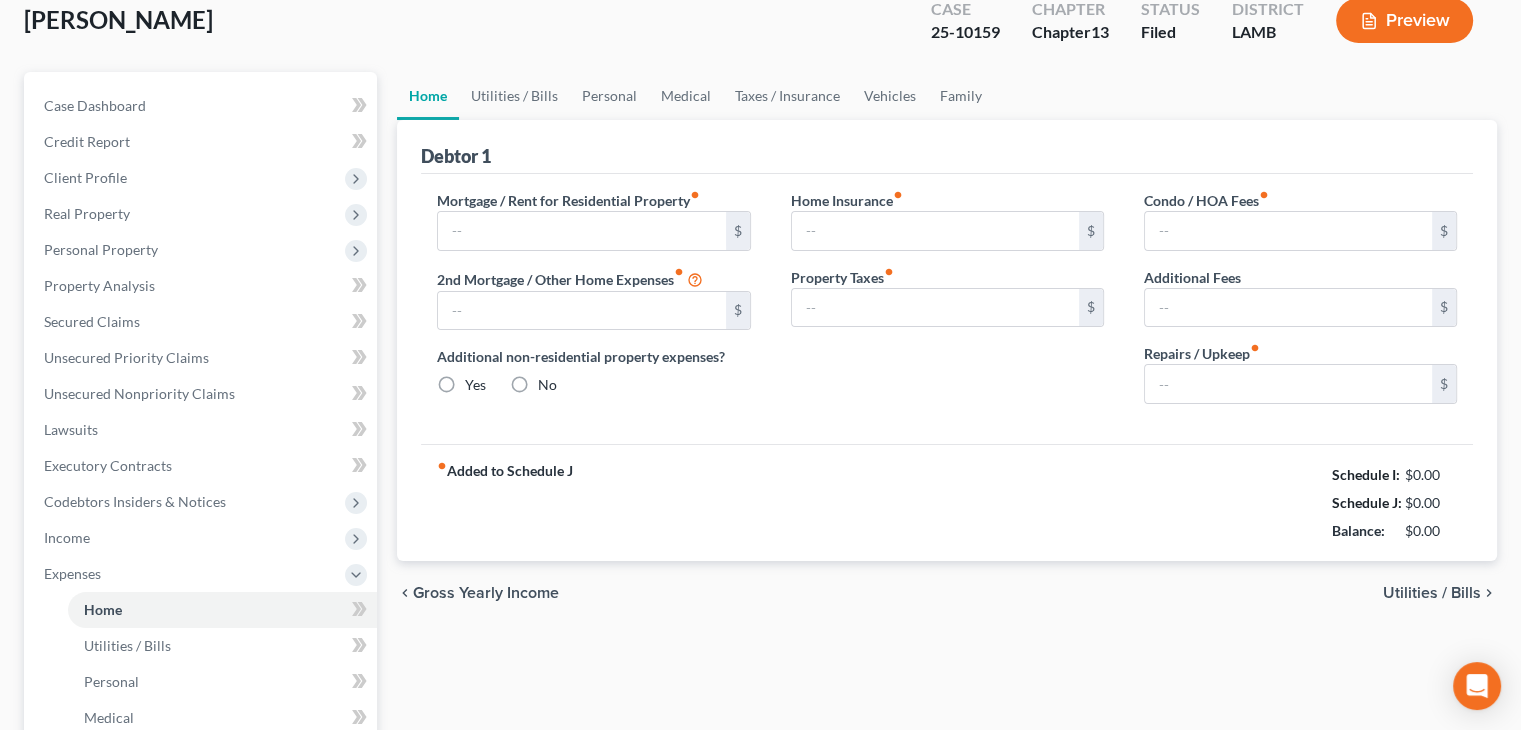scroll, scrollTop: 12, scrollLeft: 0, axis: vertical 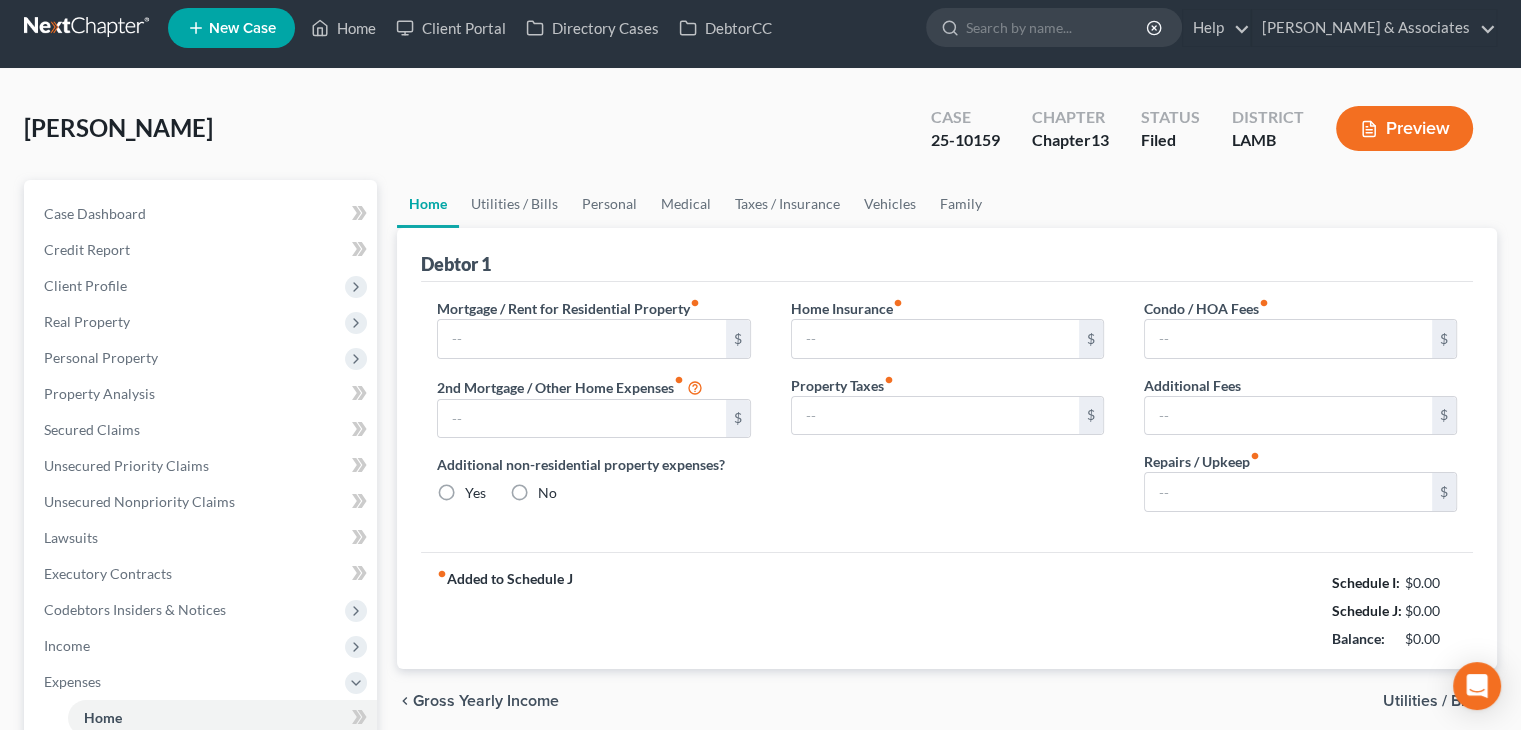 type on "1,359.97" 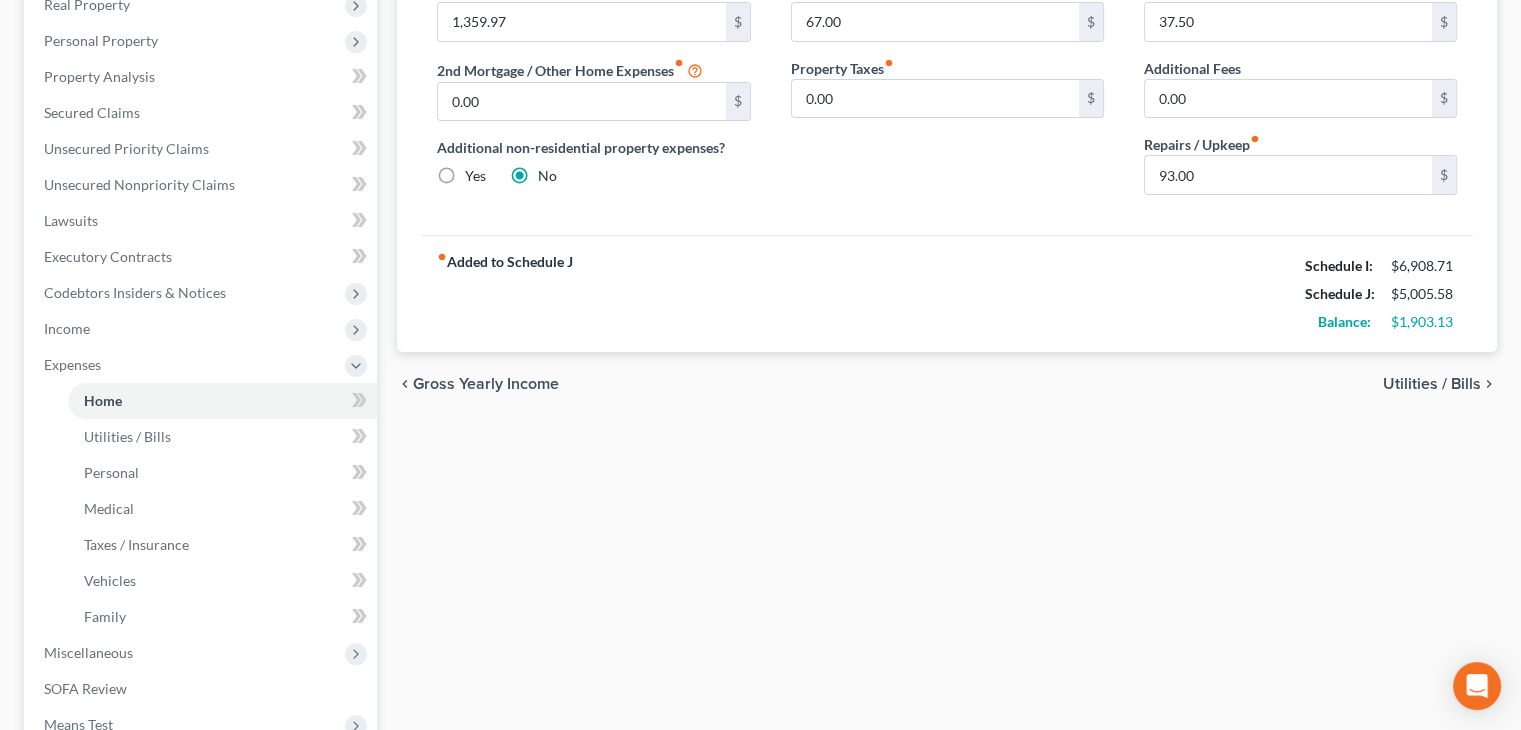 scroll, scrollTop: 600, scrollLeft: 0, axis: vertical 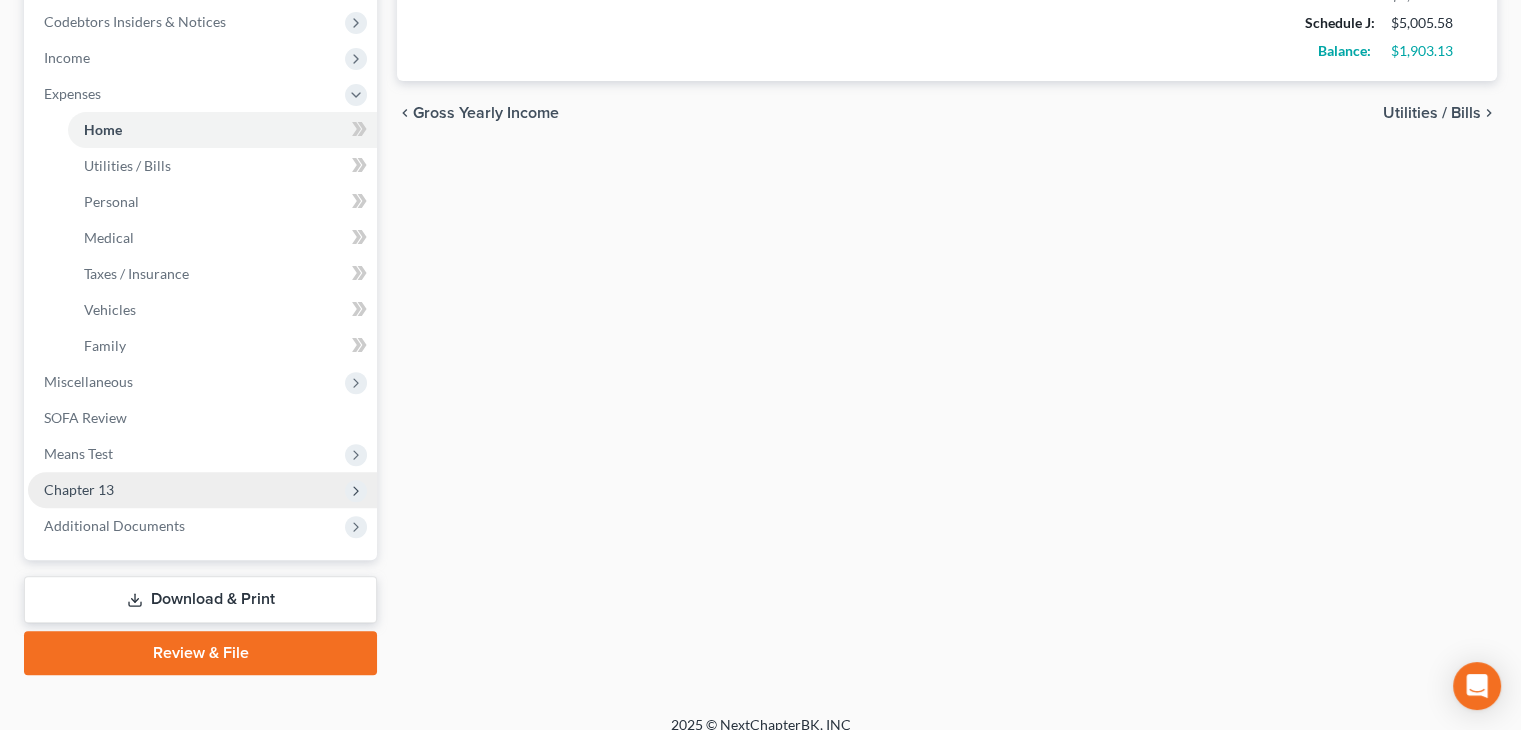 click on "Chapter 13" 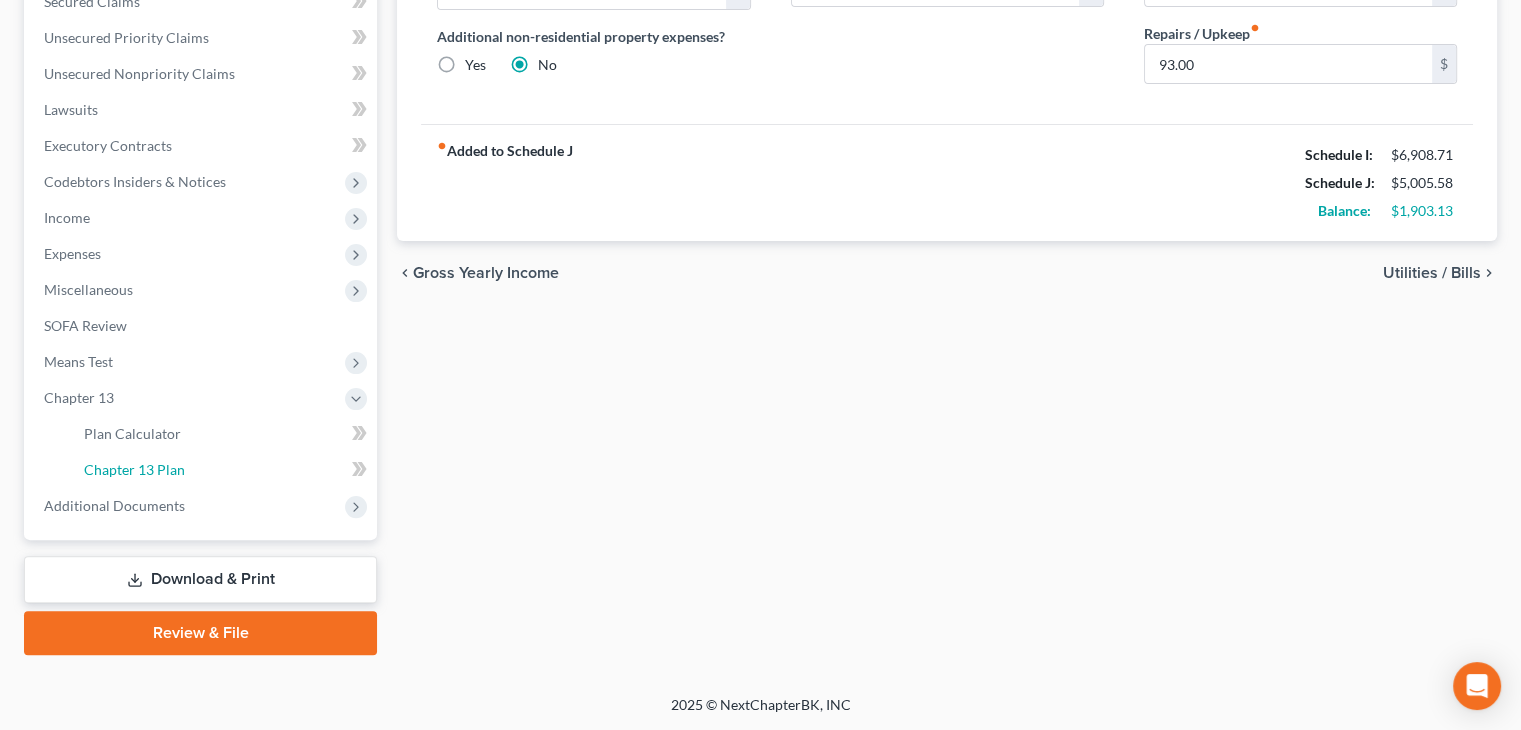 drag, startPoint x: 176, startPoint y: 465, endPoint x: 414, endPoint y: 462, distance: 238.0189 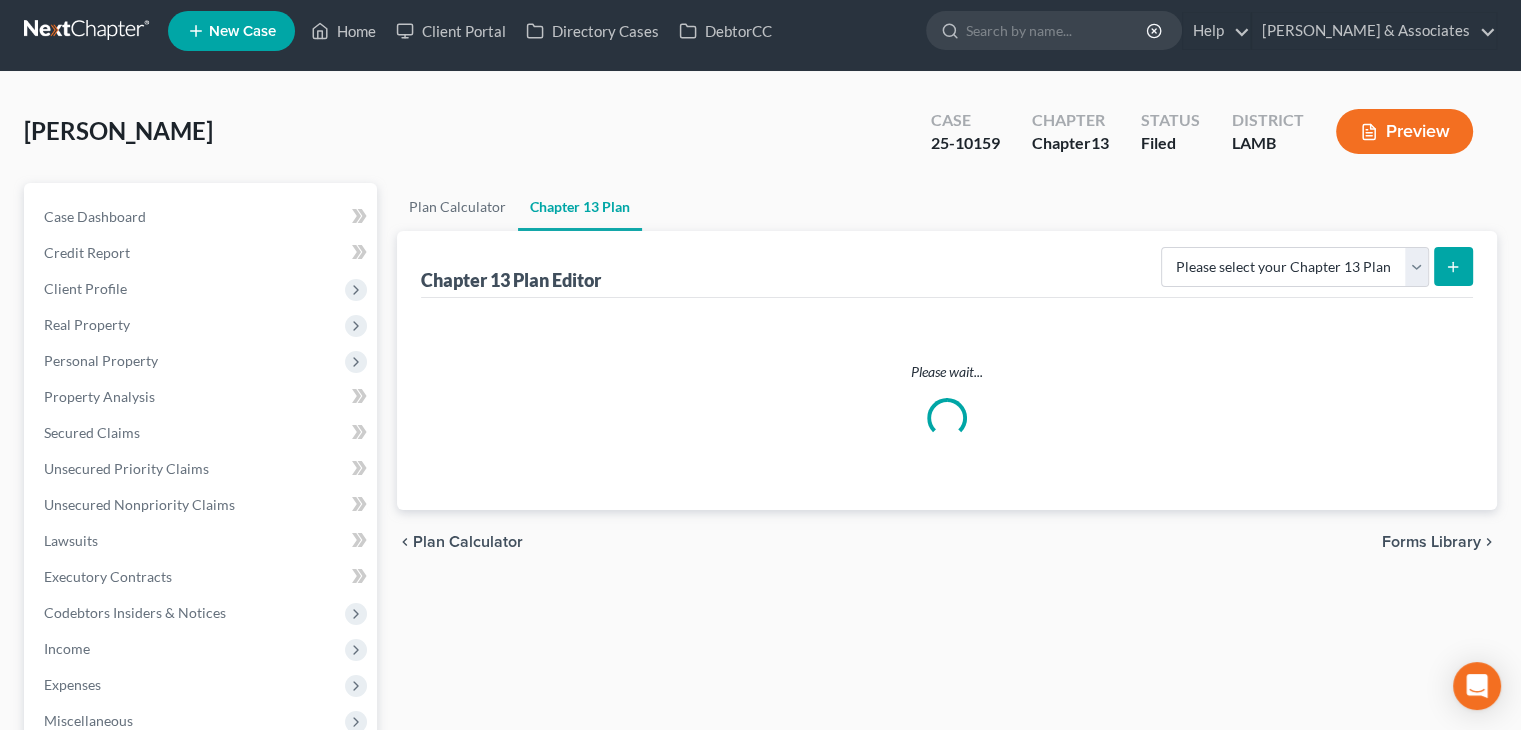 scroll, scrollTop: 0, scrollLeft: 0, axis: both 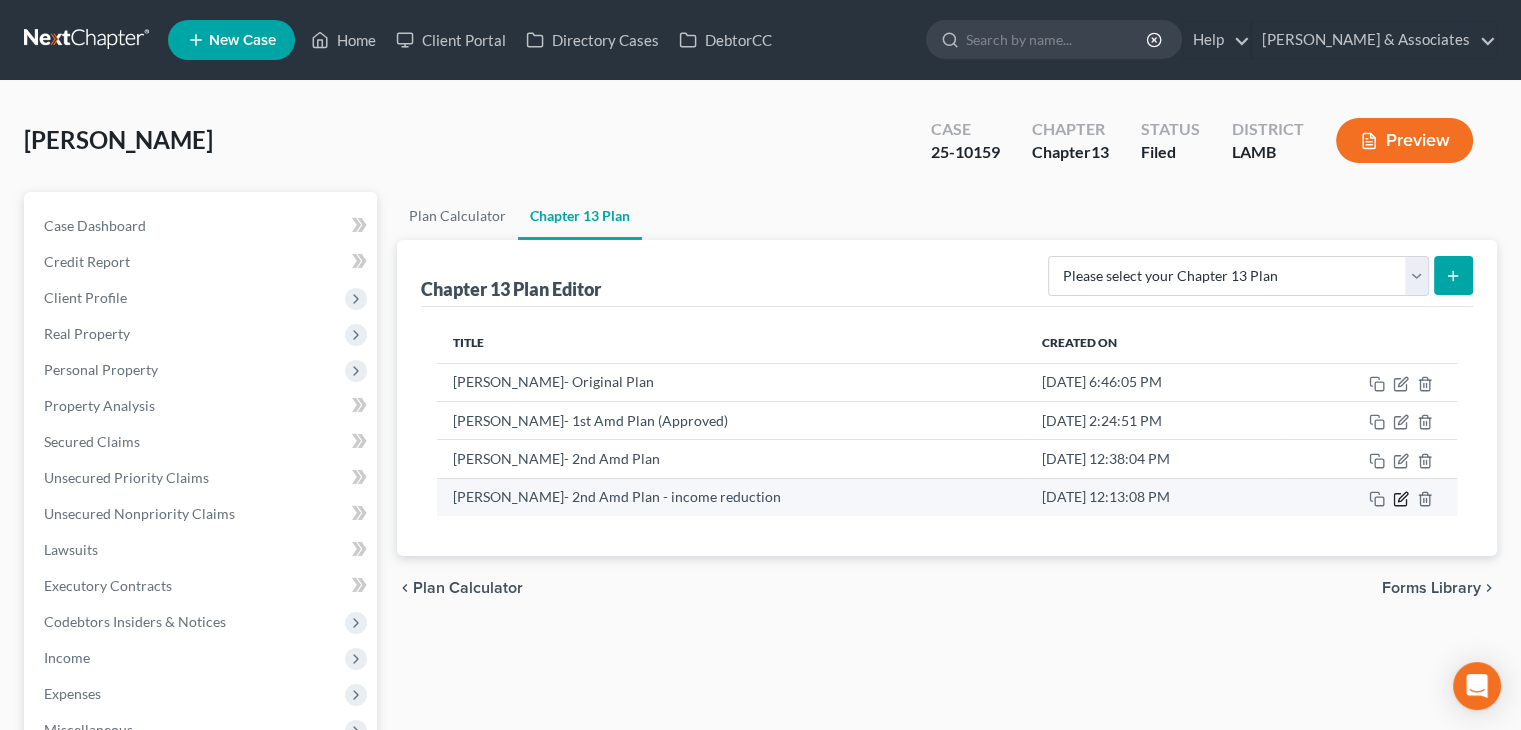 click 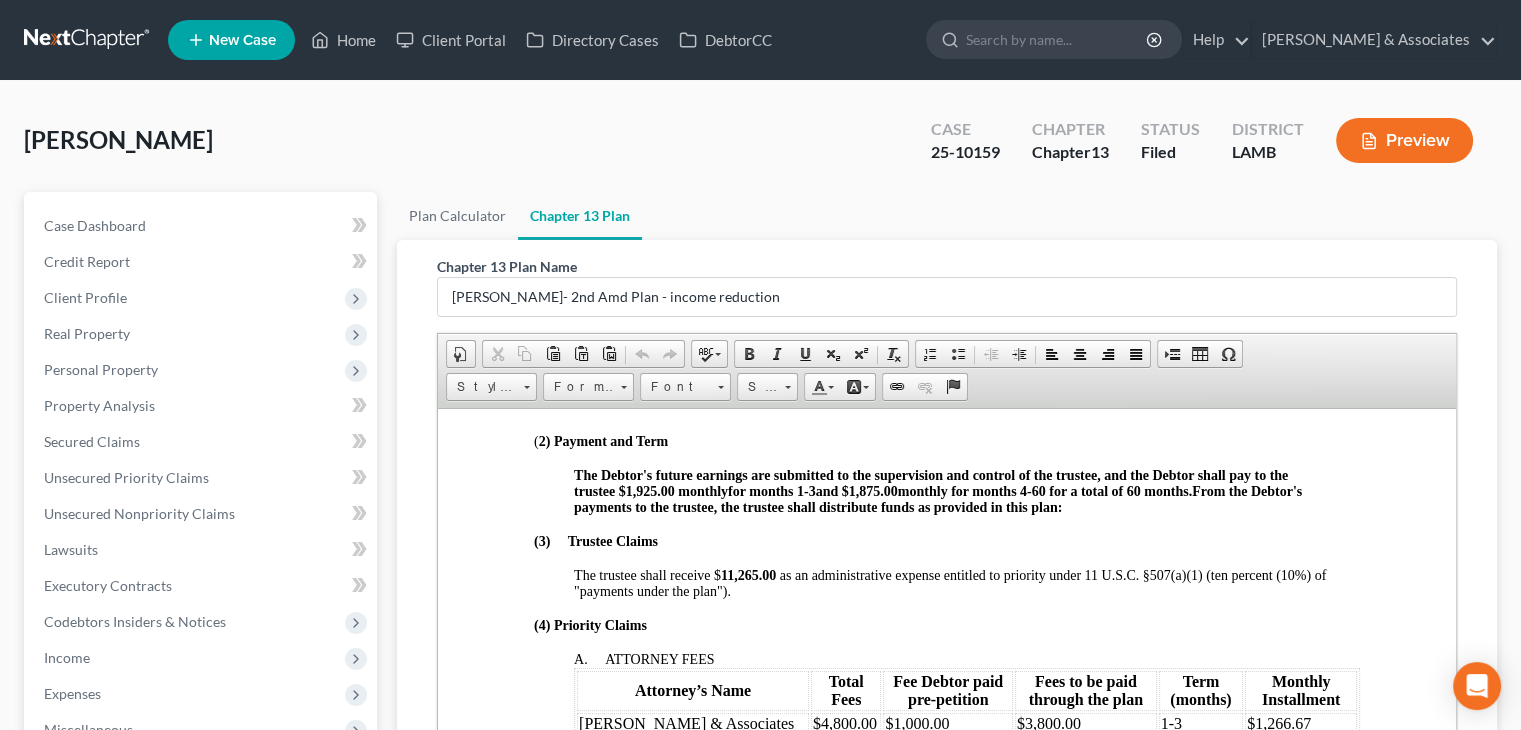 scroll, scrollTop: 800, scrollLeft: 0, axis: vertical 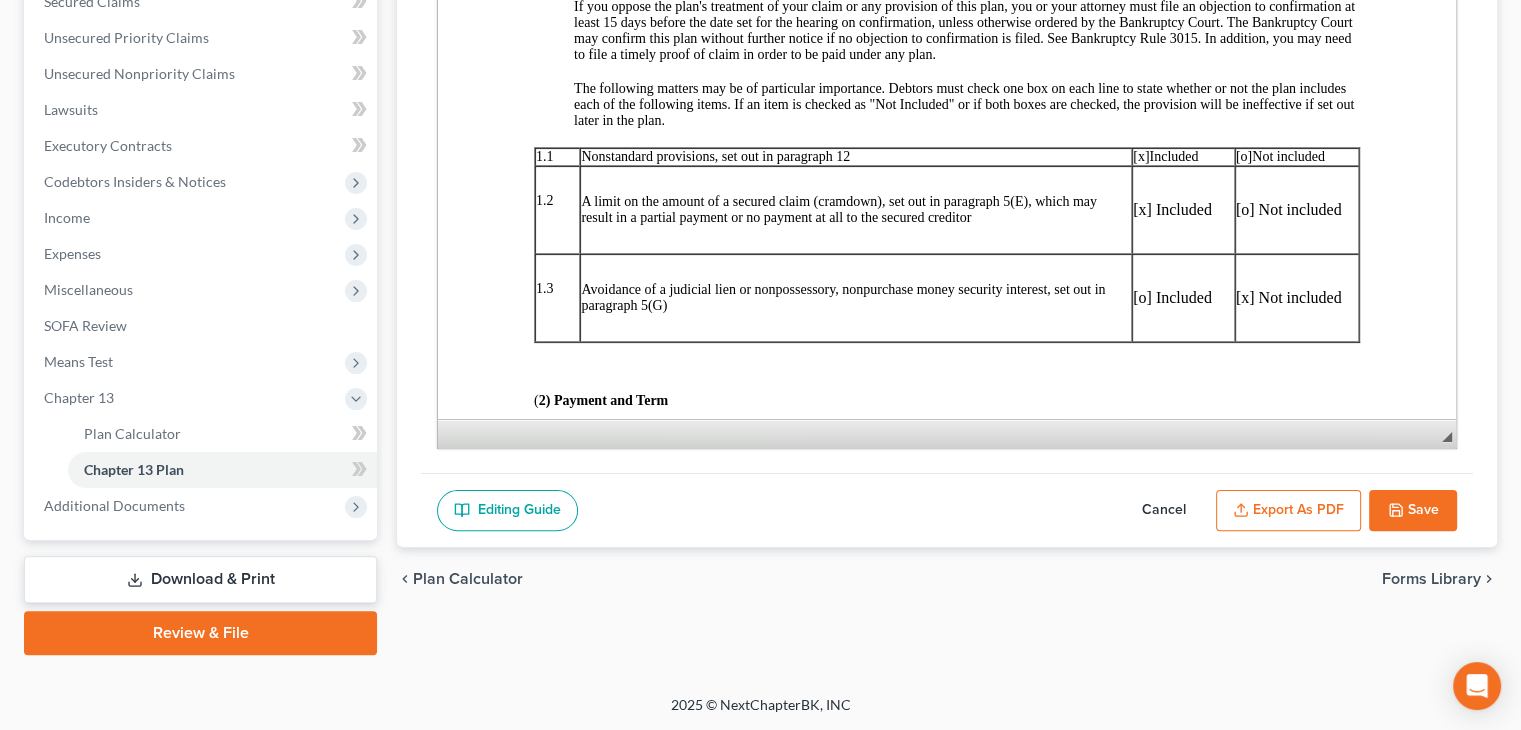 click on "Cancel" 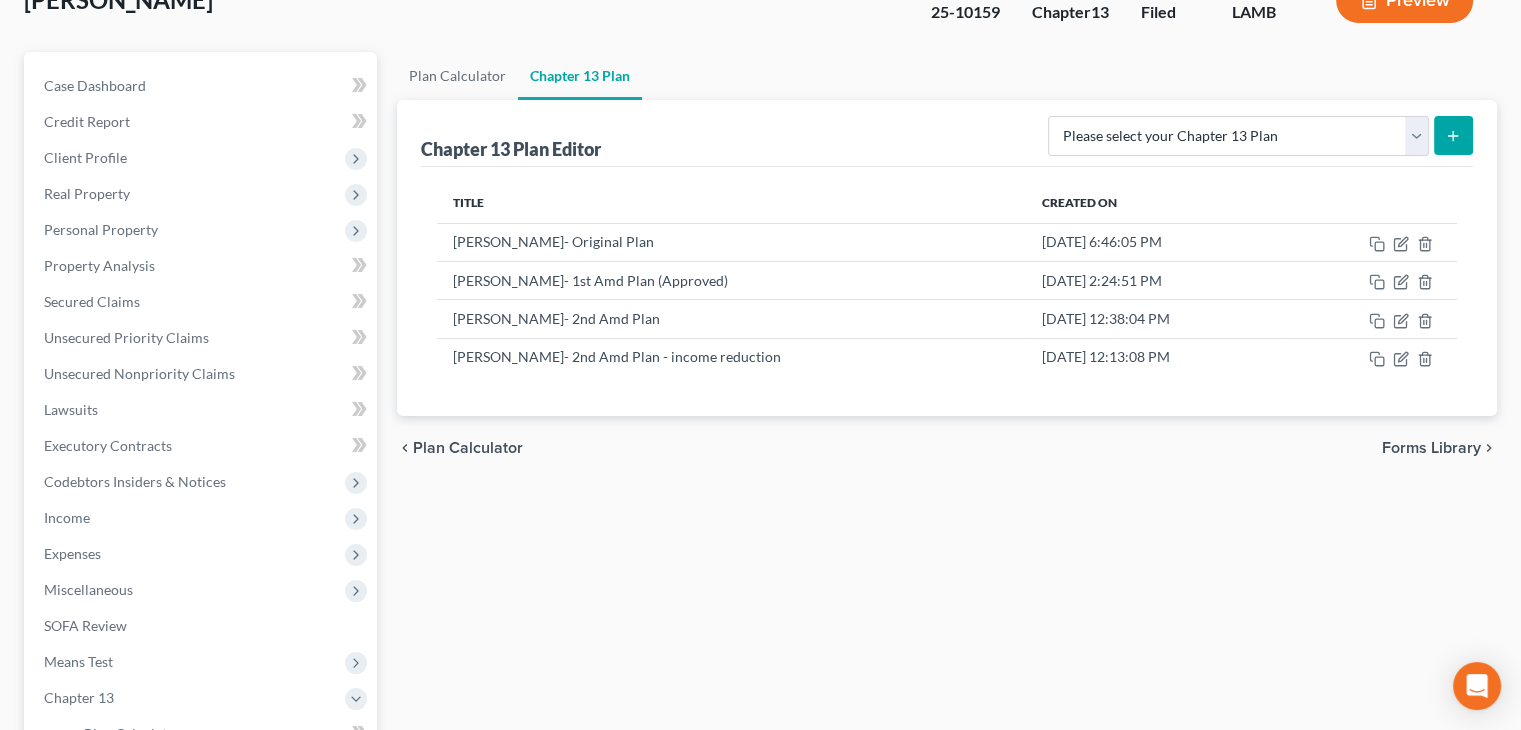 scroll, scrollTop: 140, scrollLeft: 0, axis: vertical 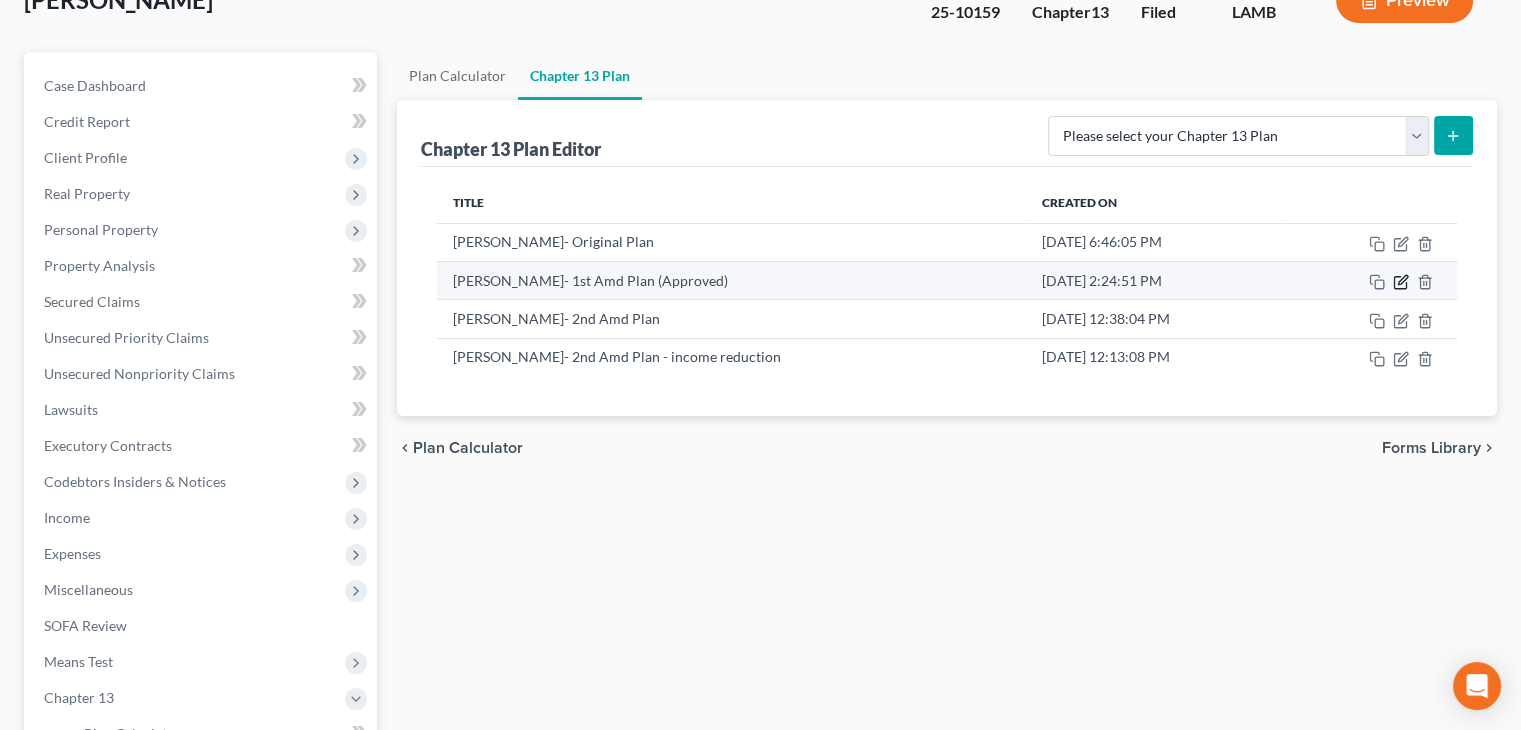 click 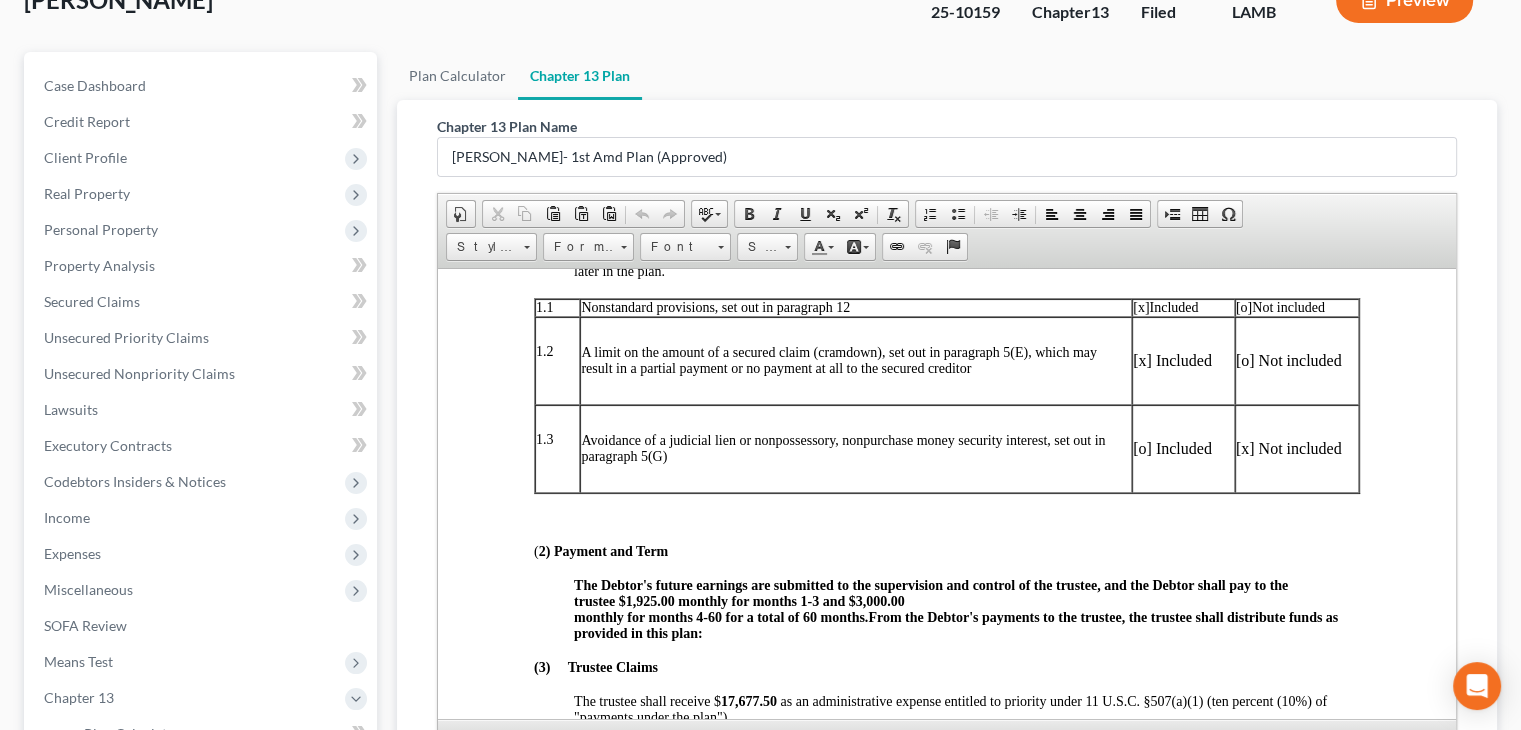 scroll, scrollTop: 200, scrollLeft: 0, axis: vertical 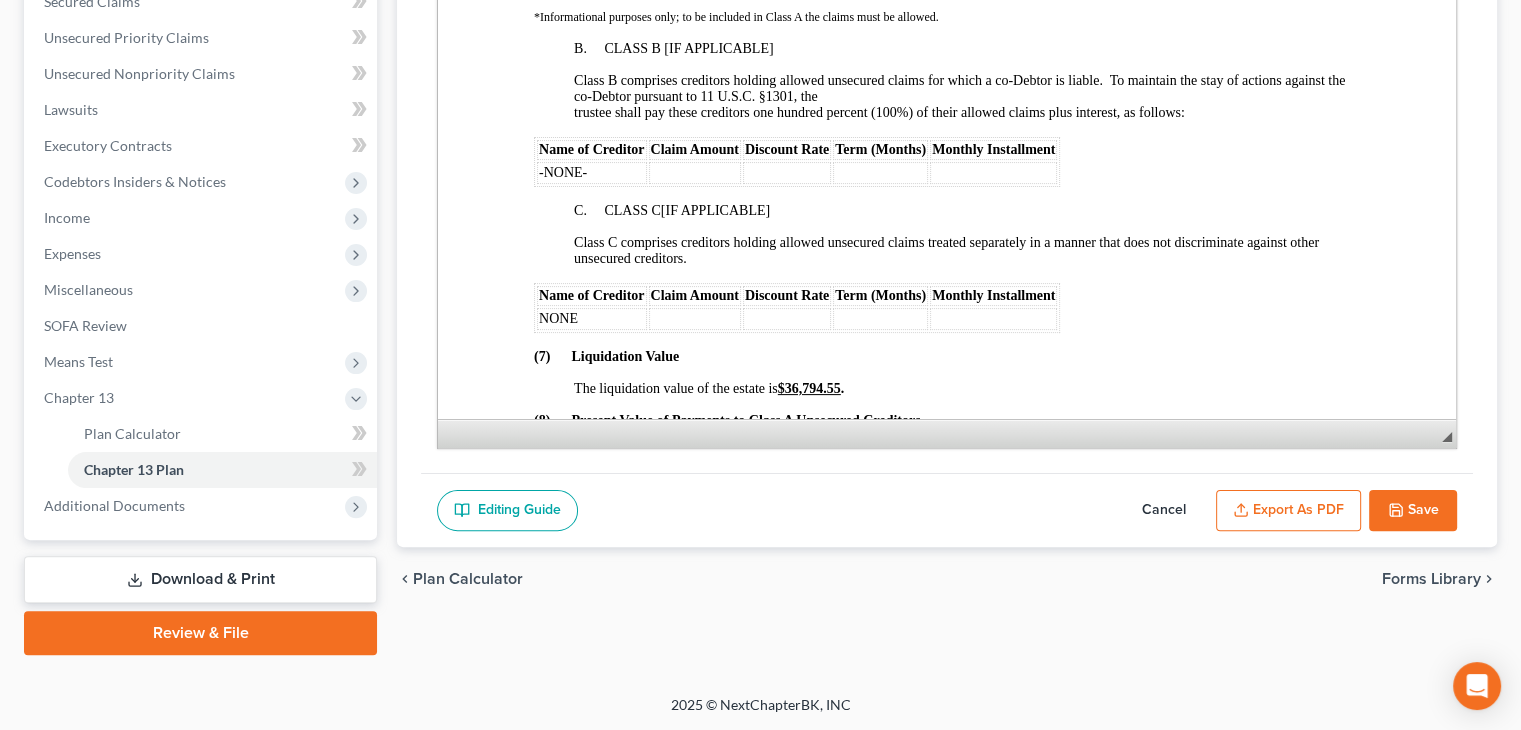 click on "Cancel" 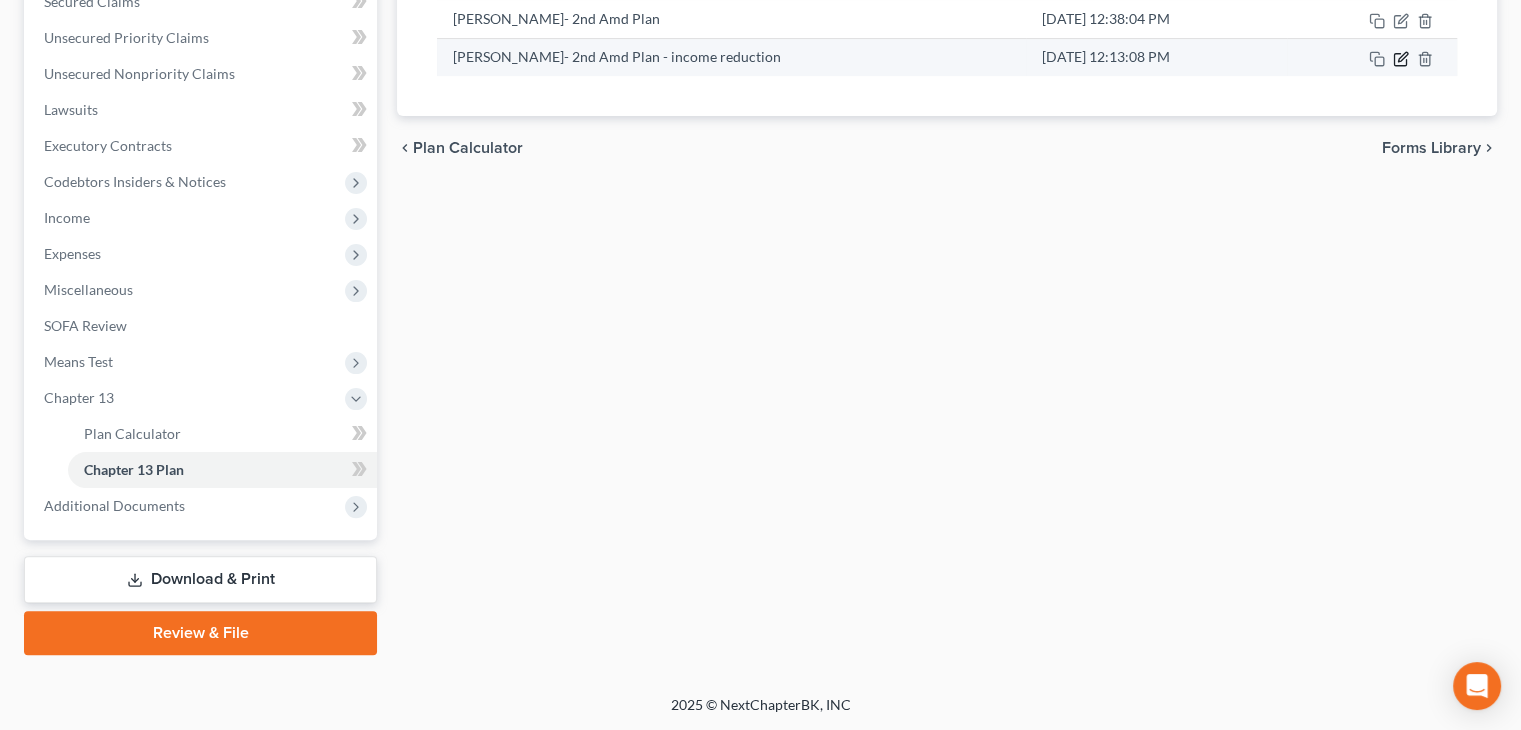 click 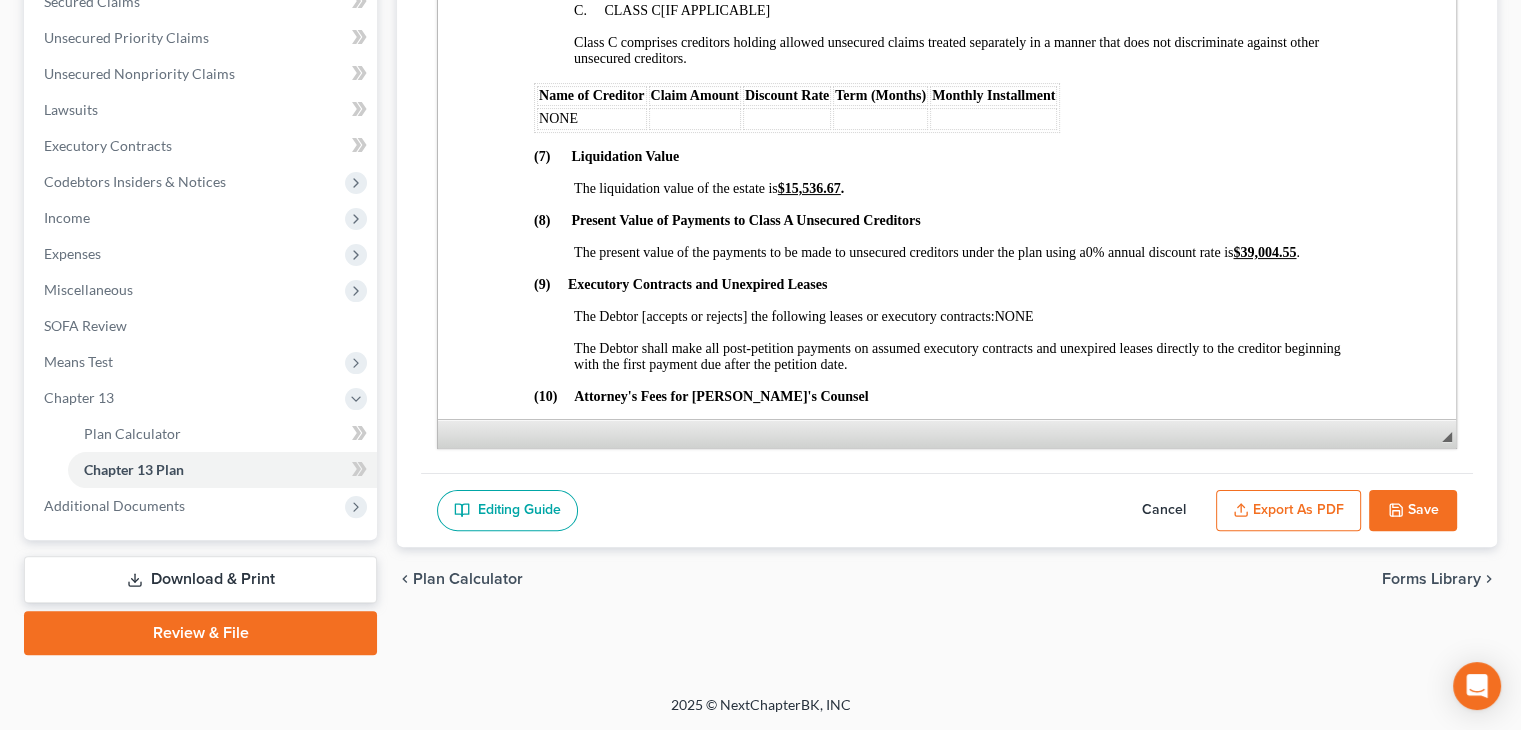 scroll, scrollTop: 4400, scrollLeft: 0, axis: vertical 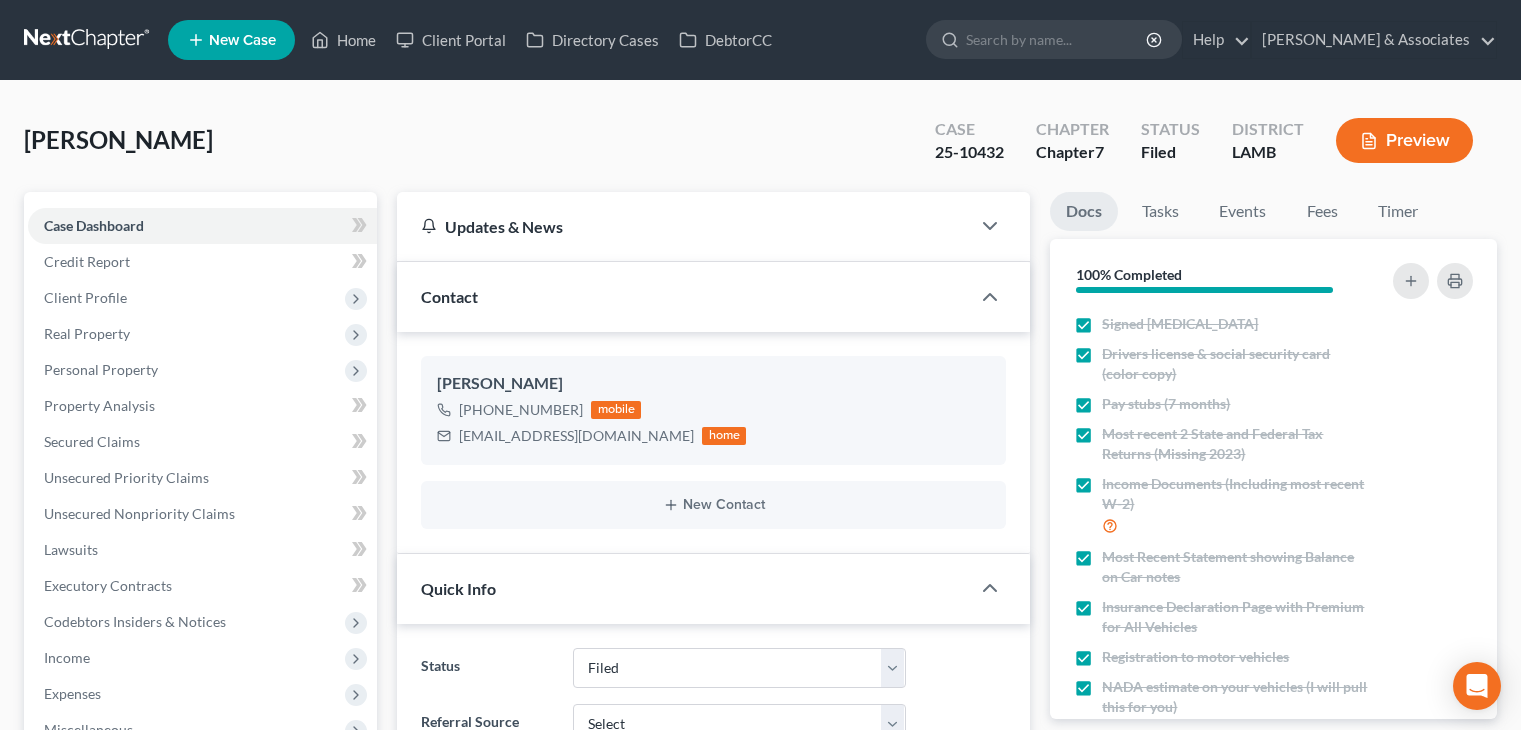 select on "8" 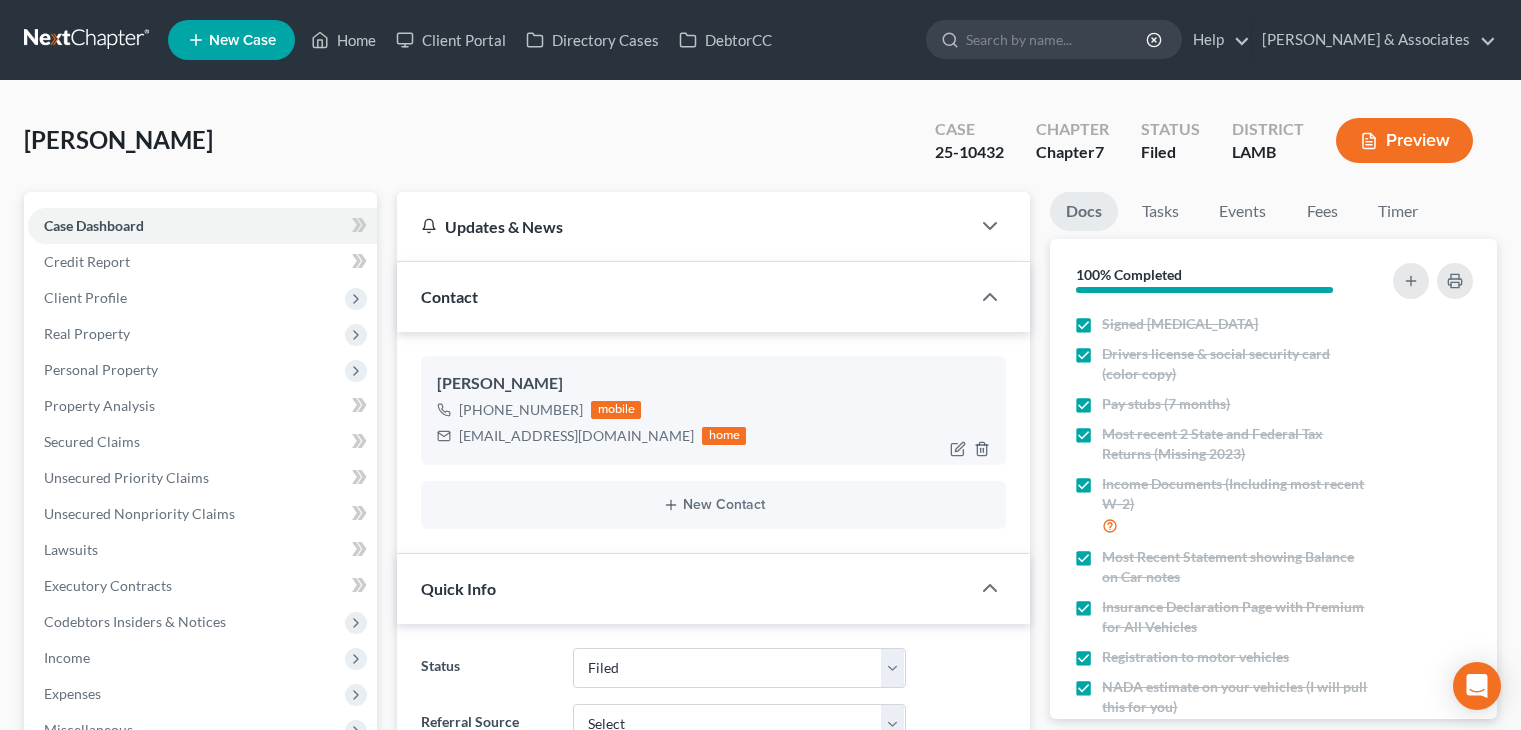 scroll, scrollTop: 0, scrollLeft: 0, axis: both 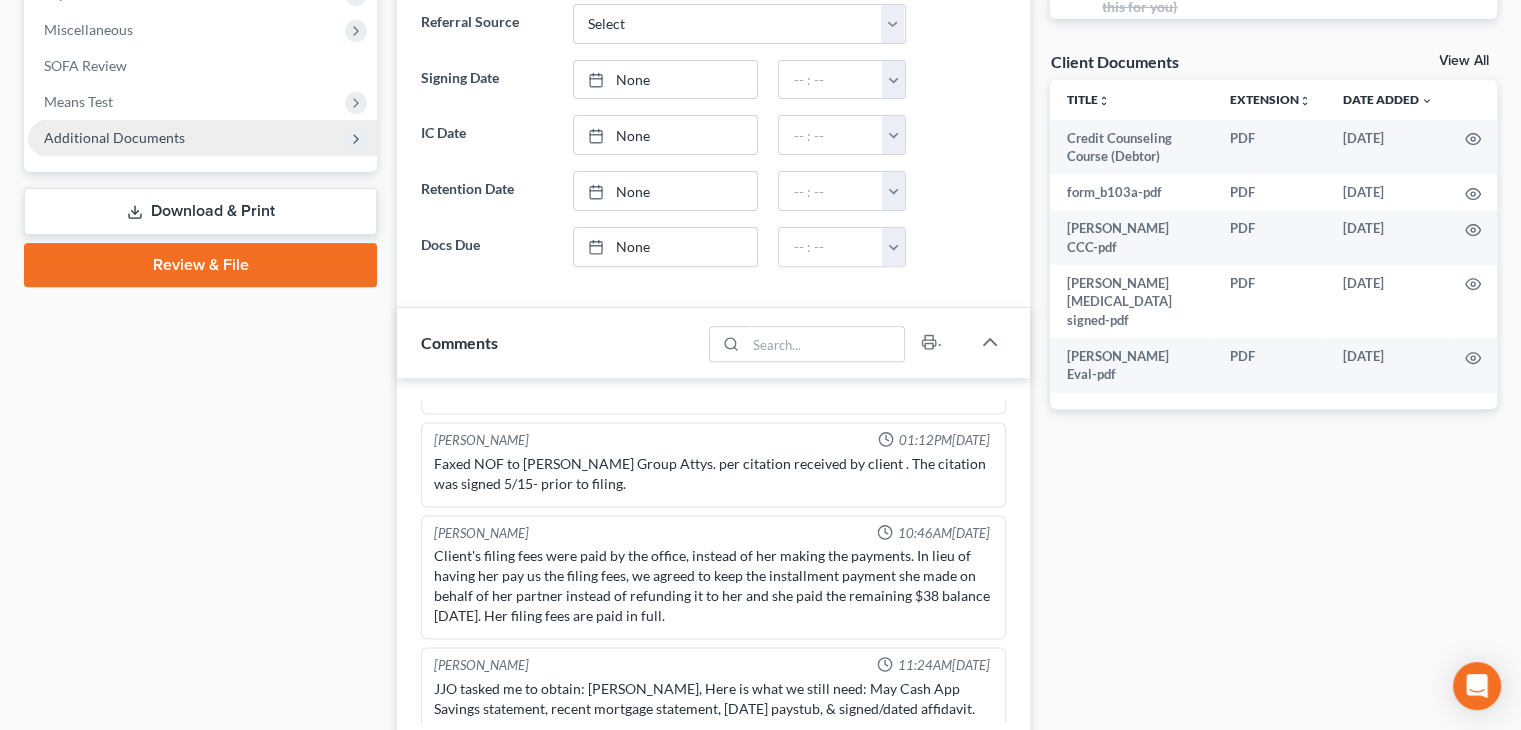 click on "Additional Documents" at bounding box center (202, 138) 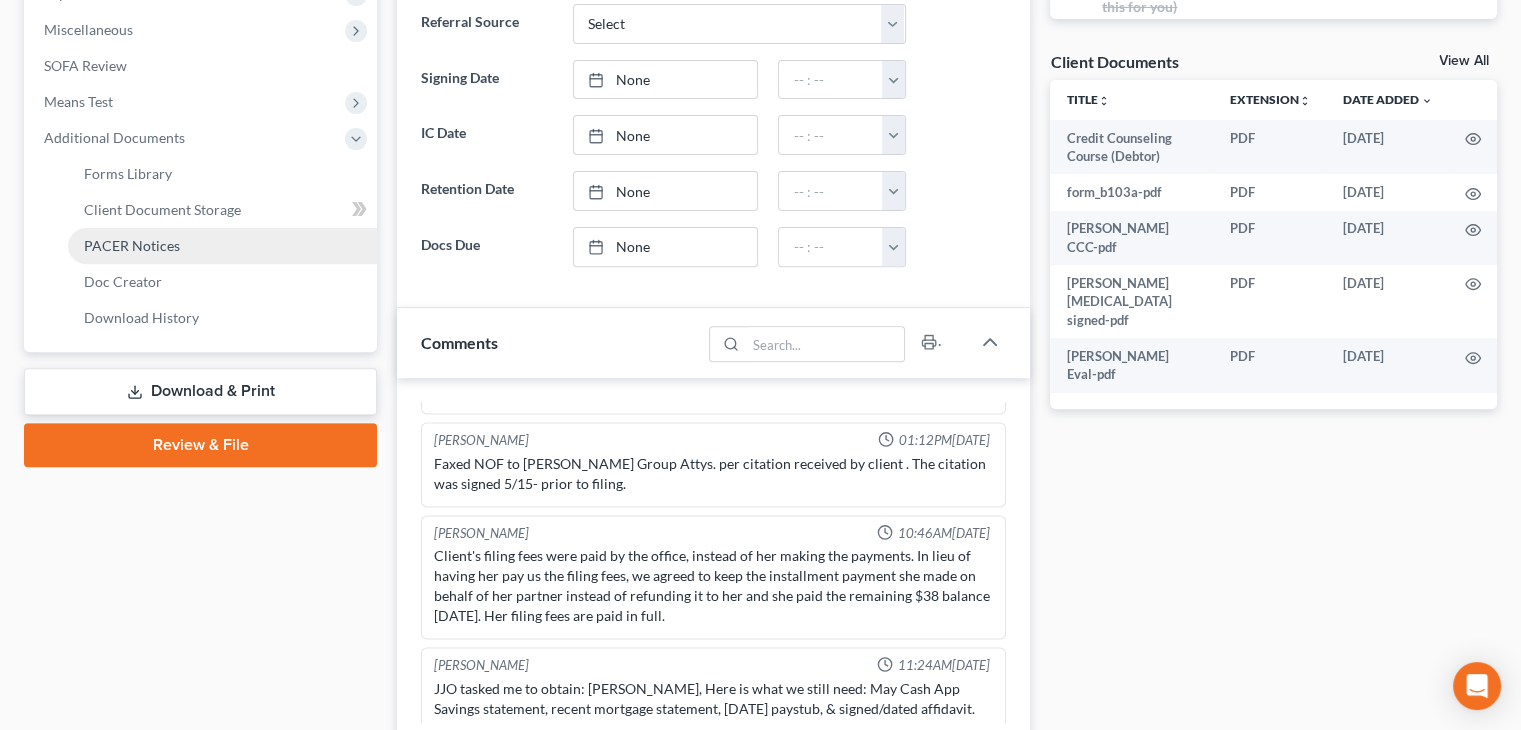 click on "PACER Notices" at bounding box center [222, 246] 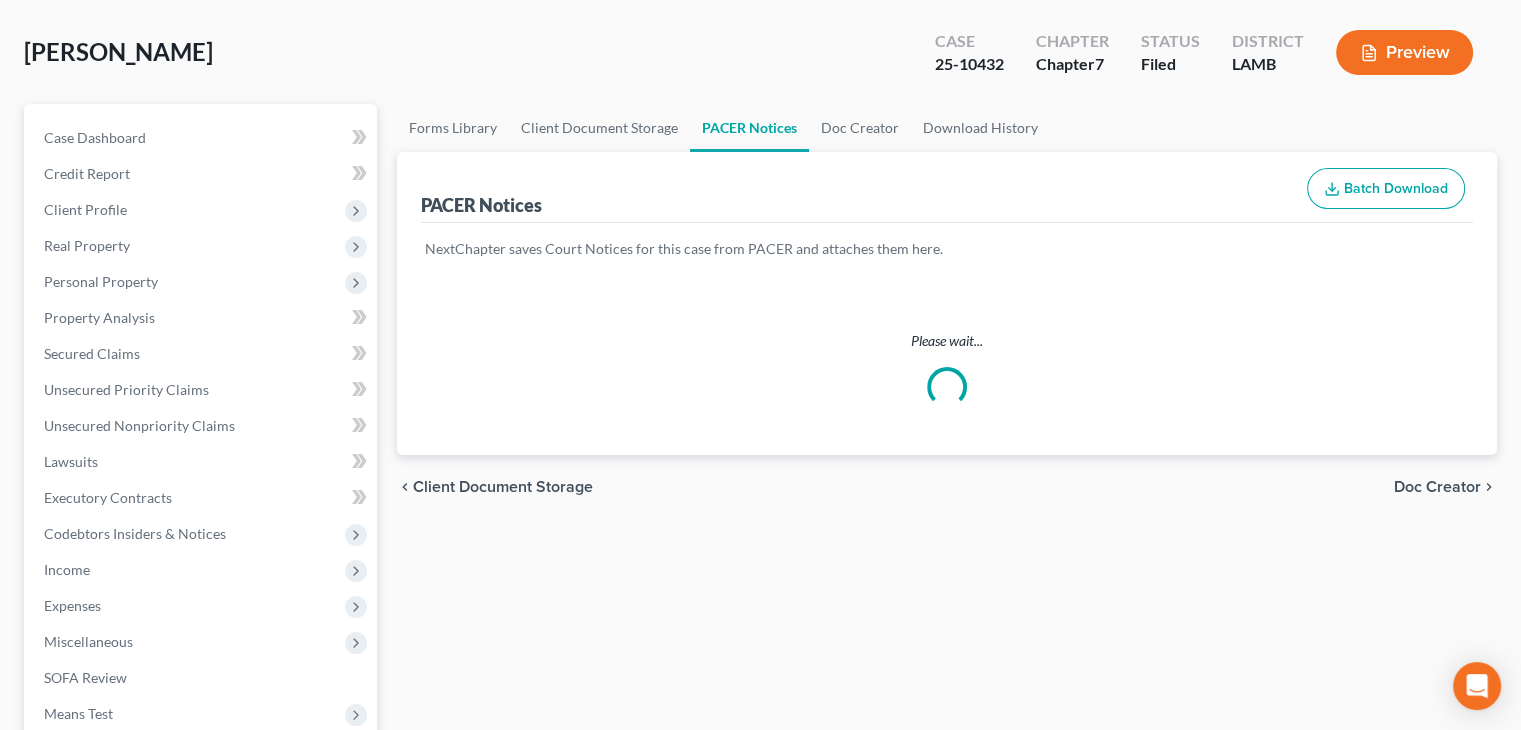 scroll, scrollTop: 0, scrollLeft: 0, axis: both 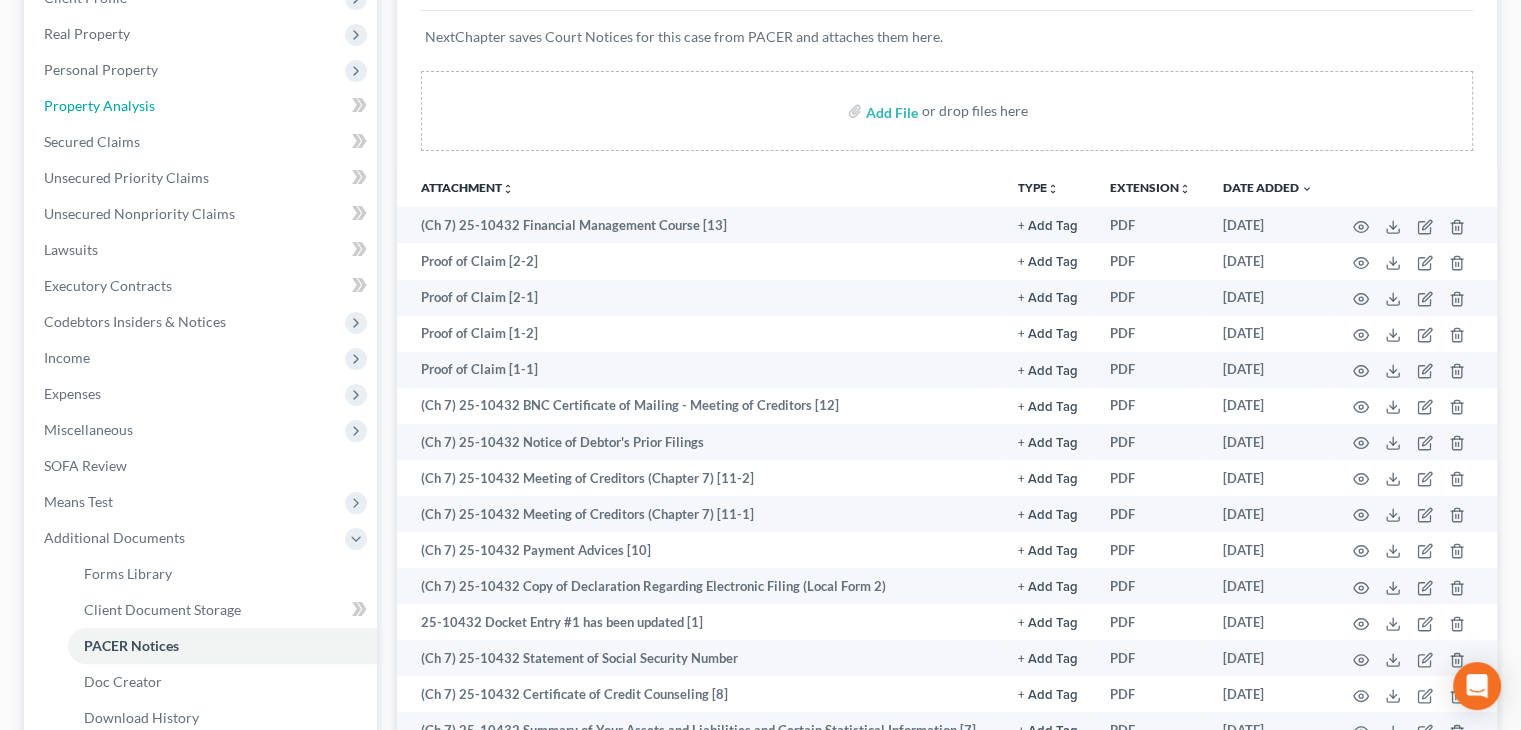 drag, startPoint x: 132, startPoint y: 97, endPoint x: 382, endPoint y: 13, distance: 263.7347 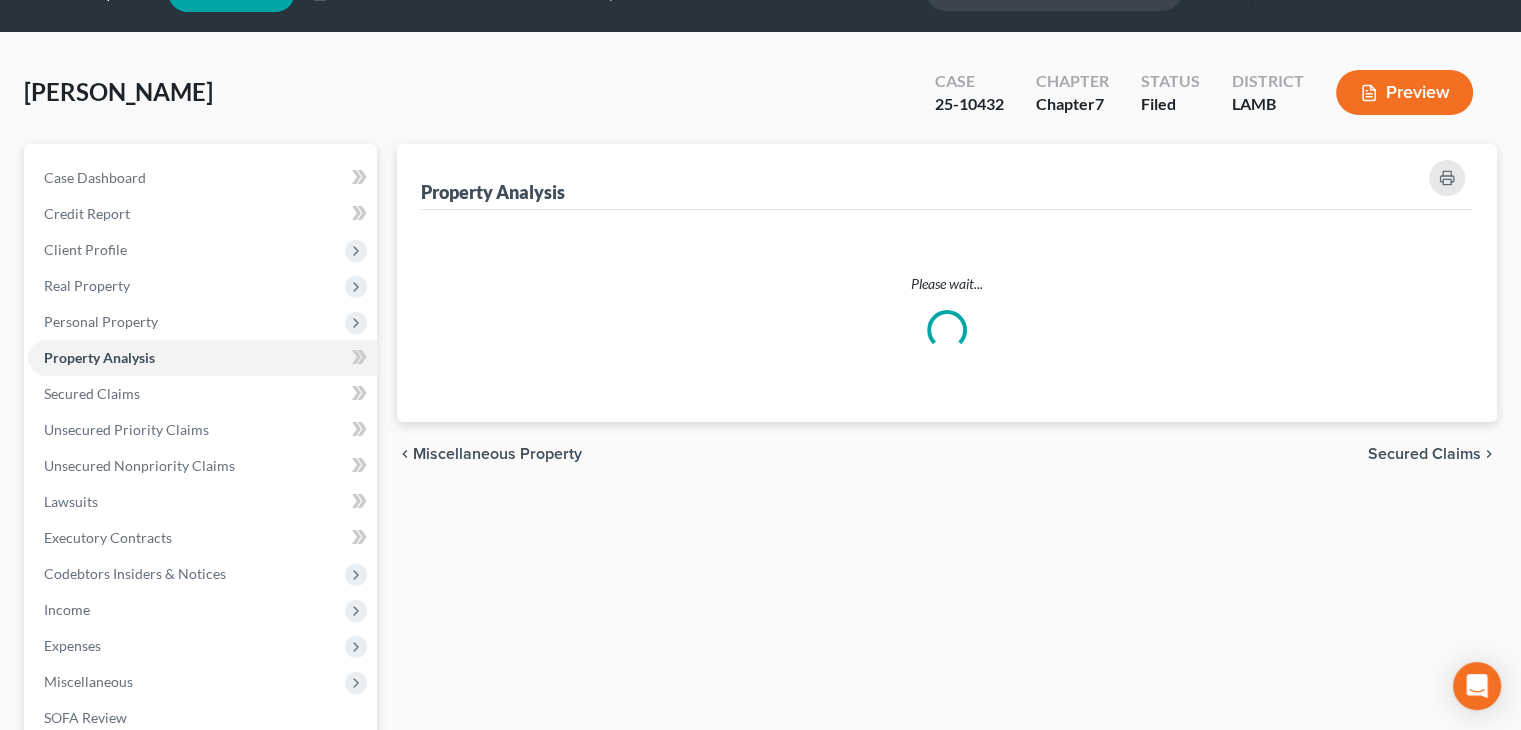 scroll, scrollTop: 0, scrollLeft: 0, axis: both 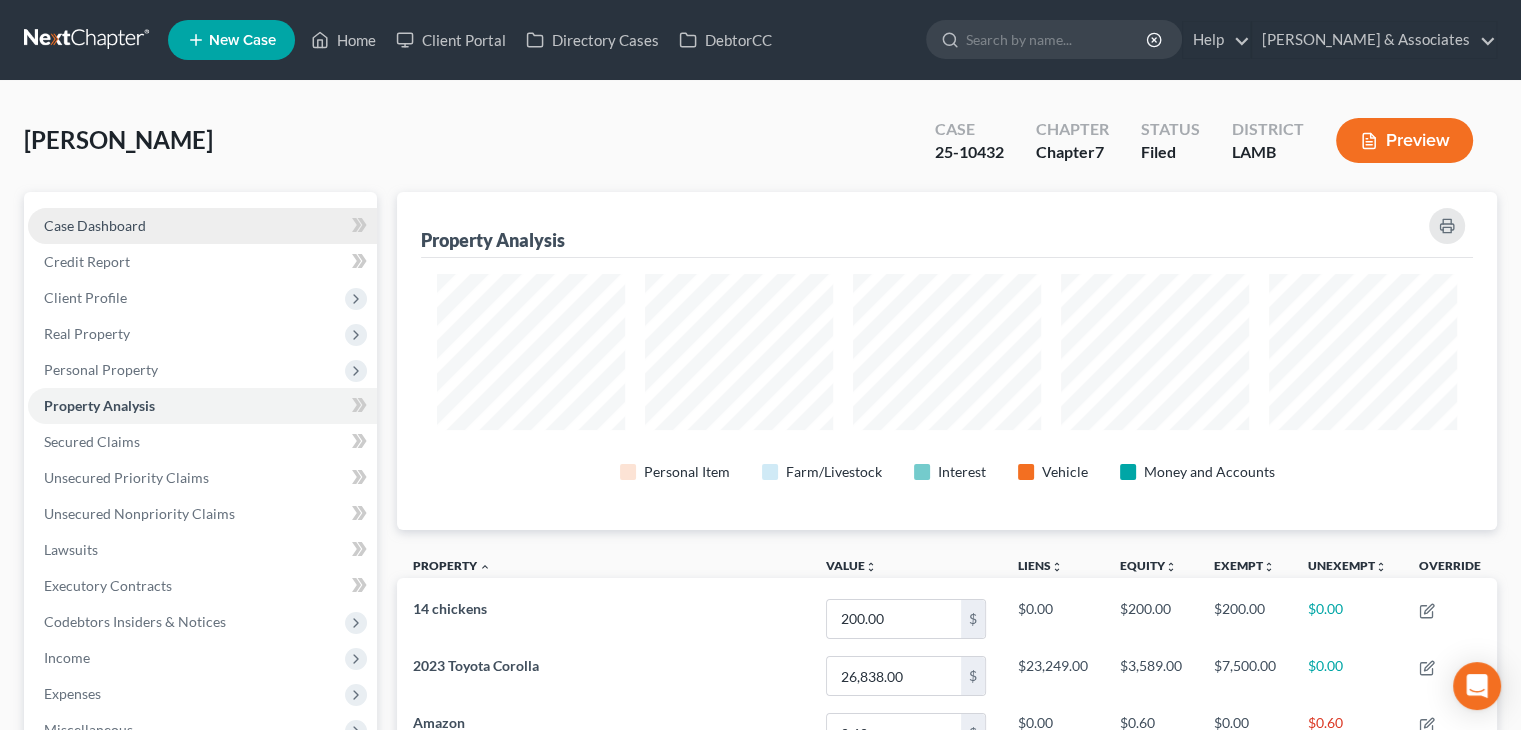 click on "Case Dashboard" at bounding box center (202, 226) 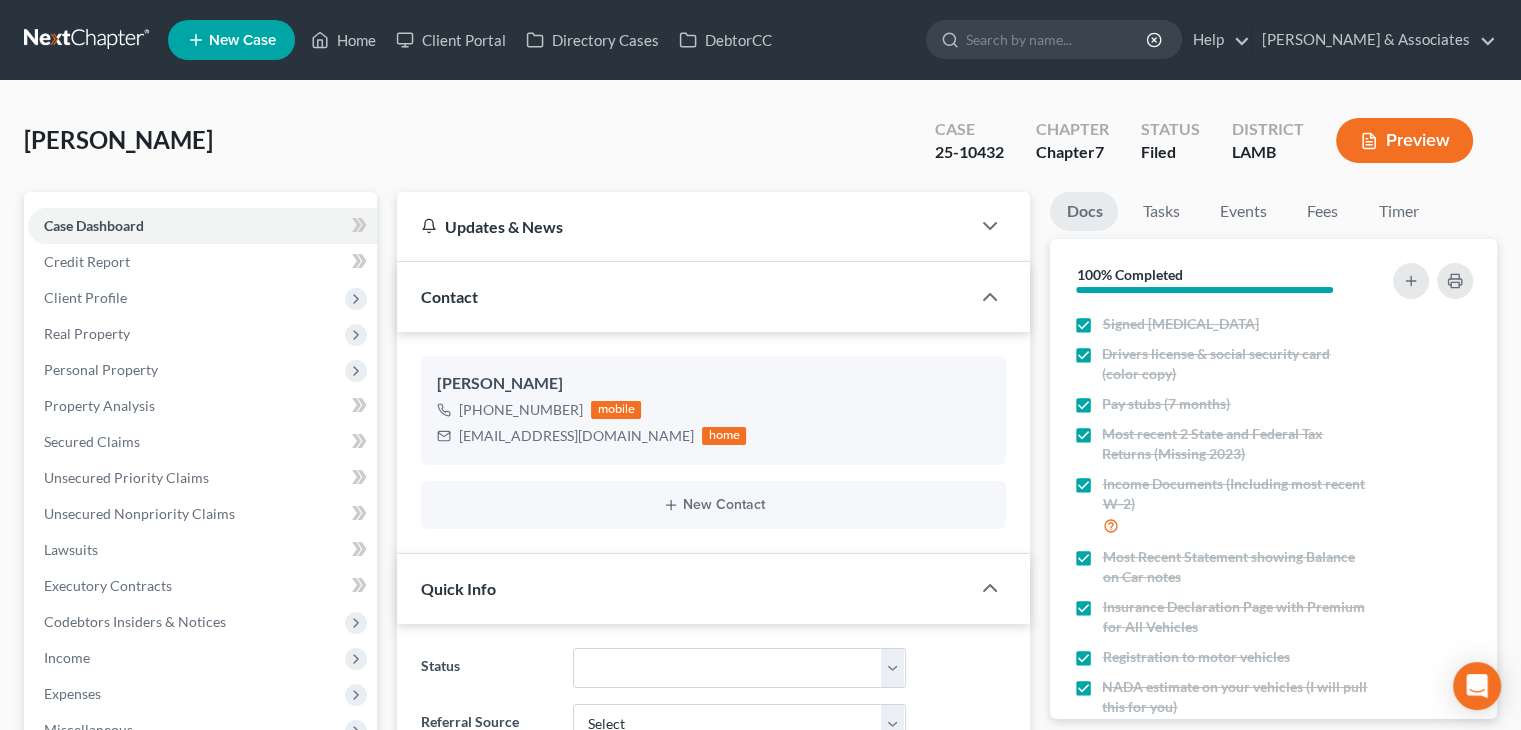 scroll, scrollTop: 3305, scrollLeft: 0, axis: vertical 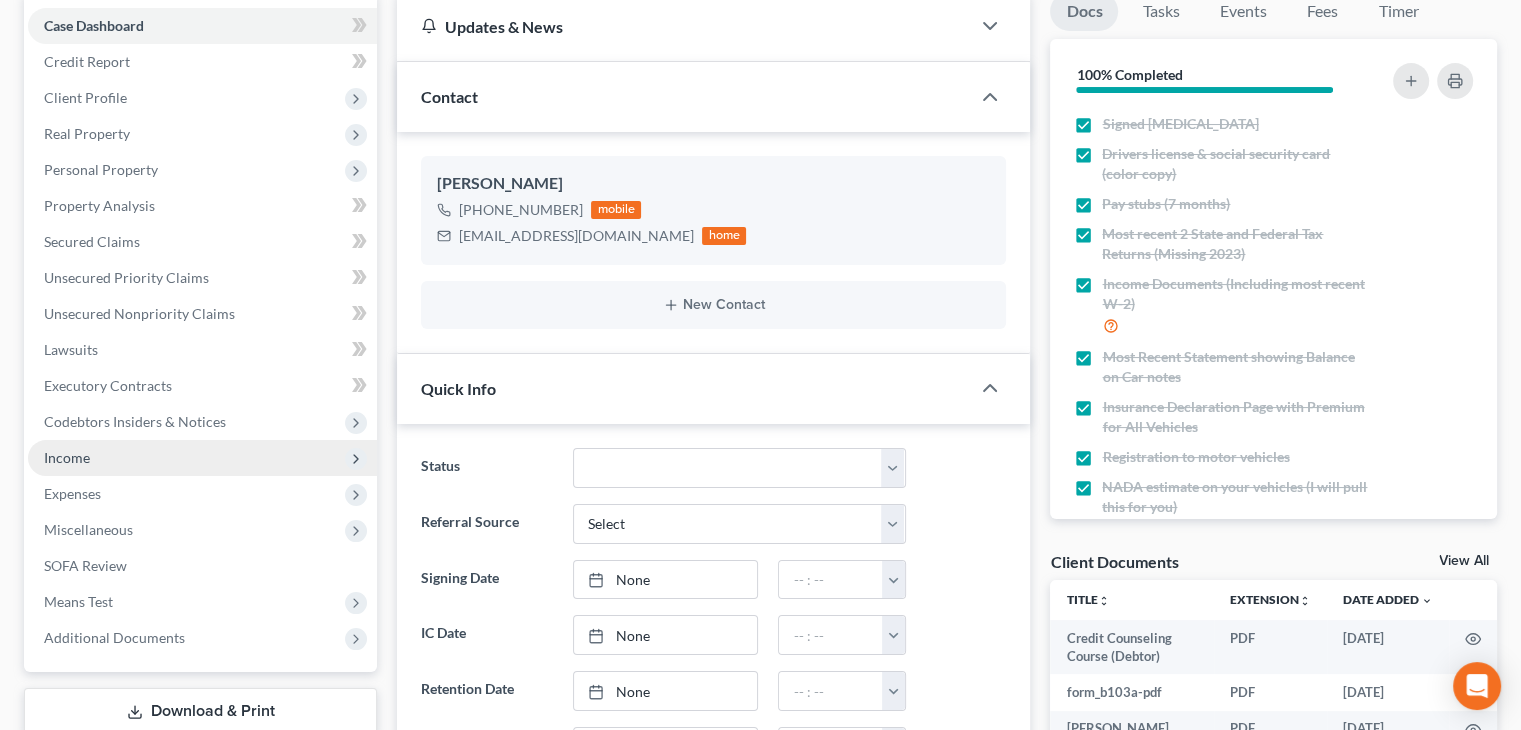 click on "Income" at bounding box center (202, 458) 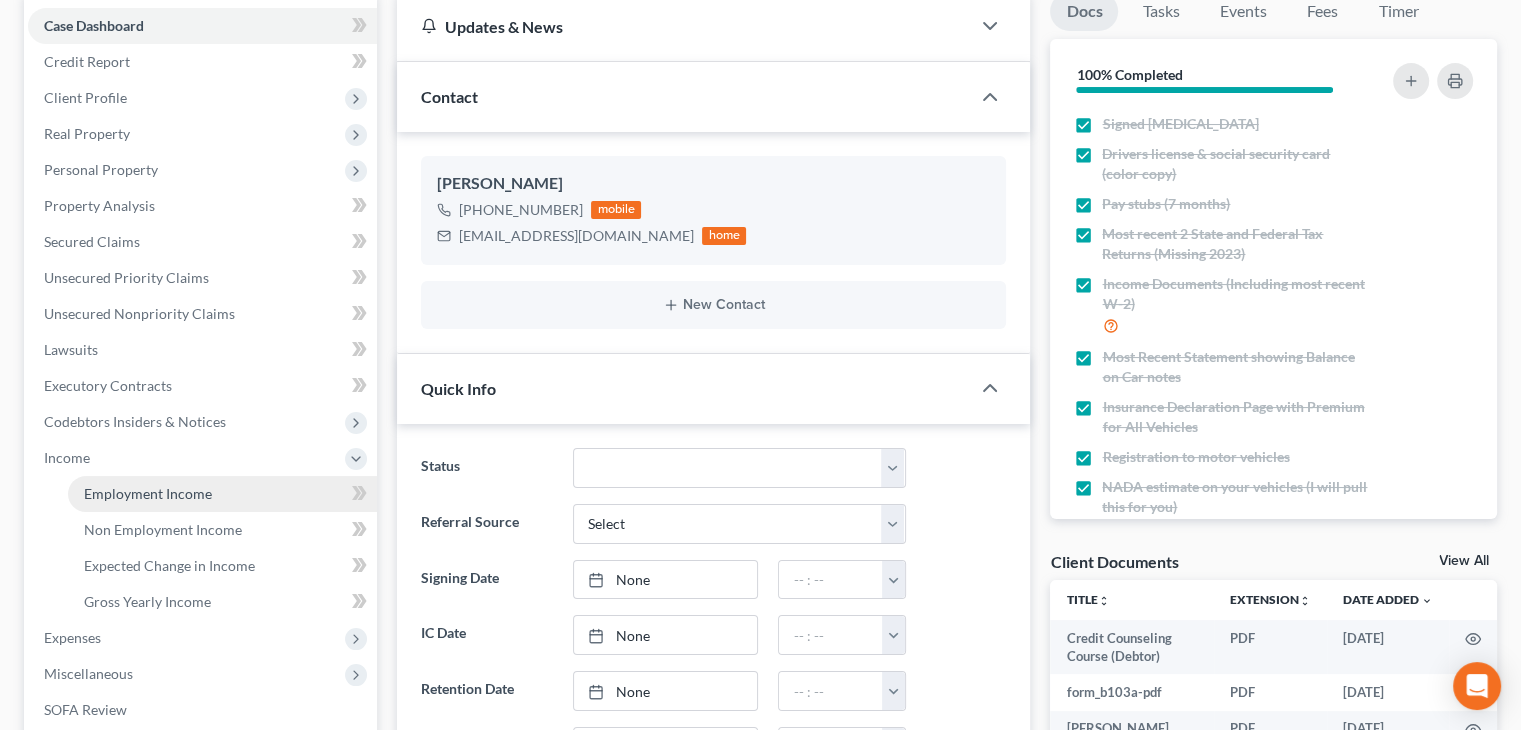 click on "Employment Income" at bounding box center (148, 493) 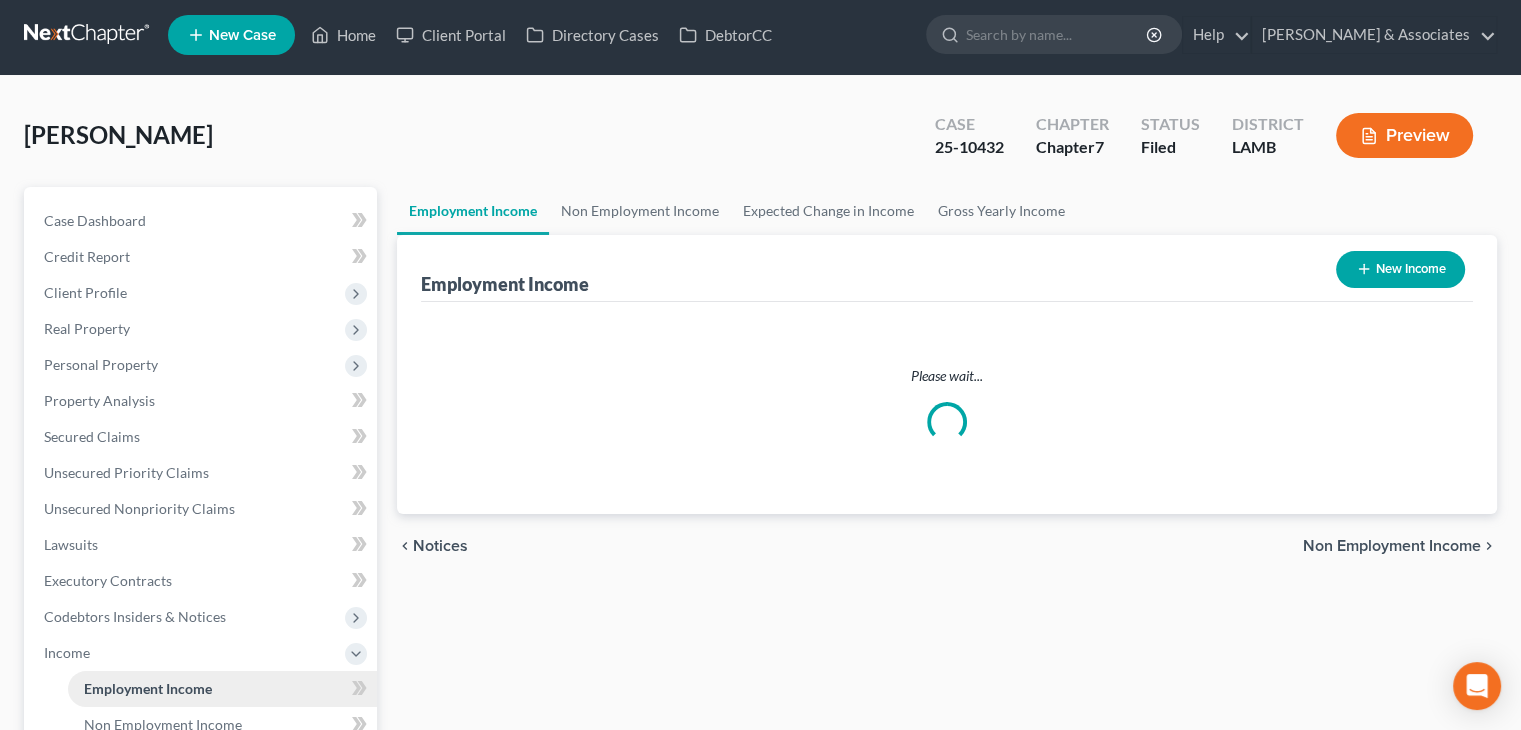 scroll, scrollTop: 0, scrollLeft: 0, axis: both 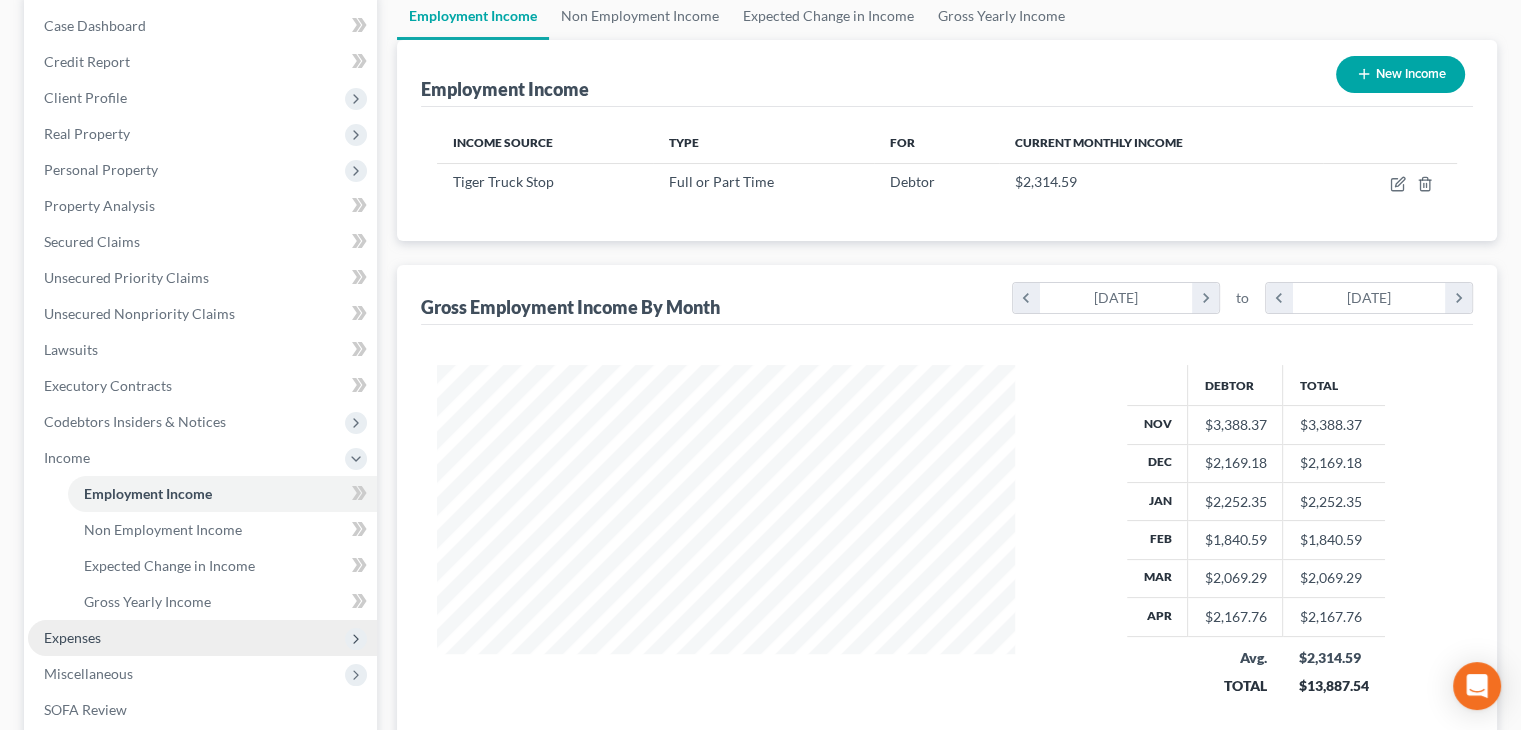 click on "Expenses" at bounding box center [202, 638] 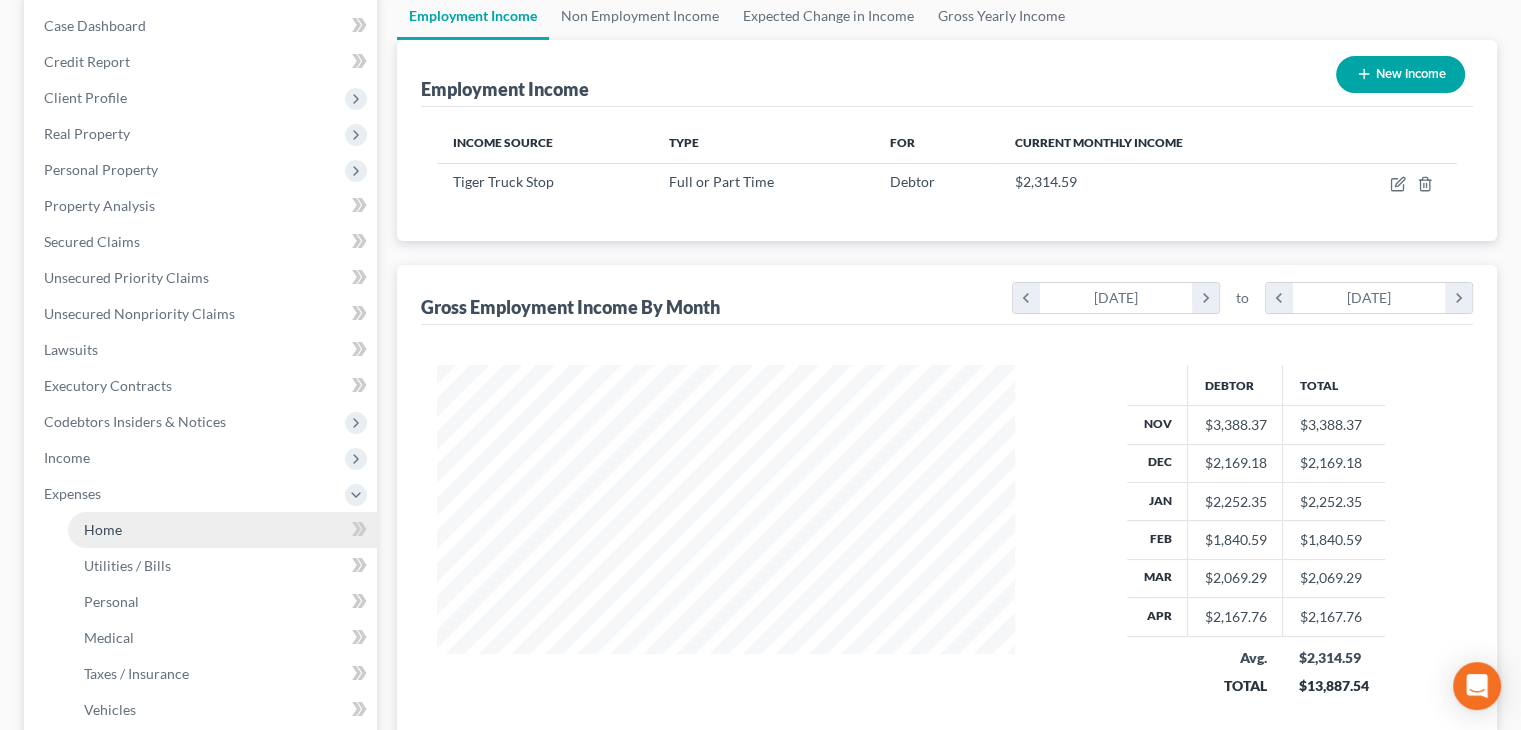 click on "Home" at bounding box center [222, 530] 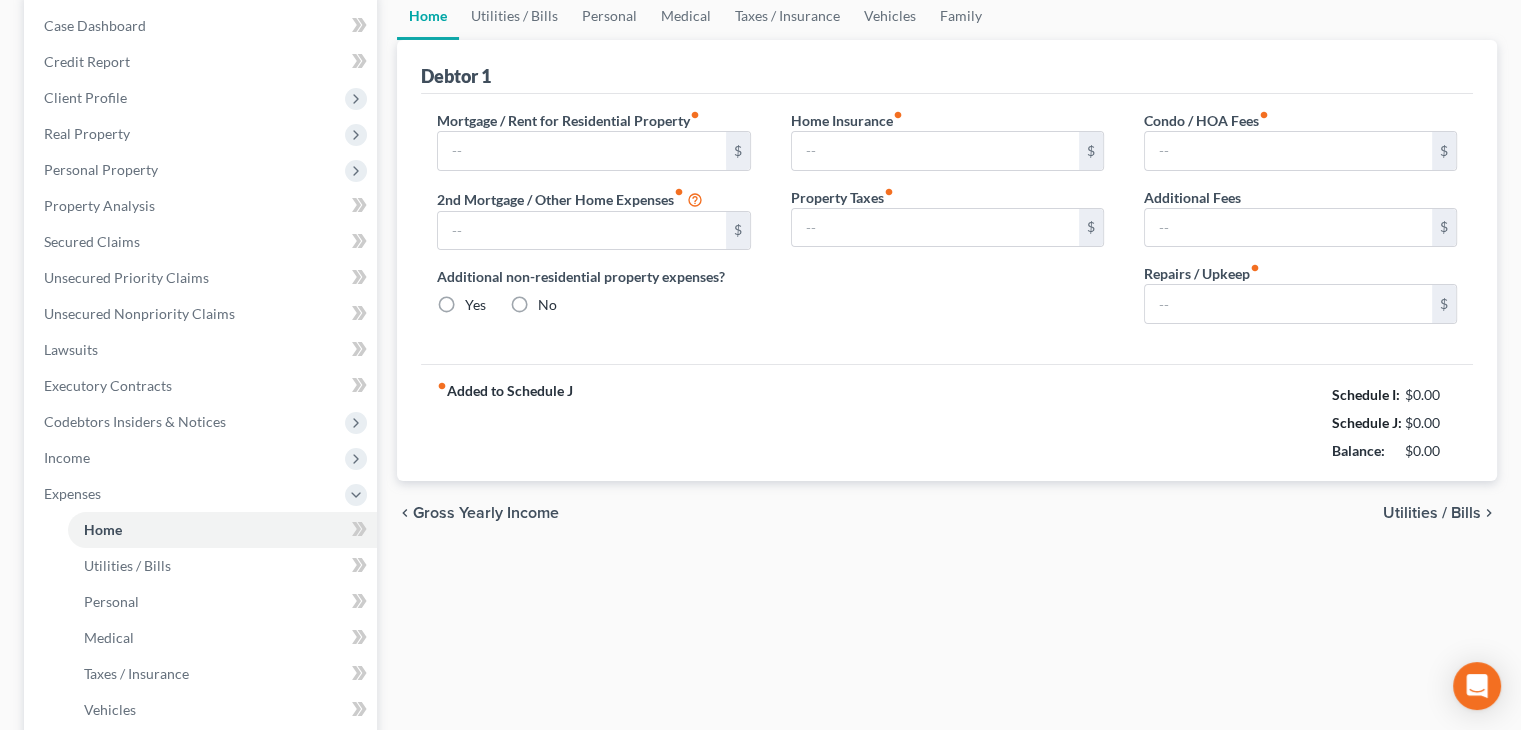 scroll, scrollTop: 38, scrollLeft: 0, axis: vertical 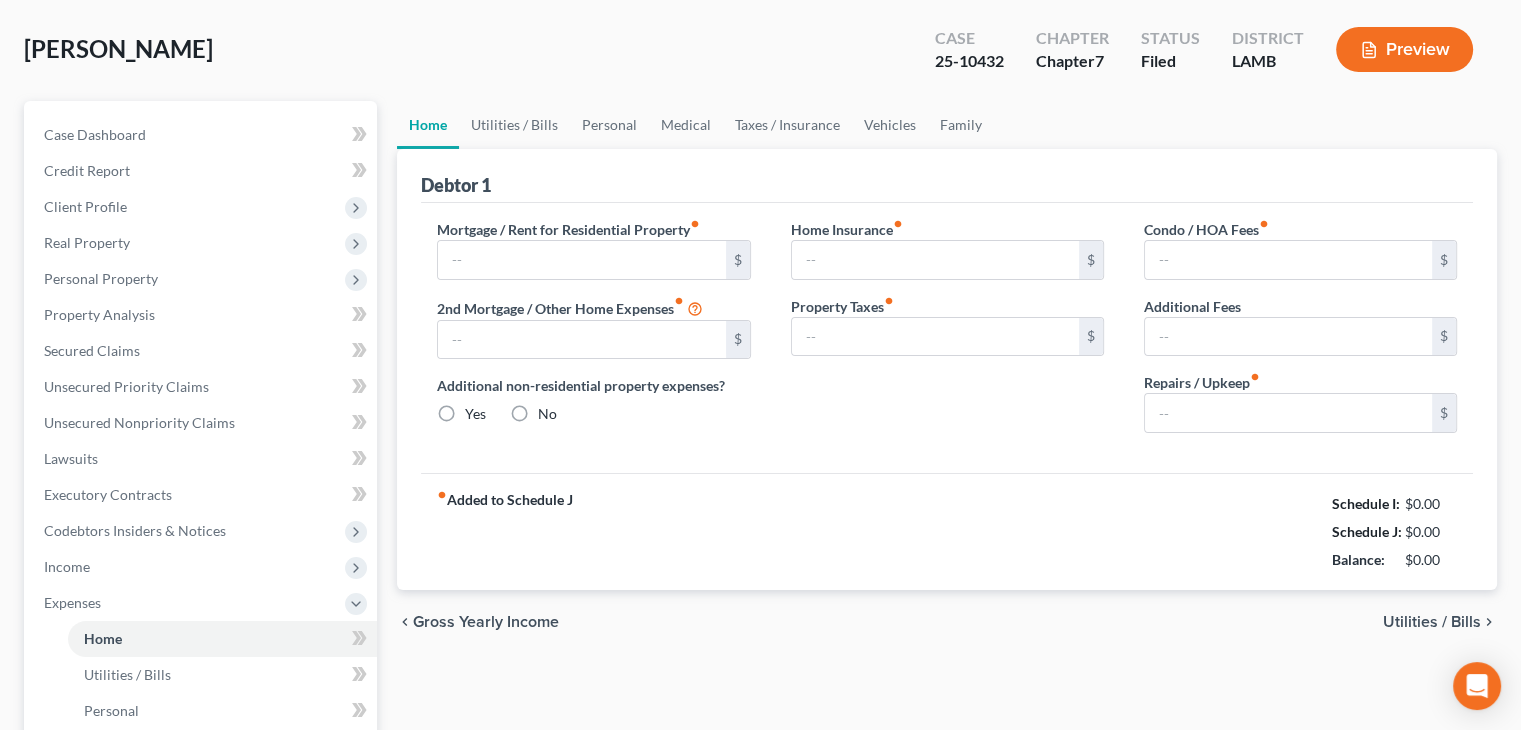 type on "900.00" 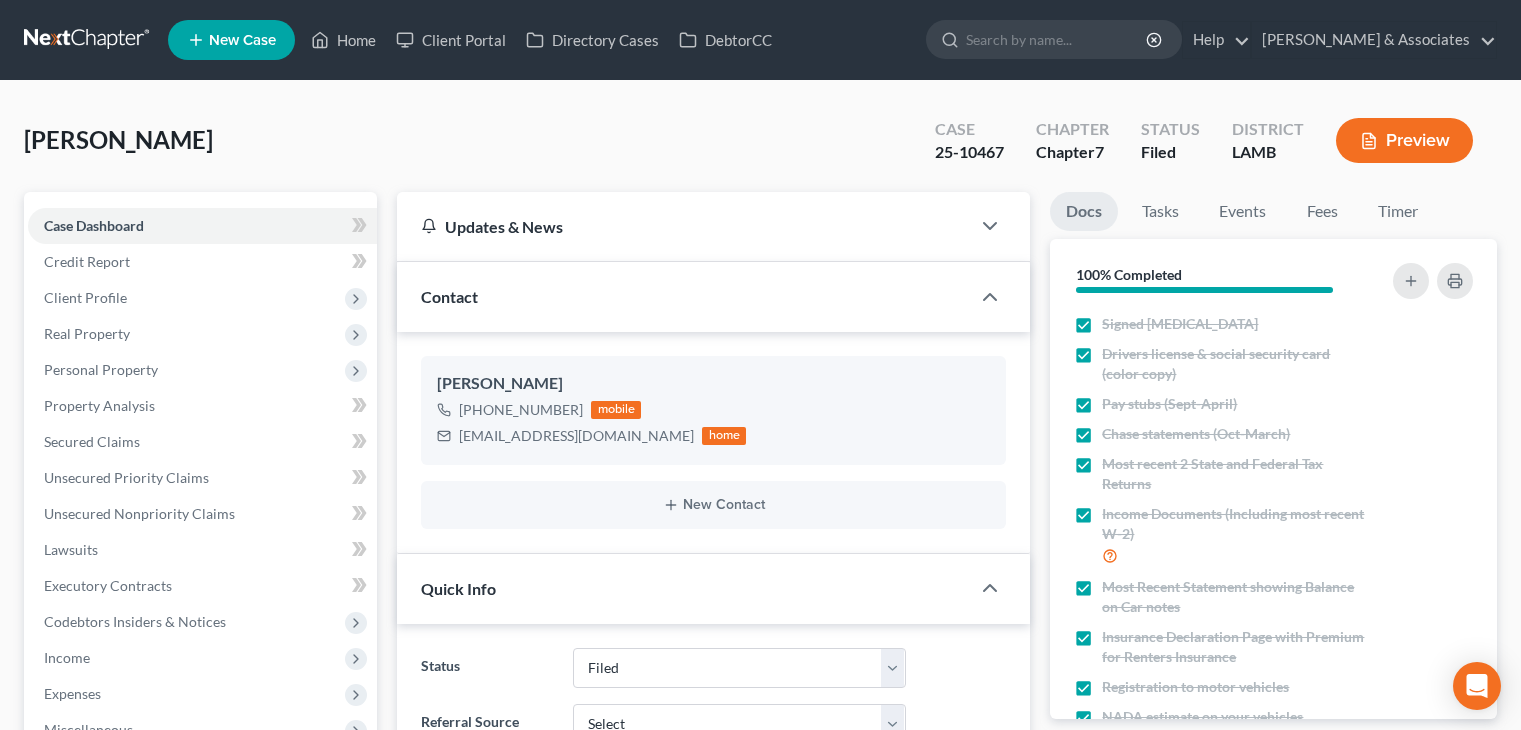select on "8" 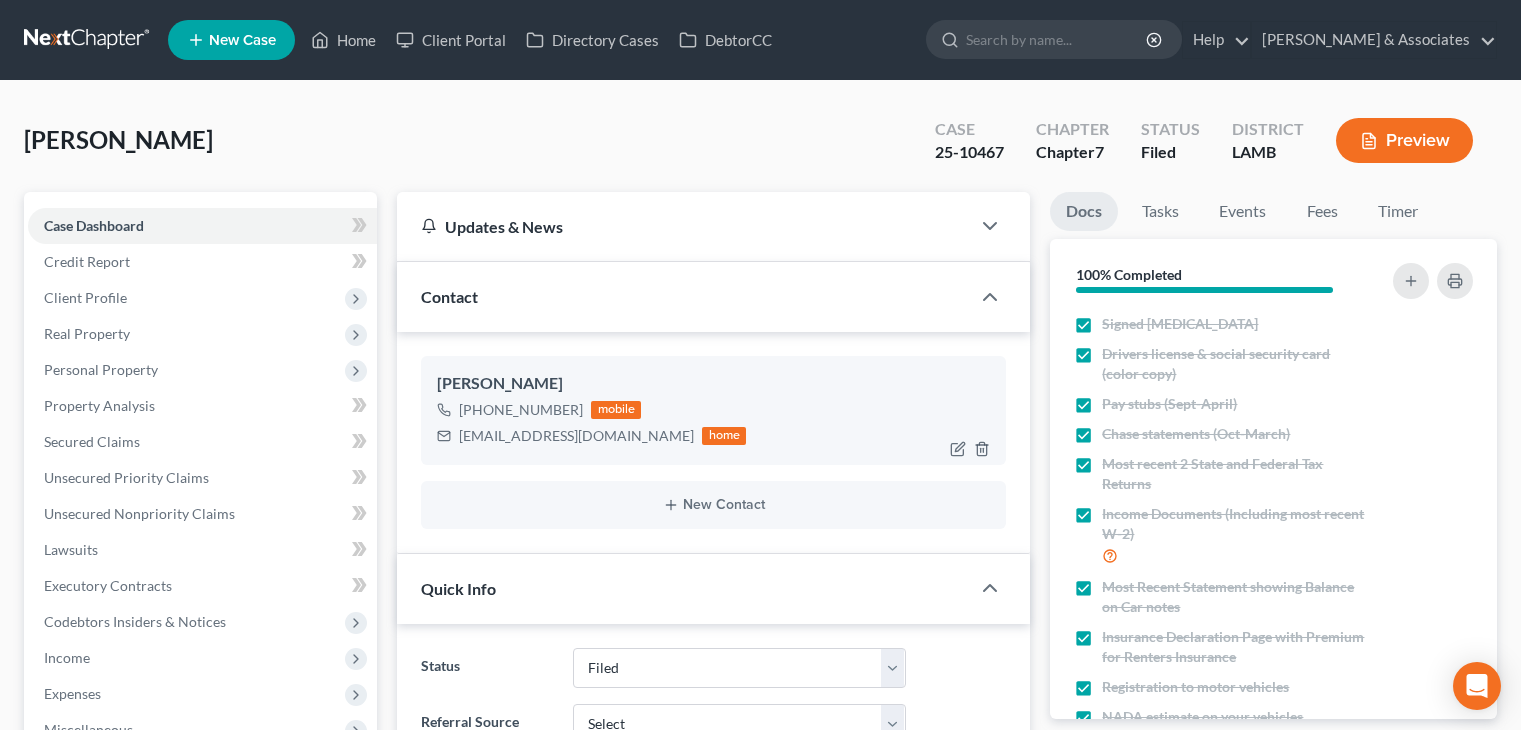 scroll, scrollTop: 0, scrollLeft: 0, axis: both 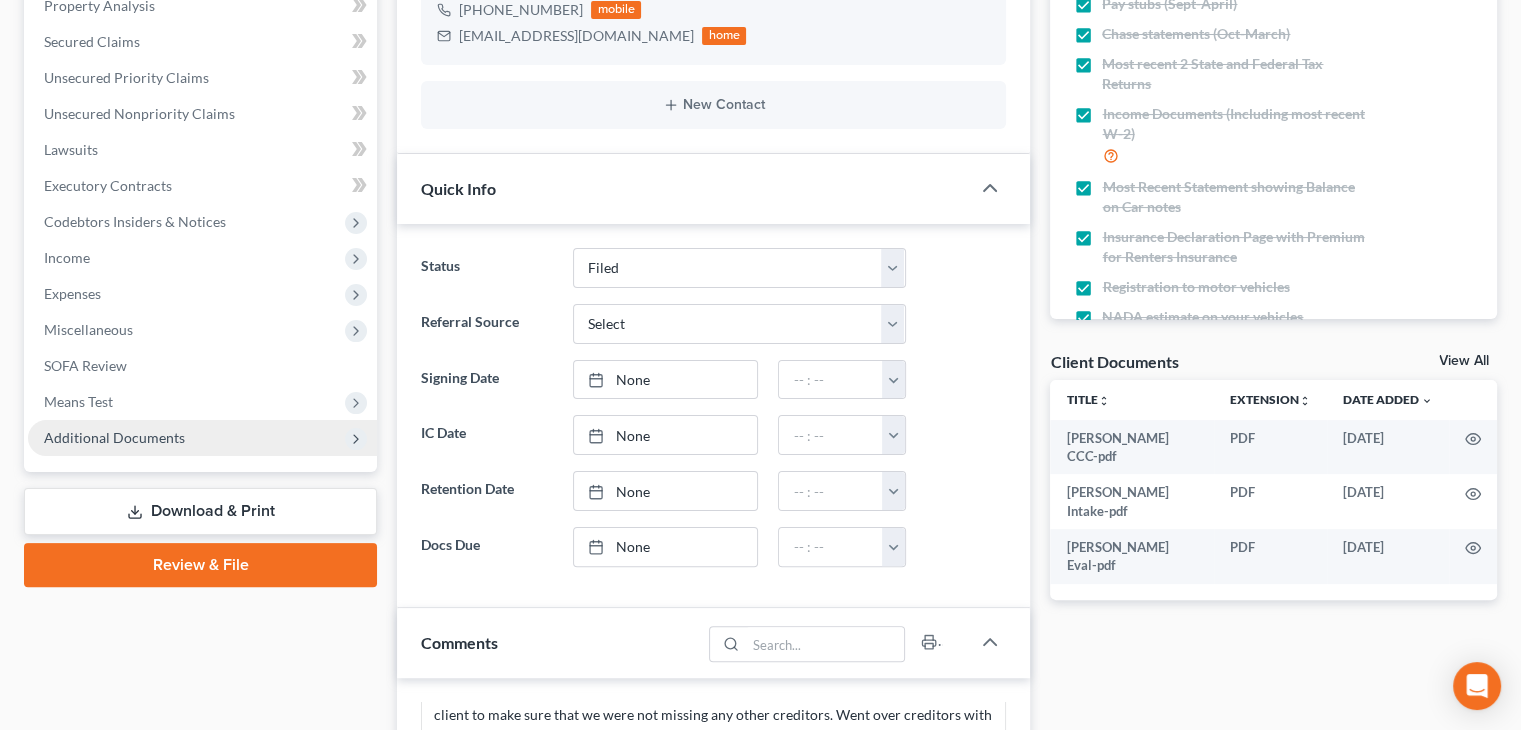 click on "Additional Documents" at bounding box center [114, 437] 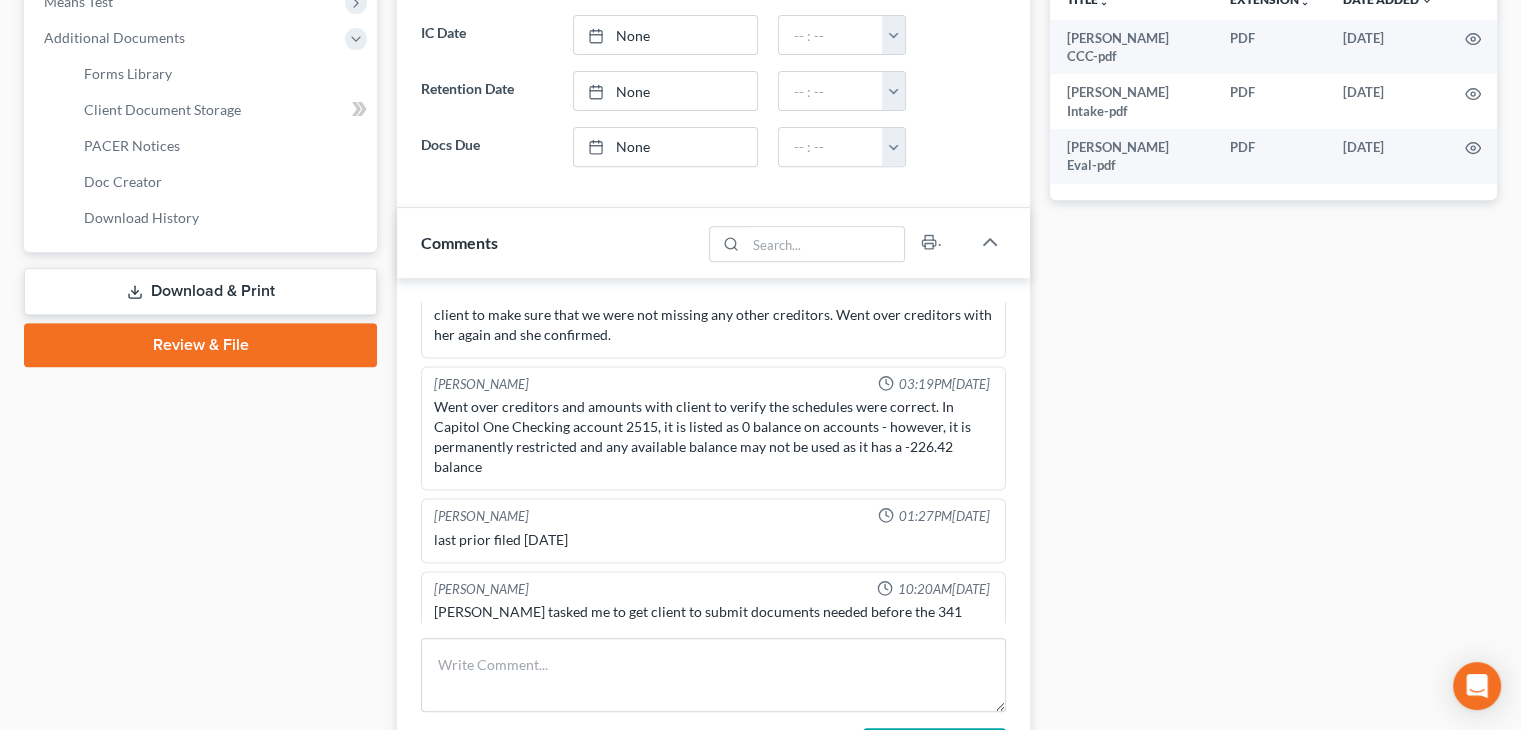 scroll, scrollTop: 800, scrollLeft: 0, axis: vertical 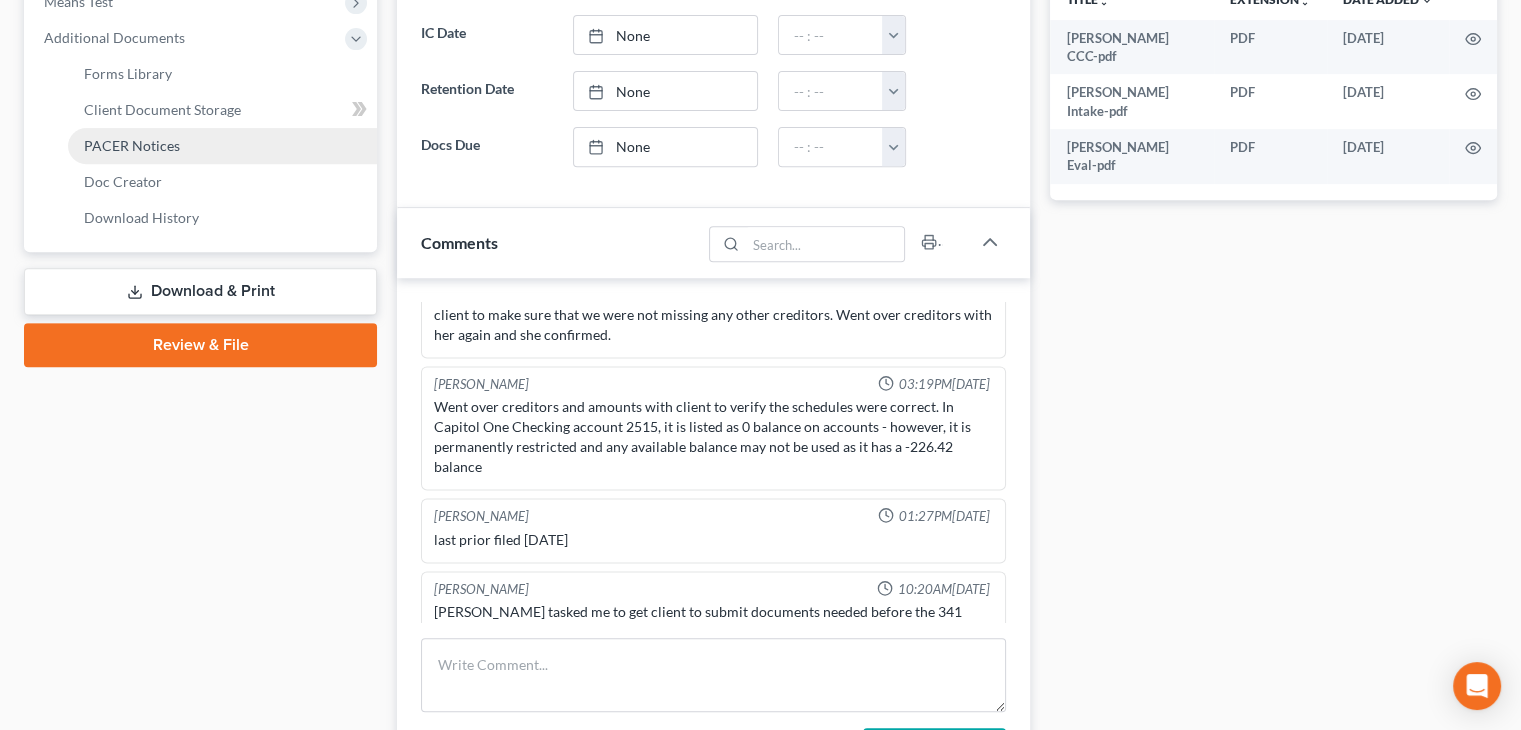 click on "PACER Notices" at bounding box center (132, 145) 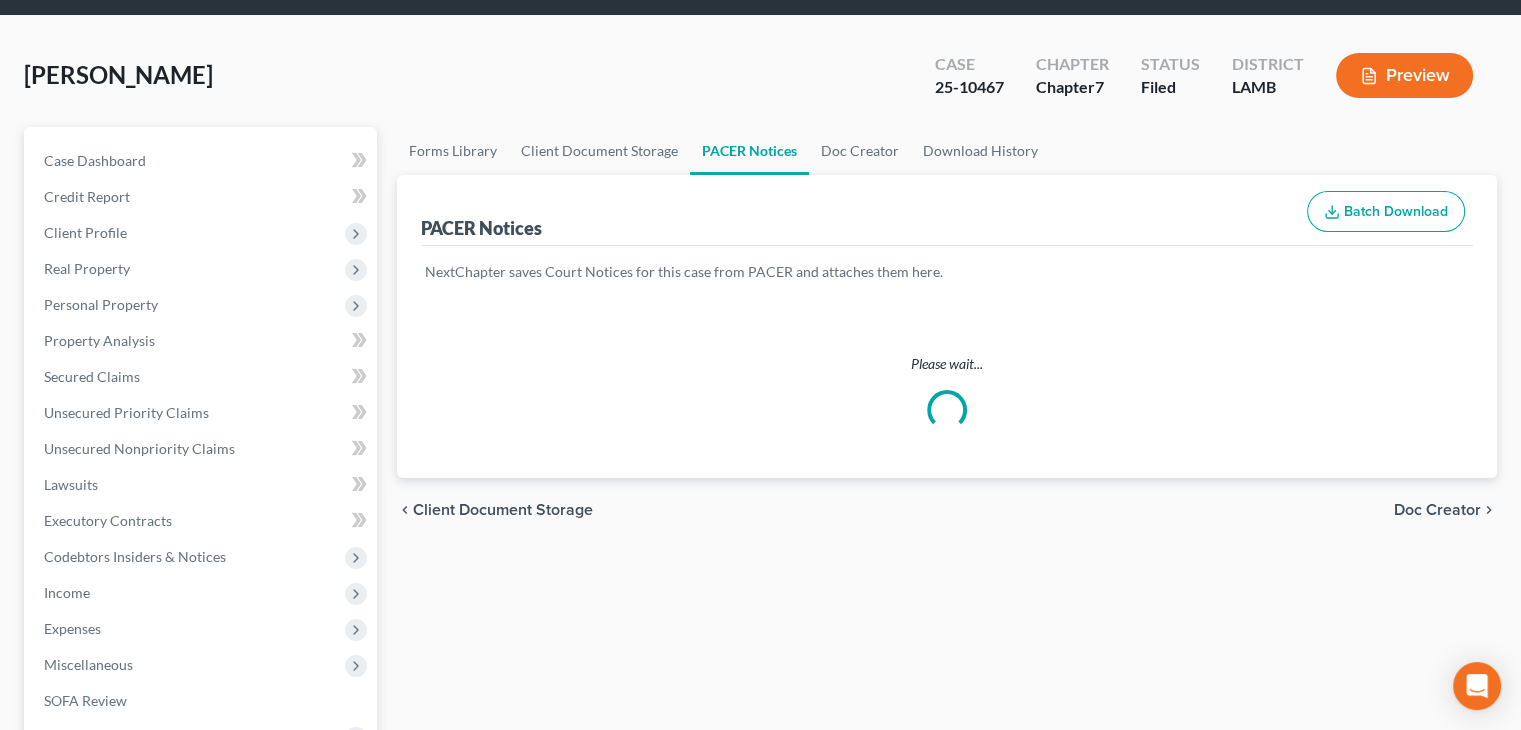 scroll, scrollTop: 17, scrollLeft: 0, axis: vertical 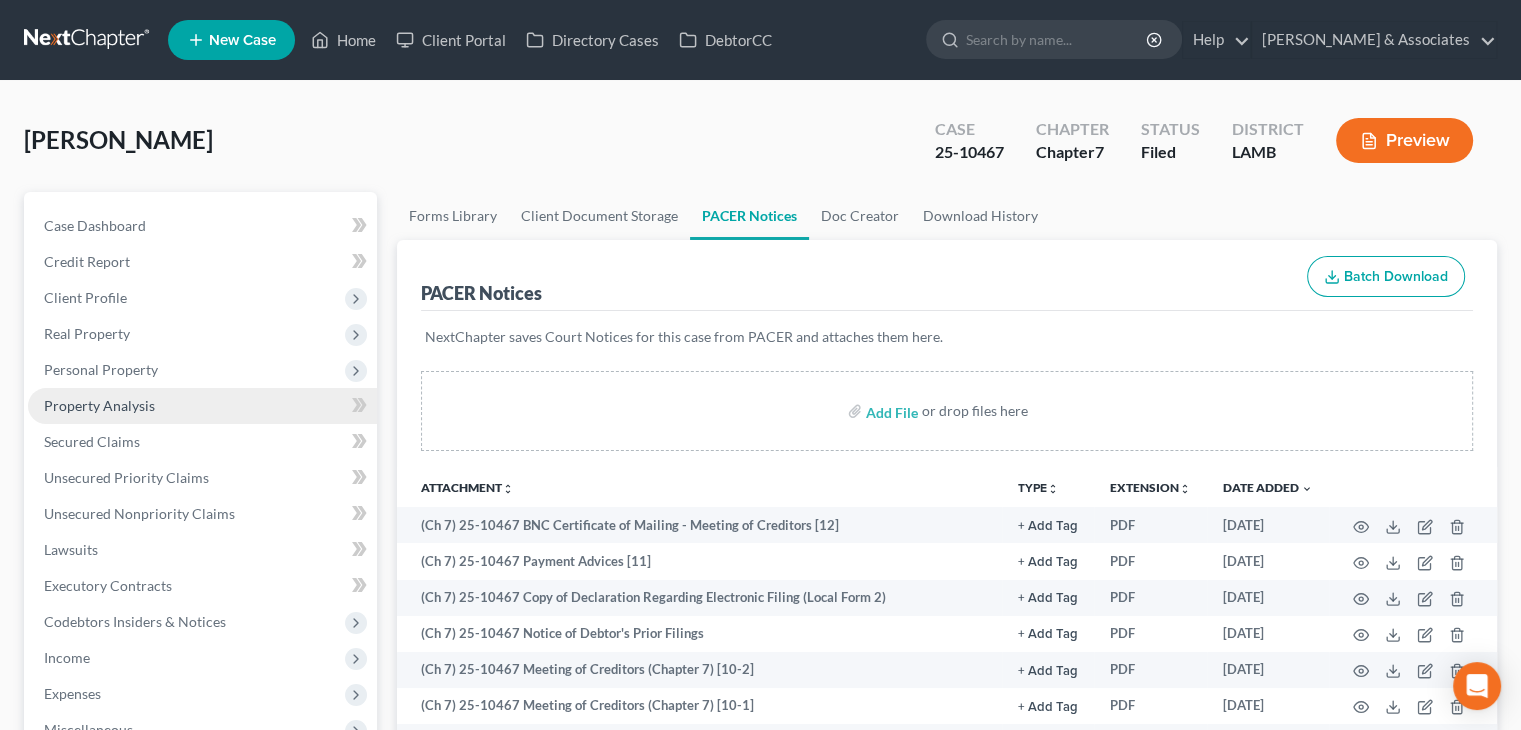click on "Property Analysis" at bounding box center [202, 406] 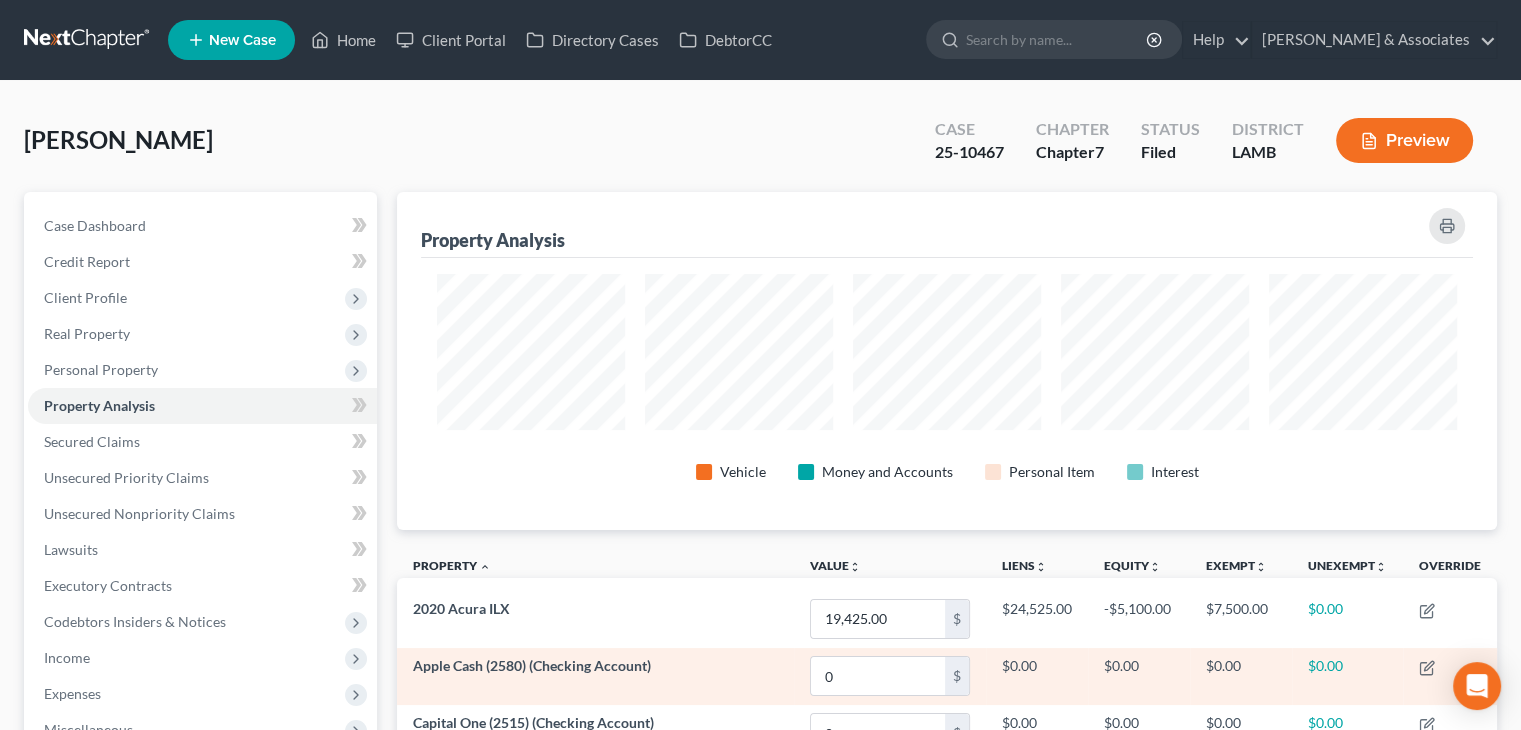 scroll, scrollTop: 999662, scrollLeft: 998900, axis: both 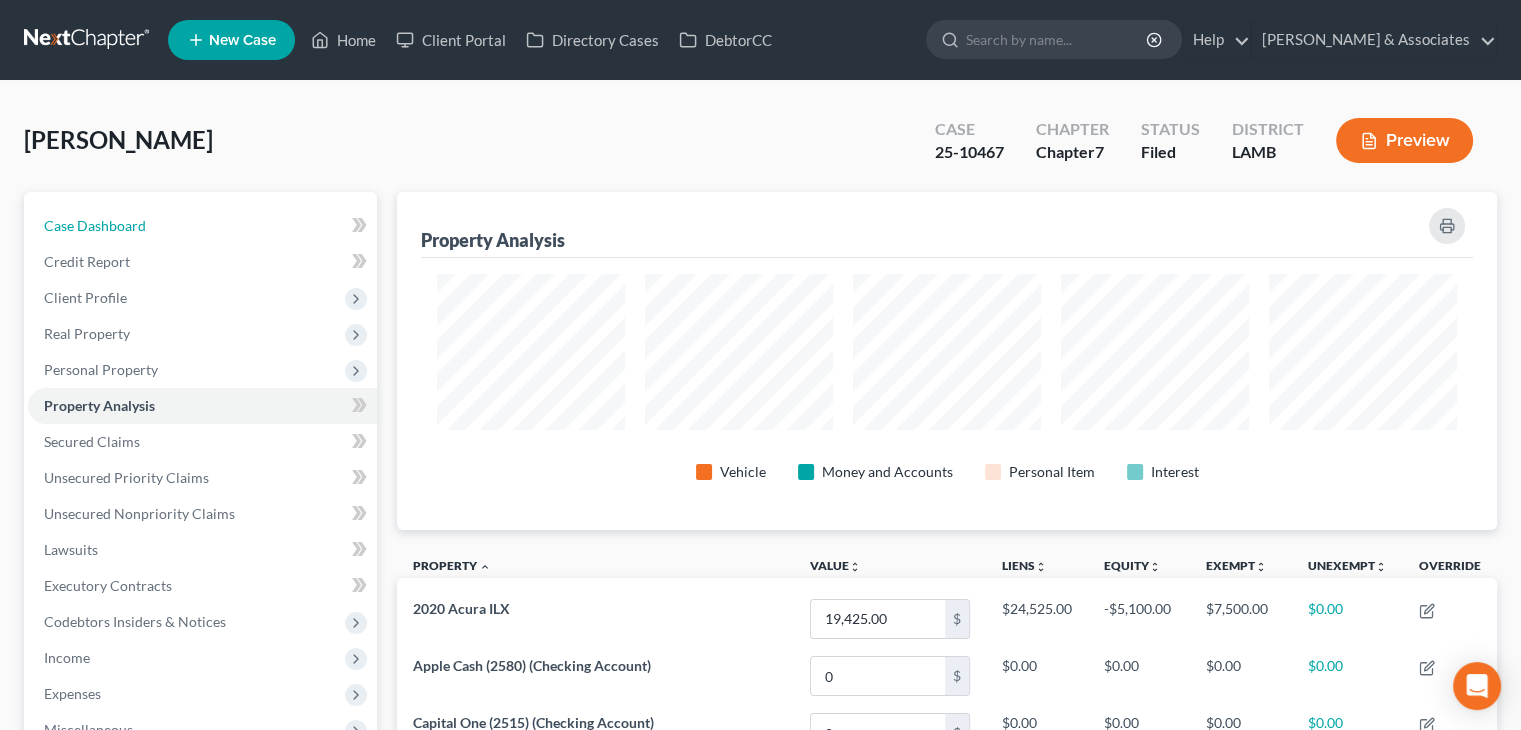 drag, startPoint x: 172, startPoint y: 215, endPoint x: 283, endPoint y: 23, distance: 221.77692 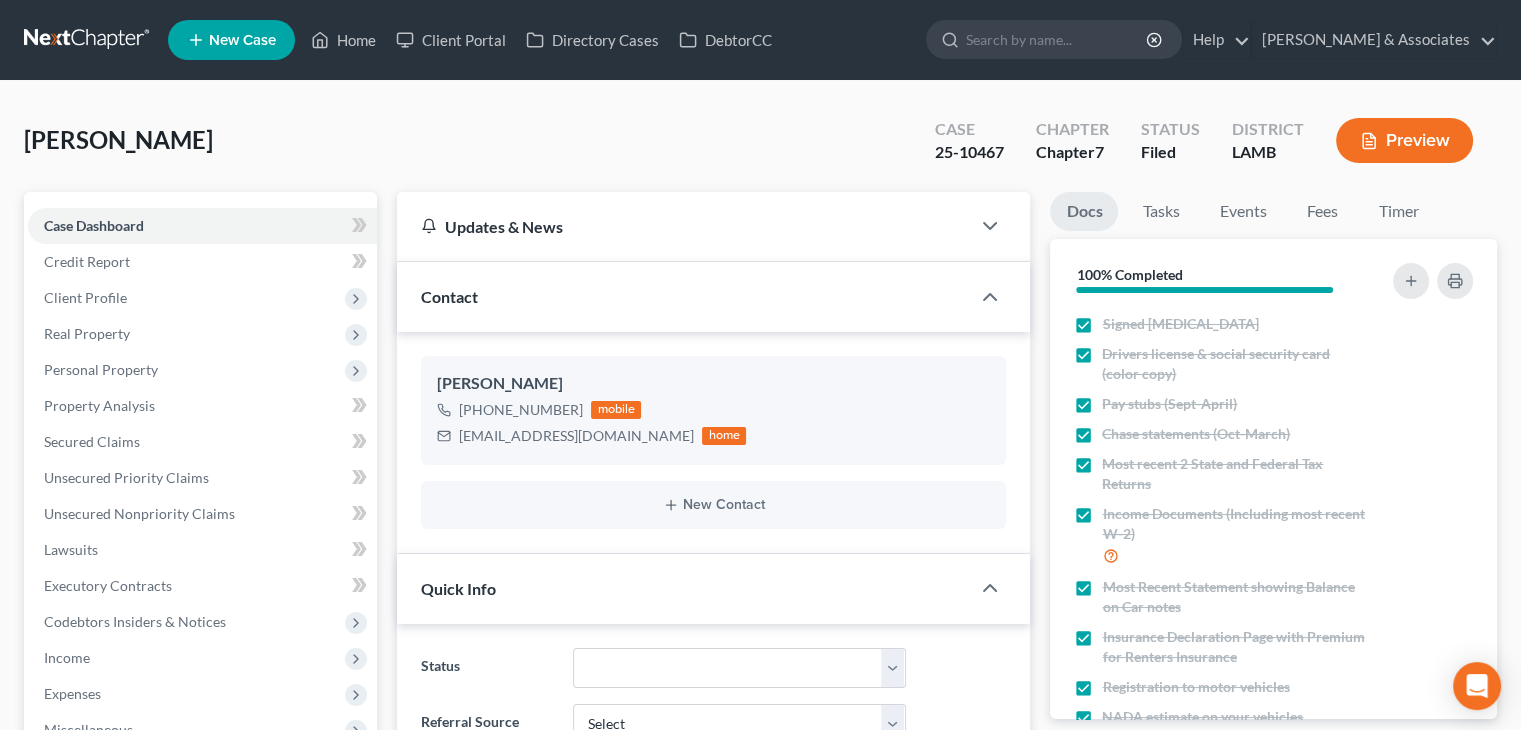 scroll, scrollTop: 2980, scrollLeft: 0, axis: vertical 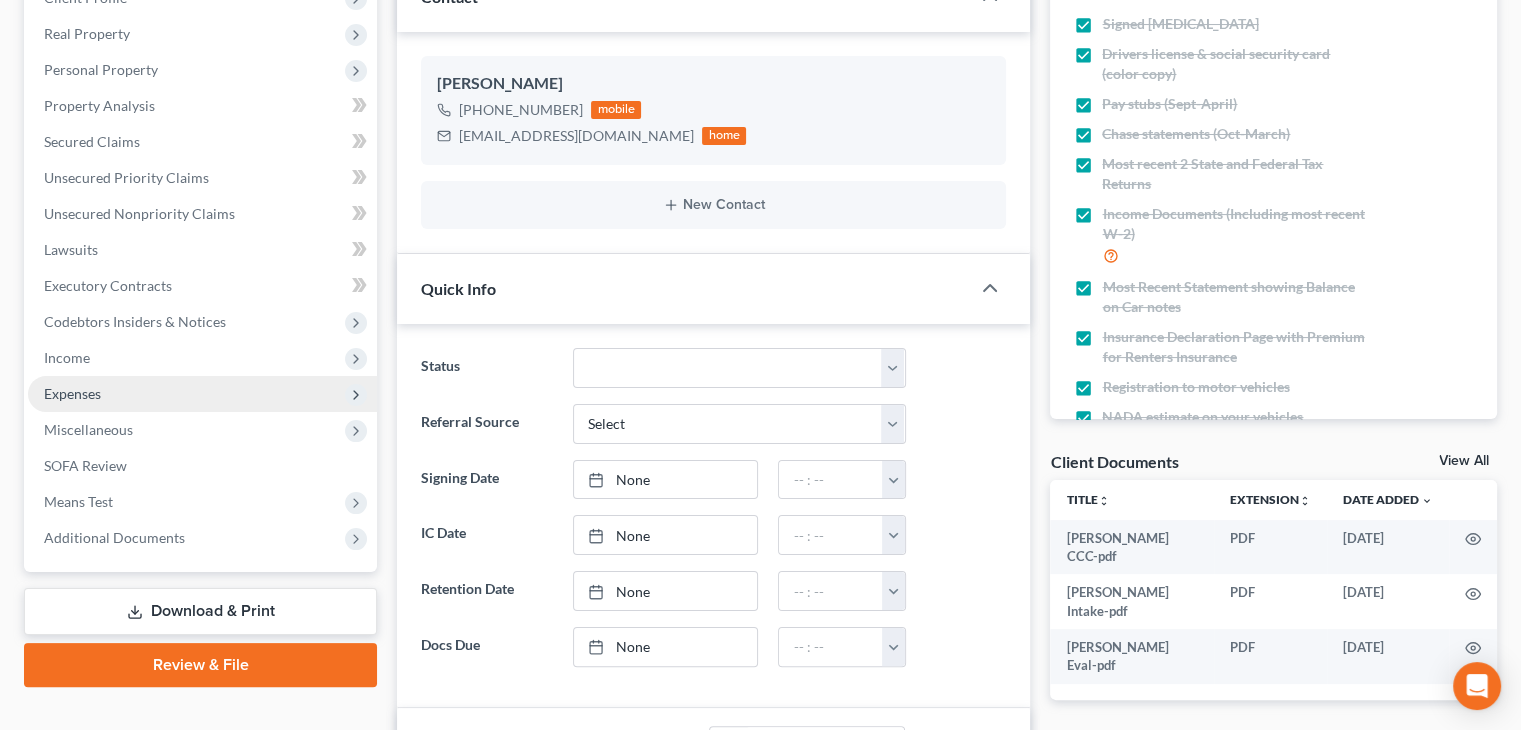 click on "Expenses" at bounding box center [202, 394] 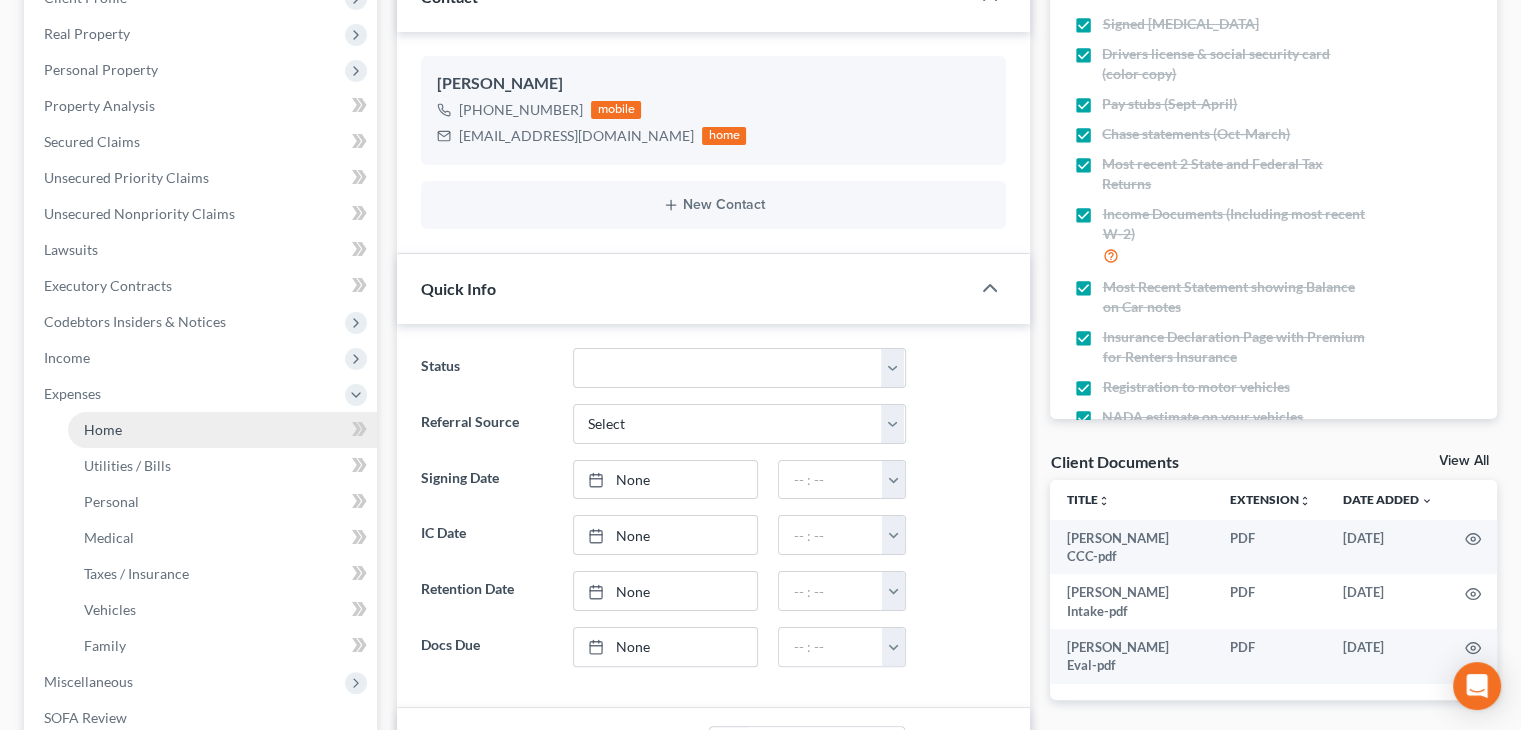 click on "Home" at bounding box center [222, 430] 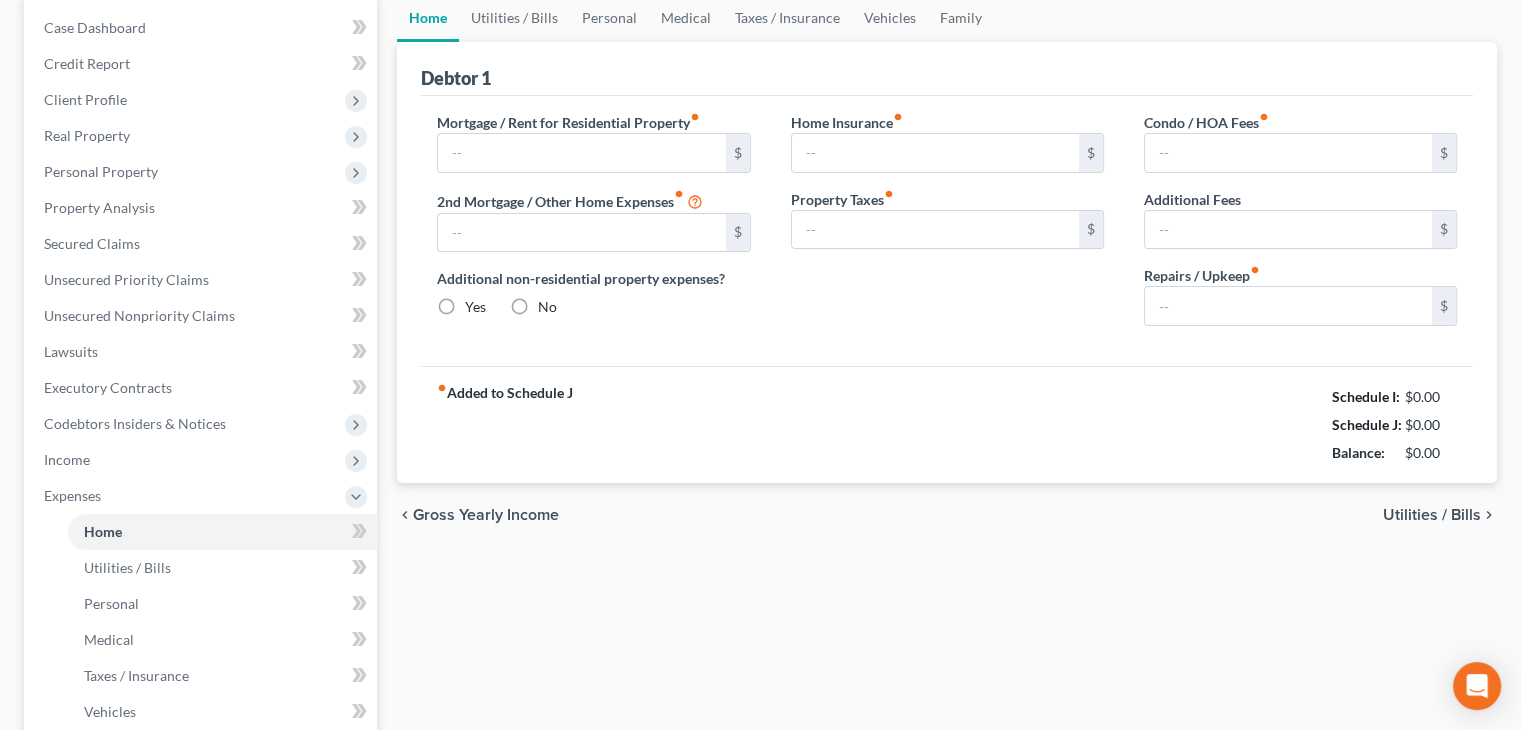 type on "1,211.00" 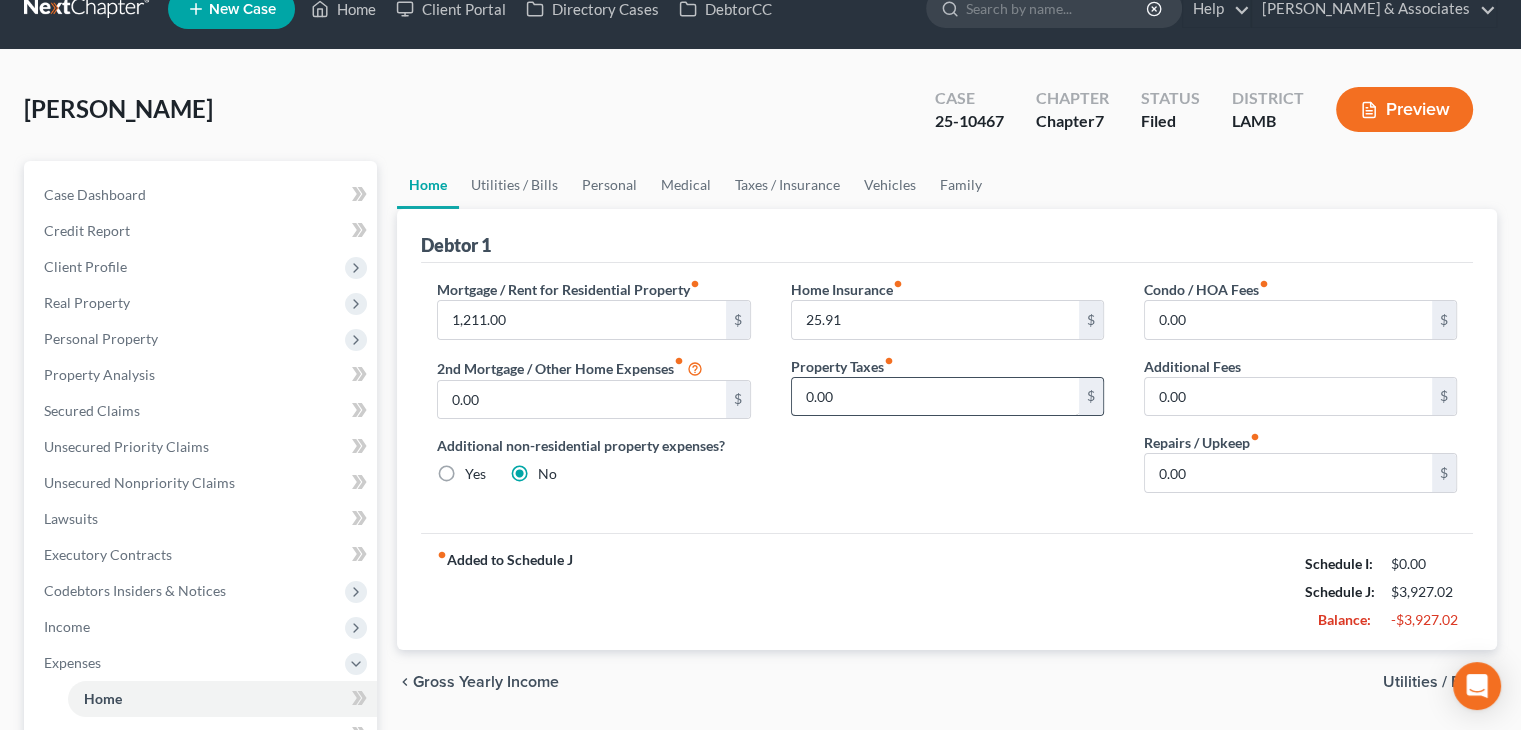 scroll, scrollTop: 0, scrollLeft: 0, axis: both 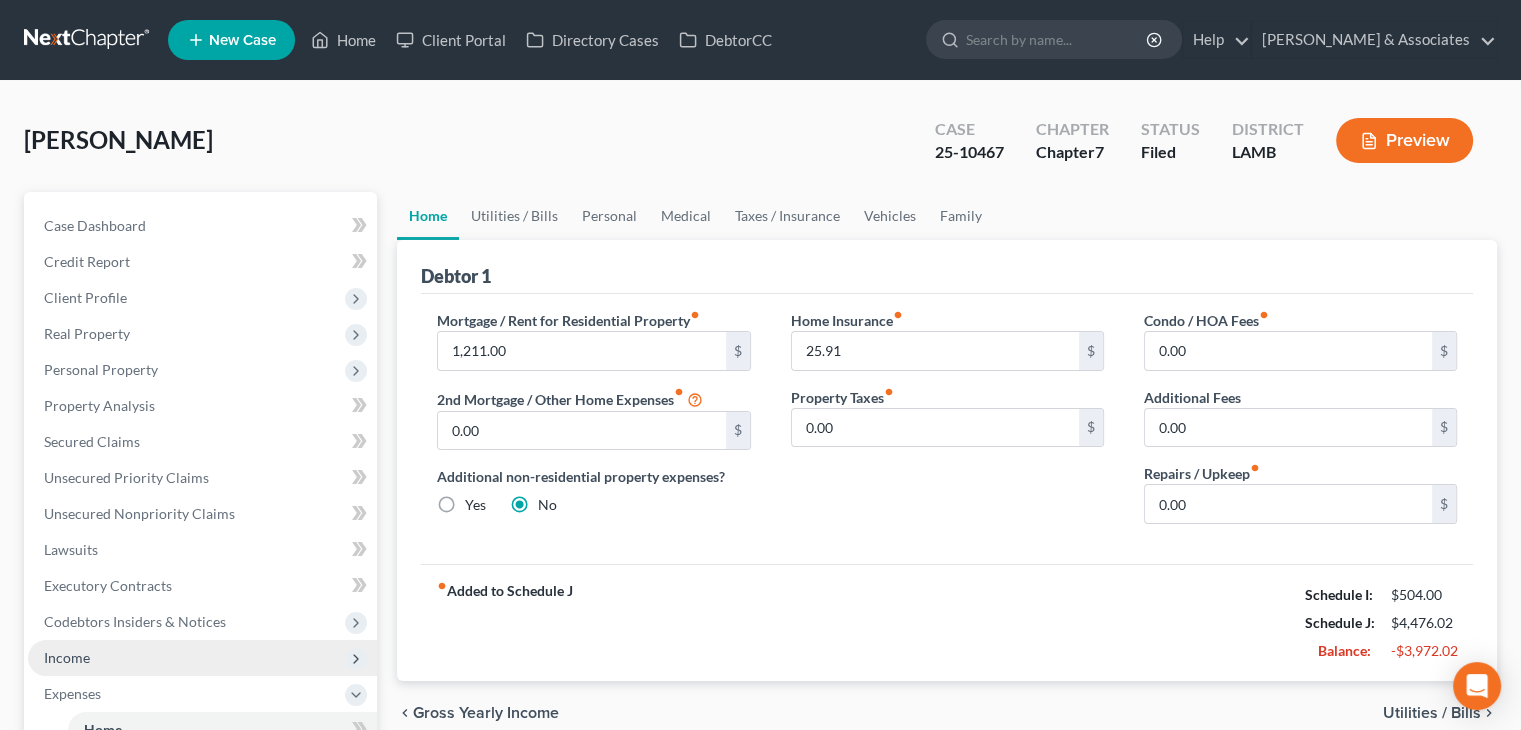 click on "Income" at bounding box center [202, 658] 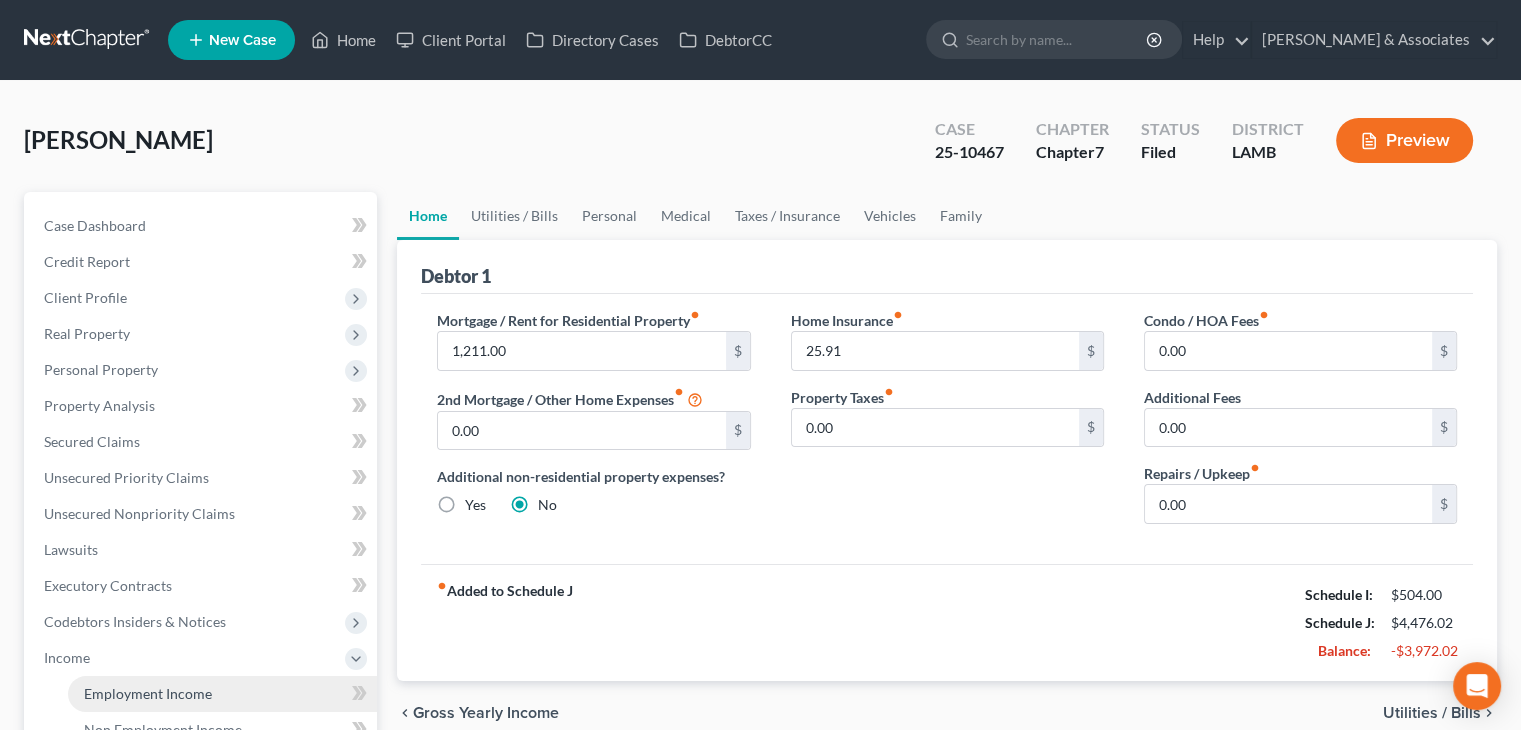 click on "Employment Income" at bounding box center (148, 693) 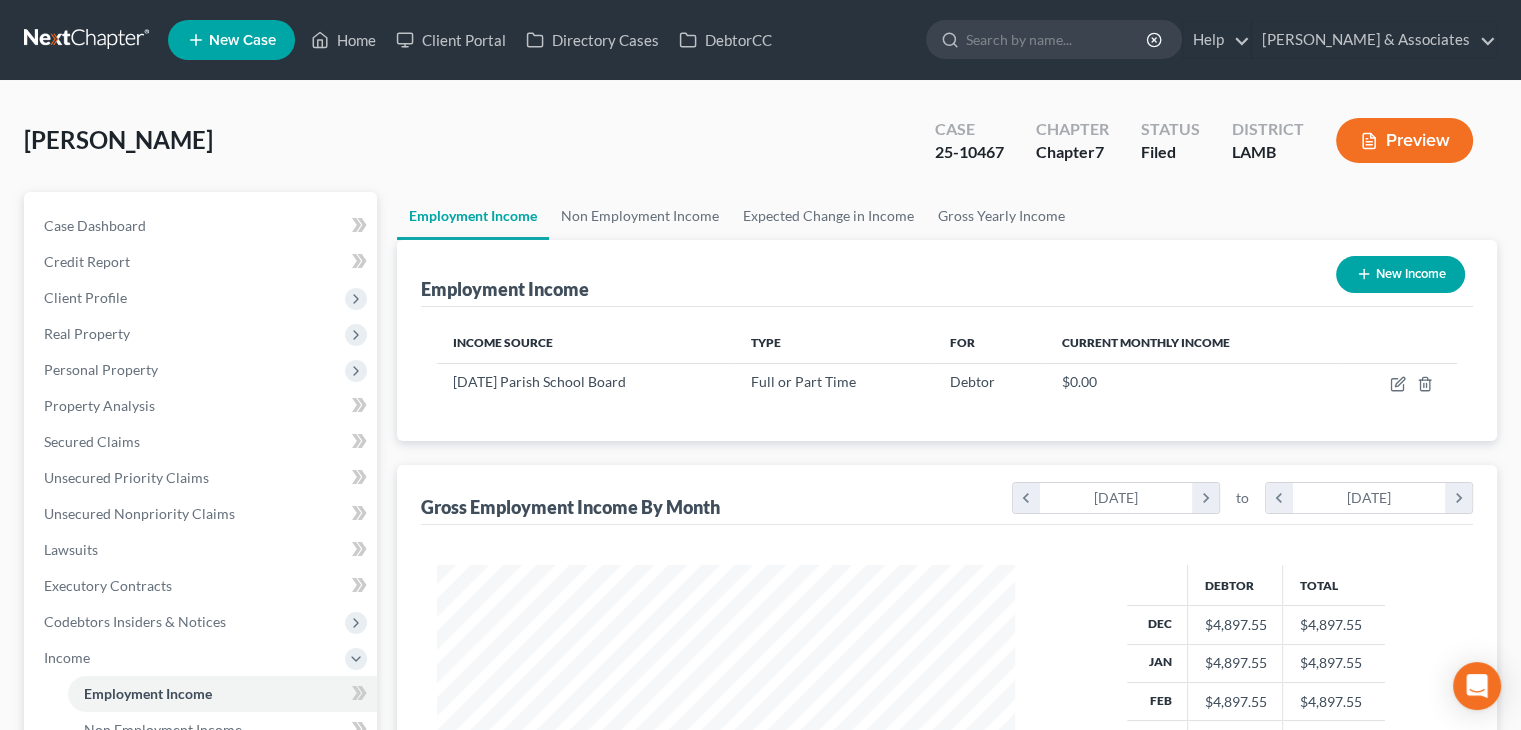 scroll, scrollTop: 999643, scrollLeft: 999381, axis: both 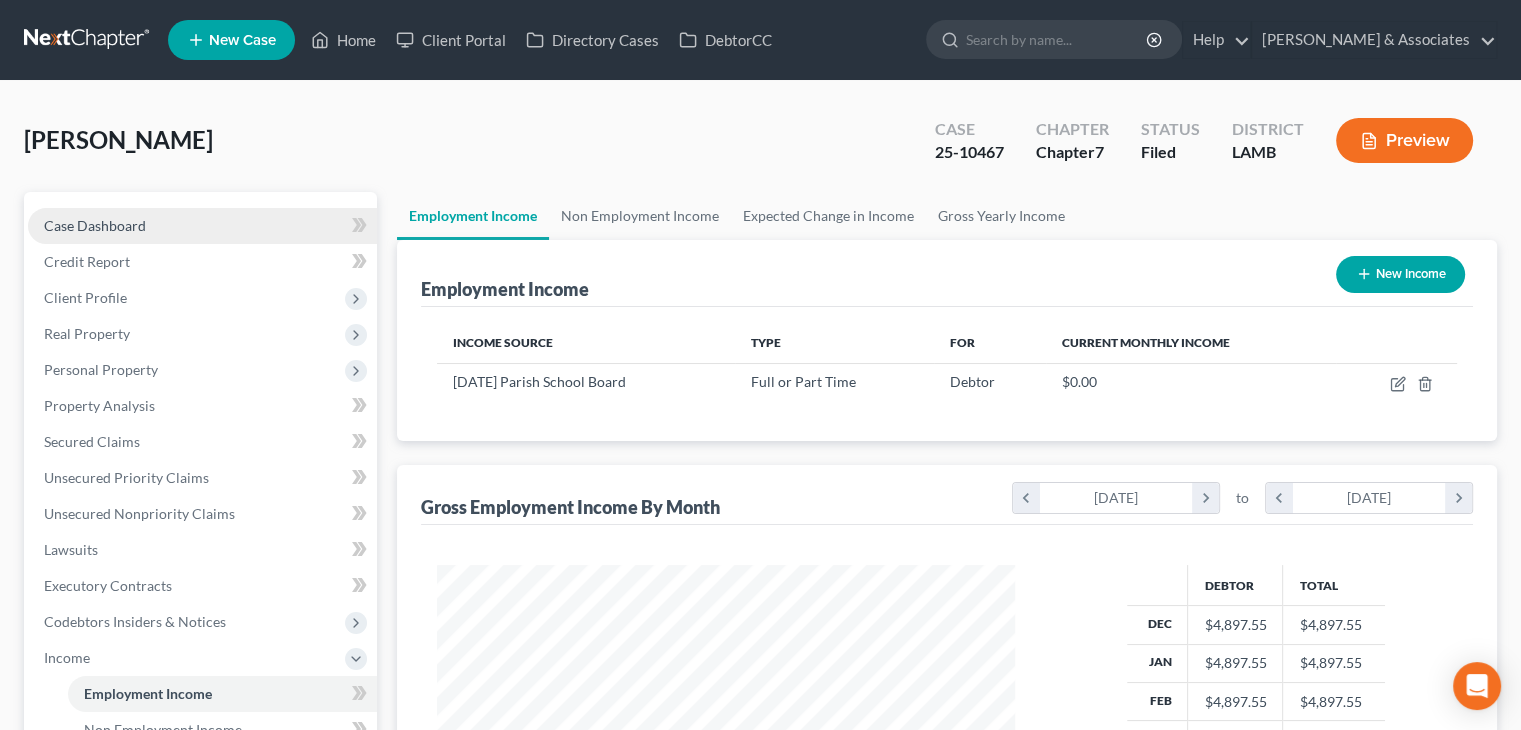 click on "Case Dashboard" at bounding box center (202, 226) 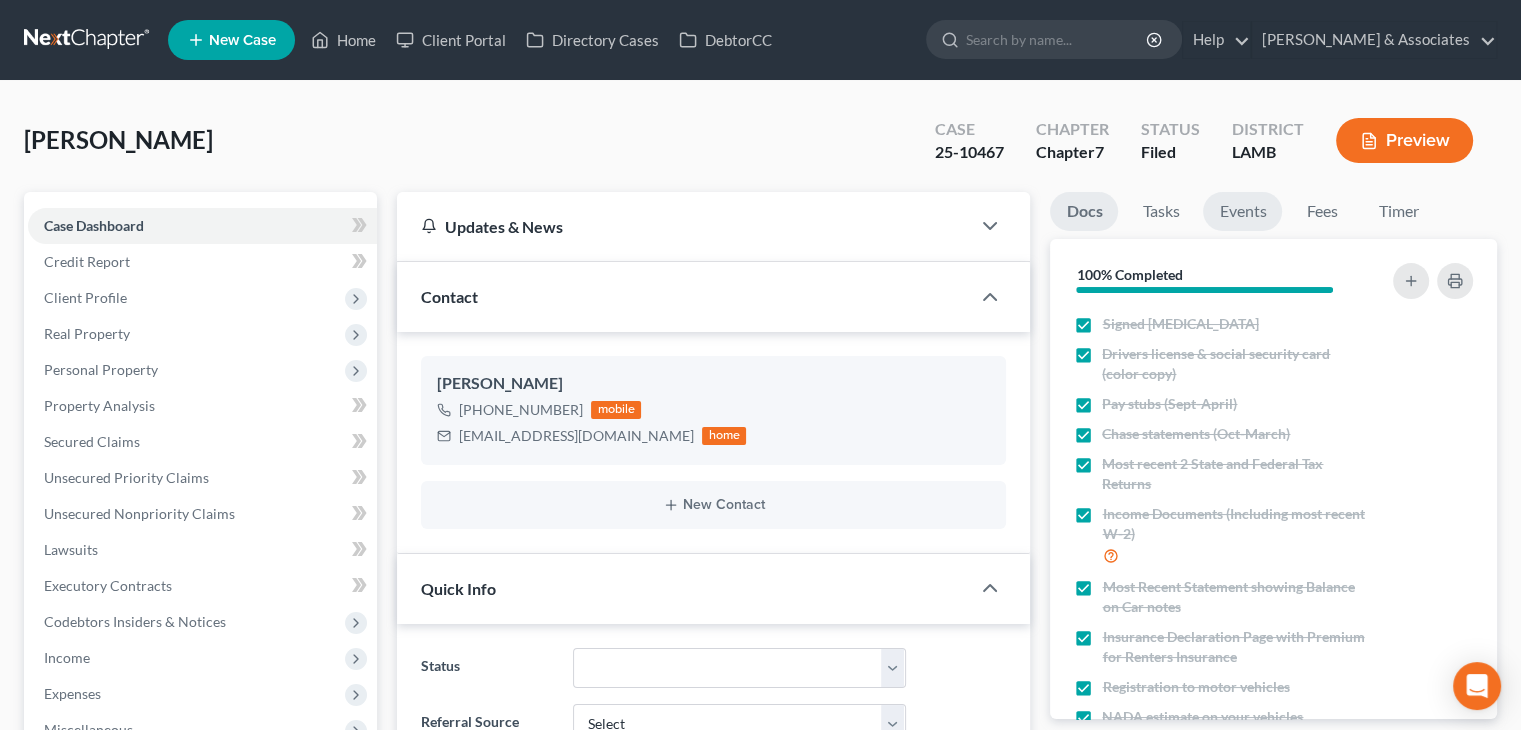 scroll, scrollTop: 2980, scrollLeft: 0, axis: vertical 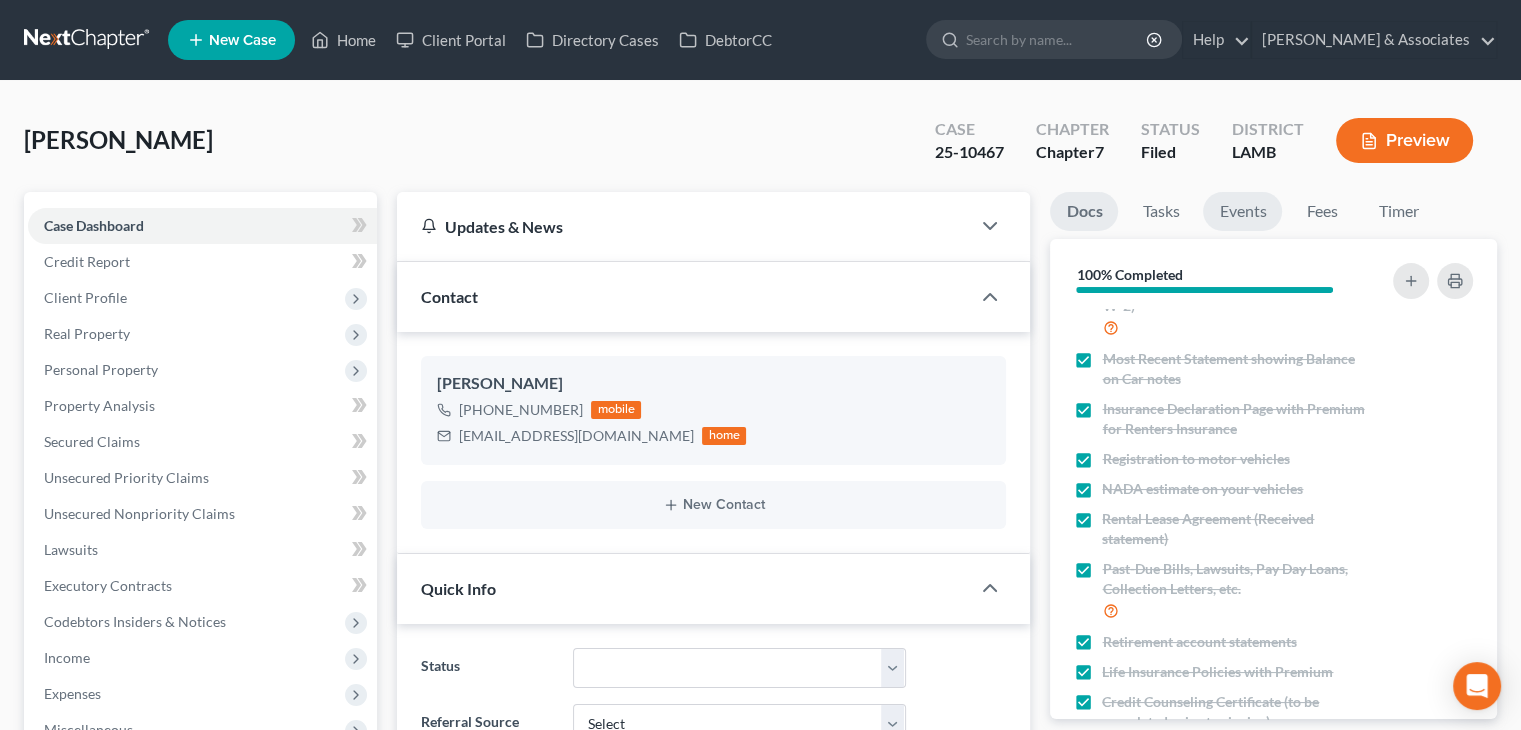 click on "Events" at bounding box center [1242, 211] 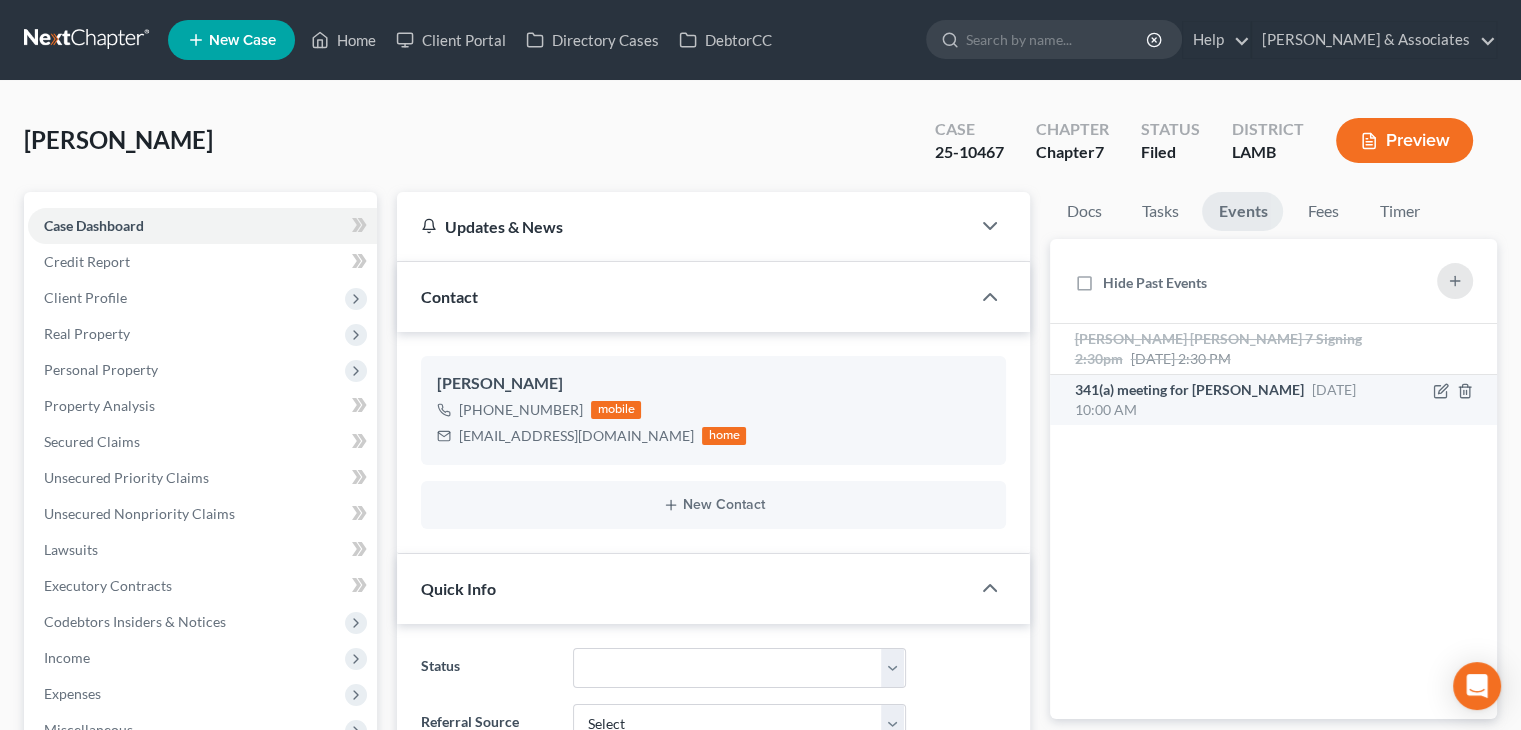 click on "341(a) meeting for Amber Cole Jul 1, 2025 10:00 AM" at bounding box center (1221, 400) 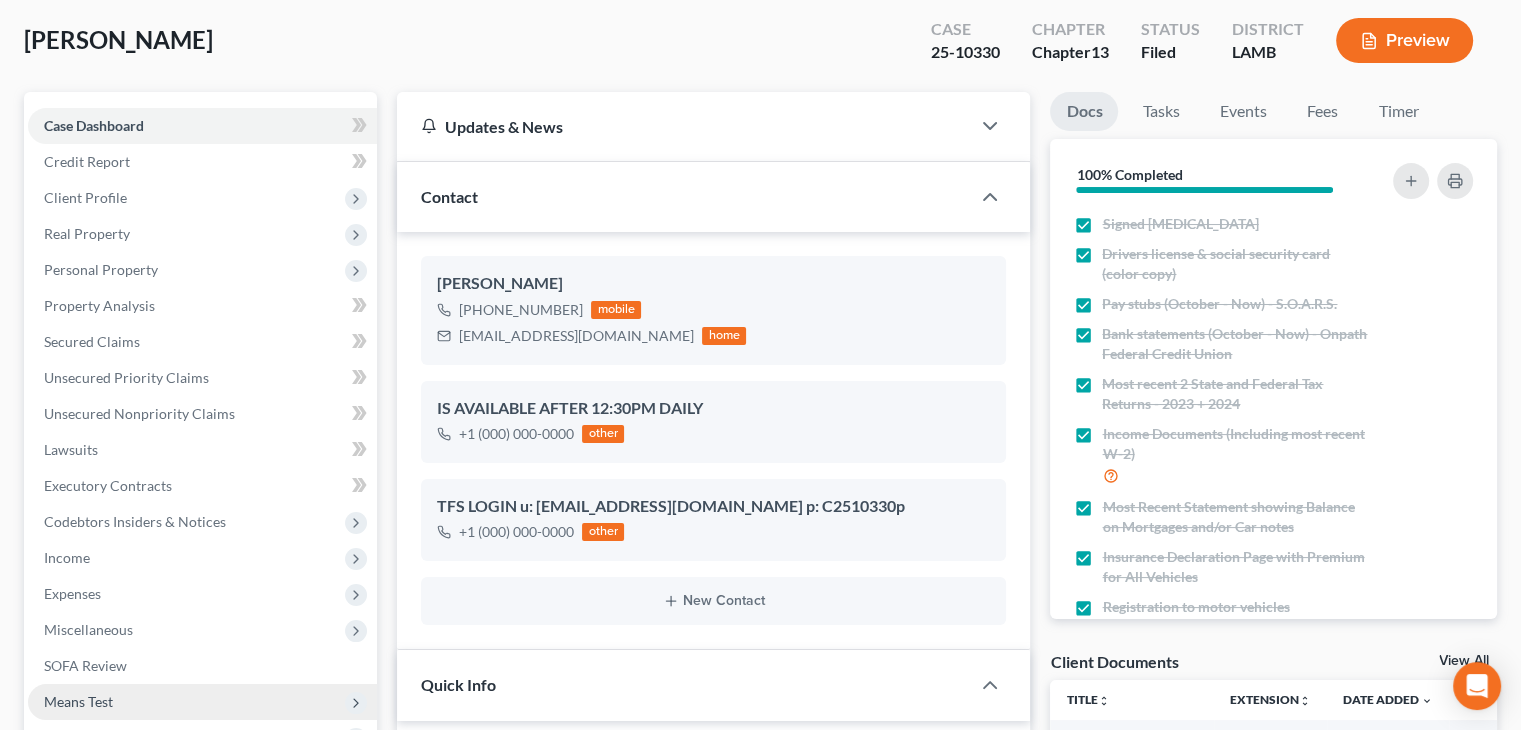 scroll, scrollTop: 300, scrollLeft: 0, axis: vertical 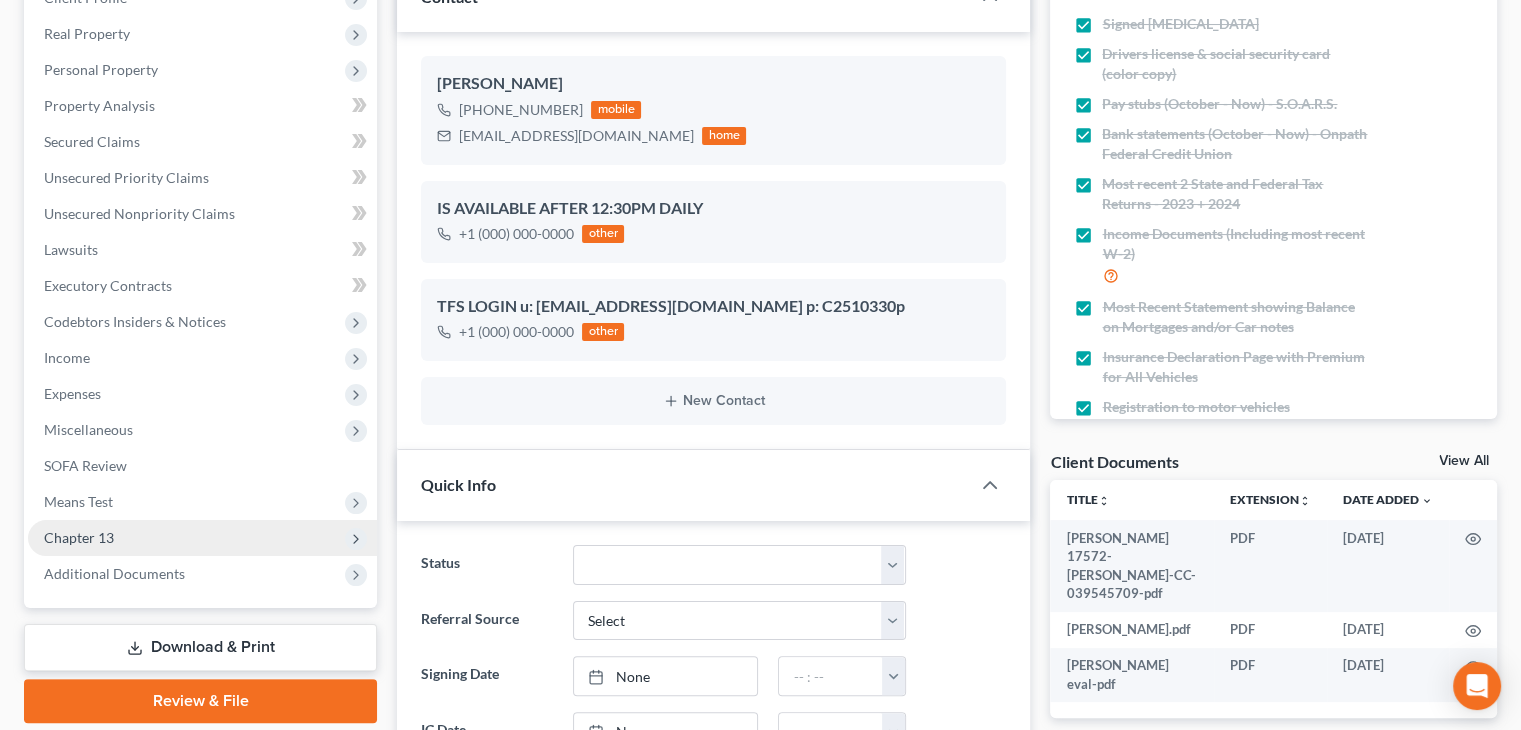 click on "Chapter 13" at bounding box center (202, 538) 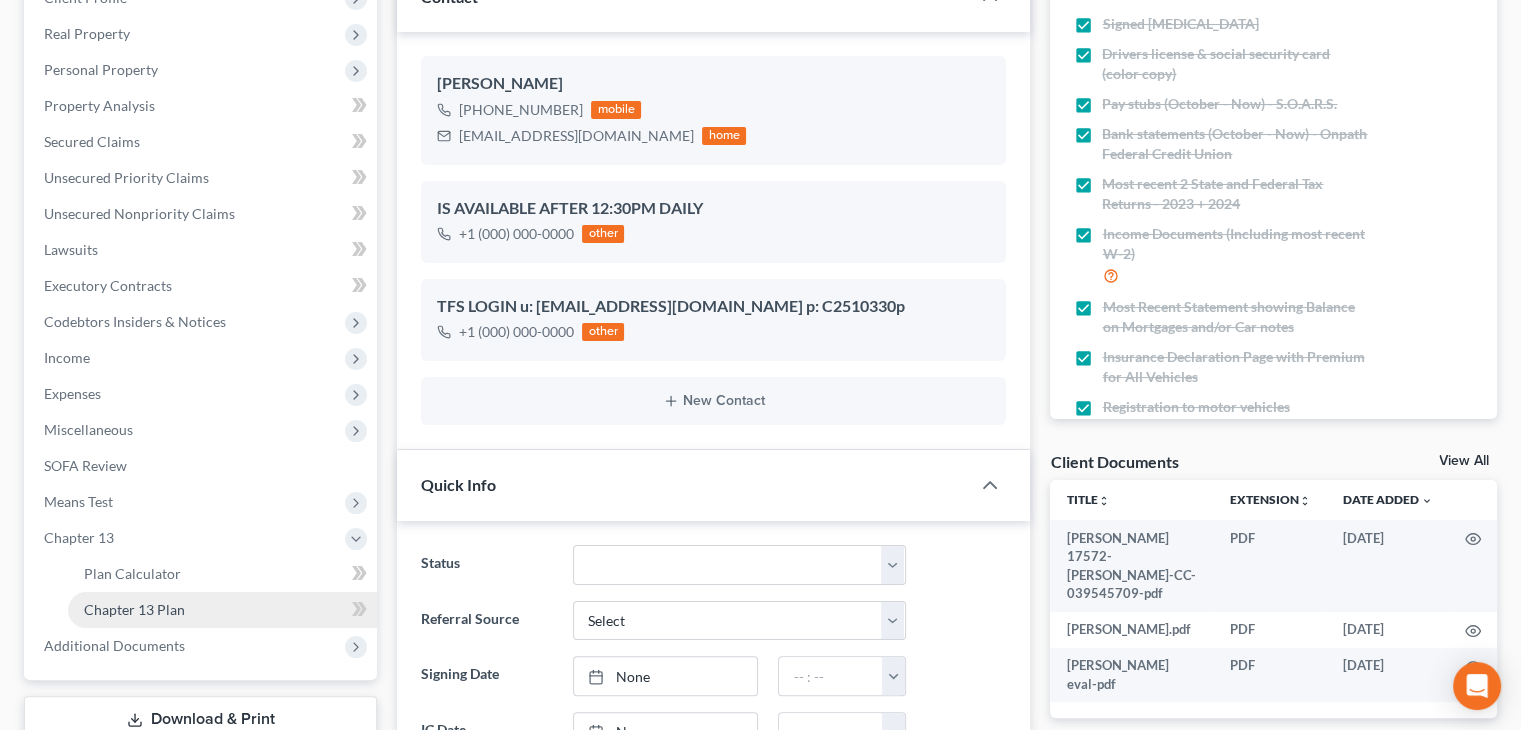 drag, startPoint x: 175, startPoint y: 605, endPoint x: 306, endPoint y: 598, distance: 131.18689 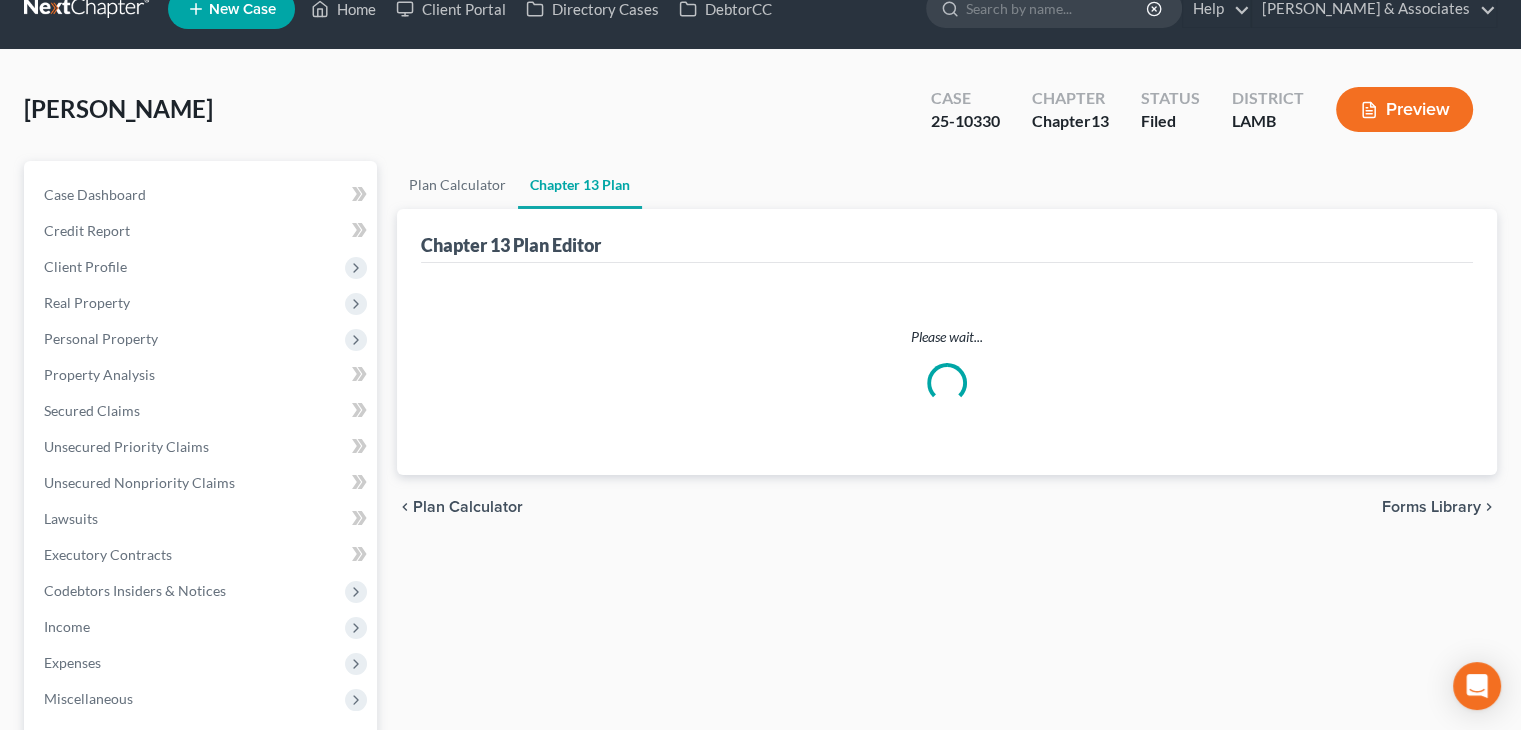 scroll, scrollTop: 0, scrollLeft: 0, axis: both 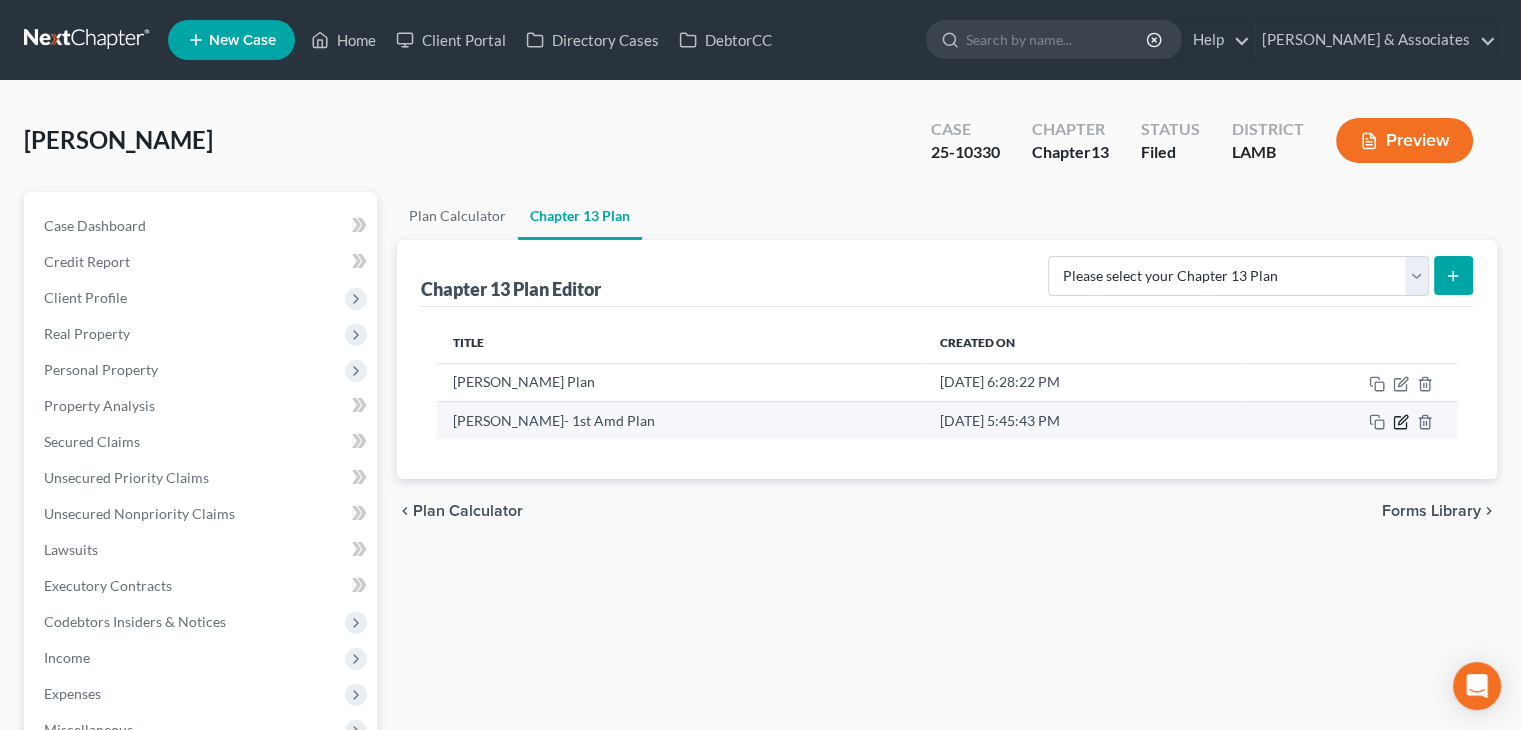 click 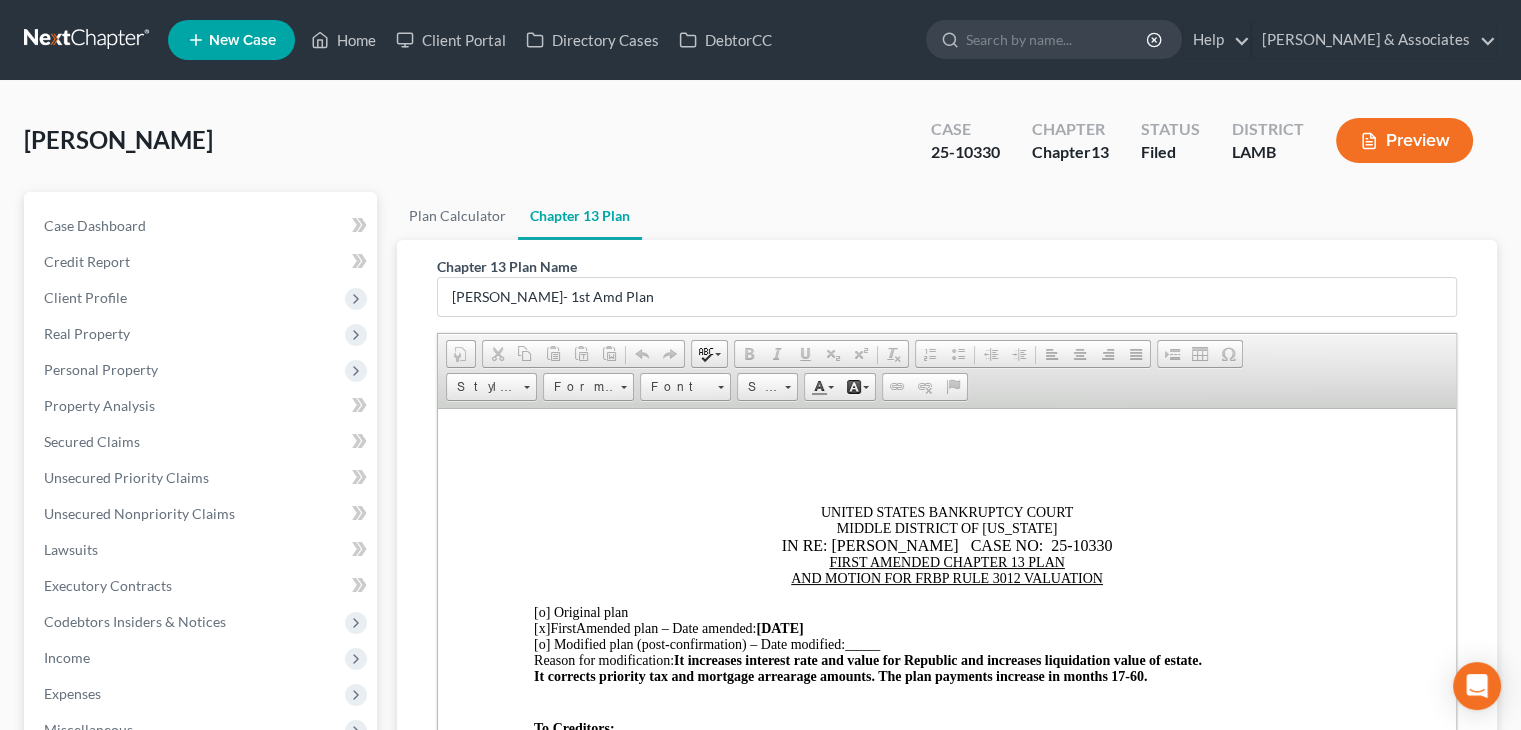 scroll, scrollTop: 0, scrollLeft: 0, axis: both 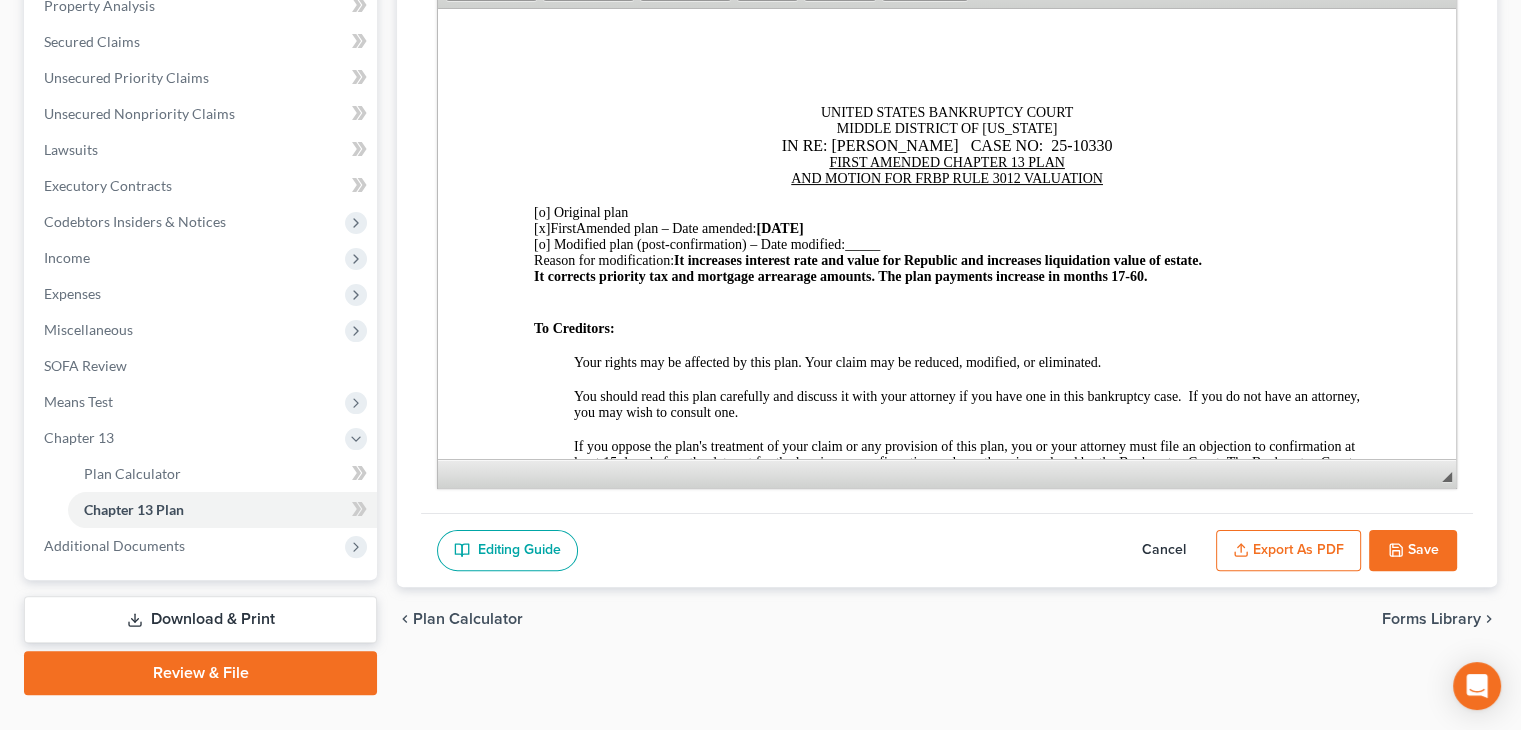 click on "Cancel" at bounding box center [1164, 551] 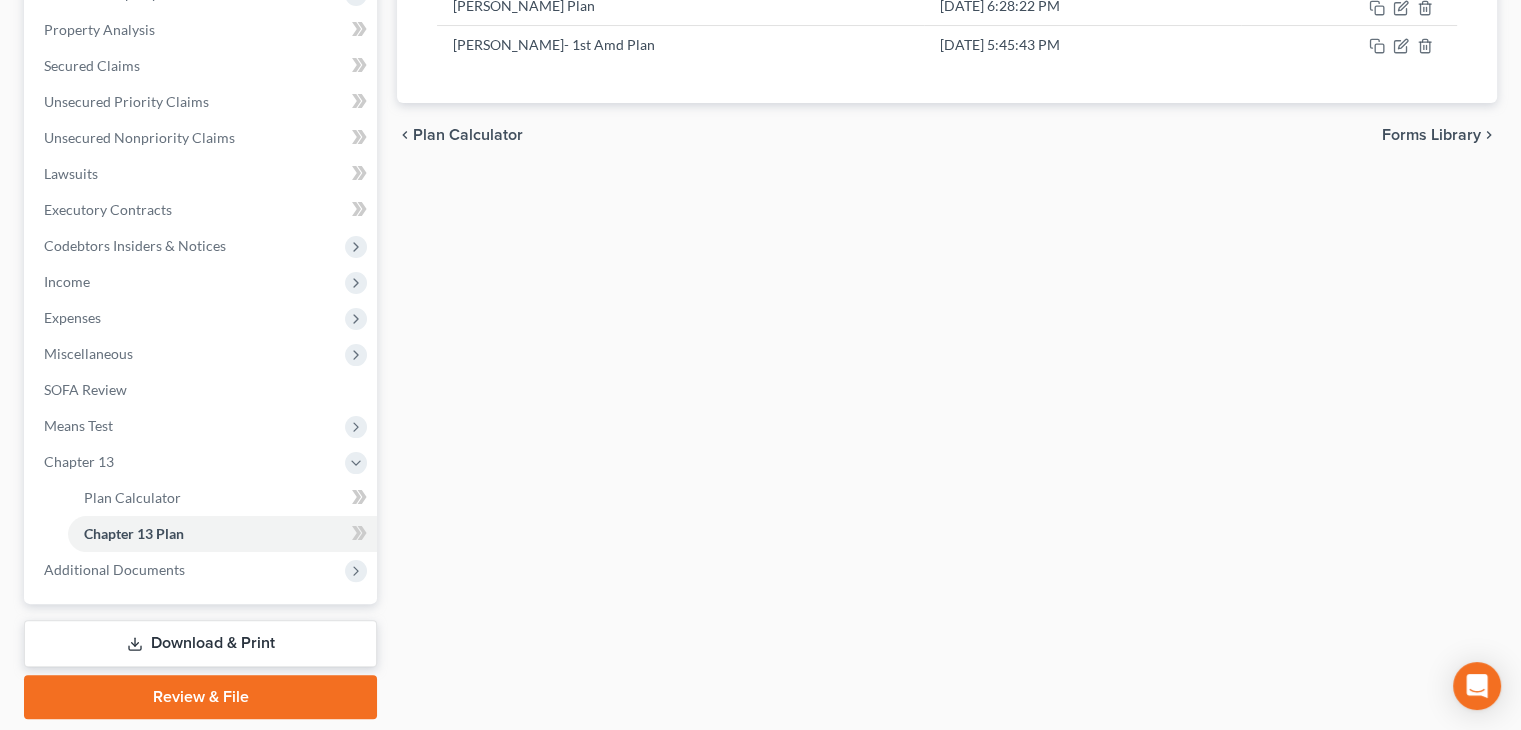 scroll, scrollTop: 200, scrollLeft: 0, axis: vertical 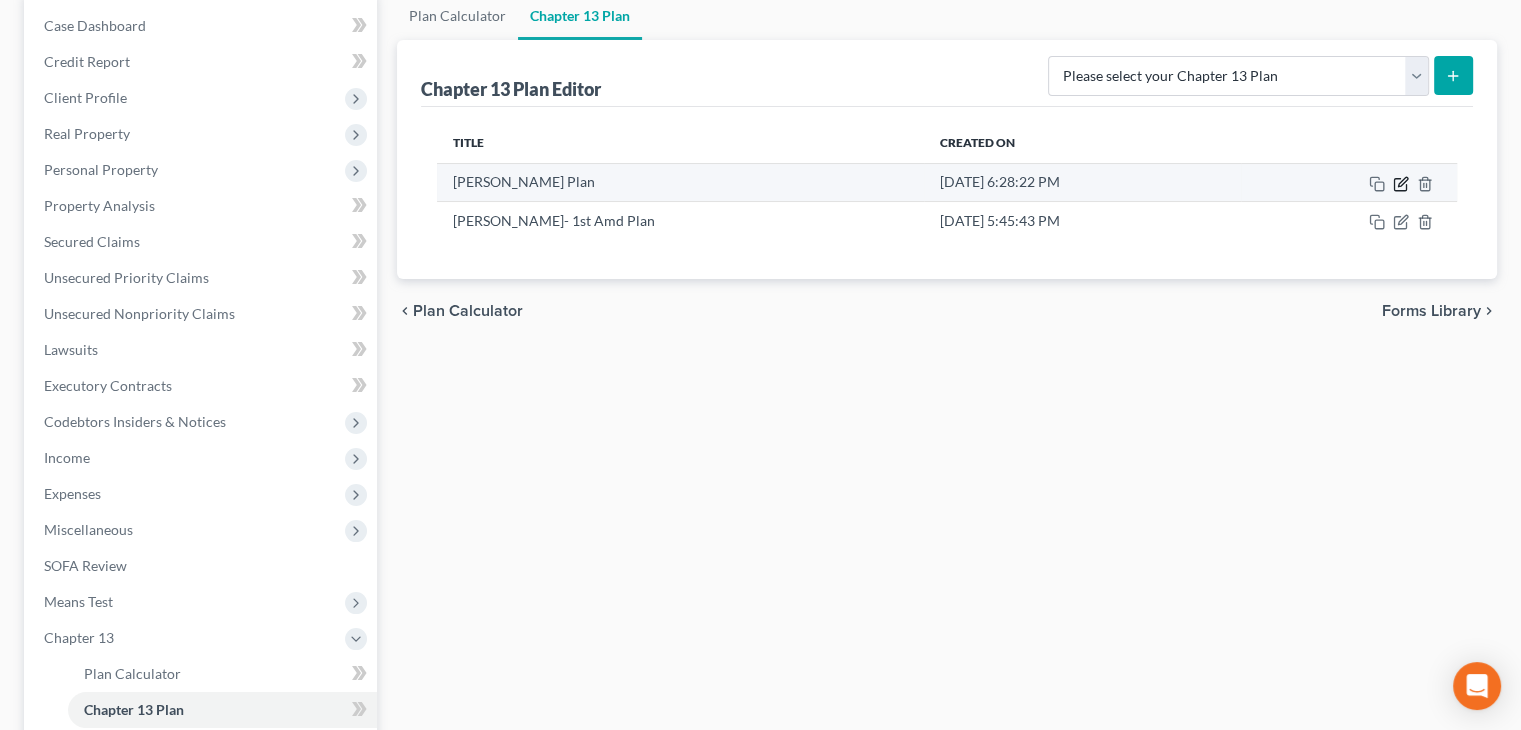 click 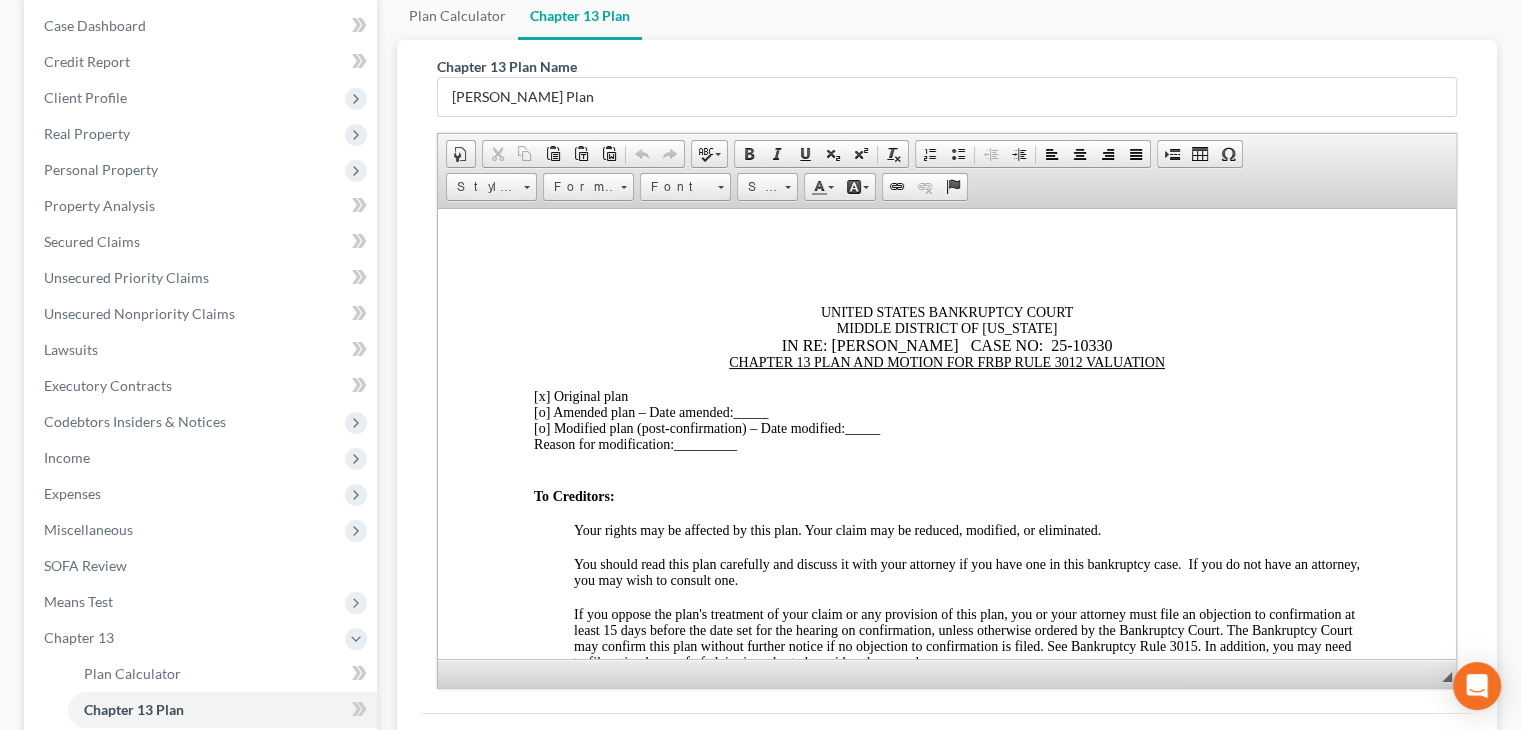 scroll, scrollTop: 0, scrollLeft: 0, axis: both 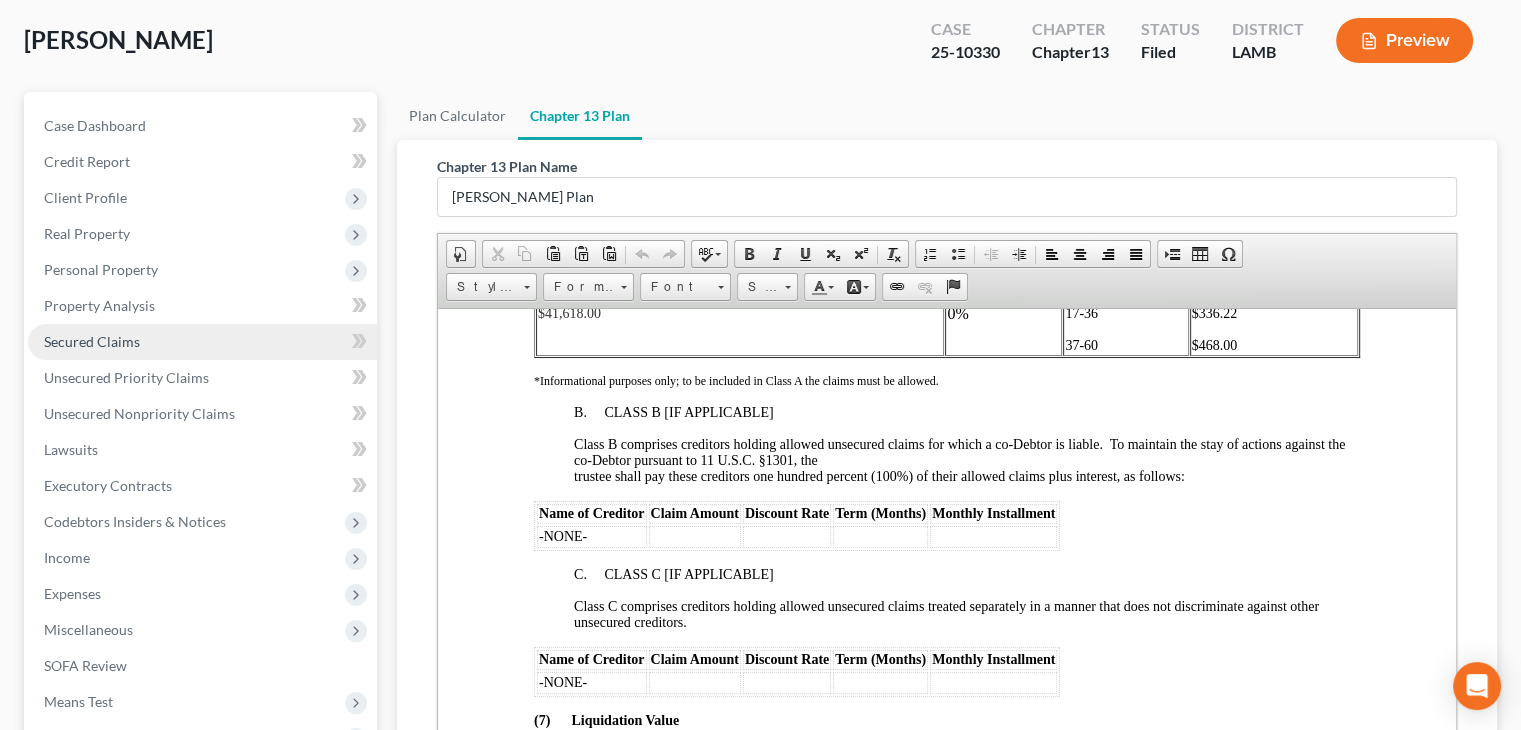 click on "Secured Claims" at bounding box center (202, 342) 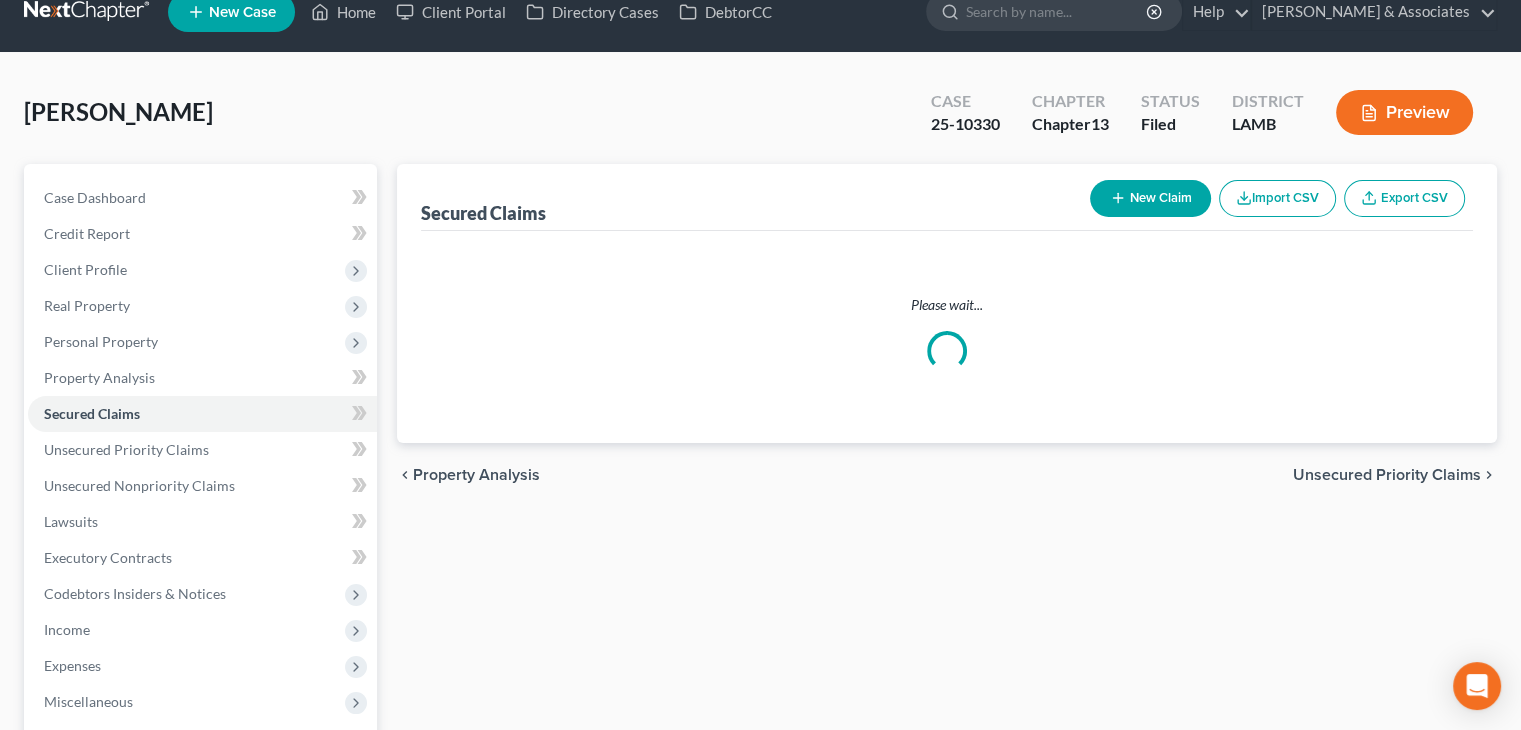 scroll, scrollTop: 0, scrollLeft: 0, axis: both 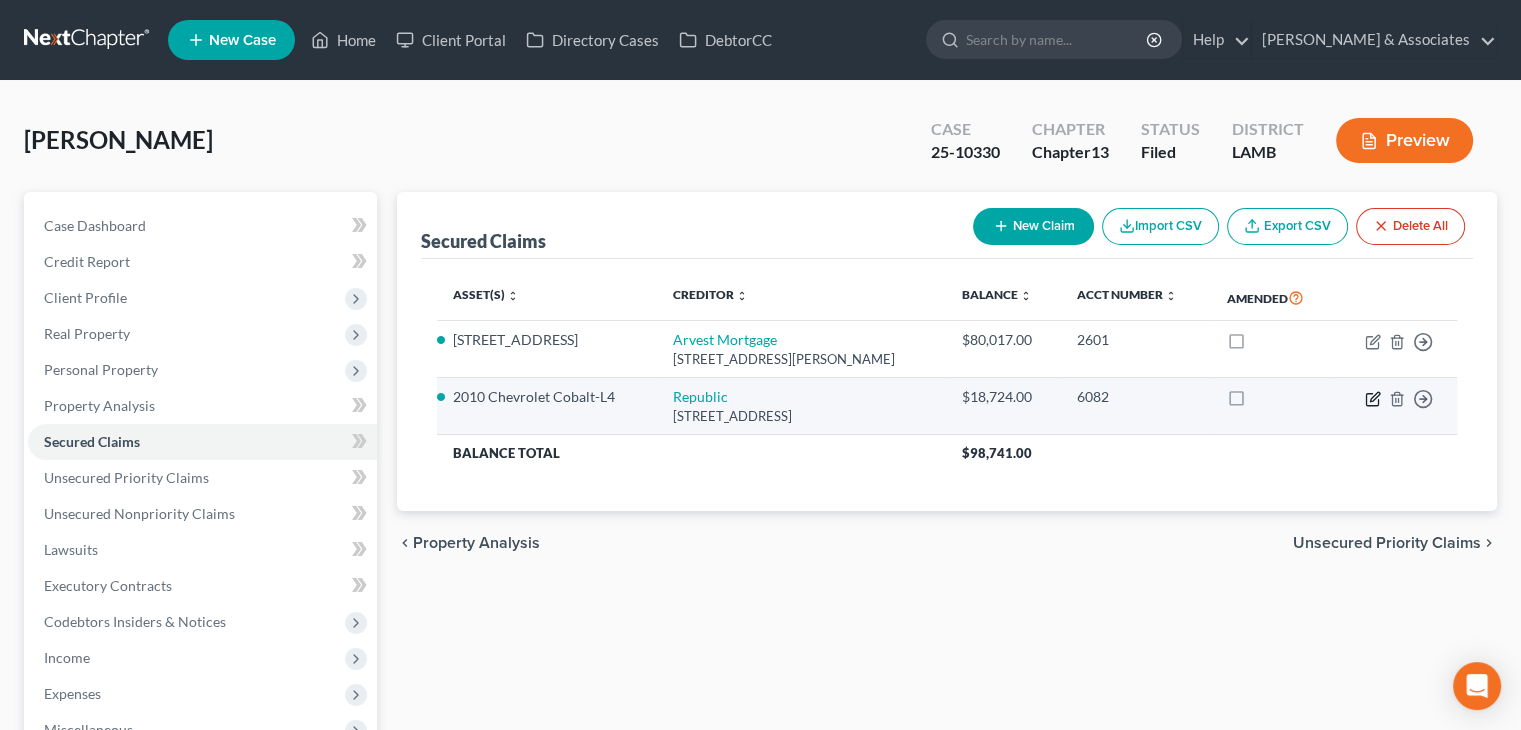 click 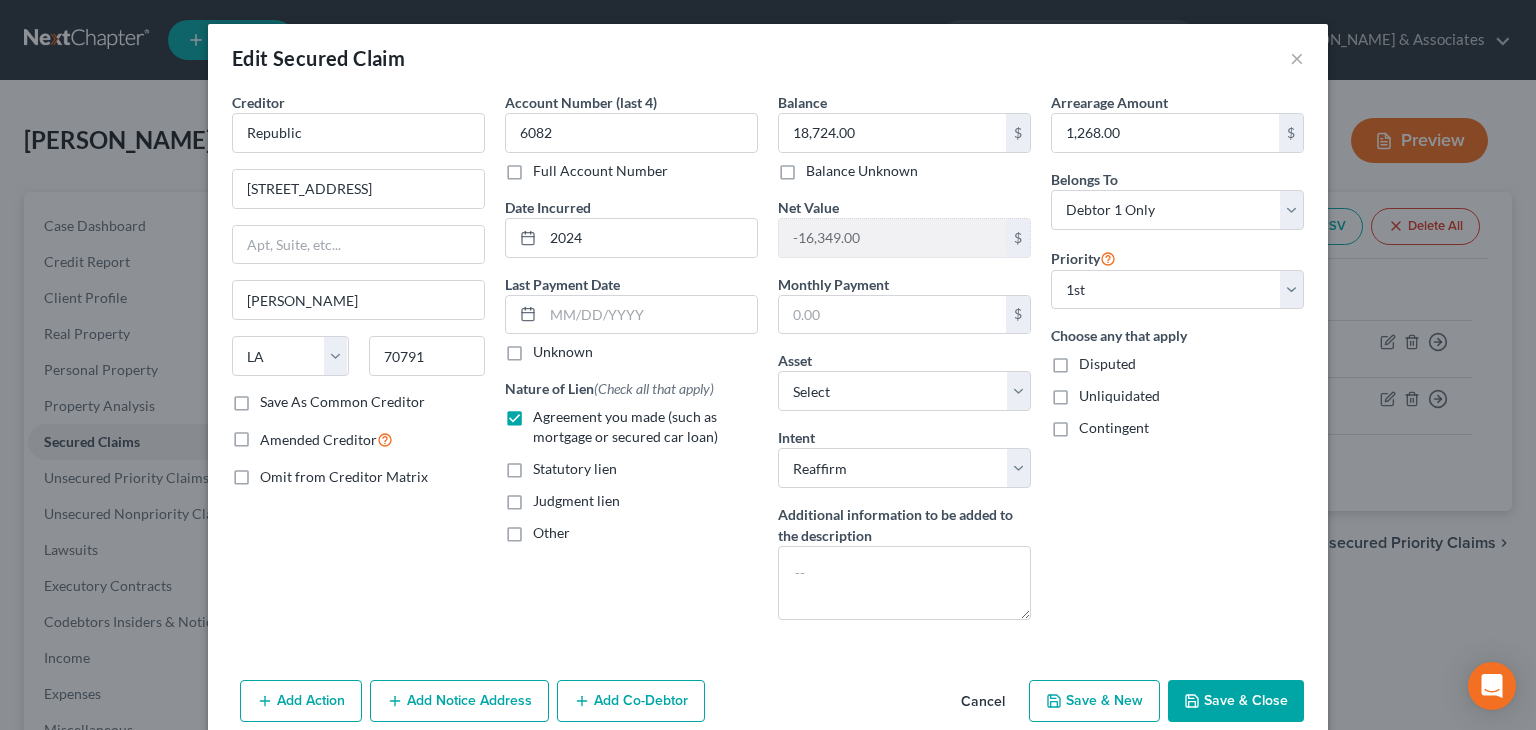 click on "Cancel" at bounding box center [983, 702] 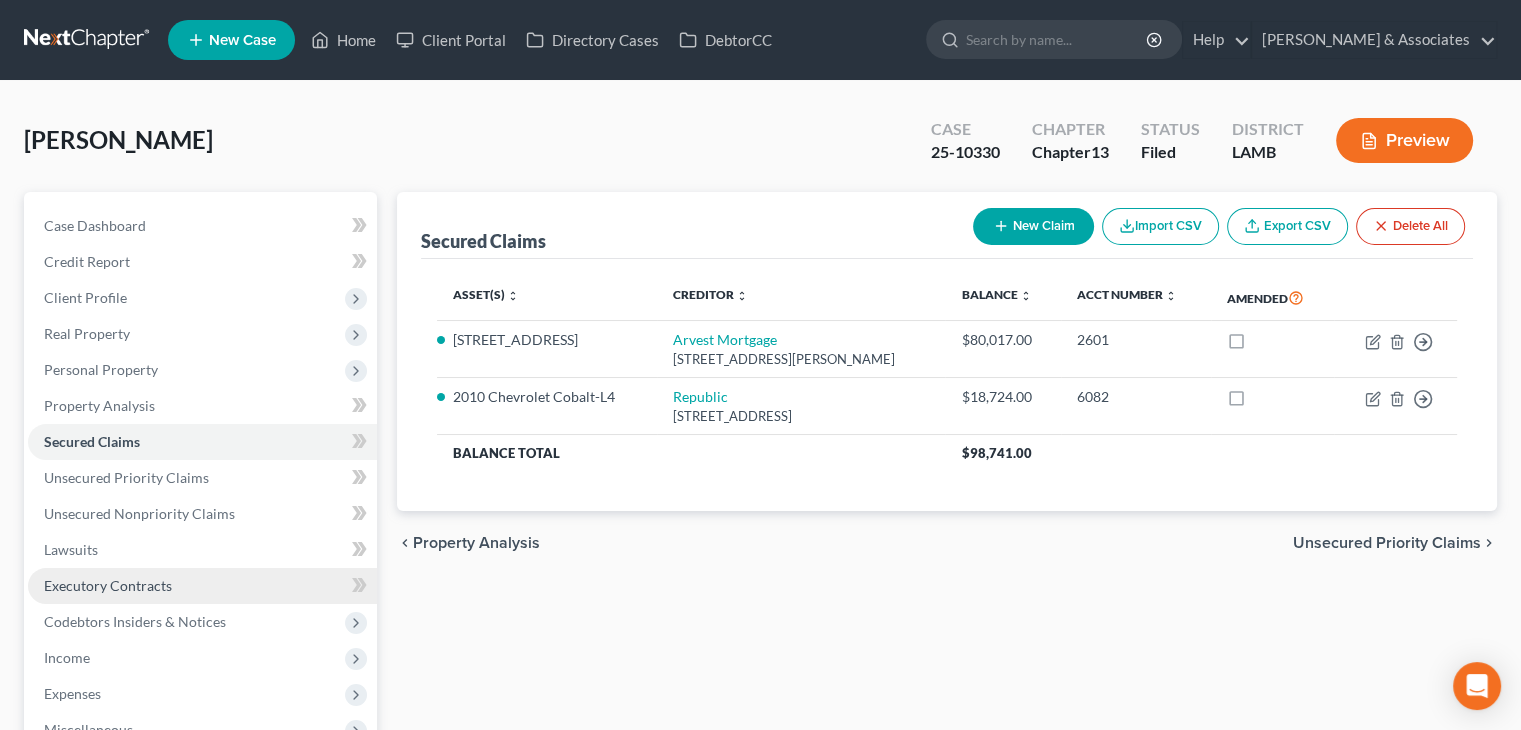 scroll, scrollTop: 300, scrollLeft: 0, axis: vertical 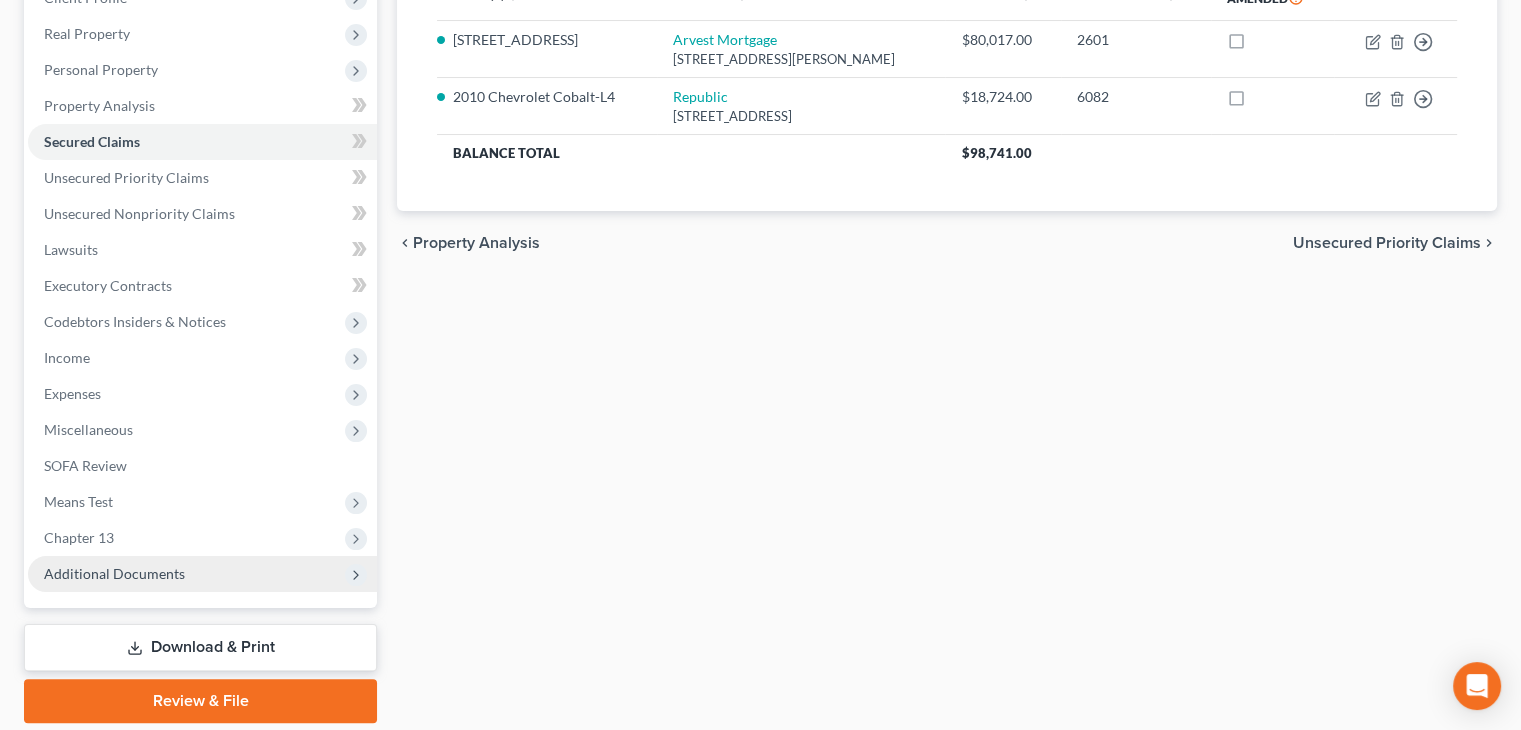 click on "Additional Documents" at bounding box center (114, 573) 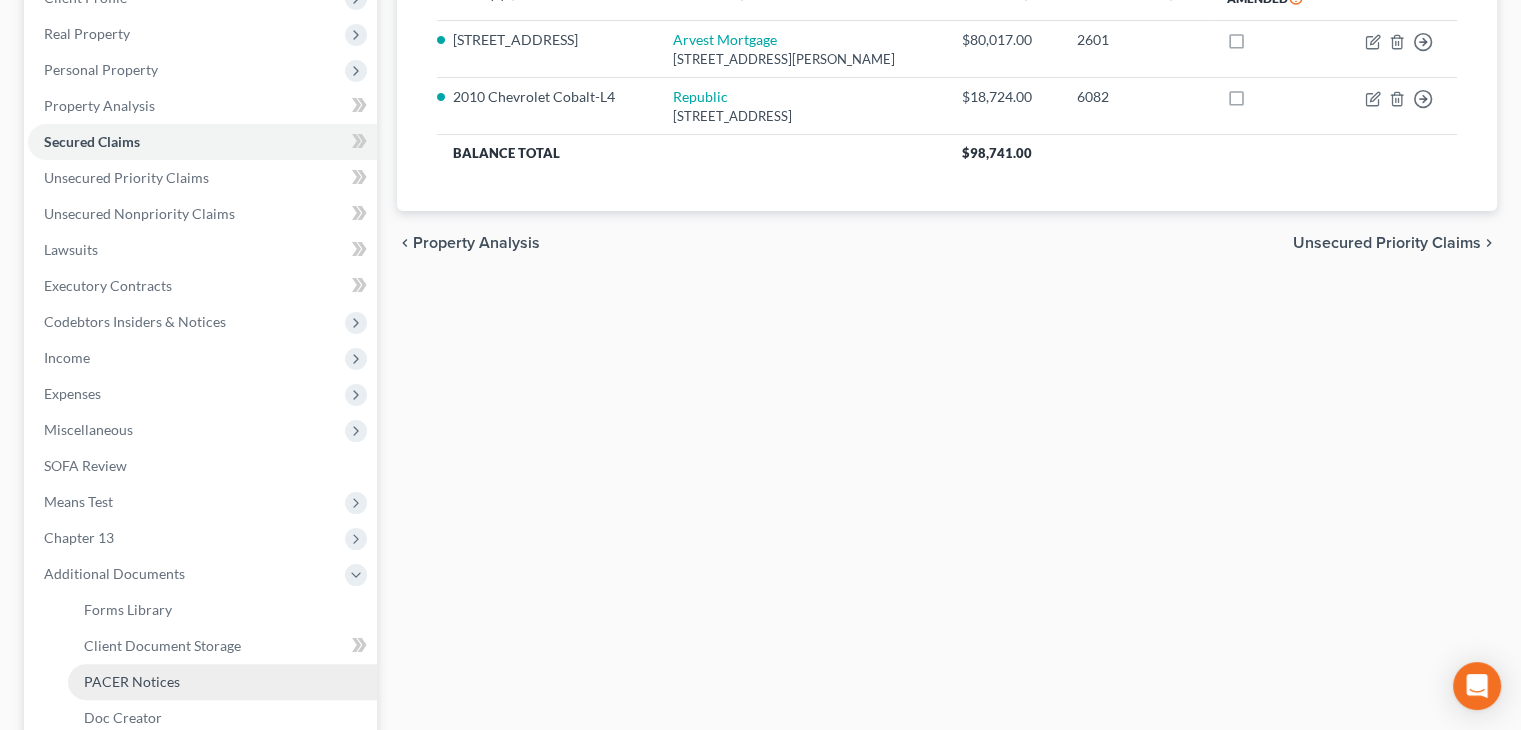 click on "PACER Notices" at bounding box center [132, 681] 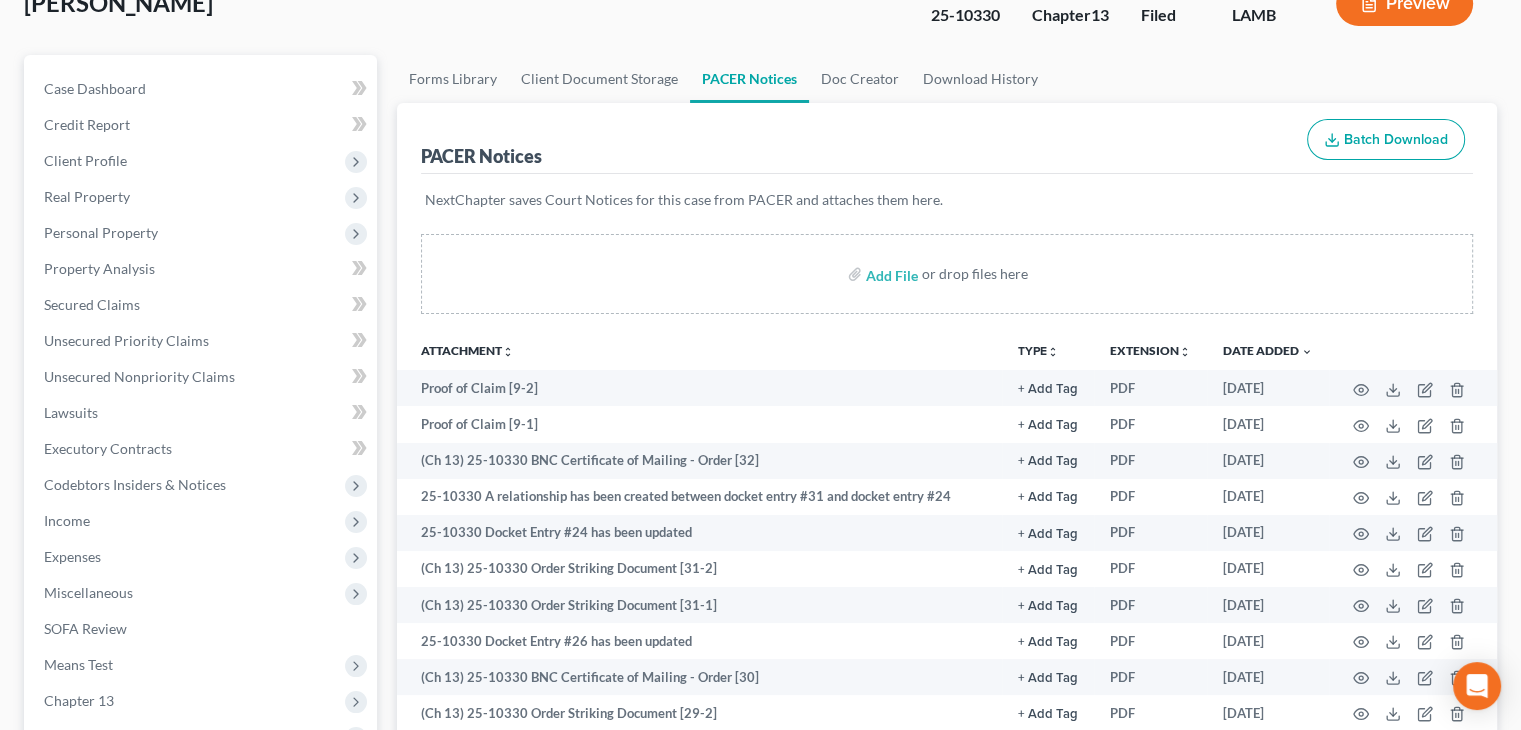 scroll, scrollTop: 200, scrollLeft: 0, axis: vertical 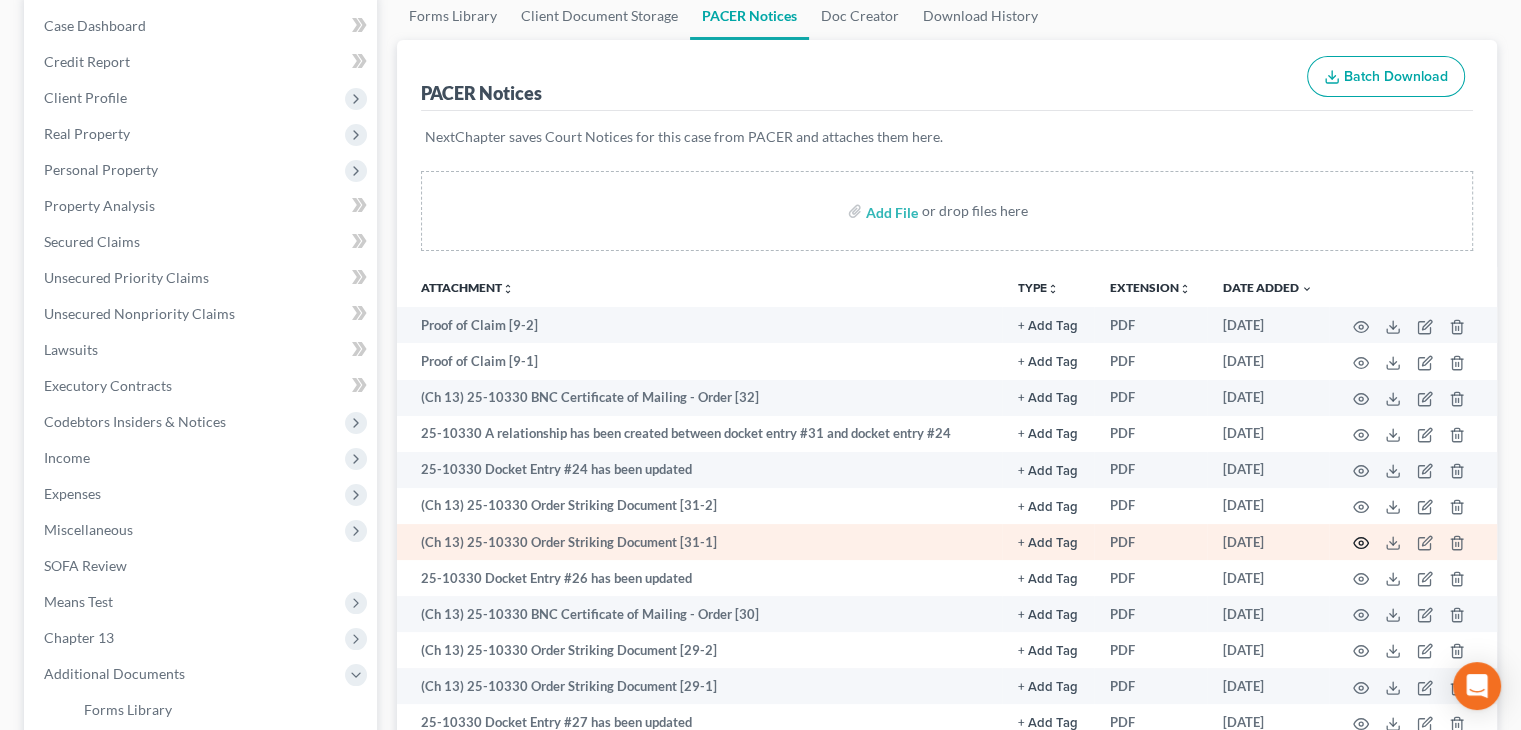 click 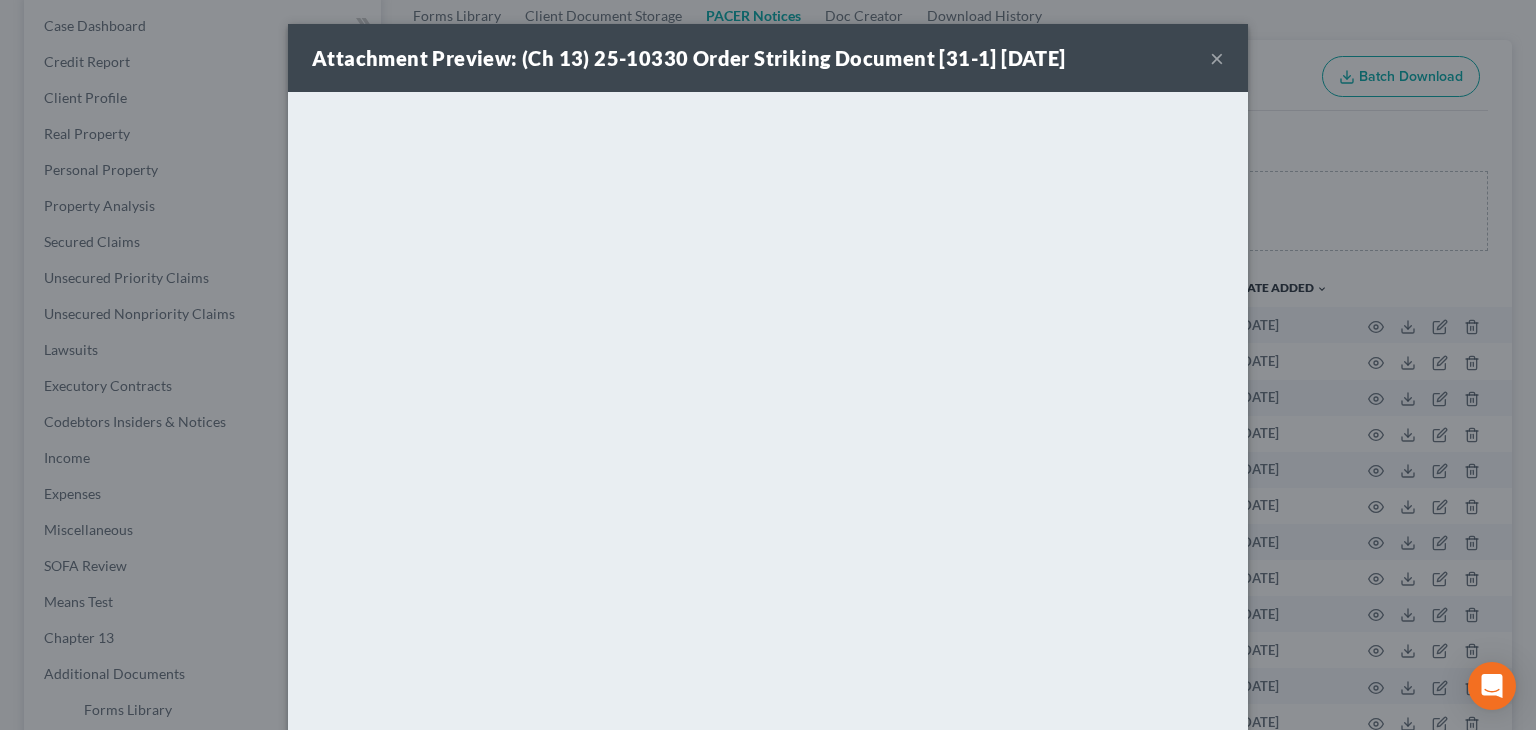 click on "×" at bounding box center (1217, 58) 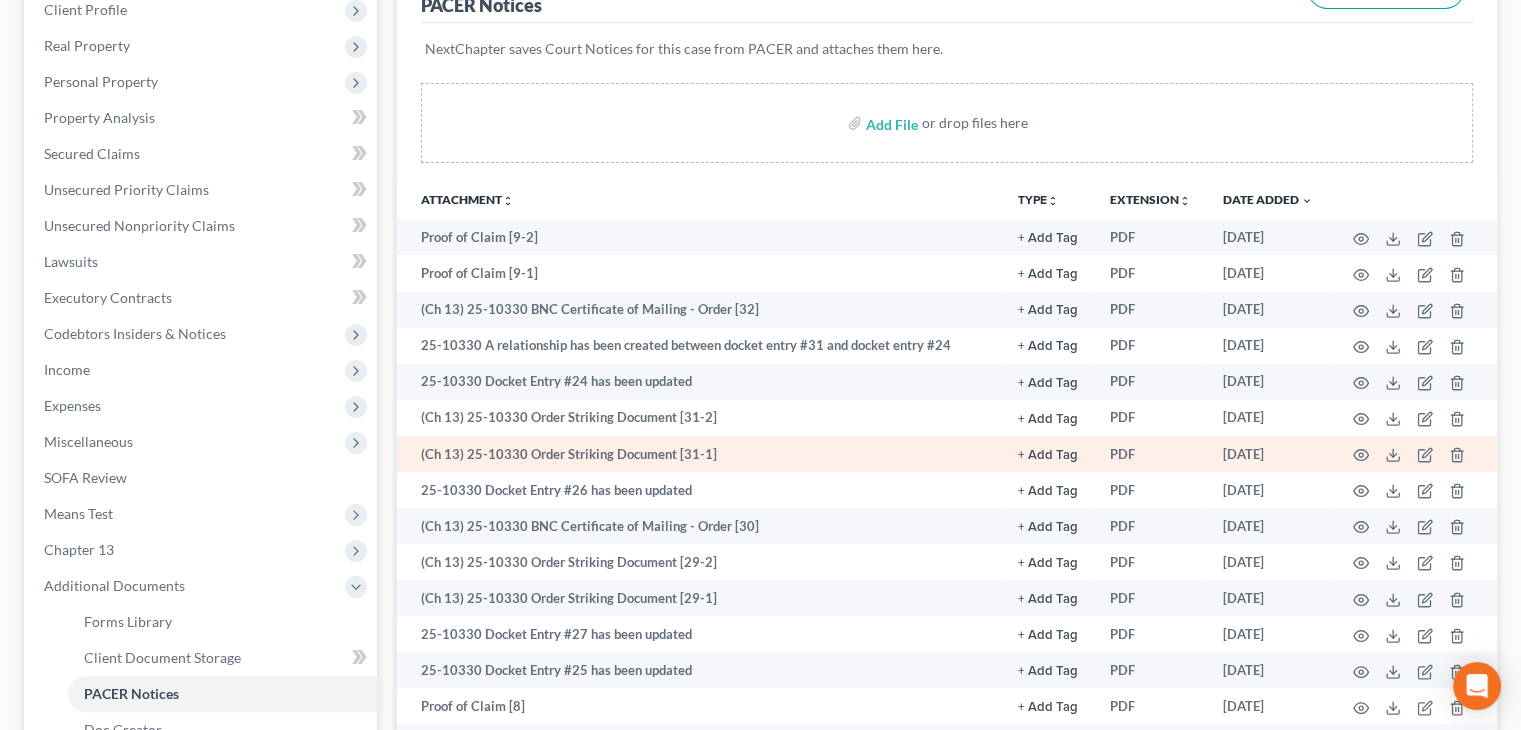 scroll, scrollTop: 300, scrollLeft: 0, axis: vertical 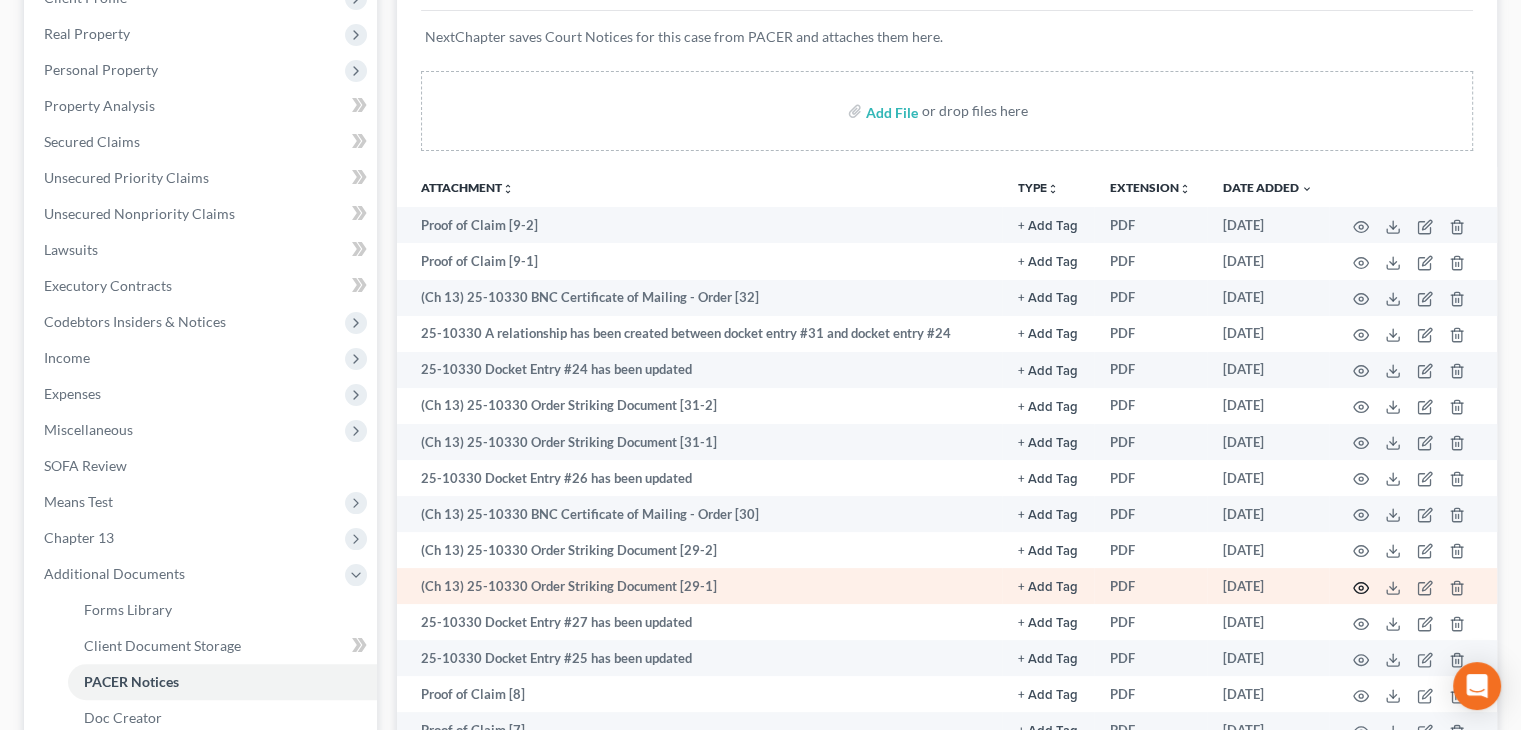 click 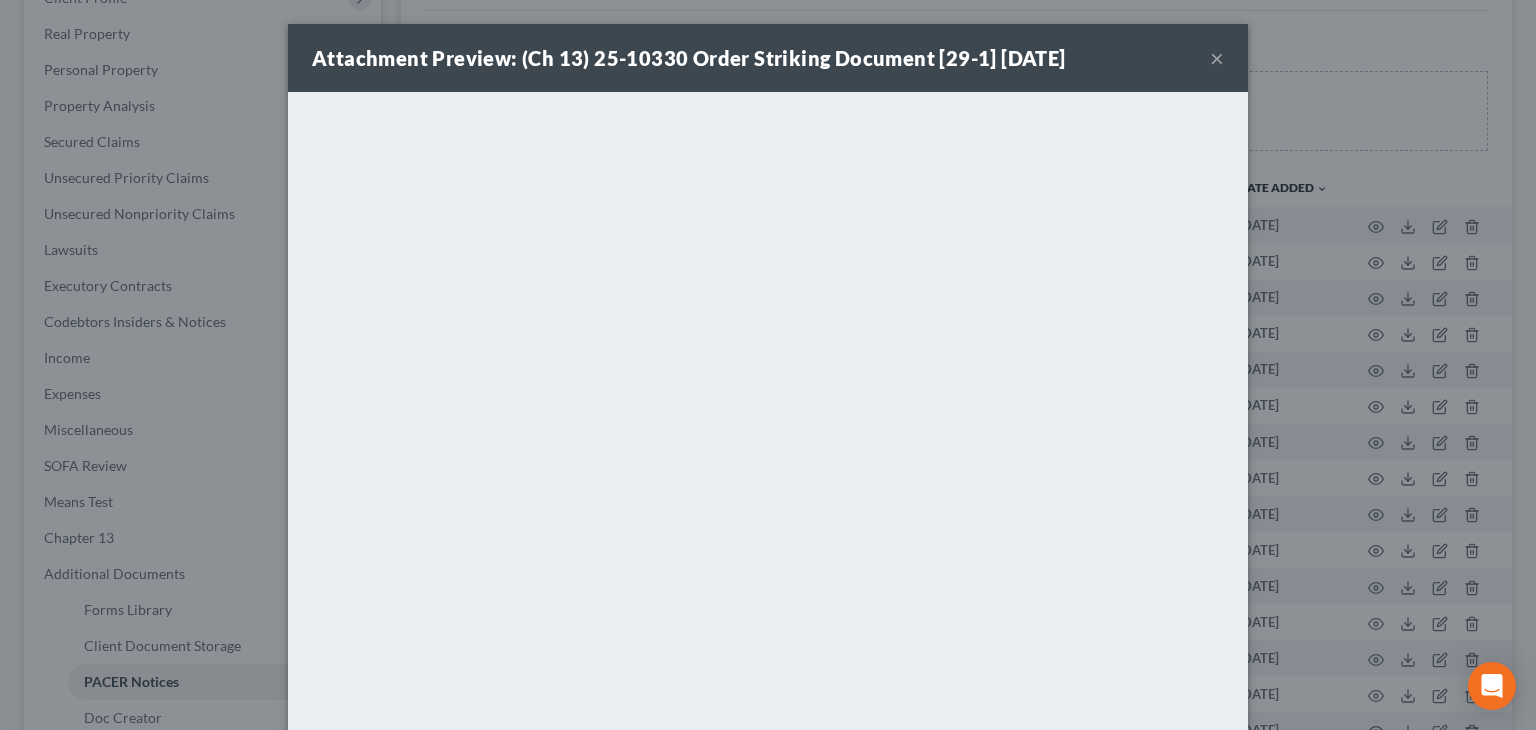 click on "×" at bounding box center [1217, 58] 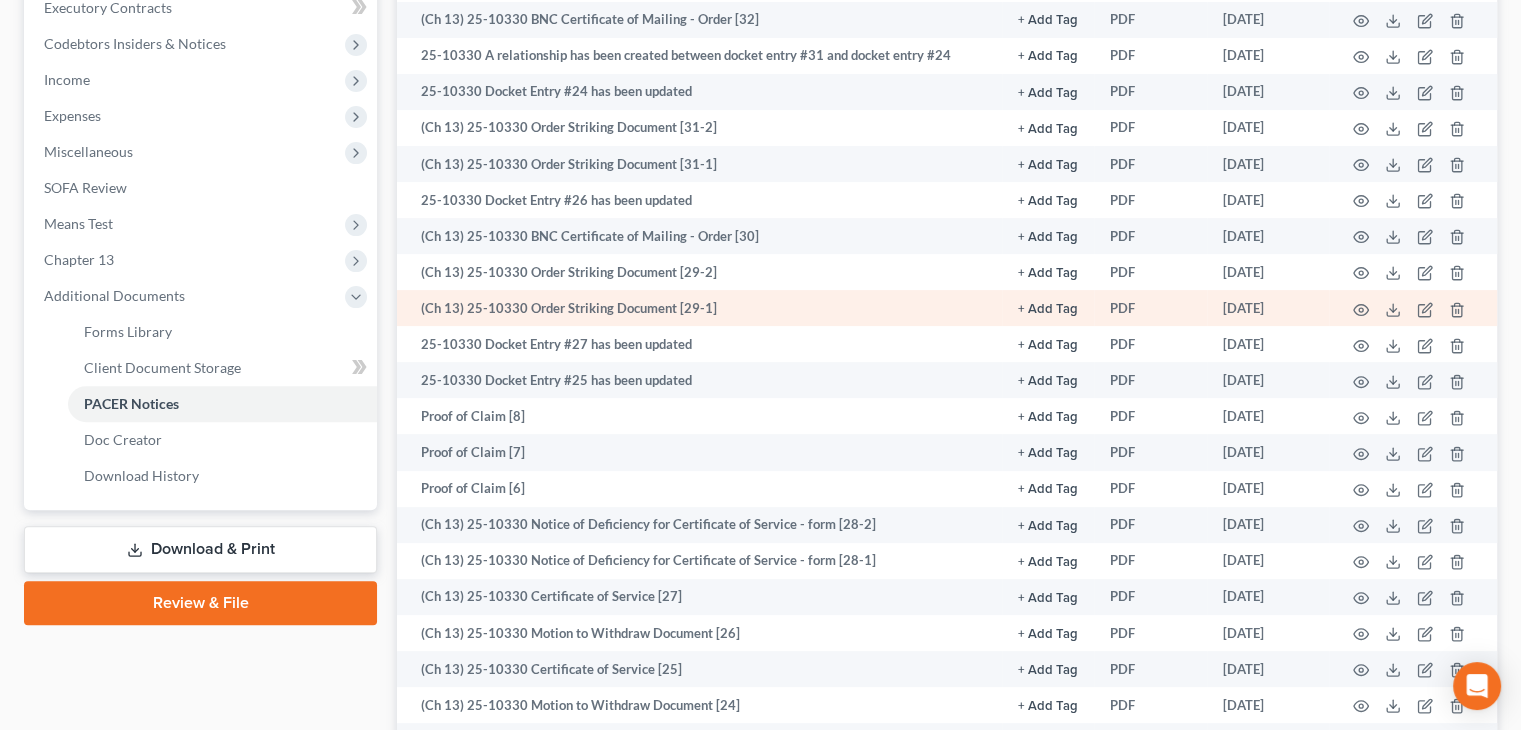 scroll, scrollTop: 700, scrollLeft: 0, axis: vertical 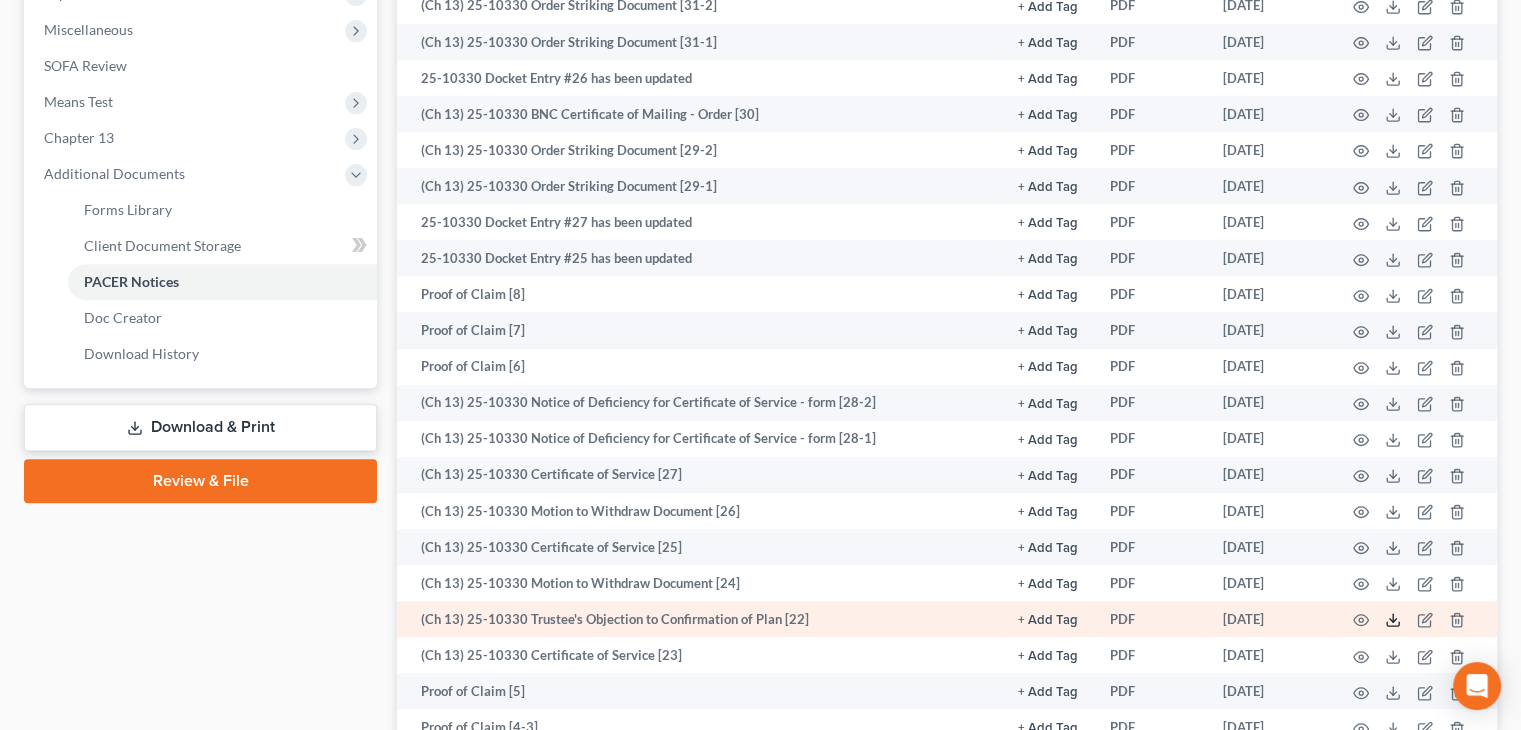 click 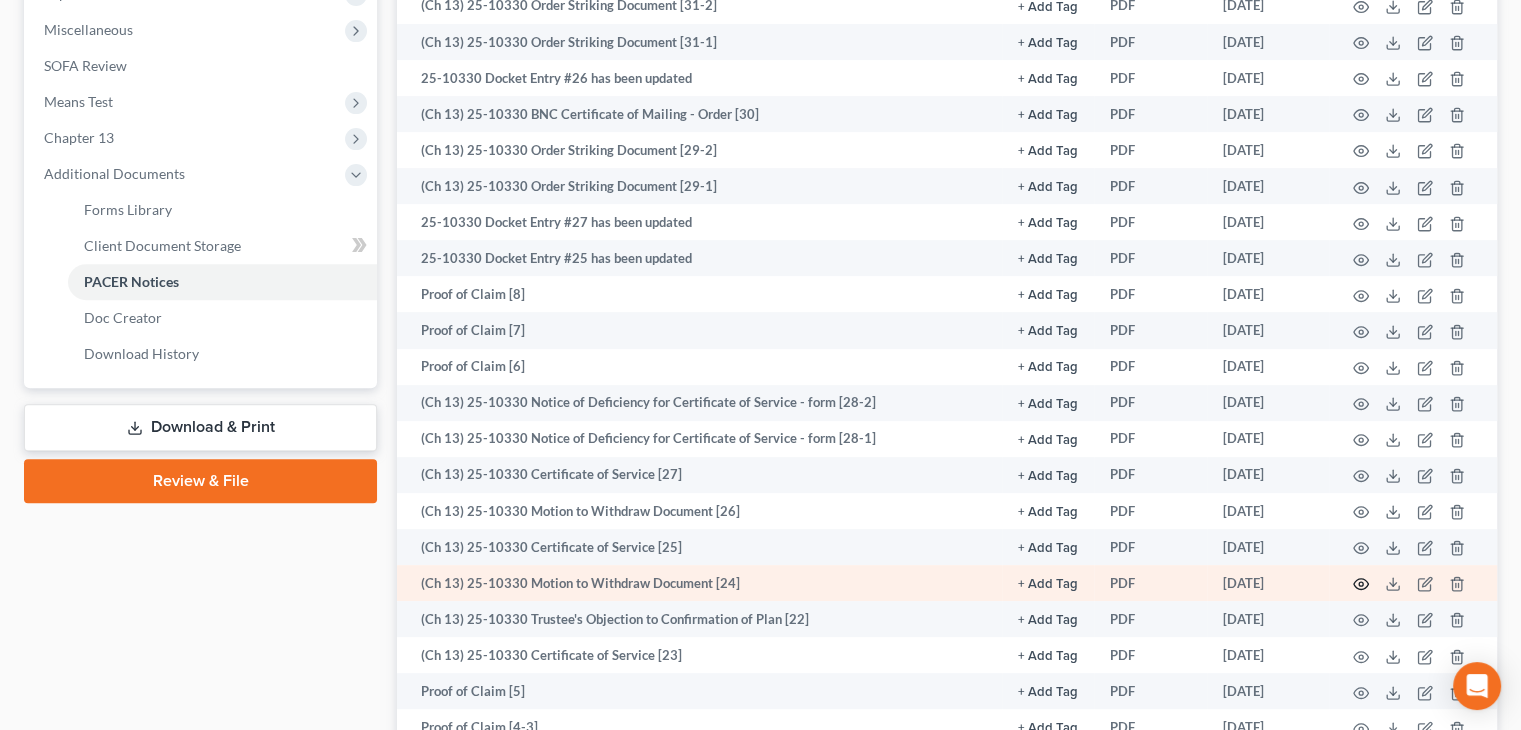click 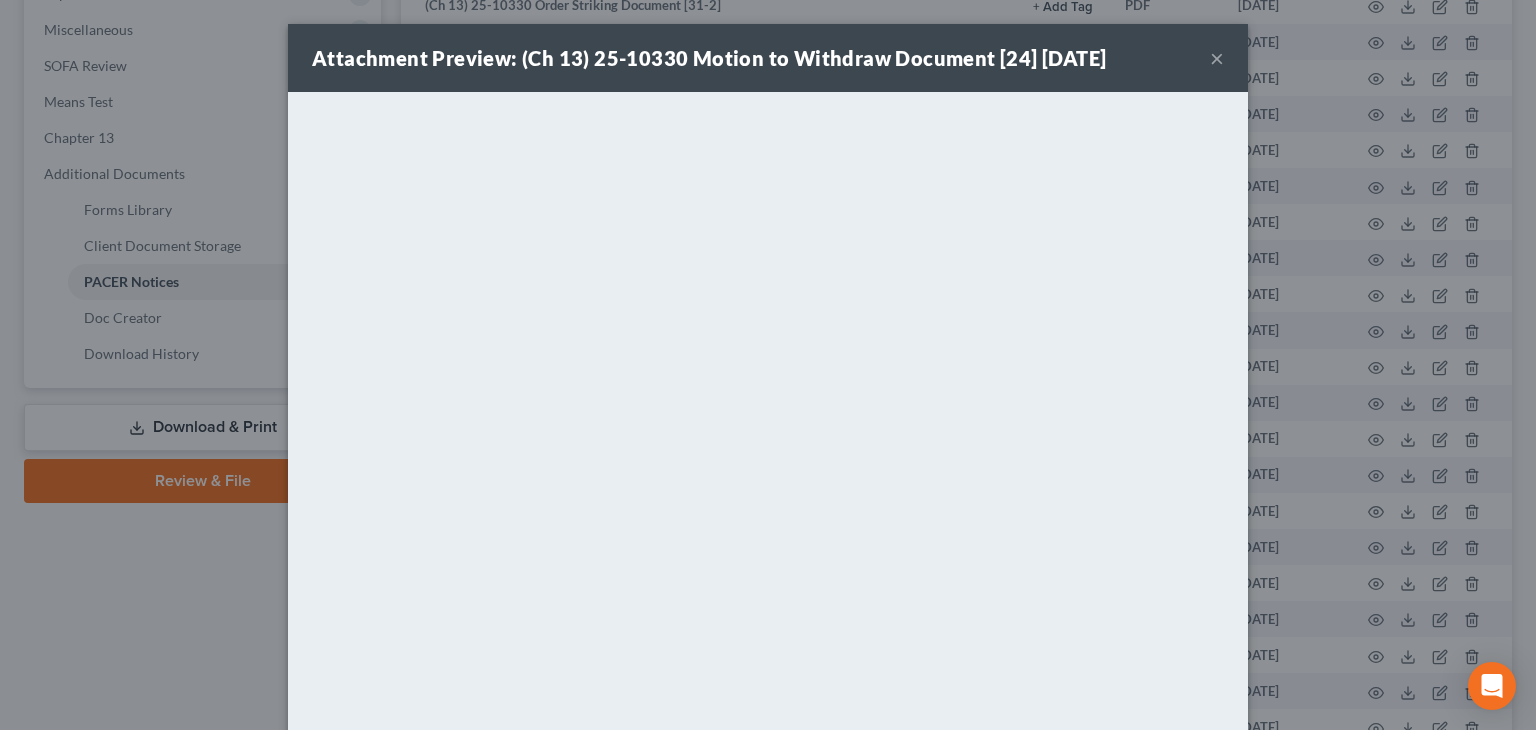 click on "×" at bounding box center [1217, 58] 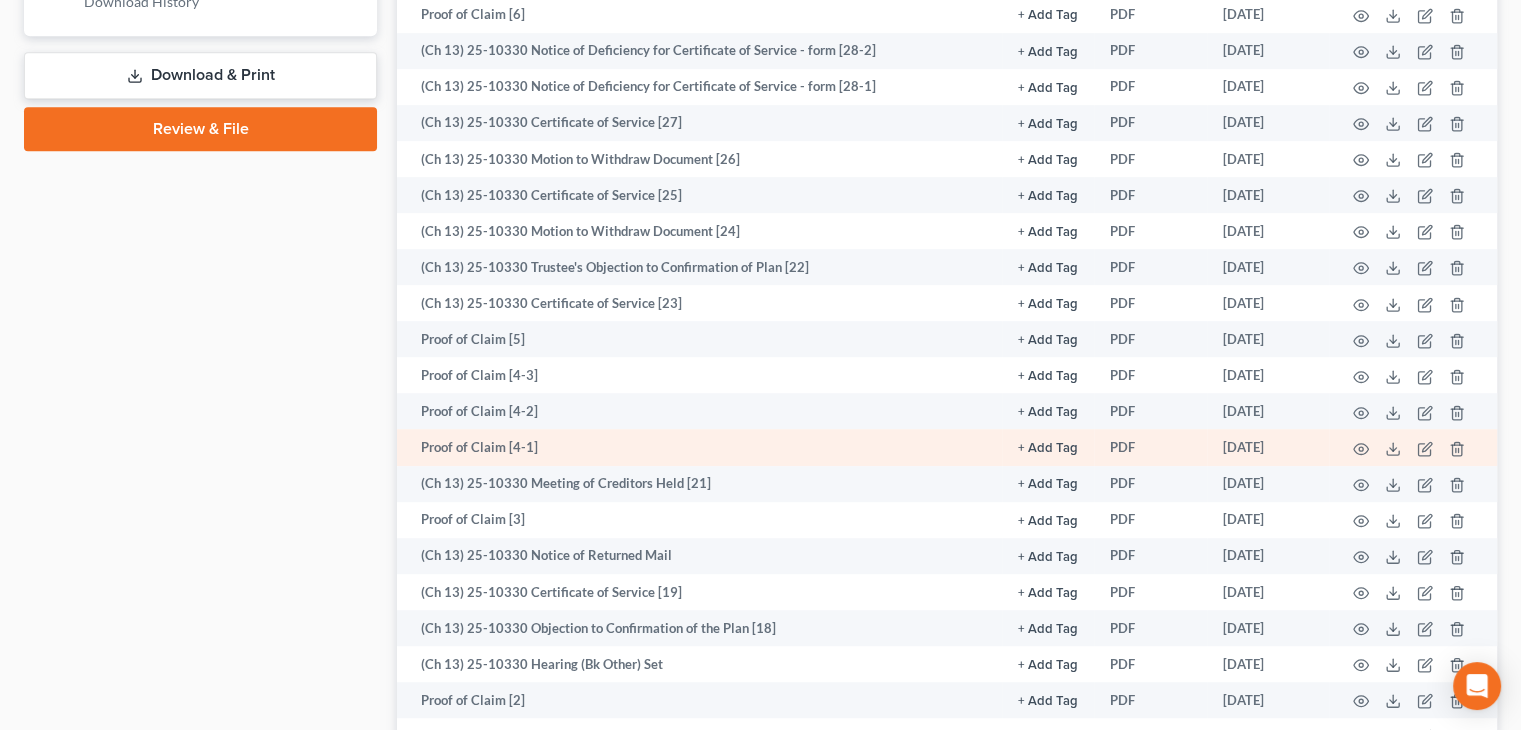 scroll, scrollTop: 1100, scrollLeft: 0, axis: vertical 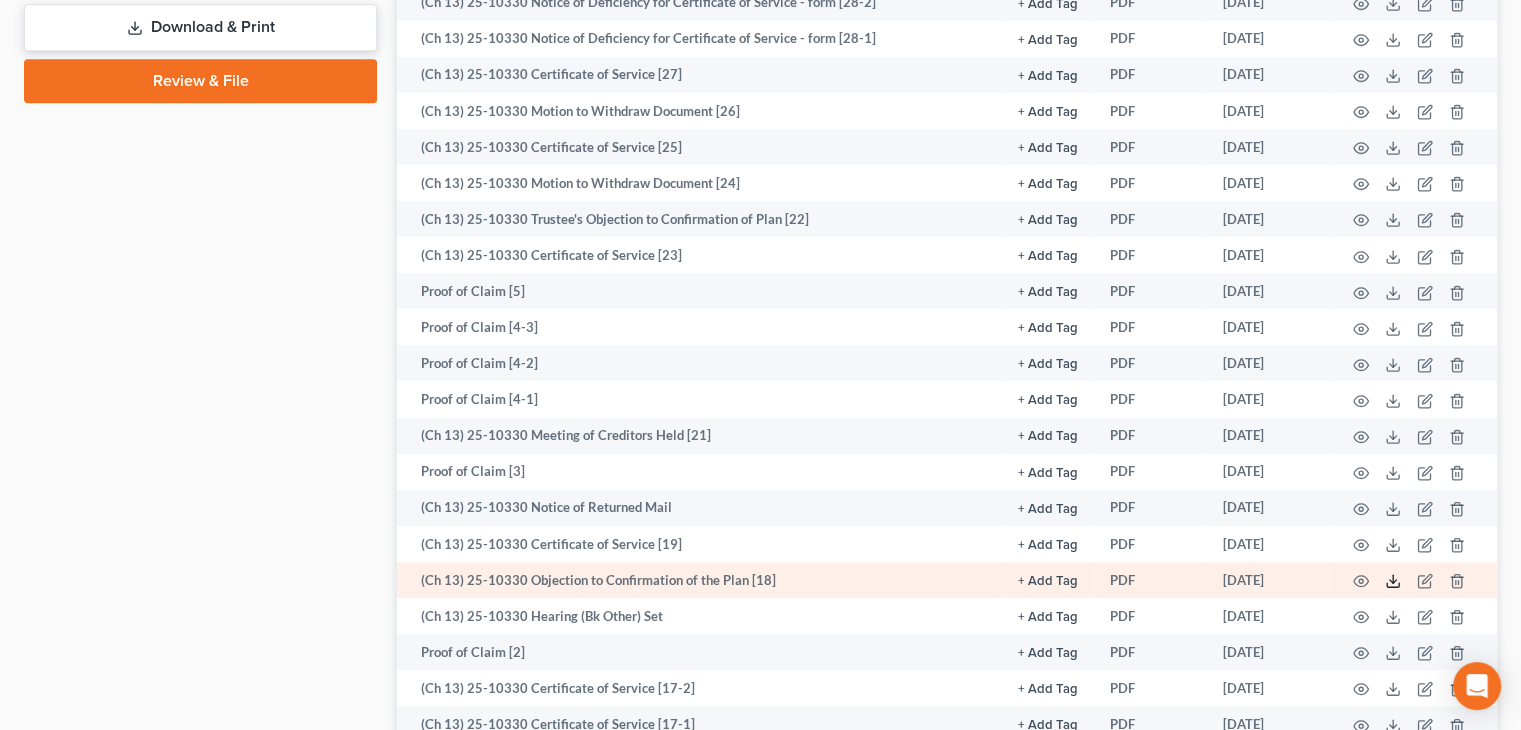 click 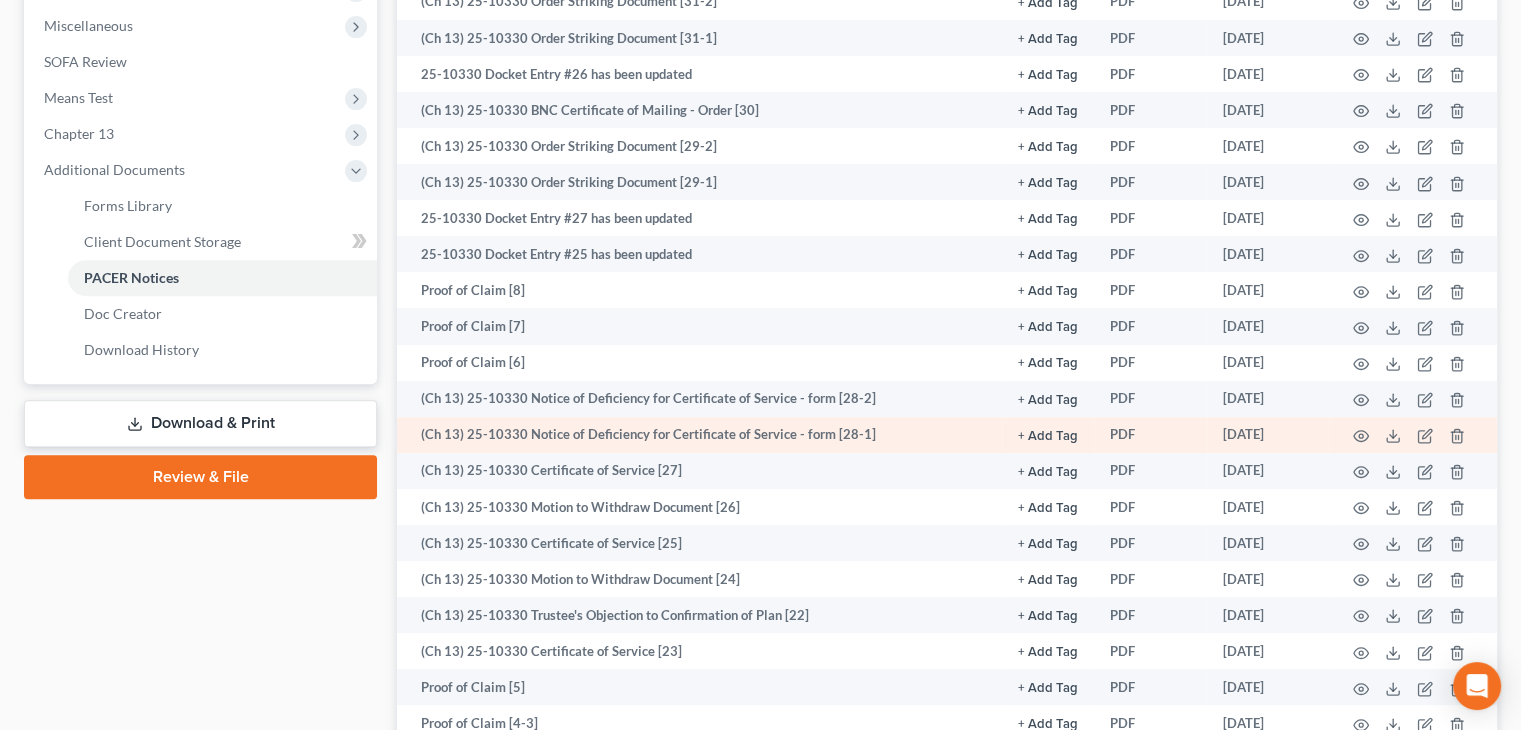 scroll, scrollTop: 700, scrollLeft: 0, axis: vertical 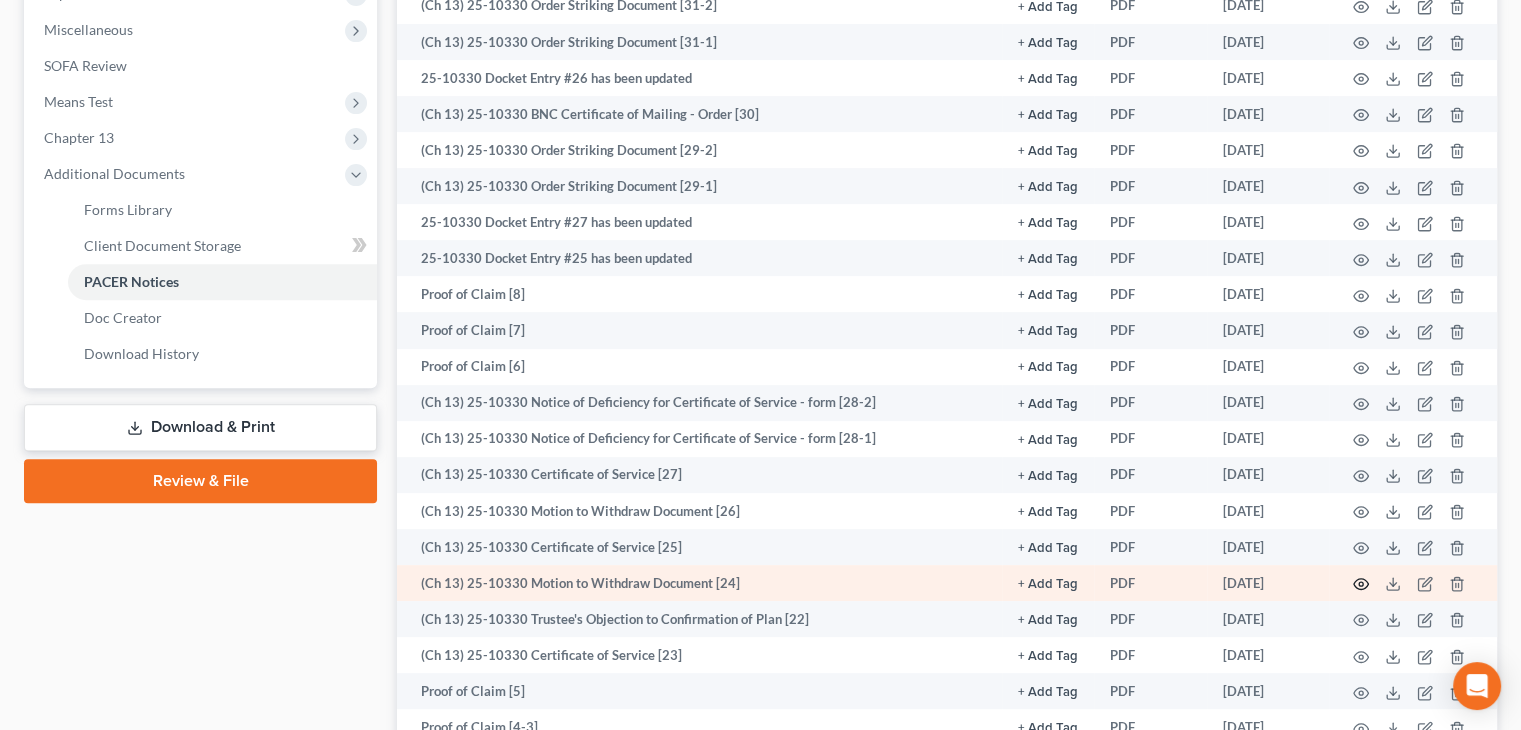 click 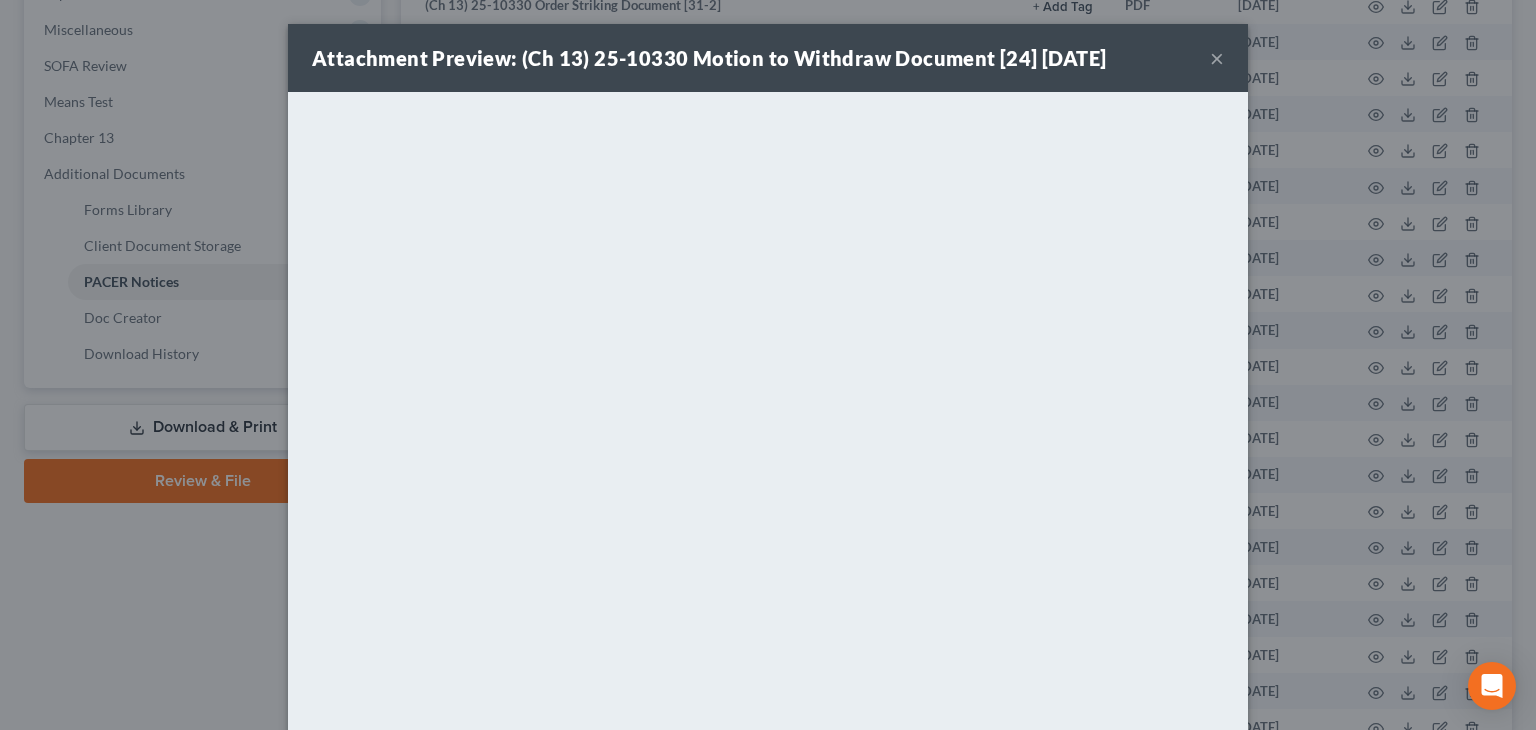 click on "×" at bounding box center [1217, 58] 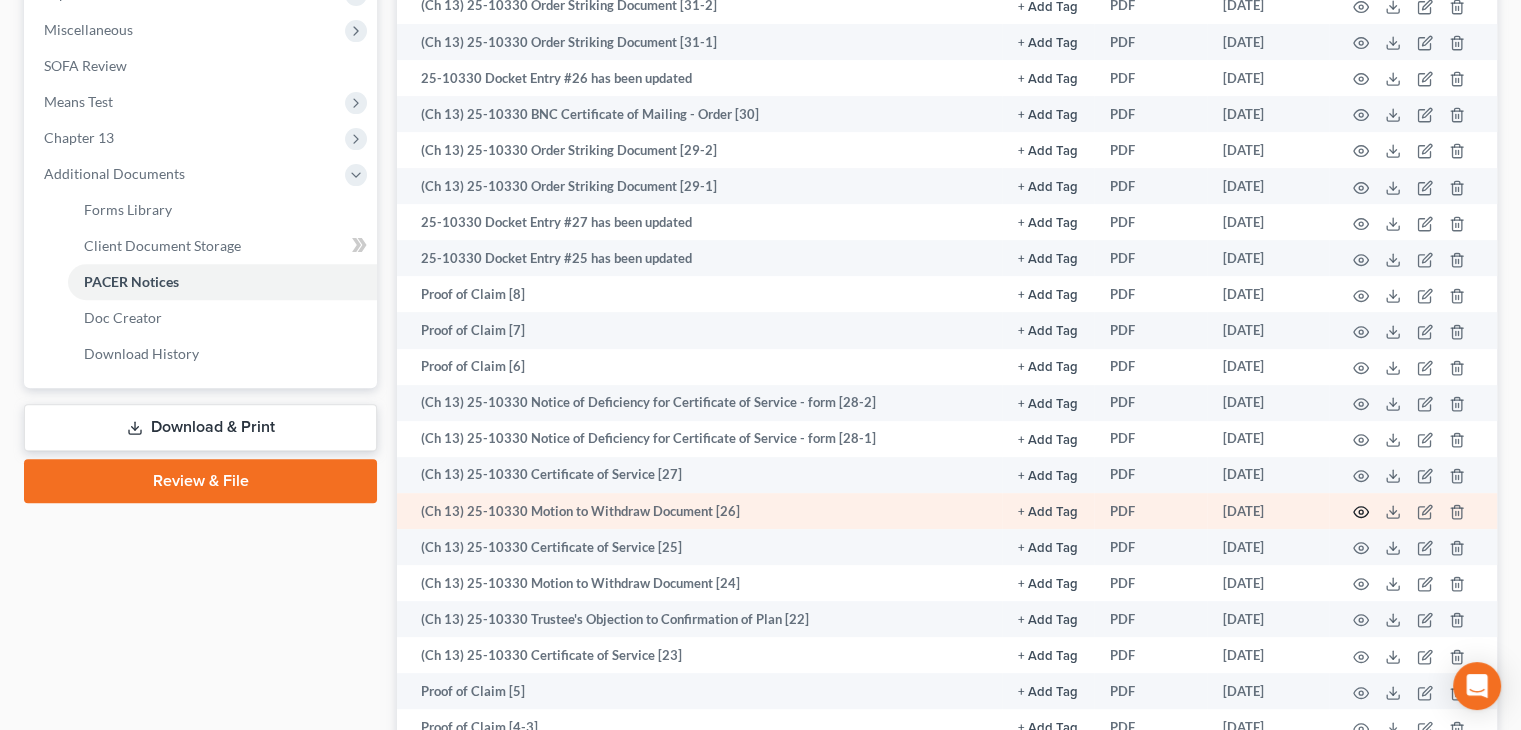 click 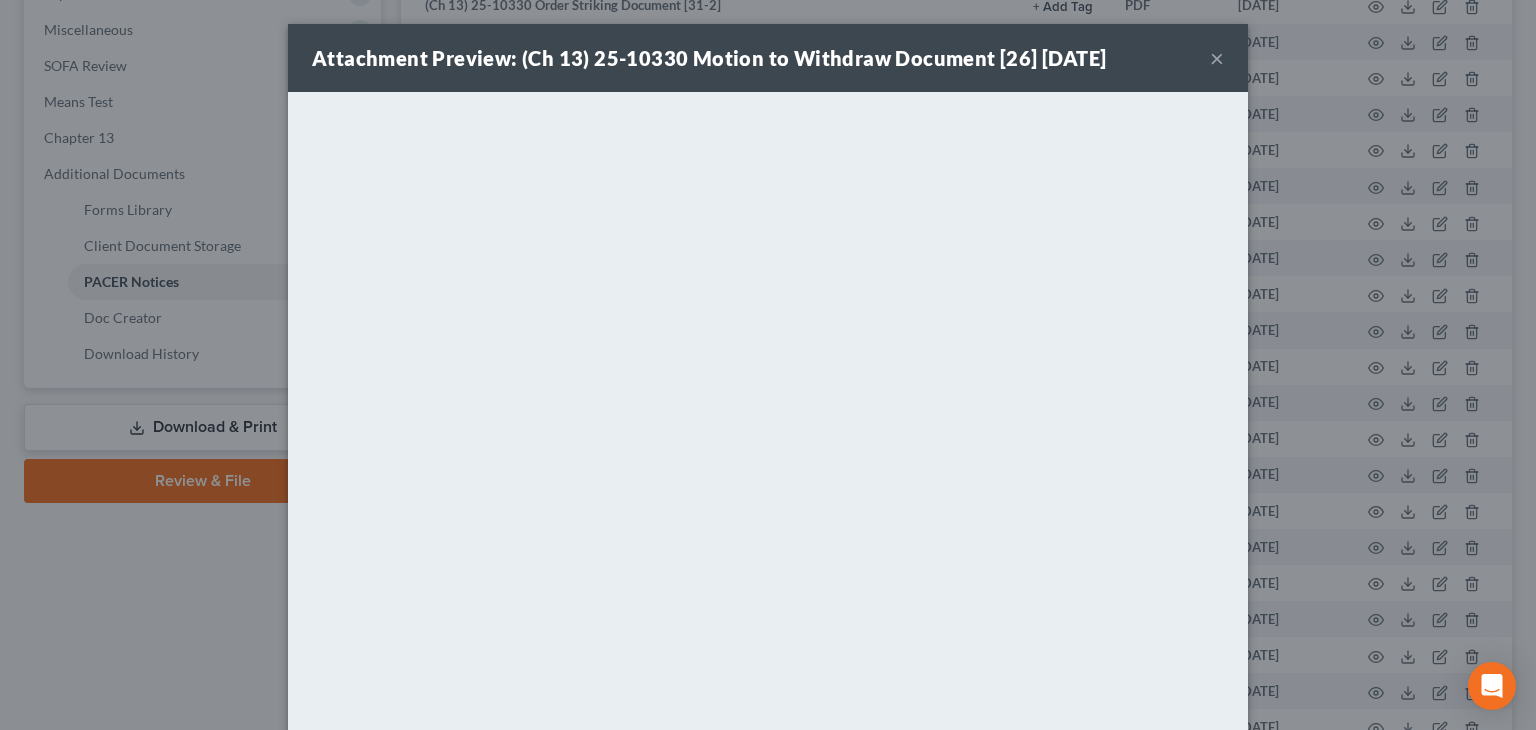 click on "×" at bounding box center [1217, 58] 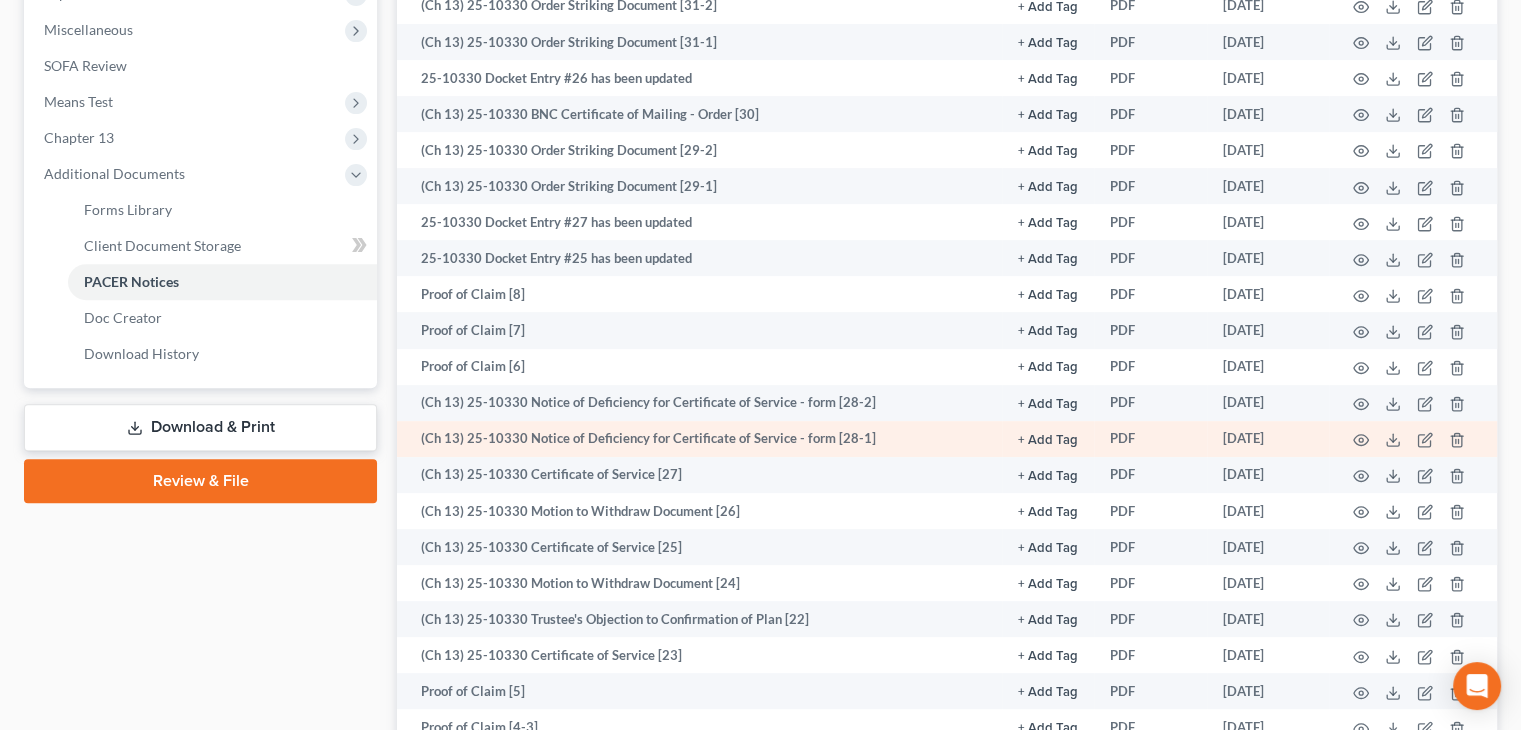 click at bounding box center (1413, 439) 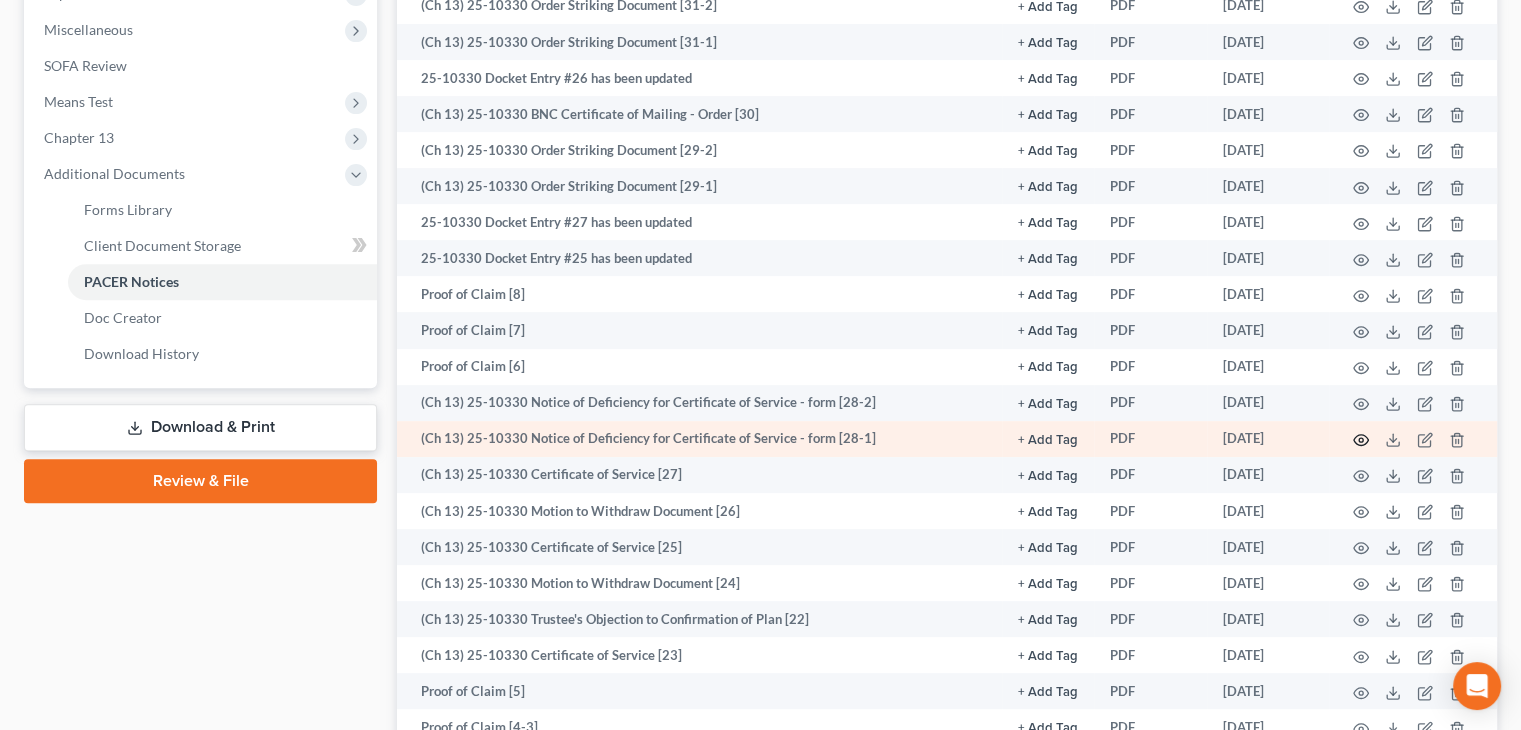 click 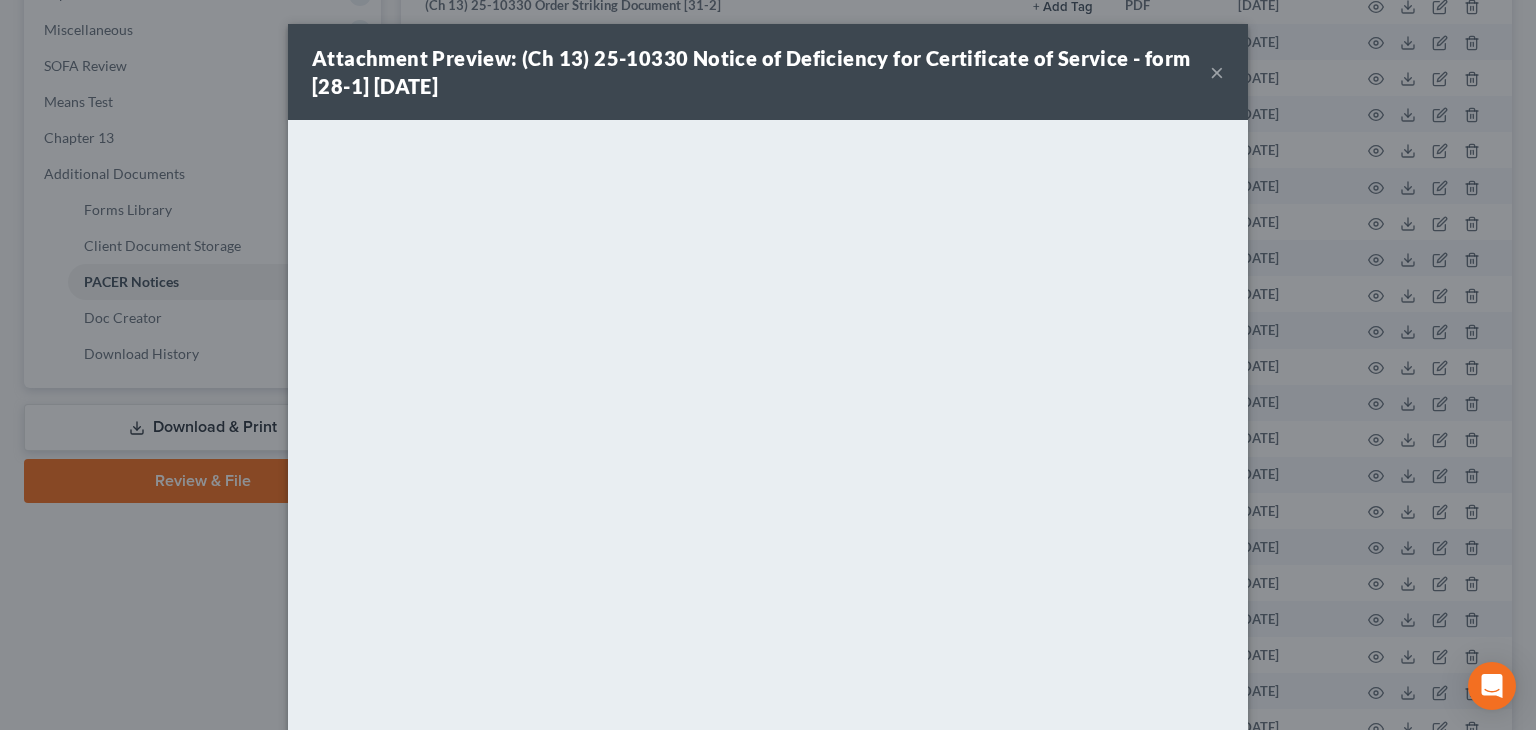 click on "×" at bounding box center [1217, 72] 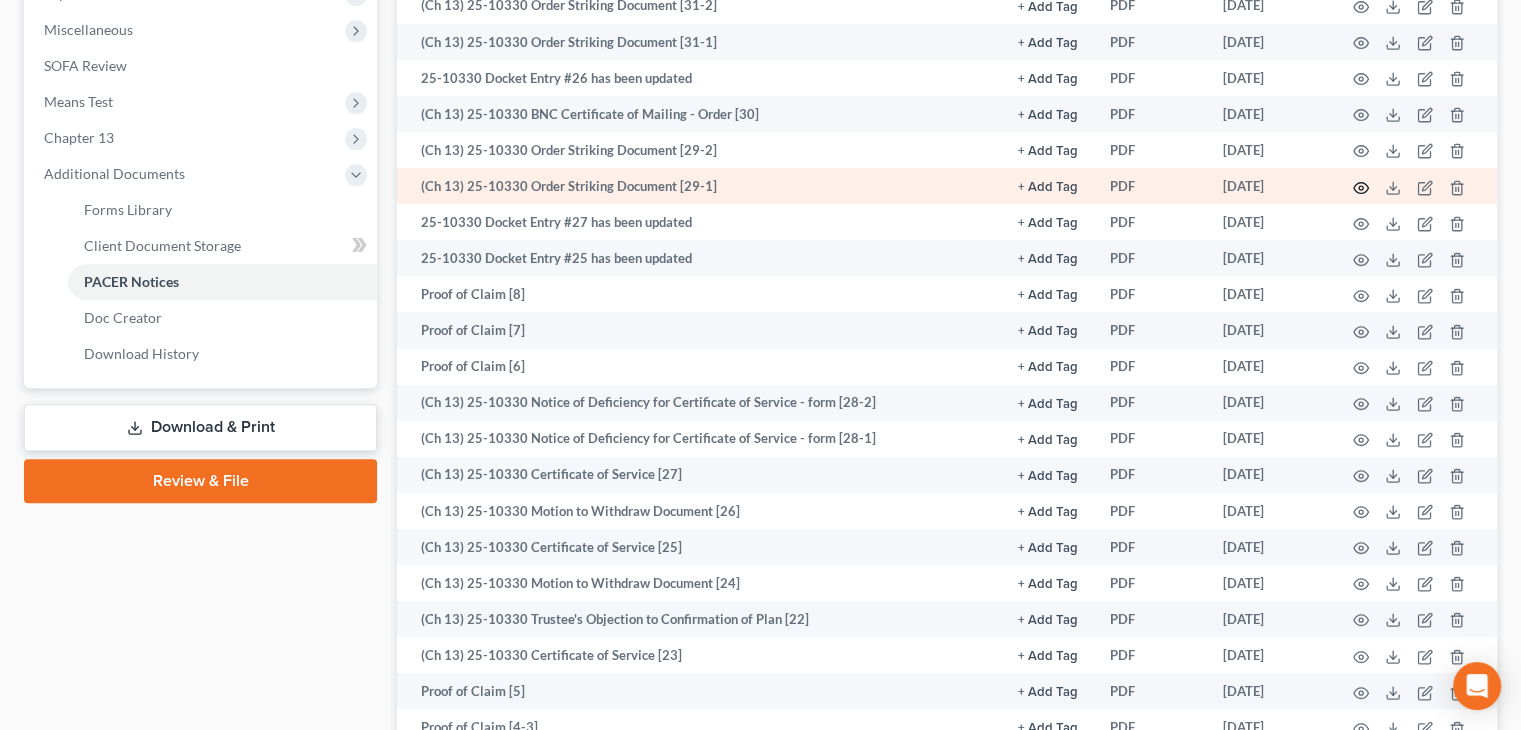 click 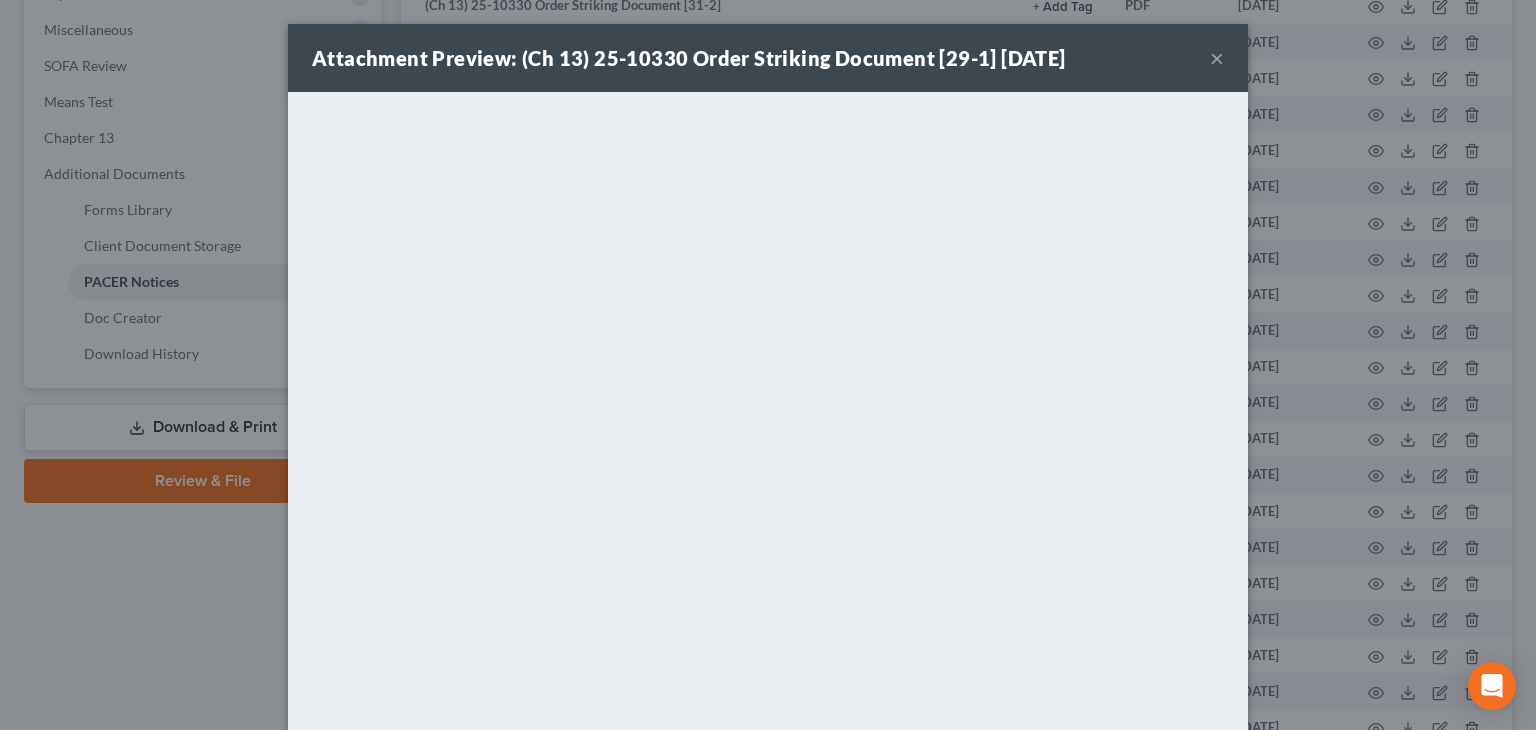 click on "×" at bounding box center (1217, 58) 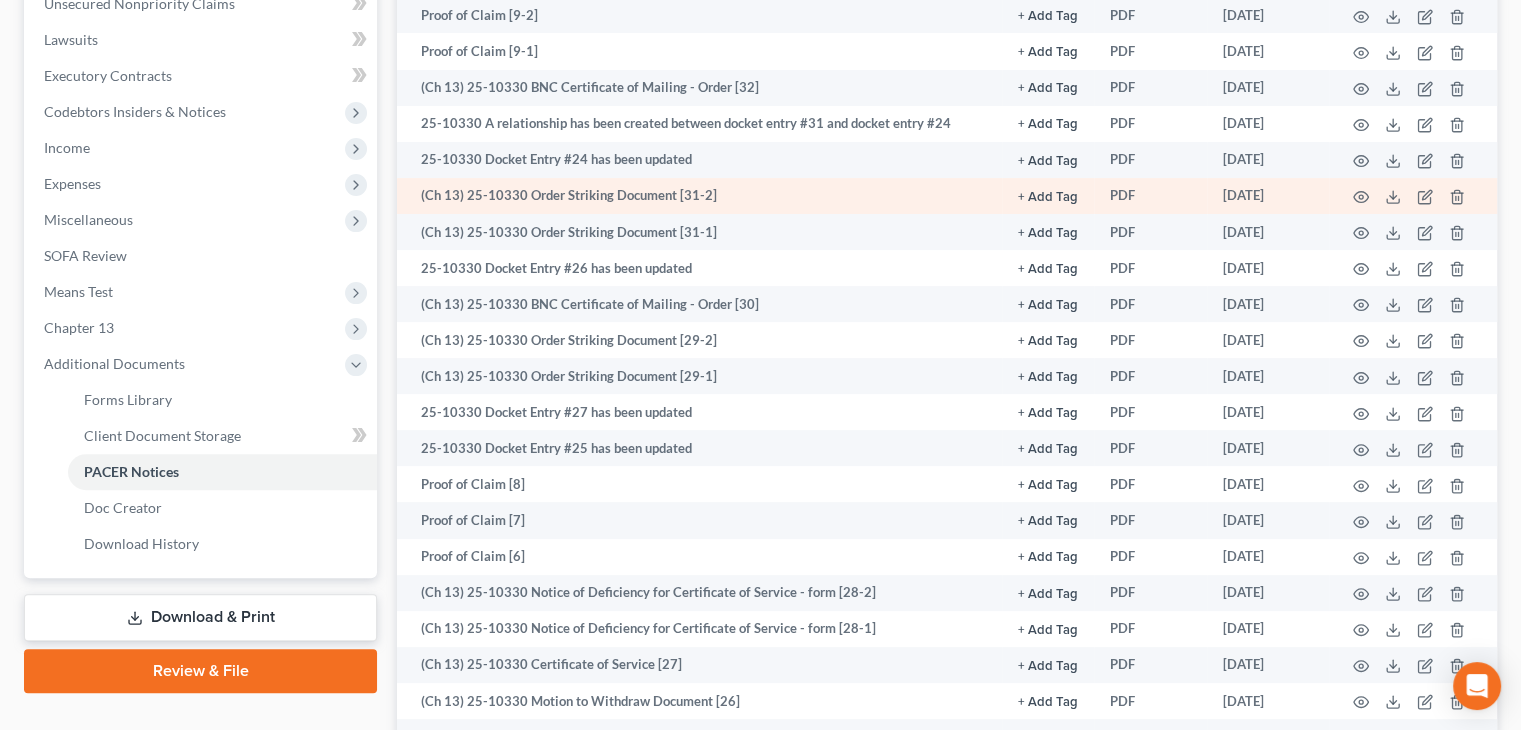 scroll, scrollTop: 500, scrollLeft: 0, axis: vertical 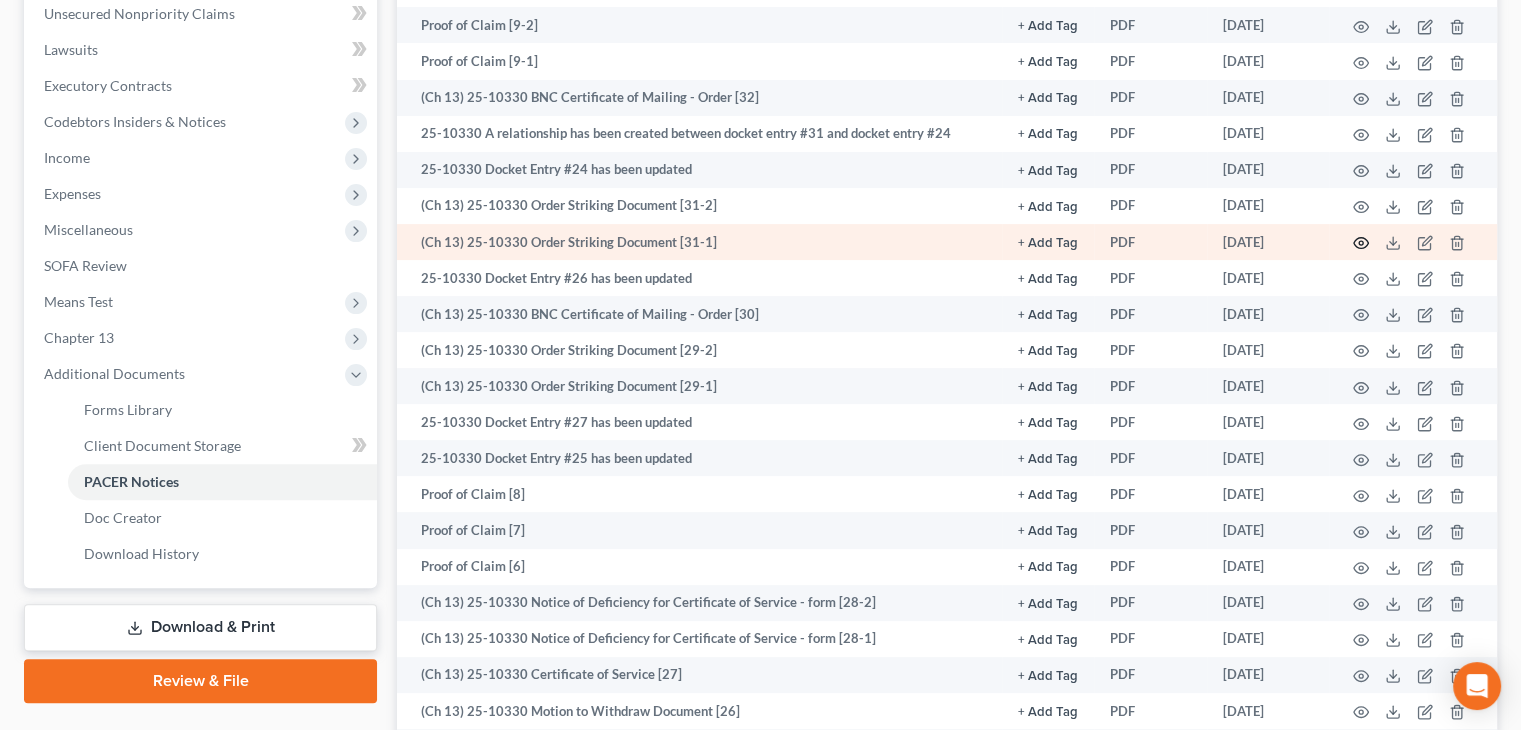 click 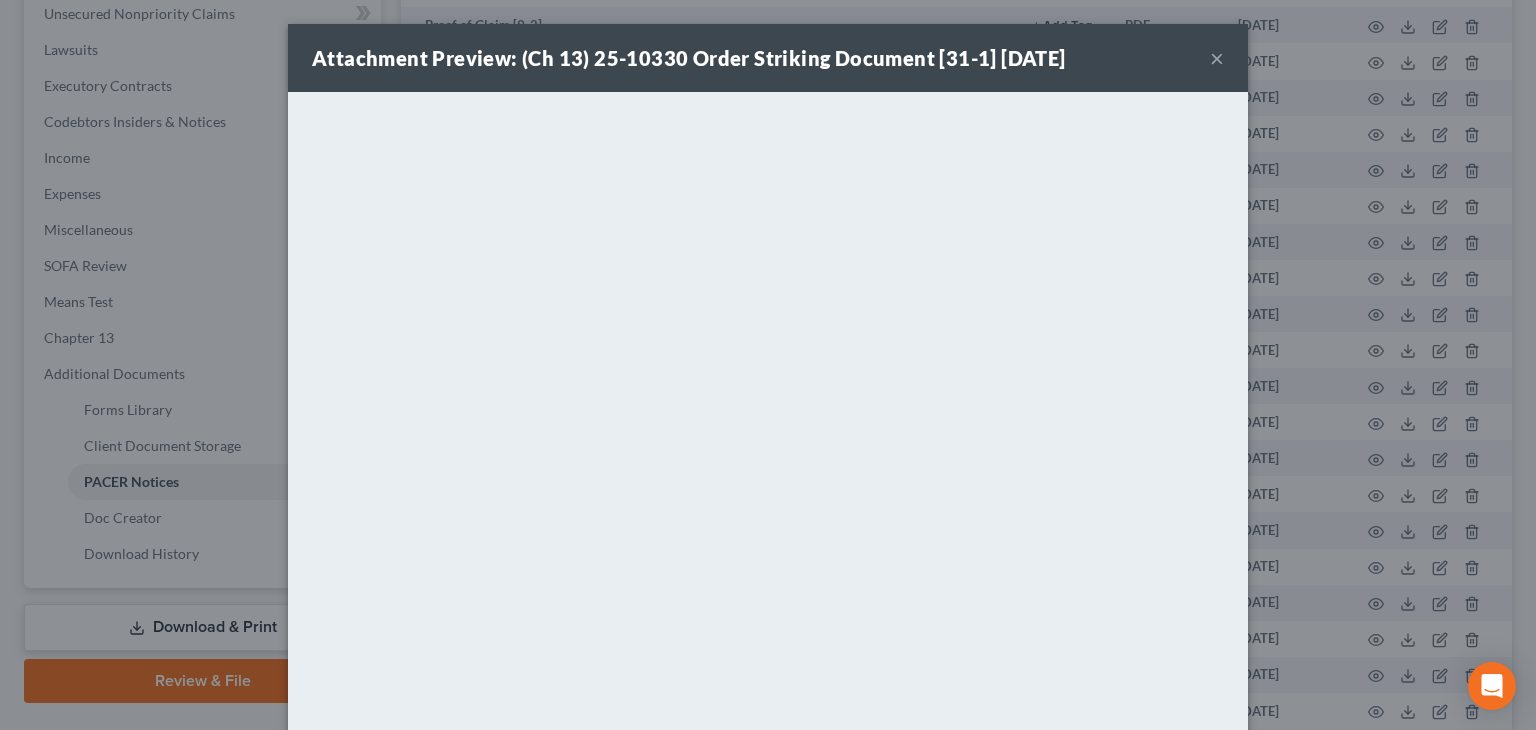click on "×" at bounding box center [1217, 58] 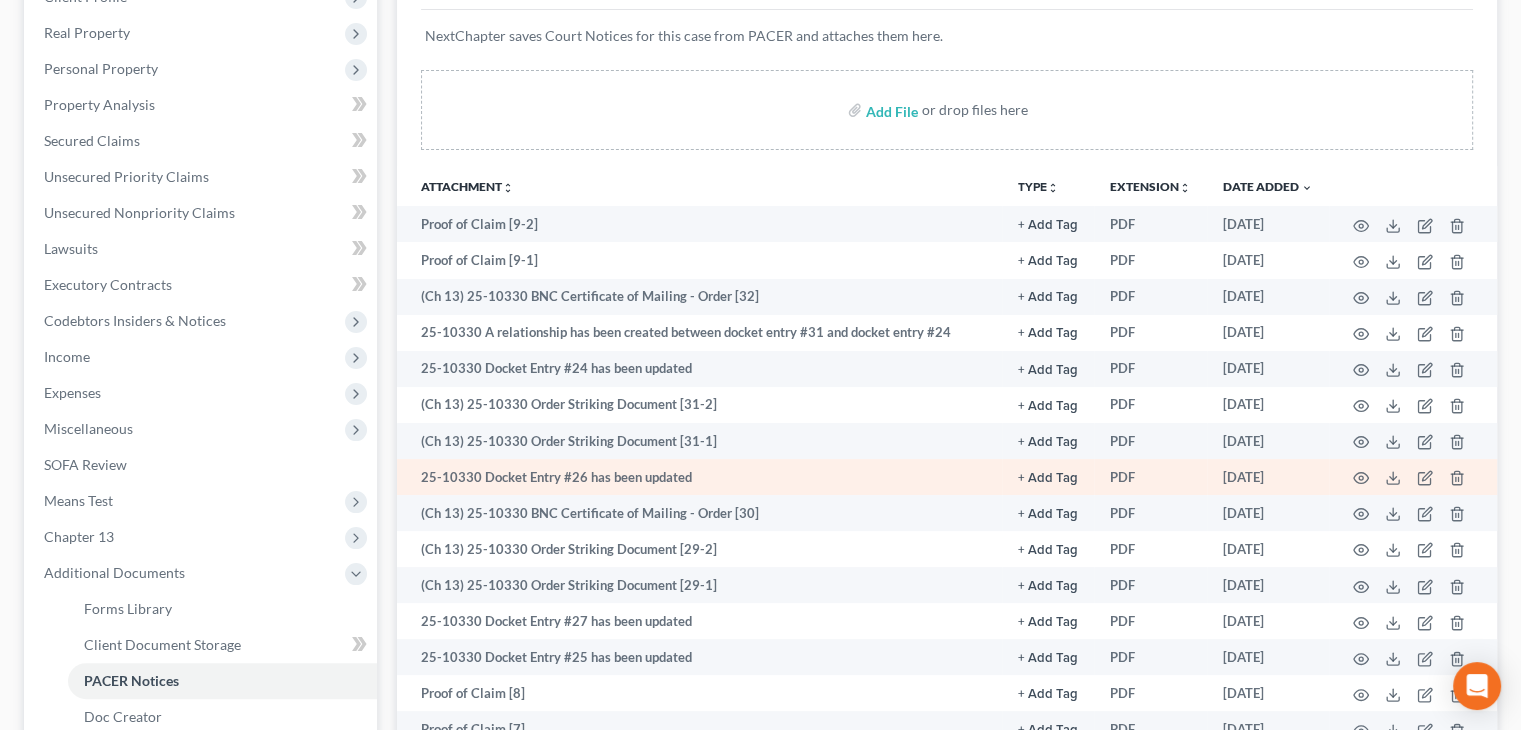 scroll, scrollTop: 300, scrollLeft: 0, axis: vertical 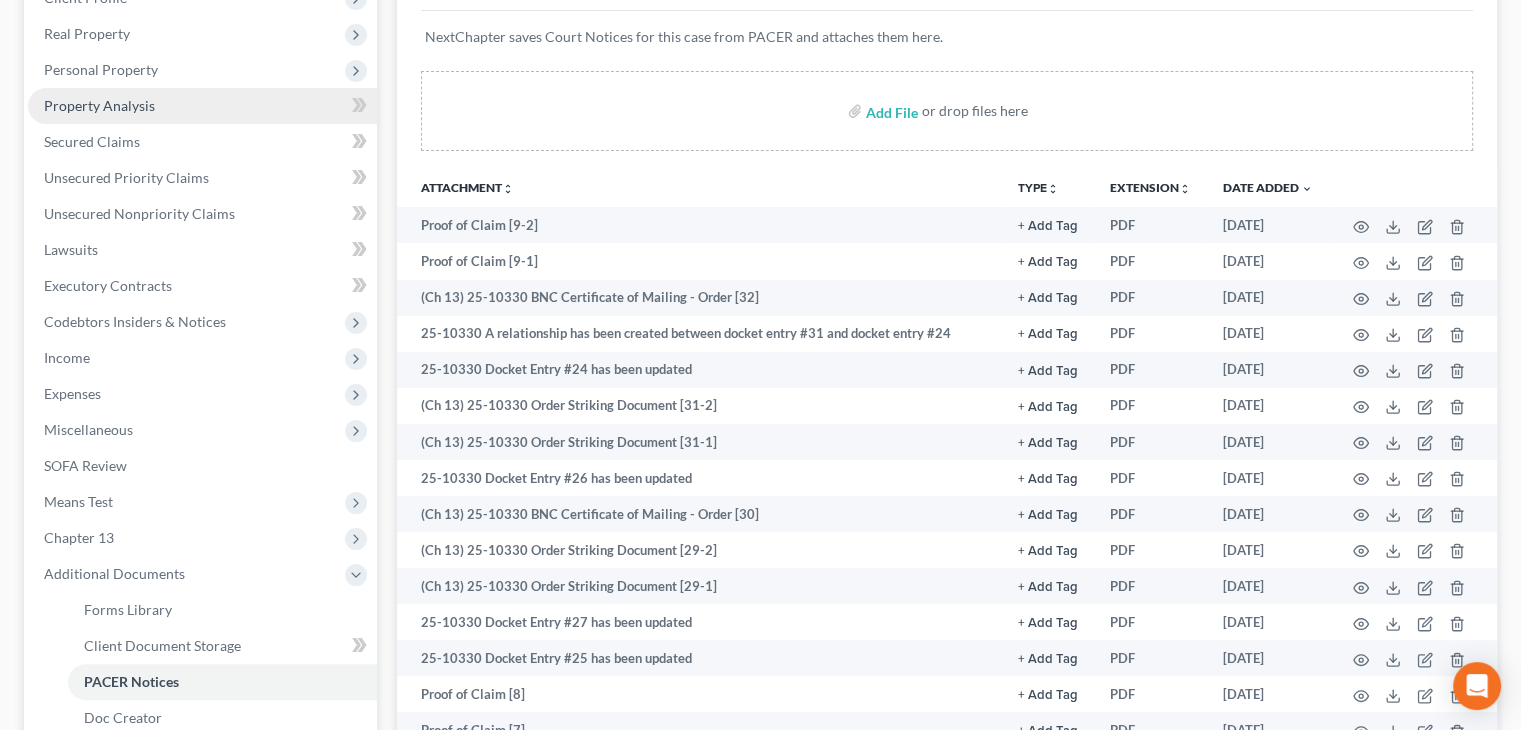click on "Property Analysis" at bounding box center [202, 106] 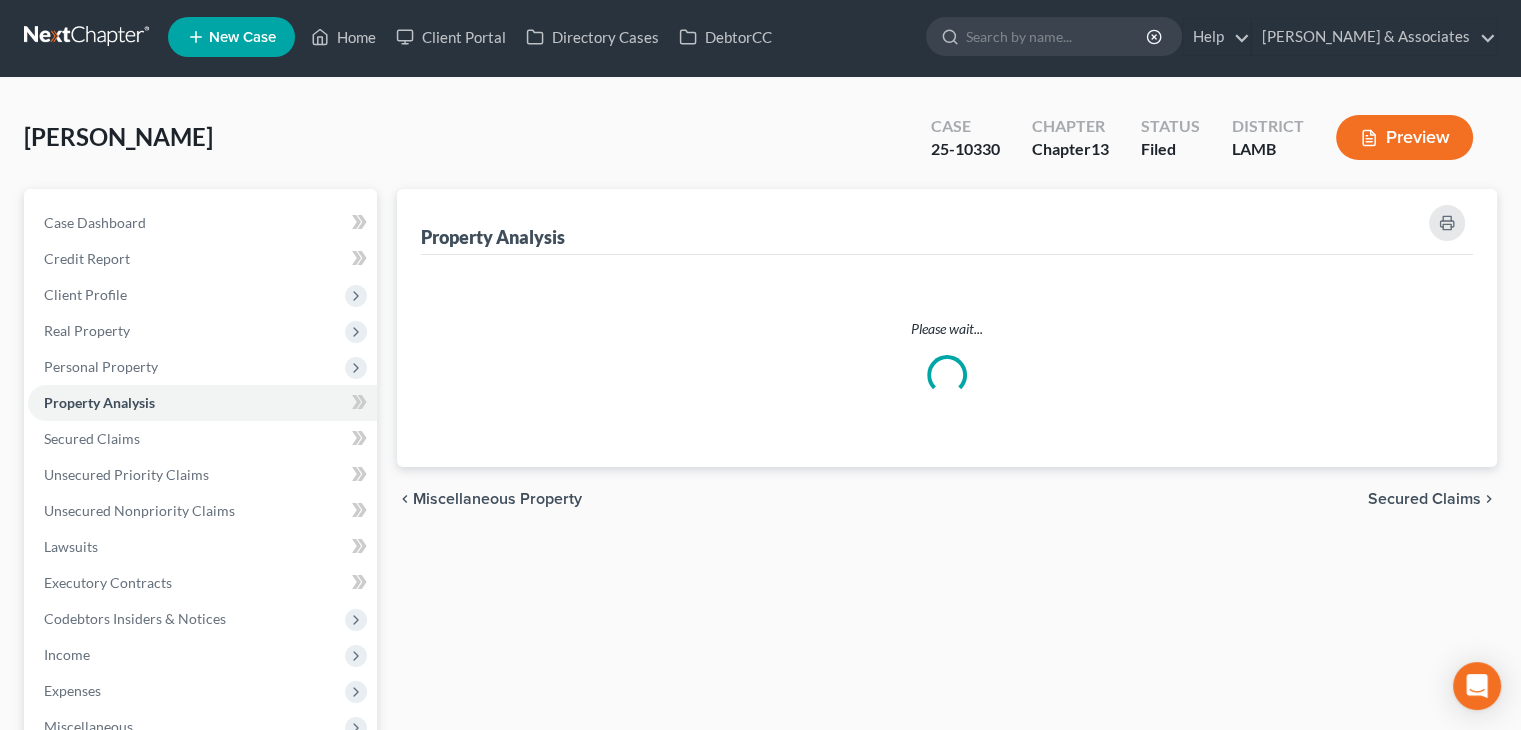 scroll, scrollTop: 0, scrollLeft: 0, axis: both 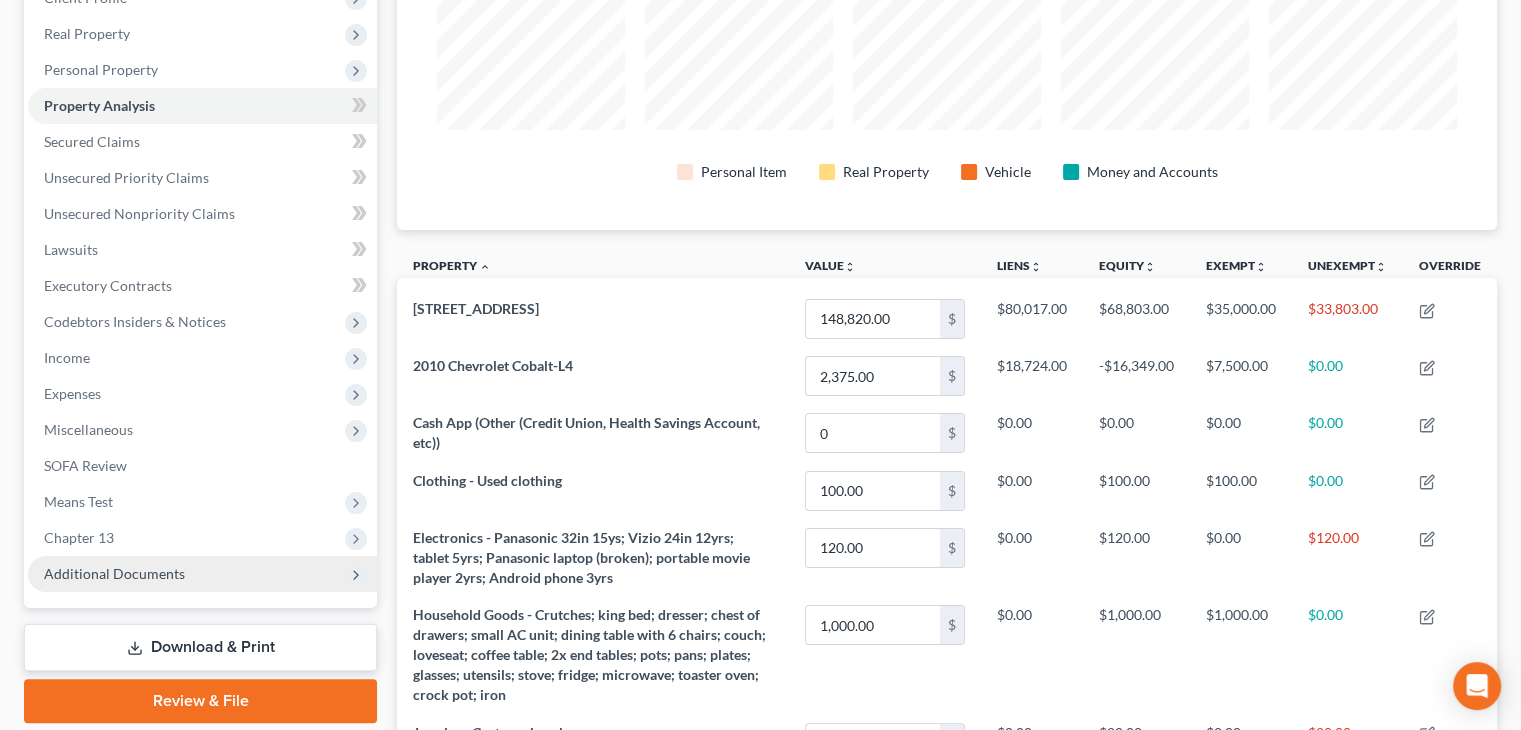 click on "Additional Documents" at bounding box center [202, 574] 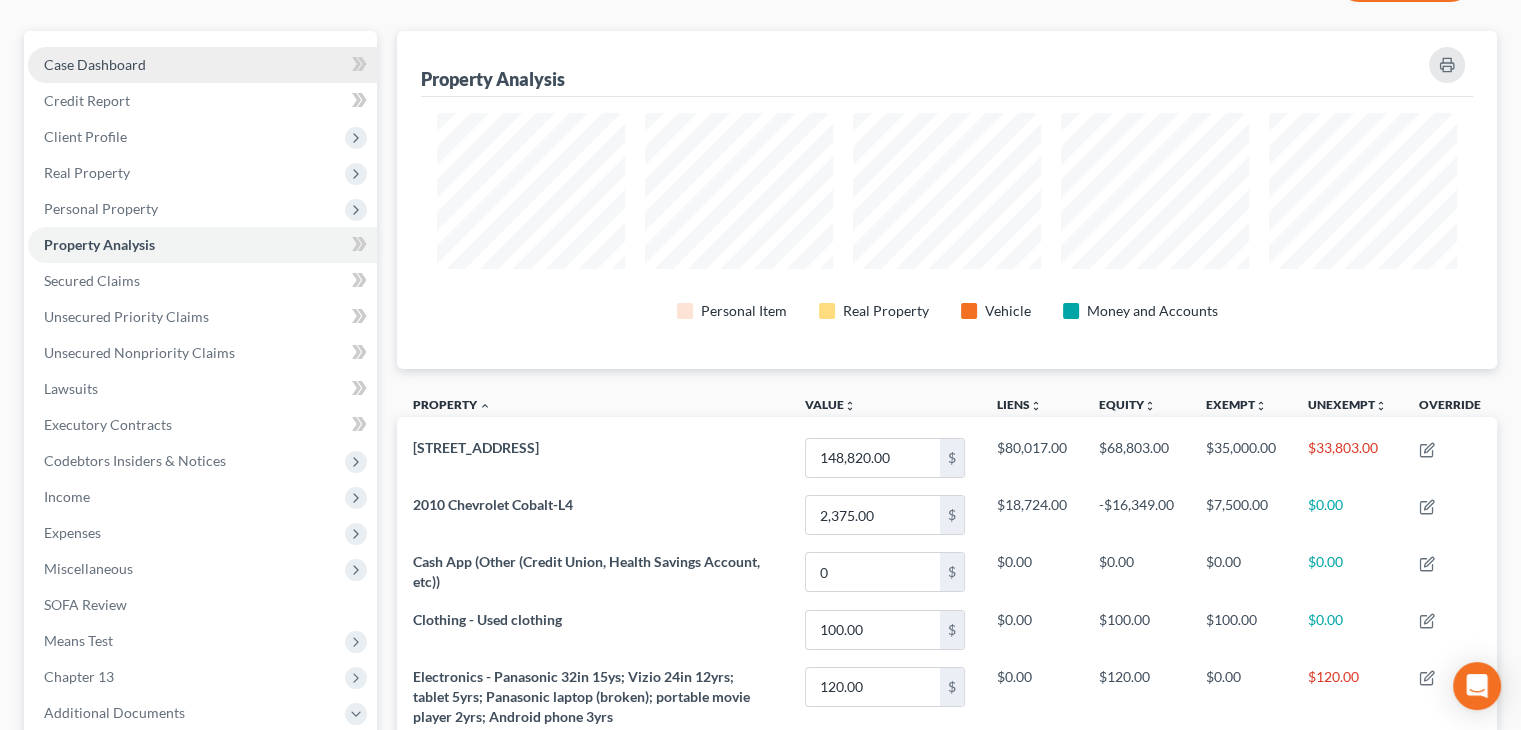 scroll, scrollTop: 0, scrollLeft: 0, axis: both 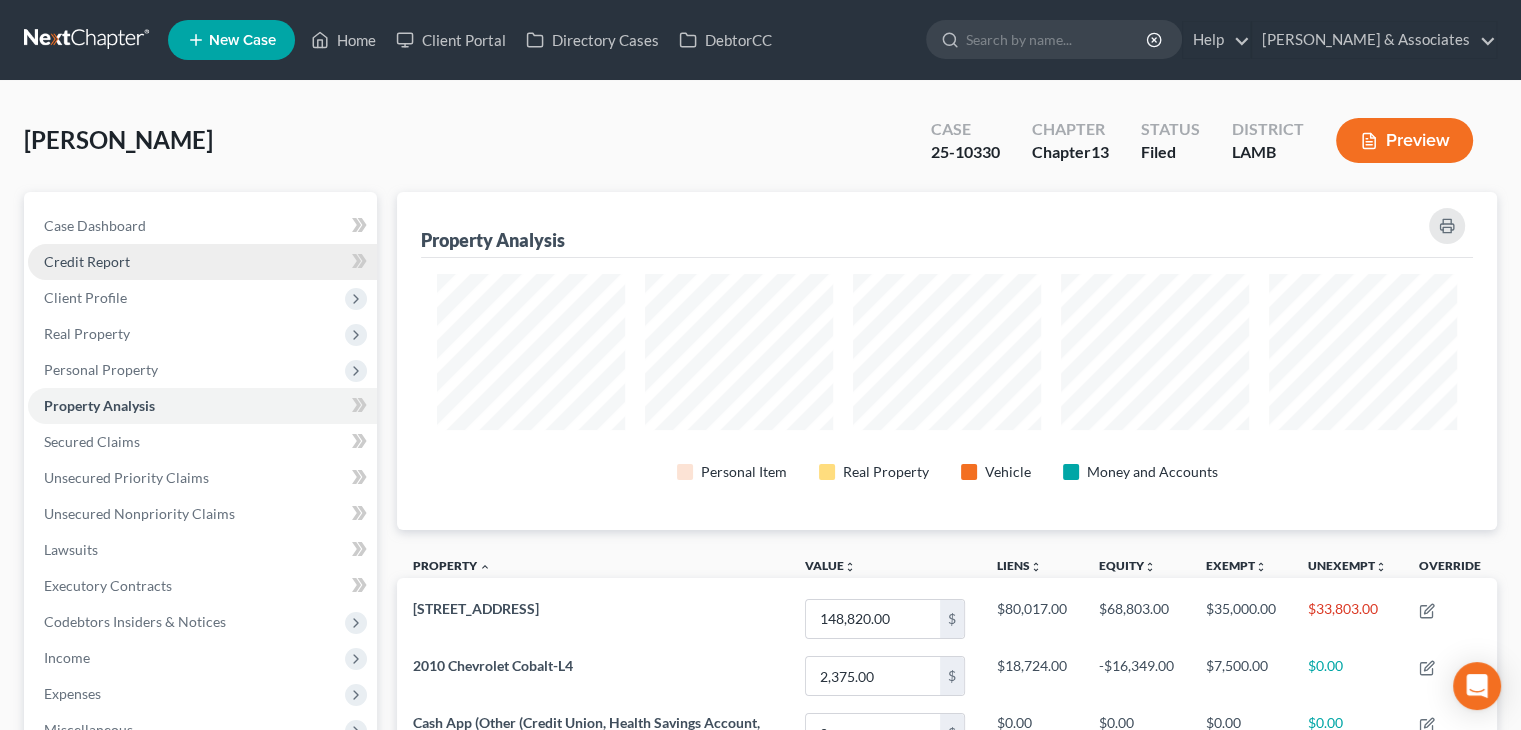 click on "Credit Report" at bounding box center [202, 262] 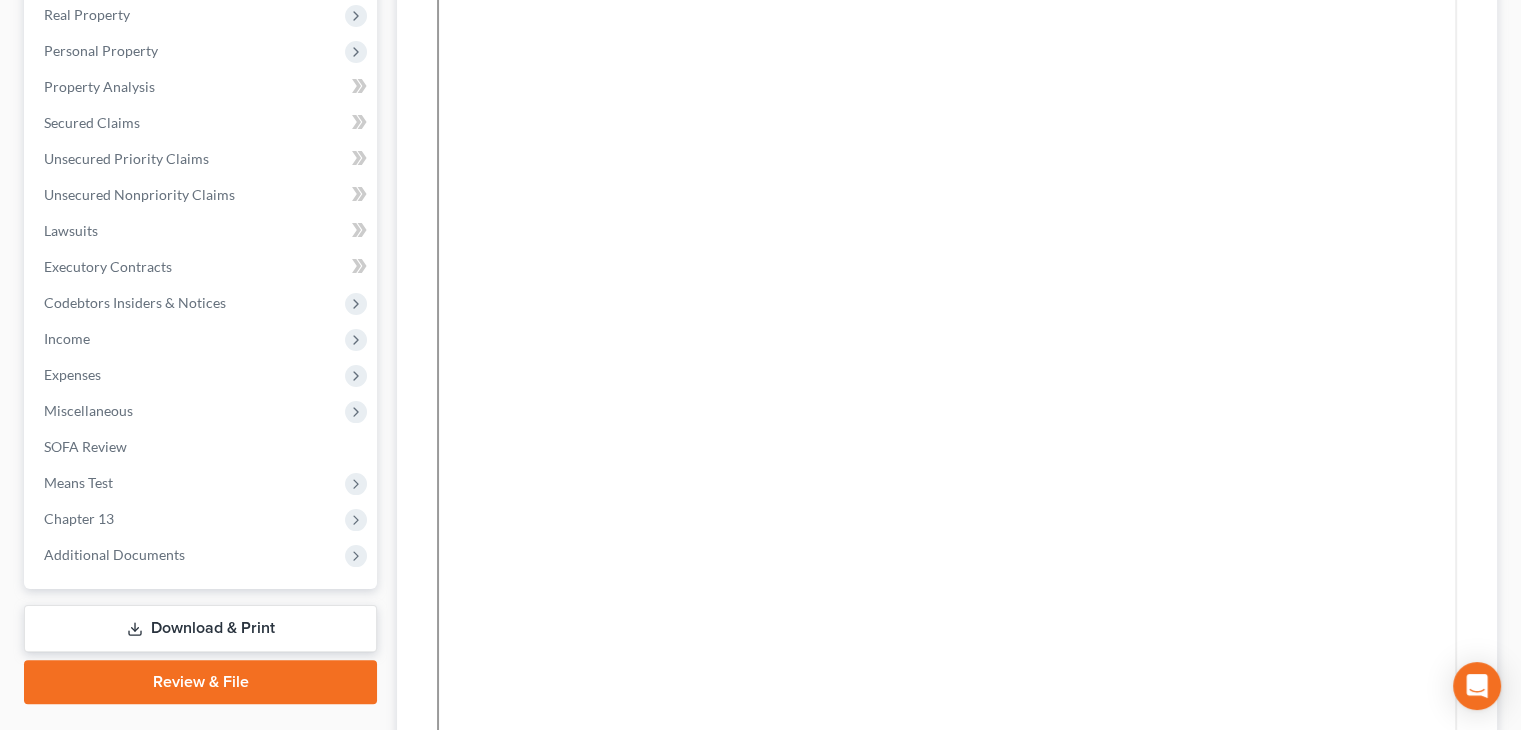 scroll, scrollTop: 400, scrollLeft: 0, axis: vertical 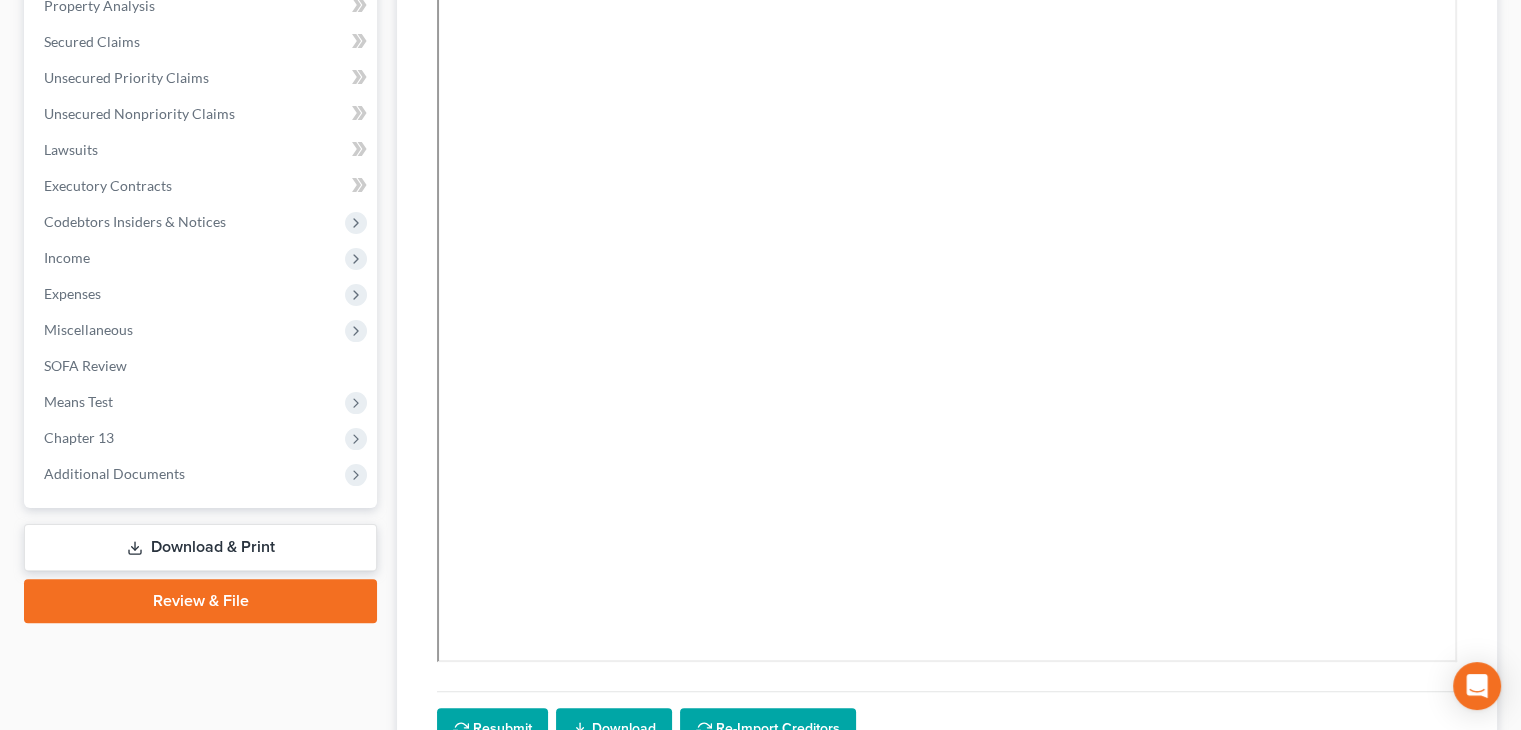 drag, startPoint x: 1033, startPoint y: 661, endPoint x: 883, endPoint y: 663, distance: 150.01334 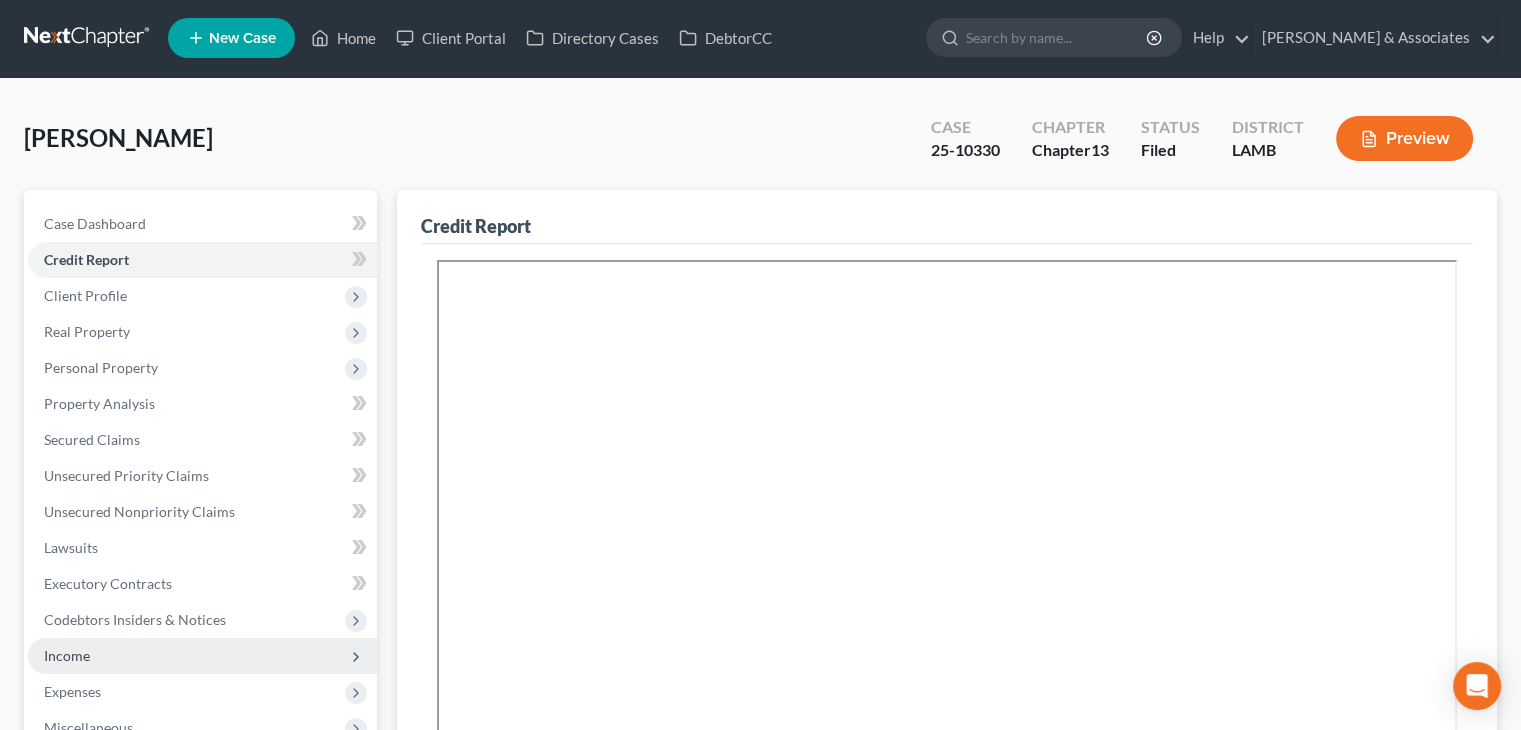 scroll, scrollTop: 0, scrollLeft: 0, axis: both 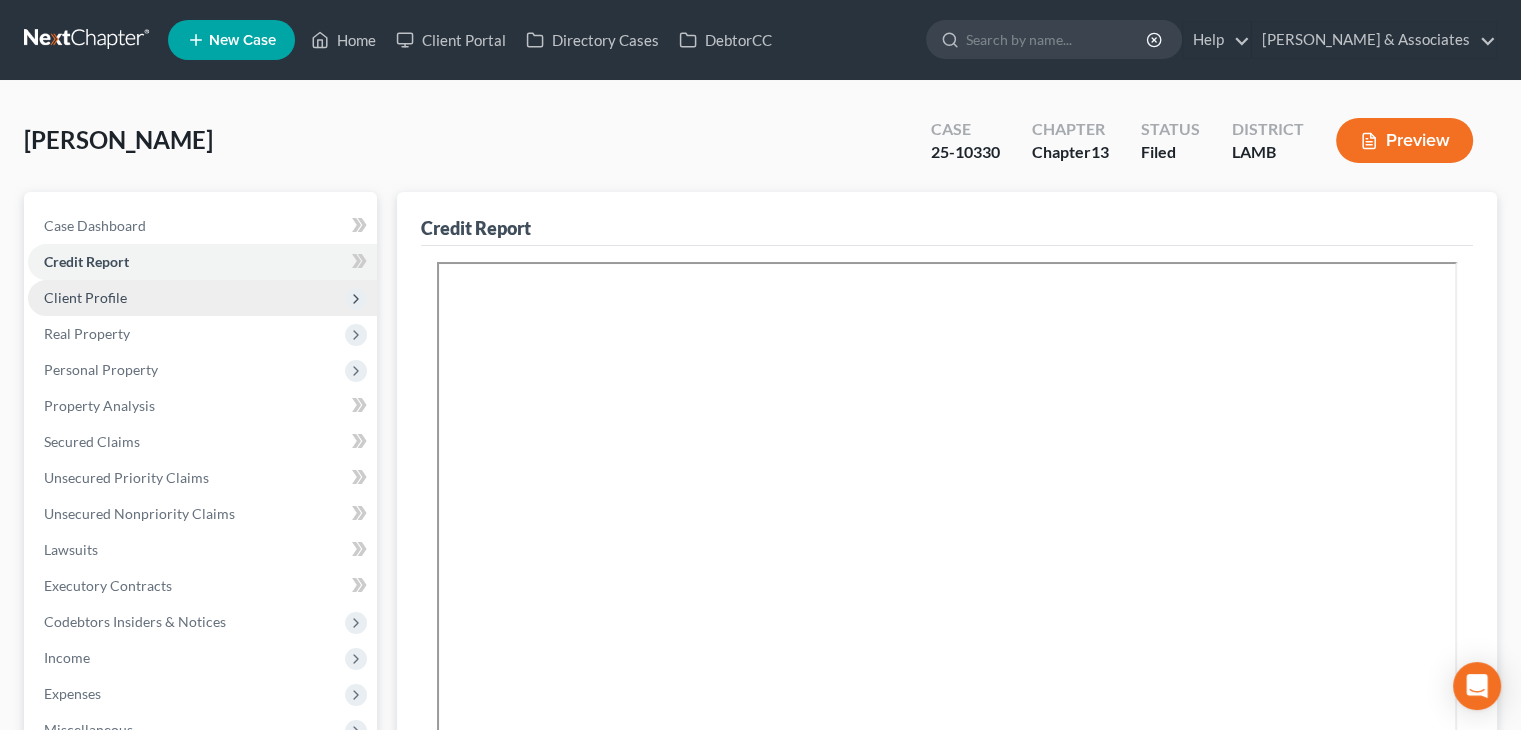 click on "Client Profile" at bounding box center (202, 298) 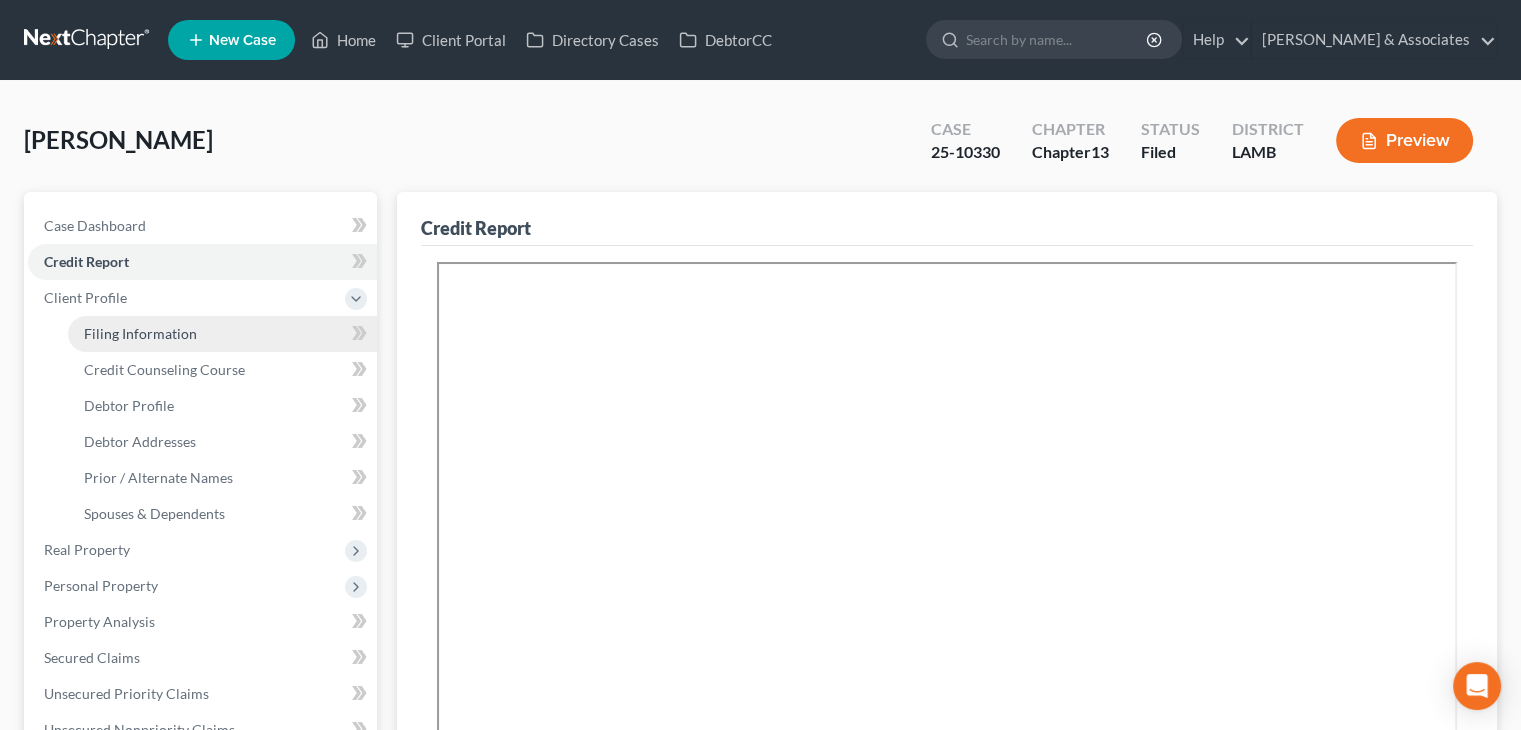 click on "Filing Information" at bounding box center [140, 333] 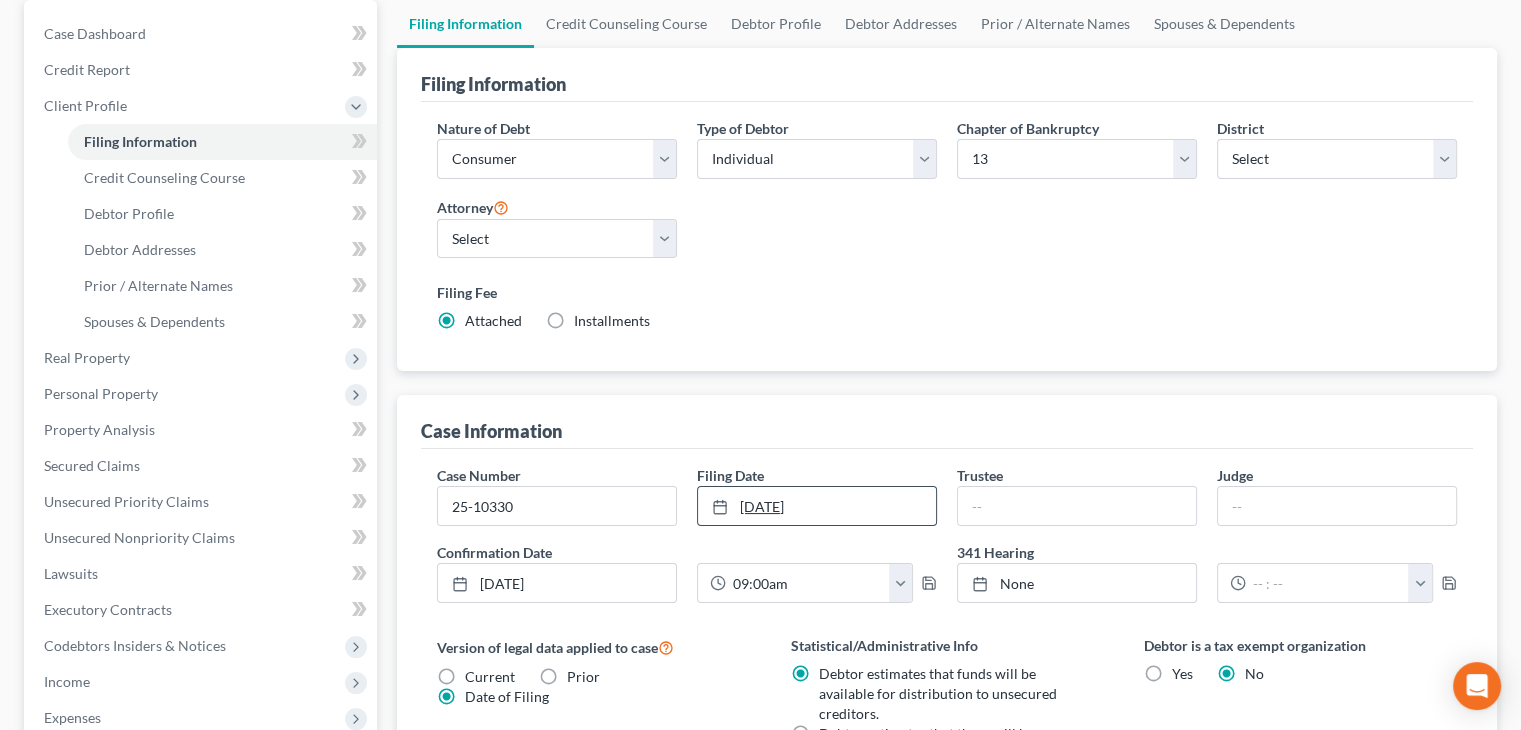 scroll, scrollTop: 200, scrollLeft: 0, axis: vertical 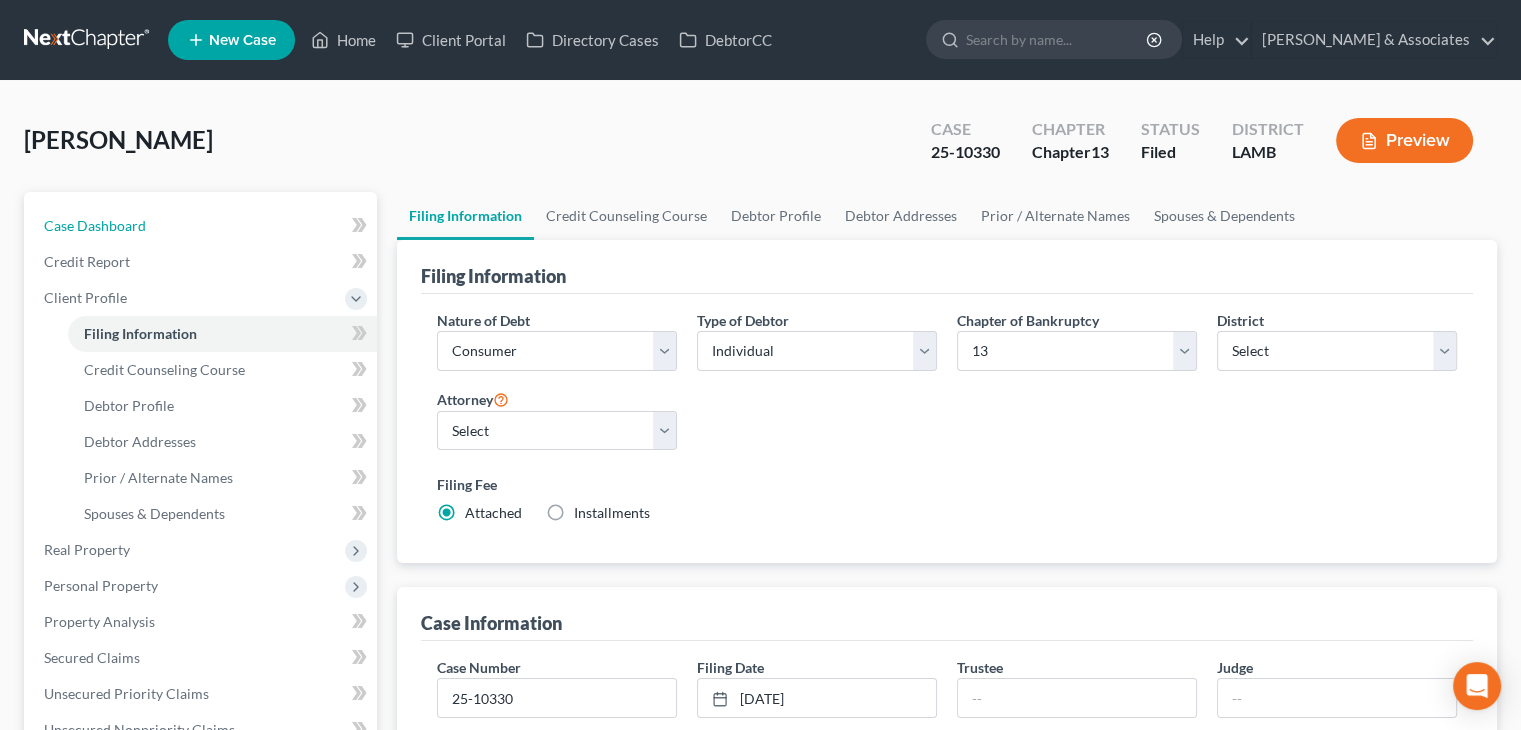 click on "Case Dashboard" at bounding box center [95, 225] 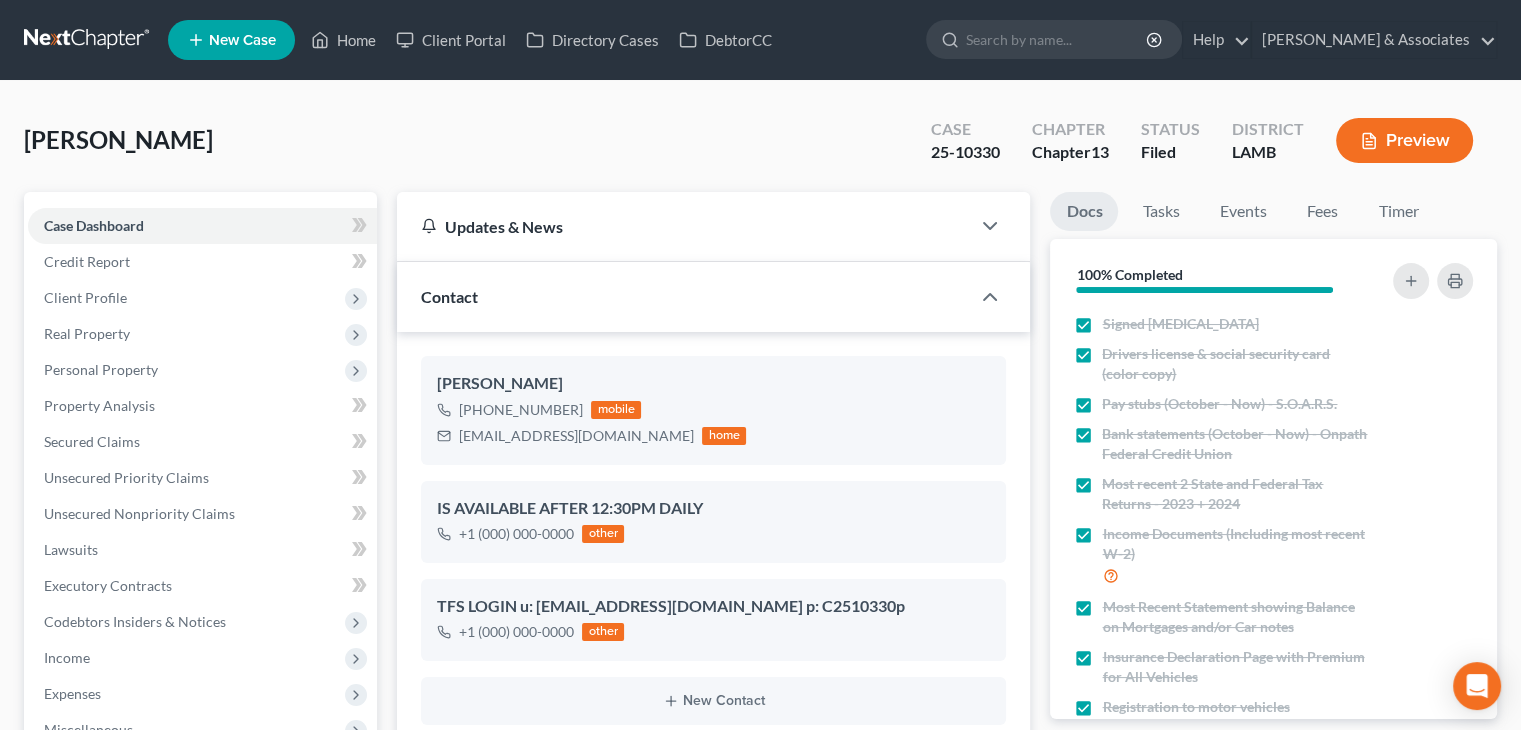 scroll, scrollTop: 2876, scrollLeft: 0, axis: vertical 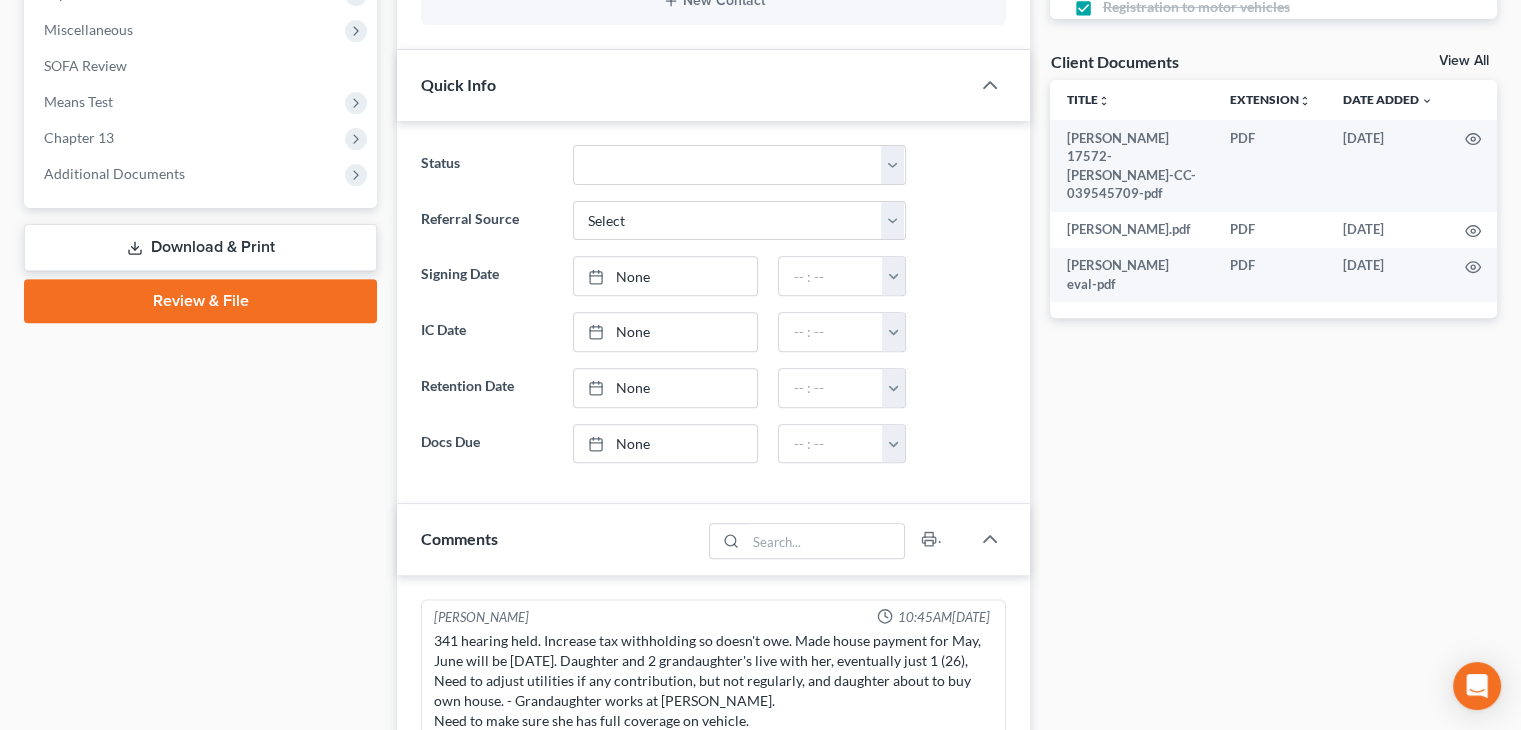 click on "Case Dashboard
Payments
Invoices
Payments
Payments
Credit Report
Client Profile" at bounding box center (200, 432) 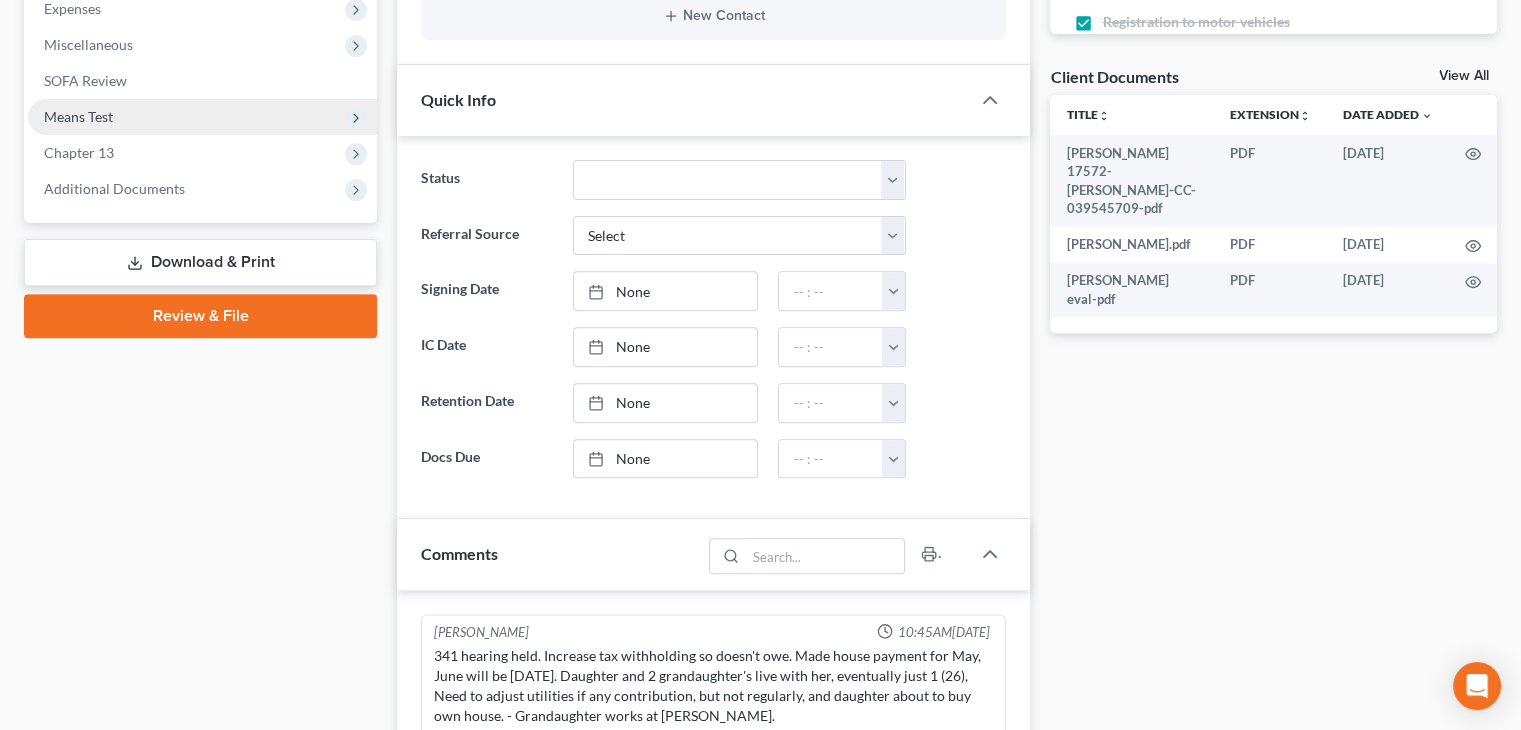 scroll, scrollTop: 300, scrollLeft: 0, axis: vertical 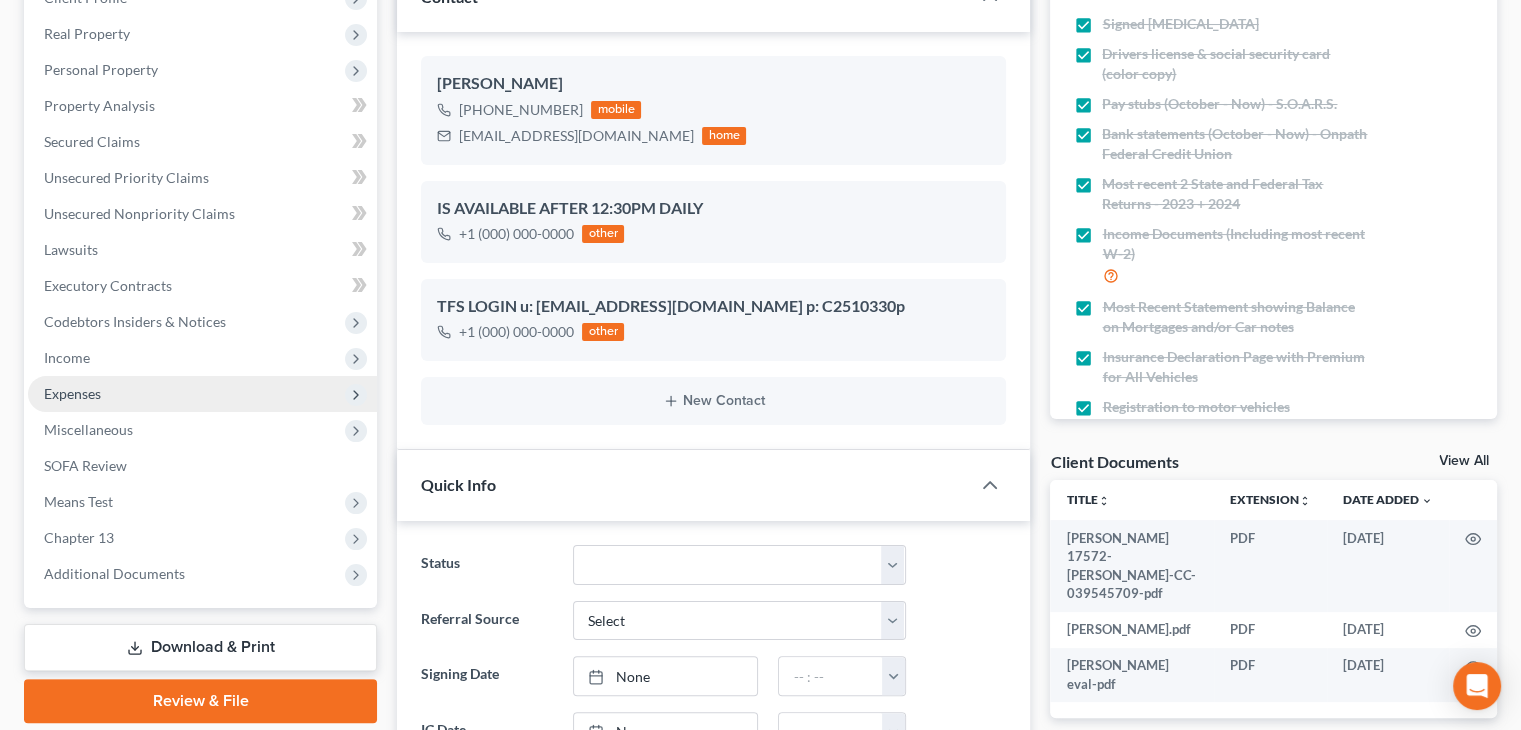 click on "Expenses" at bounding box center [202, 394] 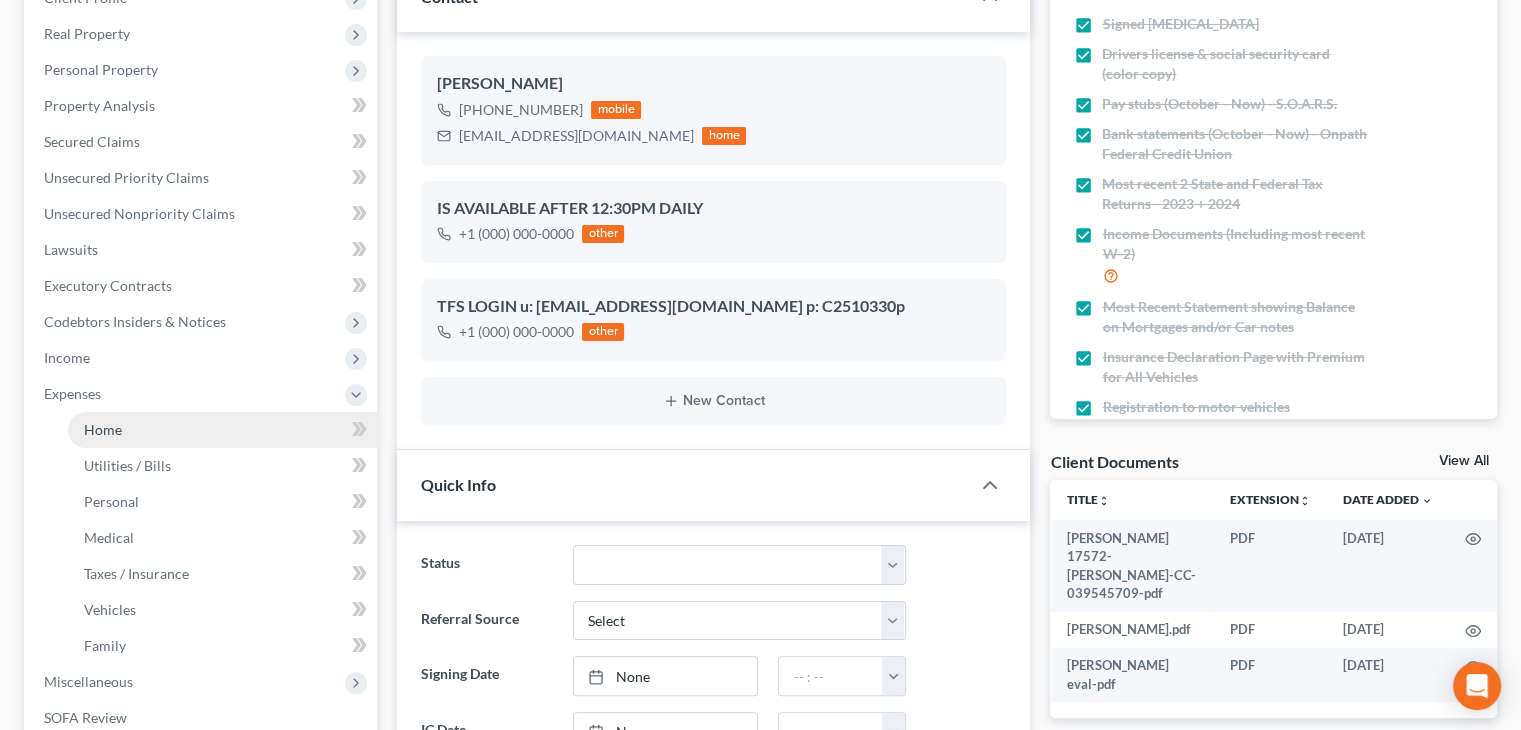 click on "Home" at bounding box center (103, 429) 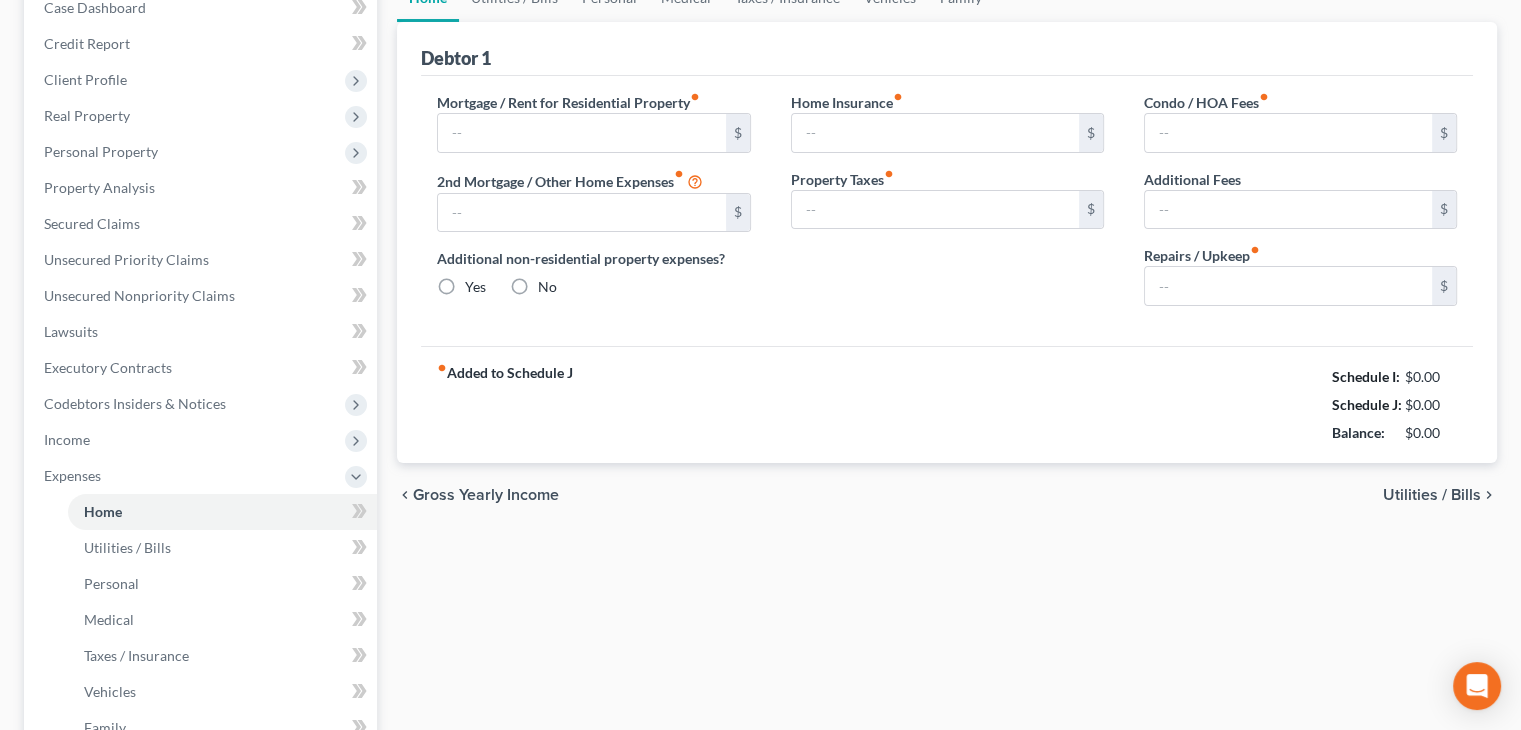 type on "460.51" 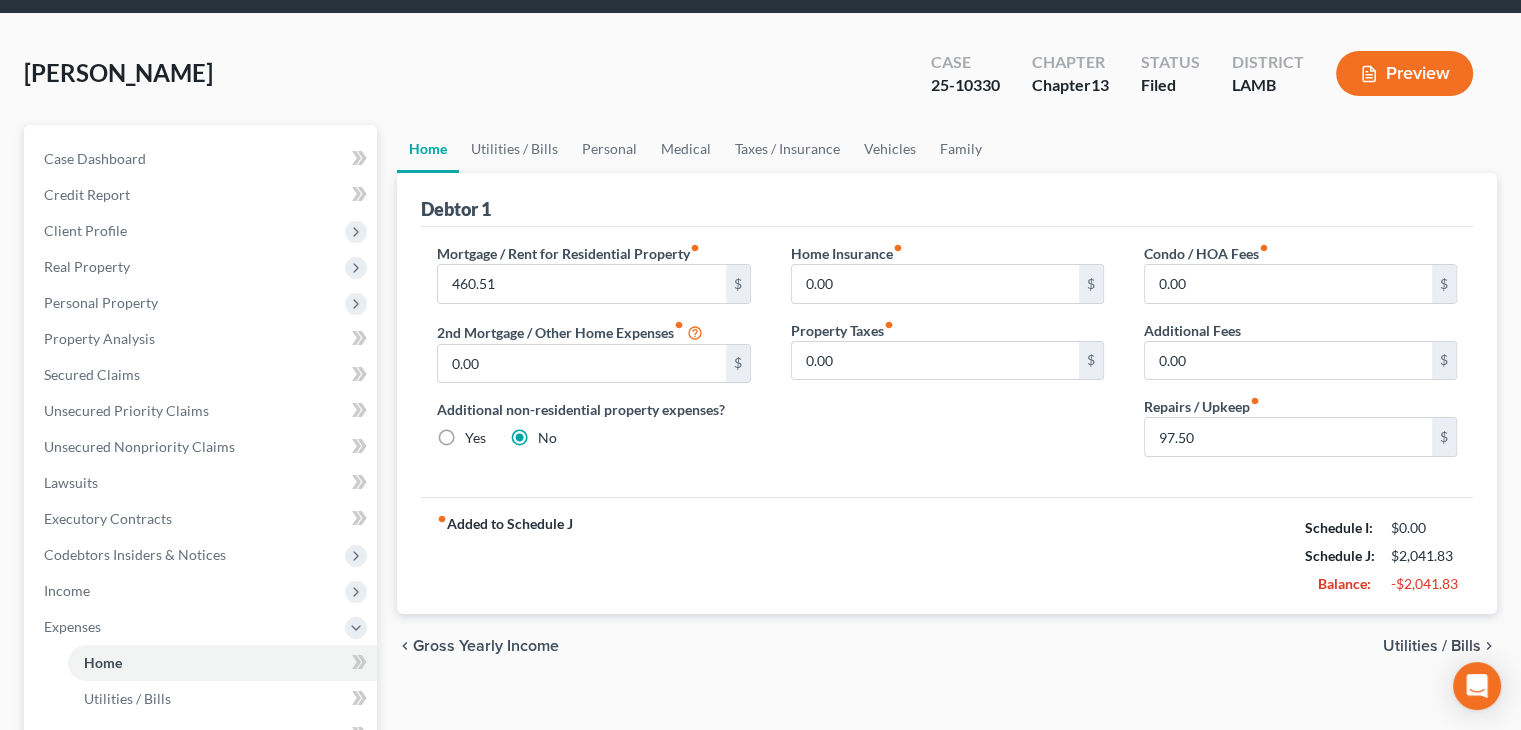 scroll, scrollTop: 0, scrollLeft: 0, axis: both 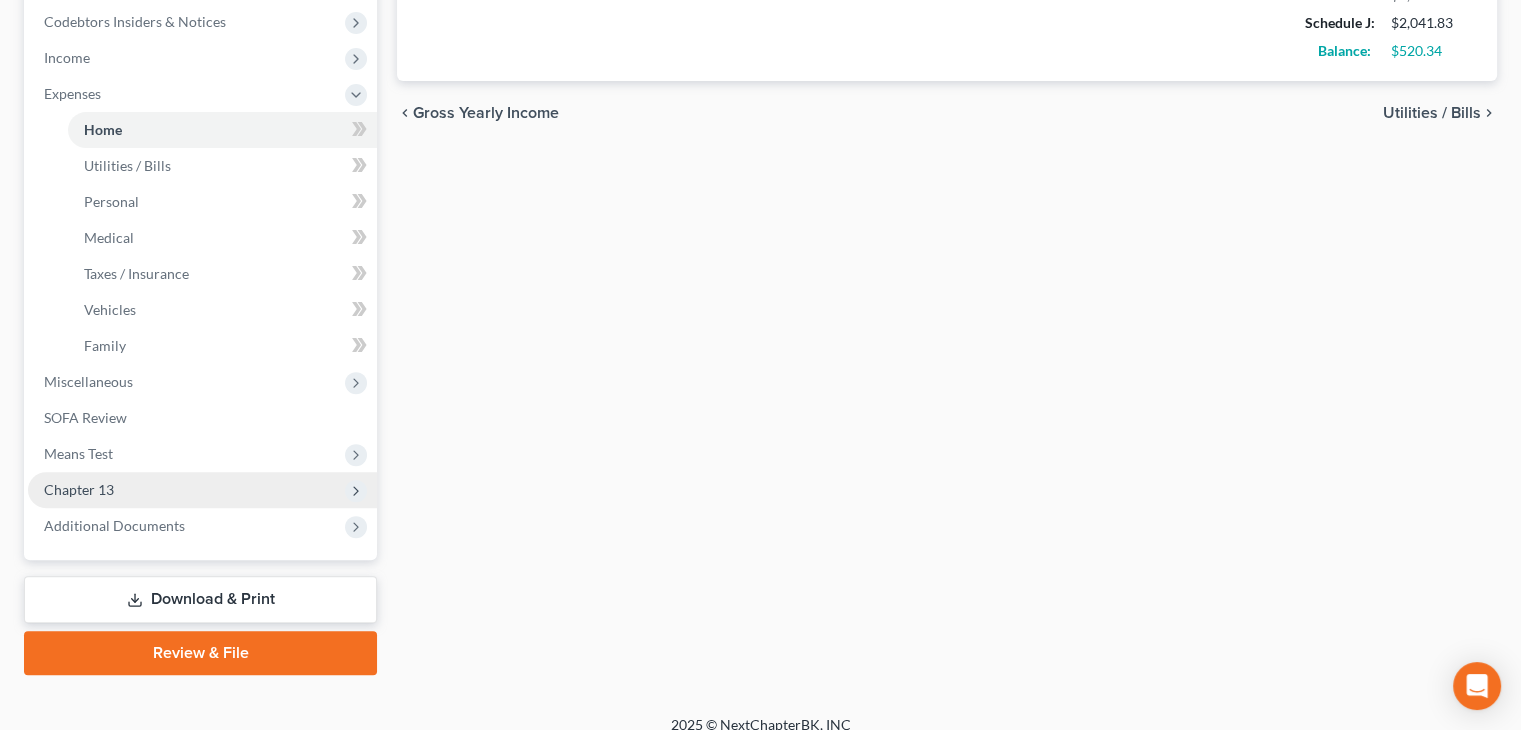 click on "Chapter 13" at bounding box center [79, 489] 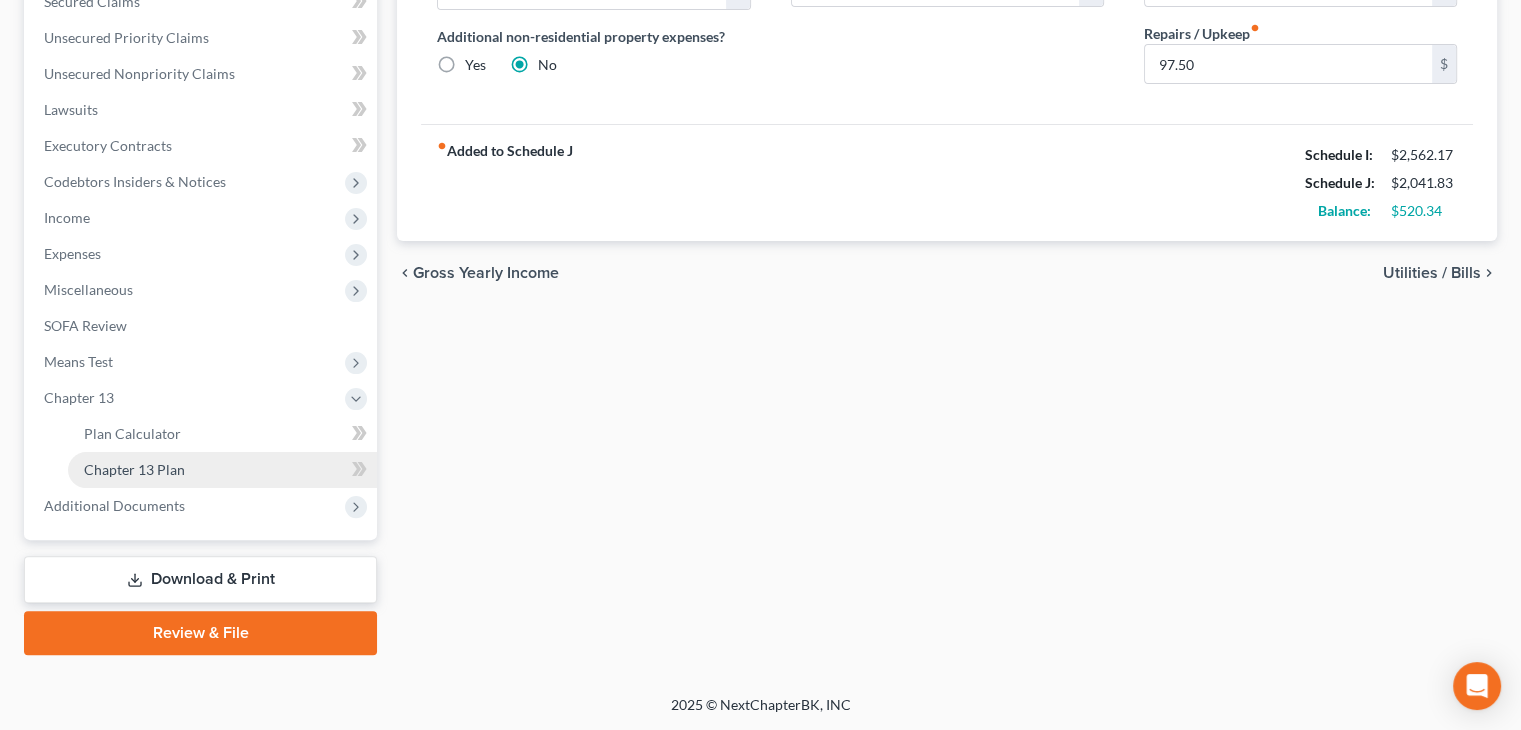 click on "Chapter 13 Plan" at bounding box center [222, 470] 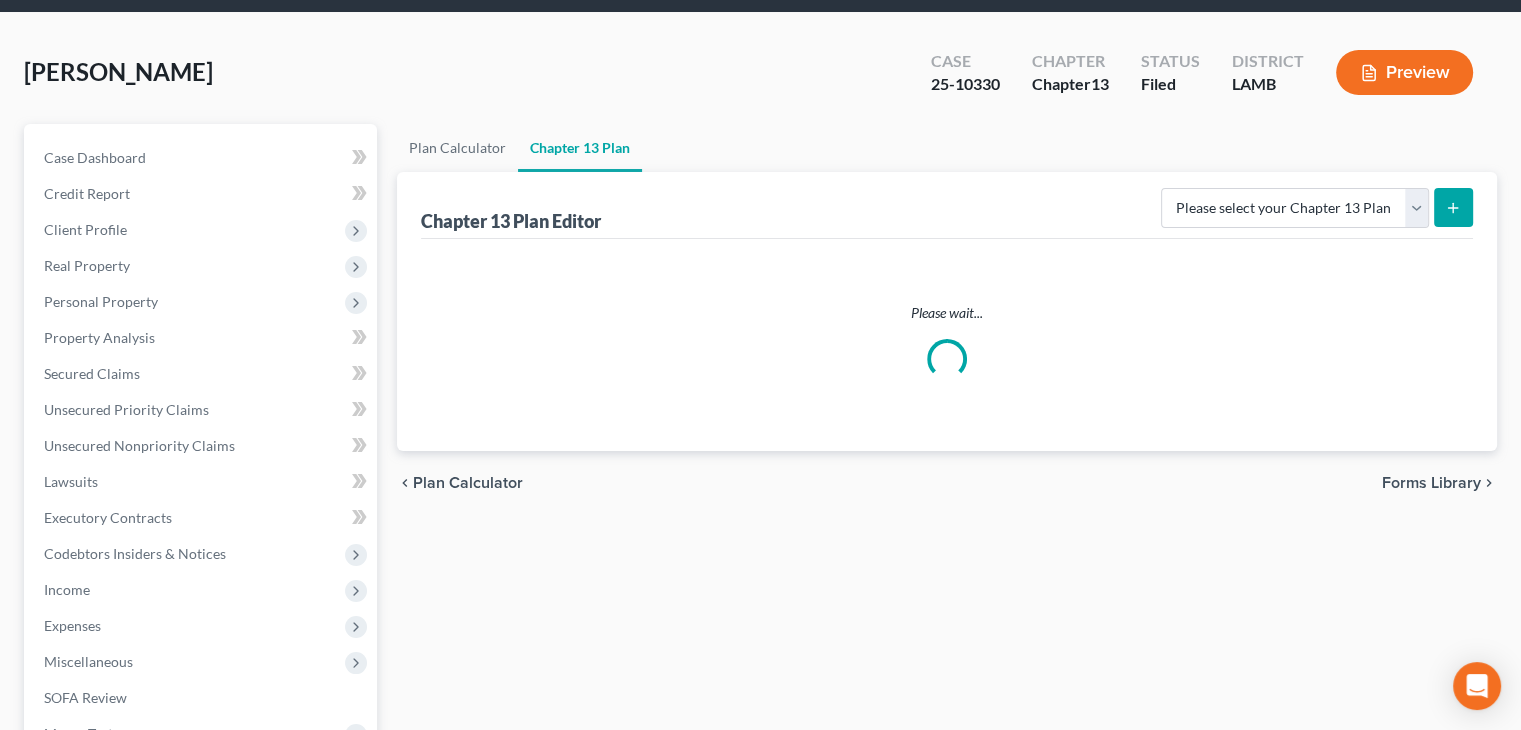 scroll, scrollTop: 0, scrollLeft: 0, axis: both 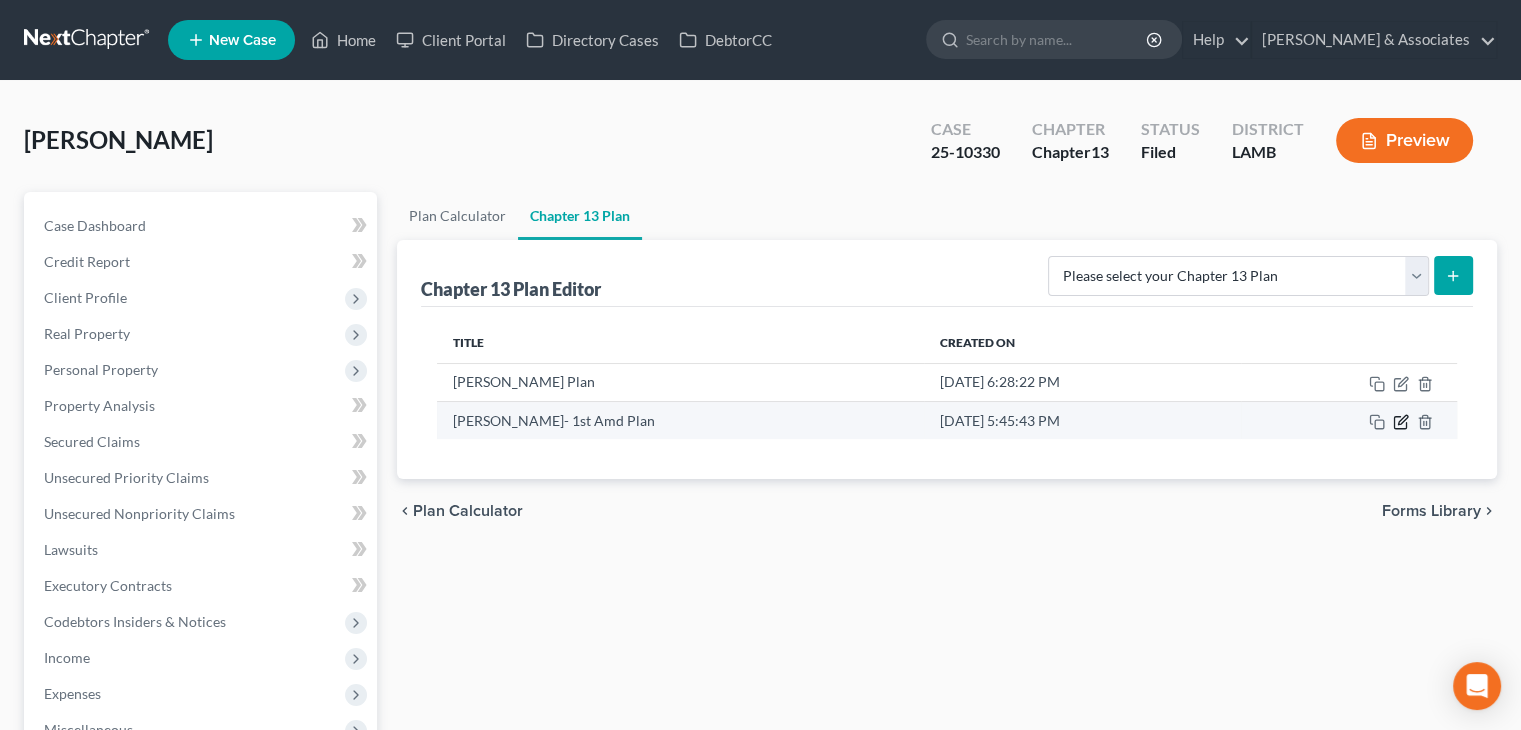 click 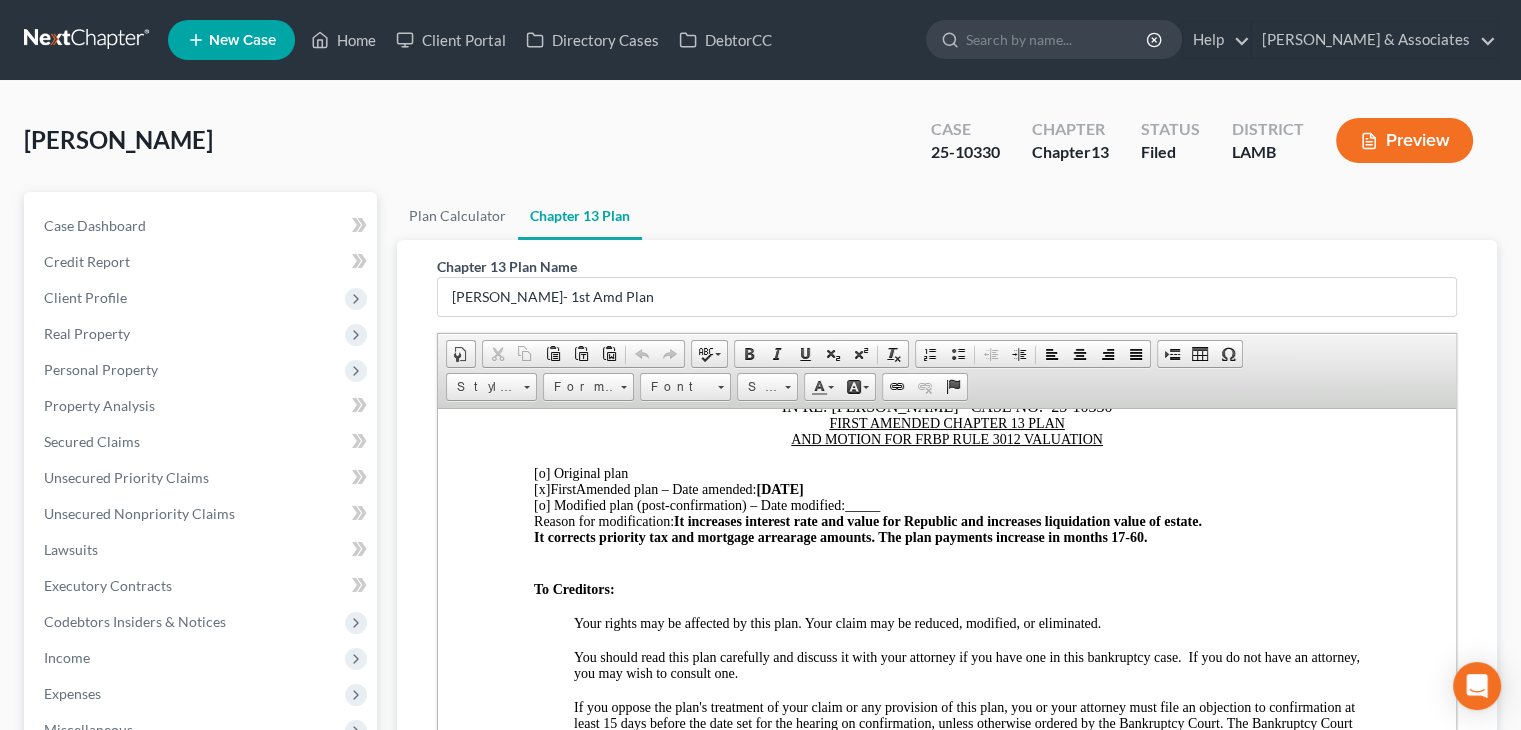 scroll, scrollTop: 400, scrollLeft: 0, axis: vertical 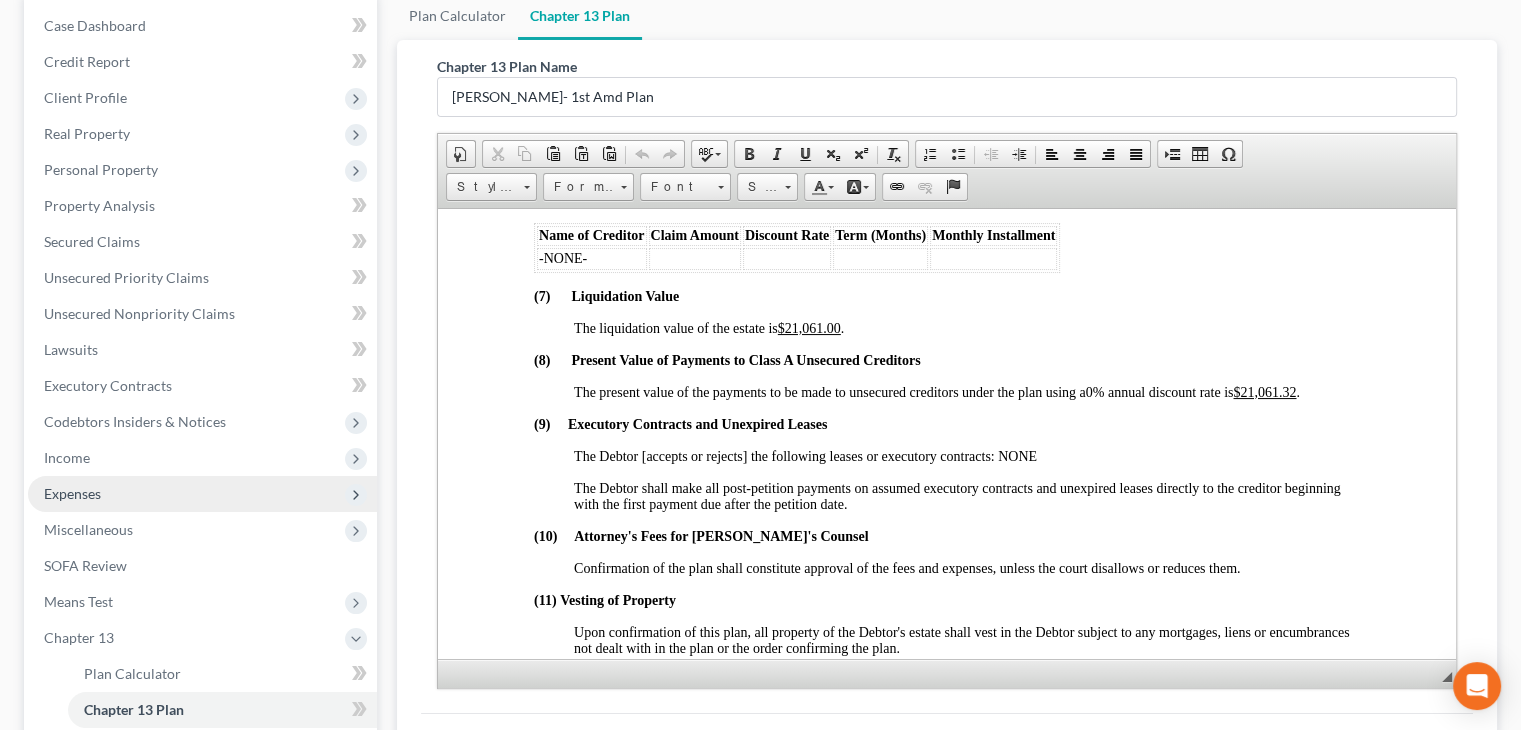 click on "Expenses" at bounding box center [202, 494] 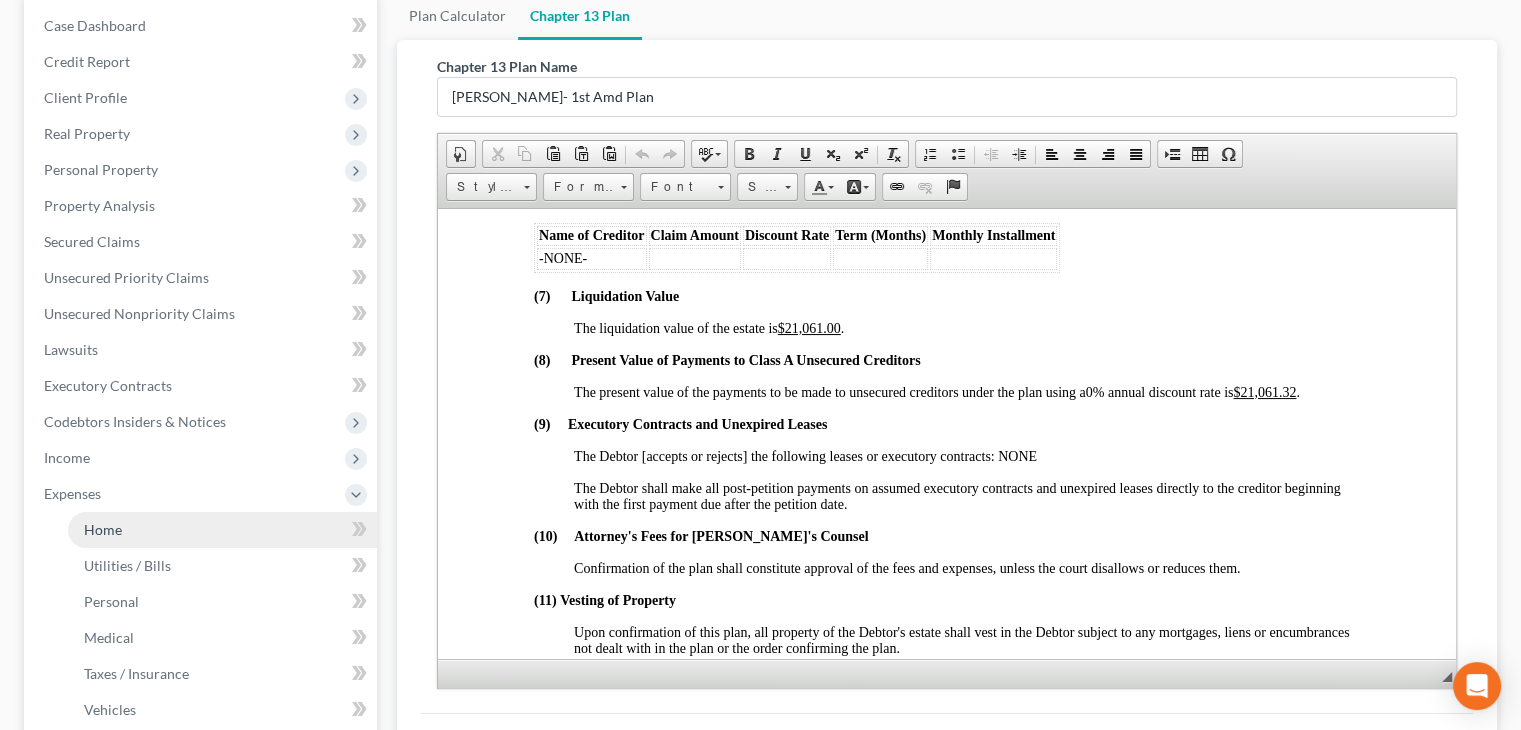 click on "Home" at bounding box center (222, 530) 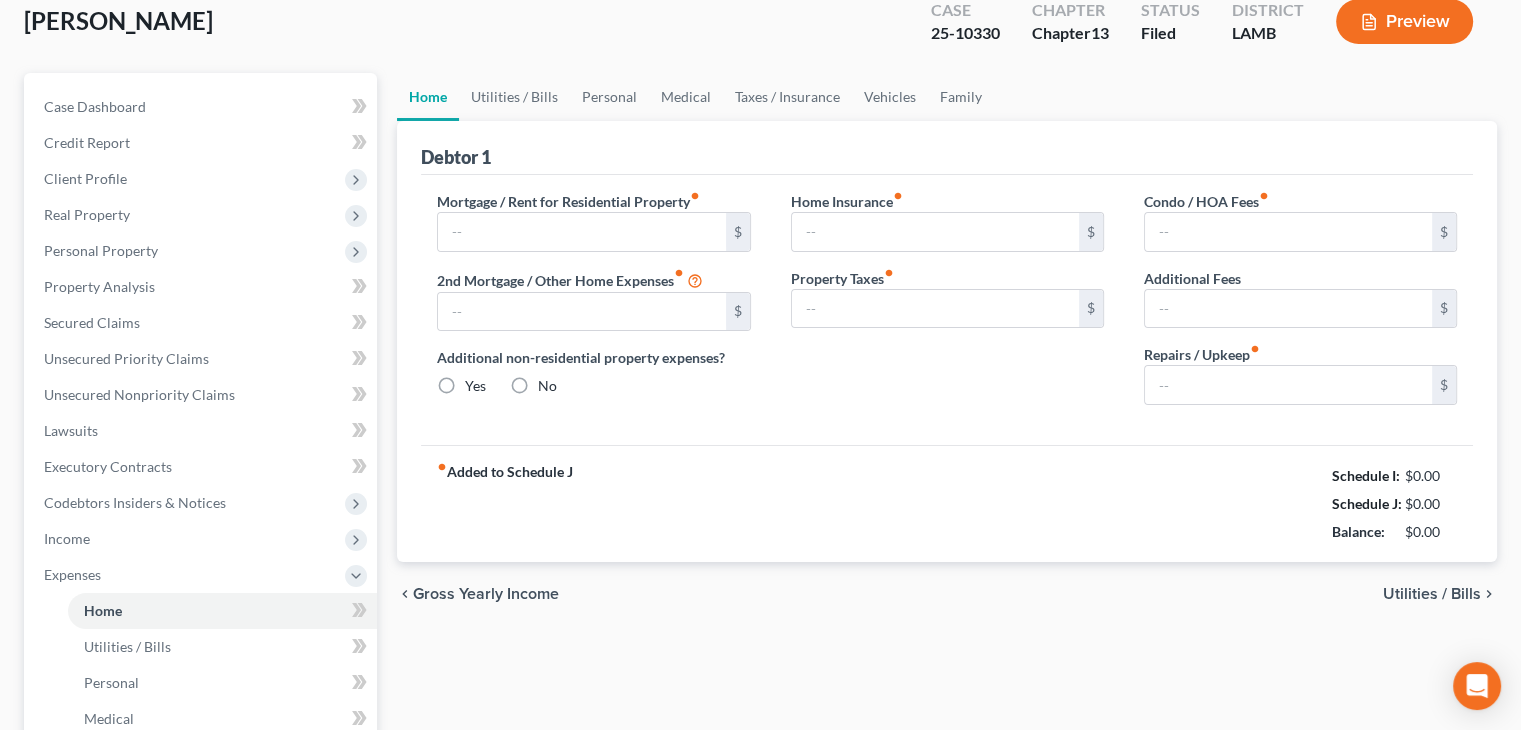 type on "460.51" 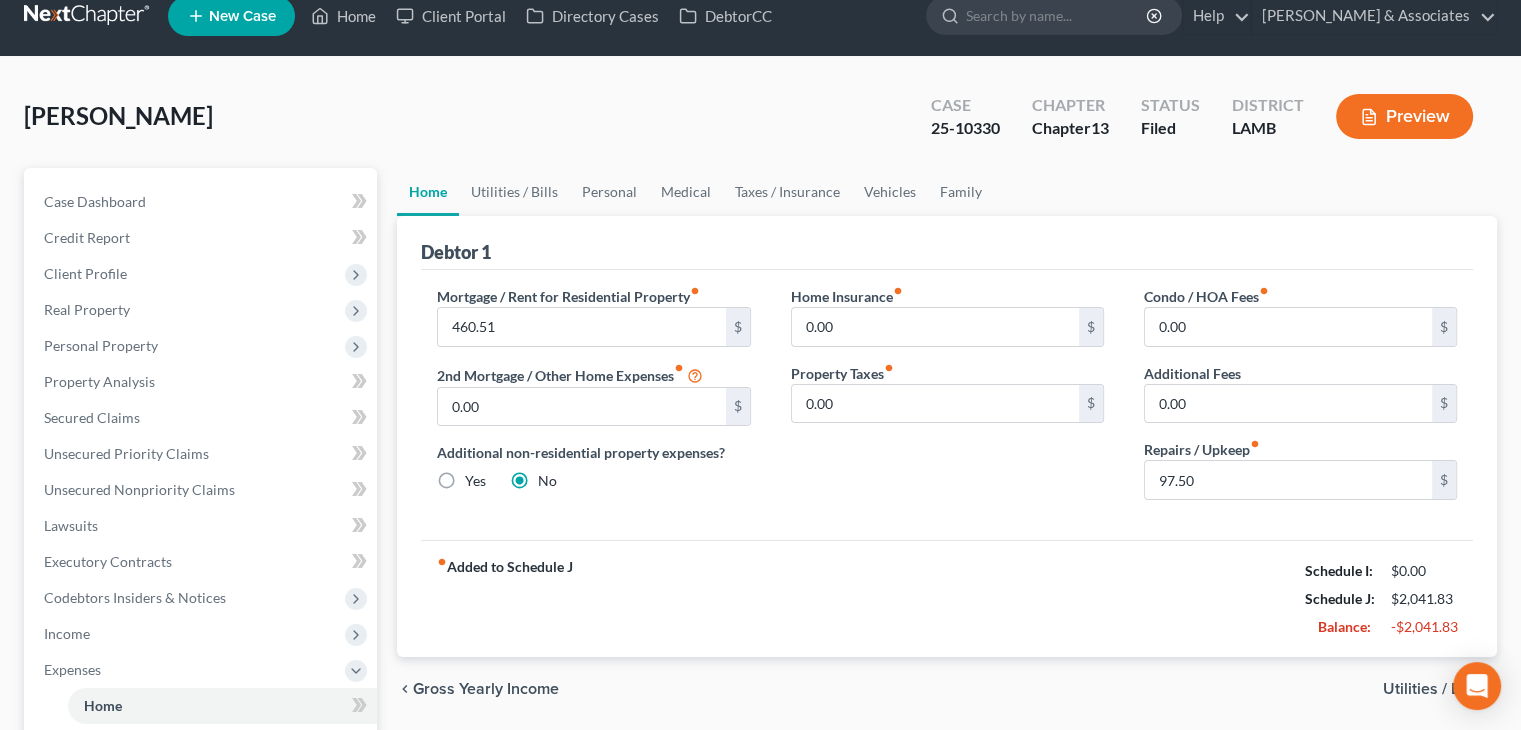 scroll, scrollTop: 0, scrollLeft: 0, axis: both 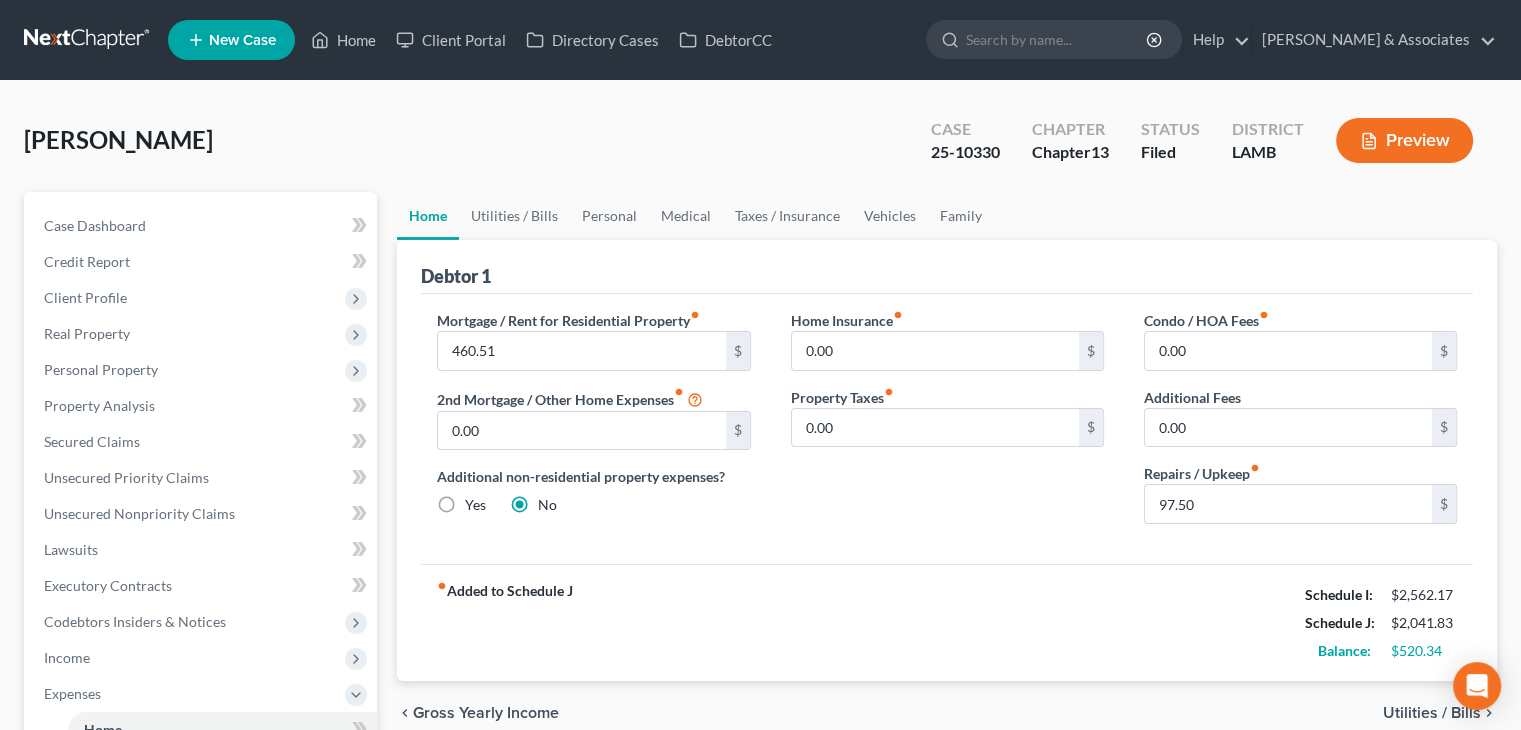 click on "Patterson, Carolyn" at bounding box center (118, 139) 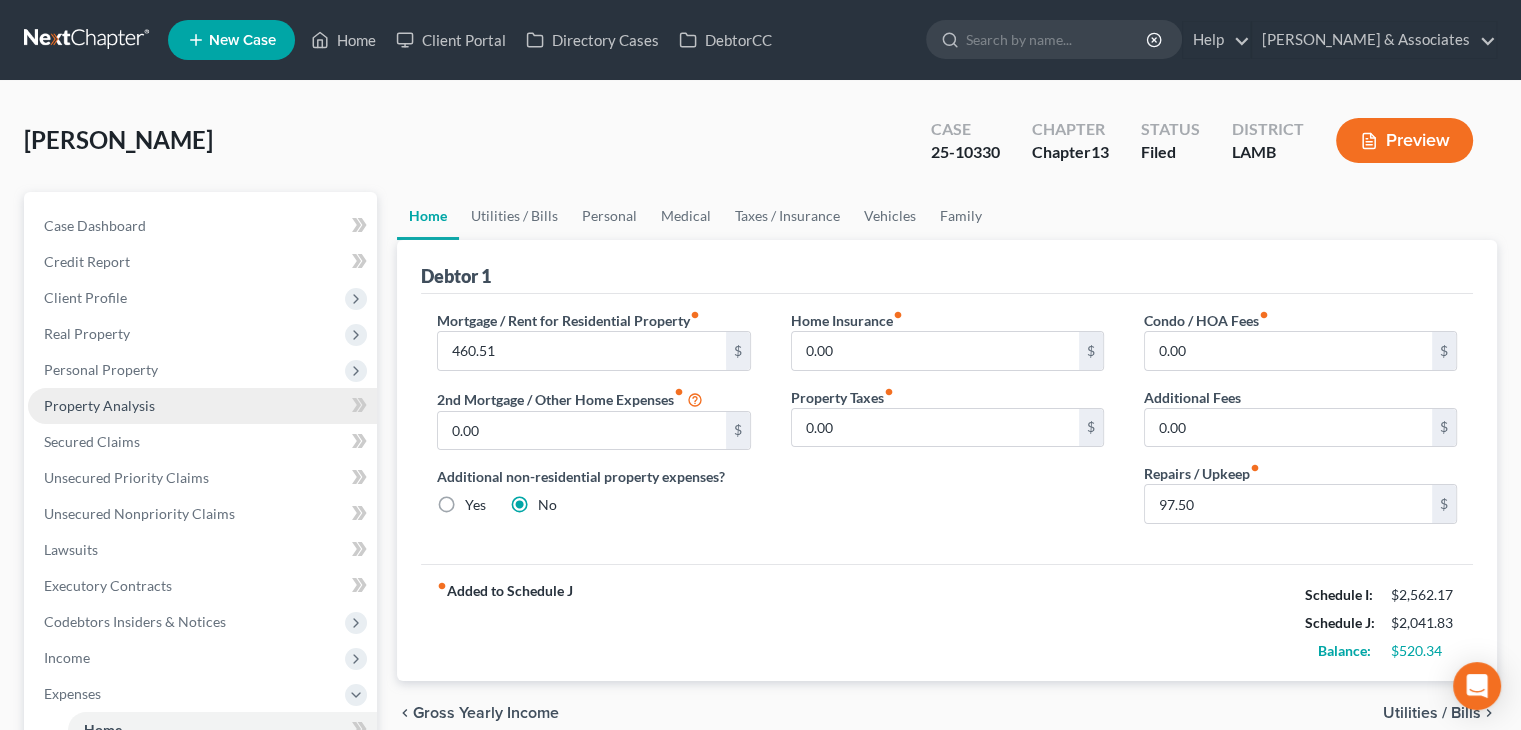 click on "Property Analysis" at bounding box center [99, 405] 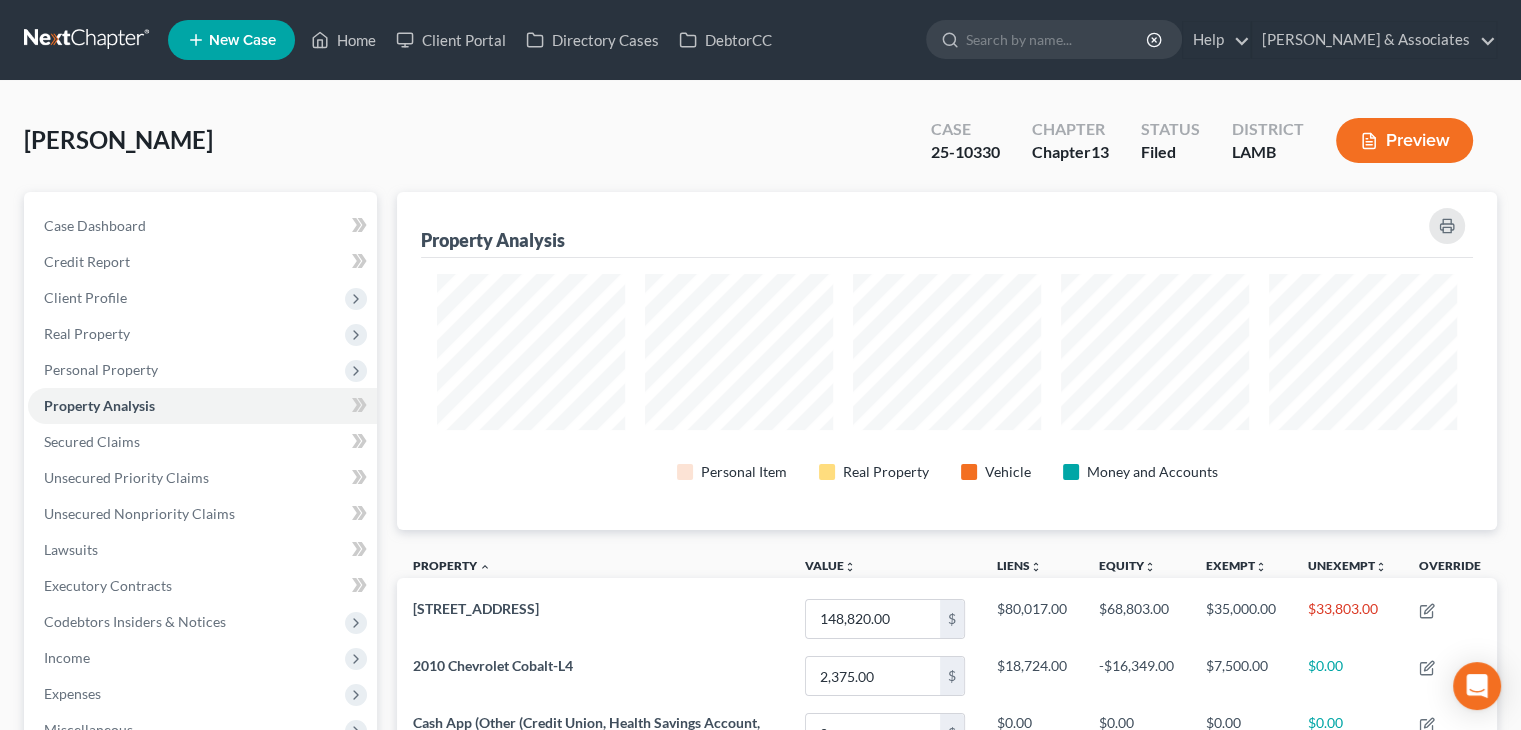 scroll, scrollTop: 999662, scrollLeft: 998900, axis: both 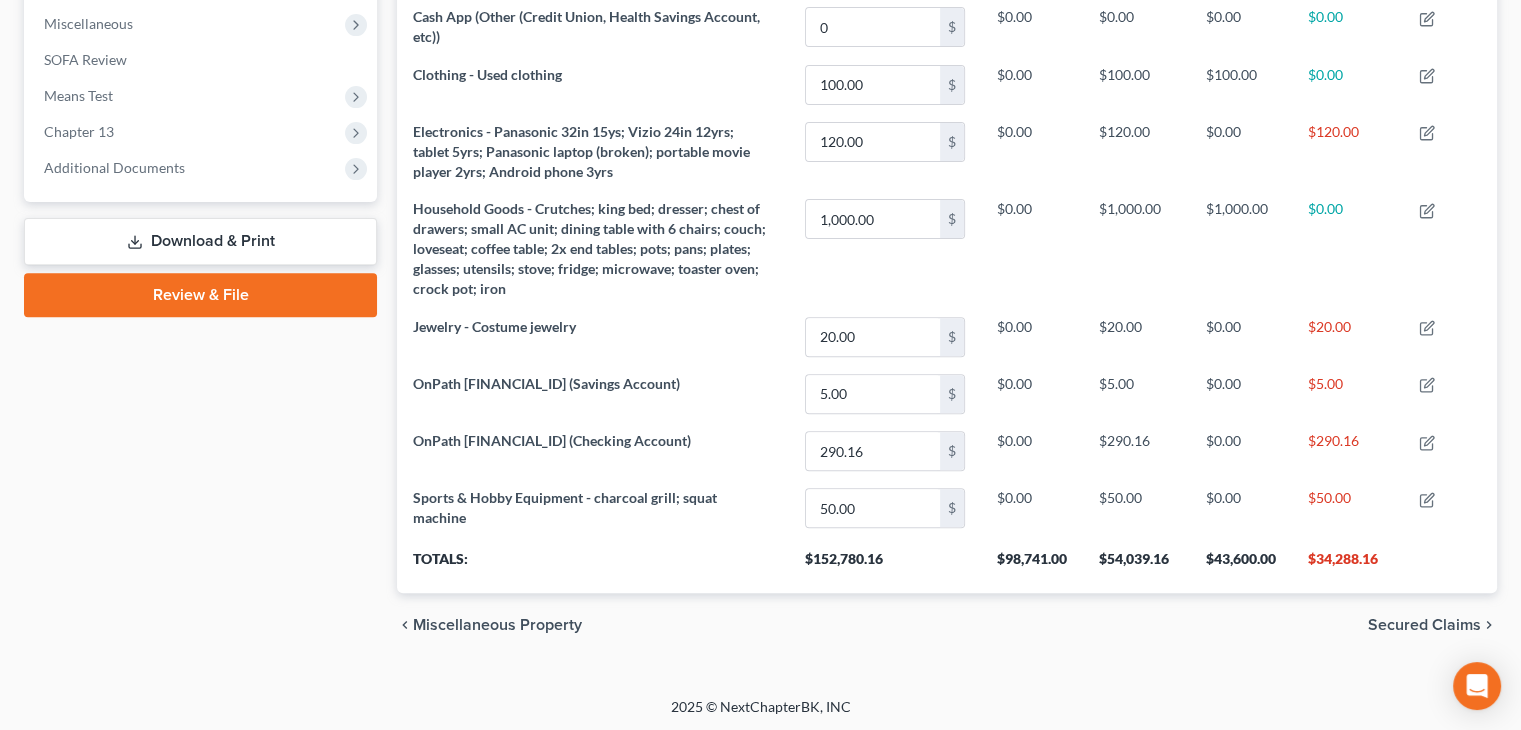 click on "Case Dashboard
Payments
Invoices
Payments
Payments
Credit Report
Client Profile" at bounding box center (200, 71) 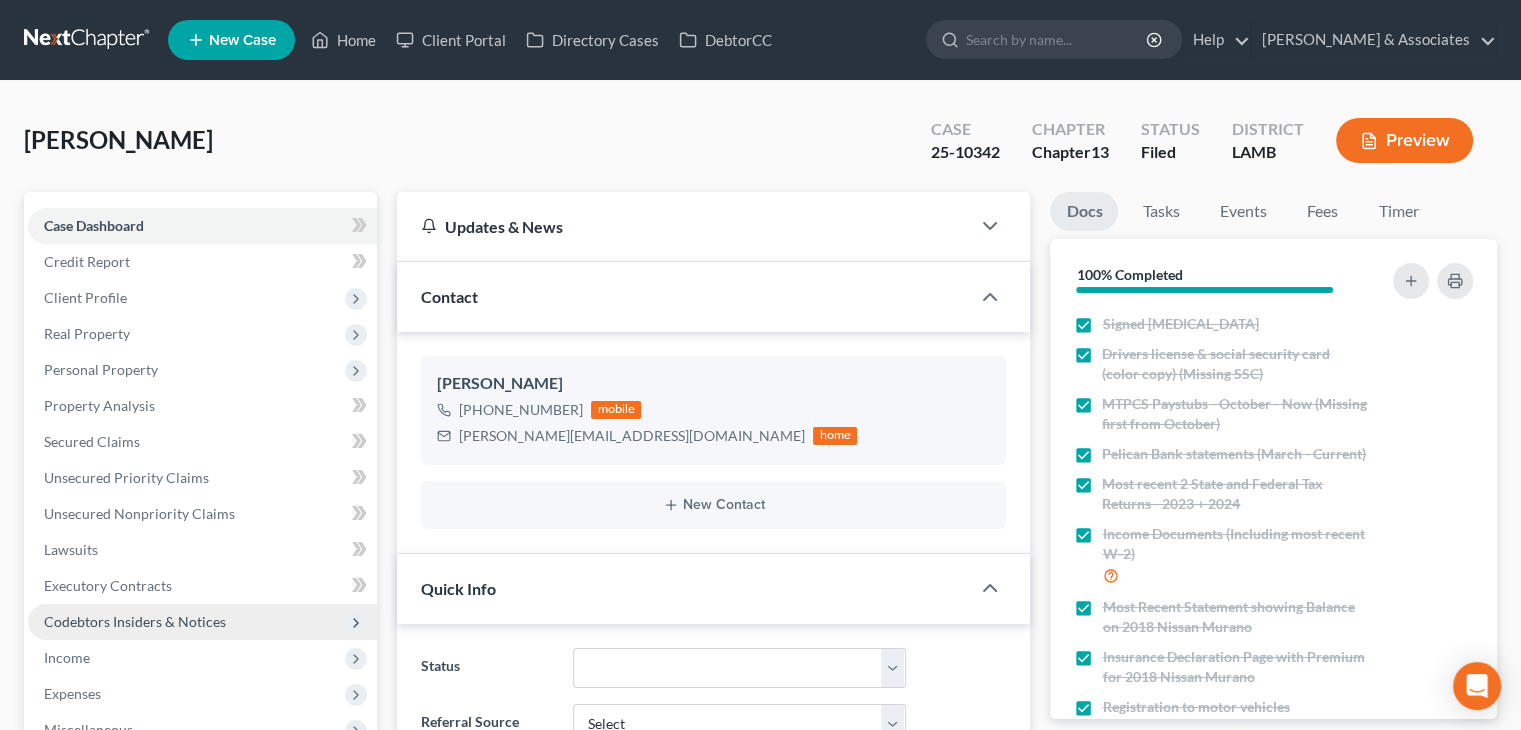 scroll, scrollTop: 100, scrollLeft: 0, axis: vertical 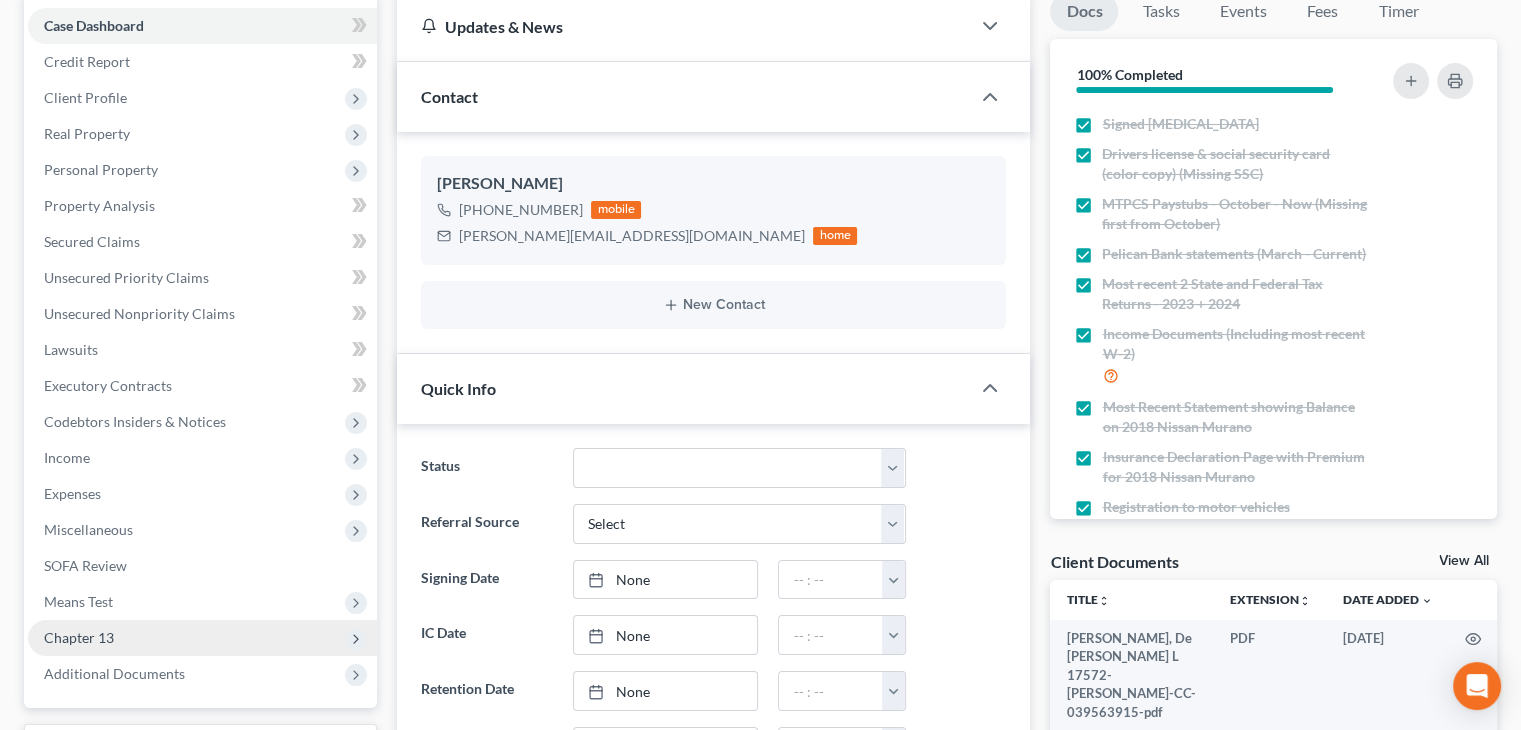click on "Chapter 13" at bounding box center (202, 638) 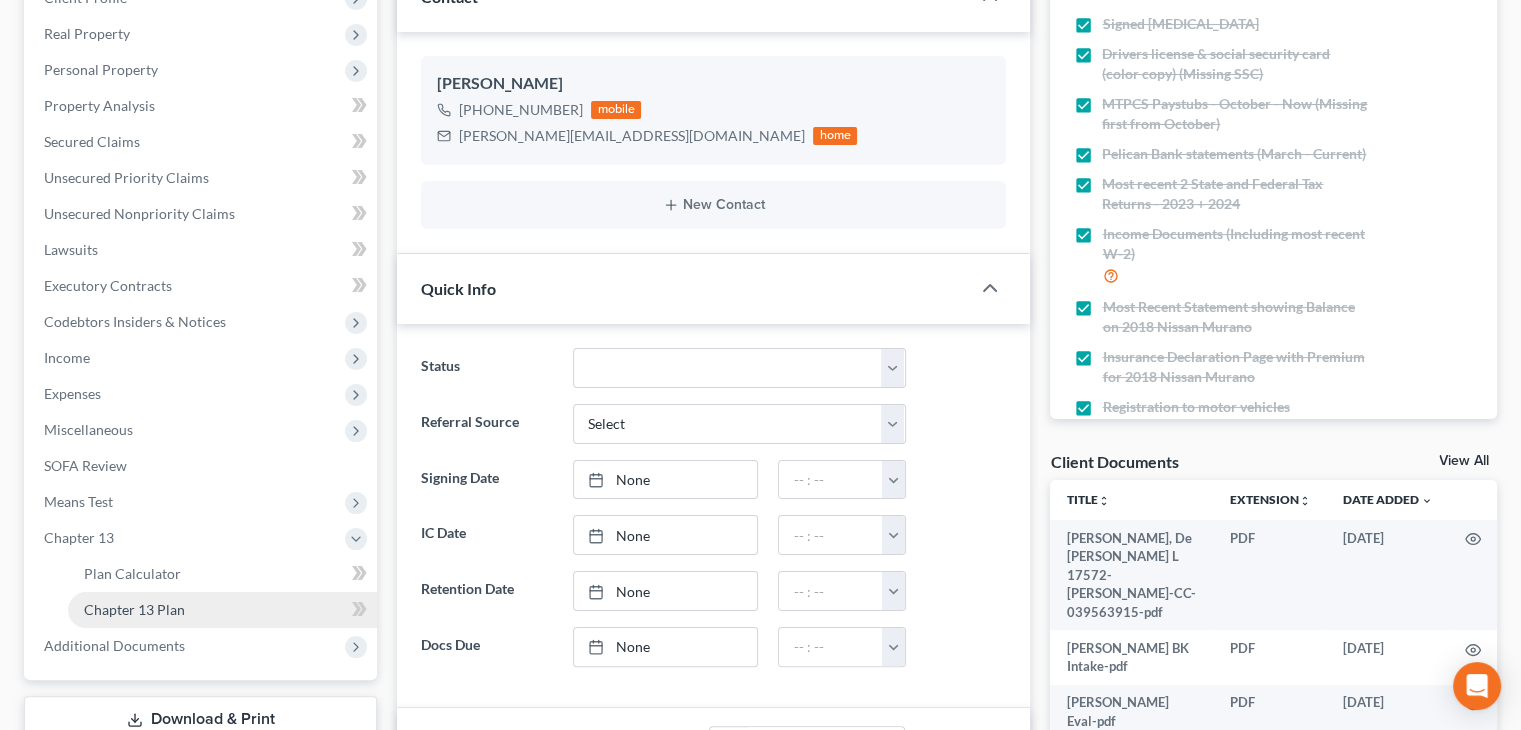 click on "Chapter 13 Plan" at bounding box center (134, 609) 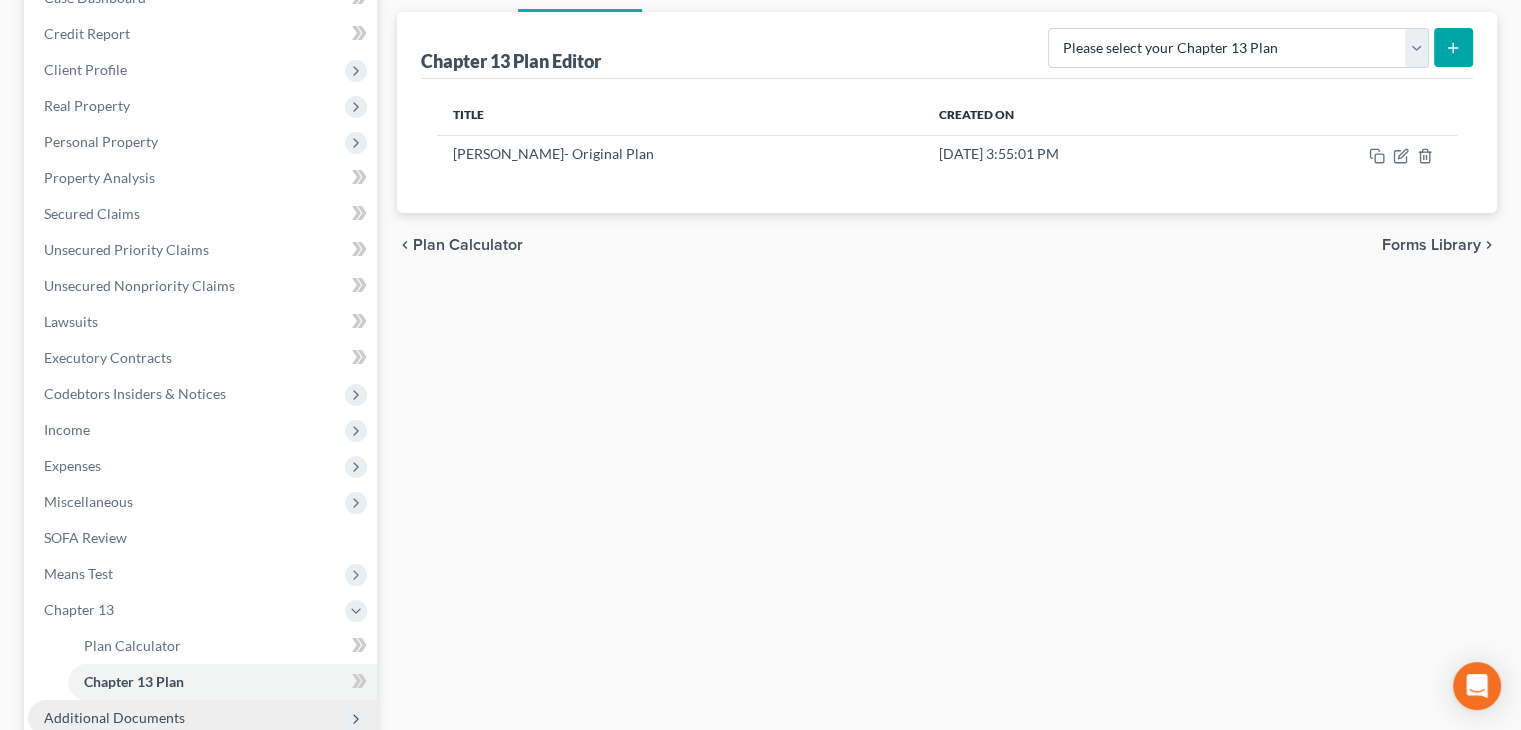 scroll, scrollTop: 300, scrollLeft: 0, axis: vertical 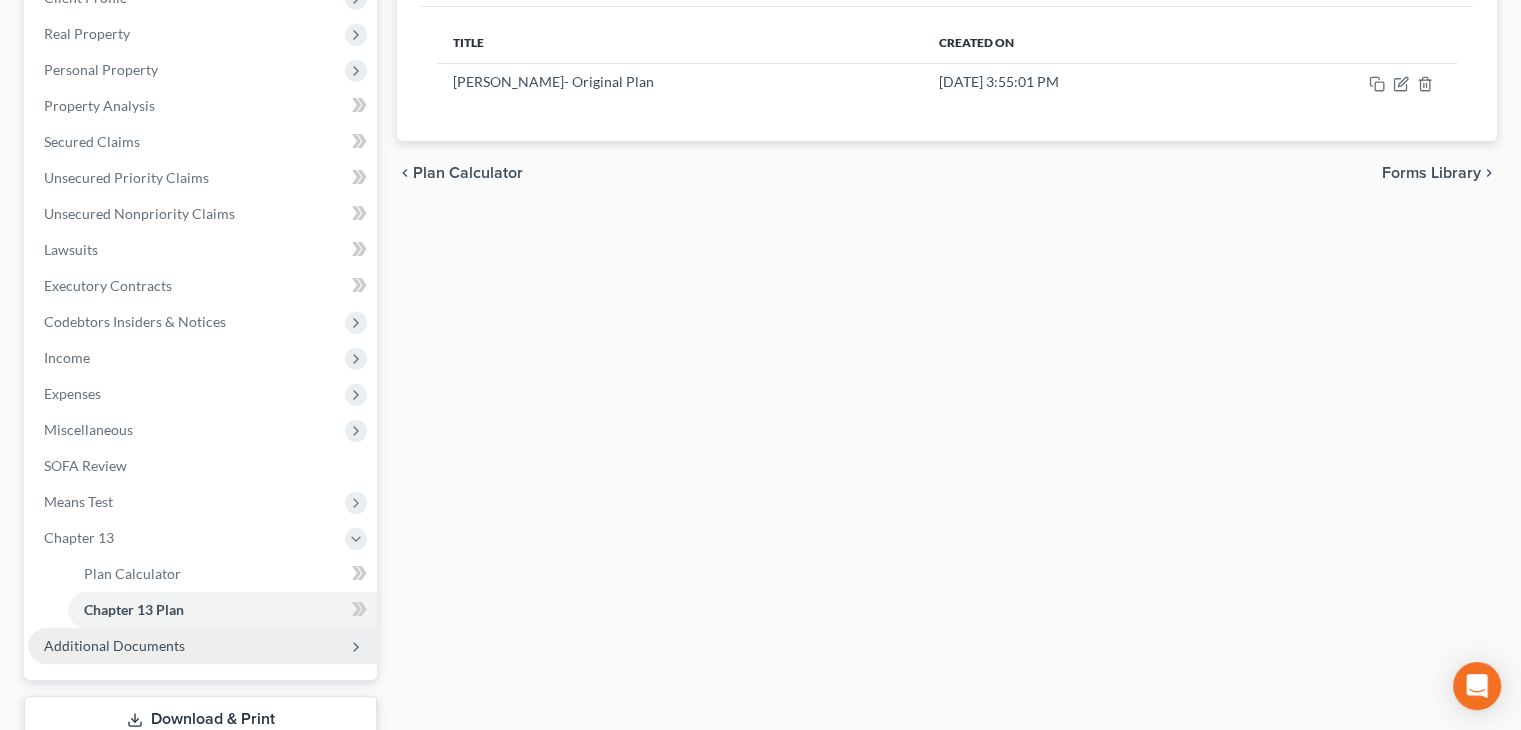 click on "Additional Documents" at bounding box center (114, 645) 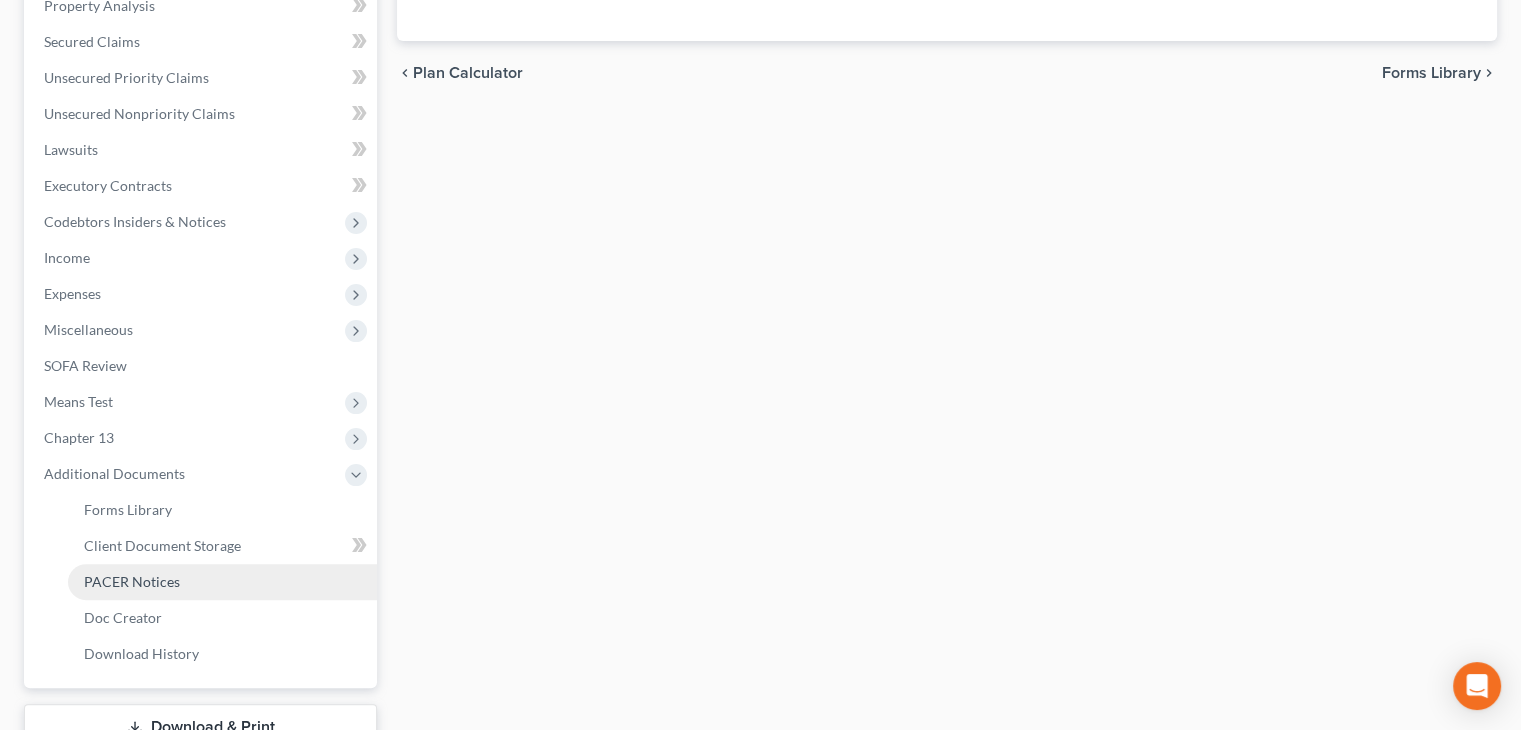 click on "PACER Notices" at bounding box center (132, 581) 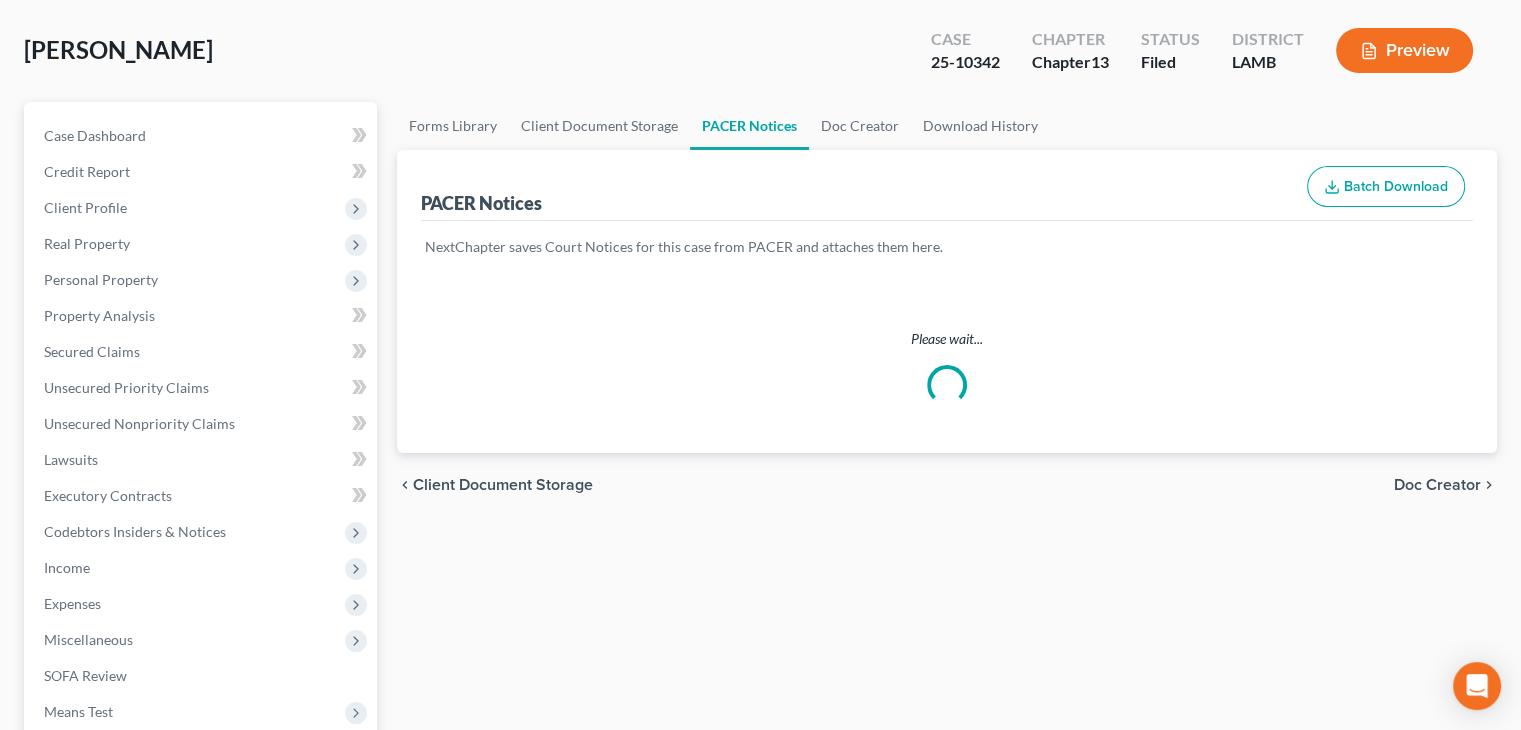 scroll, scrollTop: 0, scrollLeft: 0, axis: both 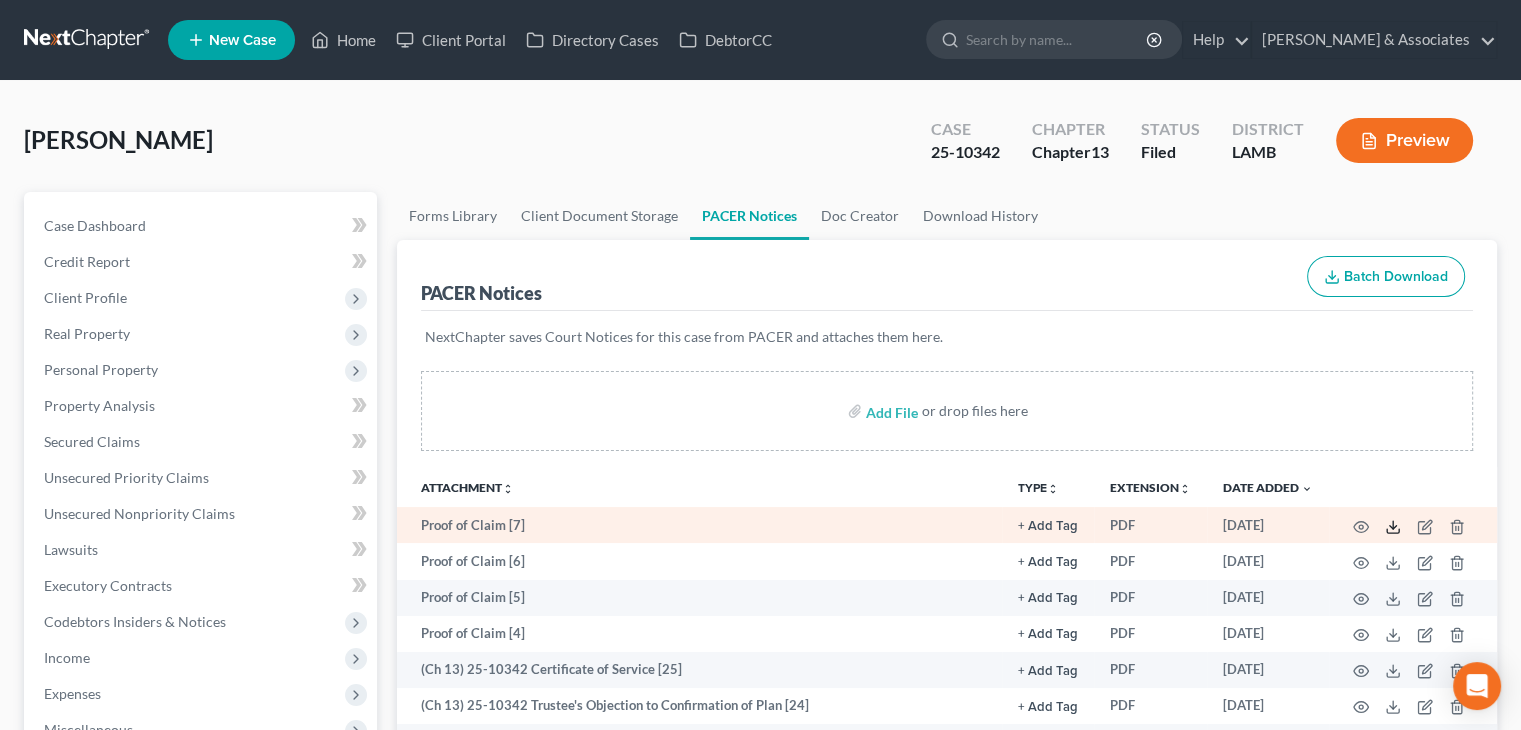 click 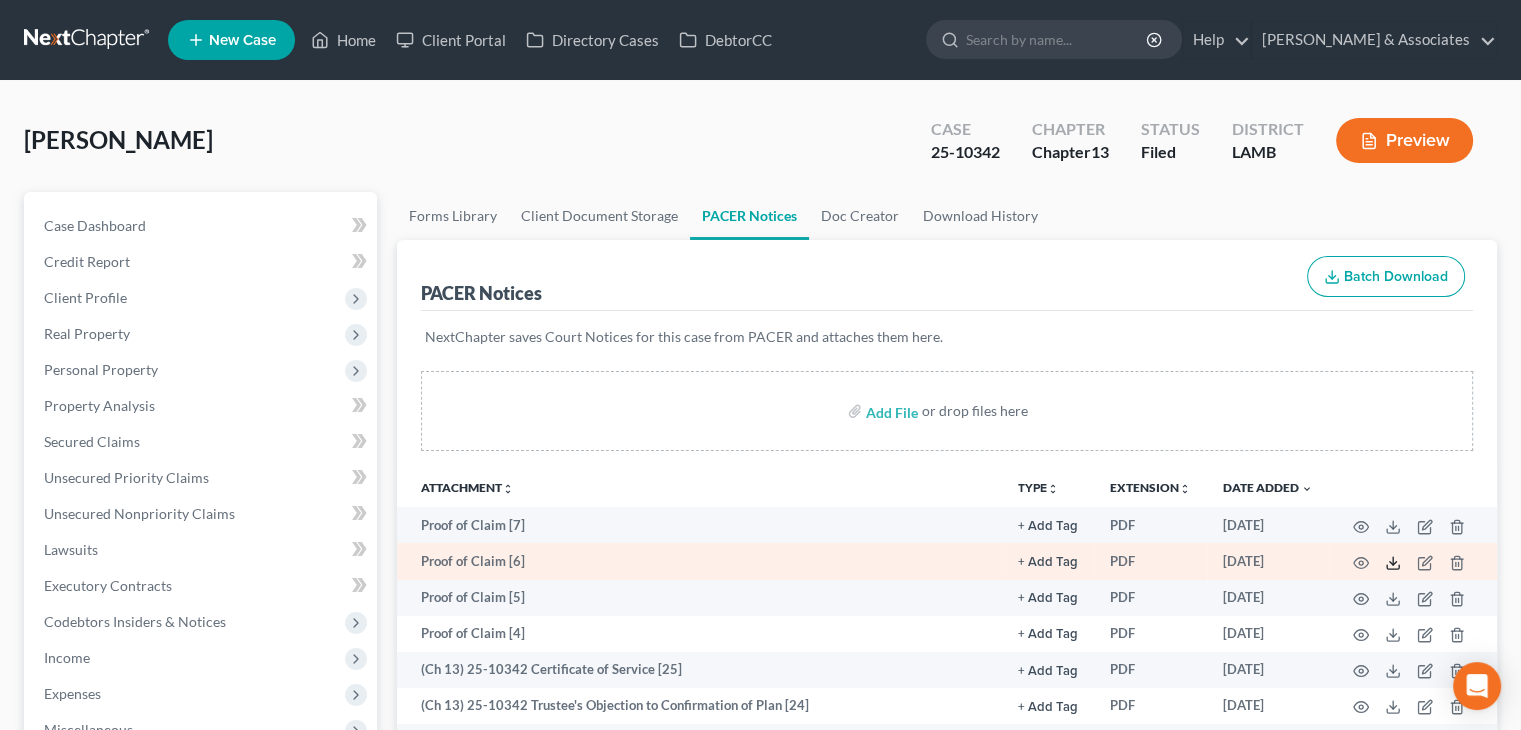 click 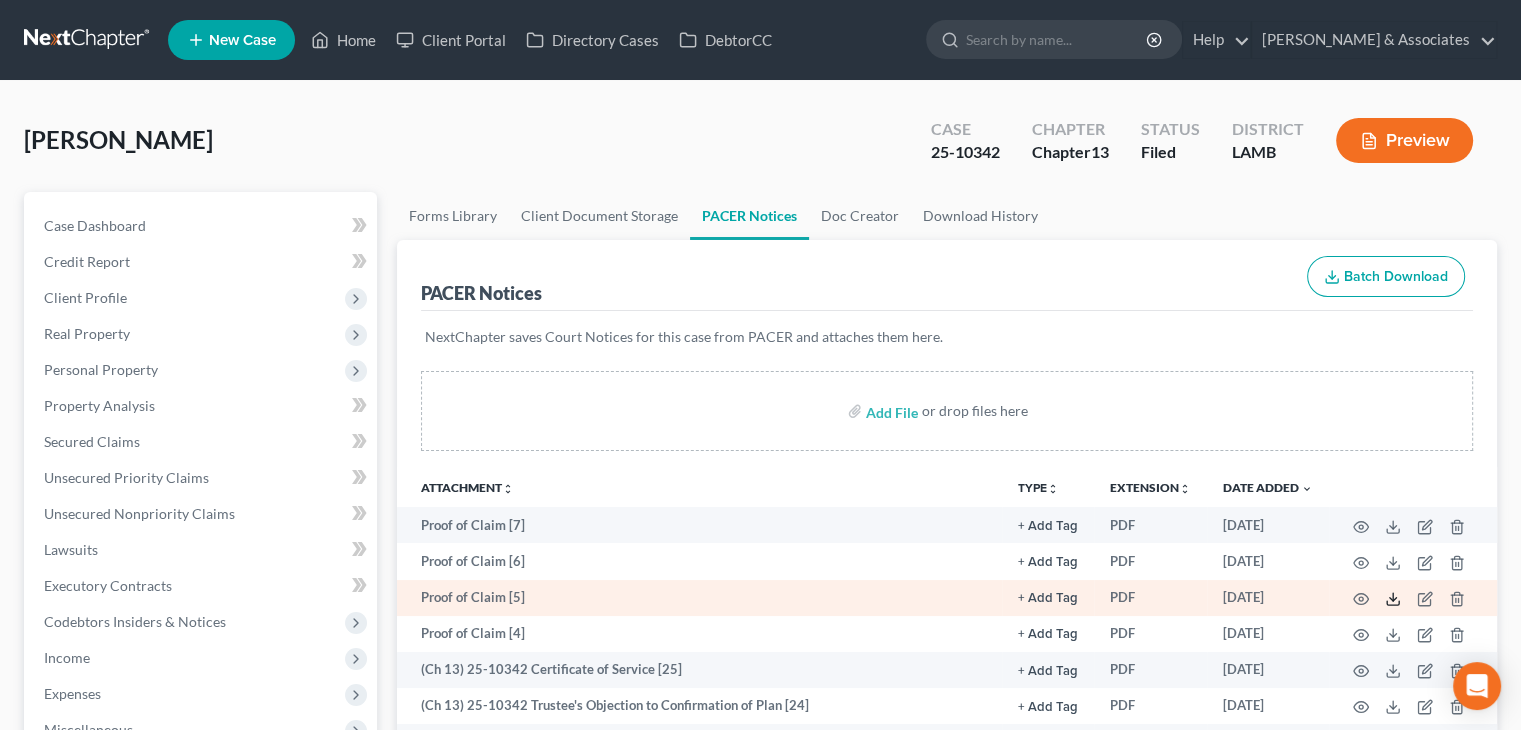click 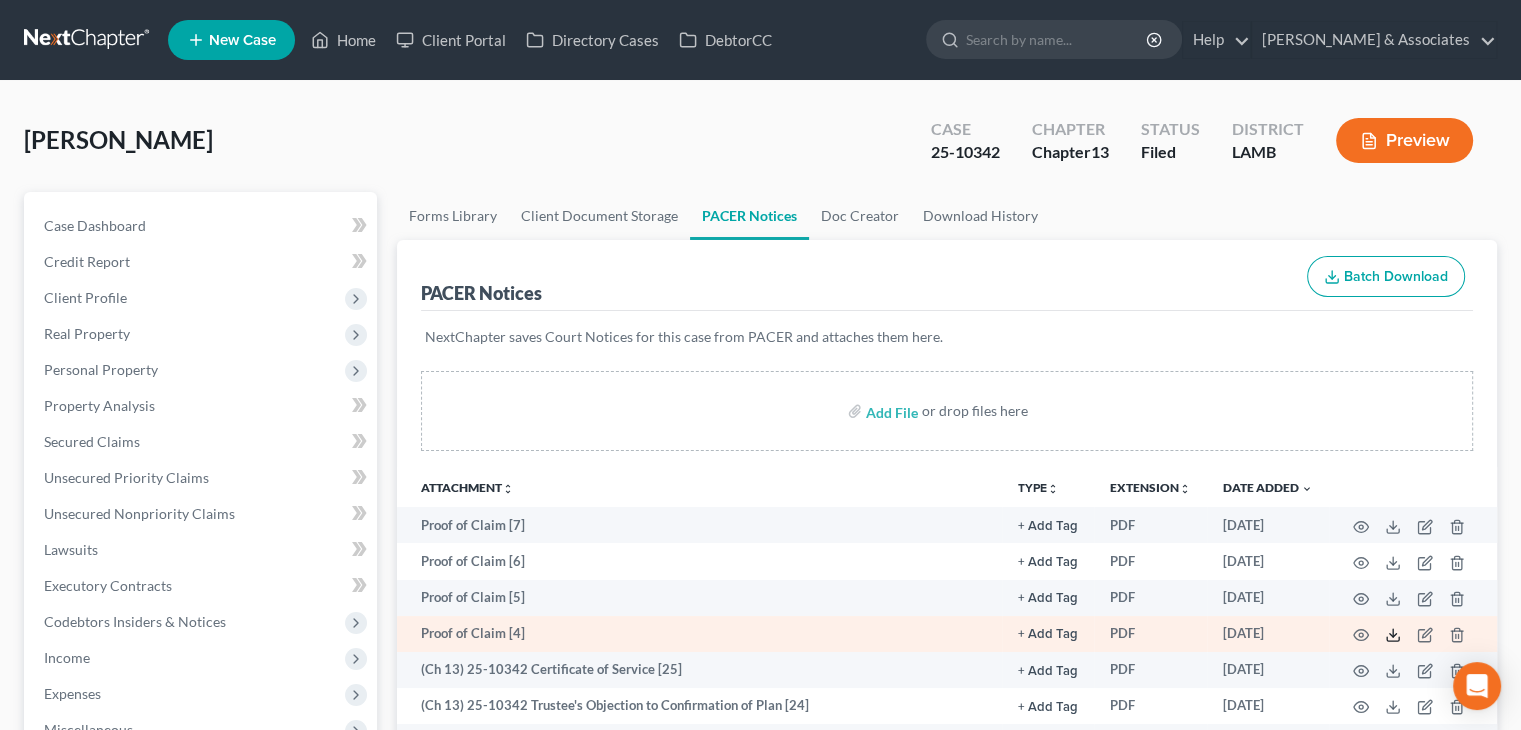 click 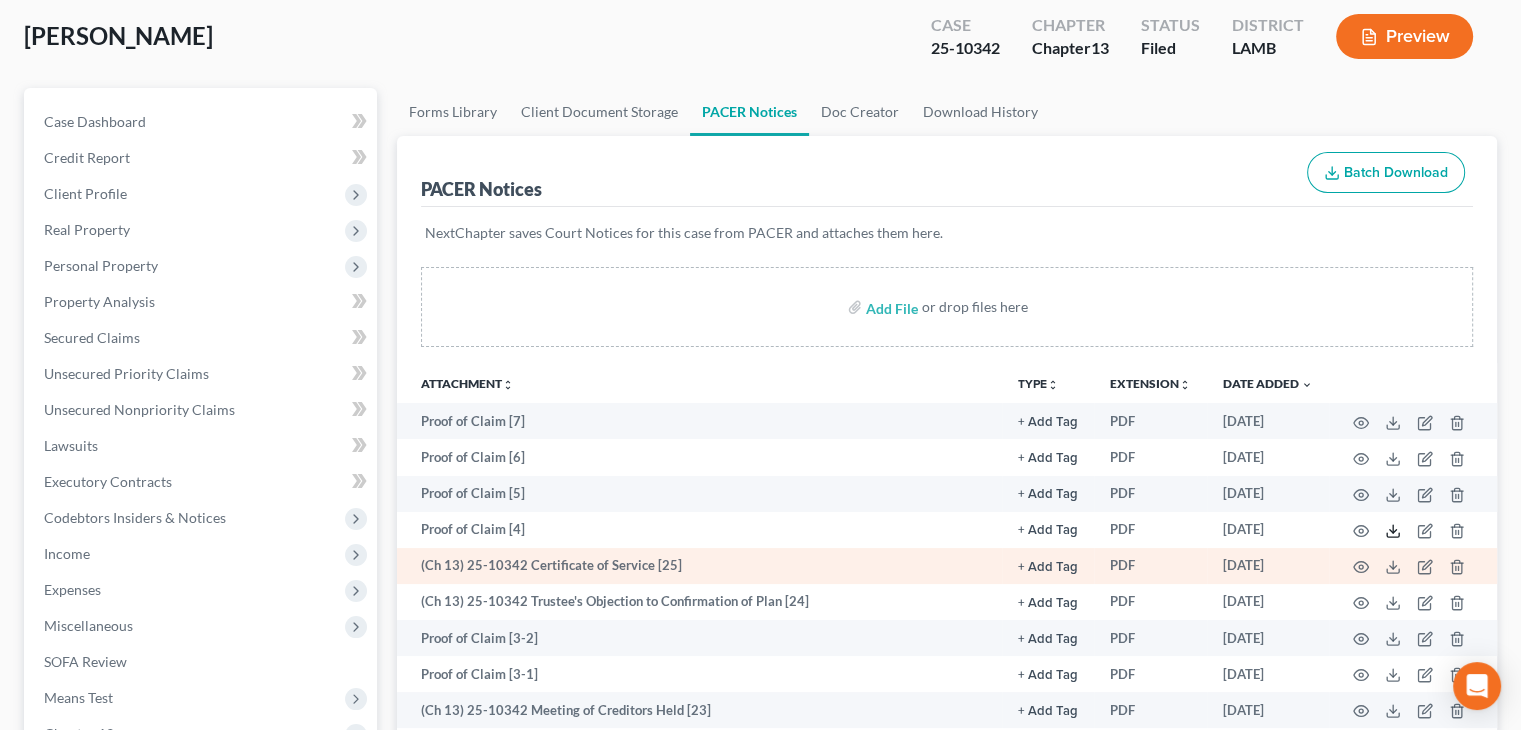 scroll, scrollTop: 300, scrollLeft: 0, axis: vertical 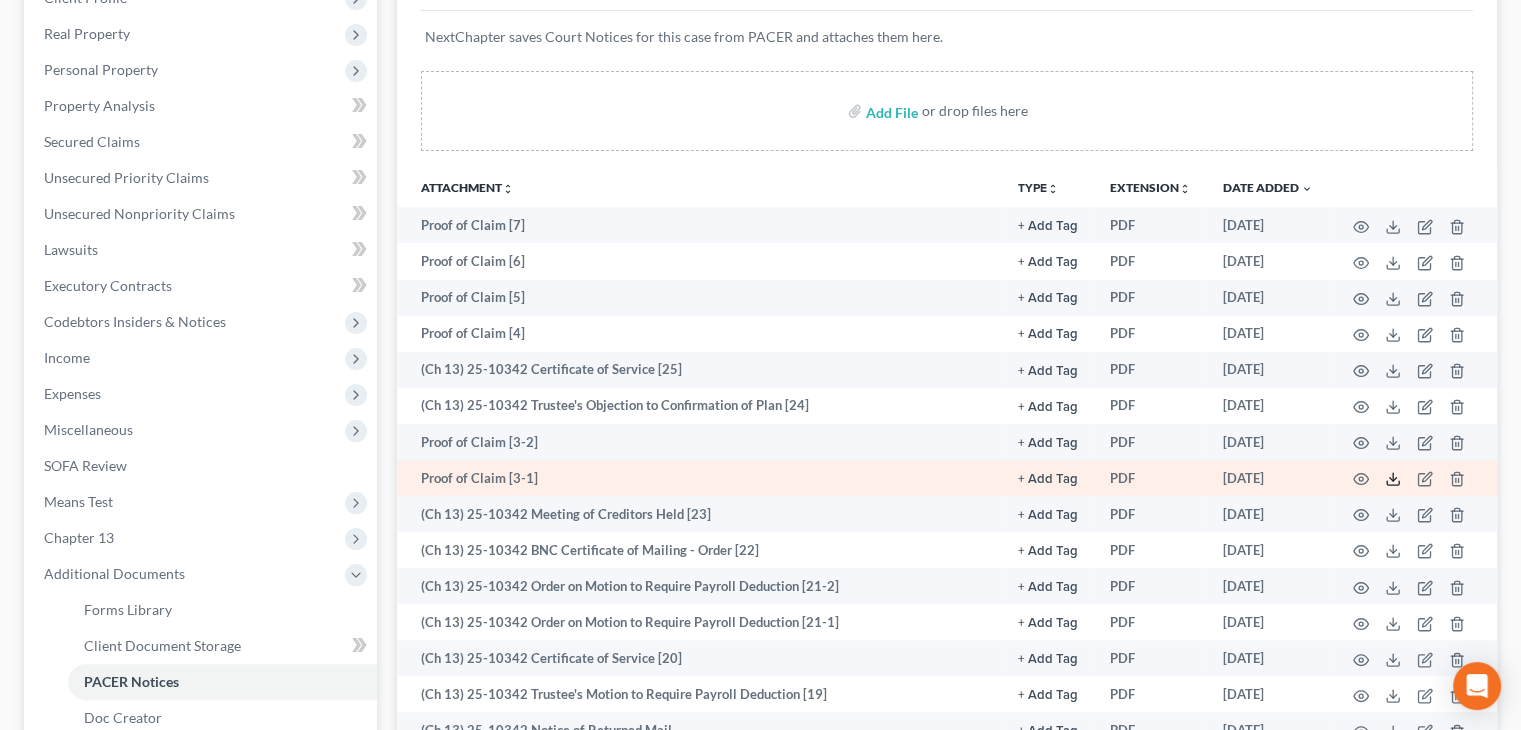 click 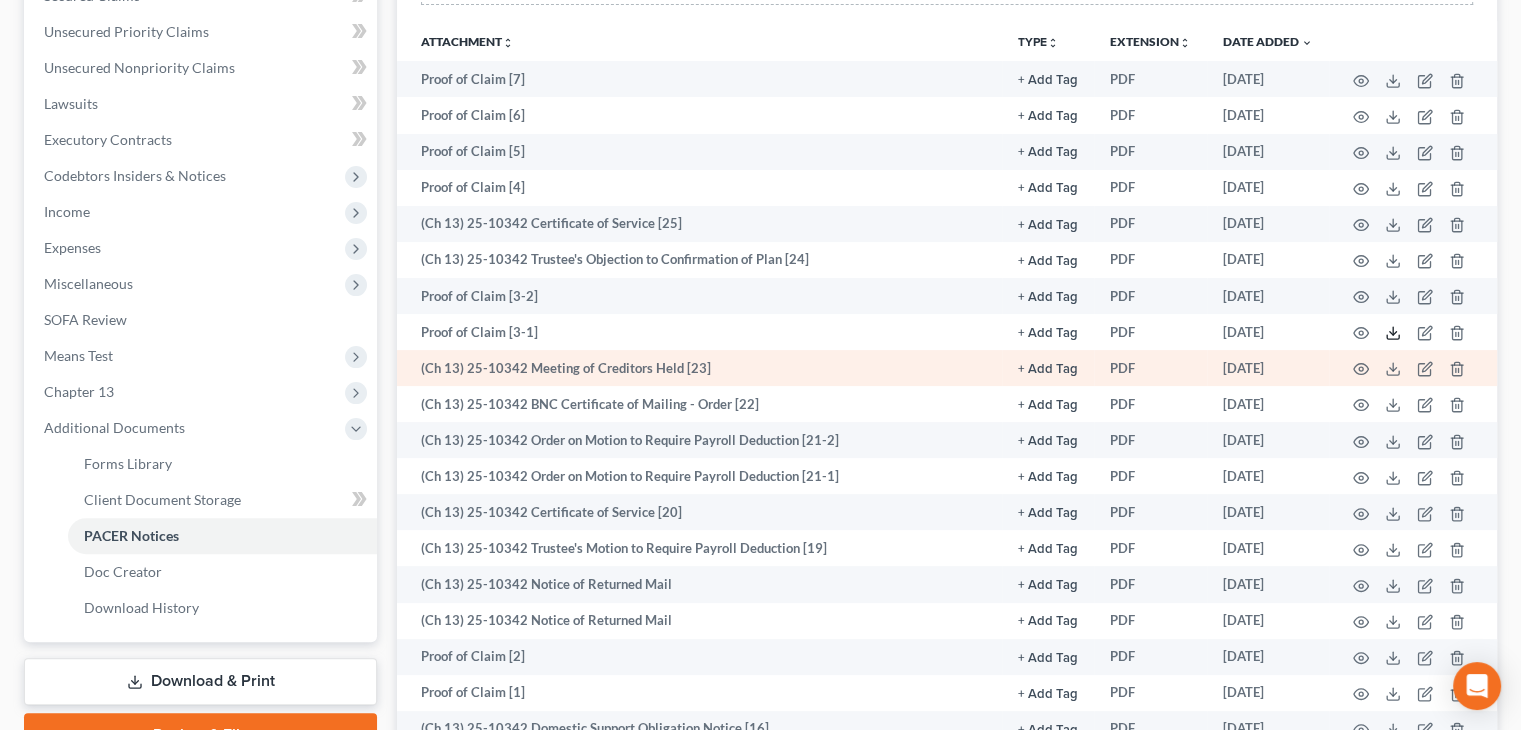 scroll, scrollTop: 600, scrollLeft: 0, axis: vertical 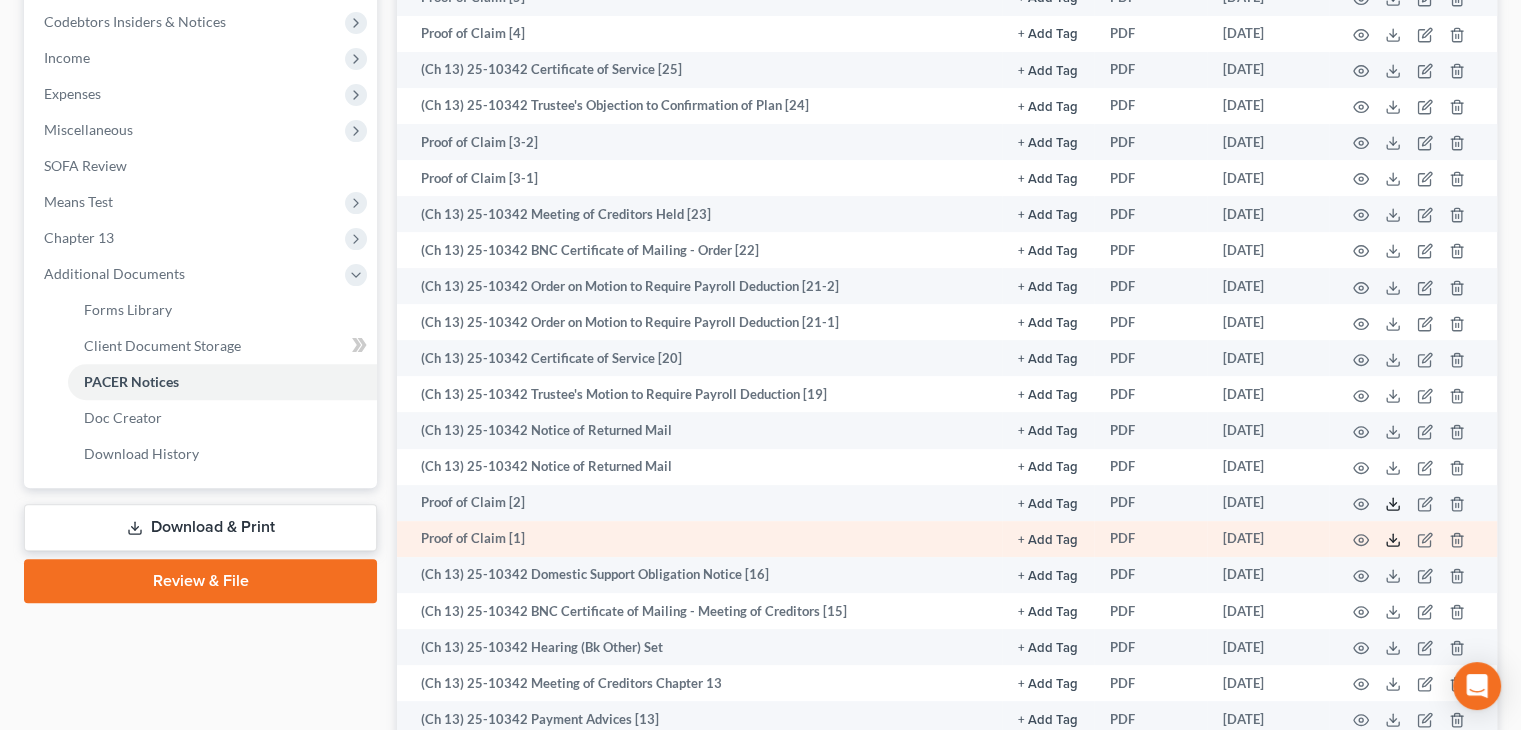 drag, startPoint x: 1391, startPoint y: 506, endPoint x: 1392, endPoint y: 541, distance: 35.014282 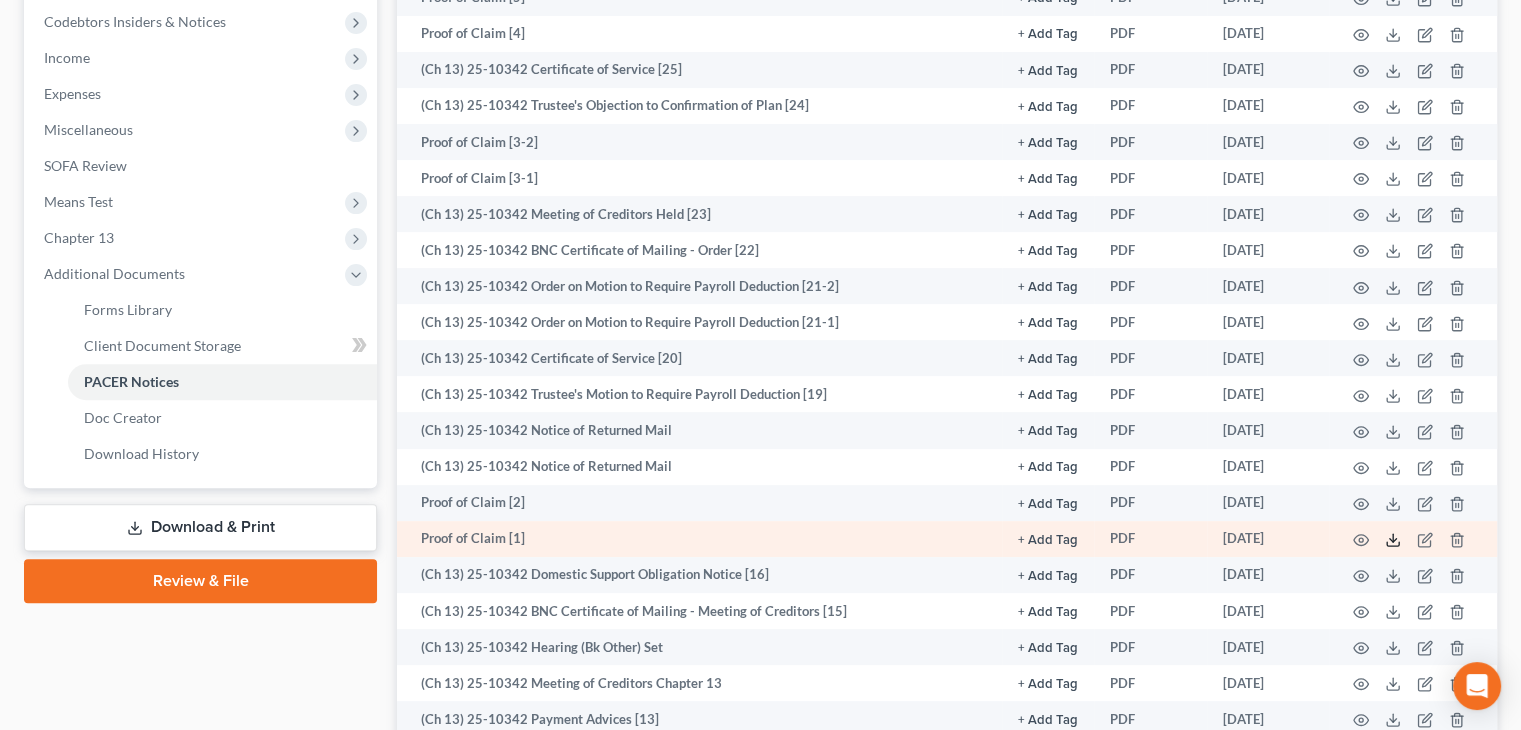click 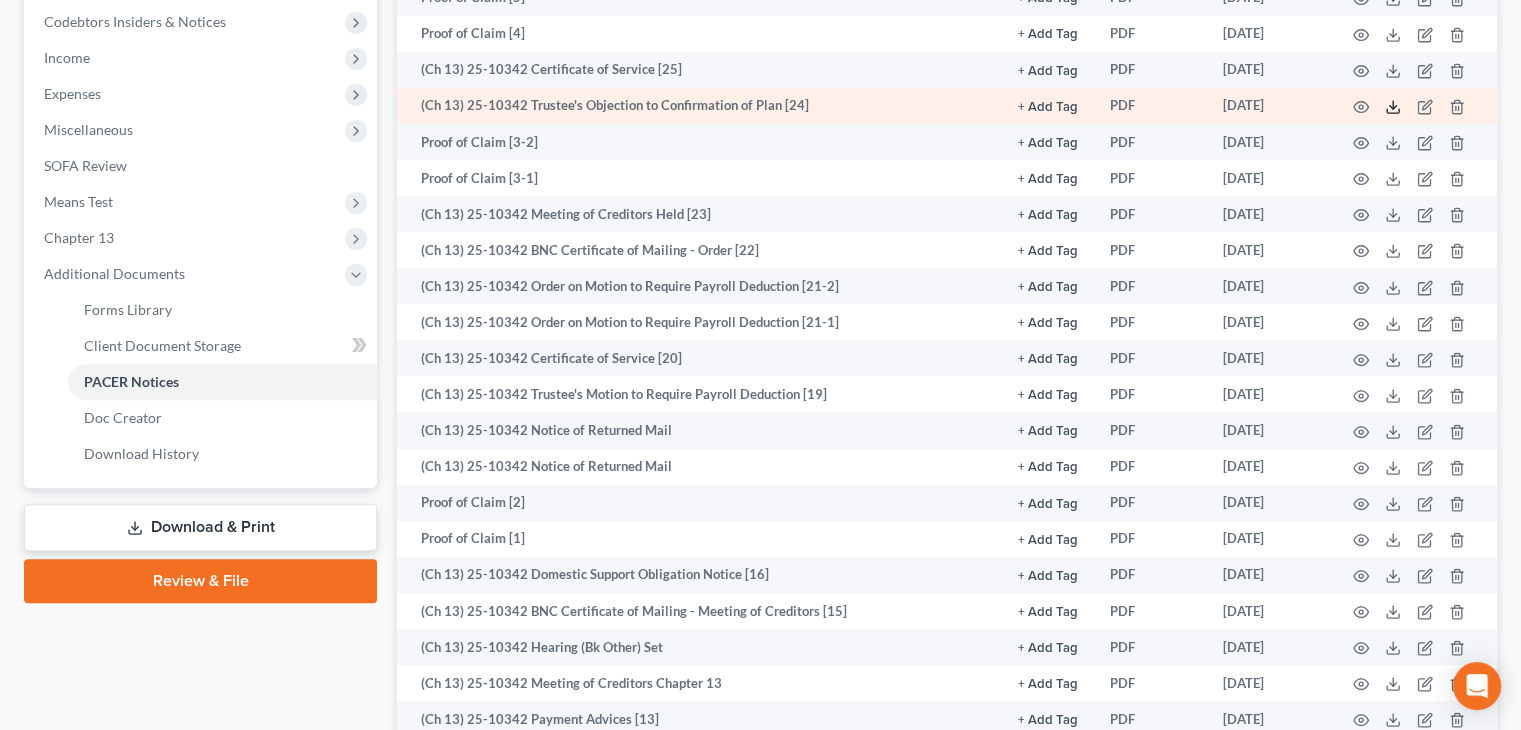 click 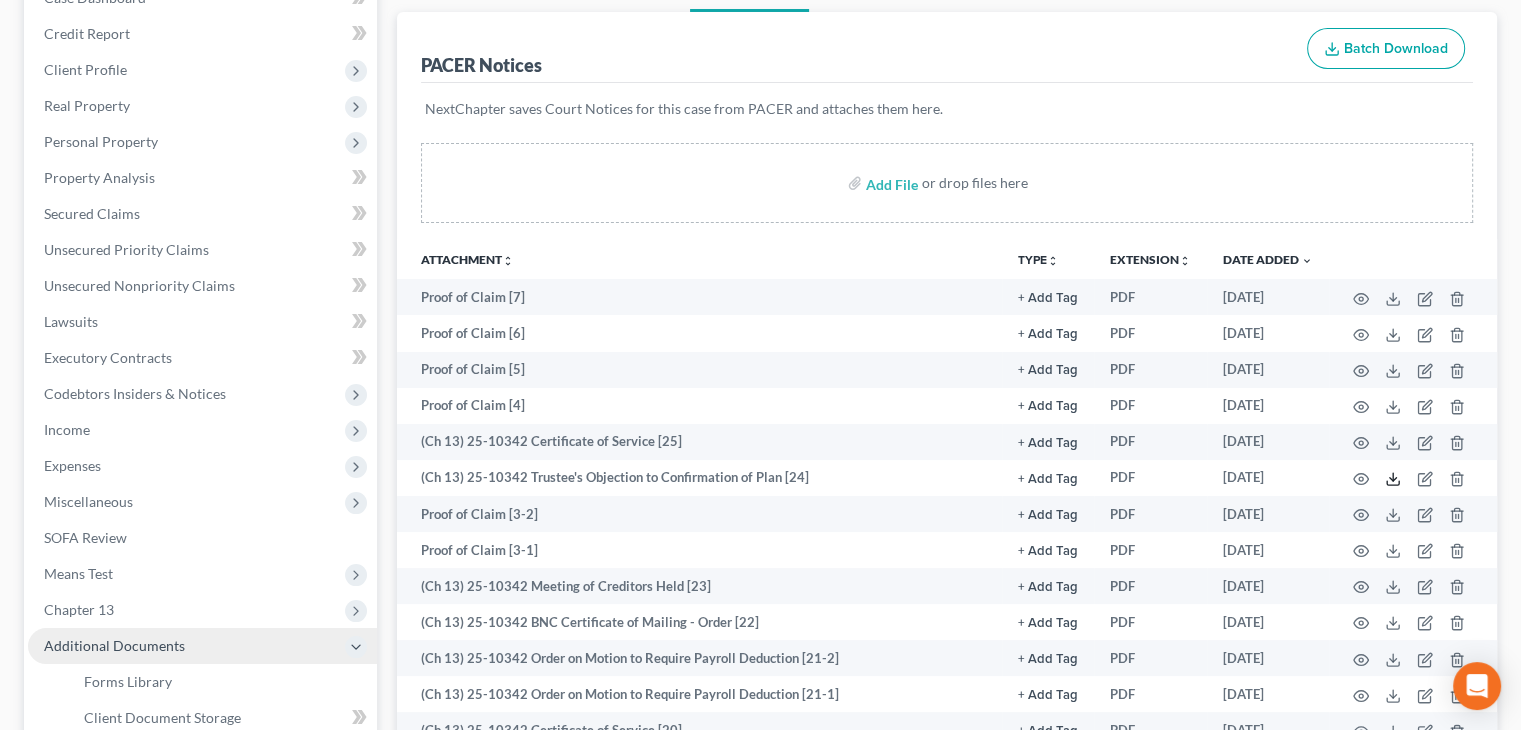 scroll, scrollTop: 400, scrollLeft: 0, axis: vertical 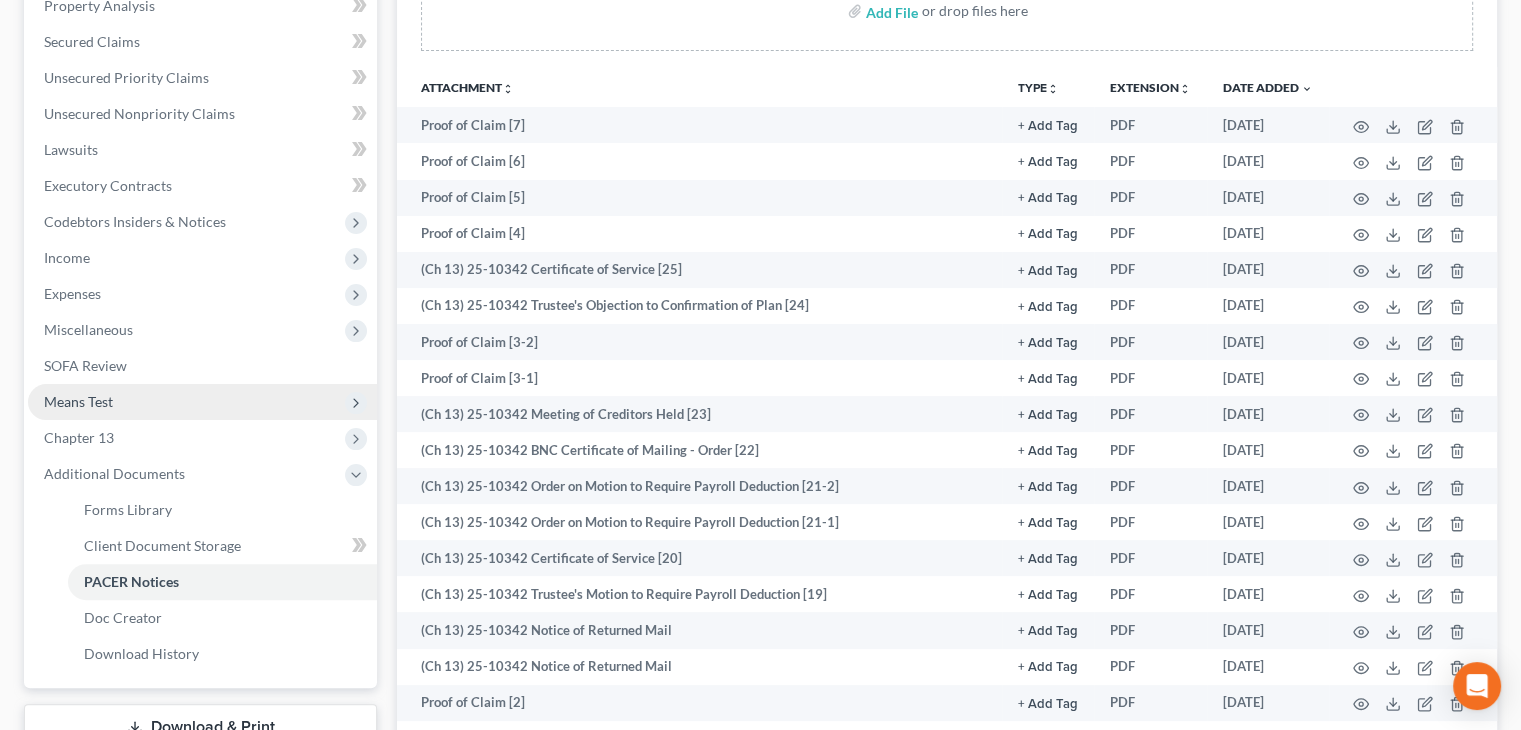 click on "Means Test" at bounding box center [202, 402] 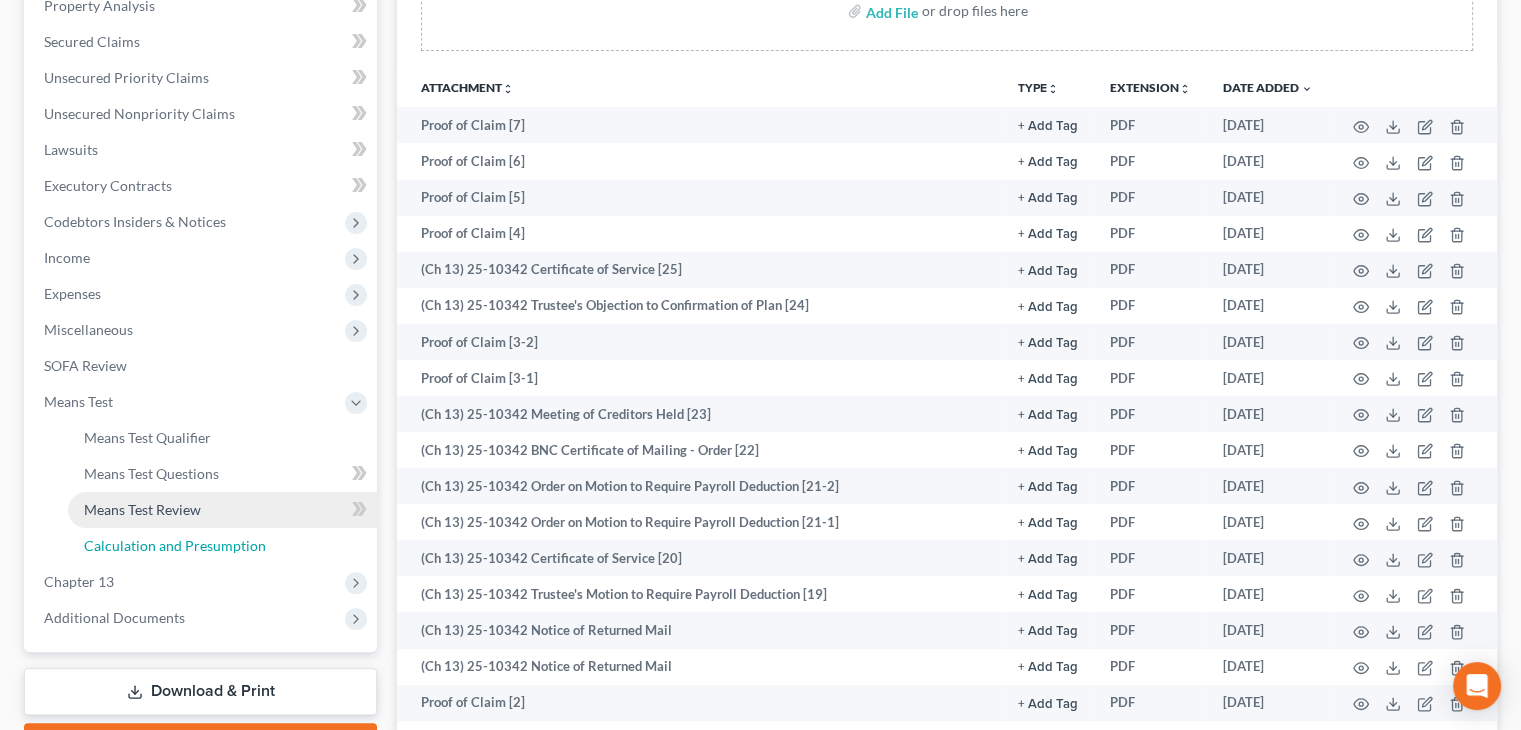 drag, startPoint x: 186, startPoint y: 538, endPoint x: 238, endPoint y: 525, distance: 53.600372 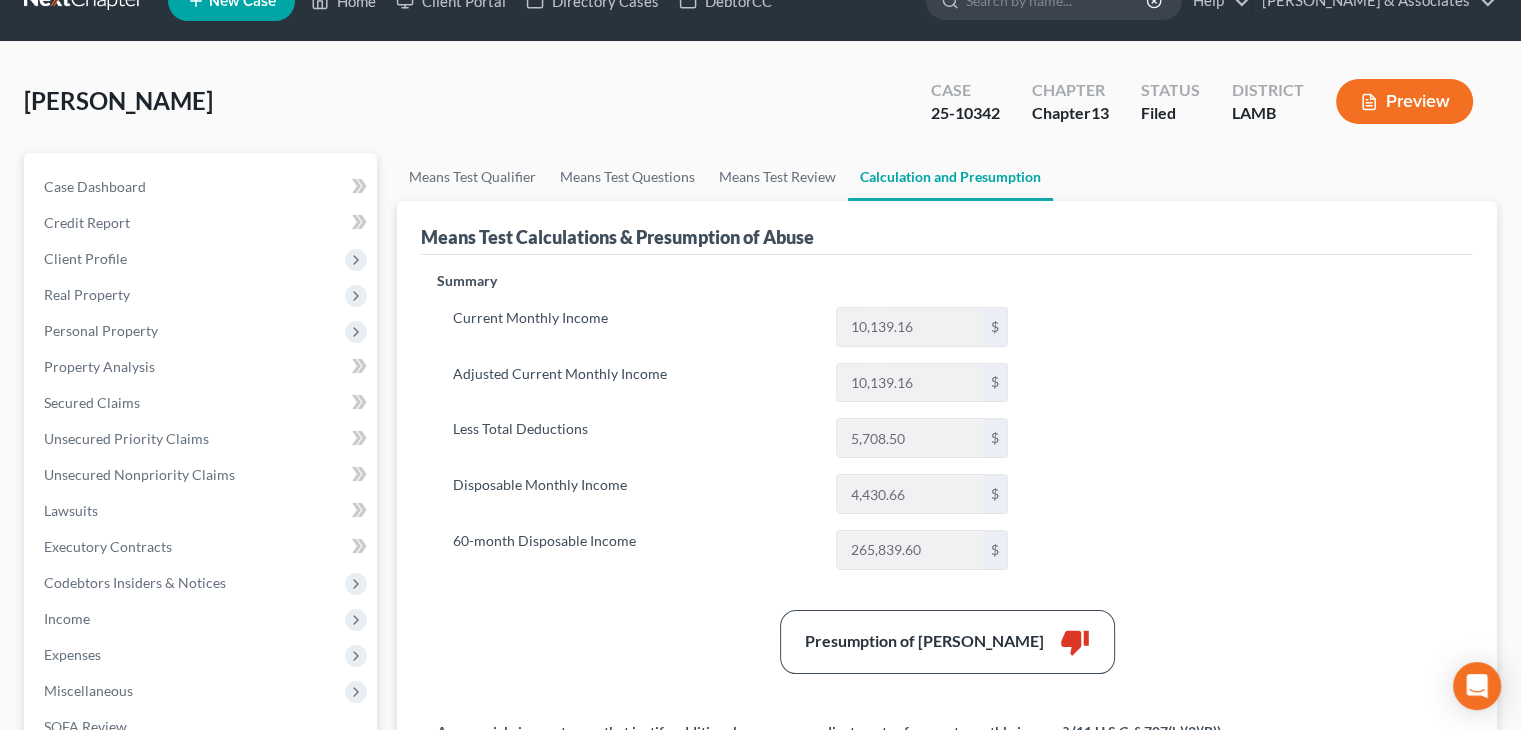 scroll, scrollTop: 400, scrollLeft: 0, axis: vertical 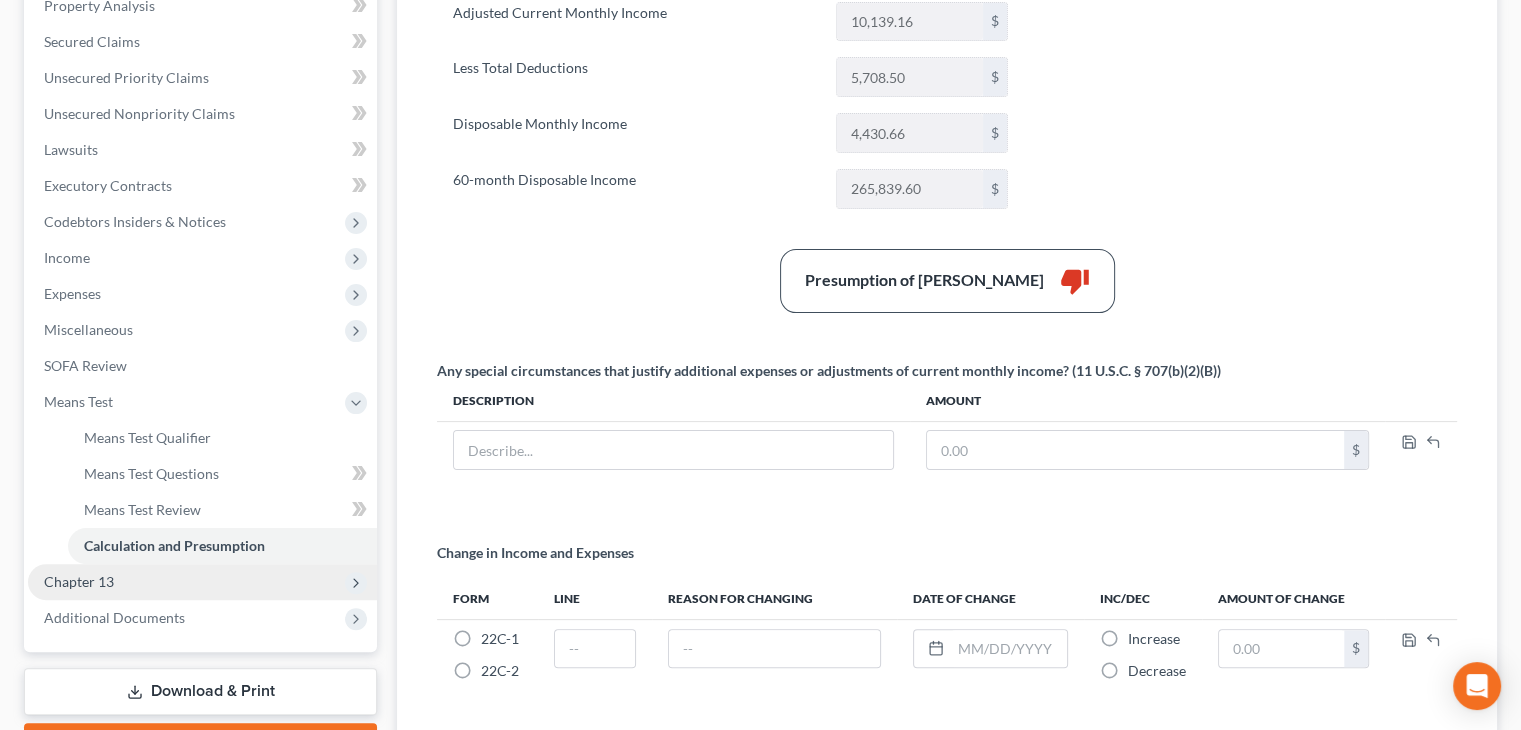 click on "Chapter 13" at bounding box center (202, 582) 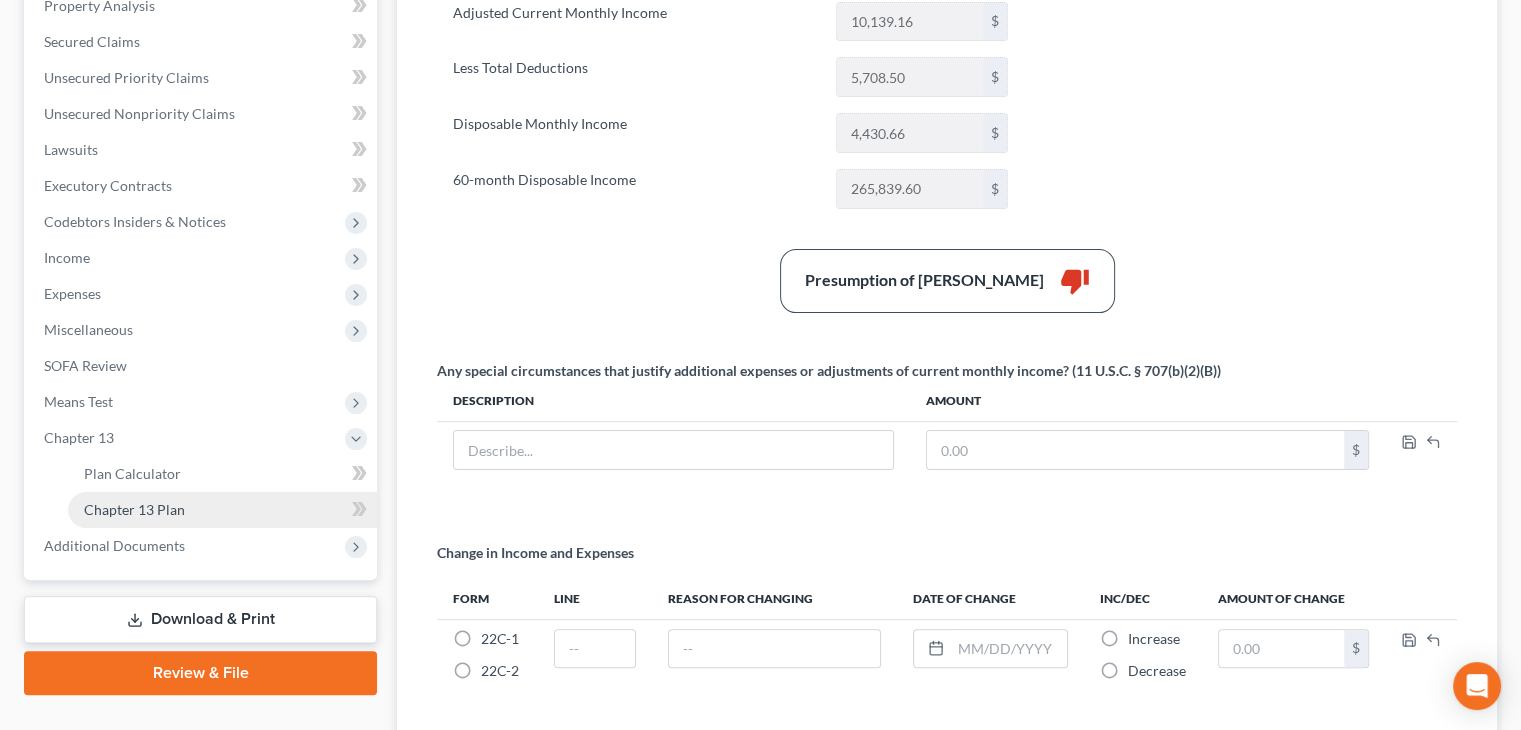 click on "Chapter 13 Plan" at bounding box center [222, 510] 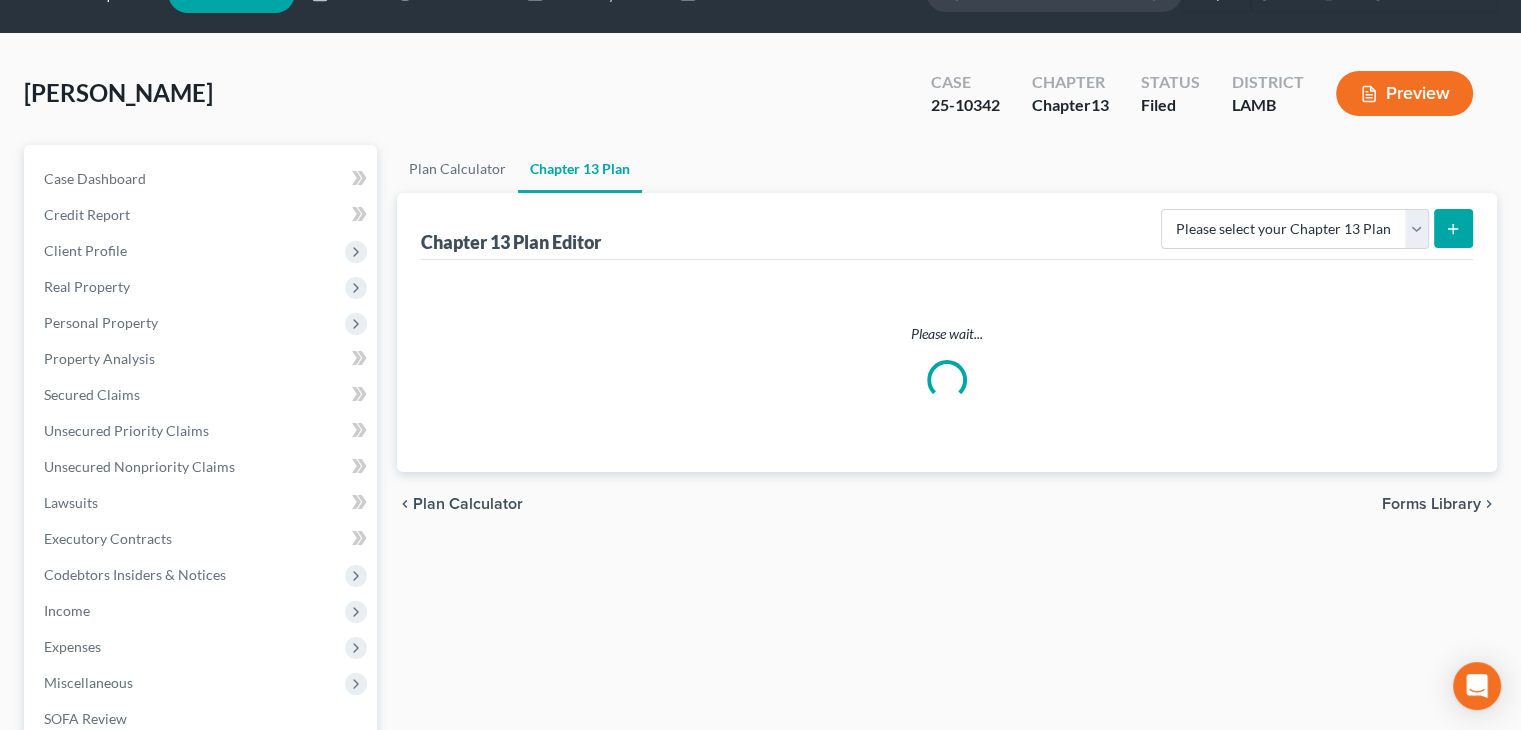 scroll, scrollTop: 0, scrollLeft: 0, axis: both 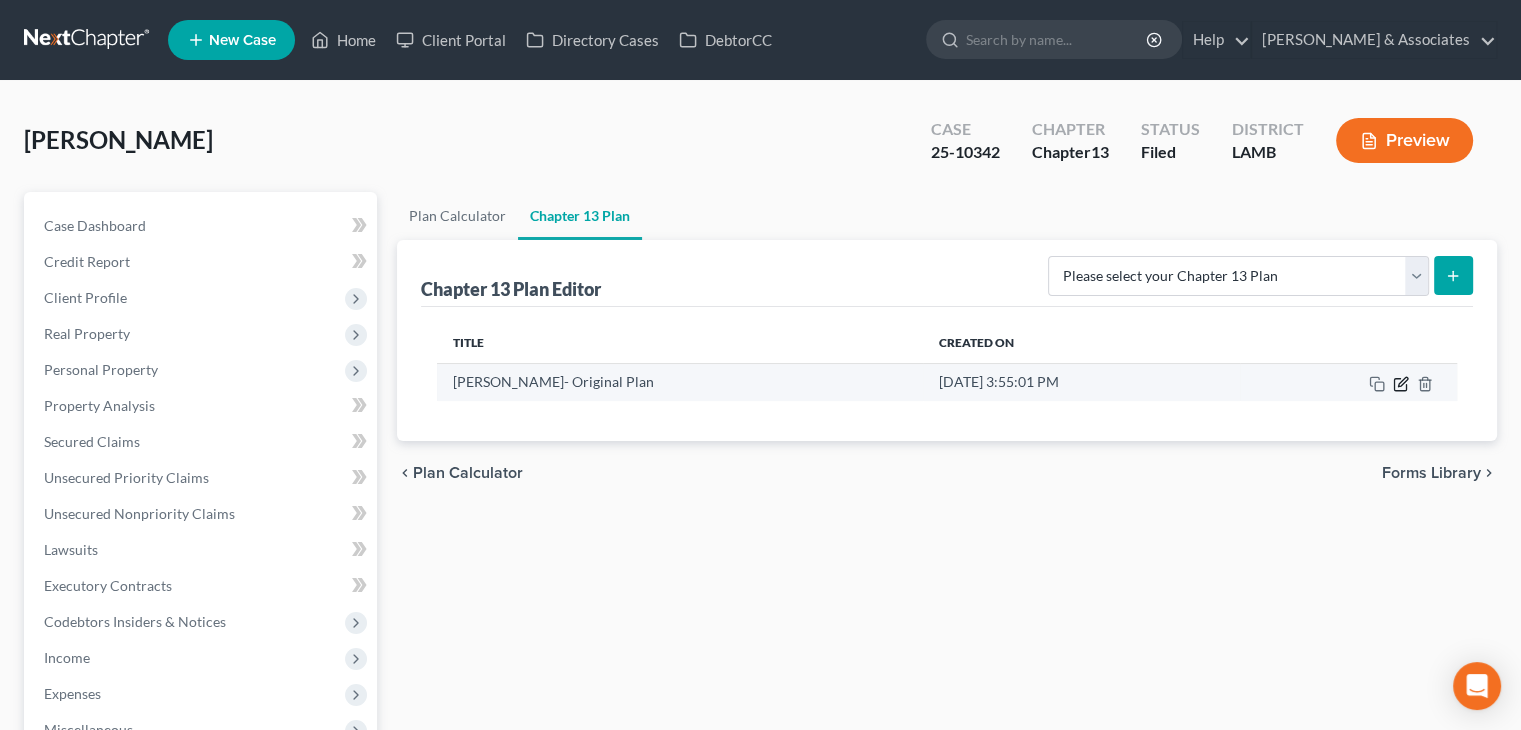 click 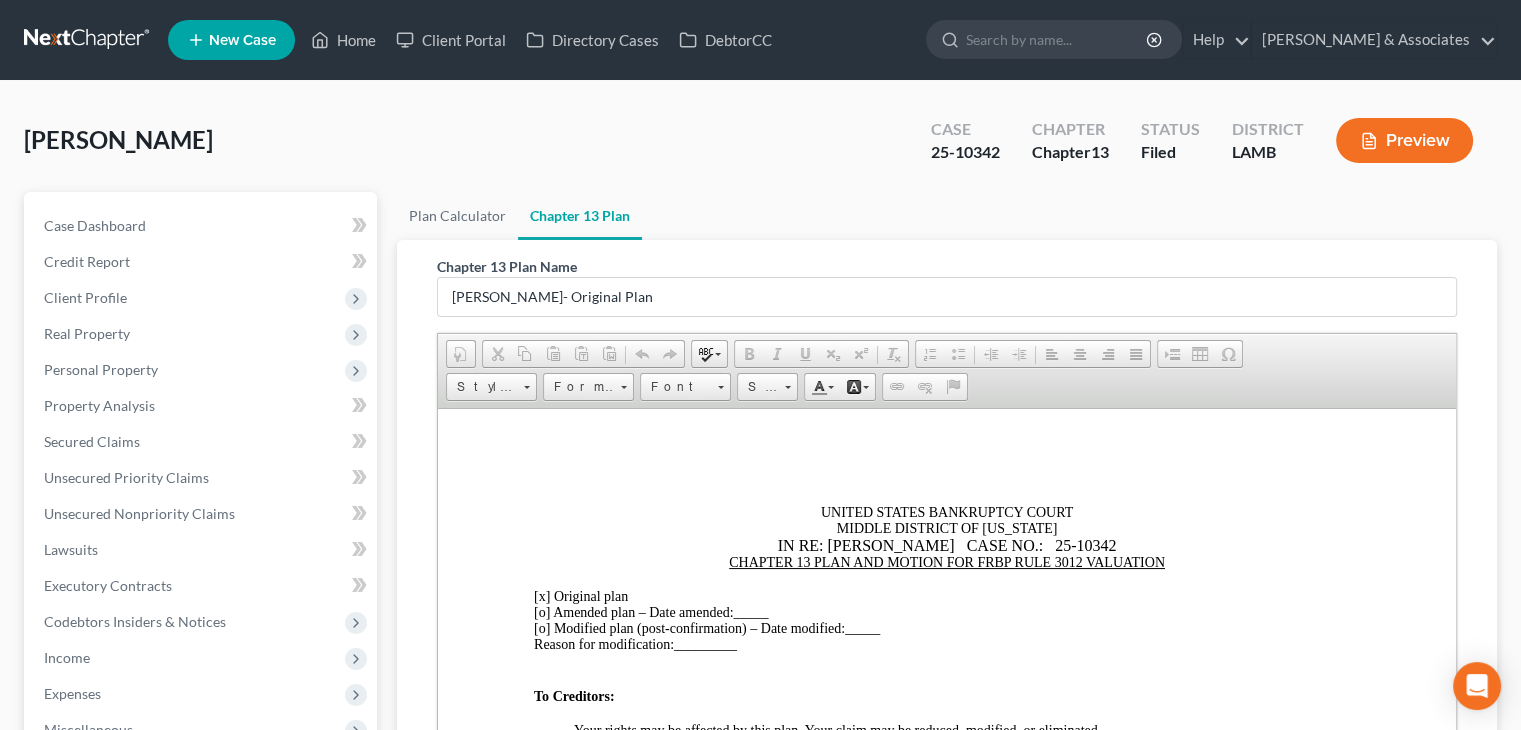 scroll, scrollTop: 0, scrollLeft: 0, axis: both 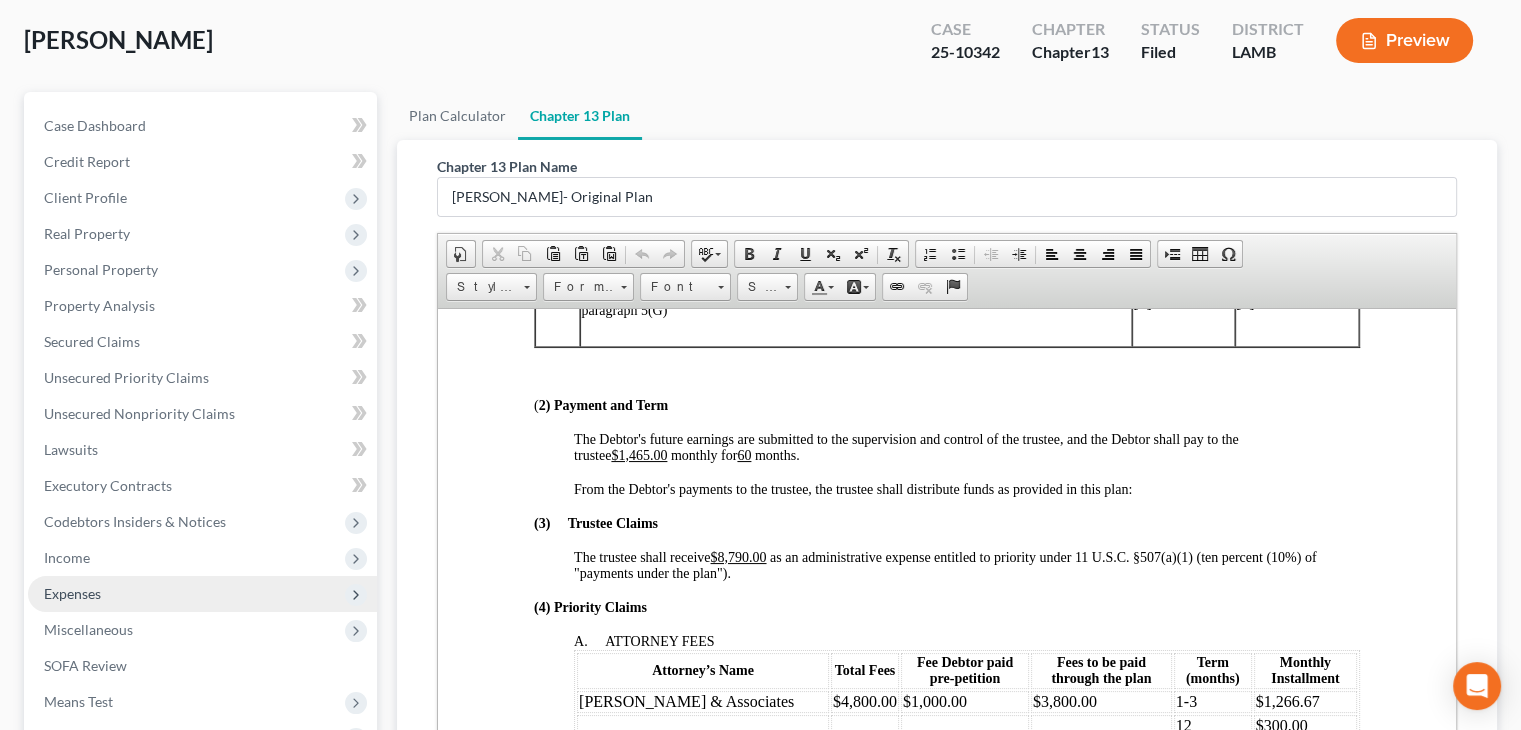 click on "Expenses" at bounding box center (202, 594) 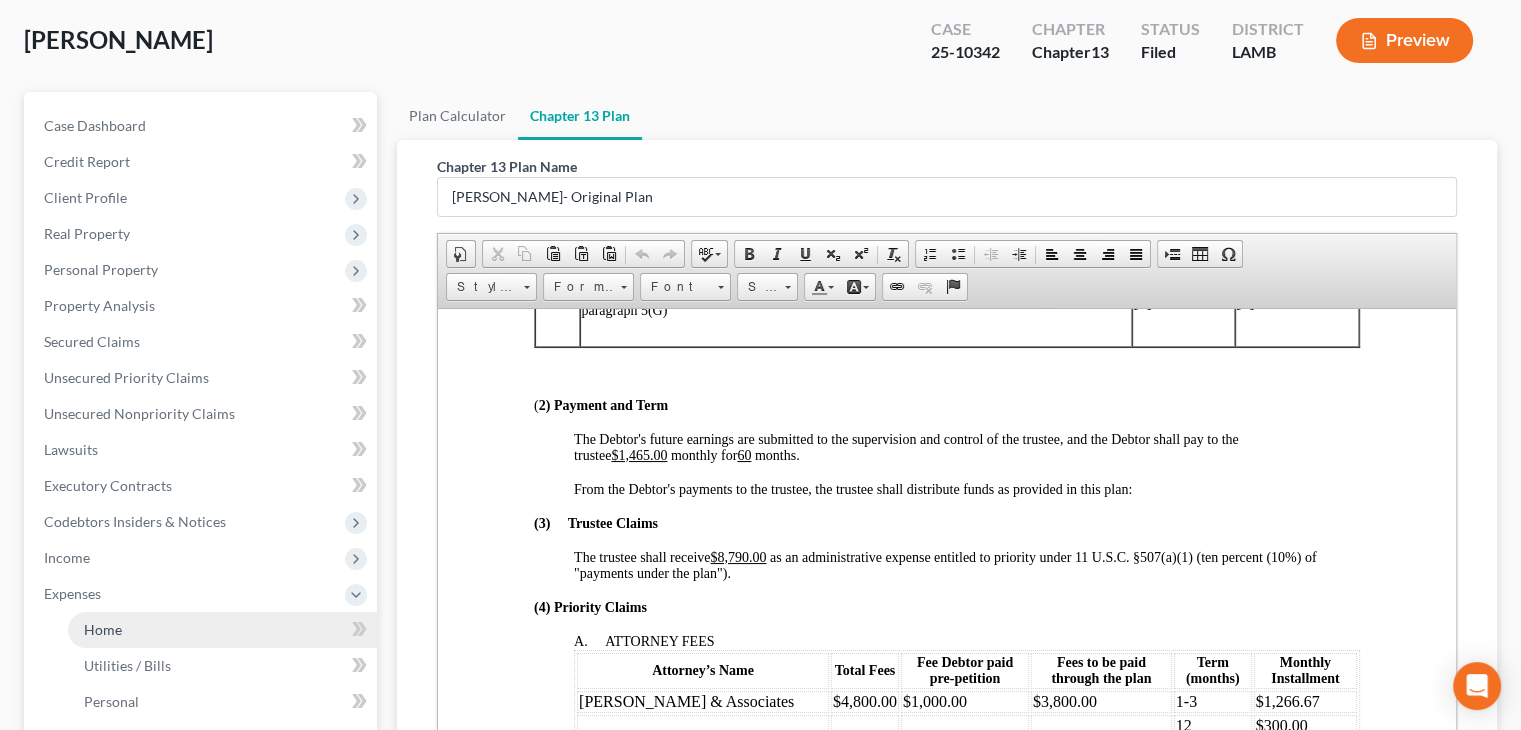 click on "Home" at bounding box center [222, 630] 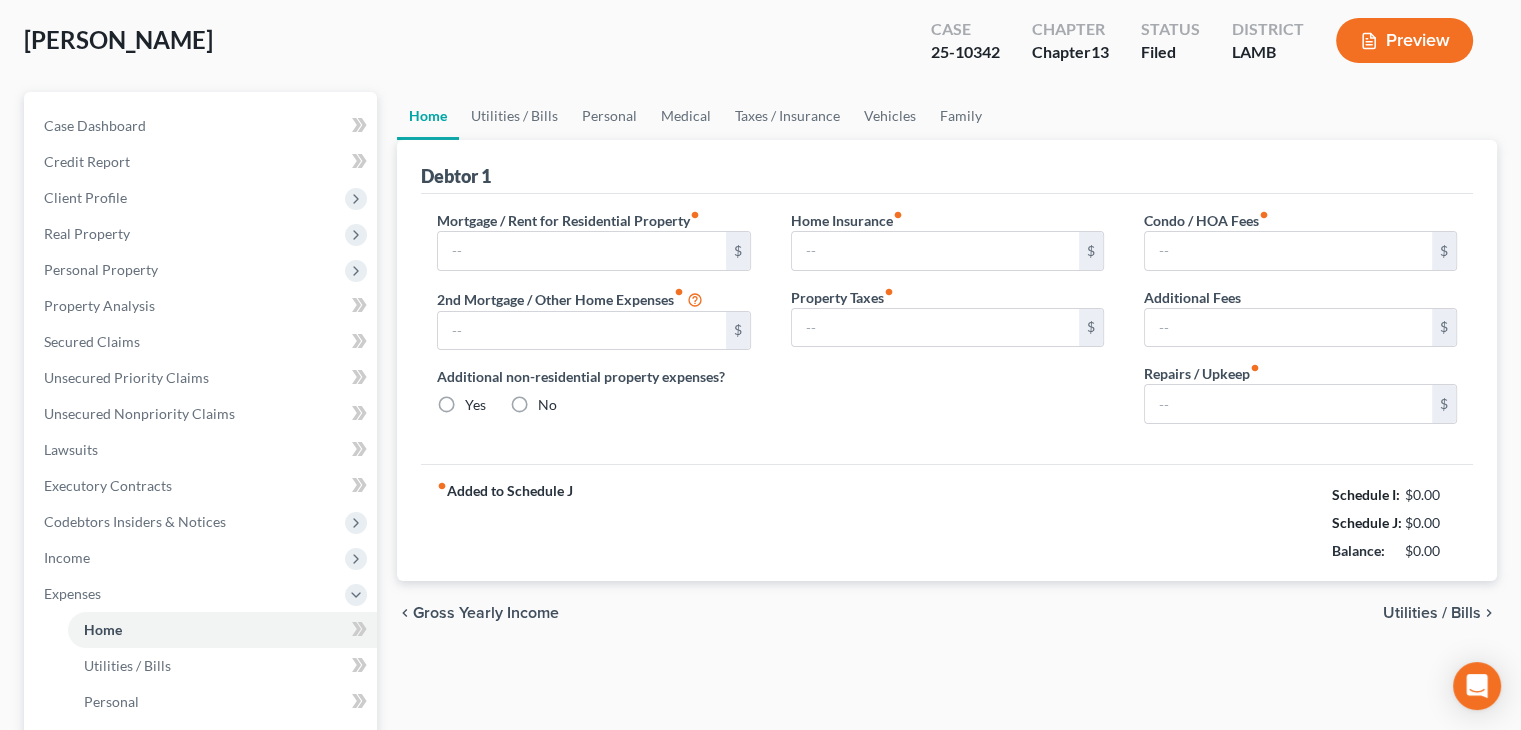 scroll, scrollTop: 0, scrollLeft: 0, axis: both 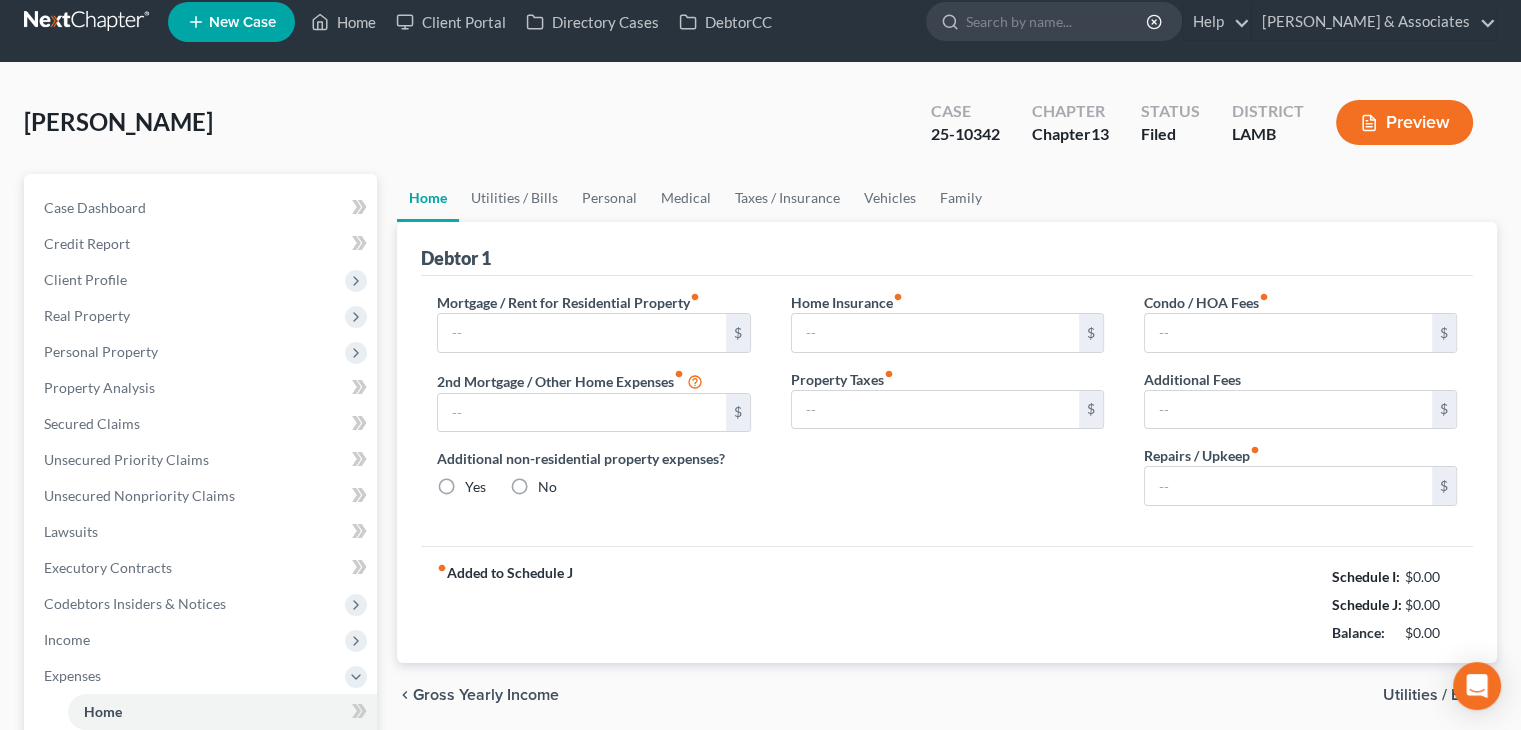 type on "953.33" 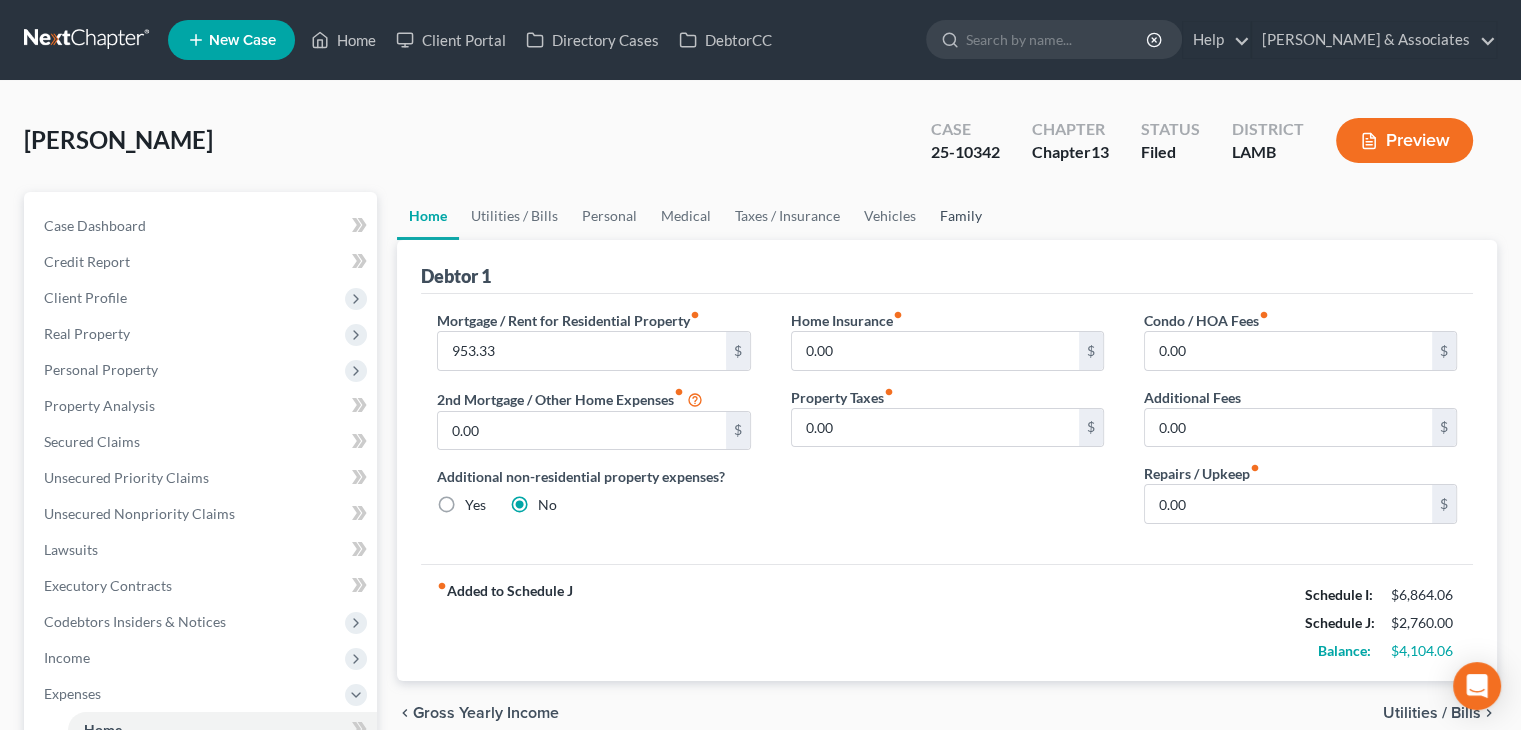 click on "Family" at bounding box center (961, 216) 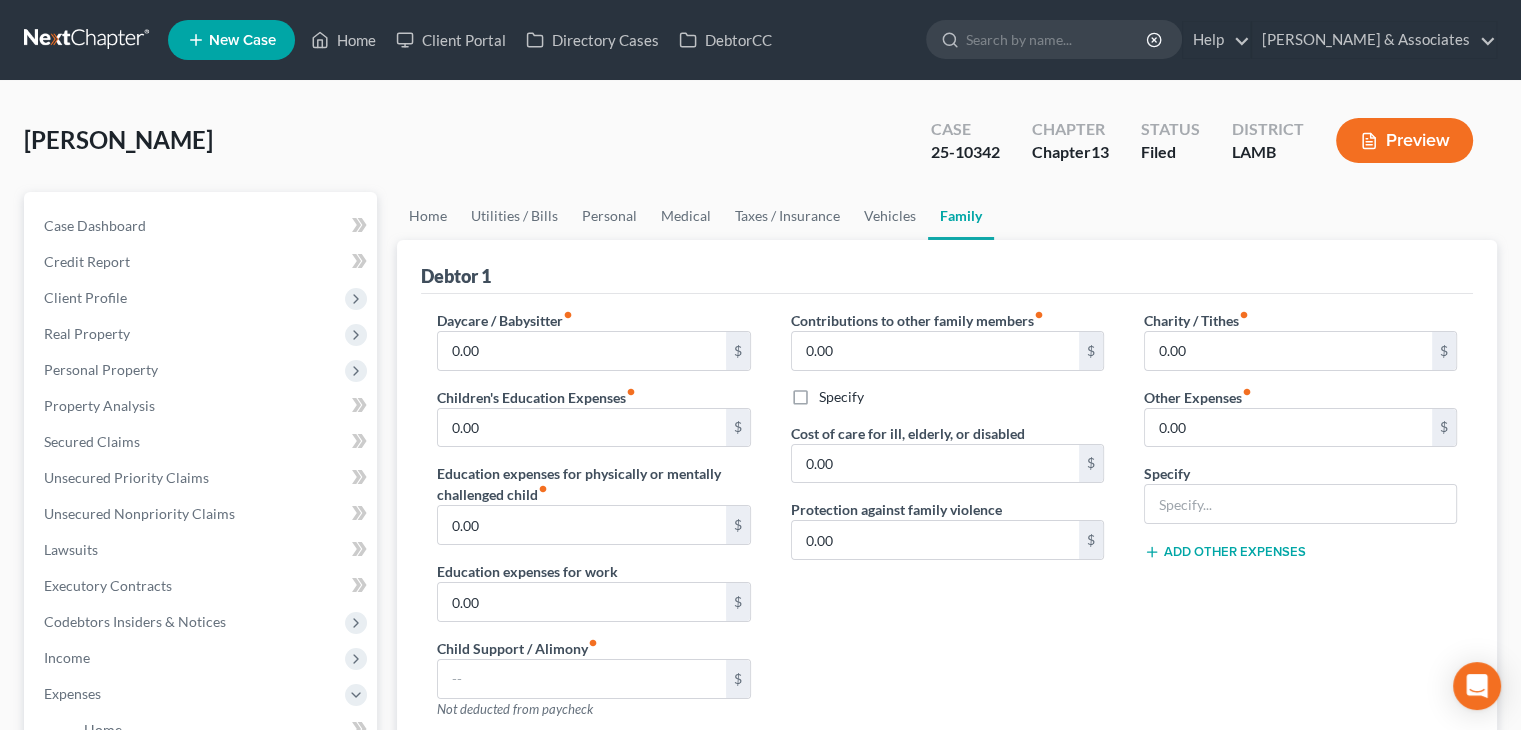 click on "Contributions to other family members  fiber_manual_record 0.00 $ Specify Cost of care for ill, elderly, or disabled 0.00 $ Protection against family violence 0.00 $" at bounding box center (947, 522) 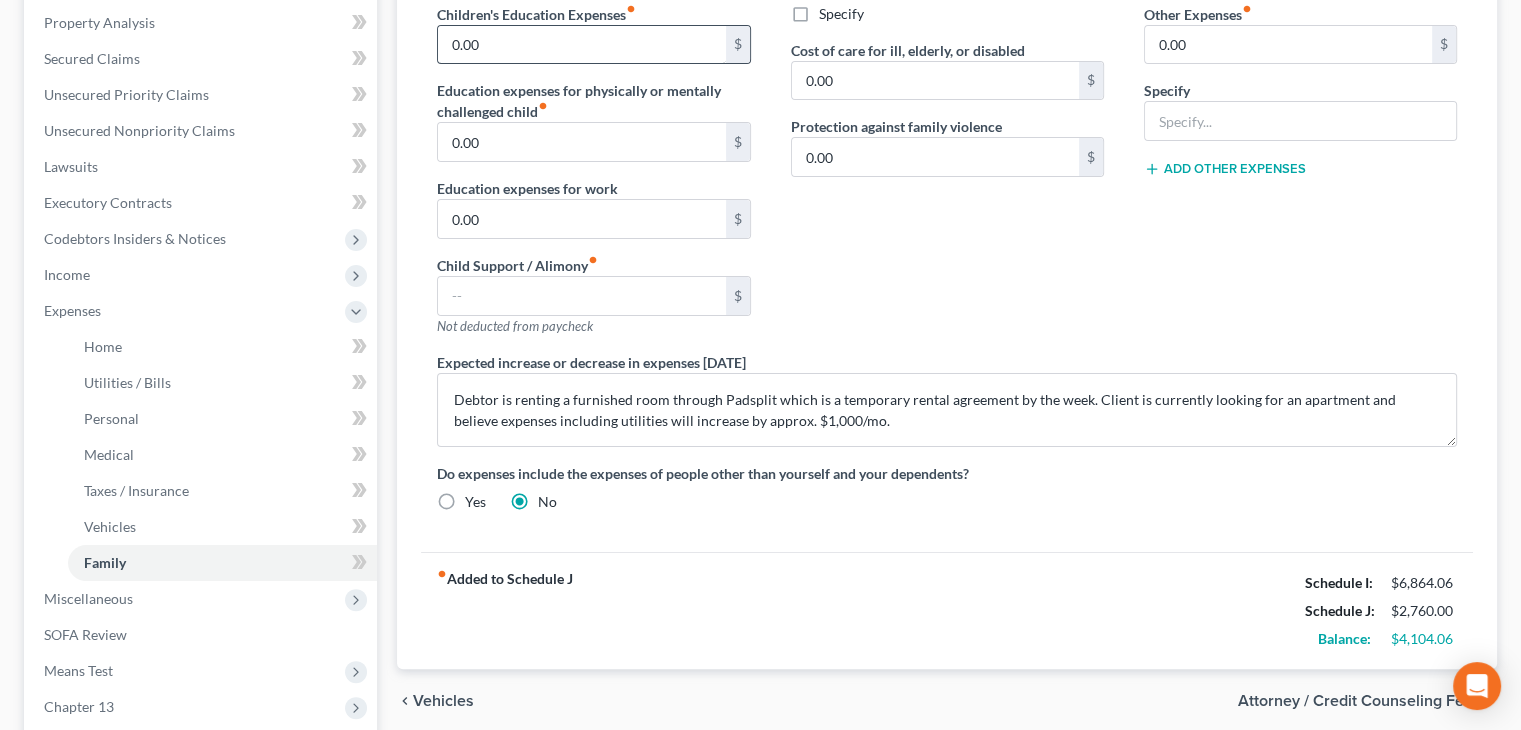 scroll, scrollTop: 0, scrollLeft: 0, axis: both 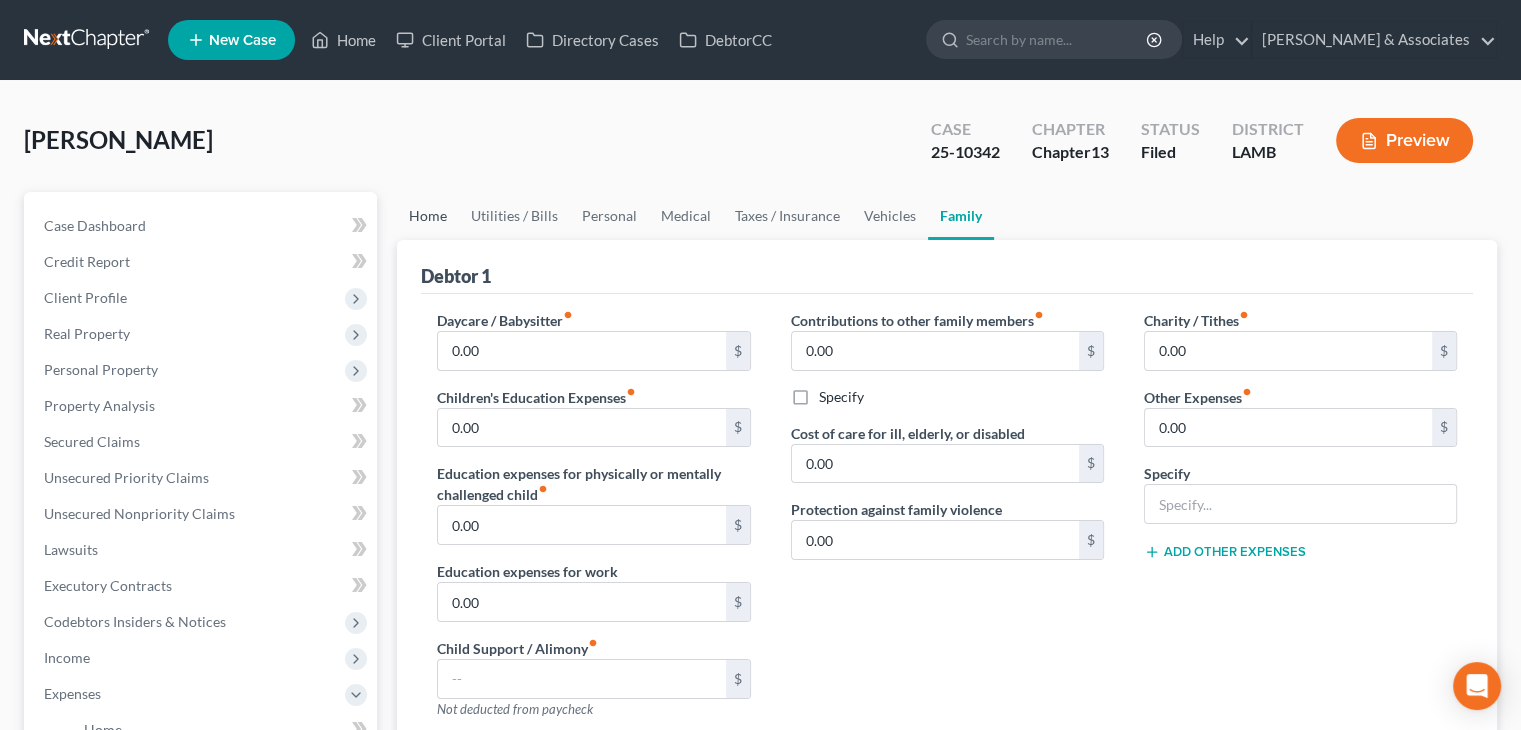 click on "Home" at bounding box center [428, 216] 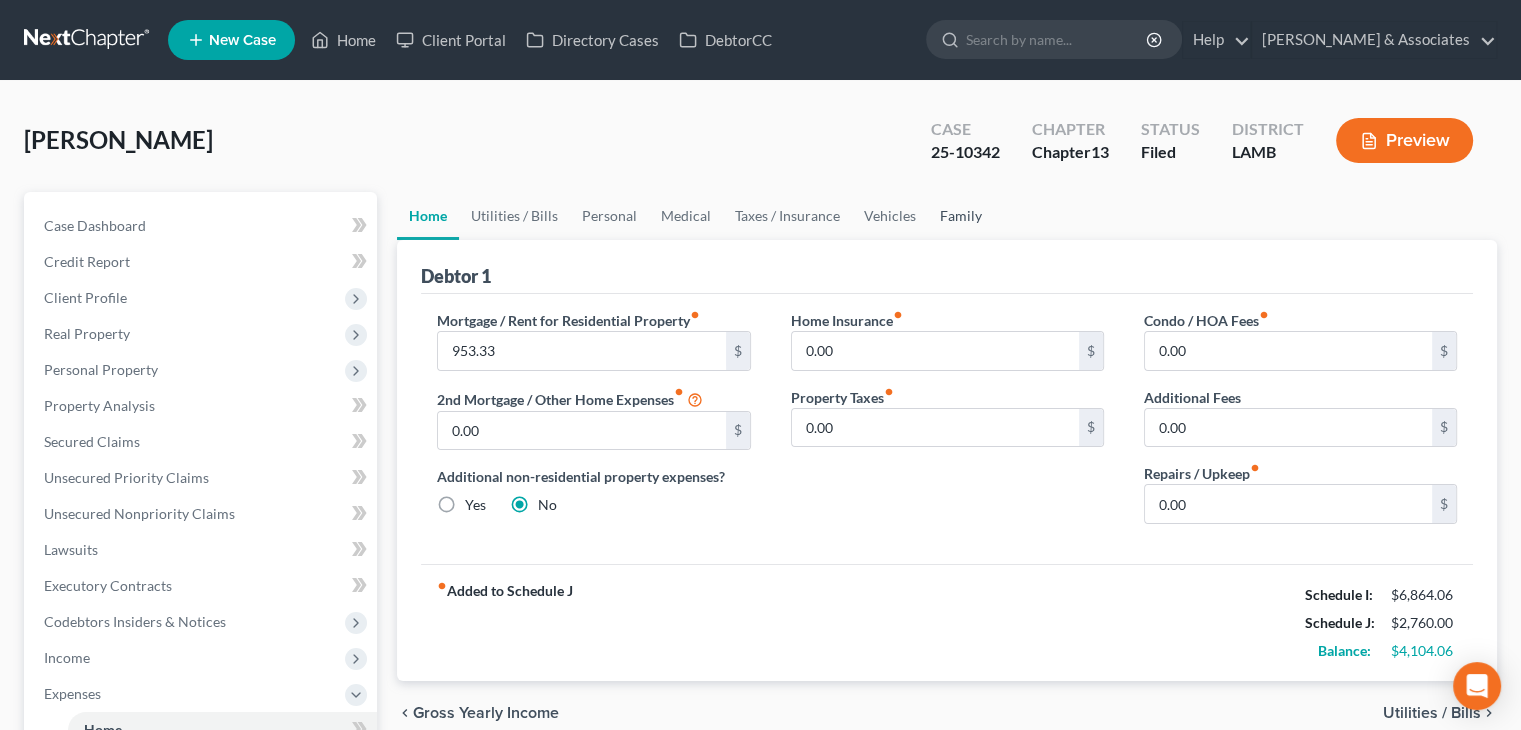 click on "Family" at bounding box center [961, 216] 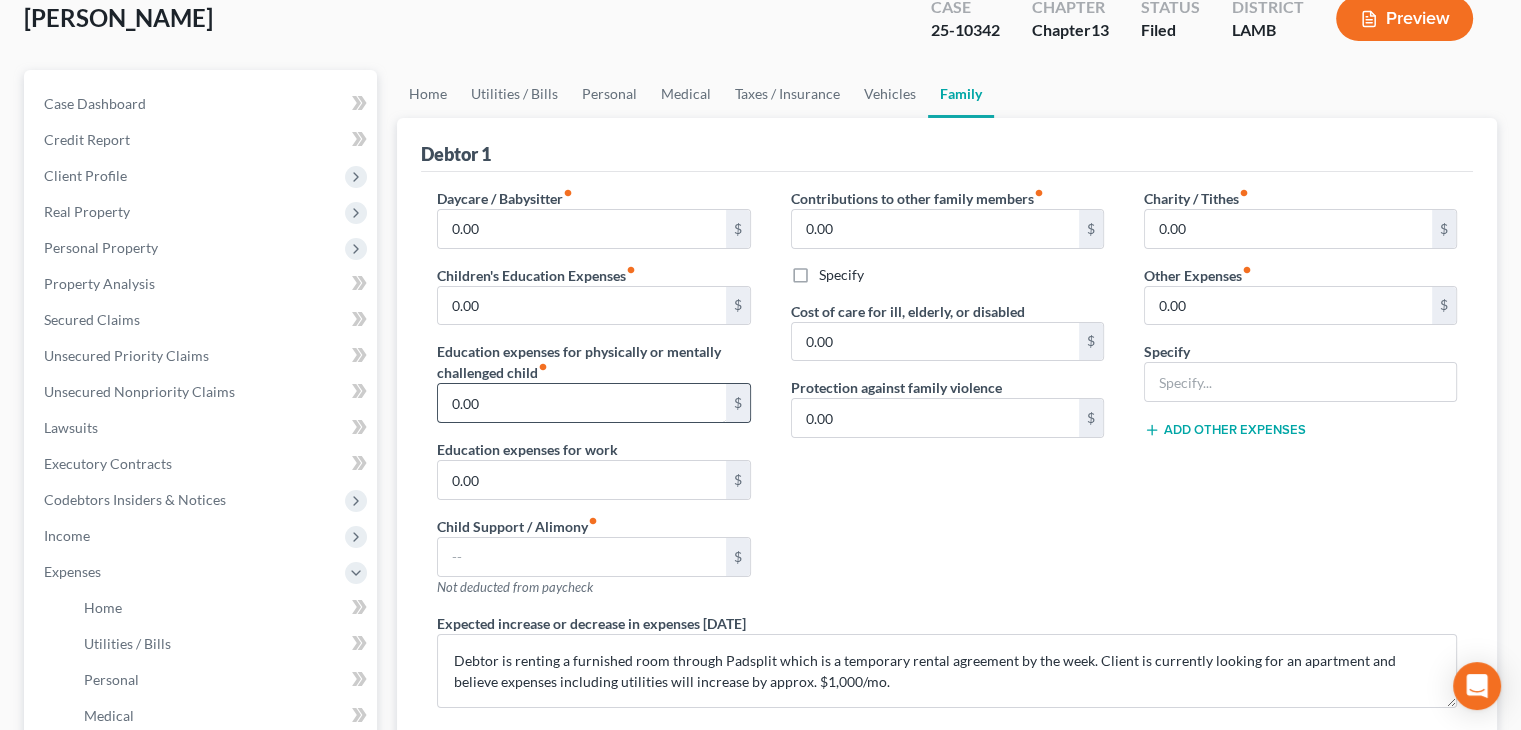 scroll, scrollTop: 120, scrollLeft: 0, axis: vertical 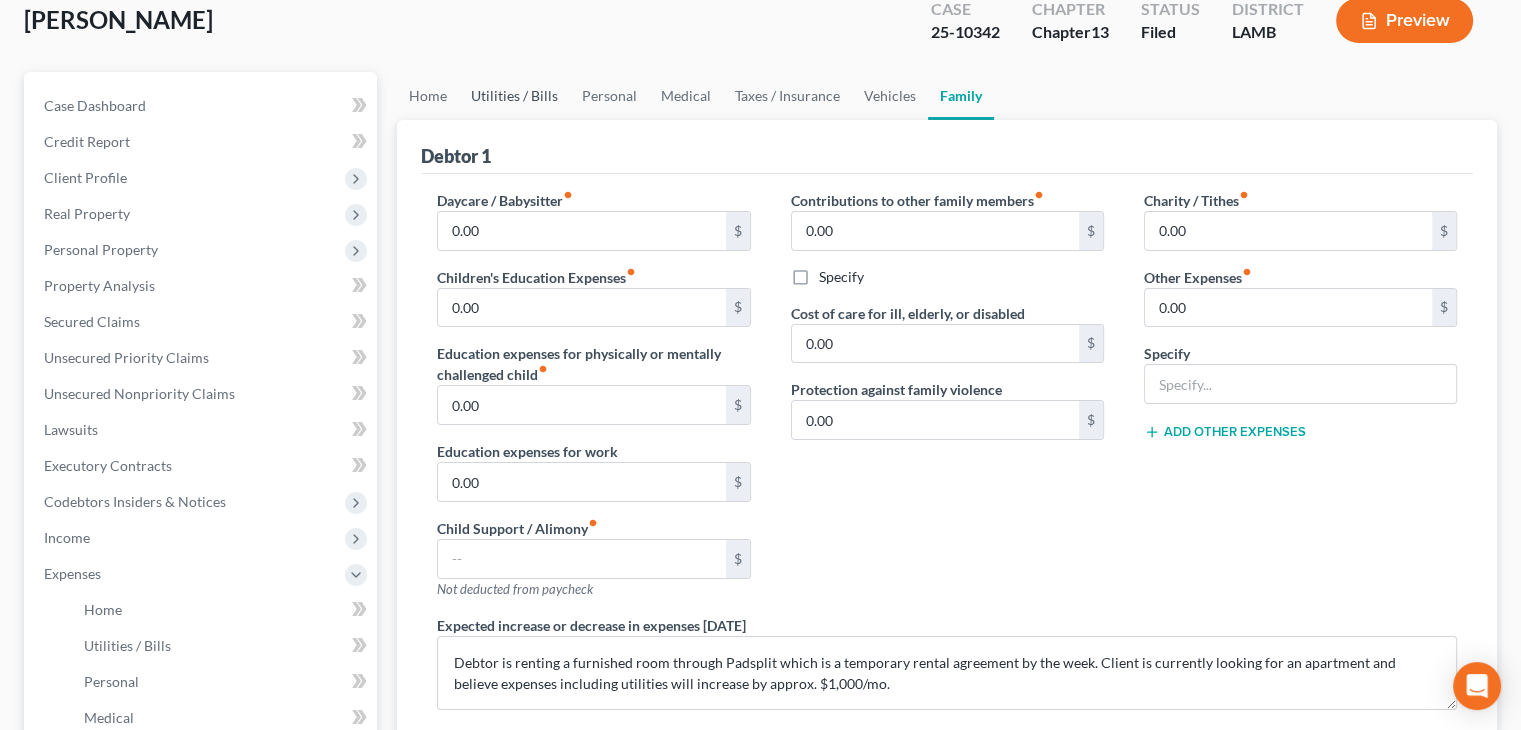 click on "Utilities / Bills" at bounding box center (514, 96) 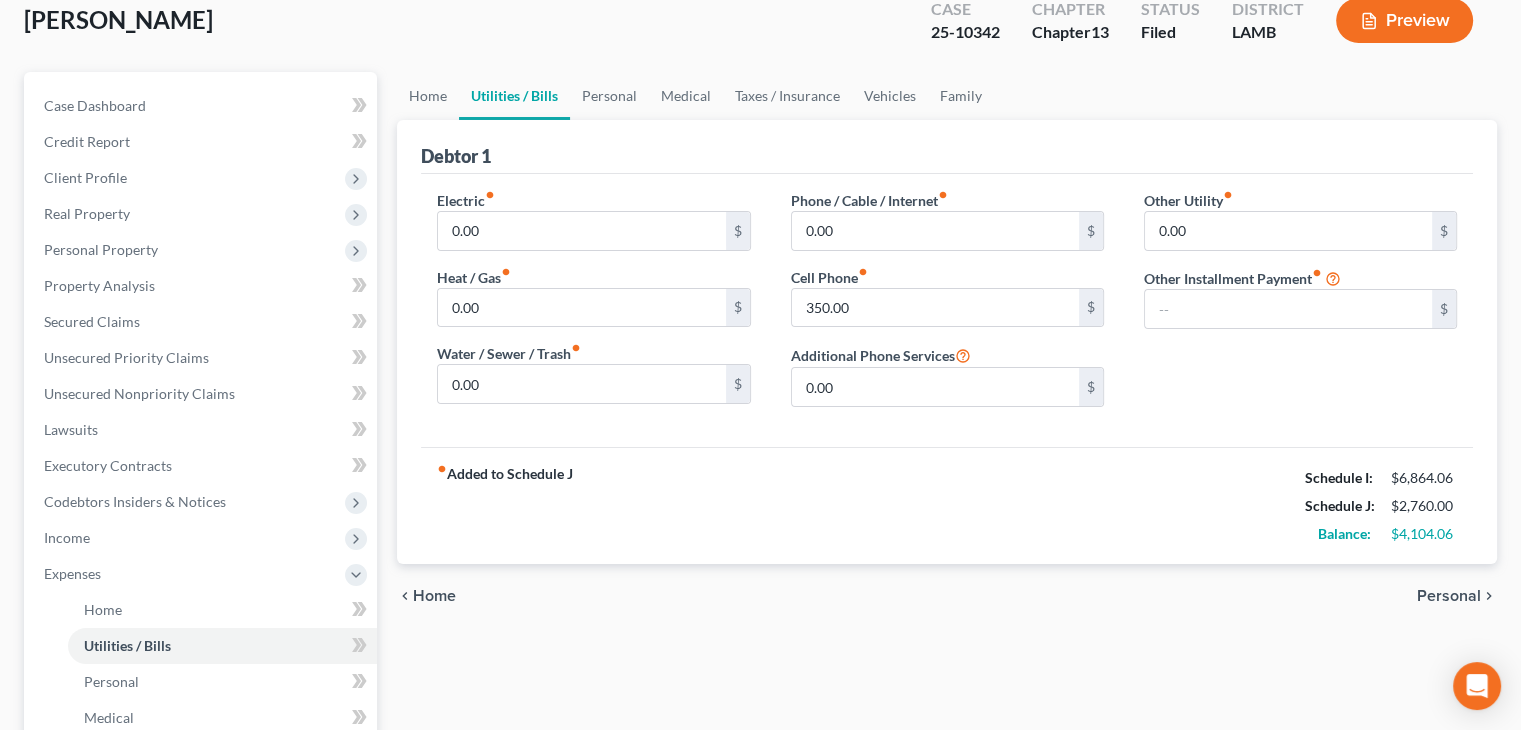 scroll, scrollTop: 0, scrollLeft: 0, axis: both 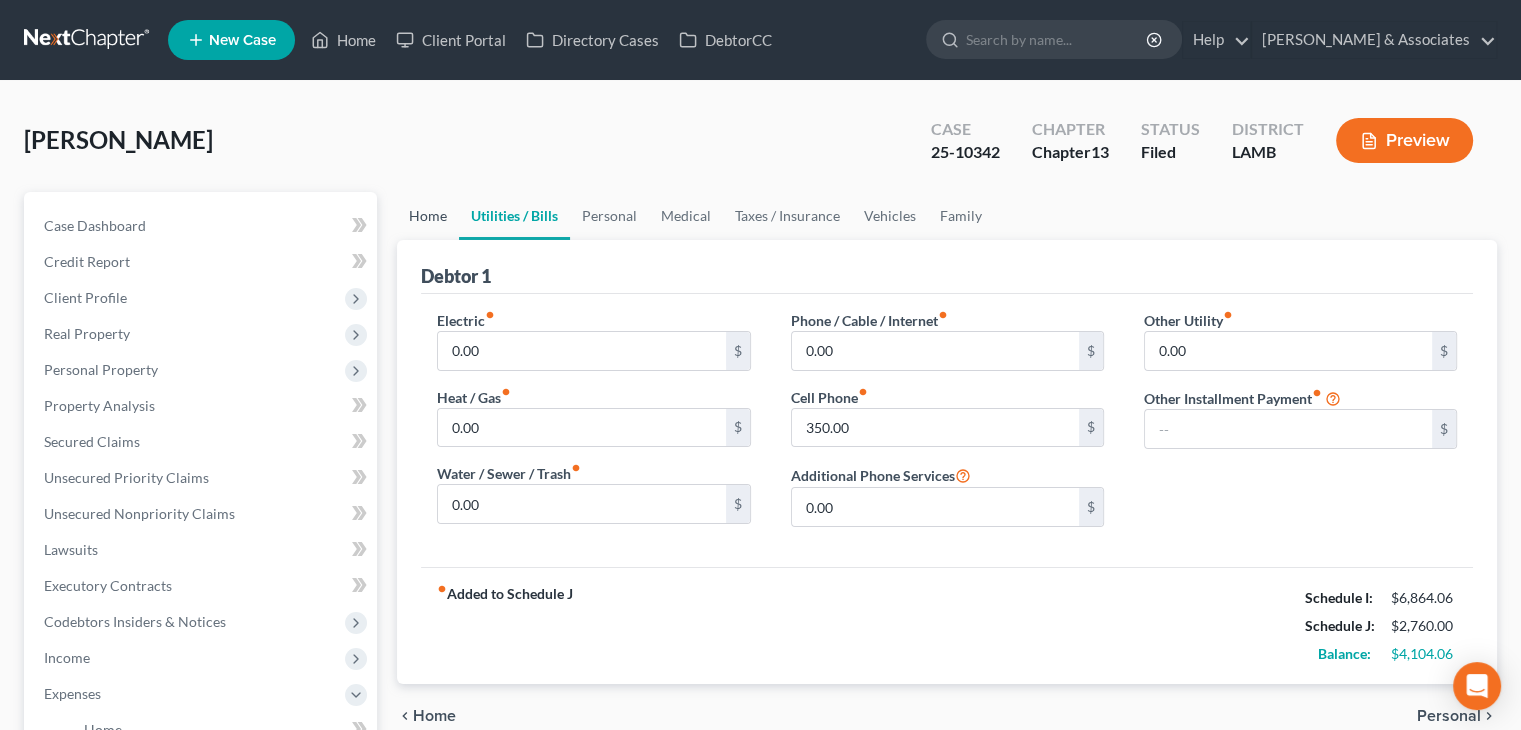 click on "Home" at bounding box center [428, 216] 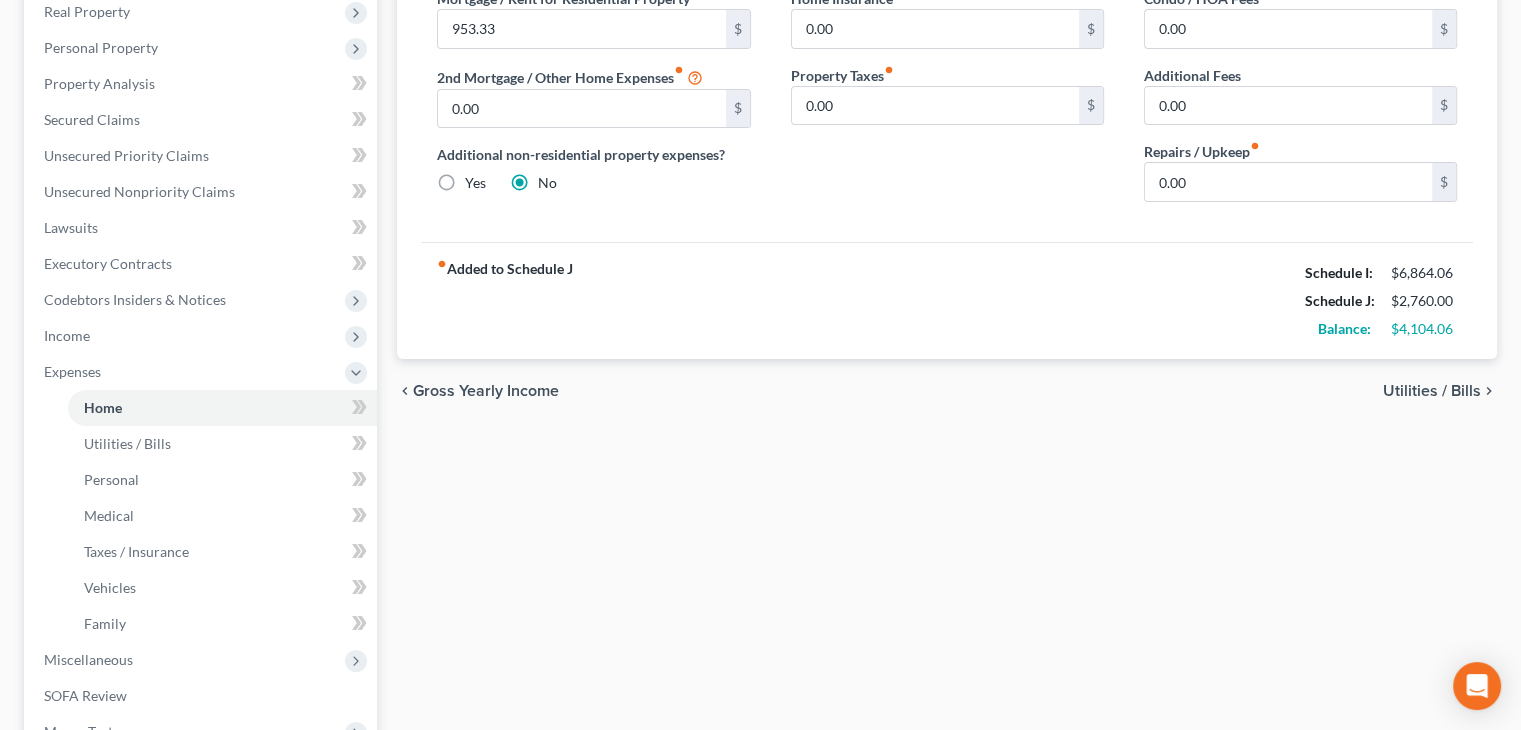 scroll, scrollTop: 320, scrollLeft: 0, axis: vertical 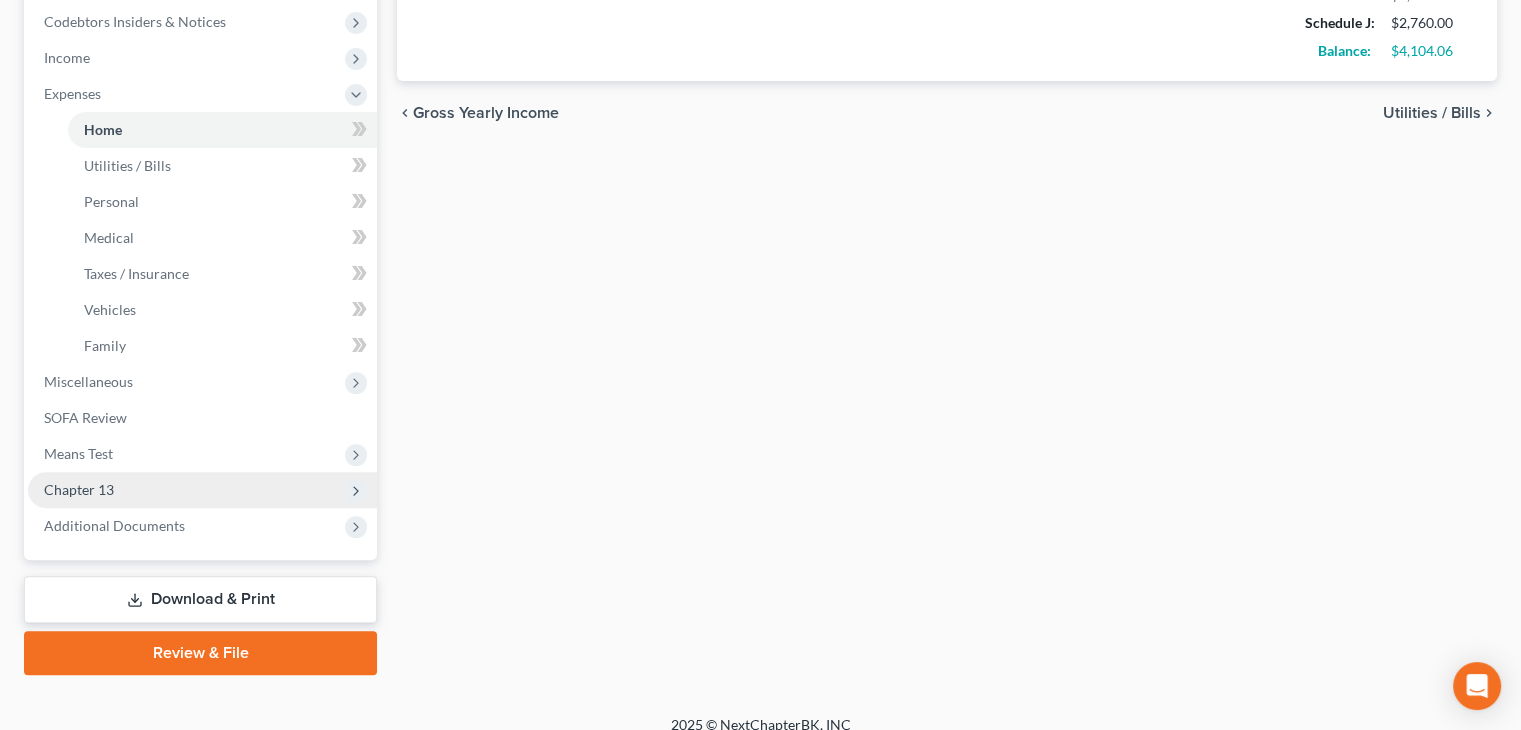 click on "Chapter 13" at bounding box center [202, 490] 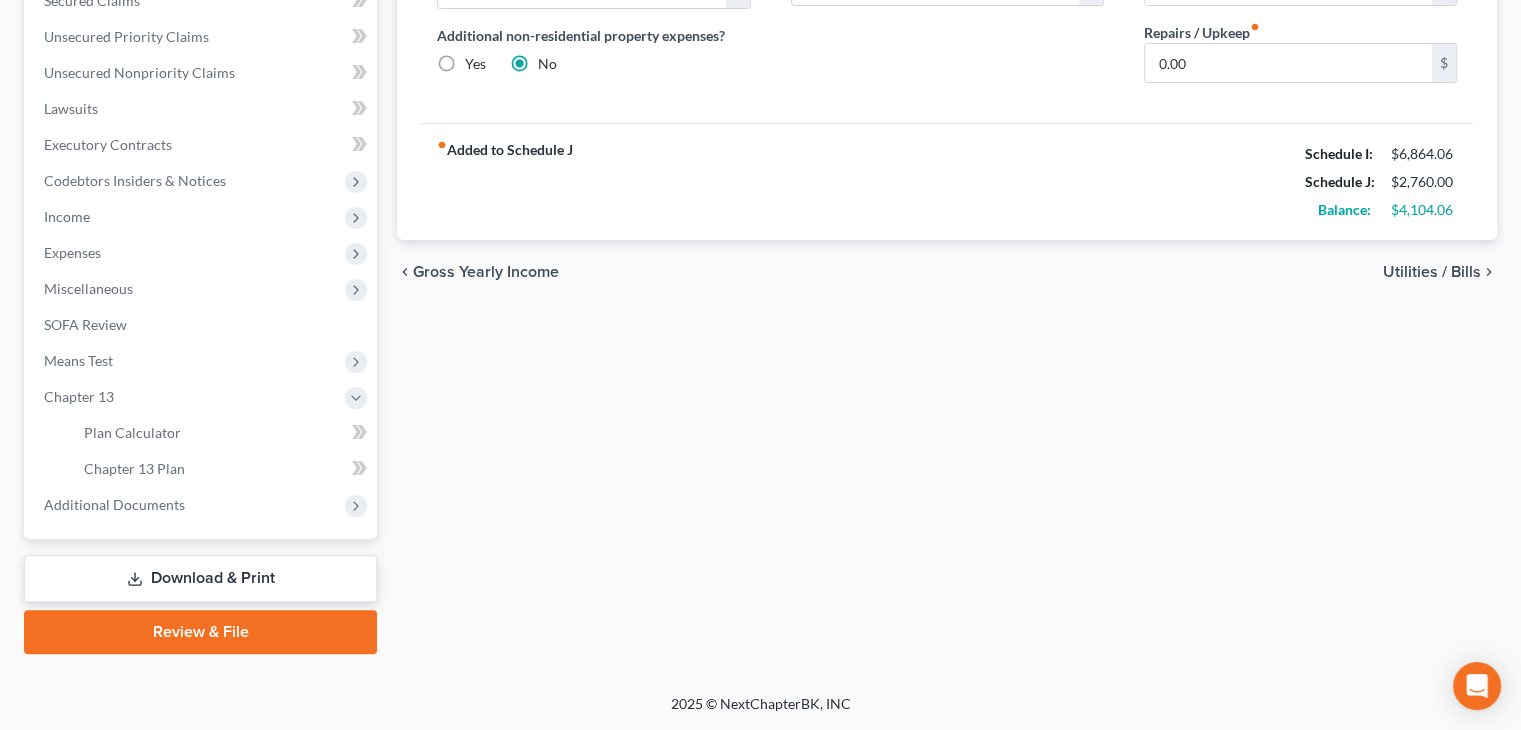 scroll, scrollTop: 440, scrollLeft: 0, axis: vertical 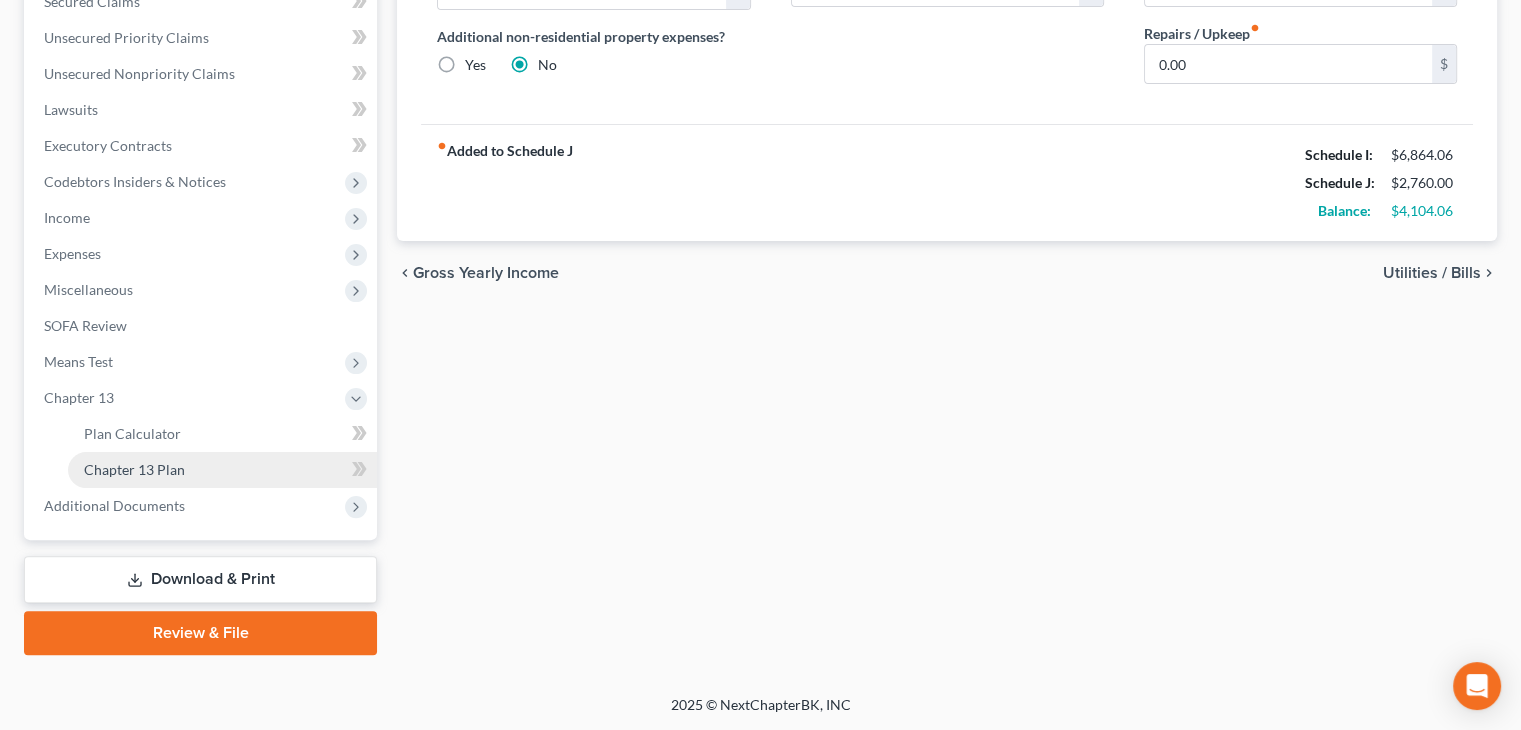 click on "Chapter 13 Plan" at bounding box center (222, 470) 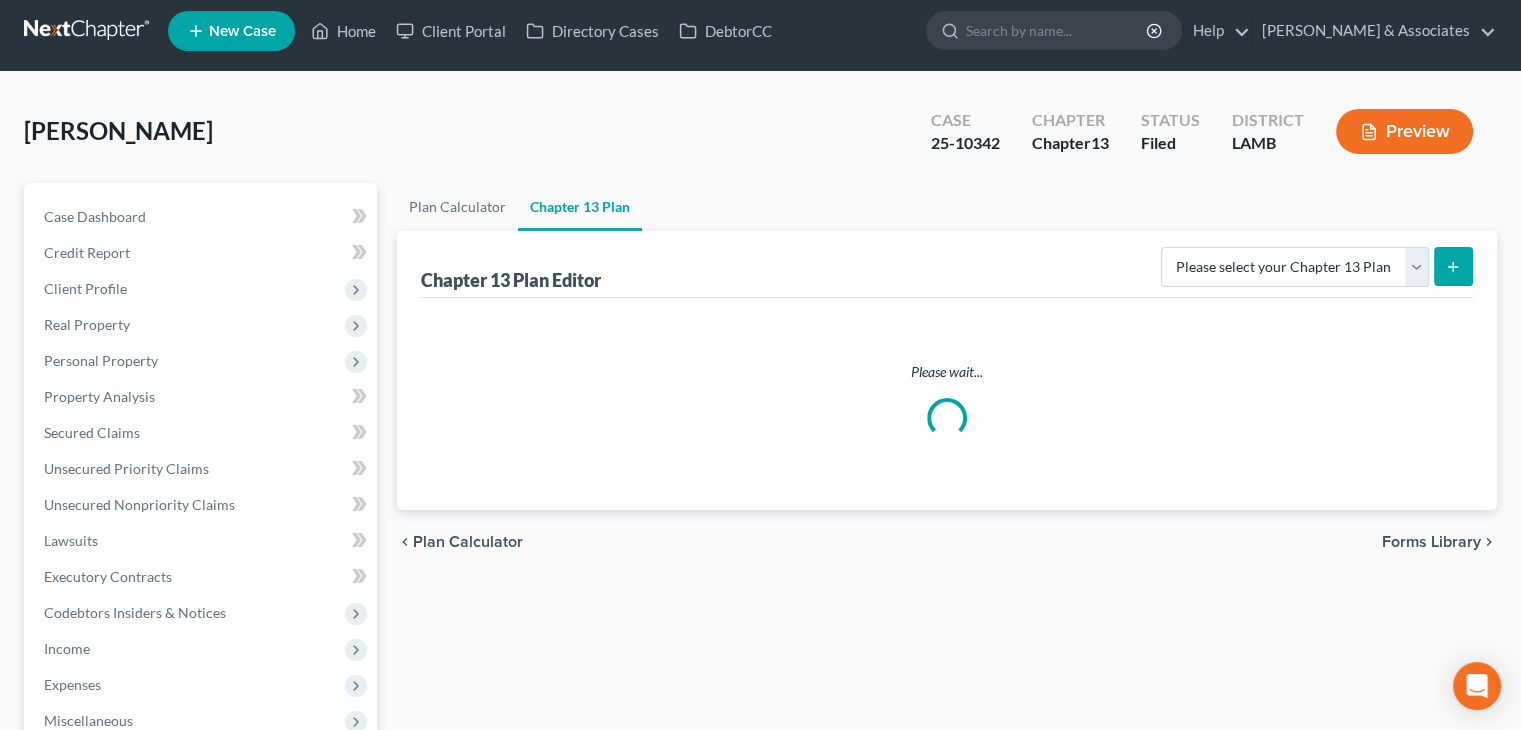 scroll, scrollTop: 0, scrollLeft: 0, axis: both 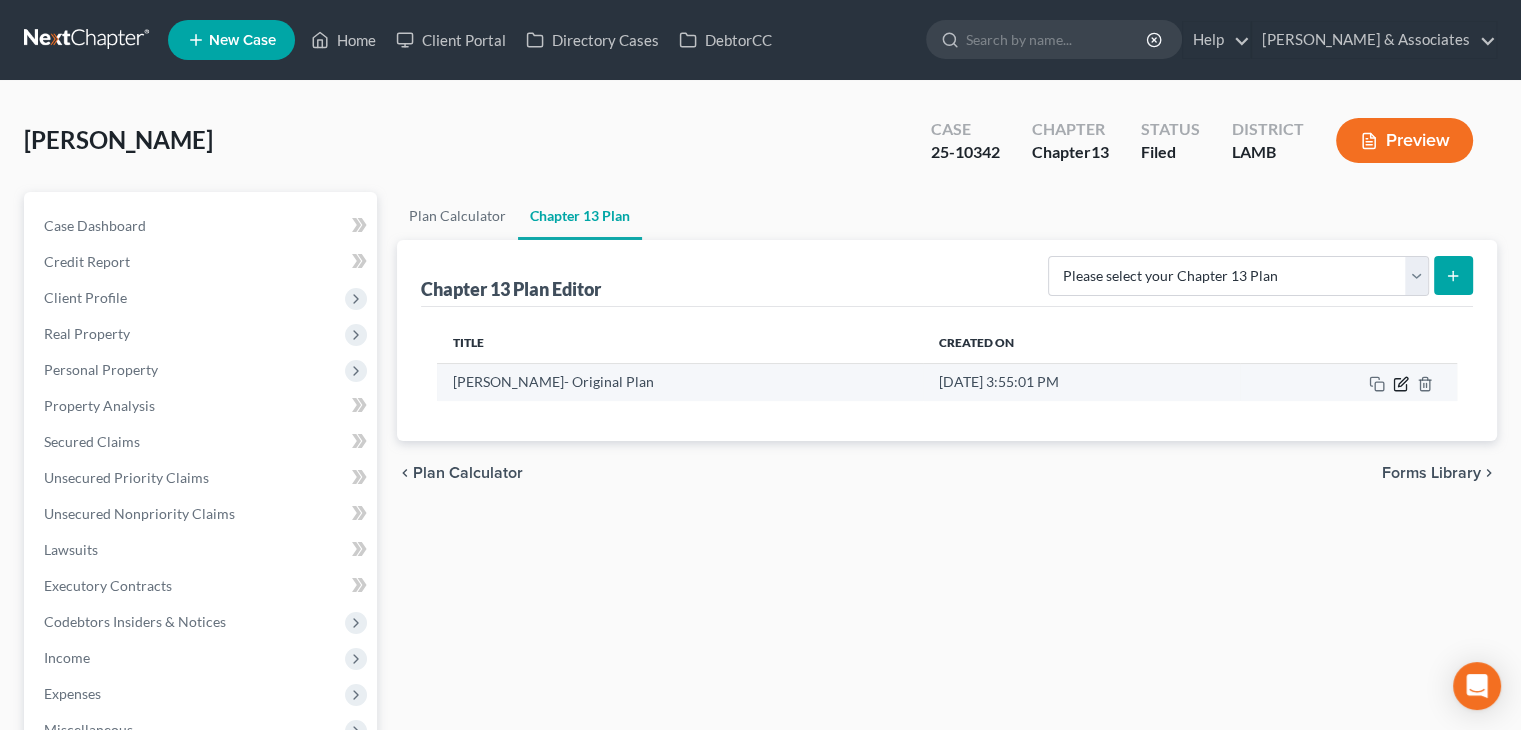 click 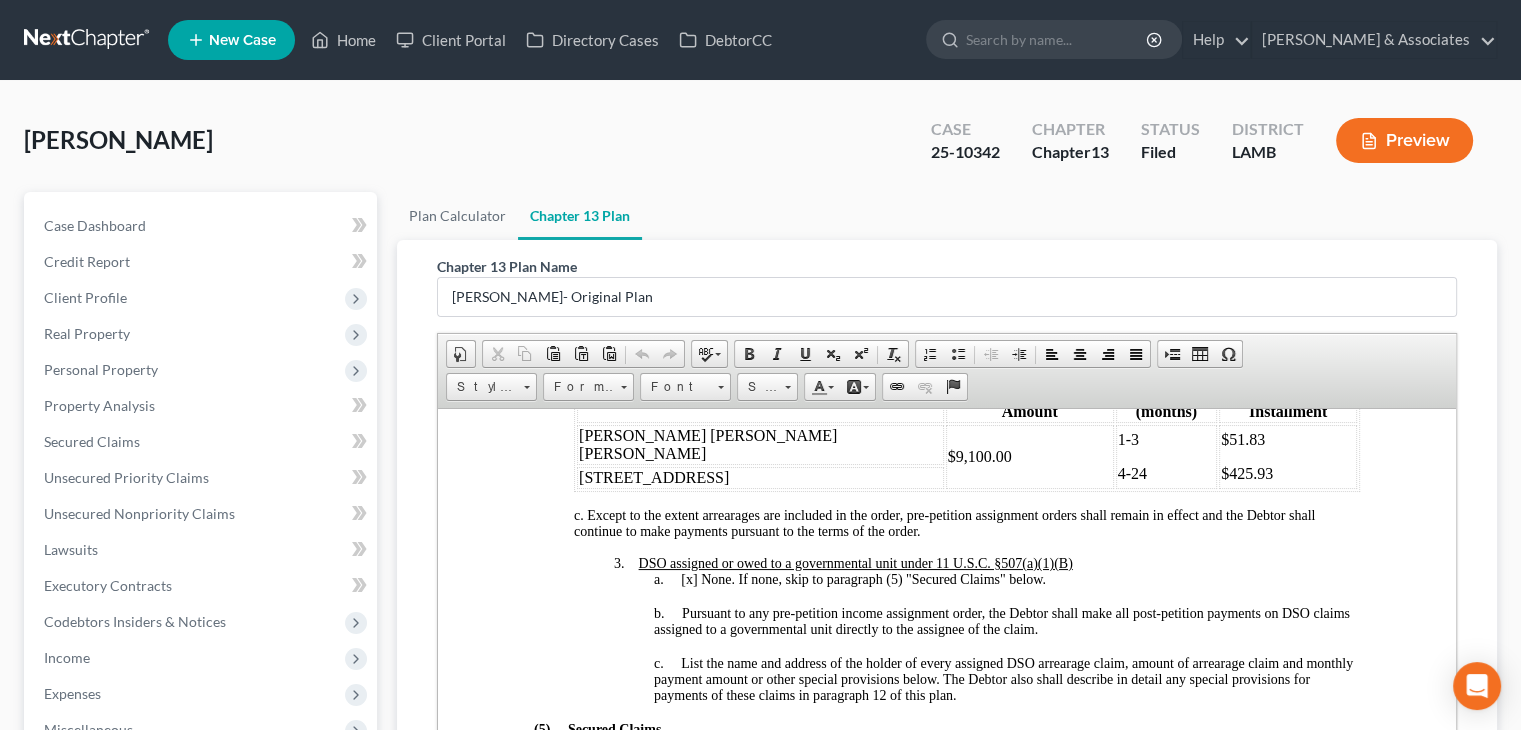 scroll, scrollTop: 1800, scrollLeft: 0, axis: vertical 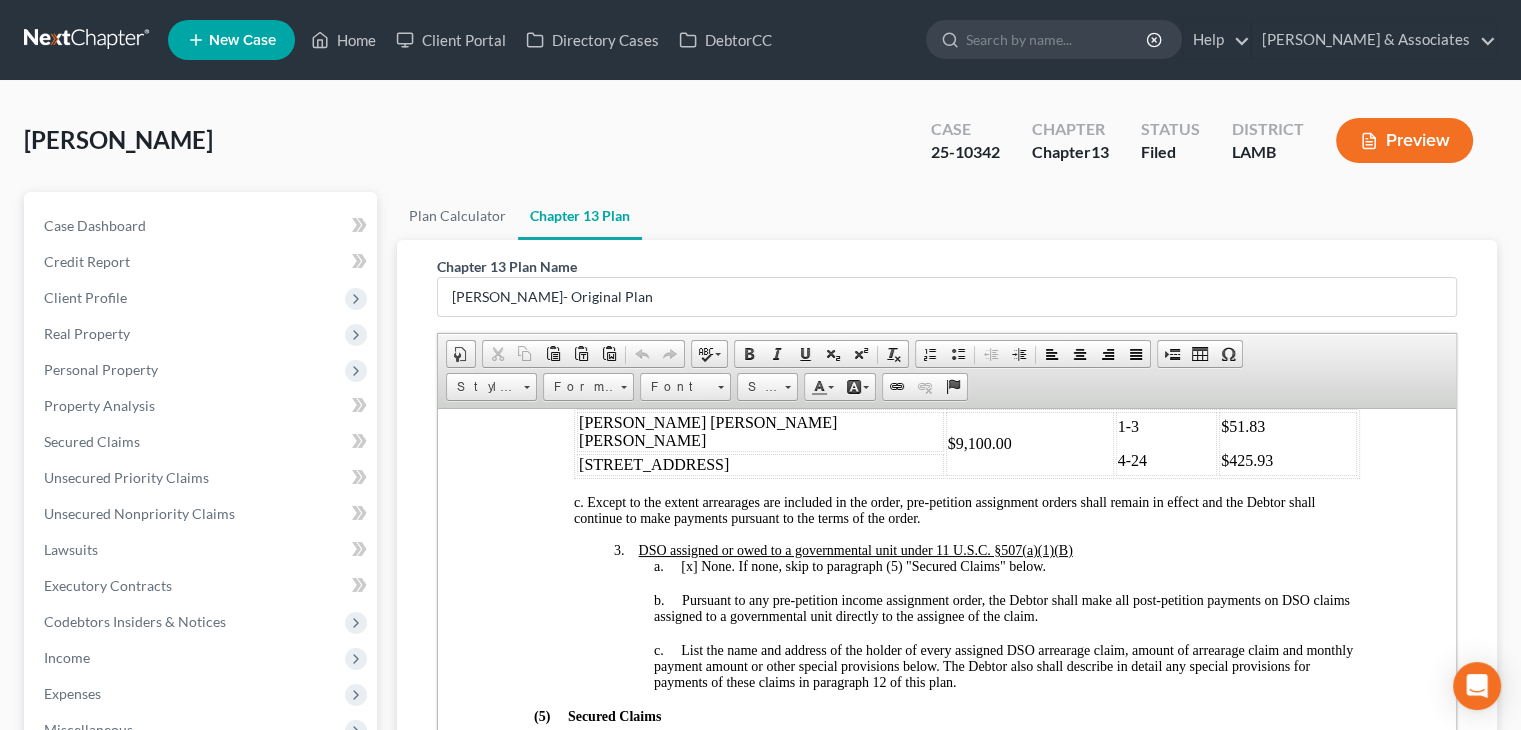 click on "Sims, Dewayne Upgraded Case 25-10342 Chapter Chapter  13 Status Filed District LAMB Preview" at bounding box center [760, 148] 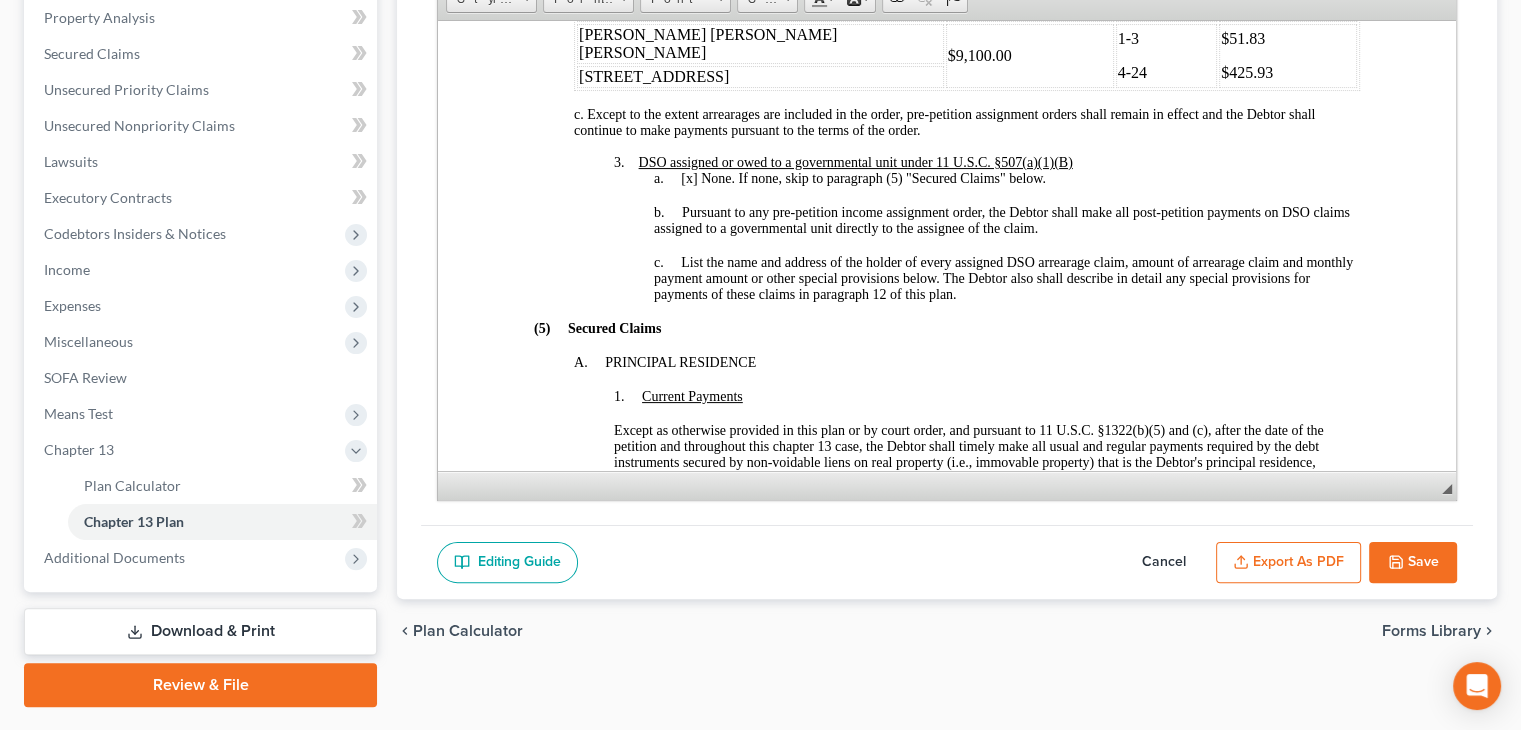 scroll, scrollTop: 440, scrollLeft: 0, axis: vertical 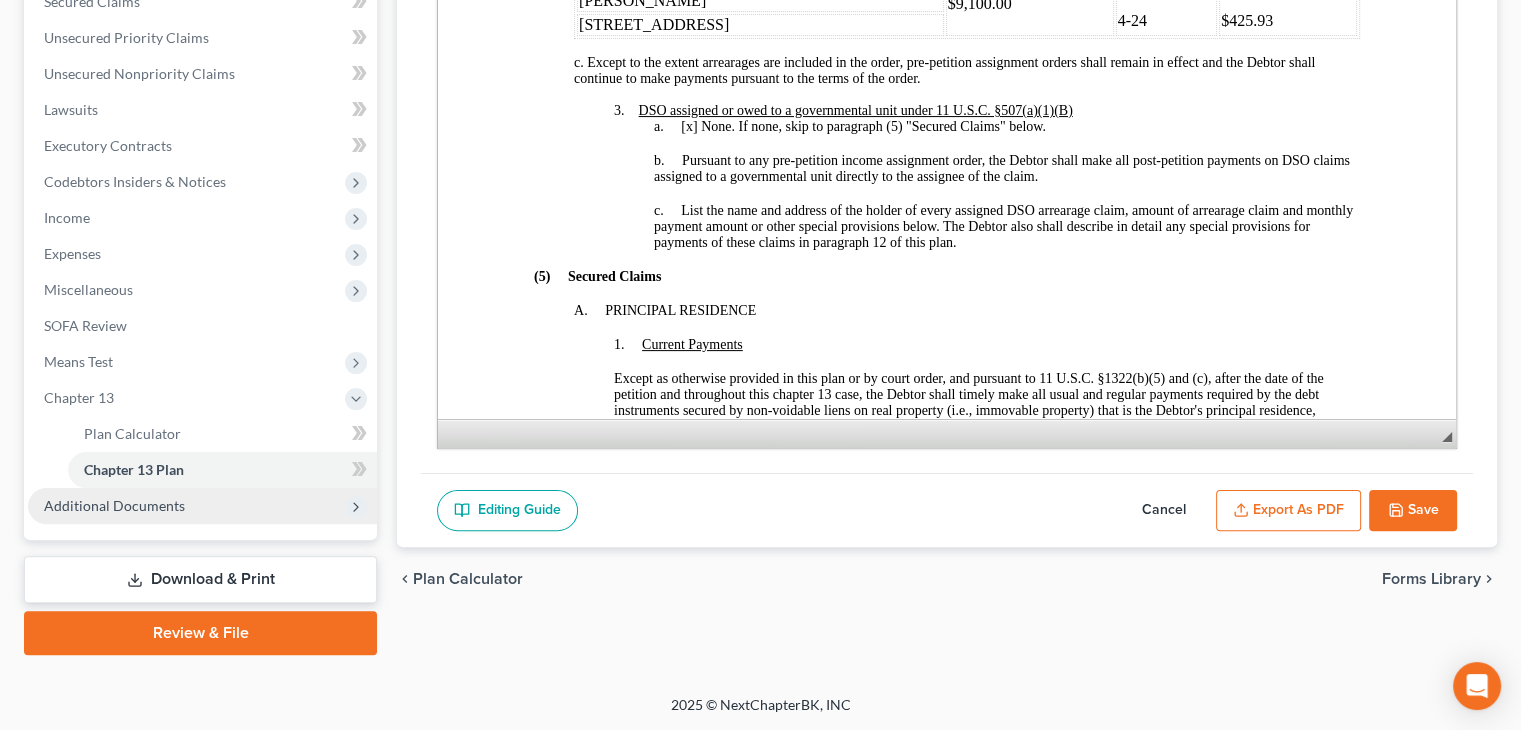 click on "Additional Documents" at bounding box center (114, 505) 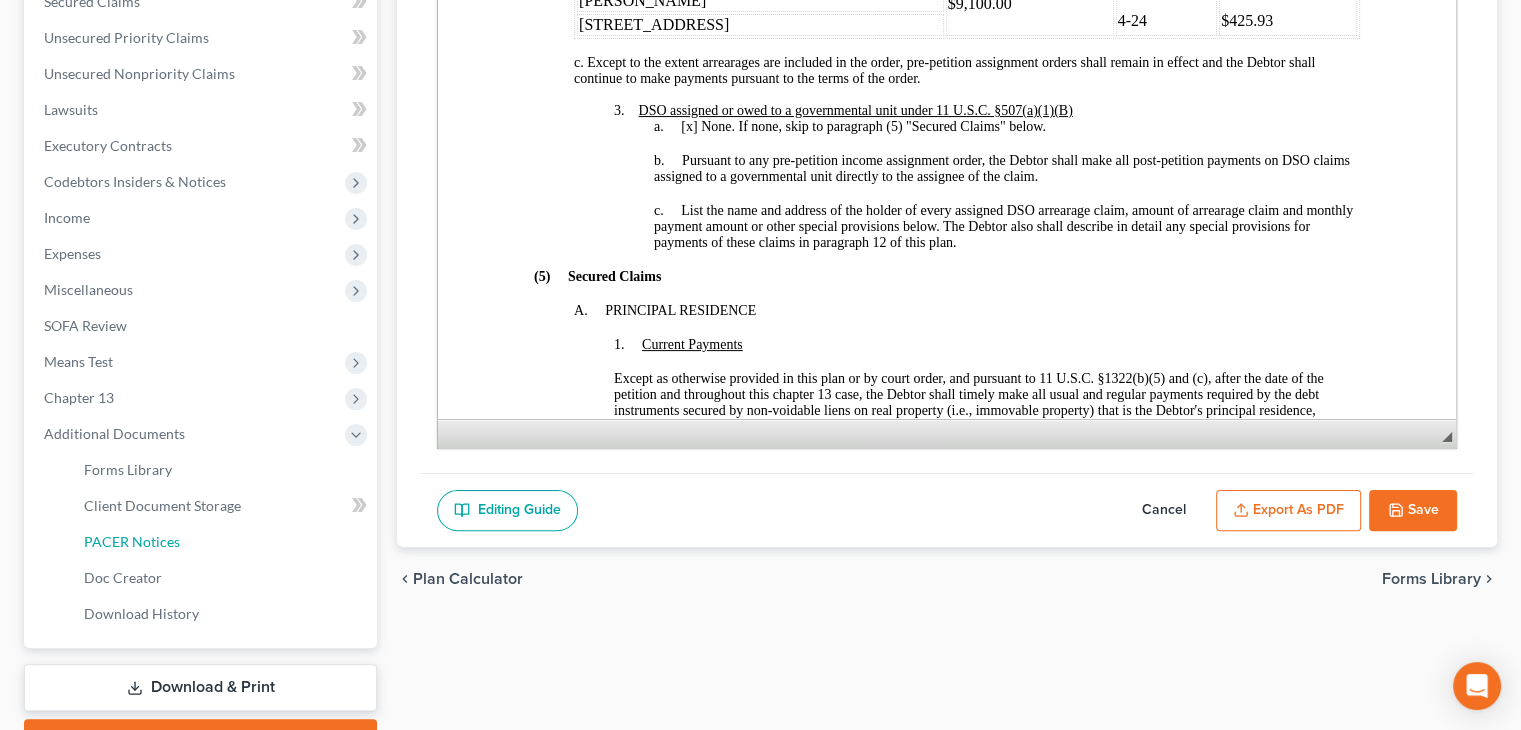 click on "PACER Notices" at bounding box center [222, 542] 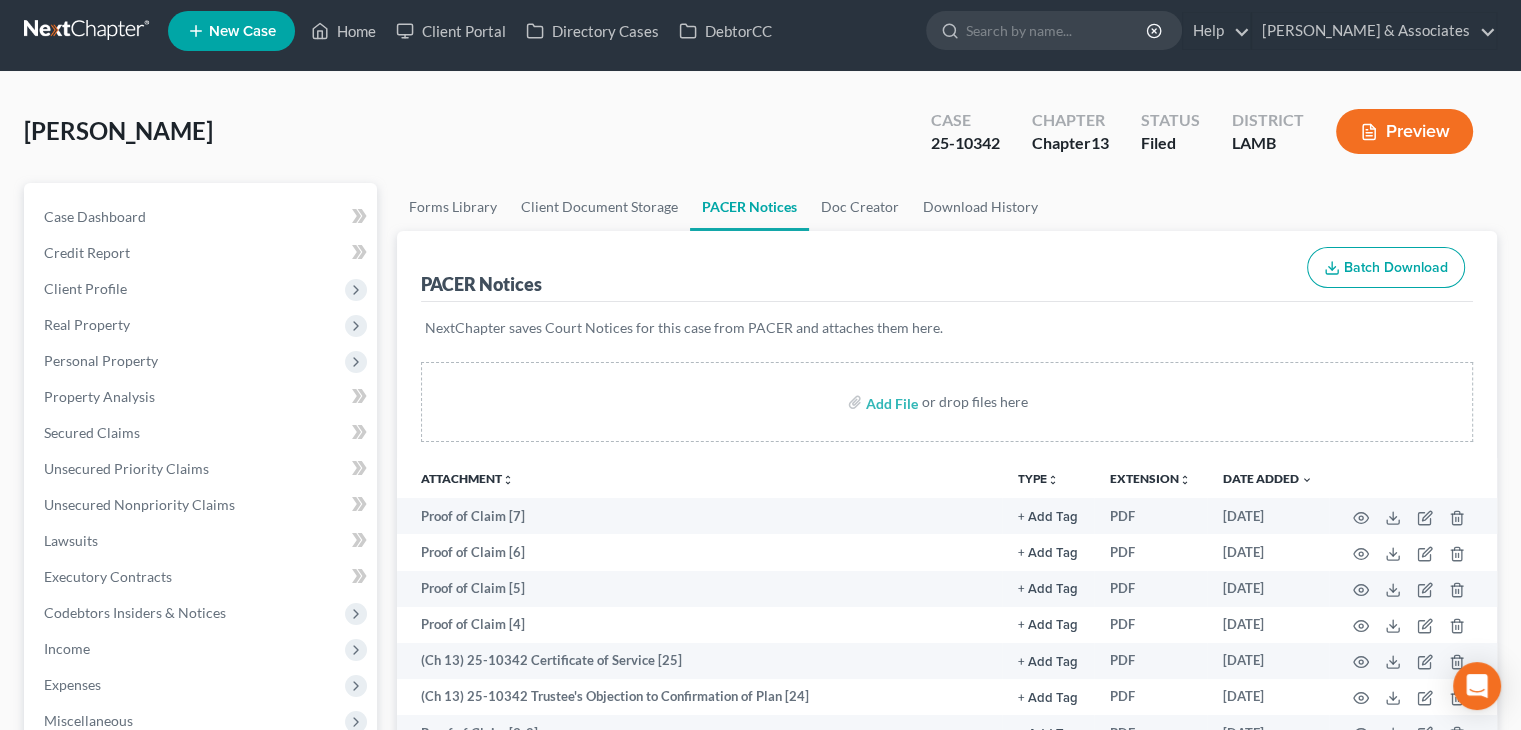 scroll, scrollTop: 0, scrollLeft: 0, axis: both 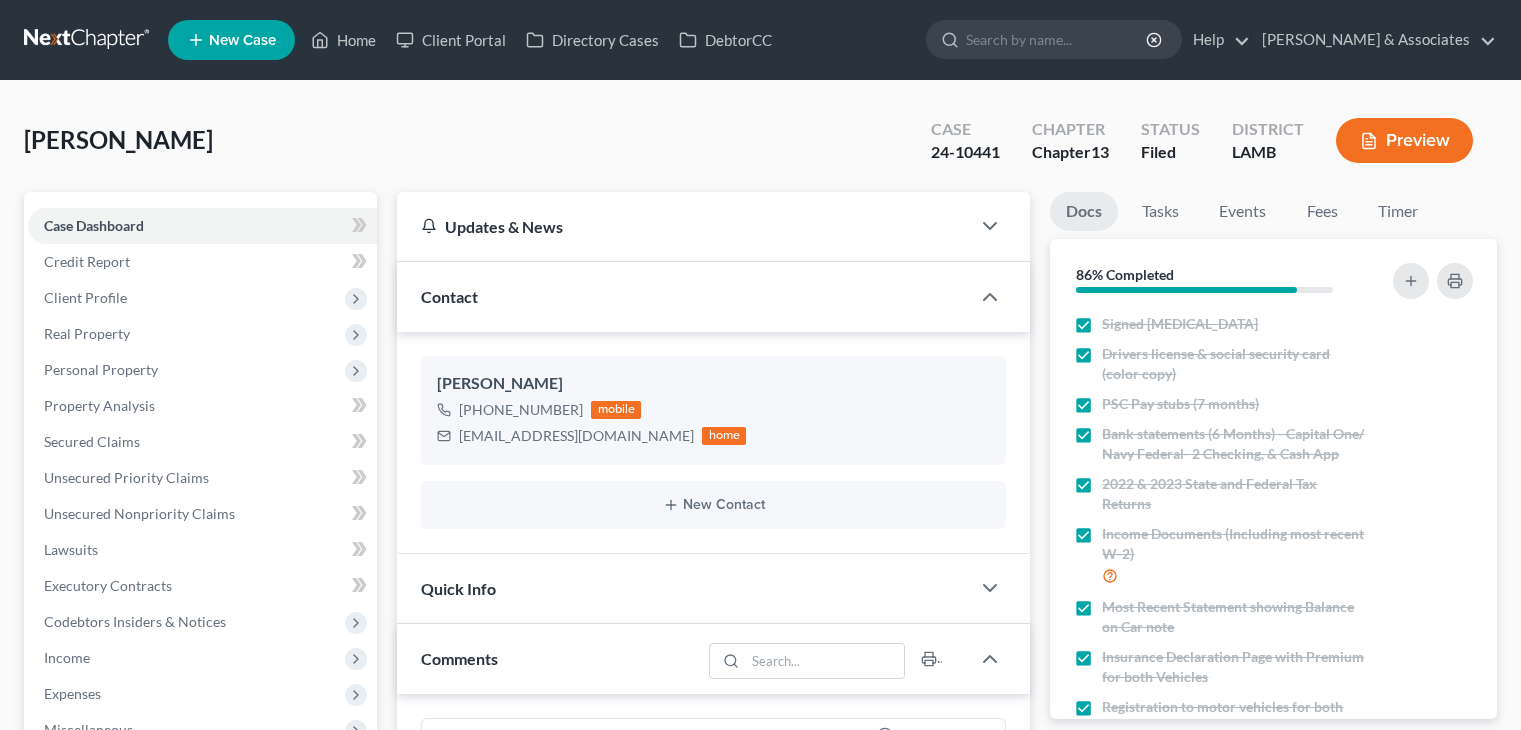 select on "0" 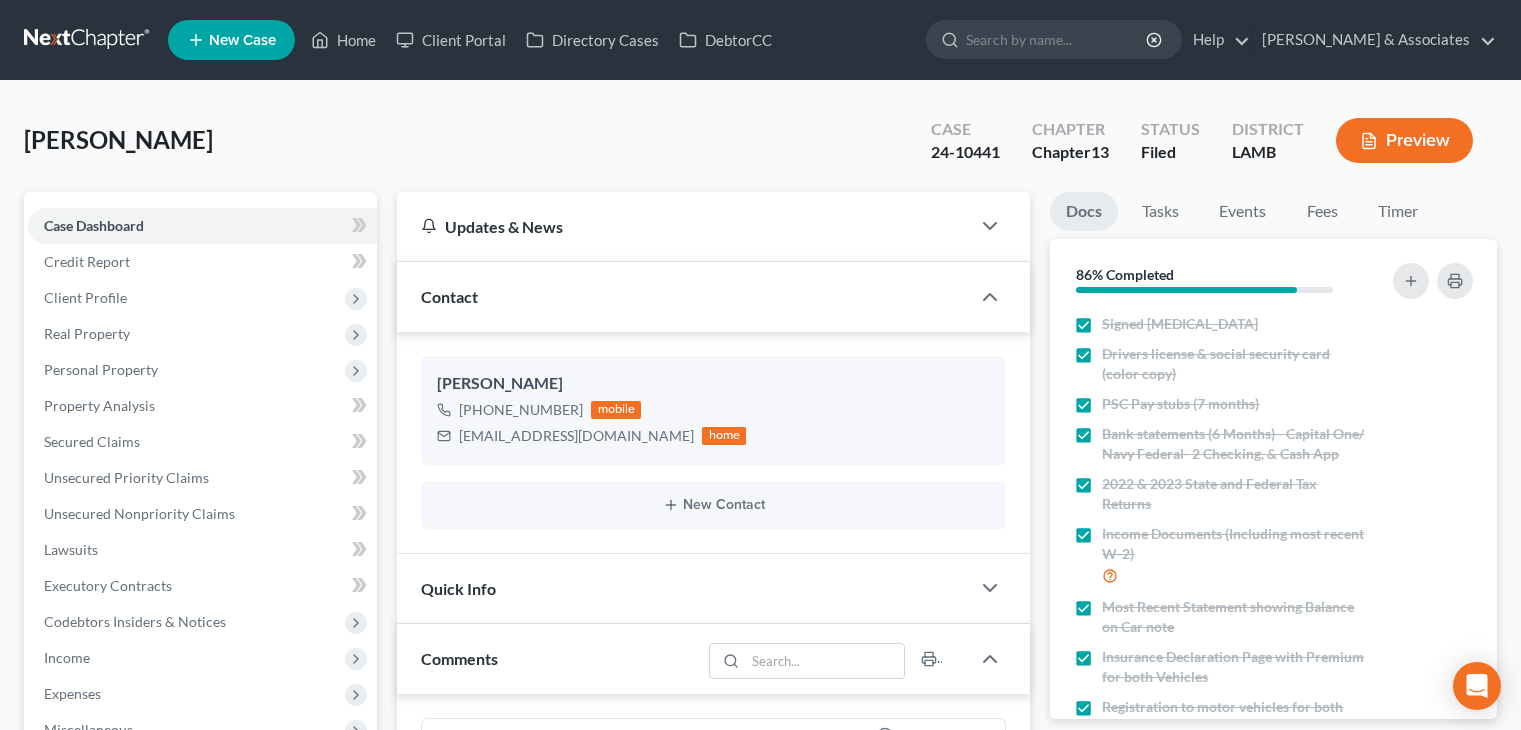 scroll, scrollTop: 0, scrollLeft: 0, axis: both 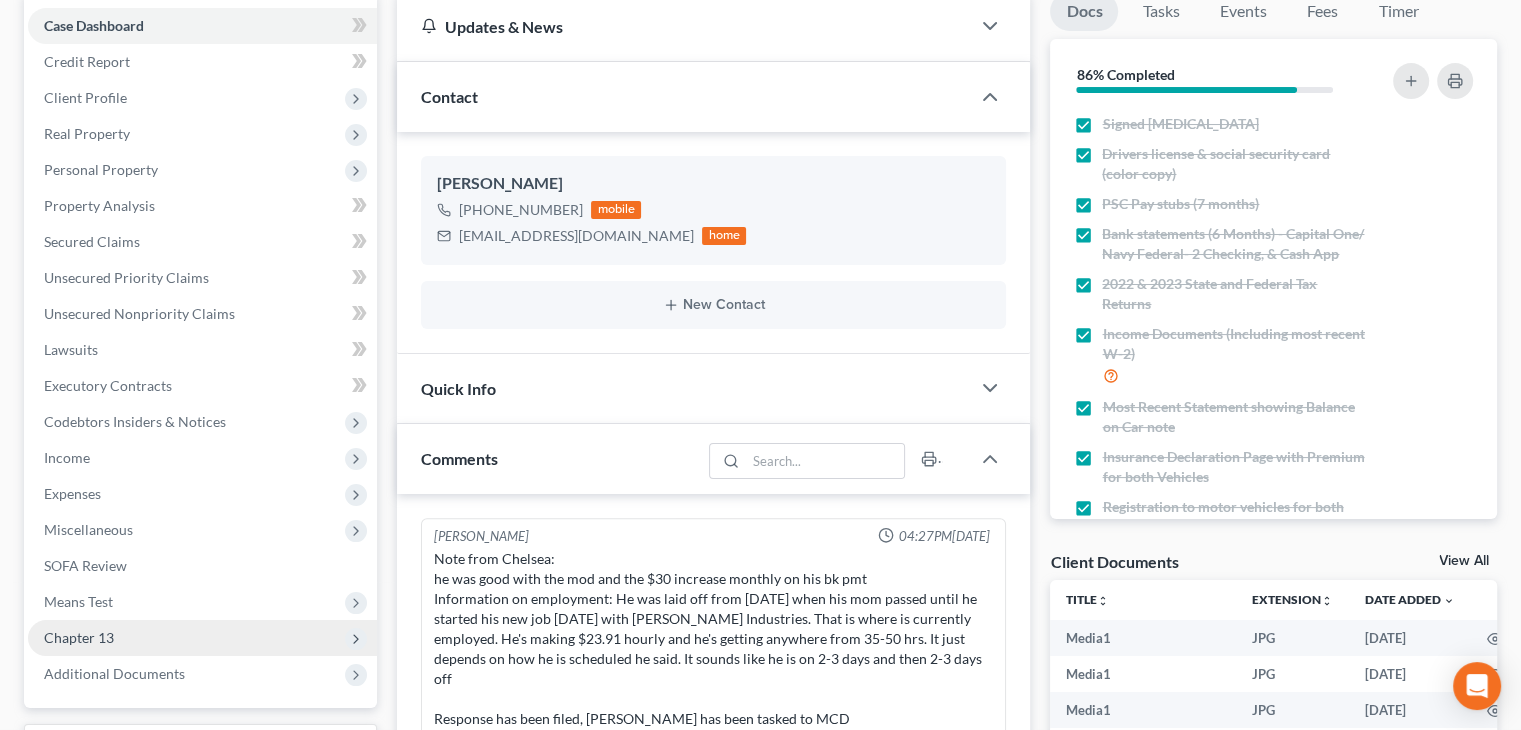 click on "Chapter 13" at bounding box center (202, 638) 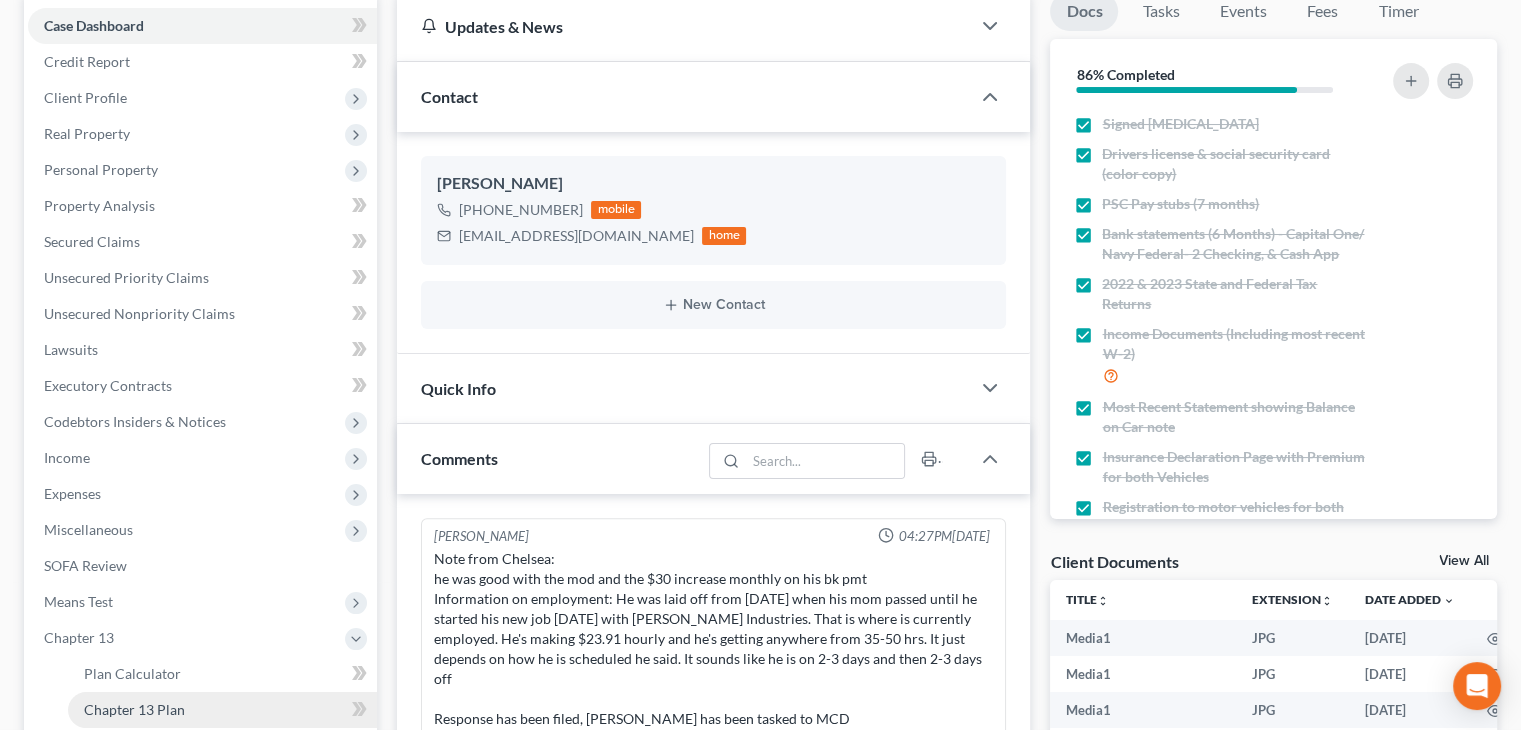 click on "Chapter 13 Plan" at bounding box center (134, 709) 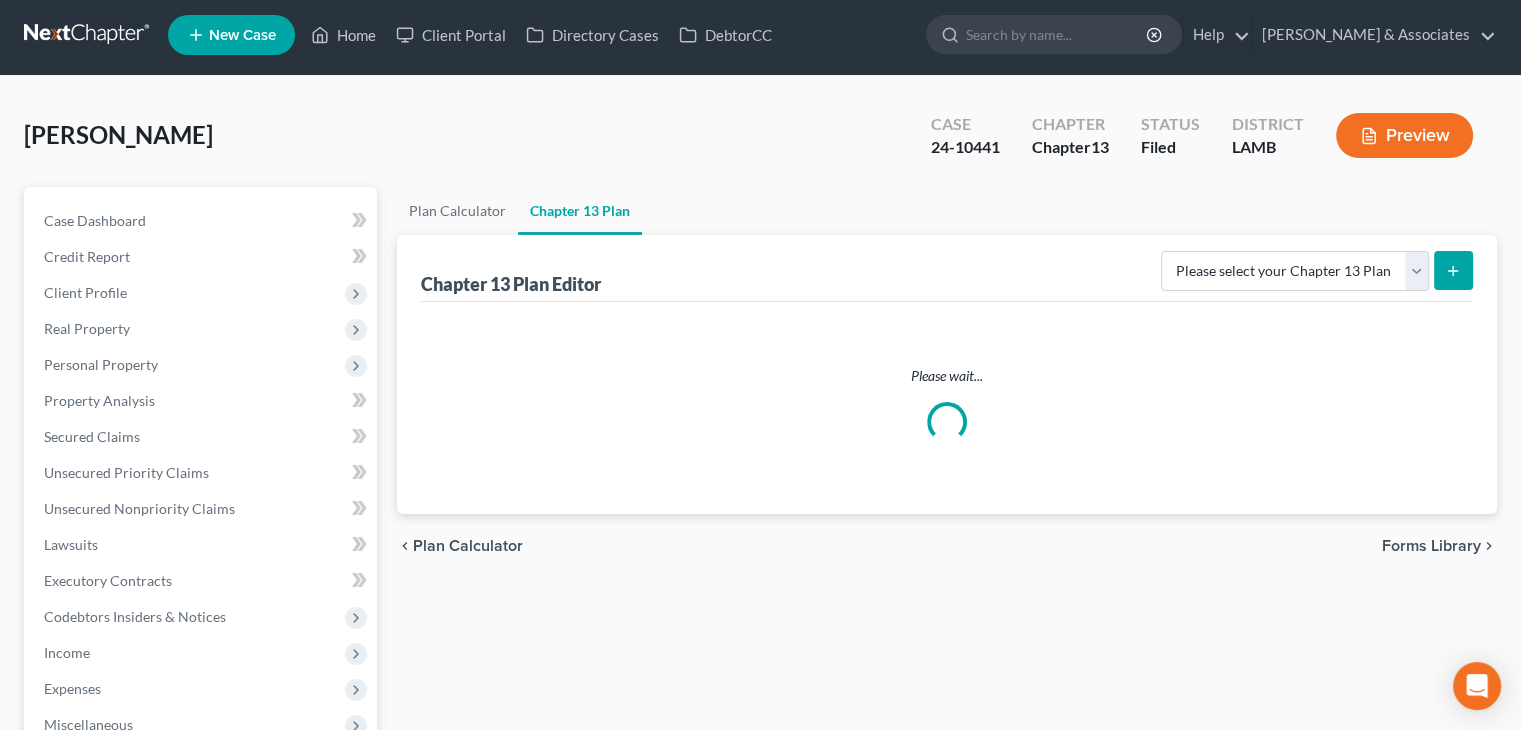 scroll, scrollTop: 0, scrollLeft: 0, axis: both 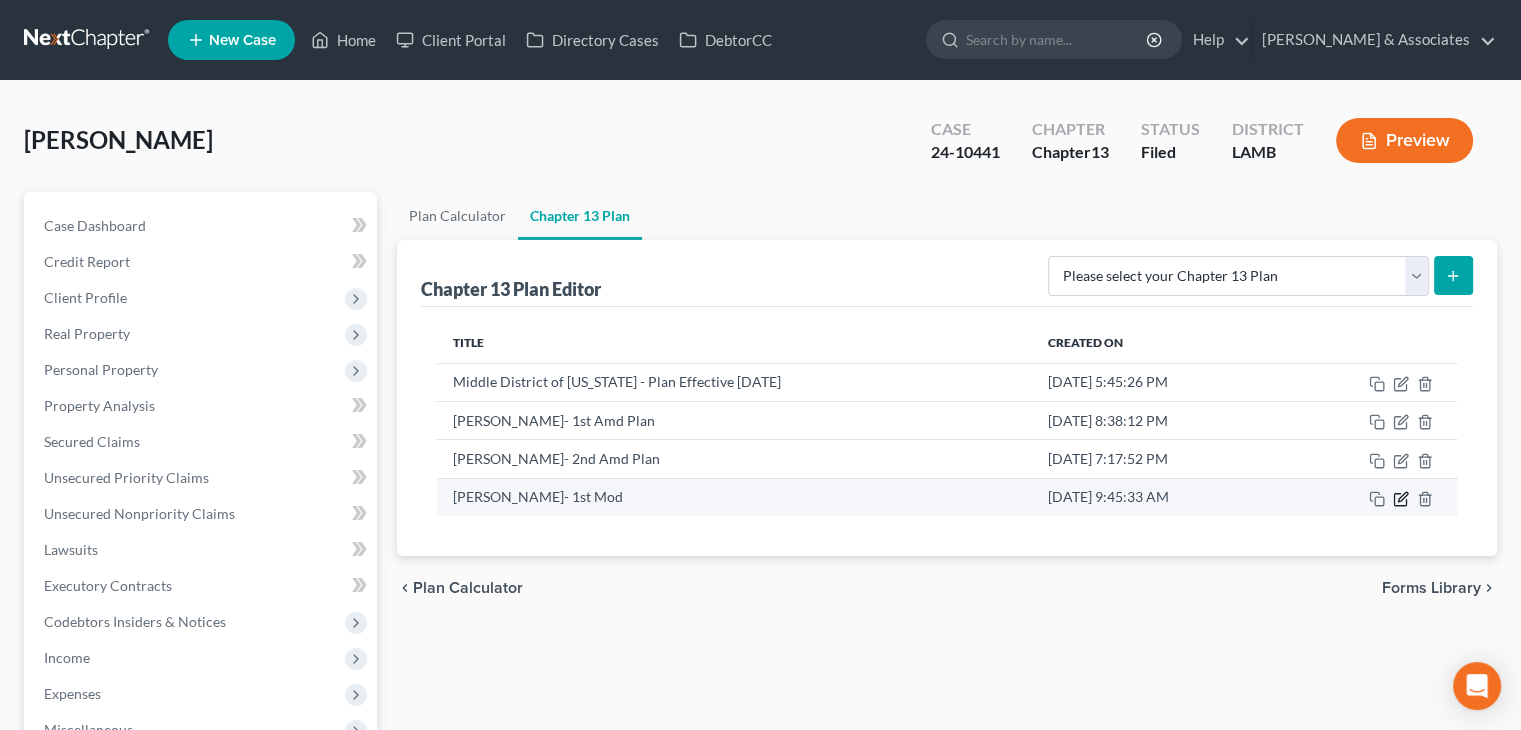 click 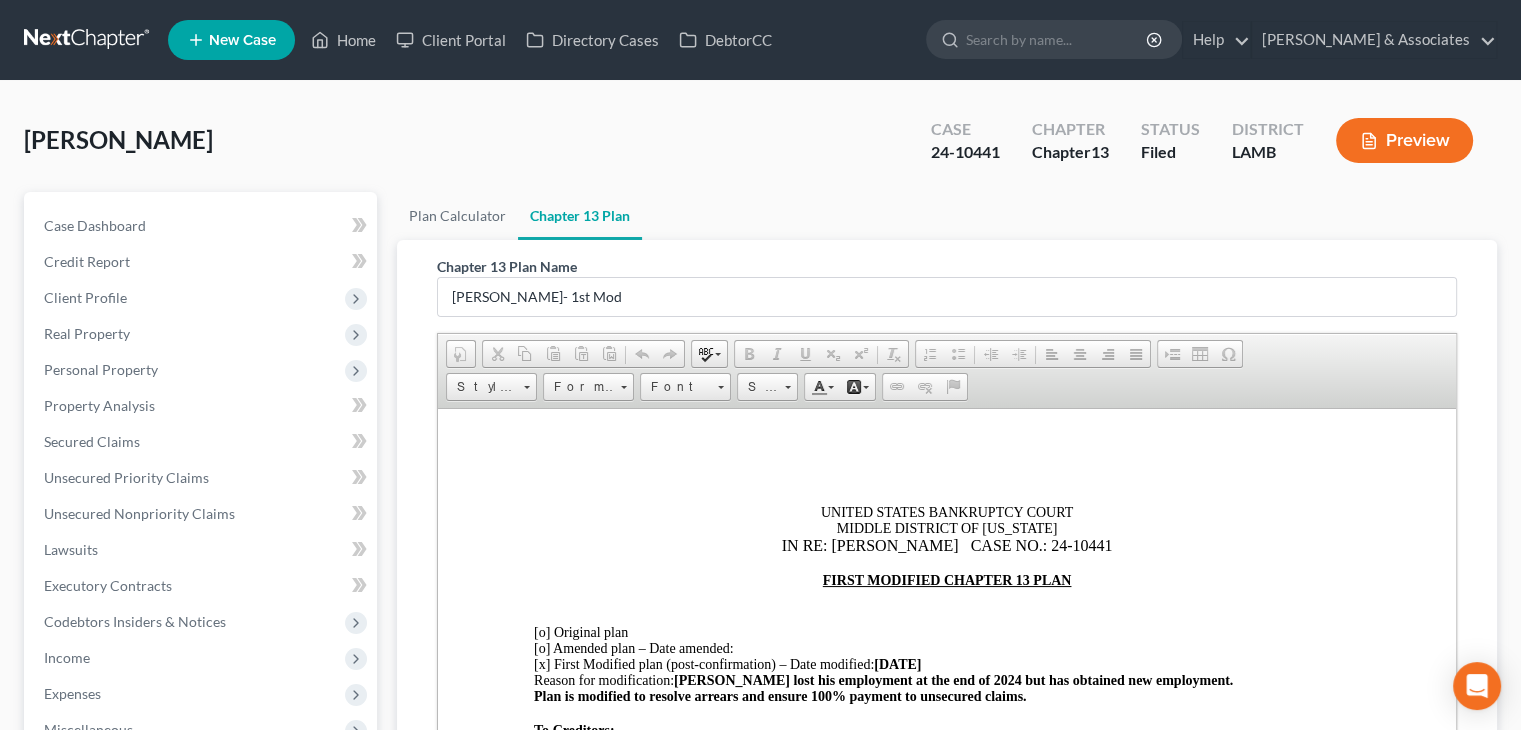 scroll, scrollTop: 0, scrollLeft: 0, axis: both 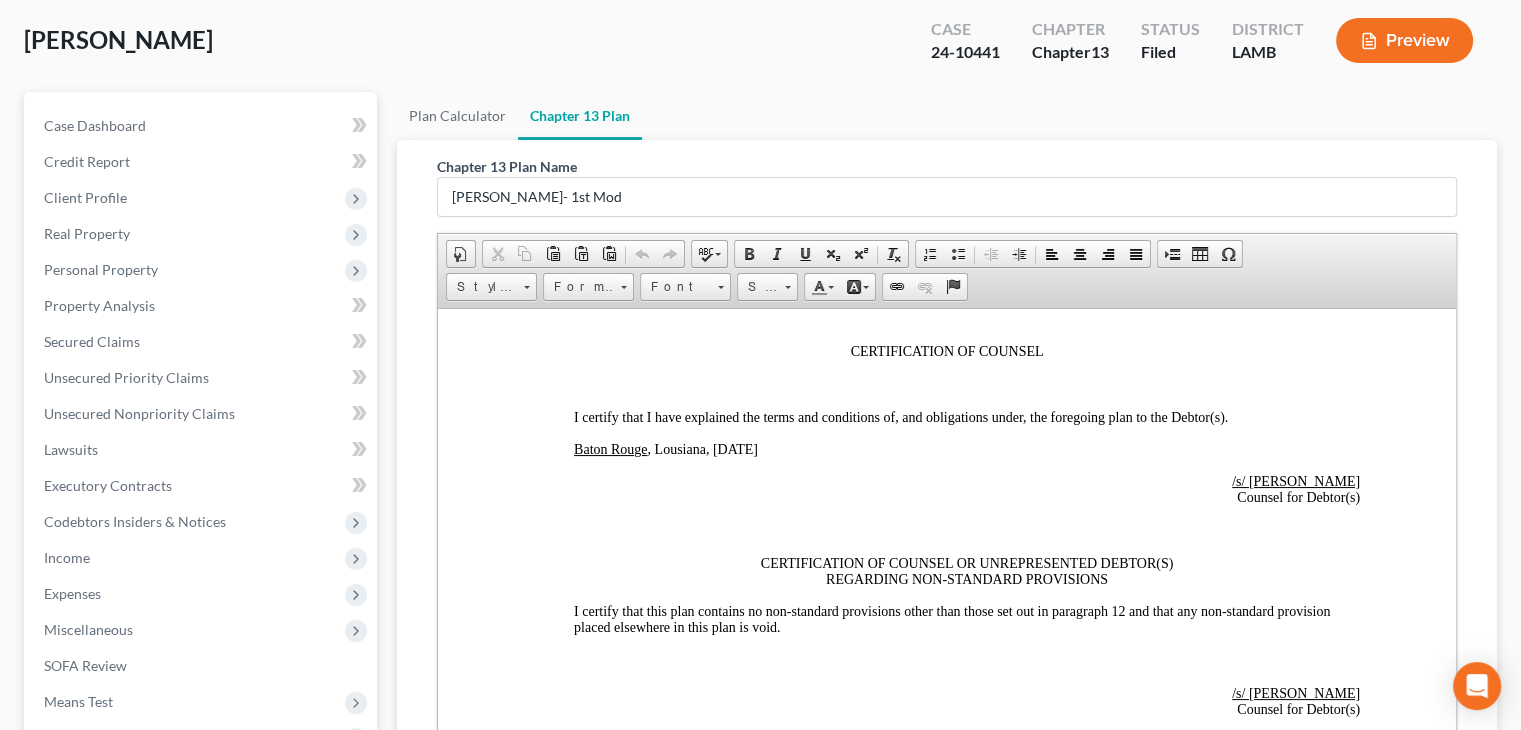 click on "Baton Rouge , Lousiana, [DATE]" at bounding box center [666, 448] 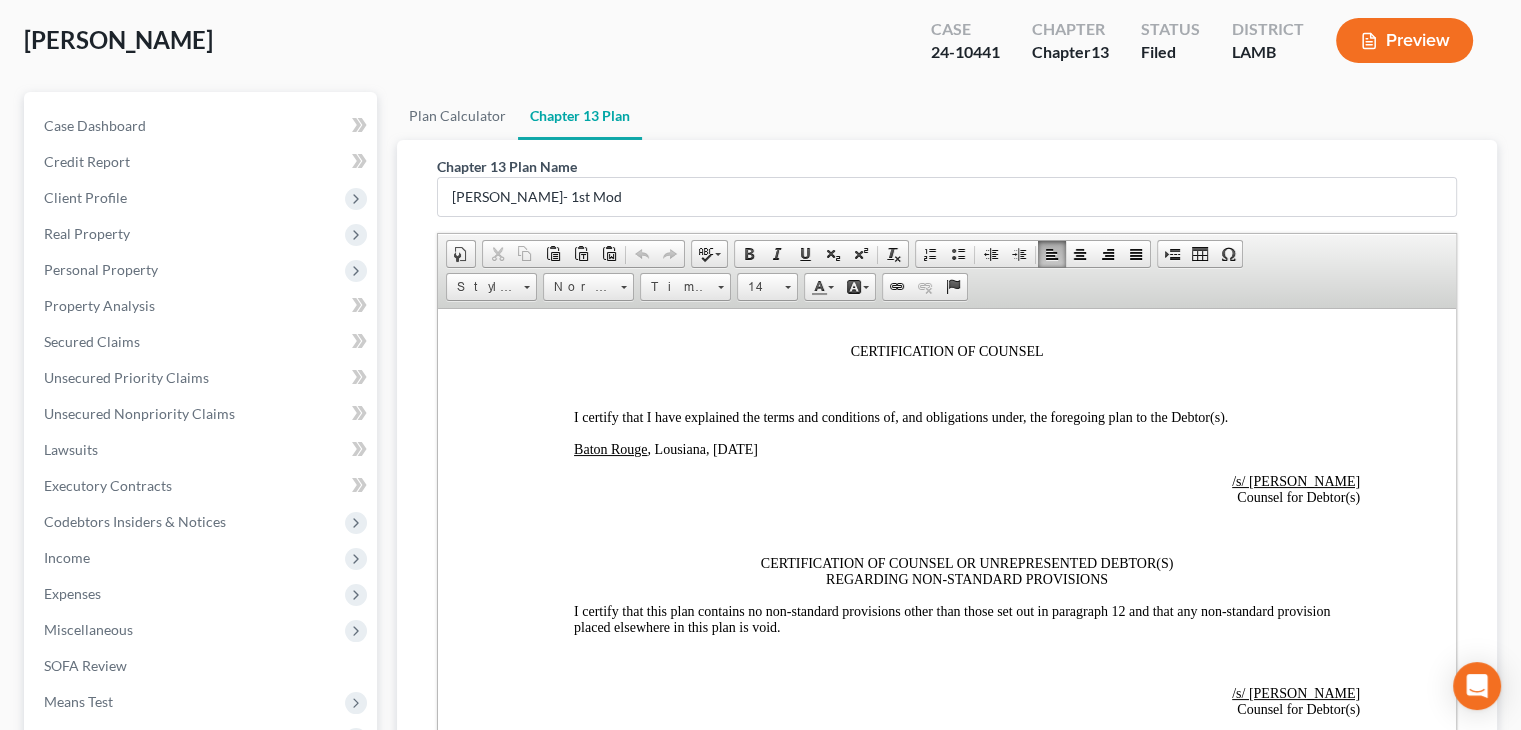 type 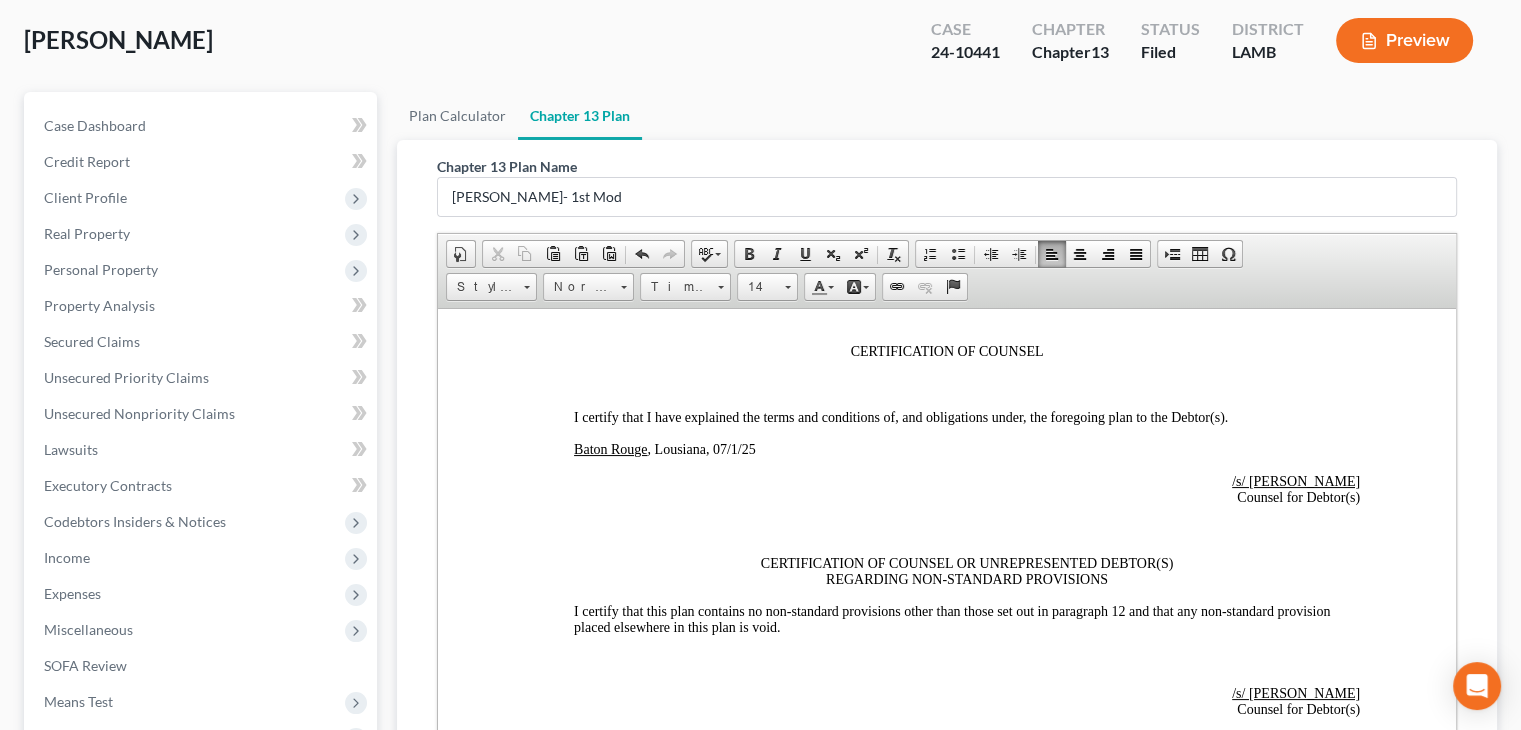 scroll, scrollTop: 4997, scrollLeft: 0, axis: vertical 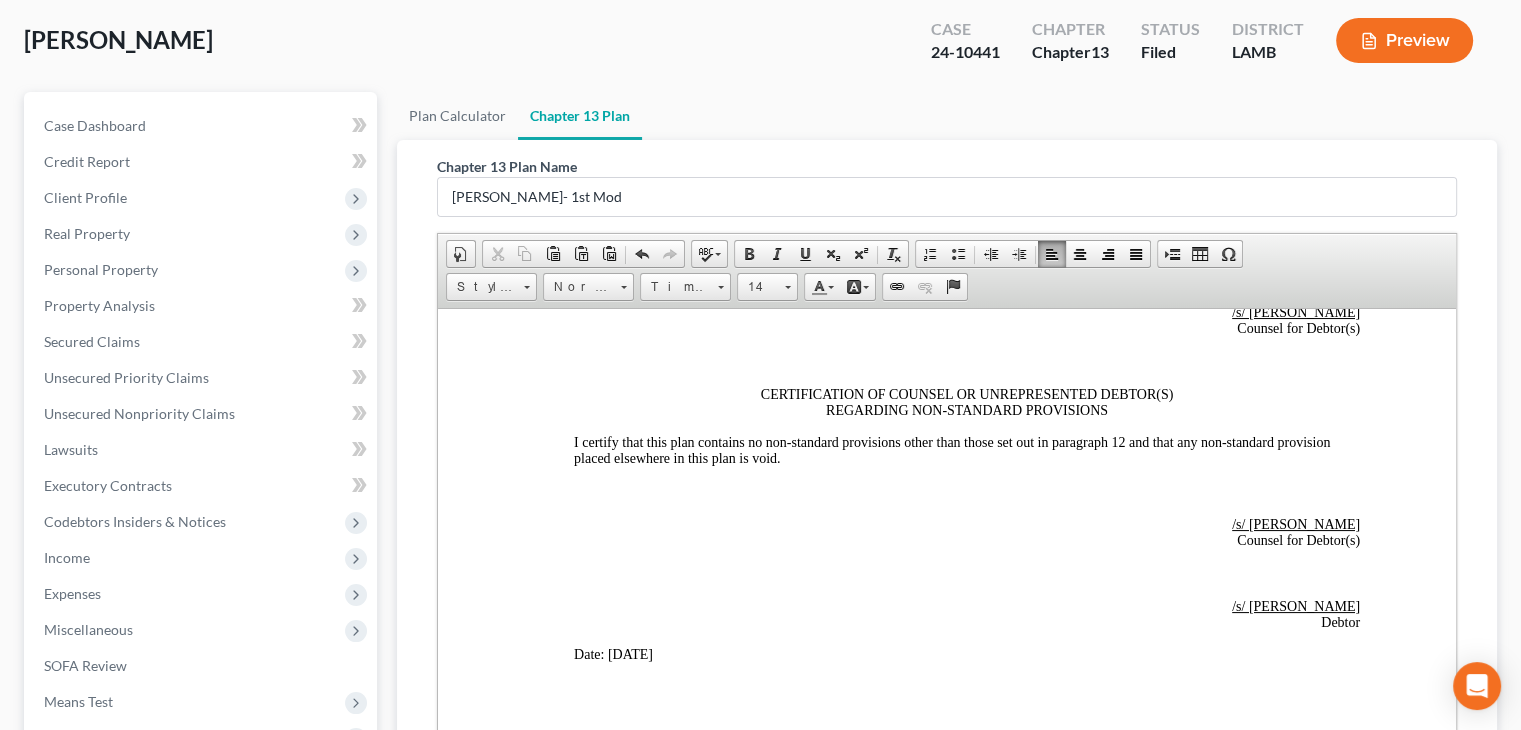 click on "Date: [DATE]" at bounding box center [613, 653] 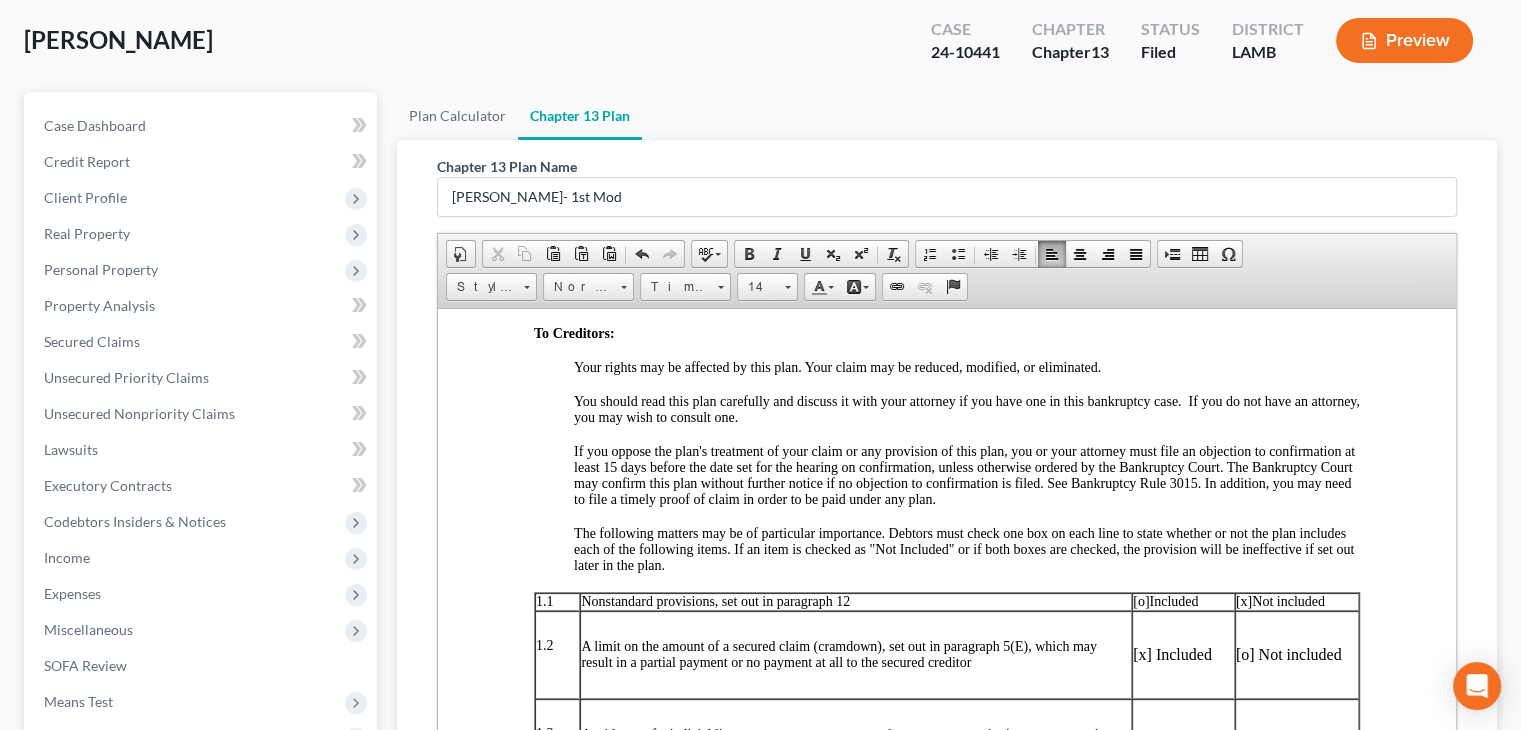 scroll, scrollTop: 97, scrollLeft: 0, axis: vertical 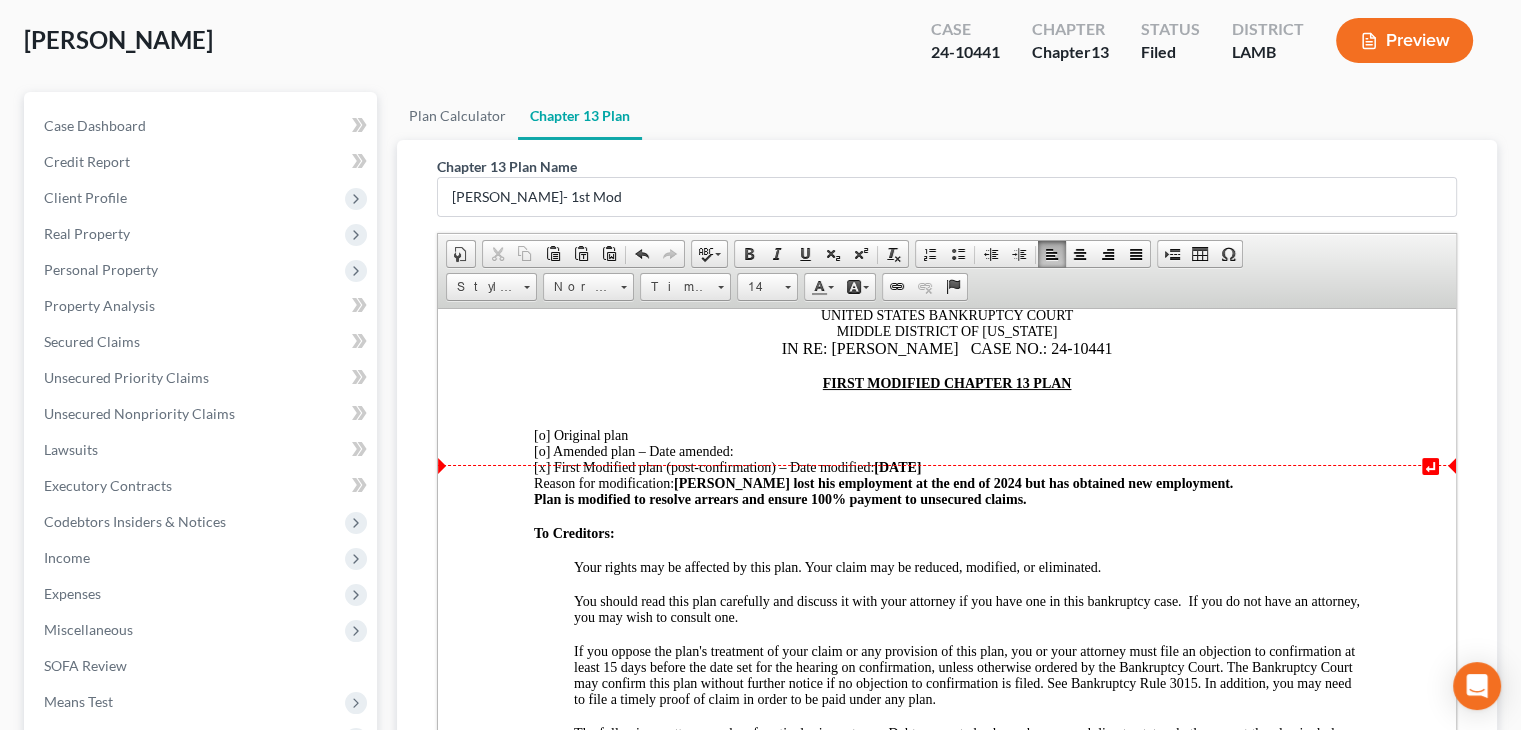 click on "[DATE]" at bounding box center (897, 466) 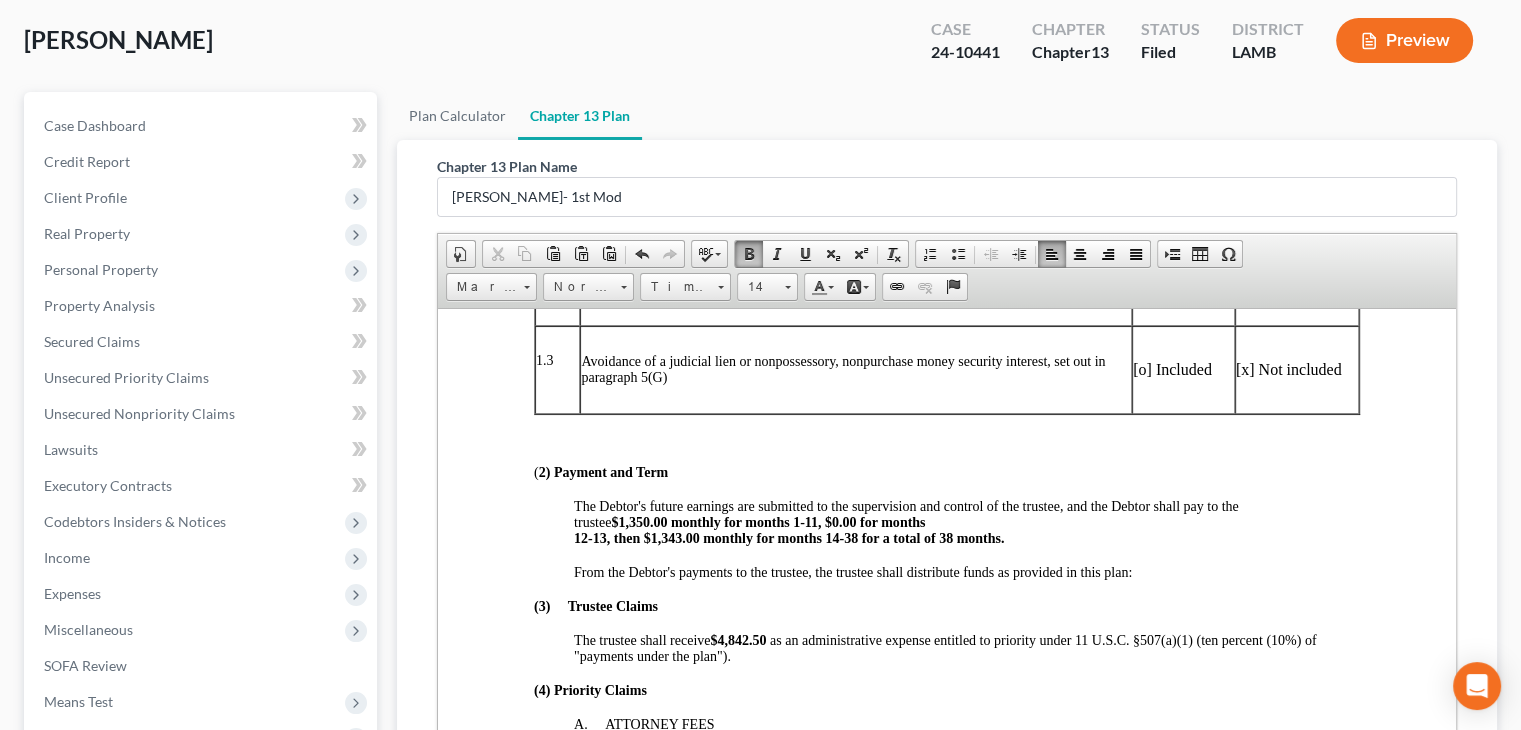 scroll, scrollTop: 697, scrollLeft: 0, axis: vertical 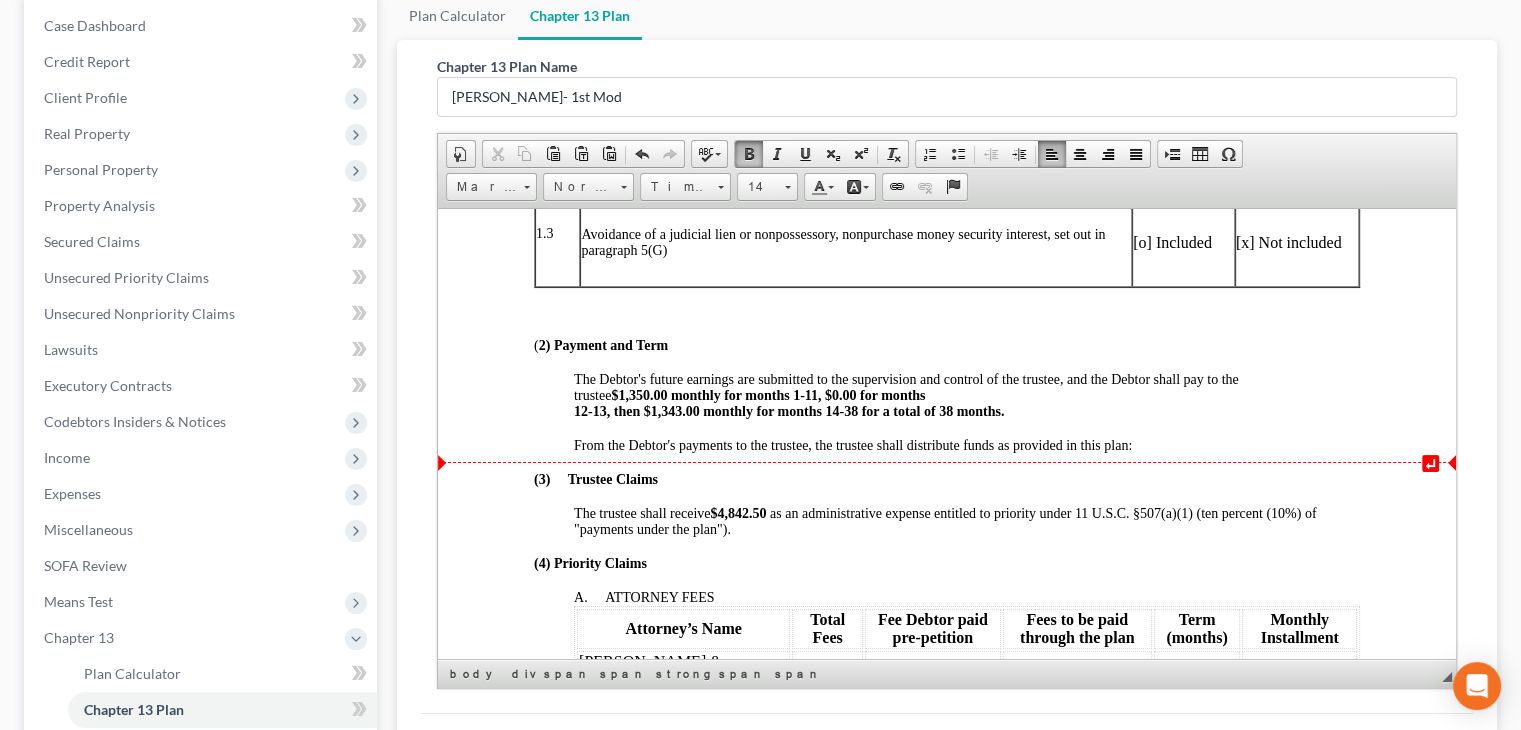 click at bounding box center [967, 428] 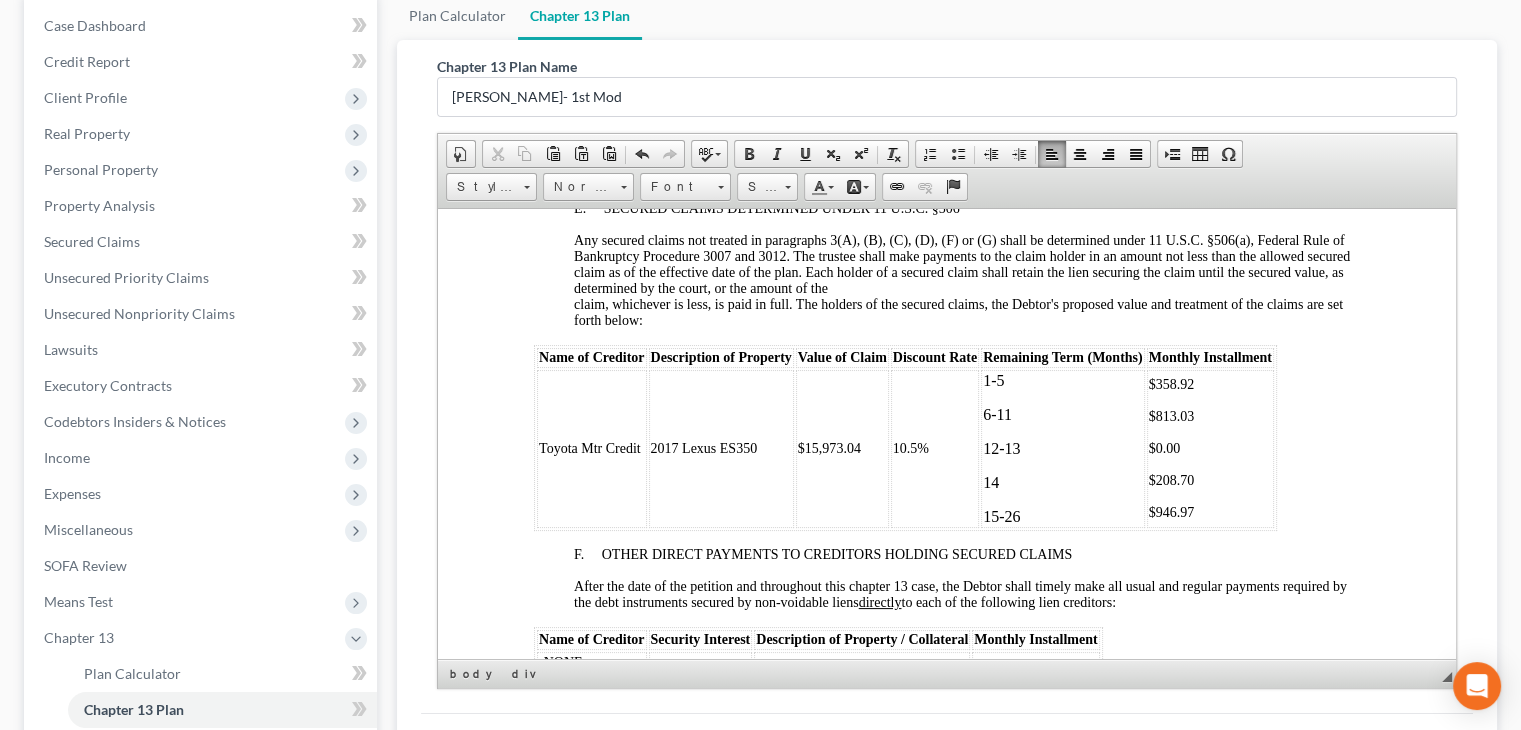 scroll, scrollTop: 3097, scrollLeft: 0, axis: vertical 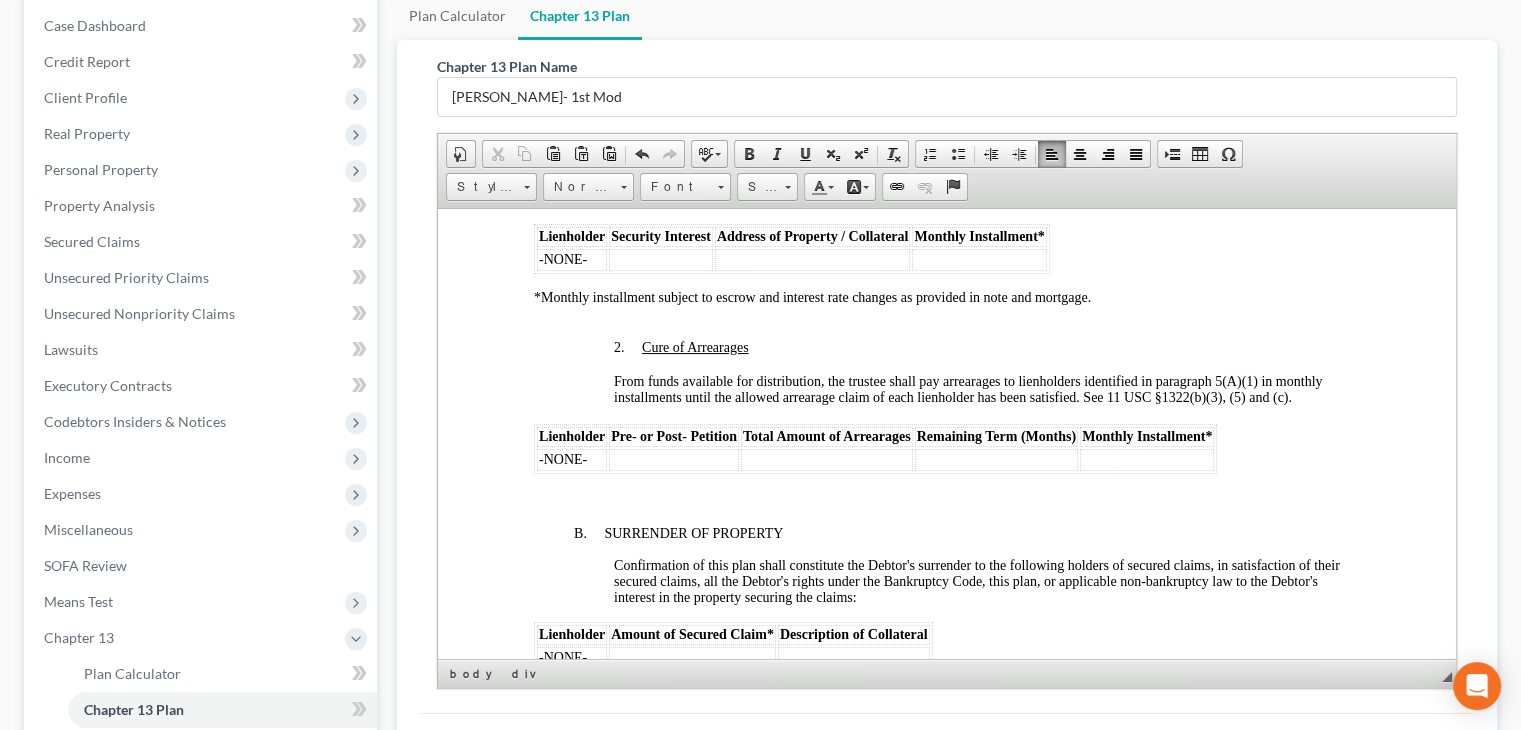 drag, startPoint x: 946, startPoint y: 515, endPoint x: 948, endPoint y: 250, distance: 265.00754 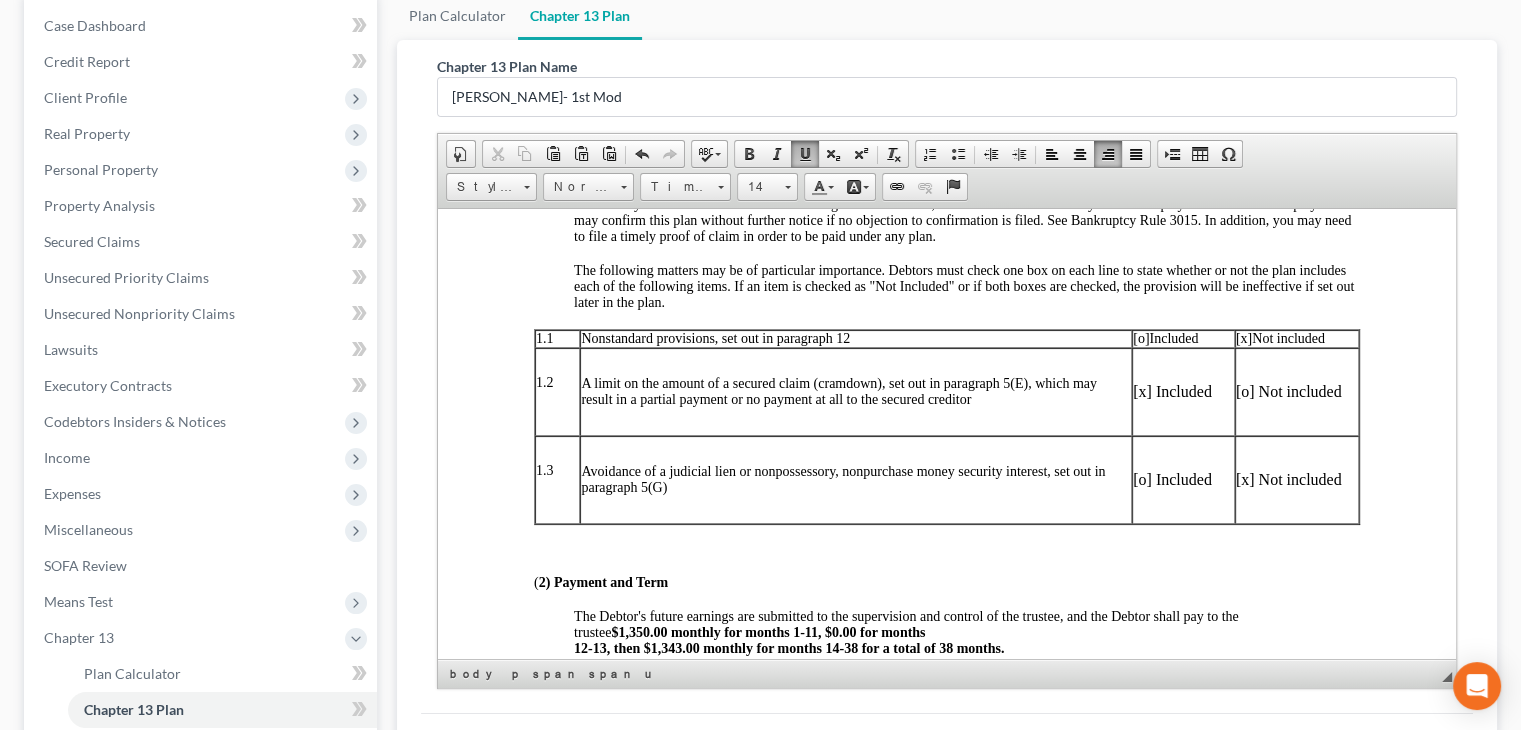 scroll, scrollTop: 0, scrollLeft: 0, axis: both 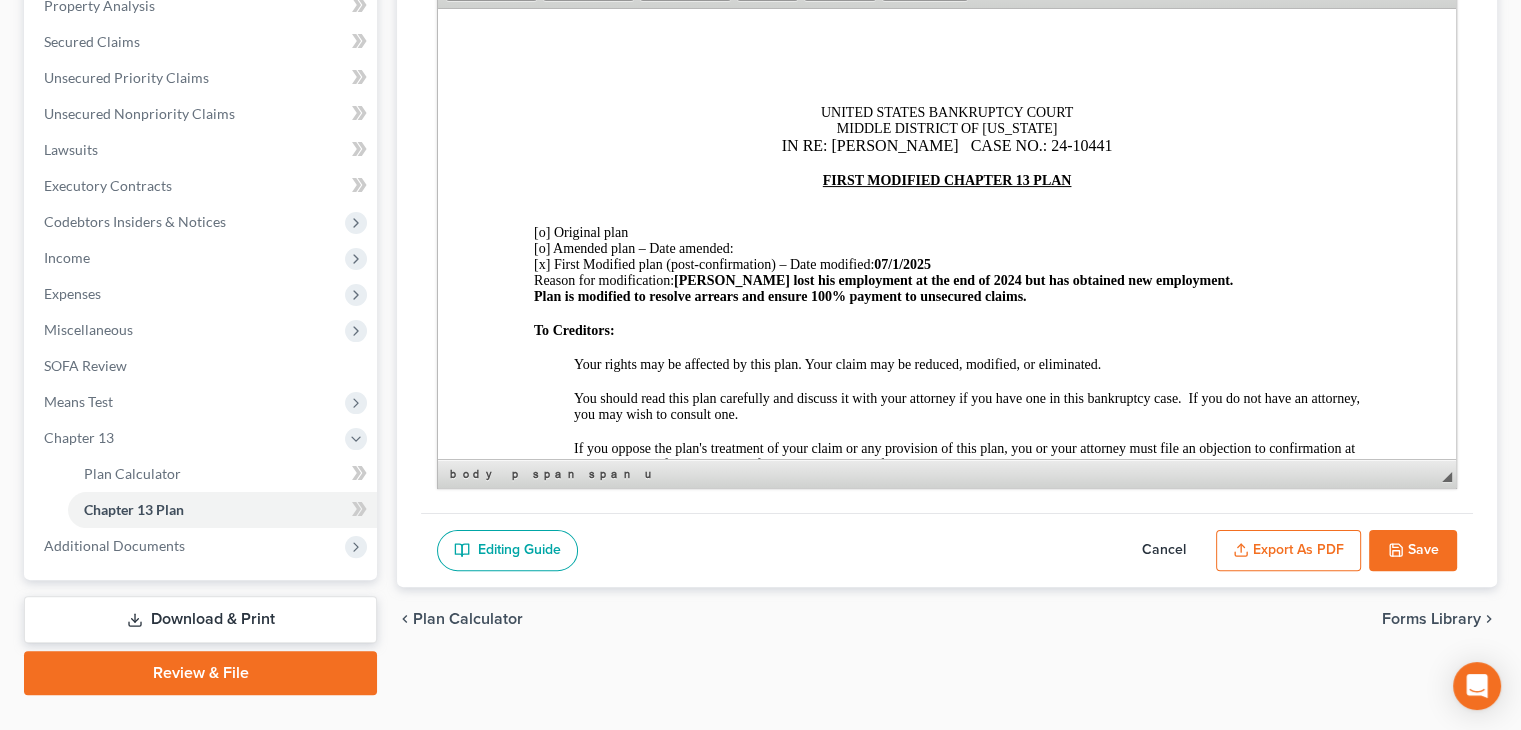 click on "Save" at bounding box center (1413, 551) 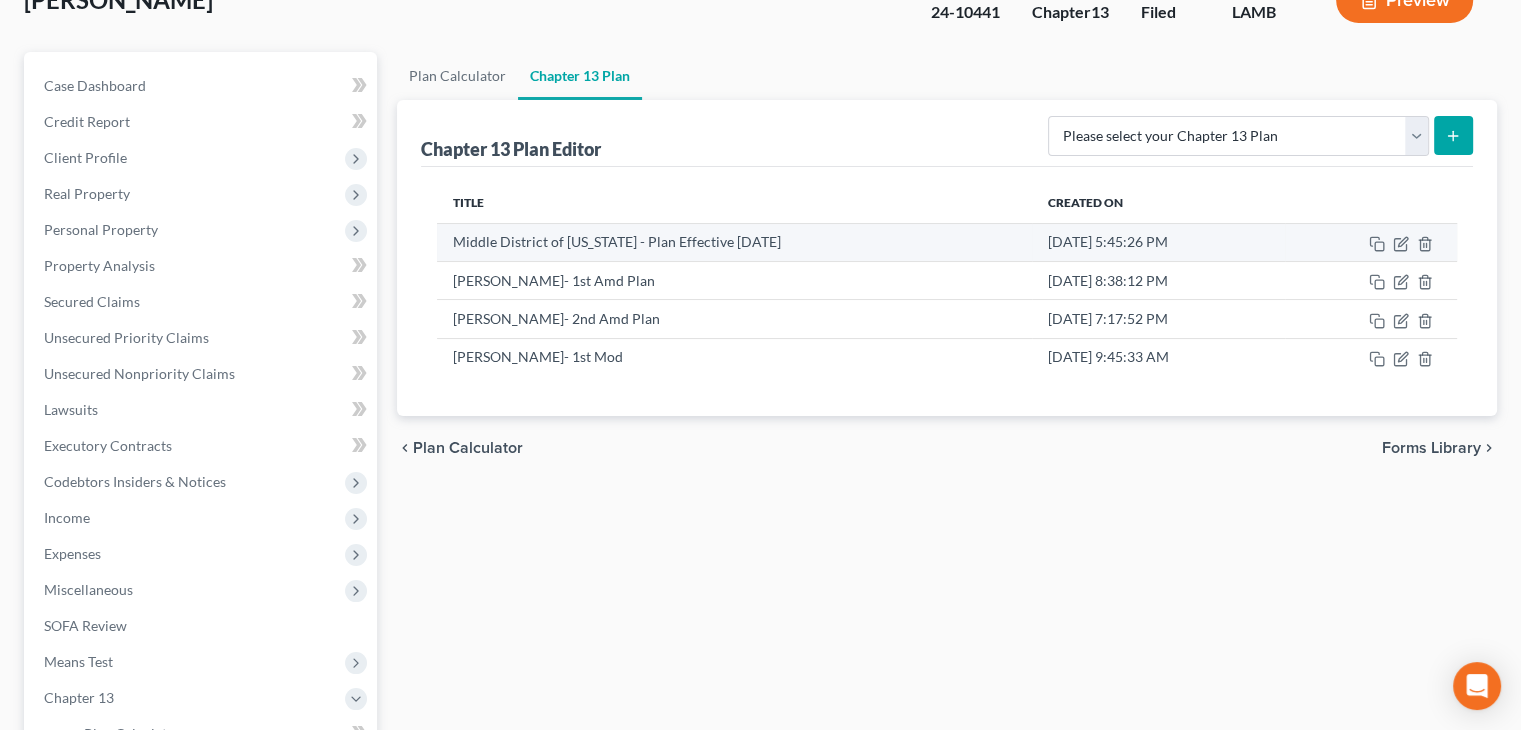 scroll, scrollTop: 0, scrollLeft: 0, axis: both 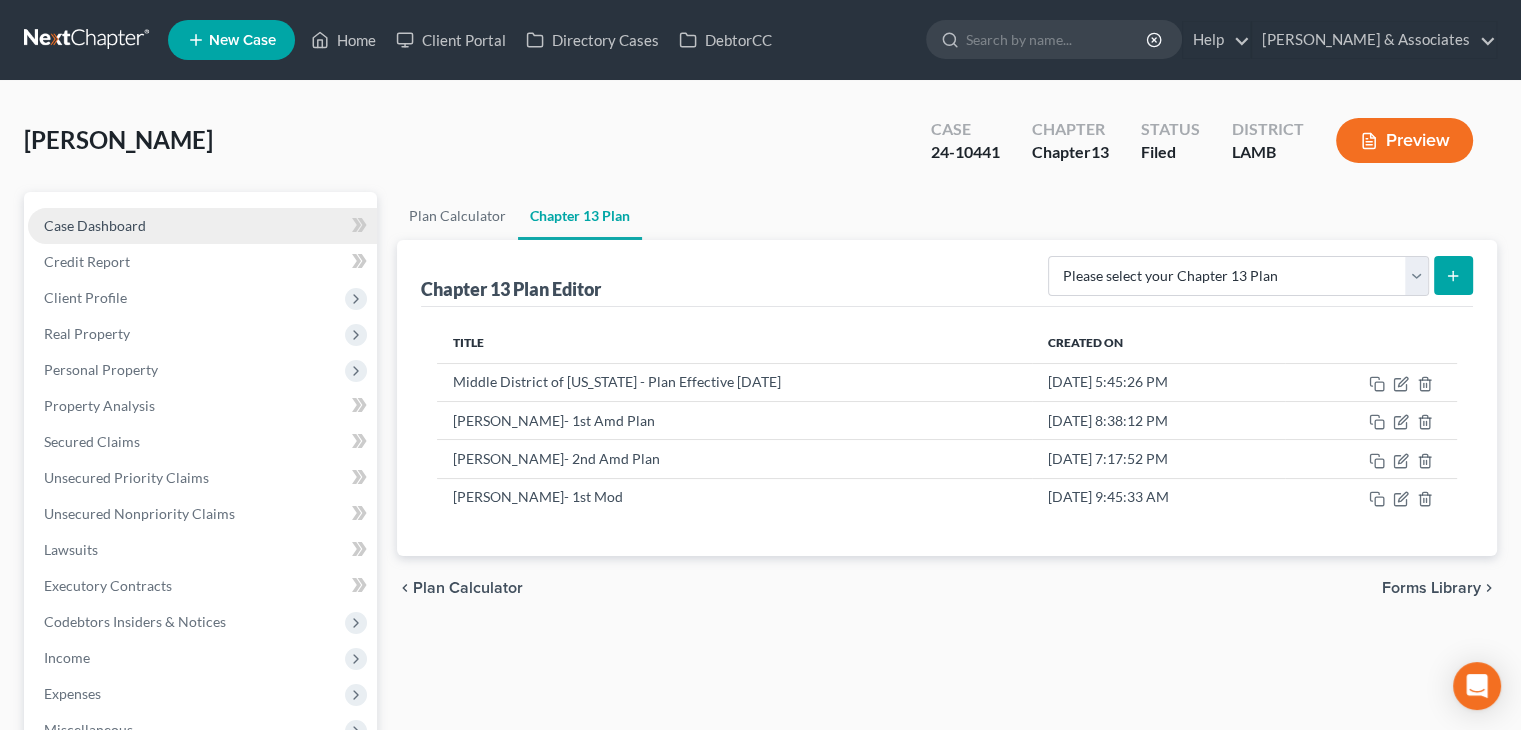 click on "Case Dashboard" at bounding box center [202, 226] 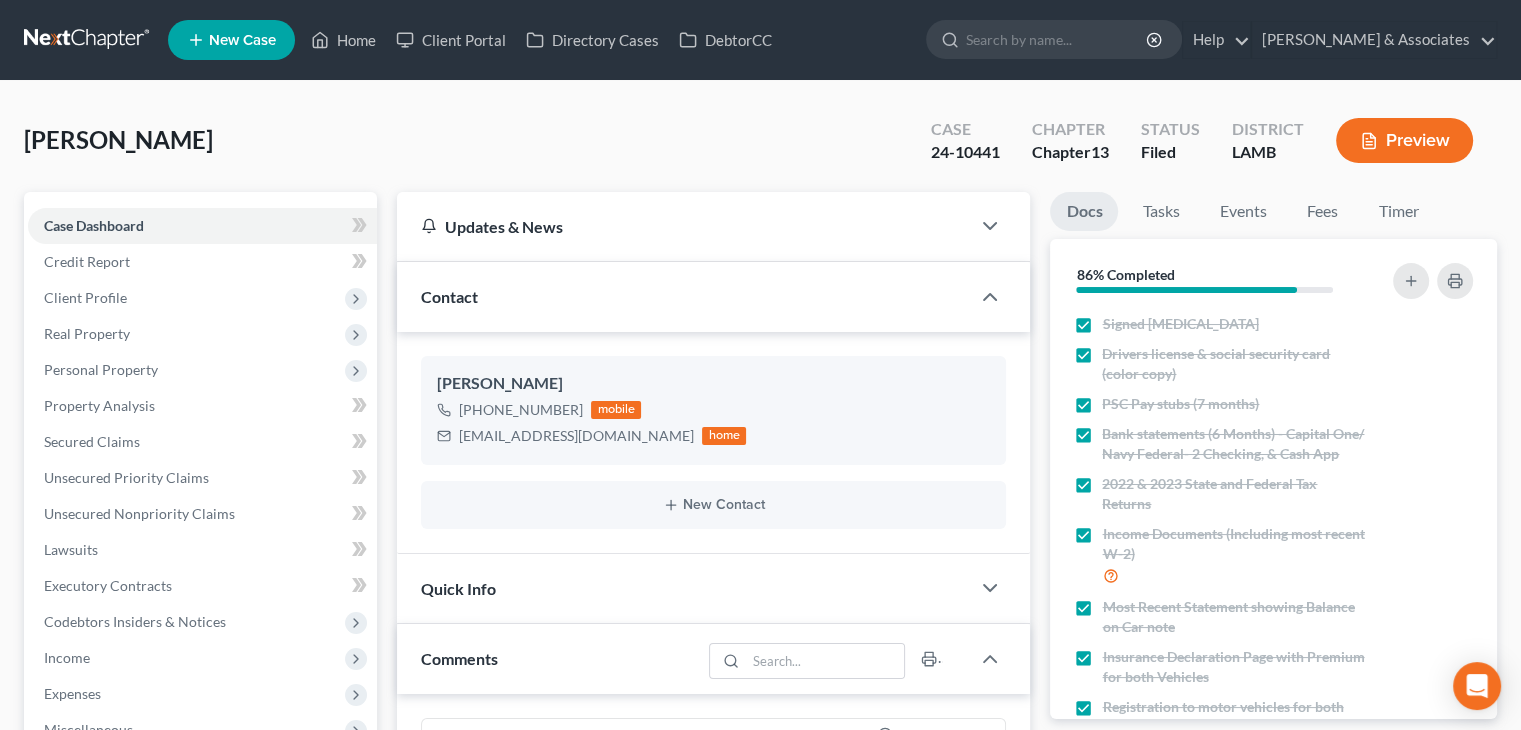 scroll, scrollTop: 900, scrollLeft: 0, axis: vertical 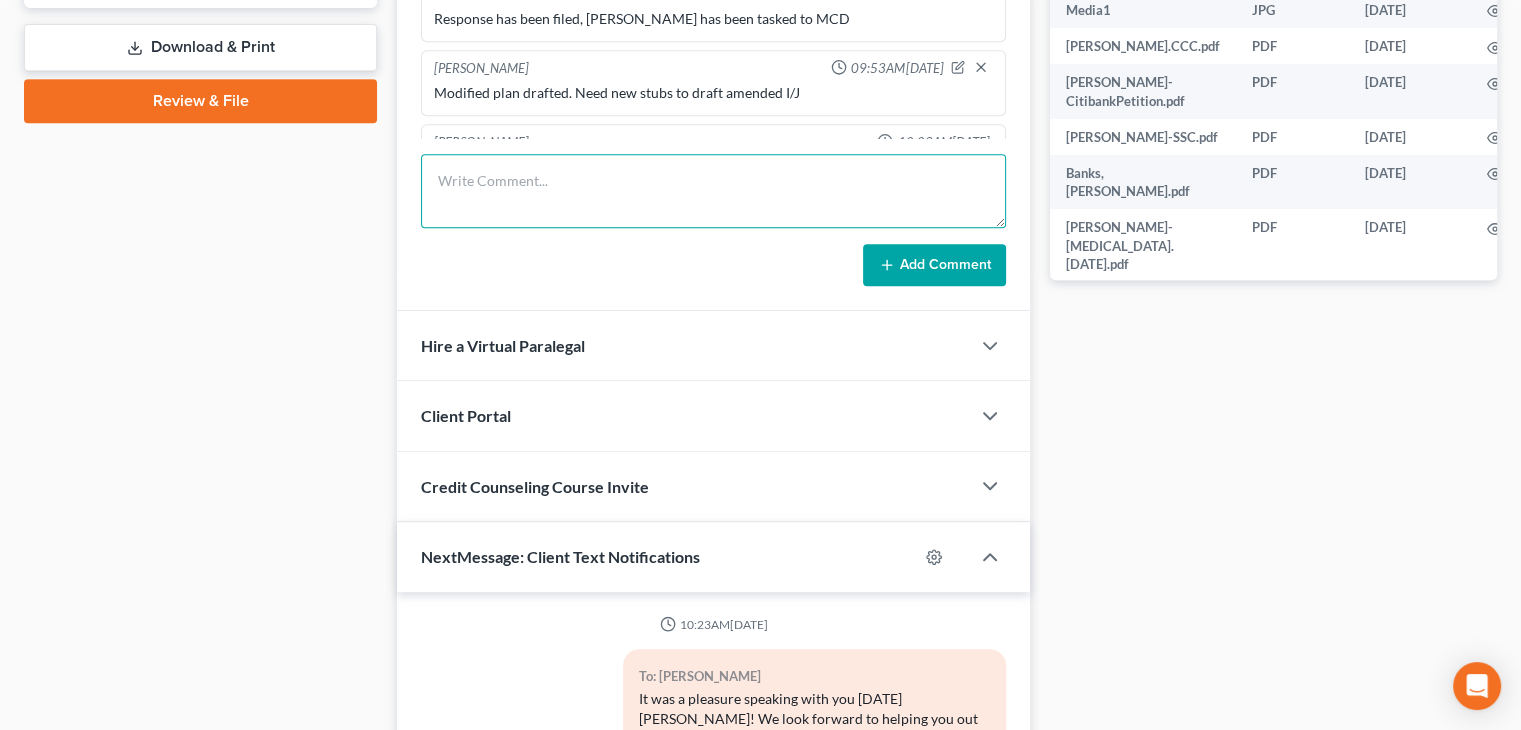 click at bounding box center (713, 191) 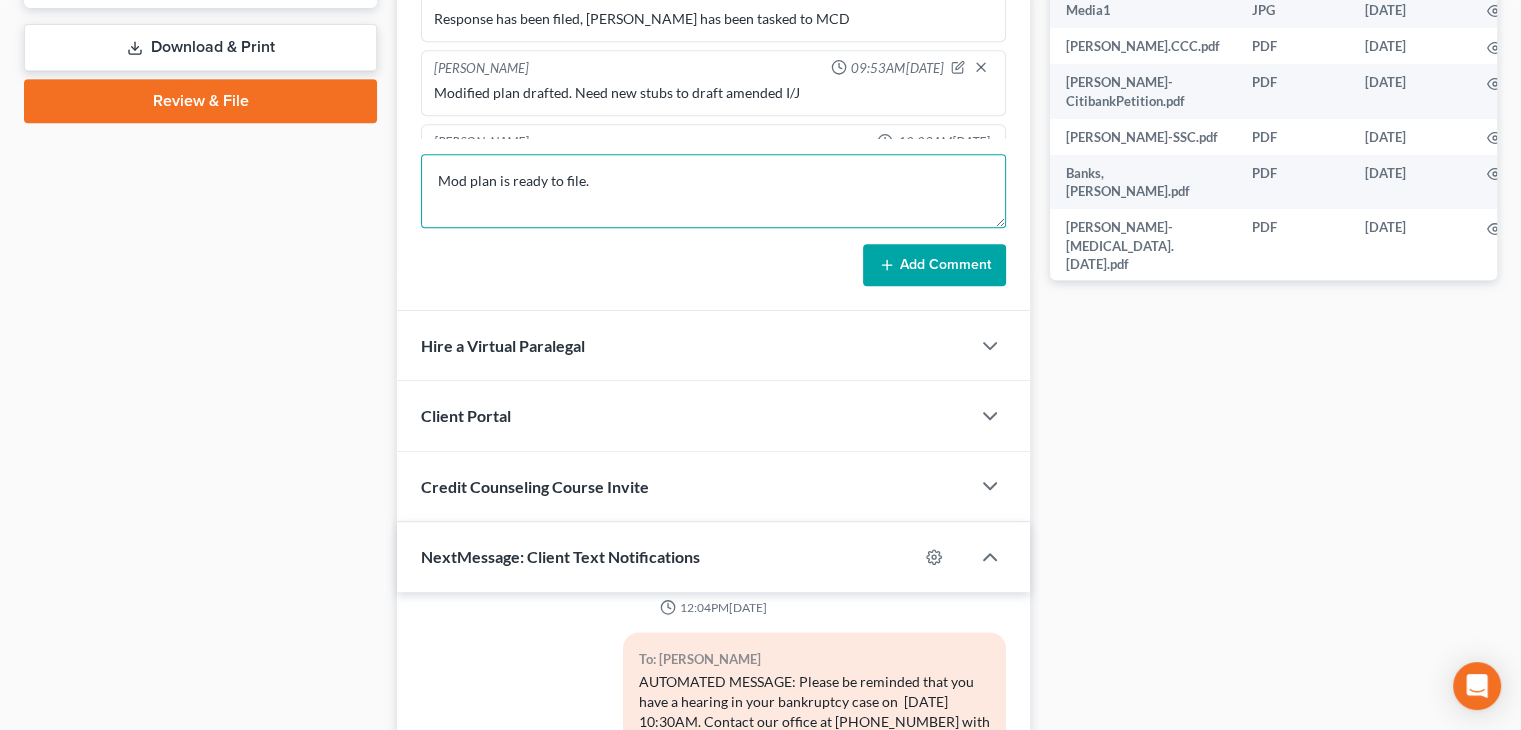 type on "Mod plan is ready to file." 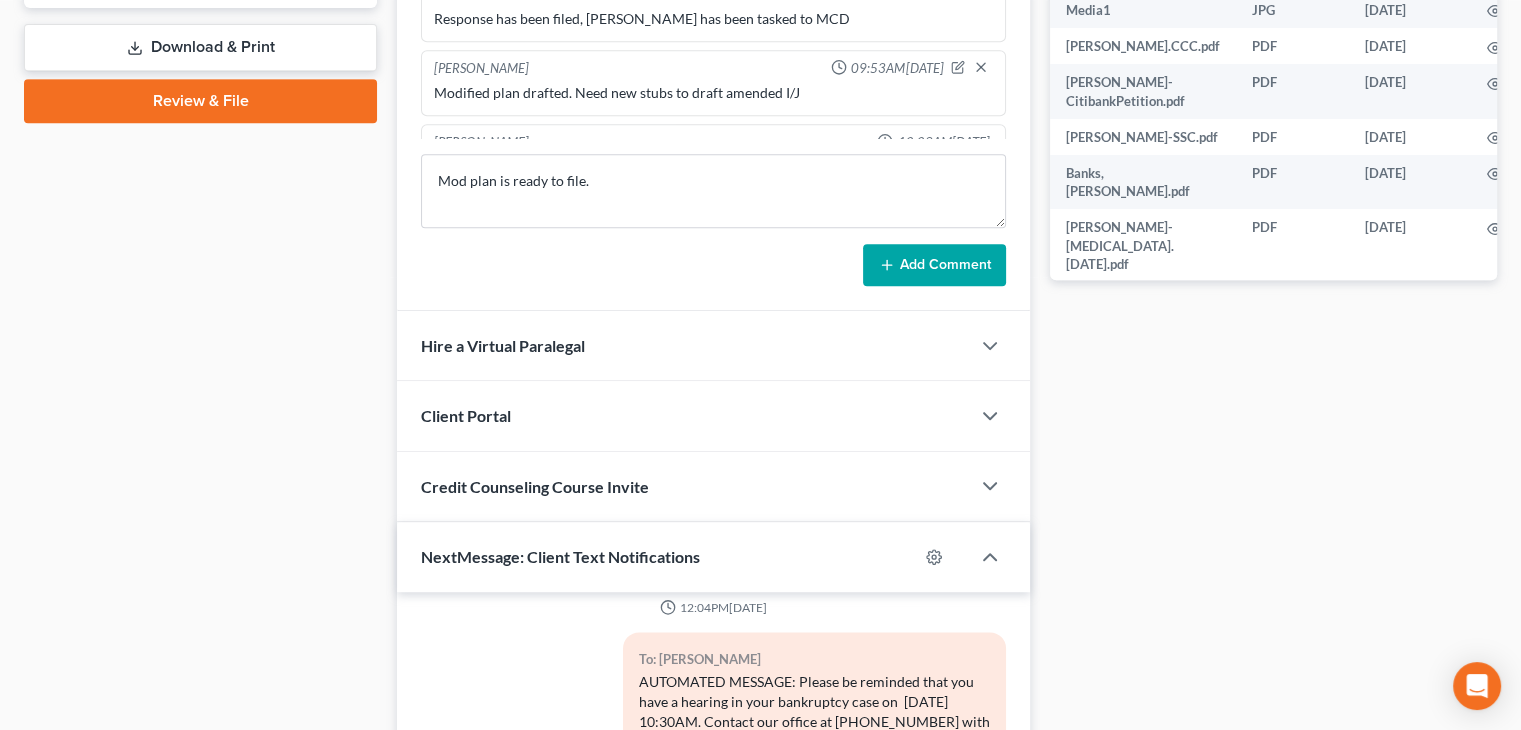 click on "Add Comment" at bounding box center (934, 265) 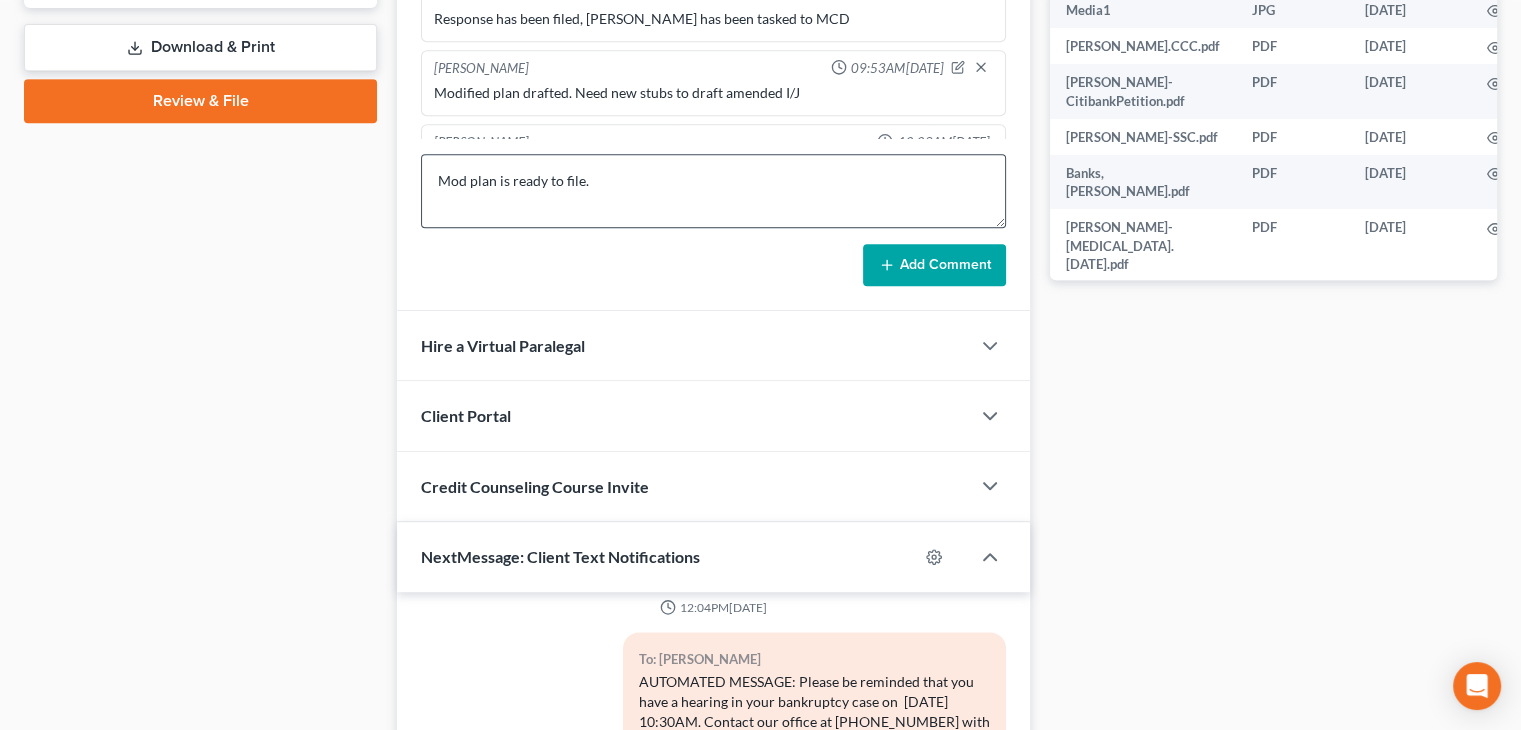 type 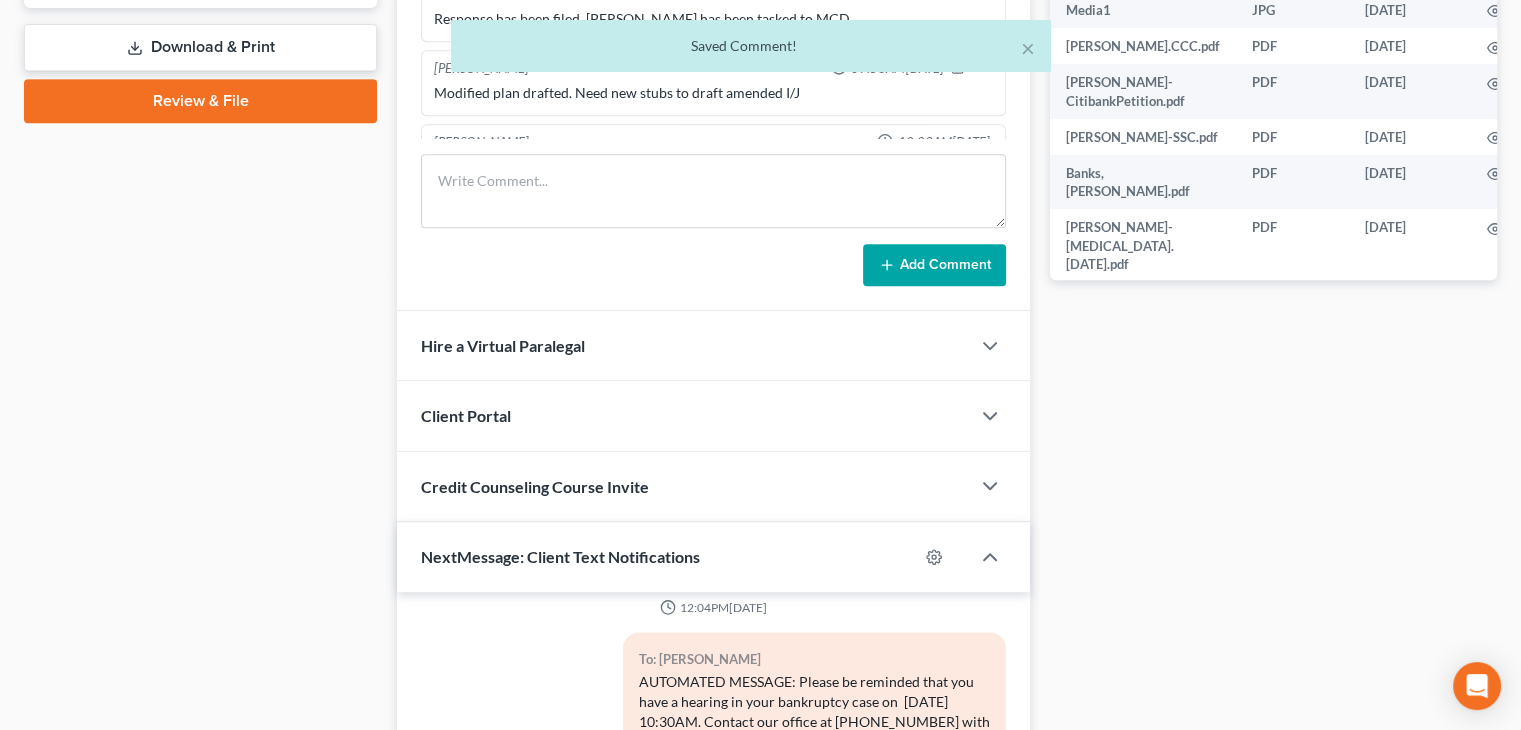 scroll, scrollTop: 2353, scrollLeft: 0, axis: vertical 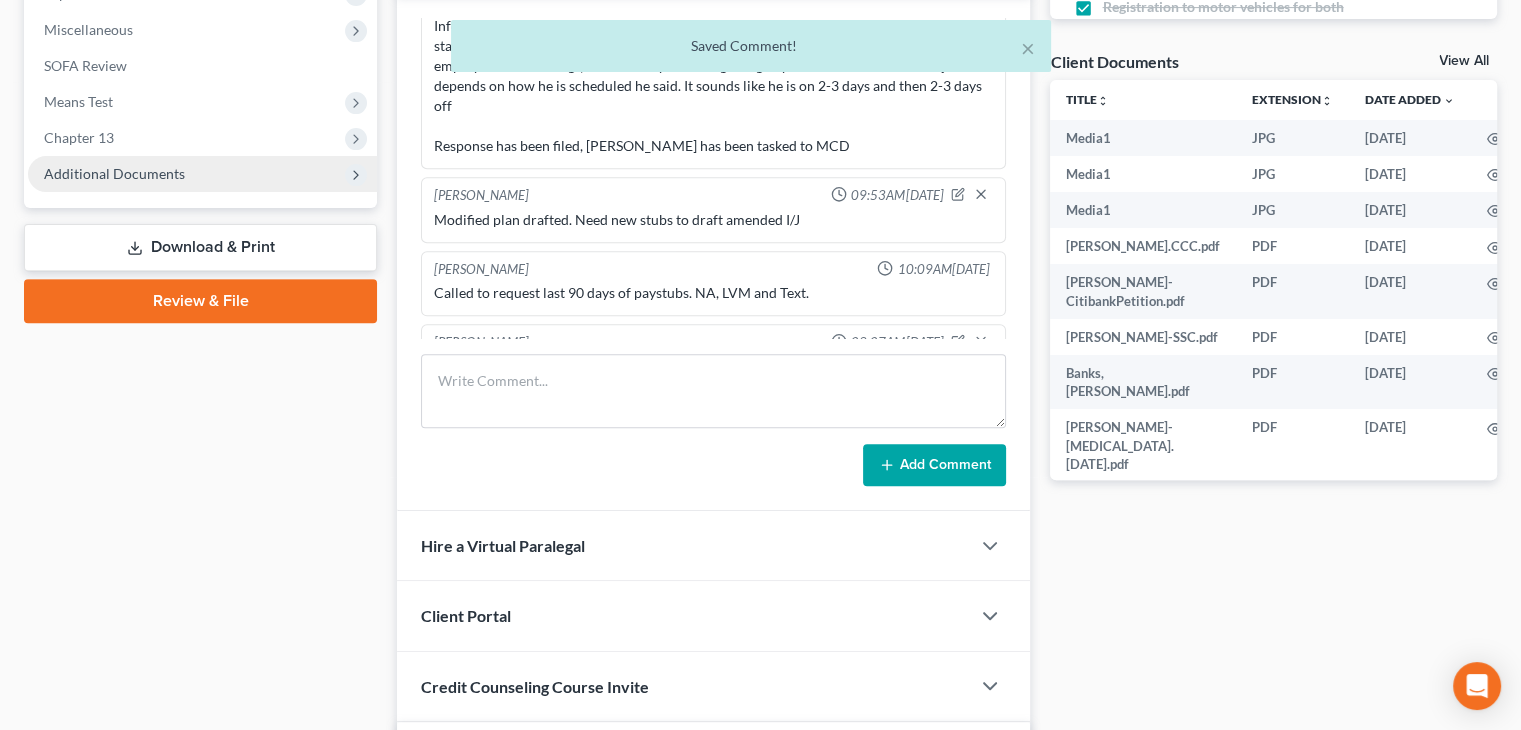 click on "Additional Documents" at bounding box center (202, 174) 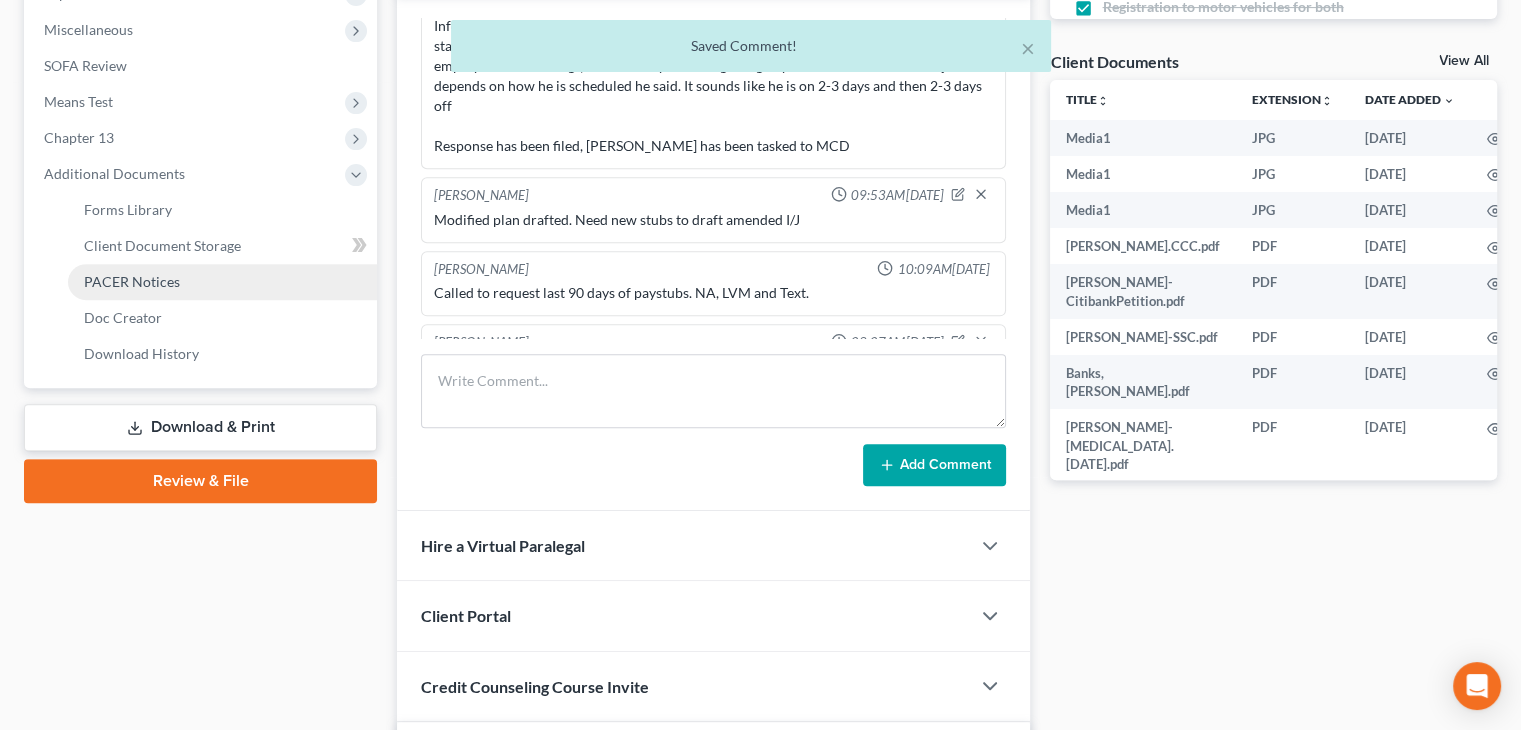 click on "PACER Notices" at bounding box center (222, 282) 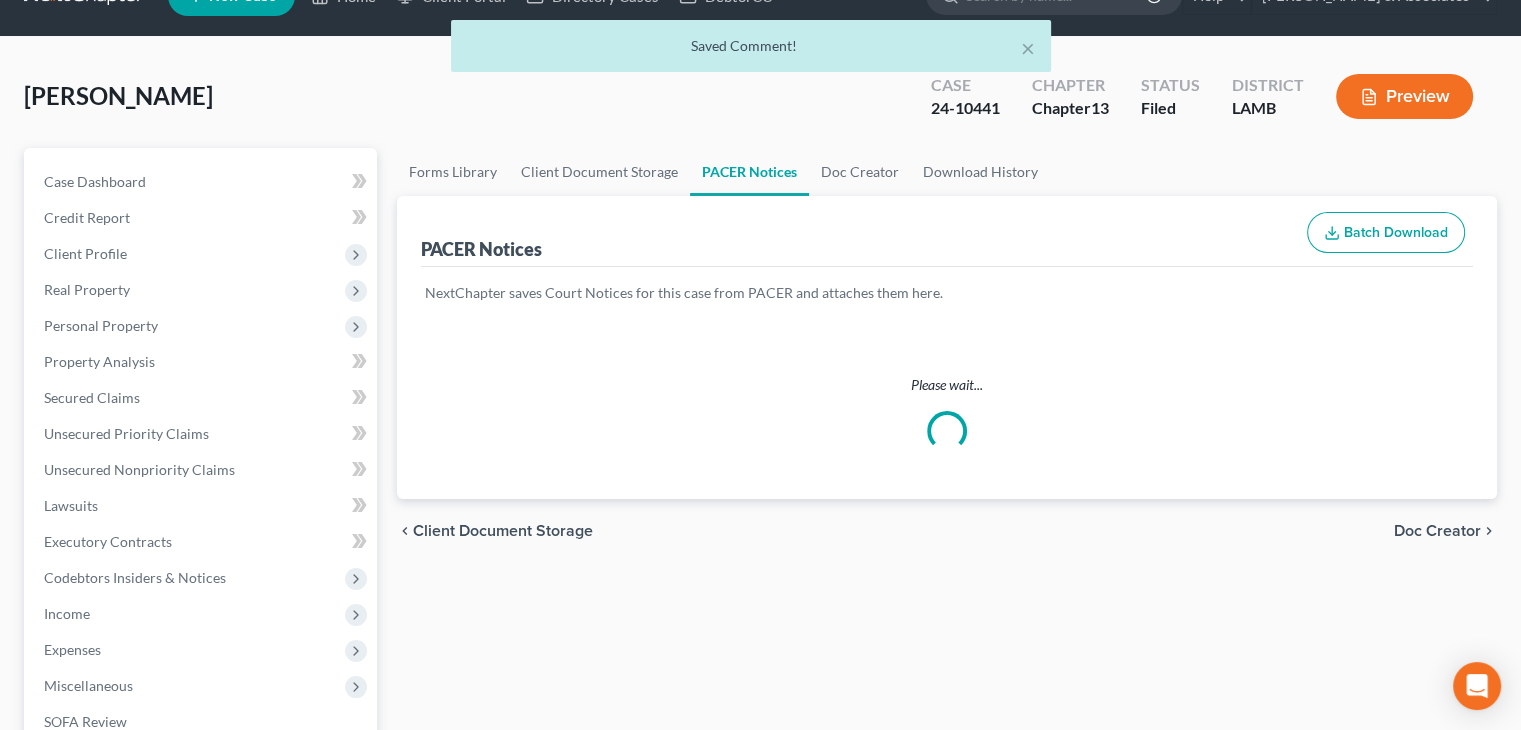 scroll, scrollTop: 0, scrollLeft: 0, axis: both 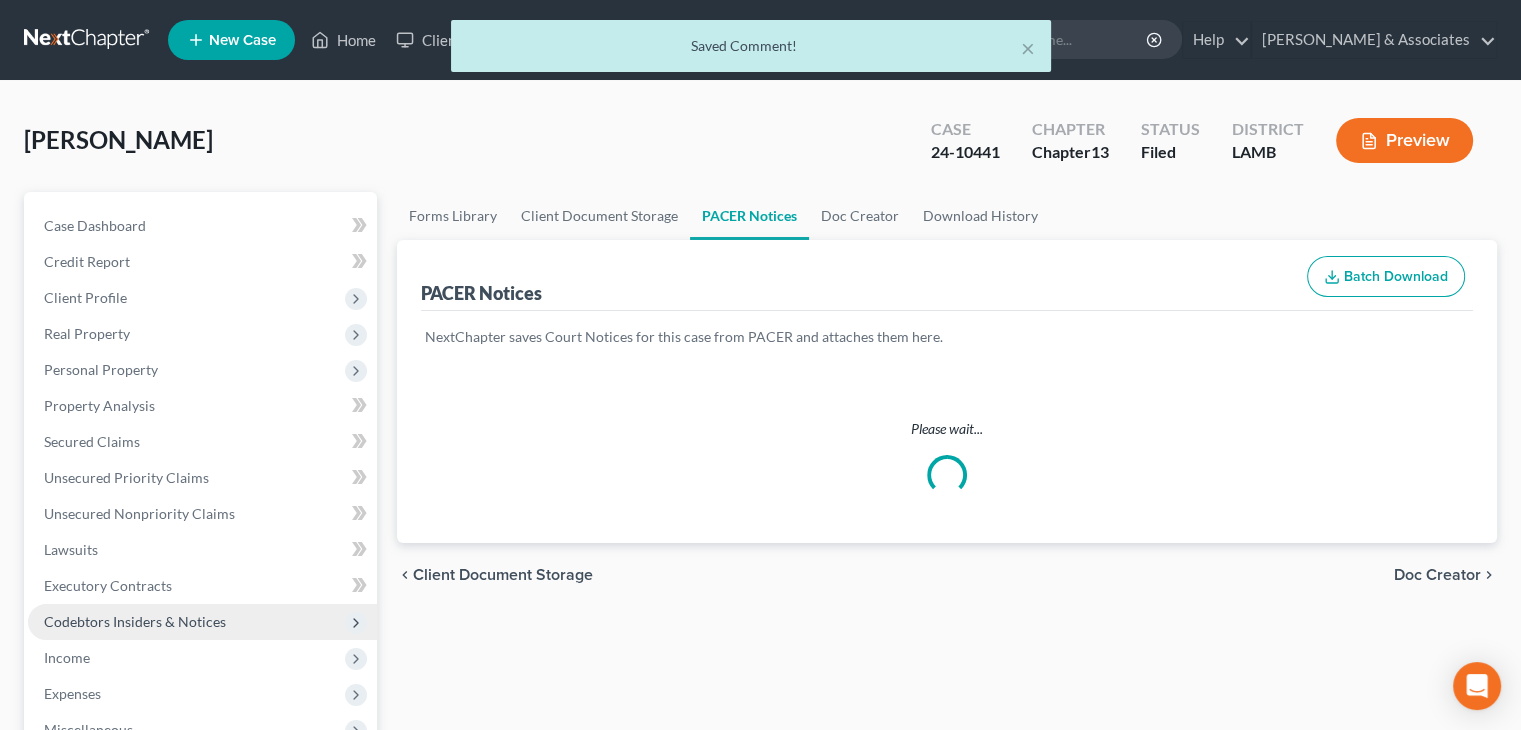 click on "×" at bounding box center (1028, 48) 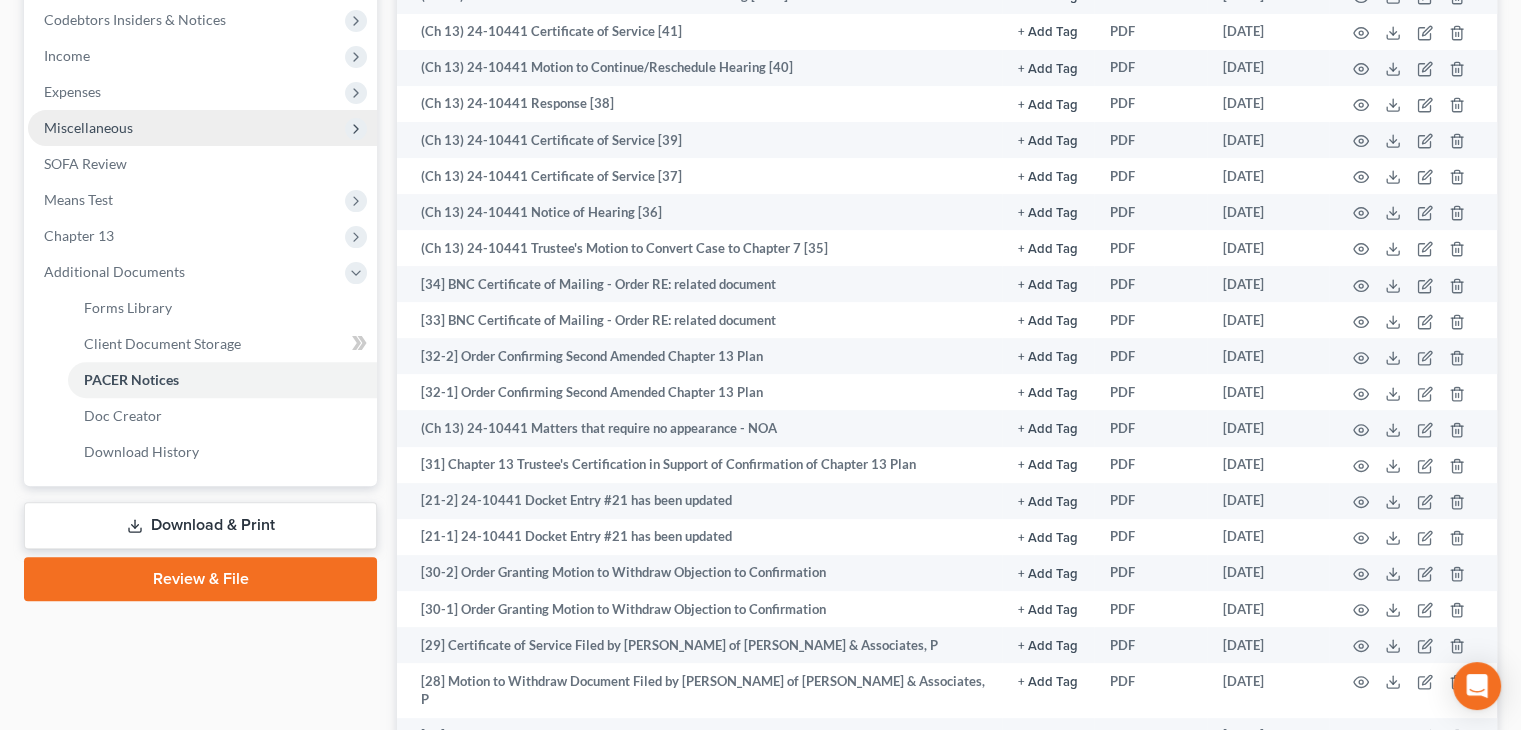 scroll, scrollTop: 600, scrollLeft: 0, axis: vertical 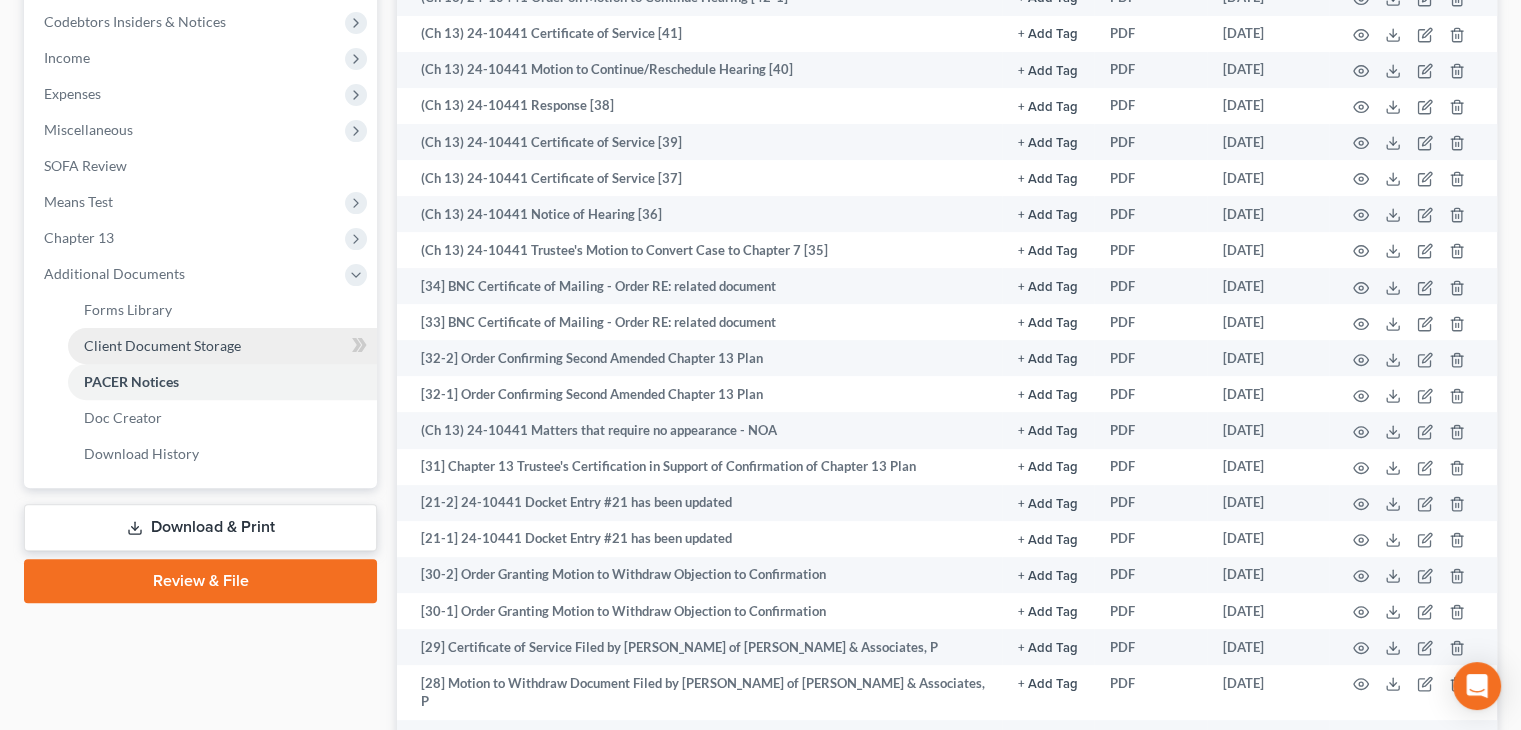 click on "Client Document Storage" at bounding box center [162, 345] 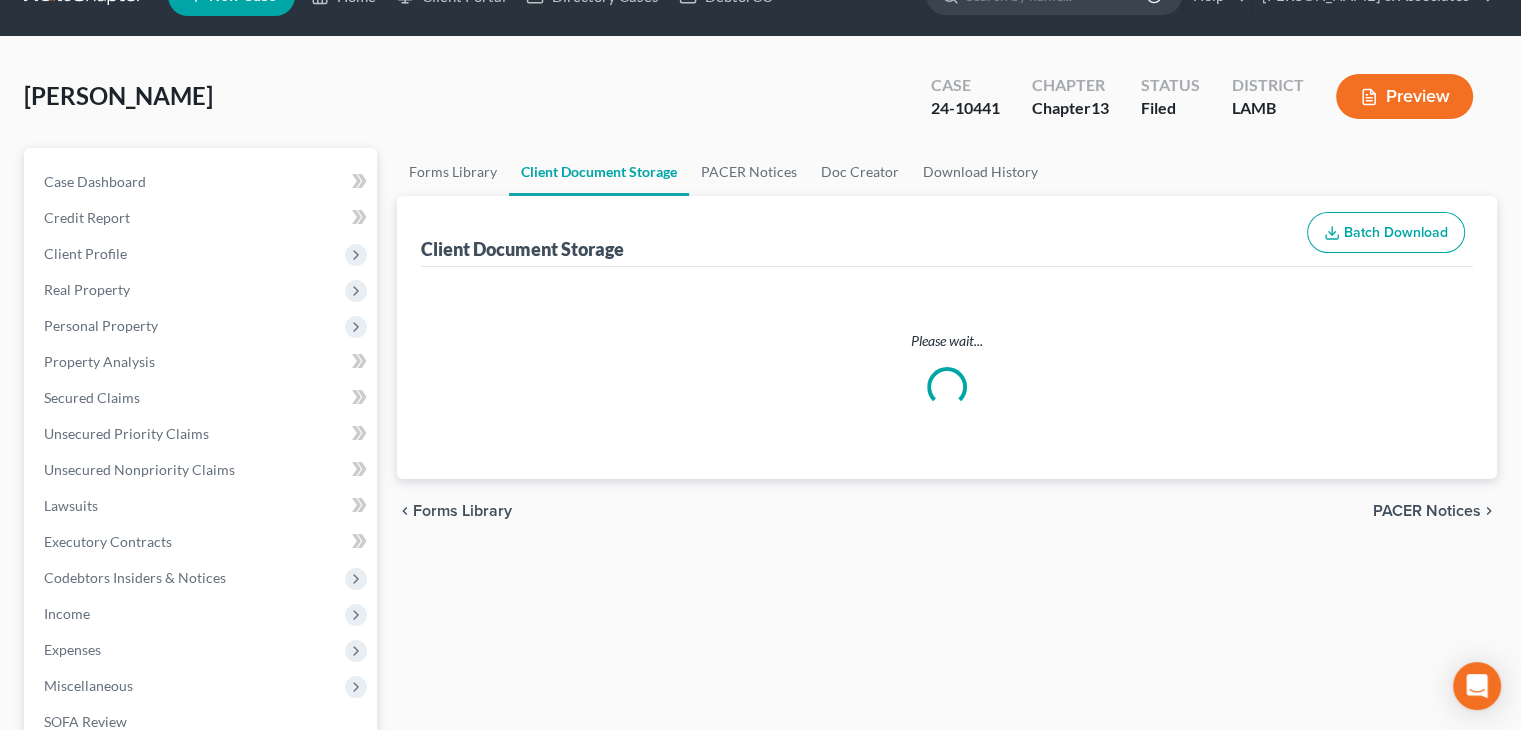 scroll, scrollTop: 0, scrollLeft: 0, axis: both 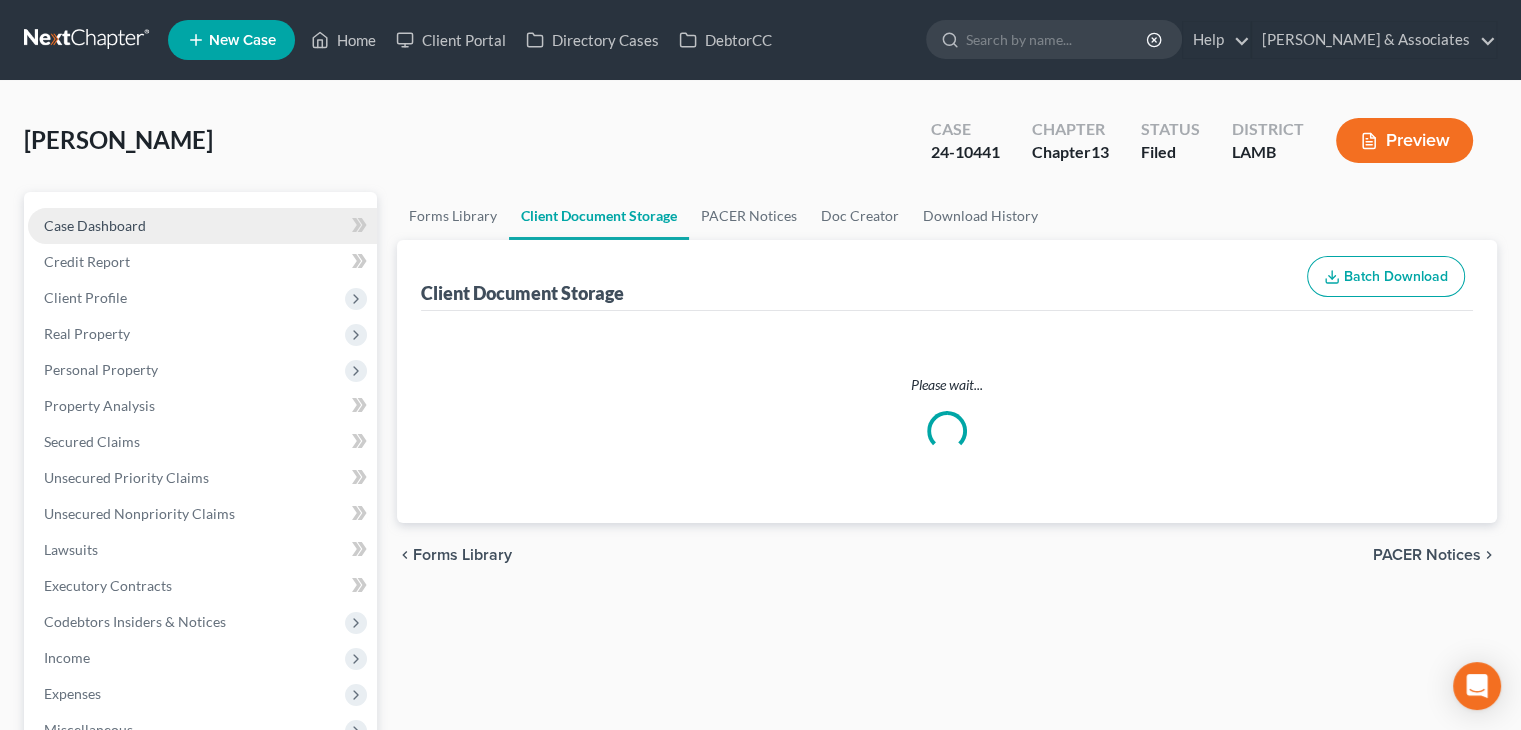 select on "13" 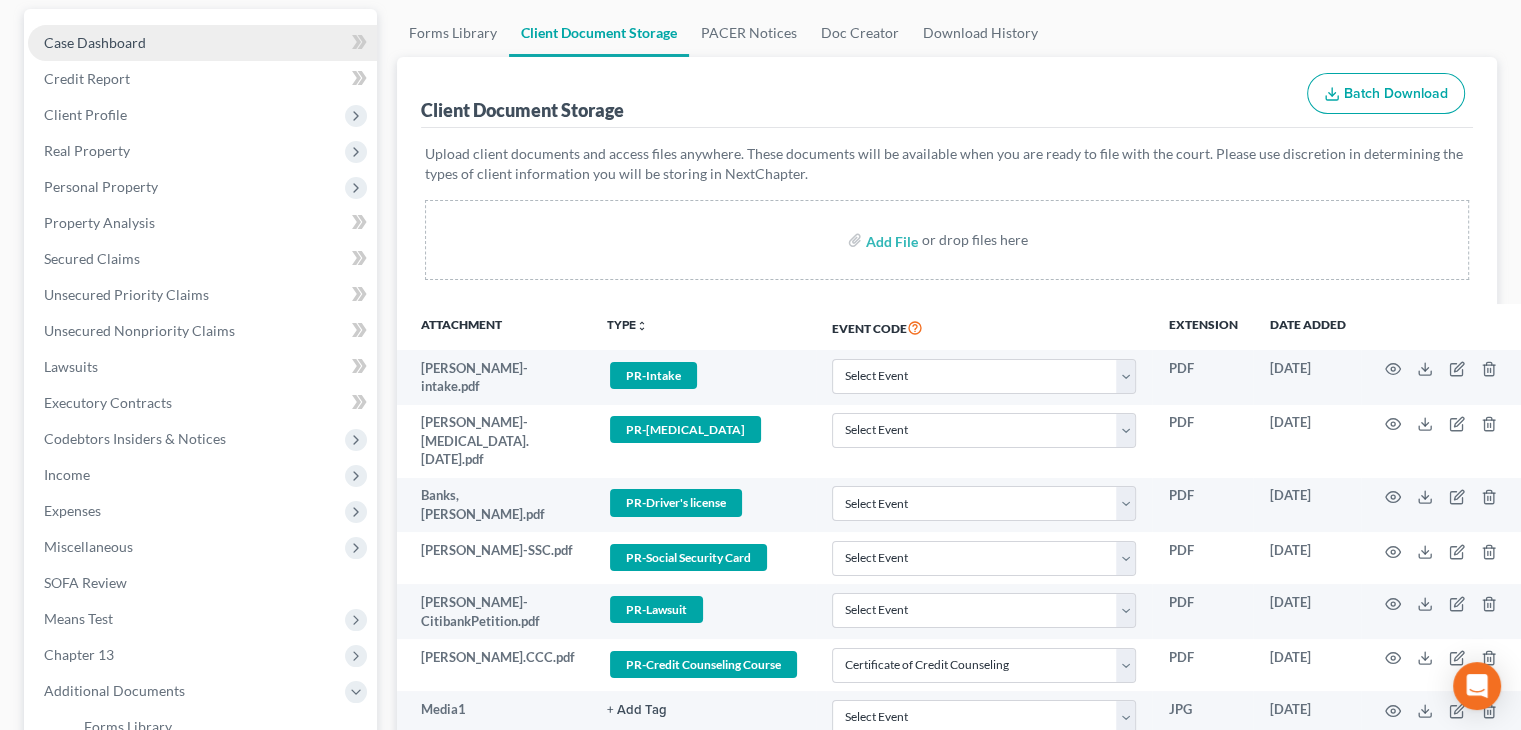 scroll, scrollTop: 0, scrollLeft: 0, axis: both 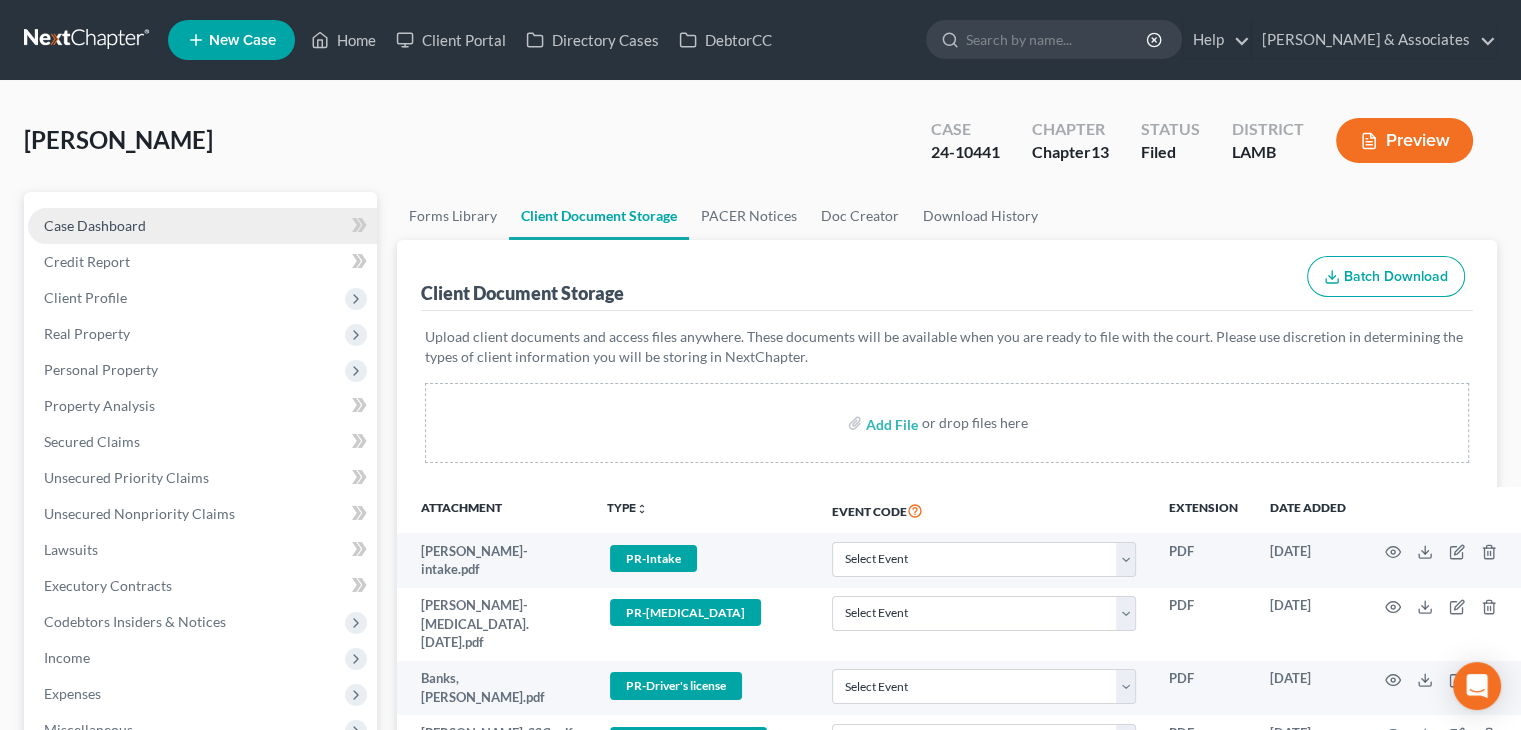 click on "Case Dashboard" at bounding box center [95, 225] 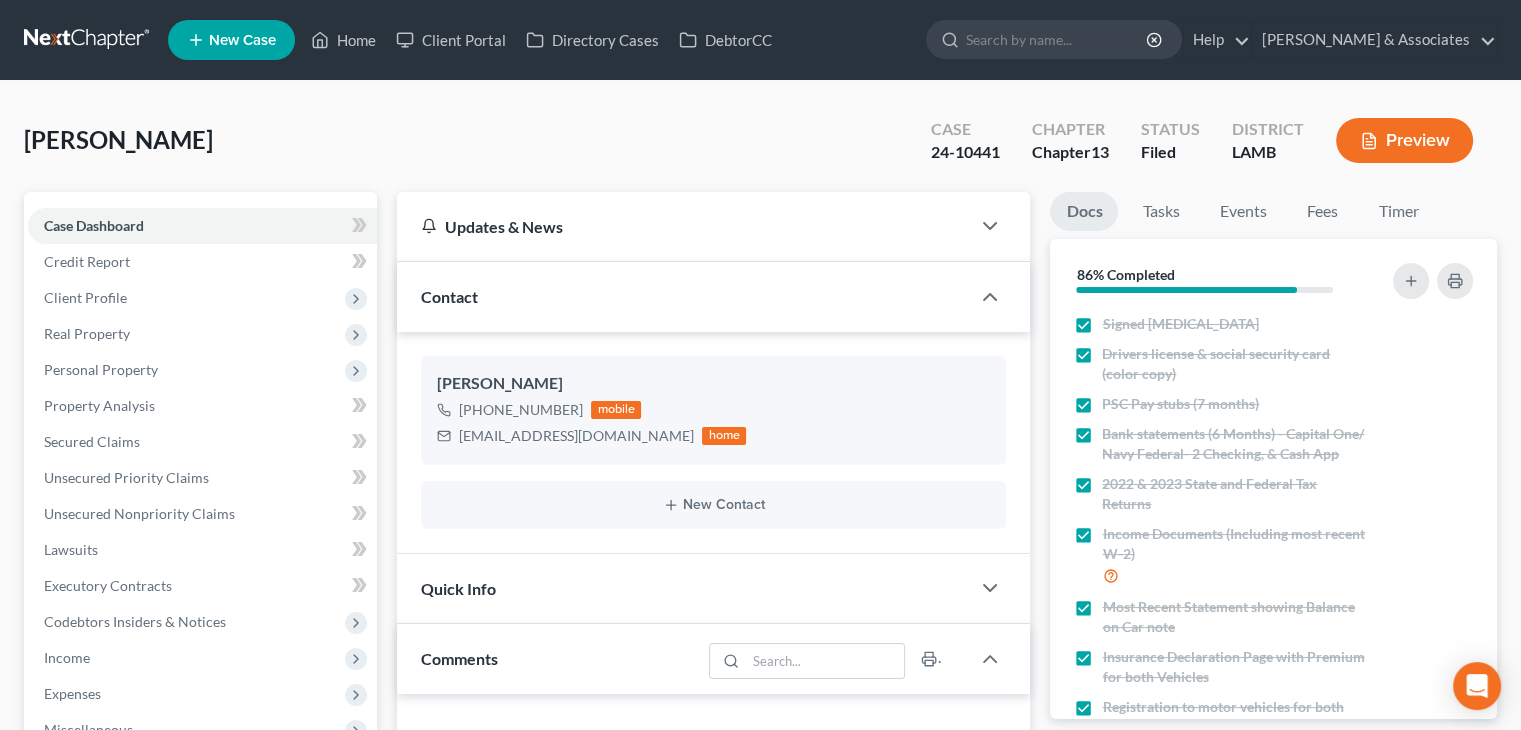 scroll, scrollTop: 338, scrollLeft: 0, axis: vertical 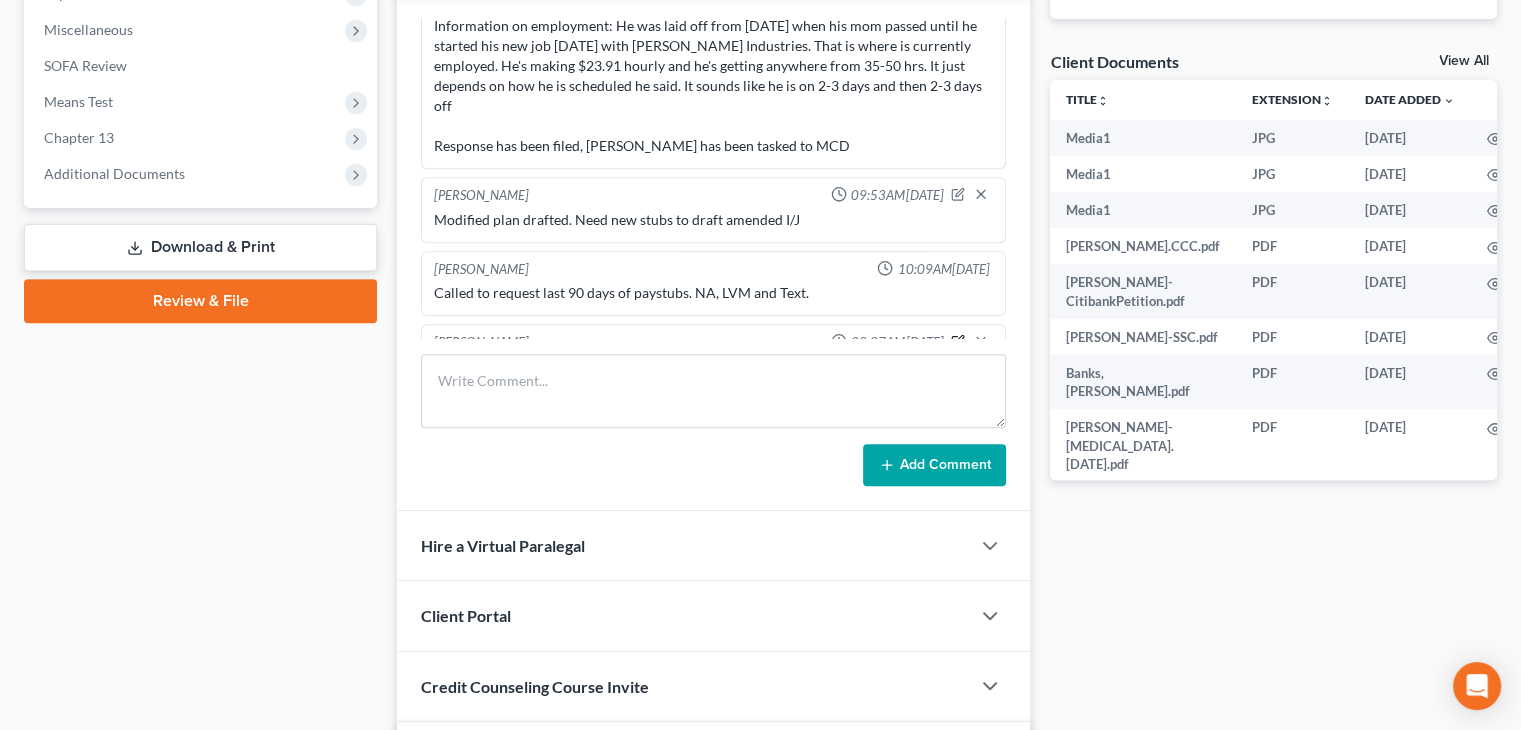 click 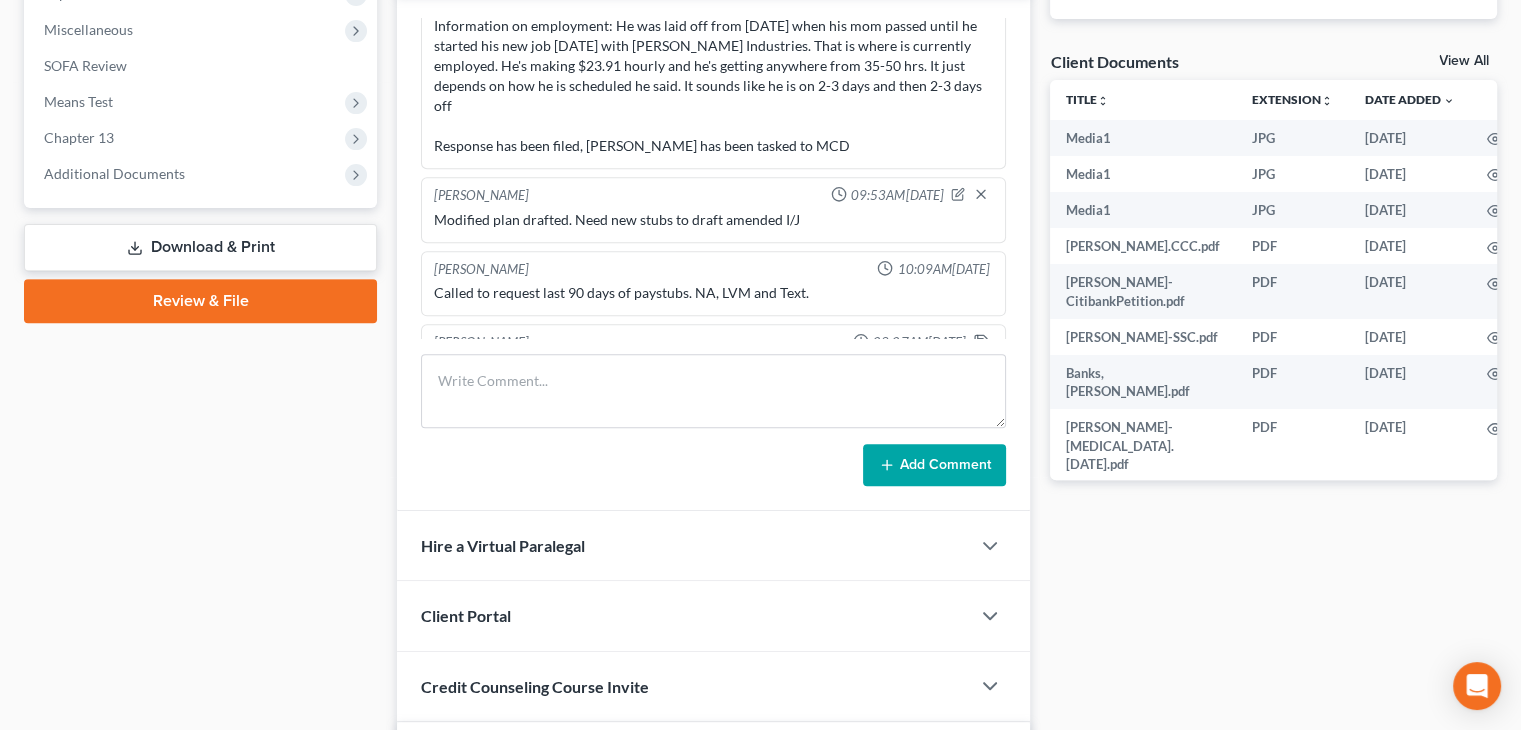 click on "Mod plan is ready to file." at bounding box center [713, 394] 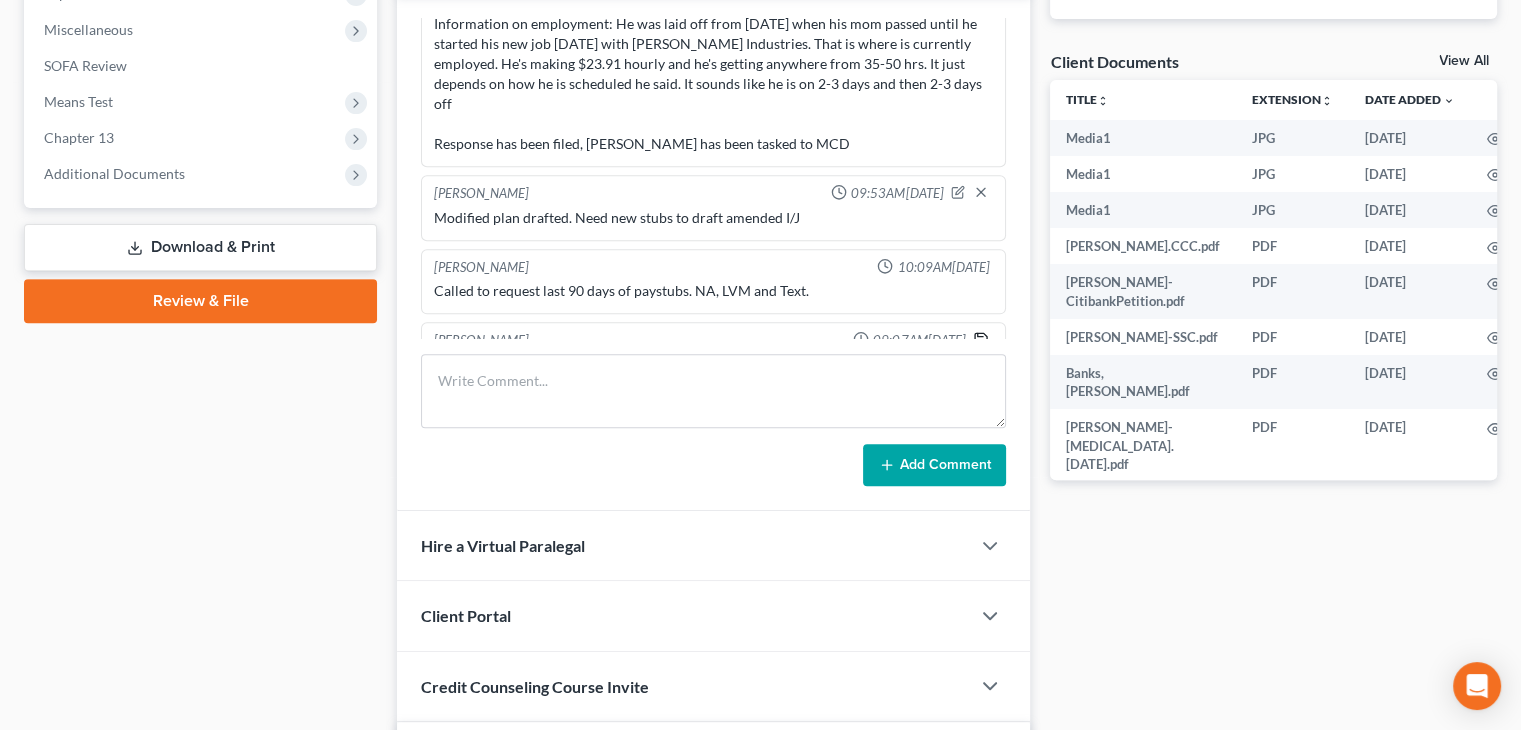 type on "Mod plan is ready to file. Still need stubs for new budget" 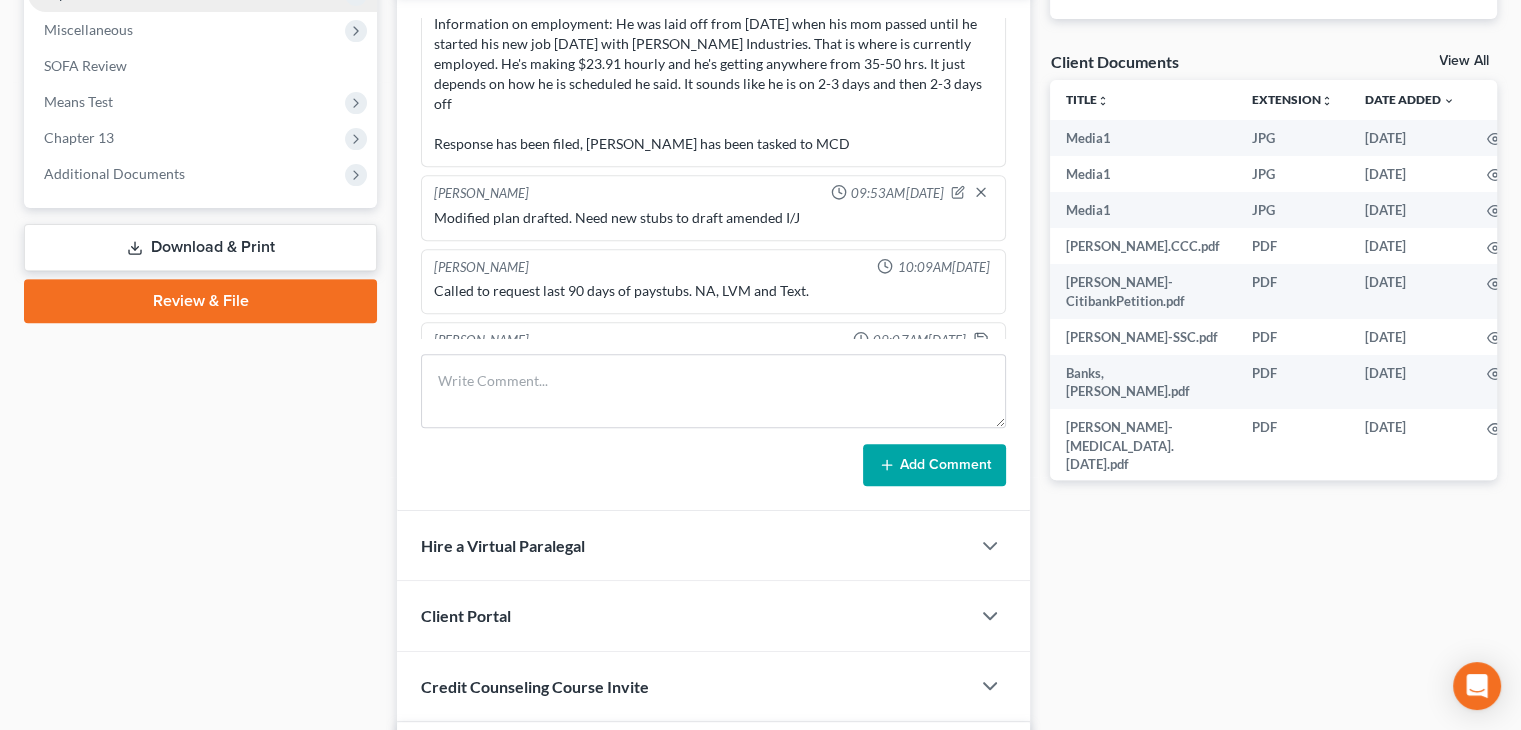 scroll, scrollTop: 2353, scrollLeft: 0, axis: vertical 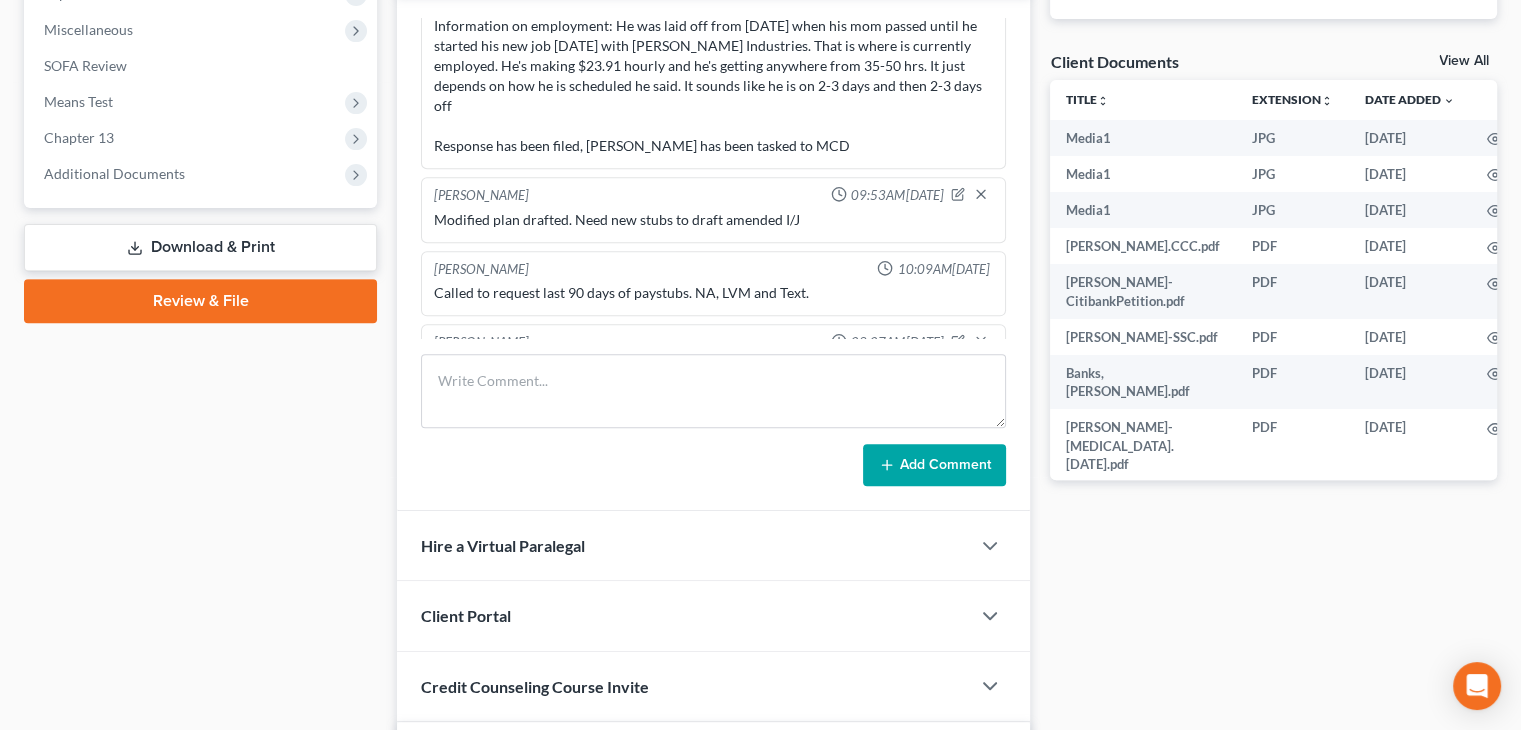drag, startPoint x: 16, startPoint y: 615, endPoint x: 55, endPoint y: 589, distance: 46.872166 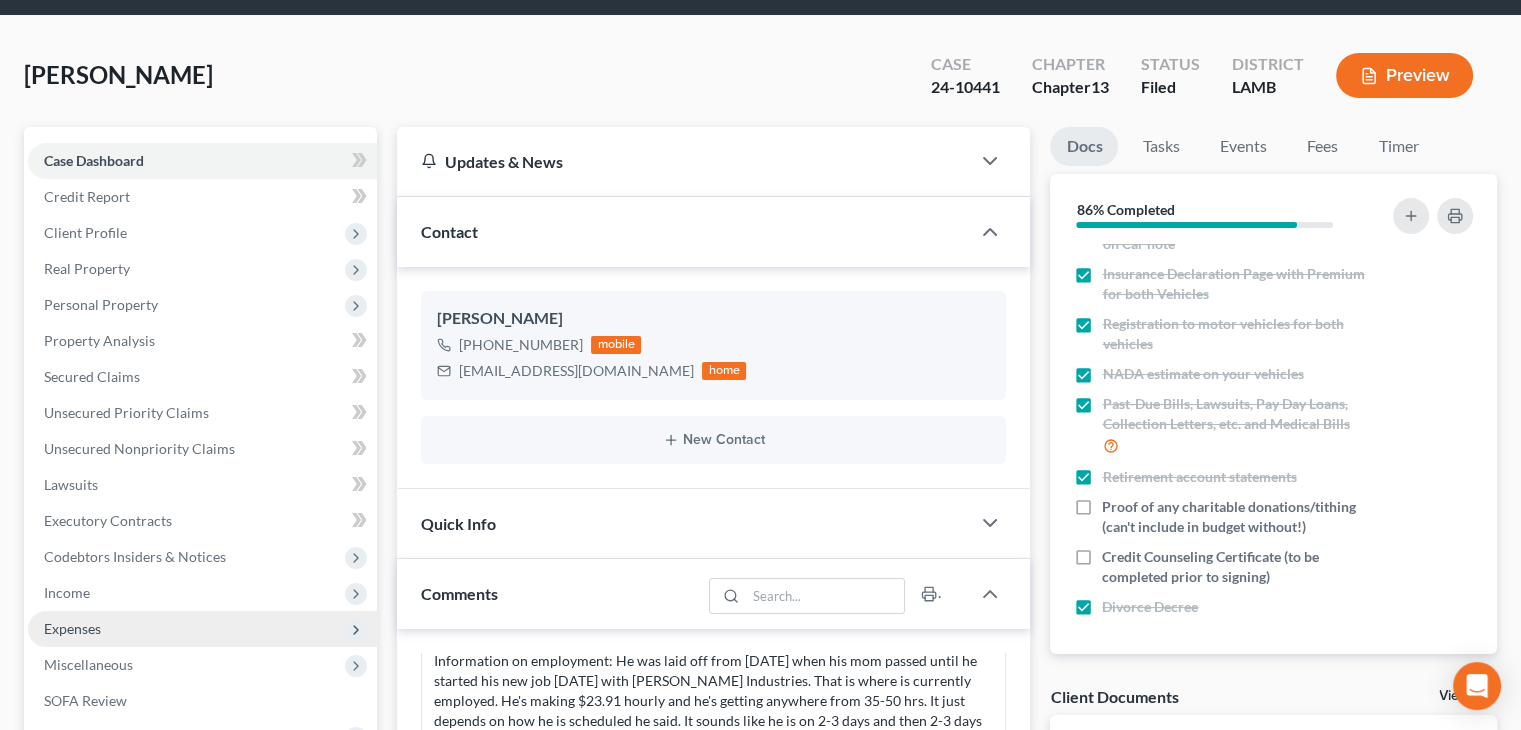 scroll, scrollTop: 100, scrollLeft: 0, axis: vertical 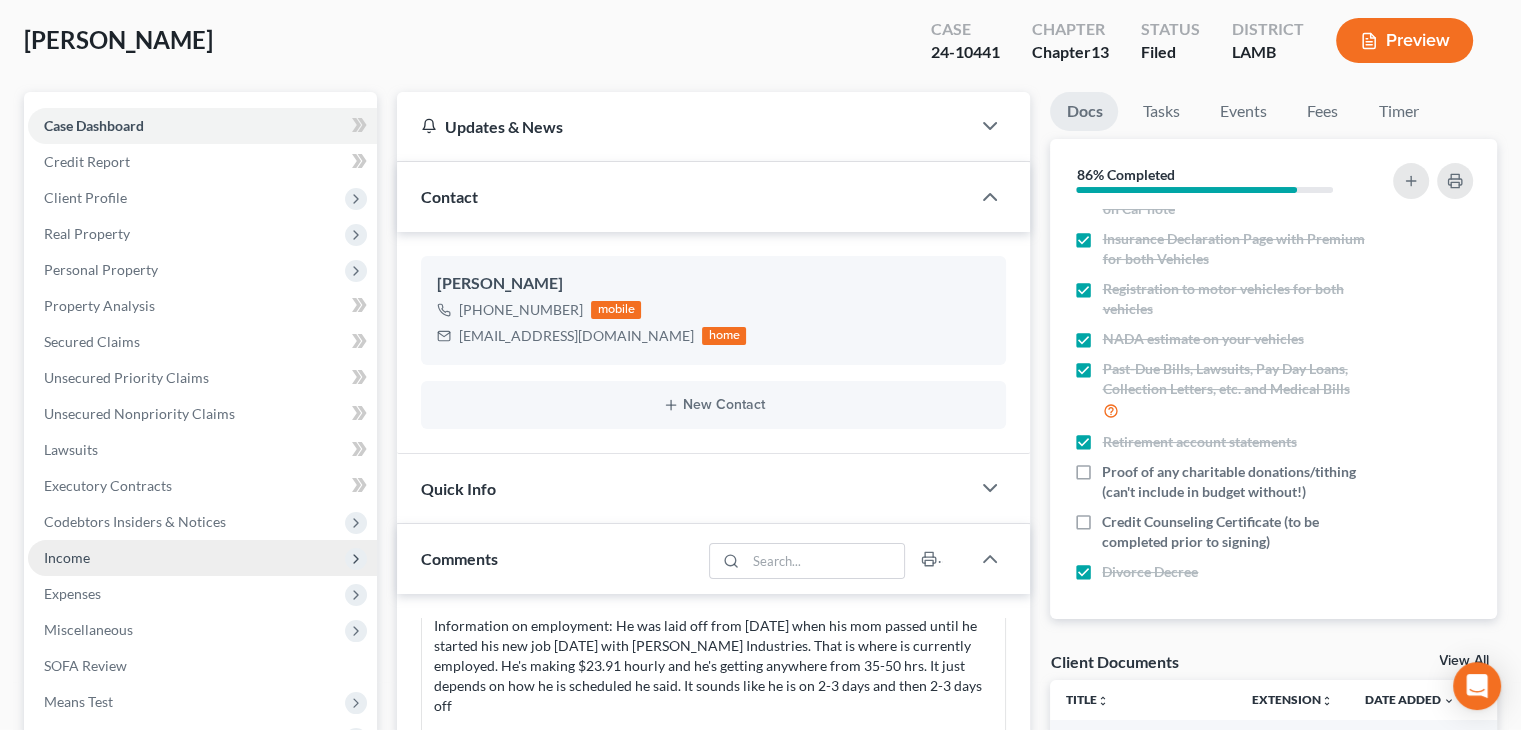 click on "Income" at bounding box center (202, 558) 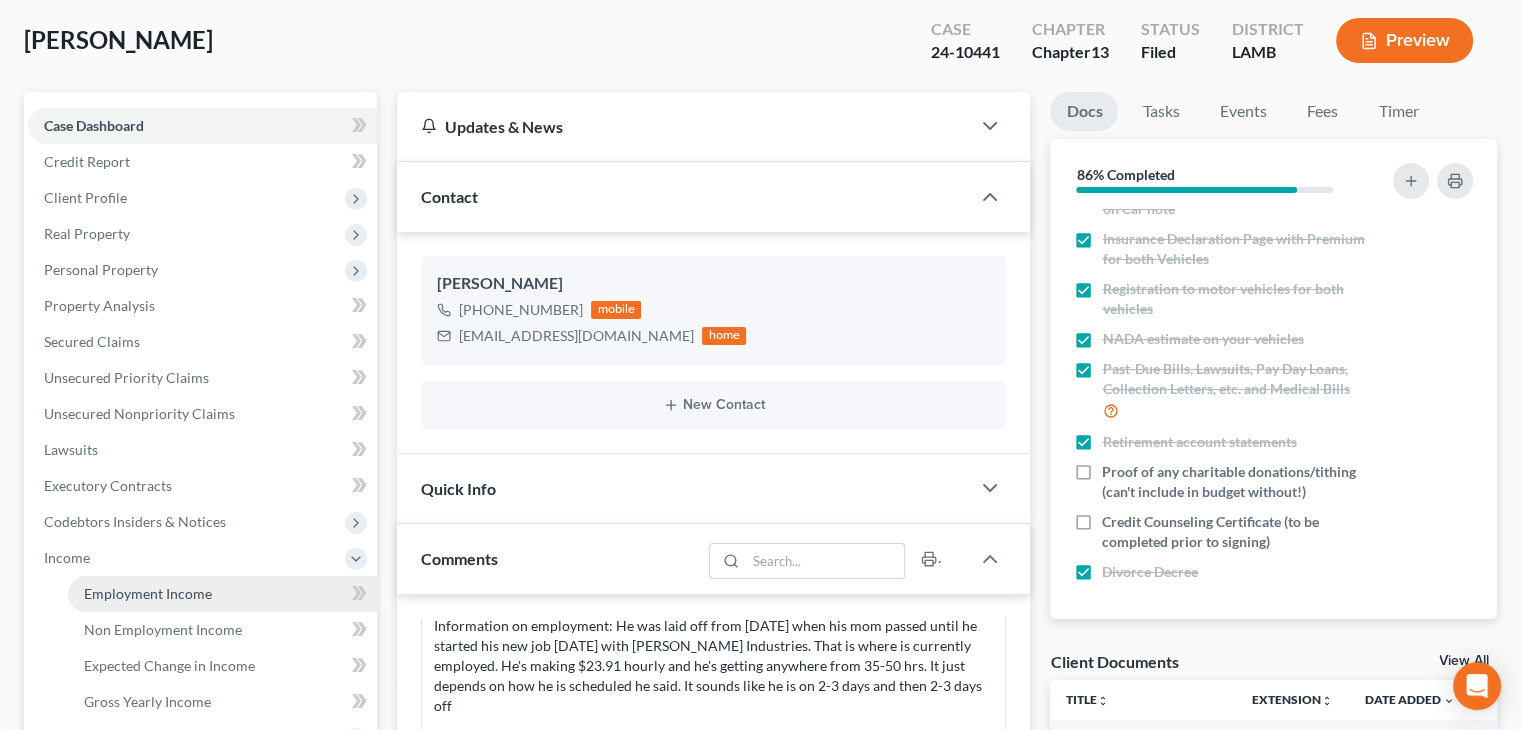 click on "Employment Income" at bounding box center [148, 593] 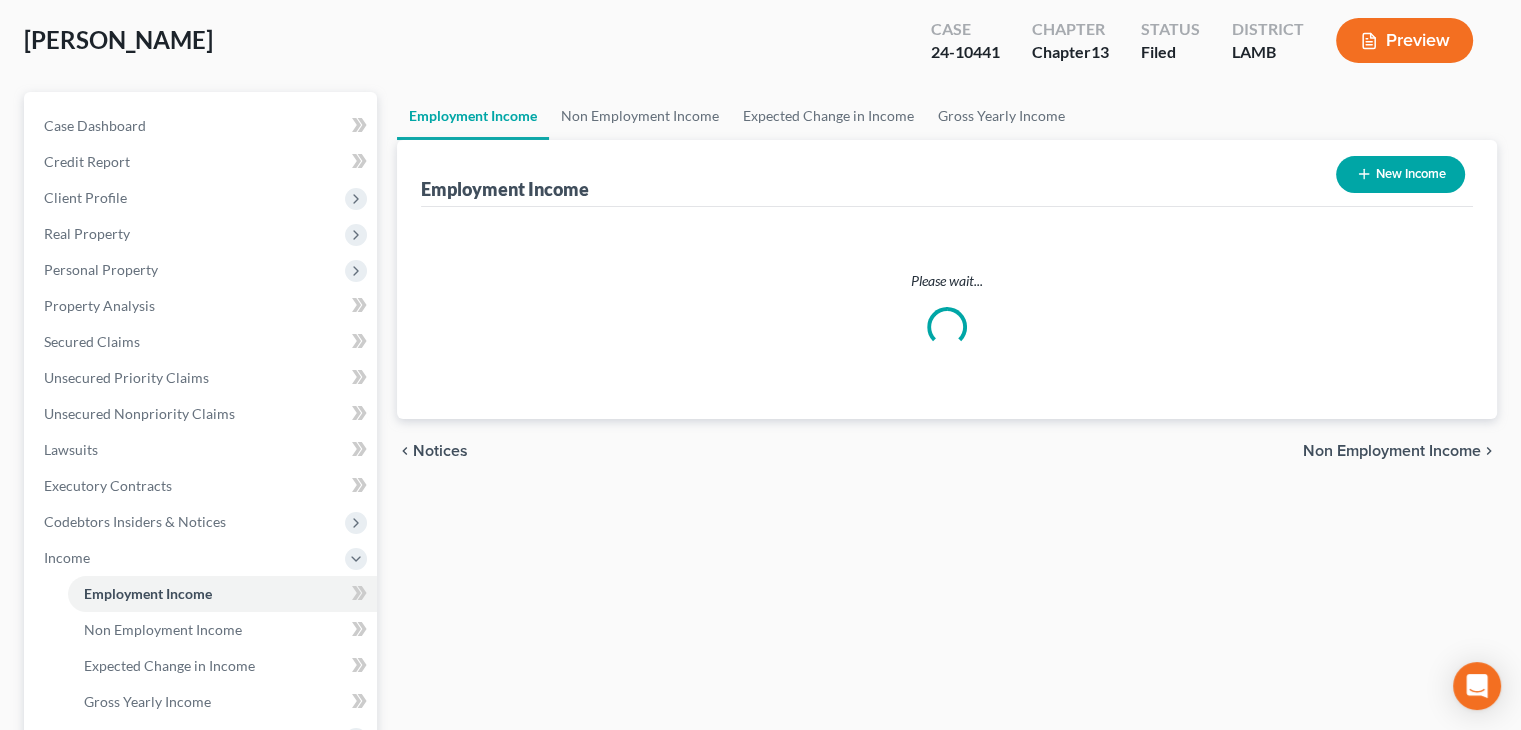 scroll, scrollTop: 0, scrollLeft: 0, axis: both 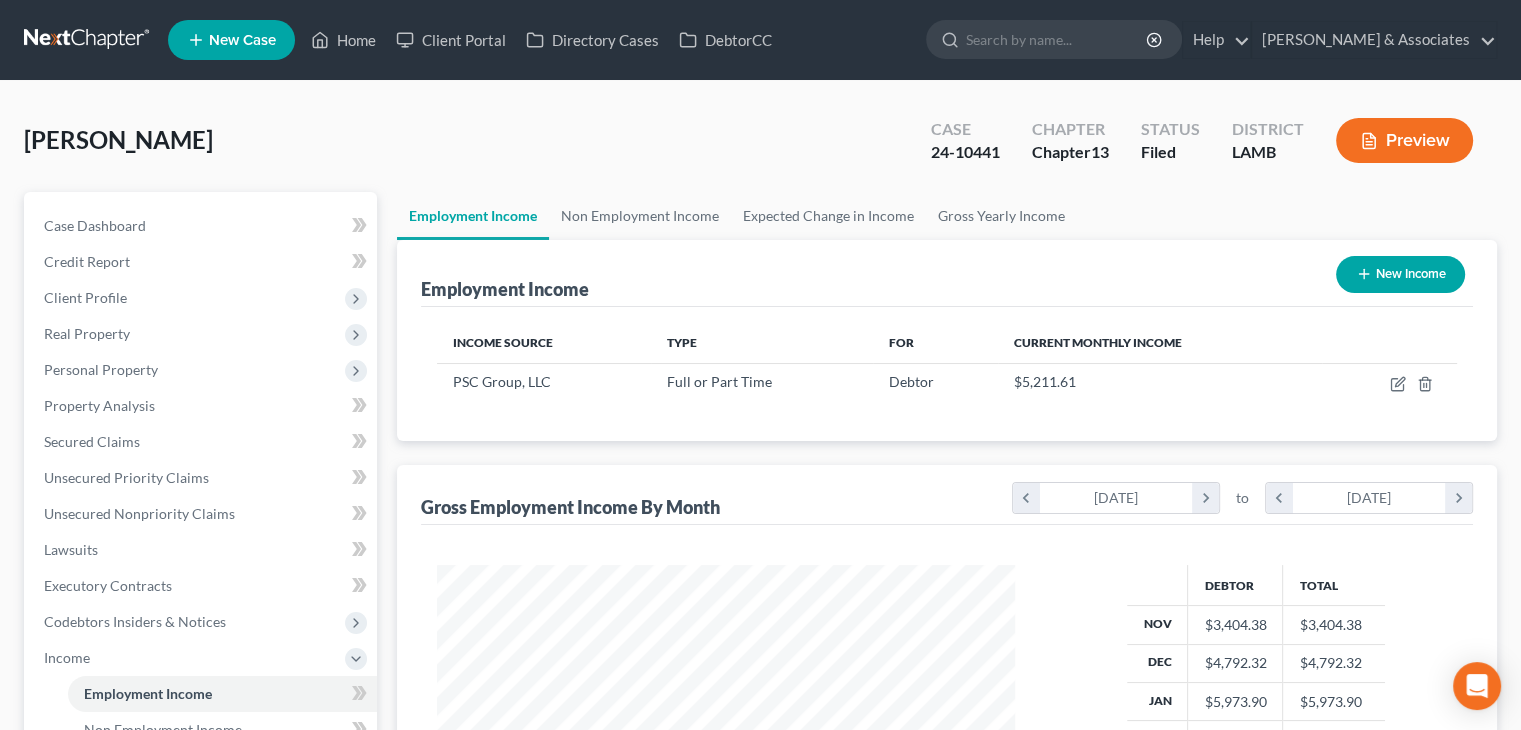 click on "New Income" at bounding box center (1400, 274) 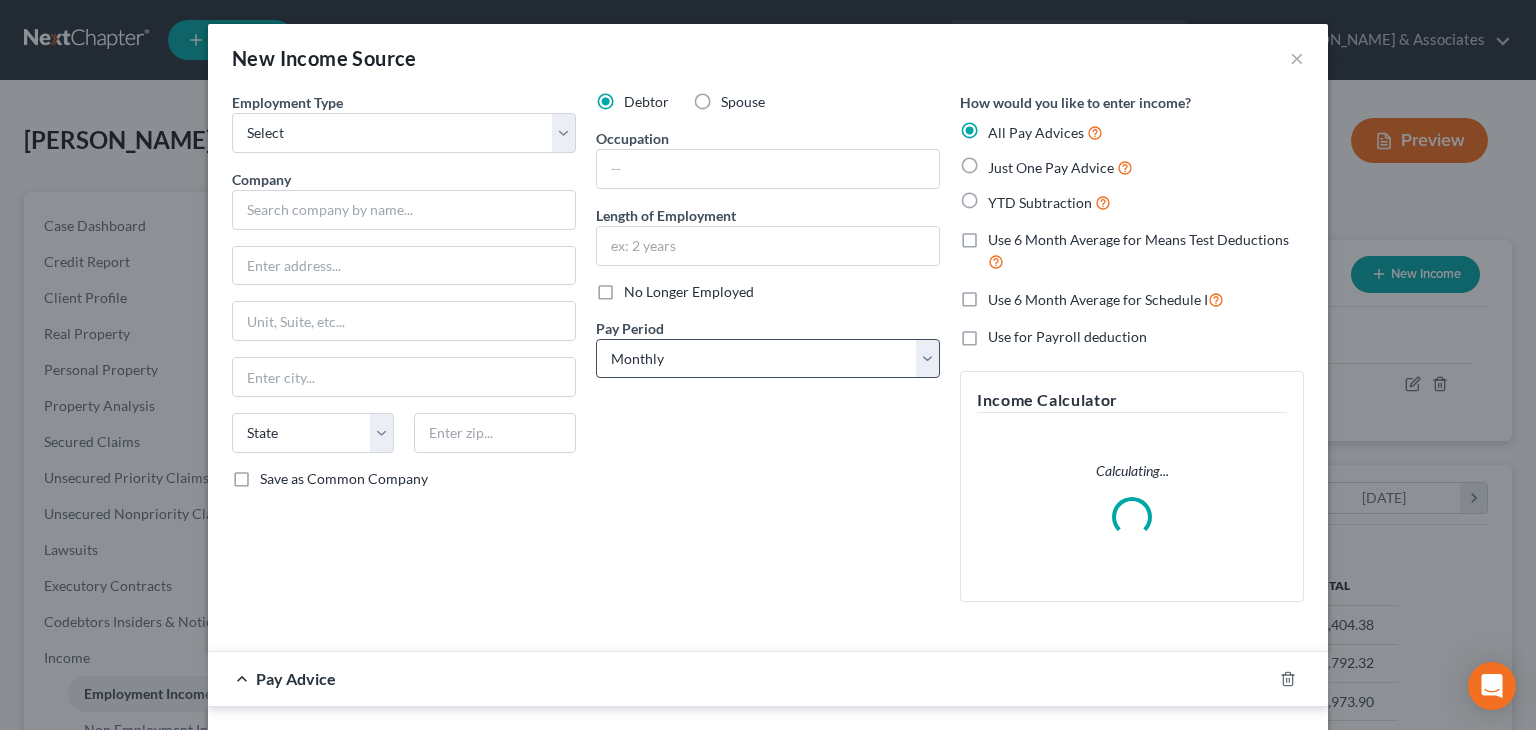 scroll, scrollTop: 999643, scrollLeft: 999375, axis: both 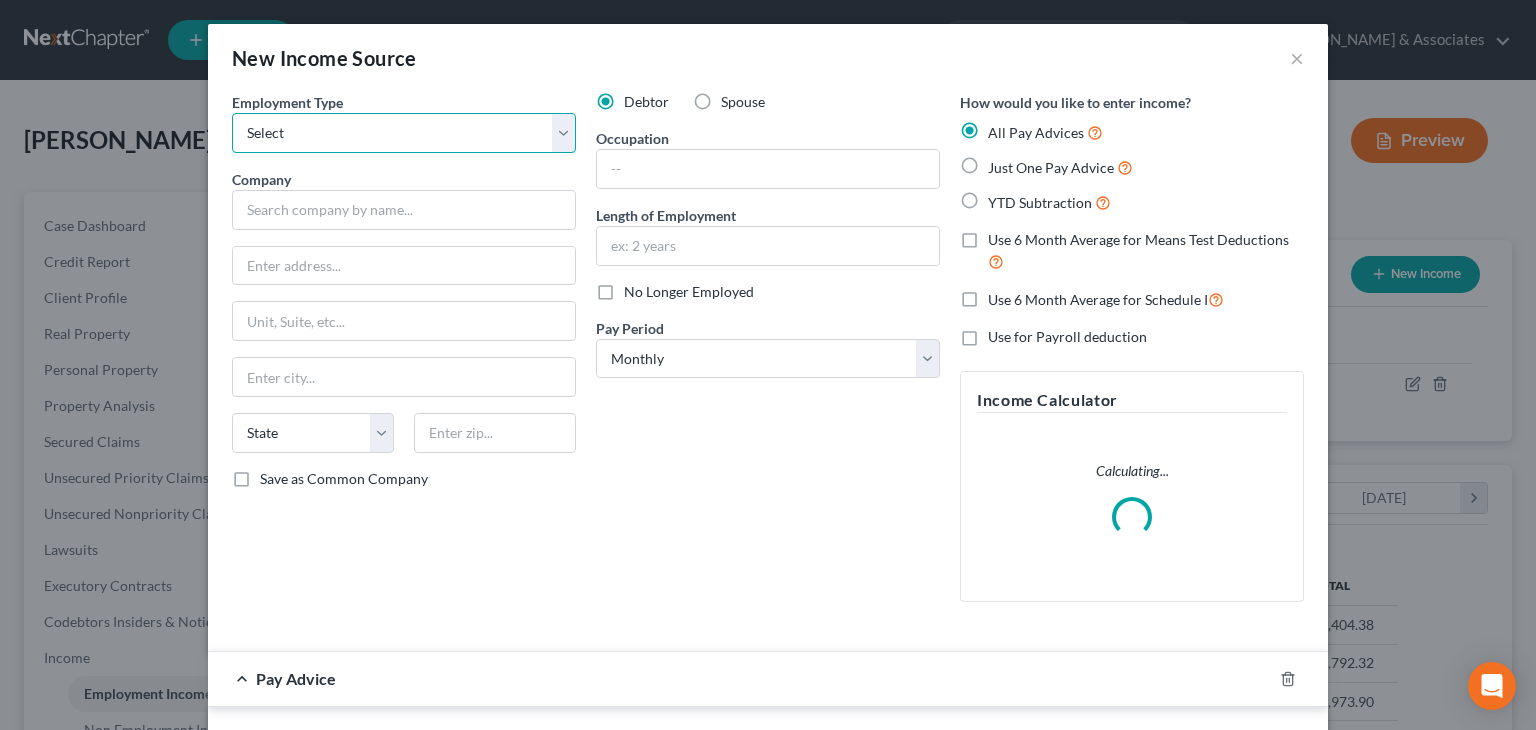 drag, startPoint x: 442, startPoint y: 116, endPoint x: 436, endPoint y: 133, distance: 18.027756 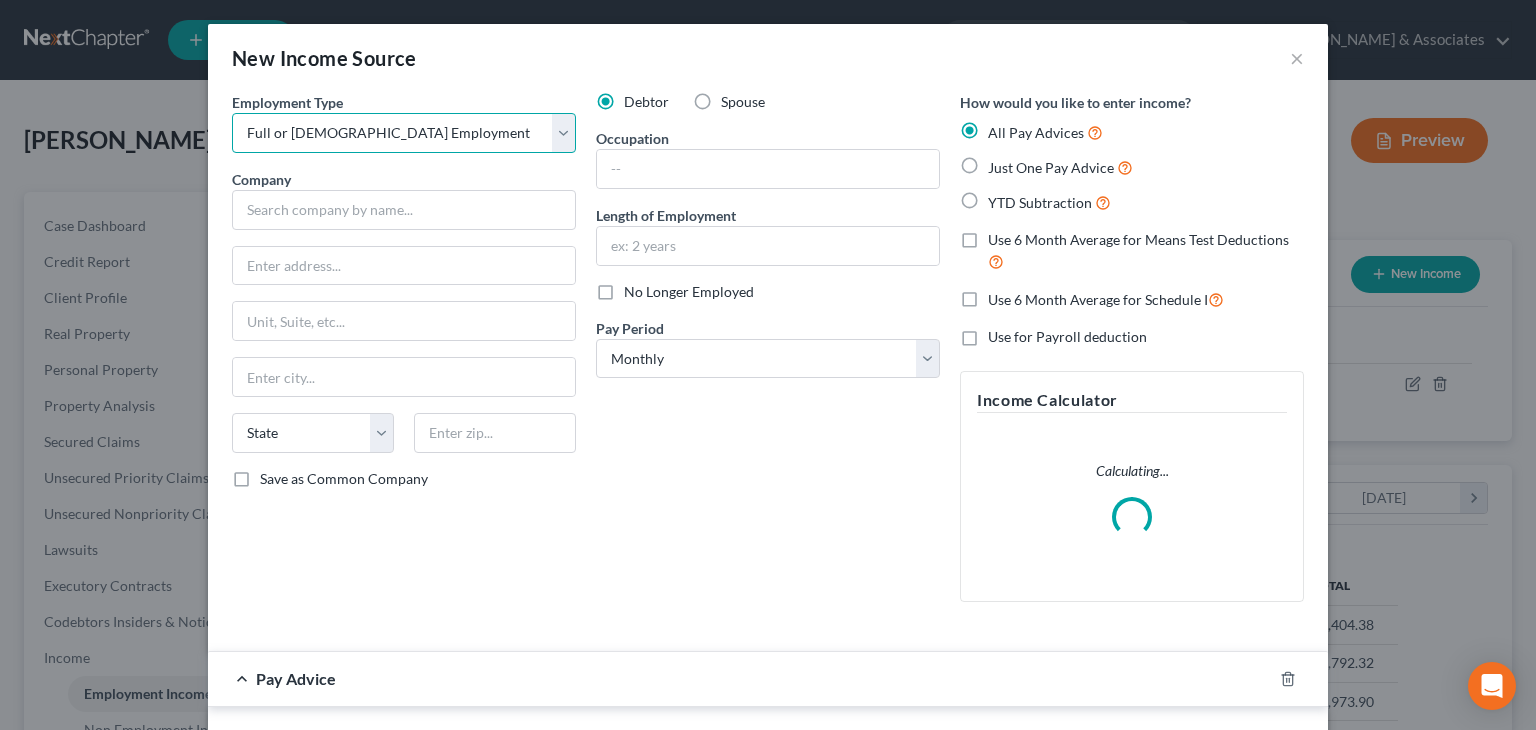 click on "Select Full or [DEMOGRAPHIC_DATA] Employment Self Employment" at bounding box center (404, 133) 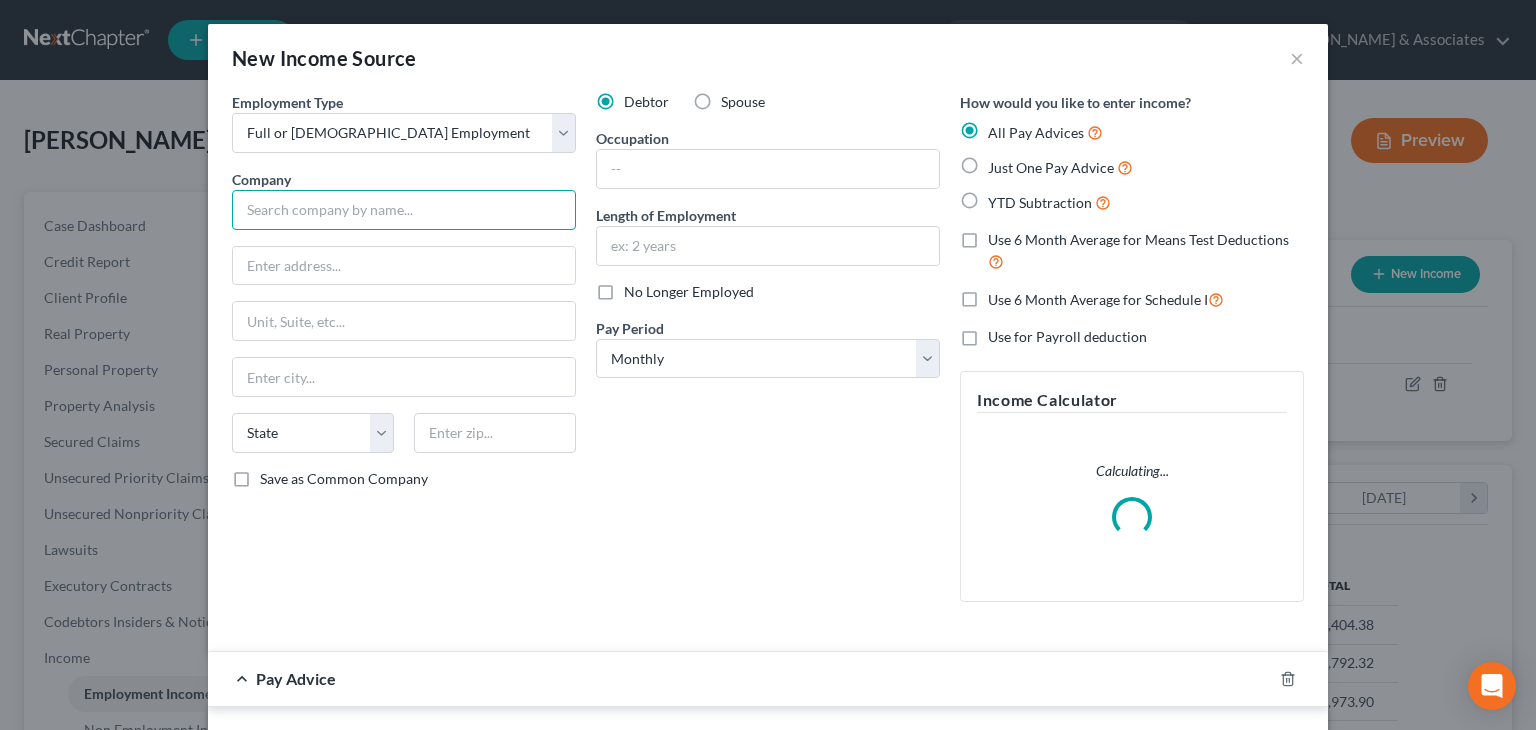 click at bounding box center [404, 210] 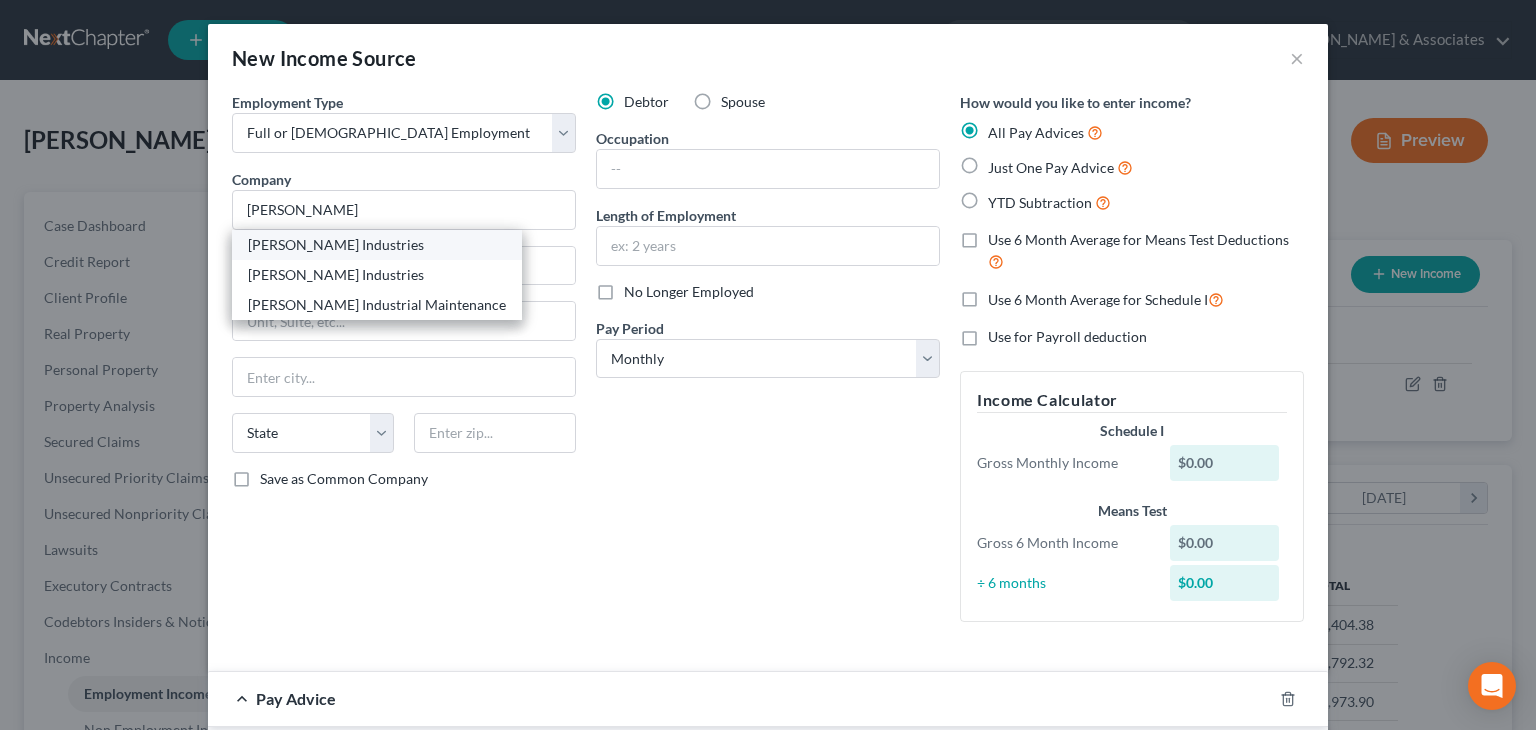 click on "[PERSON_NAME] Industries" at bounding box center (377, 245) 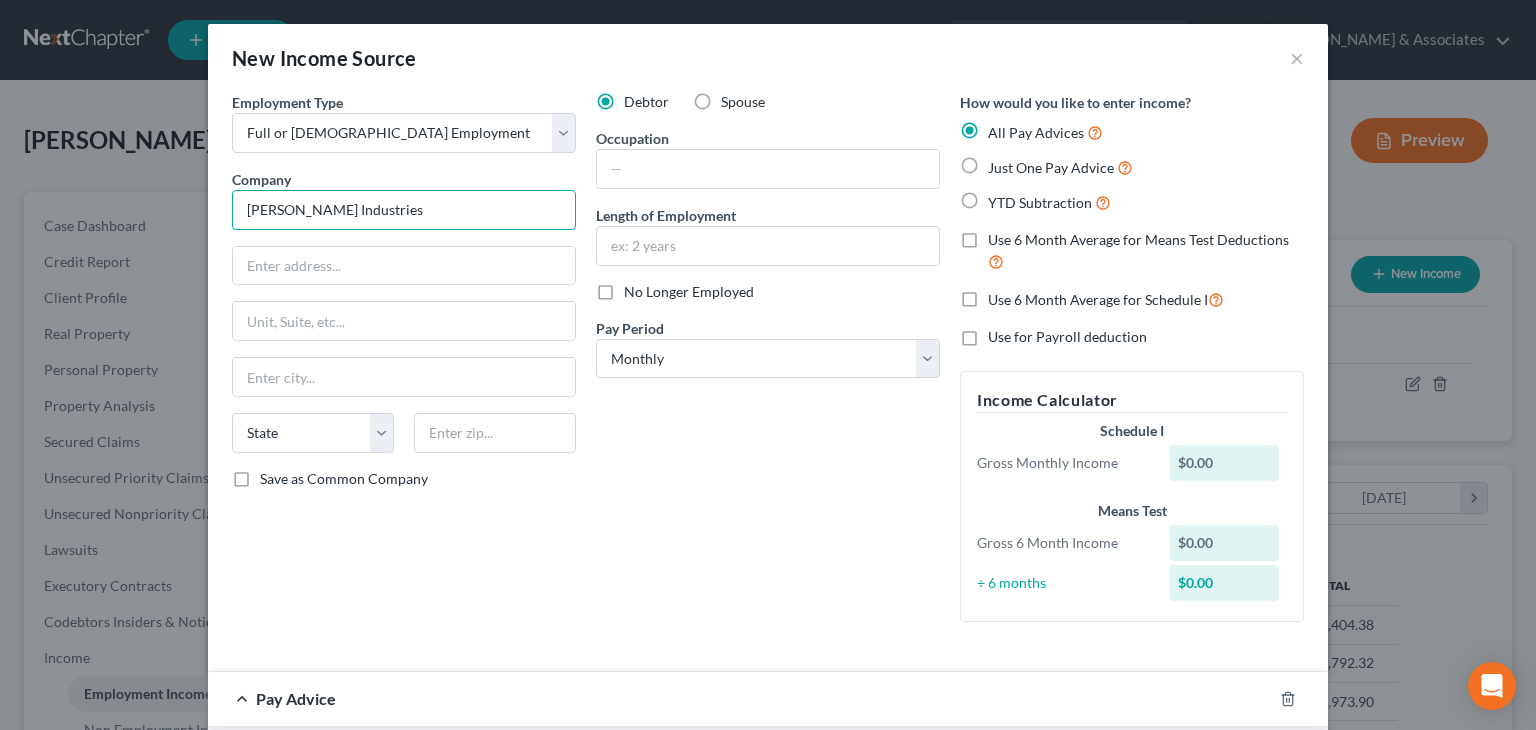 click on "[PERSON_NAME] Industries" at bounding box center (404, 210) 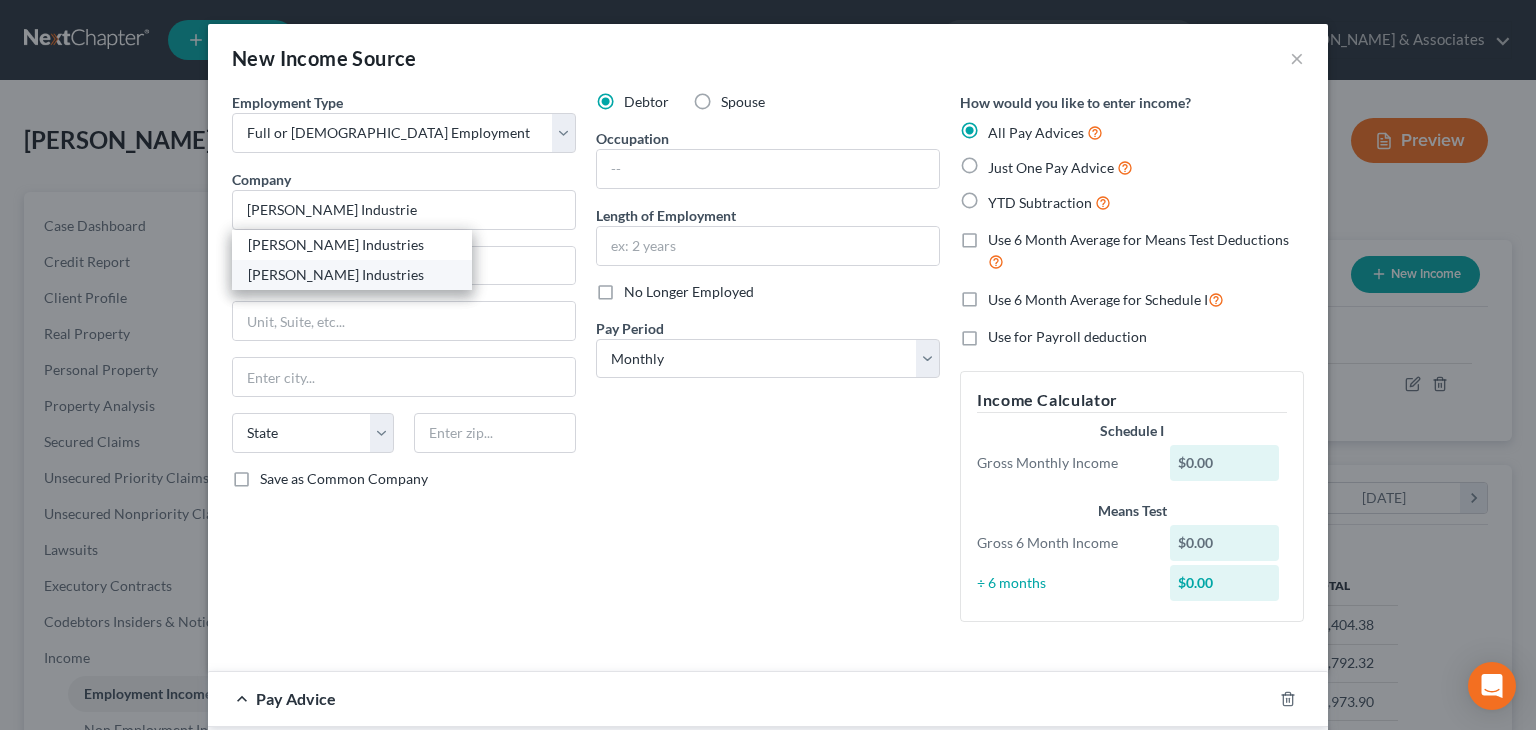 click on "[PERSON_NAME] Industries" at bounding box center [352, 275] 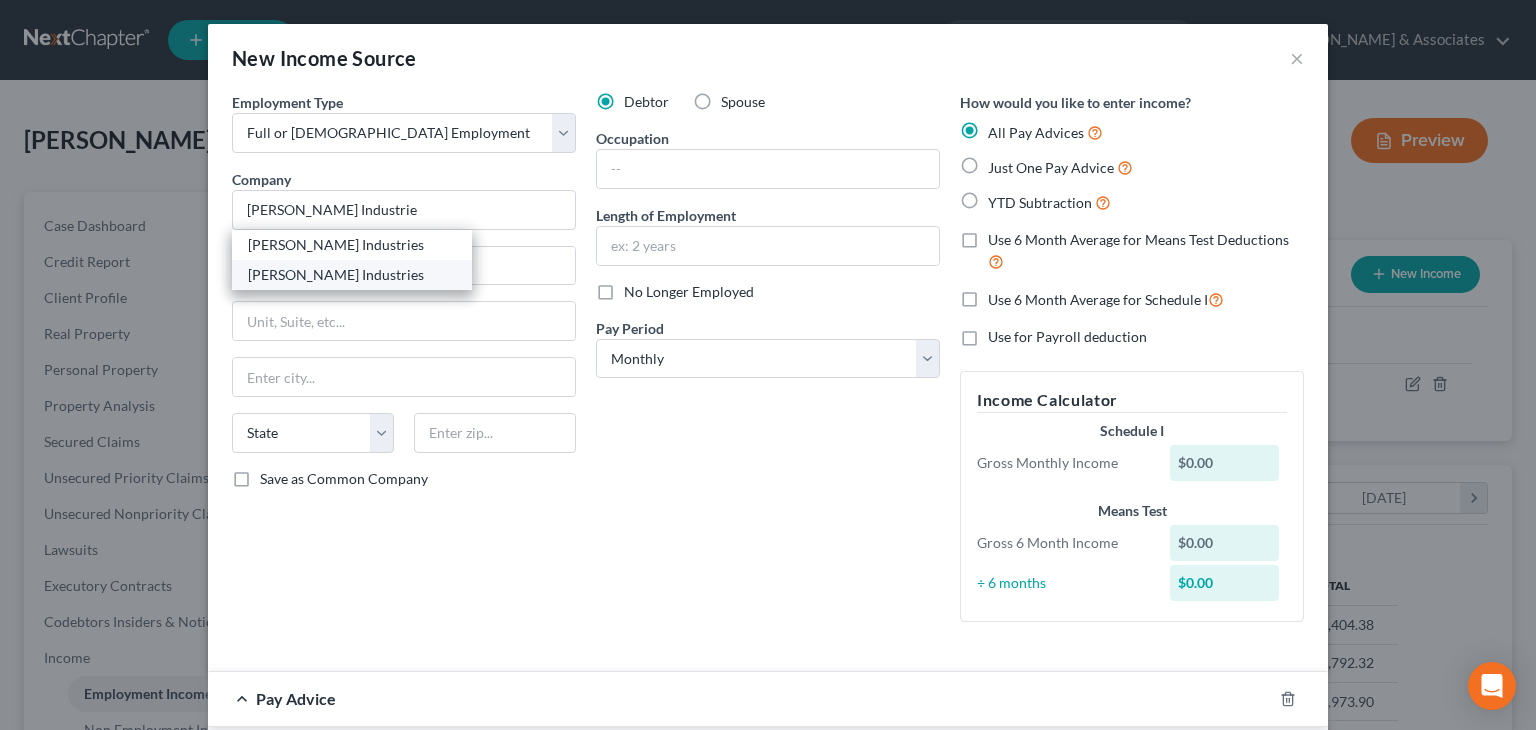 type on "Baton Rouge" 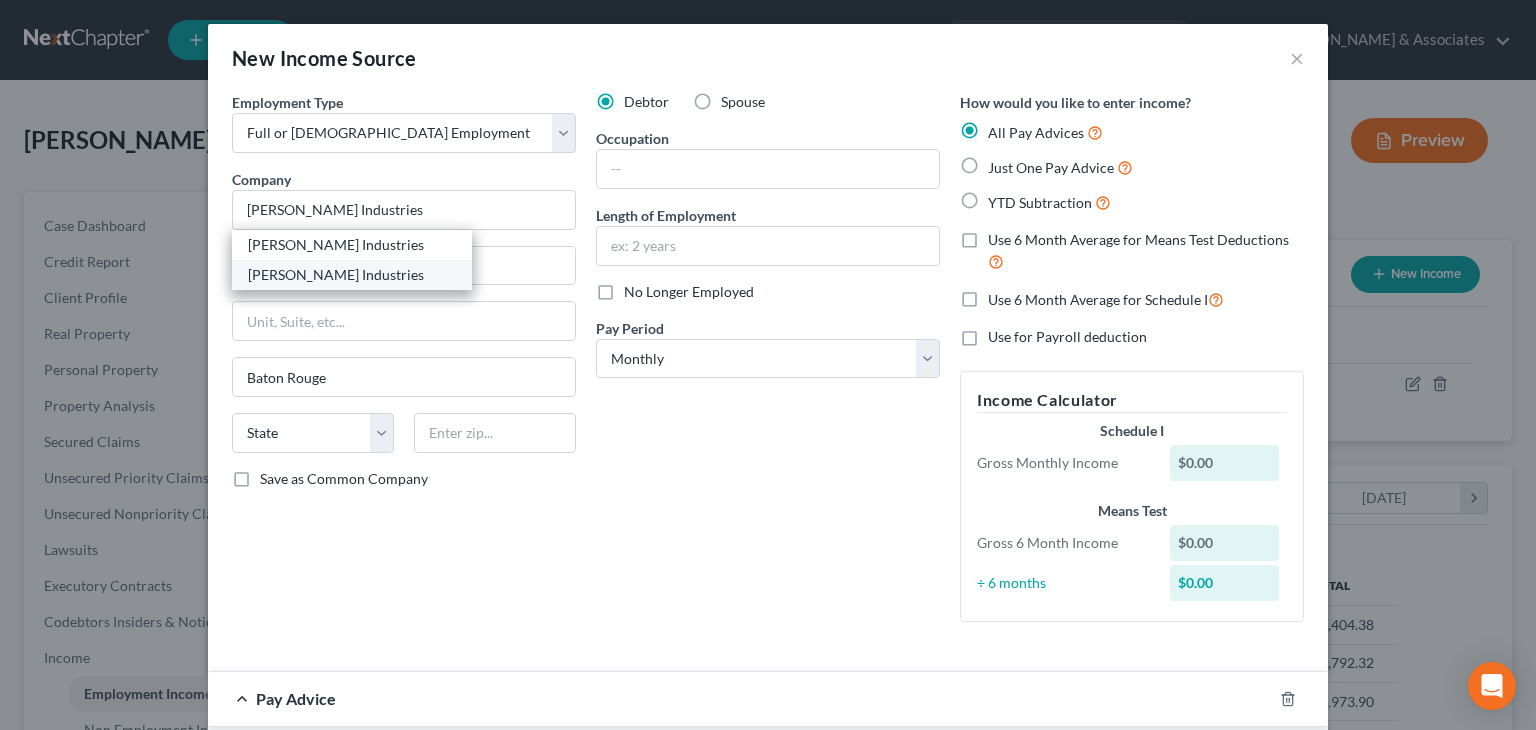 select on "19" 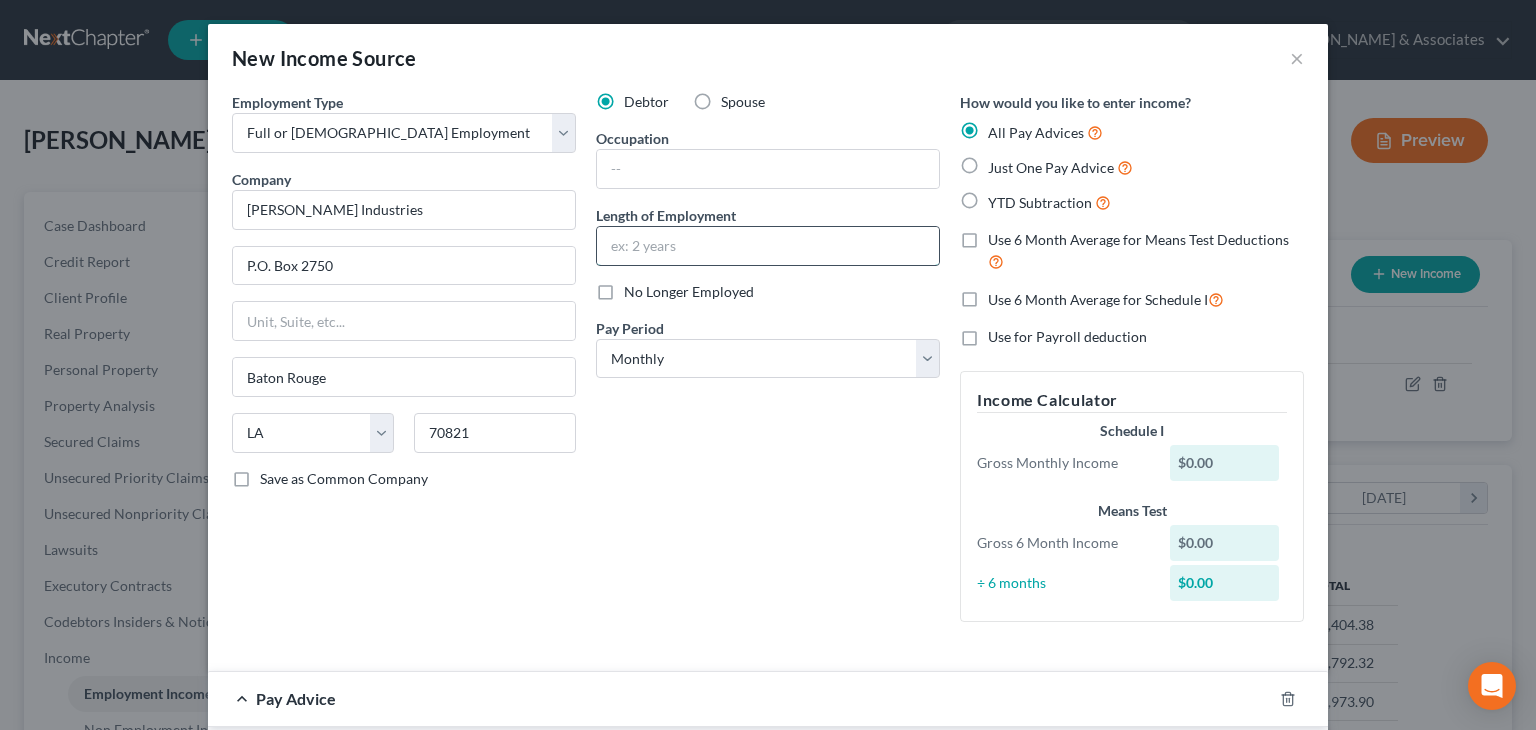 click at bounding box center [768, 246] 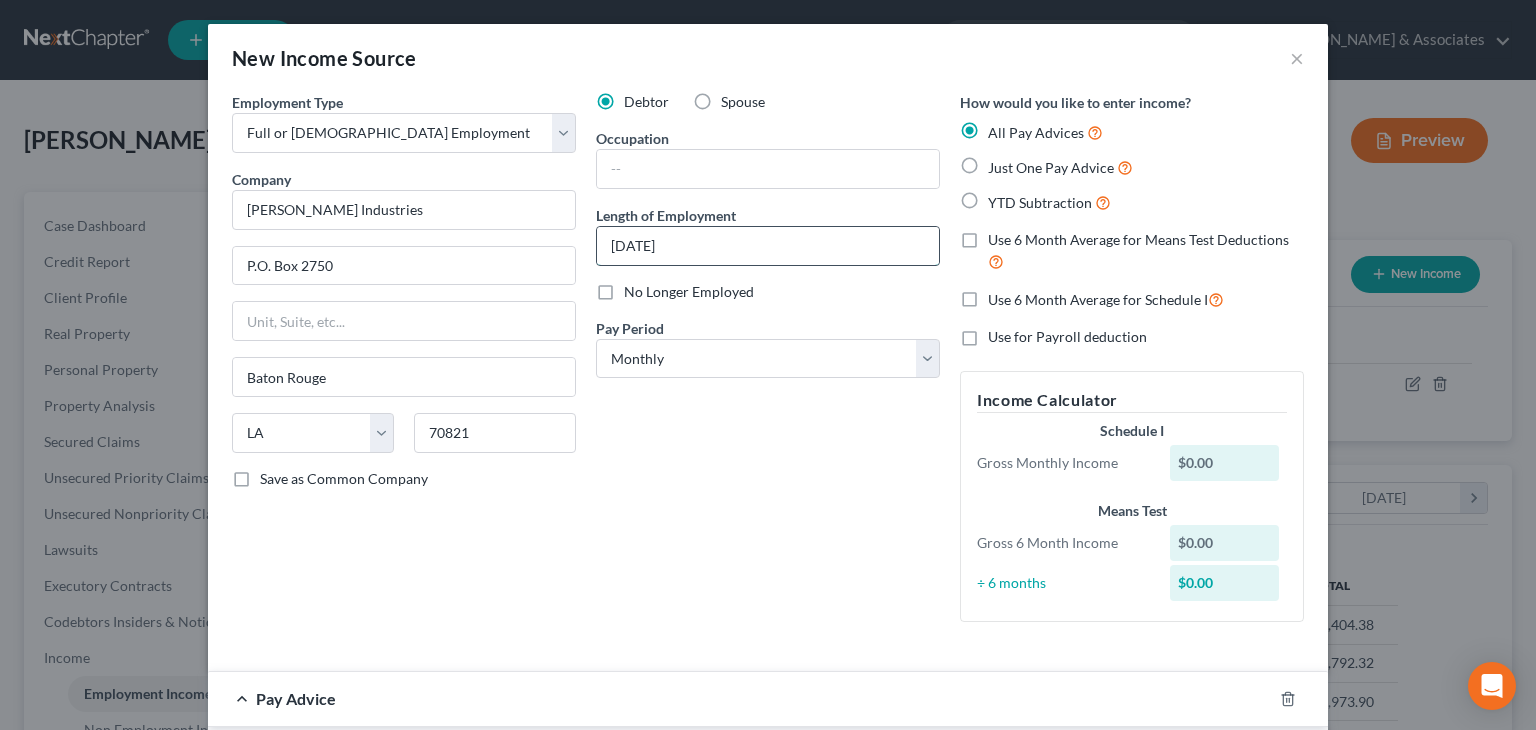 click on "[DATE]" at bounding box center (768, 246) 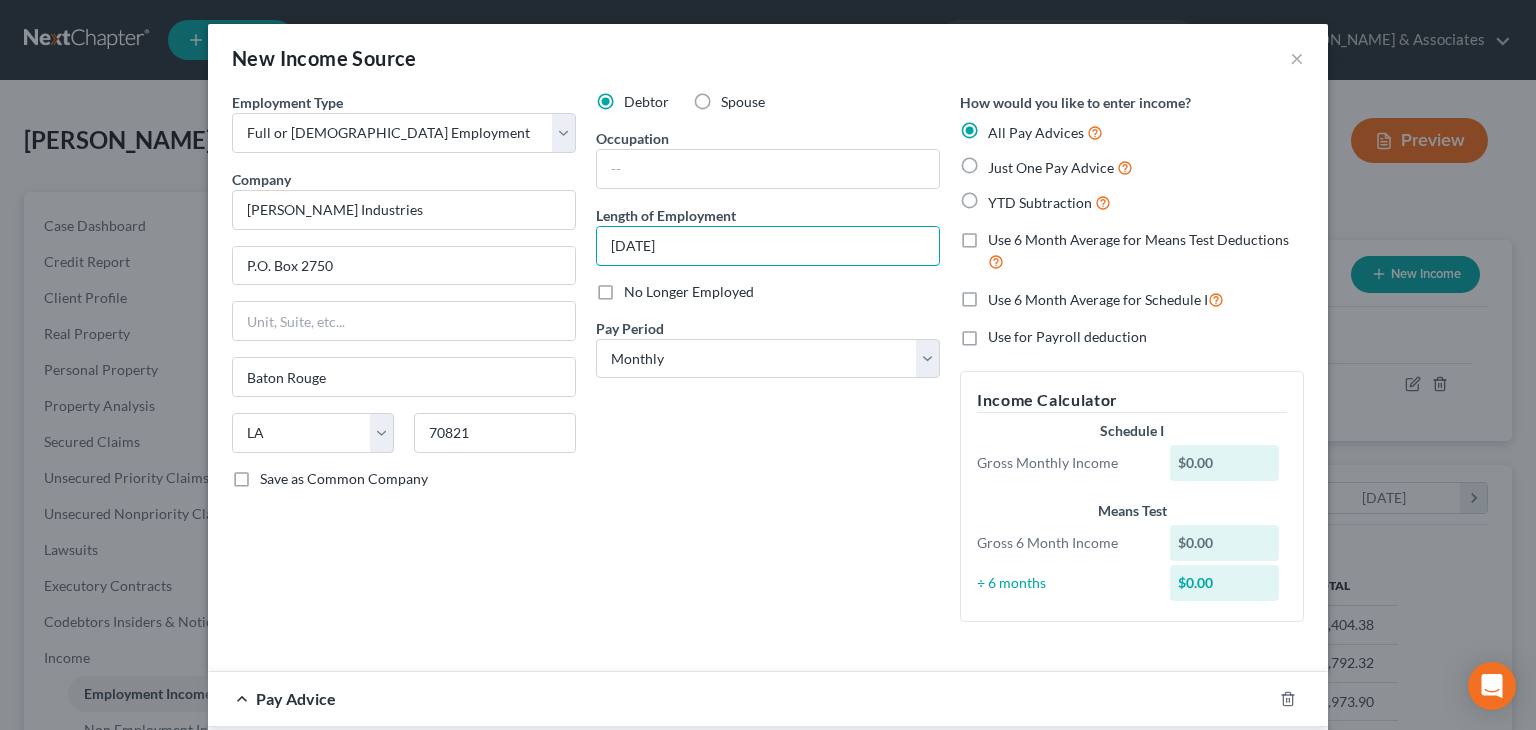 type on "[DATE]" 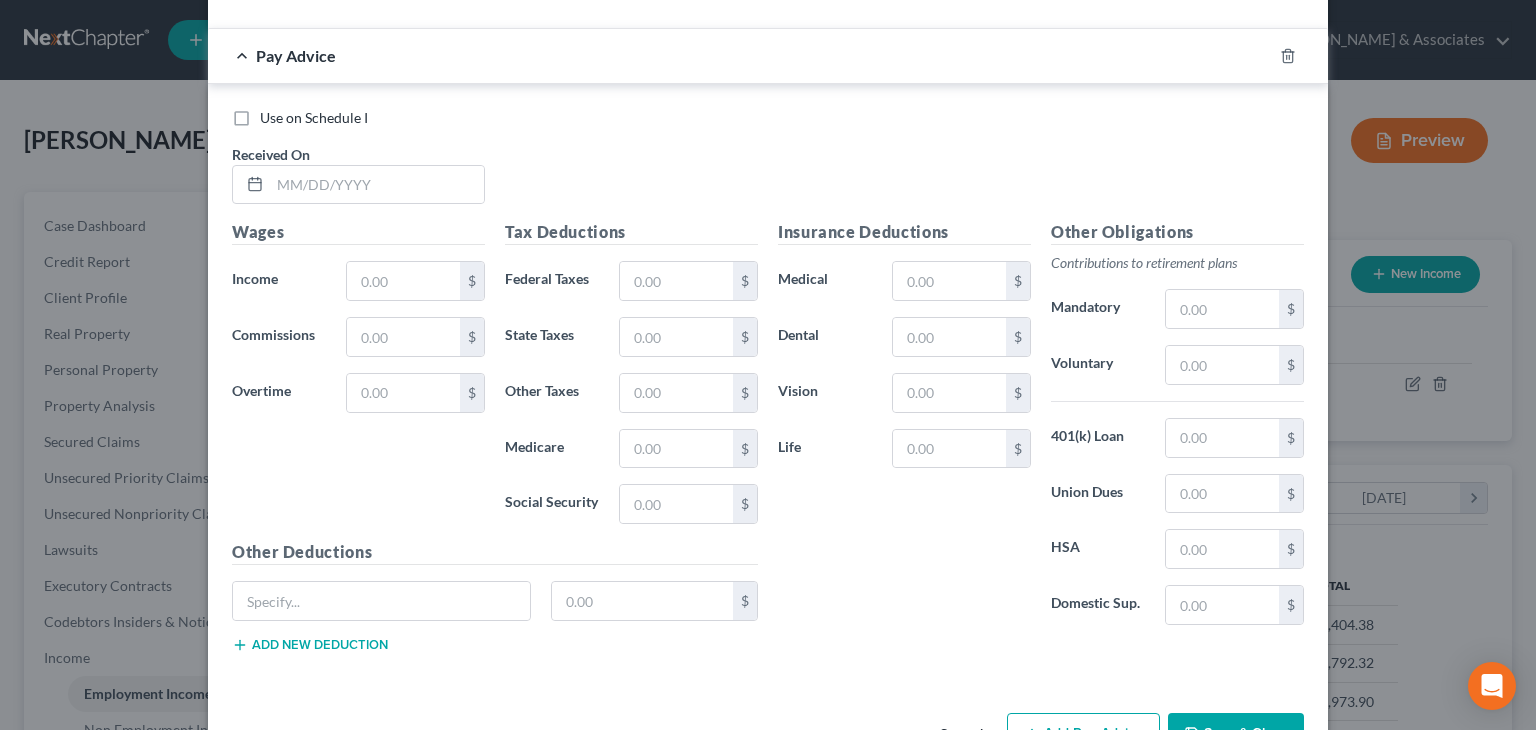 scroll, scrollTop: 700, scrollLeft: 0, axis: vertical 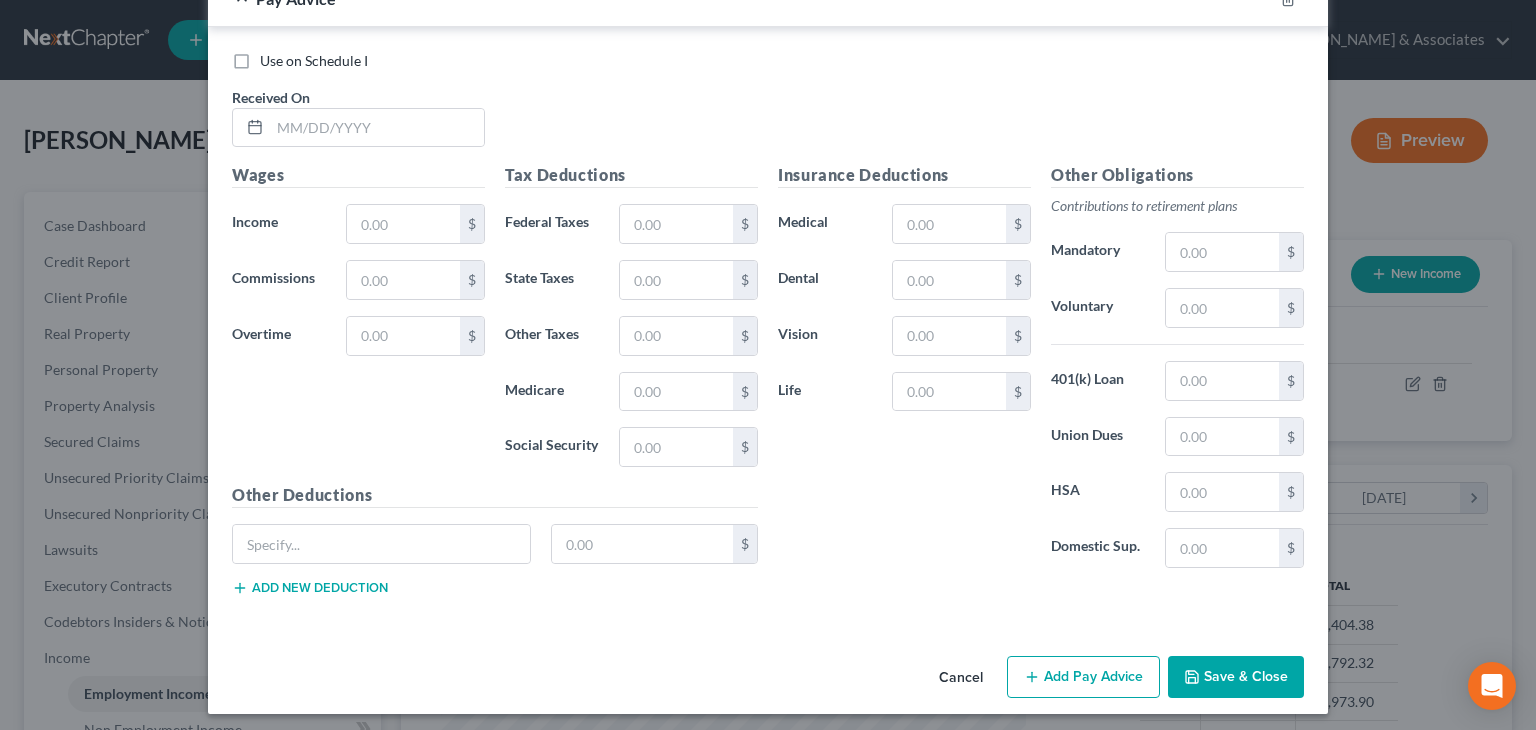 click on "New Income Source ×
Employment Type
*
Select Full or [DEMOGRAPHIC_DATA] Employment Self Employment
Company
*
[PERSON_NAME] Industries                      P.O. [GEOGRAPHIC_DATA] [US_STATE] AK AR AZ CA CO CT DE DC [GEOGRAPHIC_DATA] [GEOGRAPHIC_DATA] GU HI ID IL IN [GEOGRAPHIC_DATA] [GEOGRAPHIC_DATA] [GEOGRAPHIC_DATA] [GEOGRAPHIC_DATA] MD [GEOGRAPHIC_DATA] [GEOGRAPHIC_DATA] [GEOGRAPHIC_DATA] [GEOGRAPHIC_DATA] [GEOGRAPHIC_DATA] MT [GEOGRAPHIC_DATA] [GEOGRAPHIC_DATA] [GEOGRAPHIC_DATA] [GEOGRAPHIC_DATA] [GEOGRAPHIC_DATA] [GEOGRAPHIC_DATA] [GEOGRAPHIC_DATA] [GEOGRAPHIC_DATA] [GEOGRAPHIC_DATA] [GEOGRAPHIC_DATA] OR [GEOGRAPHIC_DATA] PR RI SC SD [GEOGRAPHIC_DATA] [GEOGRAPHIC_DATA] [GEOGRAPHIC_DATA] VI [GEOGRAPHIC_DATA] [GEOGRAPHIC_DATA] [GEOGRAPHIC_DATA] WV [GEOGRAPHIC_DATA] WY 70821 Save as Common Company Debtor Spouse Occupation Length of Employment [DATE] No Longer Employed
Pay Period
*
Select Monthly Twice Monthly Every Other Week Weekly How would you like to enter income?
All Pay Advices
Just One Pay Advice
YTD Subtraction
Use 6 Month Average for Means Test Deductions  Use 6 Month Average for Schedule I  Use for Payroll deduction Income Calculator
Schedule I Gross Monthly Income $0.00 Means Test Gross 6 Month Income $0.00 ÷ 6 months $0.00
Pay Advice
*" at bounding box center [768, 365] 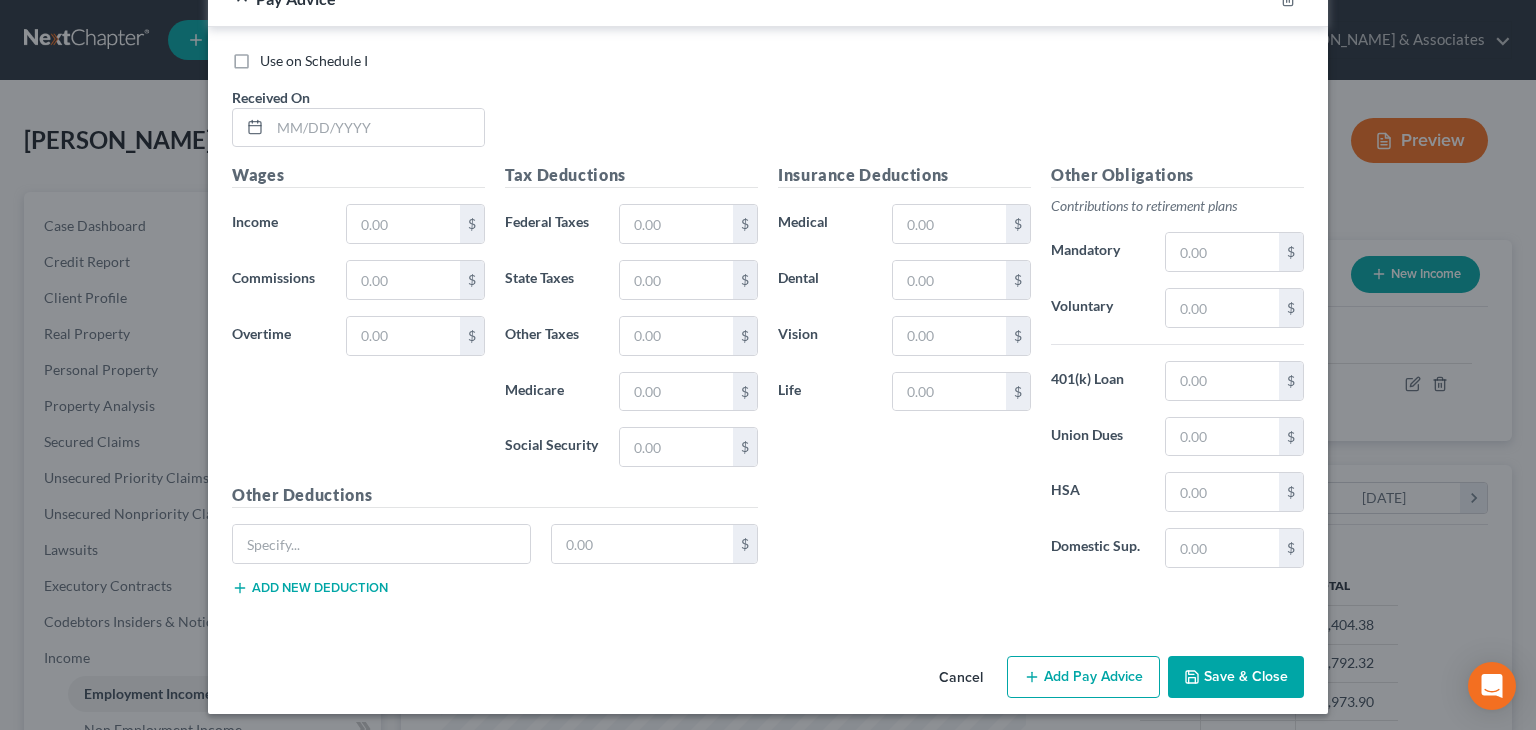 click on "Save & Close" at bounding box center (1236, 677) 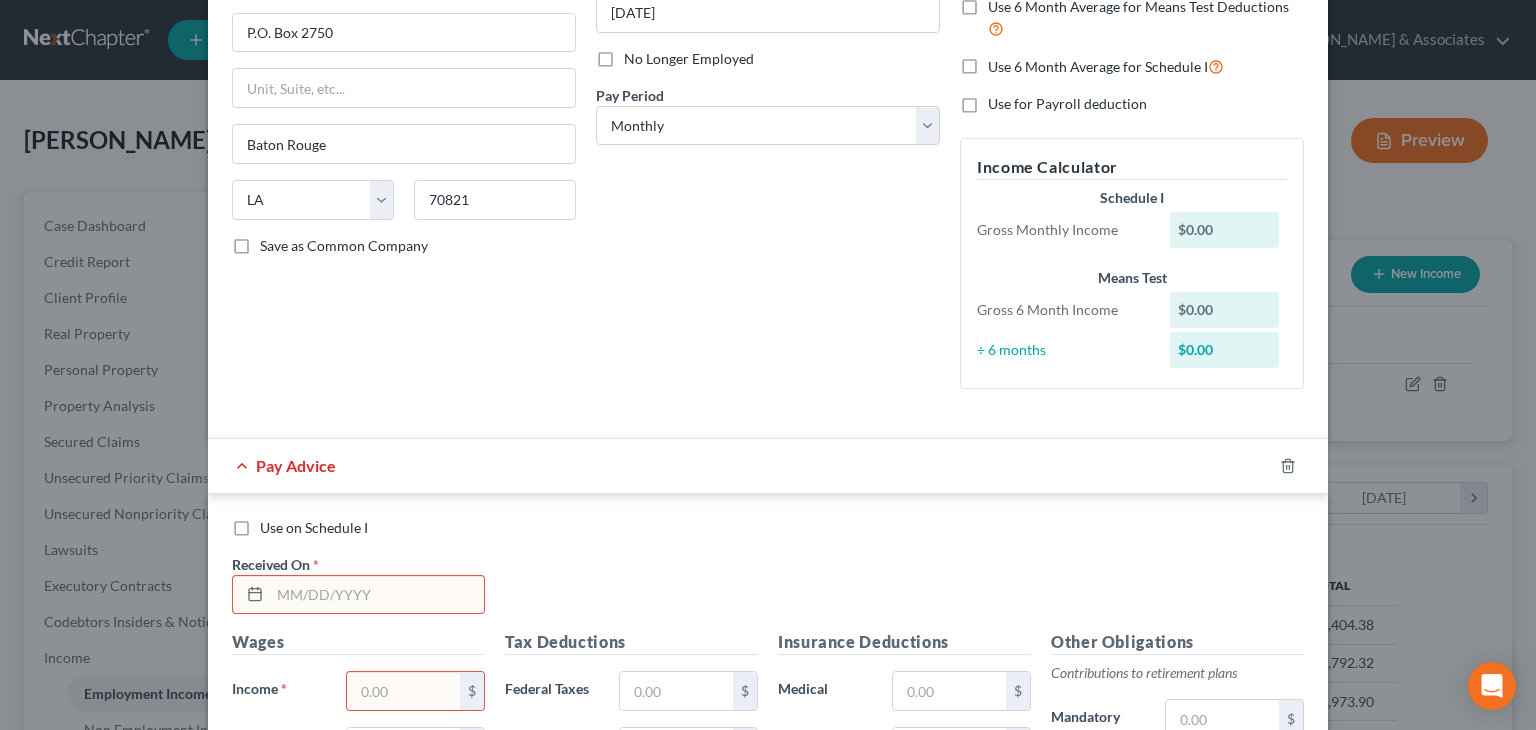 scroll, scrollTop: 400, scrollLeft: 0, axis: vertical 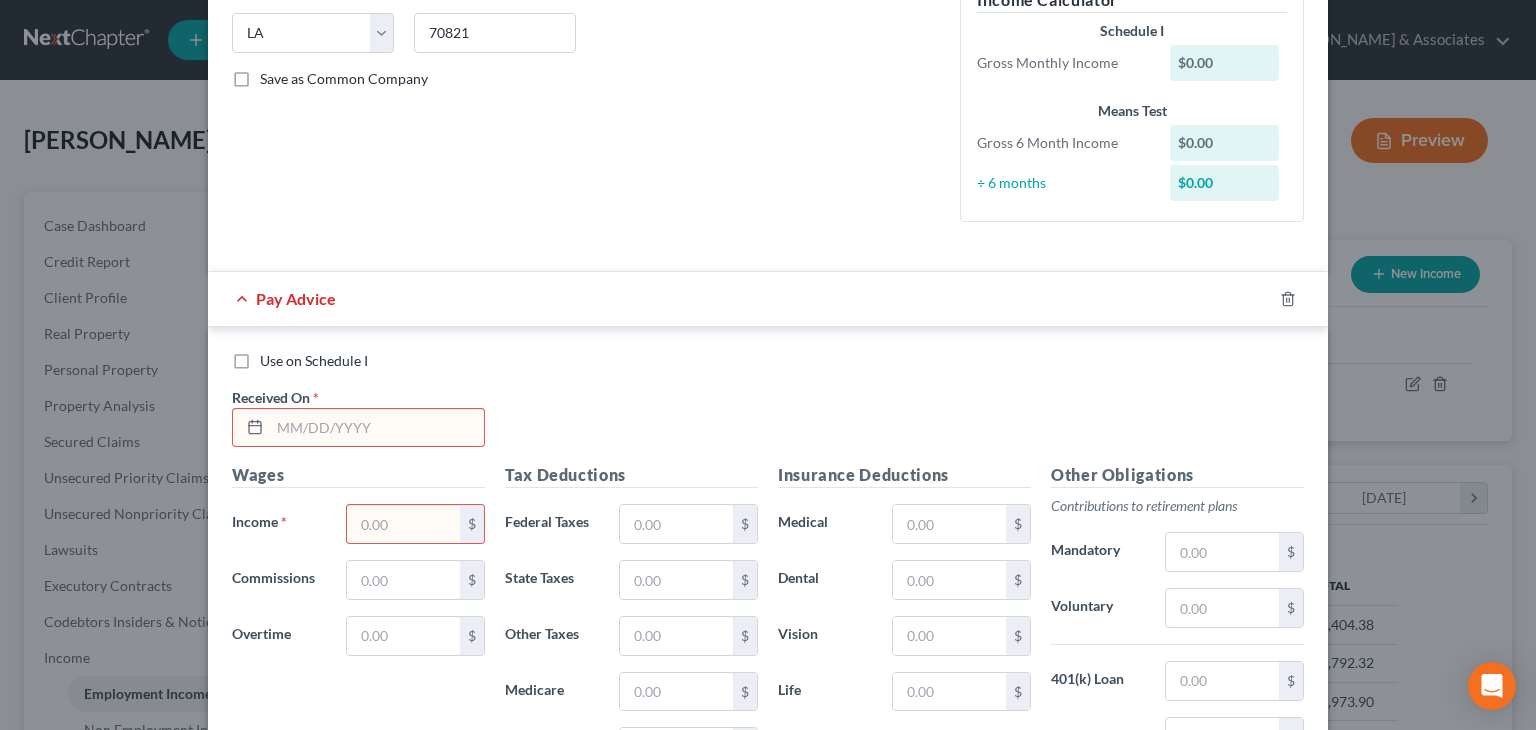 click at bounding box center (377, 428) 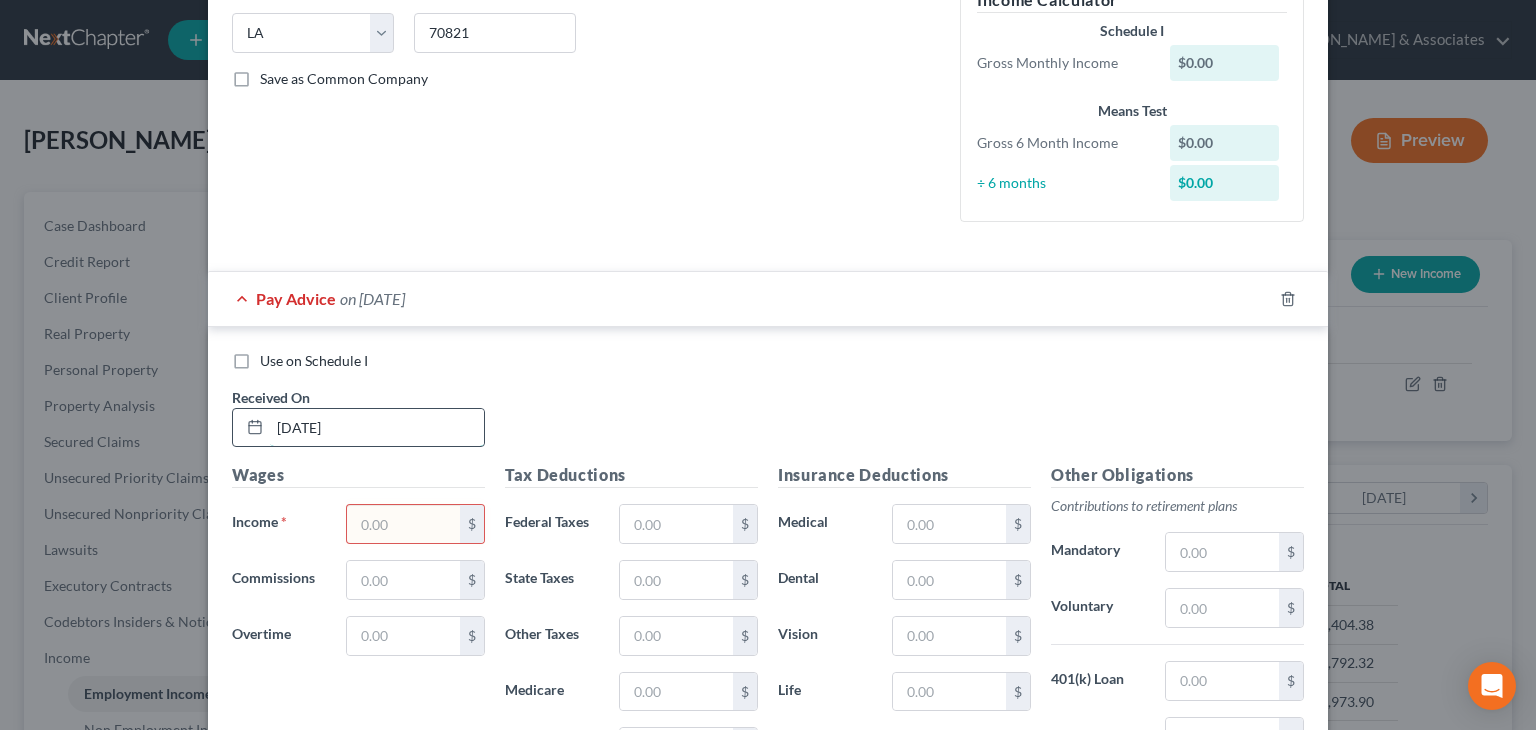 type on "[DATE]" 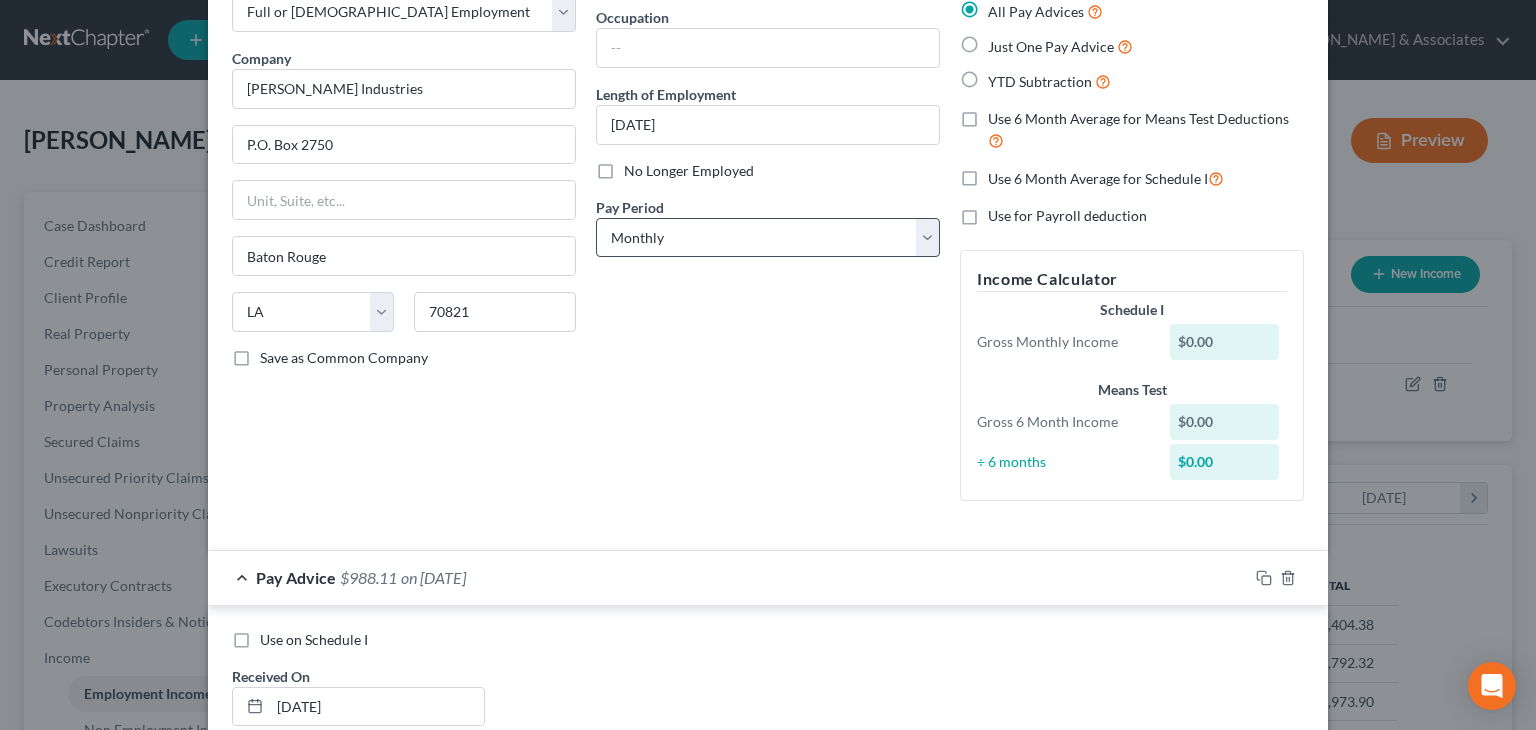 scroll, scrollTop: 0, scrollLeft: 0, axis: both 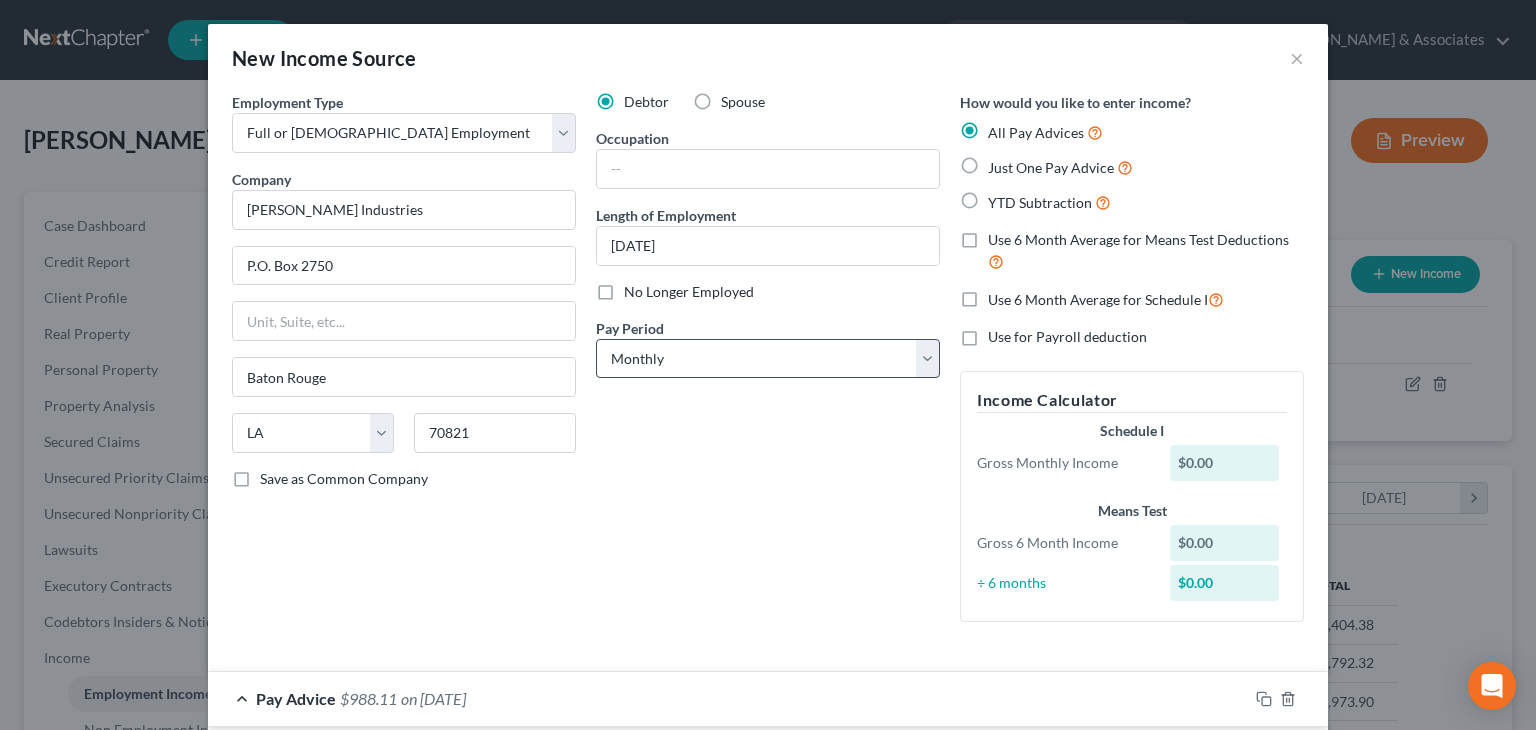 type on "988.11" 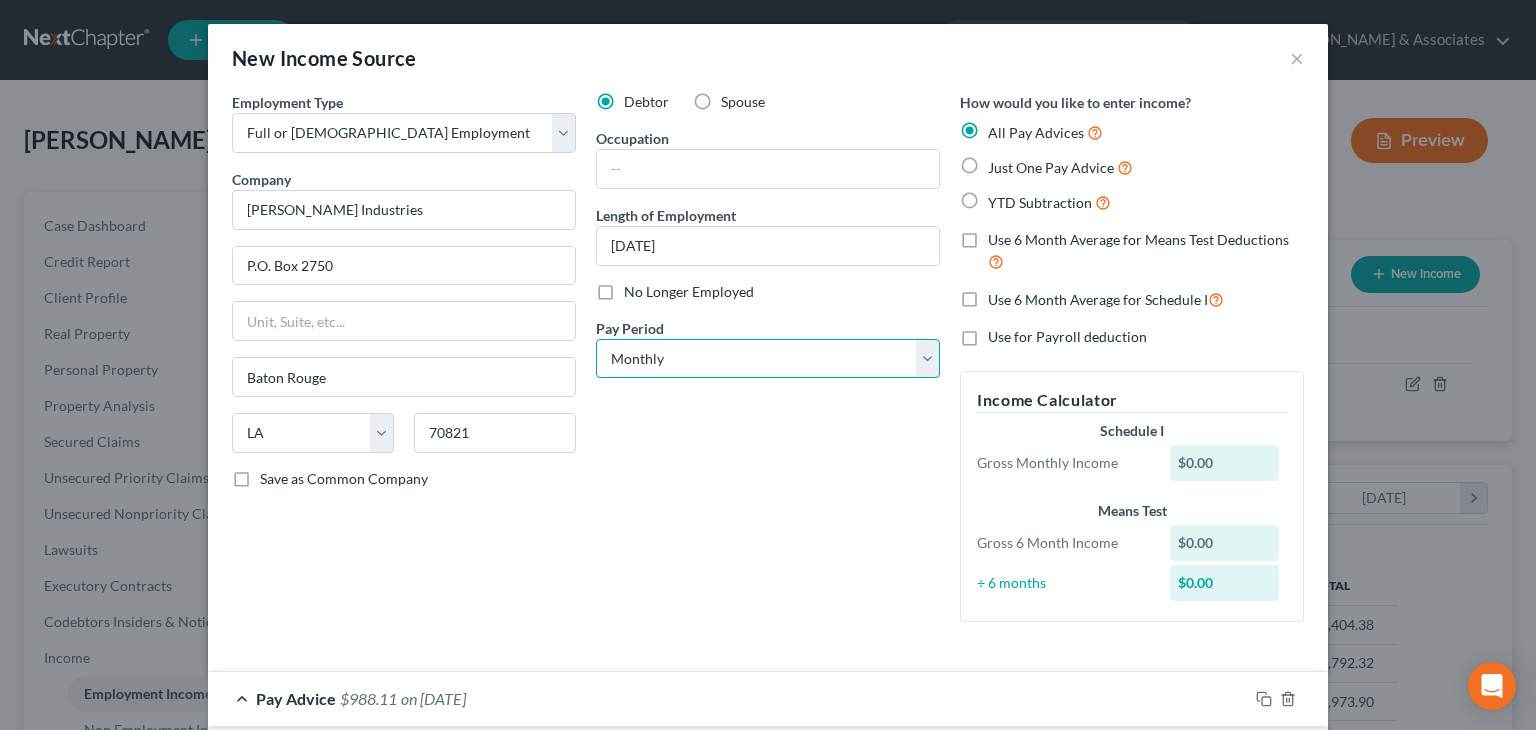 click on "Select Monthly Twice Monthly Every Other Week Weekly" at bounding box center (768, 359) 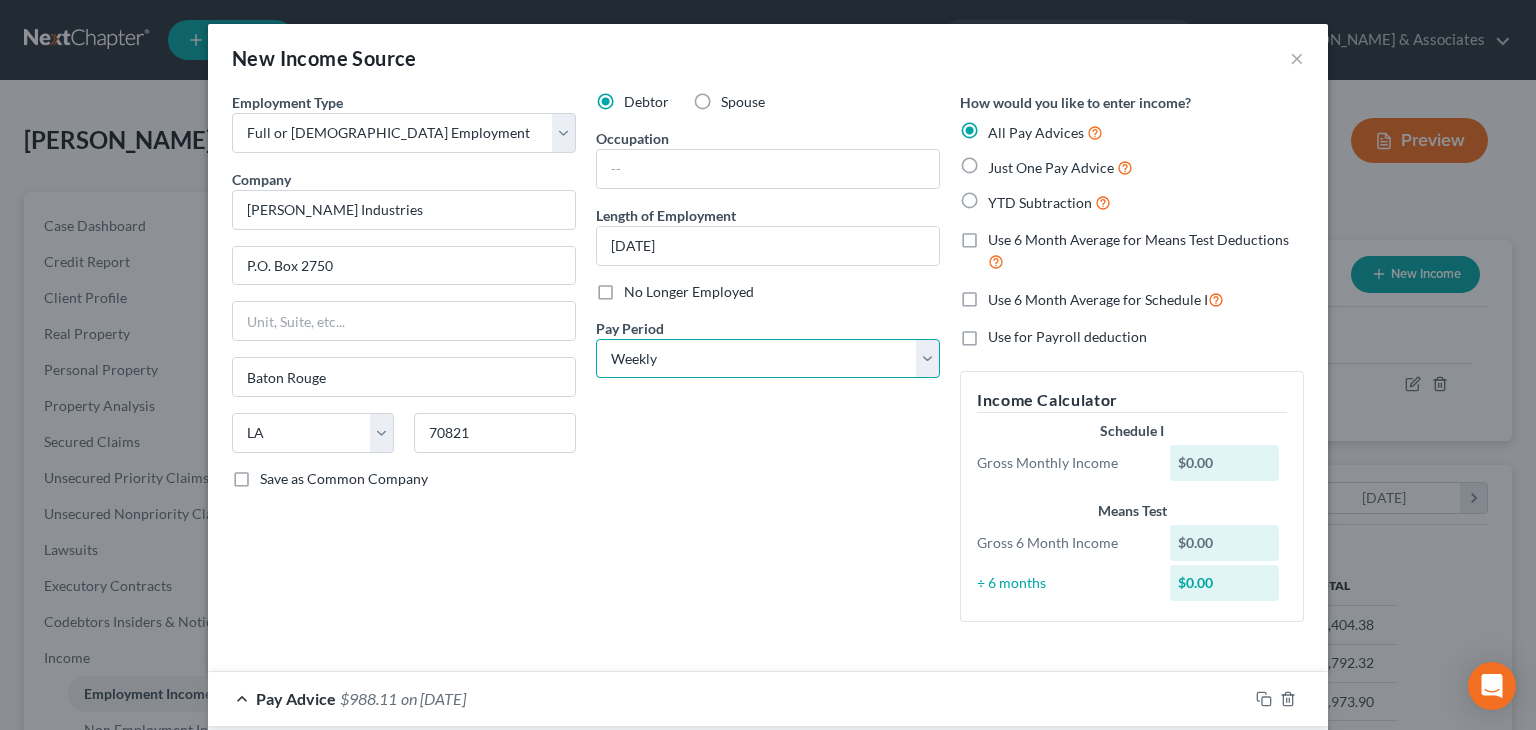 click on "Select Monthly Twice Monthly Every Other Week Weekly" at bounding box center [768, 359] 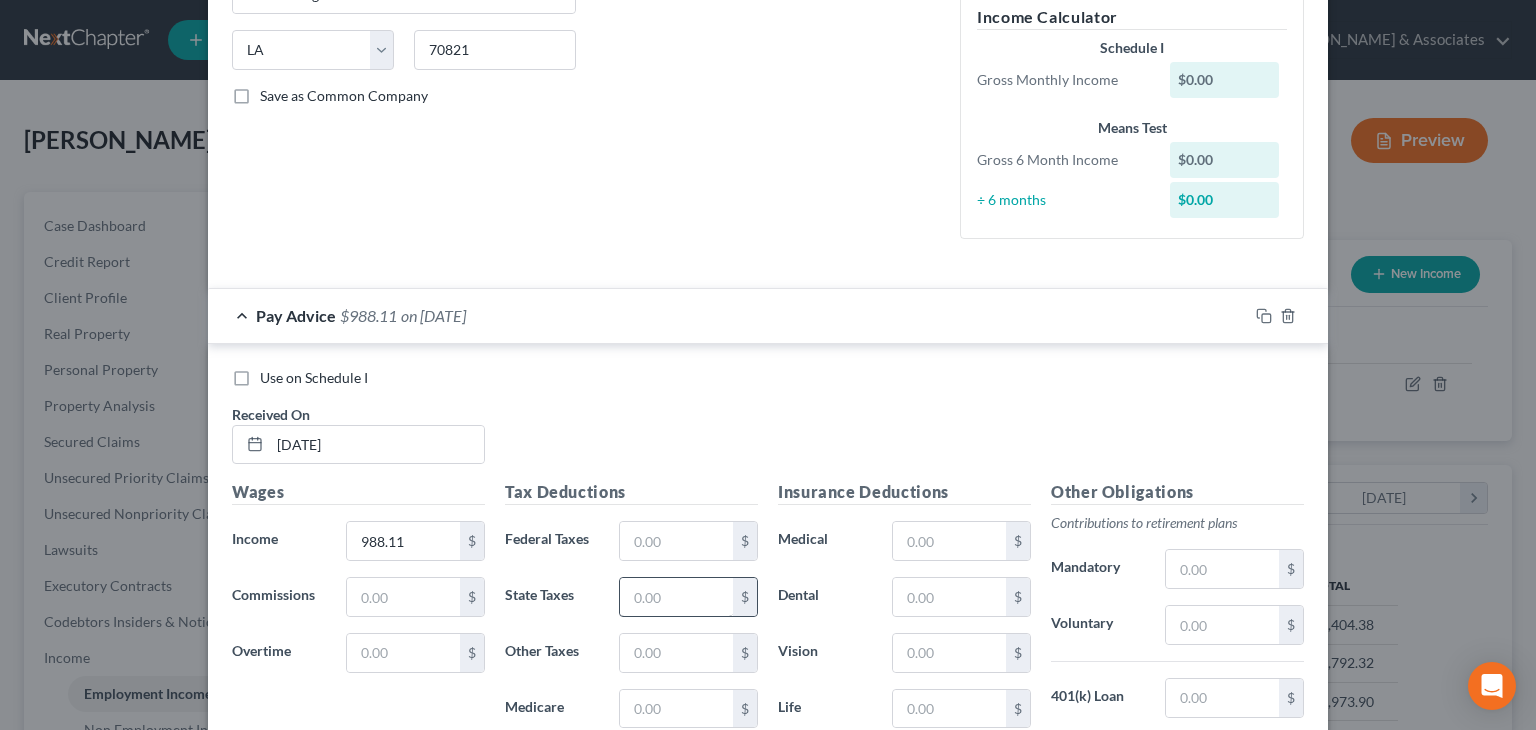 scroll, scrollTop: 600, scrollLeft: 0, axis: vertical 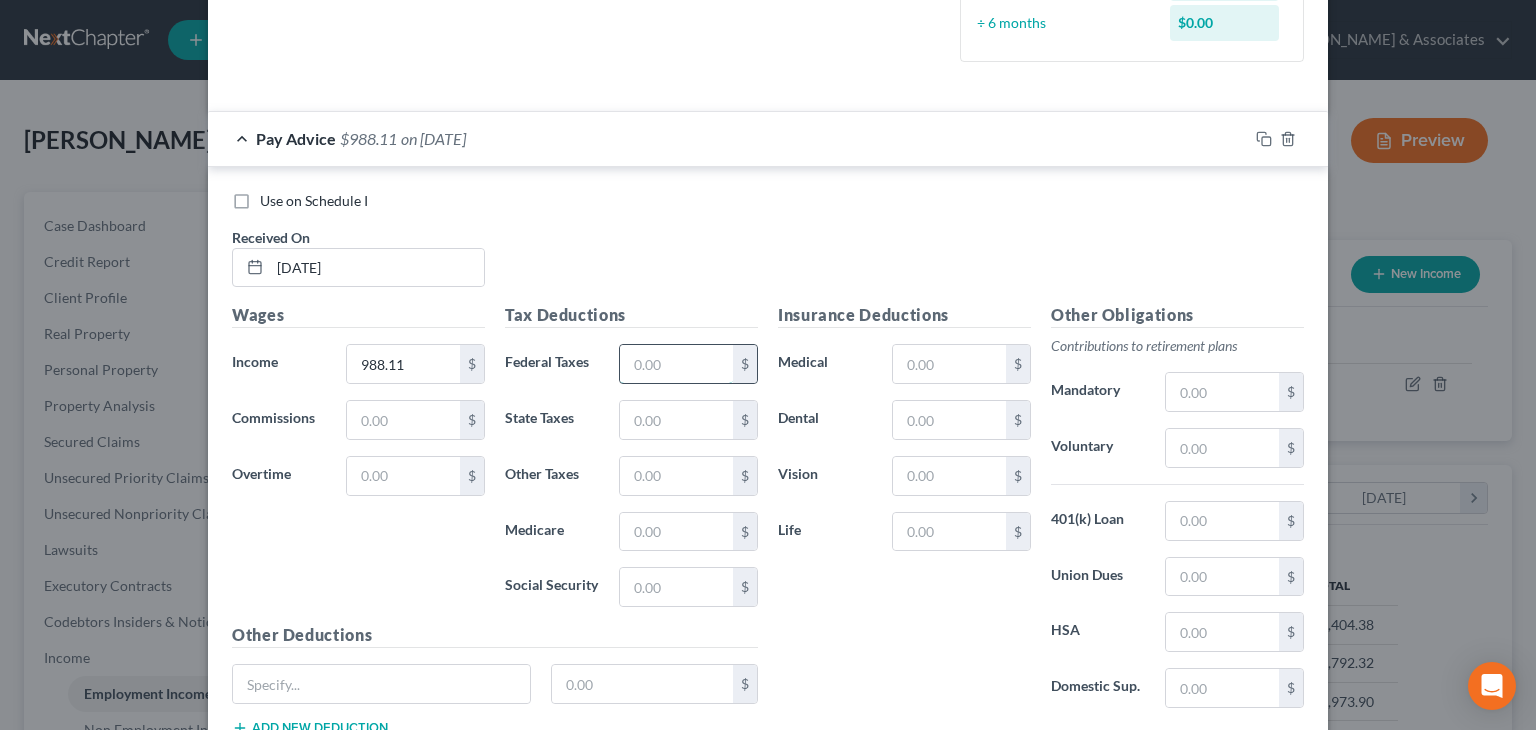 click at bounding box center [676, 364] 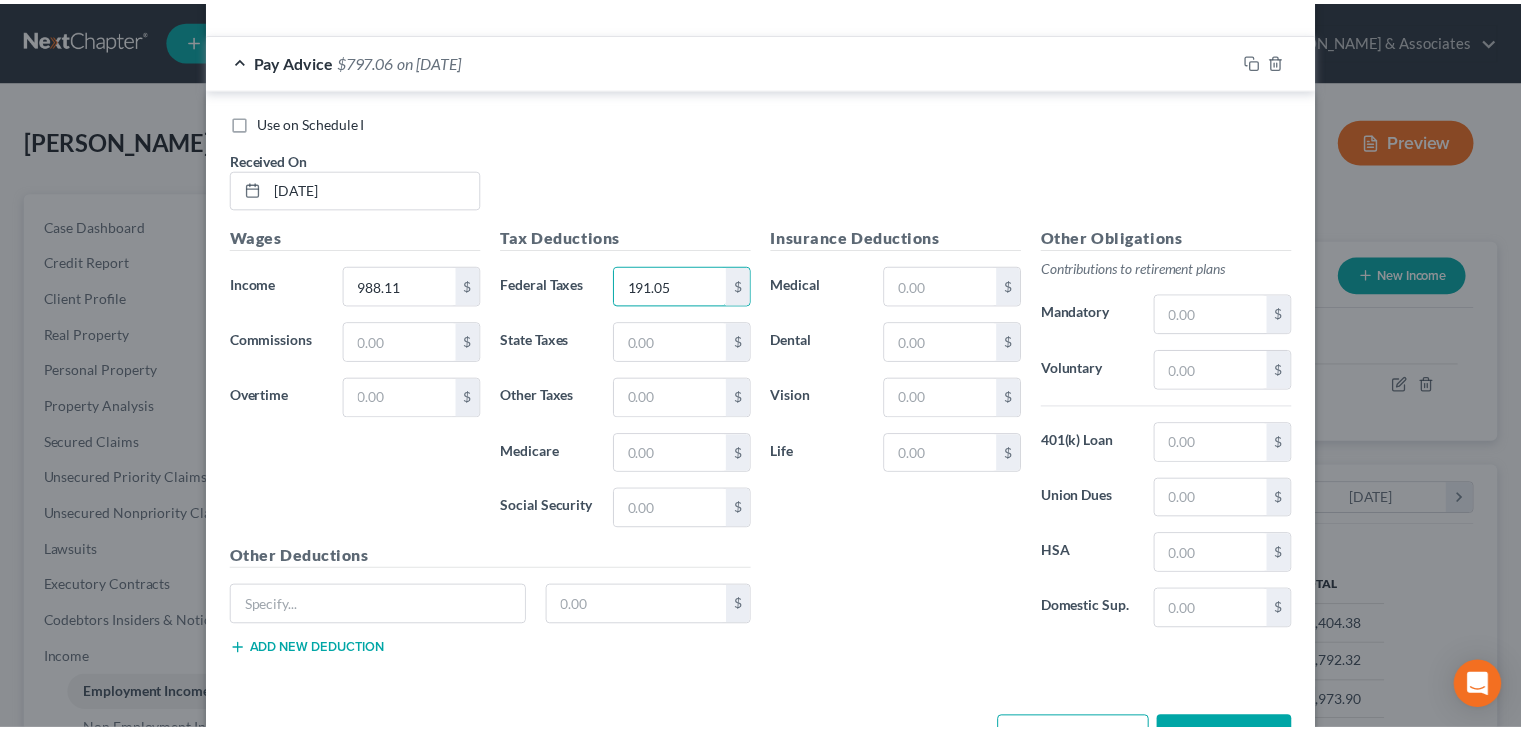 scroll, scrollTop: 744, scrollLeft: 0, axis: vertical 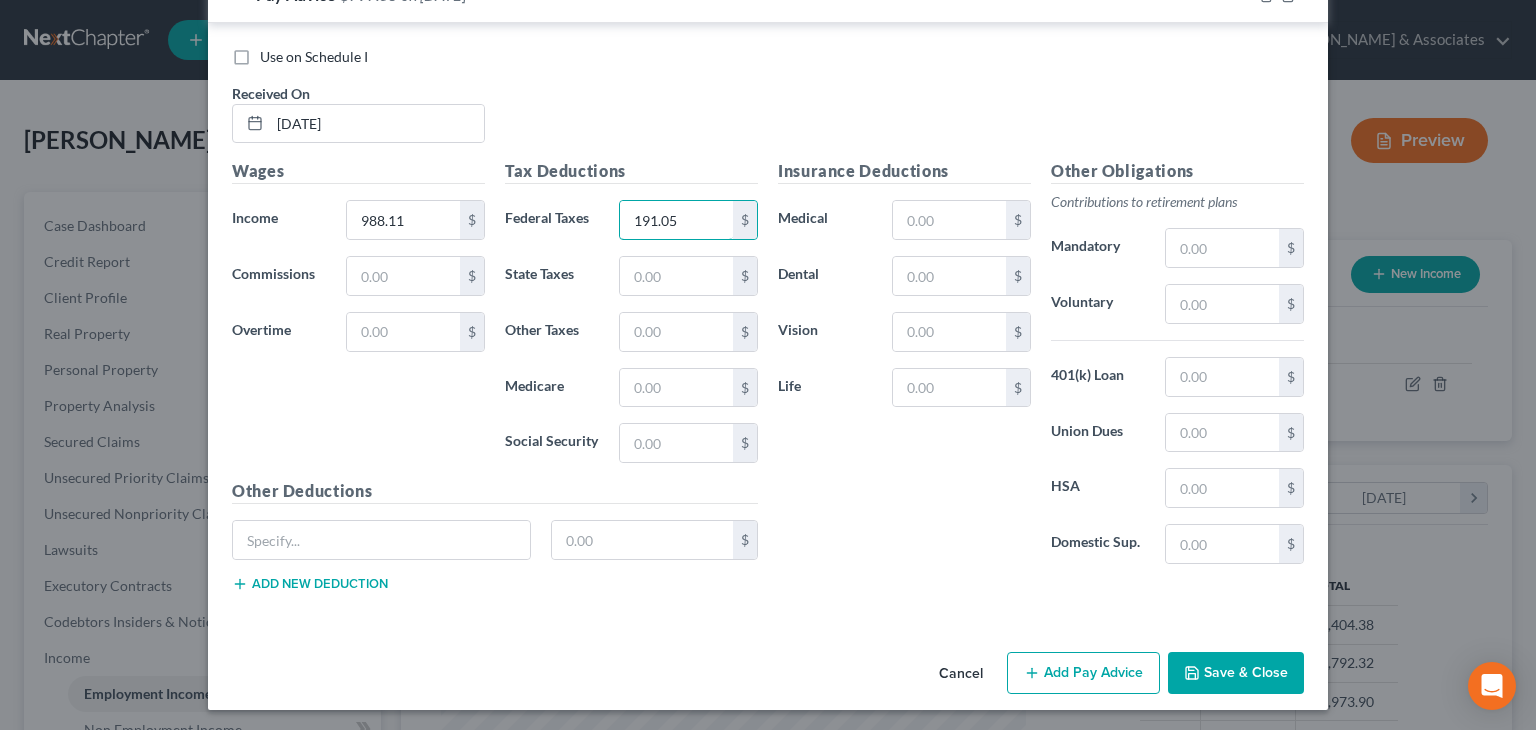 type on "191.05" 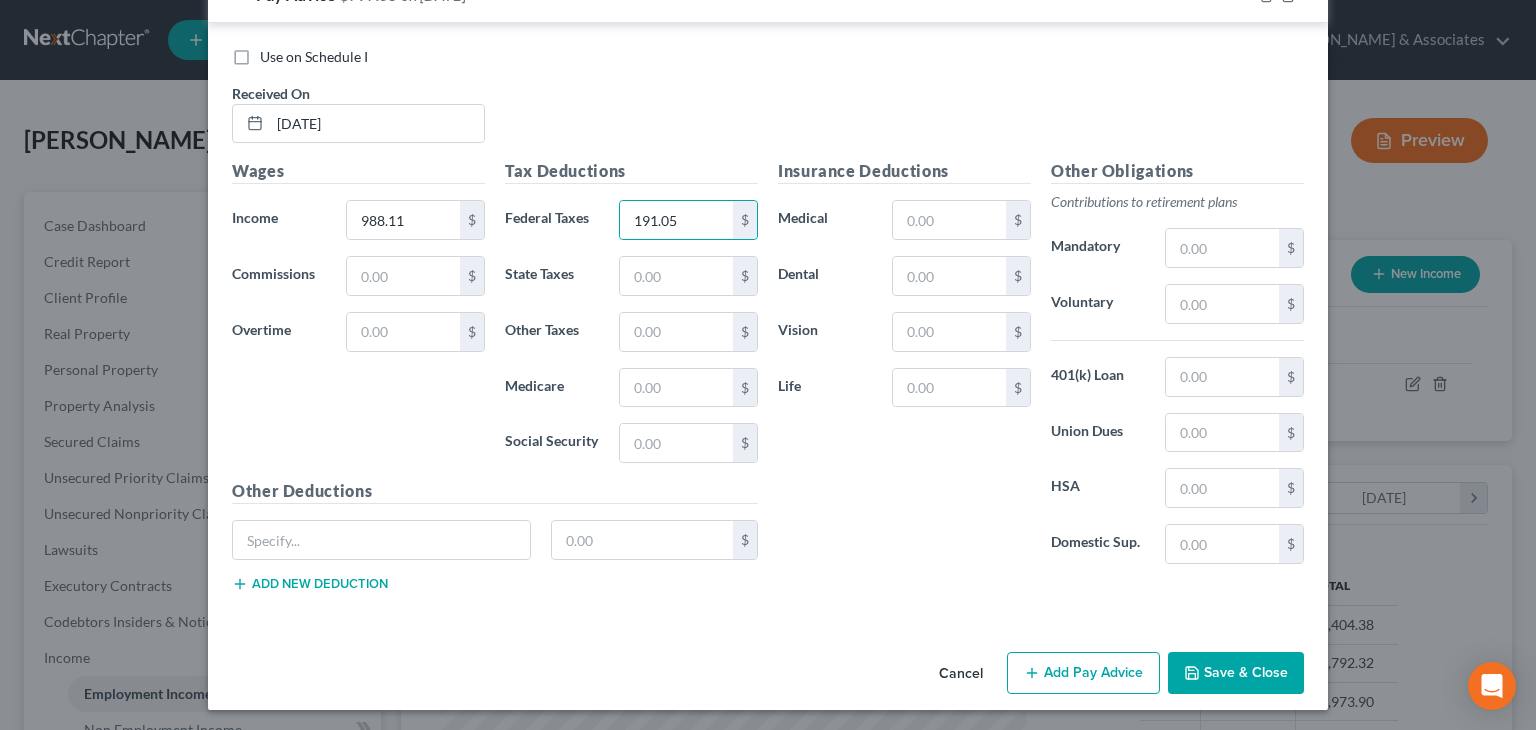 click on "Use on Schedule I" at bounding box center (314, 57) 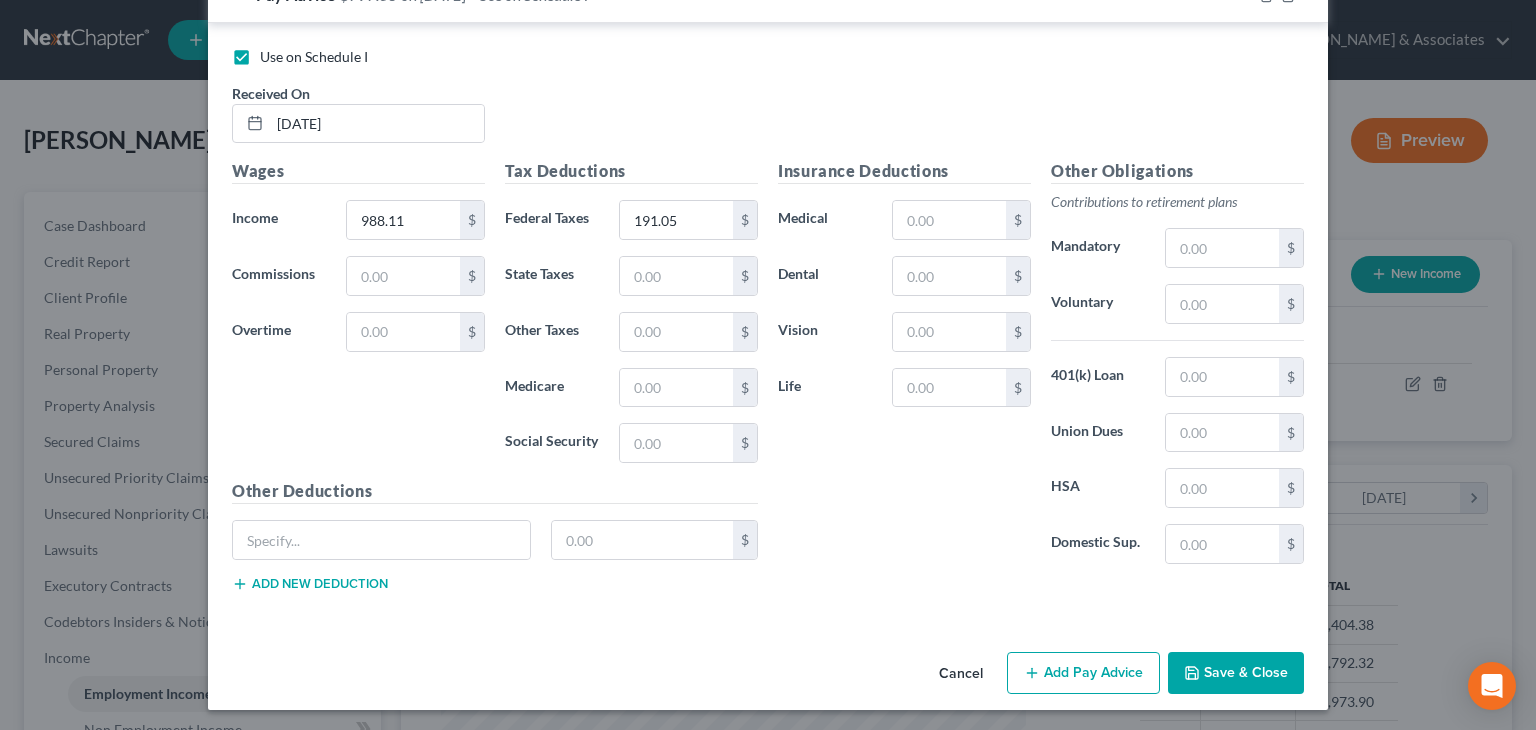 click on "Save & Close" at bounding box center (1236, 673) 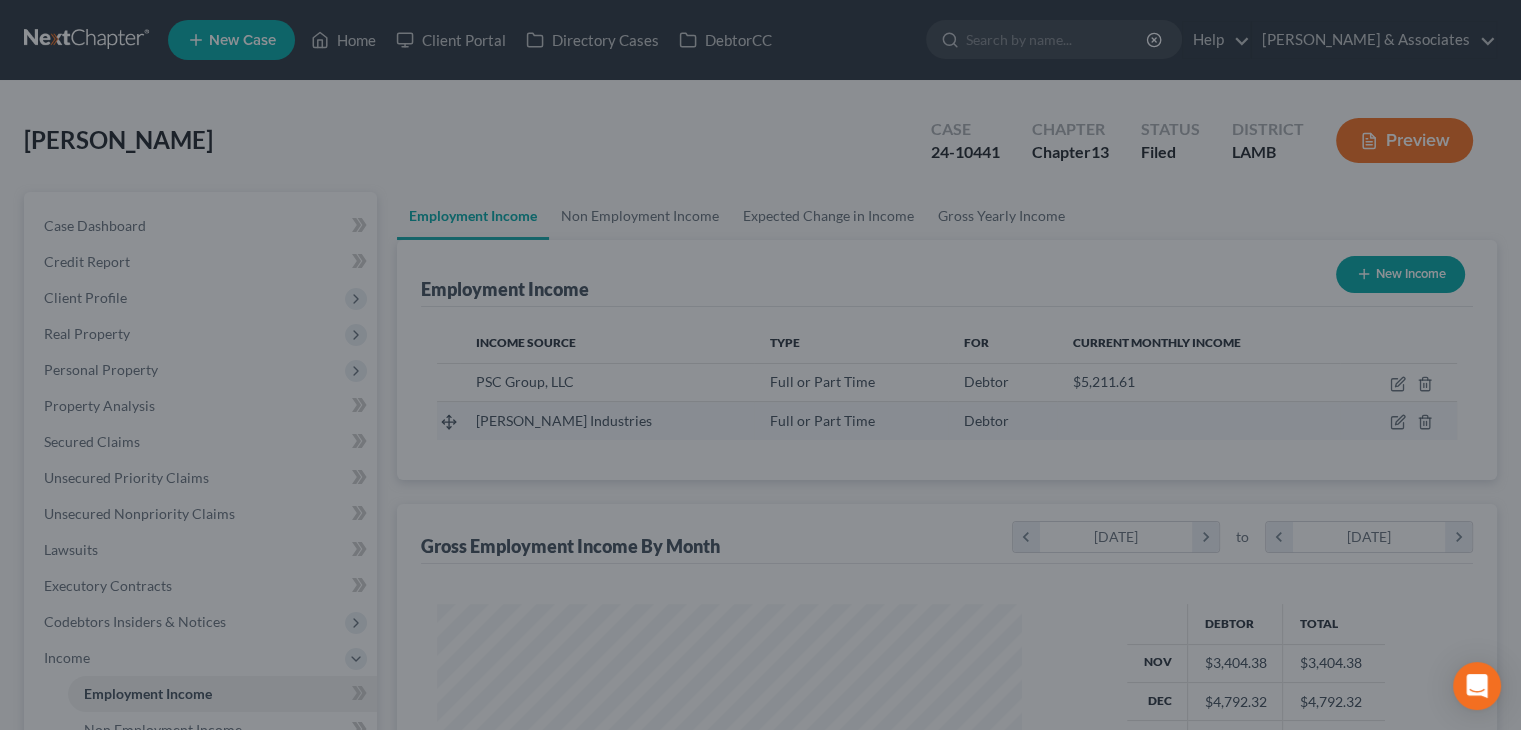 scroll, scrollTop: 356, scrollLeft: 617, axis: both 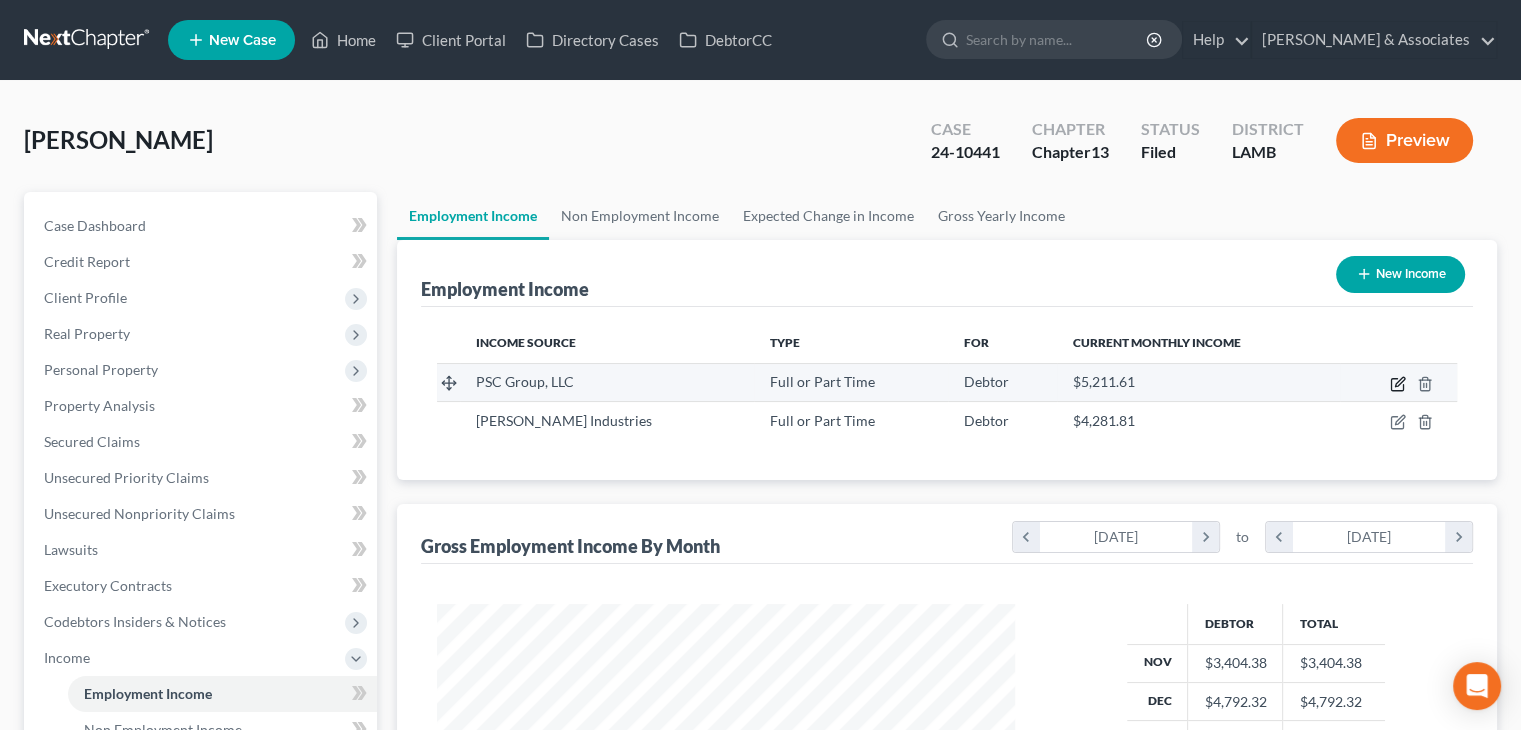 click 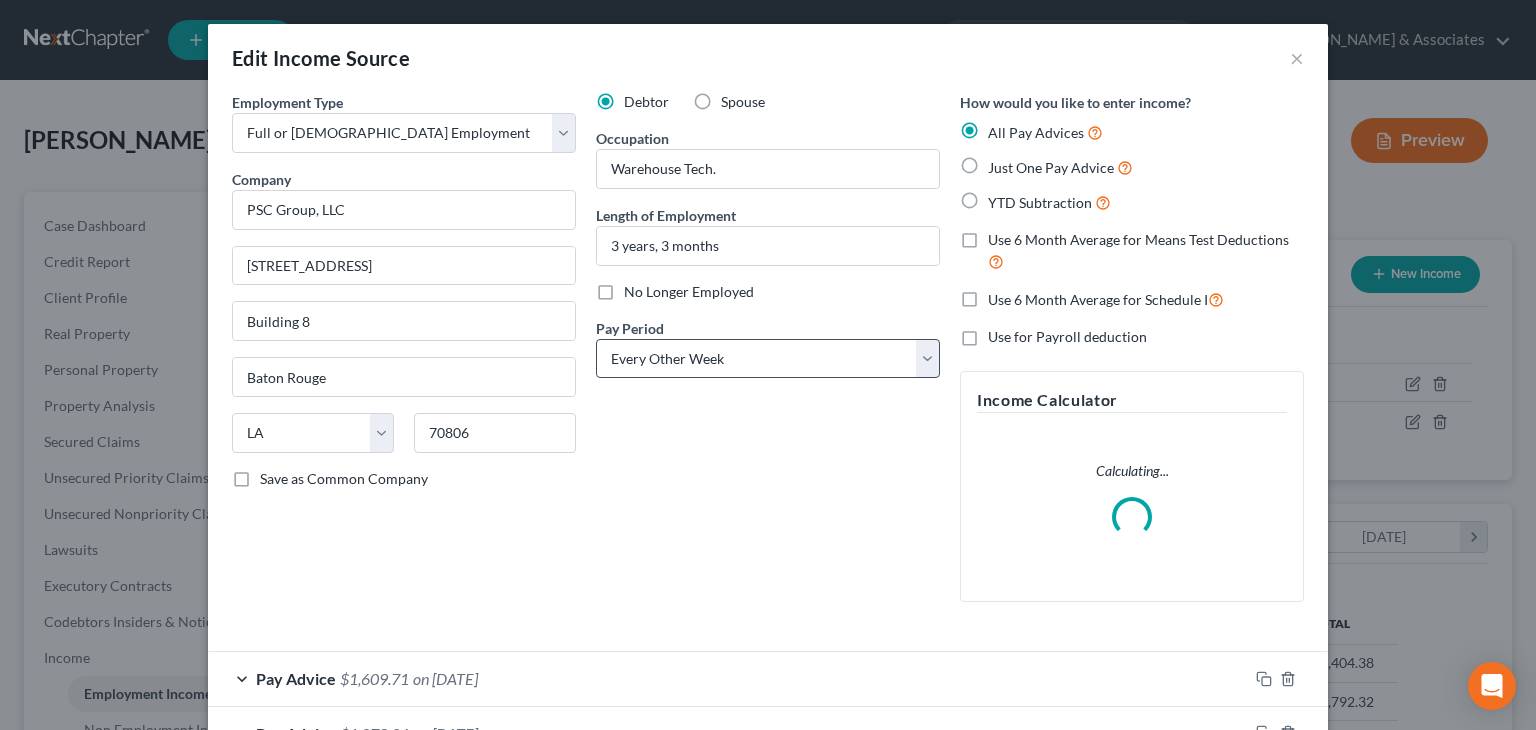 scroll, scrollTop: 999643, scrollLeft: 999375, axis: both 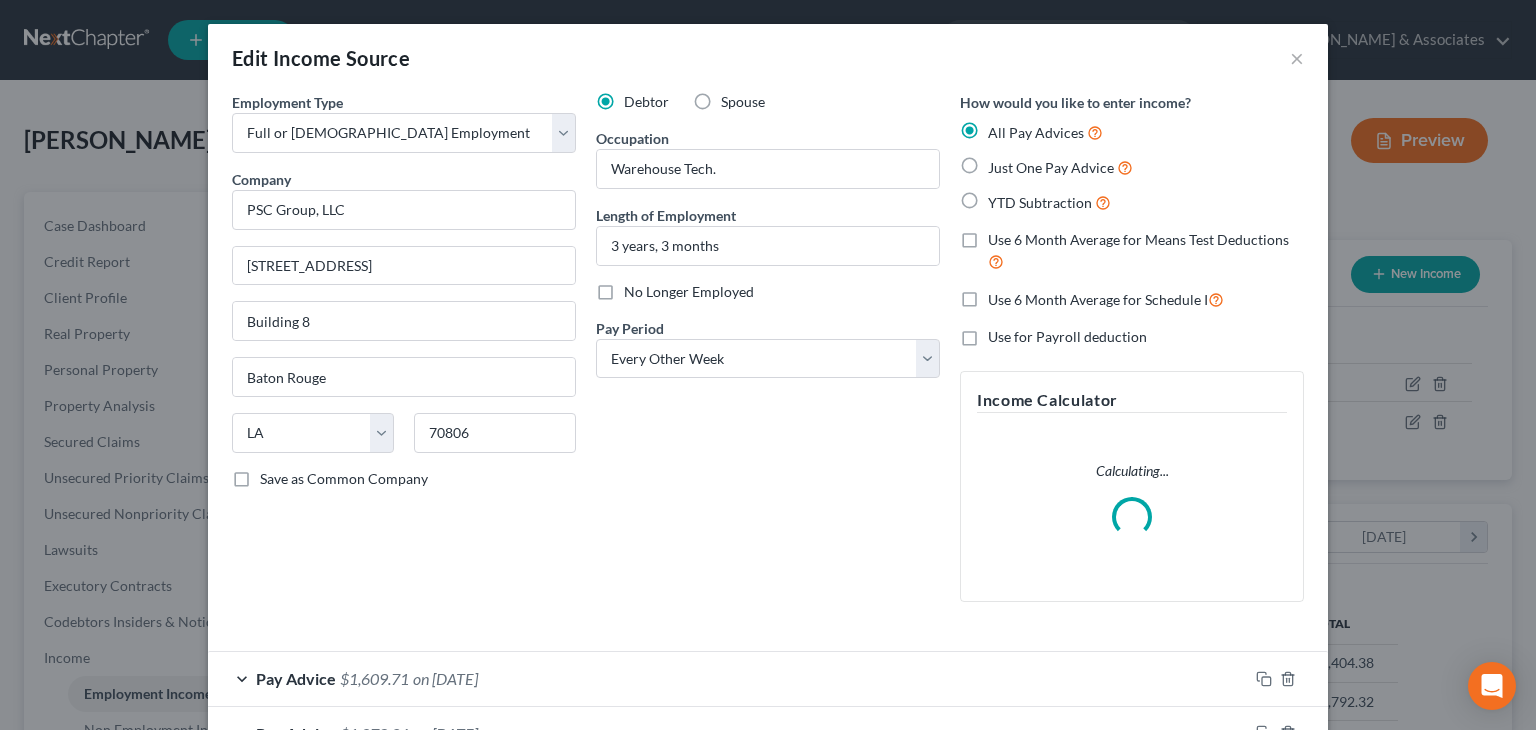 click on "No Longer Employed" at bounding box center [689, 292] 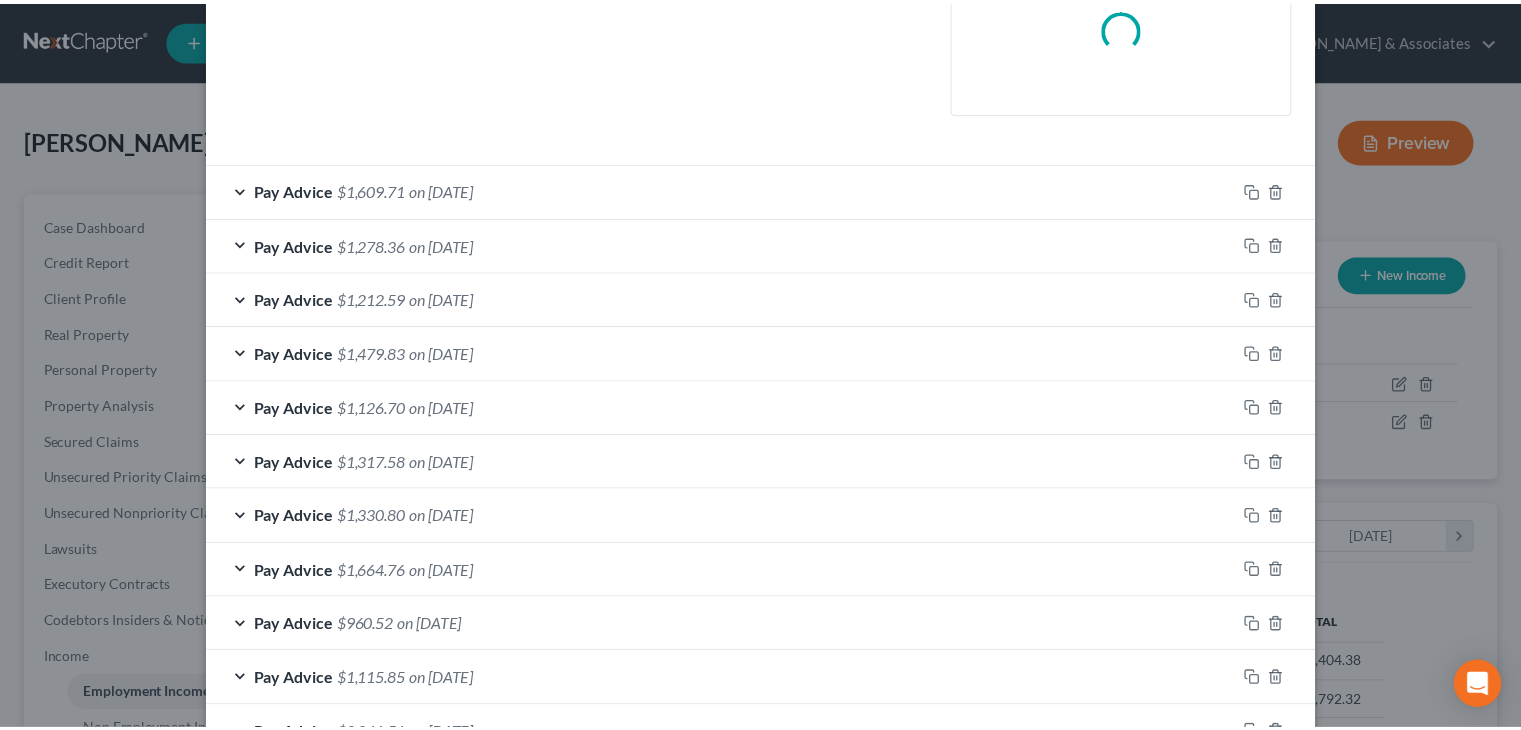 scroll, scrollTop: 735, scrollLeft: 0, axis: vertical 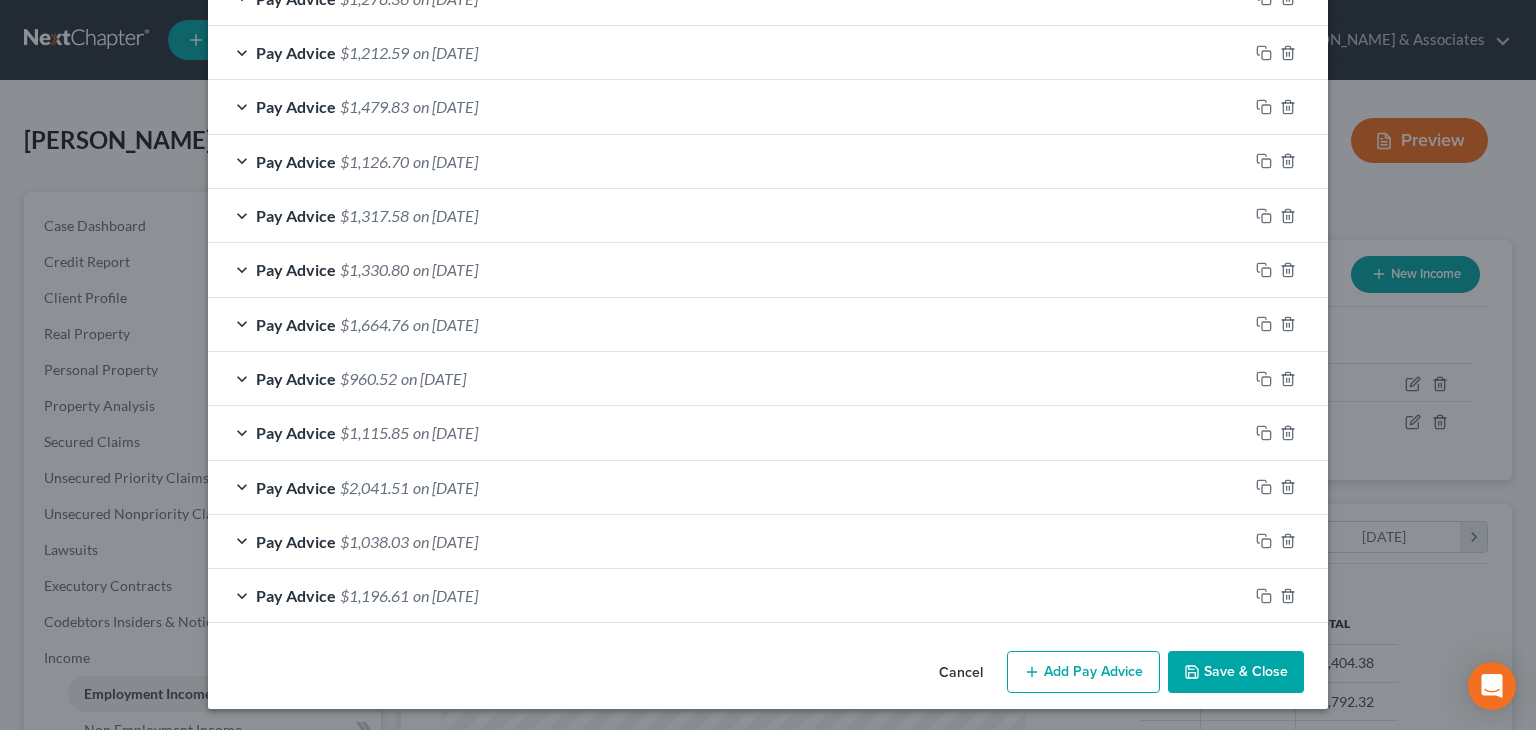 click on "Save & Close" at bounding box center (1236, 672) 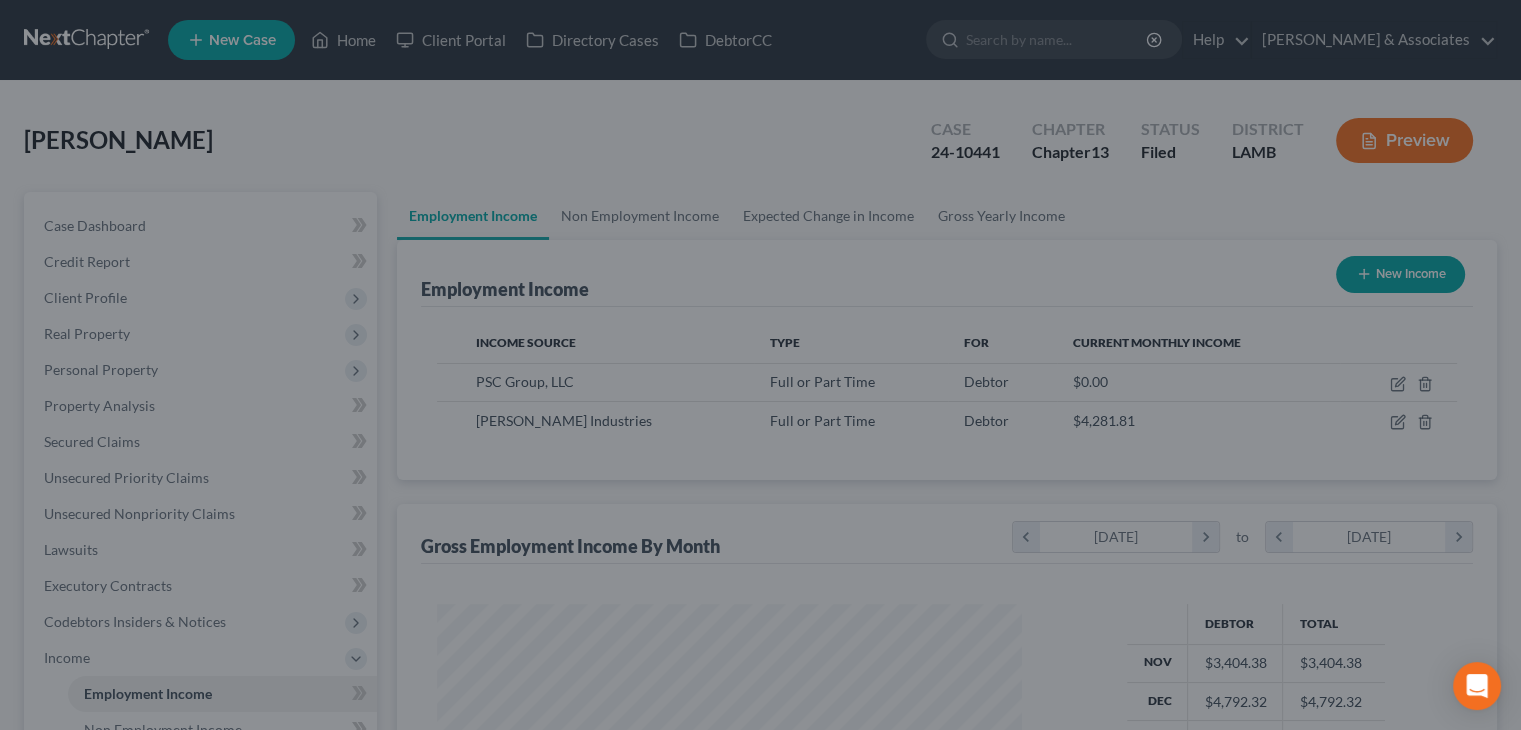 scroll, scrollTop: 356, scrollLeft: 617, axis: both 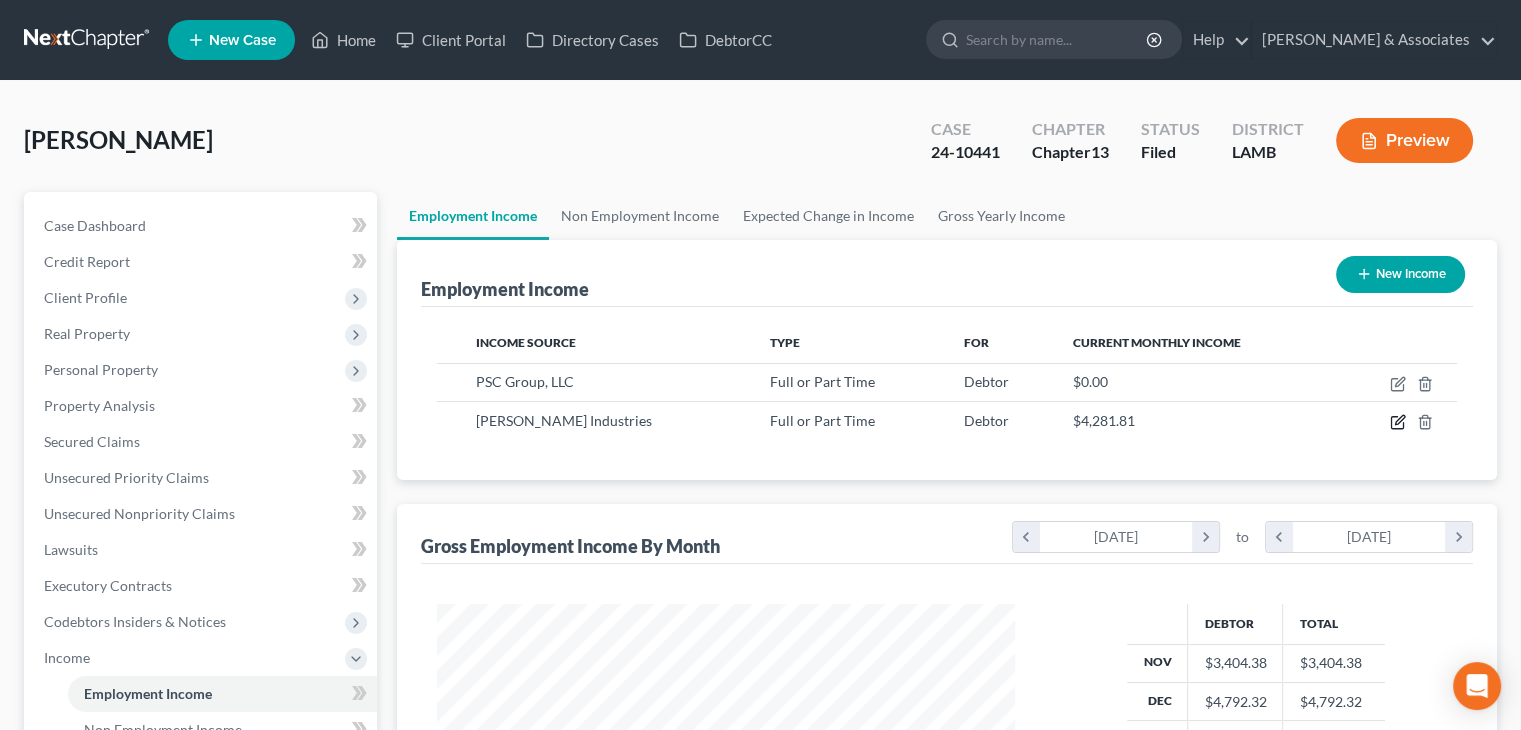 click 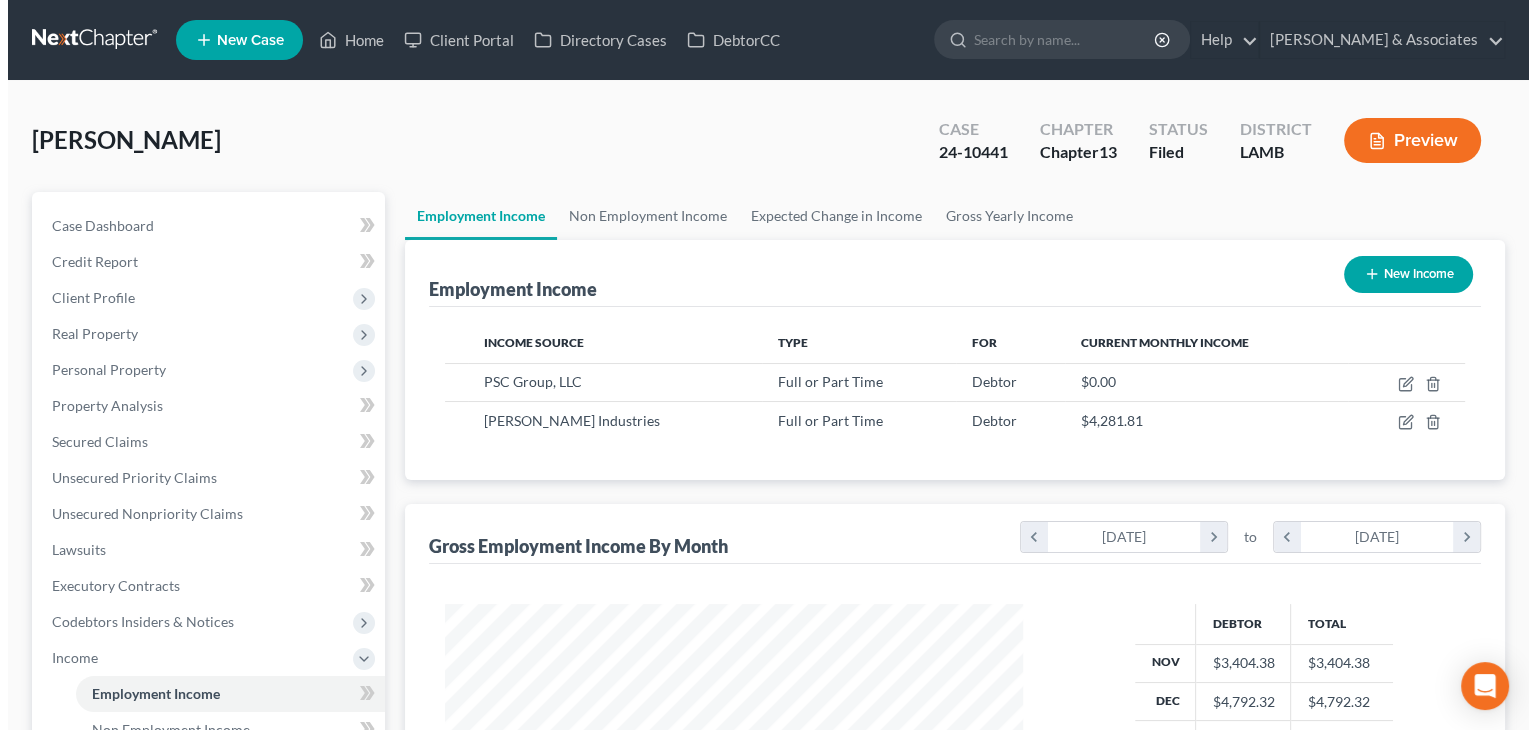 scroll, scrollTop: 999643, scrollLeft: 999375, axis: both 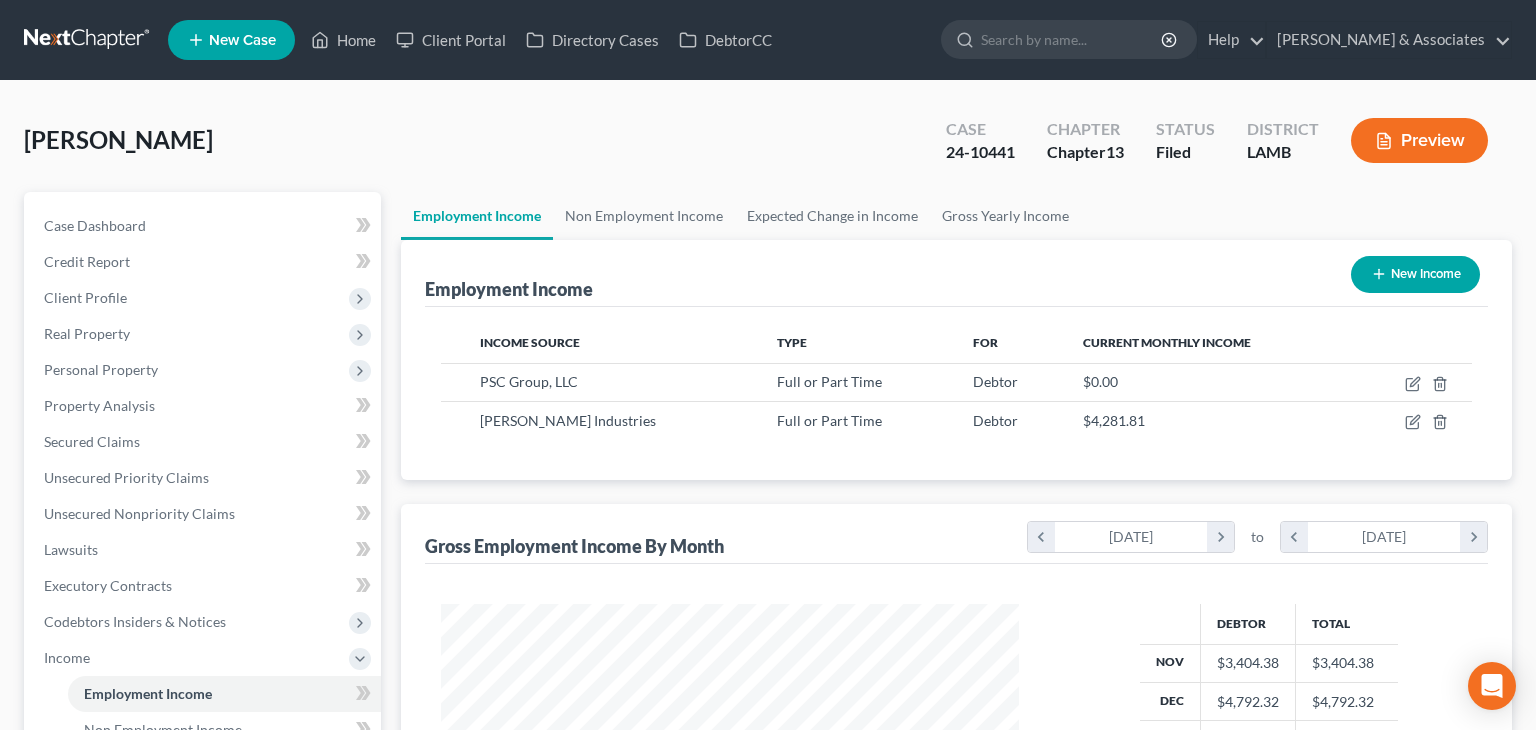 select on "0" 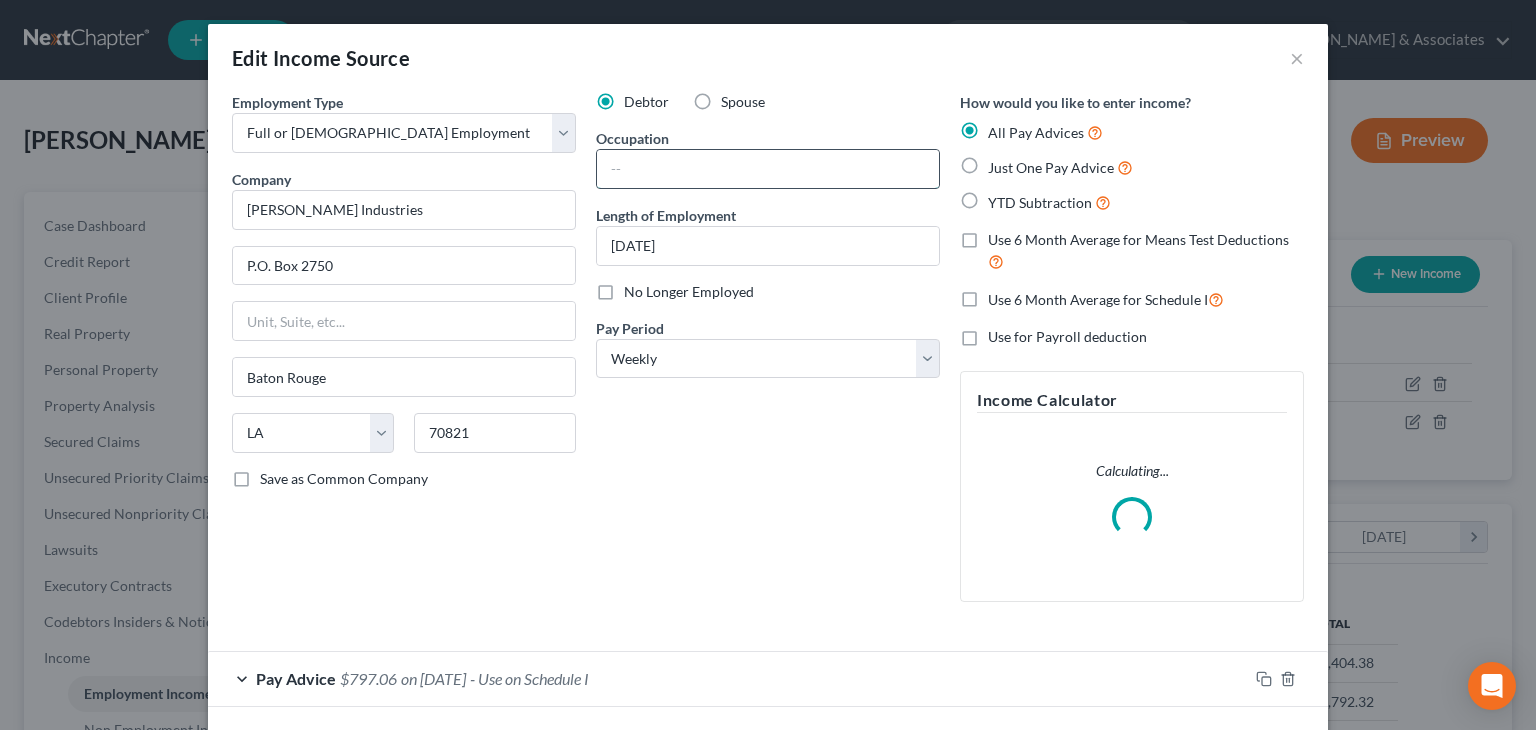 click at bounding box center (768, 169) 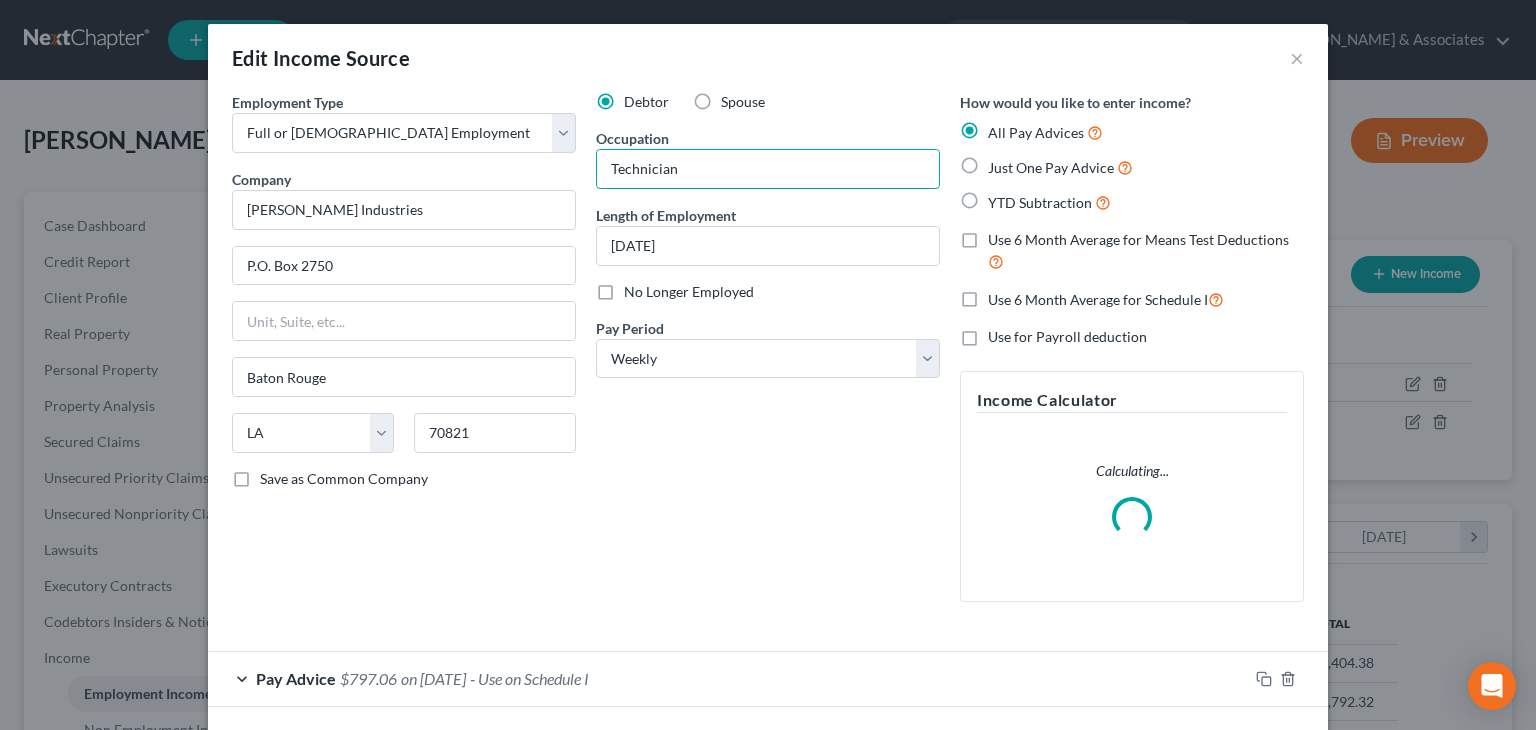 type on "Technician" 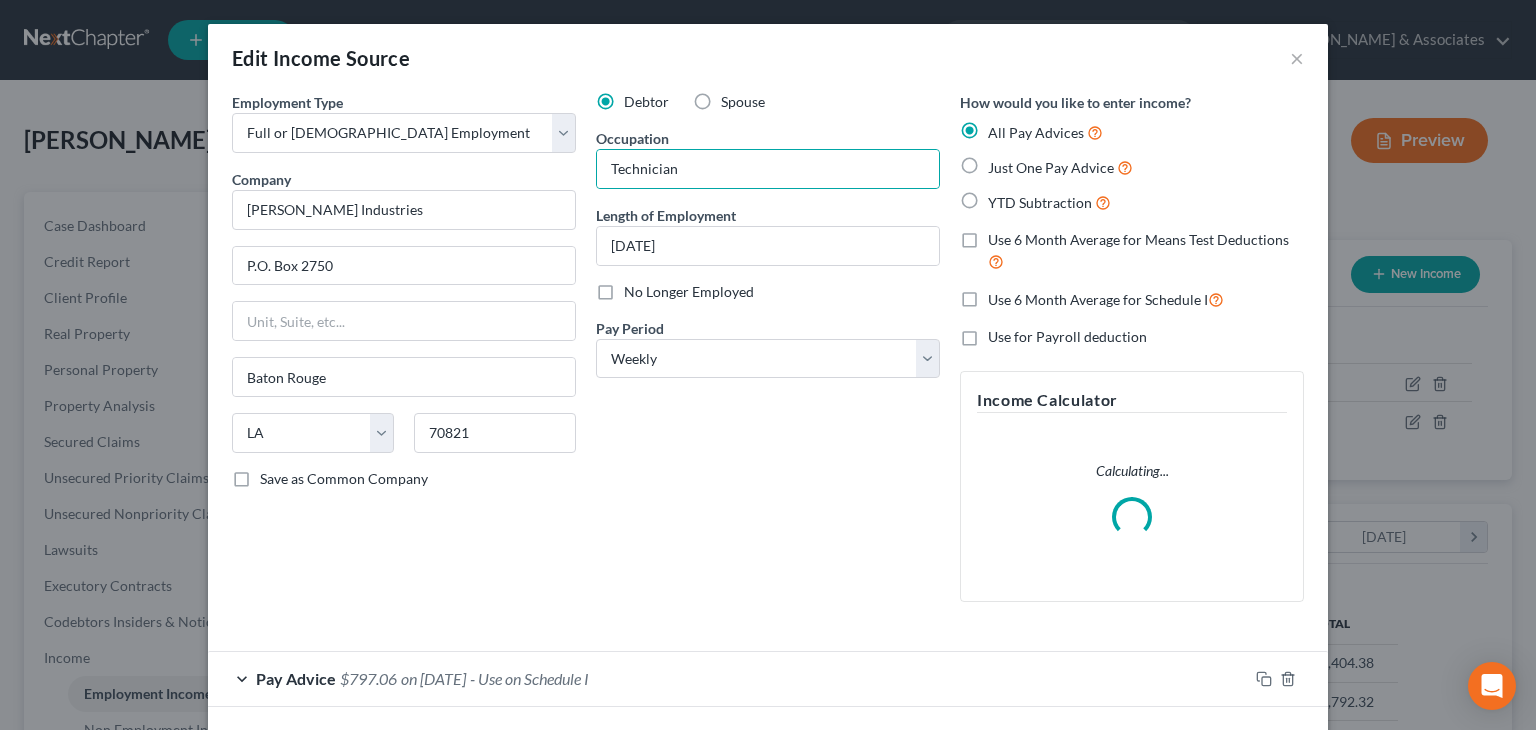 drag, startPoint x: 732, startPoint y: 481, endPoint x: 740, endPoint y: 491, distance: 12.806249 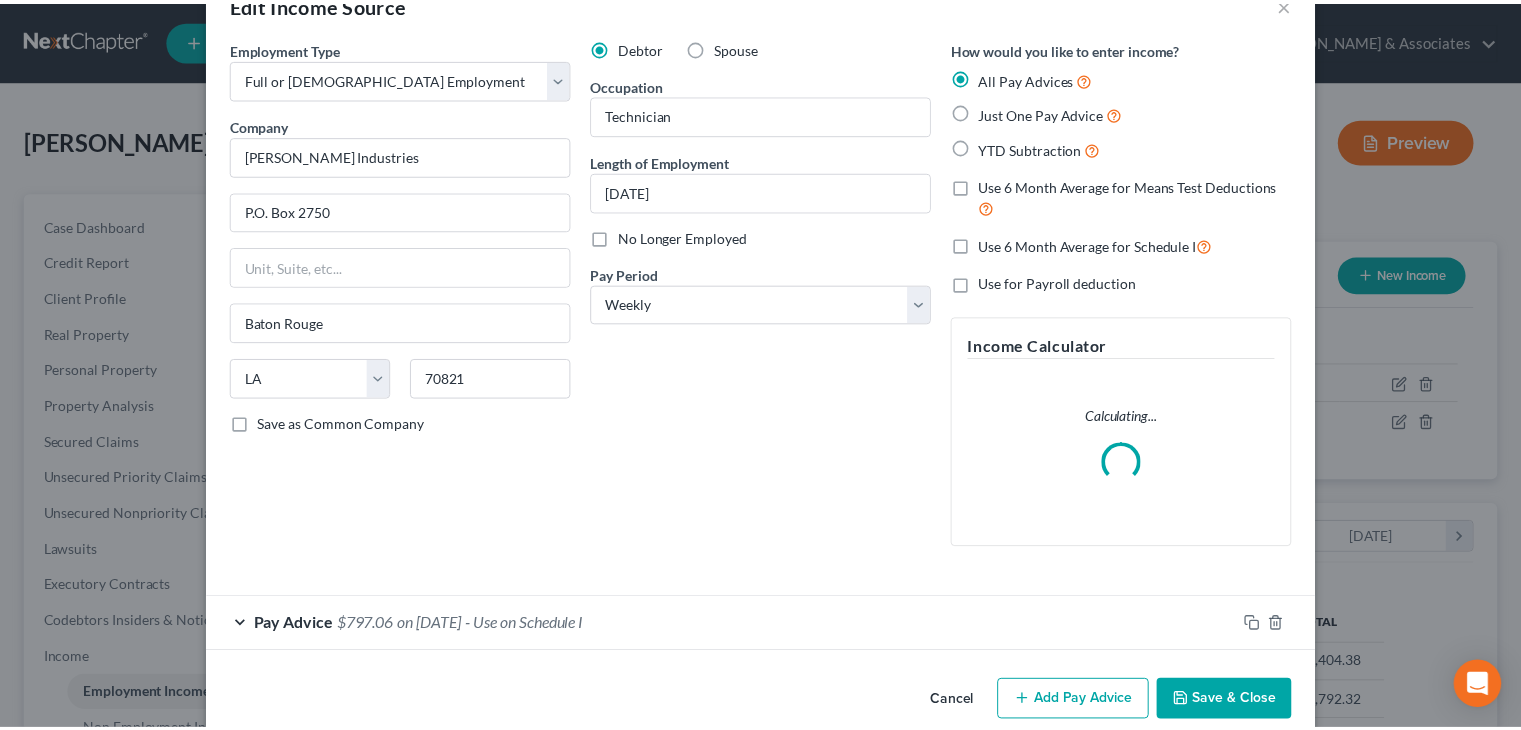 scroll, scrollTop: 85, scrollLeft: 0, axis: vertical 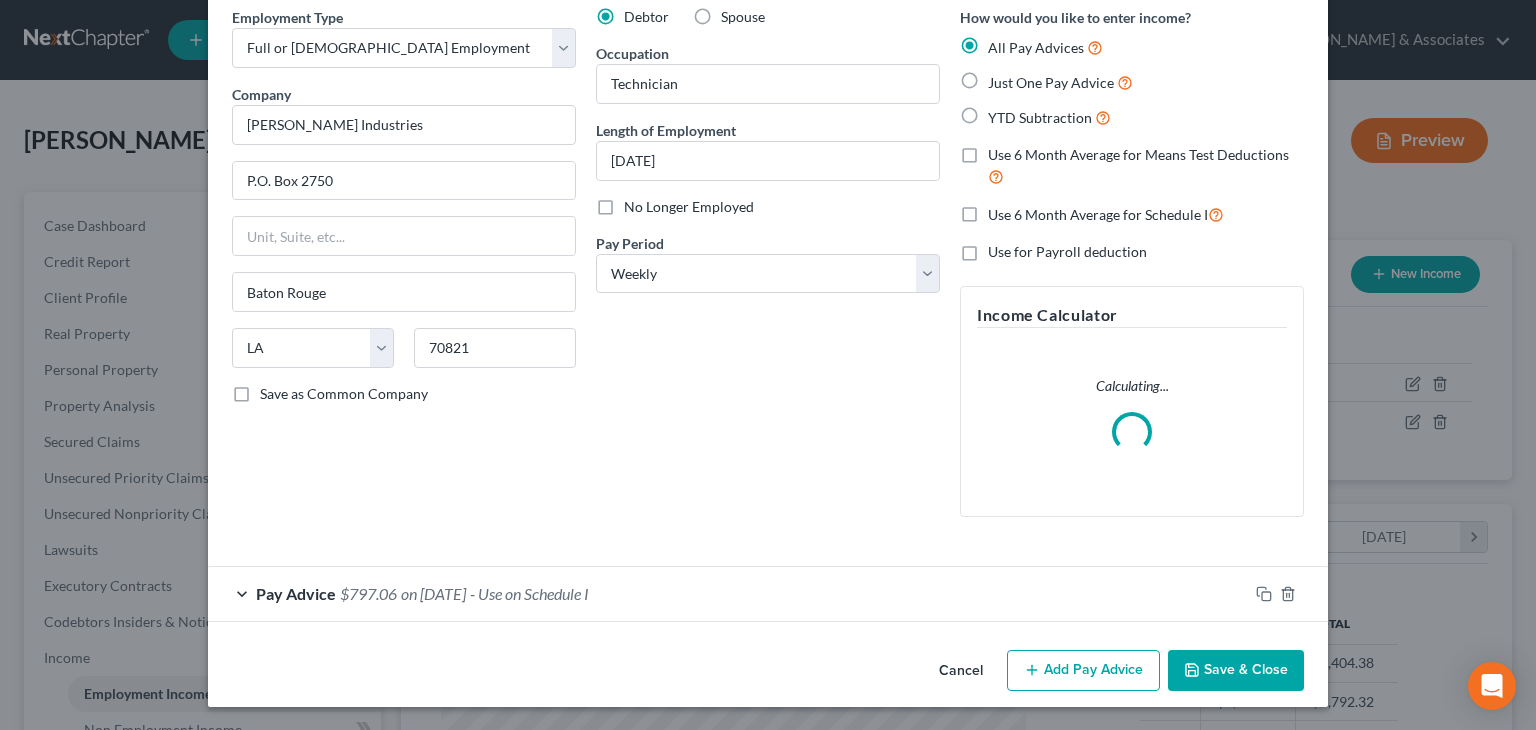 click on "Save & Close" at bounding box center [1236, 671] 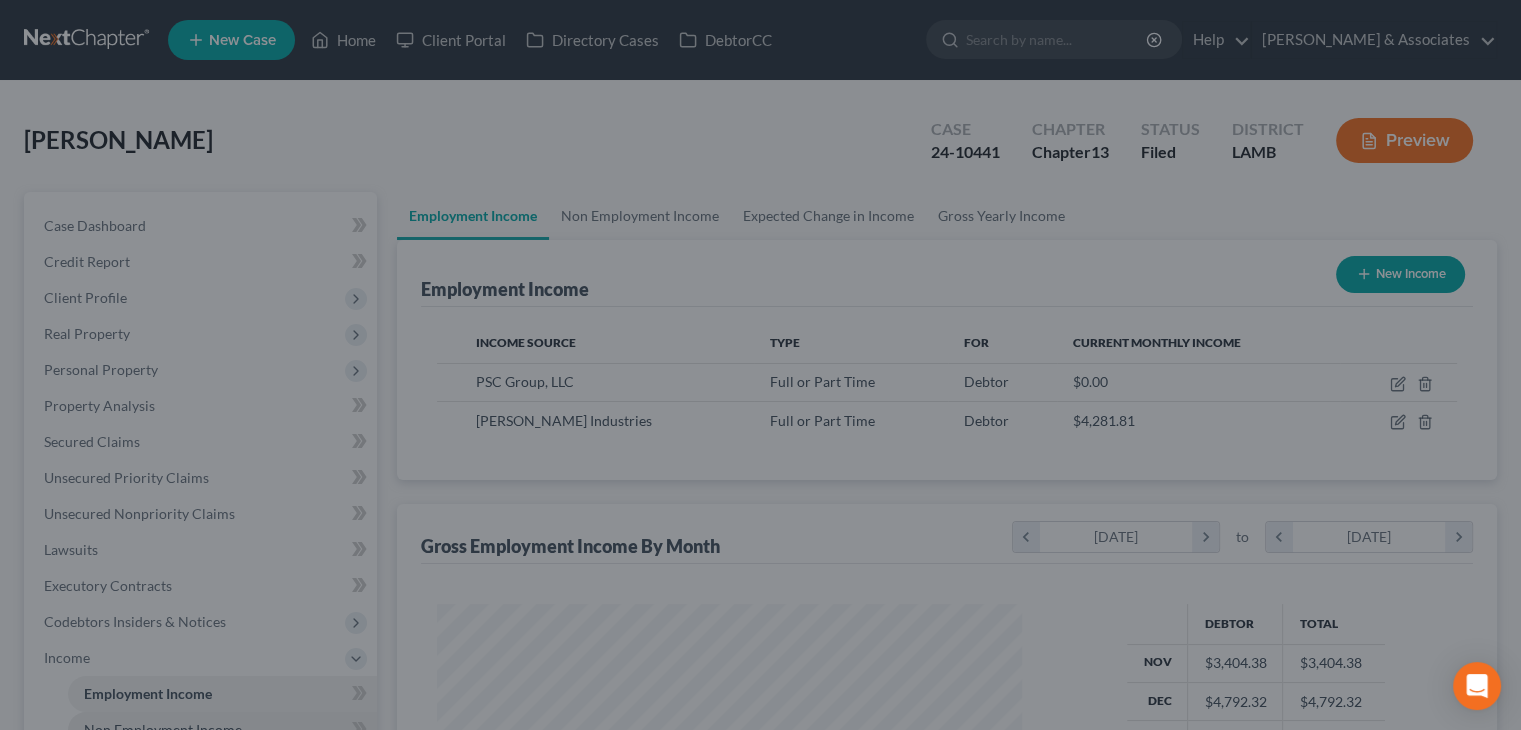 scroll, scrollTop: 8, scrollLeft: 0, axis: vertical 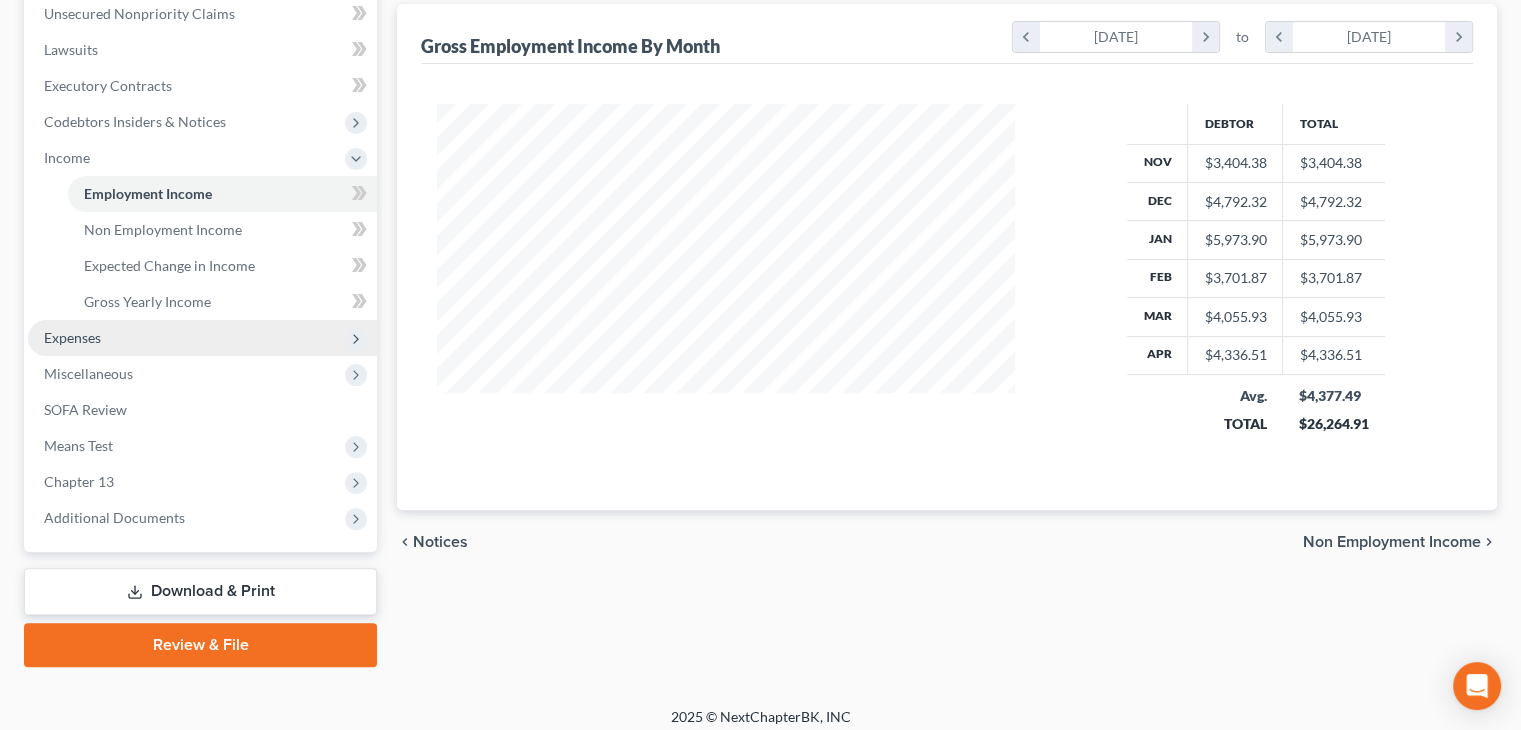 click on "Expenses" at bounding box center [202, 338] 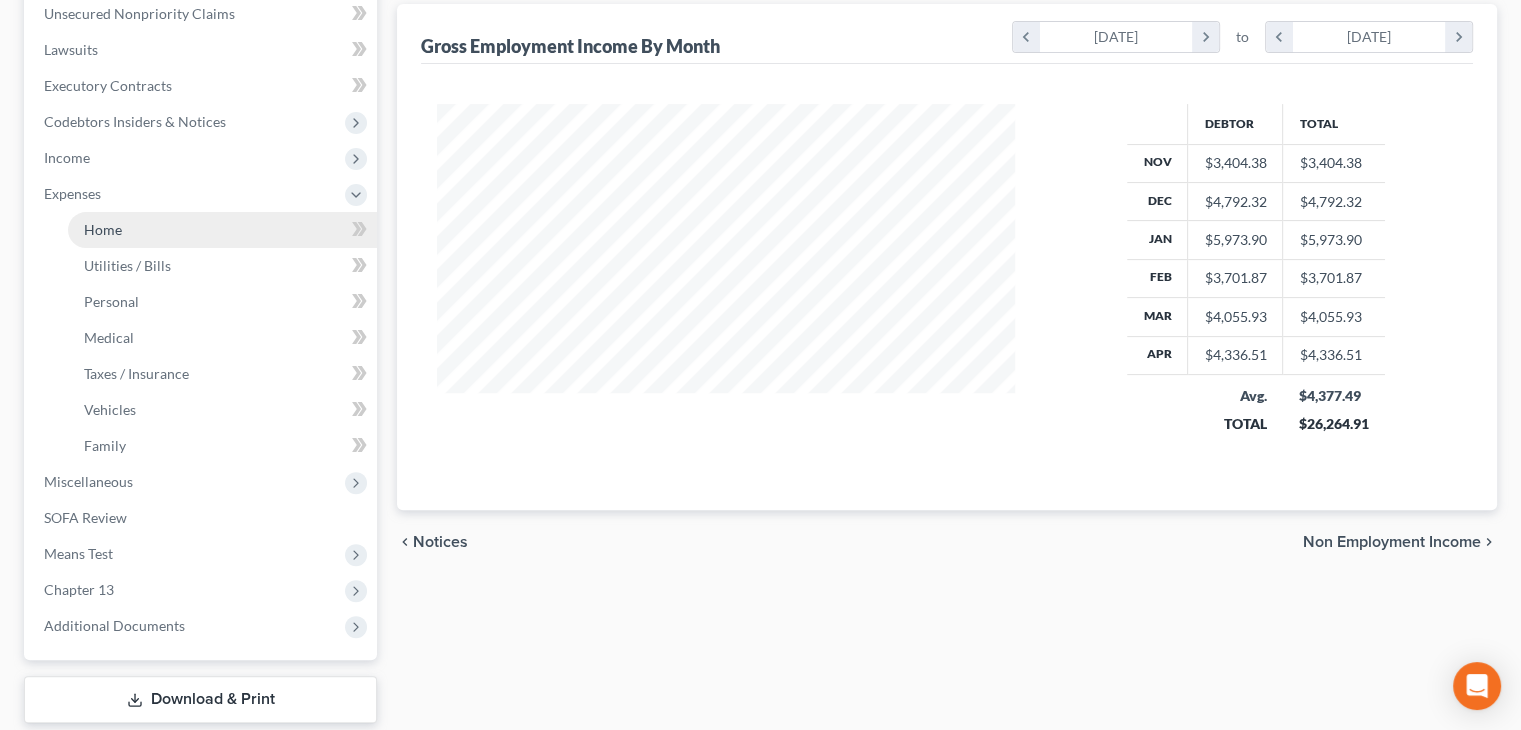 click on "Home" at bounding box center (222, 230) 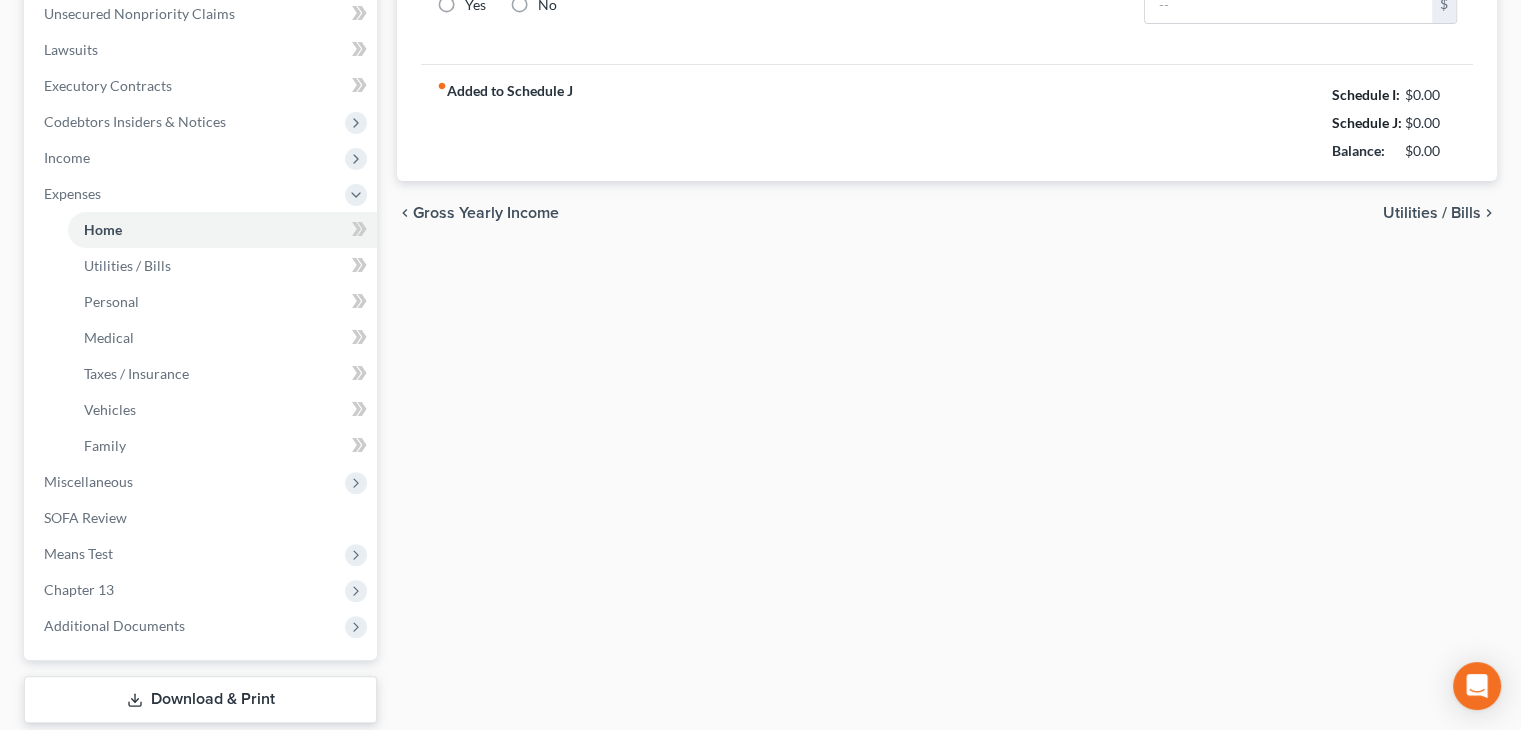 type on "0.00" 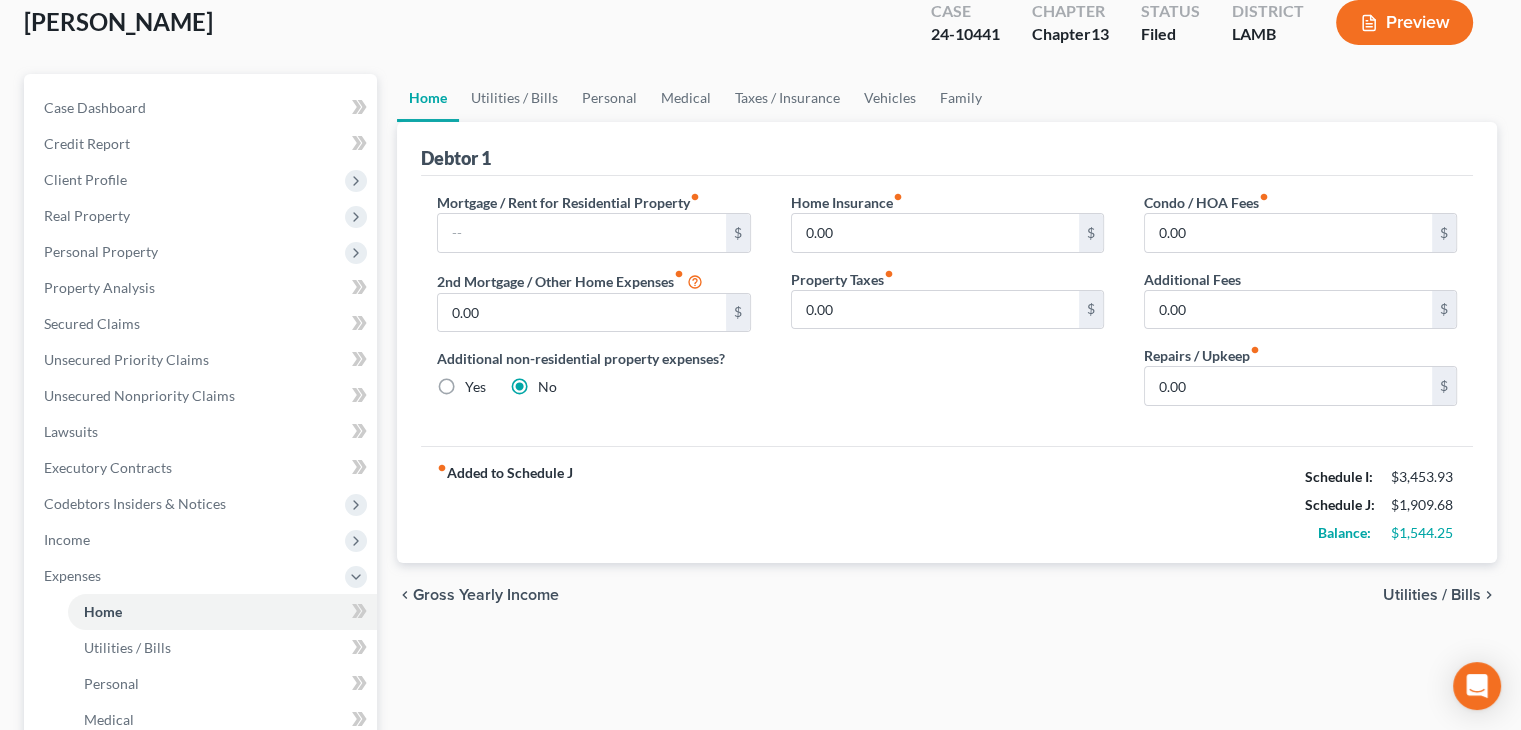 scroll, scrollTop: 400, scrollLeft: 0, axis: vertical 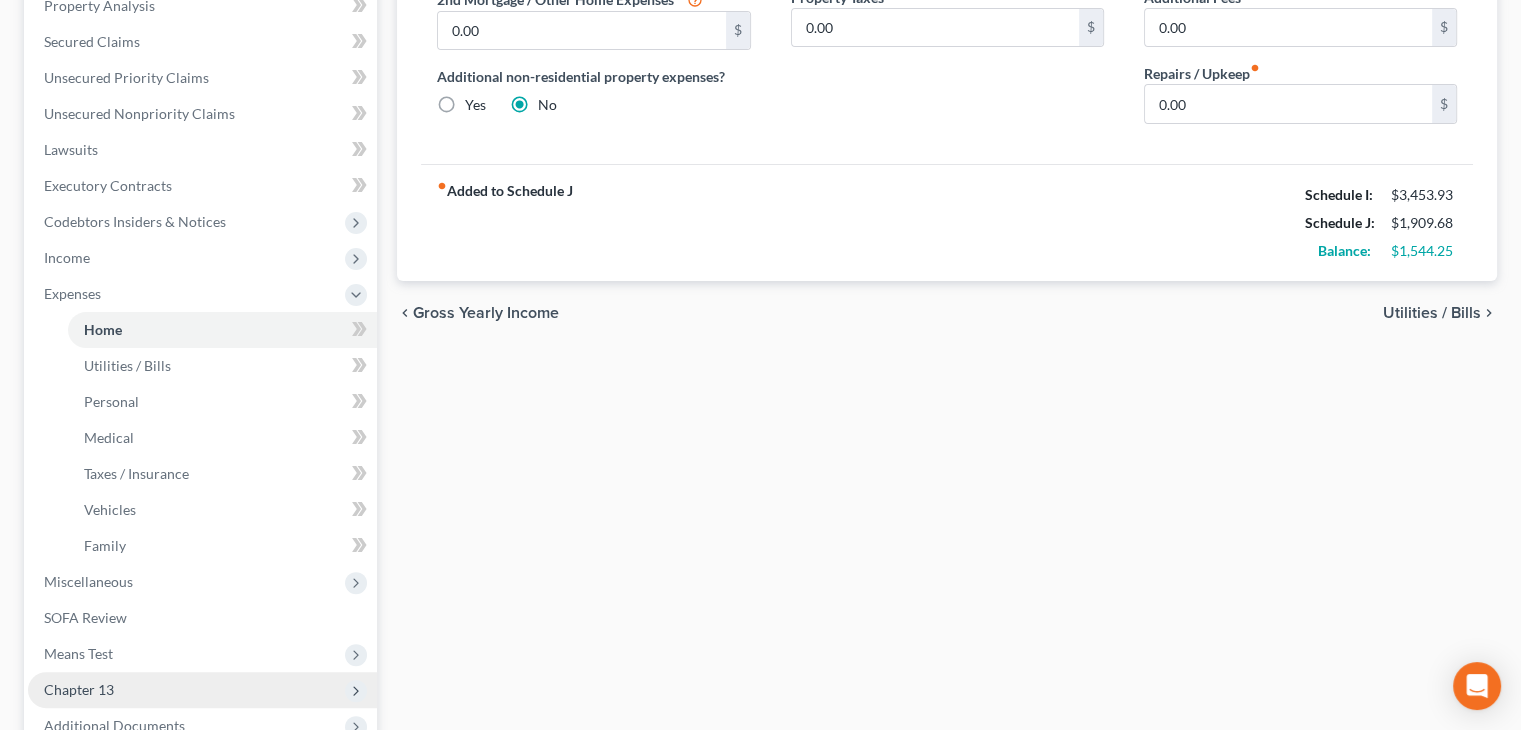 click on "Chapter 13" at bounding box center [79, 689] 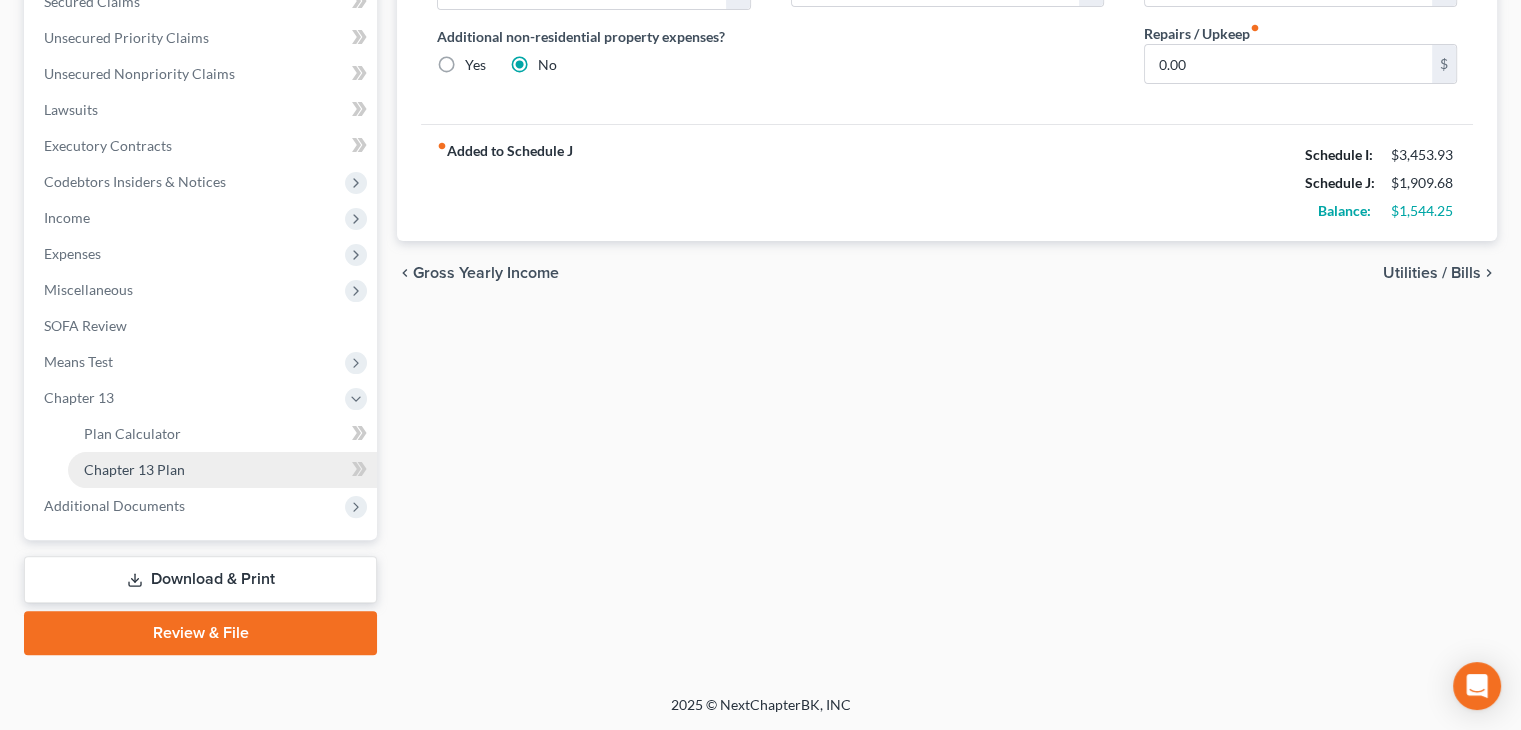 click on "Chapter 13 Plan" at bounding box center (222, 470) 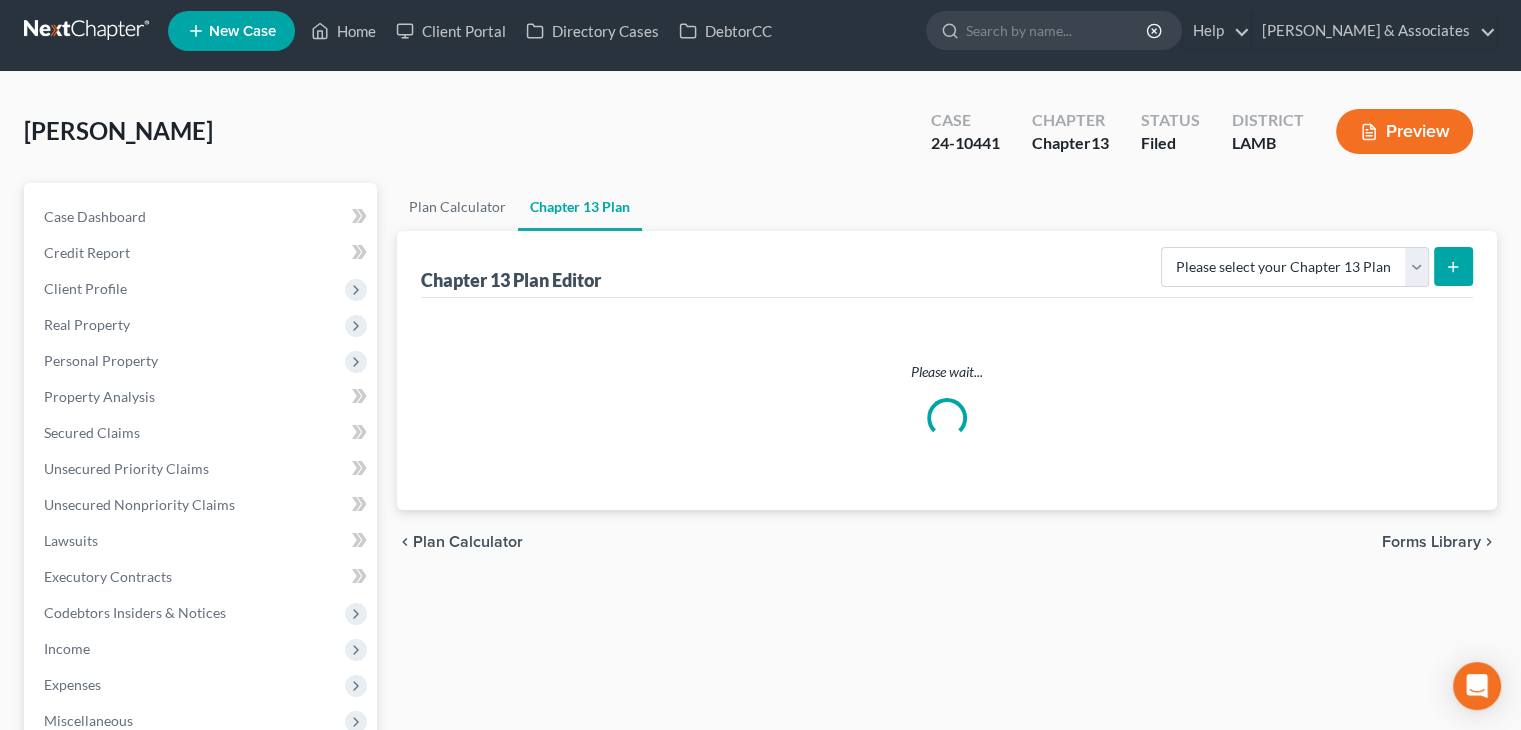 scroll, scrollTop: 0, scrollLeft: 0, axis: both 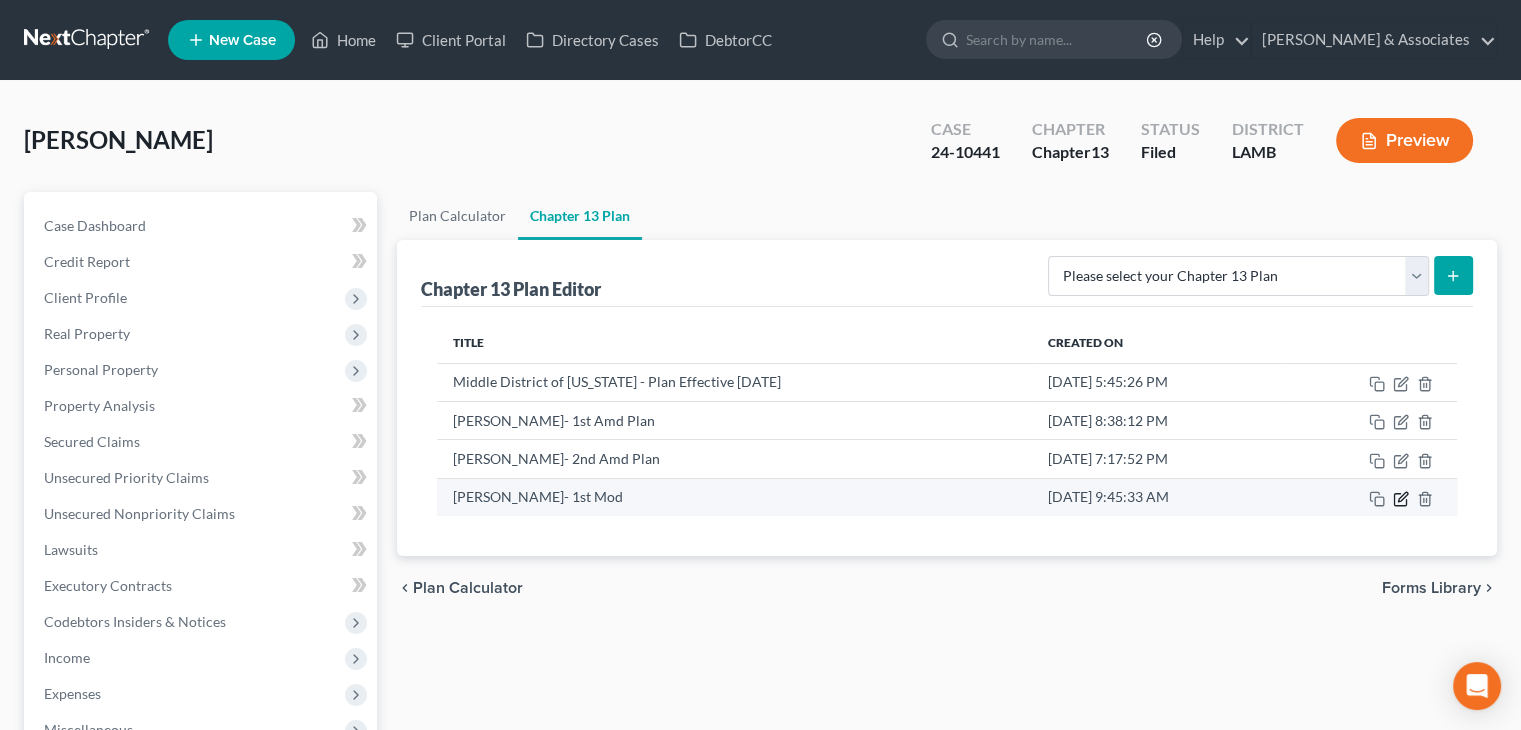 click 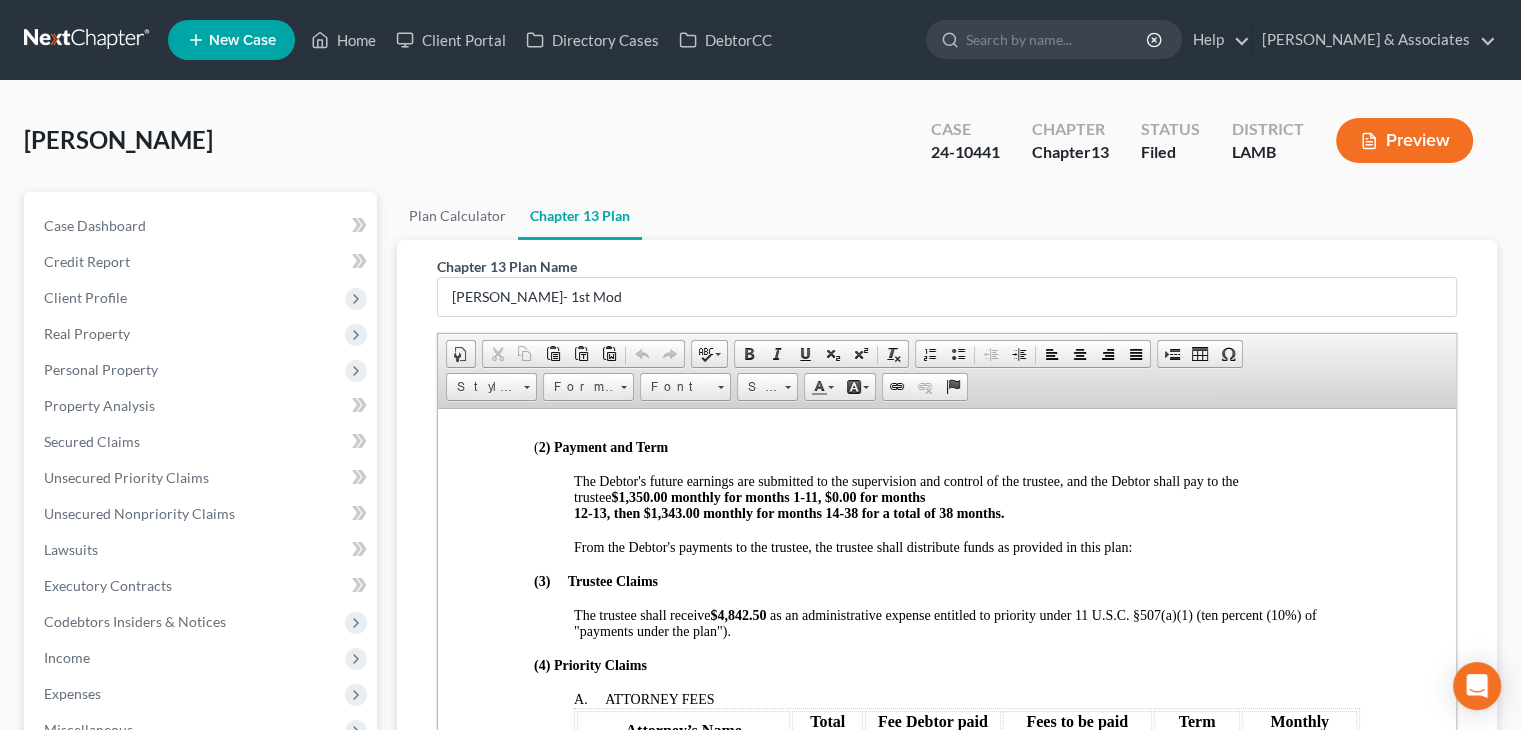scroll, scrollTop: 800, scrollLeft: 0, axis: vertical 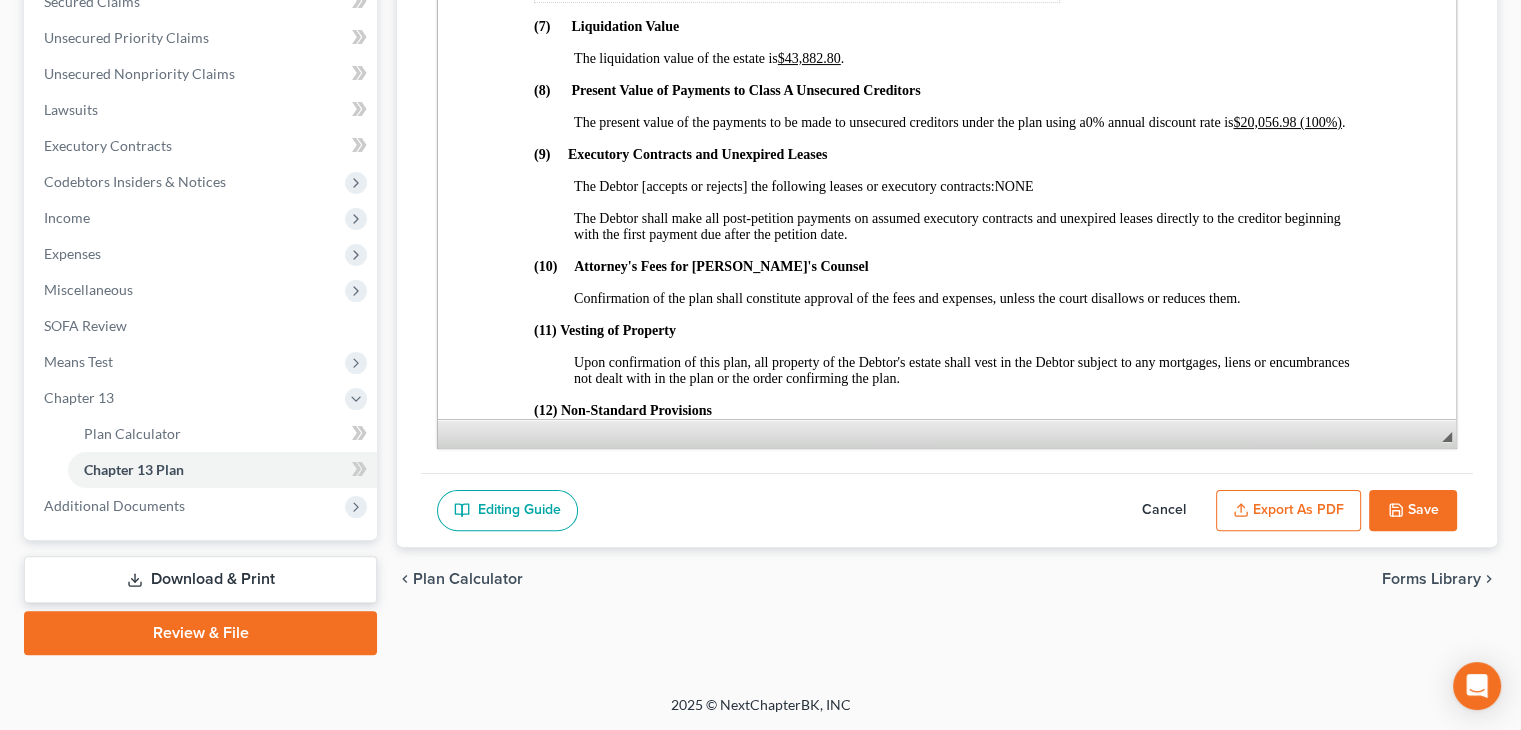click on "Cancel" at bounding box center [1164, 511] 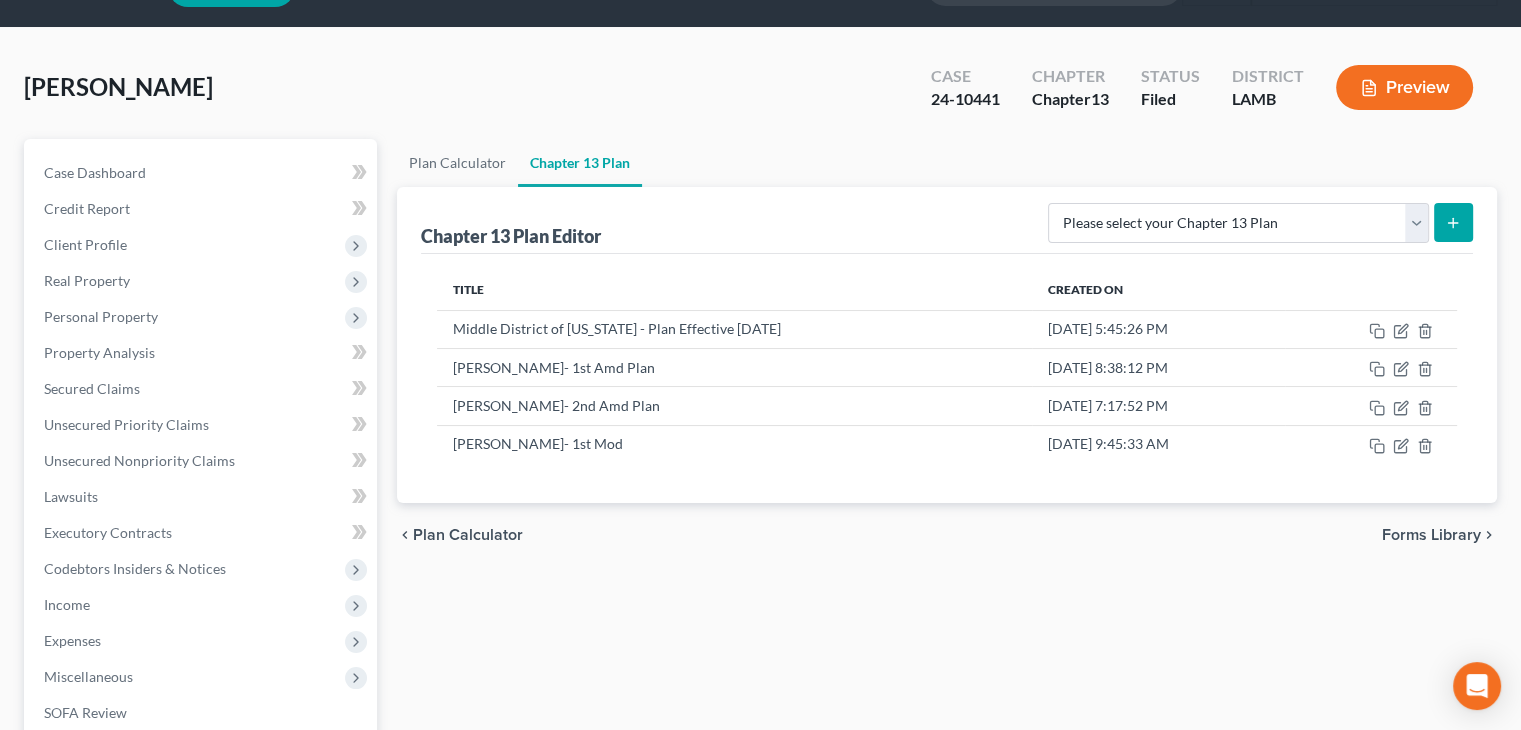 scroll, scrollTop: 0, scrollLeft: 0, axis: both 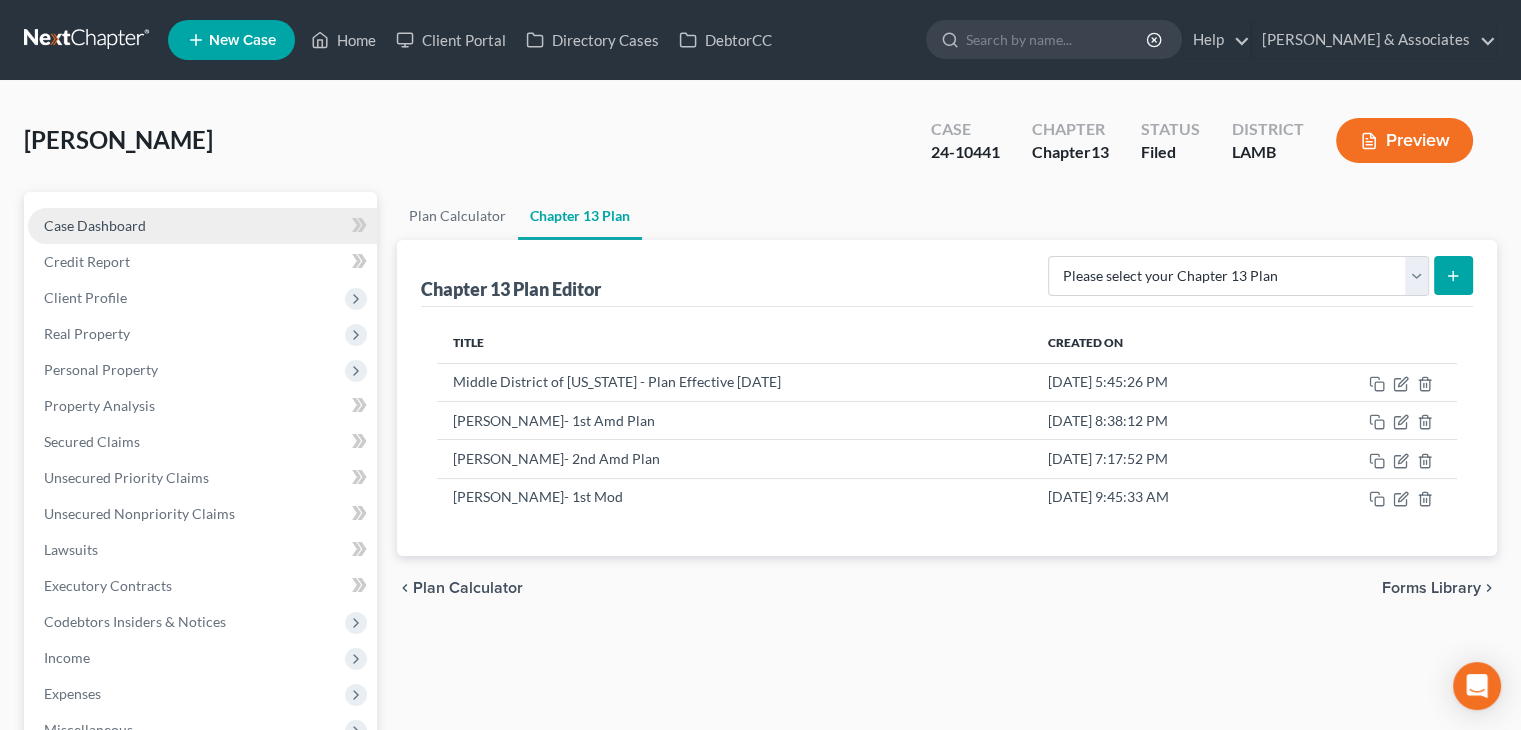 click on "Case Dashboard" at bounding box center [202, 226] 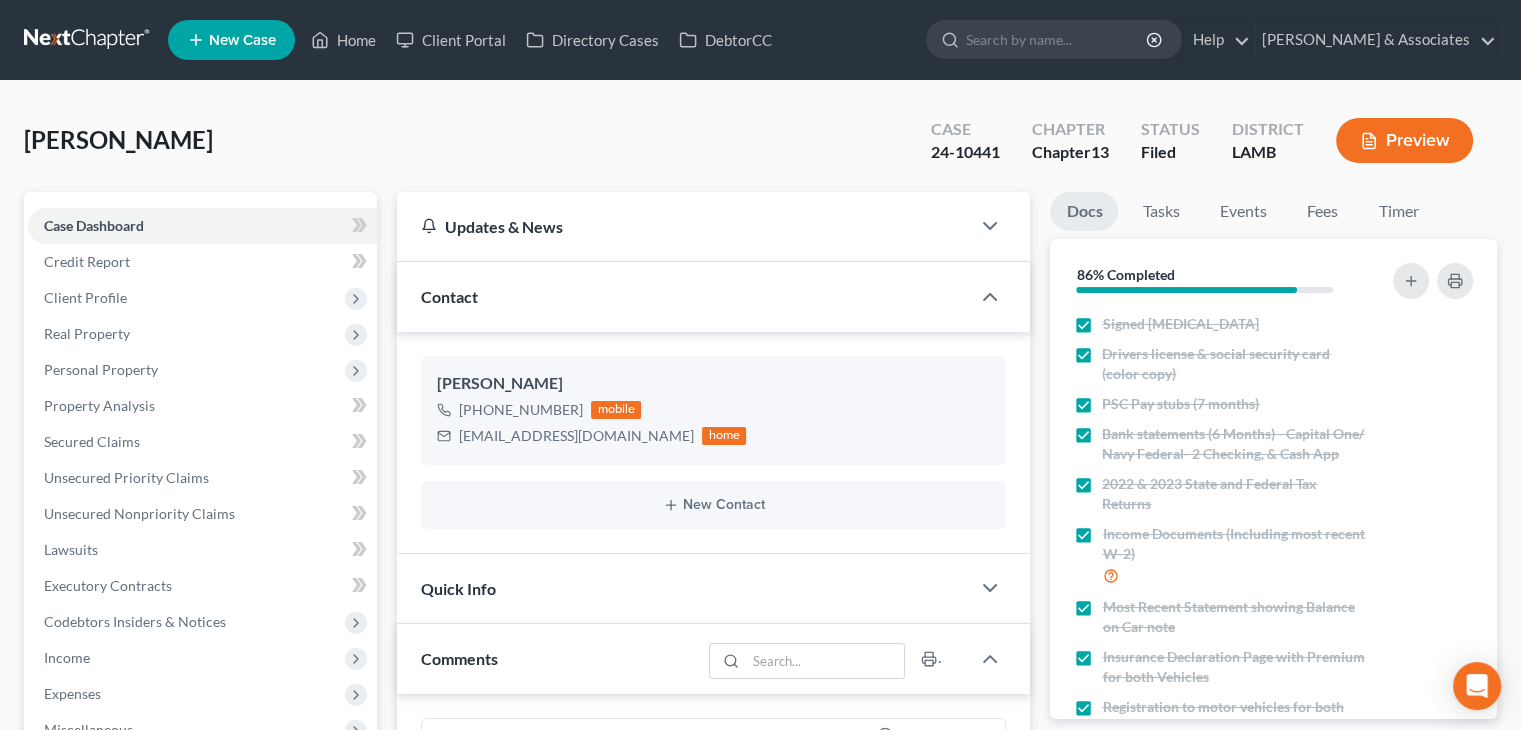 scroll, scrollTop: 2353, scrollLeft: 0, axis: vertical 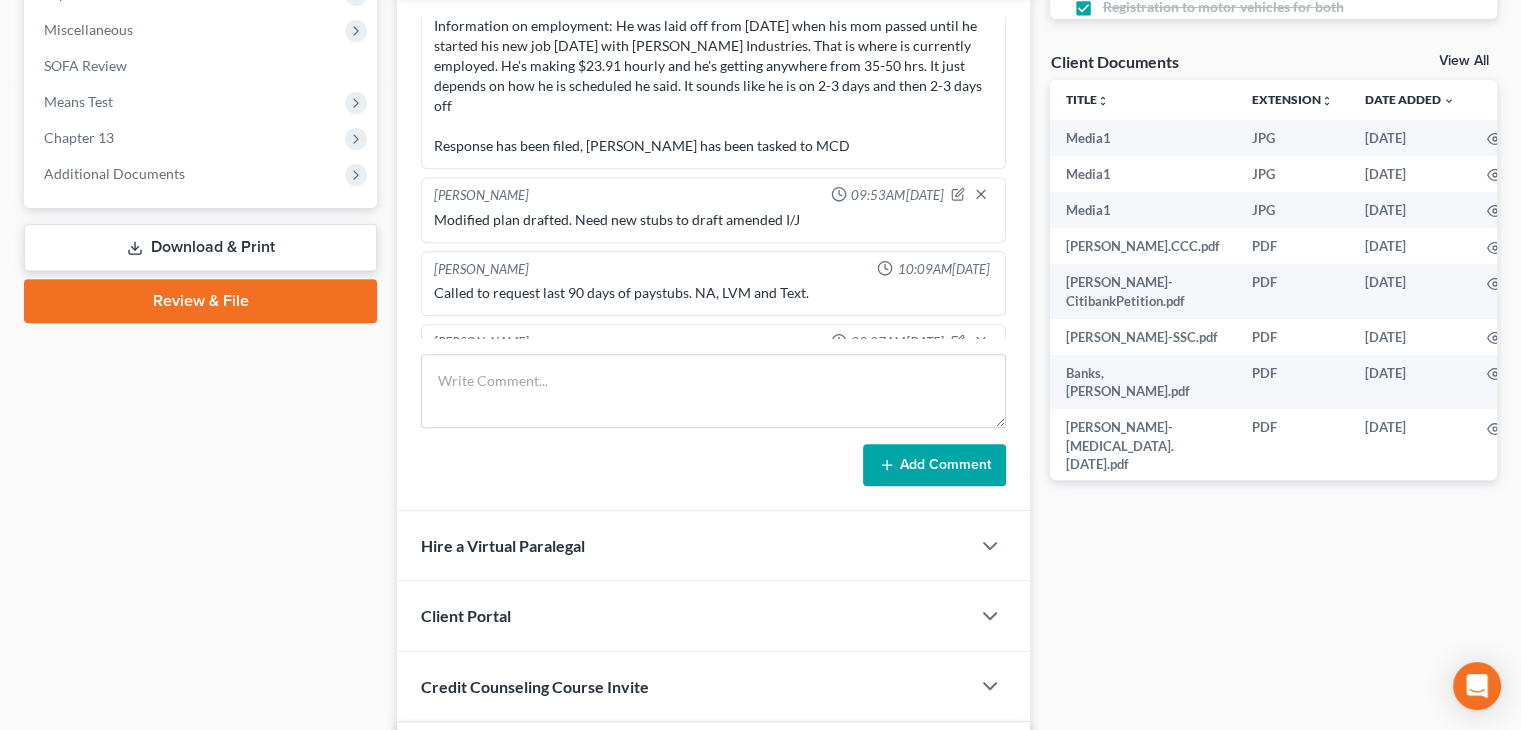 drag, startPoint x: 248, startPoint y: 242, endPoint x: 863, endPoint y: 253, distance: 615.0984 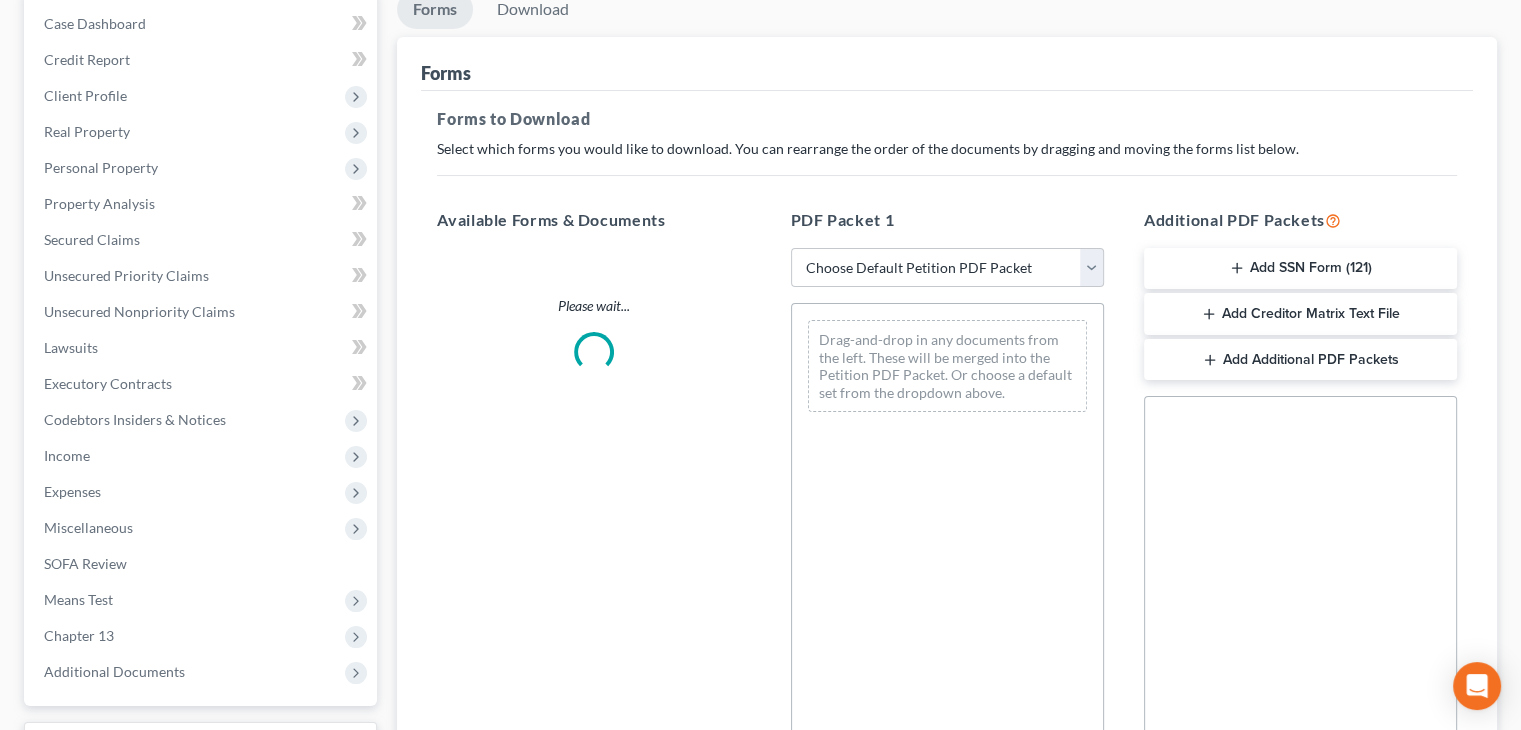 scroll 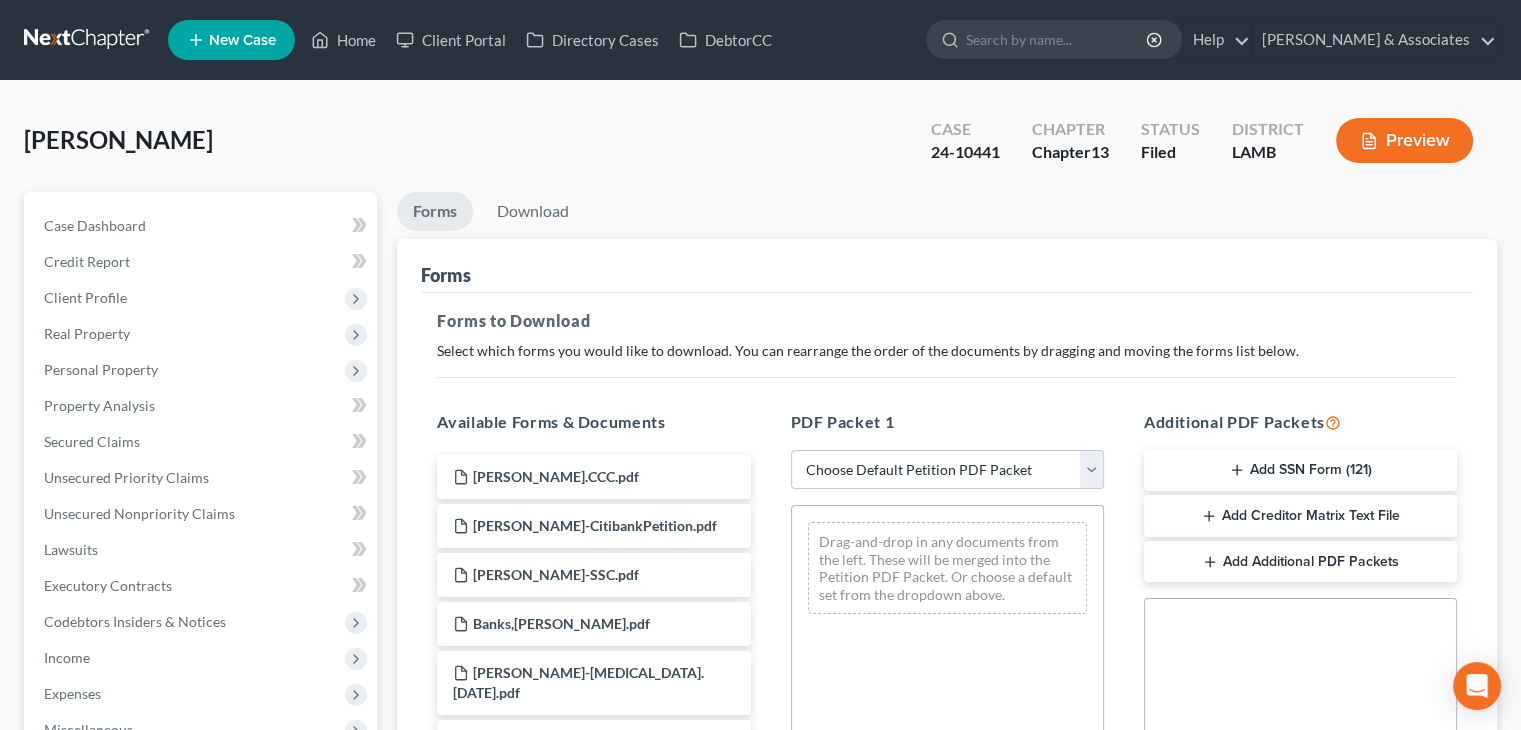 click on "PDF Packet 1 Choose Default Petition PDF Packet Complete Bankruptcy Petition (all forms and schedules) Emergency Filing Forms (Petition and Creditor List Only) Amended Forms Signature Pages Only Supplemental Post Petition (Sch. I & J) Supplemental Post Petition (Sch. I) Supplemental Post Petition (Sch. J) expenses Colkmire, Nicole-Scheds & Stmts Scheds & Stmts White- Amd Sch J Drag-and-drop in any documents from the left. These will be merged into the Petition PDF Packet. Or choose a default set from the dropdown above." at bounding box center (947, 733) 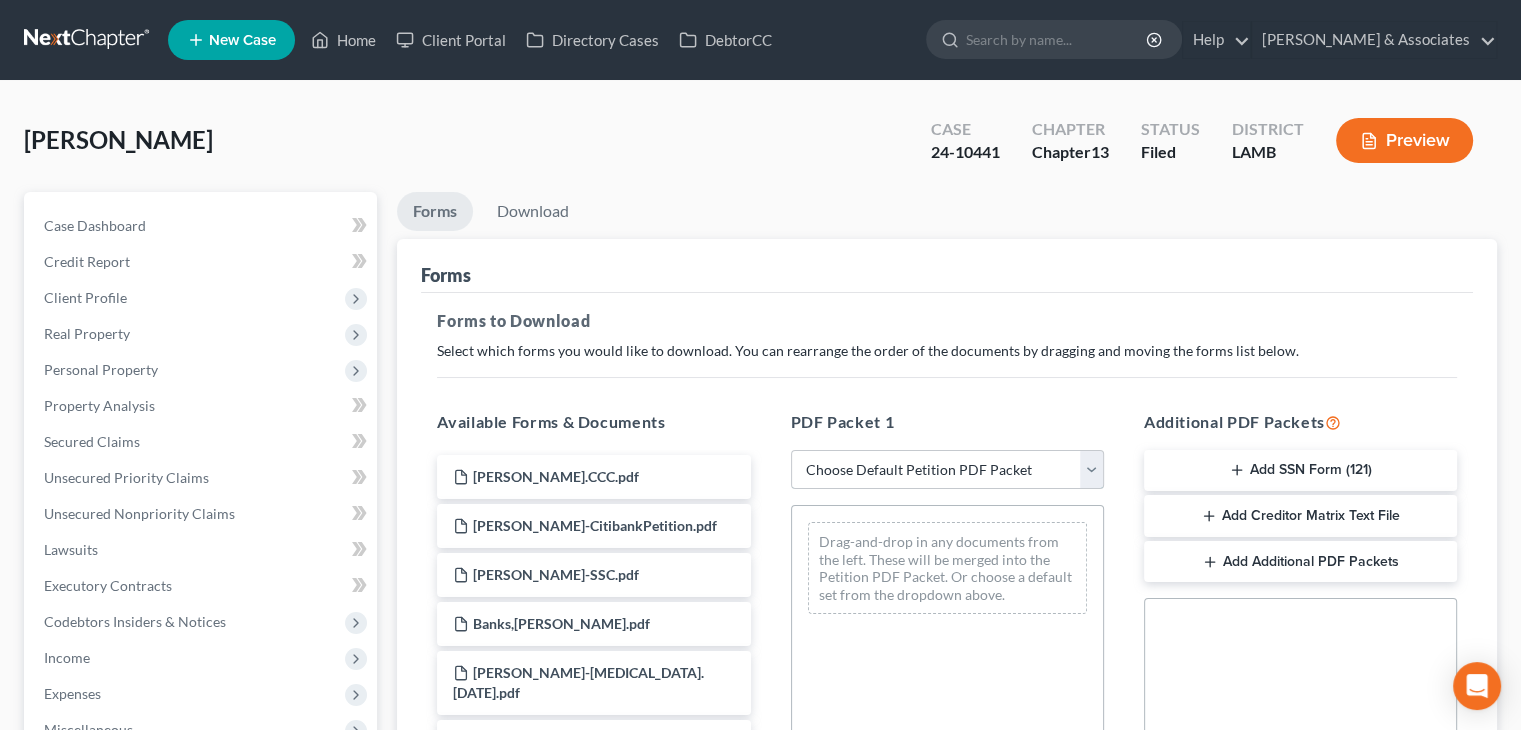 click on "Choose Default Petition PDF Packet Complete Bankruptcy Petition (all forms and schedules) Emergency Filing Forms (Petition and Creditor List Only) Amended Forms Signature Pages Only Supplemental Post Petition (Sch. I & J) Supplemental Post Petition (Sch. I) Supplemental Post Petition (Sch. J) expenses Colkmire, Nicole-Scheds & Stmts Scheds & Stmts White- Amd Sch J" at bounding box center [947, 470] 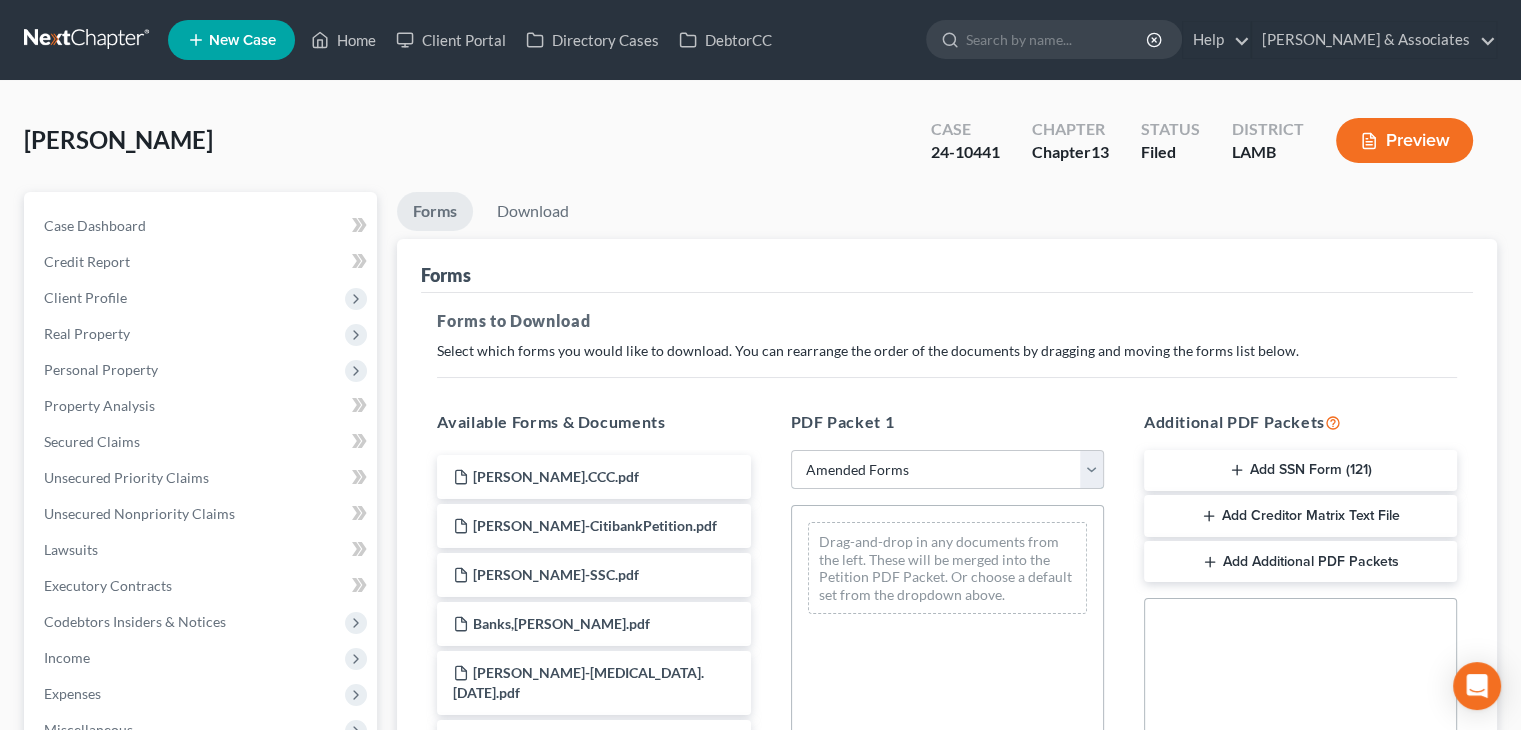 click on "Choose Default Petition PDF Packet Complete Bankruptcy Petition (all forms and schedules) Emergency Filing Forms (Petition and Creditor List Only) Amended Forms Signature Pages Only Supplemental Post Petition (Sch. I & J) Supplemental Post Petition (Sch. I) Supplemental Post Petition (Sch. J) expenses Colkmire, Nicole-Scheds & Stmts Scheds & Stmts White- Amd Sch J" at bounding box center (947, 470) 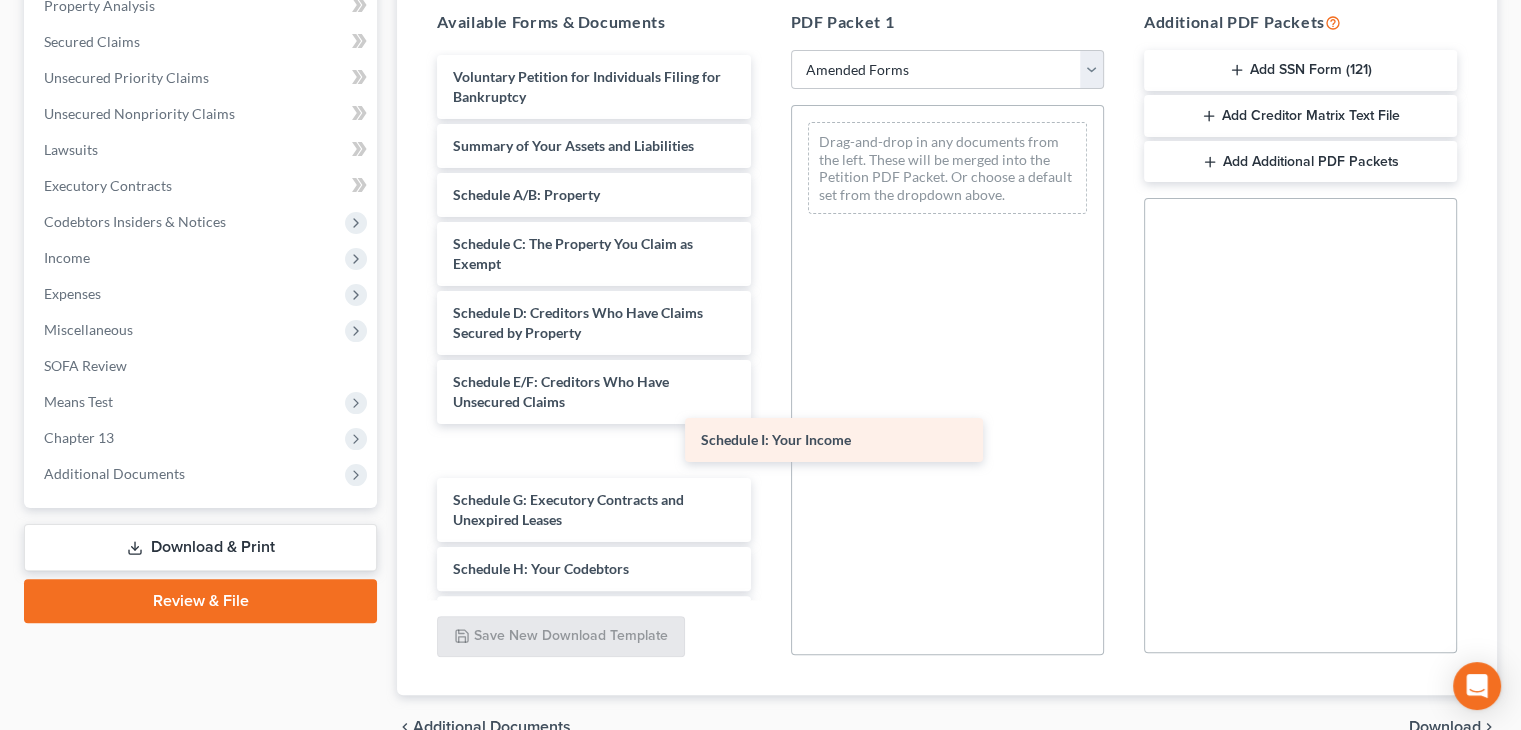 drag, startPoint x: 665, startPoint y: 515, endPoint x: 1016, endPoint y: 335, distance: 394.46292 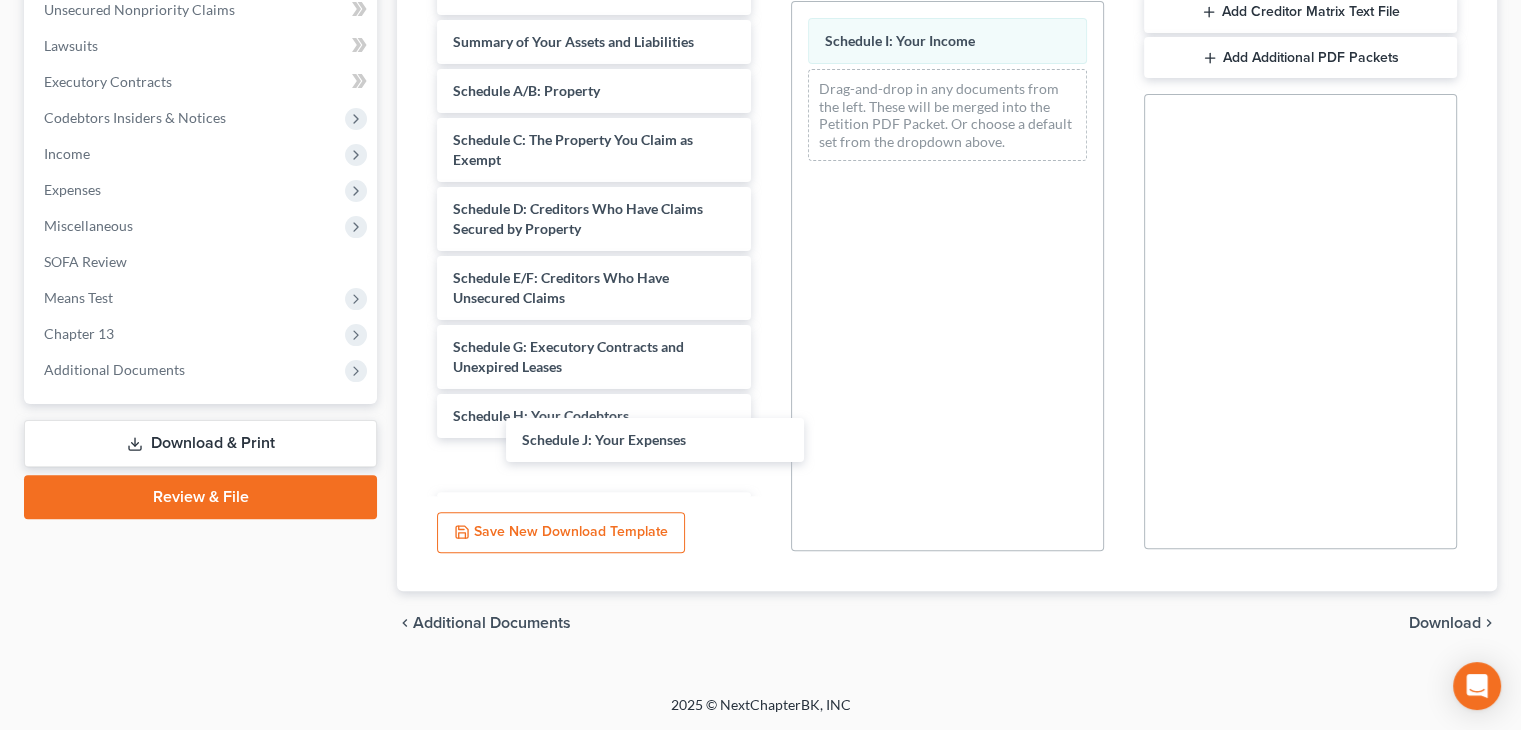 drag, startPoint x: 509, startPoint y: 477, endPoint x: 1092, endPoint y: 369, distance: 592.91907 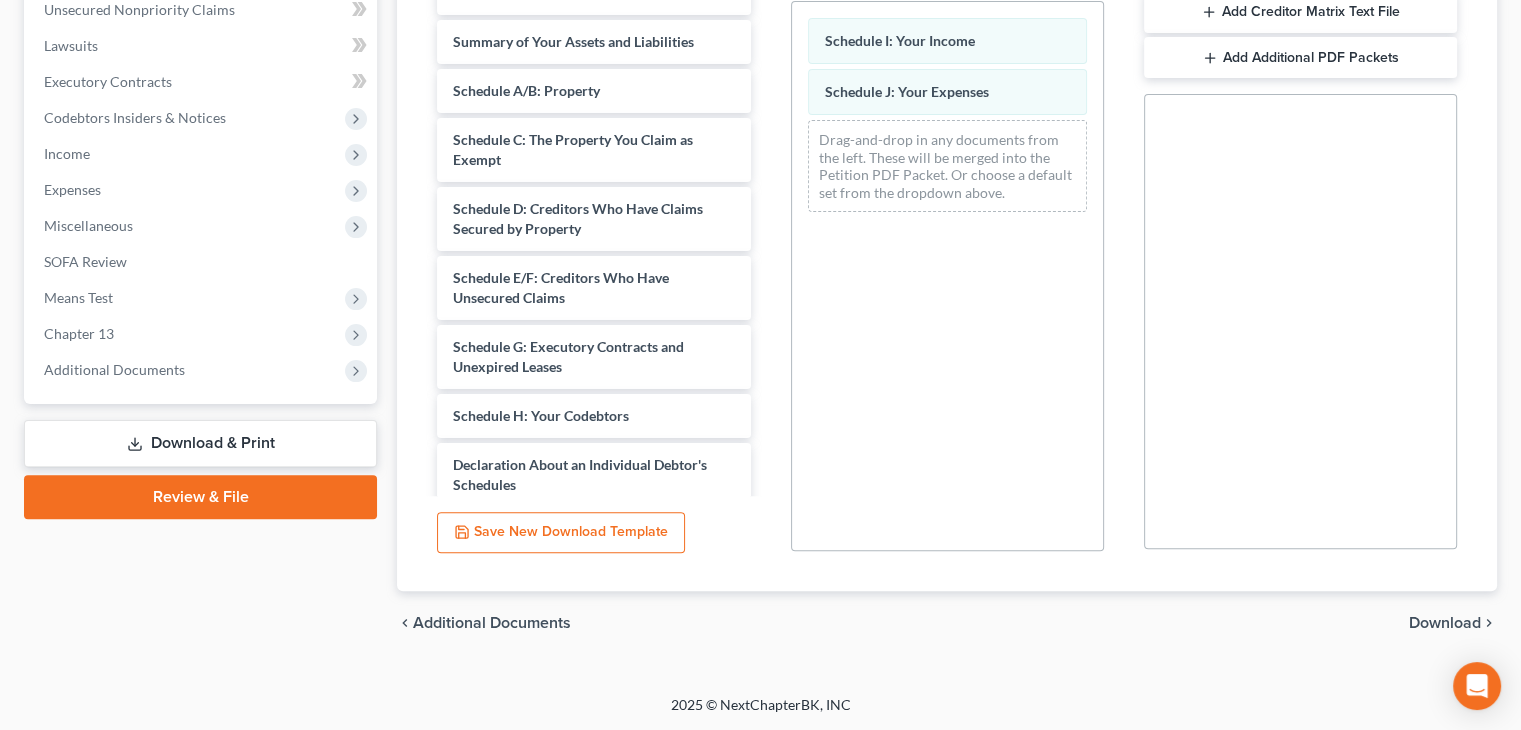 click on "chevron_left   Additional Documents Download   chevron_right" at bounding box center (947, 623) 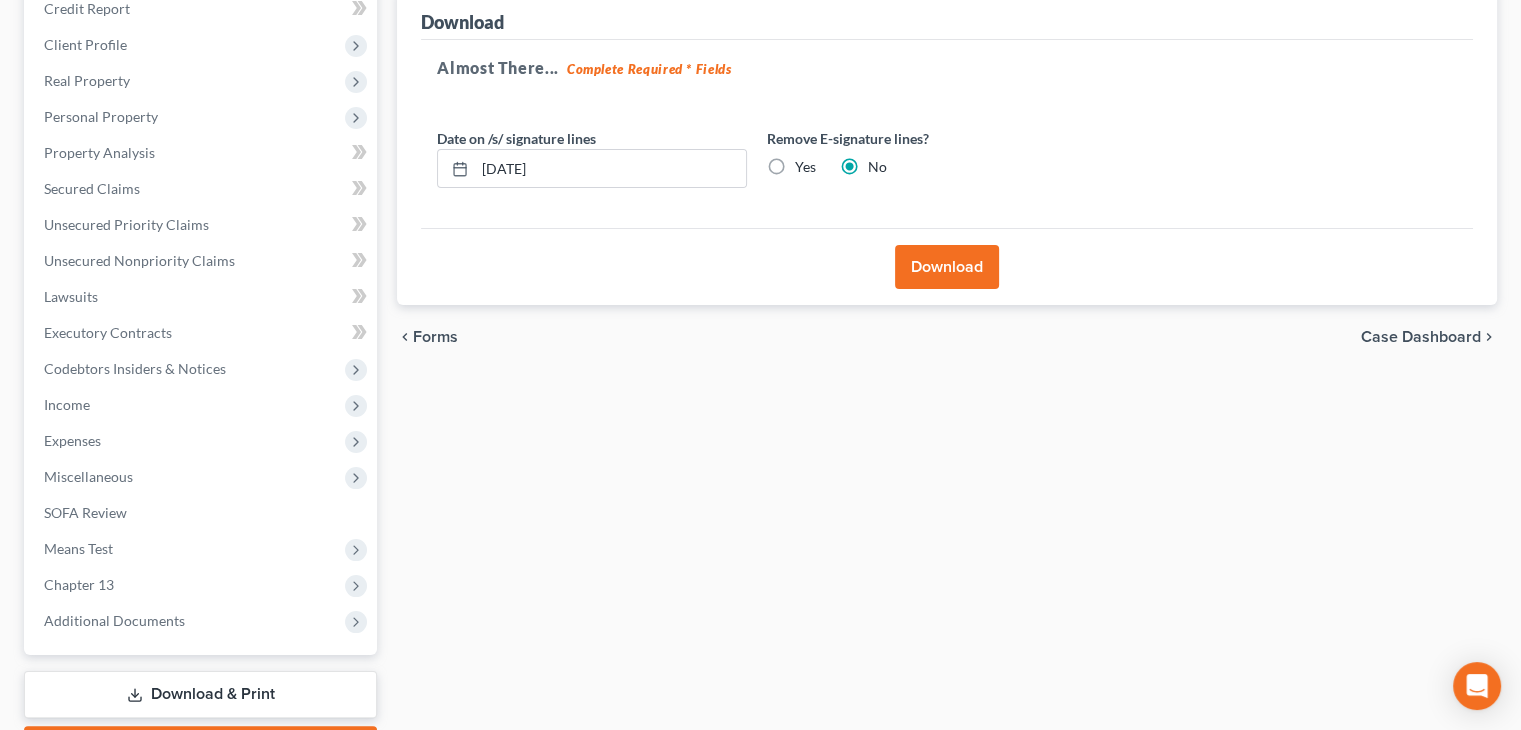 scroll, scrollTop: 16, scrollLeft: 0, axis: vertical 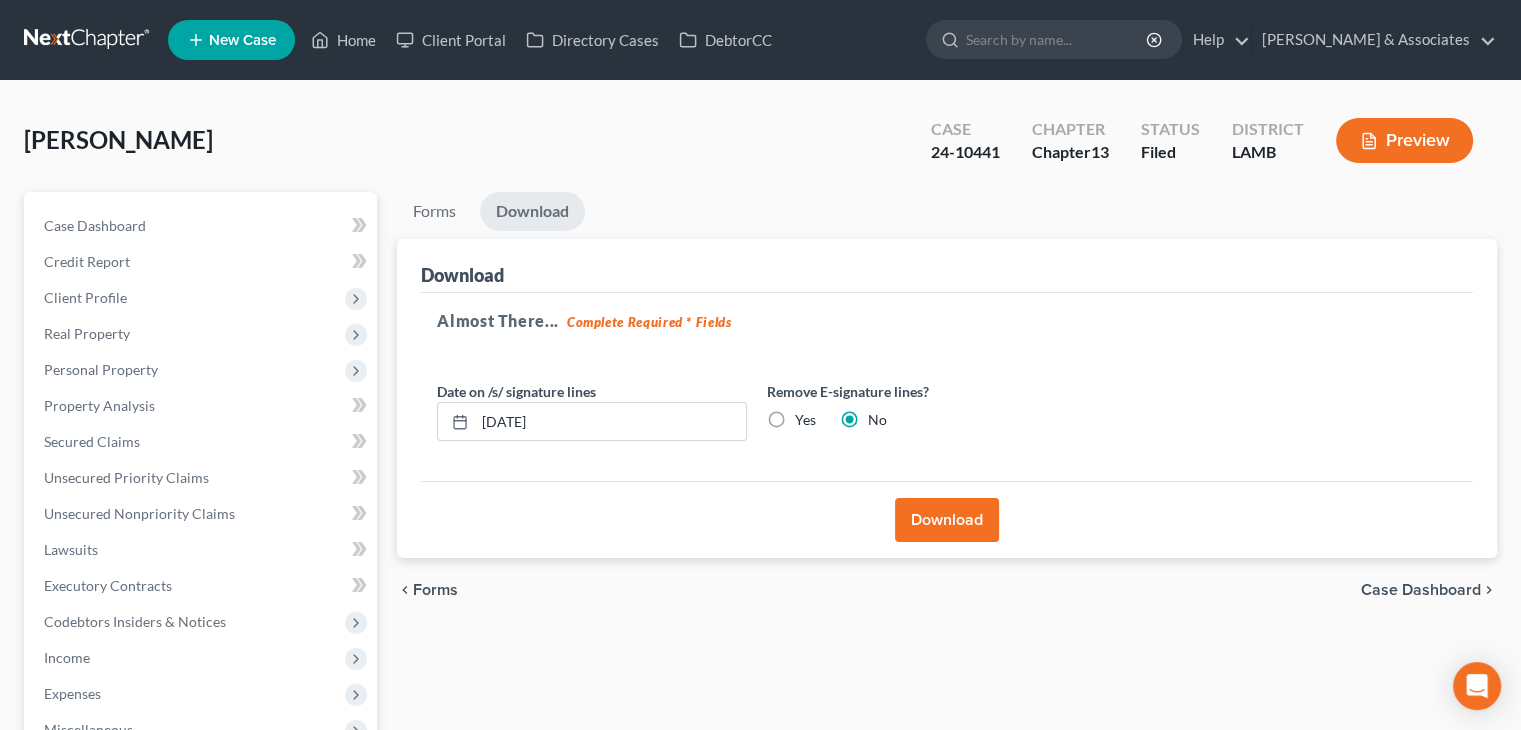 click on "Download" at bounding box center [947, 520] 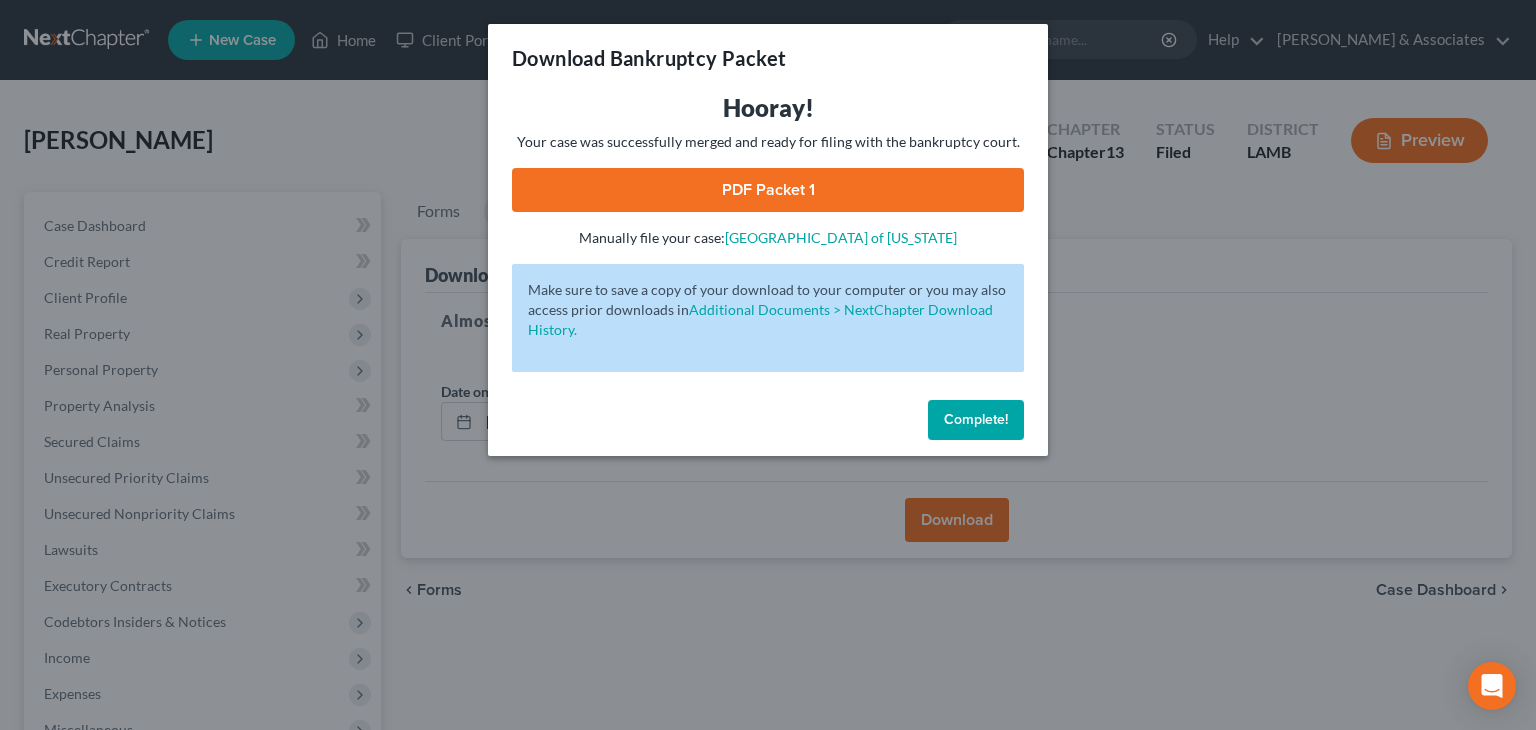 click on "PDF Packet 1" at bounding box center (768, 190) 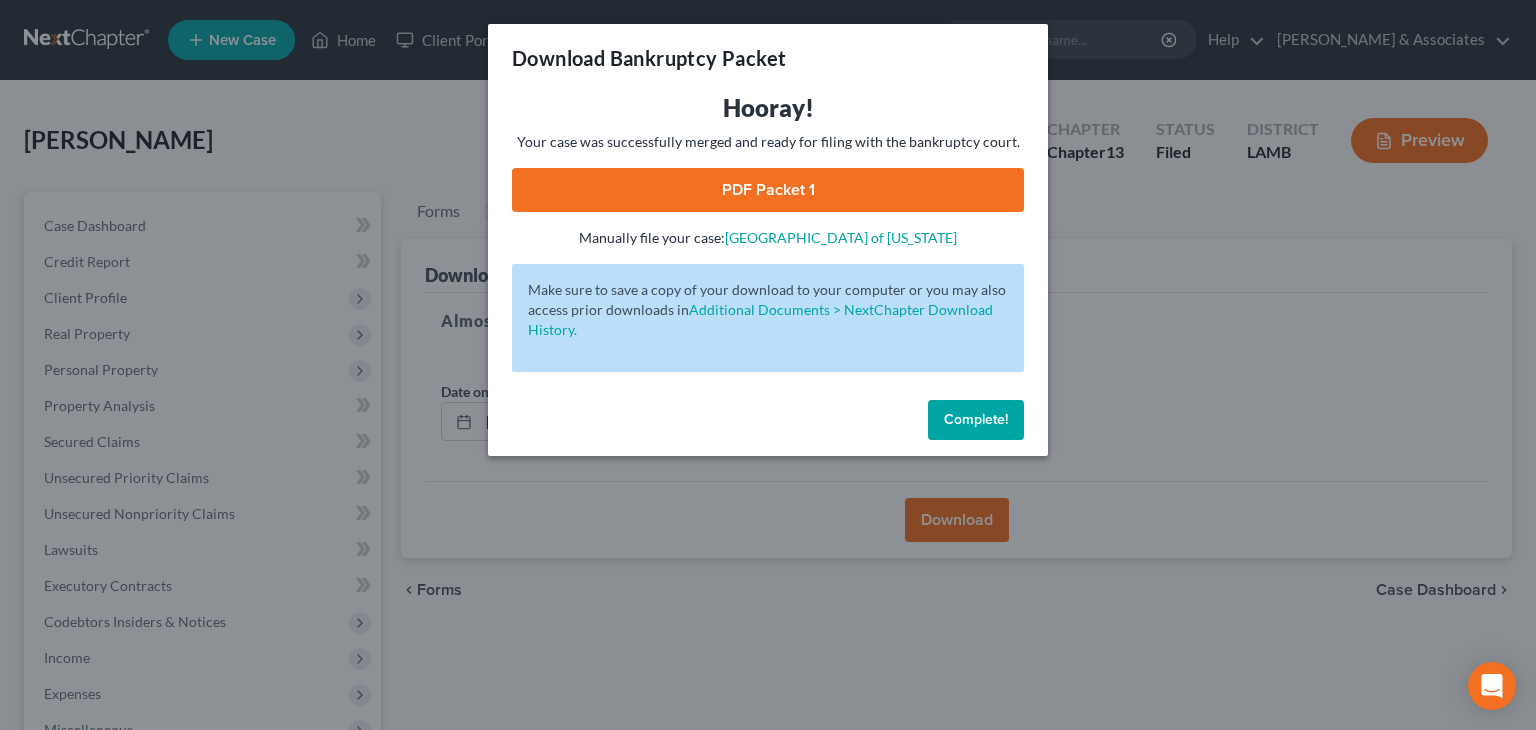 click on "Complete!" at bounding box center (976, 420) 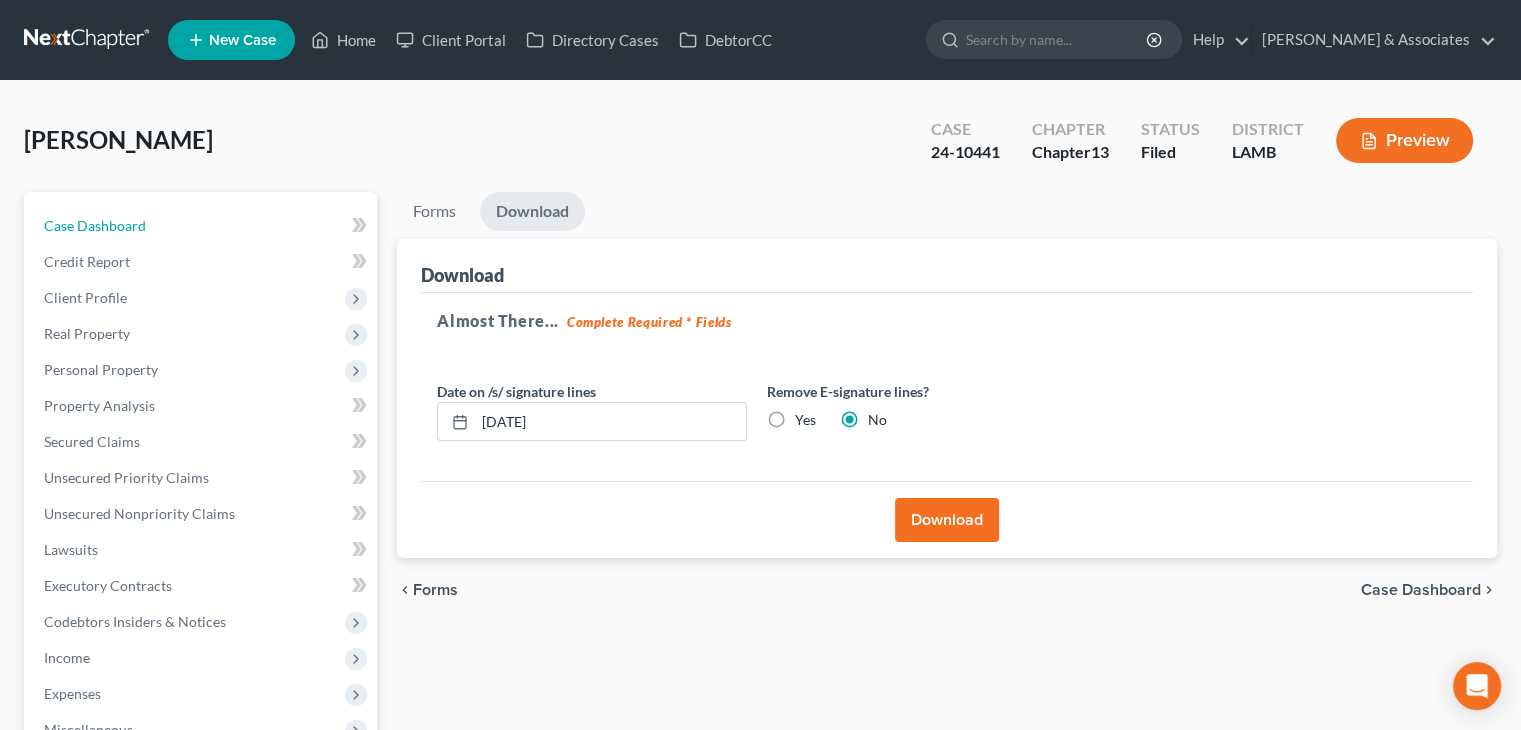 drag, startPoint x: 185, startPoint y: 213, endPoint x: 192, endPoint y: 203, distance: 12.206555 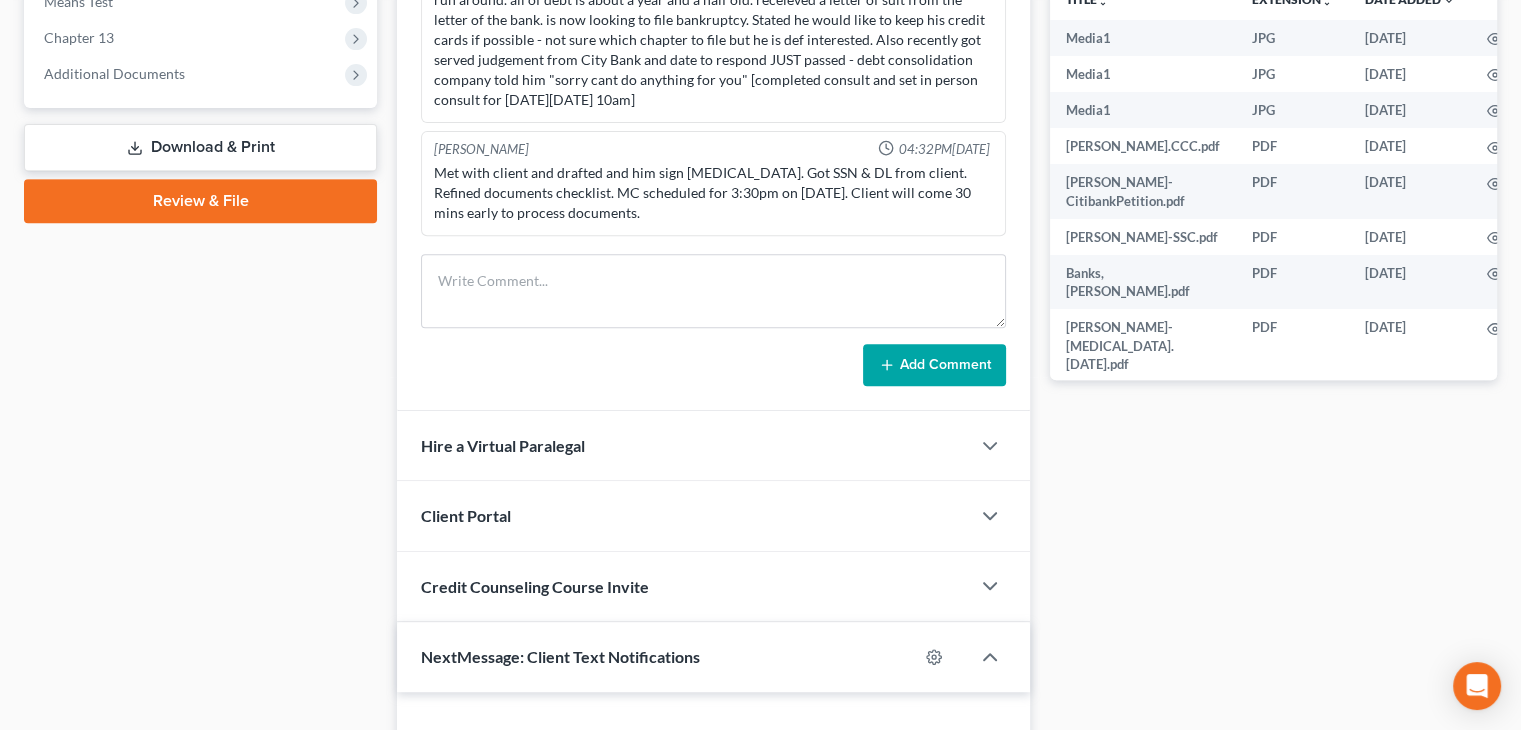 scroll, scrollTop: 900, scrollLeft: 0, axis: vertical 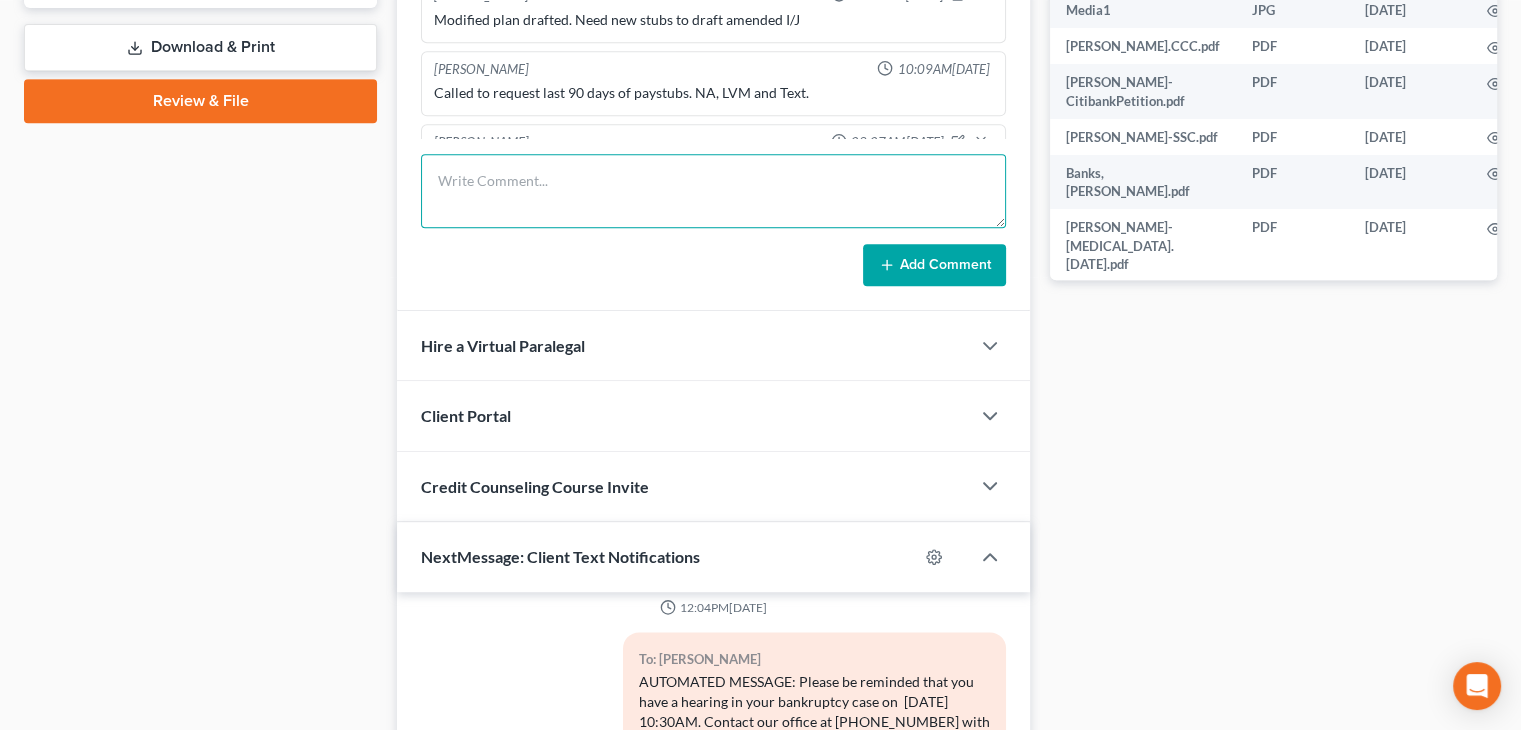 click at bounding box center [713, 191] 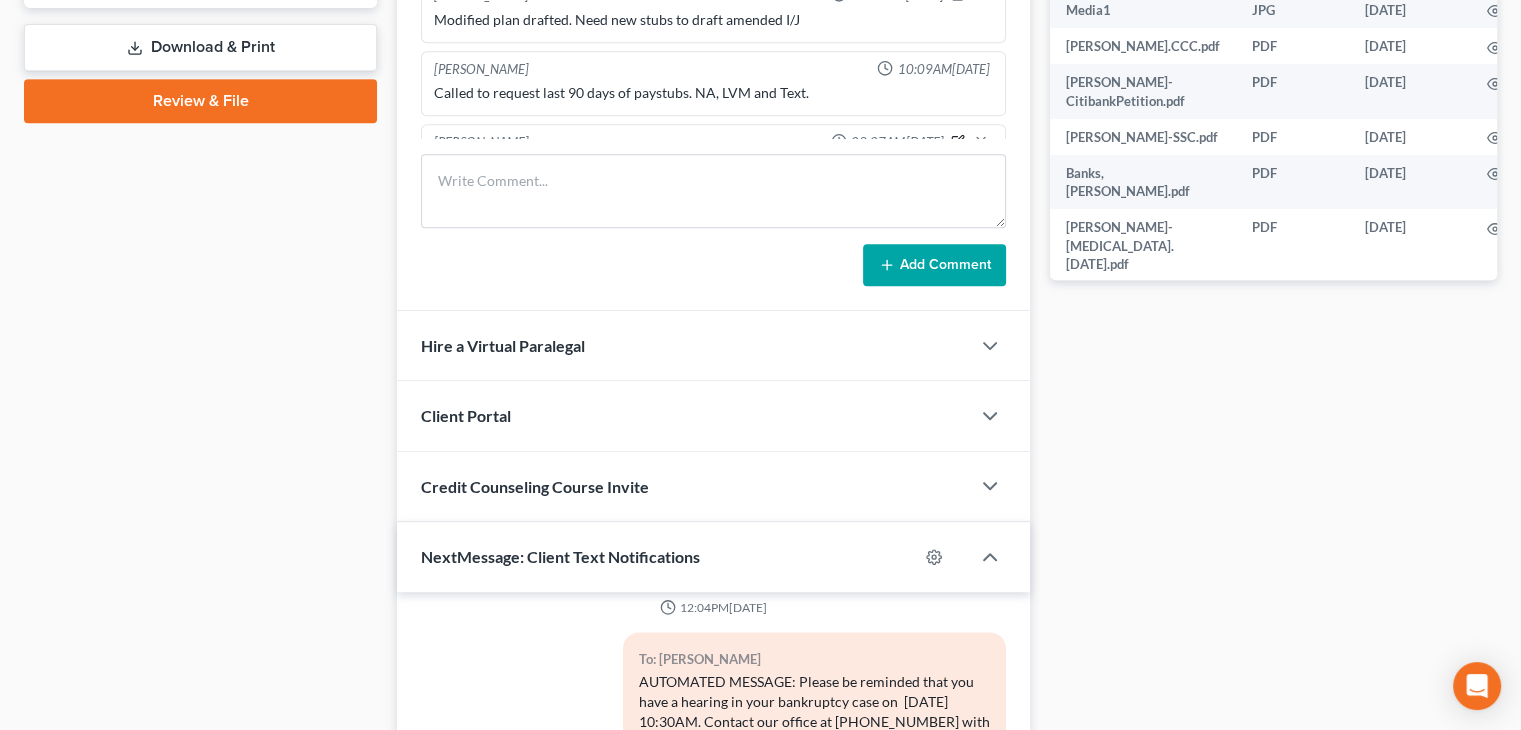 click 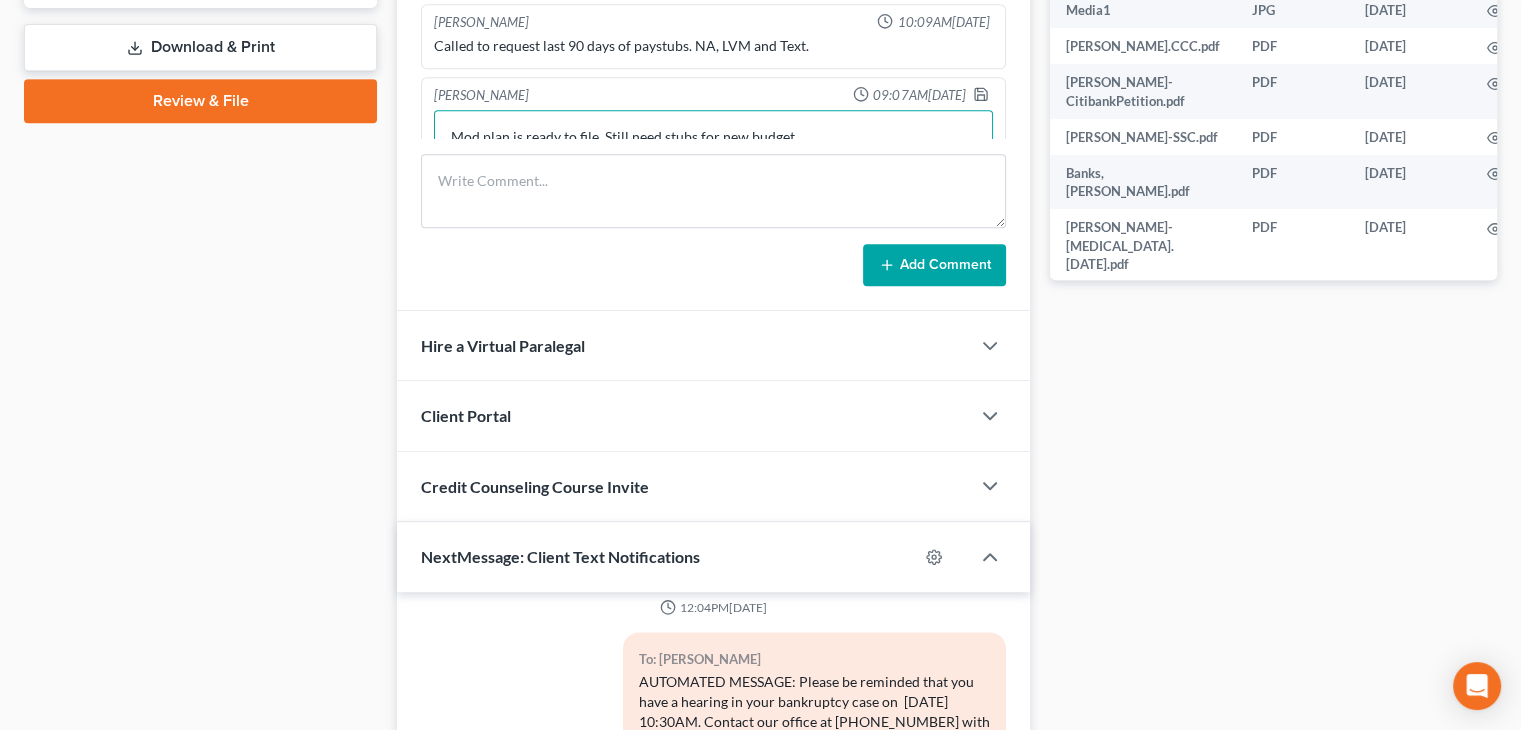scroll, scrollTop: 2407, scrollLeft: 0, axis: vertical 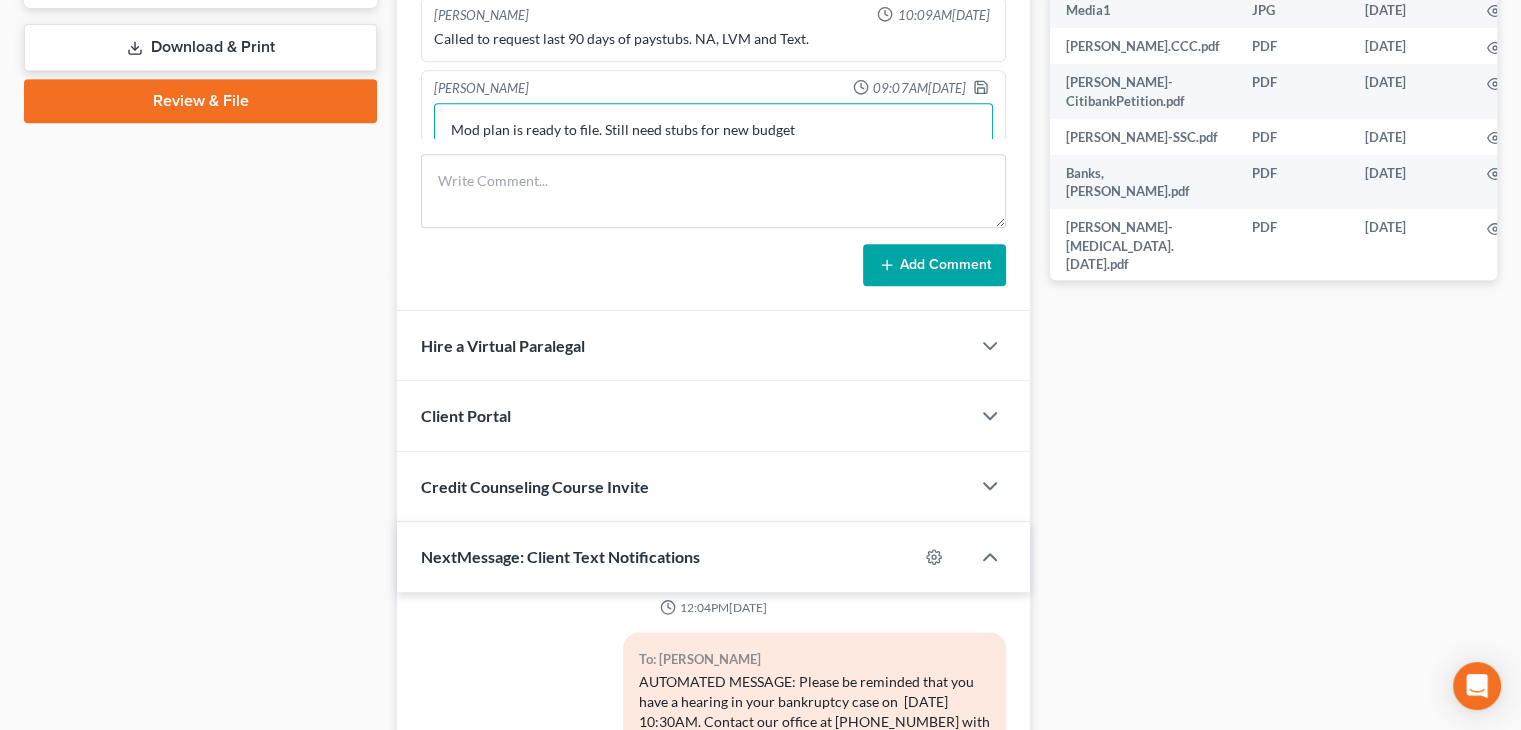 drag, startPoint x: 599, startPoint y: 129, endPoint x: 781, endPoint y: 118, distance: 182.3321 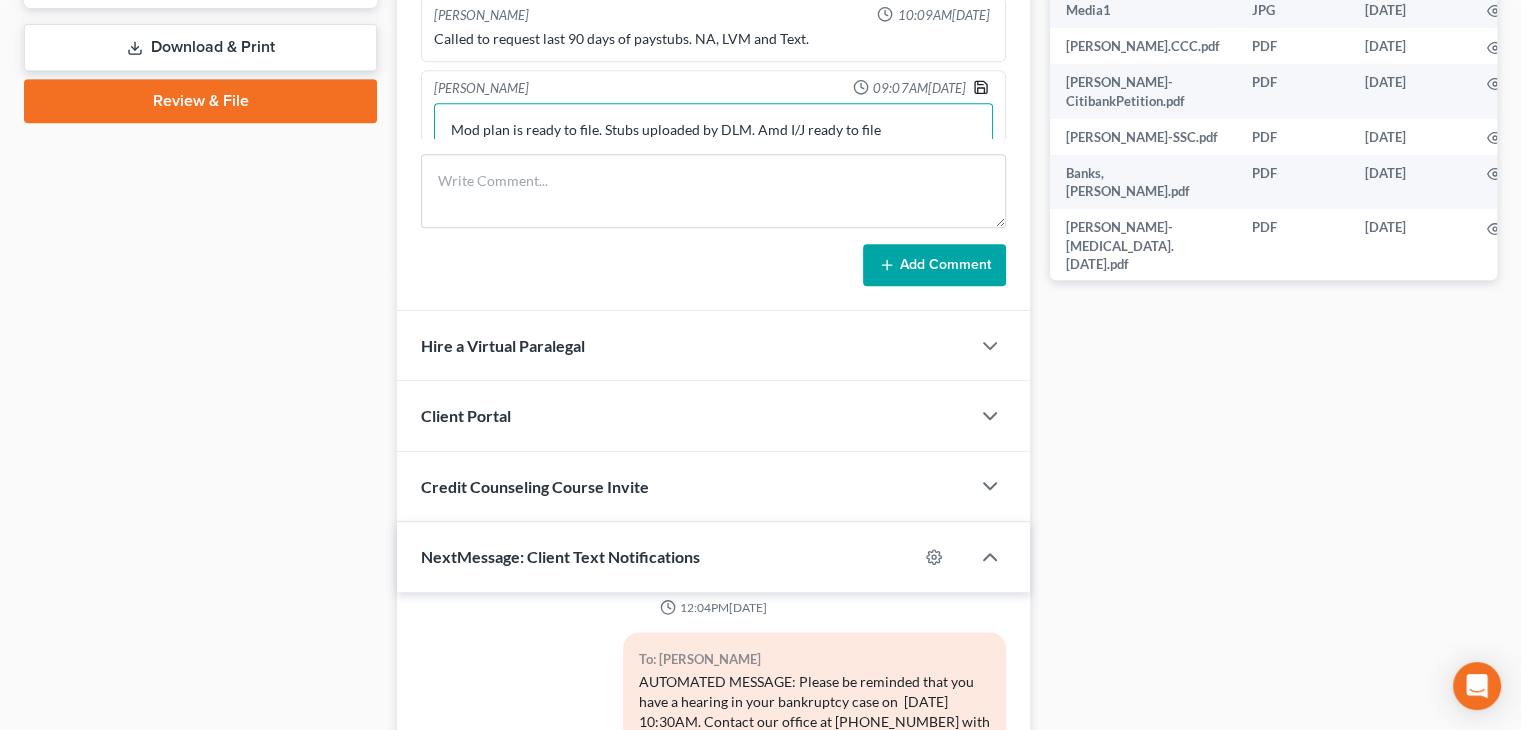 type on "Mod plan is ready to file. Stubs uploaded by DLM. Amd I/J ready to file" 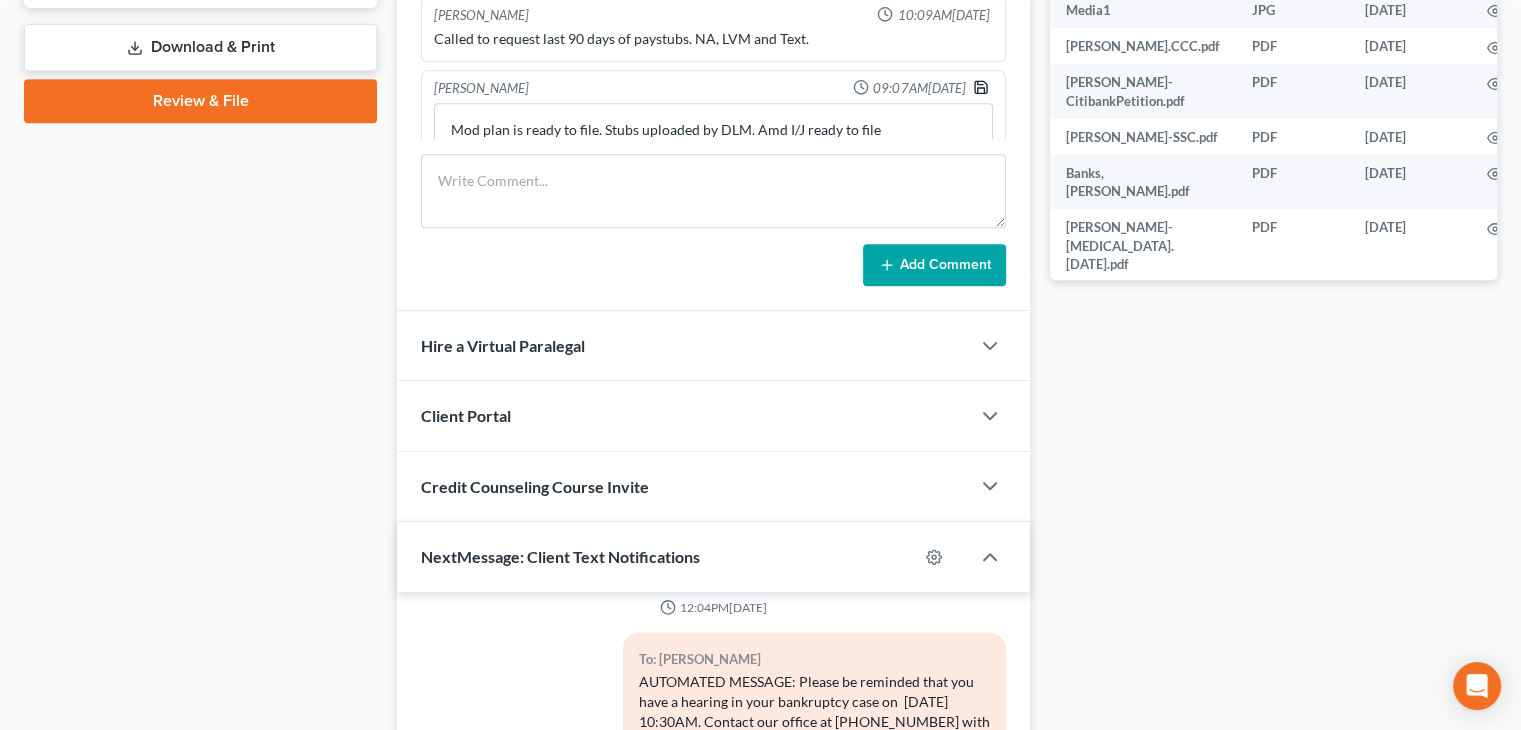 click 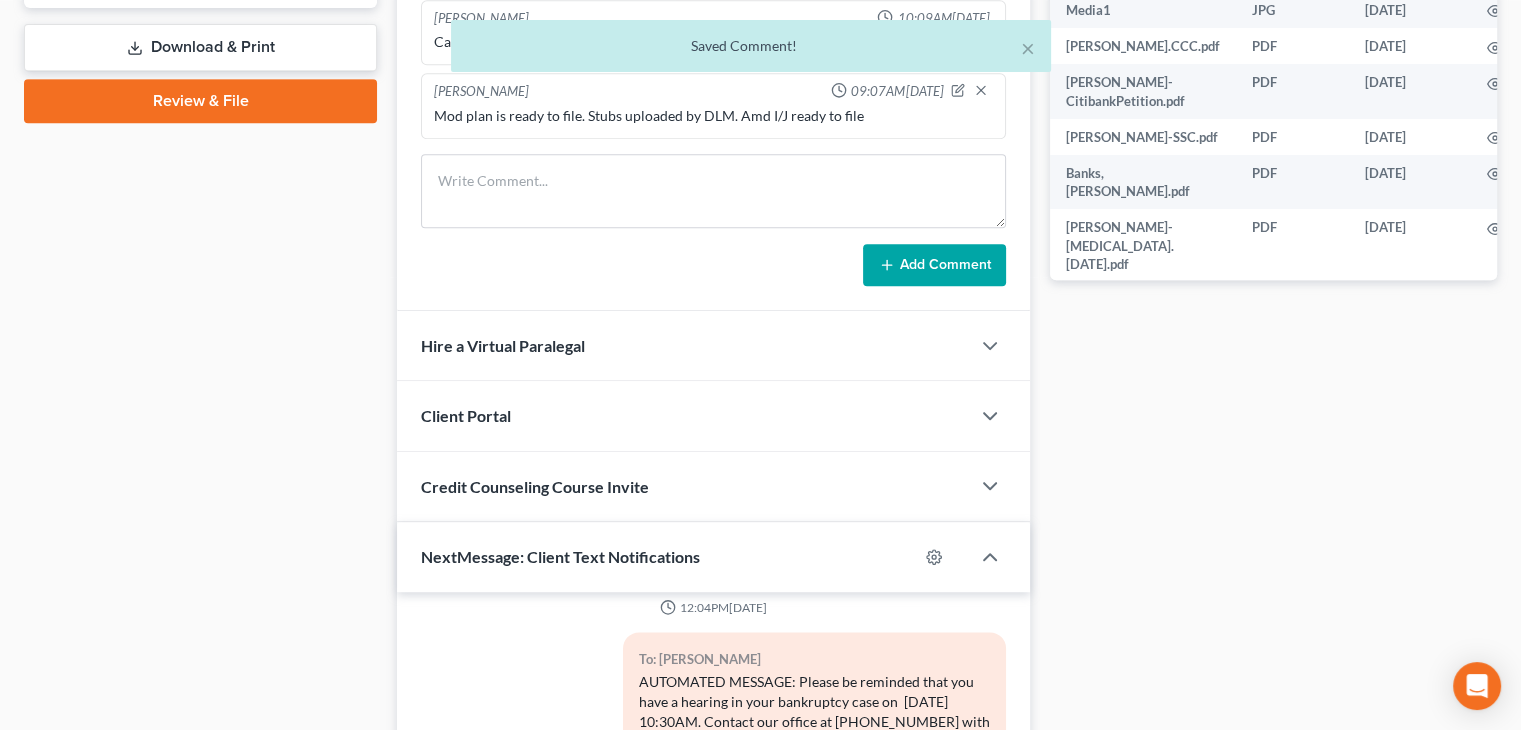 scroll, scrollTop: 2353, scrollLeft: 0, axis: vertical 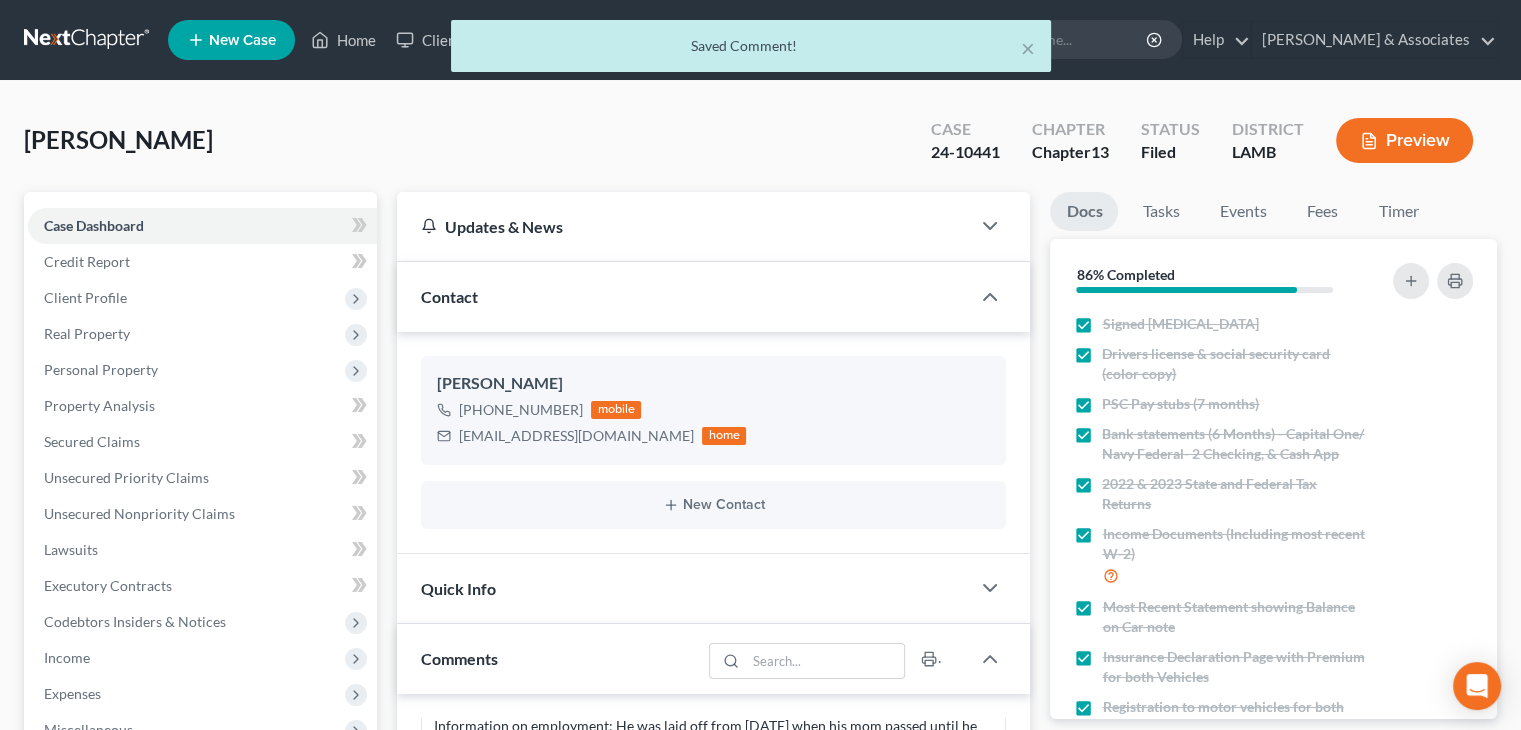 click on "×                     Saved Comment!" at bounding box center (751, 46) 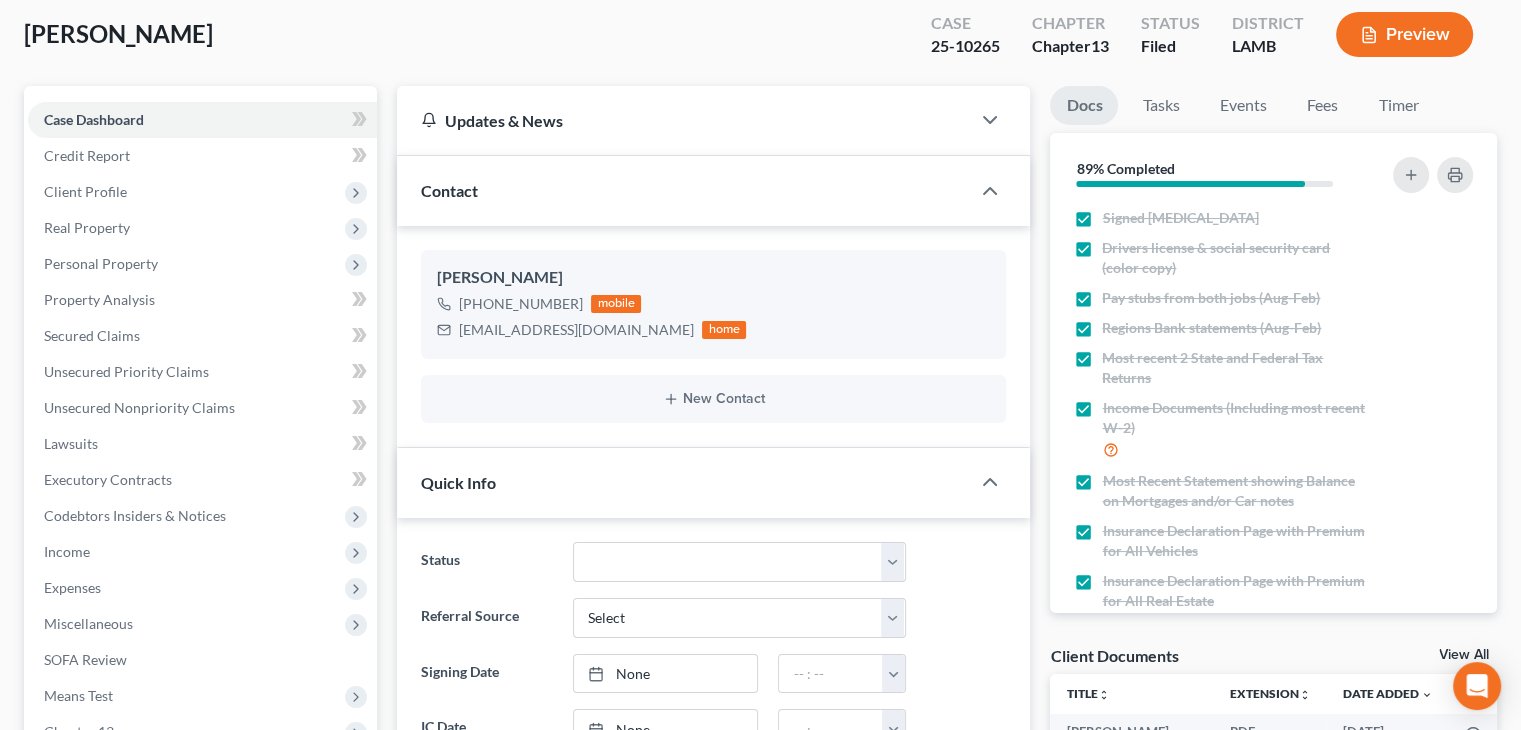 scroll, scrollTop: 400, scrollLeft: 0, axis: vertical 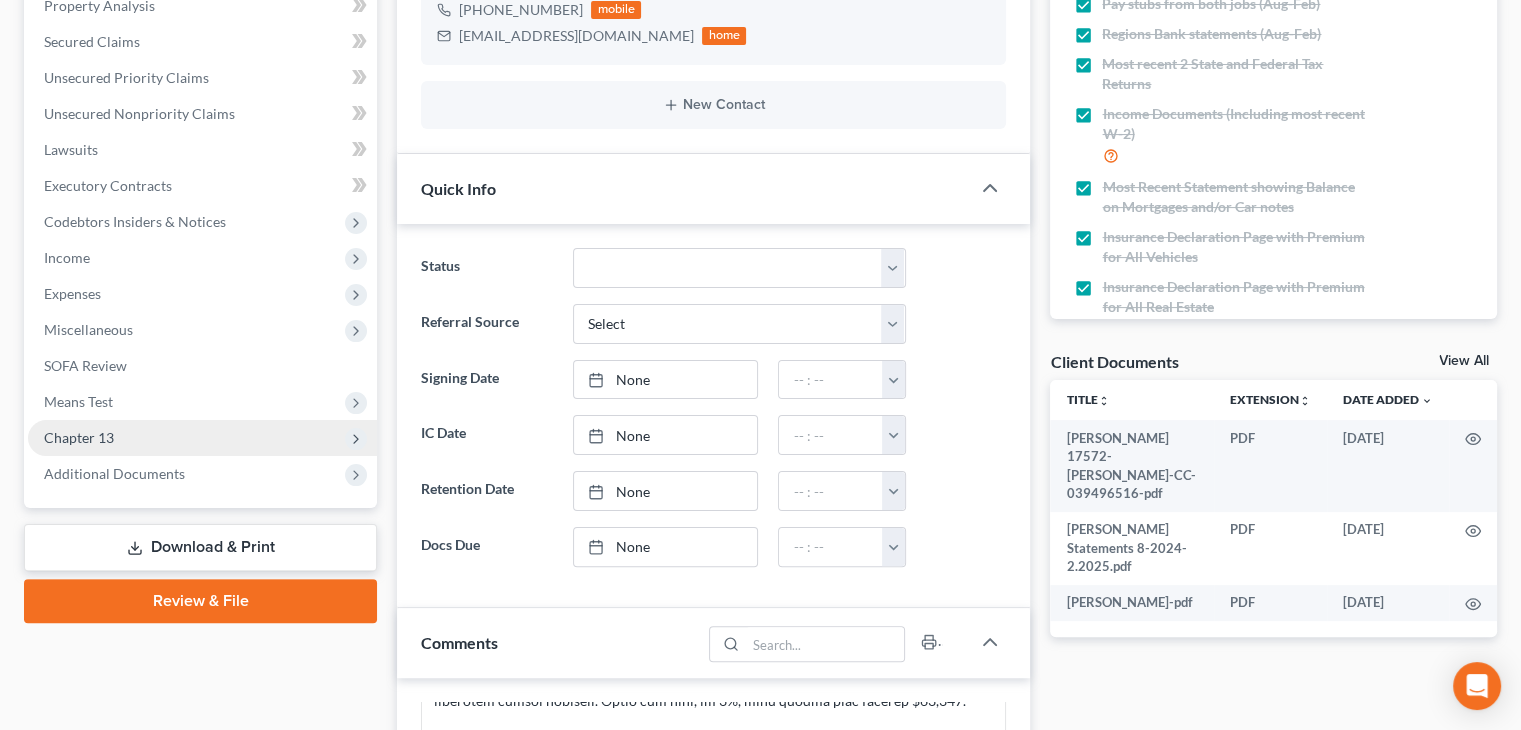 click on "Chapter 13" at bounding box center (202, 438) 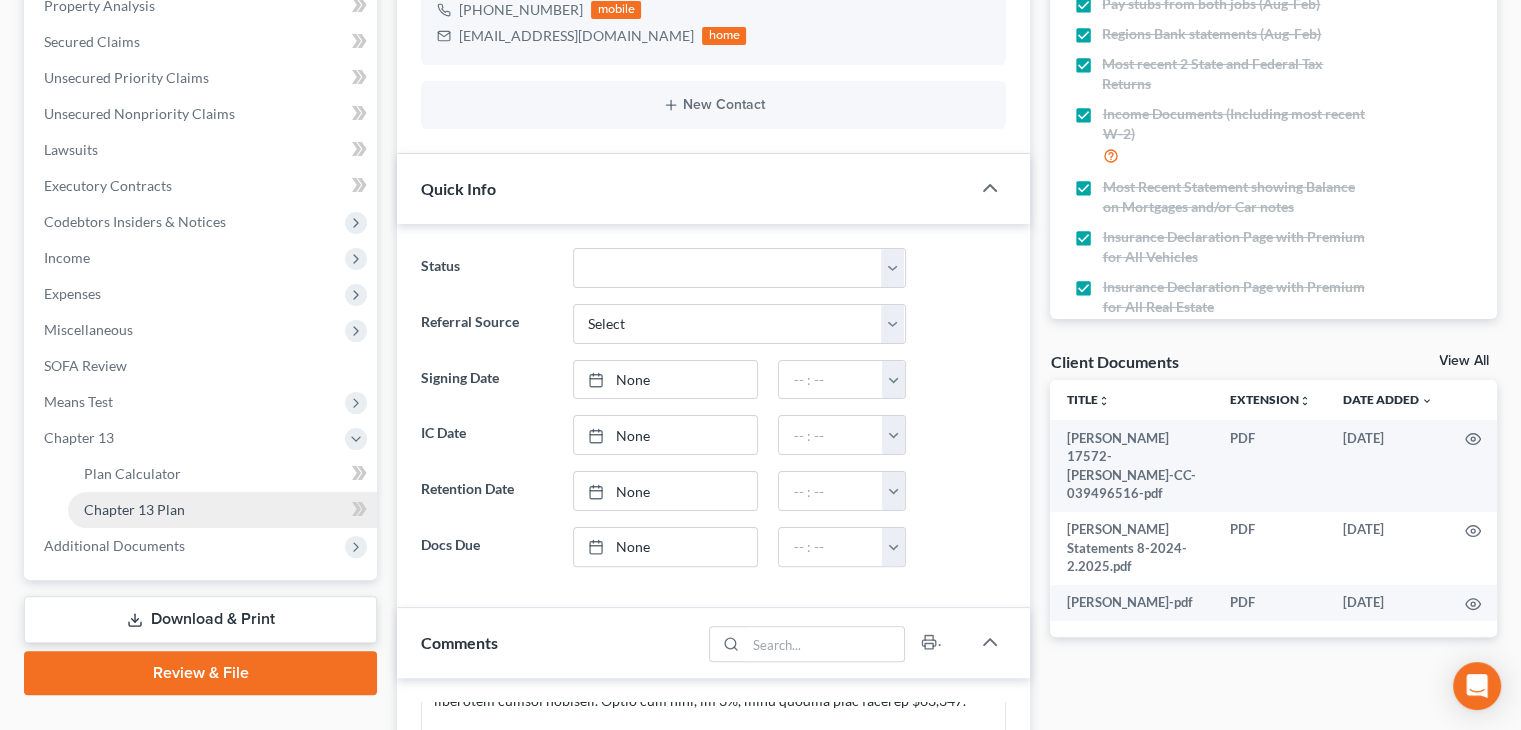 click on "Chapter 13 Plan" at bounding box center (222, 510) 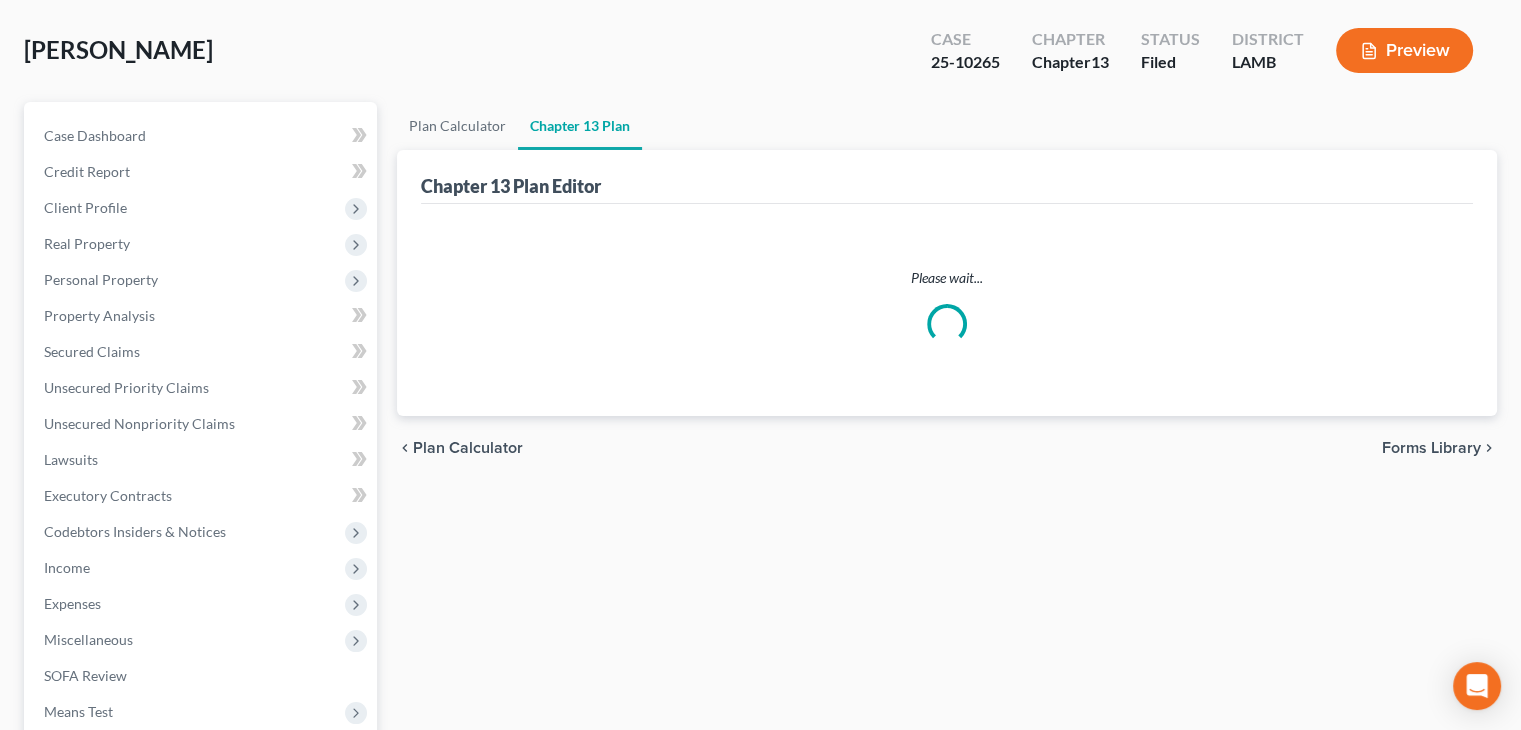 scroll, scrollTop: 0, scrollLeft: 0, axis: both 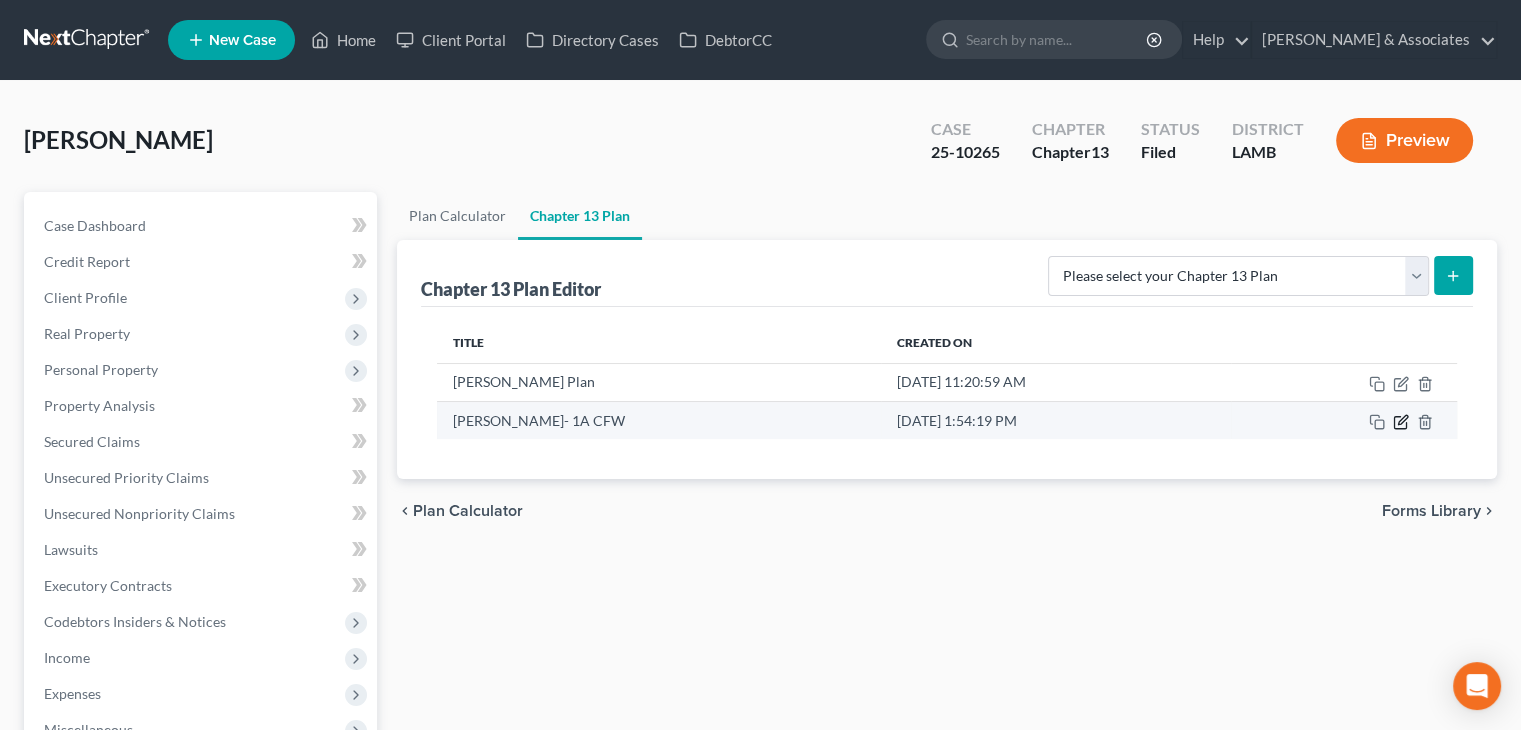 click 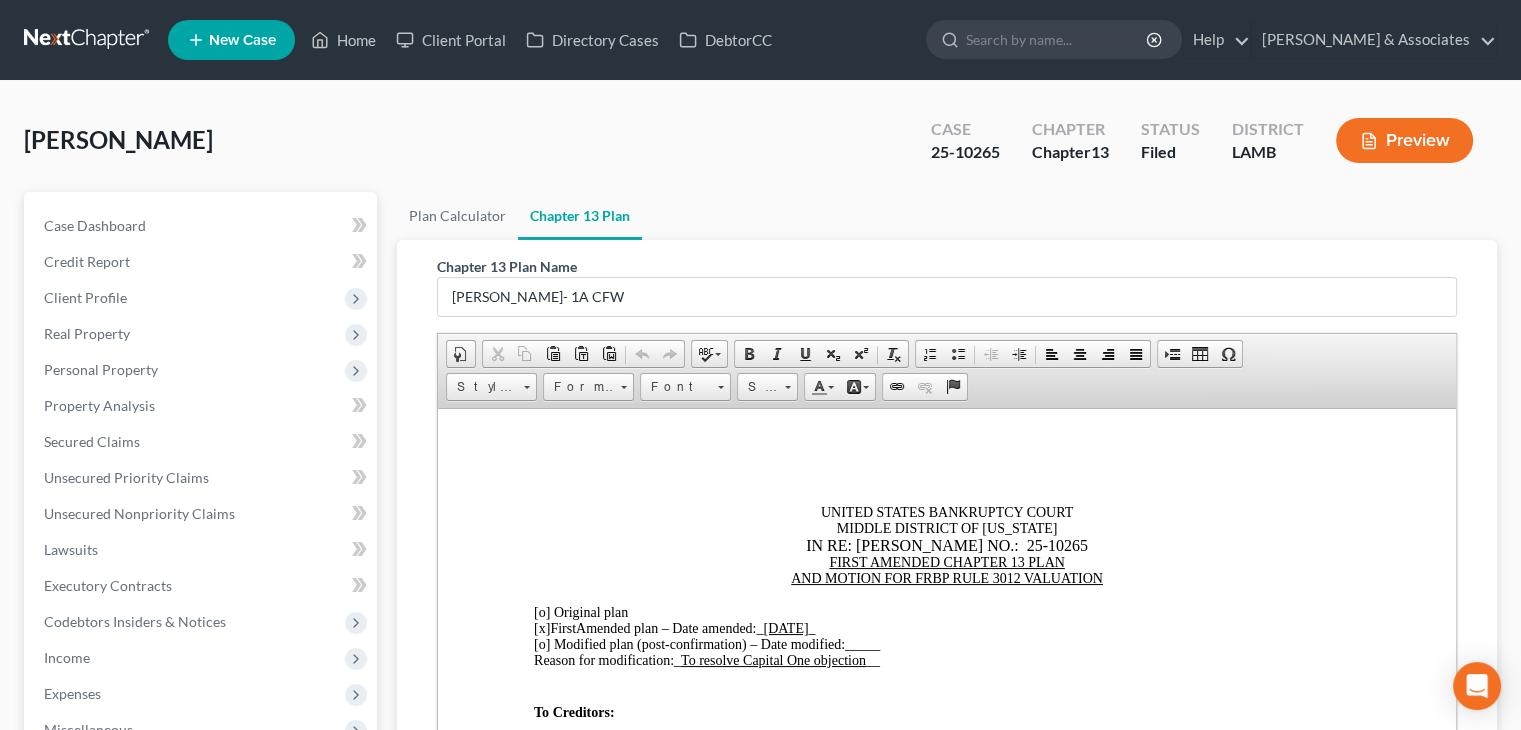 scroll, scrollTop: 0, scrollLeft: 0, axis: both 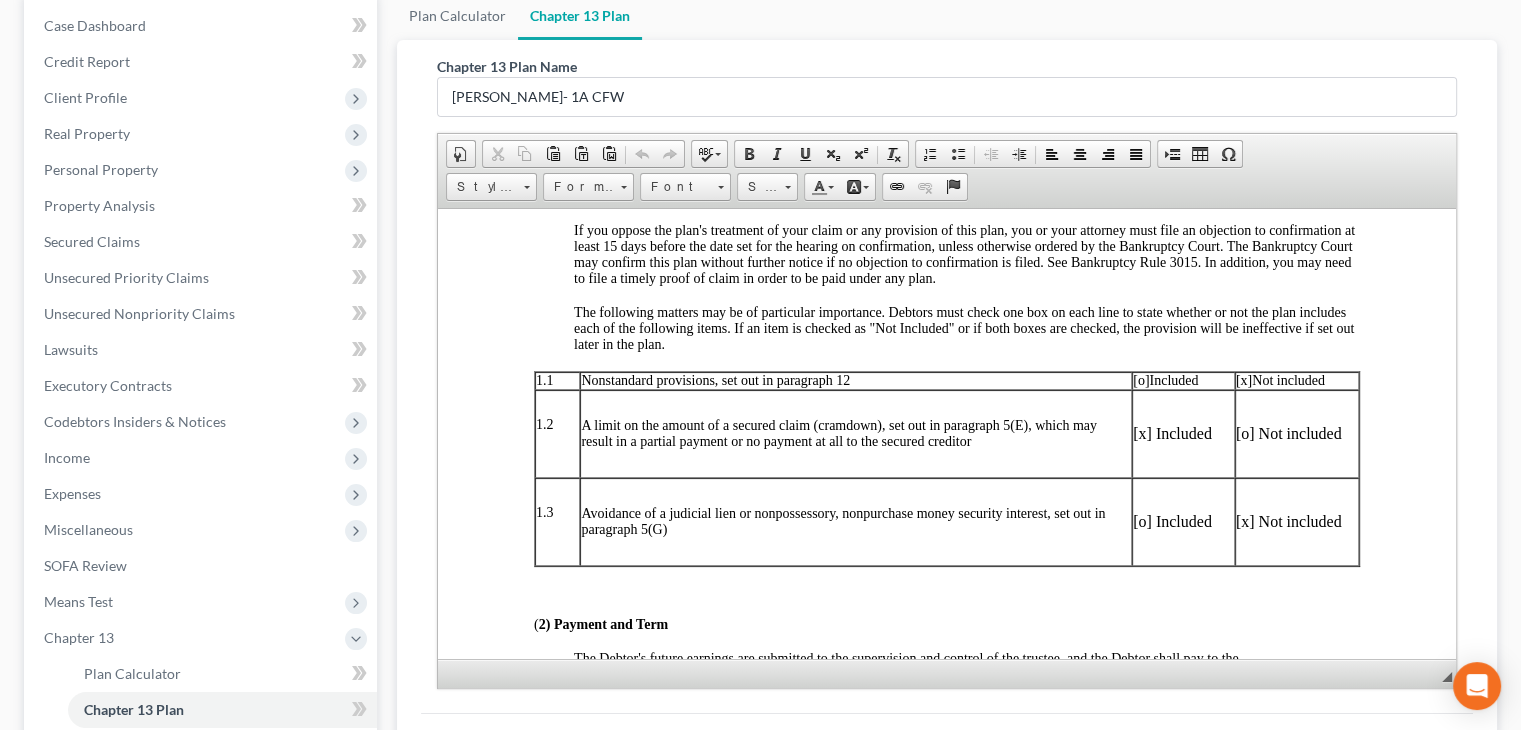 click on "UNITED STATES BANKRUPTCY COURT MIDDLE DISTRICT OF LOUISIANA IN RE: JEAN BERNARD   CASE NO.:  25-10265  FIRST AMENDED CHAPTER 13 PLAN  AND MOTION FOR FRBP RULE 3012 VALUATION [o]   Original plan [x]  First  Amended plan – Date amended:  _ 5/30/2025 _ [o]   Modified plan (post-confirmation) – Date modified:   _____ Reason for modification:   _ To resolve Capital One objection __ To Creditors: Your rights may be affected by this plan. Your claim may be reduced, modified, or eliminated. You should read this plan carefully and discuss it with your attorney if you have one in this bankruptcy case.  If you do not have an attorney, you may wish to consult one. The following matters may be of particular importance. Debtors must check one box on each line to state whether or not the plan includes each of the following items. If an item is checked as "Not Included" or if both boxes are checked, the provision will be ineffective if set out later in the plan. 1.1 [o]  Included [x]  Not included 1.2 1.3 ( 2)" at bounding box center [947, 2550] 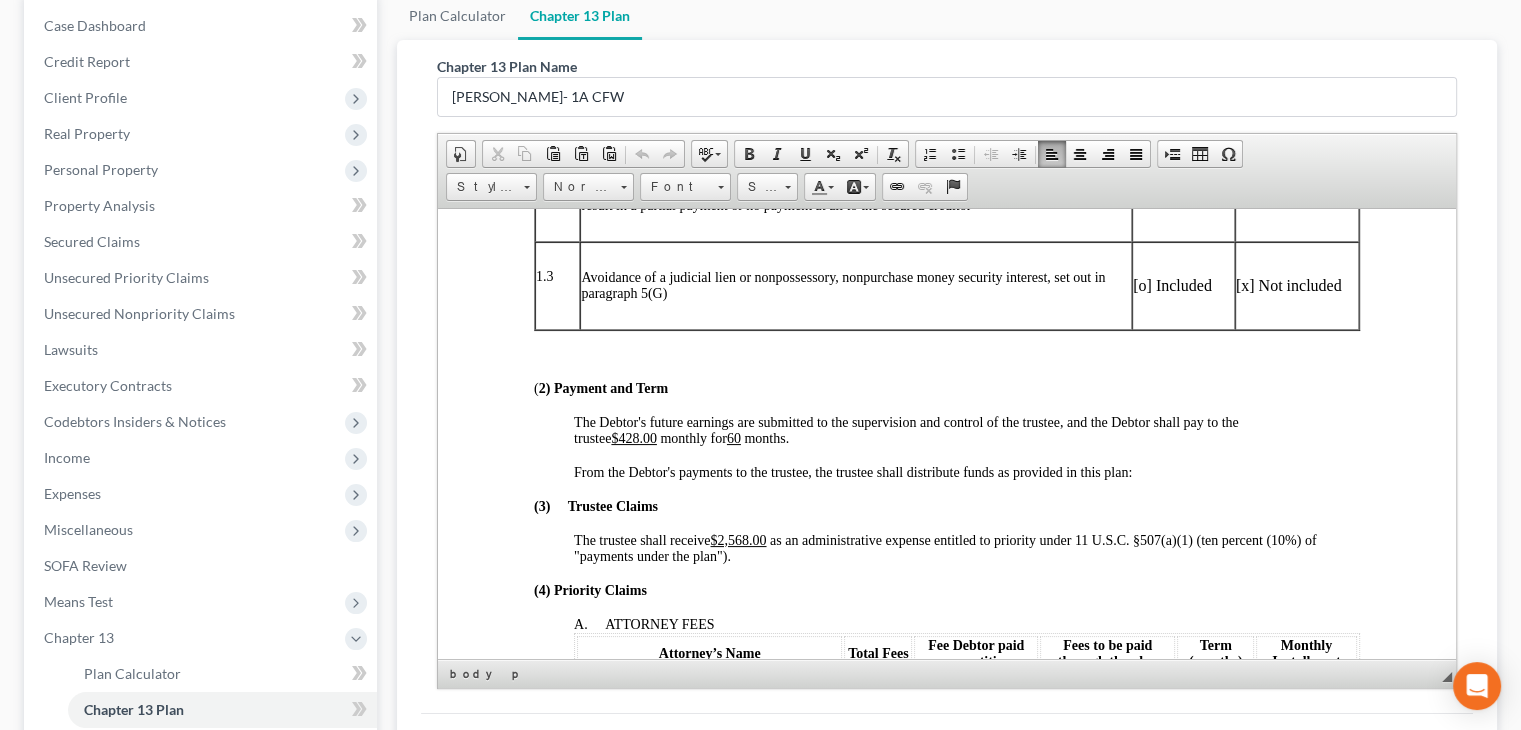 scroll, scrollTop: 800, scrollLeft: 0, axis: vertical 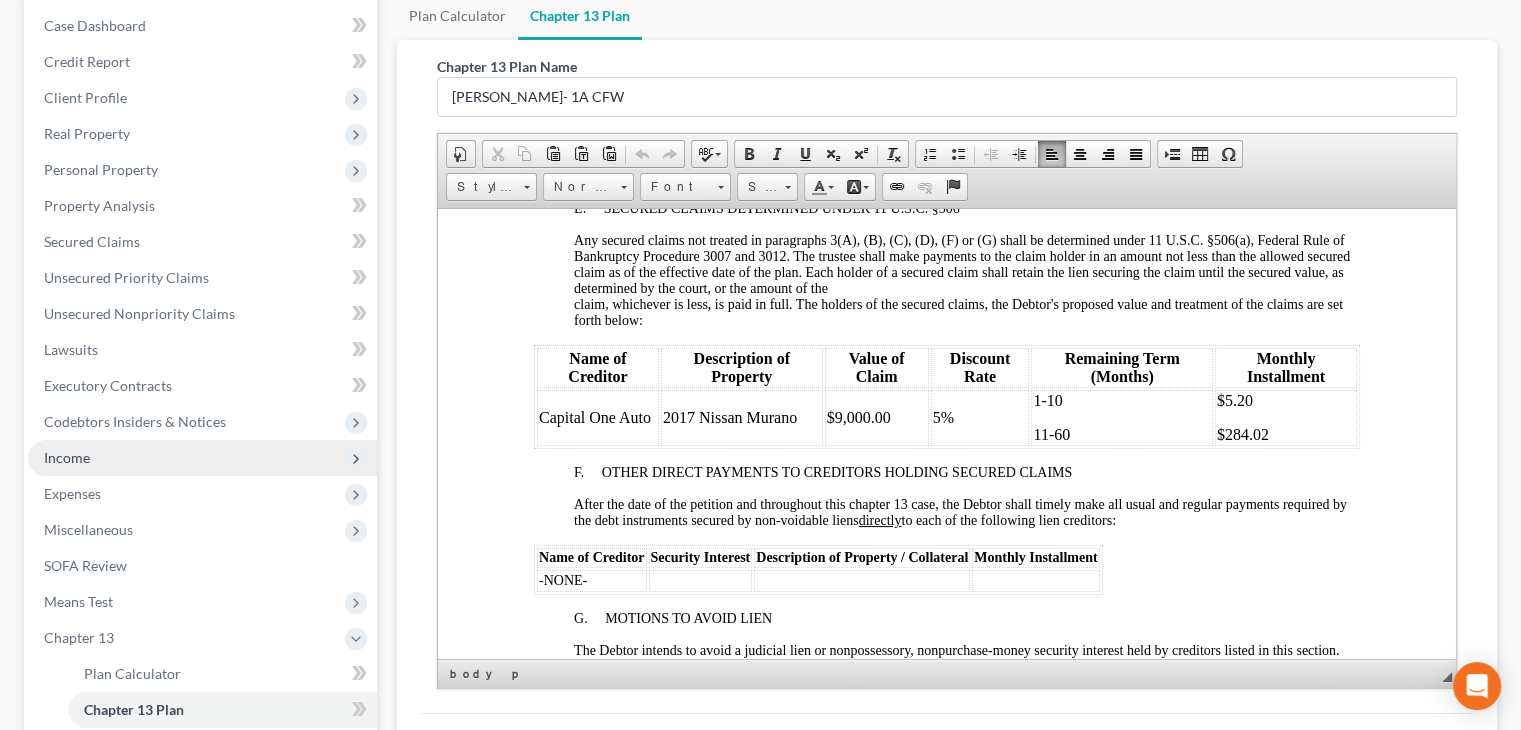 click on "Income" at bounding box center [202, 458] 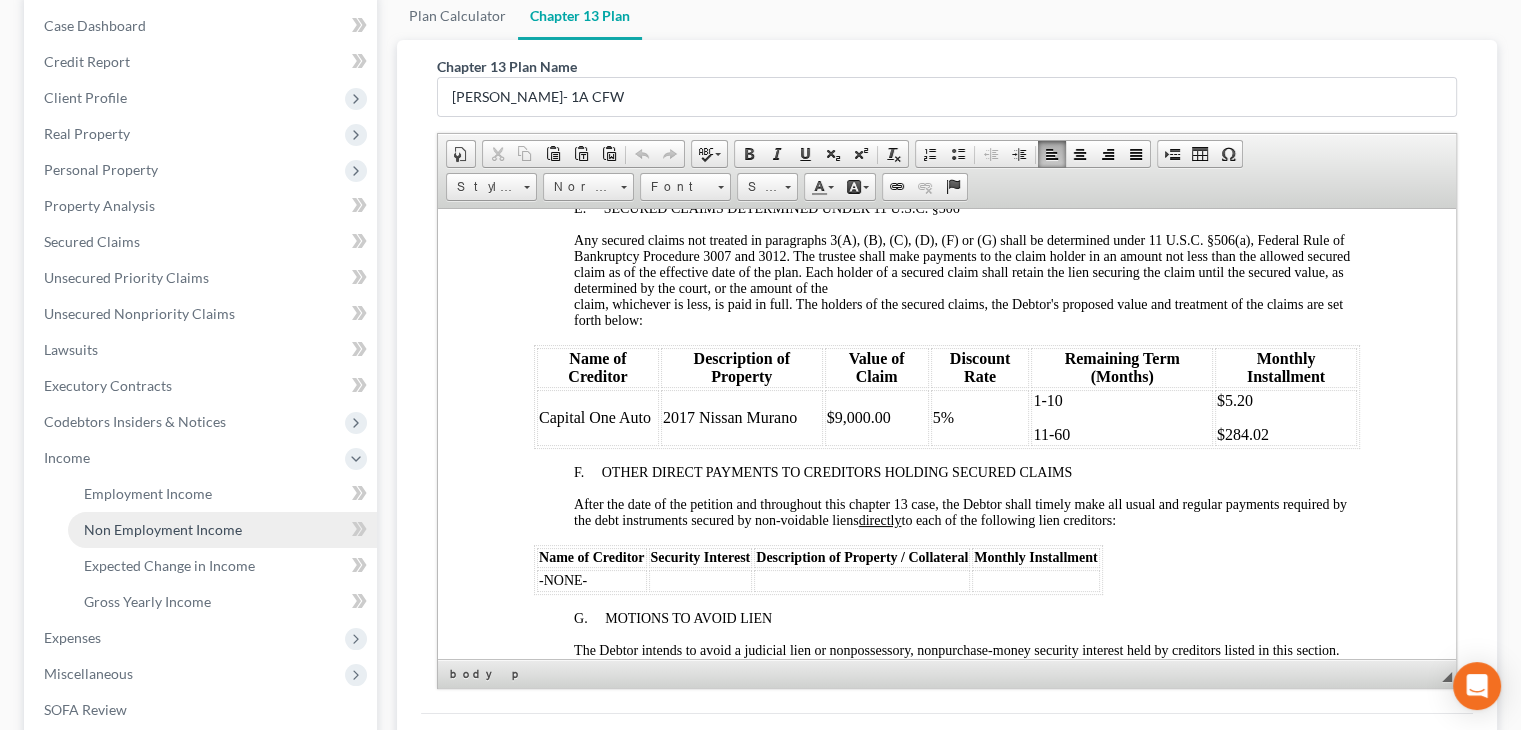 click on "Non Employment Income" at bounding box center (163, 529) 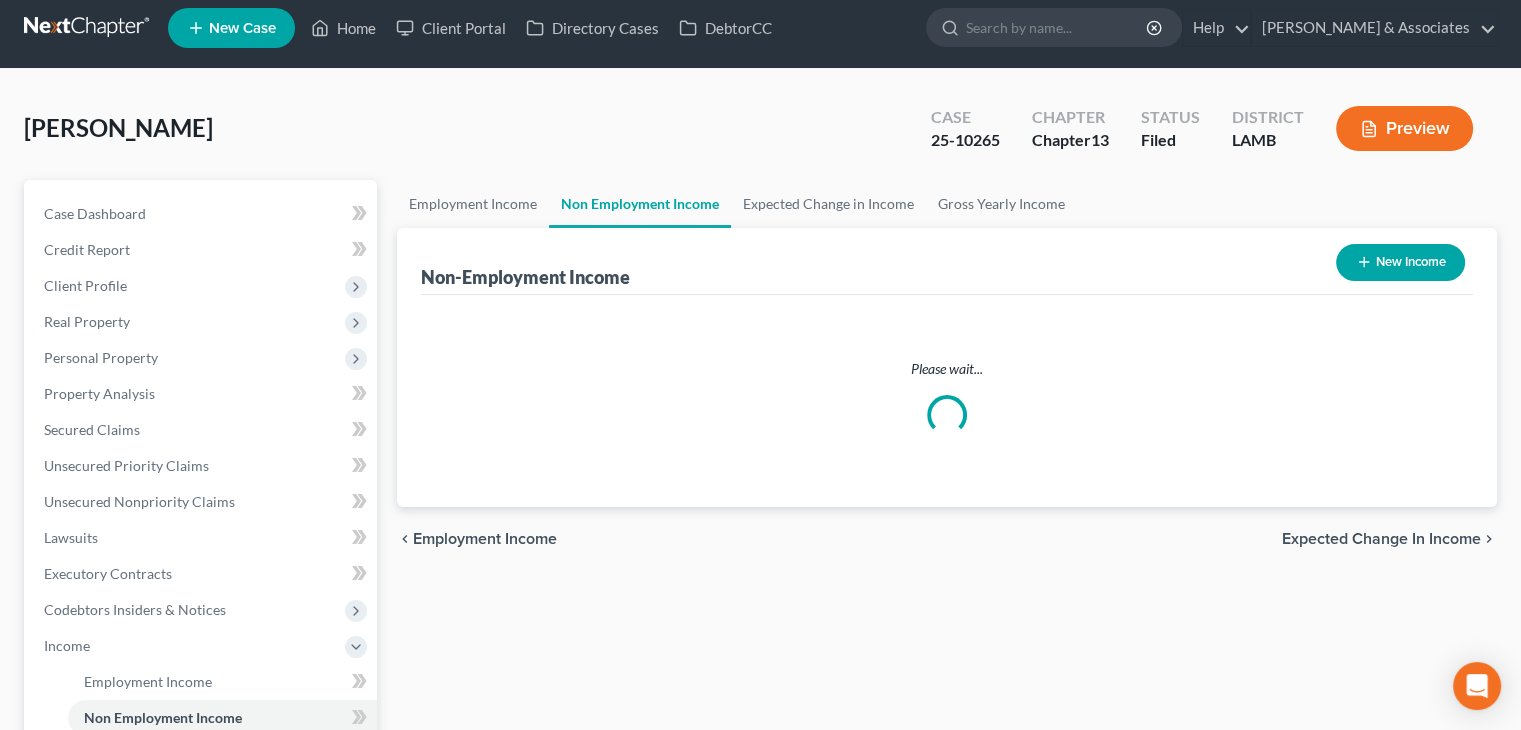scroll, scrollTop: 0, scrollLeft: 0, axis: both 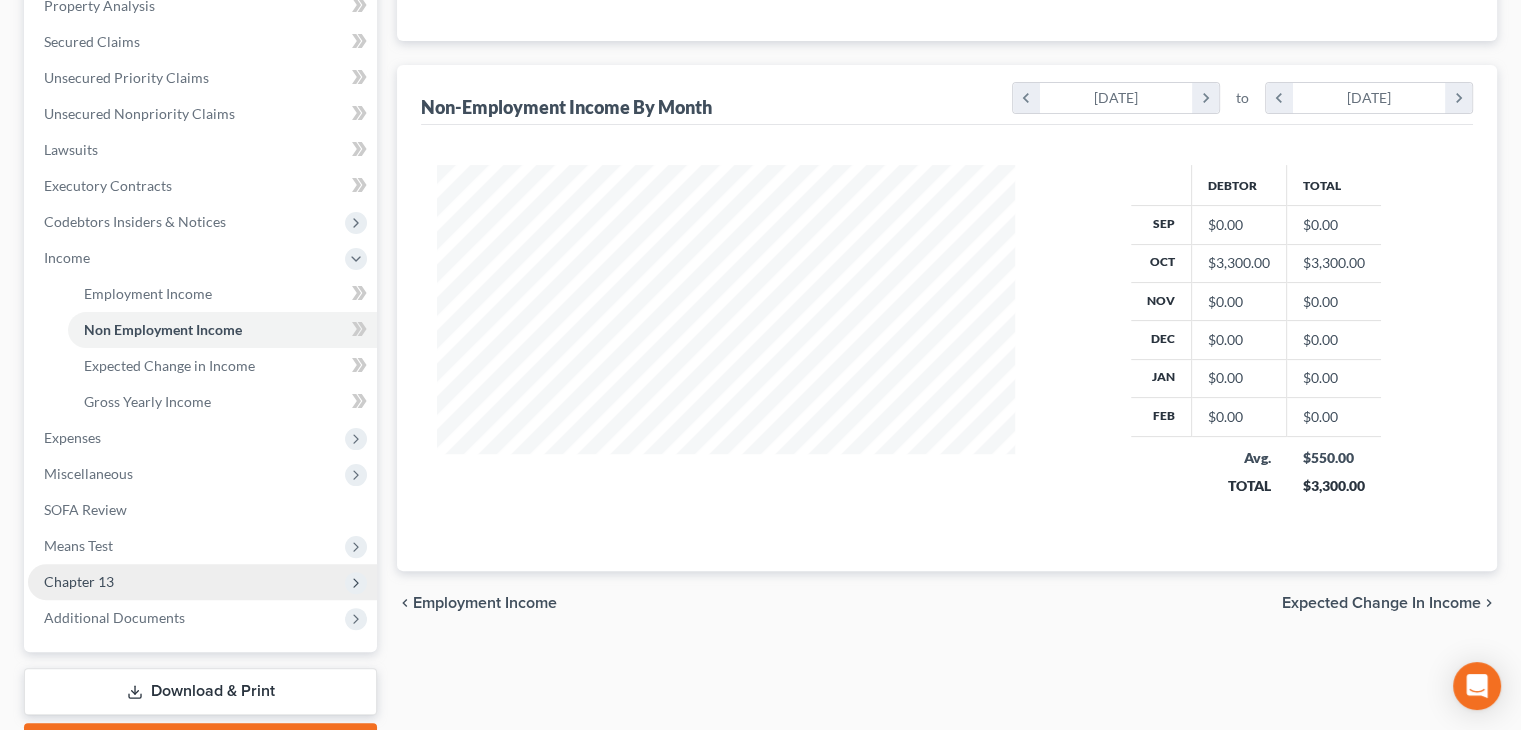 click on "Chapter 13" at bounding box center [202, 582] 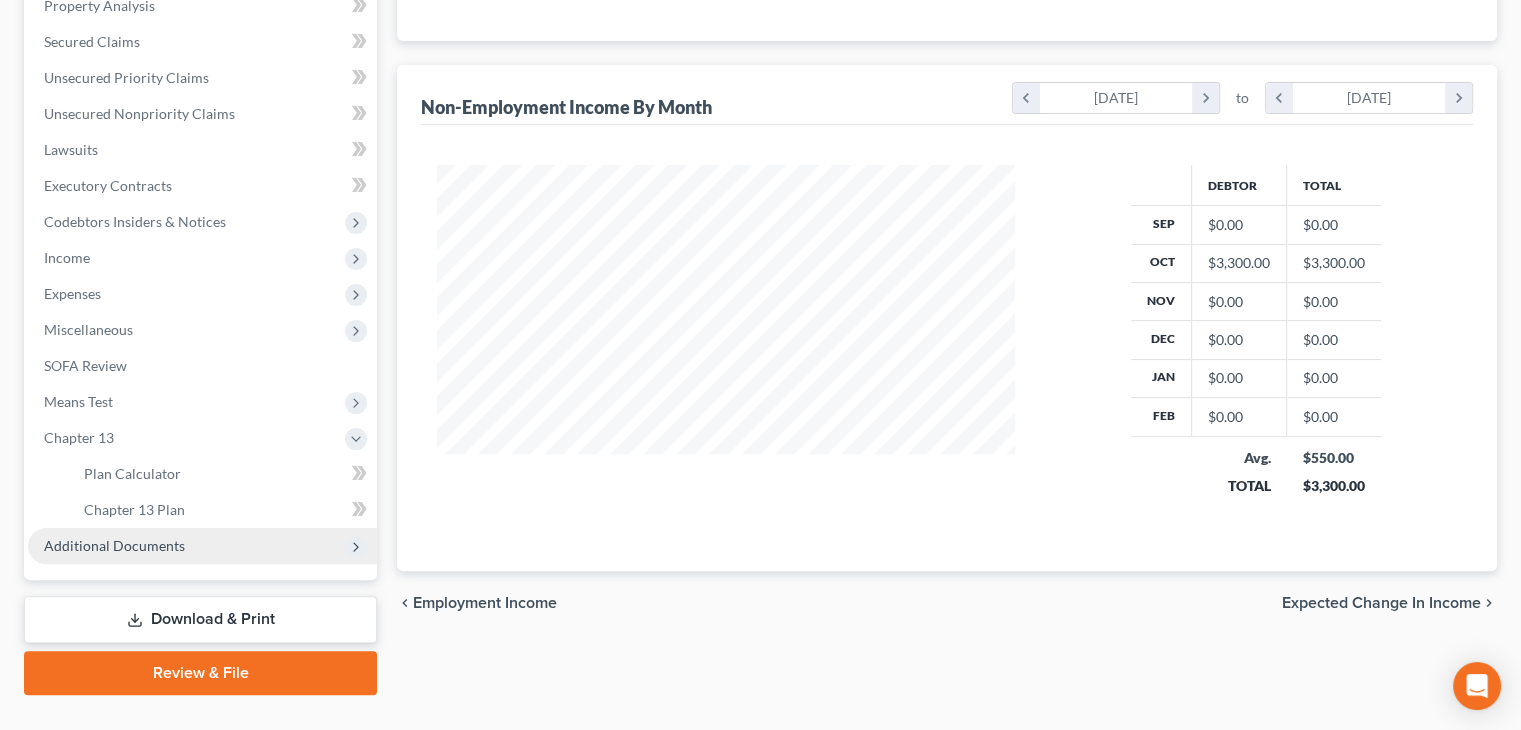 click on "Additional Documents" at bounding box center [202, 546] 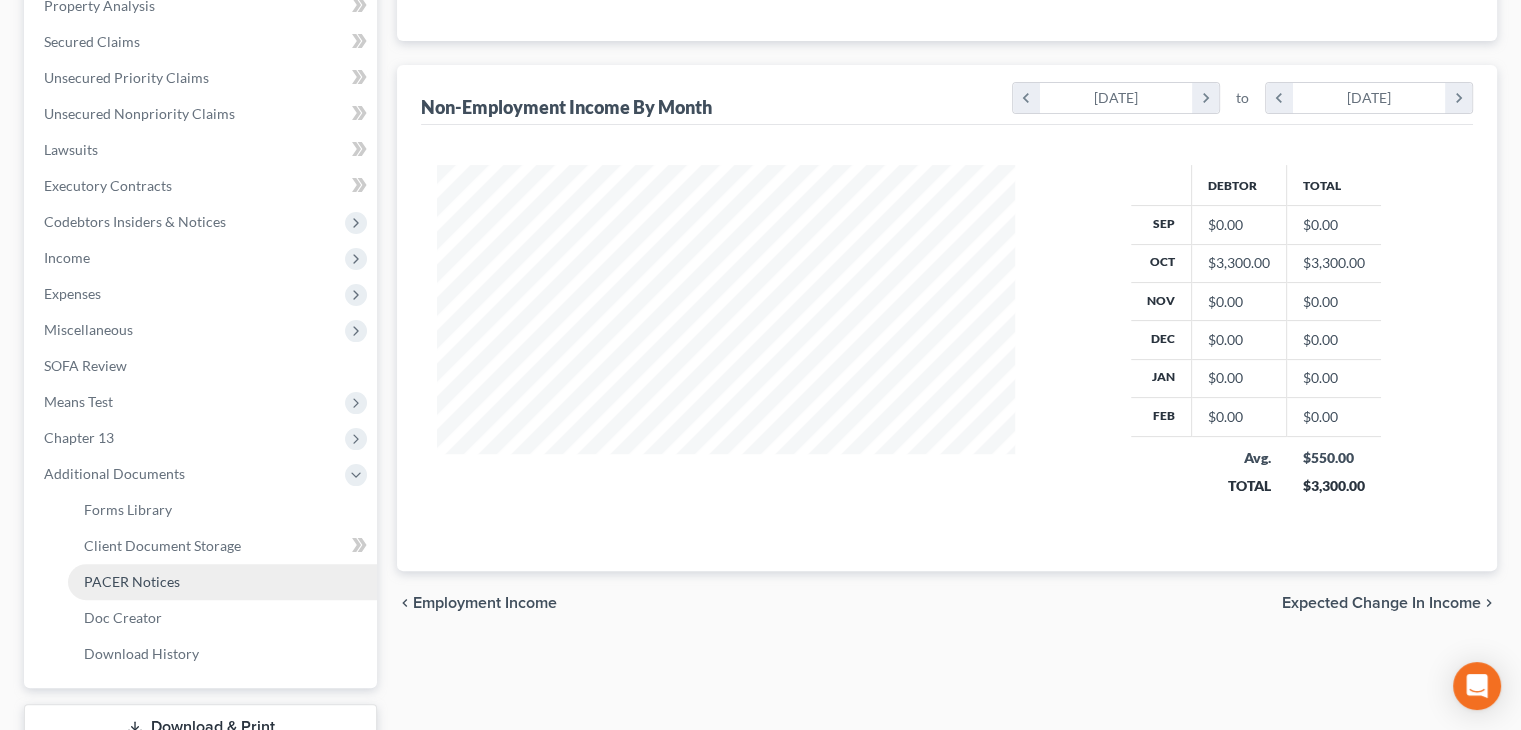 click on "PACER Notices" at bounding box center [222, 582] 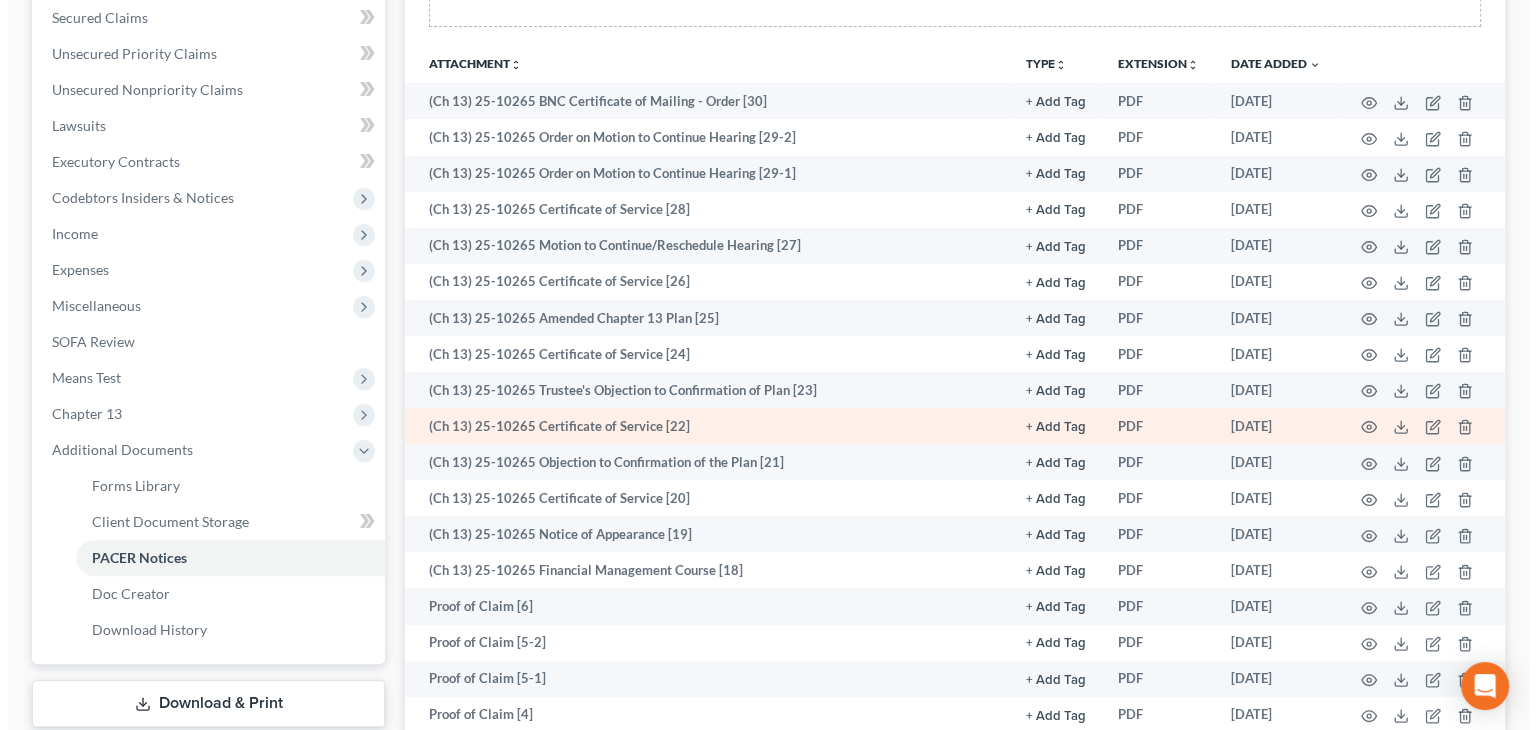 scroll, scrollTop: 800, scrollLeft: 0, axis: vertical 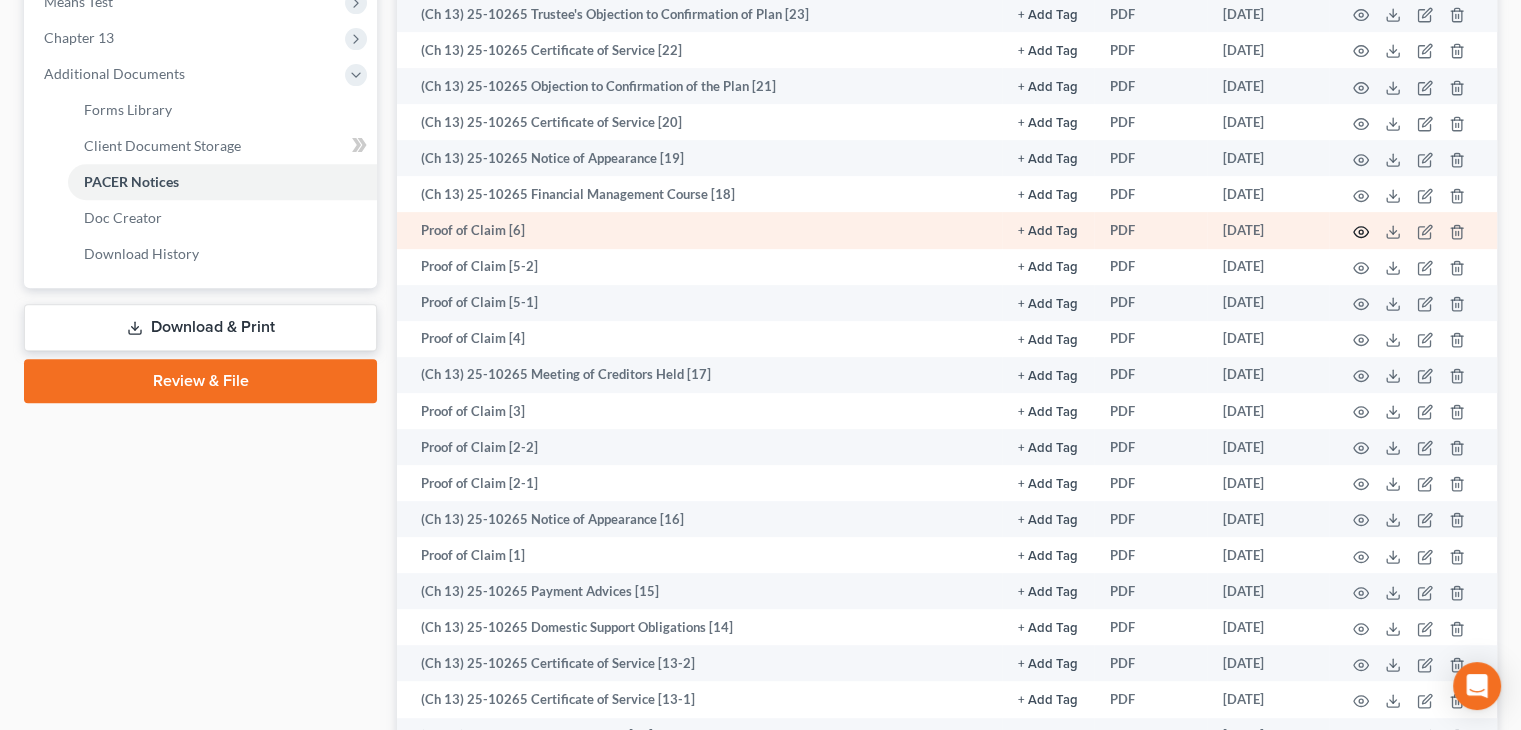 click 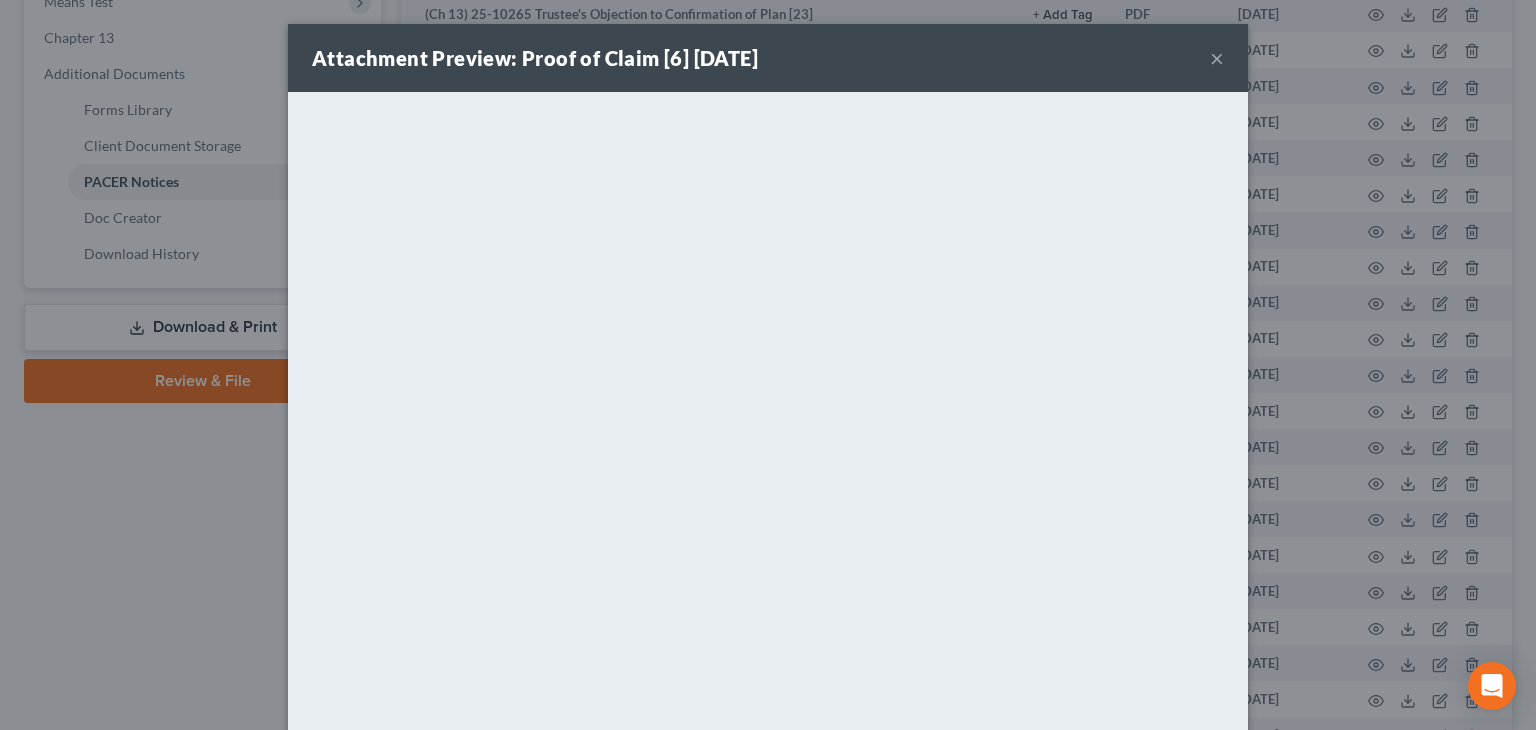 click on "×" at bounding box center (1217, 58) 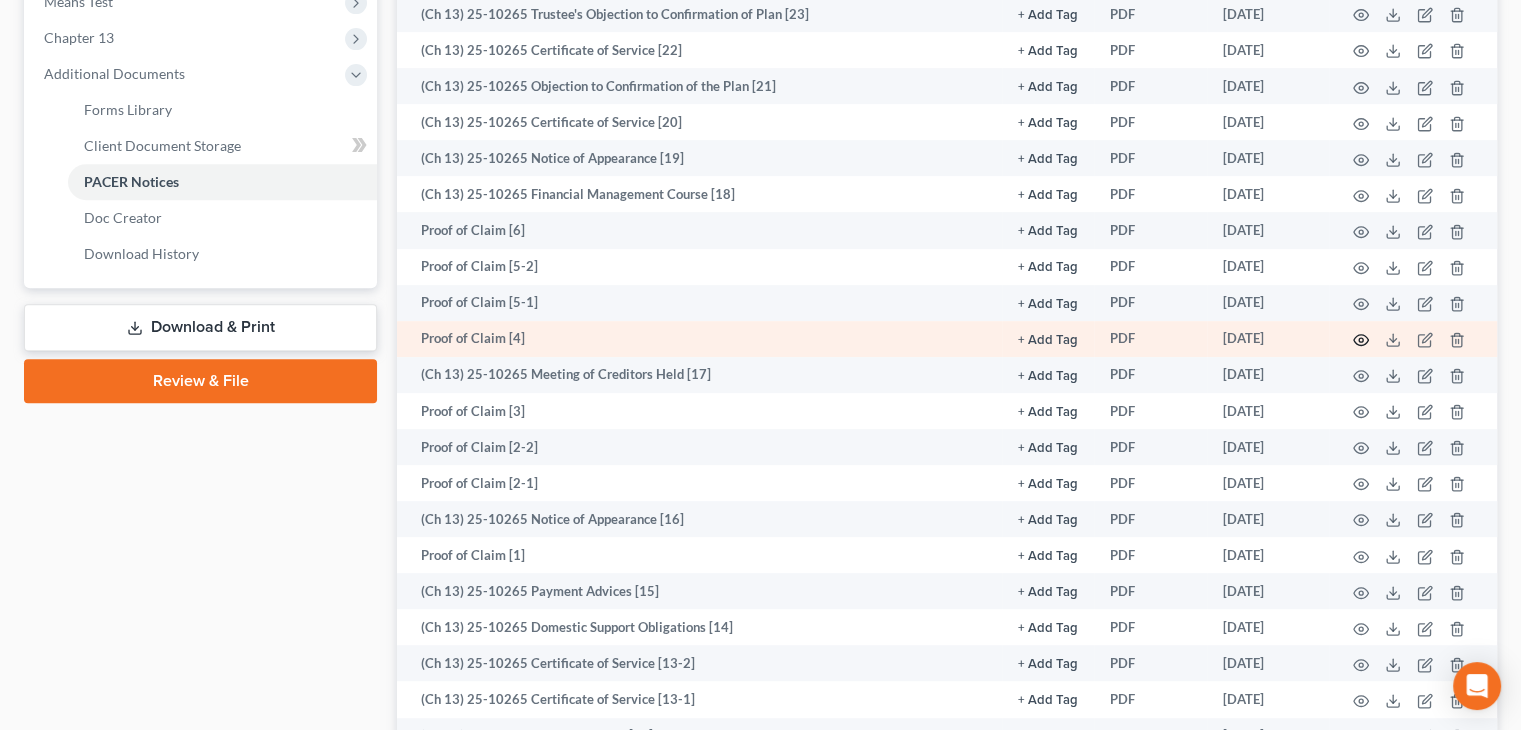 click 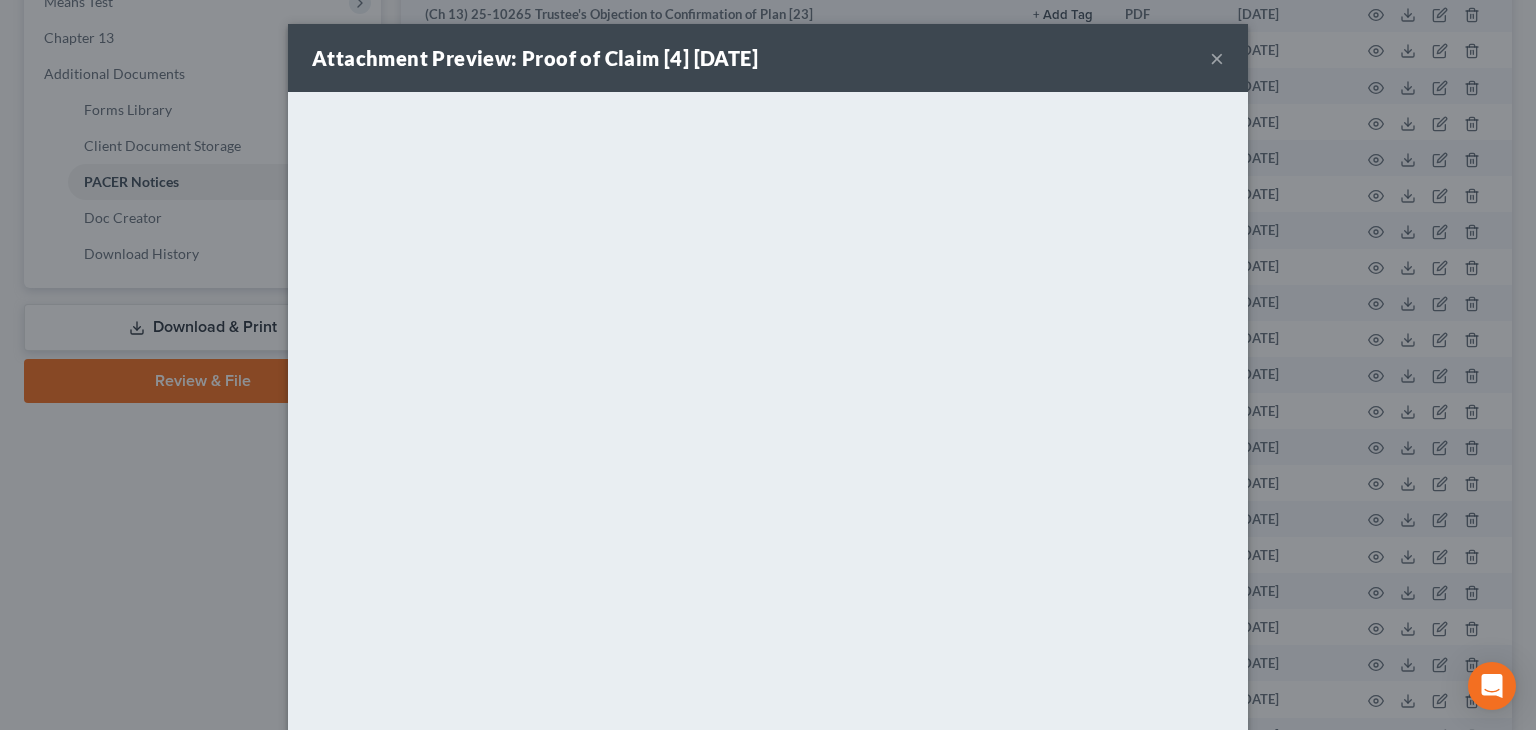 click on "×" at bounding box center [1217, 58] 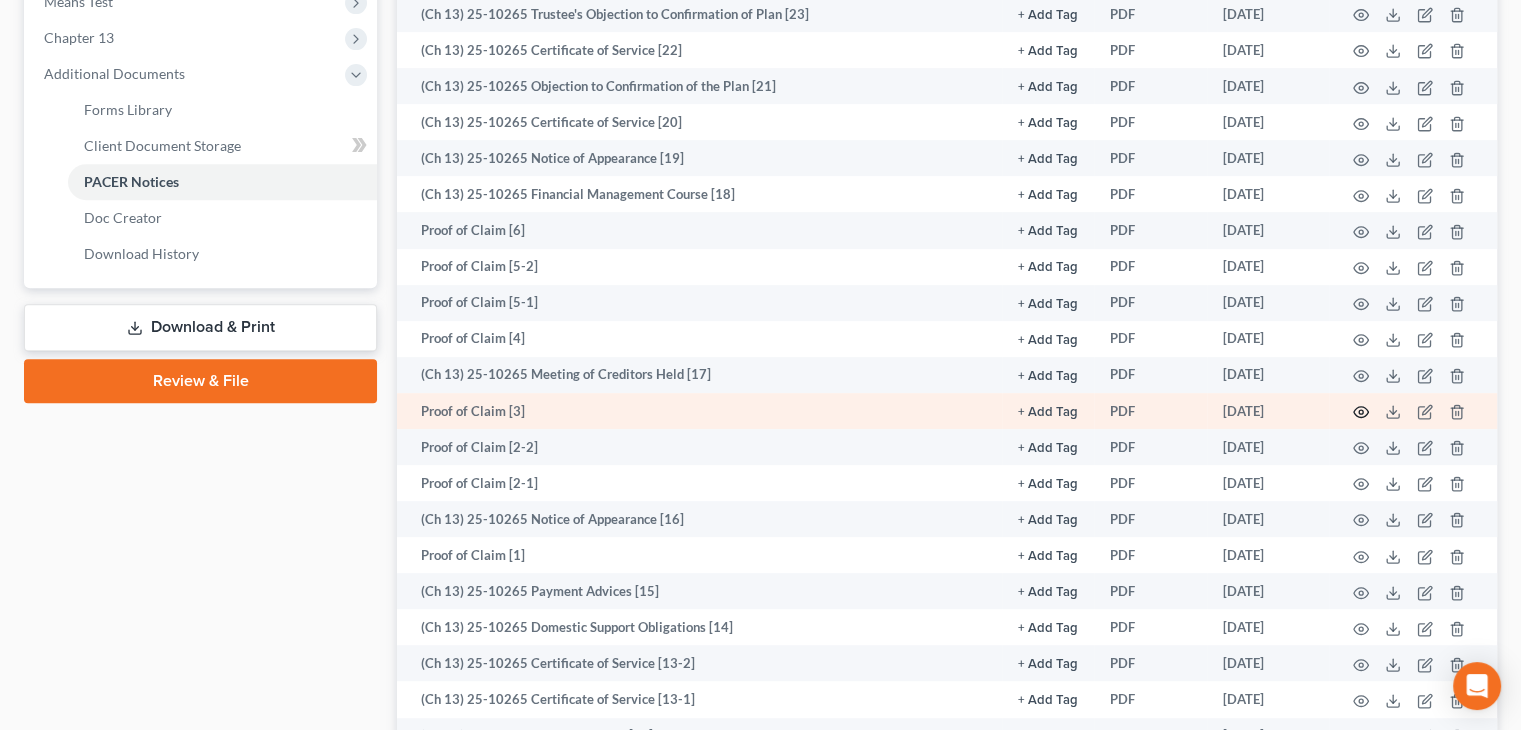 click 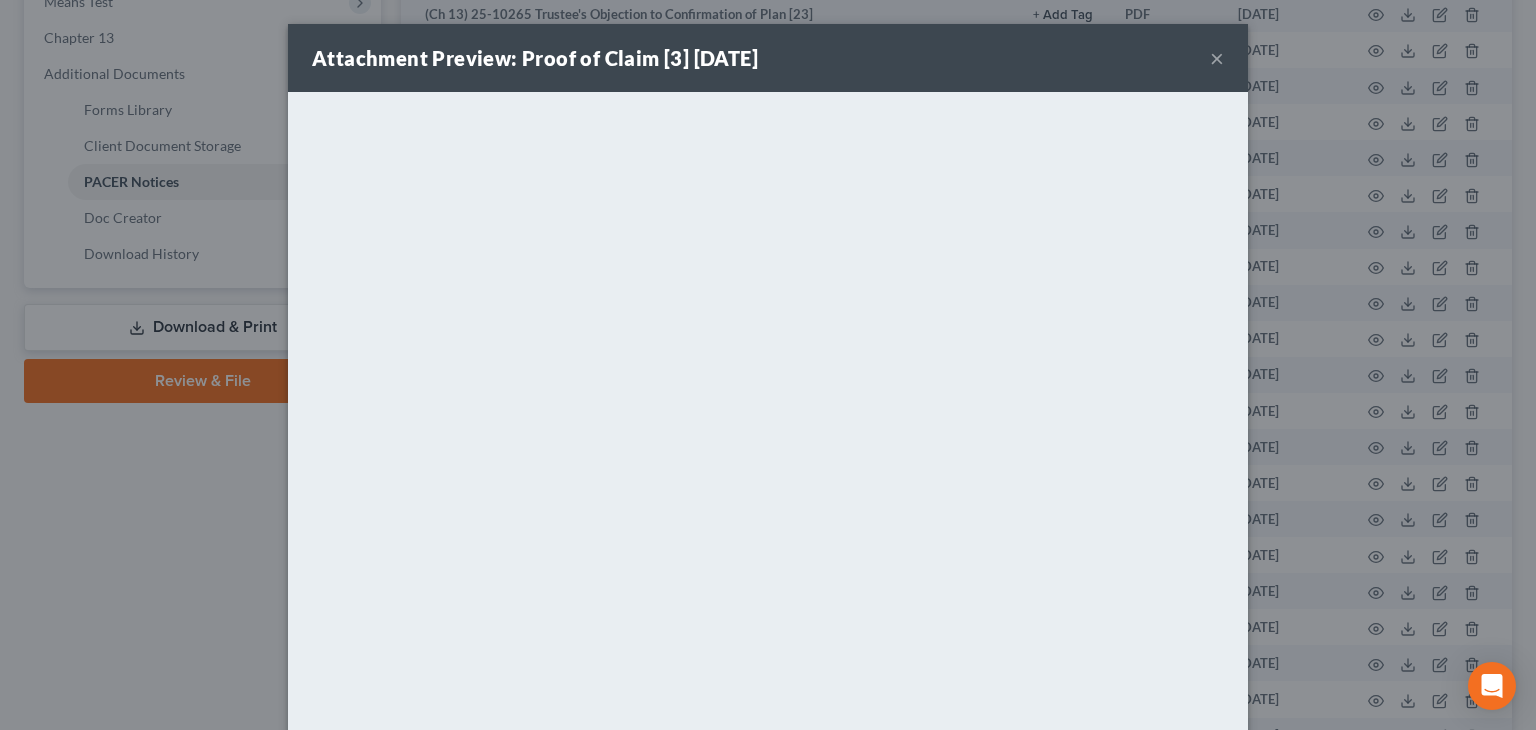 click on "×" at bounding box center [1217, 58] 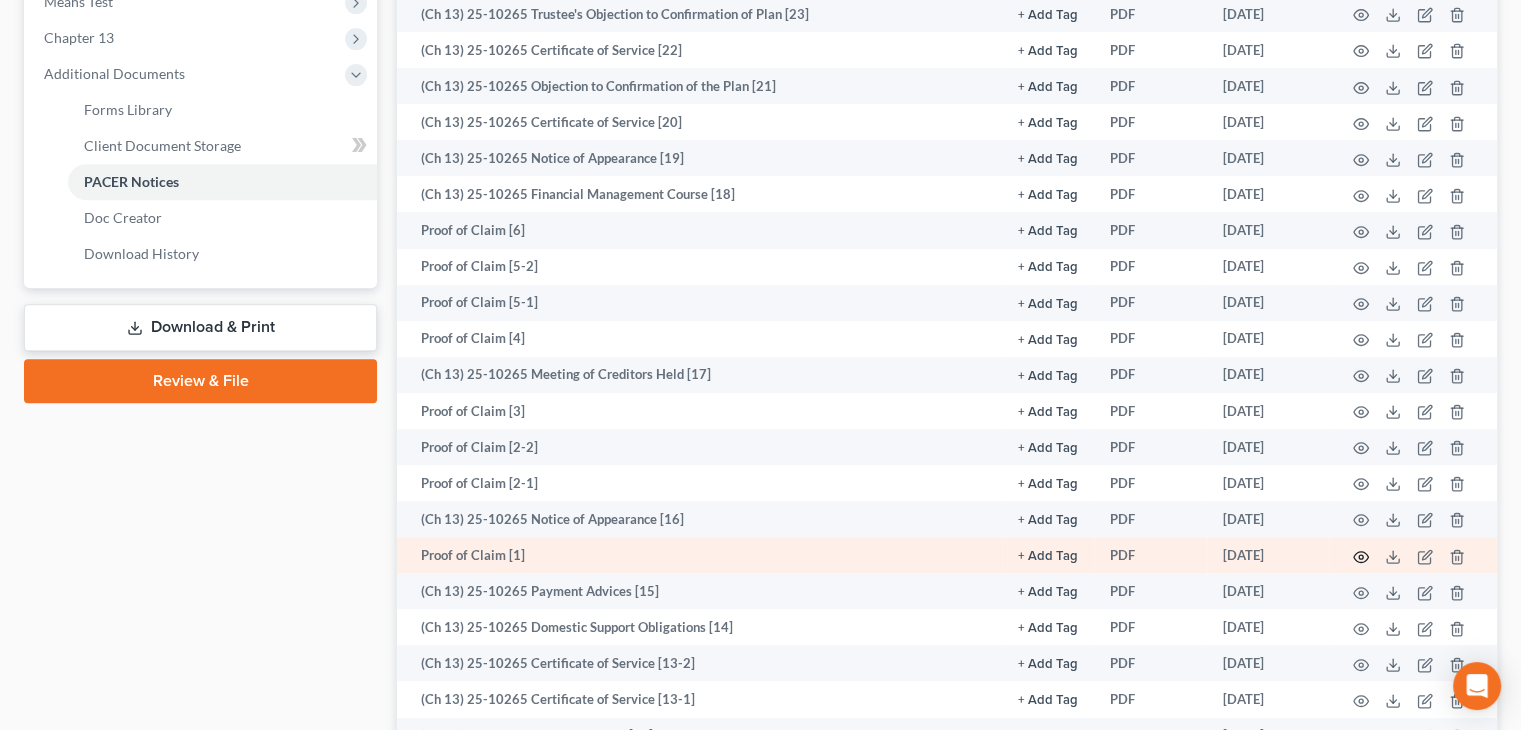 click 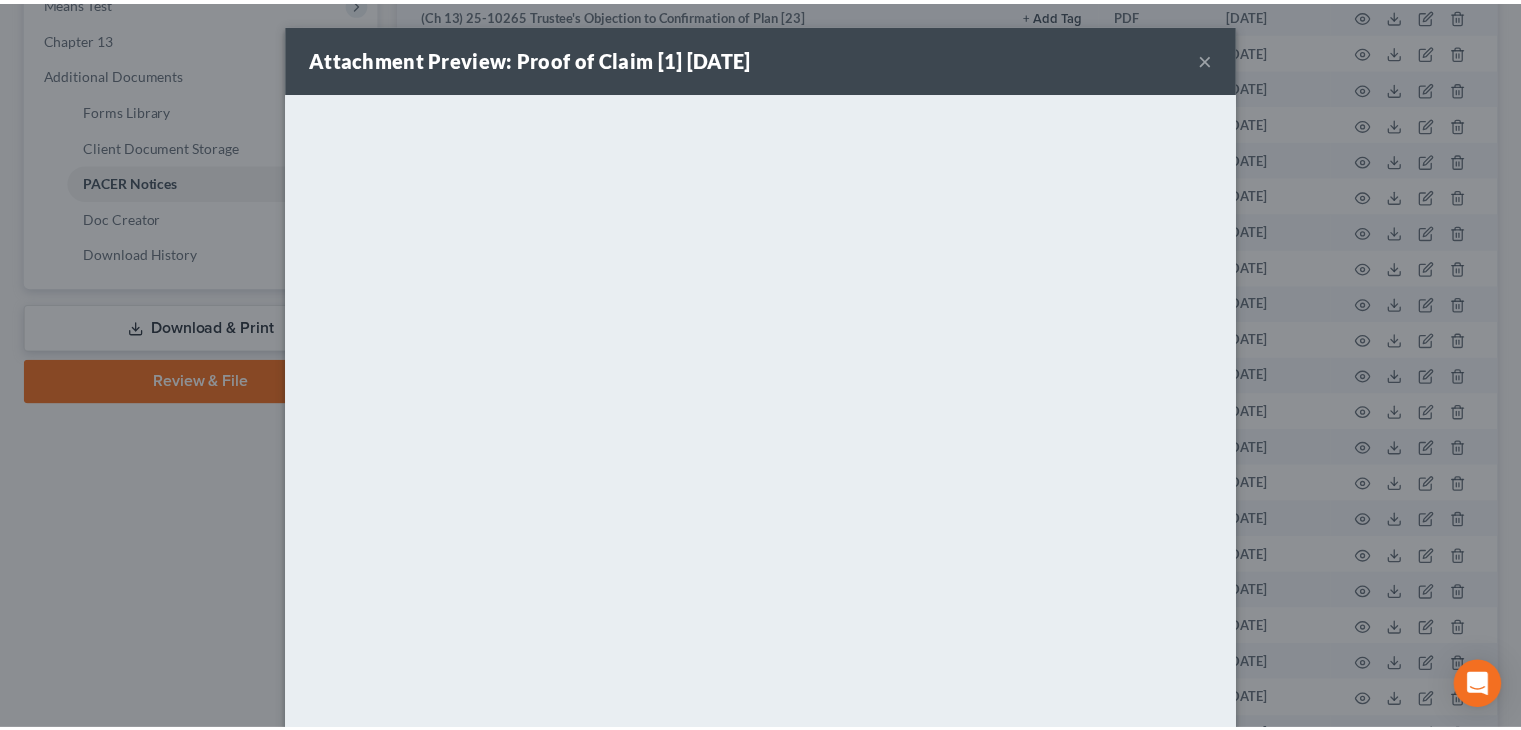 scroll, scrollTop: 12, scrollLeft: 0, axis: vertical 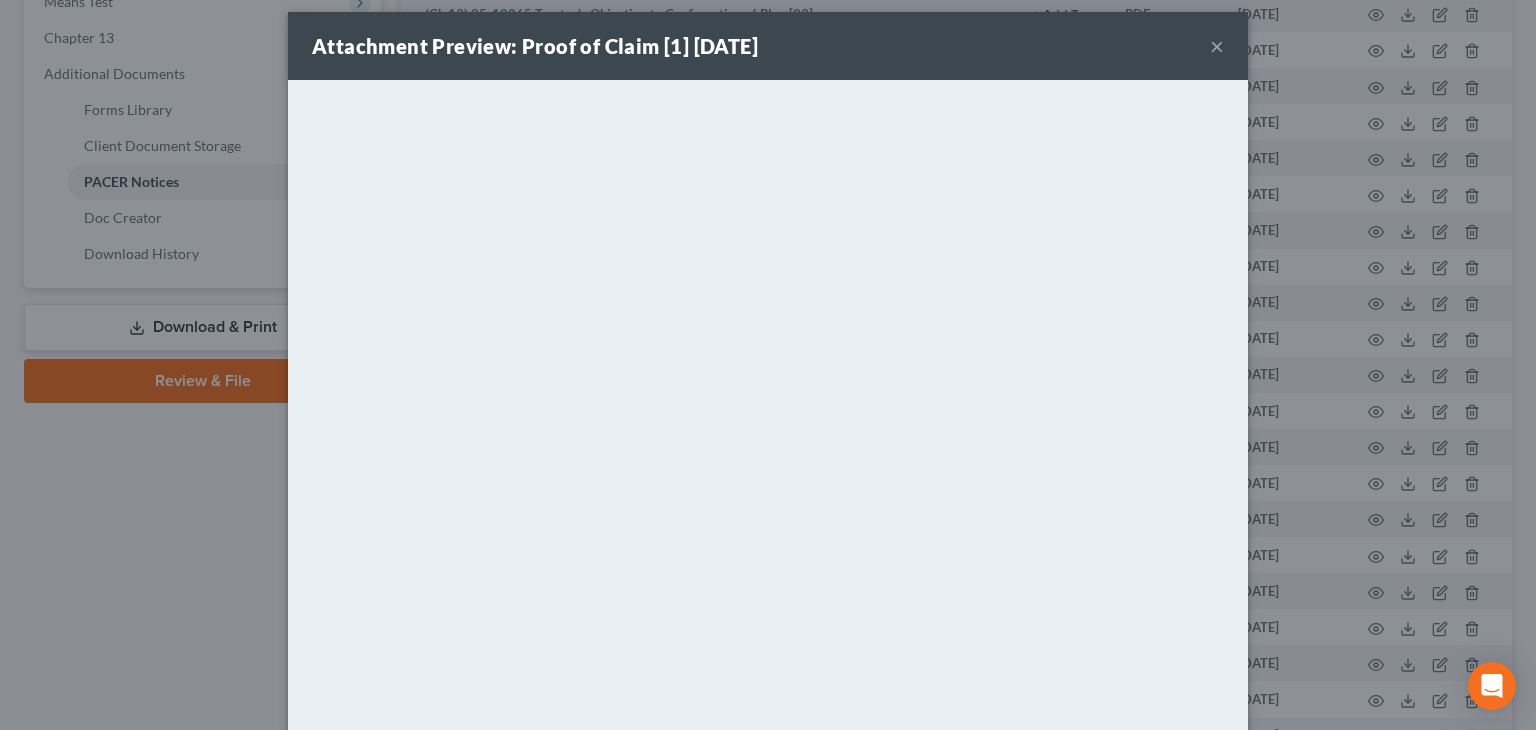 click on "Attachment Preview: Proof of Claim [1] 04/16/2025 ×" at bounding box center [768, 46] 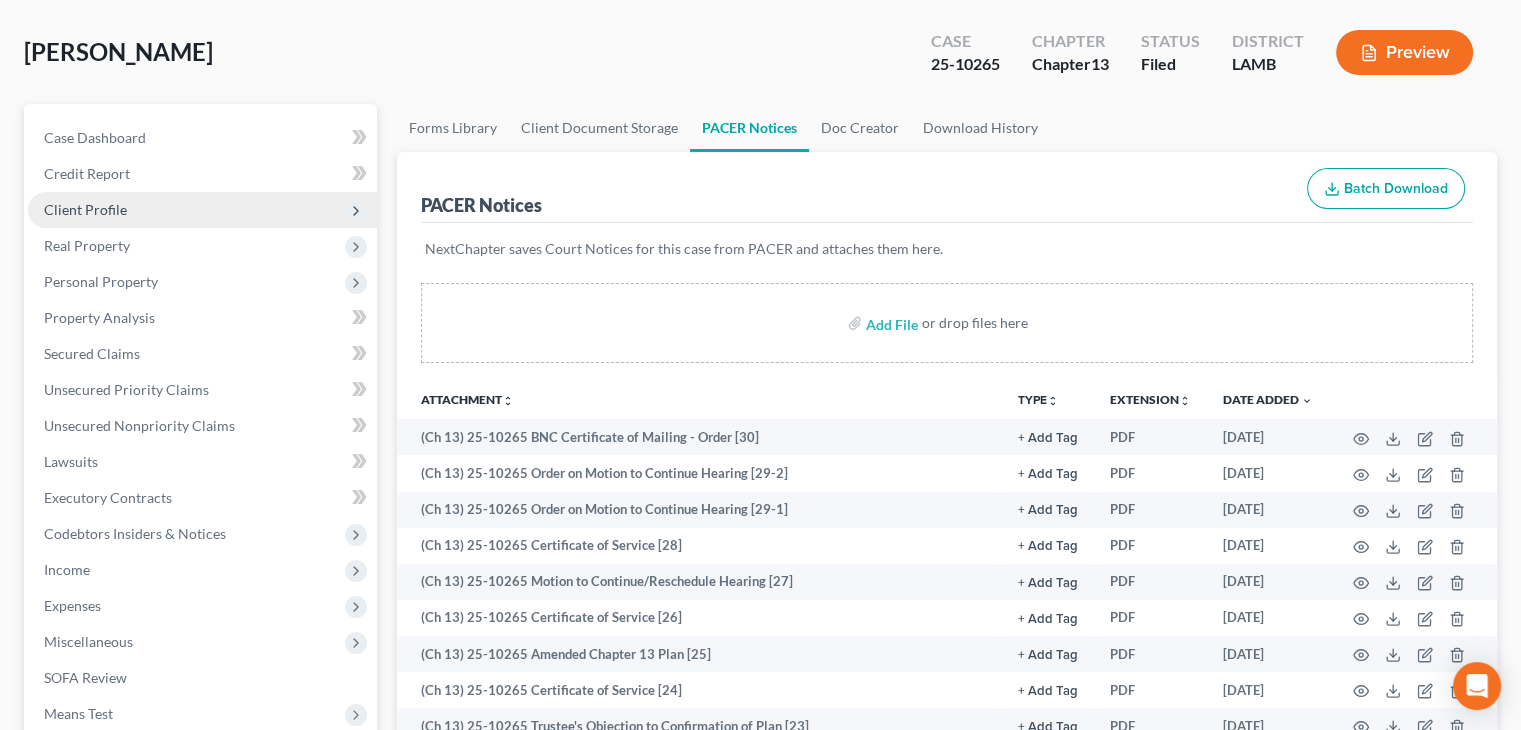 scroll, scrollTop: 0, scrollLeft: 0, axis: both 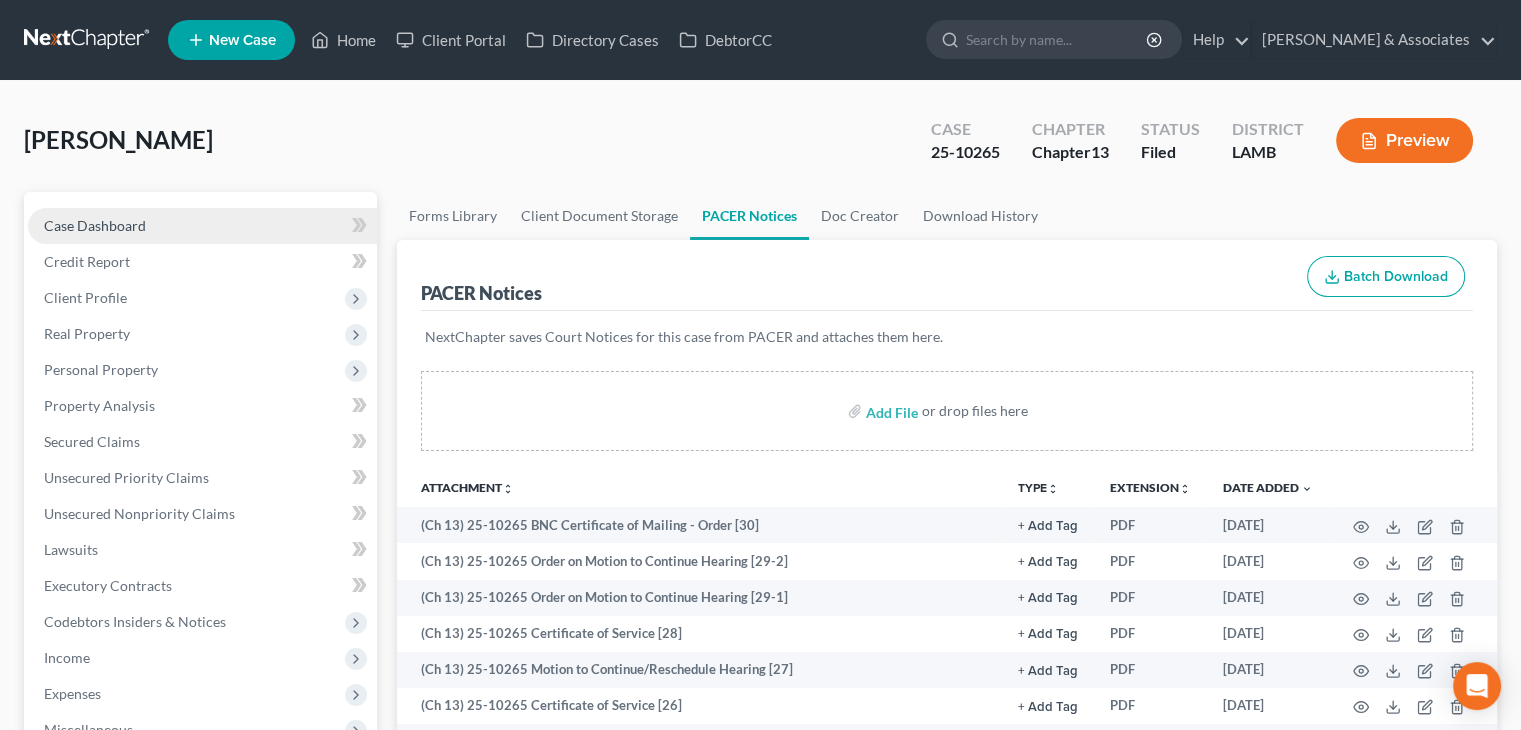 click on "Case Dashboard" at bounding box center (95, 225) 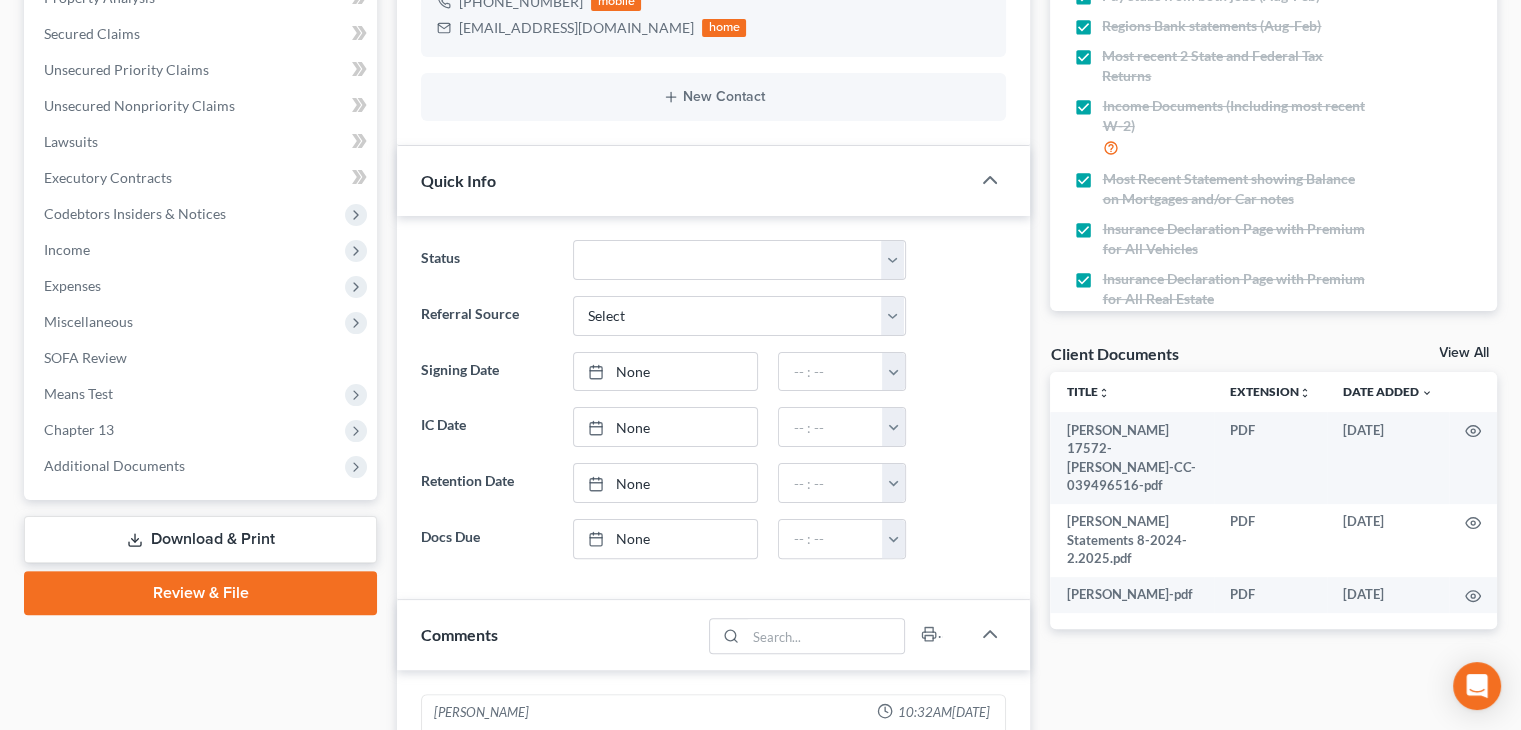 scroll, scrollTop: 1000, scrollLeft: 0, axis: vertical 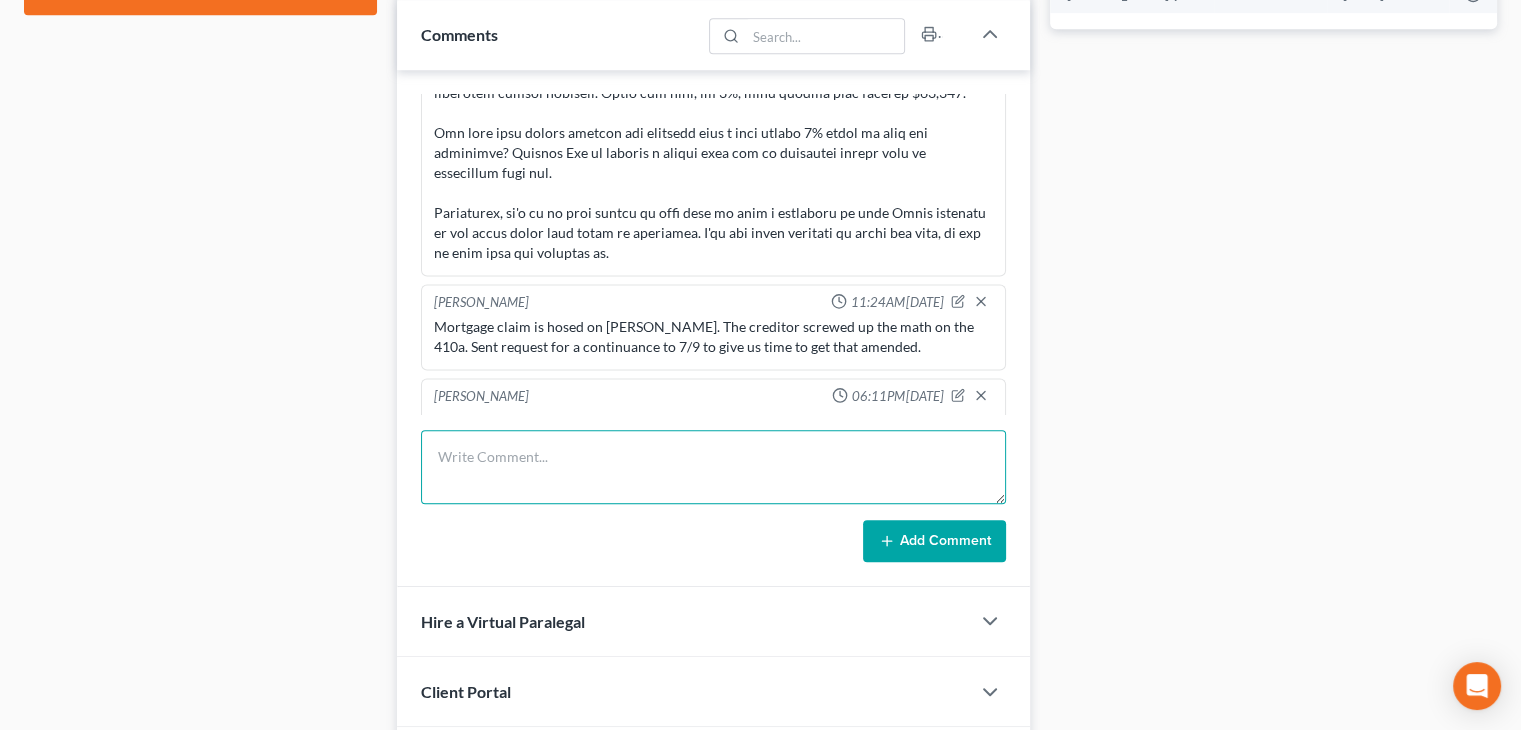 click at bounding box center (713, 467) 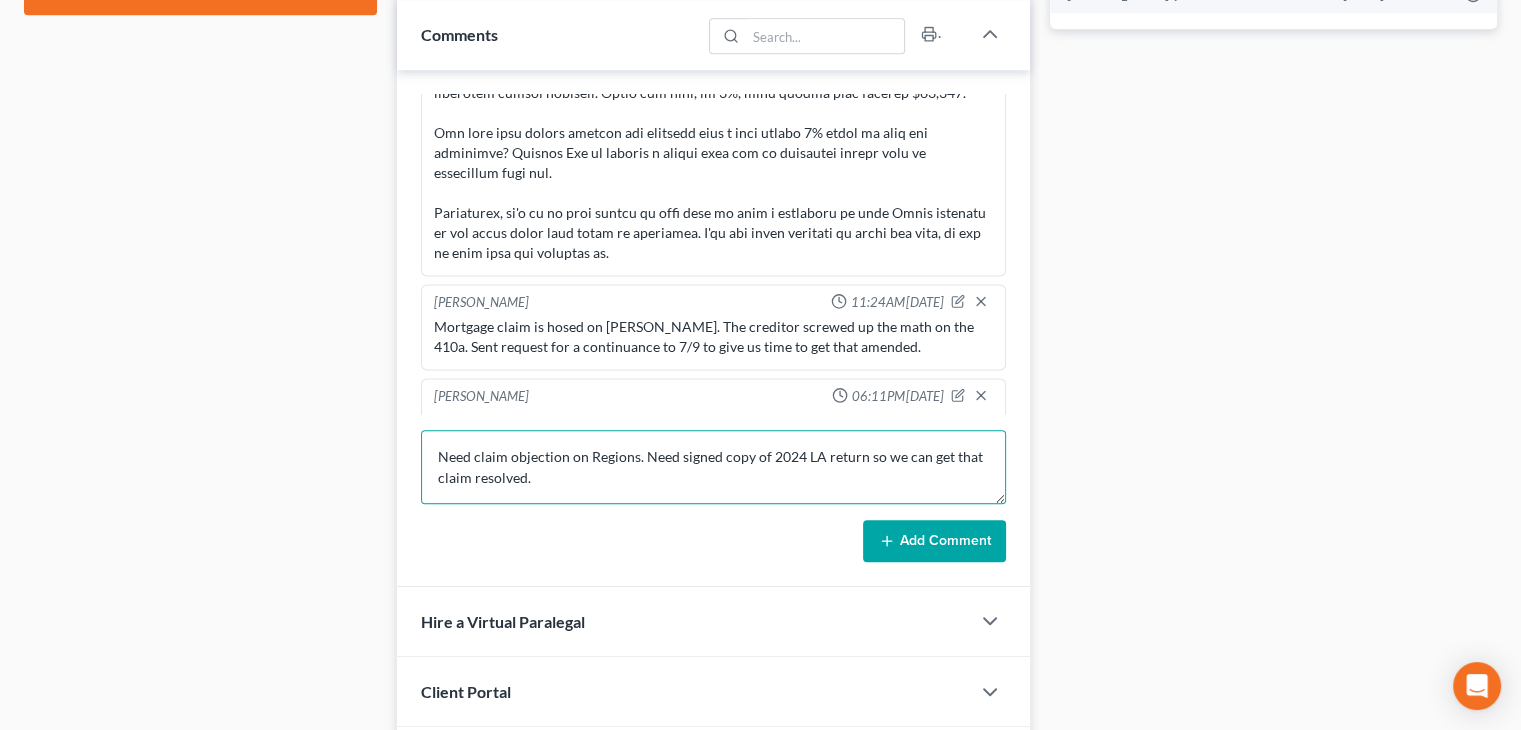 type on "Need claim objection on Regions. Need signed copy of 2024 LA return so we can get that claim resolved." 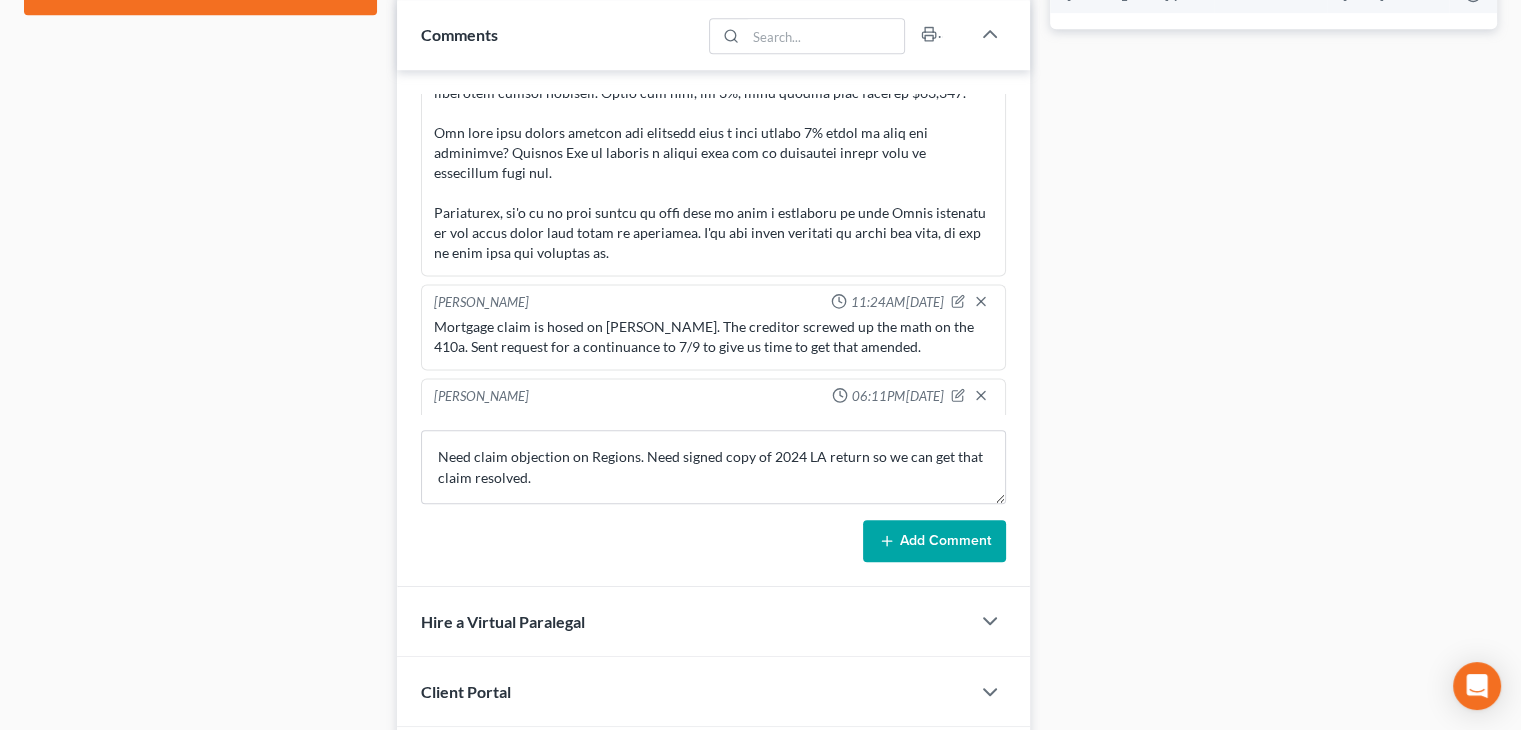 drag, startPoint x: 895, startPoint y: 542, endPoint x: 786, endPoint y: 519, distance: 111.40018 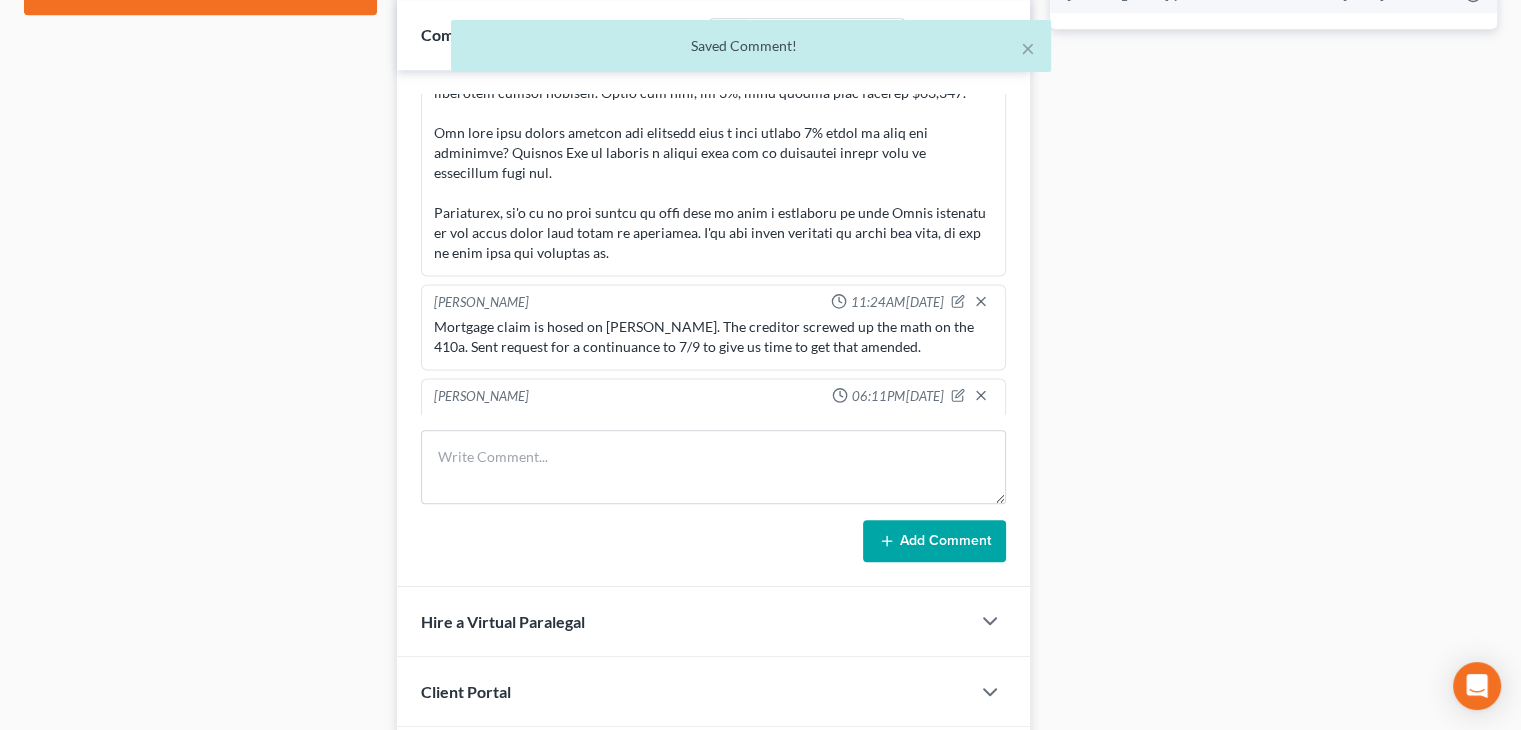 scroll, scrollTop: 208, scrollLeft: 0, axis: vertical 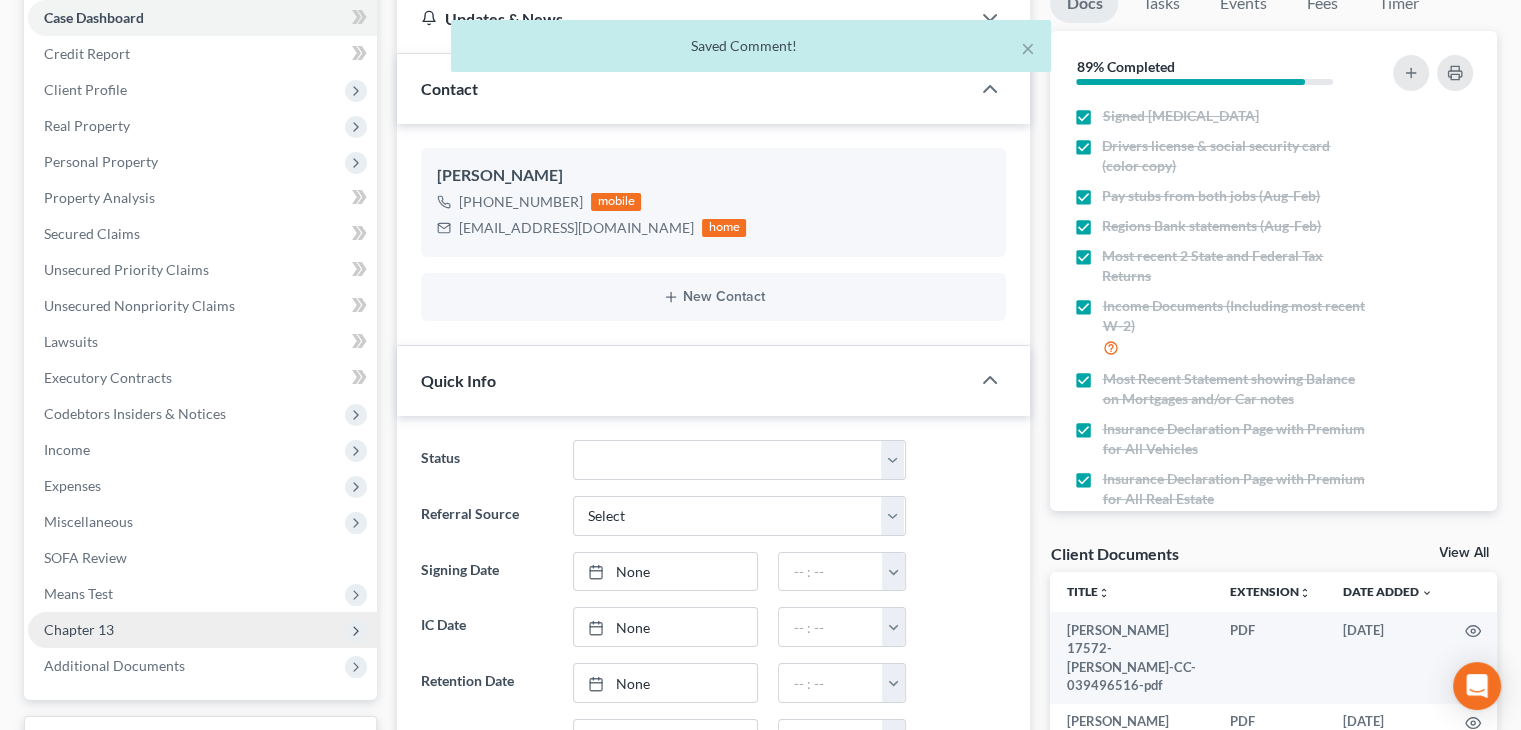 click on "Chapter 13" at bounding box center (202, 630) 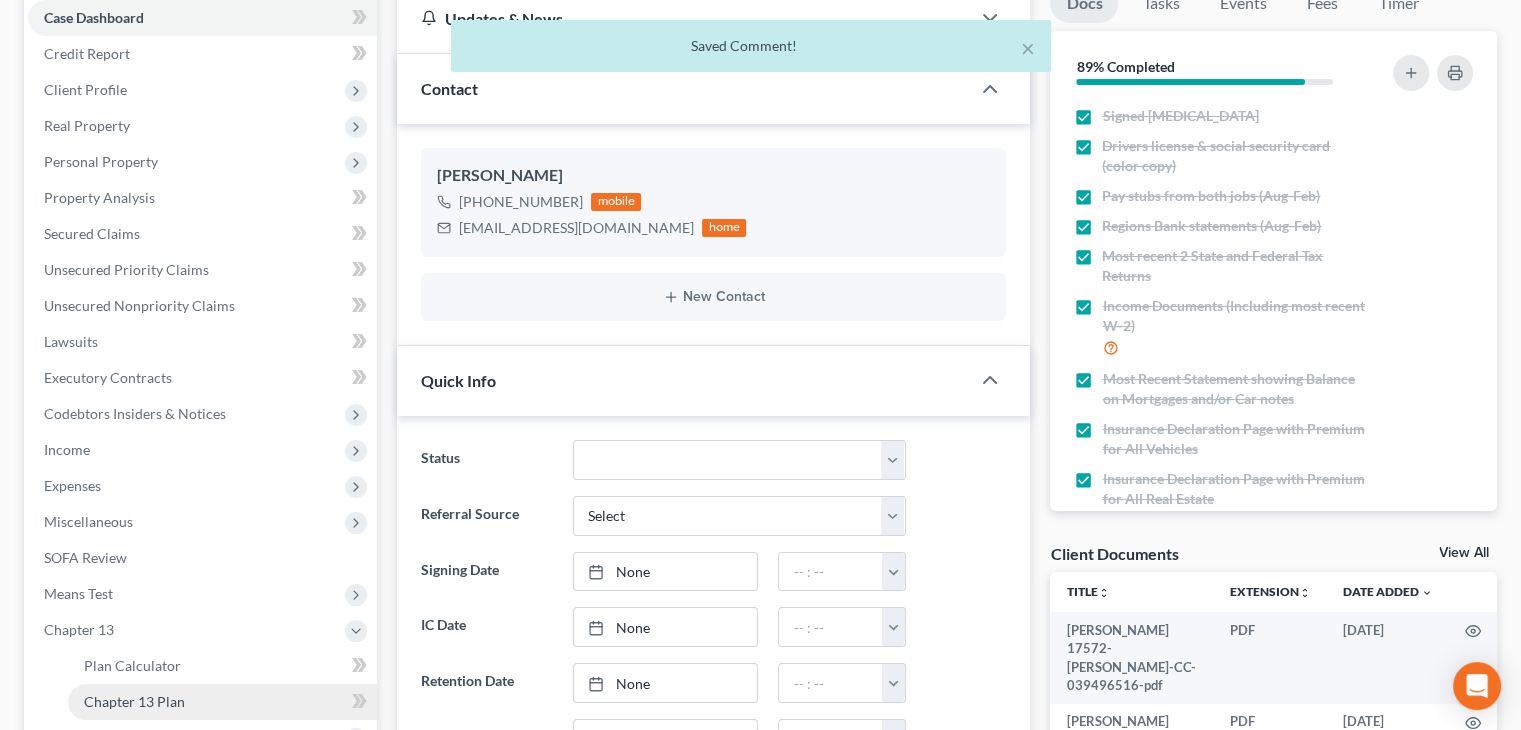 click on "Chapter 13 Plan" at bounding box center [134, 701] 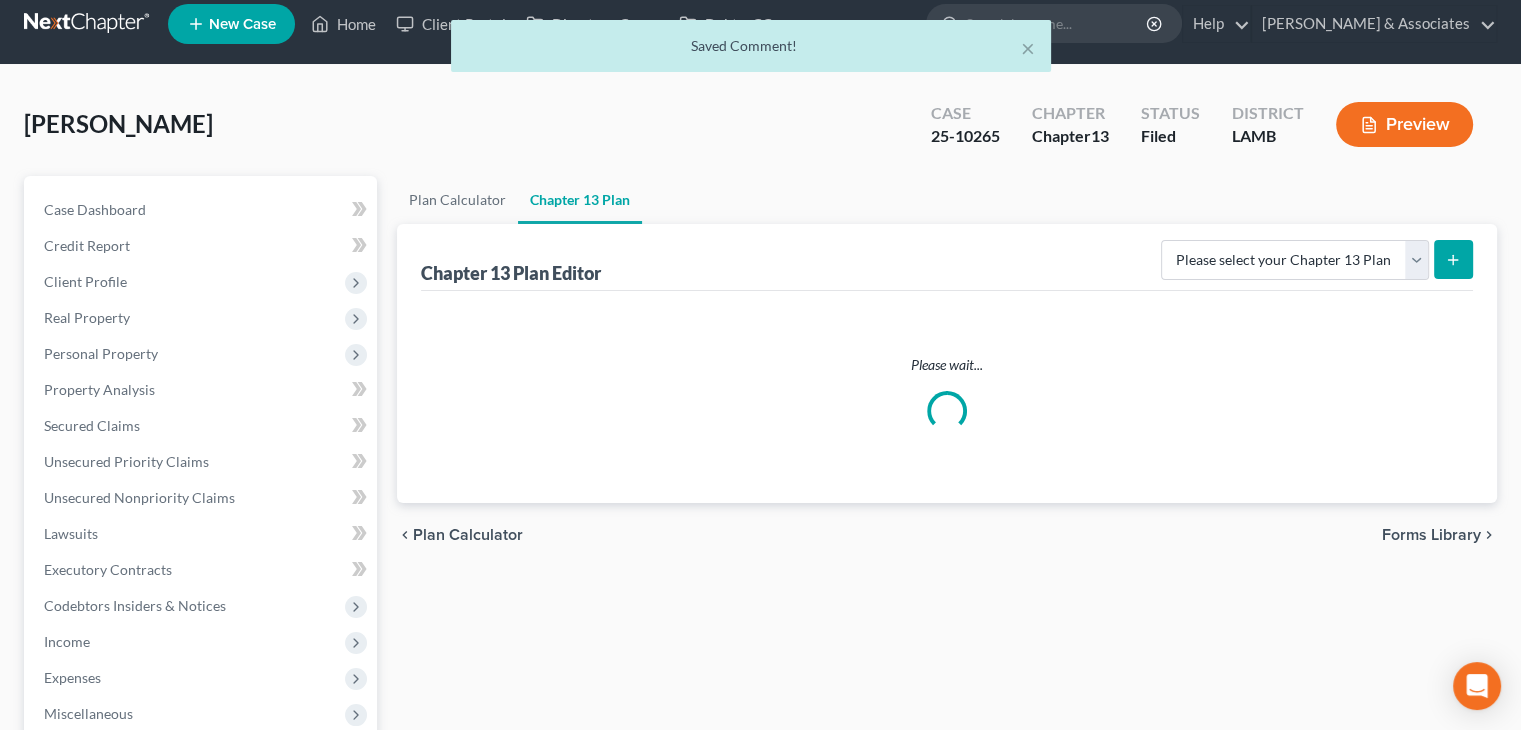 scroll, scrollTop: 0, scrollLeft: 0, axis: both 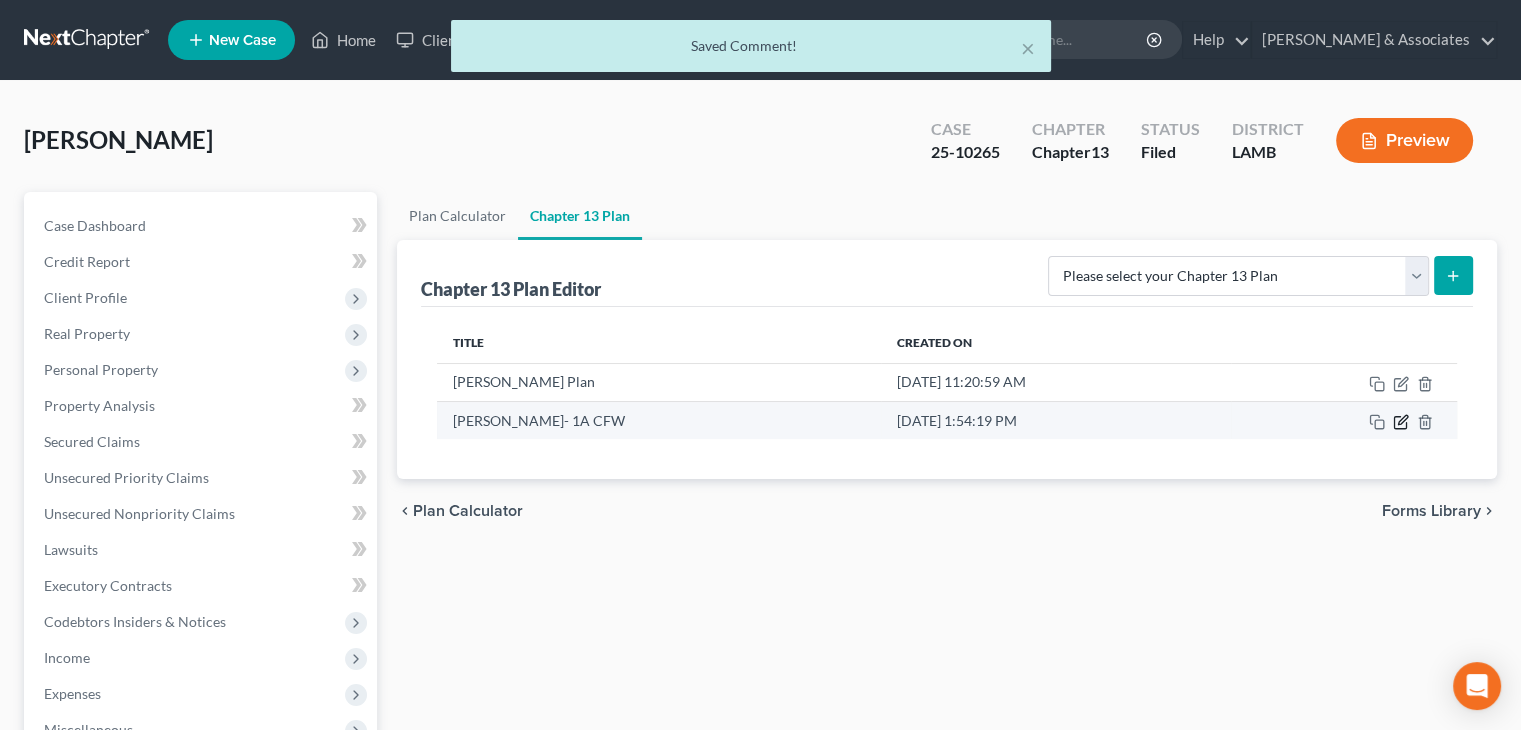 click 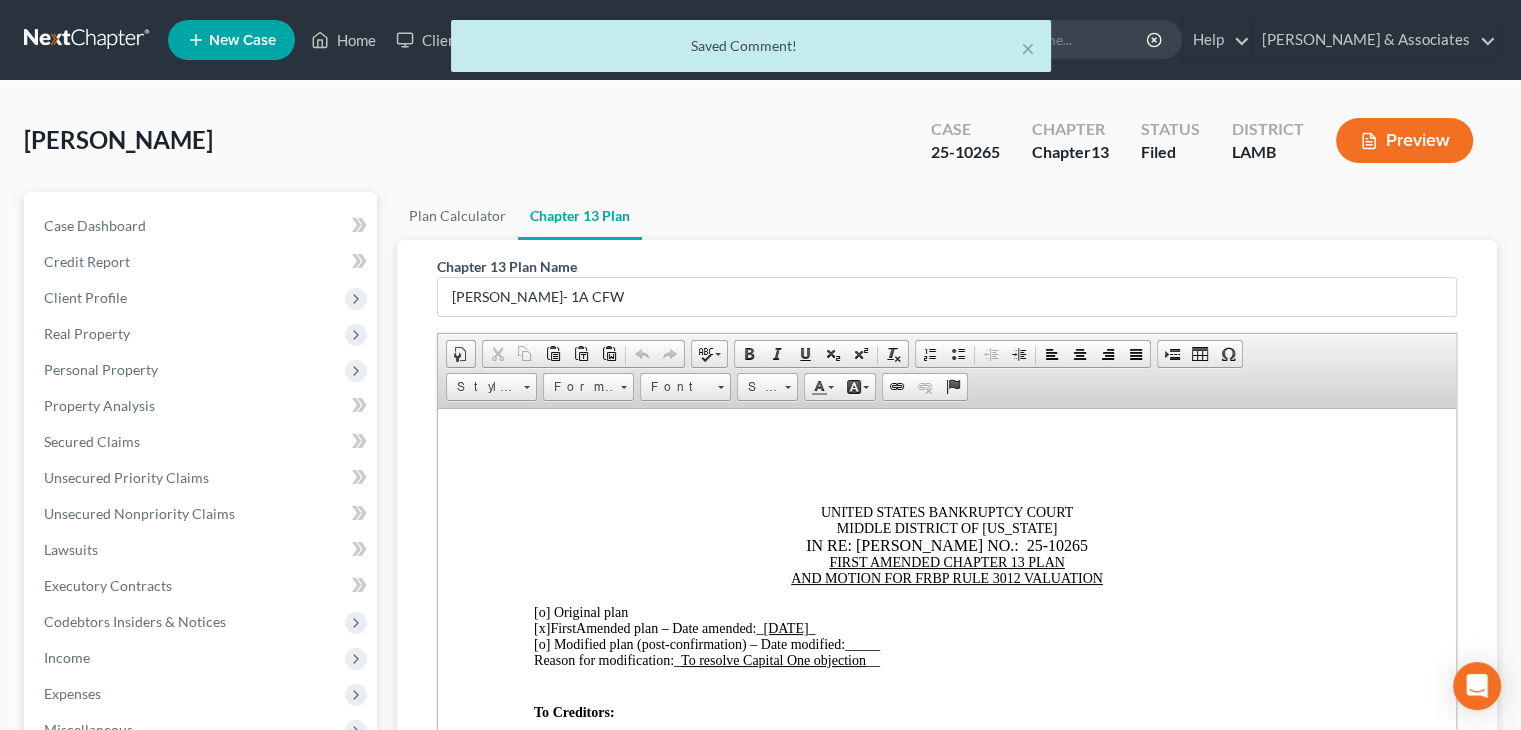 scroll, scrollTop: 0, scrollLeft: 0, axis: both 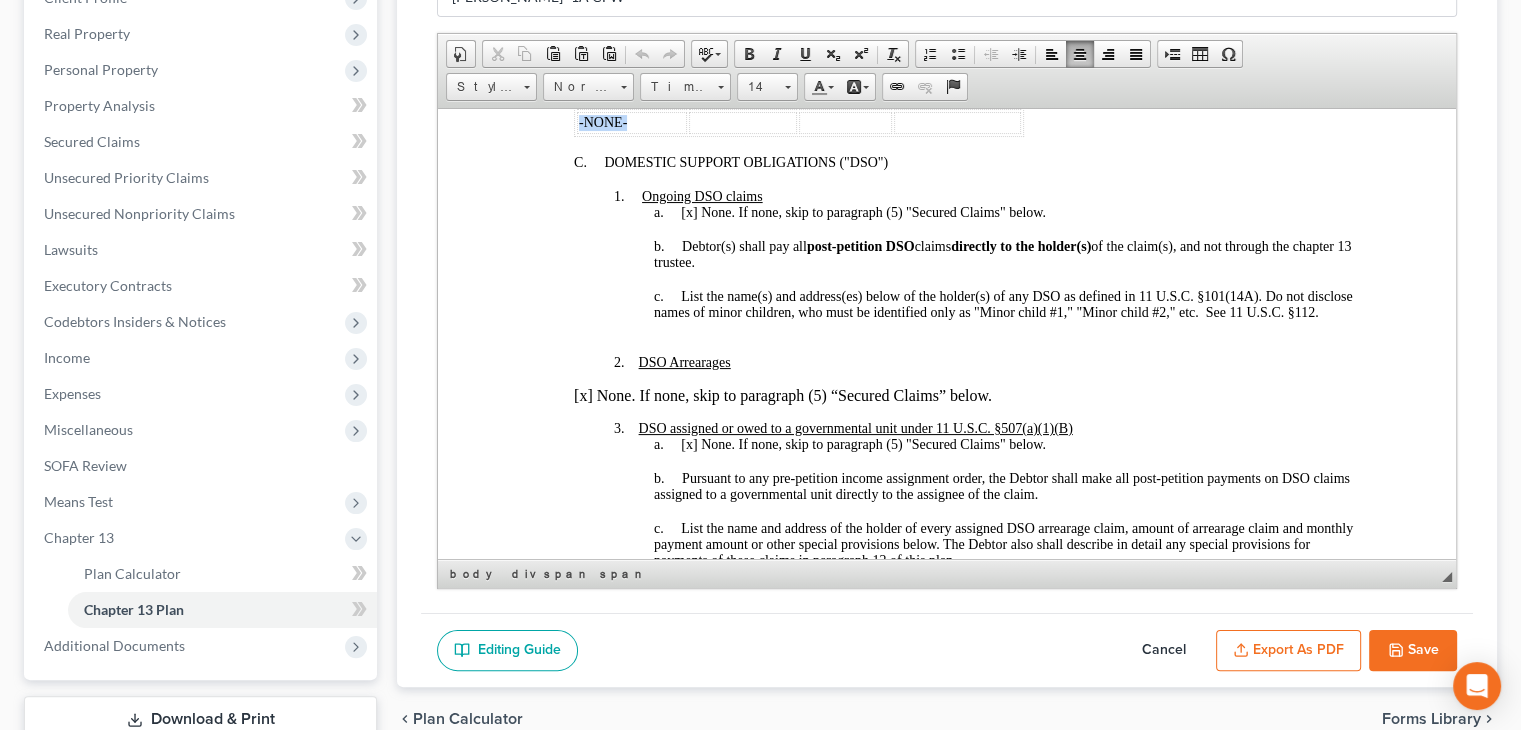 drag, startPoint x: 640, startPoint y: 146, endPoint x: 579, endPoint y: 154, distance: 61.522354 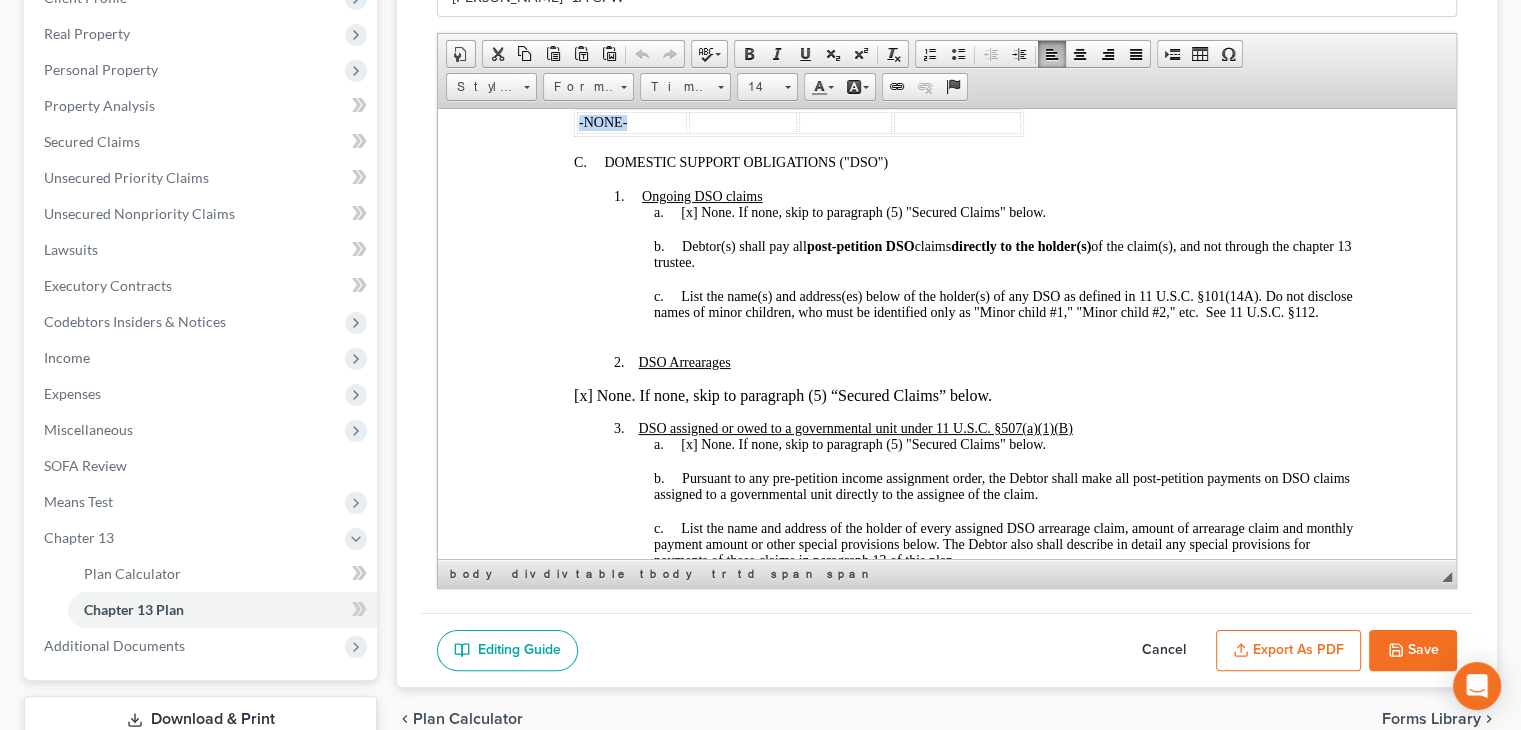 type 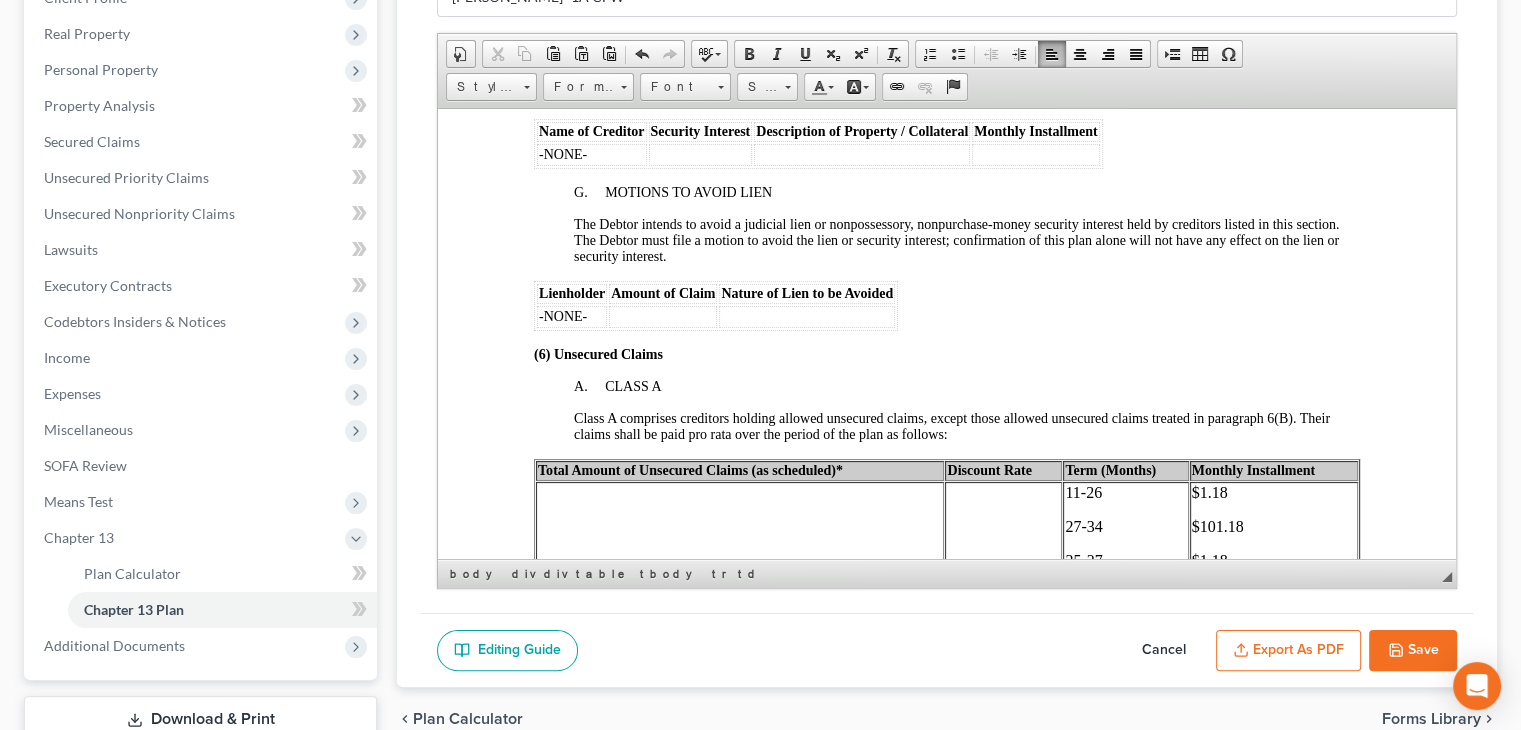 scroll, scrollTop: 3100, scrollLeft: 0, axis: vertical 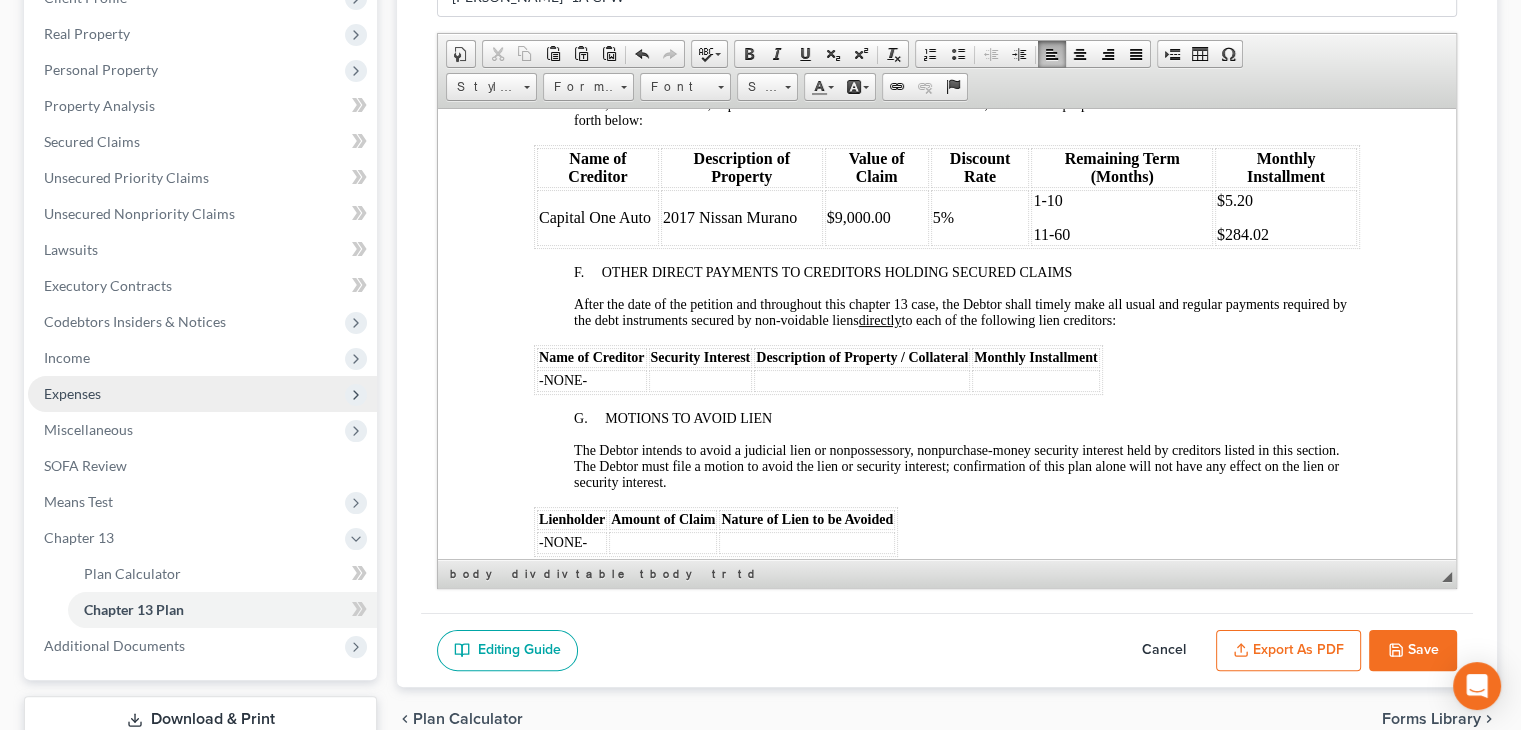 click on "Expenses" at bounding box center [72, 393] 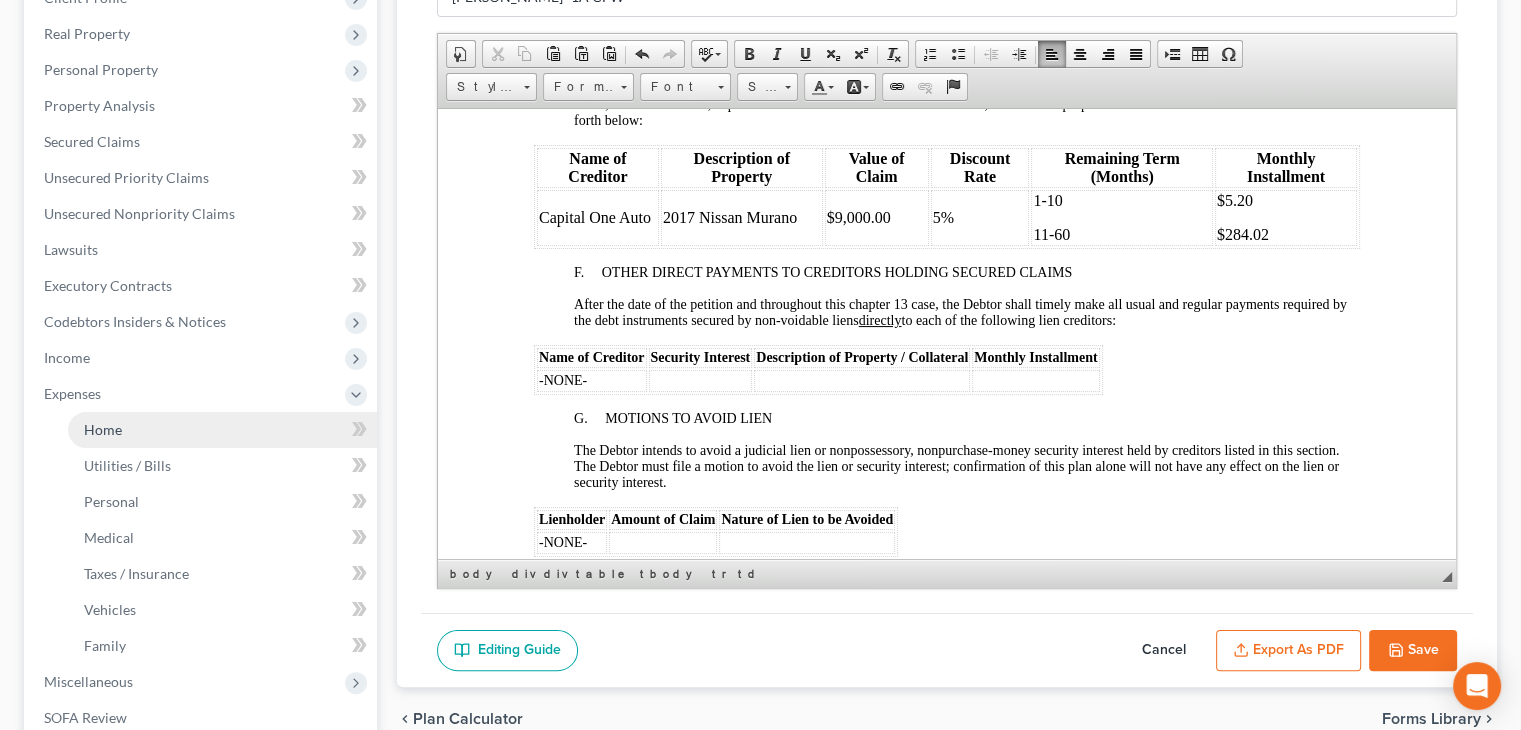 click on "Home" at bounding box center (222, 430) 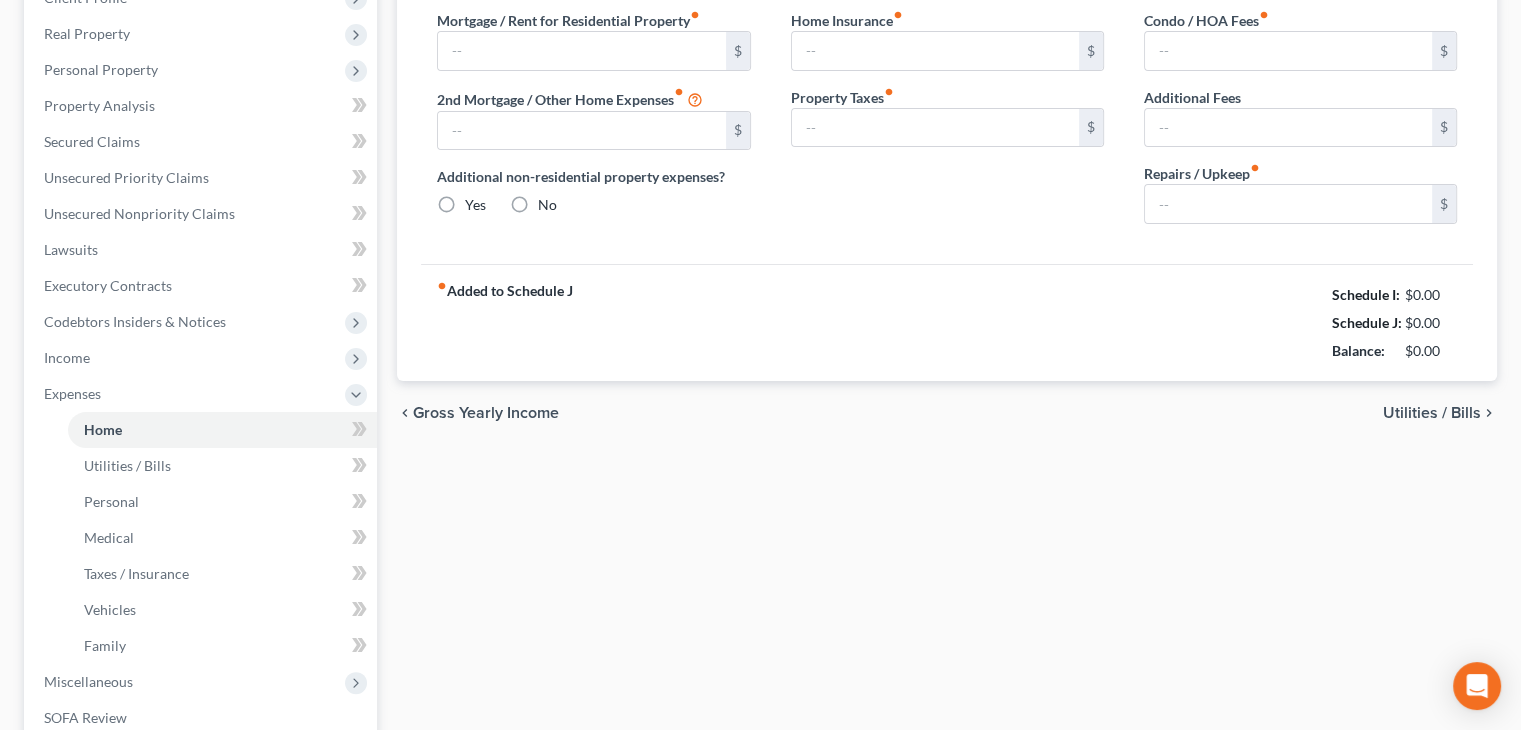 type on "1,585.00" 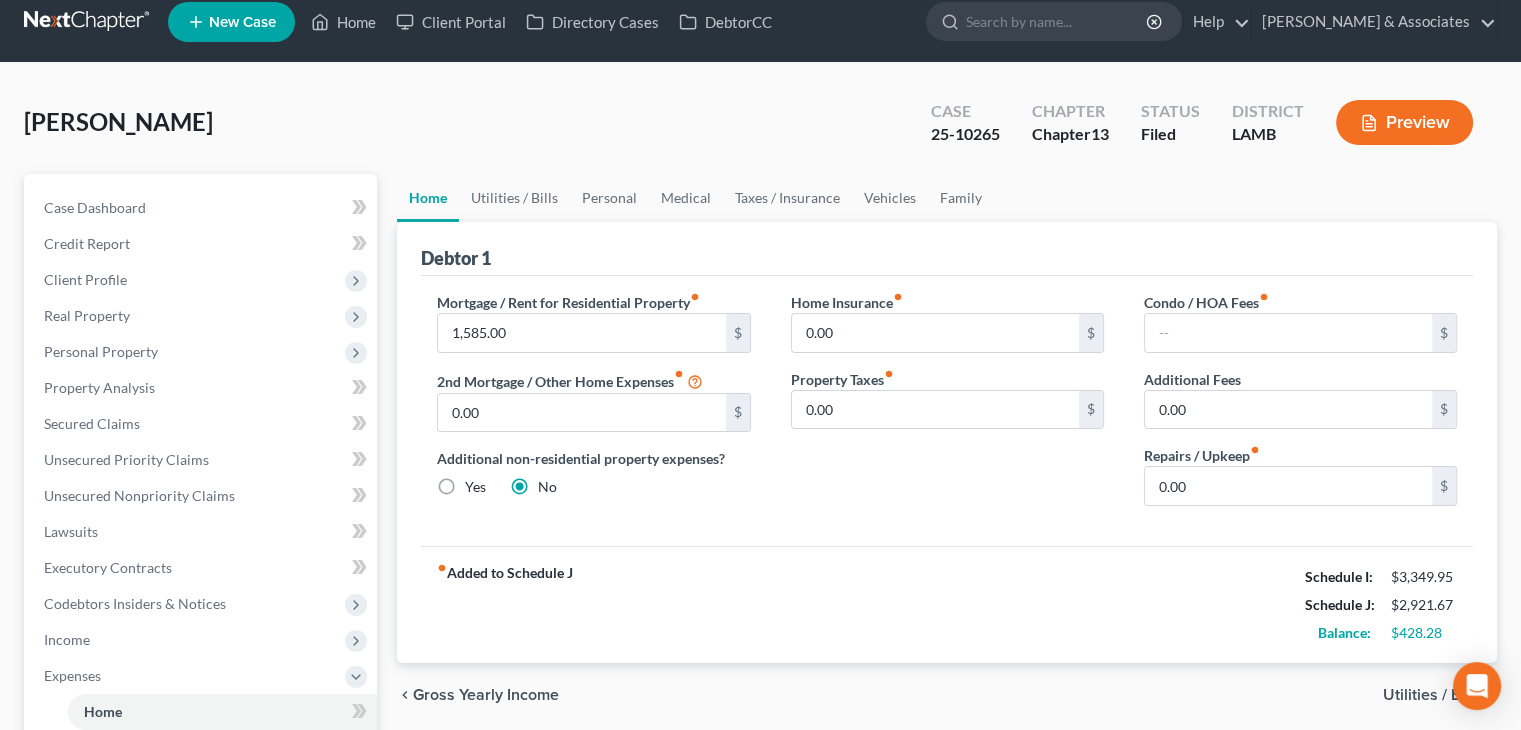 scroll, scrollTop: 0, scrollLeft: 0, axis: both 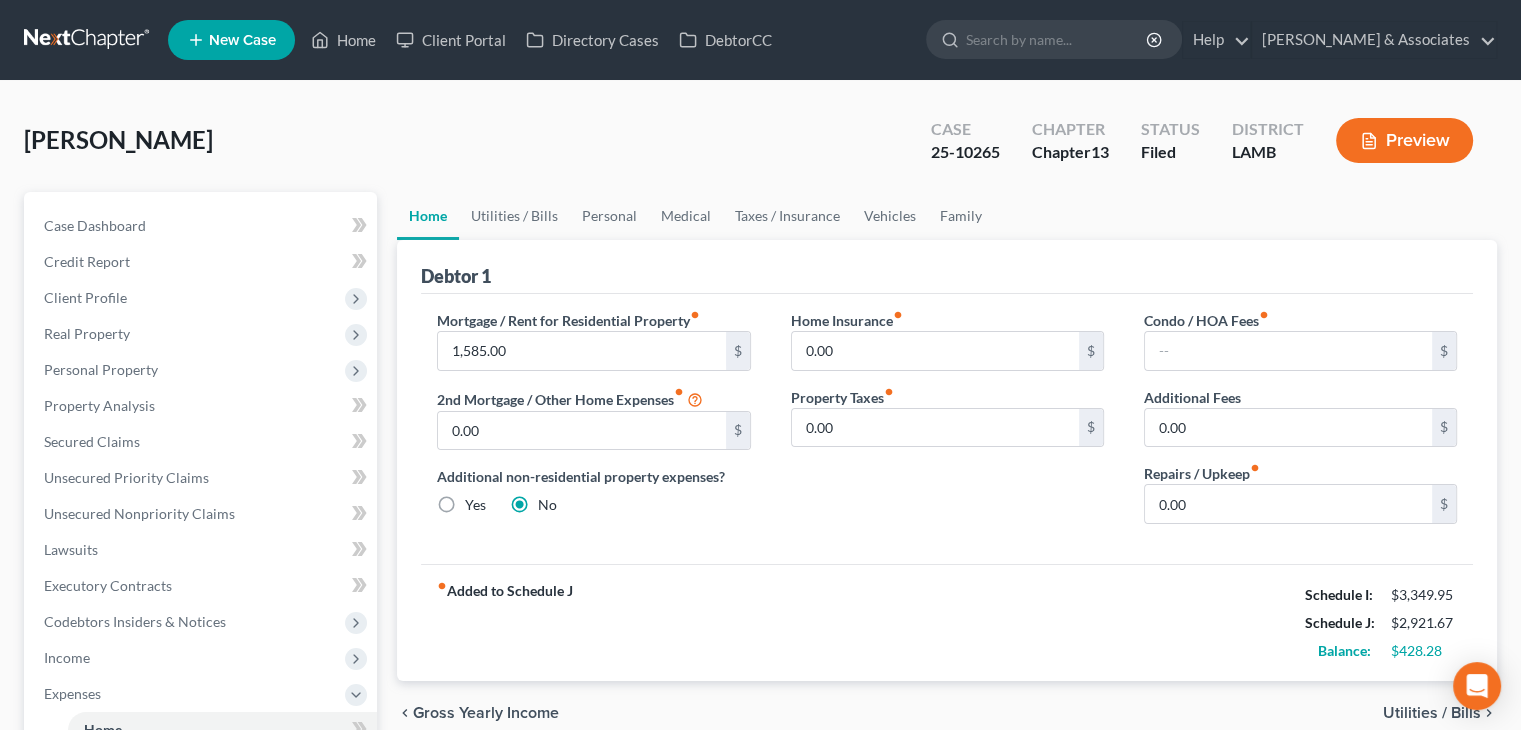 click on "fiber_manual_record  Added to Schedule J Schedule I: $3,349.95 Schedule J: $2,921.67 Balance: $428.28" at bounding box center [947, 622] 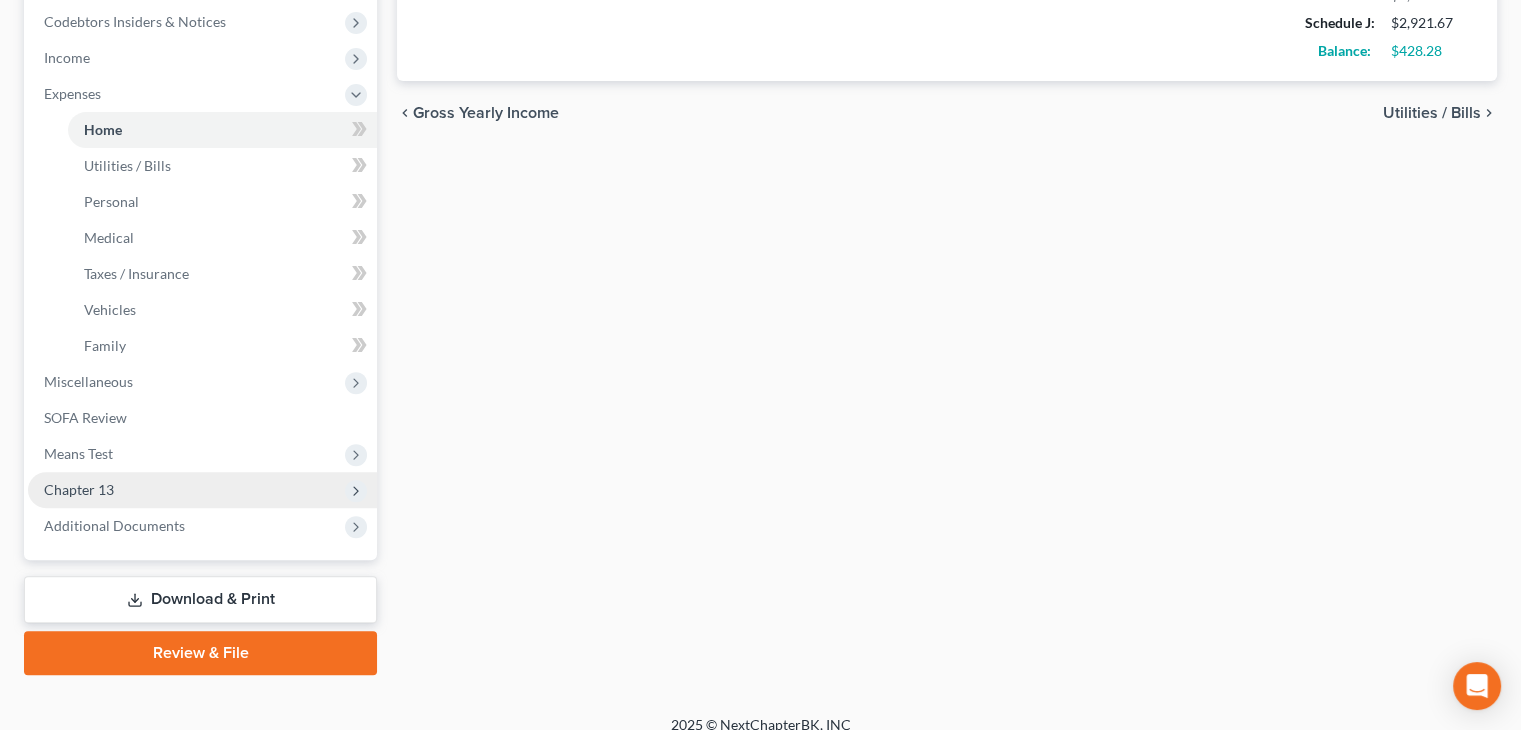 click on "Chapter 13" at bounding box center (202, 490) 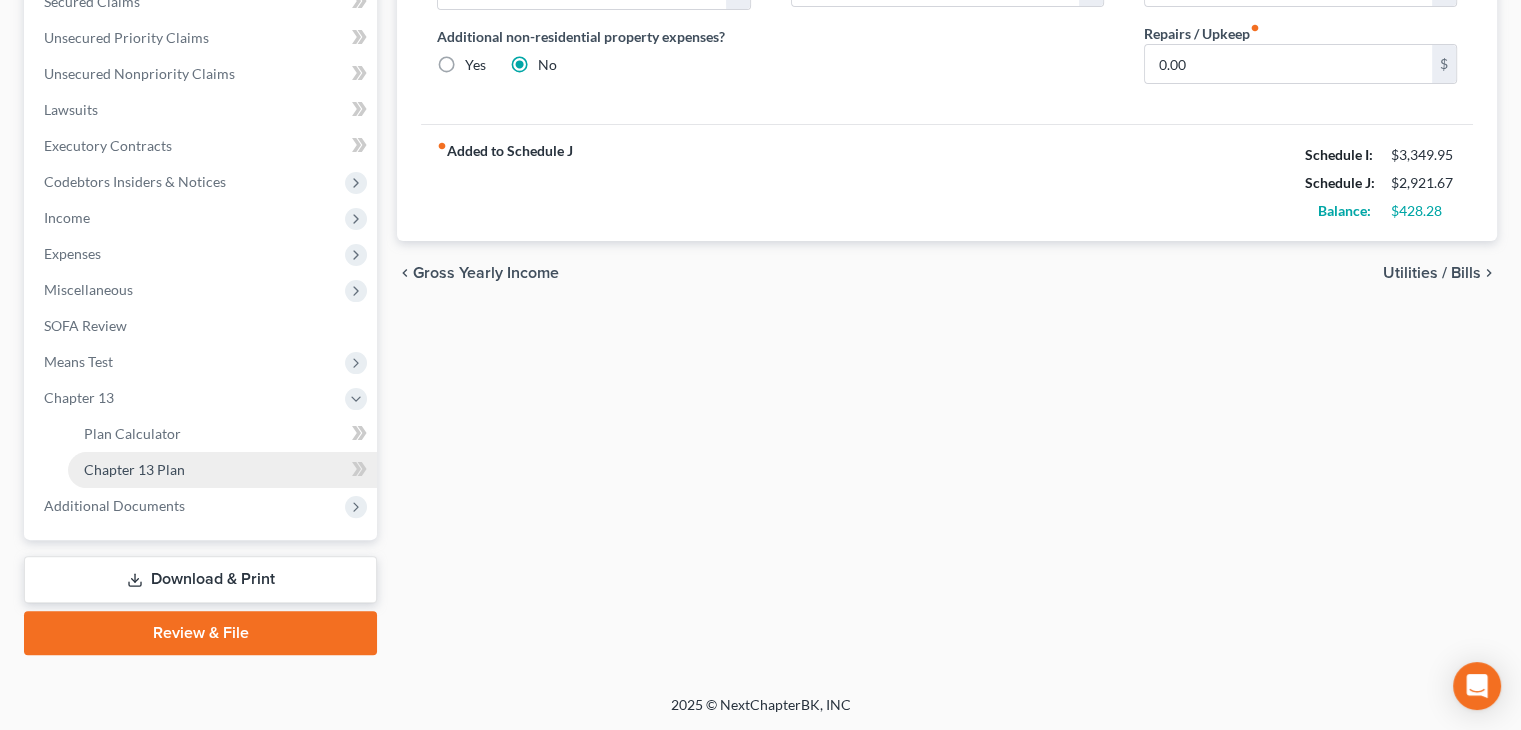 click on "Chapter 13 Plan" at bounding box center (134, 469) 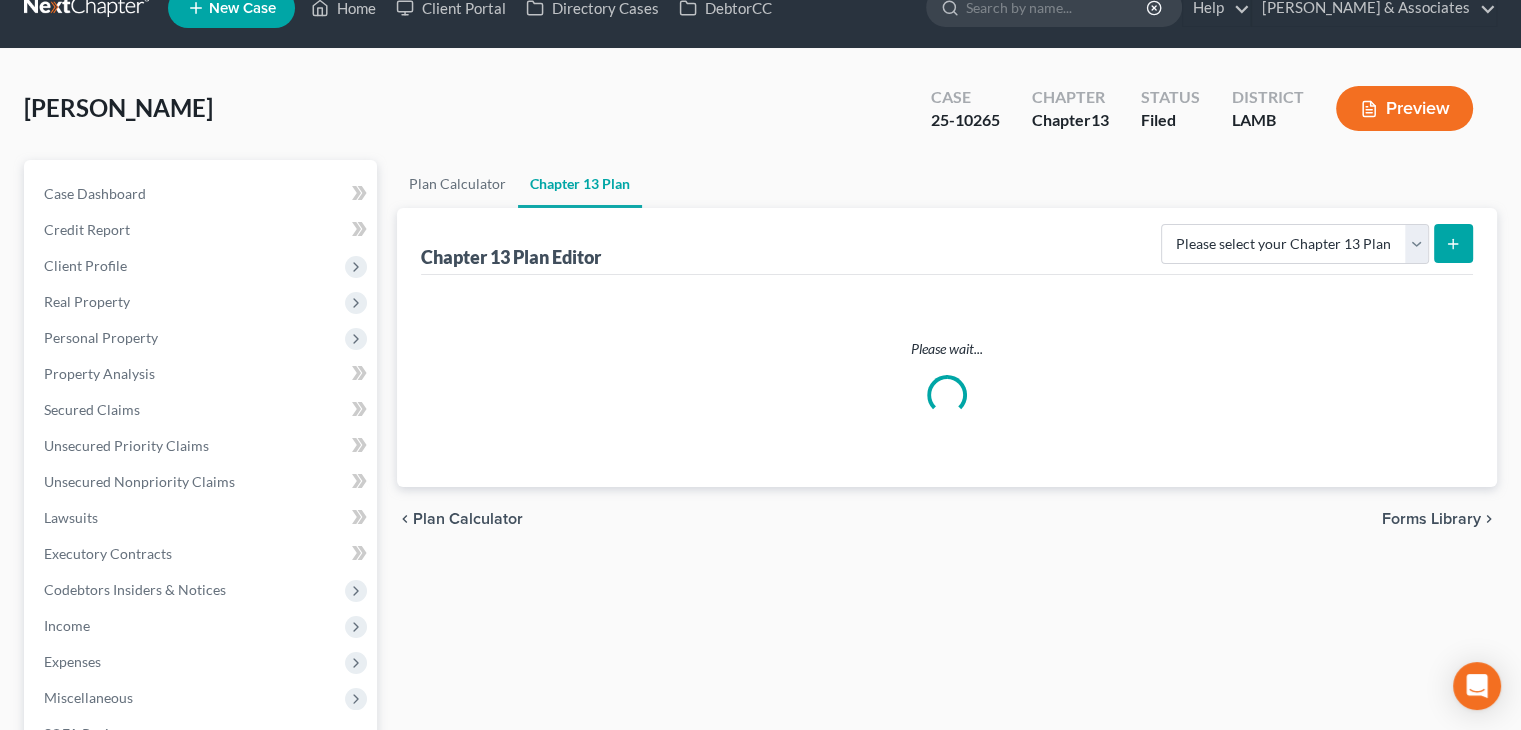 scroll, scrollTop: 0, scrollLeft: 0, axis: both 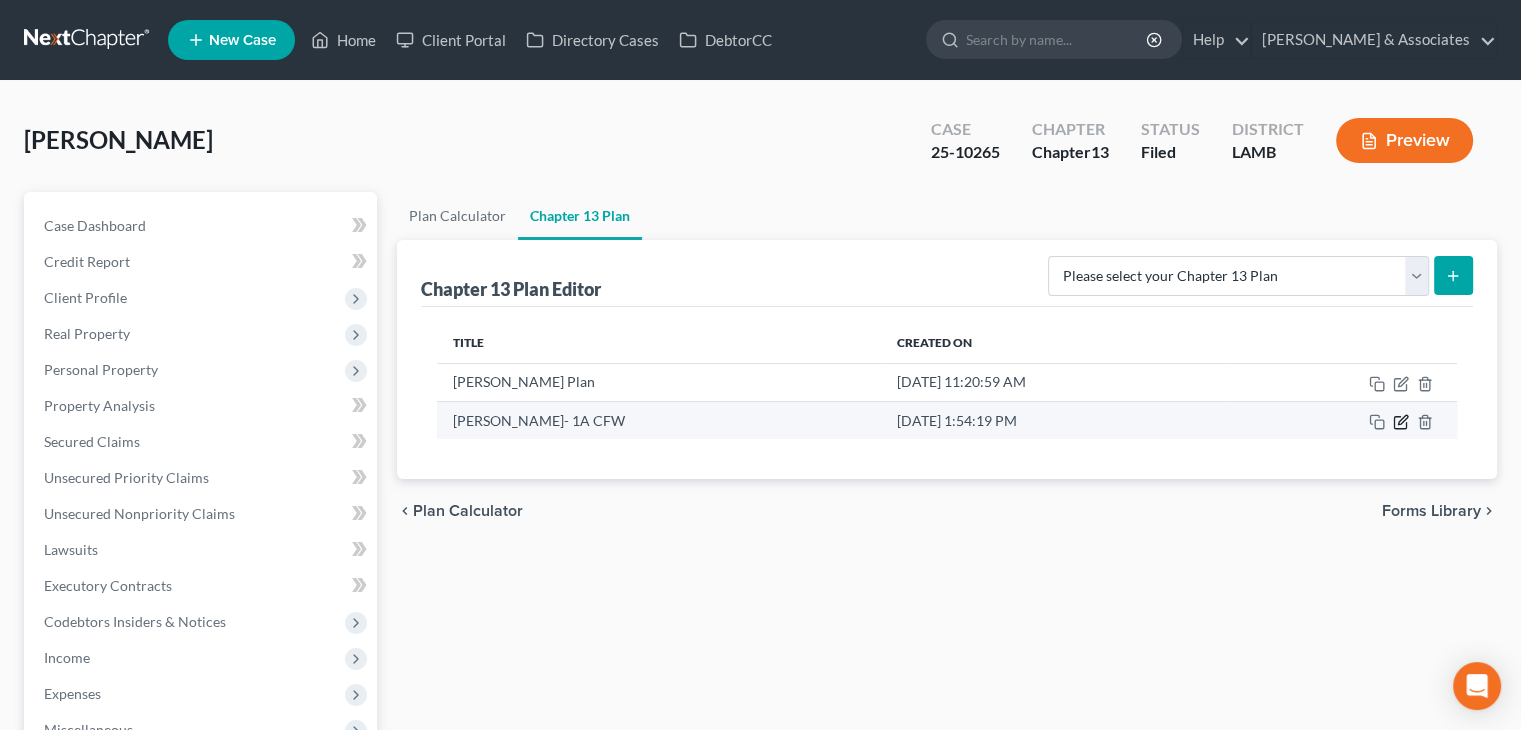 click 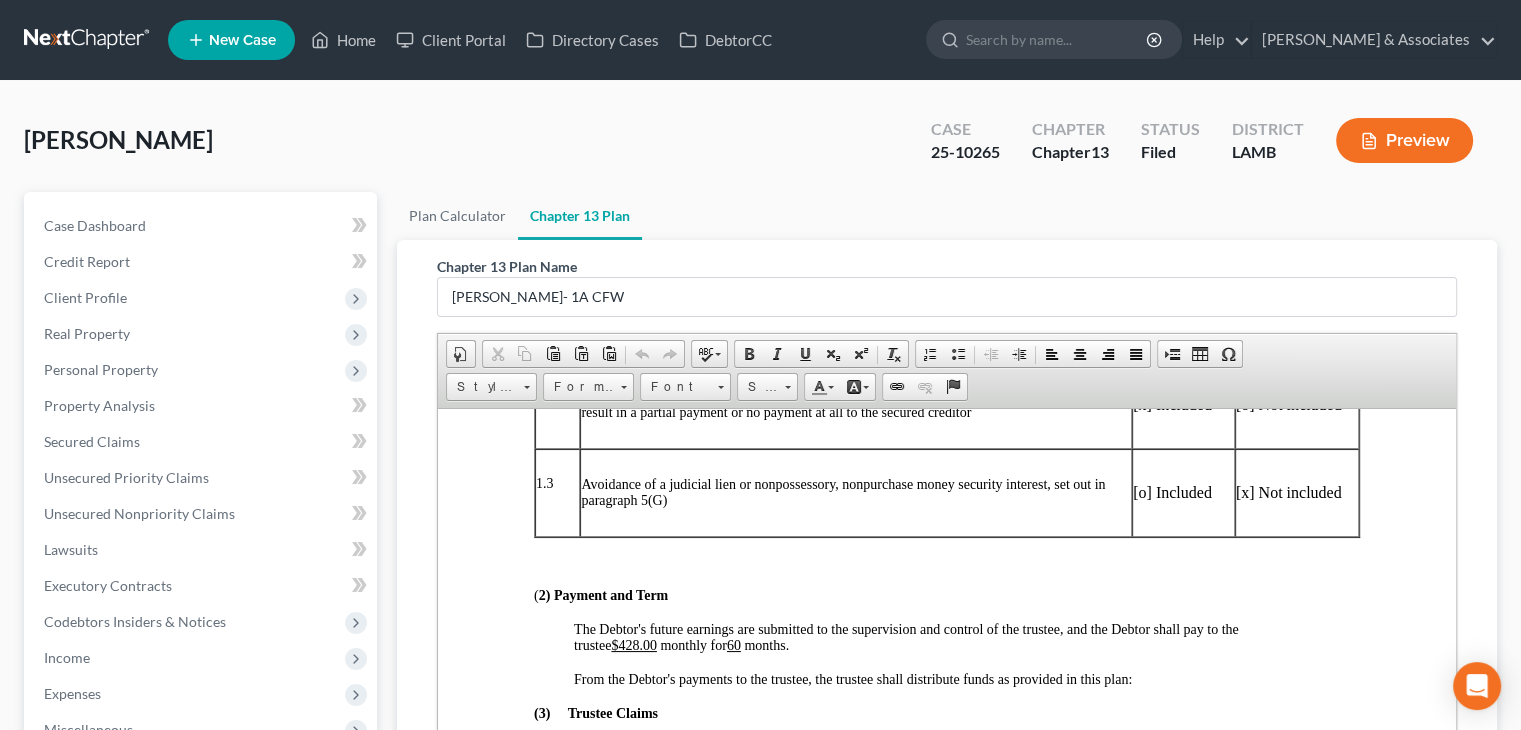 scroll, scrollTop: 700, scrollLeft: 0, axis: vertical 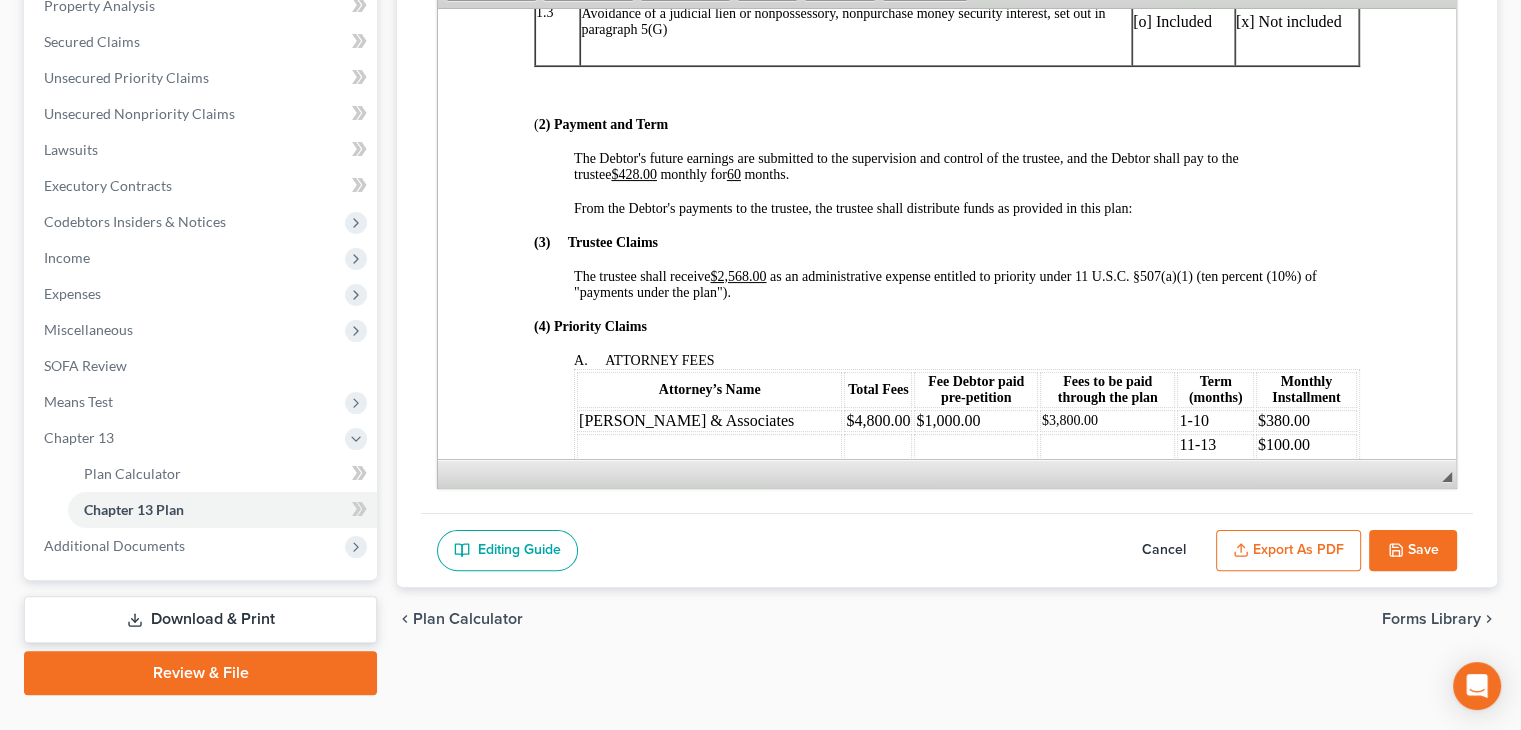 click on "Cancel" at bounding box center [1164, 551] 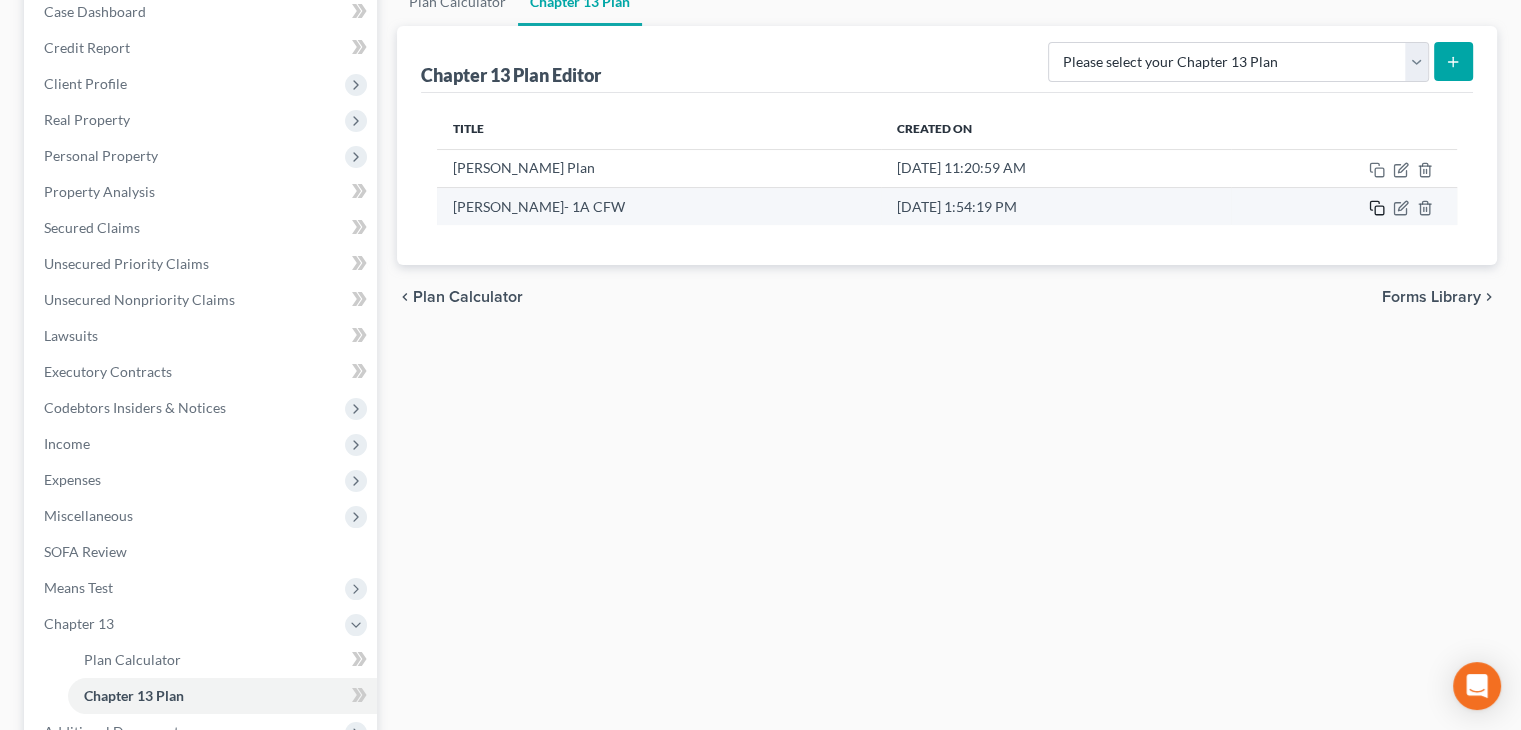 scroll, scrollTop: 100, scrollLeft: 0, axis: vertical 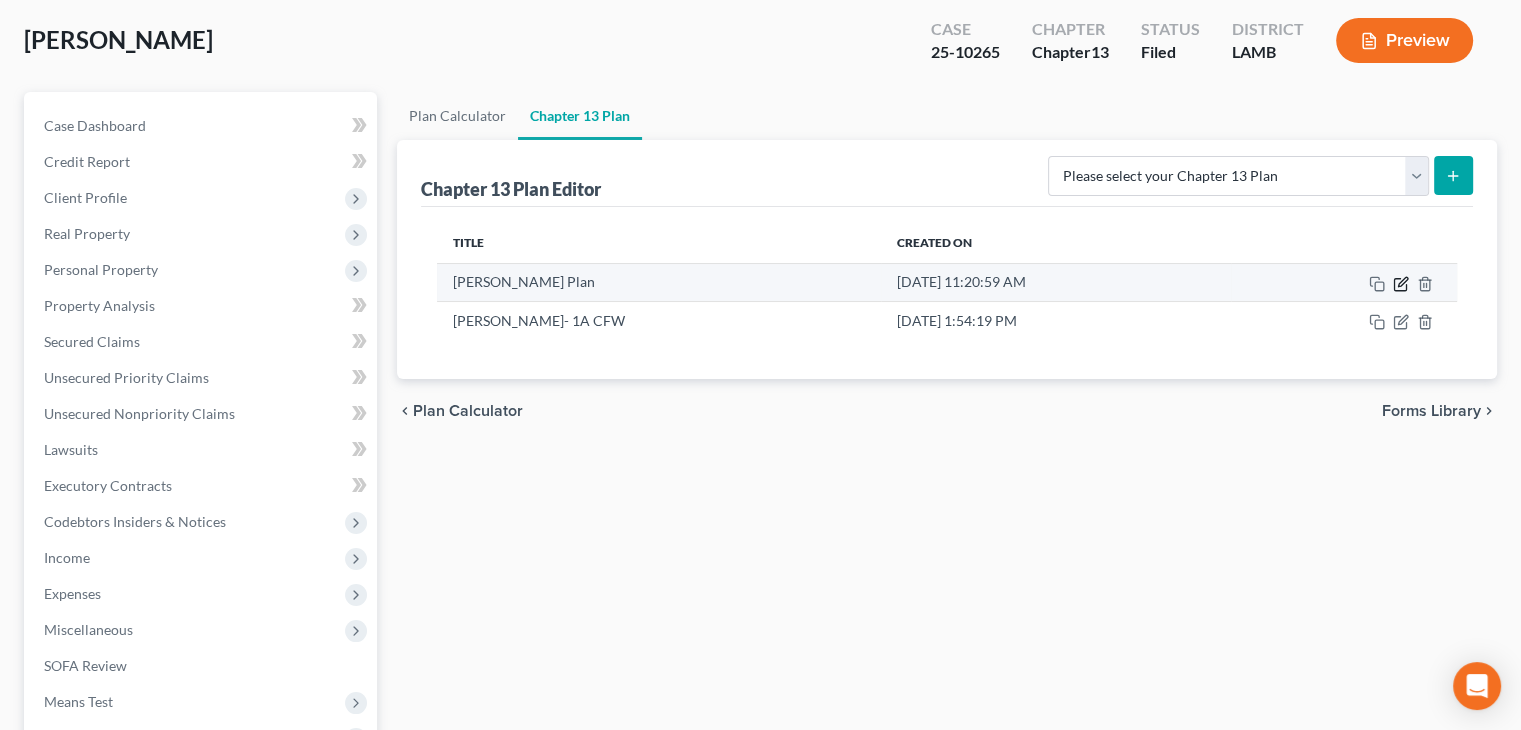 click 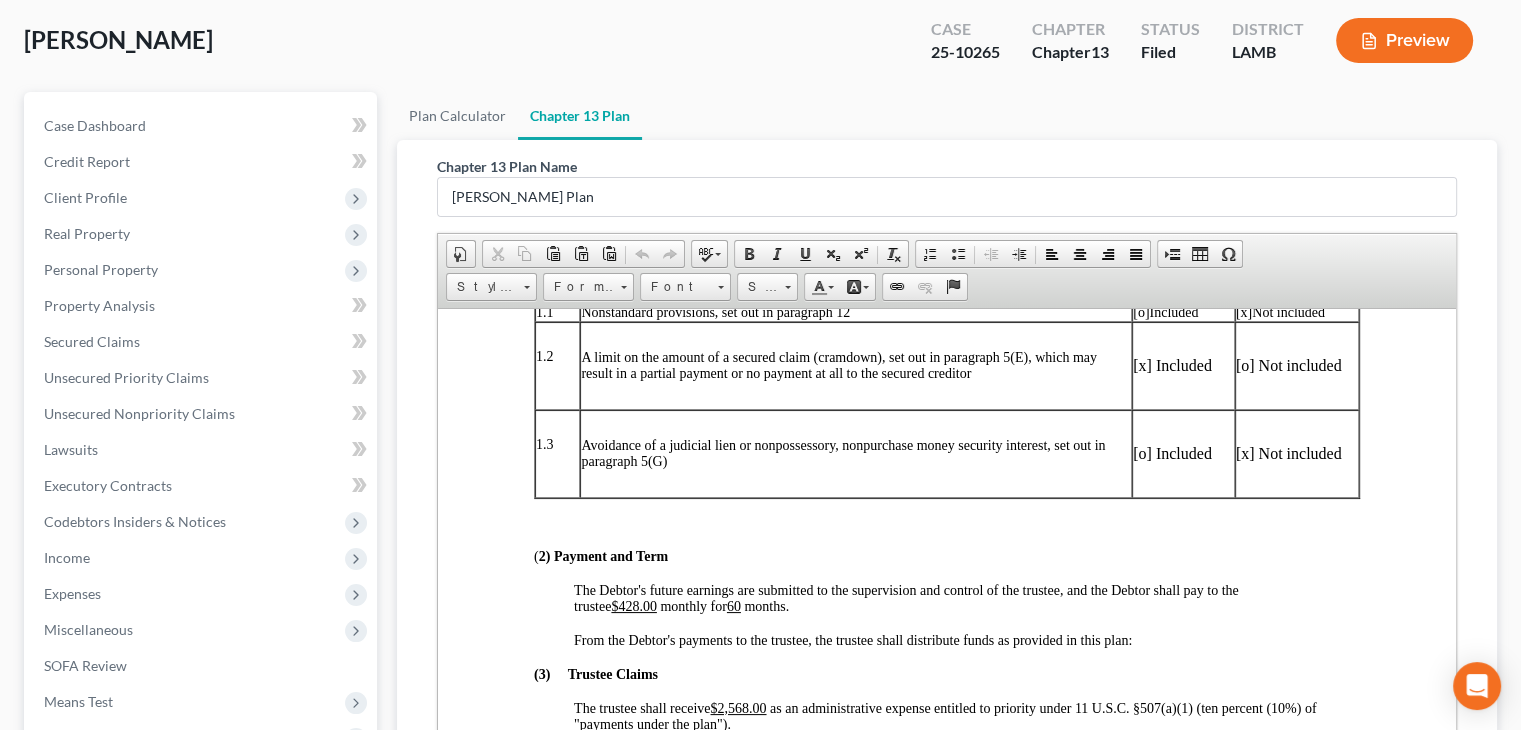 scroll, scrollTop: 600, scrollLeft: 0, axis: vertical 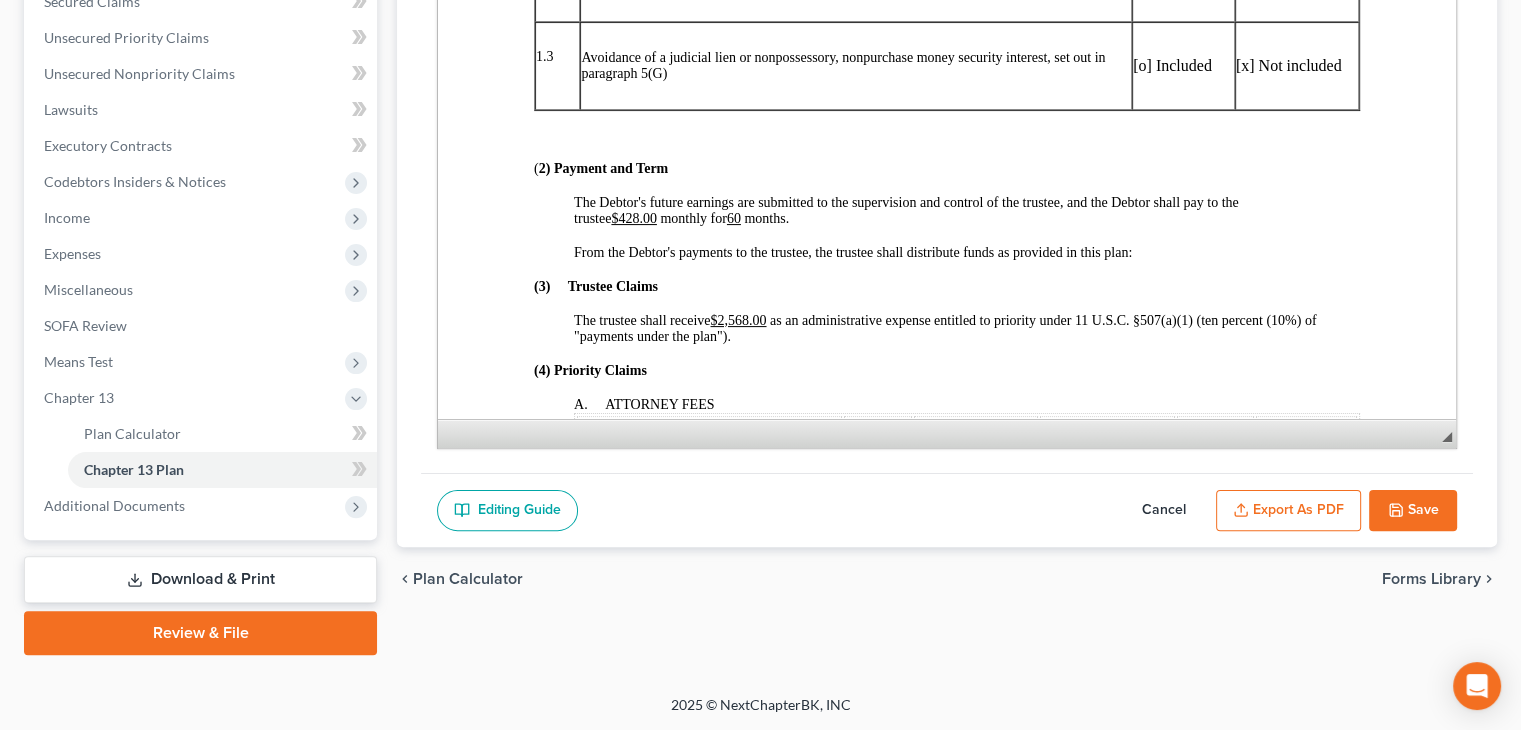 click on "Cancel" at bounding box center [1164, 511] 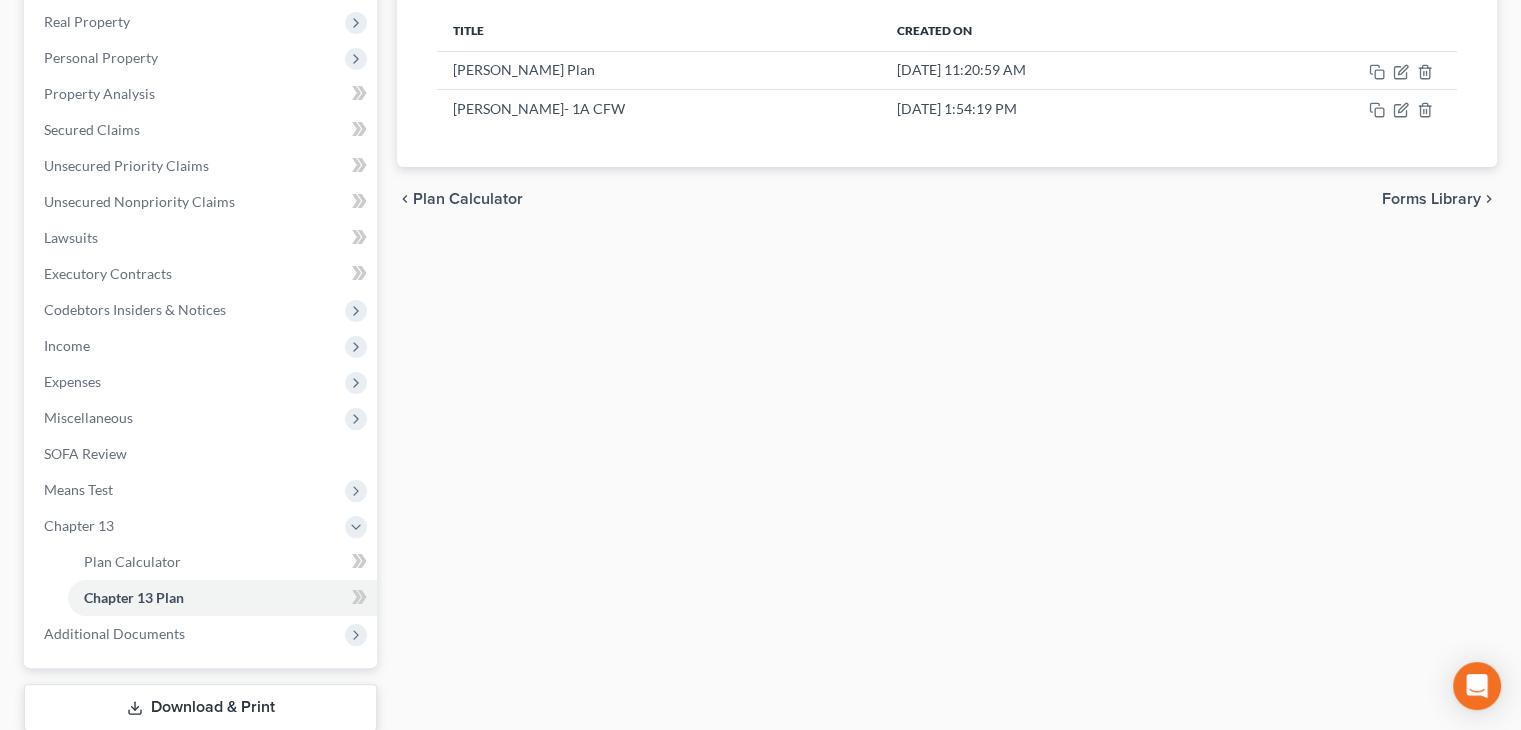 scroll, scrollTop: 0, scrollLeft: 0, axis: both 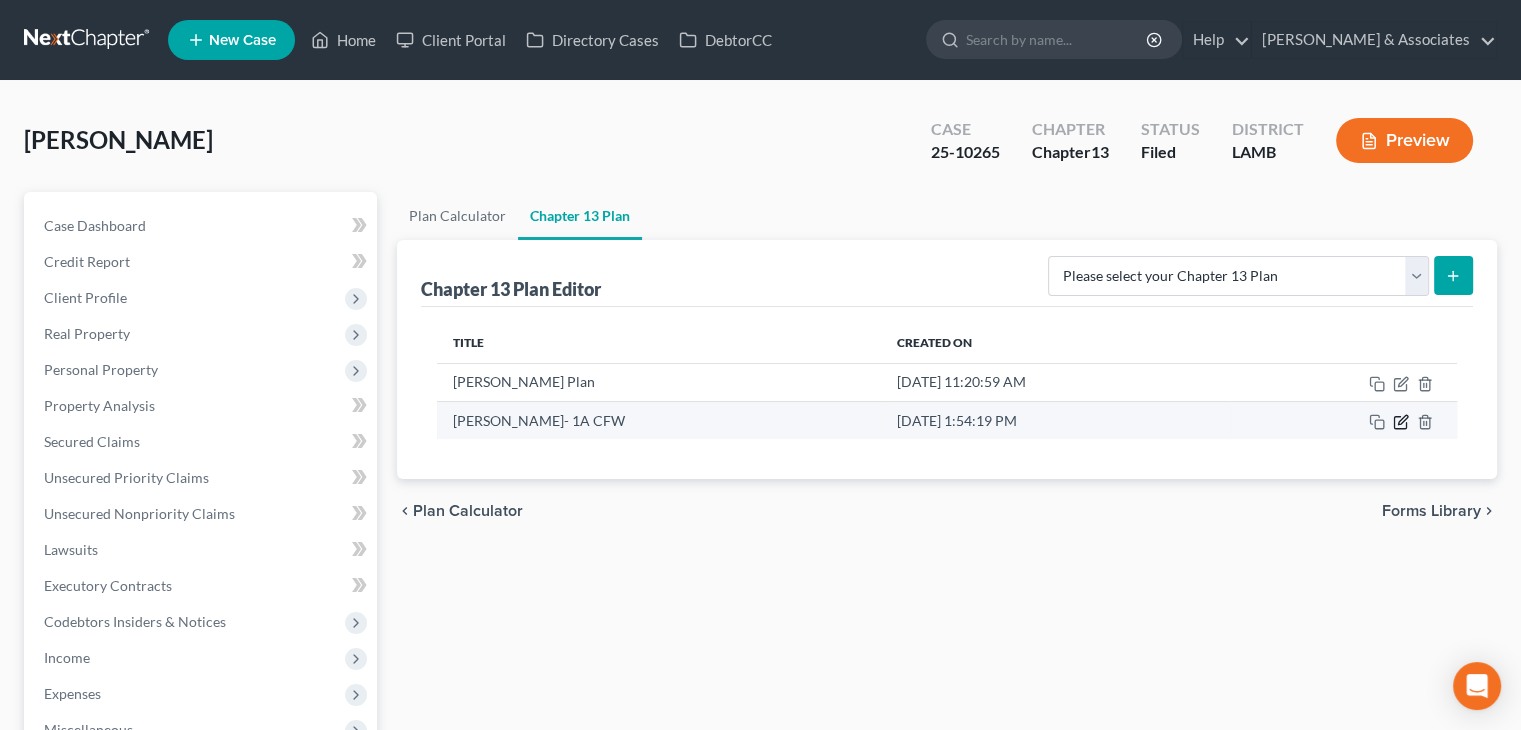 click 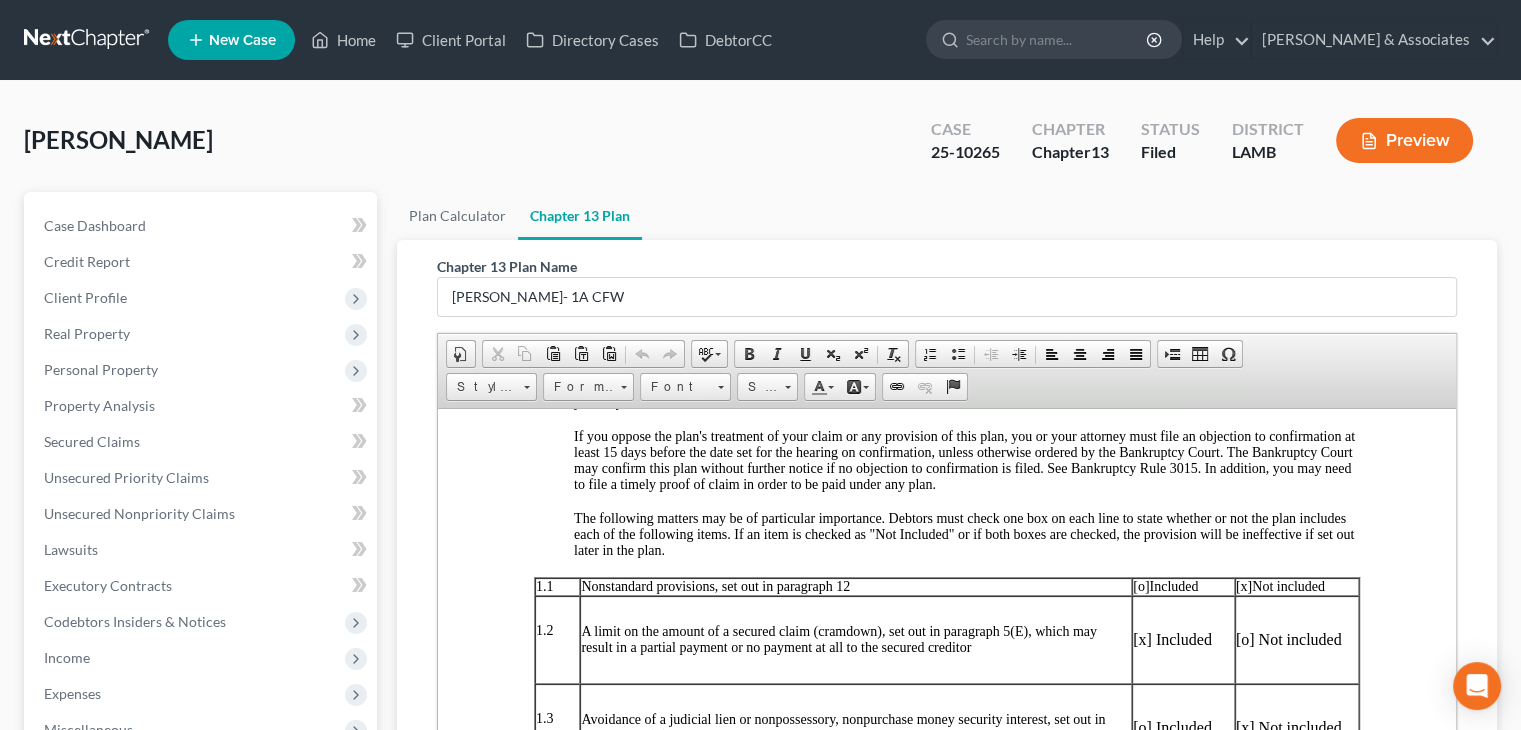 scroll, scrollTop: 400, scrollLeft: 0, axis: vertical 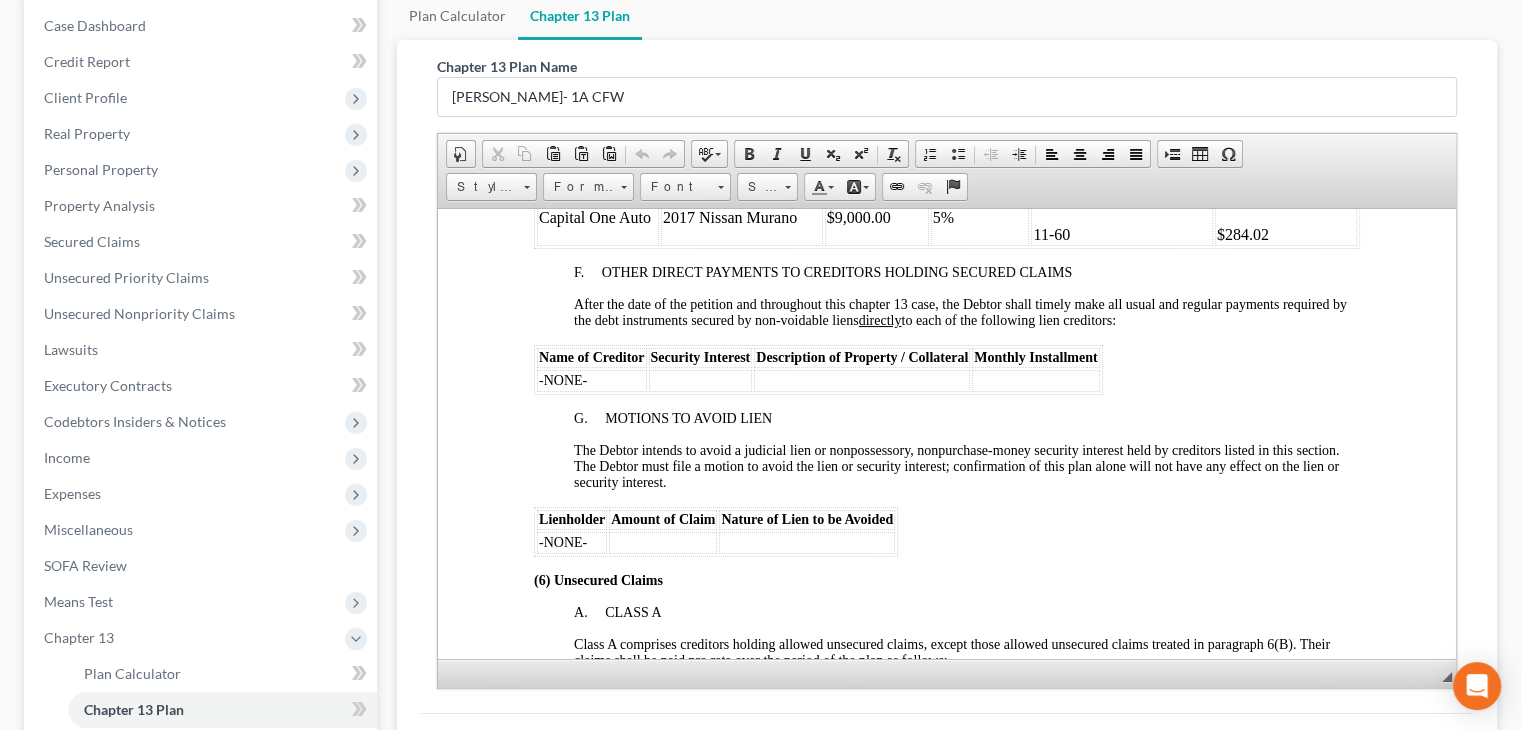 click on "Chapter 13 Plan Name Bernard, Jean- 1A CFW Rich Text Editor, document-ckeditor Editor toolbars Document   Document Properties Clipboard/Undo   Cut   Copy   Paste   Paste as plain text   Paste from Word   Undo   Redo language   Spell Check As You Type Basic Styles   Bold   Italic   Underline   Subscript   Superscript   Remove Format Paragraph   Insert/Remove Numbered List   Insert/Remove Bulleted List   Decrease Indent   Increase Indent   Align Left   Center   Align Right   Justify Insert   Insert Page Break for Printing   Table   Insert Special Character Styles Styles Styles Format Format Font Font Size Size Colors   Text Color   Background Color Links   Link   Unlink   Anchor Press ALT 0 for help ◢ Elements path" at bounding box center [947, 376] 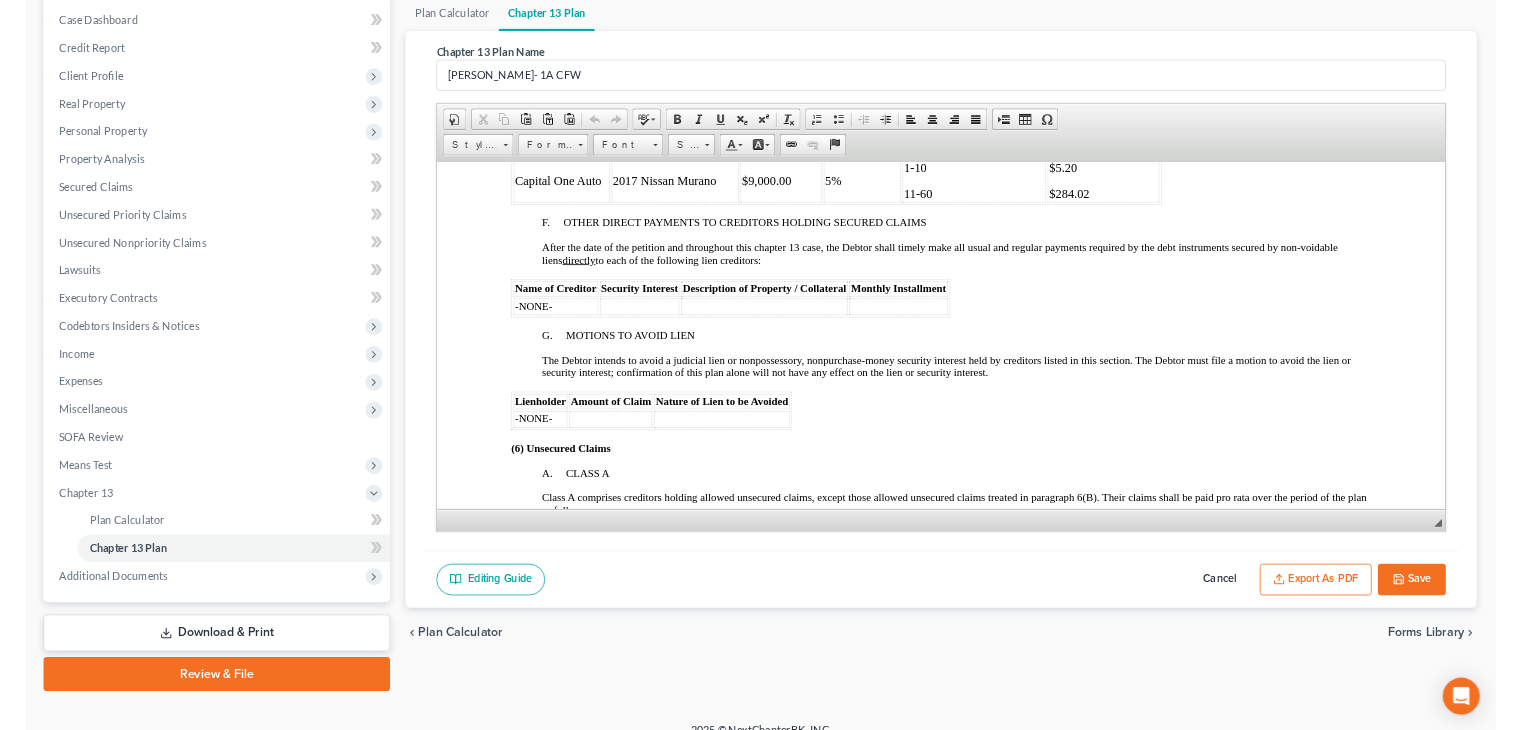 scroll, scrollTop: 3162, scrollLeft: 0, axis: vertical 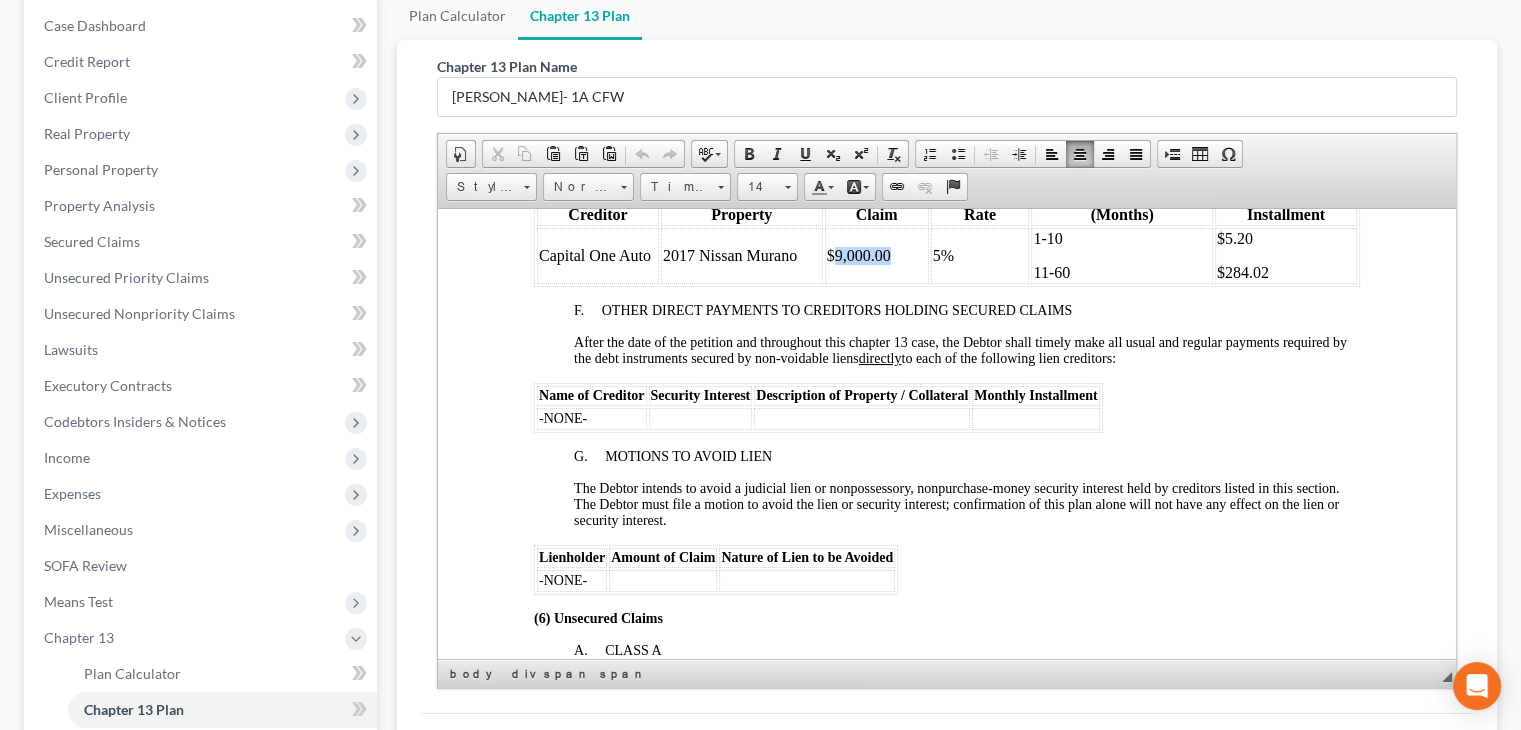drag, startPoint x: 831, startPoint y: 352, endPoint x: 882, endPoint y: 346, distance: 51.351727 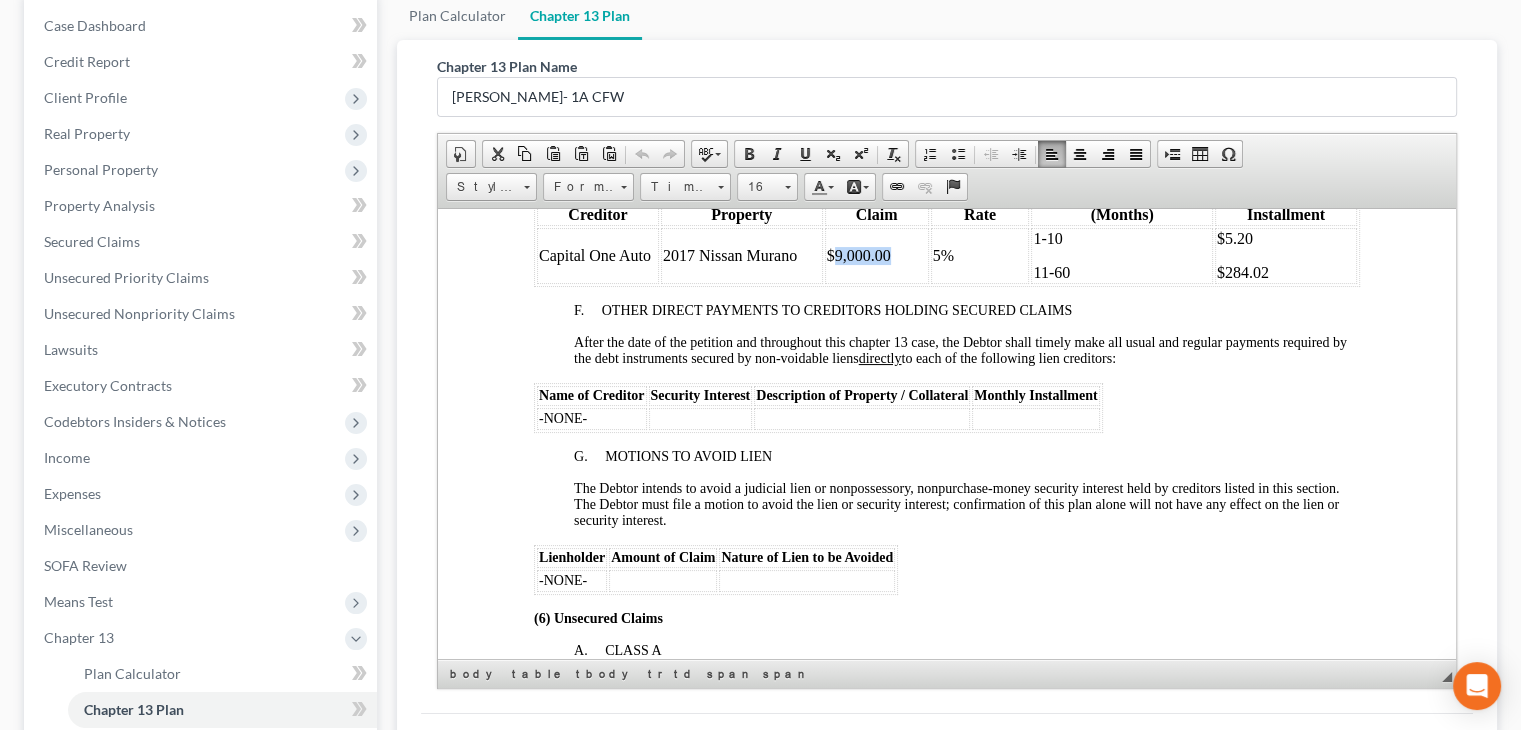 type 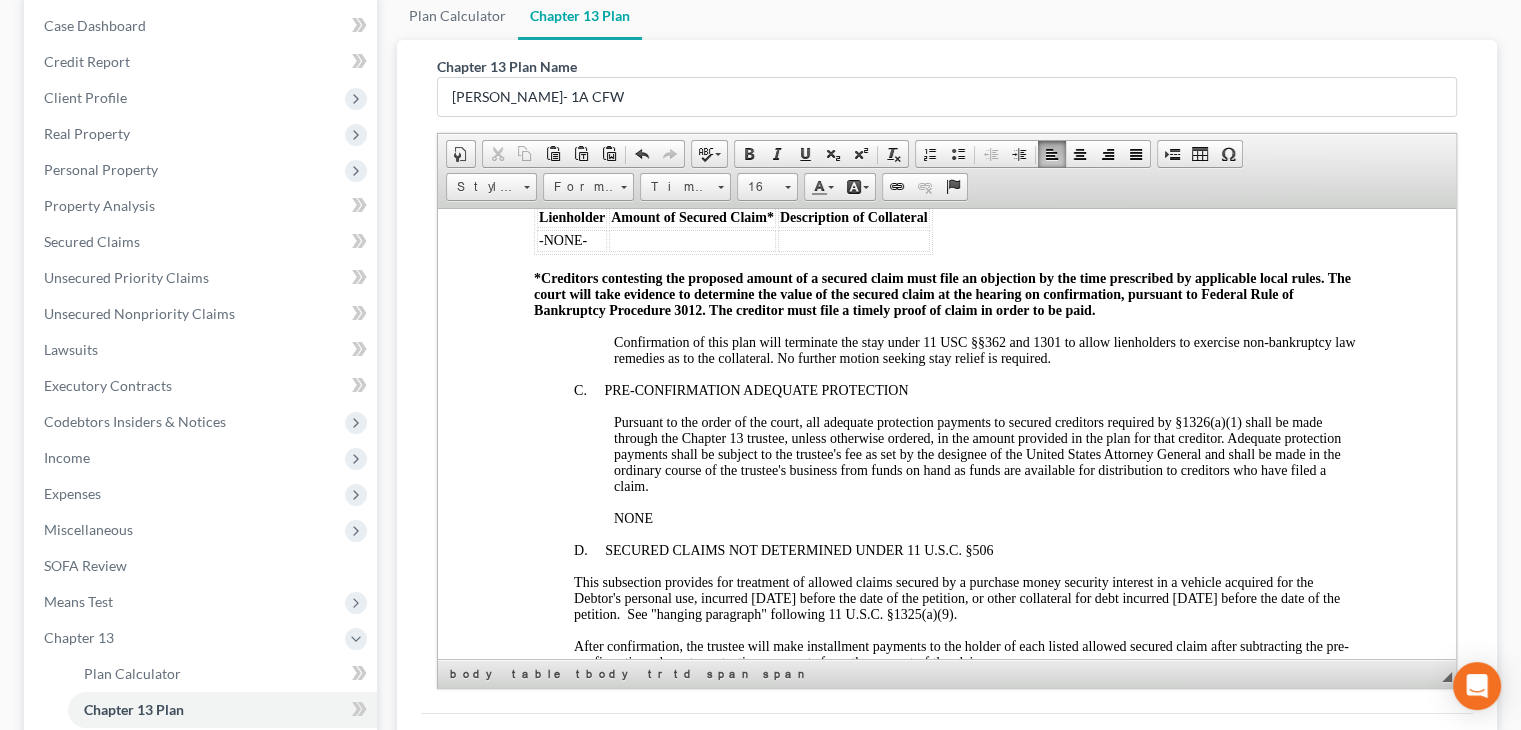 scroll, scrollTop: 2562, scrollLeft: 0, axis: vertical 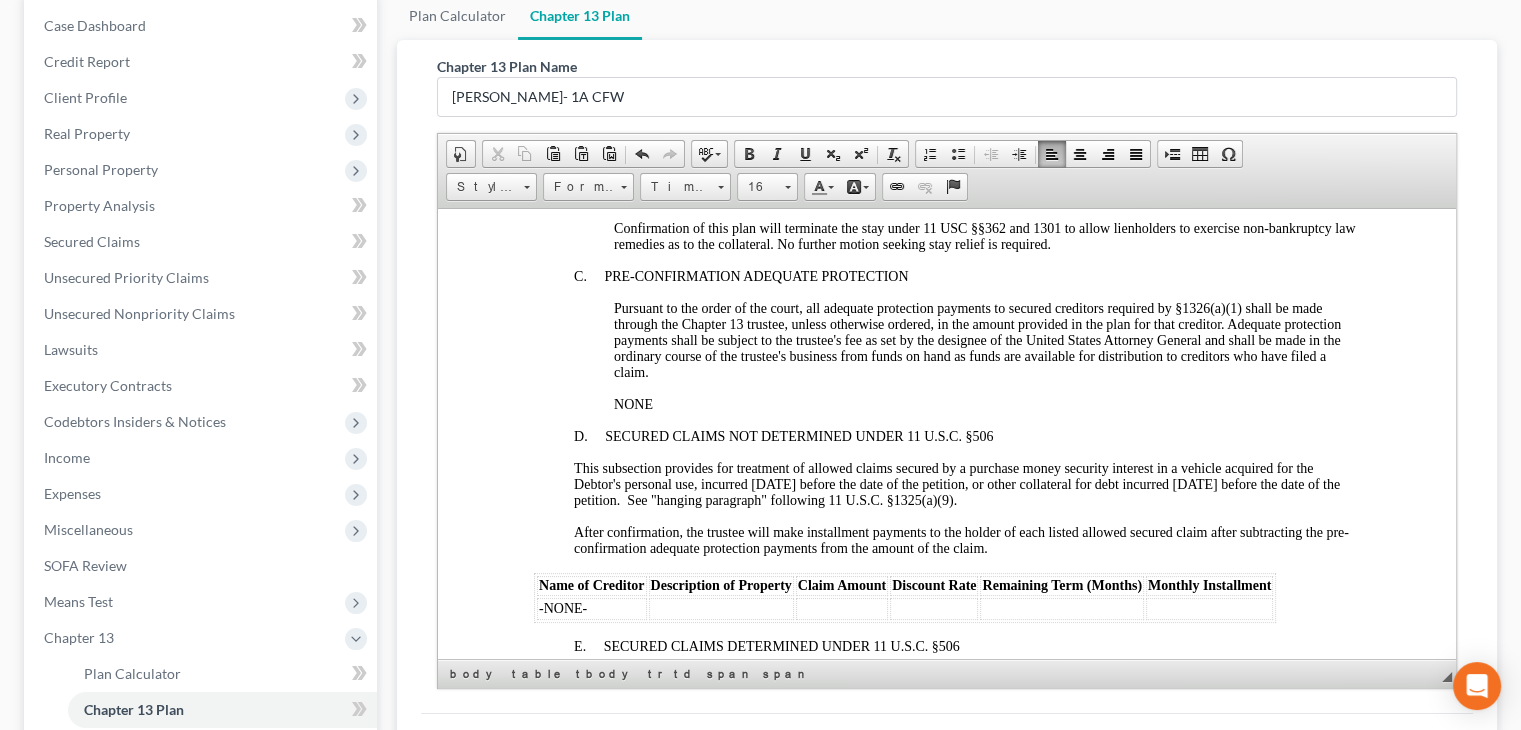 click on "NONE" at bounding box center (987, 404) 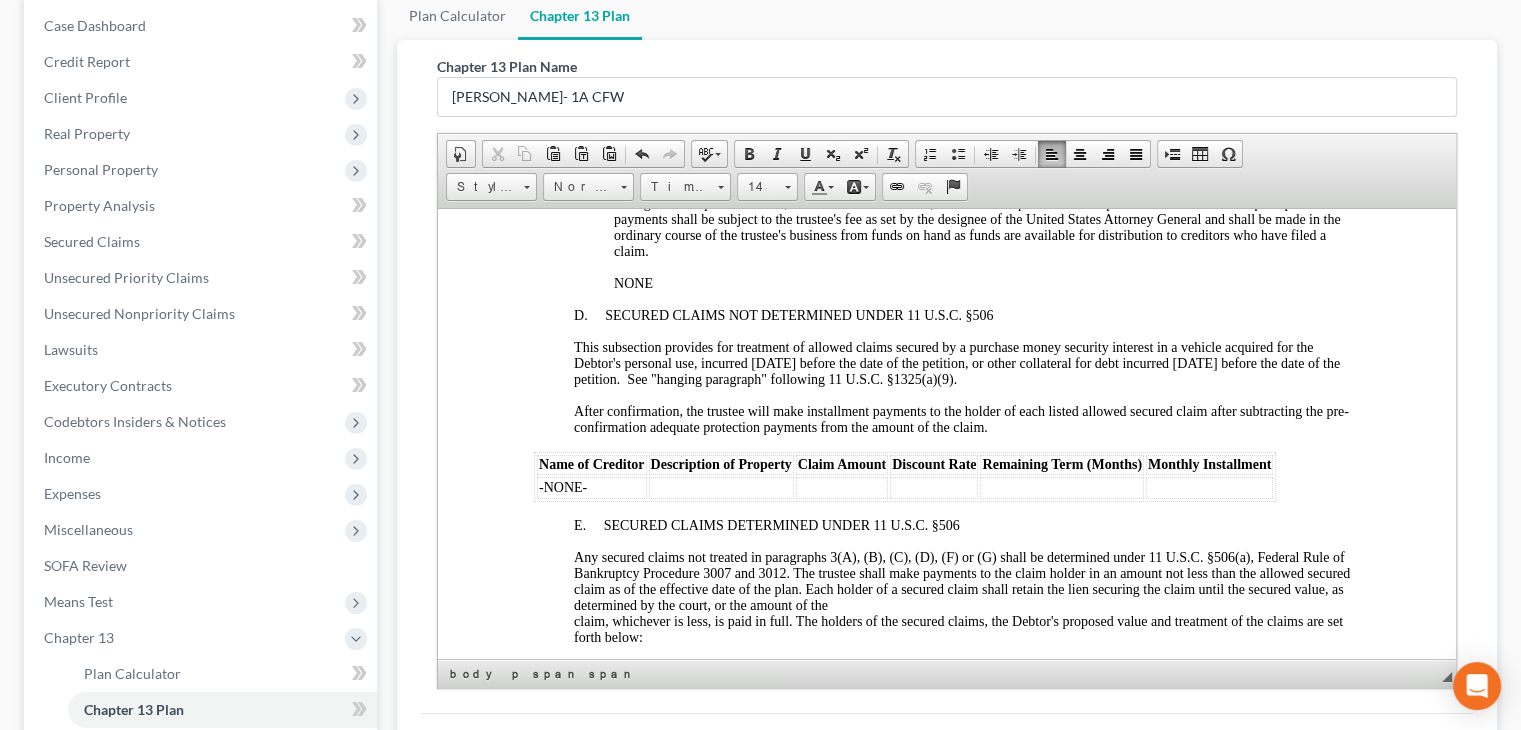 scroll, scrollTop: 3062, scrollLeft: 0, axis: vertical 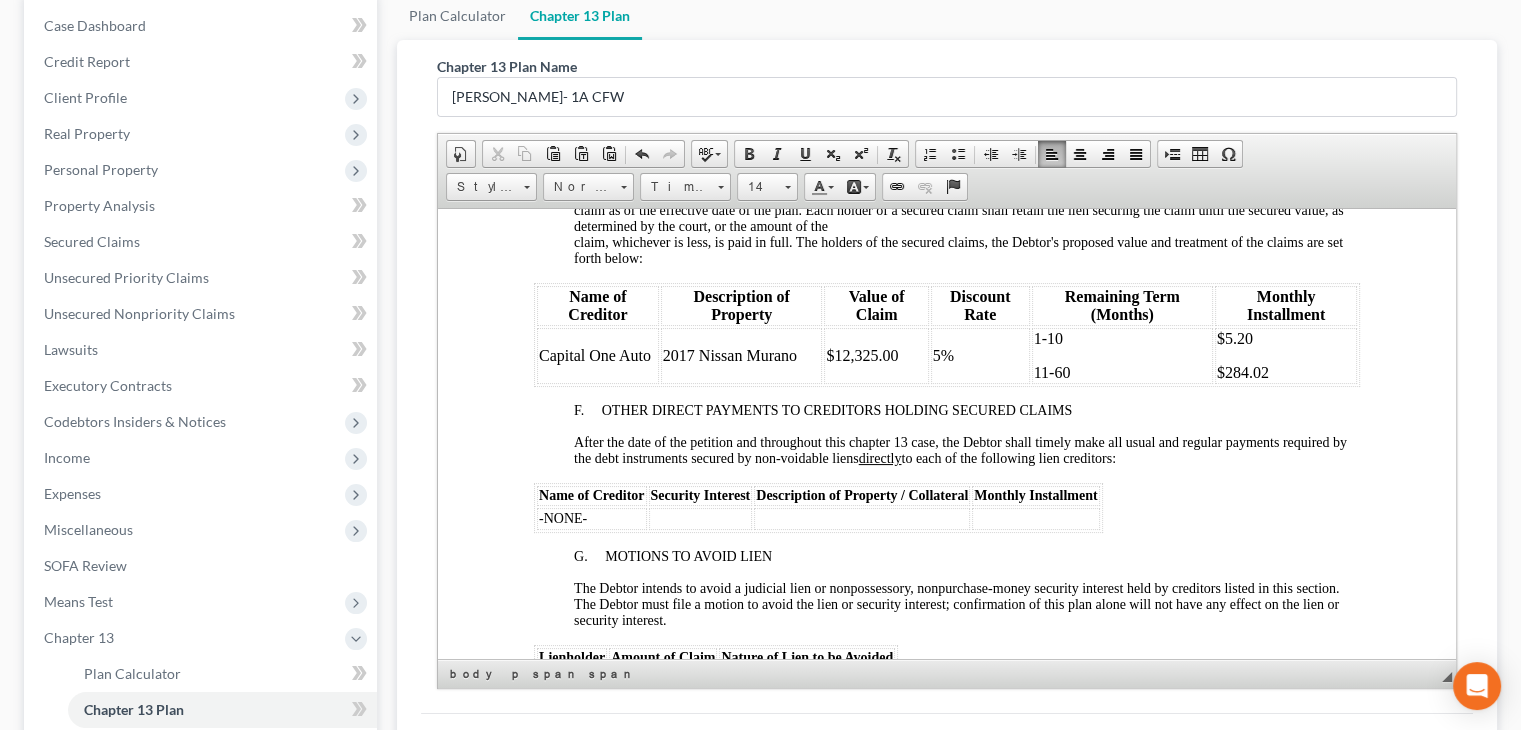 drag, startPoint x: 416, startPoint y: 701, endPoint x: 444, endPoint y: 681, distance: 34.4093 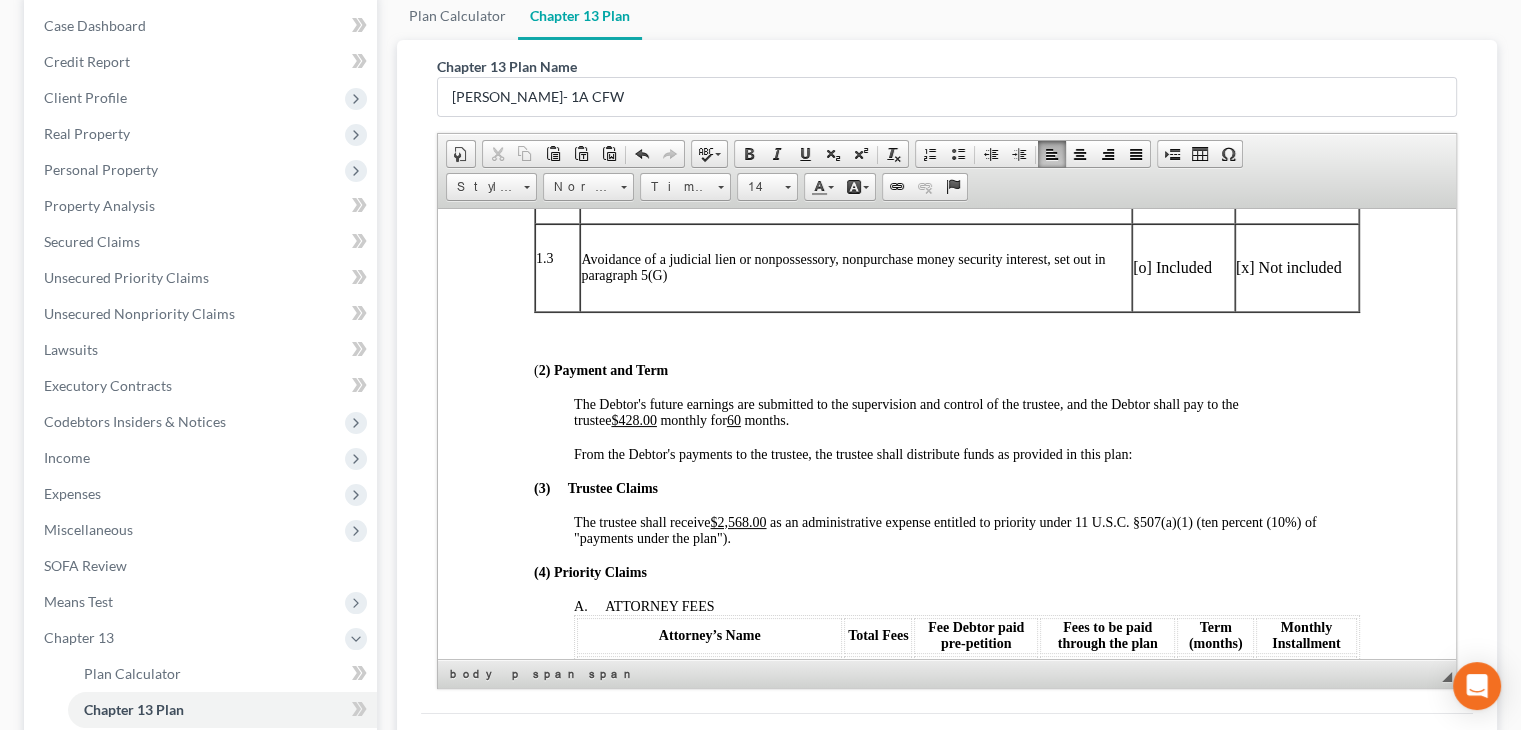 scroll, scrollTop: 662, scrollLeft: 0, axis: vertical 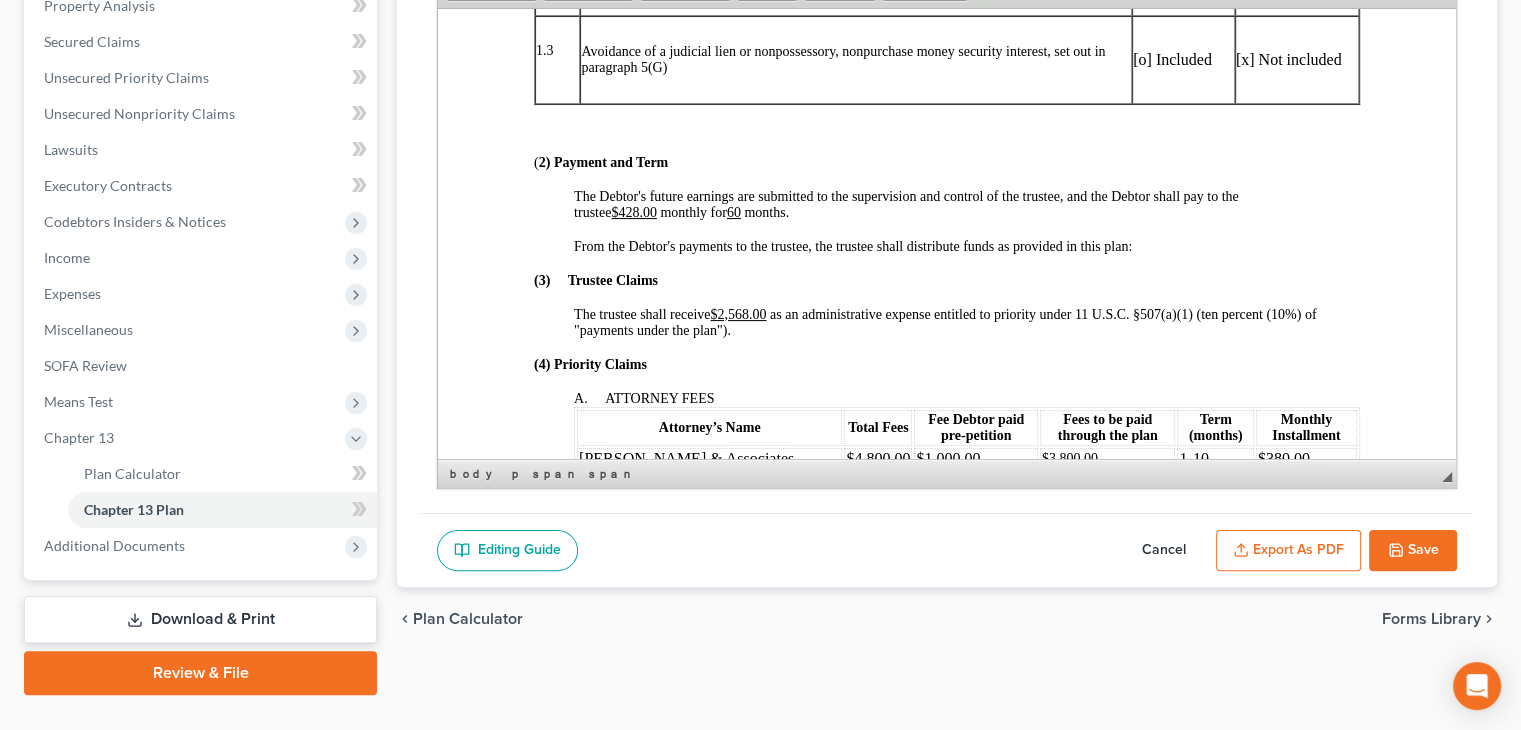 click on "Save" at bounding box center [1413, 551] 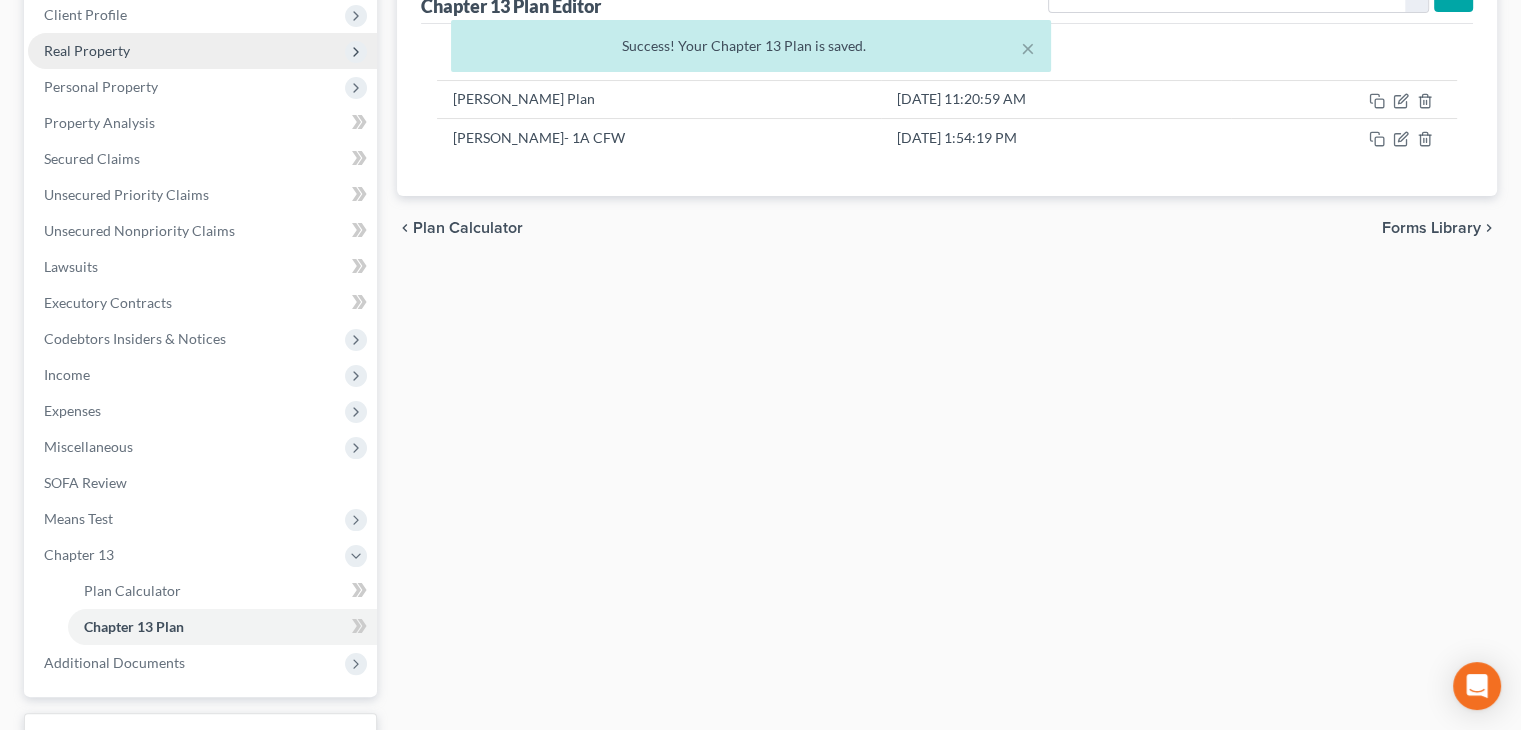 scroll, scrollTop: 100, scrollLeft: 0, axis: vertical 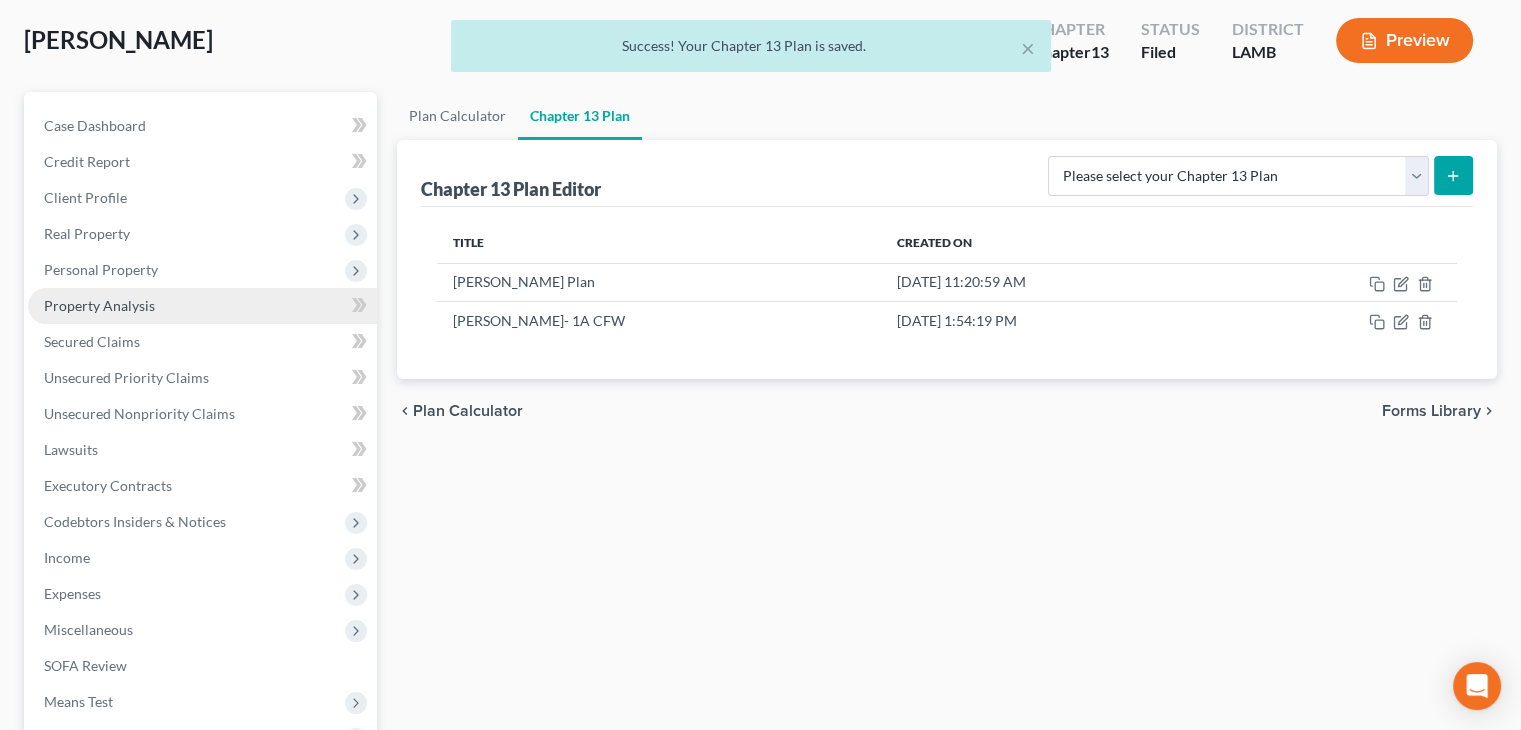click on "Property Analysis" at bounding box center (202, 306) 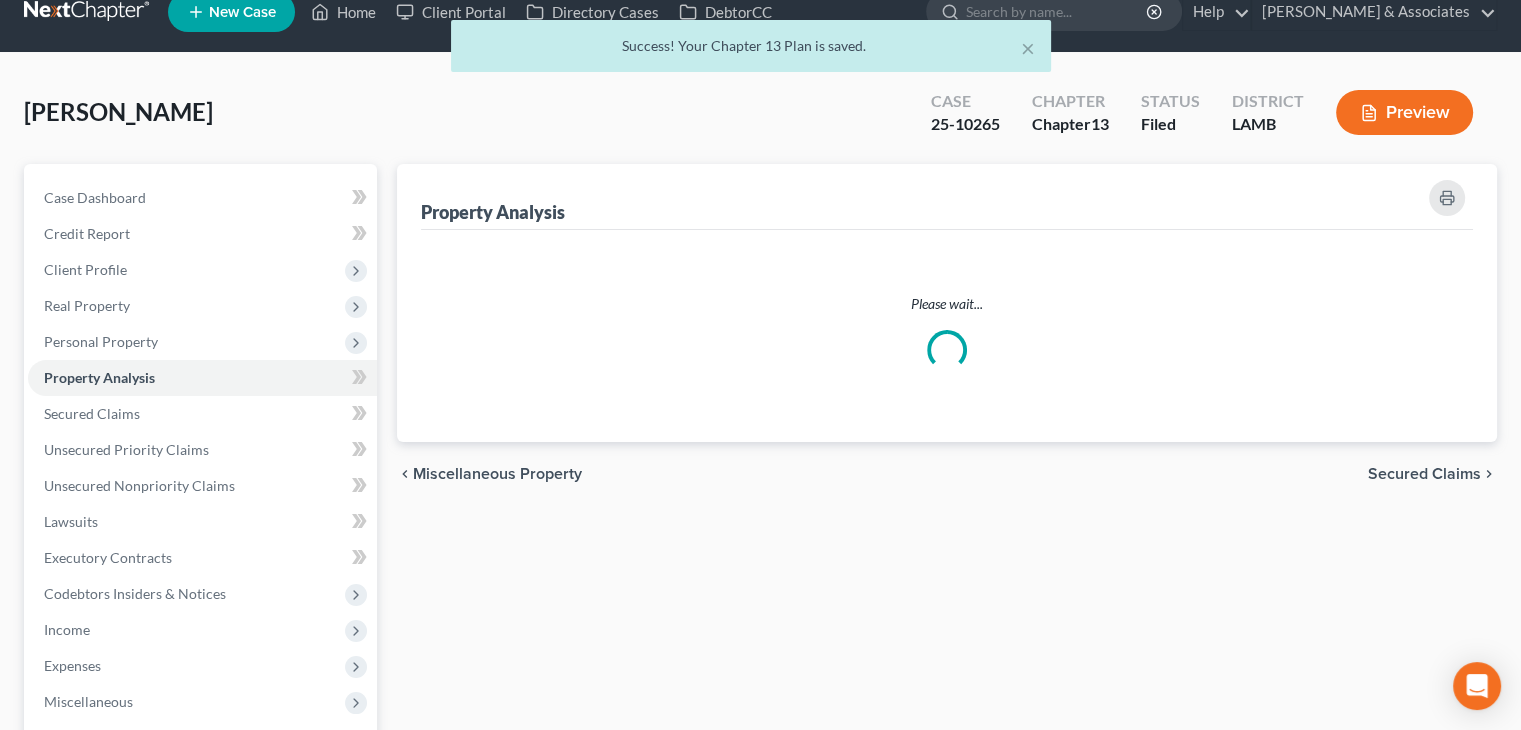 scroll, scrollTop: 0, scrollLeft: 0, axis: both 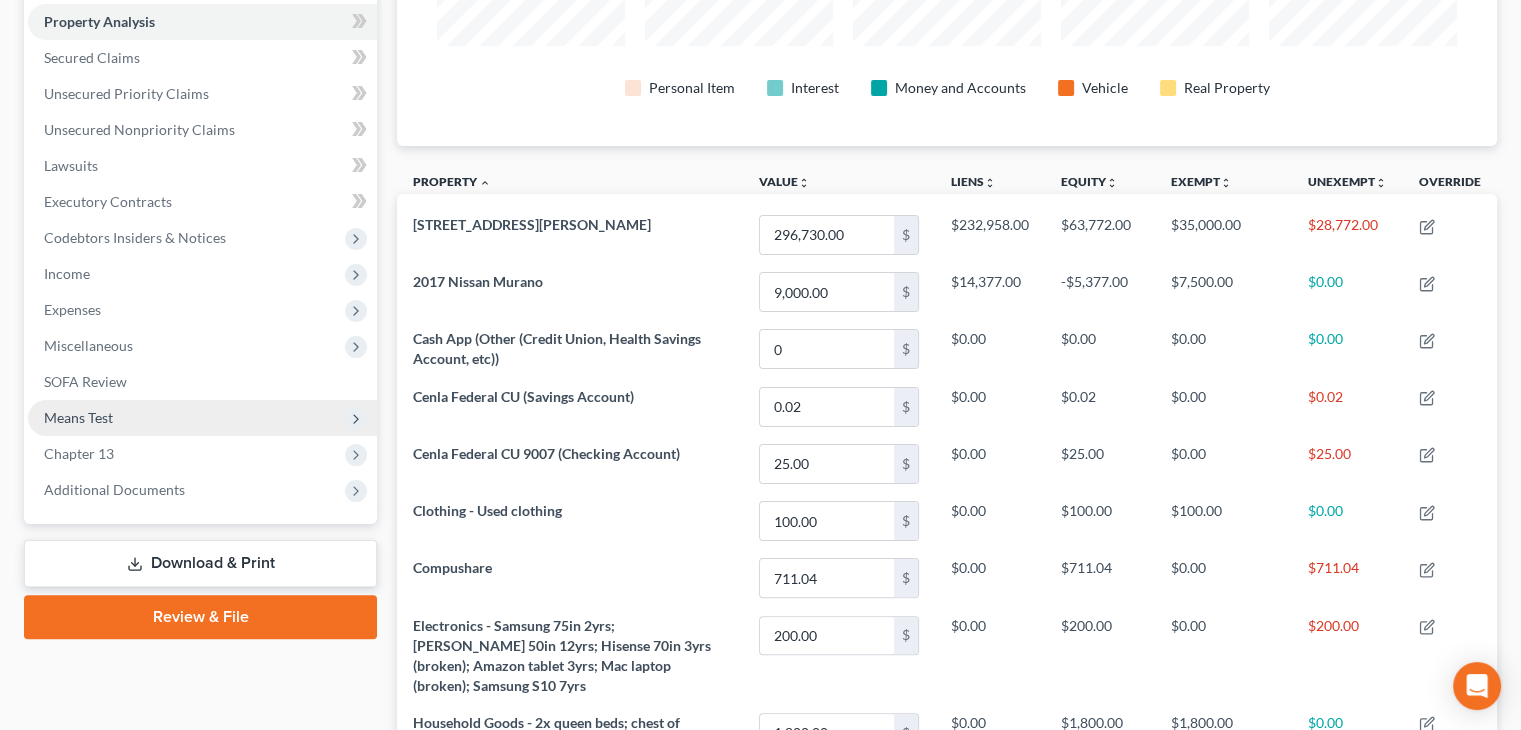 click on "Means Test" at bounding box center (78, 417) 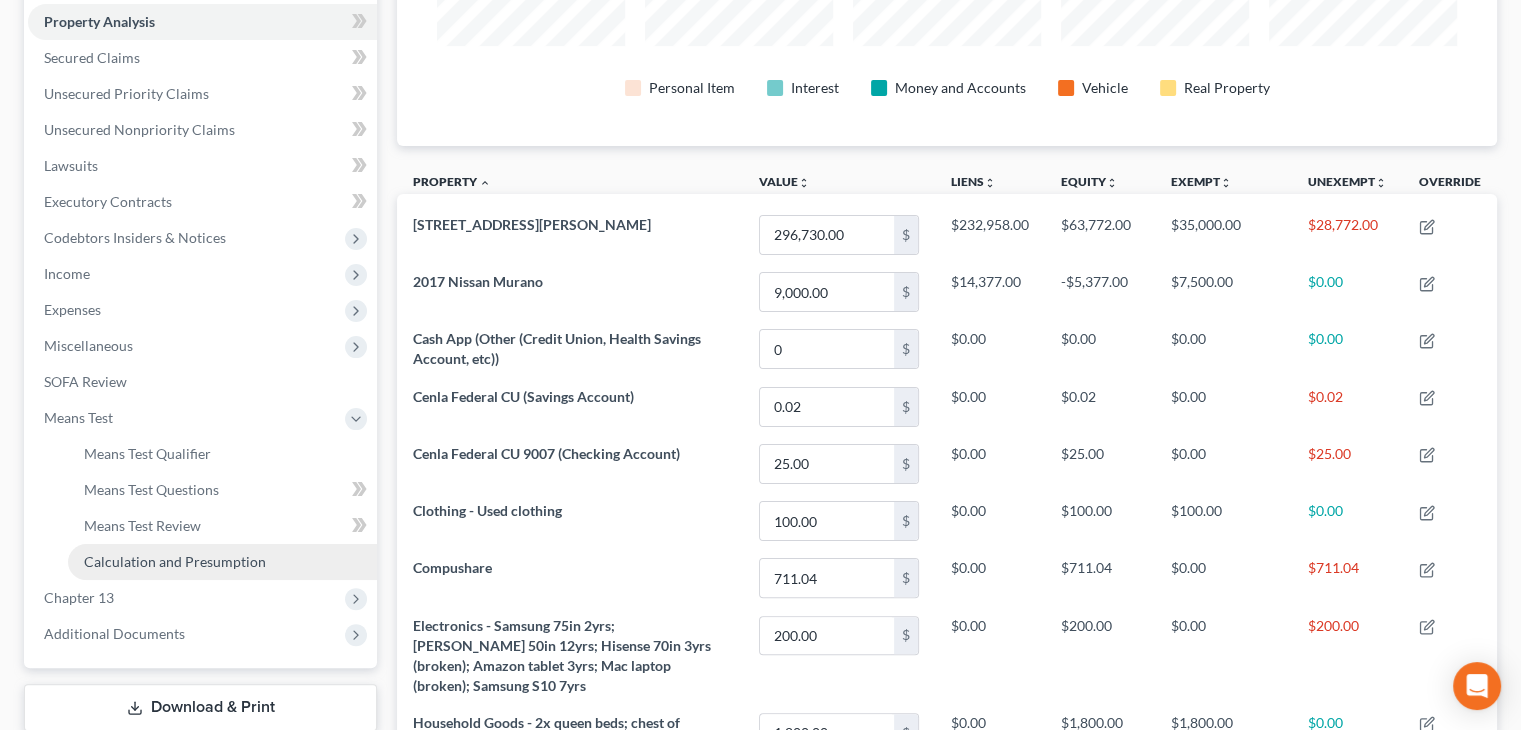 click on "Calculation and Presumption" at bounding box center (175, 561) 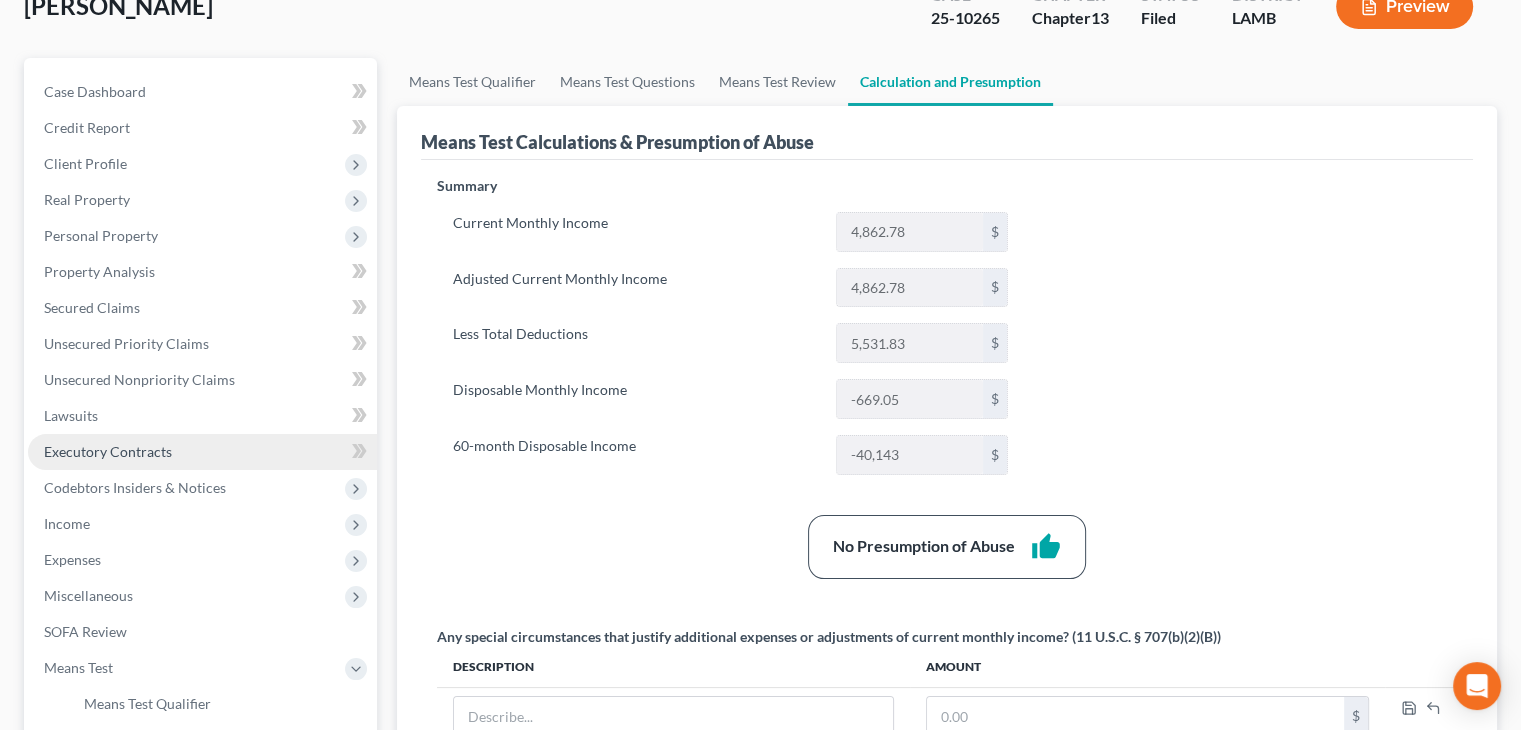 scroll, scrollTop: 400, scrollLeft: 0, axis: vertical 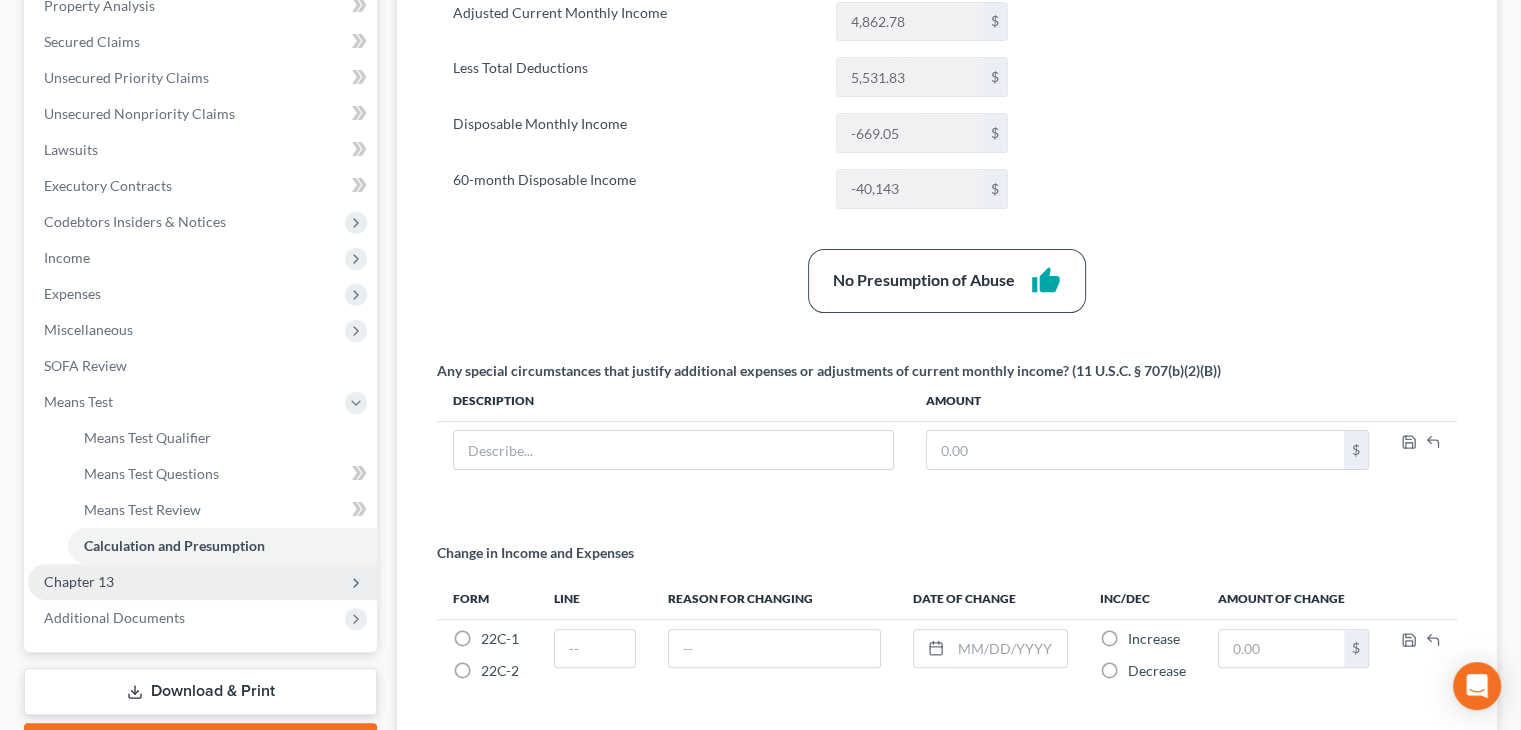 click on "Chapter 13" at bounding box center [202, 582] 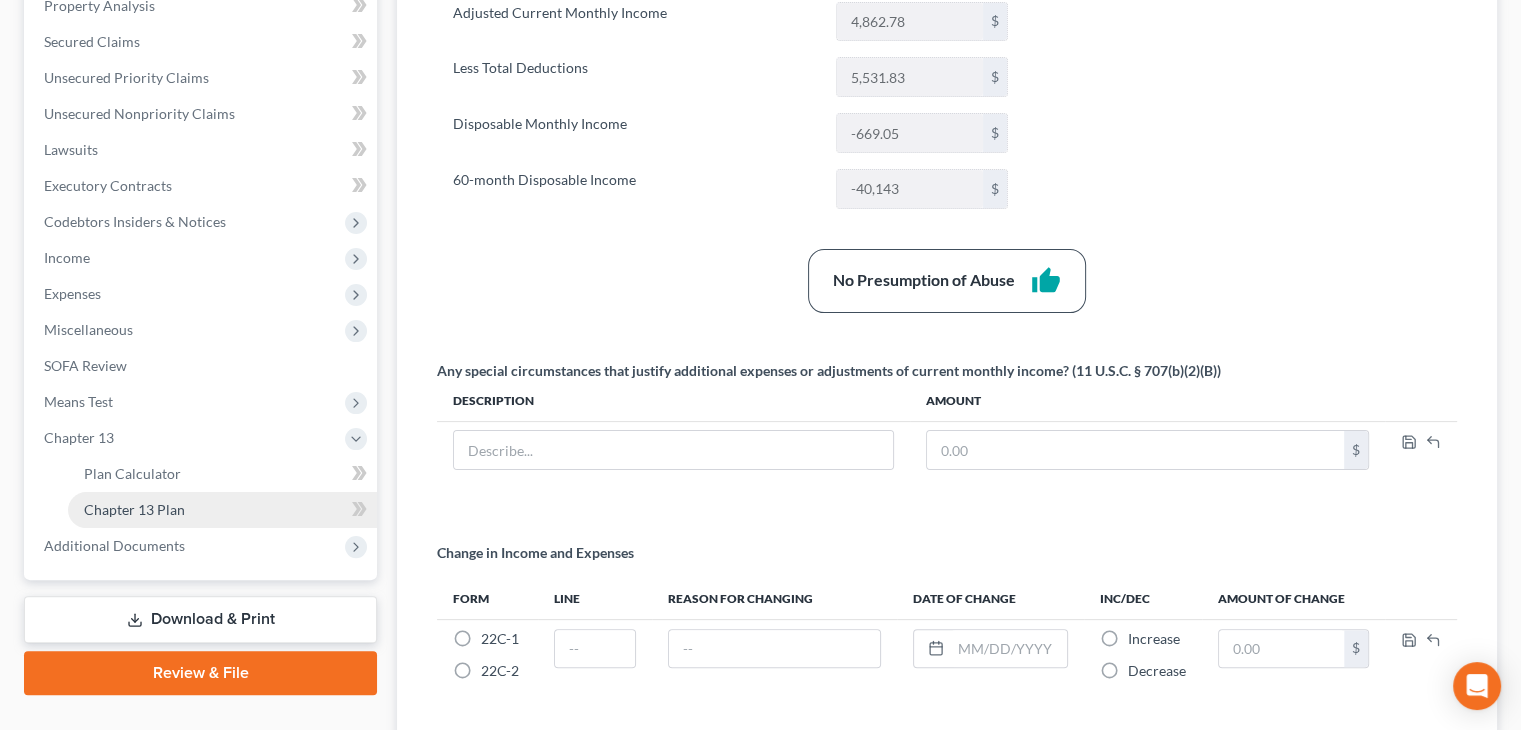 click on "Chapter 13 Plan" at bounding box center [222, 510] 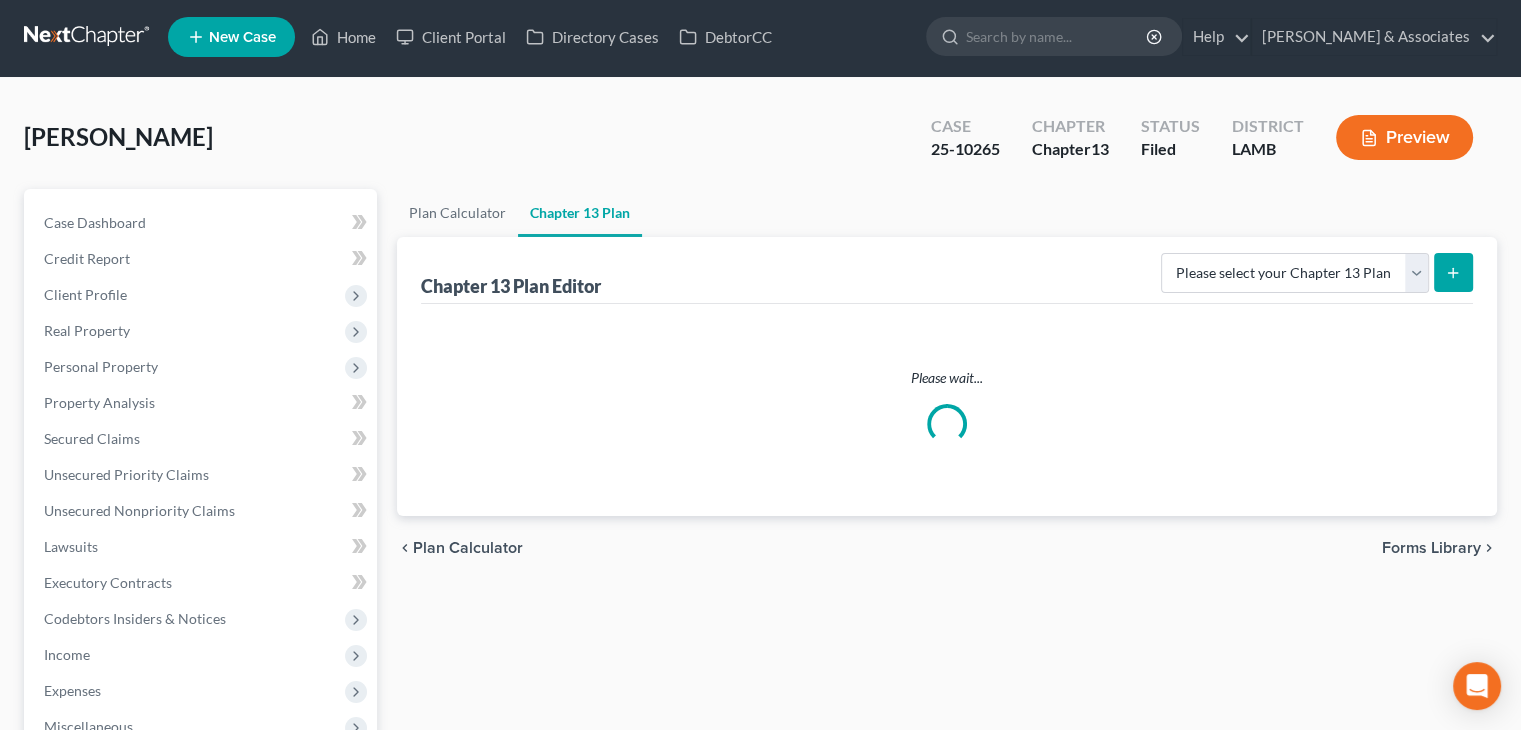 scroll, scrollTop: 0, scrollLeft: 0, axis: both 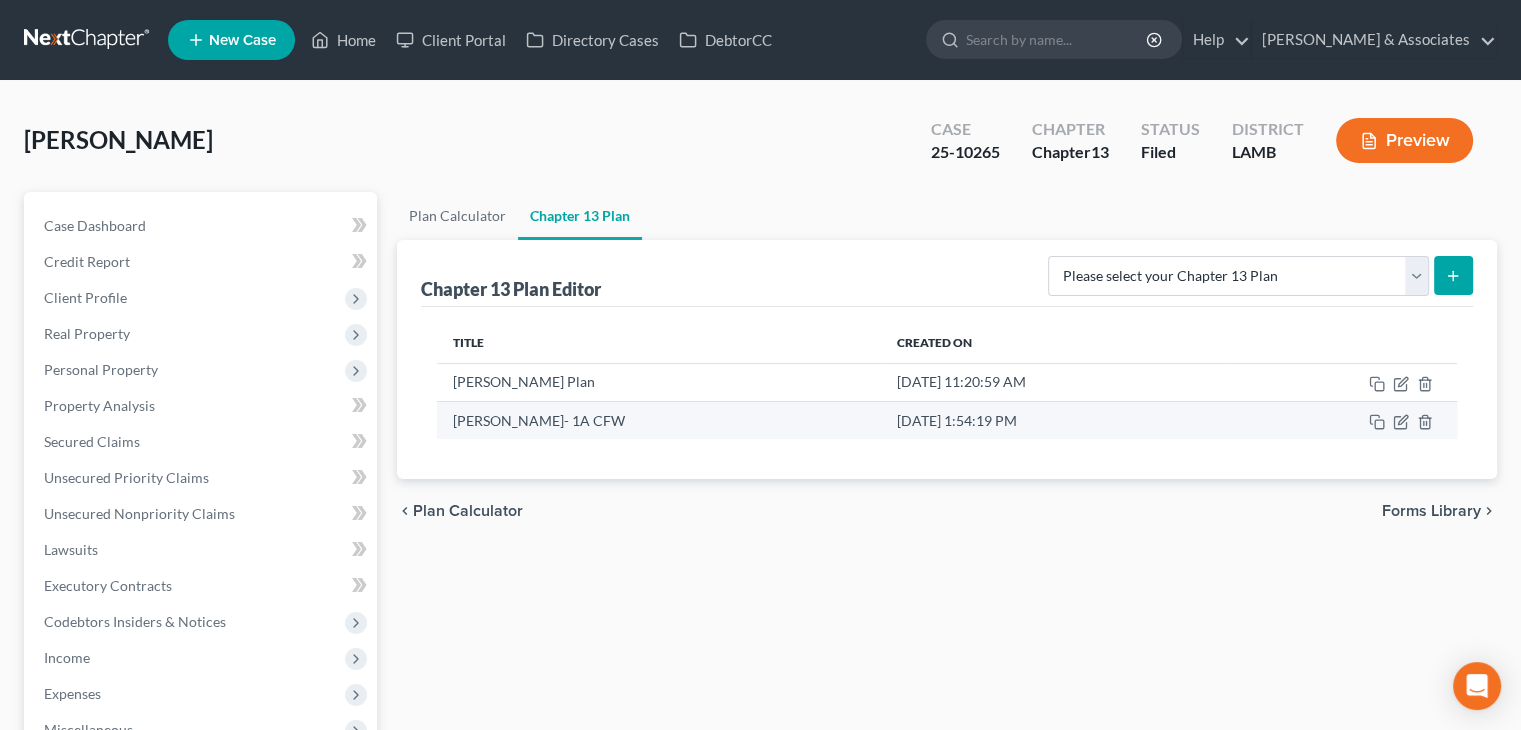 click at bounding box center (1344, 420) 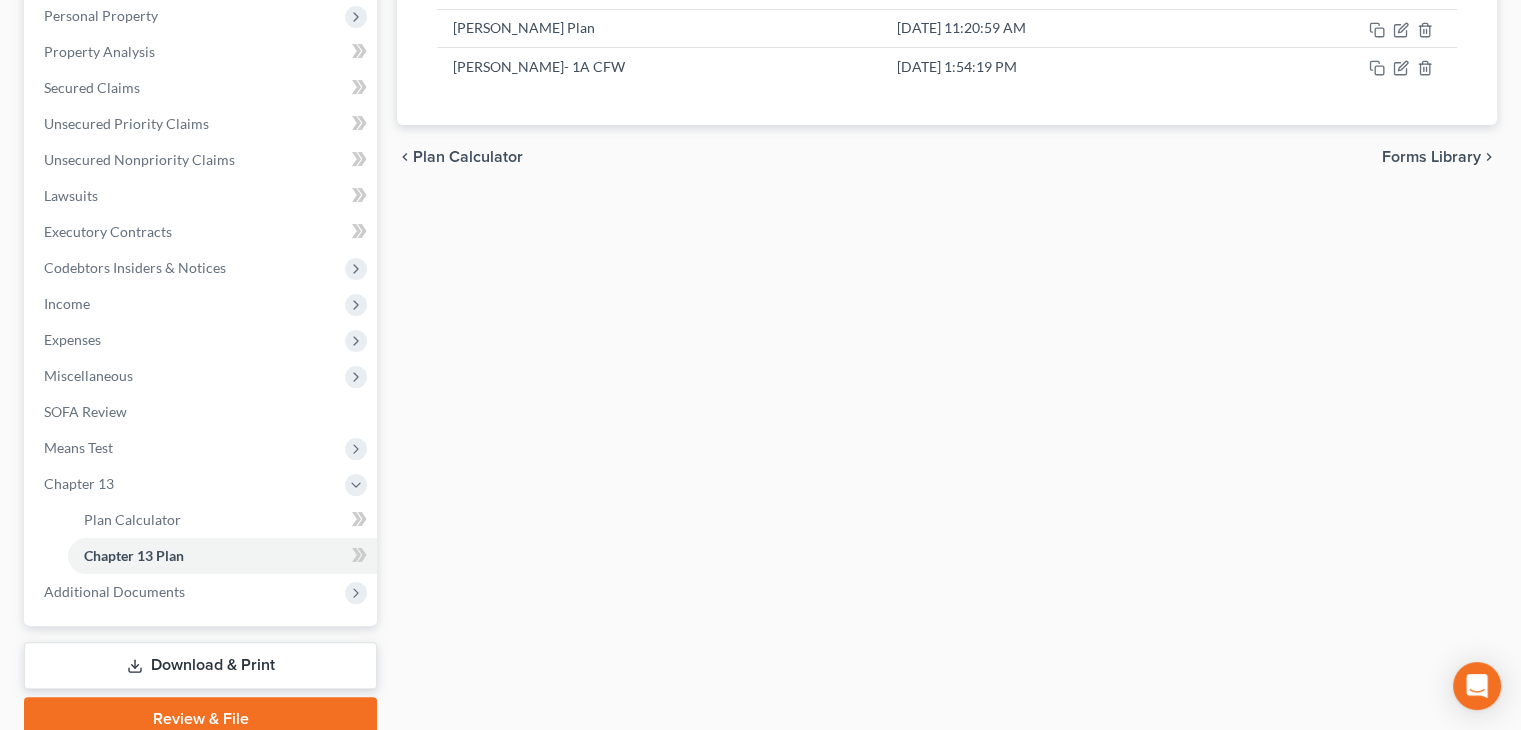 scroll, scrollTop: 440, scrollLeft: 0, axis: vertical 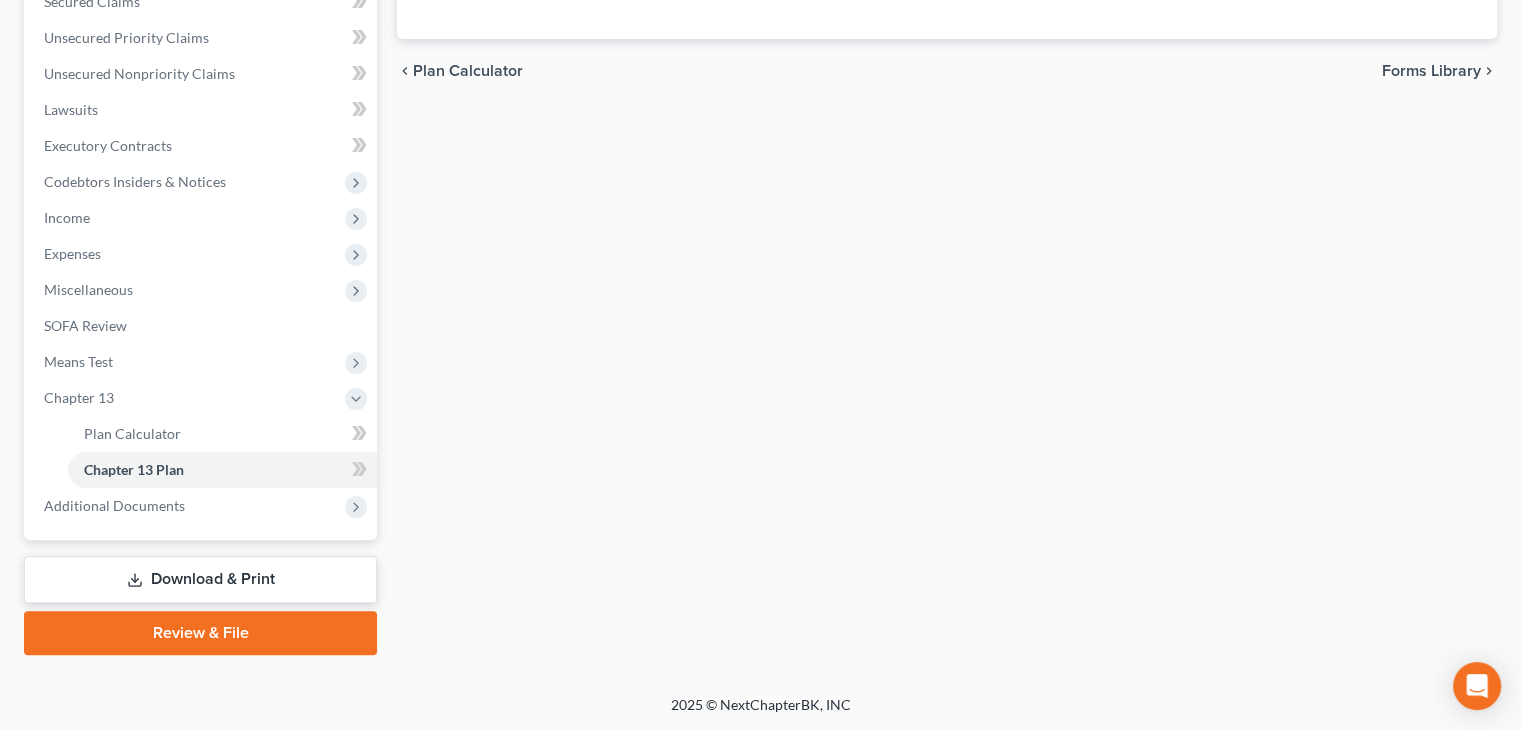 click on "Case Dashboard
Payments
Invoices
Payments
Payments
Credit Report
Client Profile
Home" at bounding box center [200, 146] 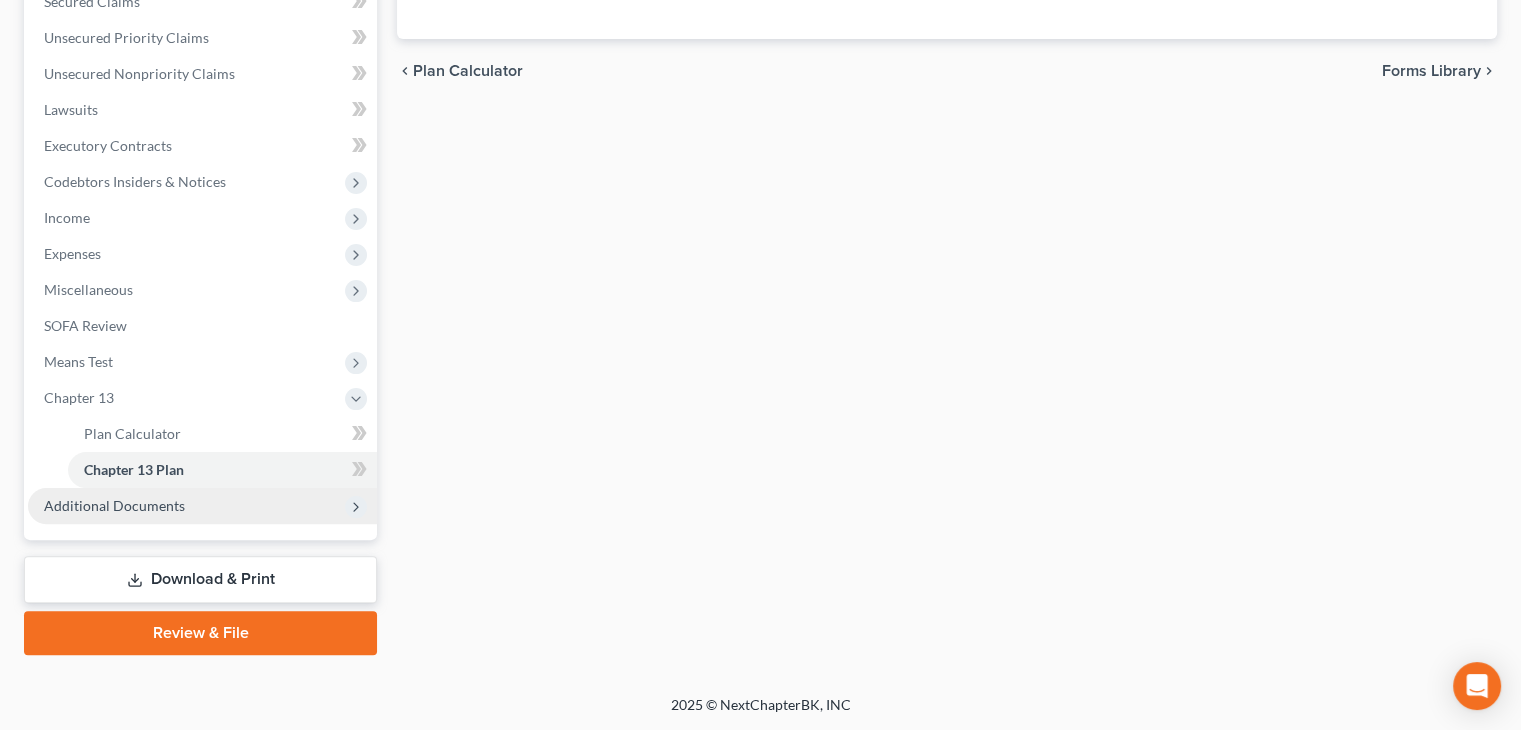 click on "Additional Documents" at bounding box center [202, 506] 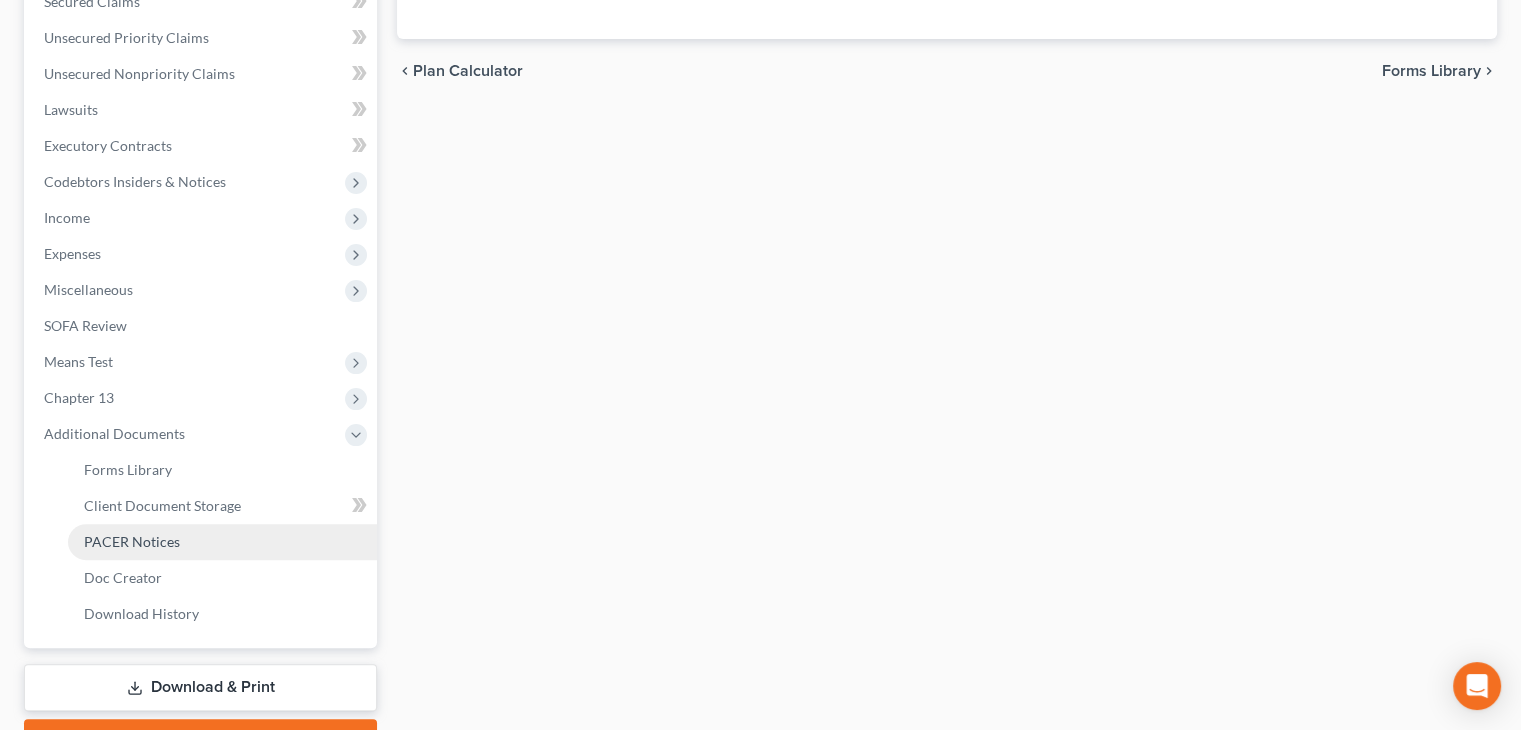 click on "PACER Notices" at bounding box center [222, 542] 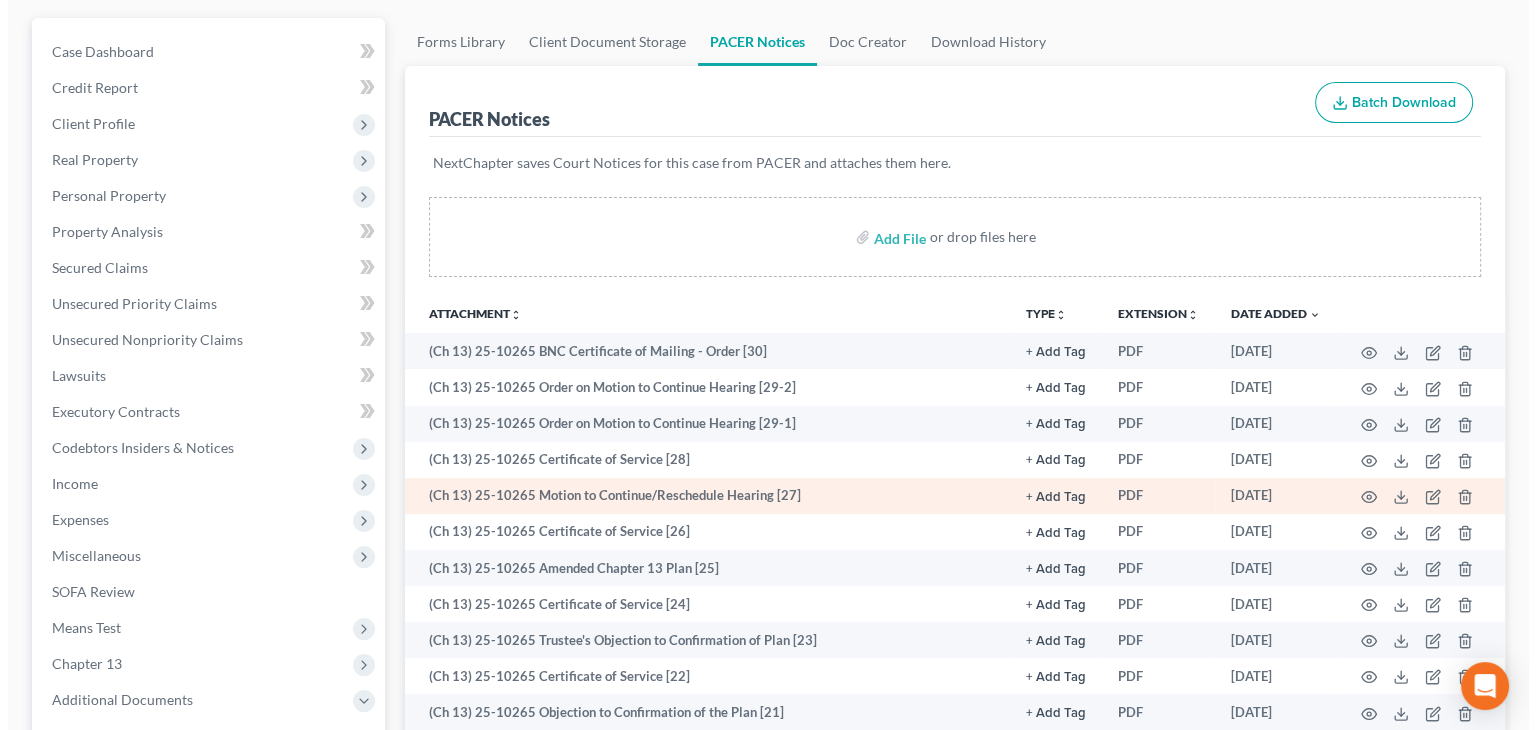 scroll, scrollTop: 200, scrollLeft: 0, axis: vertical 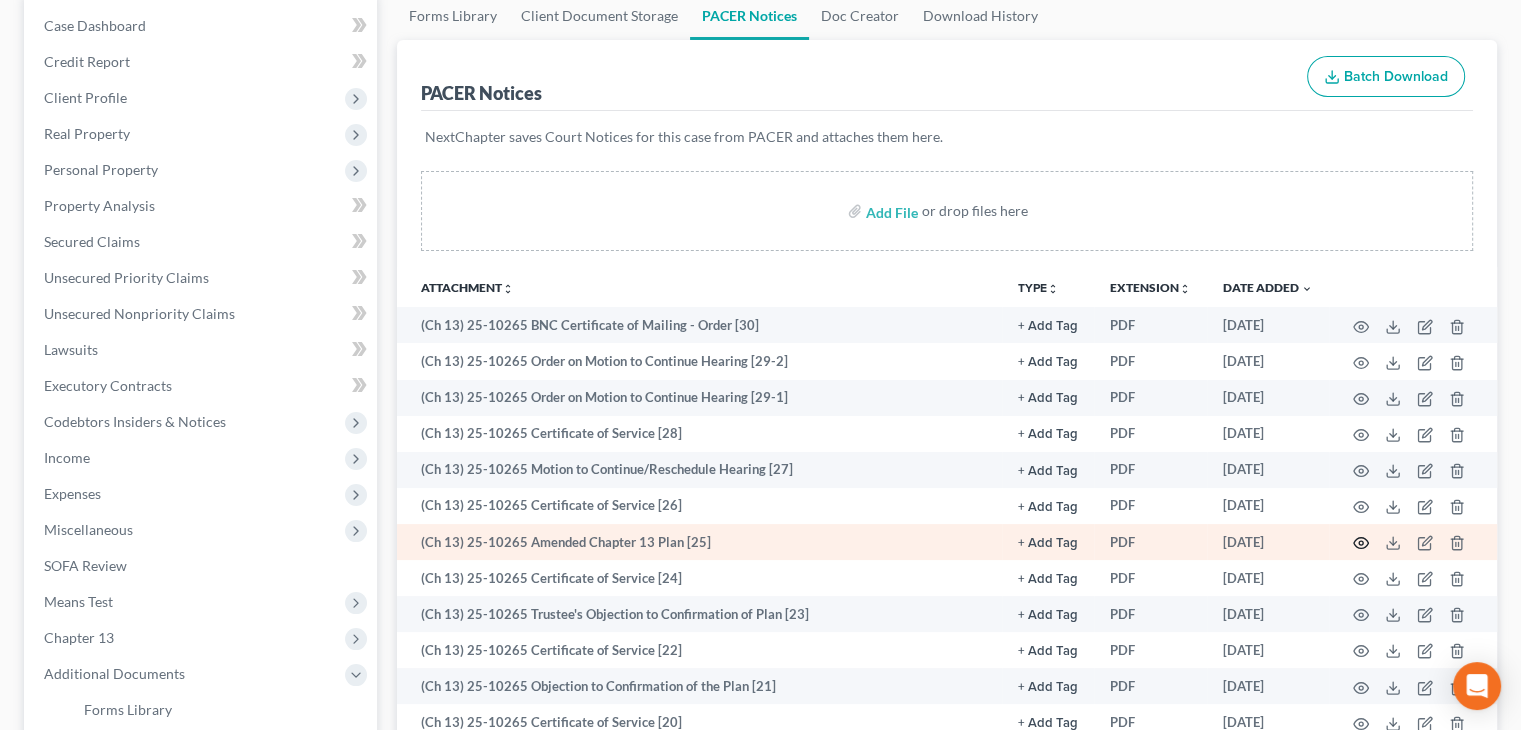 click 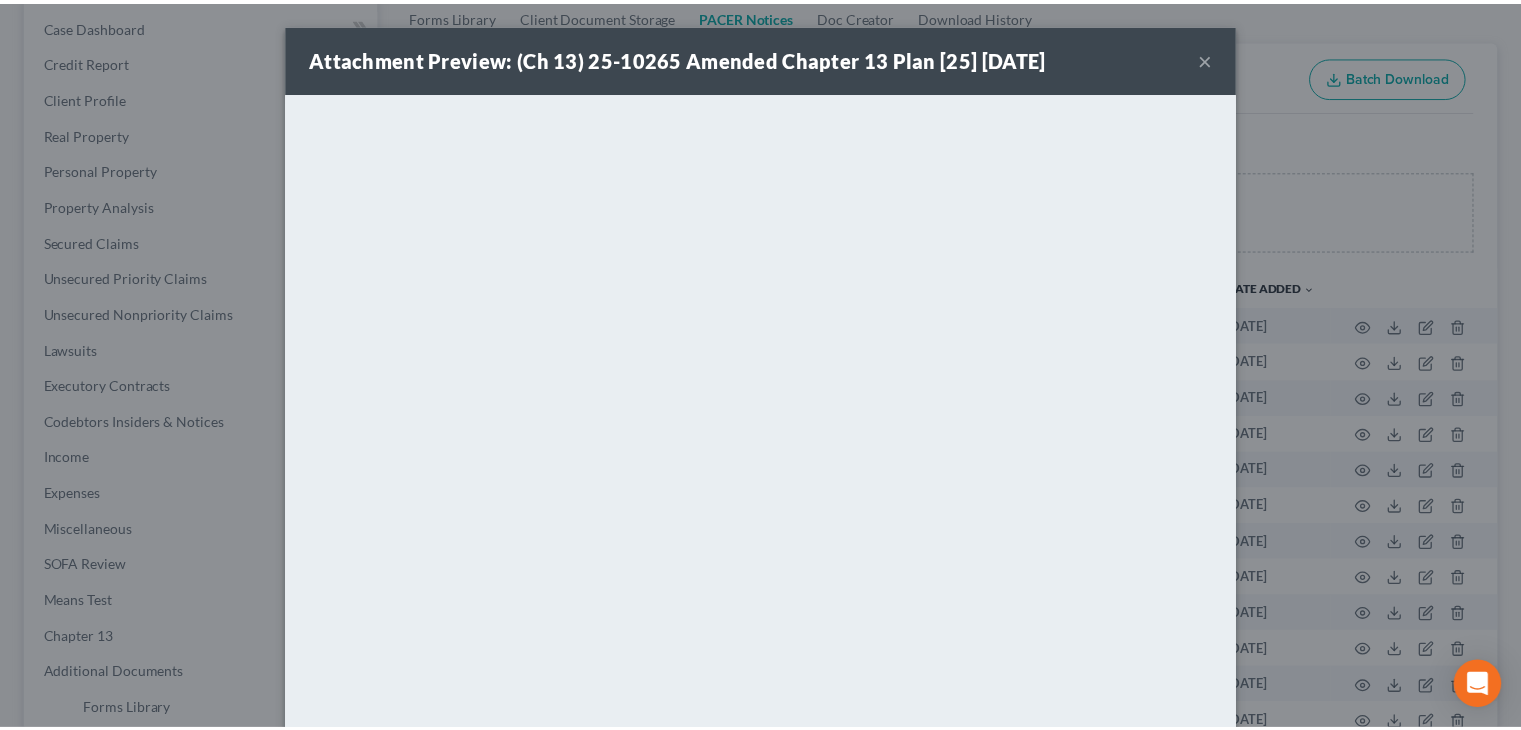 scroll, scrollTop: 12, scrollLeft: 0, axis: vertical 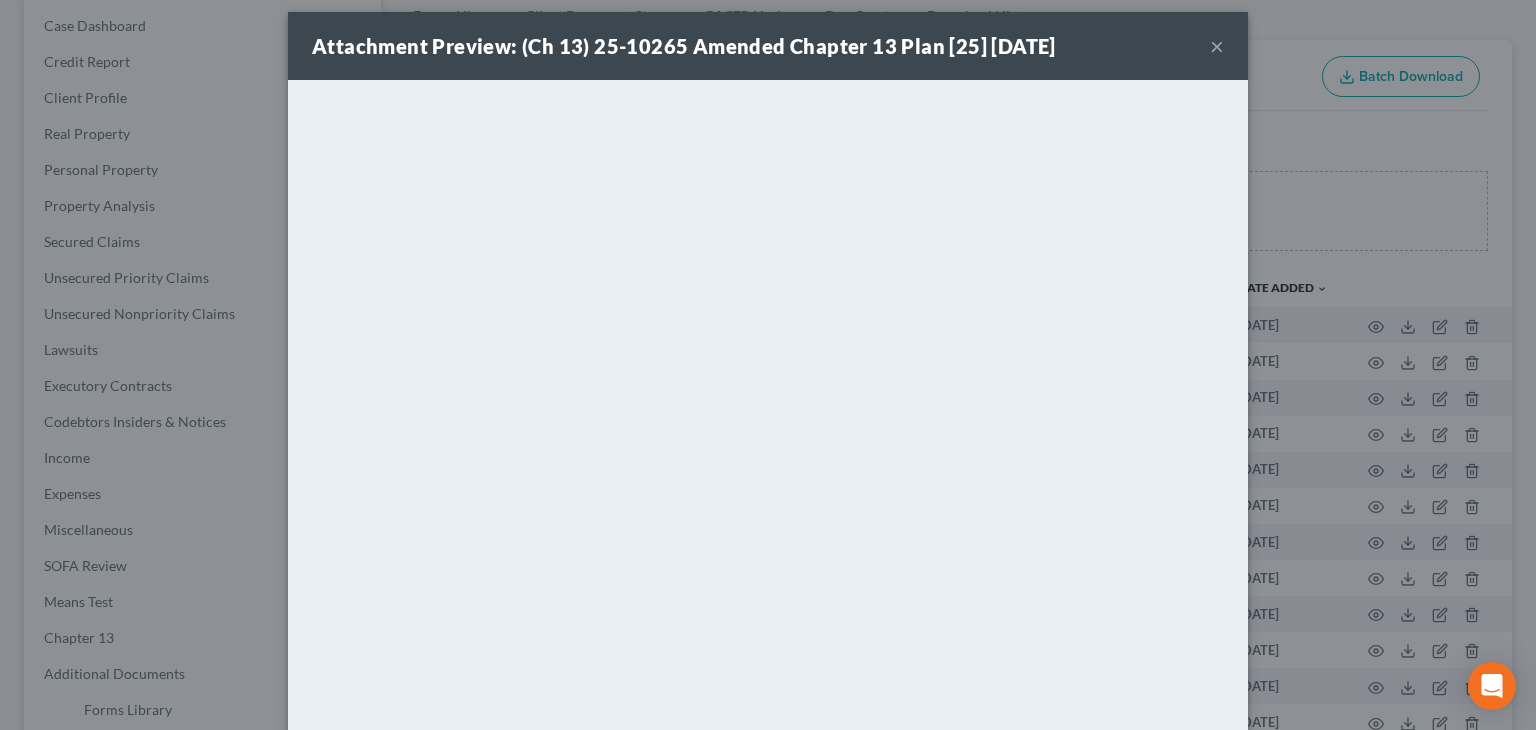 click on "×" at bounding box center (1217, 46) 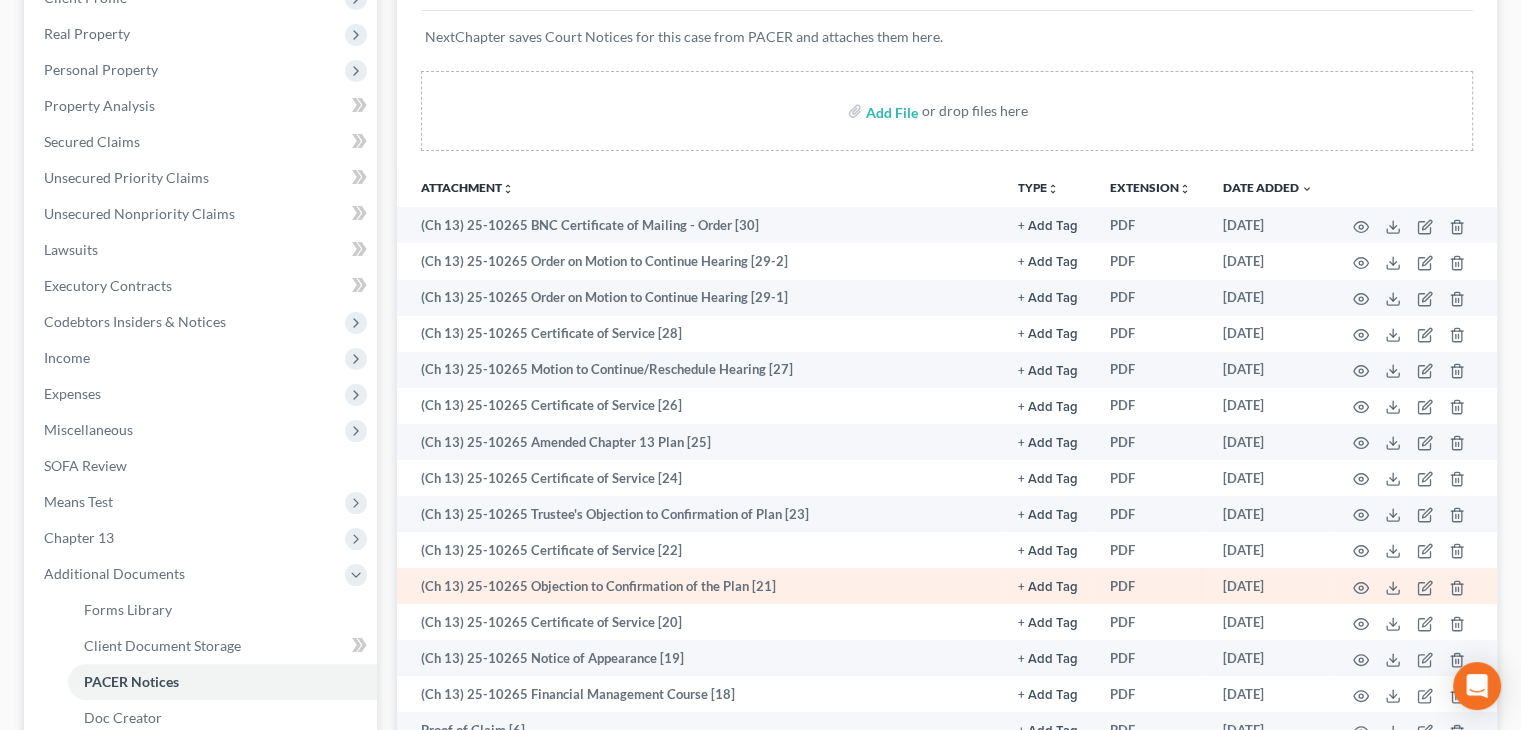scroll, scrollTop: 400, scrollLeft: 0, axis: vertical 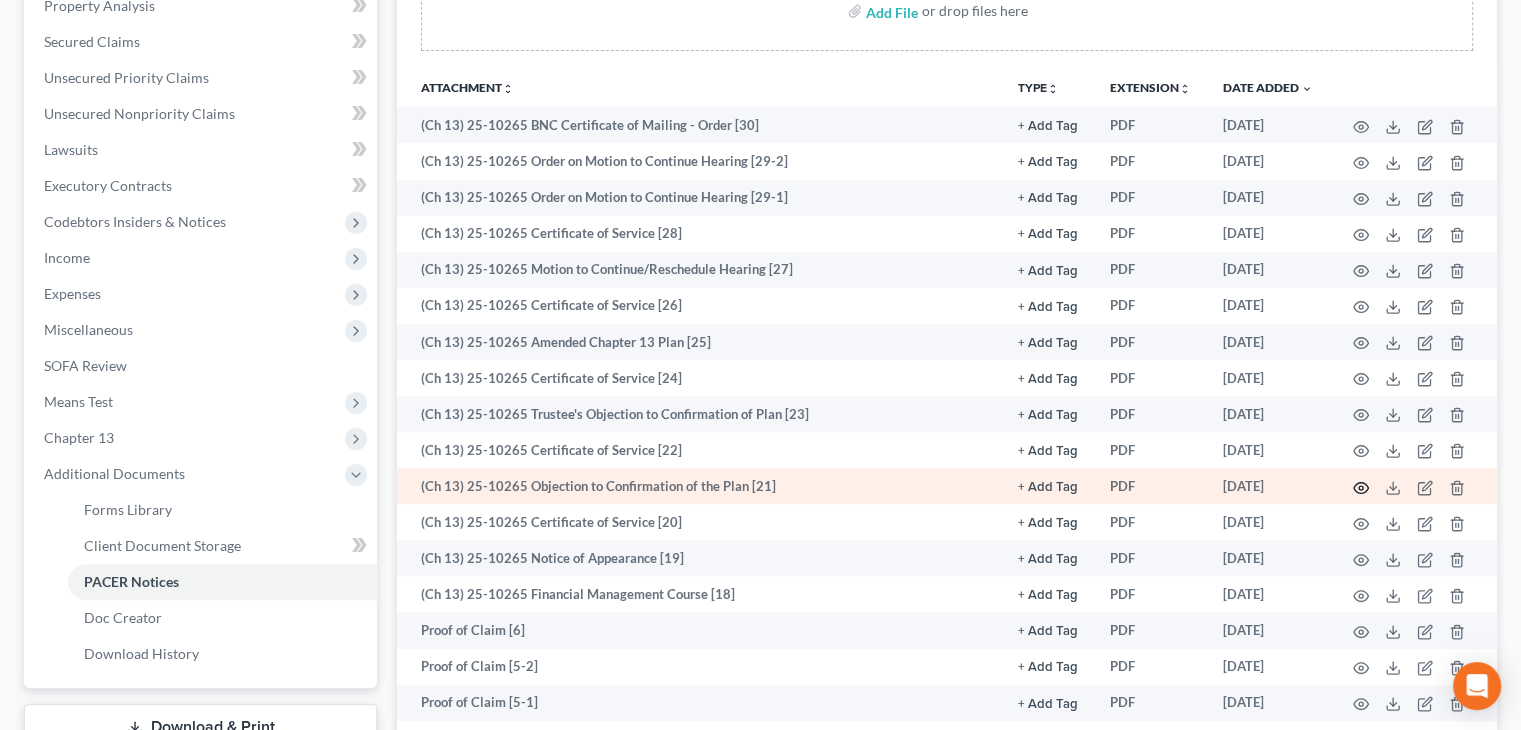 click 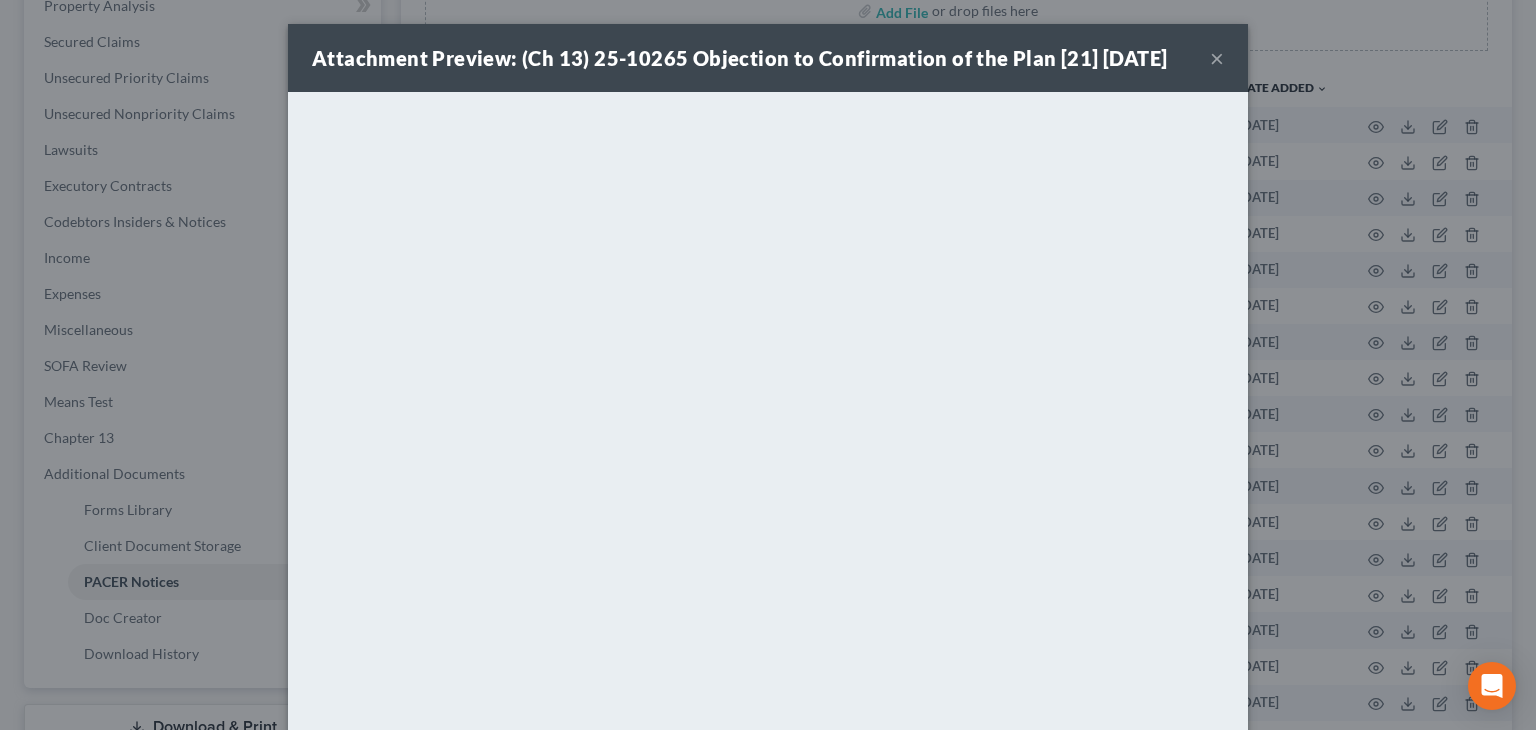 click on "×" at bounding box center [1217, 58] 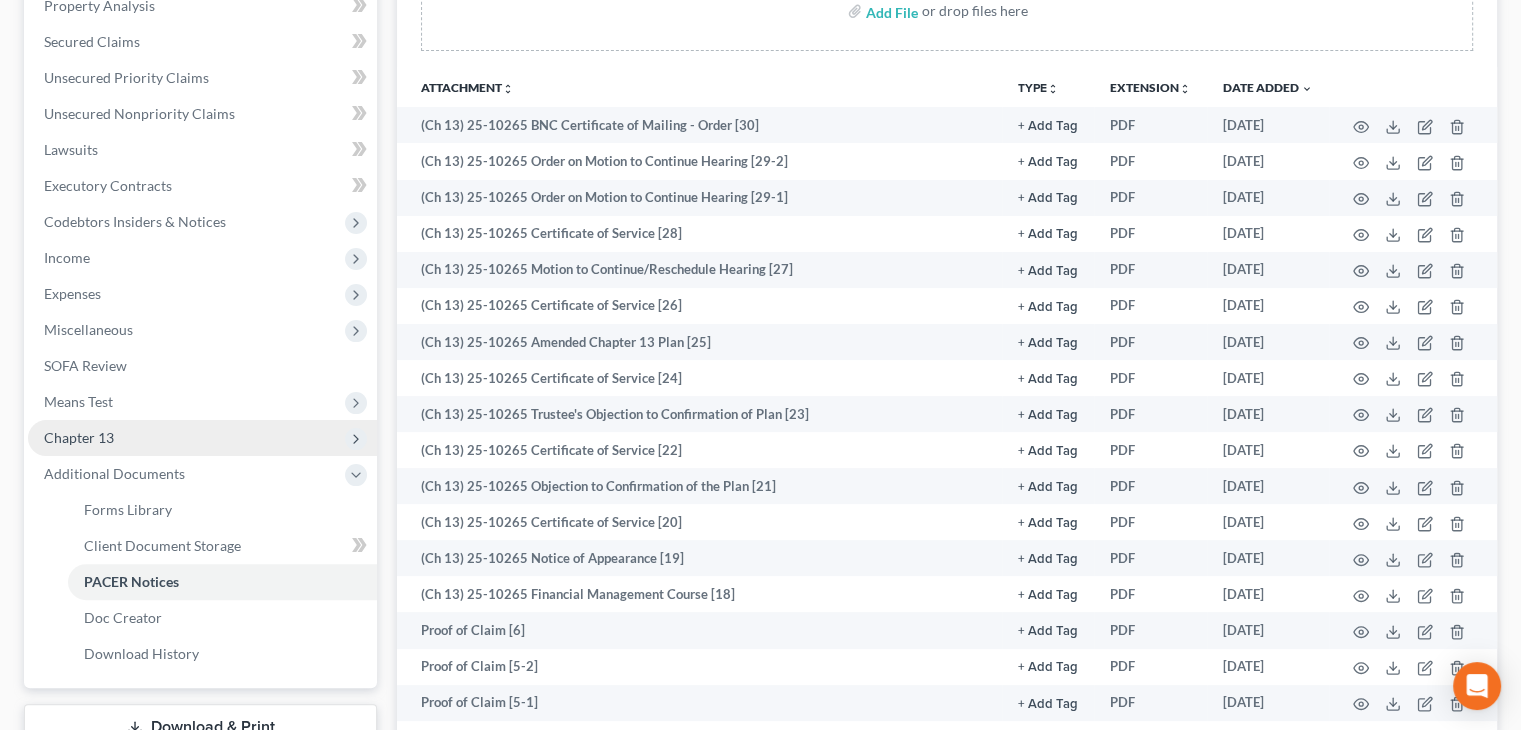 click on "Chapter 13" at bounding box center (202, 438) 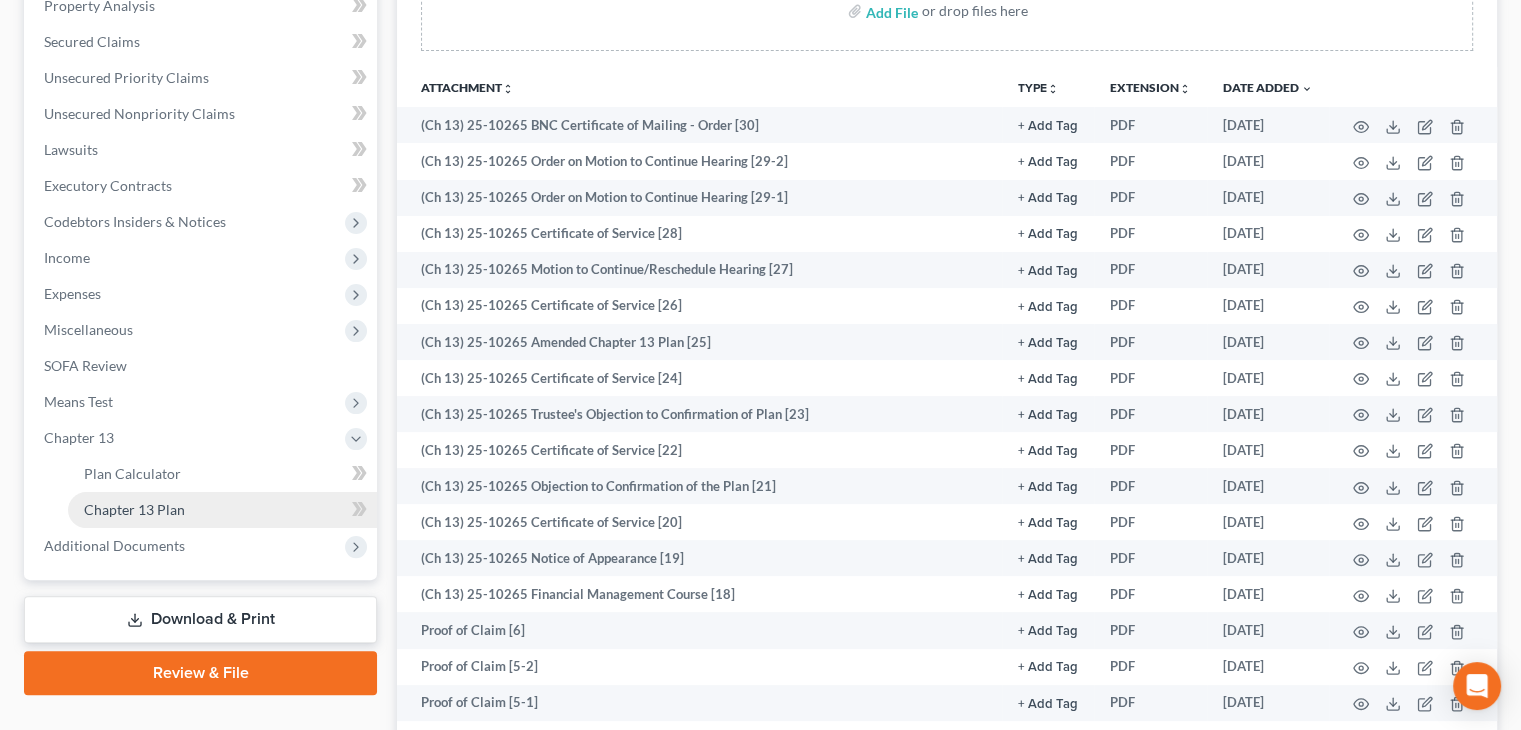 click on "Chapter 13 Plan" at bounding box center [134, 509] 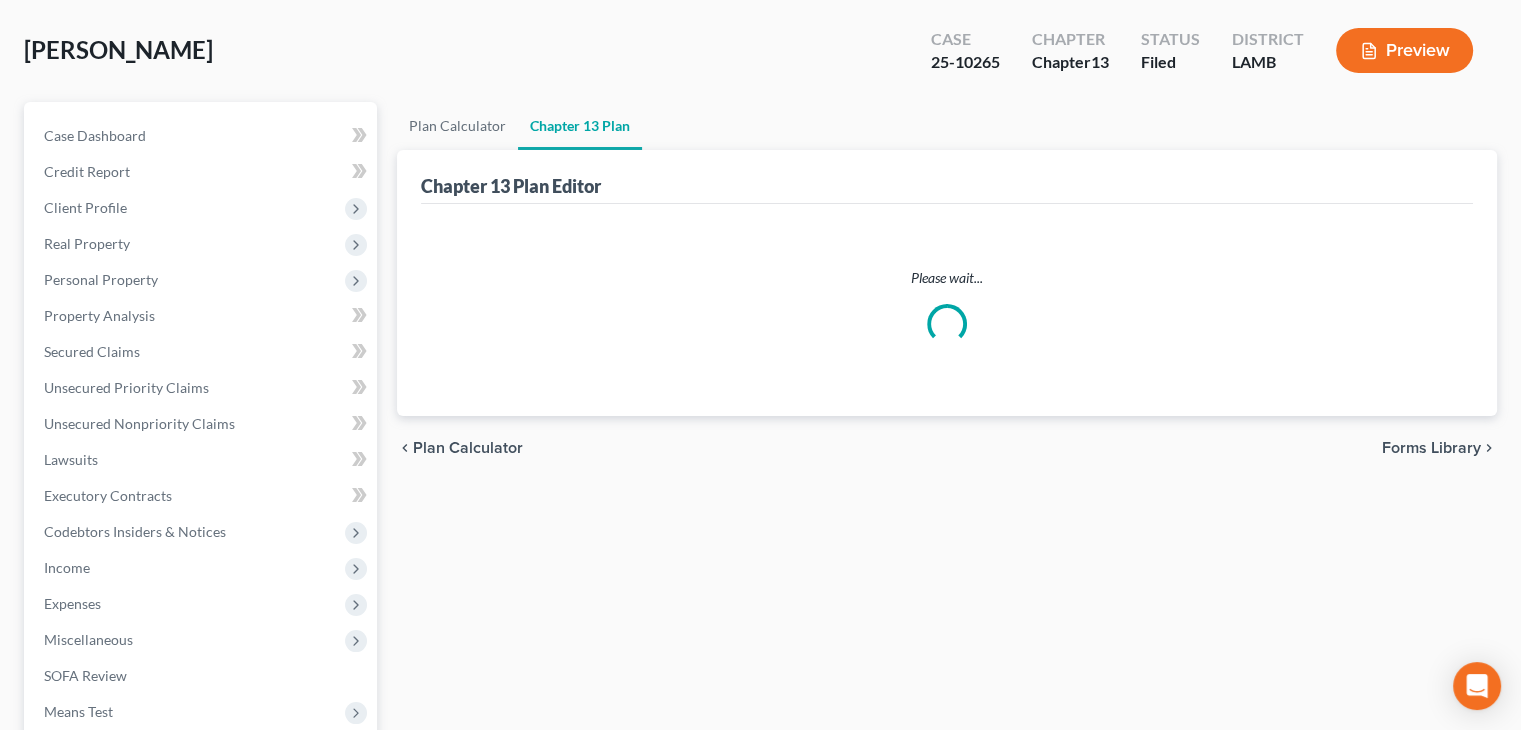 scroll, scrollTop: 0, scrollLeft: 0, axis: both 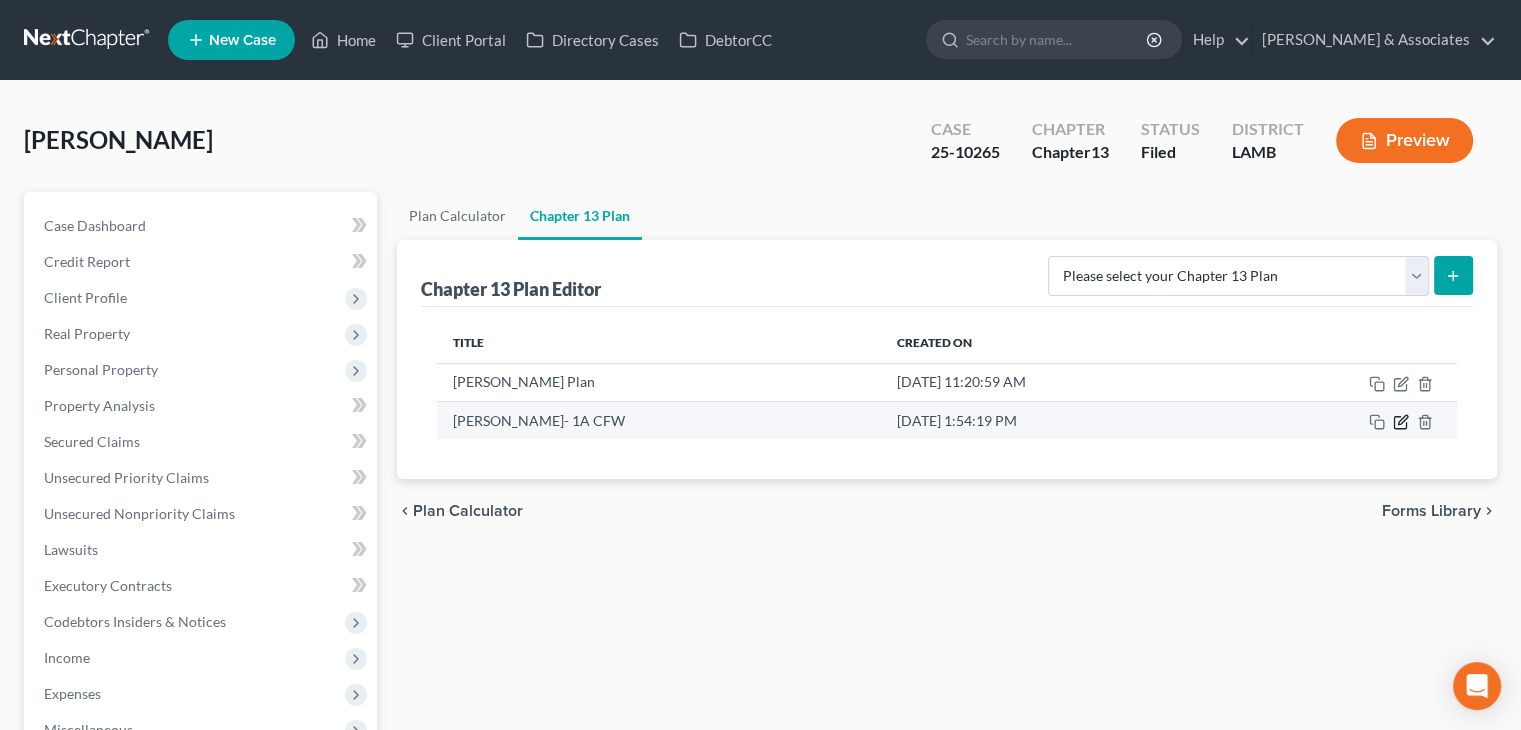 click 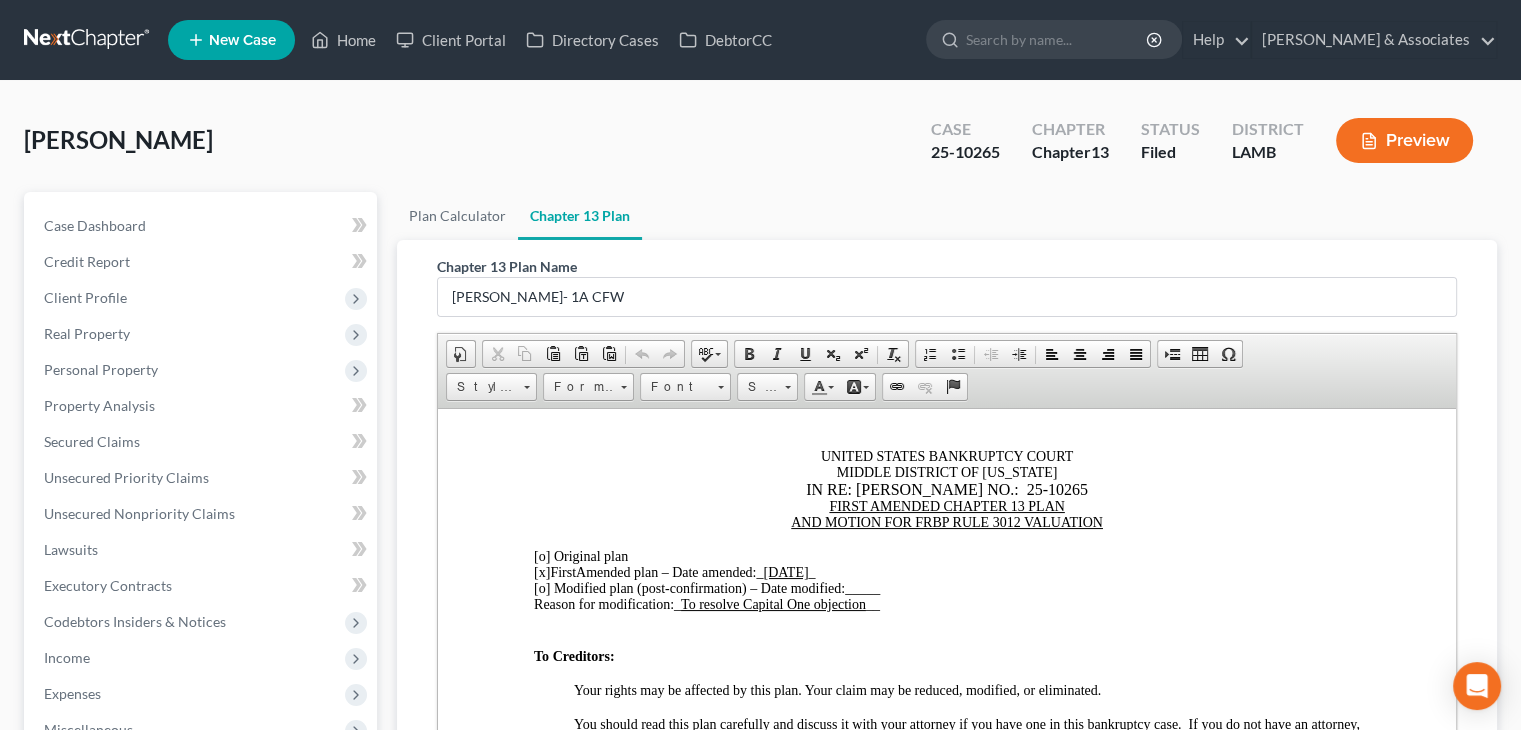 scroll, scrollTop: 200, scrollLeft: 0, axis: vertical 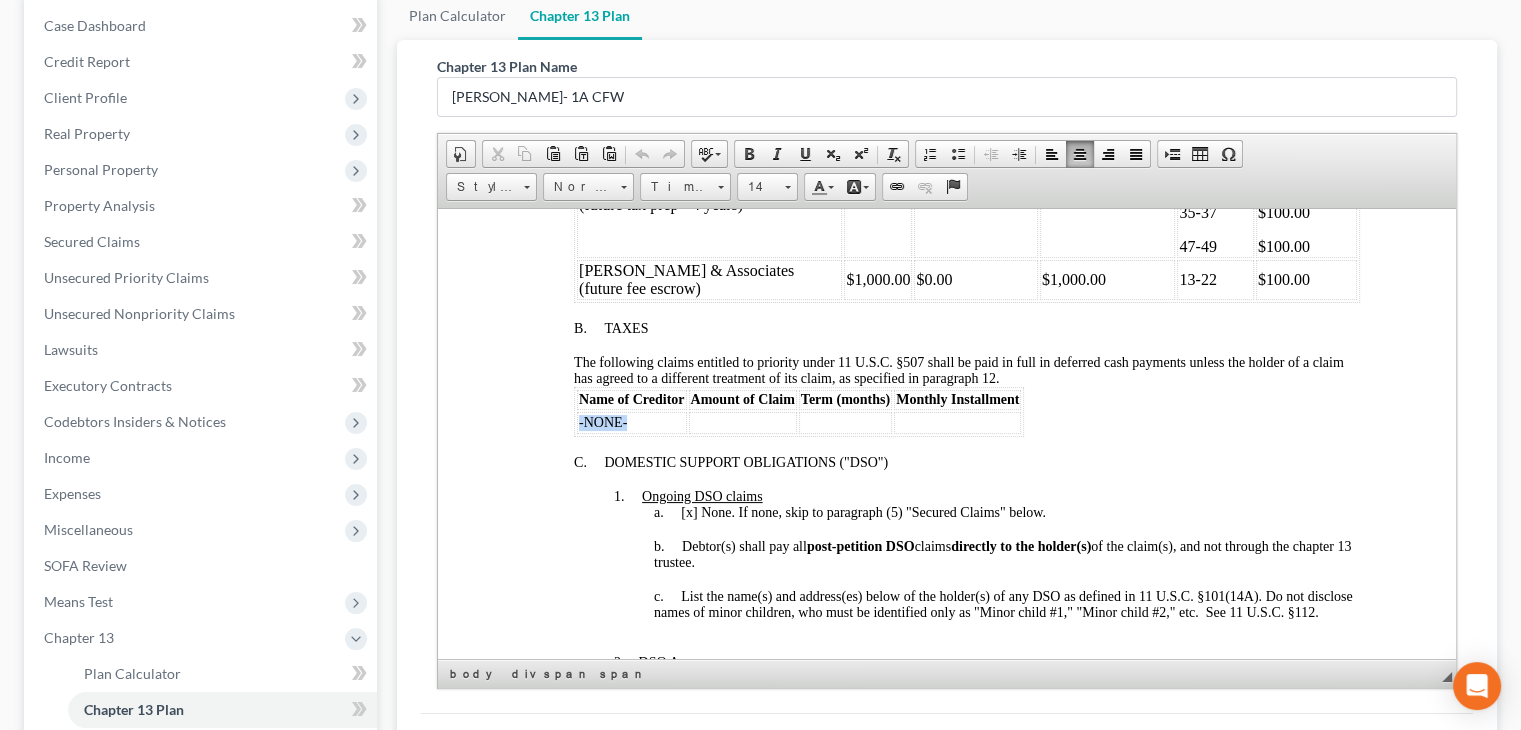 drag, startPoint x: 642, startPoint y: 452, endPoint x: 578, endPoint y: 454, distance: 64.03124 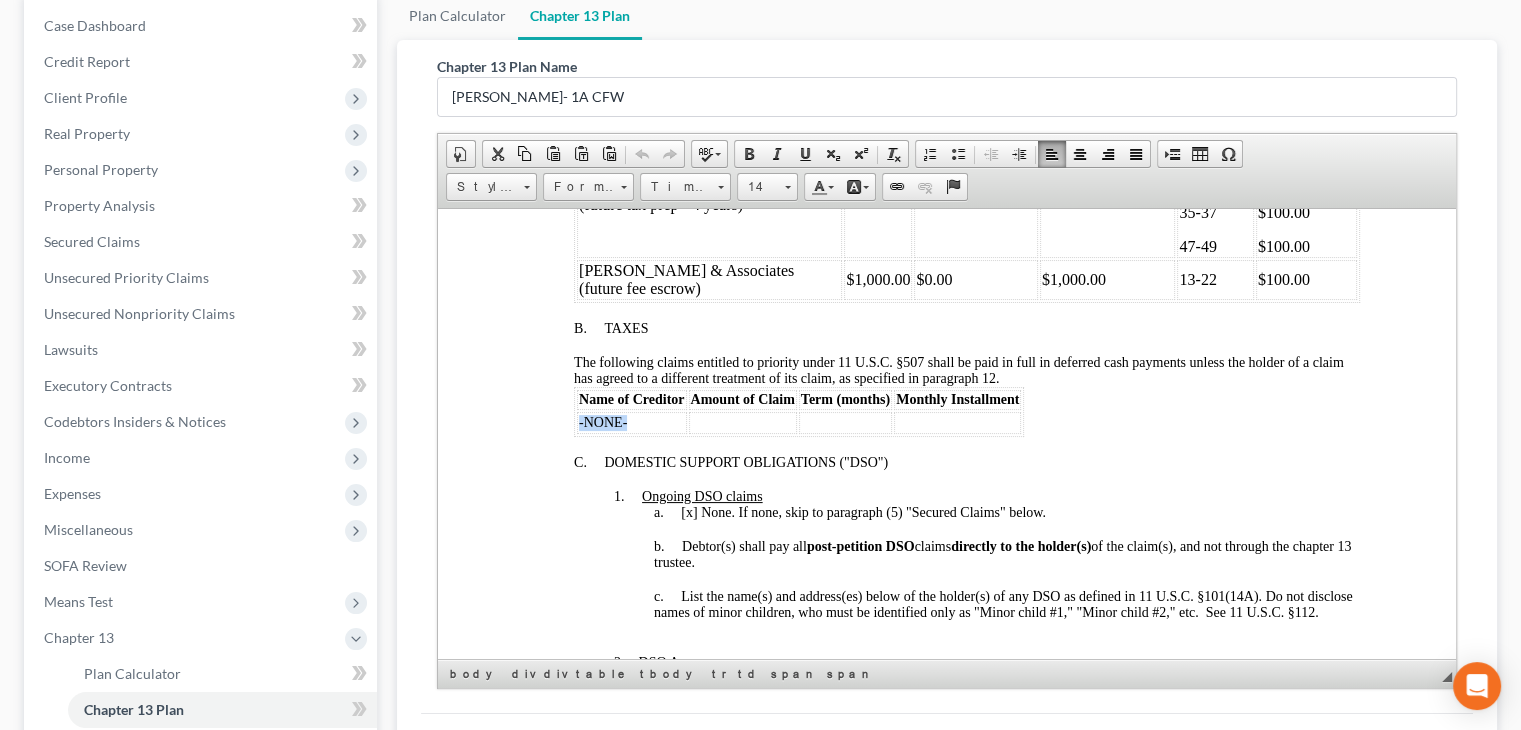 type 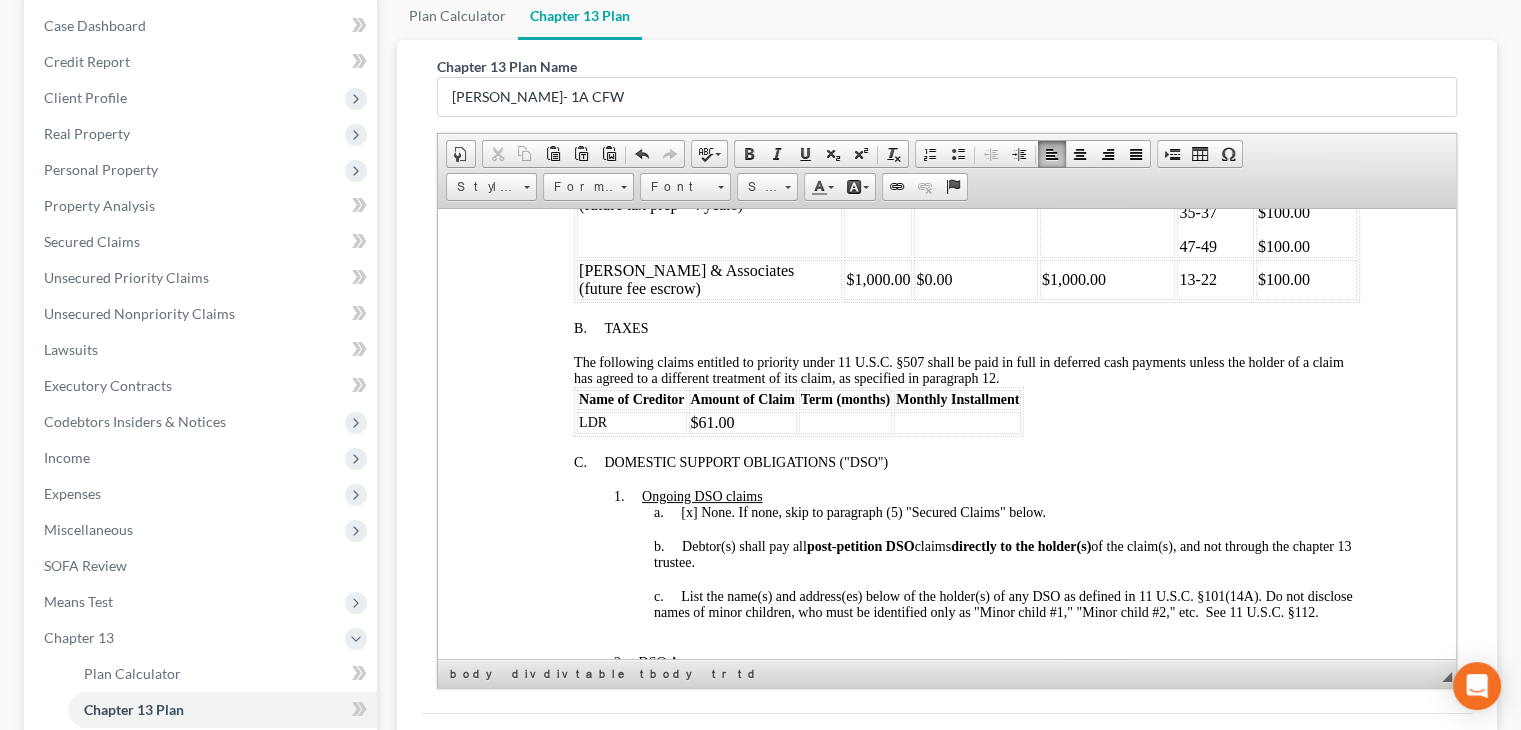 click at bounding box center [845, 422] 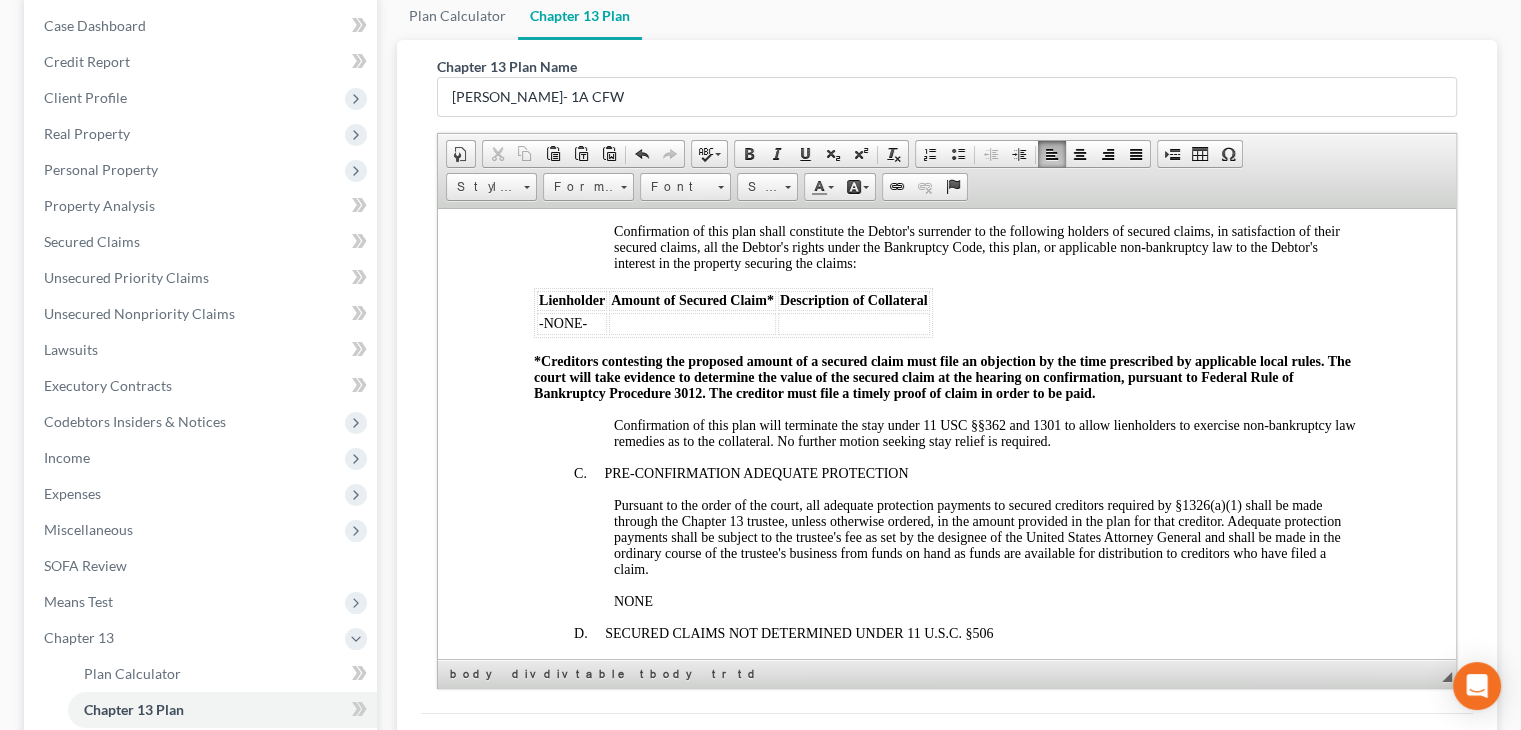 scroll, scrollTop: 2400, scrollLeft: 0, axis: vertical 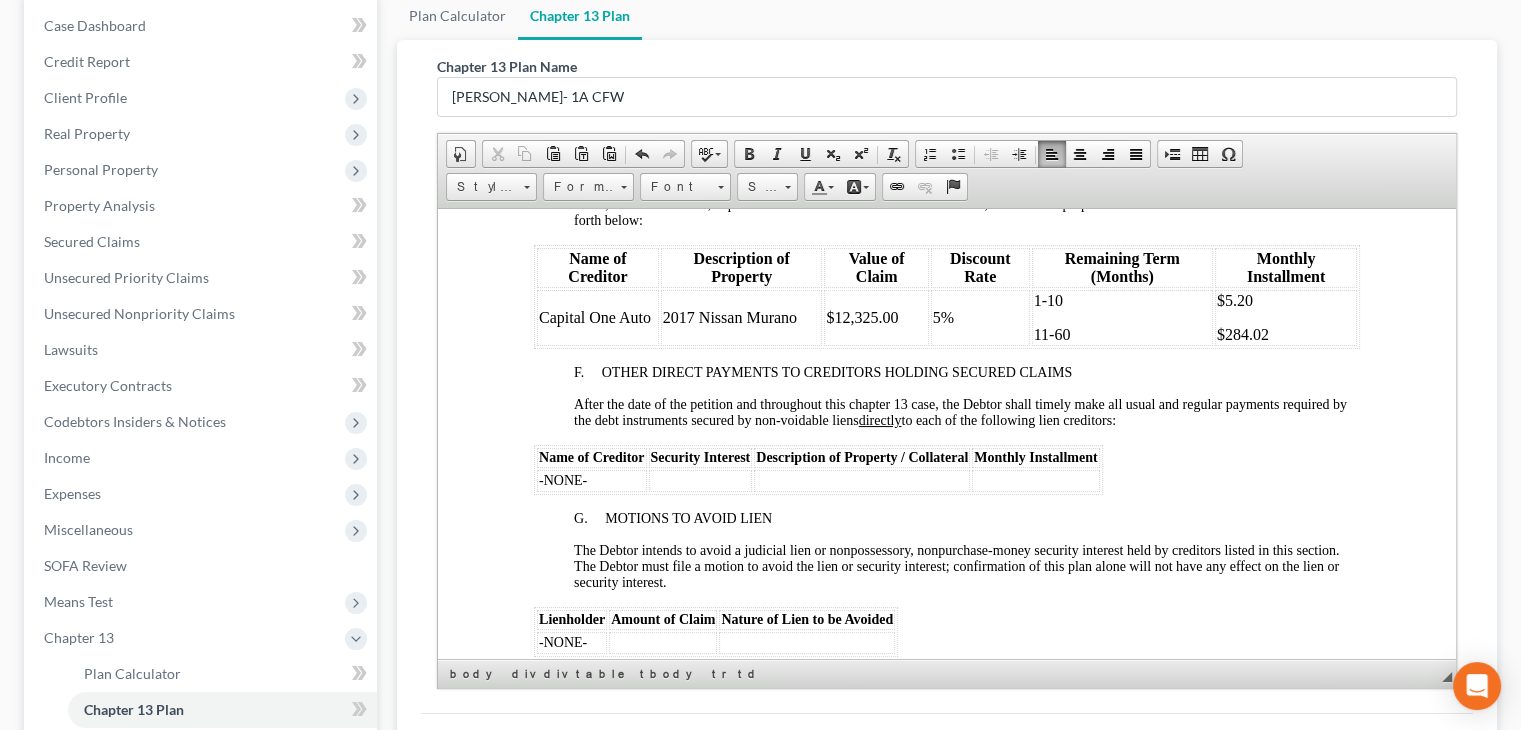 click on "11-60" at bounding box center [1122, 334] 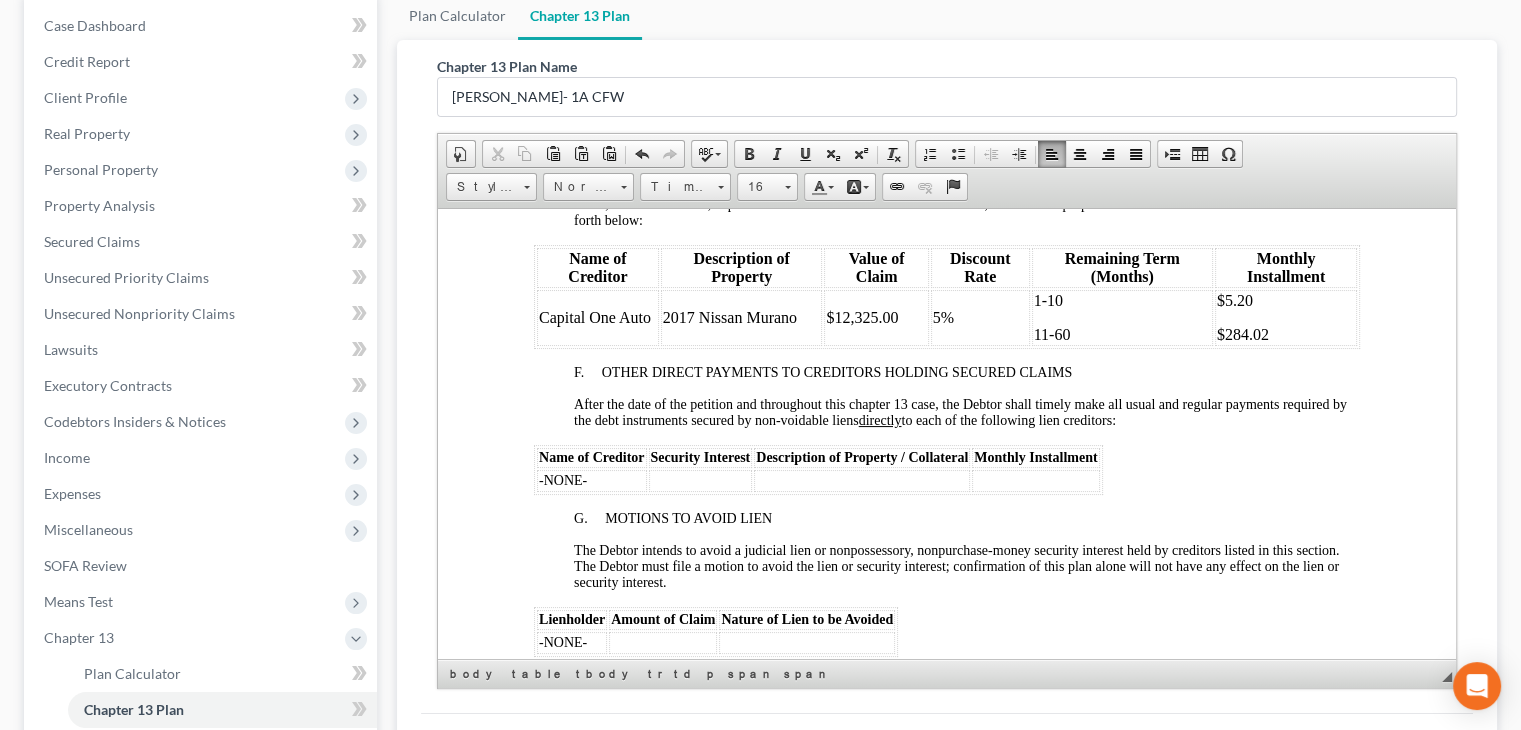 click on "11-60" at bounding box center [1052, 333] 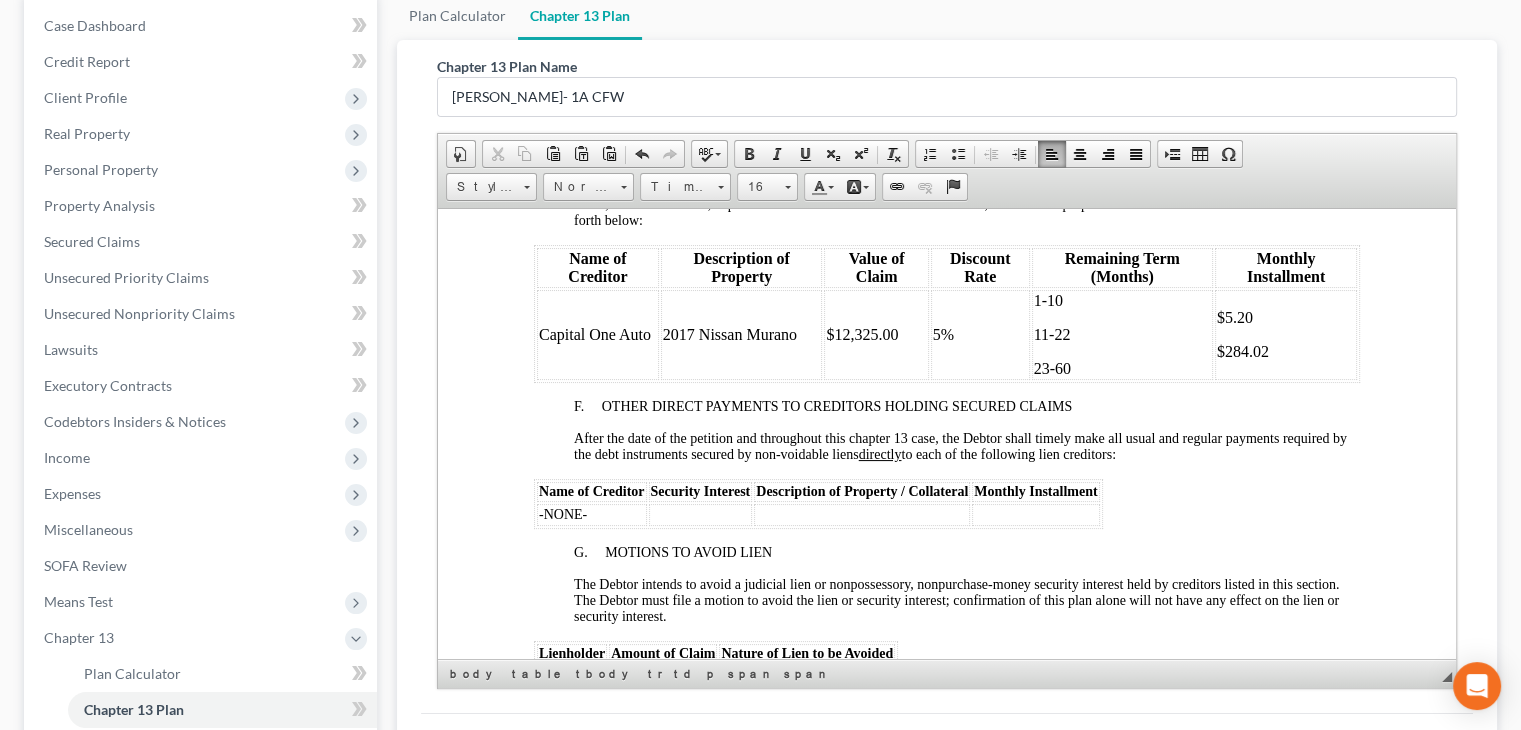 click on "5%" at bounding box center (943, 333) 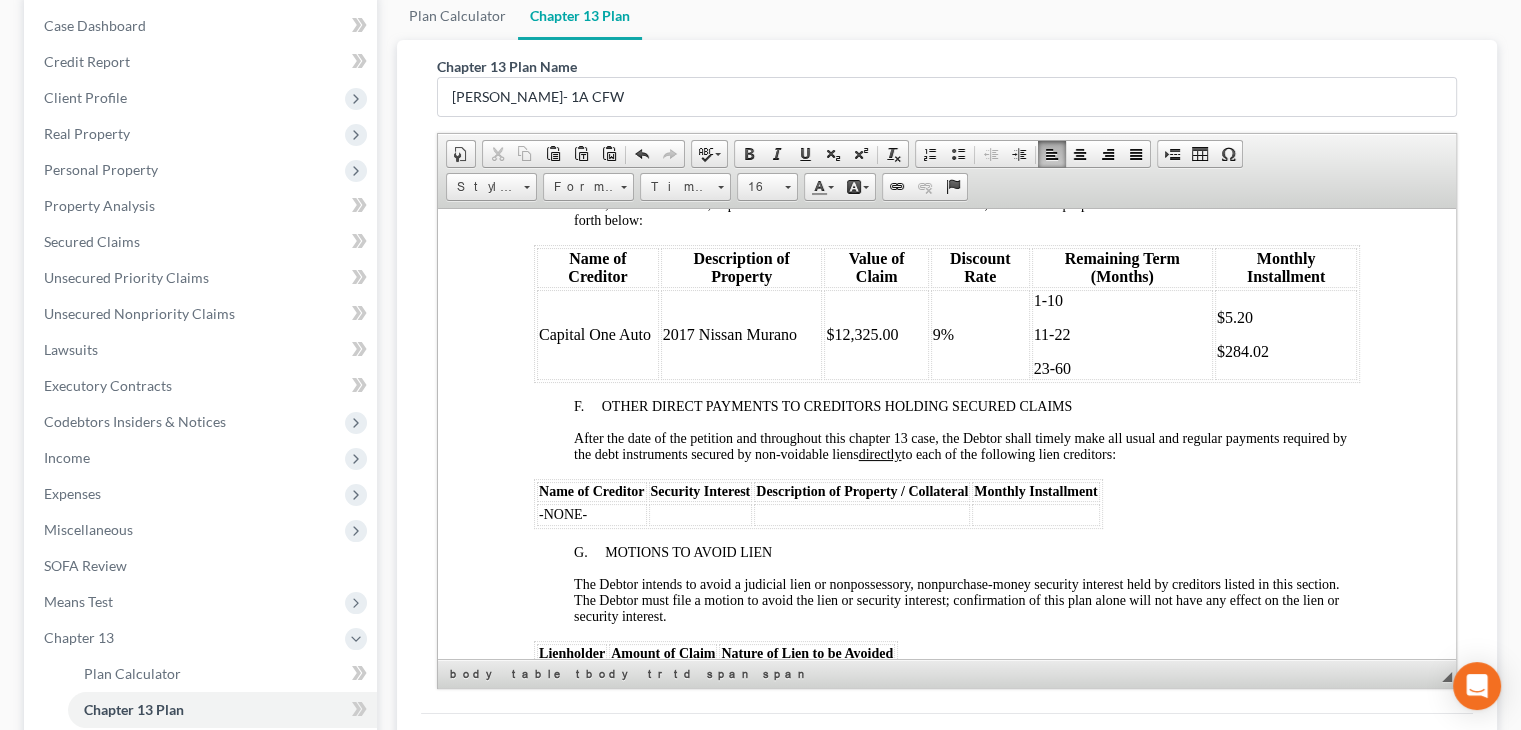 click on "$284.02" at bounding box center [1286, 351] 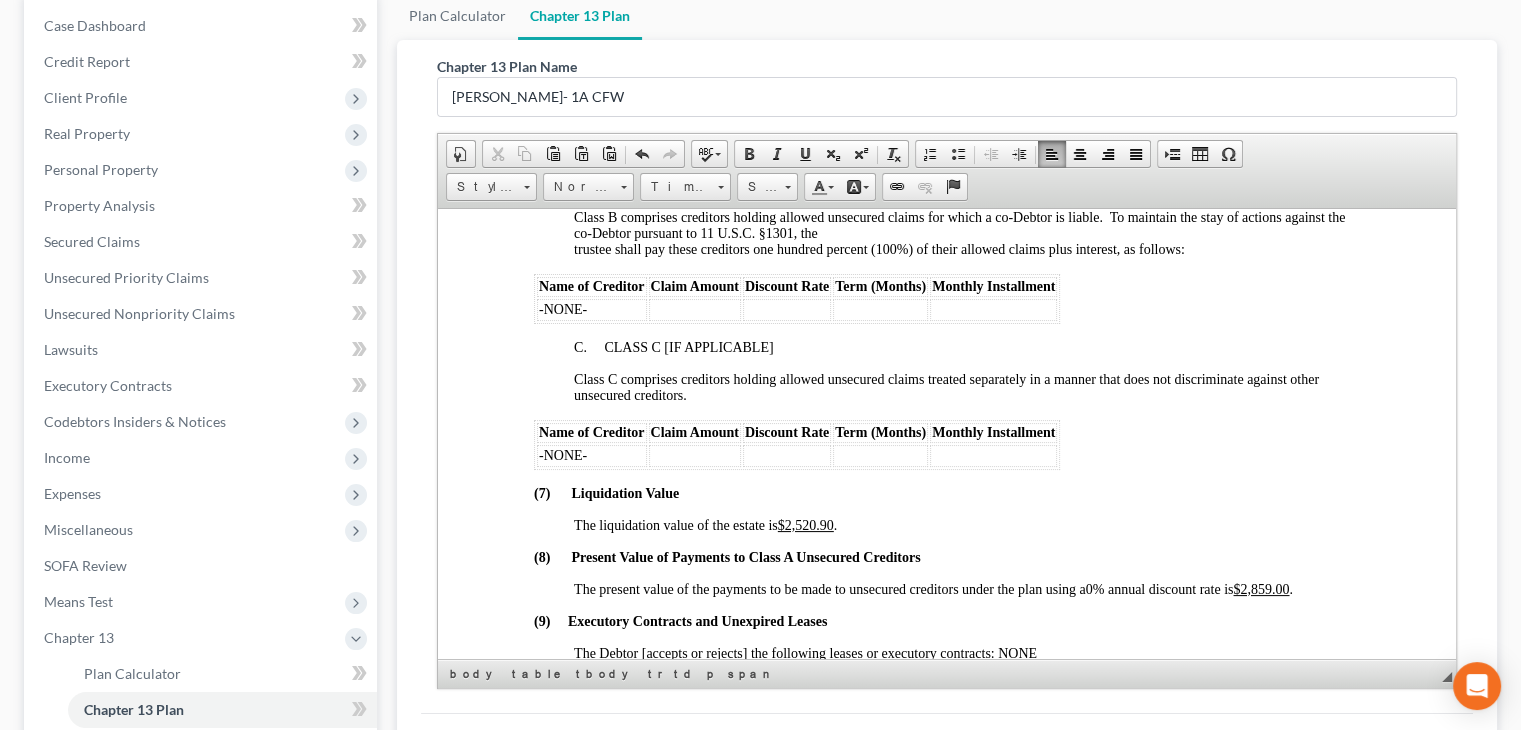 scroll, scrollTop: 4400, scrollLeft: 0, axis: vertical 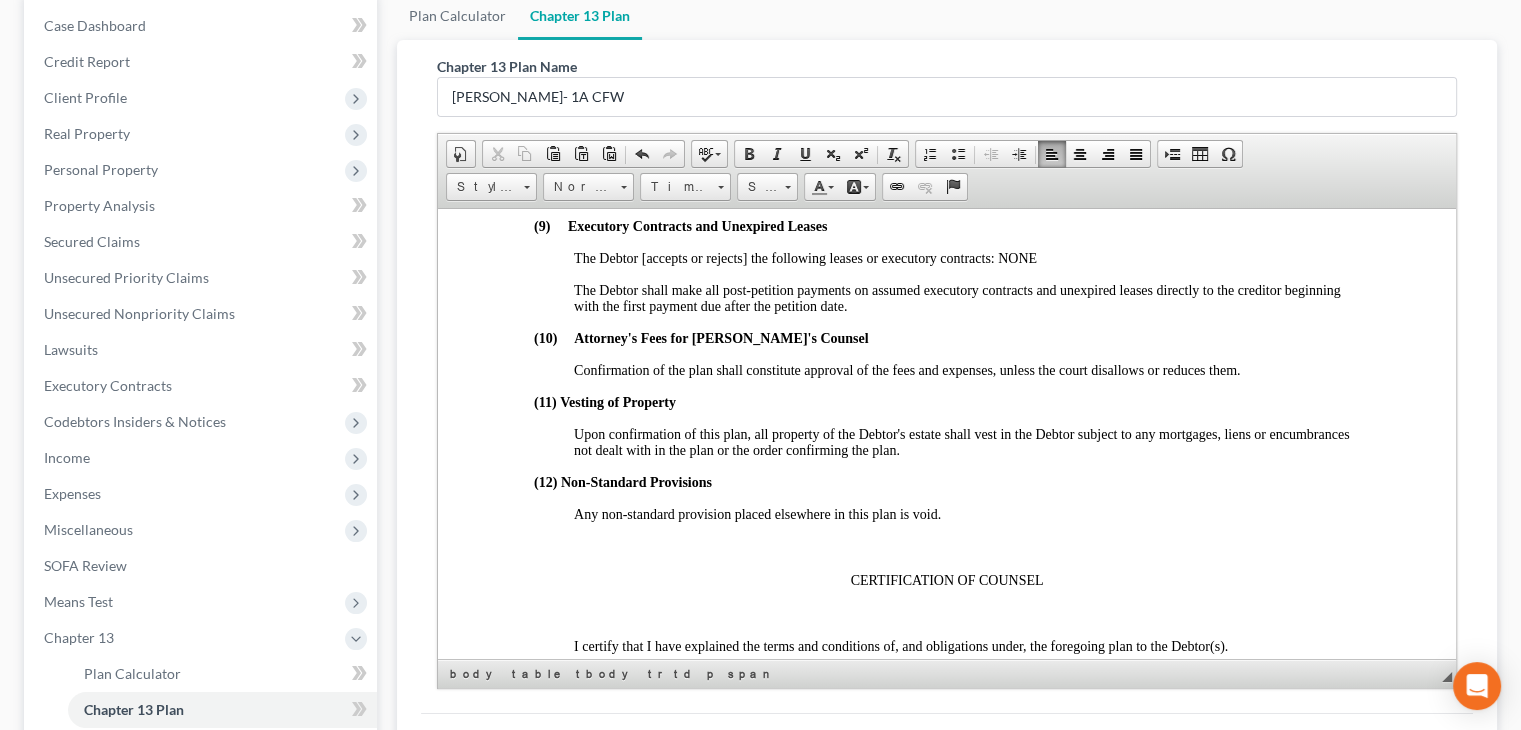 drag, startPoint x: 1254, startPoint y: 302, endPoint x: 1298, endPoint y: 299, distance: 44.102154 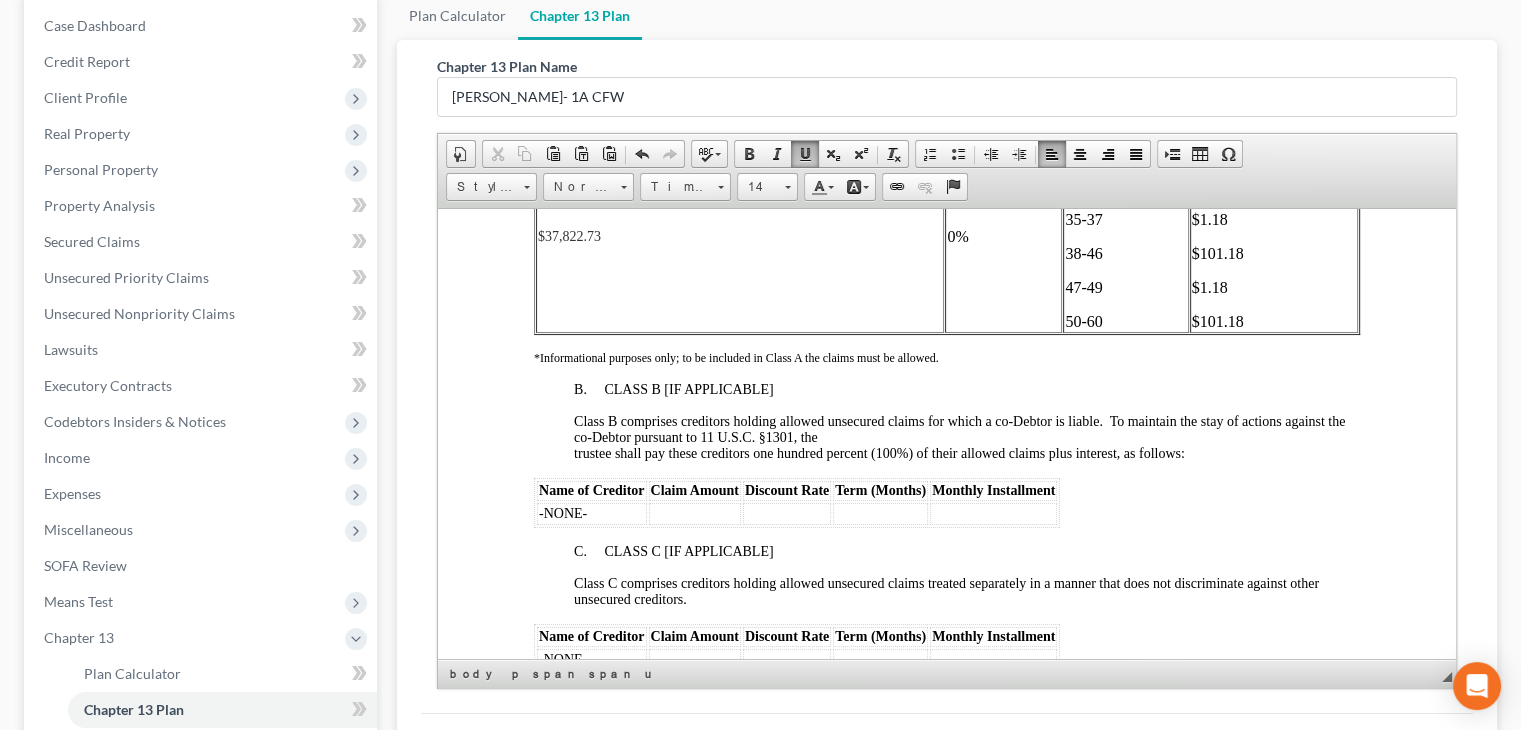 scroll, scrollTop: 3800, scrollLeft: 0, axis: vertical 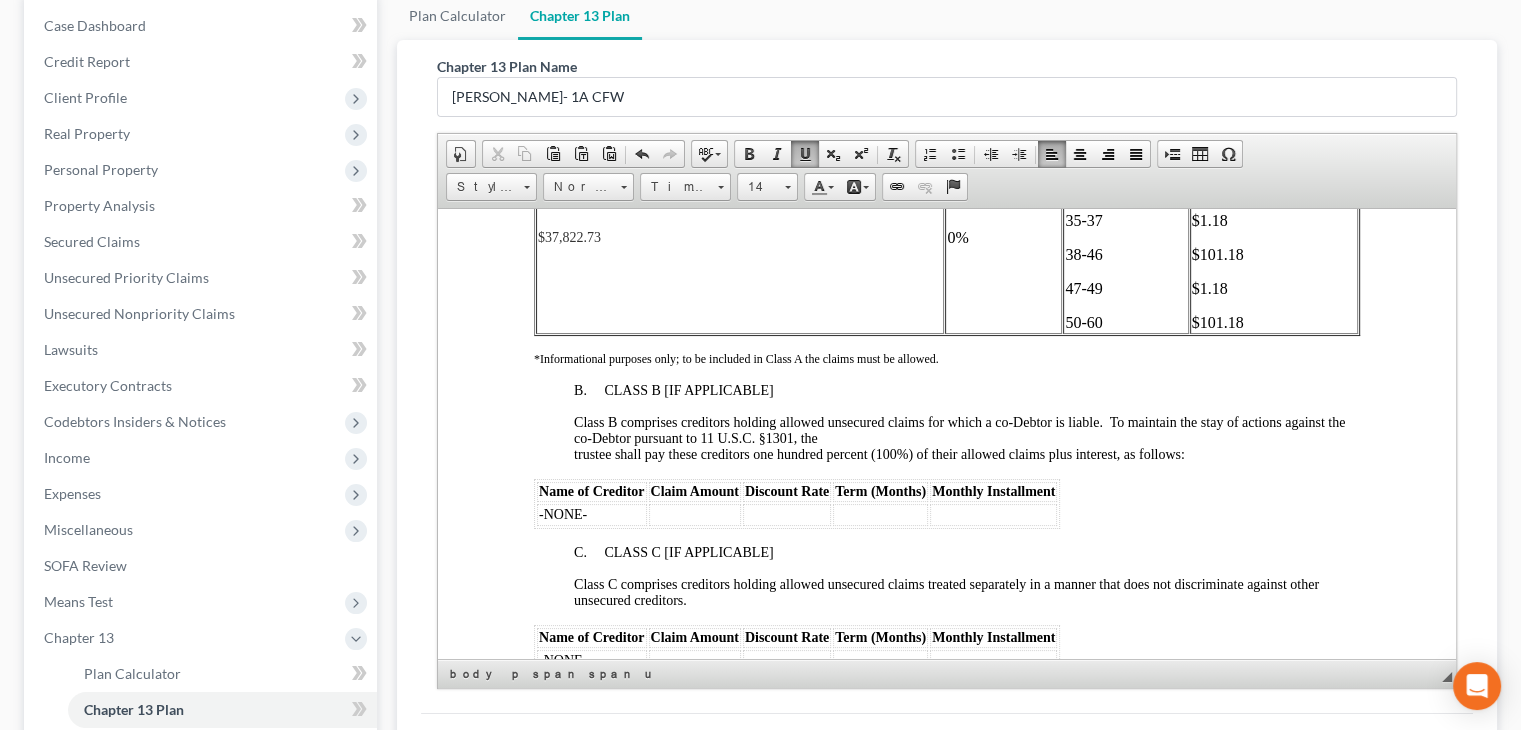 click on "$1.18" at bounding box center [1274, 220] 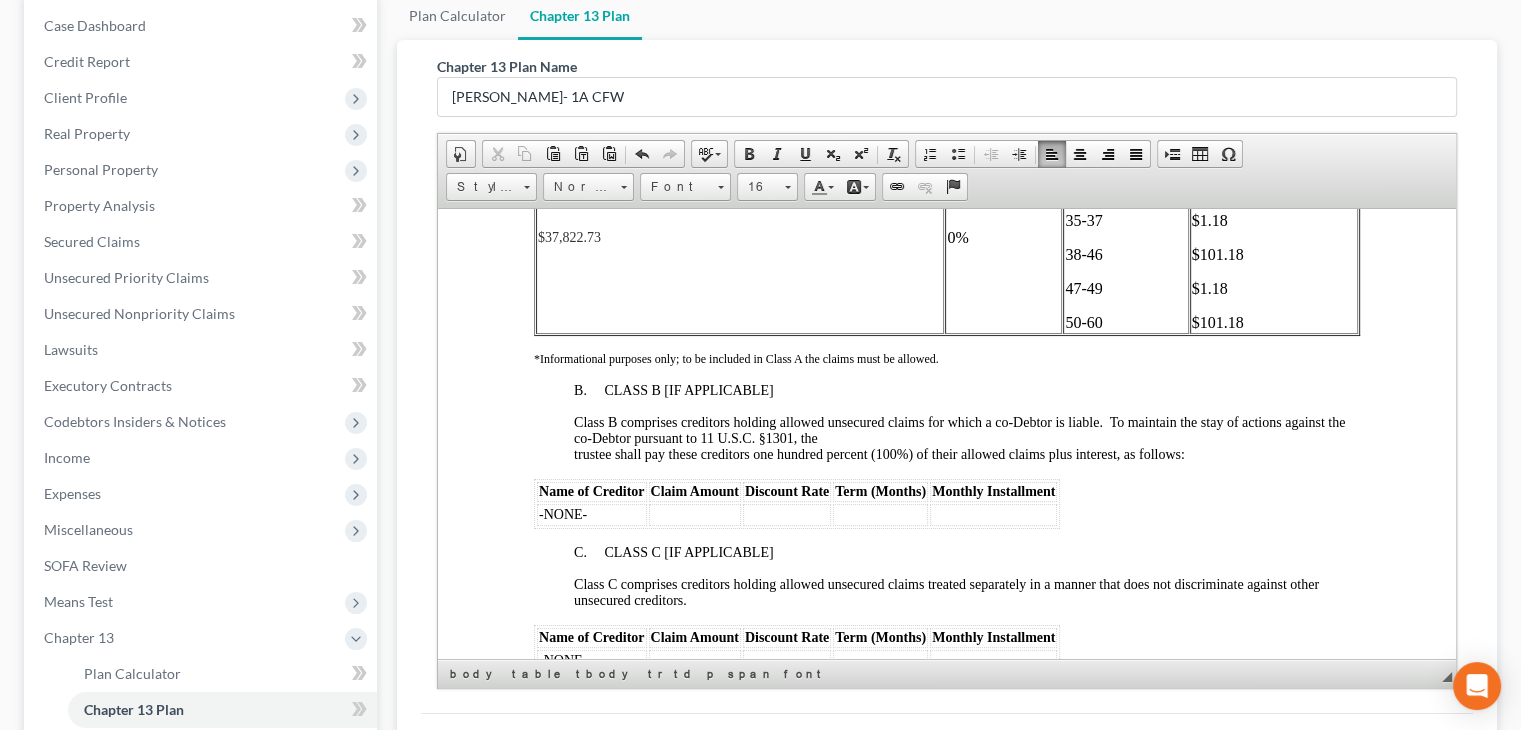 click on "$101.18" at bounding box center (1274, 254) 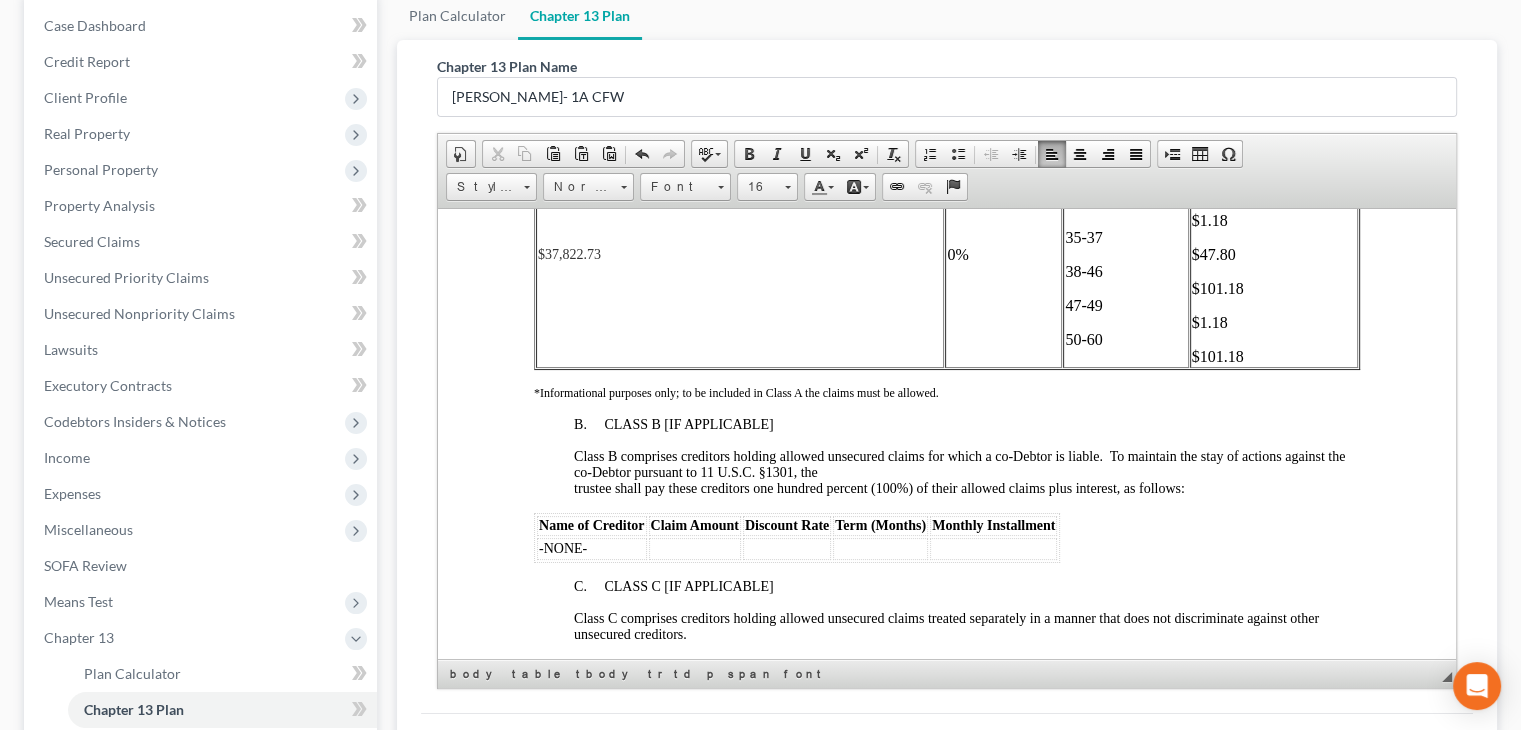 click on "$101.18" at bounding box center (1274, 288) 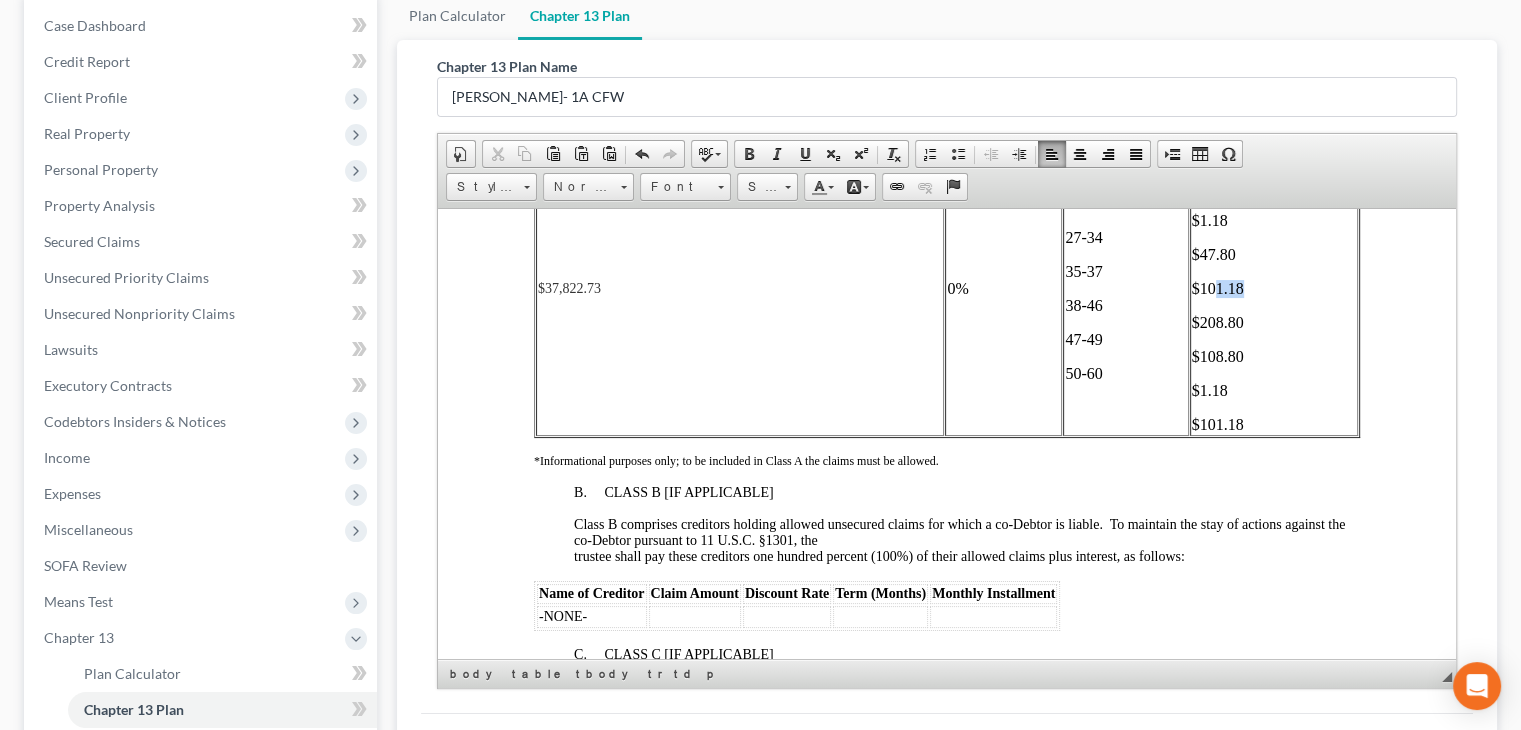 drag, startPoint x: 1246, startPoint y: 386, endPoint x: 1206, endPoint y: 388, distance: 40.04997 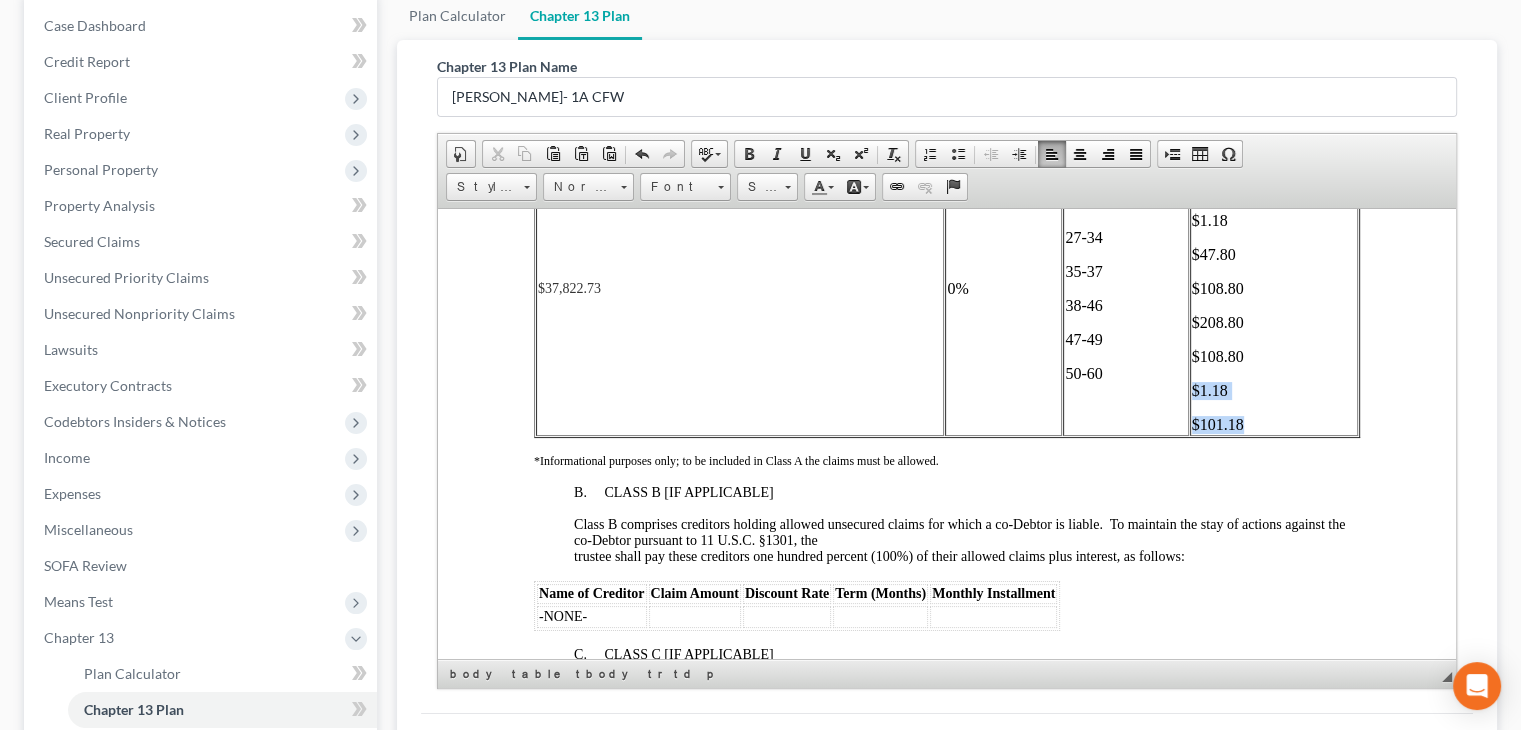drag, startPoint x: 1266, startPoint y: 525, endPoint x: 1180, endPoint y: 494, distance: 91.416626 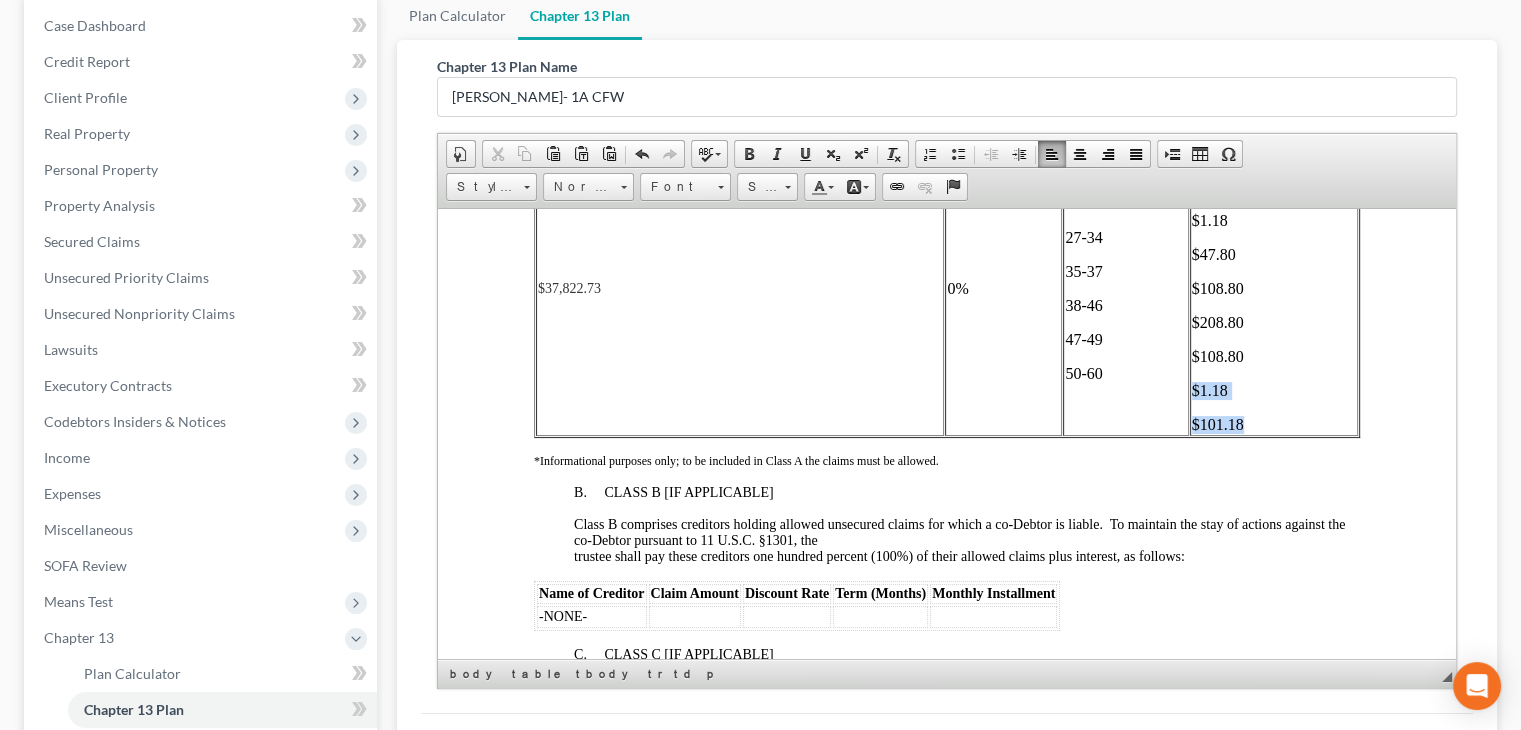 click on "$1.18 $101.18 $1.18 $47.80 $108.80 $208.80 $108.80 $1.18 $101.18" at bounding box center (1274, 288) 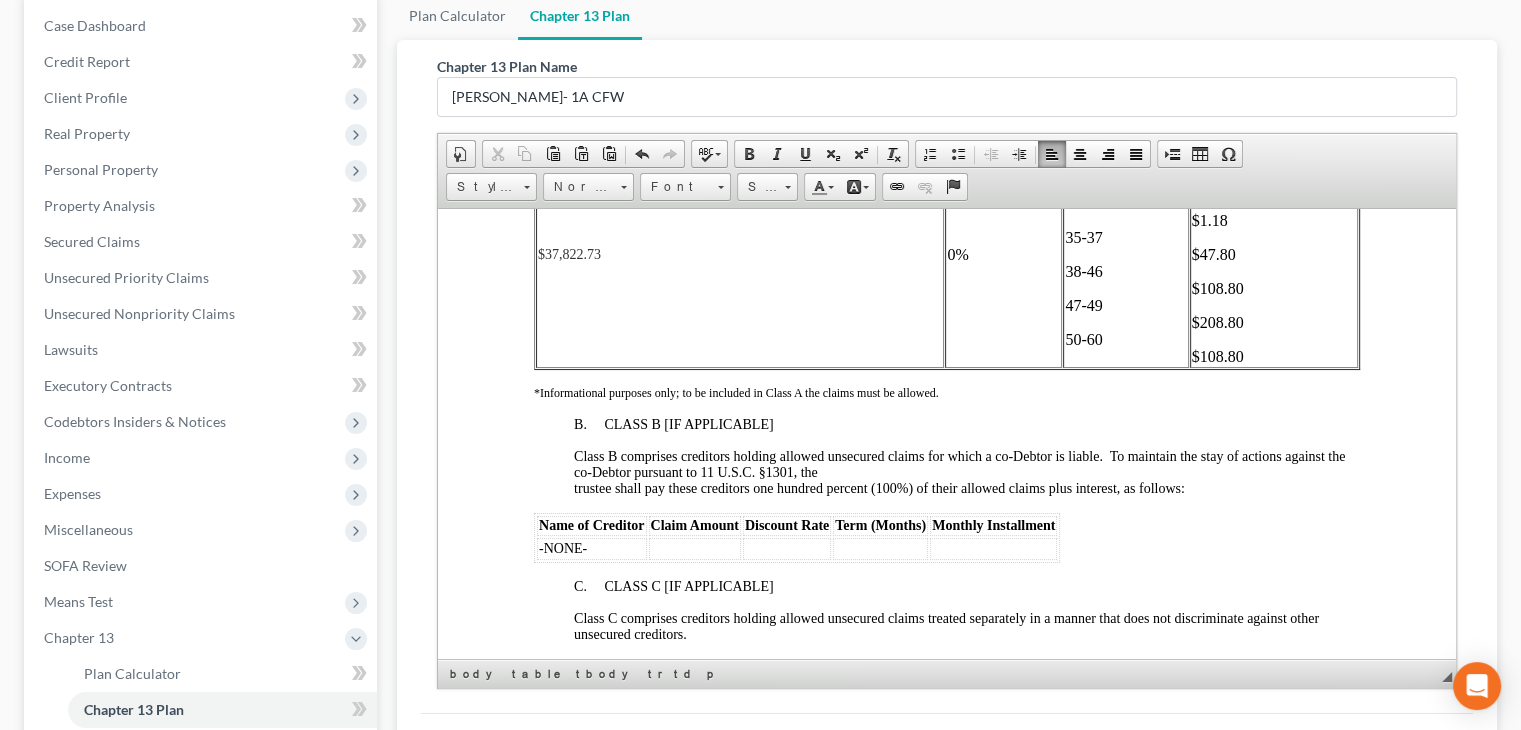 drag, startPoint x: 1102, startPoint y: 272, endPoint x: 1087, endPoint y: 266, distance: 16.155495 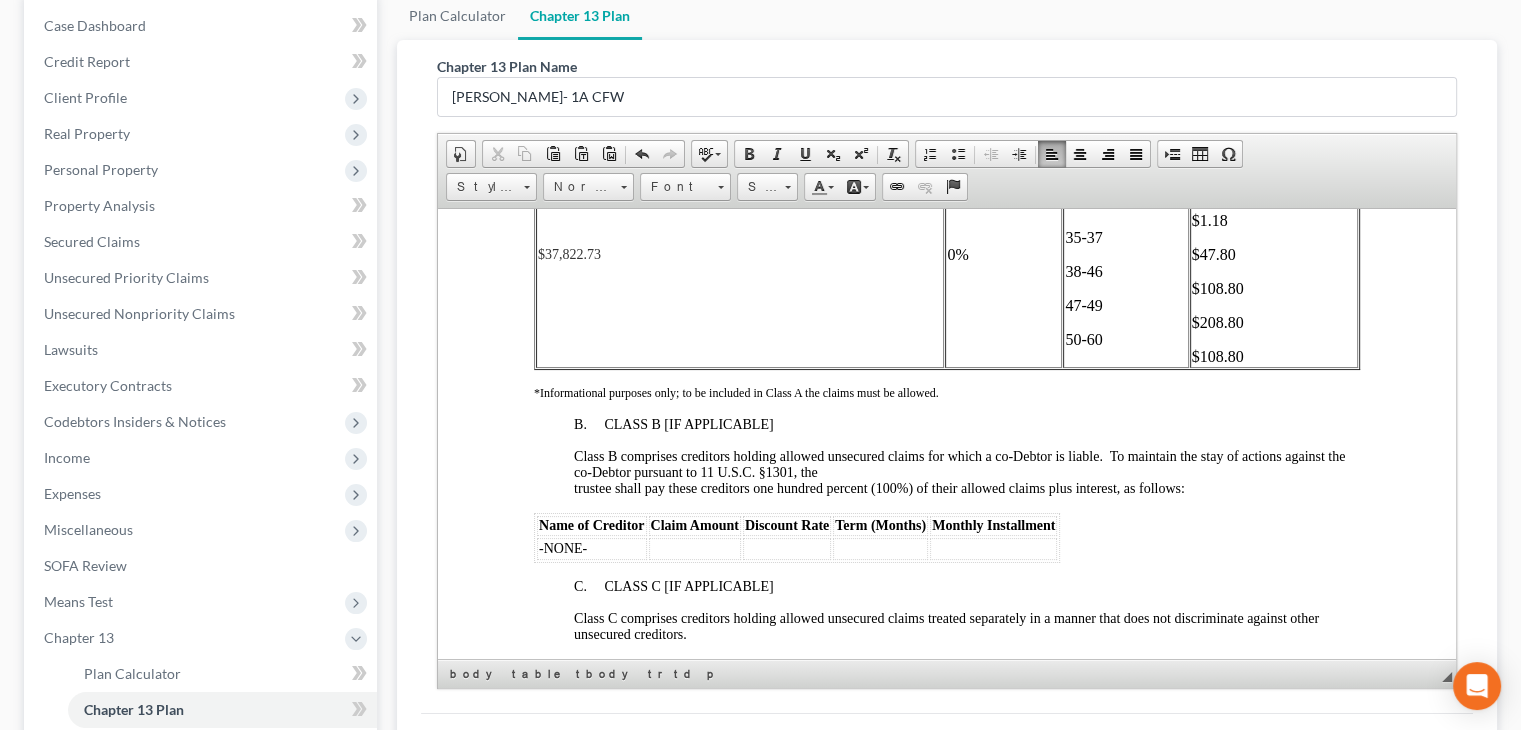 click on "11-26" at bounding box center (1125, 169) 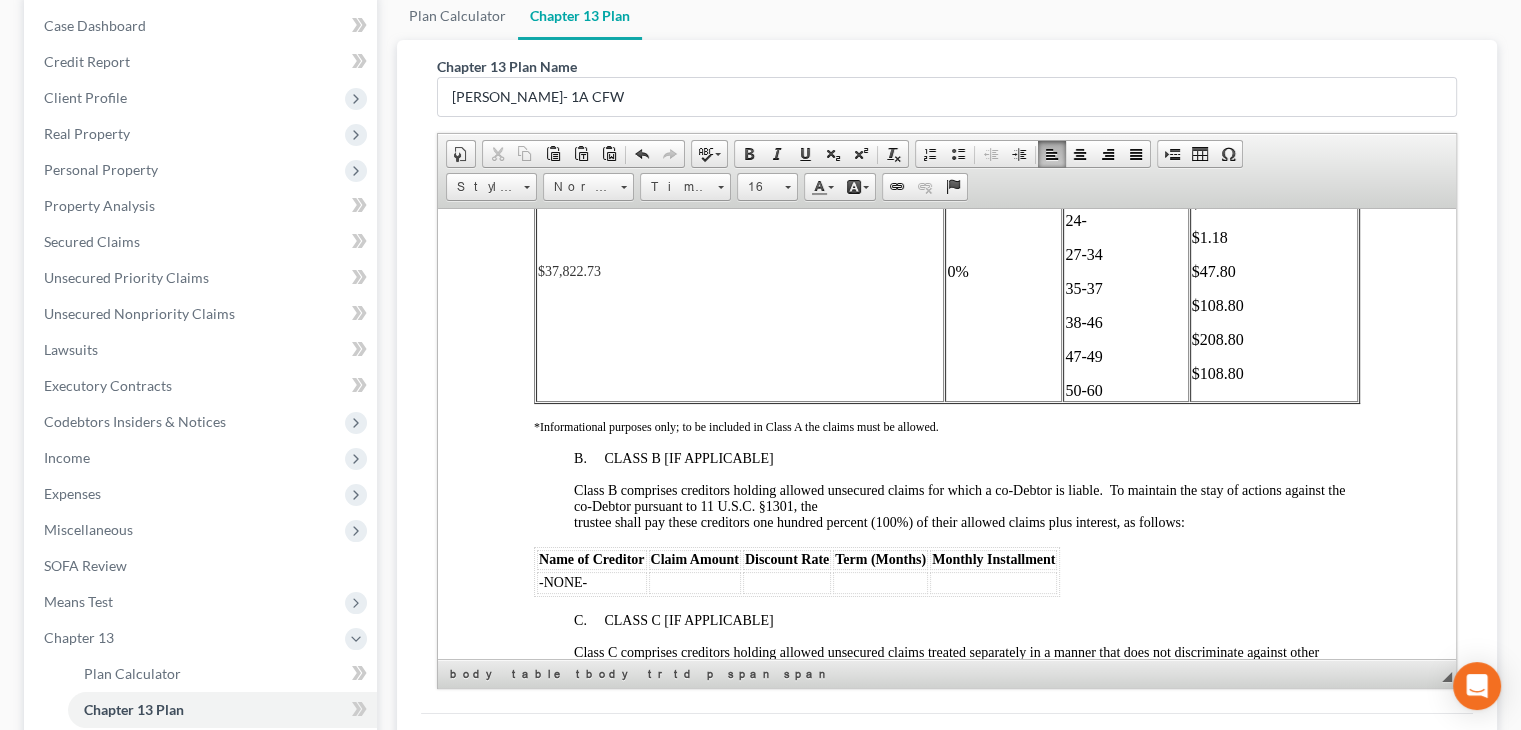 click on "​24-" at bounding box center [1125, 220] 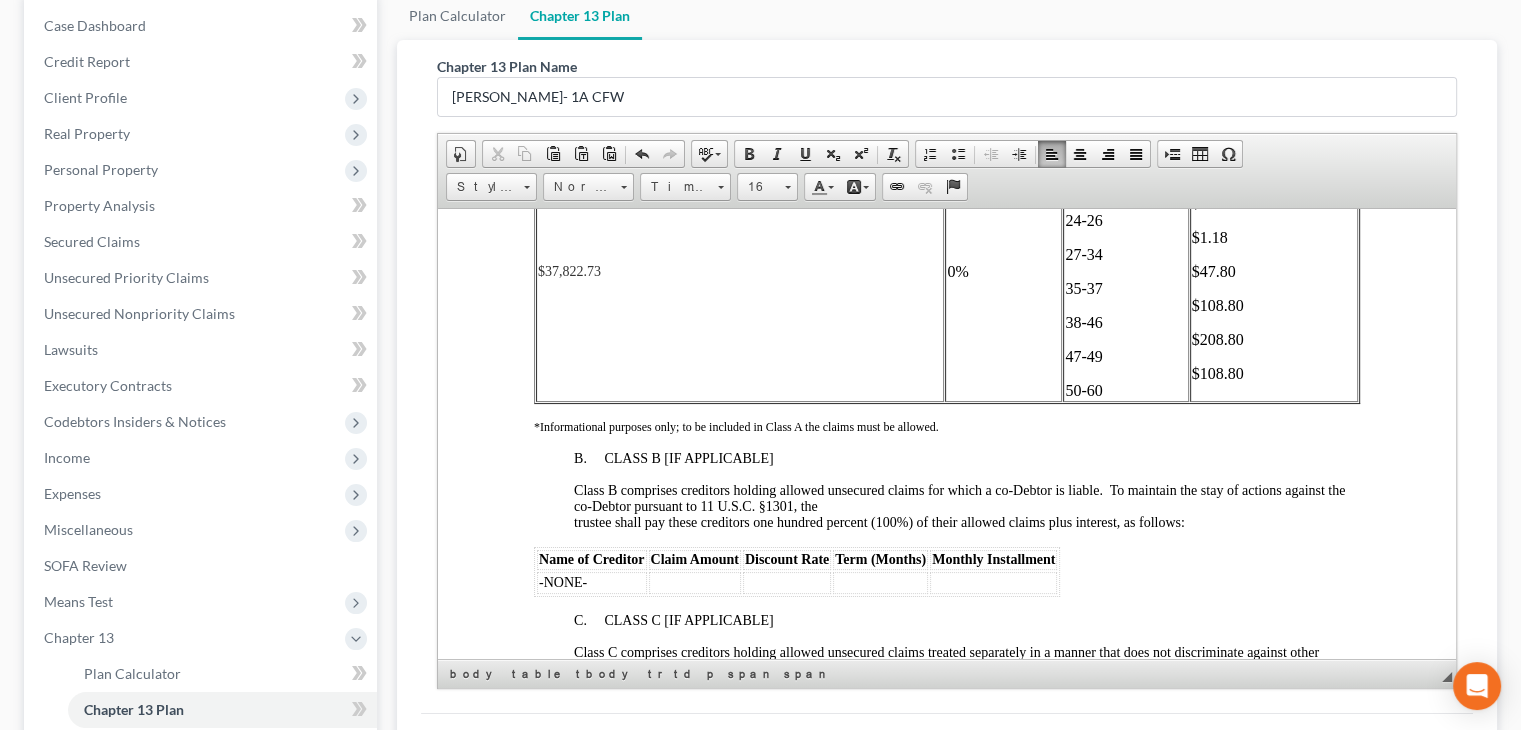 click on "$108.80" at bounding box center [1274, 373] 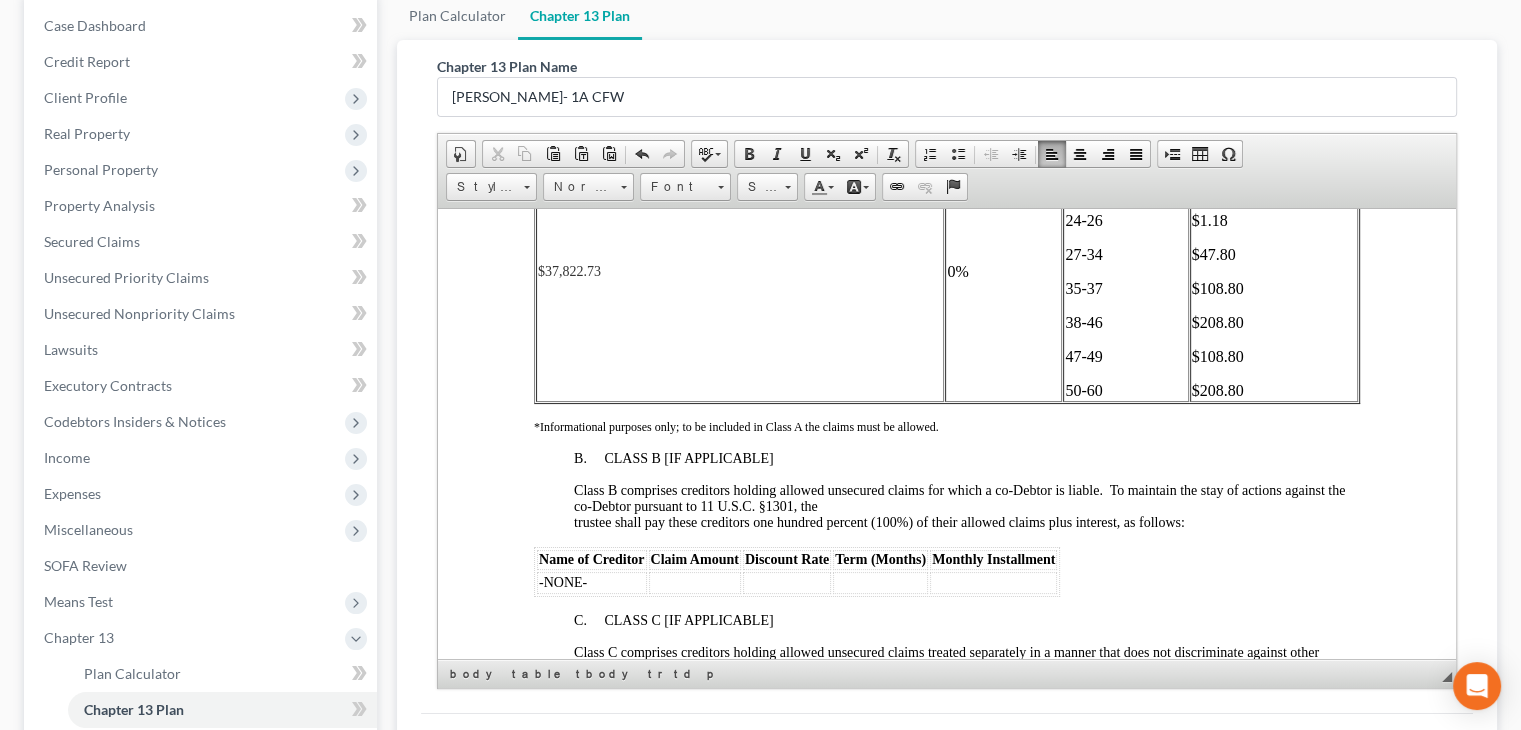drag, startPoint x: 1243, startPoint y: 290, endPoint x: 1182, endPoint y: 250, distance: 72.94518 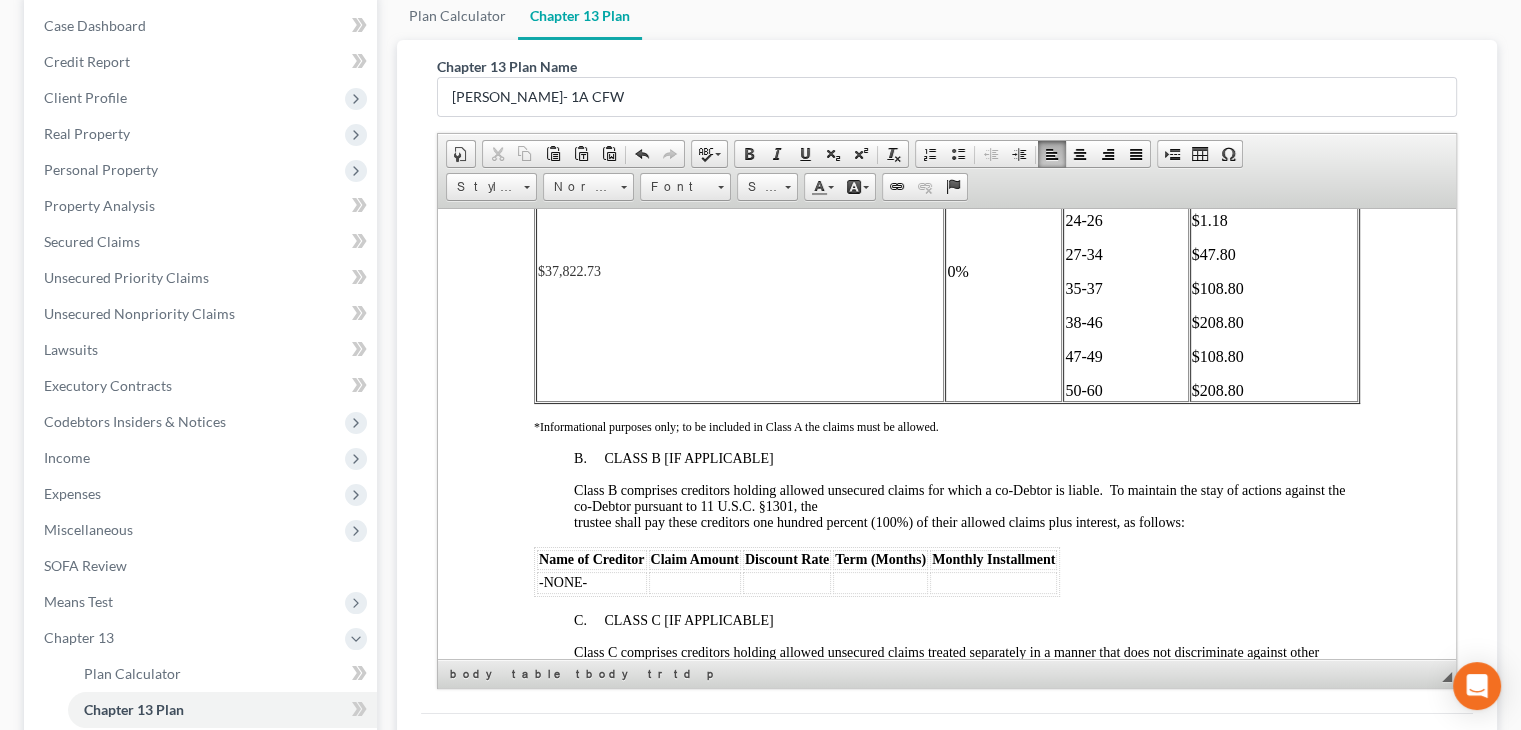 click on "$1.18 $101.18 $1.18 $47.80 $108.80 $208.80 $108.80 $208.80" at bounding box center [1274, 271] 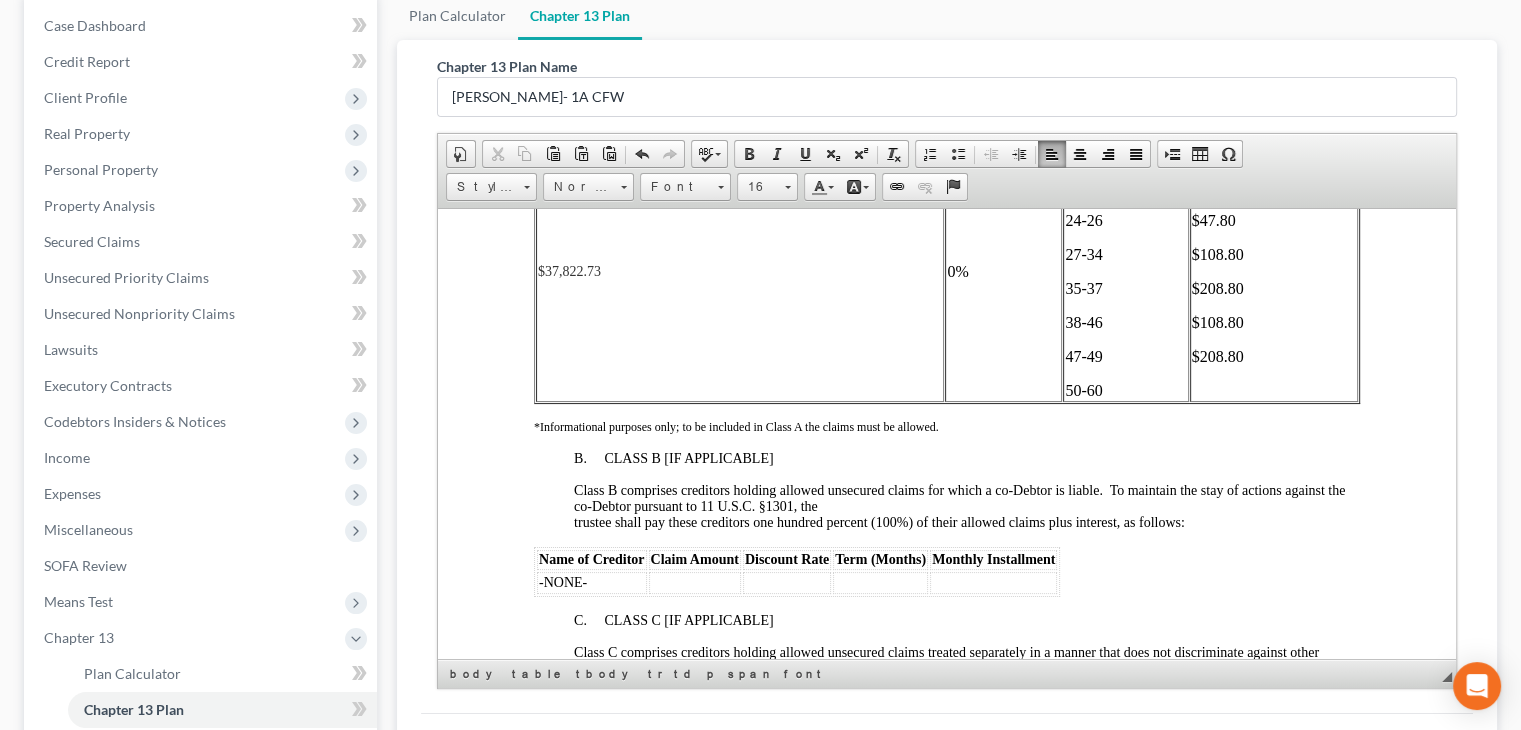click on "$1.18 $47.80 $108.80 $208.80 $108.80 $208.80" at bounding box center (1274, 271) 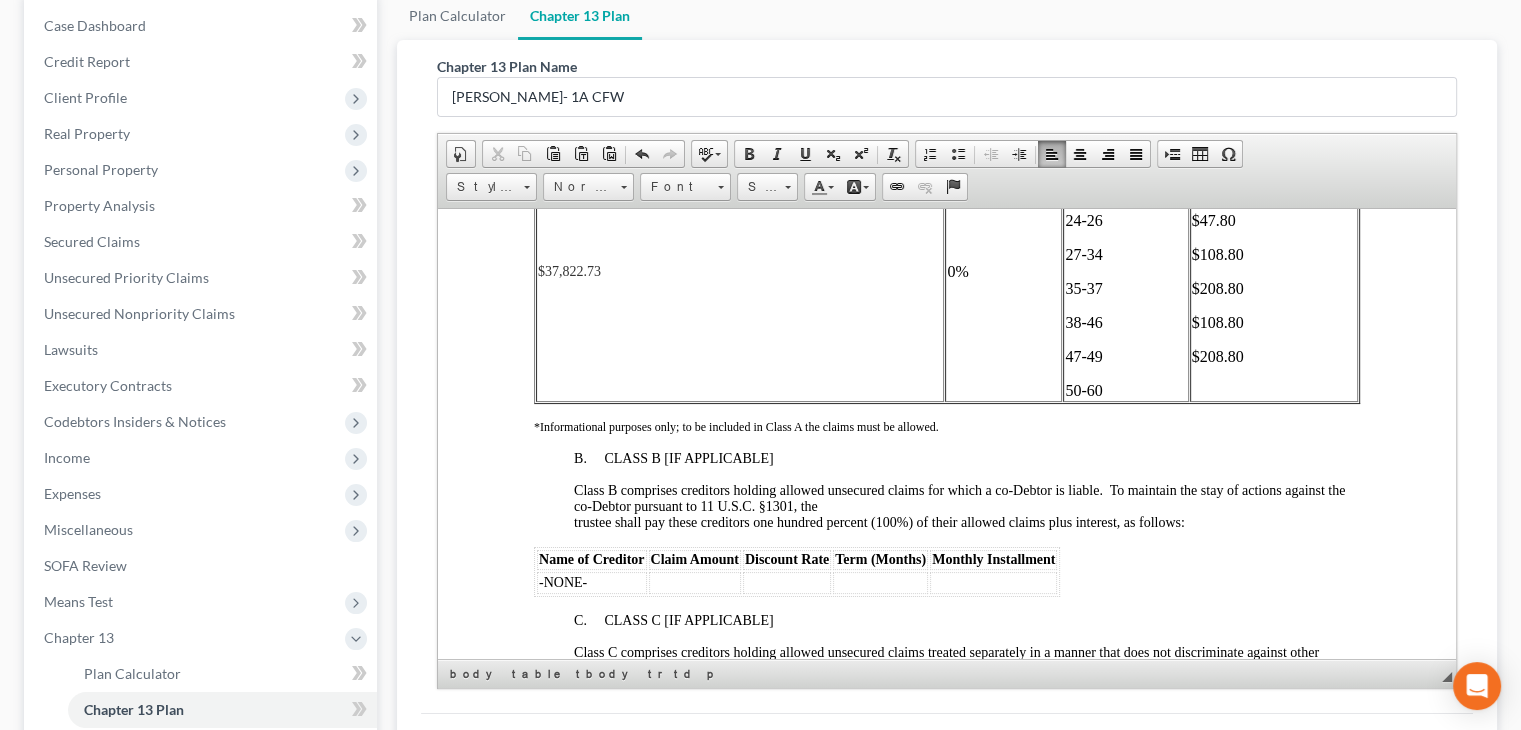 click on "$1.18 $47.80 $108.80 $208.80 $108.80 $208.80" at bounding box center [1274, 271] 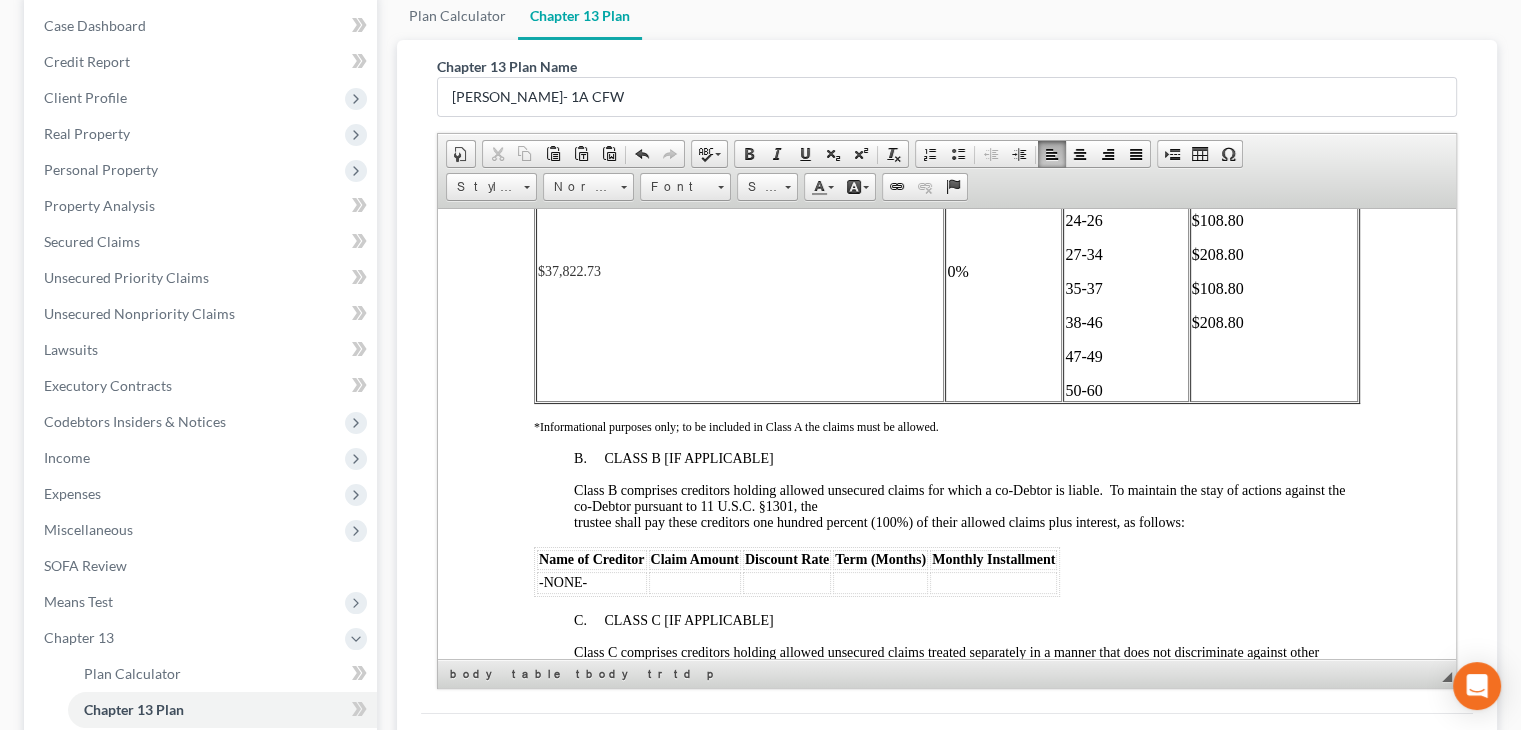 click at bounding box center [1274, 356] 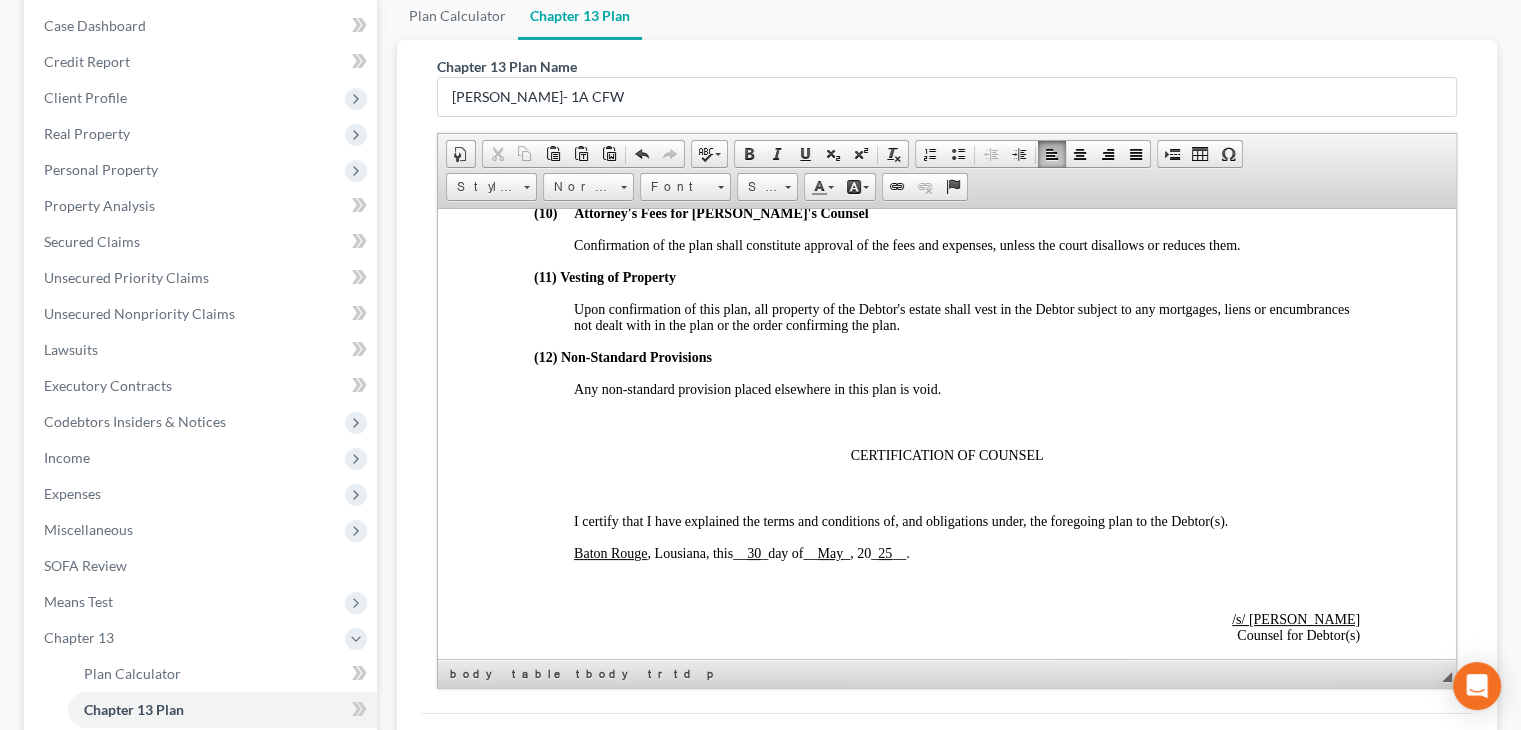scroll, scrollTop: 4700, scrollLeft: 0, axis: vertical 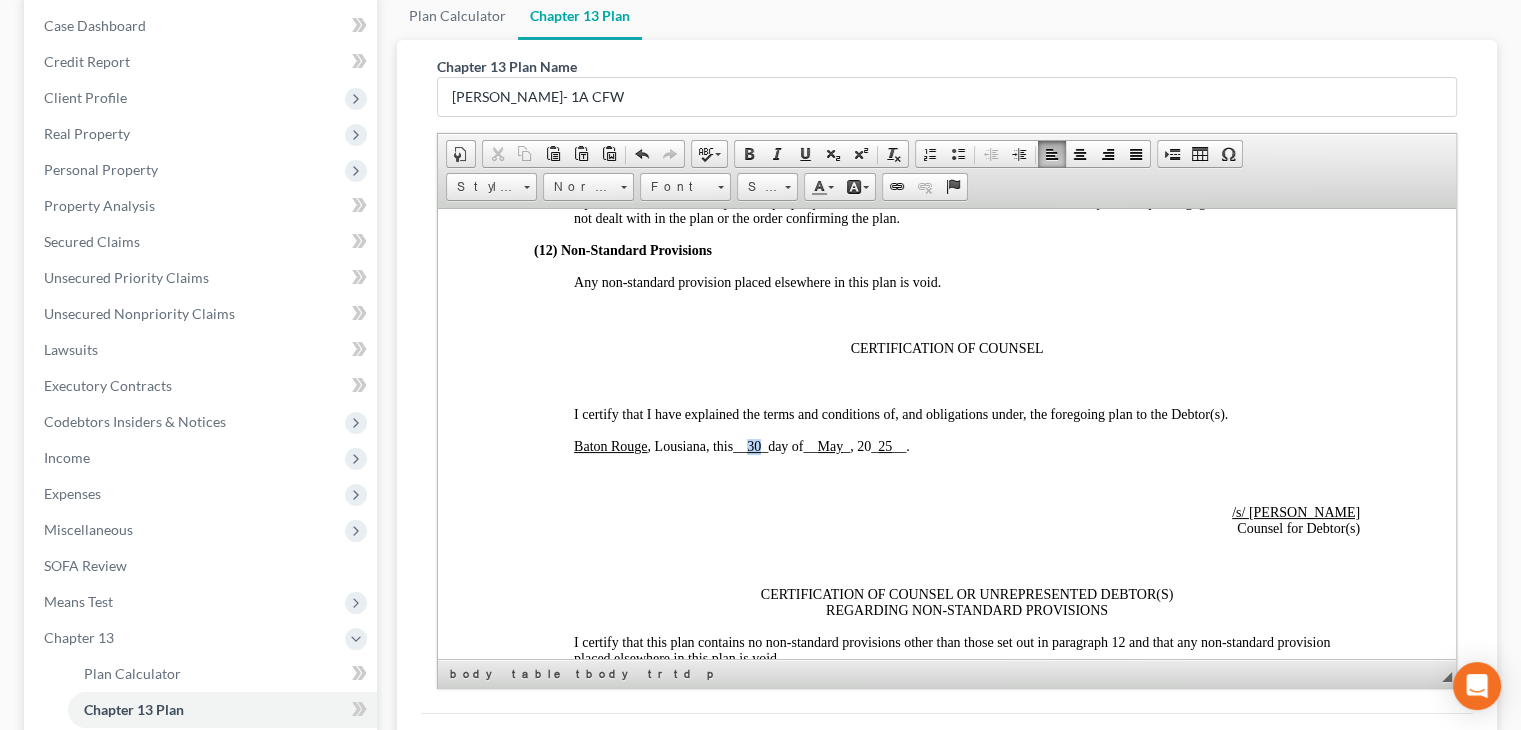 click on "30" at bounding box center [754, 445] 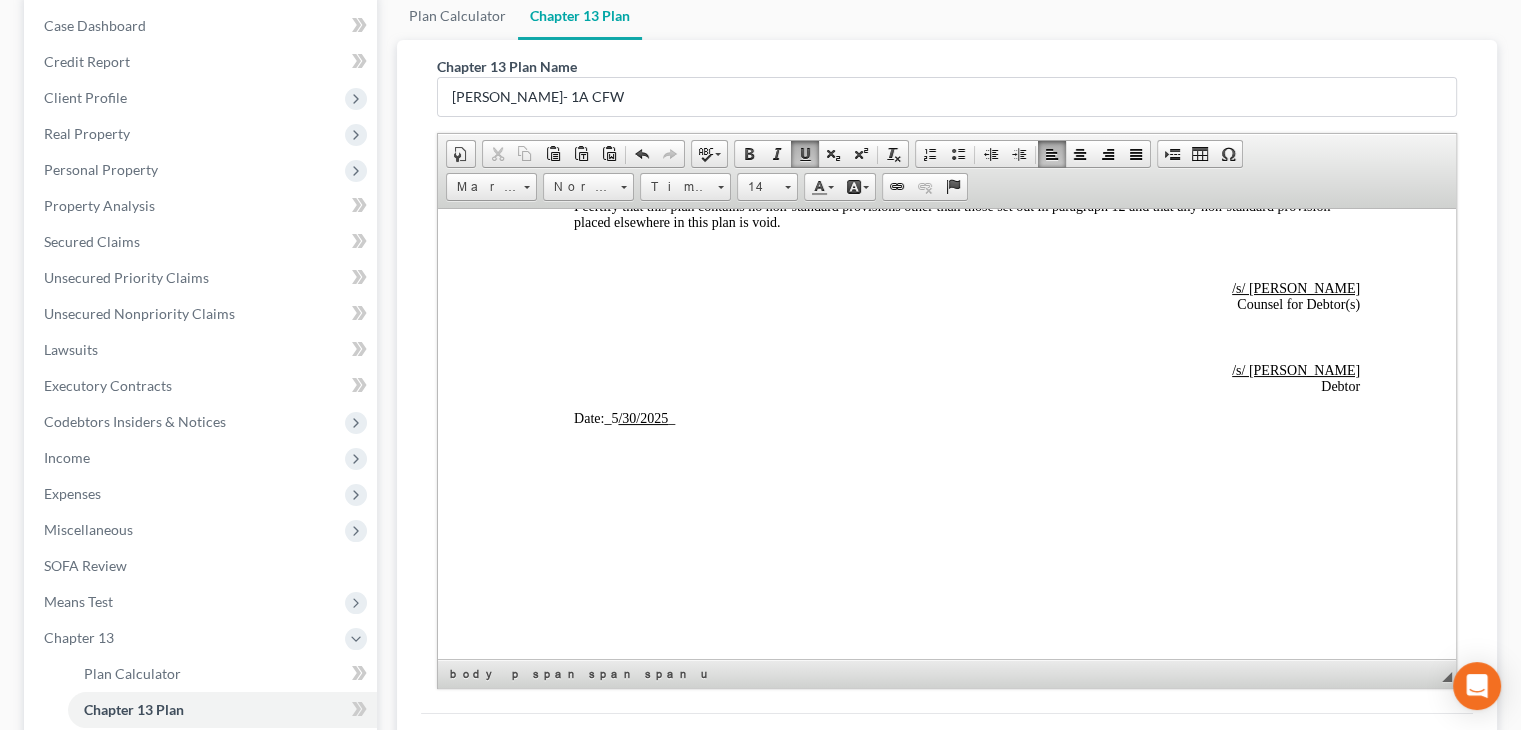 scroll, scrollTop: 5200, scrollLeft: 0, axis: vertical 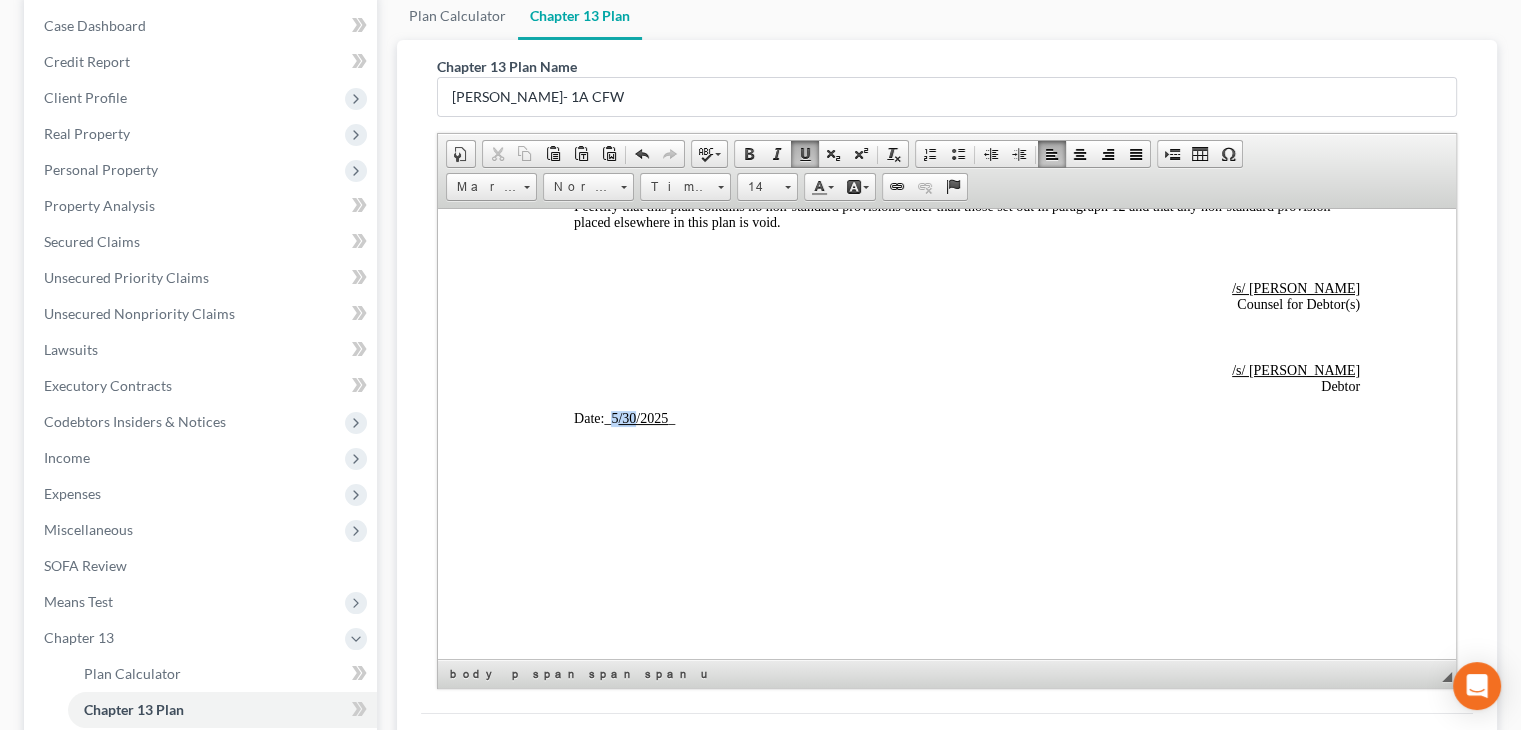 drag, startPoint x: 616, startPoint y: 484, endPoint x: 639, endPoint y: 485, distance: 23.021729 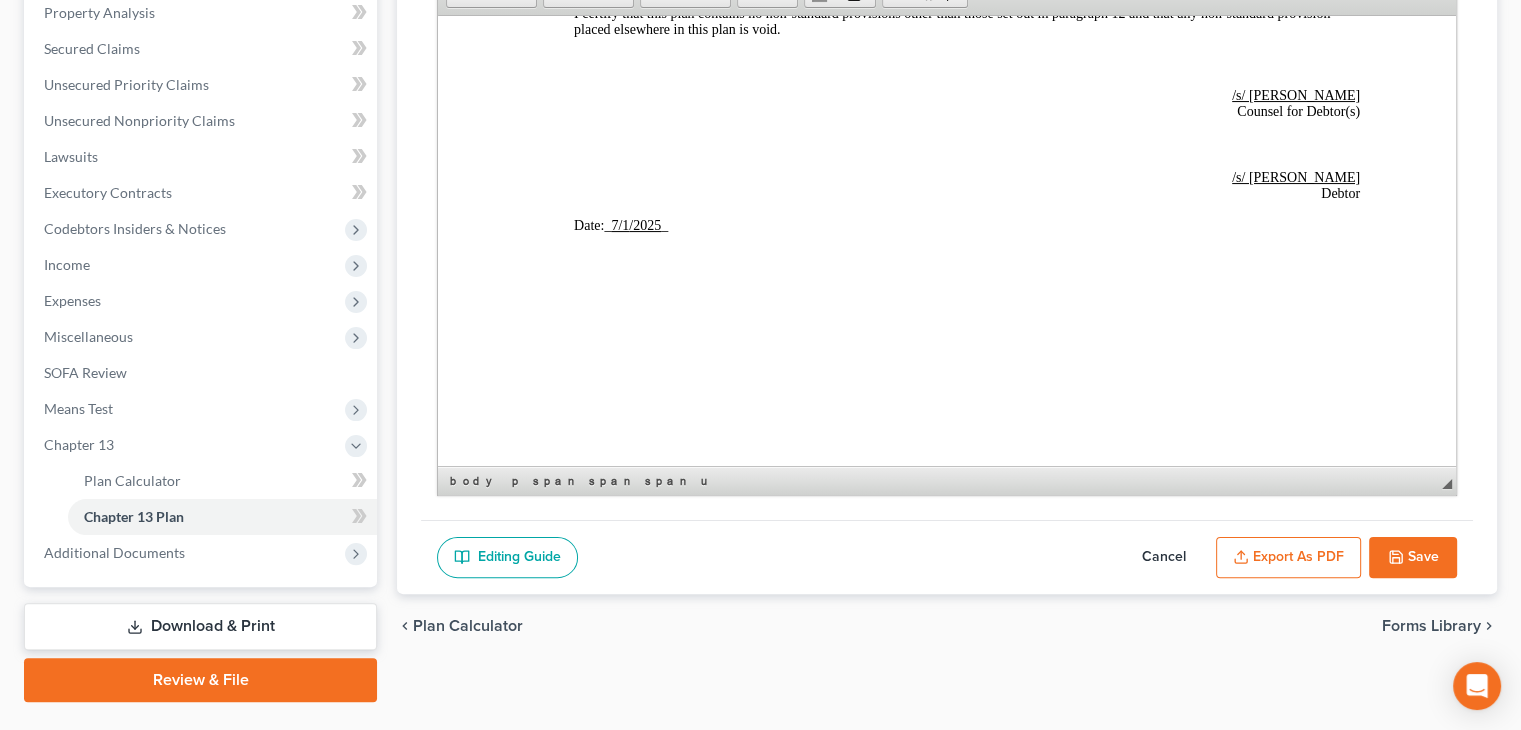 scroll, scrollTop: 400, scrollLeft: 0, axis: vertical 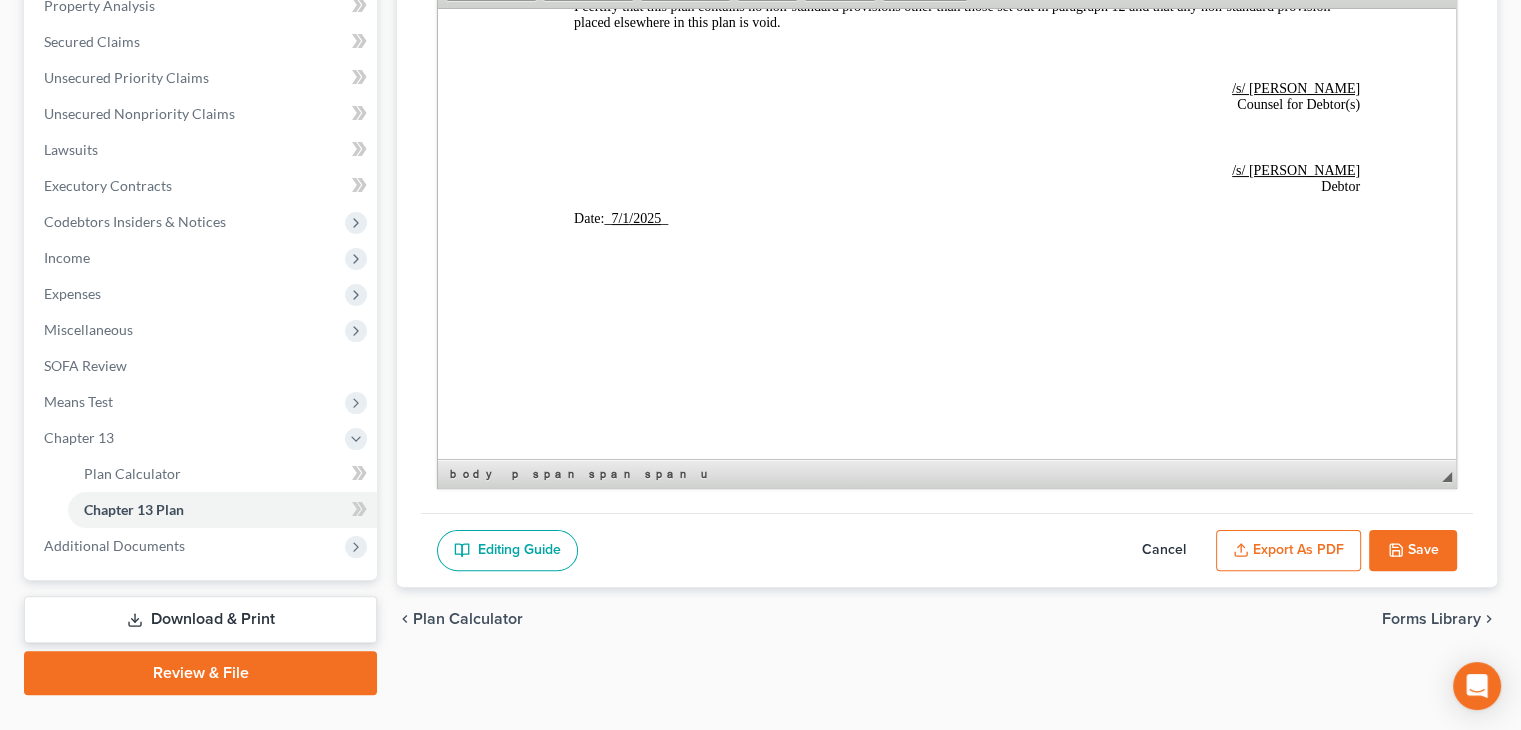 click on "Save" at bounding box center [1413, 551] 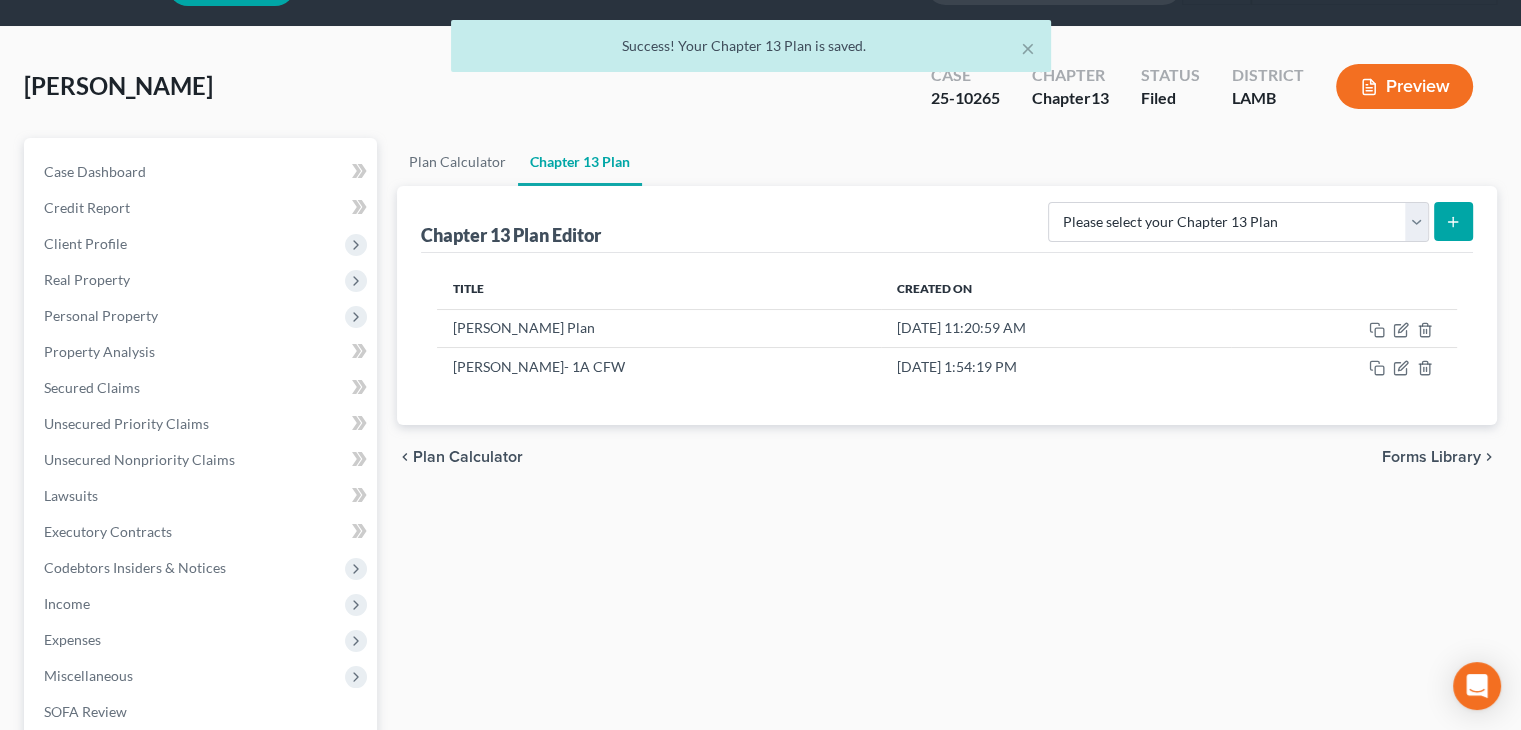scroll, scrollTop: 0, scrollLeft: 0, axis: both 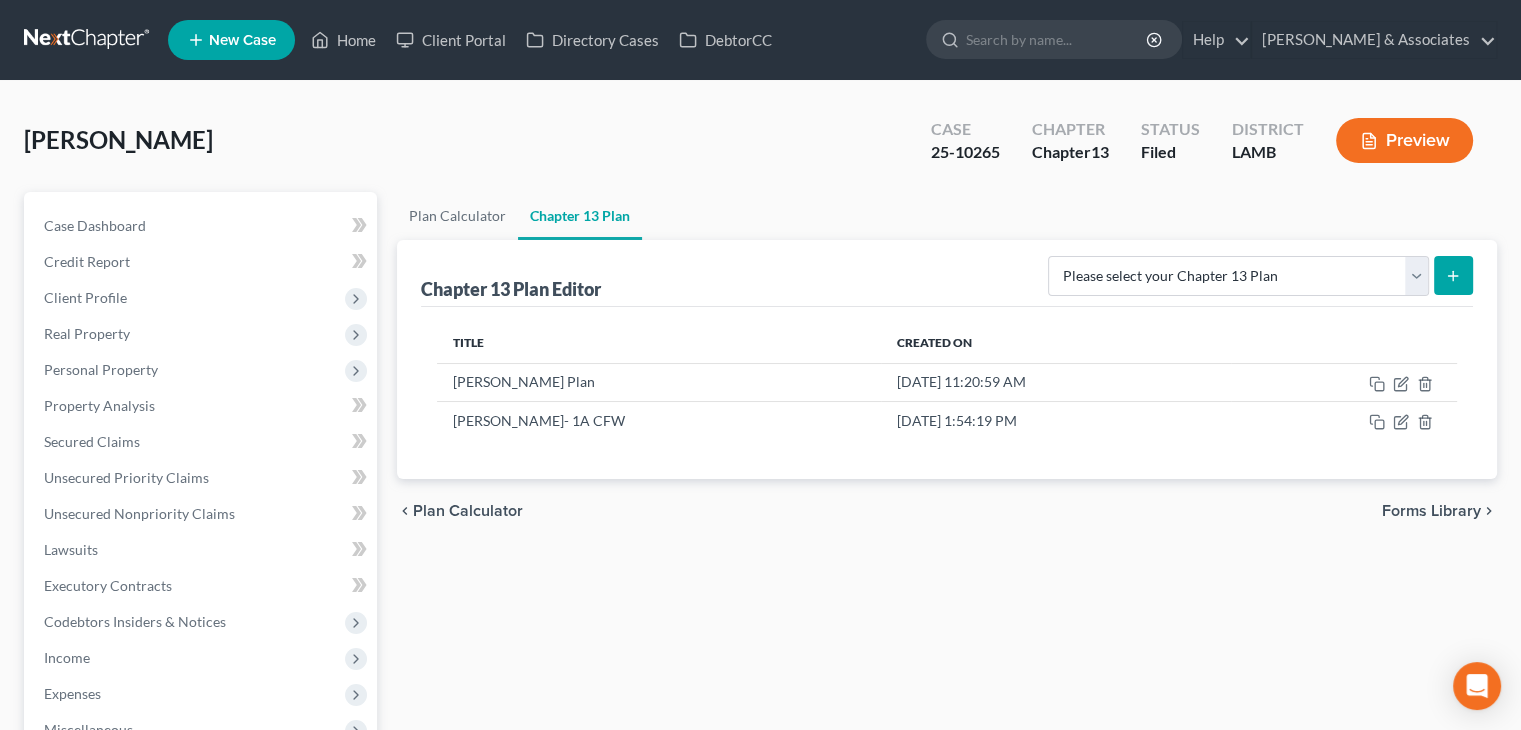 click on "Plan Calculator
Chapter 13 Plan
Chapter 13 Plan Editor Please select your Chapter 13 Plan Middle District of Louisiana - Plan Effective 12/1/17 National Form Plan - Official Form 113
Title Created On Bernard, Jean- Orig Plan Mar 31, 2025 11:20:59 AM Bernard, Jean- 1A CFW May 30, 2025 1:54:19 PM
chevron_left
Plan Calculator
Forms Library
chevron_right" at bounding box center (947, 643) 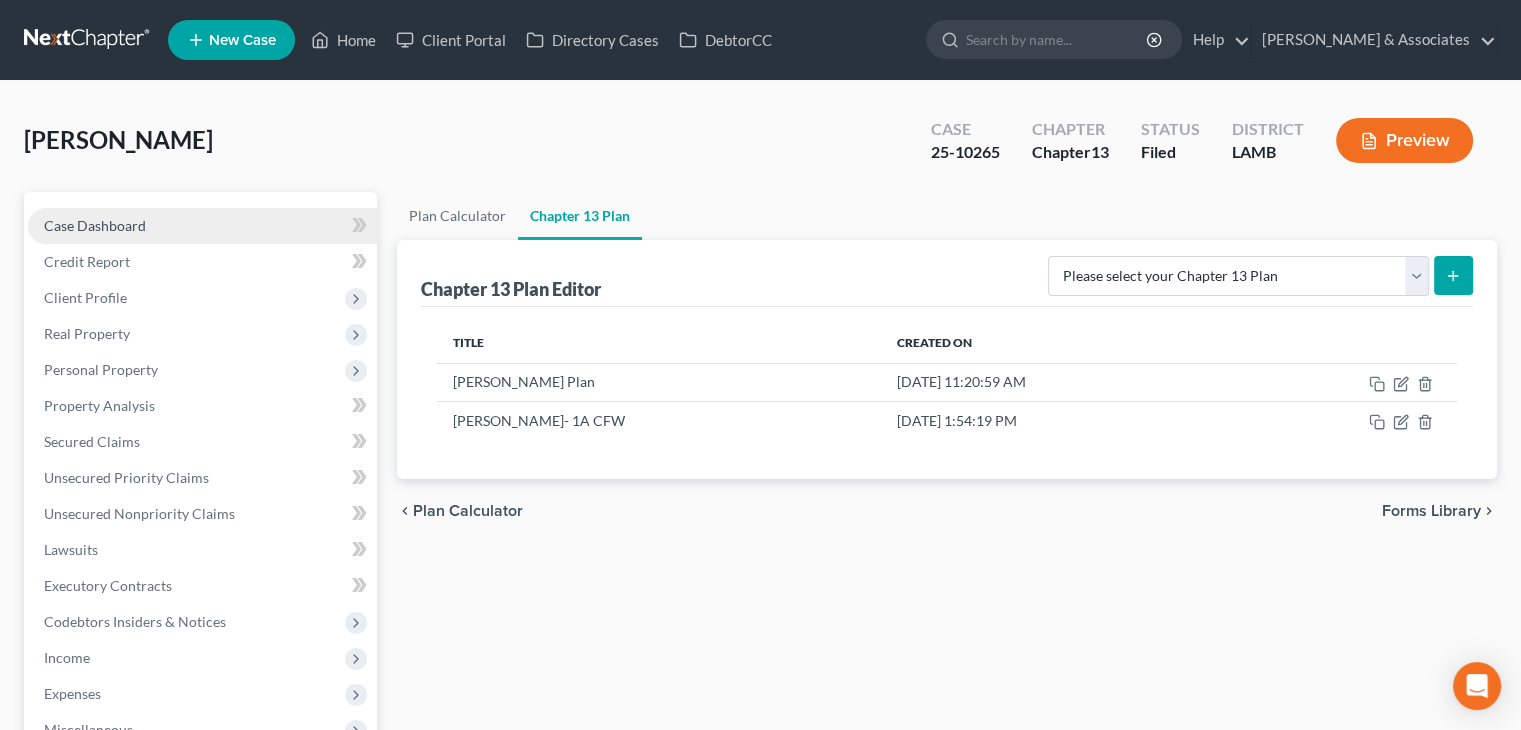 click on "Case Dashboard" at bounding box center [95, 225] 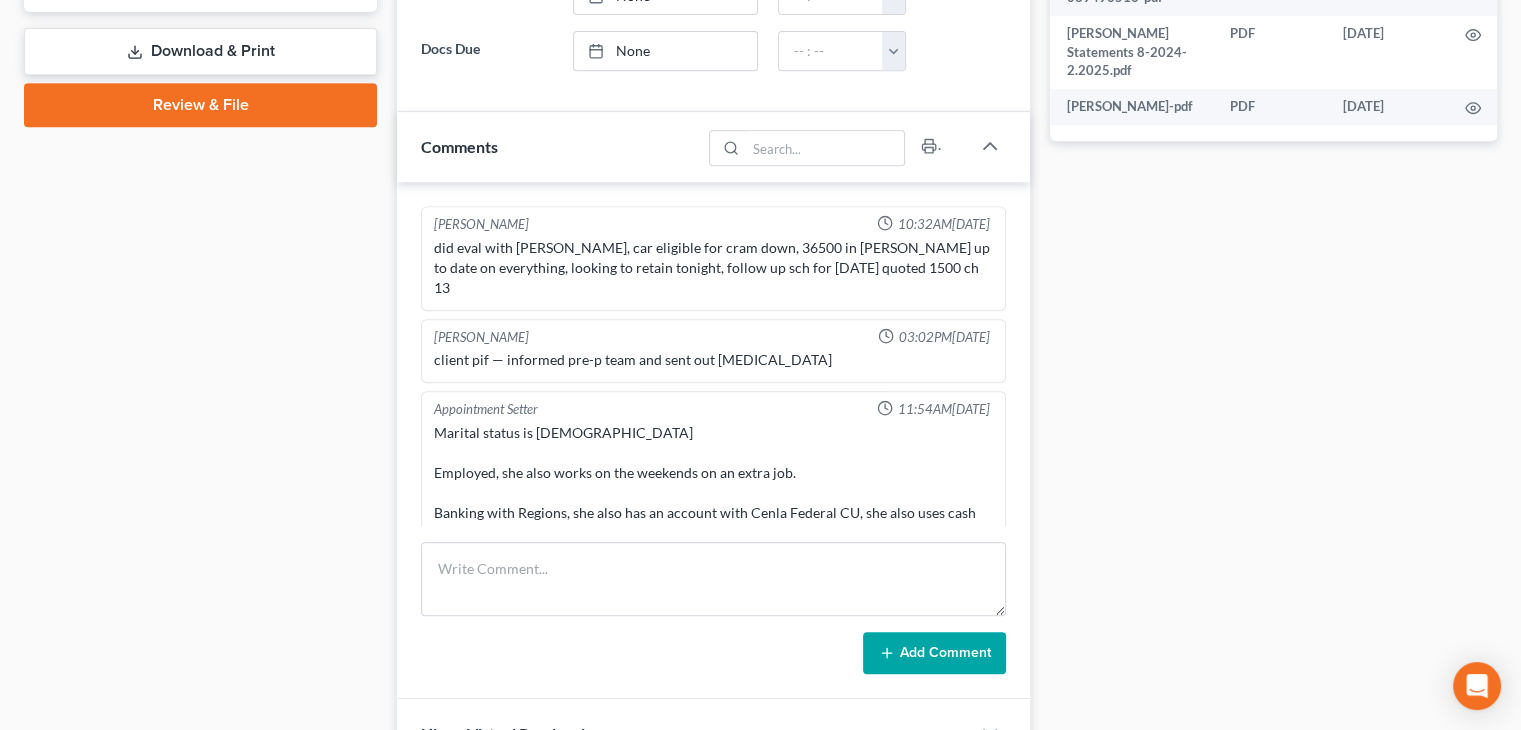 scroll, scrollTop: 900, scrollLeft: 0, axis: vertical 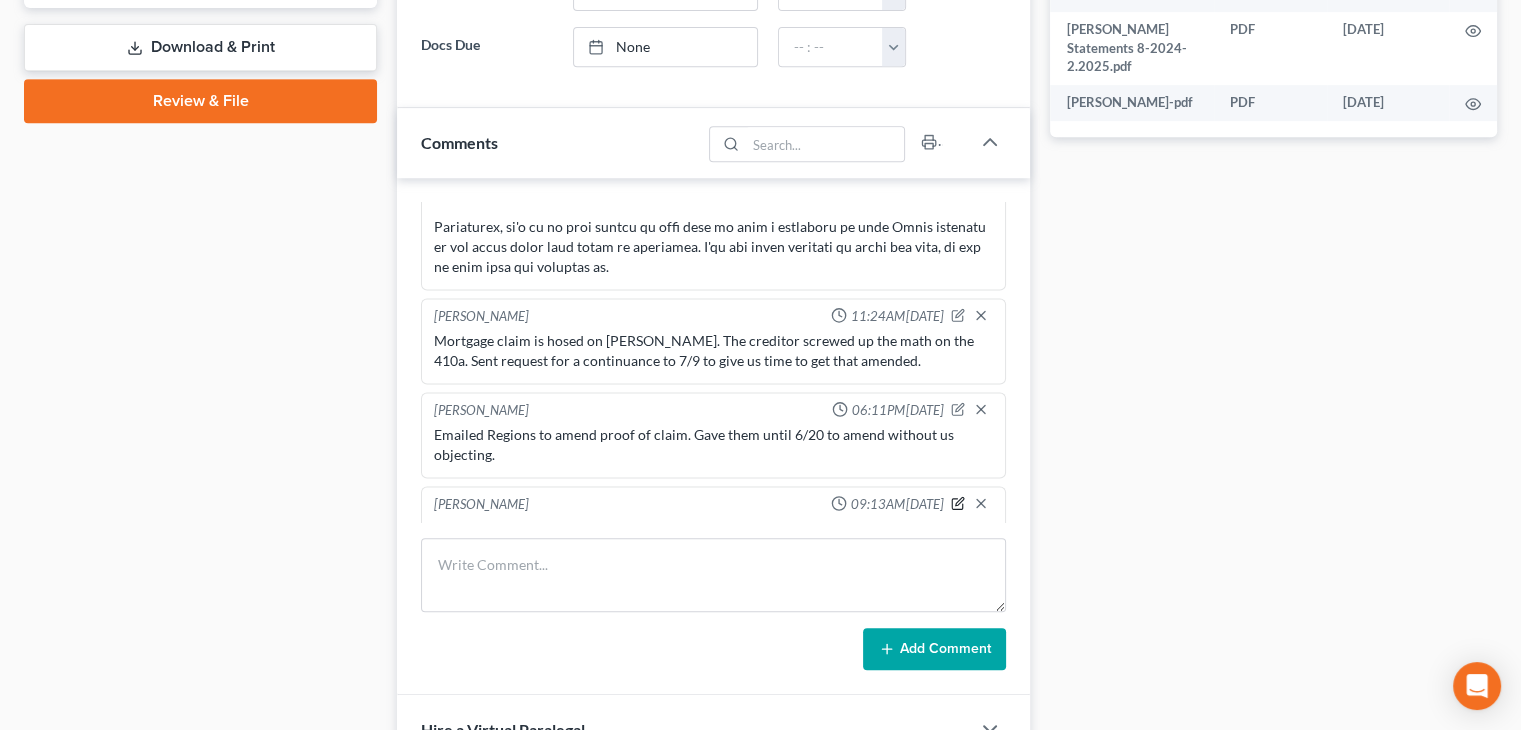 click 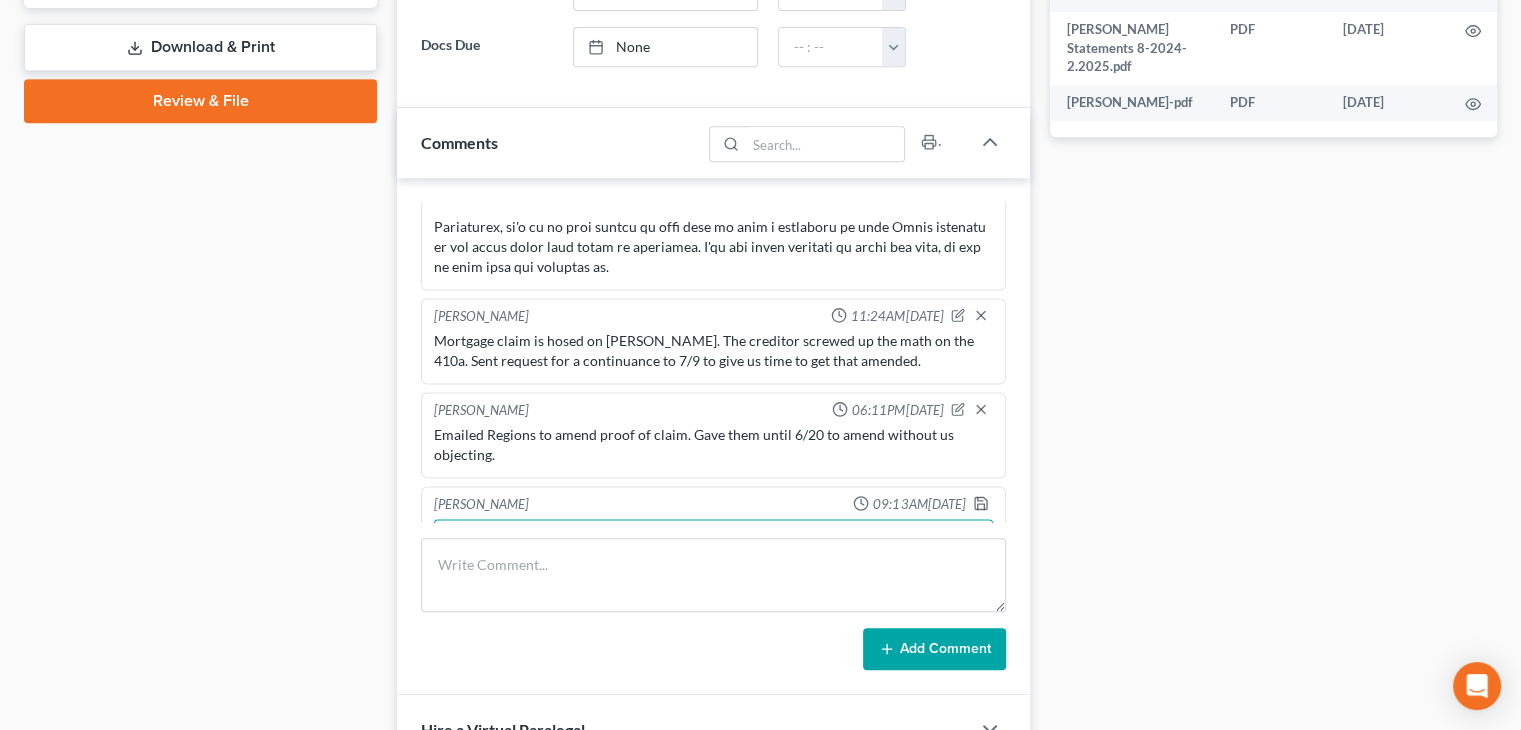 click on "Richard Prunick 10:32AM, 02/24/2025 did eval with Jean, car eligible for cram down, 36500 in GUS up to date on everything, looking to retain tonight, follow up sch for tomorrow quoted 1500 ch 13 Need claim objection on Regions. Need signed copy of 2024 LA return so we can get that claim resolved. Alayna Harper 03:02PM, 02/28/2025 client pif — informed pre-p team and sent out retainer Need claim objection on Regions. Need signed copy of 2024 LA return so we can get that claim resolved. Appointment Setter 11:54AM, 03/04/2025 Marital status is Widowed
Employed, she also works on the weekends on an extra job.
Banking with Regions, she also has an account with Cenla Federal CU, she also uses cash app, venmo and paypal.
She only filed taxes for 2022 and 2023
She owns a house and is paying a mortgage. Insurance is escrowed.
She is only paying one car note.
She has a 401k she also has a life insurance through her employer. Josh O'Connell 04:27PM, 03/05/2025 Appointment Setter 04:44PM, 03/19/2025" at bounding box center (713, 436) 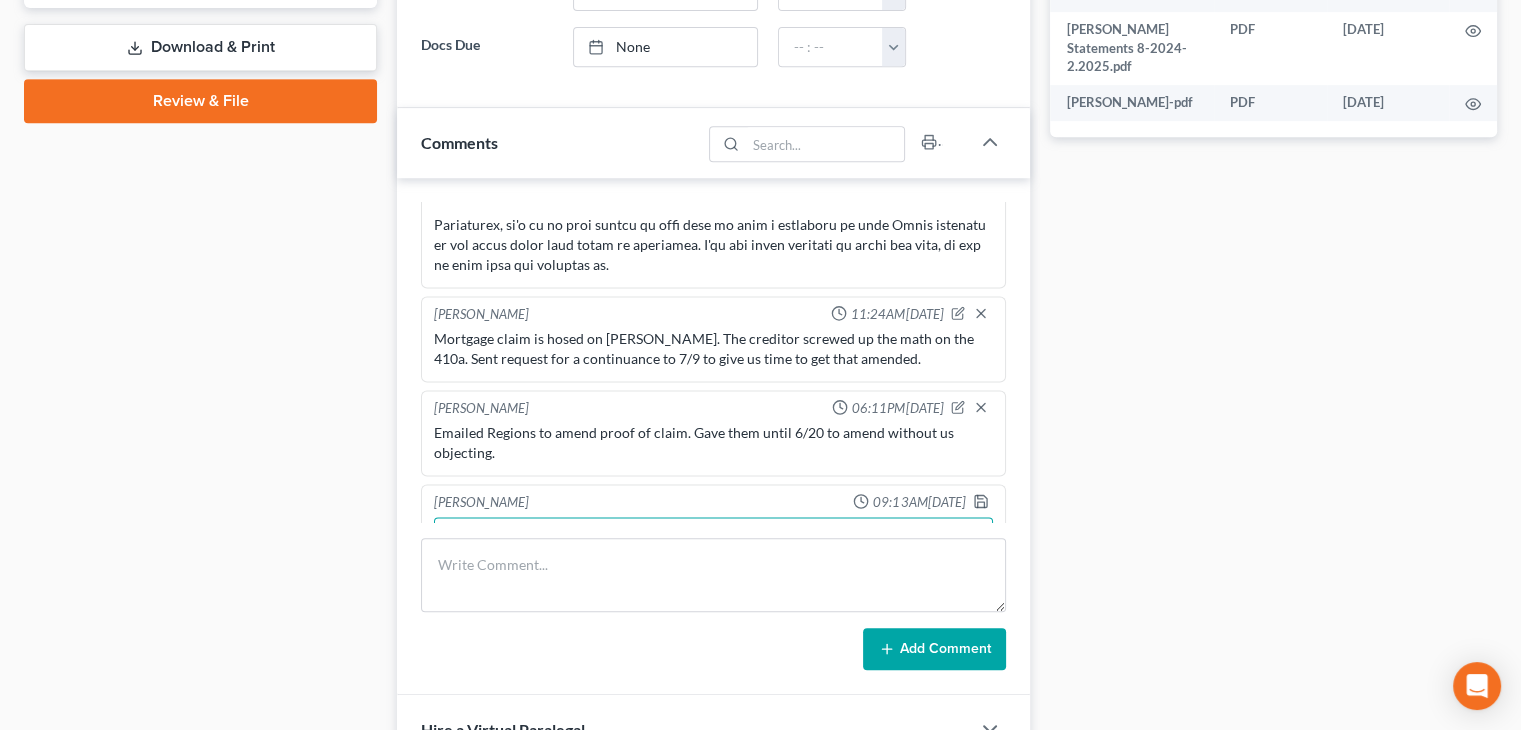 type on "Need claim objection on Regions. Need signed copy of 2024 LA return so we can get that claim resolved. I will email Maro to get approval on proposed plan." 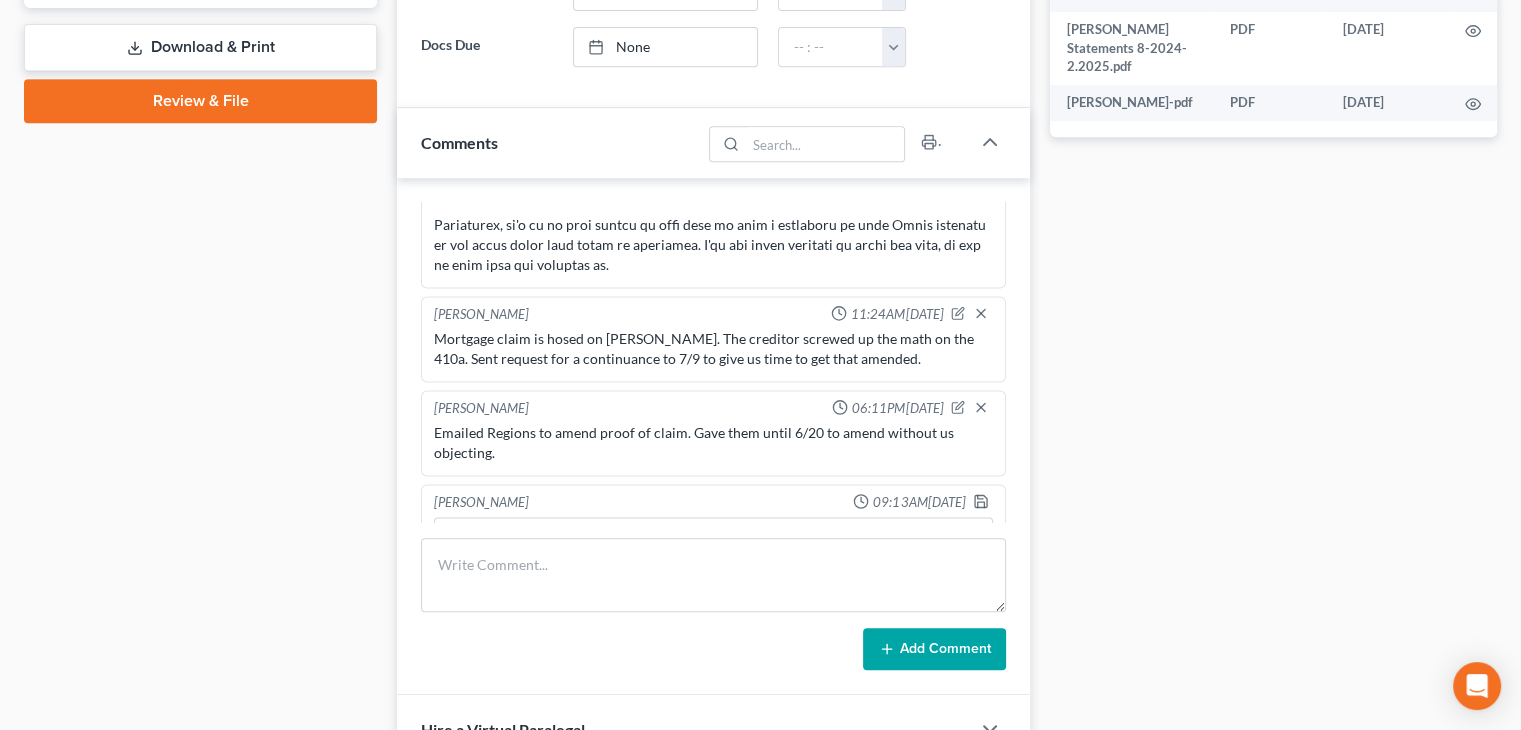 click on "Morley Diment 09:13AM, 07/01/2025 Need claim objection on Regions. Need signed copy of 2024 LA return so we can get that claim resolved. Need claim objection on Regions. Need signed copy of 2024 LA return so we can get that claim resolved. I will email Maro to get approval on proposed plan." at bounding box center [713, 544] 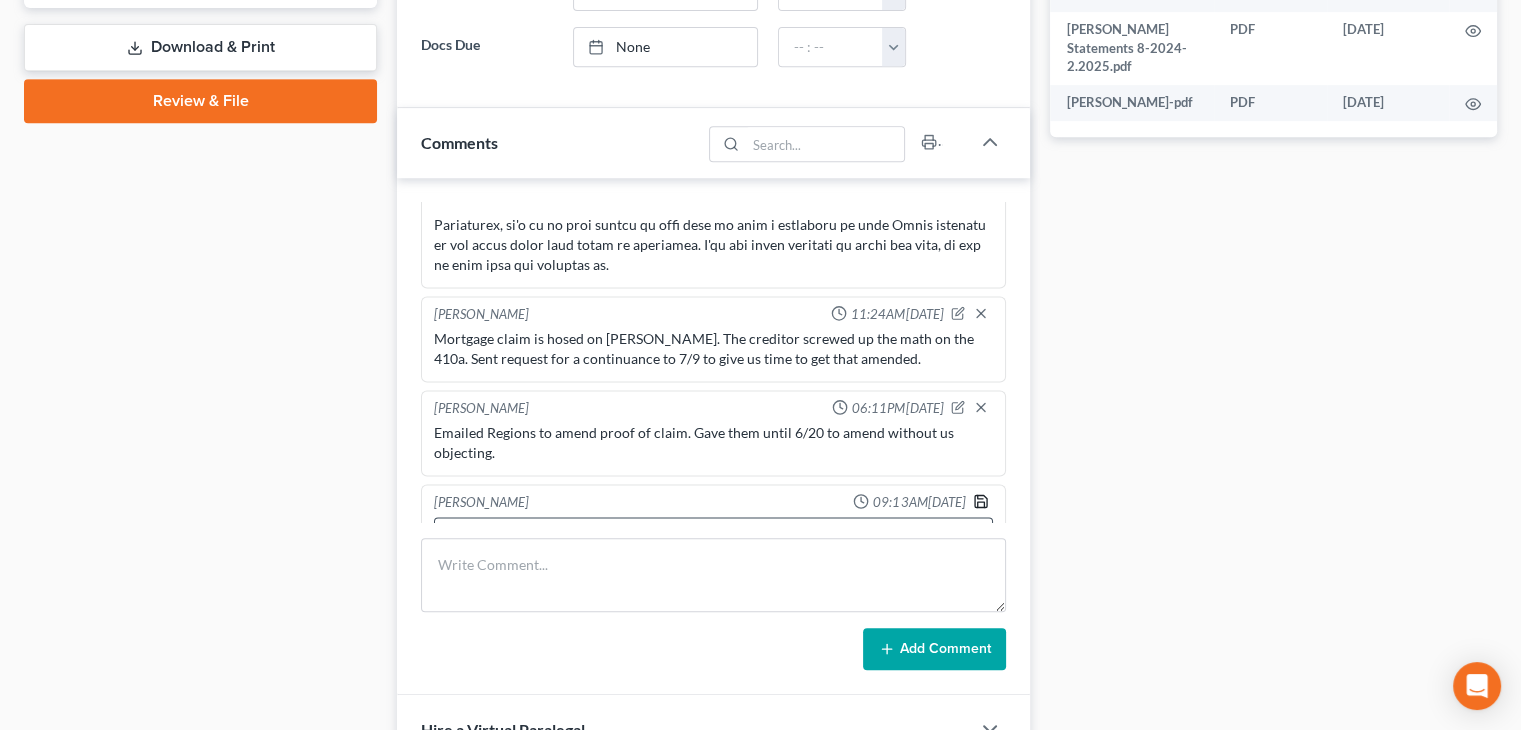 drag, startPoint x: 968, startPoint y: 444, endPoint x: 694, endPoint y: 477, distance: 275.98007 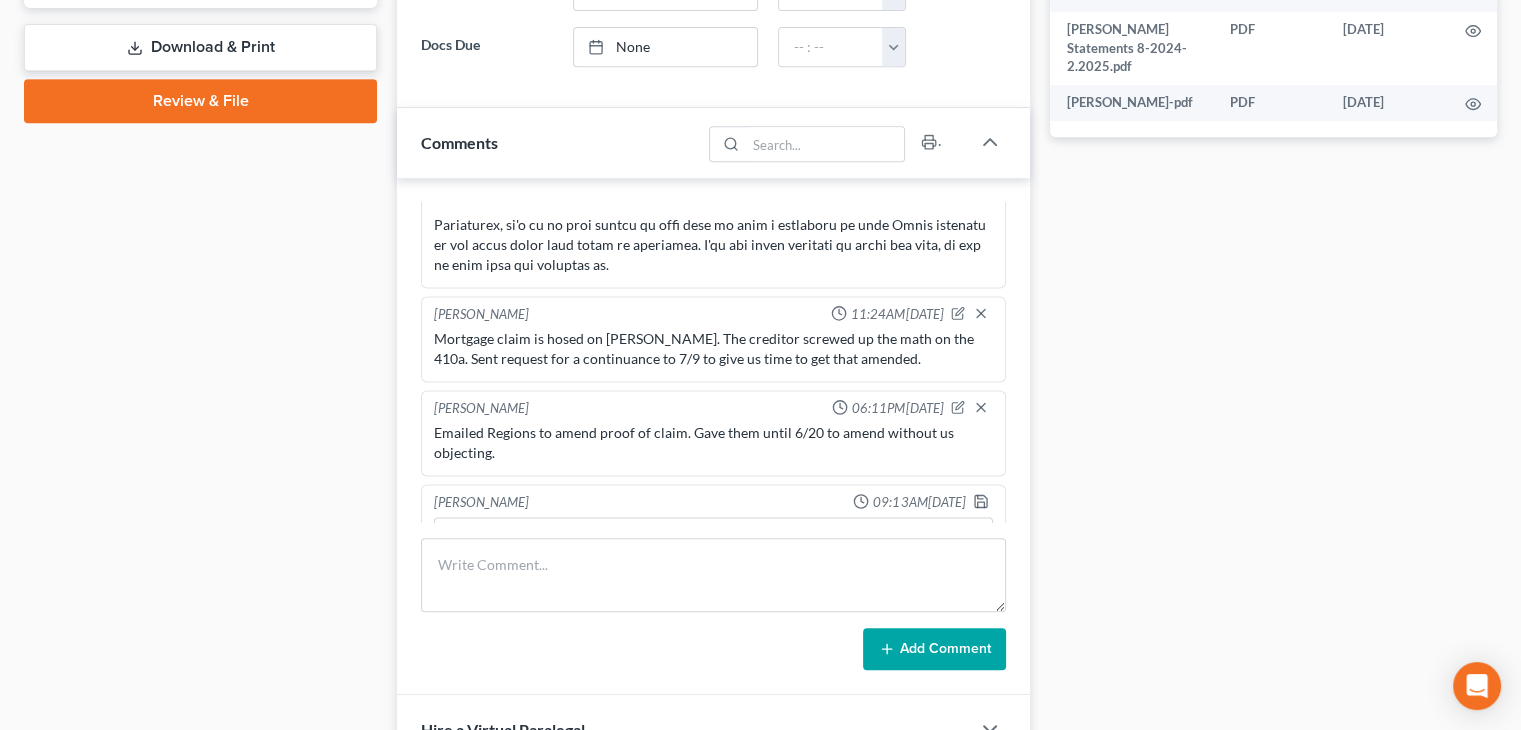 scroll, scrollTop: 3200, scrollLeft: 0, axis: vertical 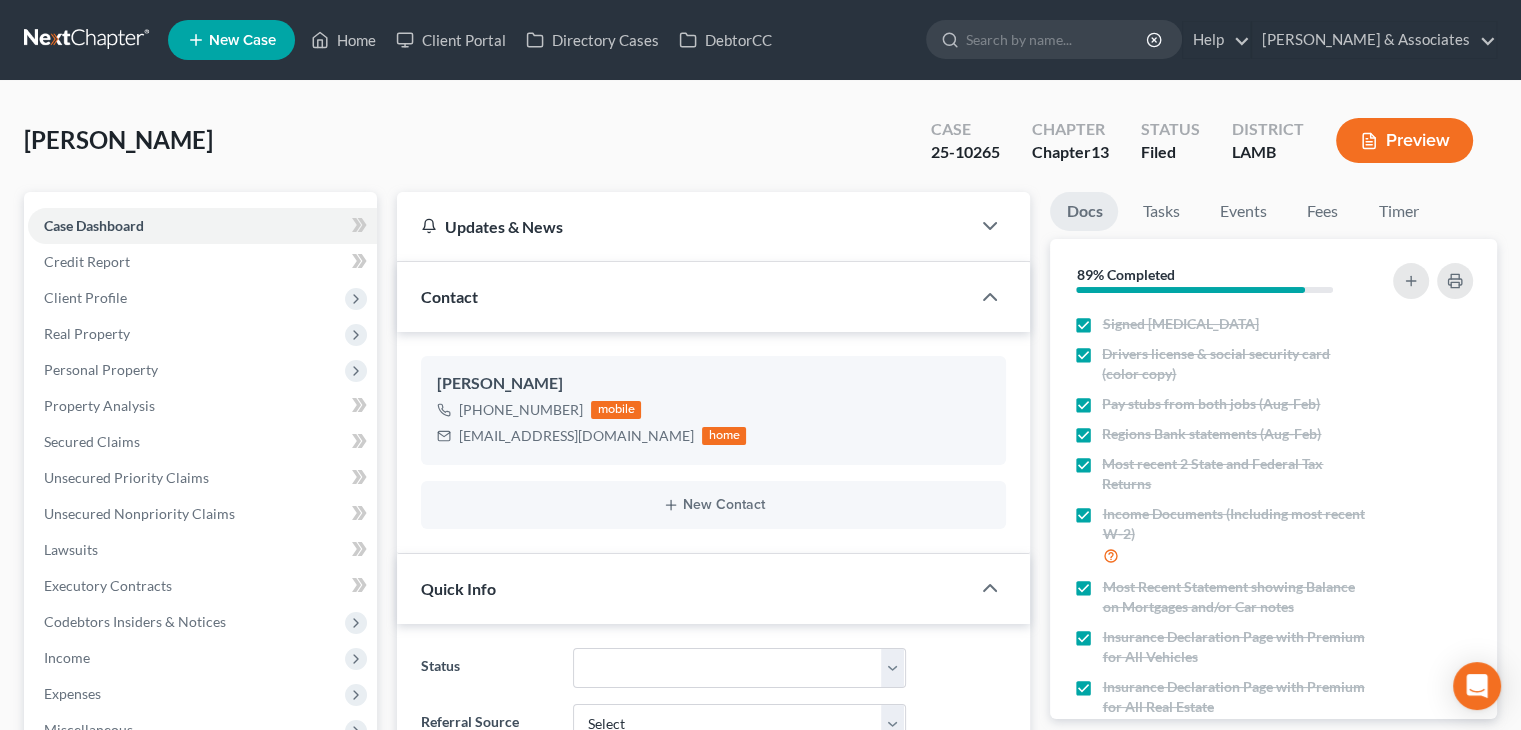 click on "Bernard, Jean Upgraded Case 25-10265 Chapter Chapter  13 Status Filed District LAMB Preview" at bounding box center (760, 148) 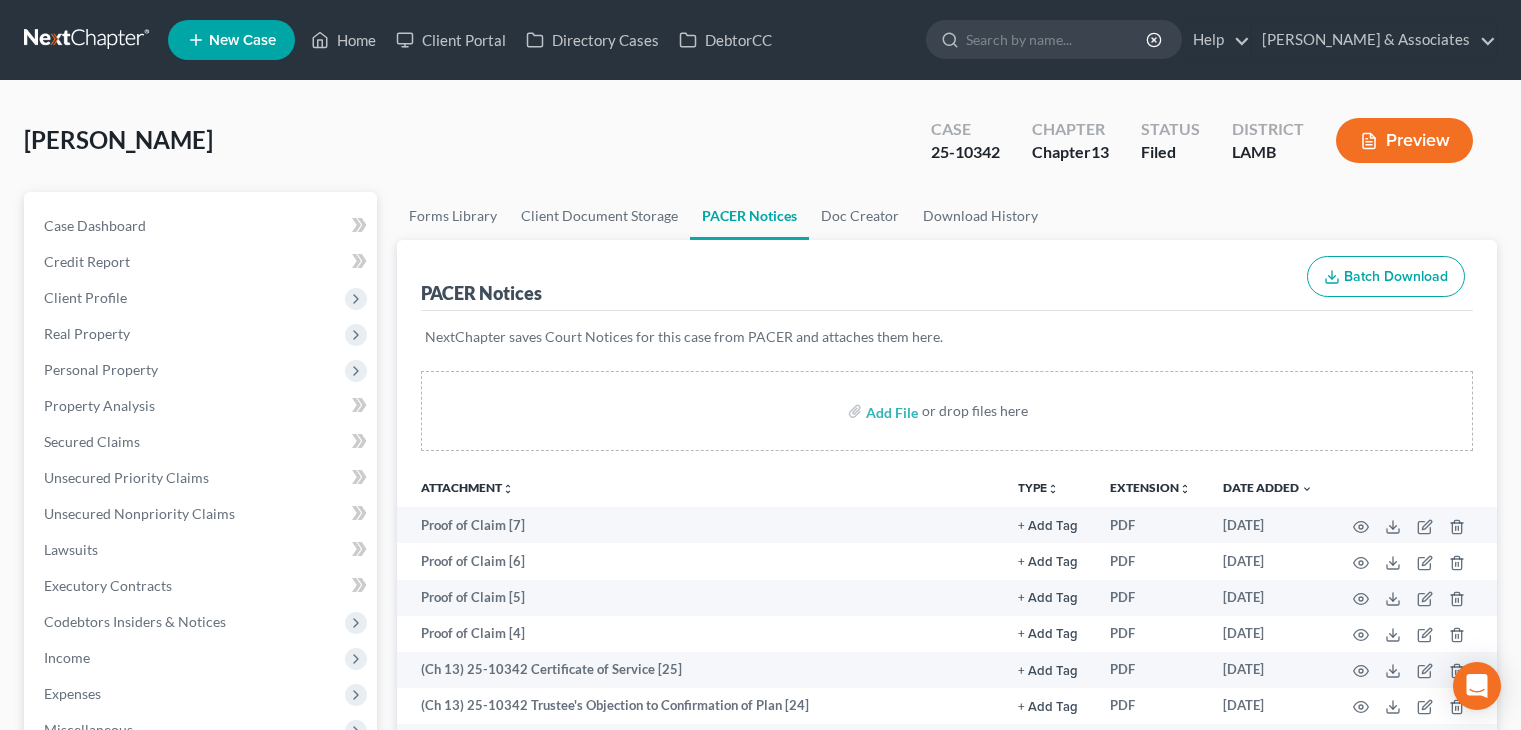 scroll, scrollTop: 0, scrollLeft: 0, axis: both 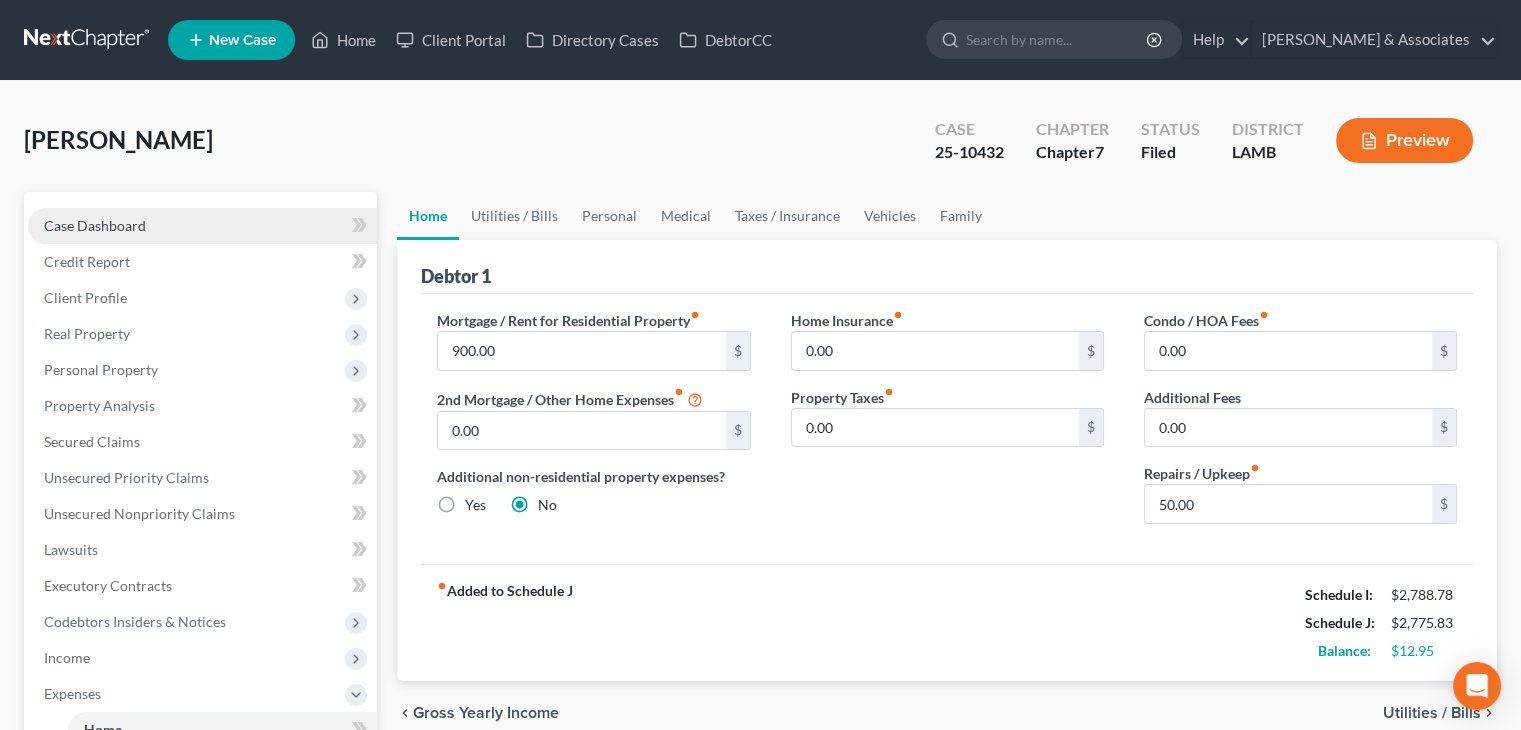 click on "Case Dashboard" at bounding box center [202, 226] 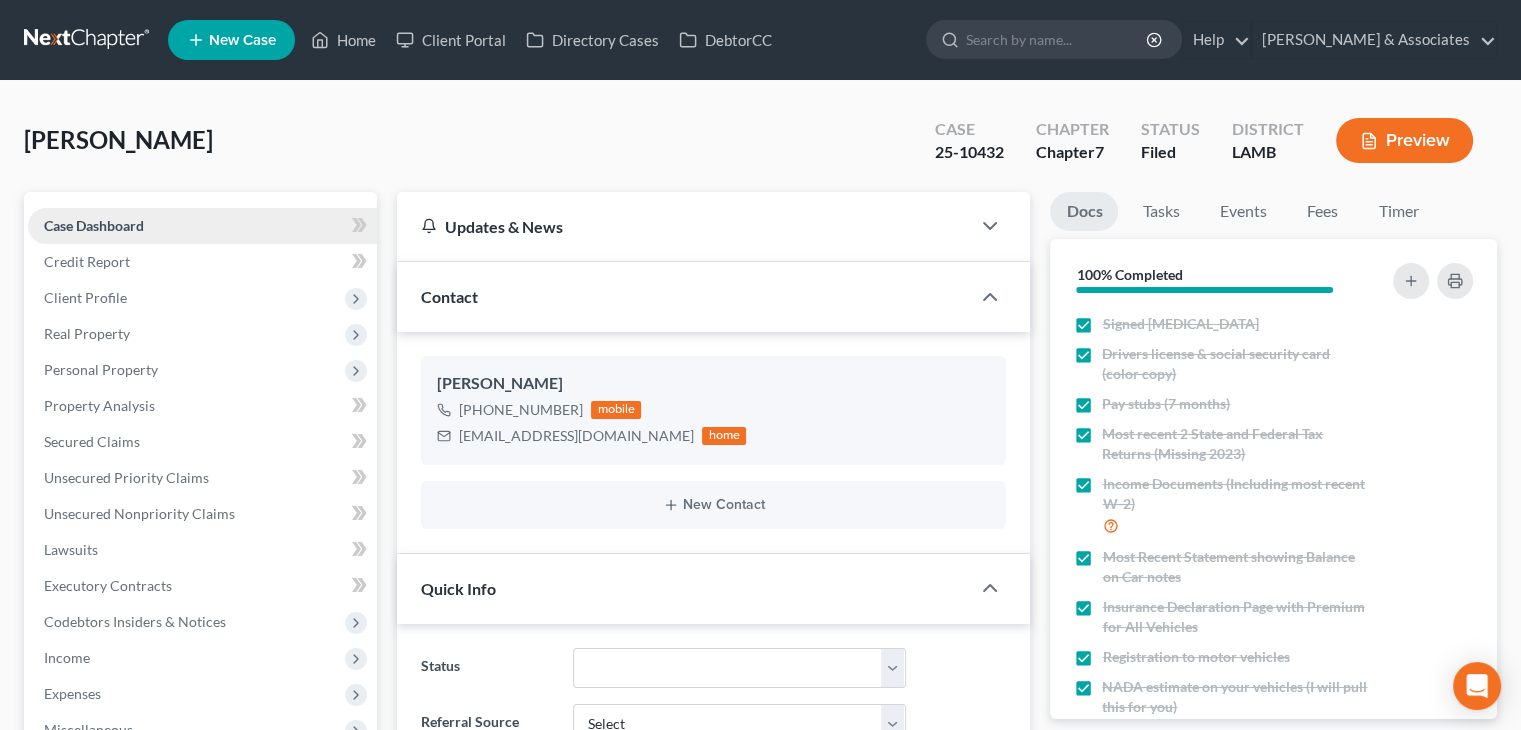 scroll, scrollTop: 3305, scrollLeft: 0, axis: vertical 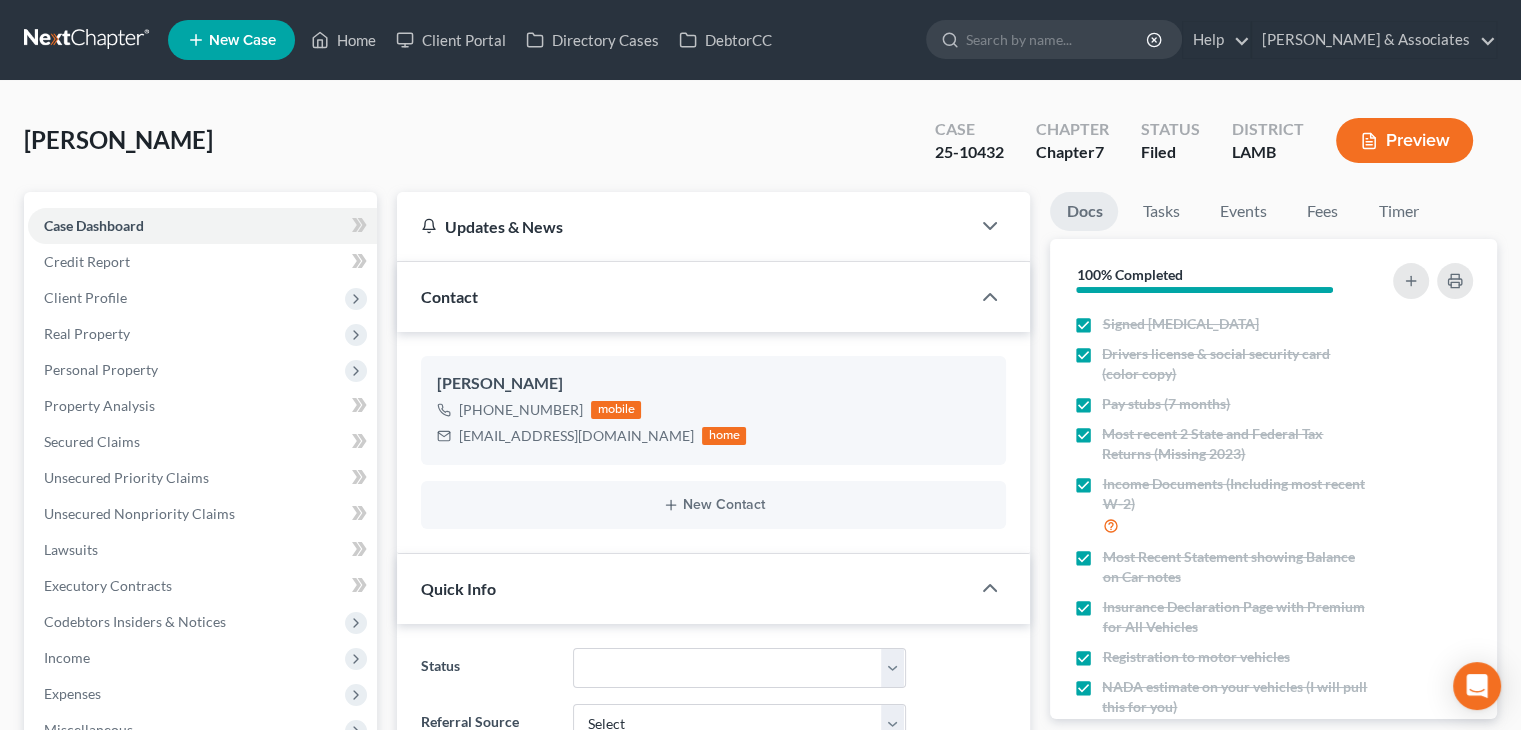 click on "[PERSON_NAME] Upgraded Case 25-10432 Chapter Chapter  7 Status Filed District [GEOGRAPHIC_DATA]" at bounding box center [760, 148] 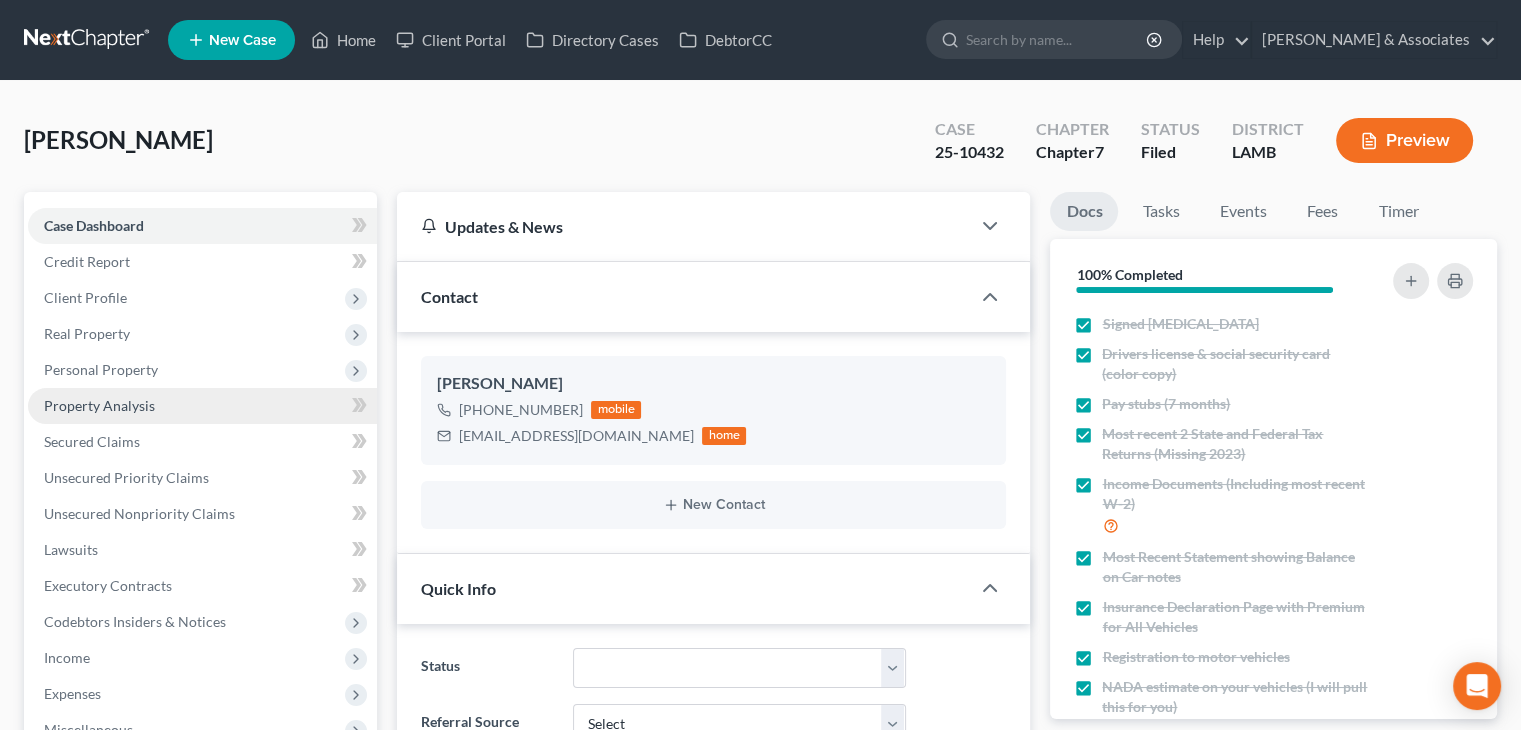click on "Property Analysis" at bounding box center [99, 405] 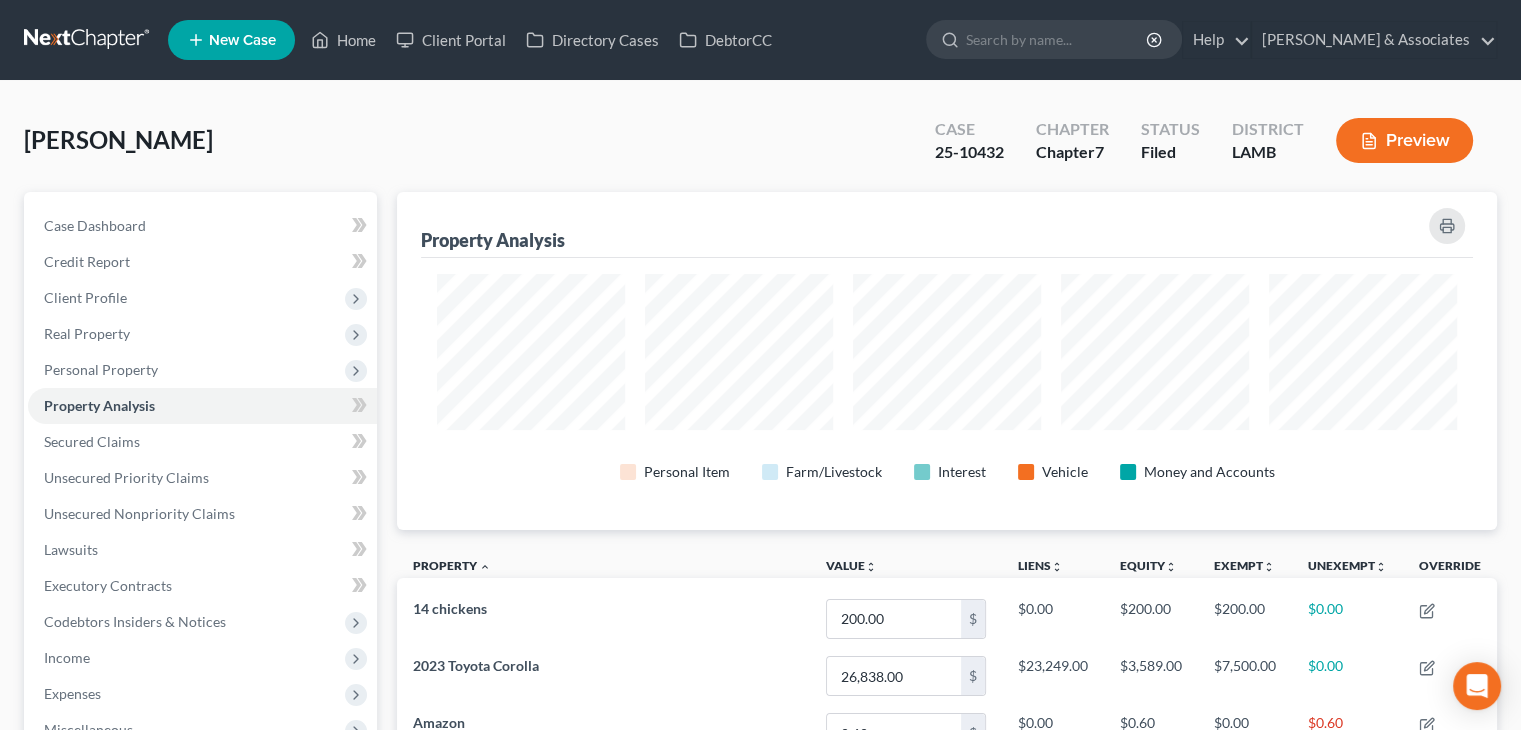 scroll, scrollTop: 999662, scrollLeft: 998900, axis: both 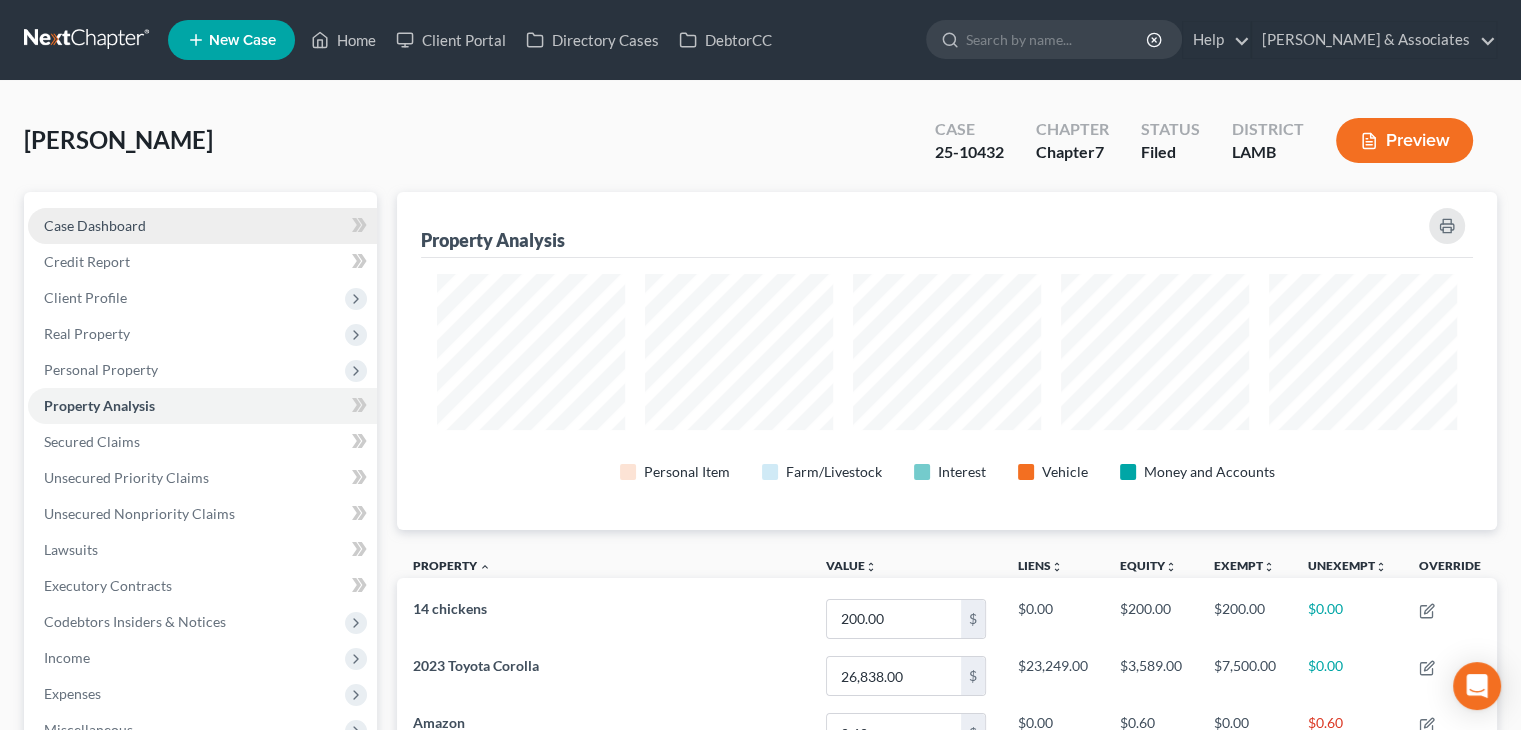 click on "Case Dashboard" at bounding box center [202, 226] 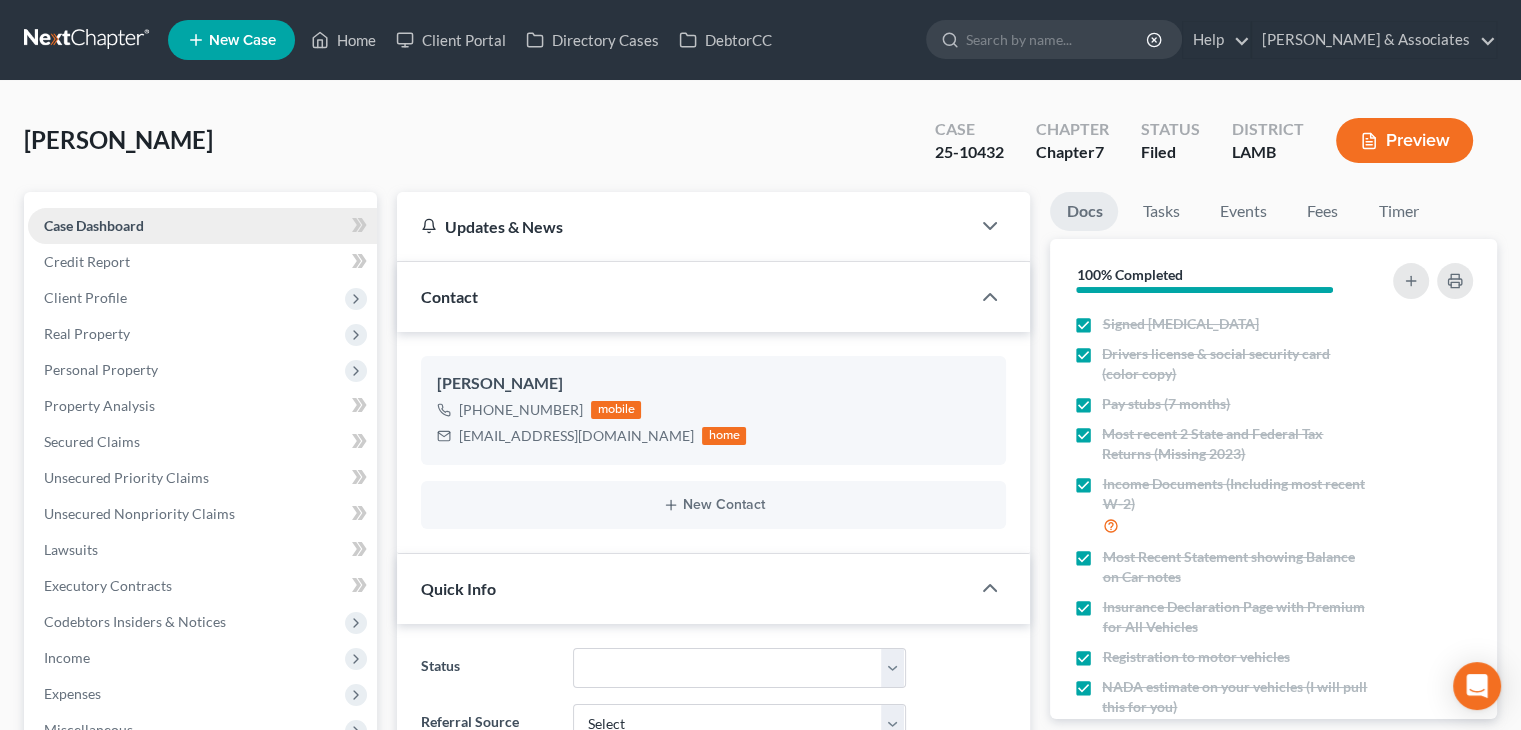 scroll, scrollTop: 3305, scrollLeft: 0, axis: vertical 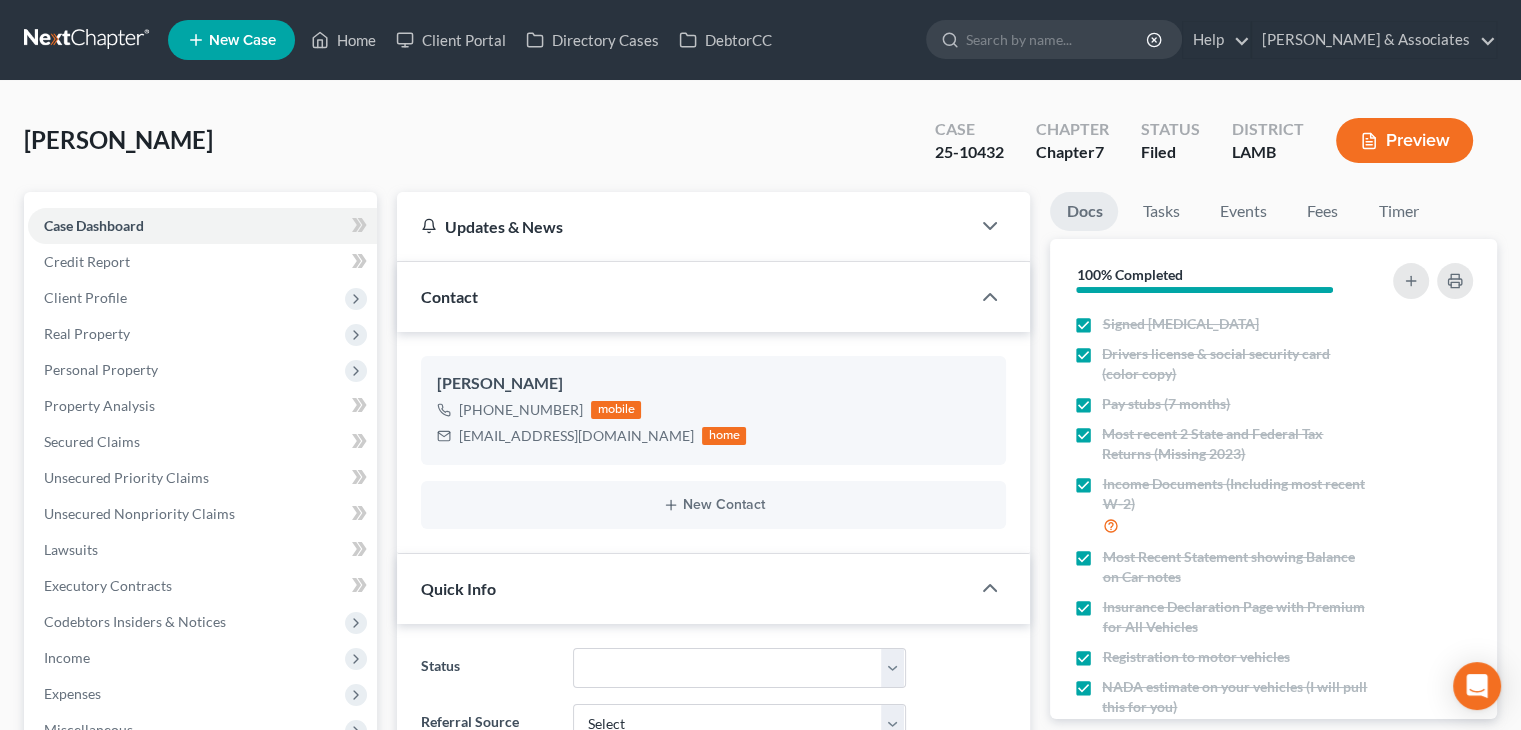 click on "Case Dashboard
Payments
Invoices
Payments
Payments
Credit Report
Client Profile" at bounding box center (200, 1076) 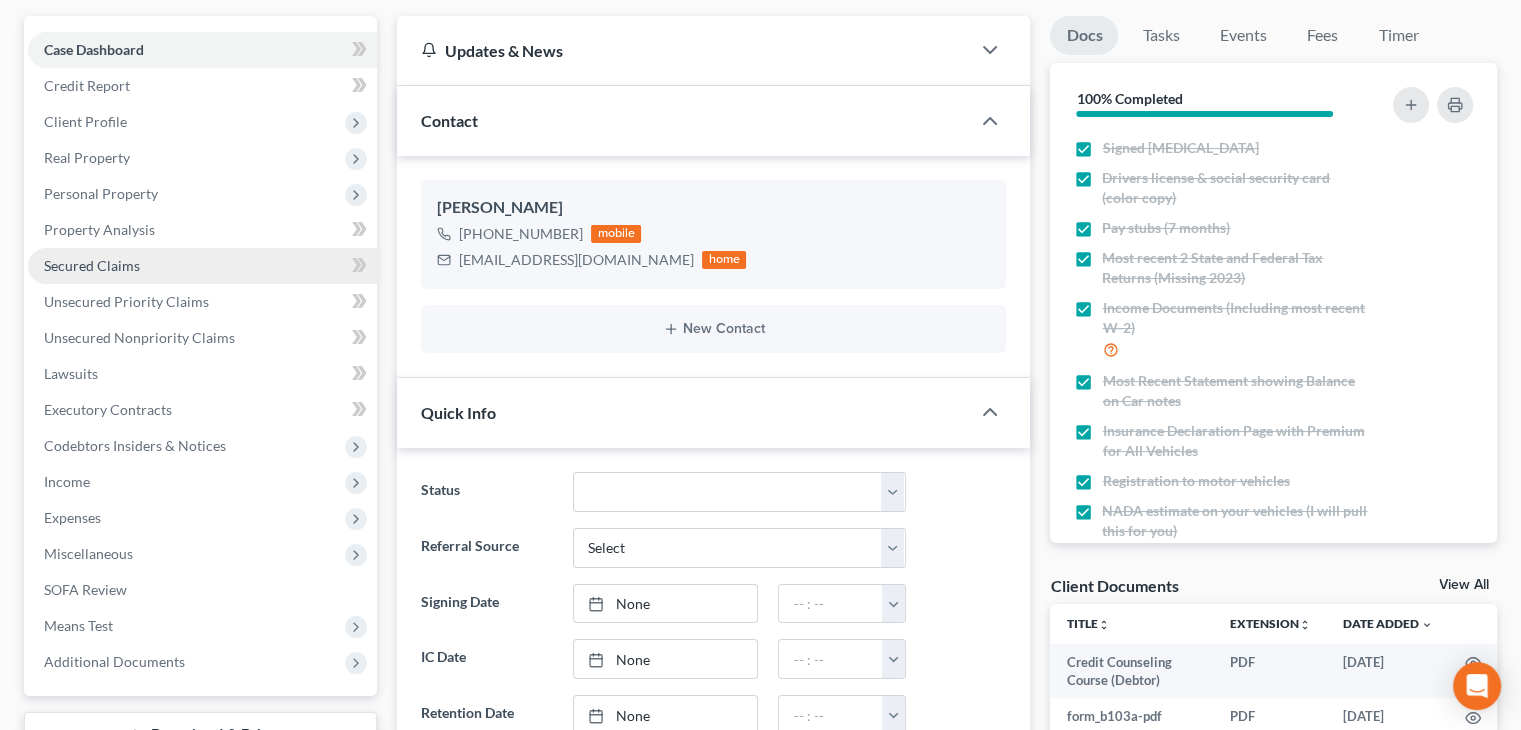 scroll, scrollTop: 100, scrollLeft: 0, axis: vertical 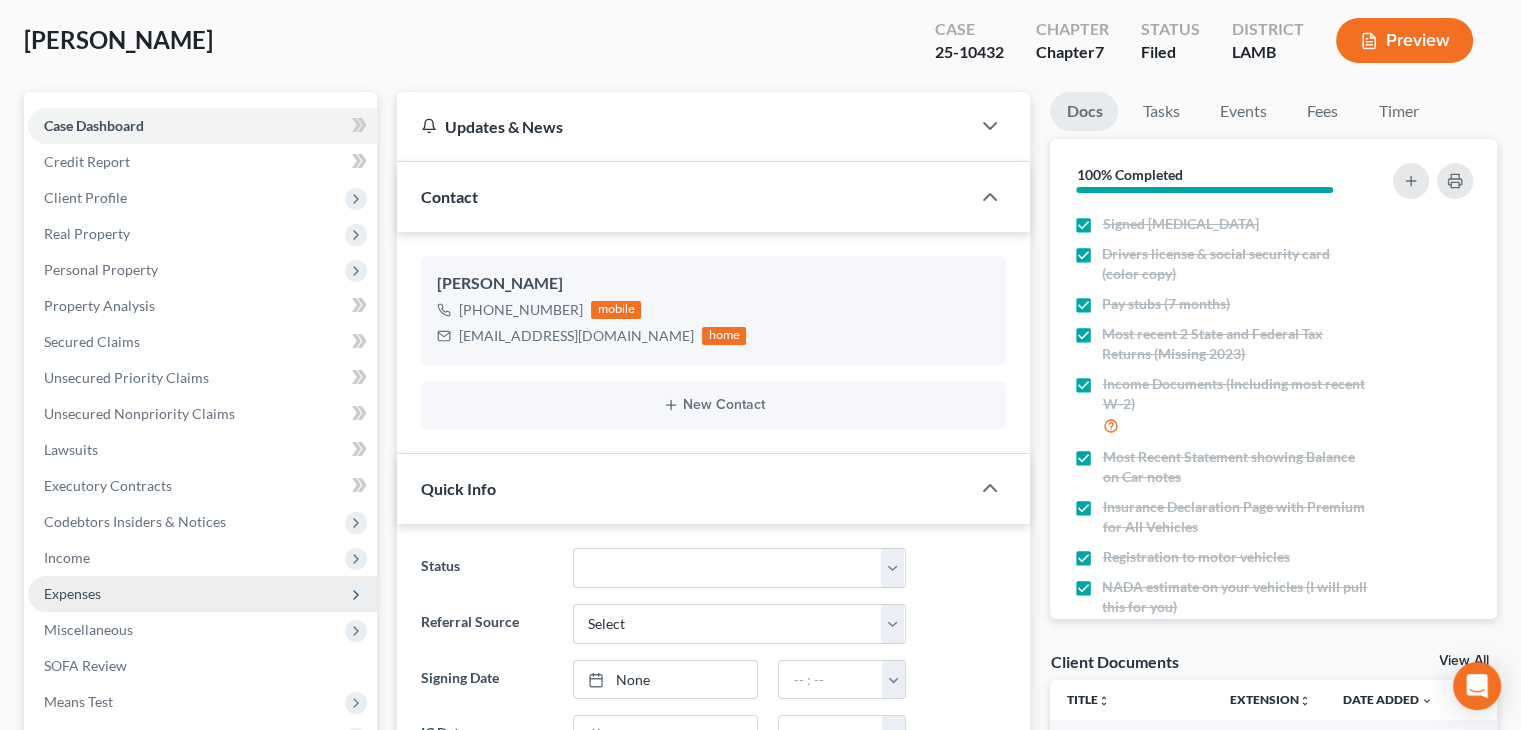 click on "Income" at bounding box center (202, 558) 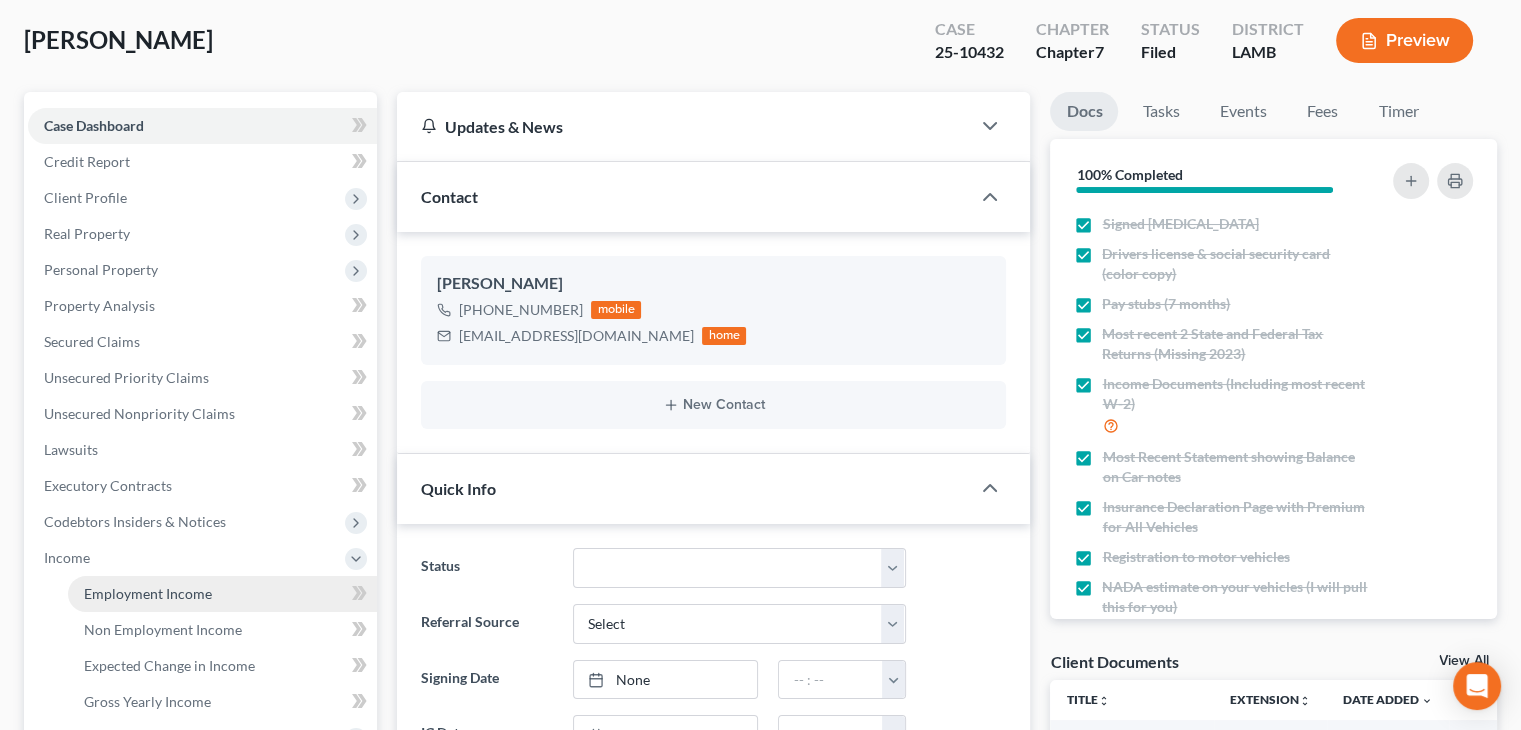 click on "Employment Income" at bounding box center (148, 593) 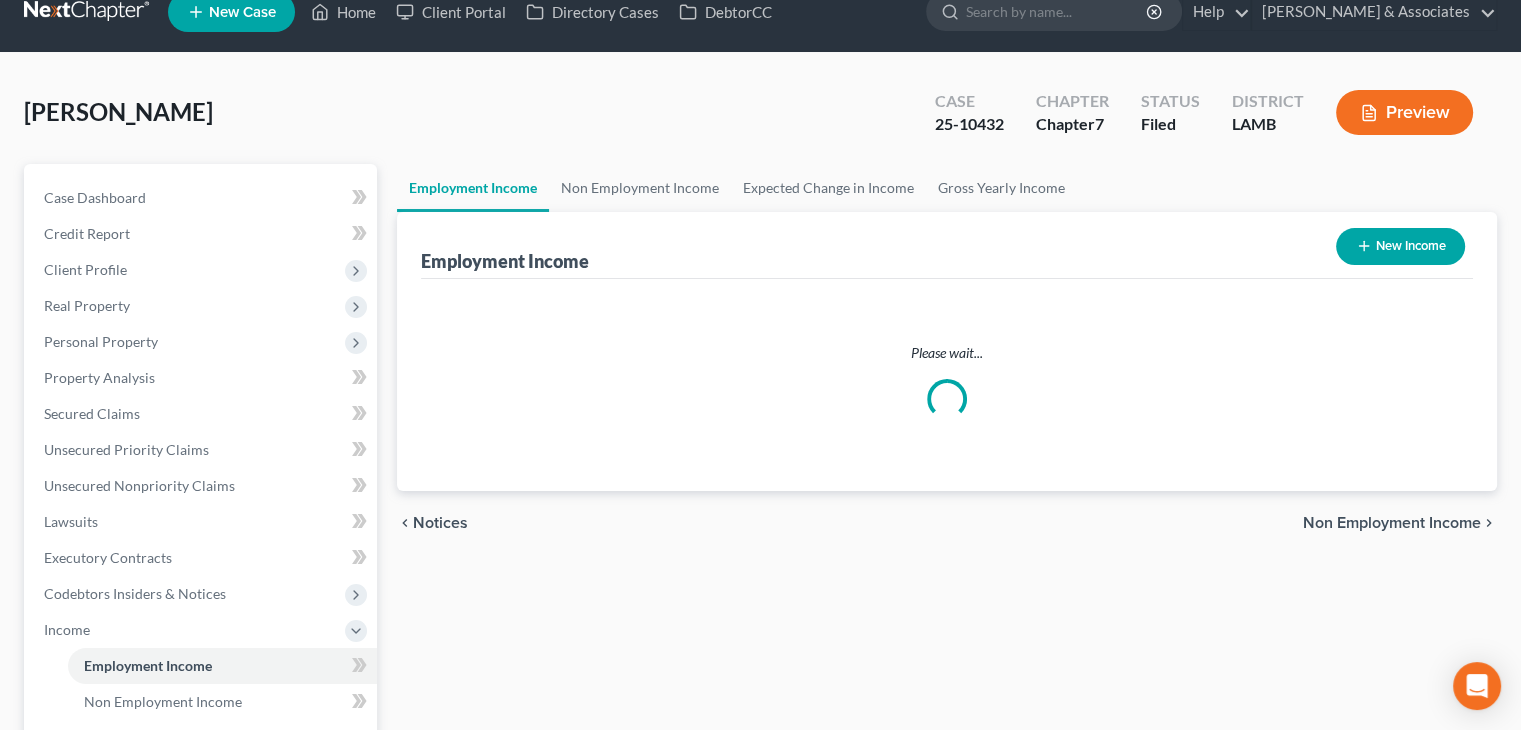 scroll, scrollTop: 0, scrollLeft: 0, axis: both 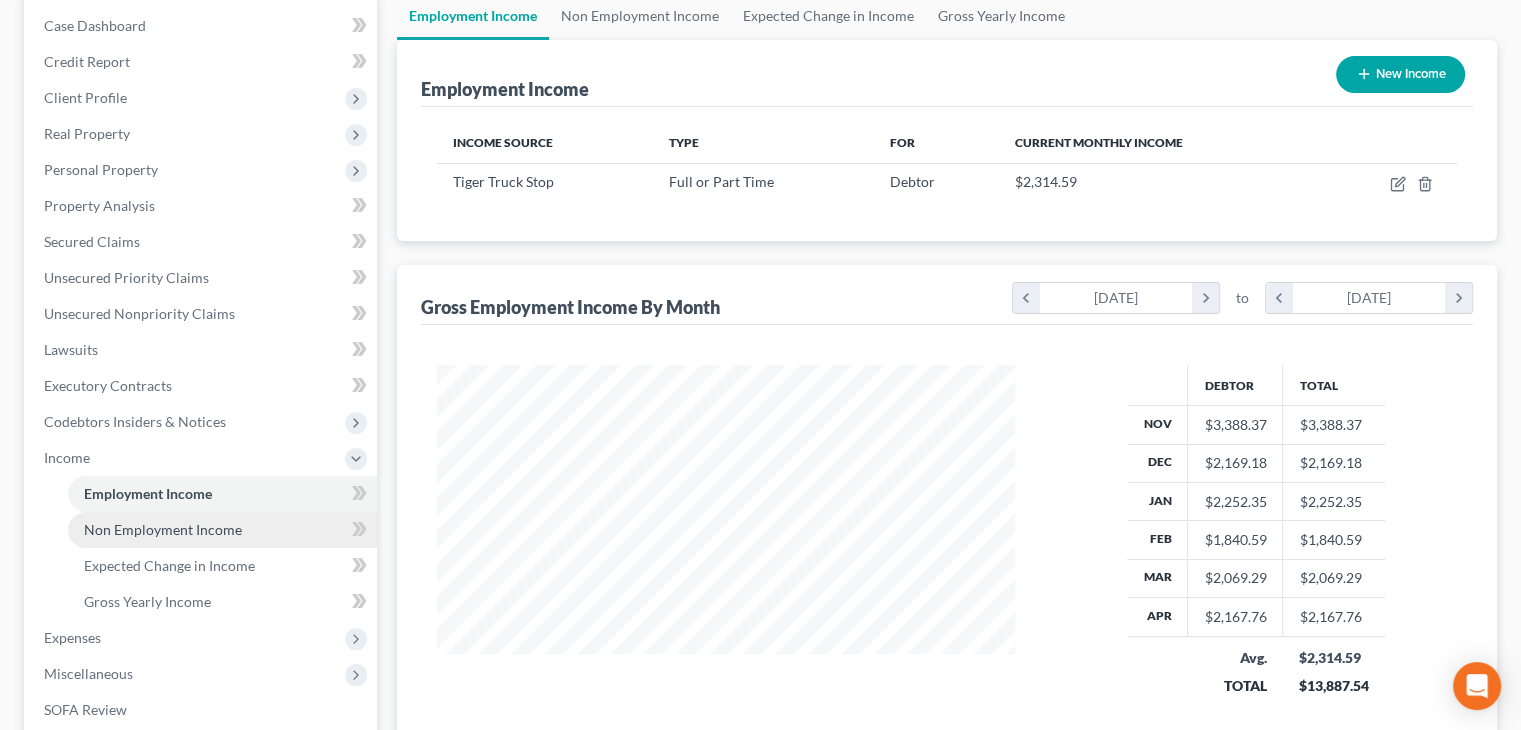 click on "Non Employment Income" at bounding box center [163, 529] 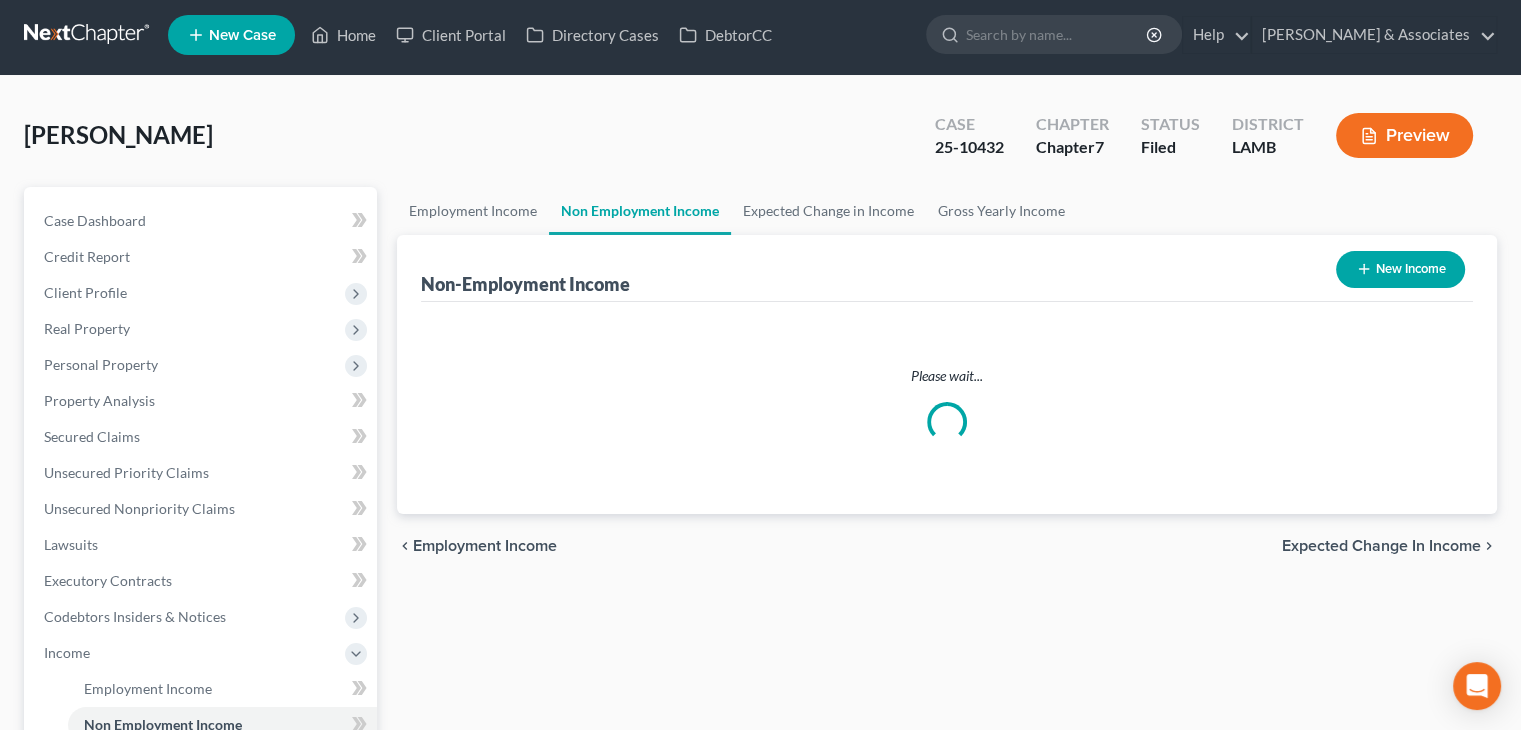 scroll, scrollTop: 0, scrollLeft: 0, axis: both 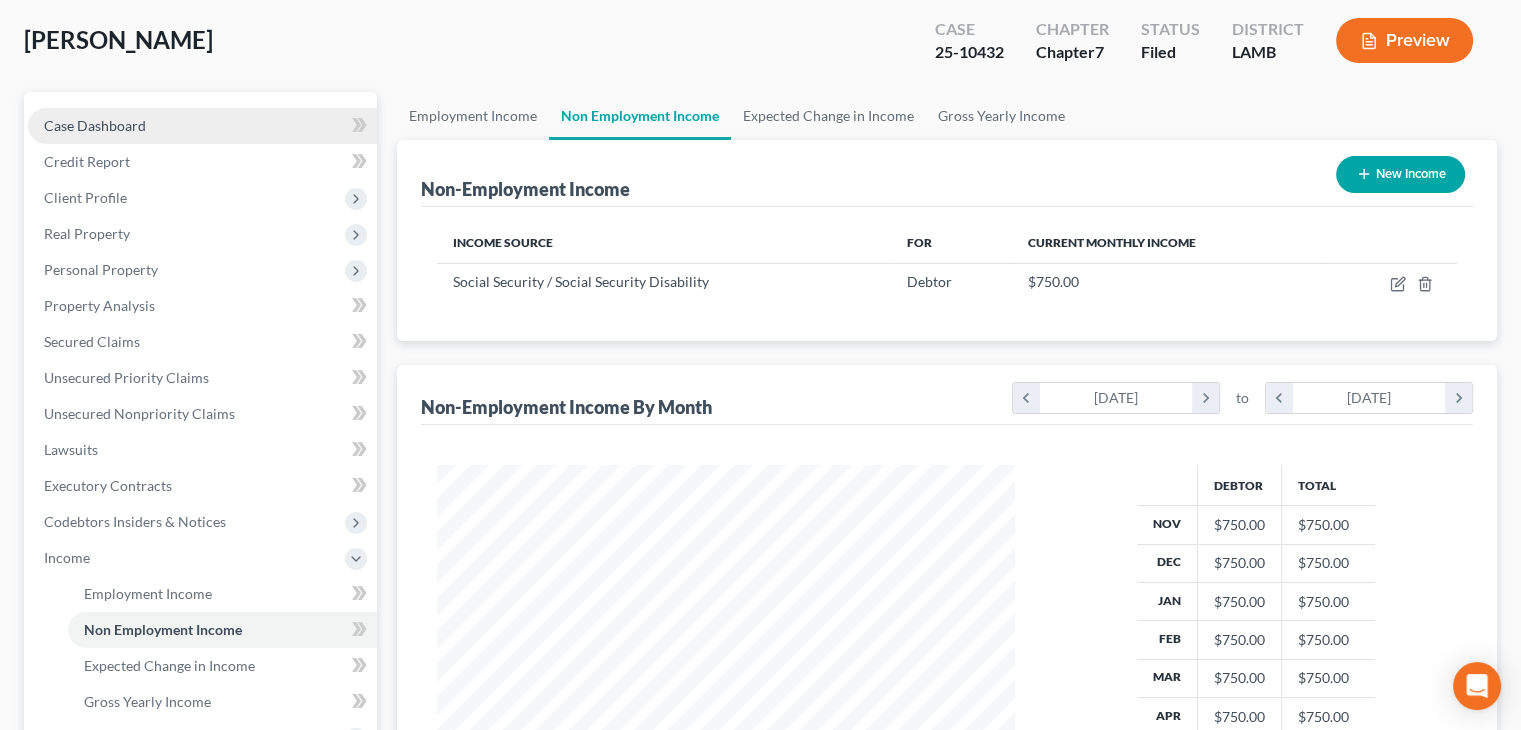 click on "Case Dashboard" at bounding box center (202, 126) 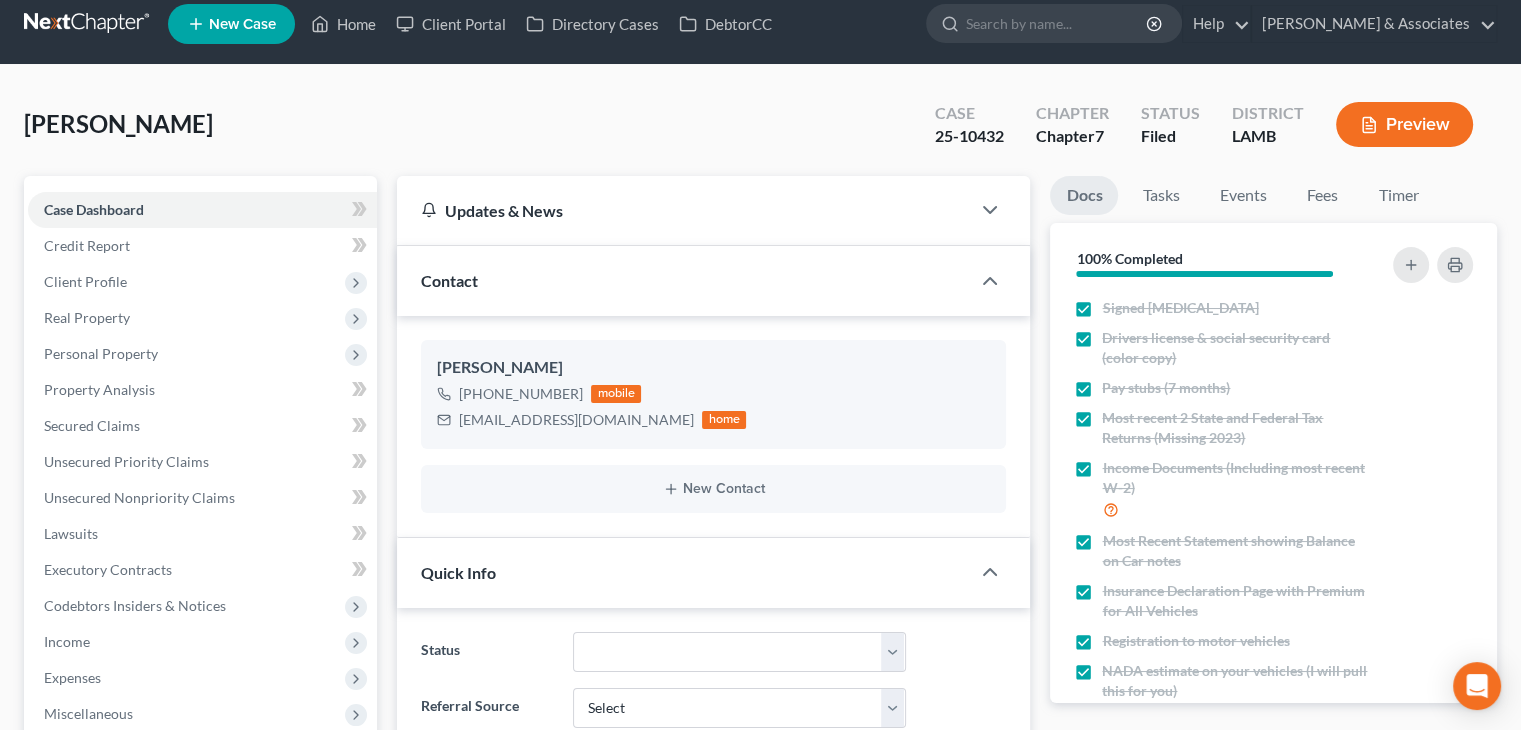 scroll, scrollTop: 0, scrollLeft: 0, axis: both 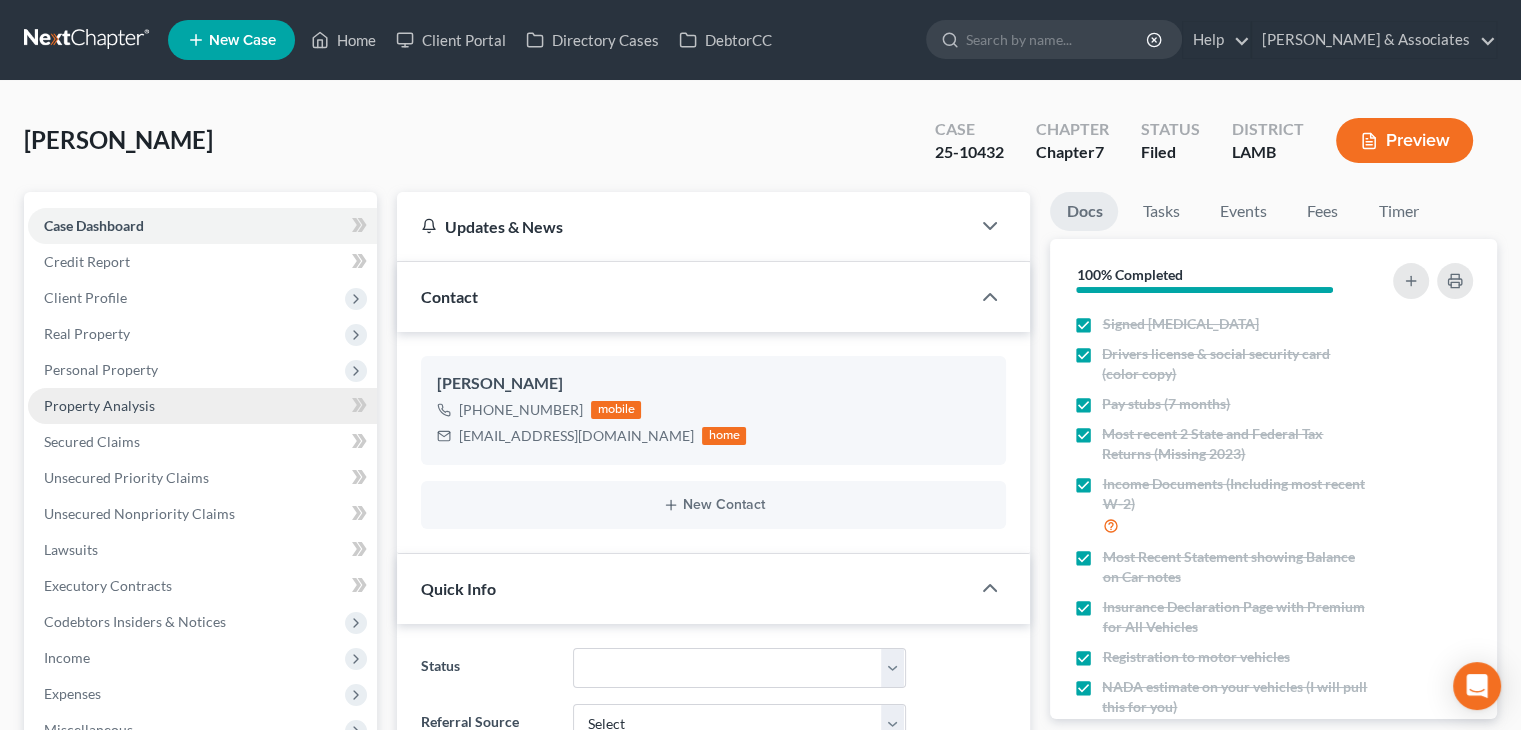 drag, startPoint x: 237, startPoint y: 397, endPoint x: 266, endPoint y: 400, distance: 29.15476 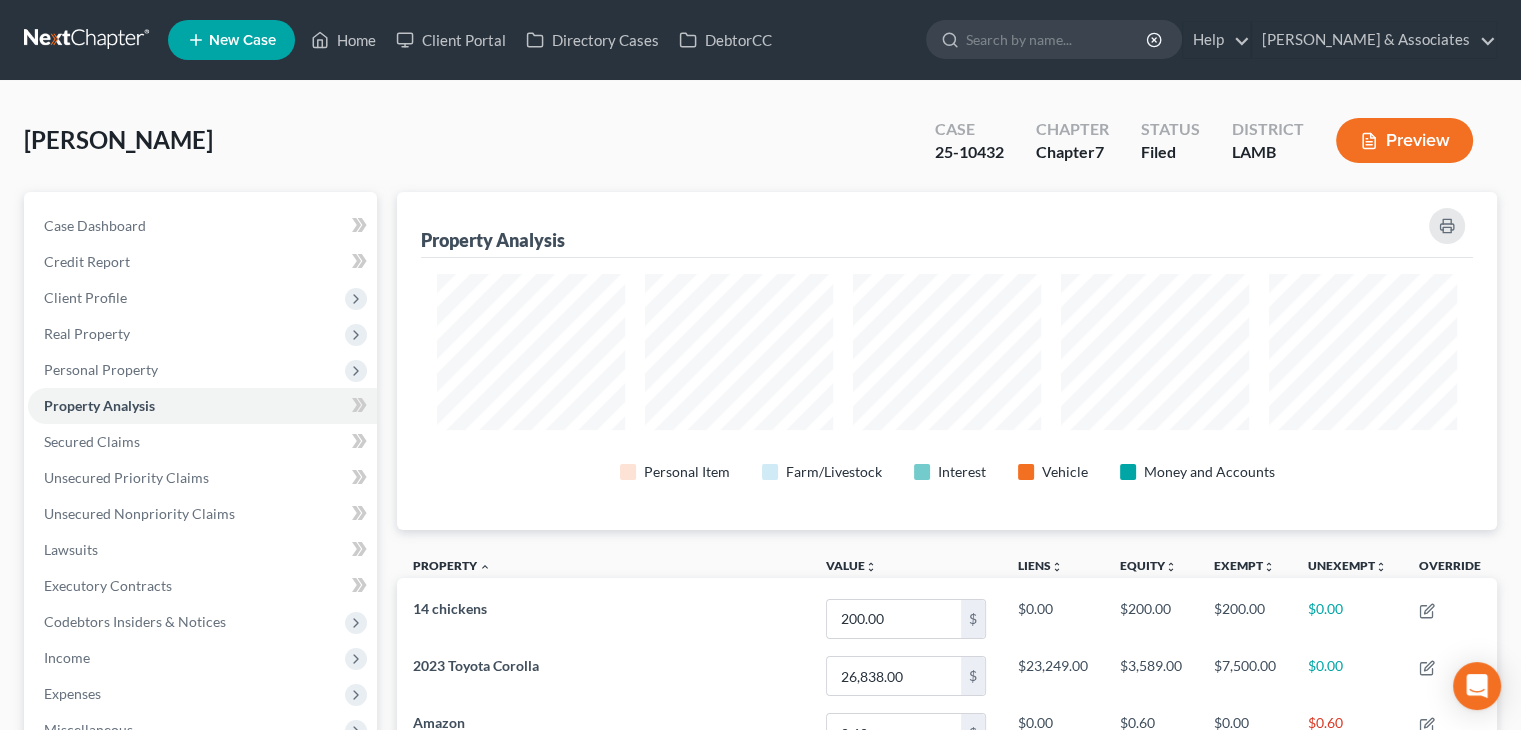scroll, scrollTop: 999662, scrollLeft: 998900, axis: both 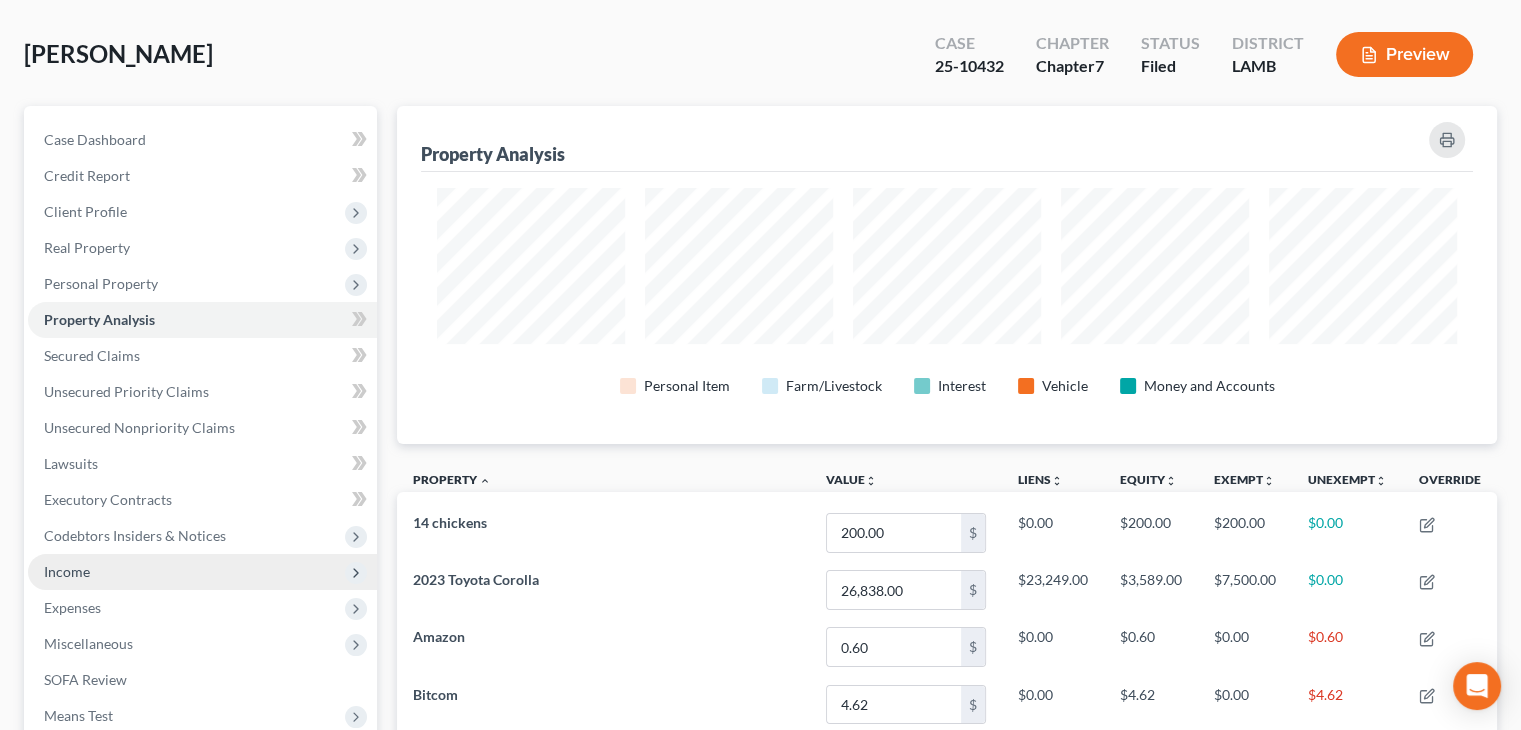 click on "Income" at bounding box center [202, 572] 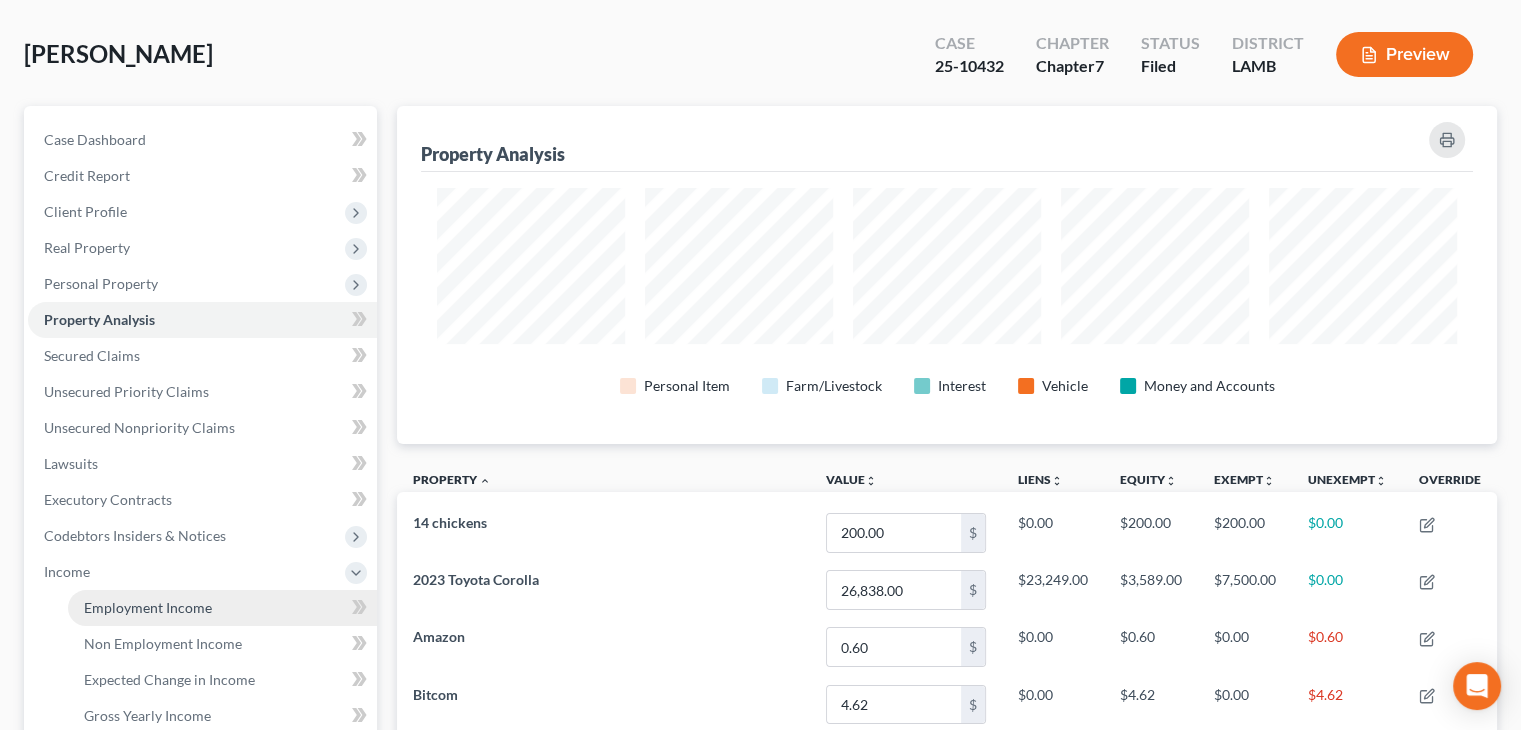 click on "Employment Income" at bounding box center [222, 608] 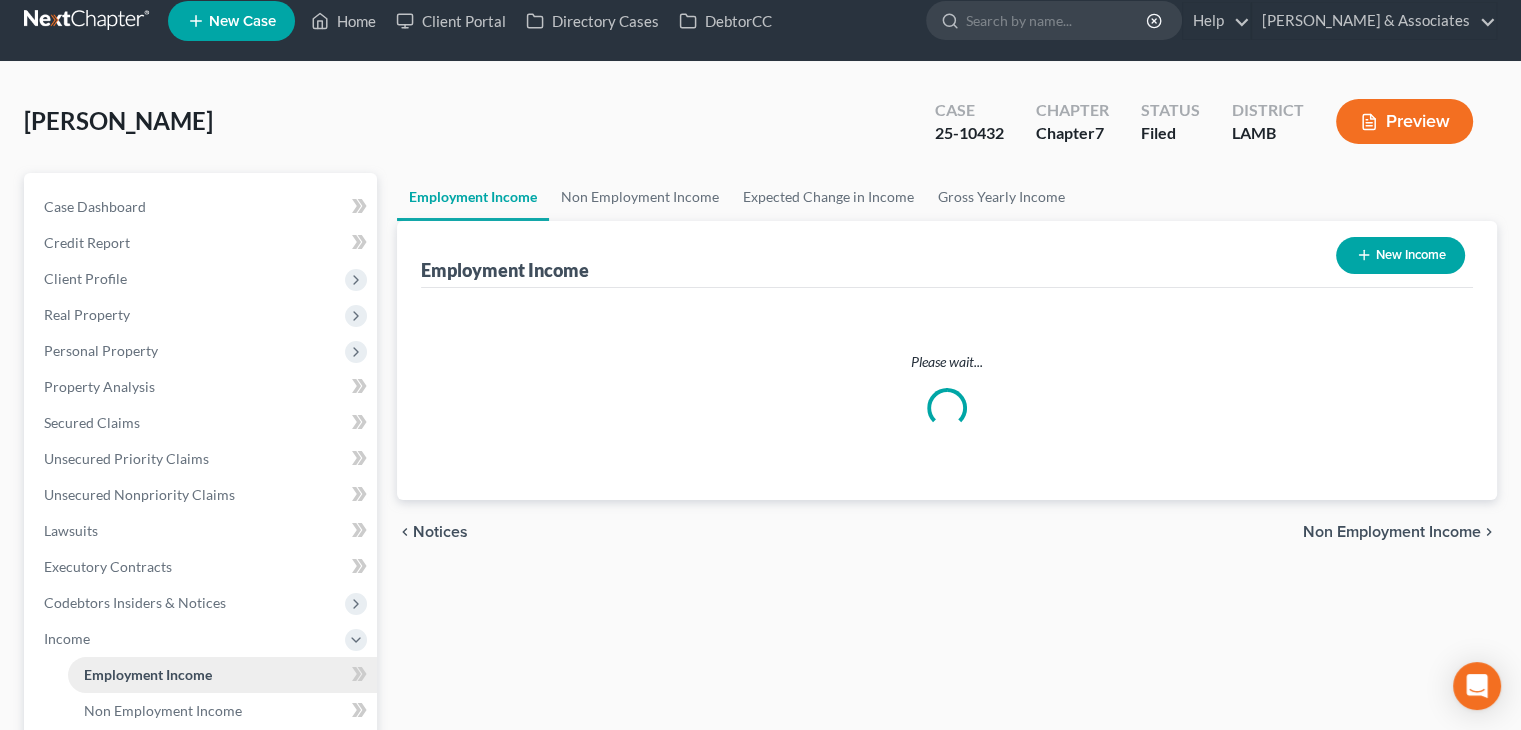 scroll, scrollTop: 0, scrollLeft: 0, axis: both 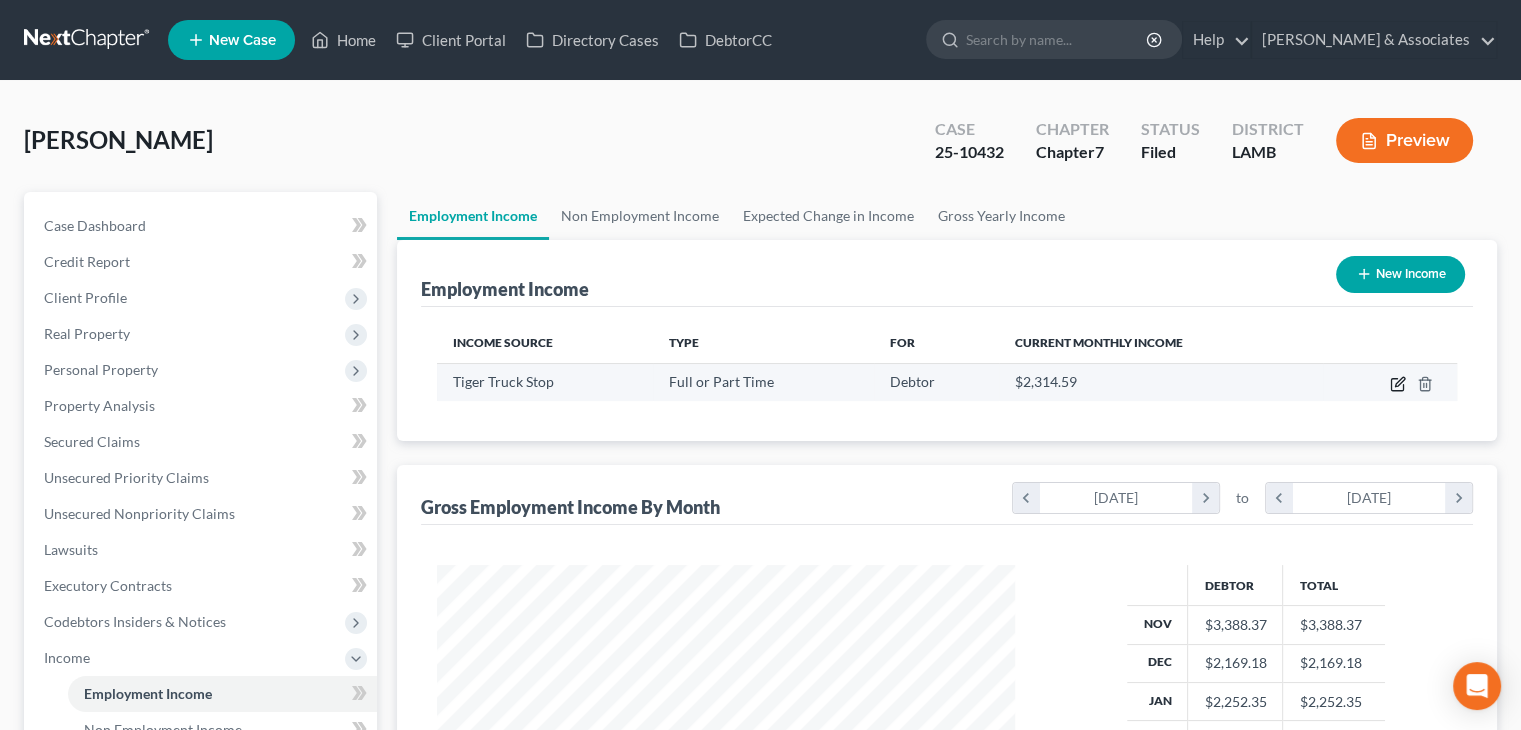 click 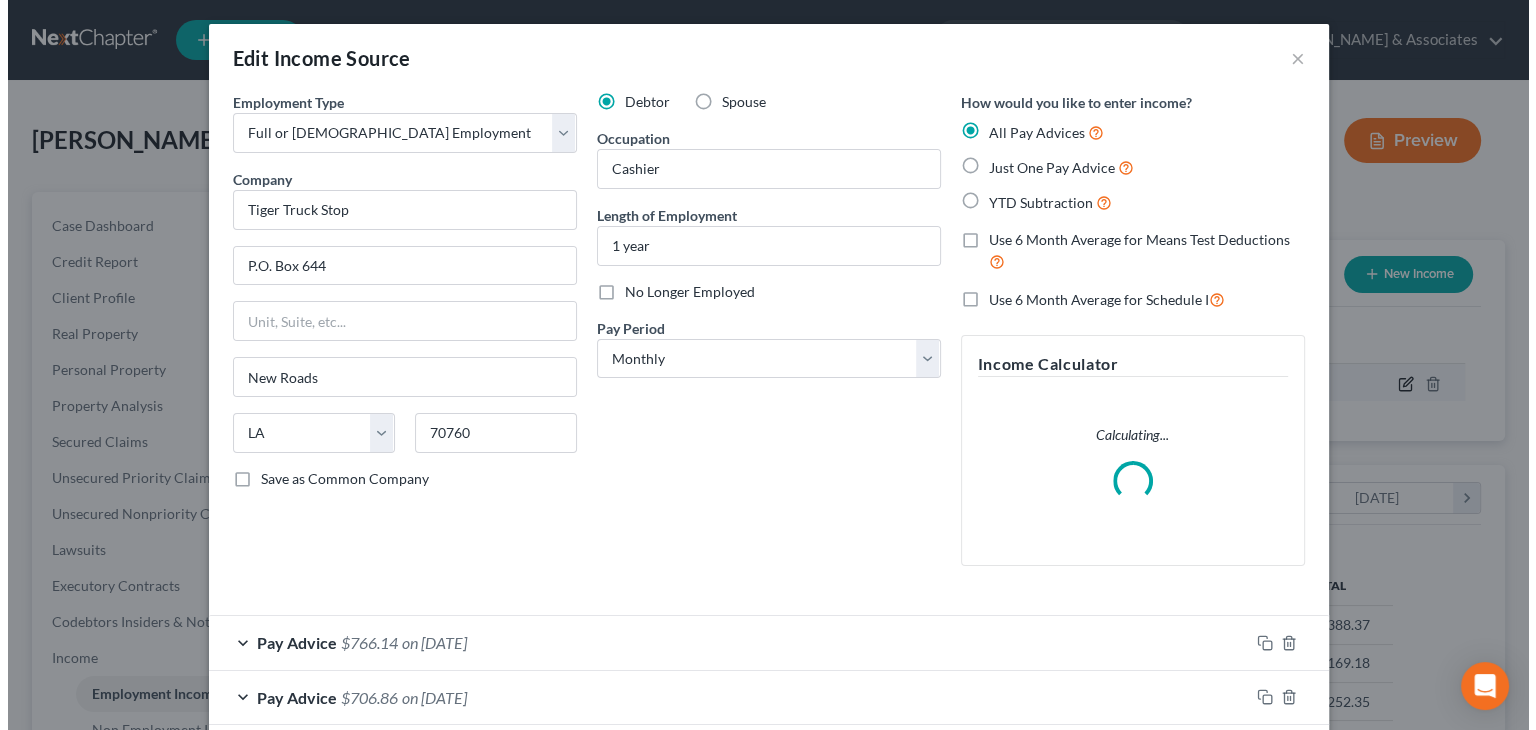 scroll, scrollTop: 999643, scrollLeft: 999375, axis: both 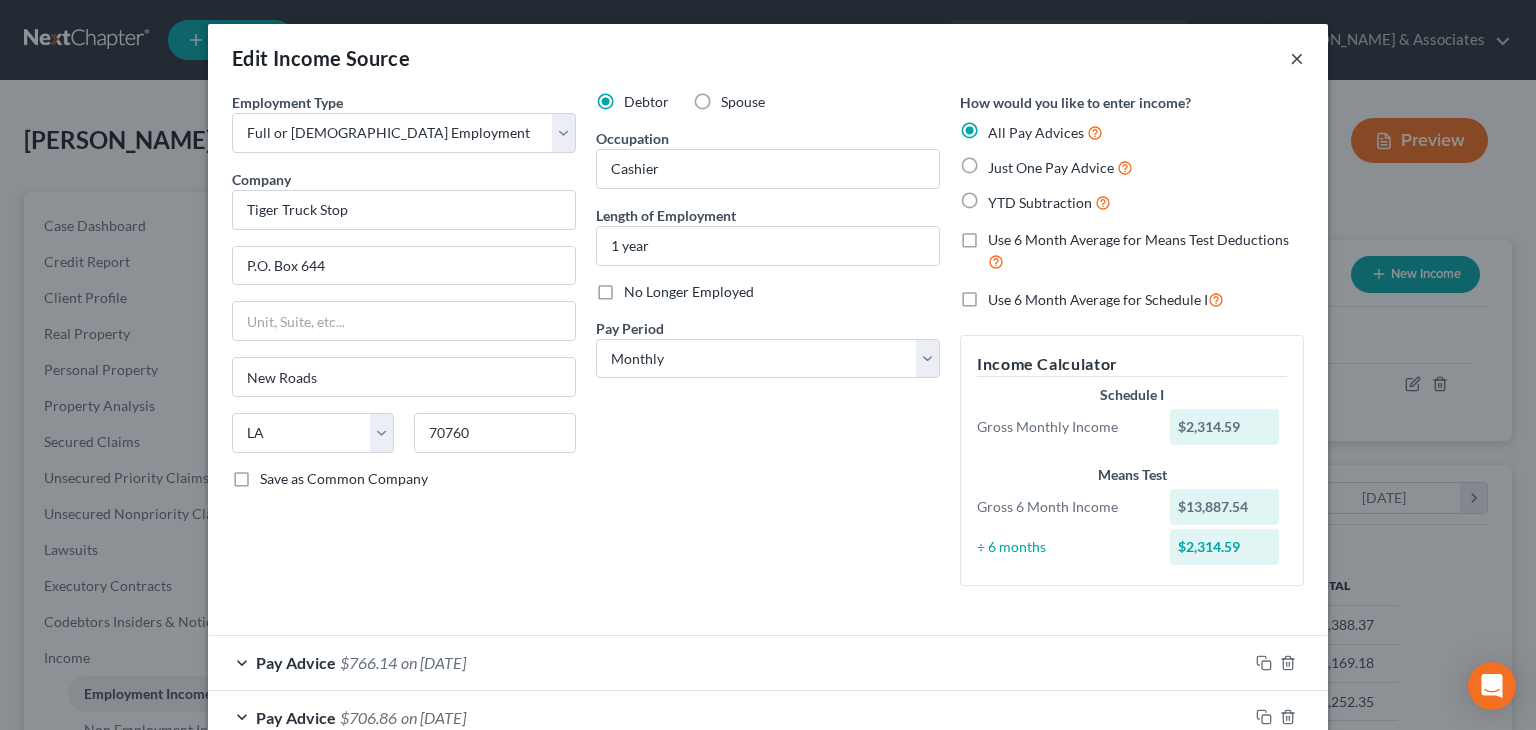 drag, startPoint x: 1289, startPoint y: 60, endPoint x: 1263, endPoint y: 49, distance: 28.231188 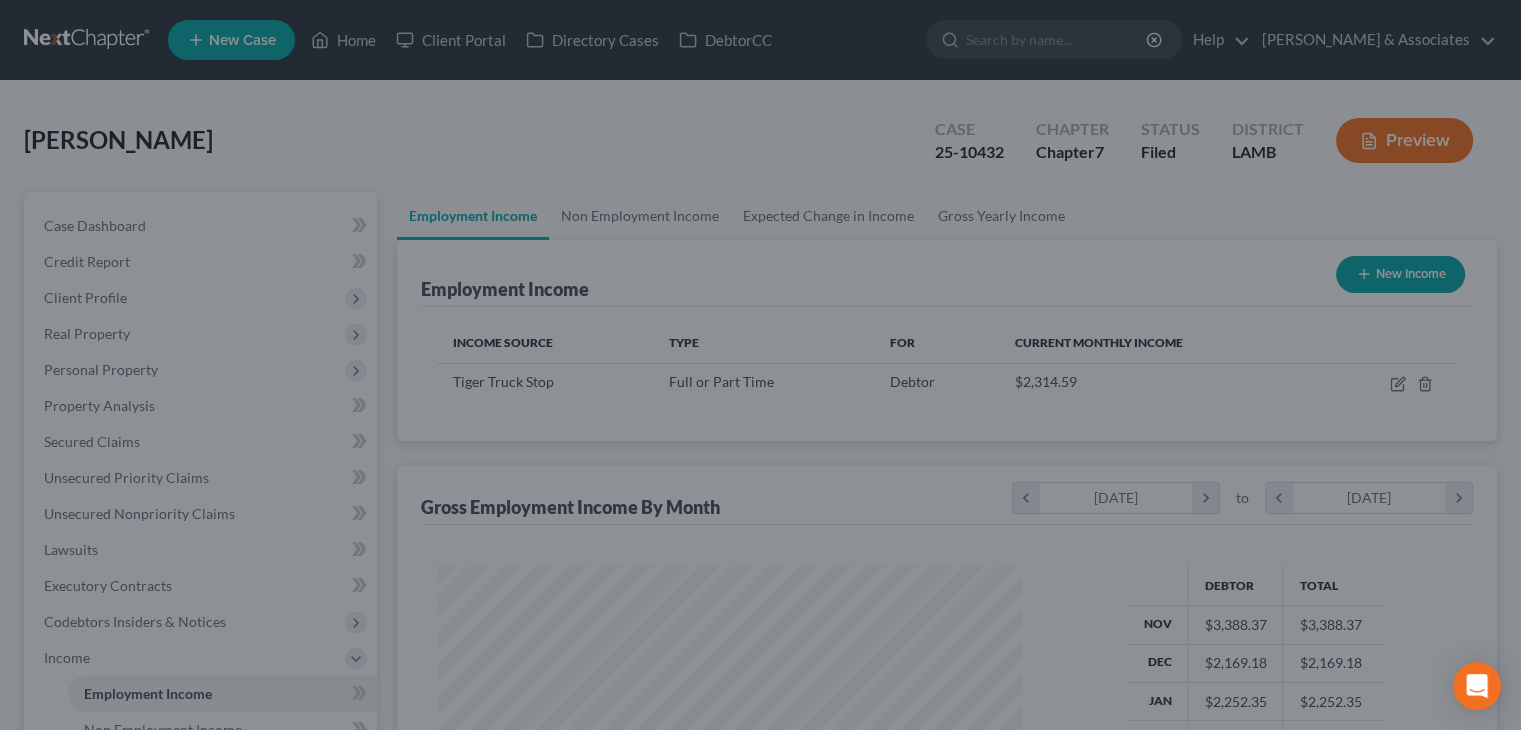 scroll, scrollTop: 356, scrollLeft: 617, axis: both 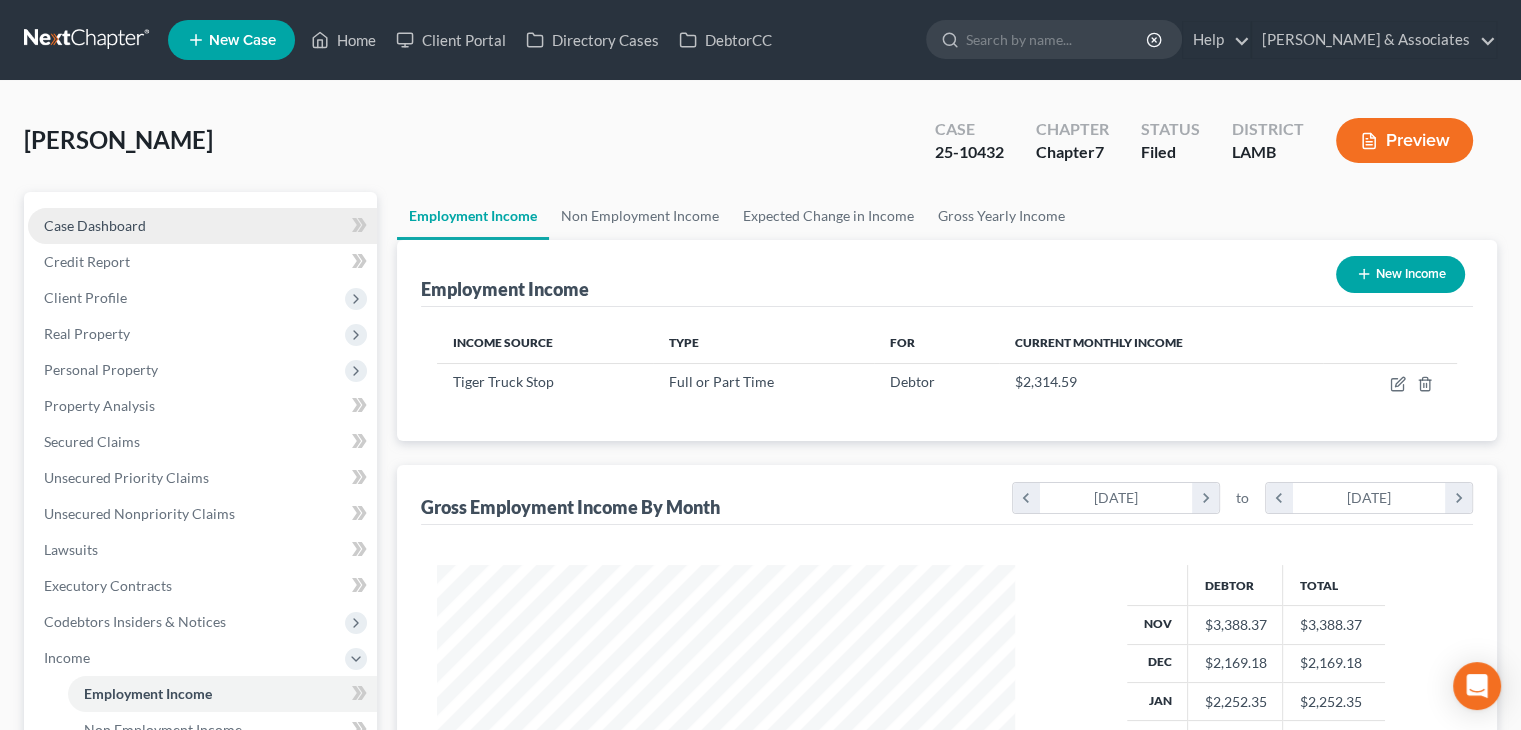 click on "Case Dashboard" at bounding box center [202, 226] 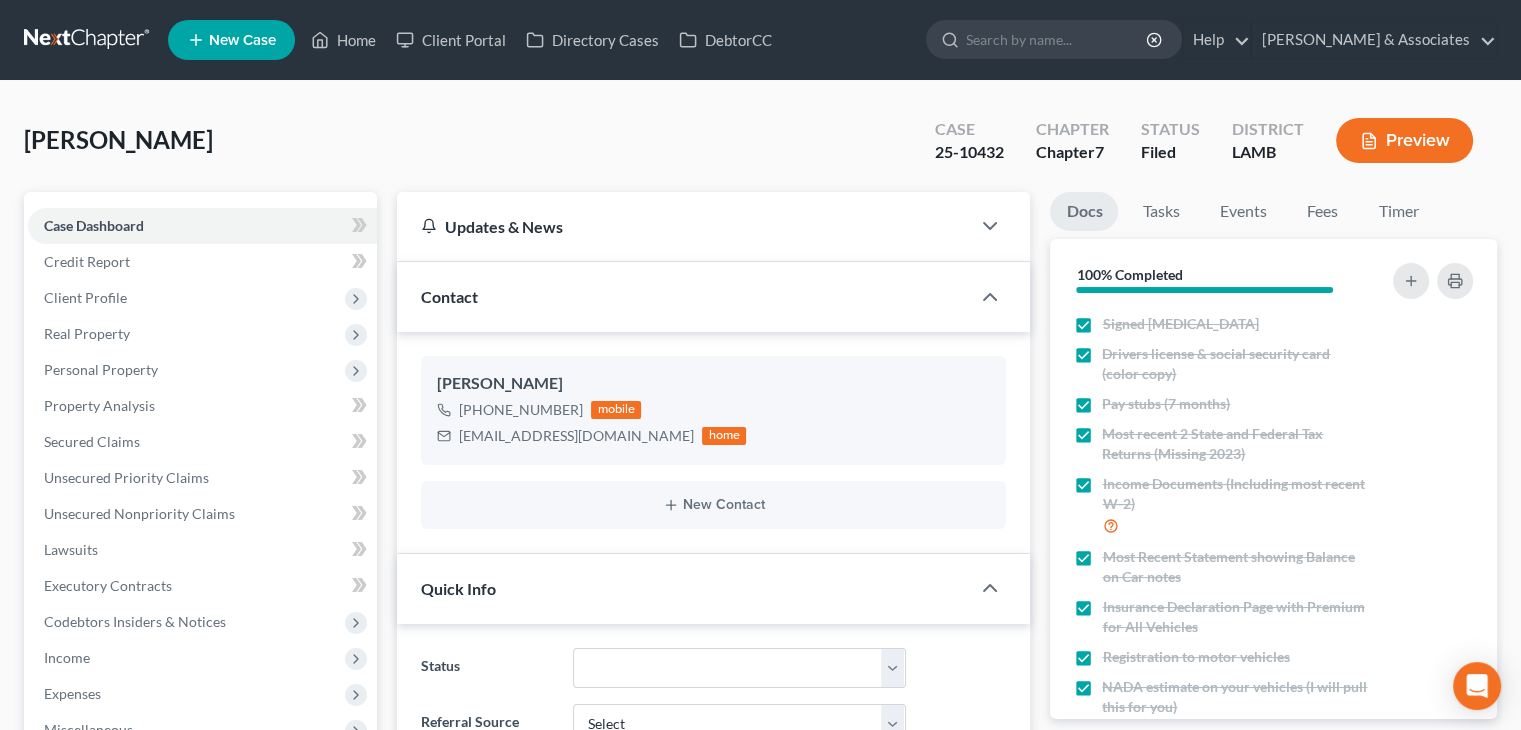 scroll, scrollTop: 476, scrollLeft: 0, axis: vertical 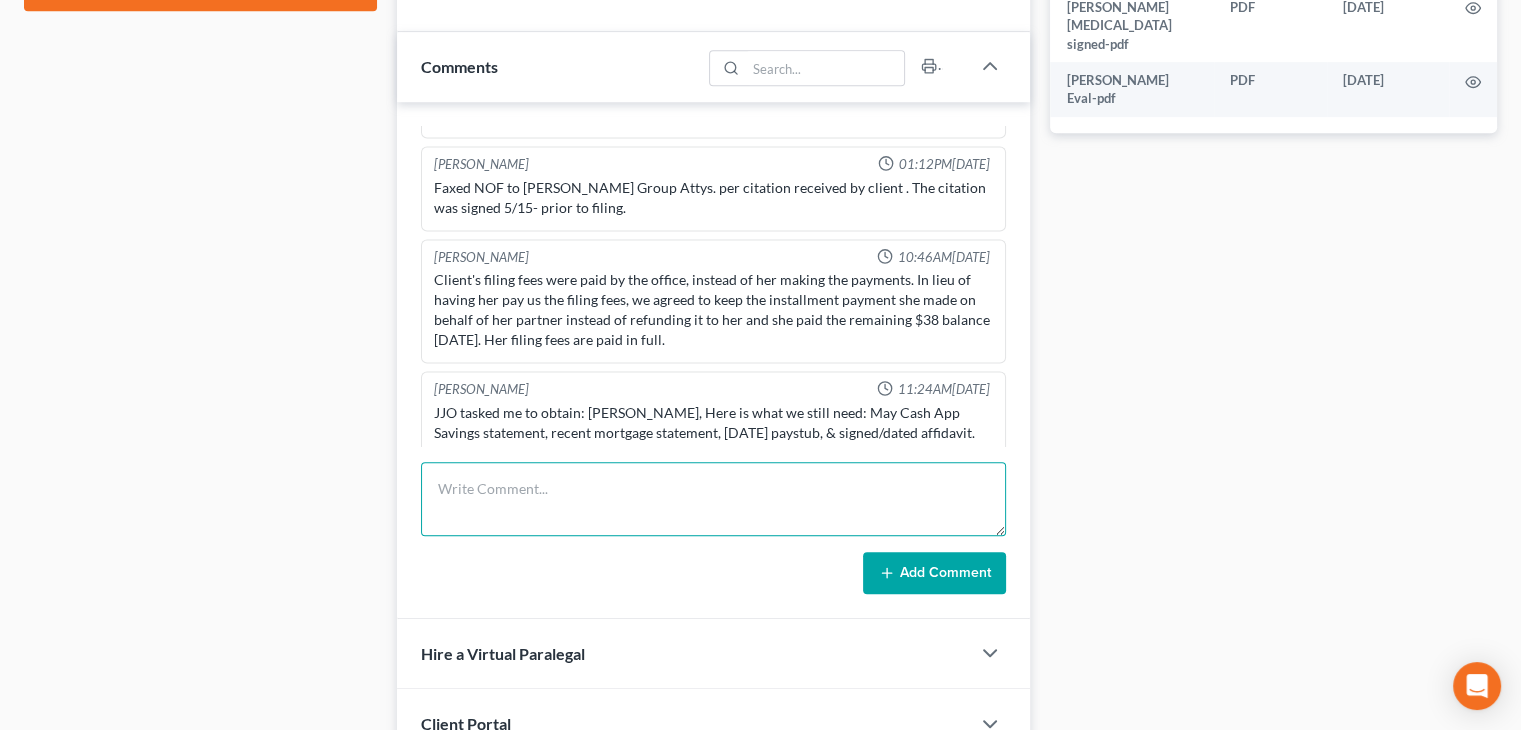 click at bounding box center (713, 499) 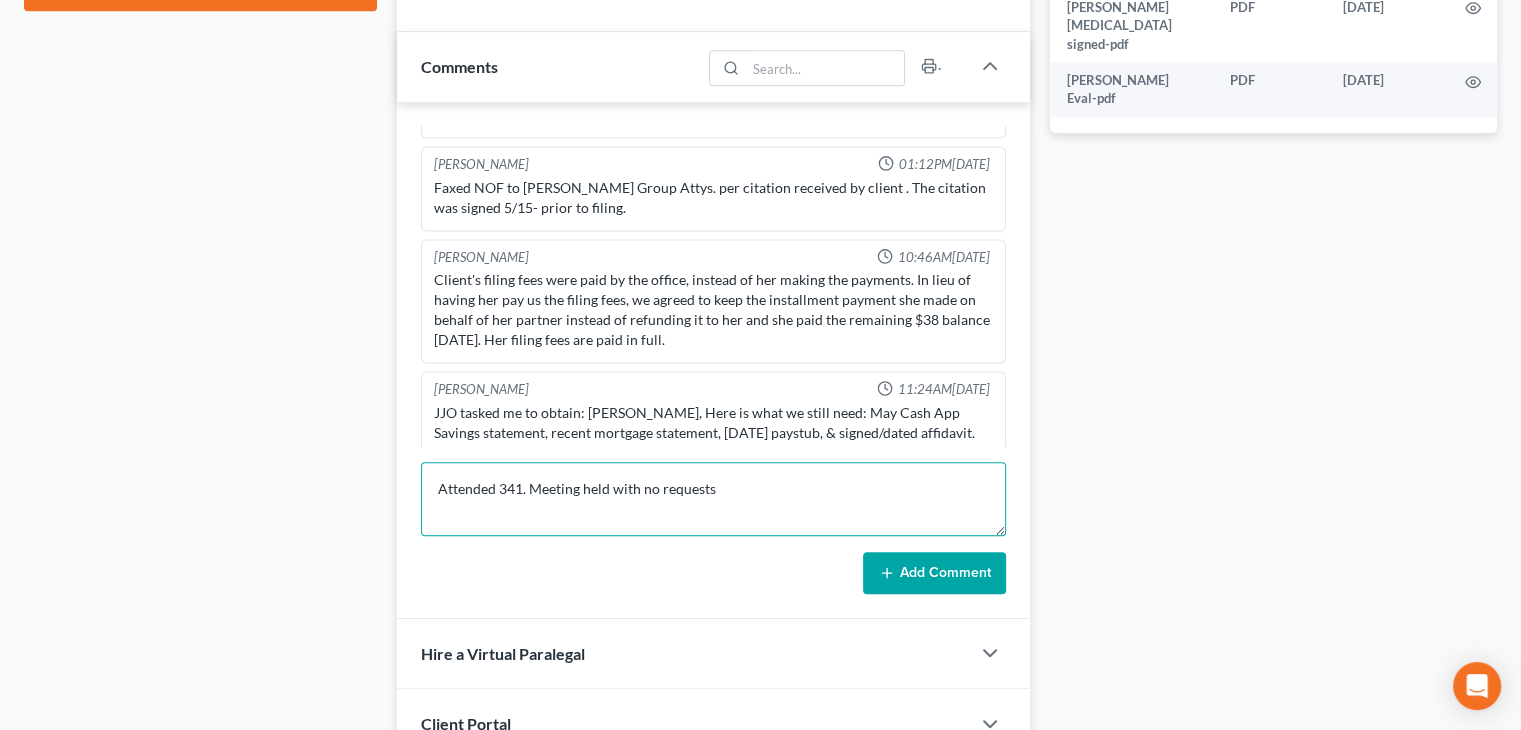 type on "Attended 341. Meeting held with no requests" 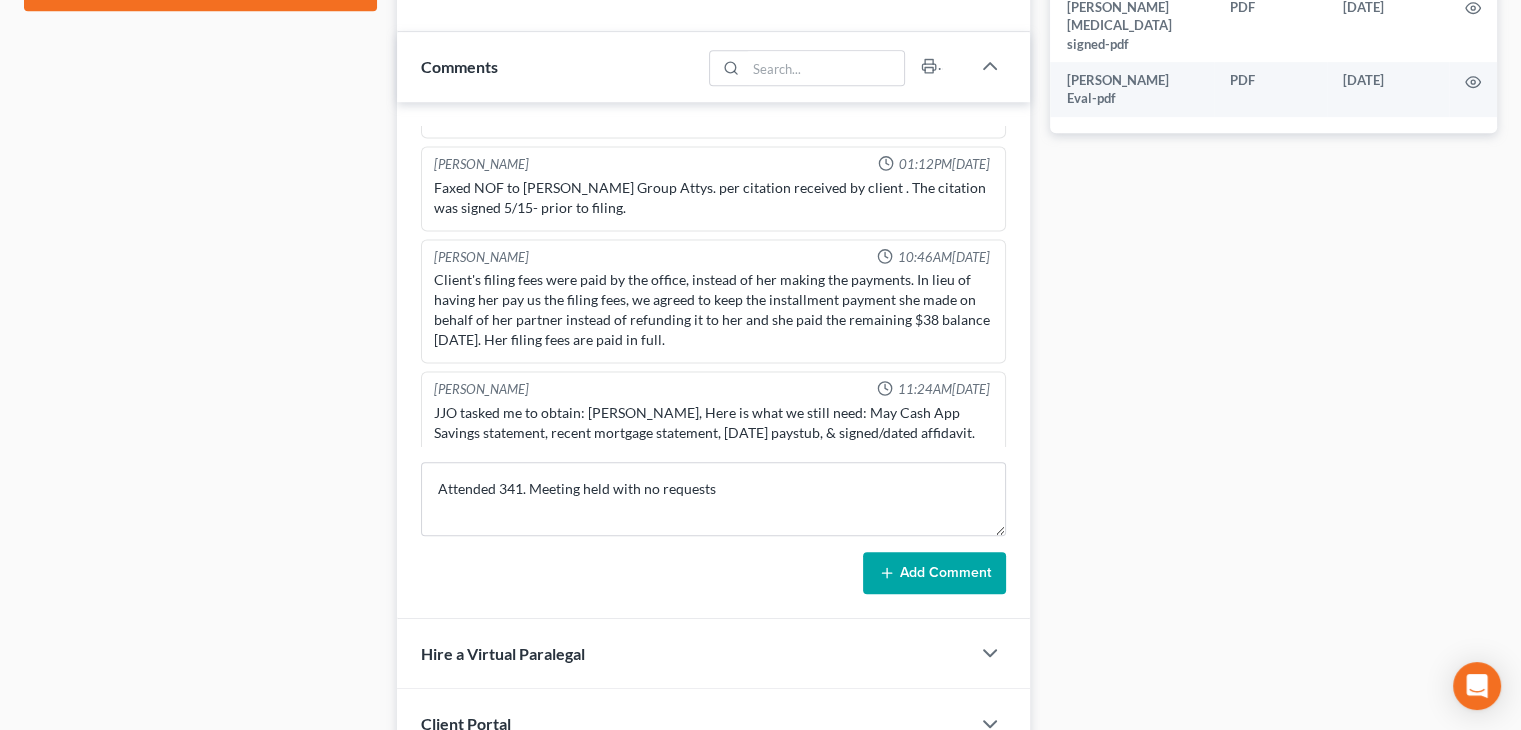 click on "Add Comment" at bounding box center [934, 573] 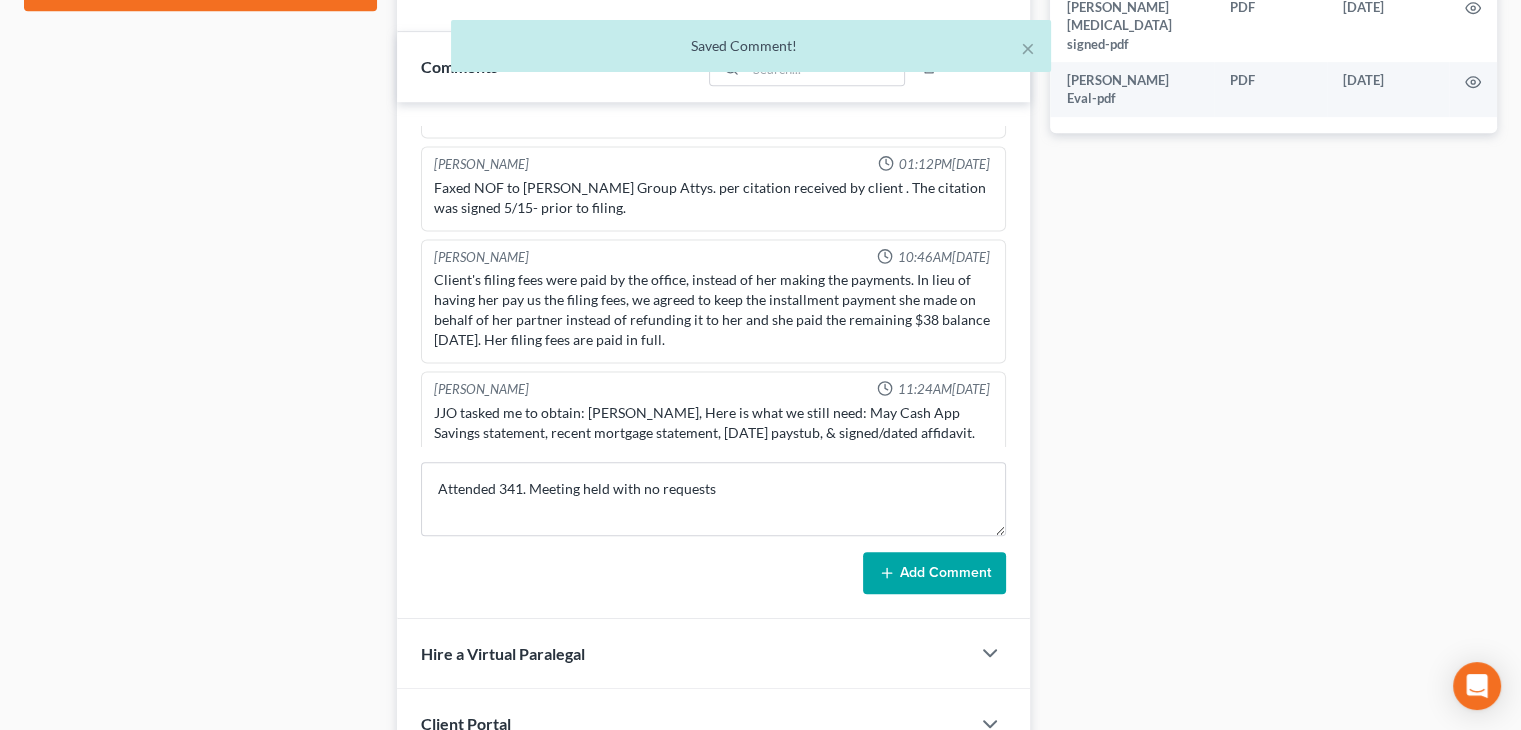 type 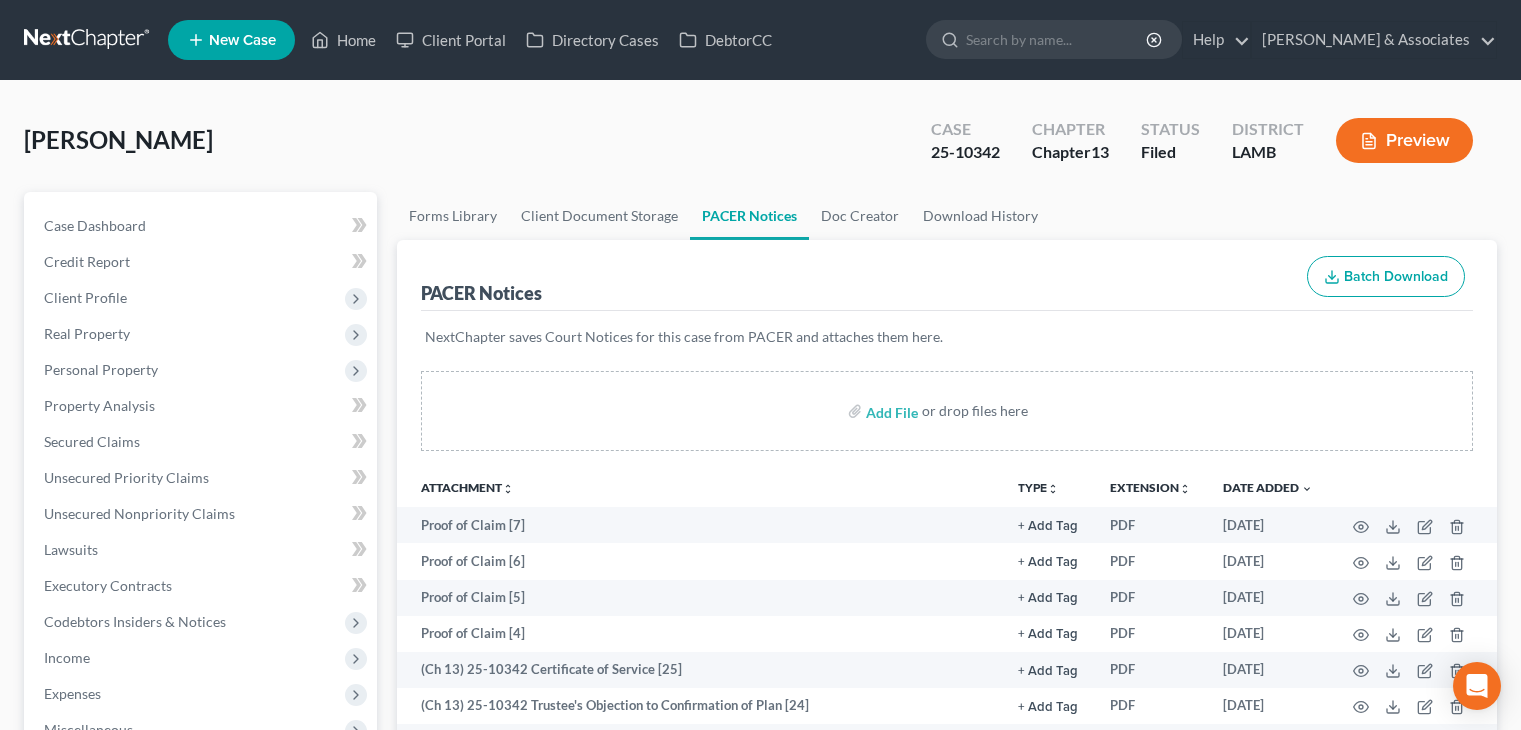 scroll, scrollTop: 0, scrollLeft: 0, axis: both 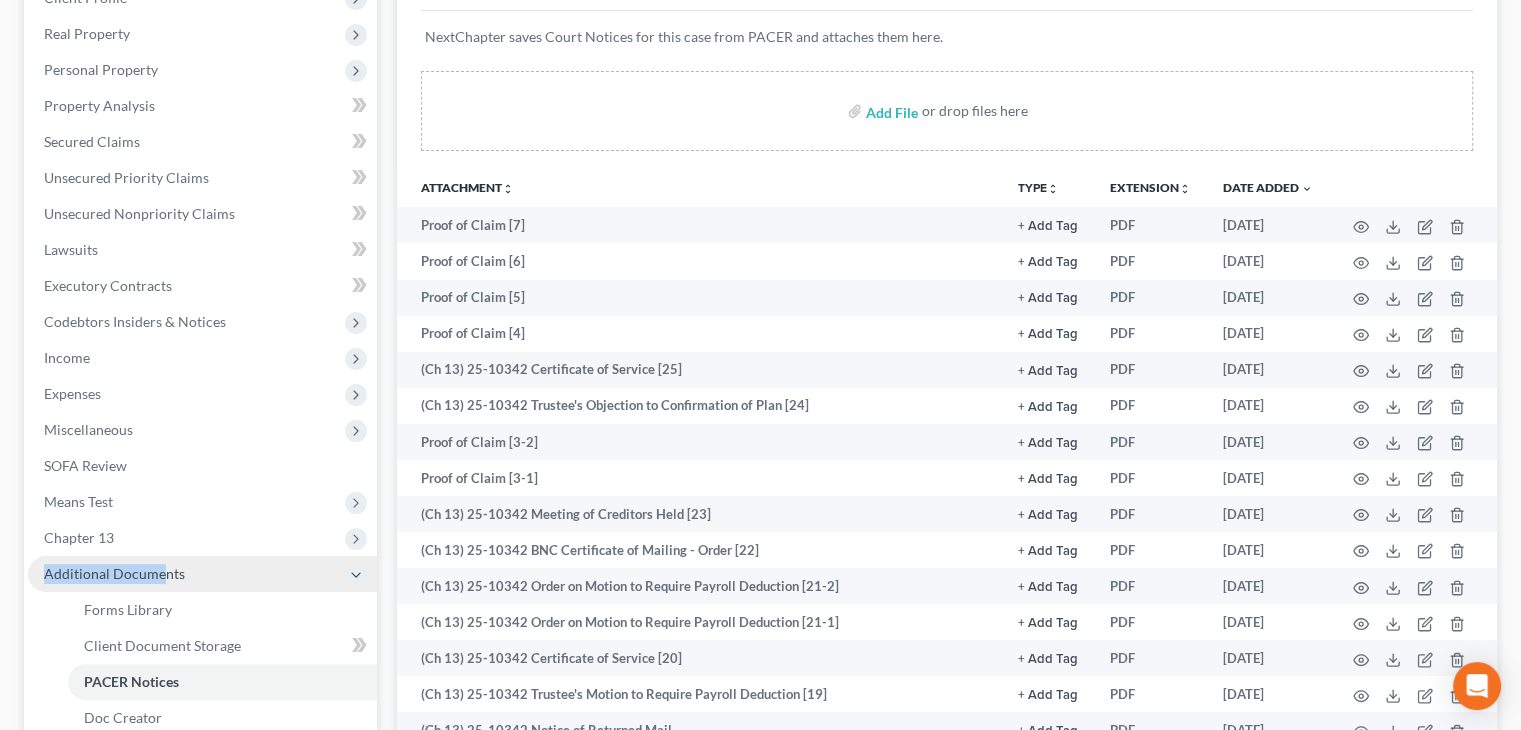 click on "Case Dashboard
Payments
Invoices
Payments
Payments
Credit Report
Client Profile" at bounding box center (202, 340) 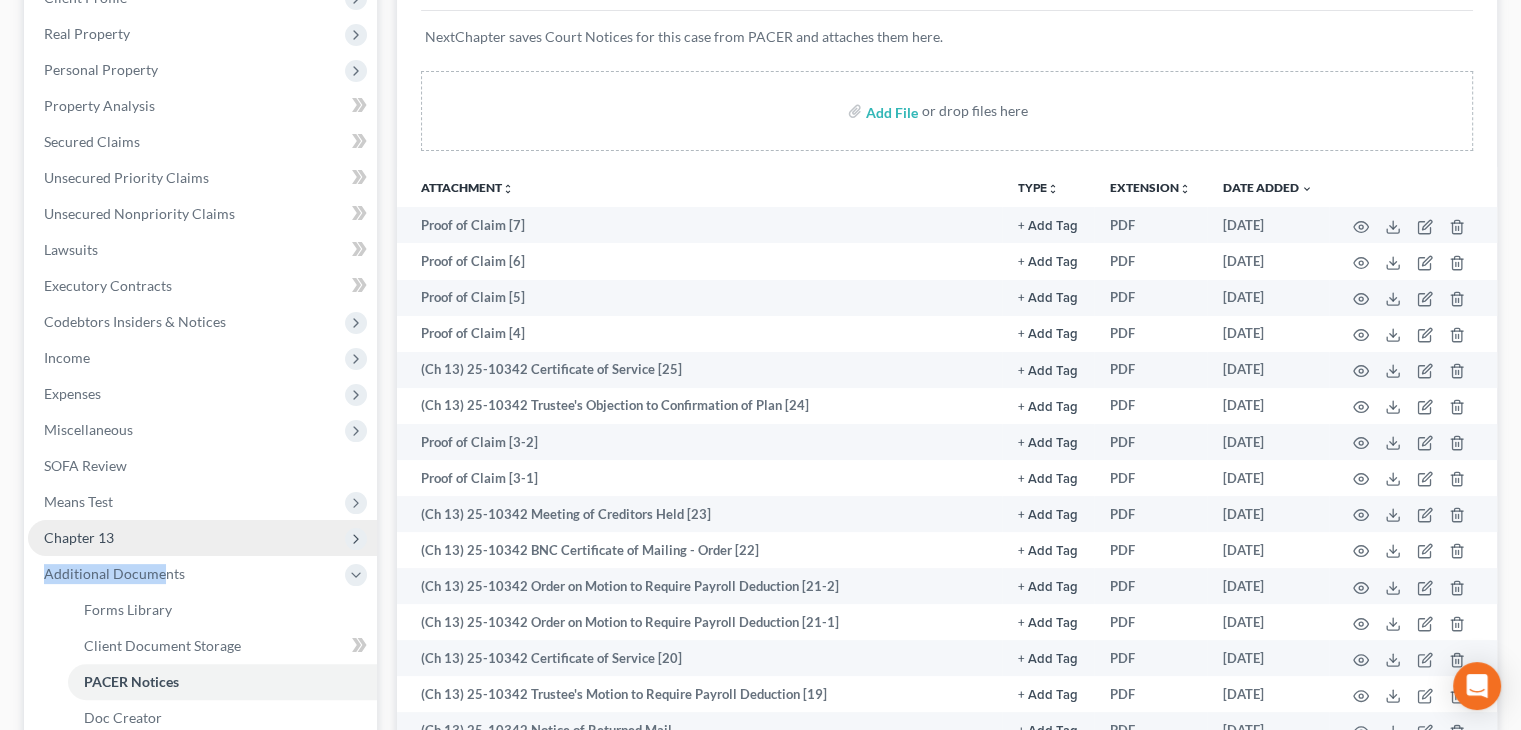 click on "Chapter 13" at bounding box center (202, 538) 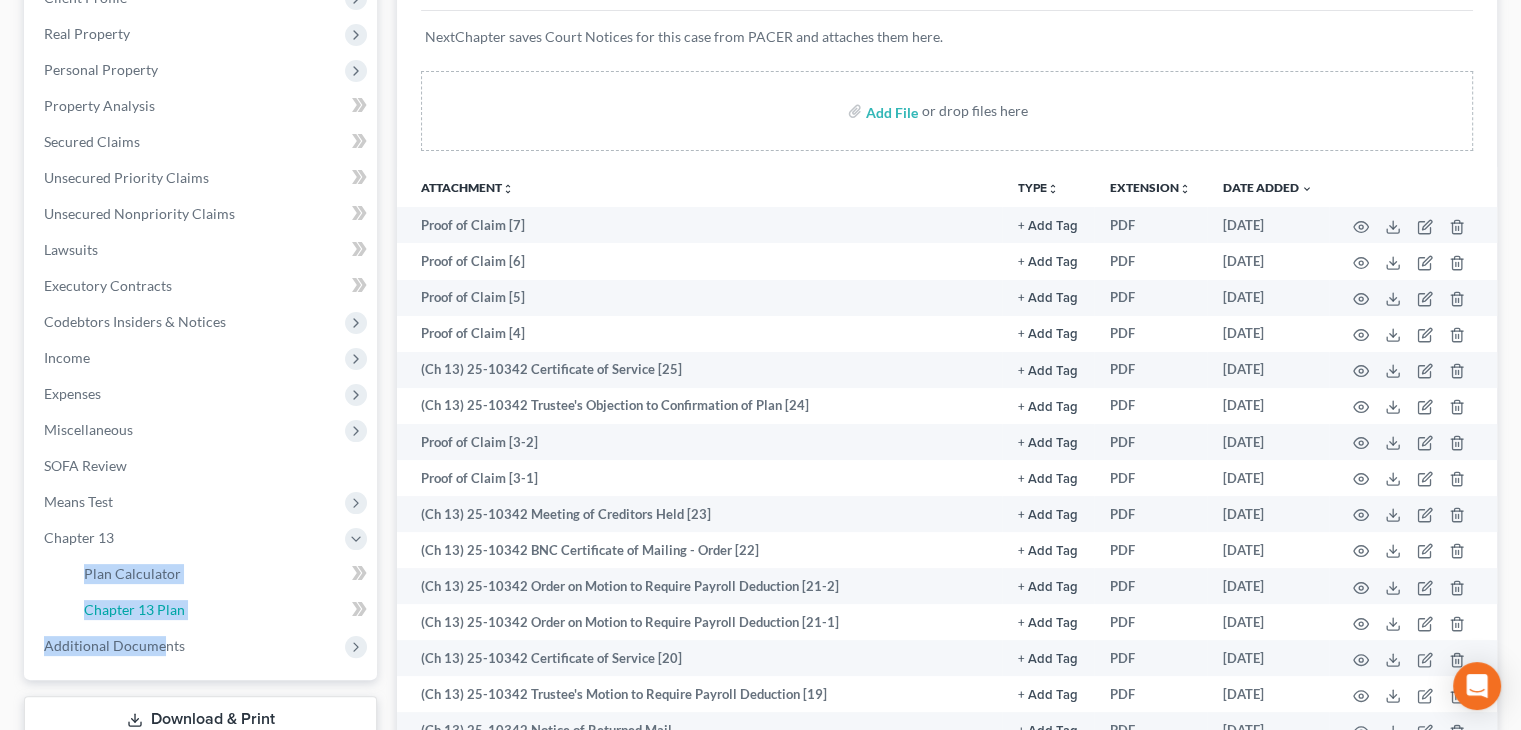 click on "Chapter 13 Plan" at bounding box center [222, 610] 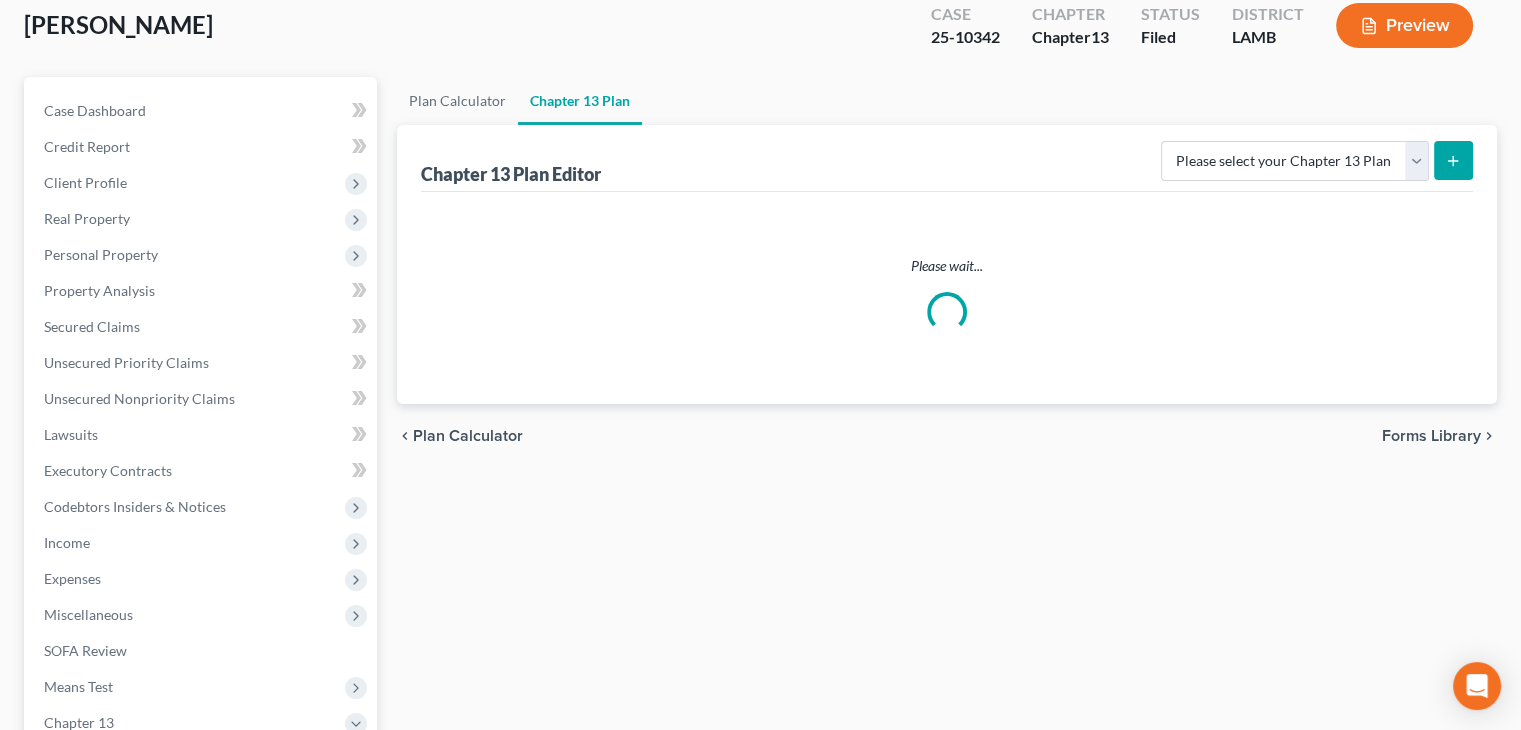 scroll, scrollTop: 0, scrollLeft: 0, axis: both 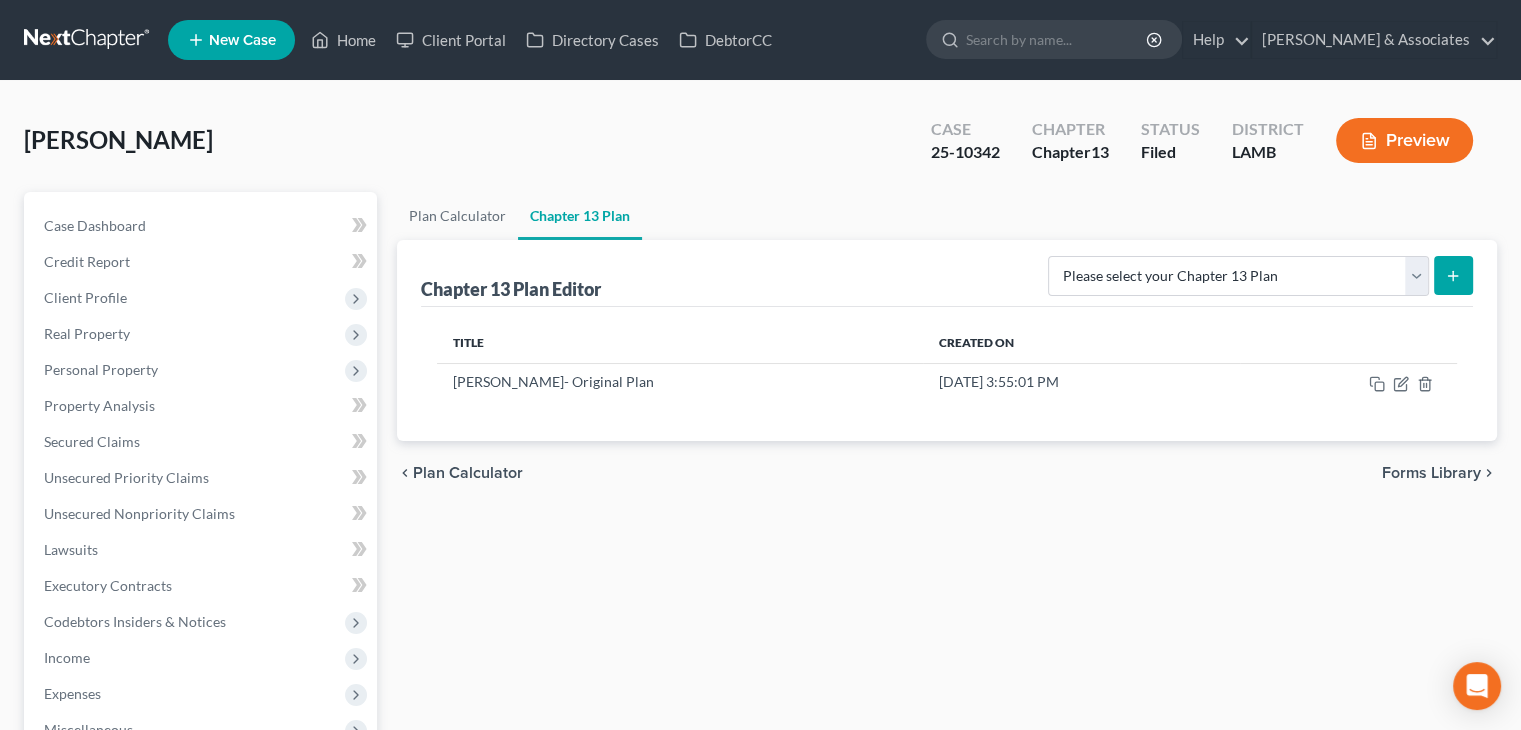 click on "Sims, Dewayne" at bounding box center [118, 139] 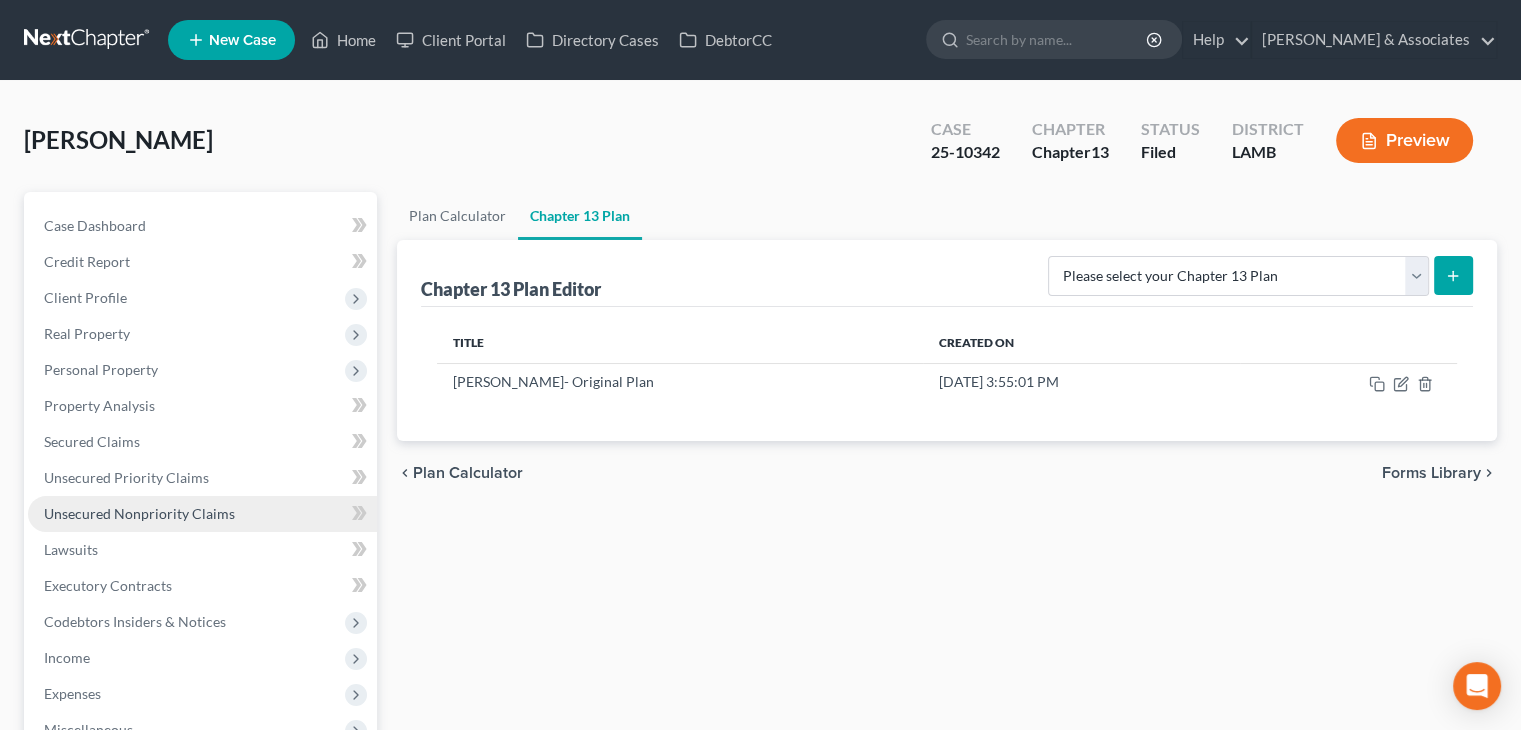 click on "Unsecured Nonpriority Claims" at bounding box center (139, 513) 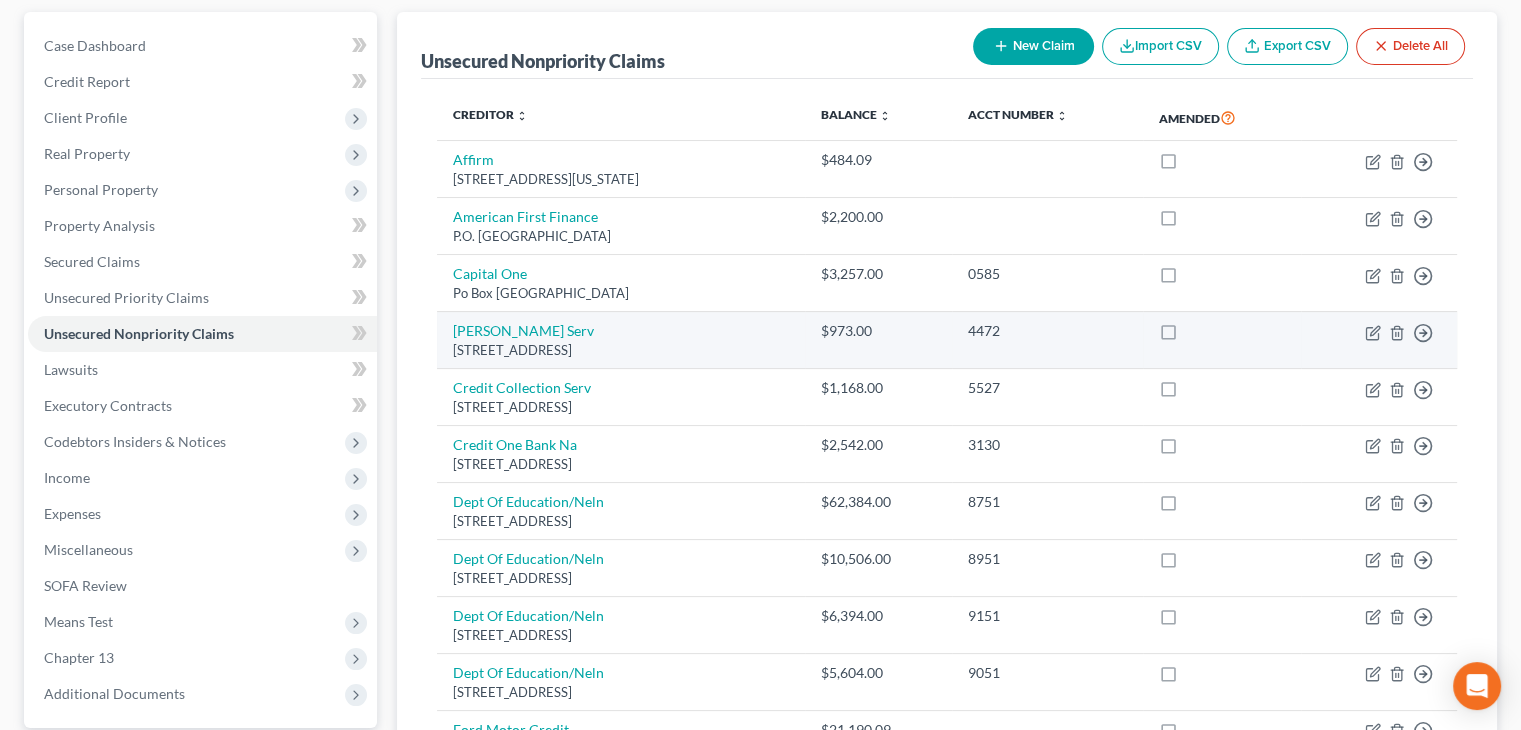 scroll, scrollTop: 0, scrollLeft: 0, axis: both 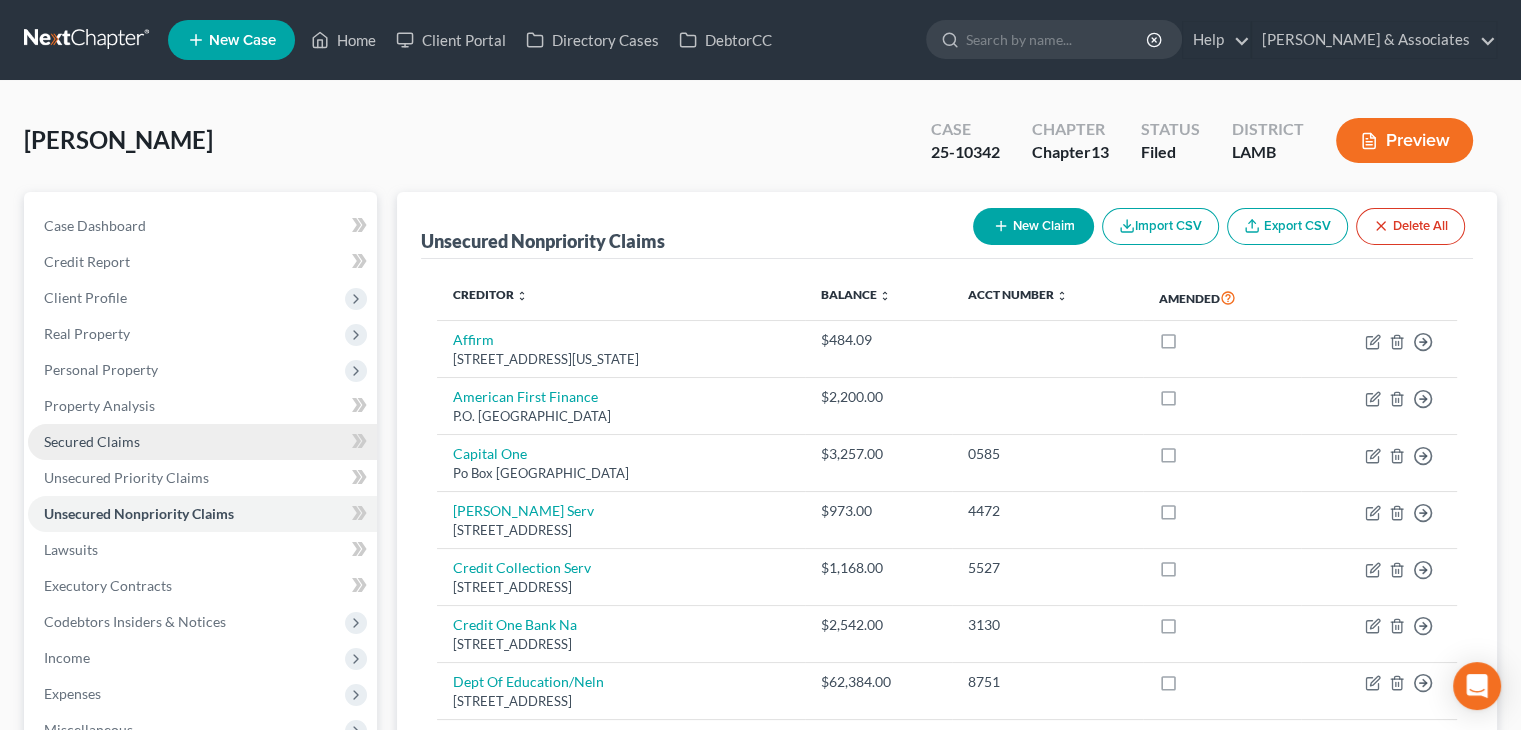 click on "Secured Claims" at bounding box center [202, 442] 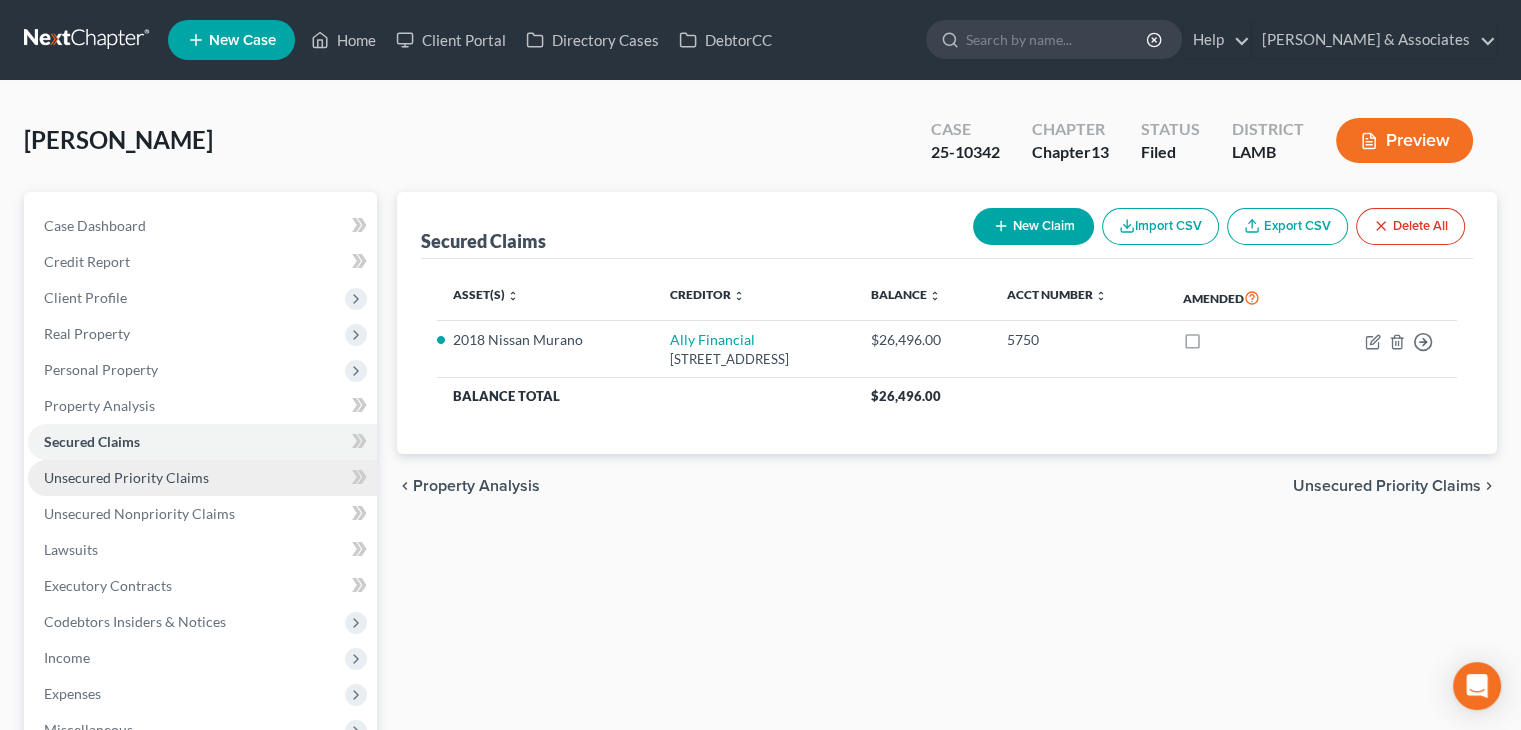 click on "Unsecured Priority Claims" at bounding box center (126, 477) 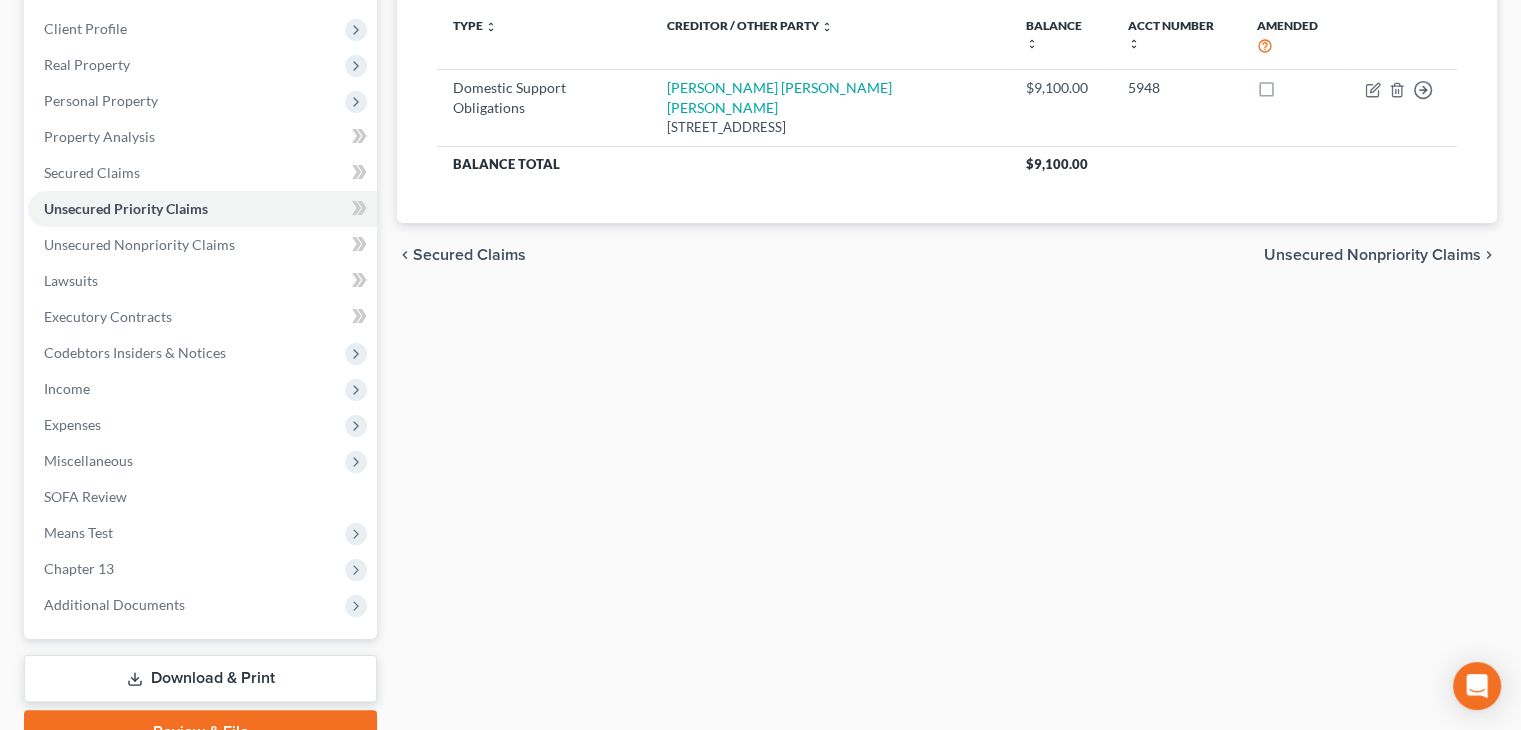 scroll, scrollTop: 368, scrollLeft: 0, axis: vertical 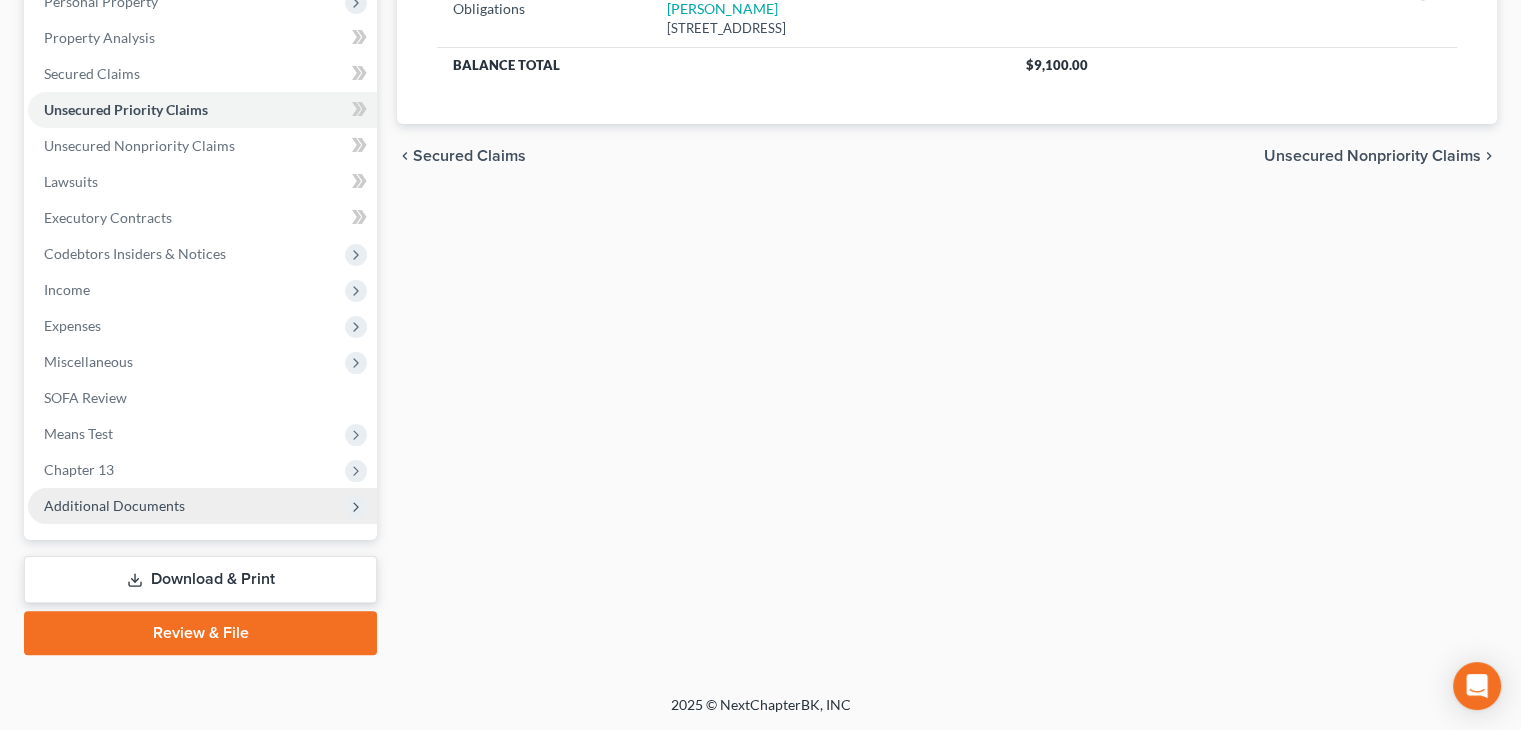click on "Additional Documents" at bounding box center [114, 505] 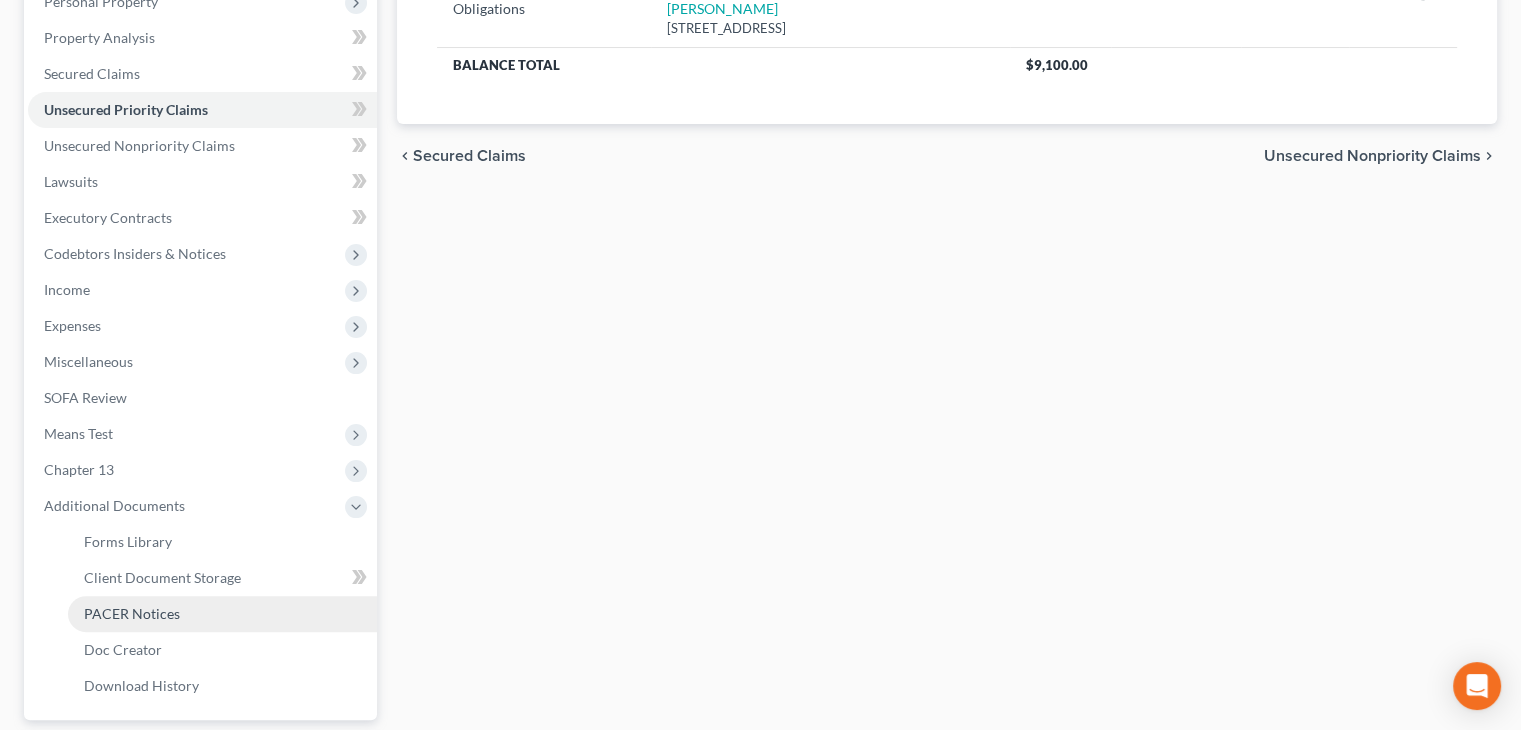 click on "PACER Notices" at bounding box center [132, 613] 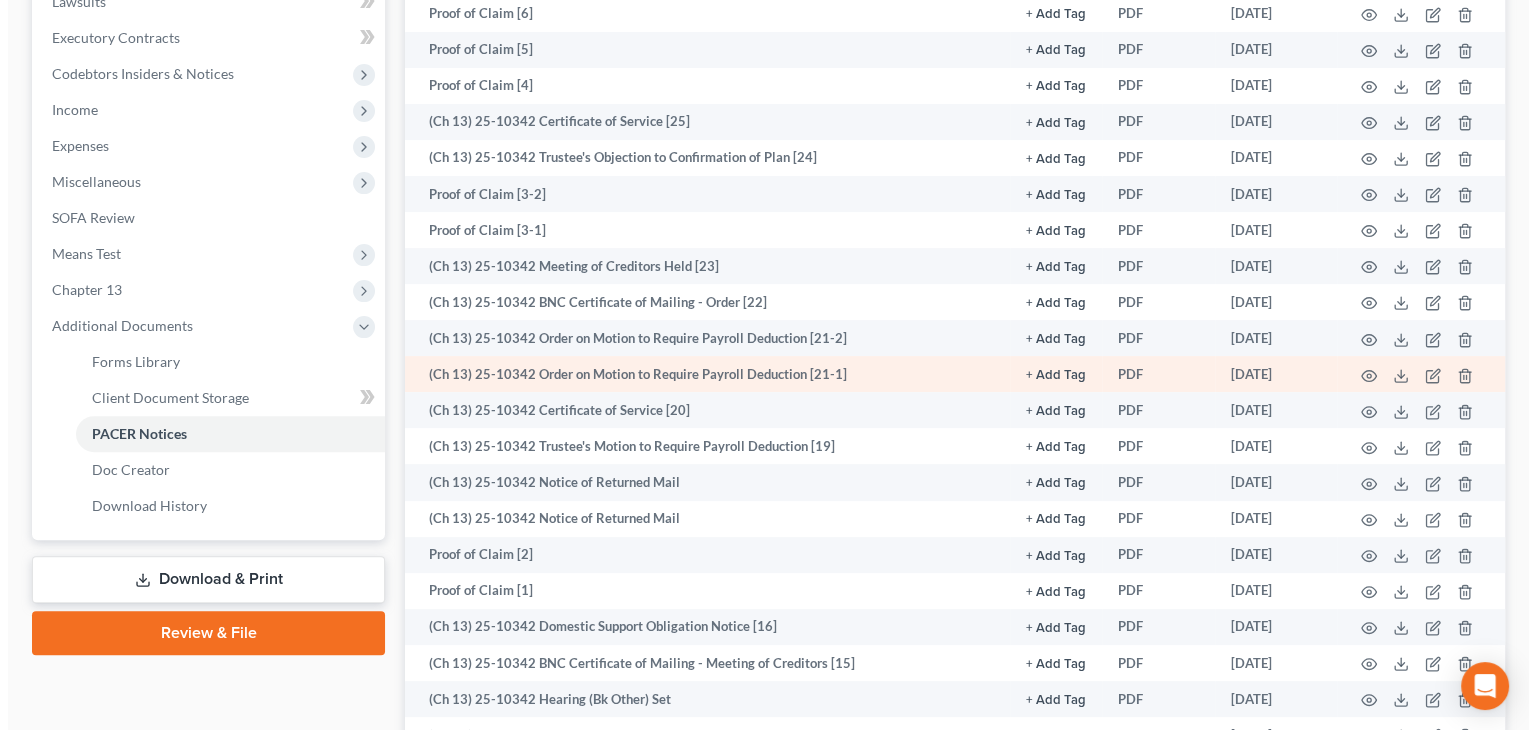 scroll, scrollTop: 500, scrollLeft: 0, axis: vertical 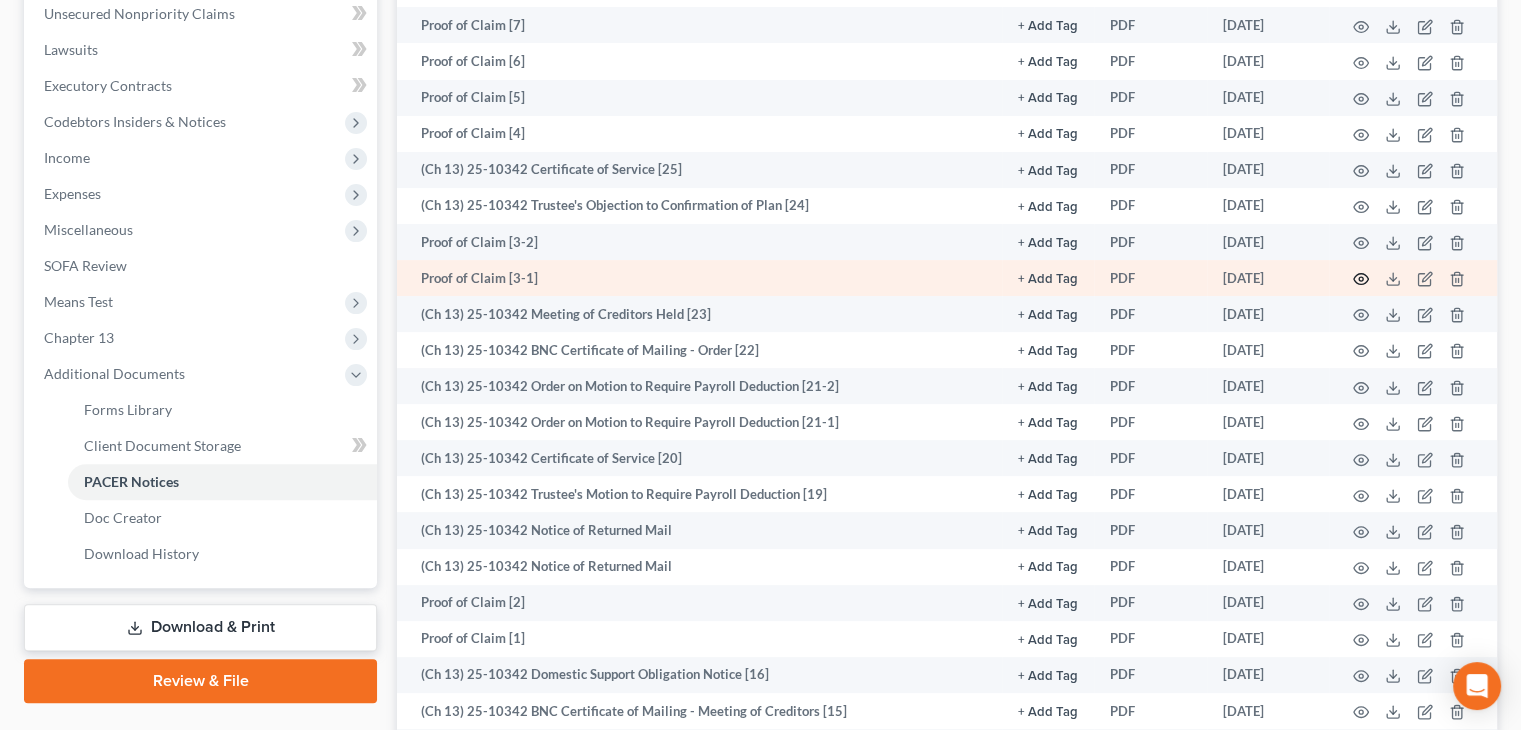 click 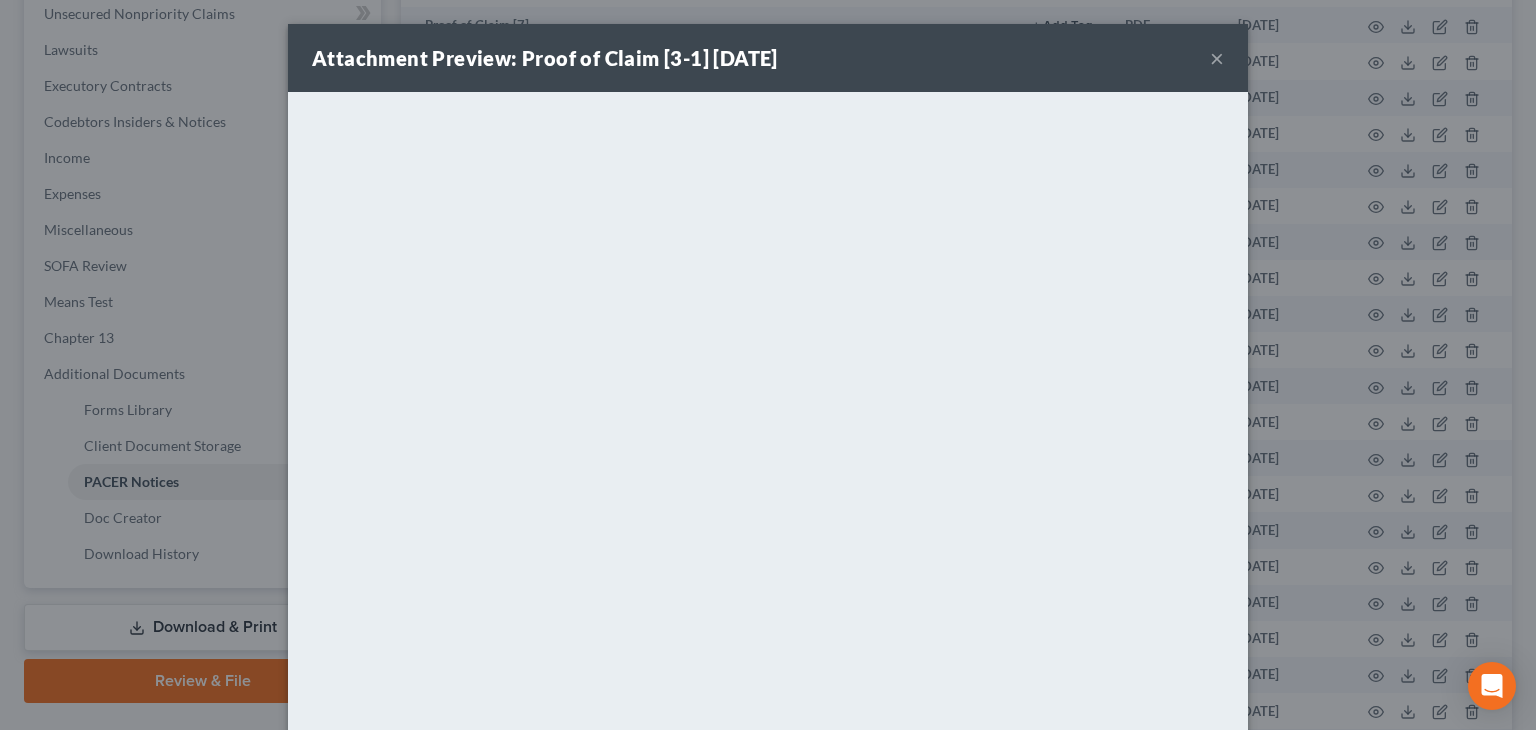 click on "×" at bounding box center [1217, 58] 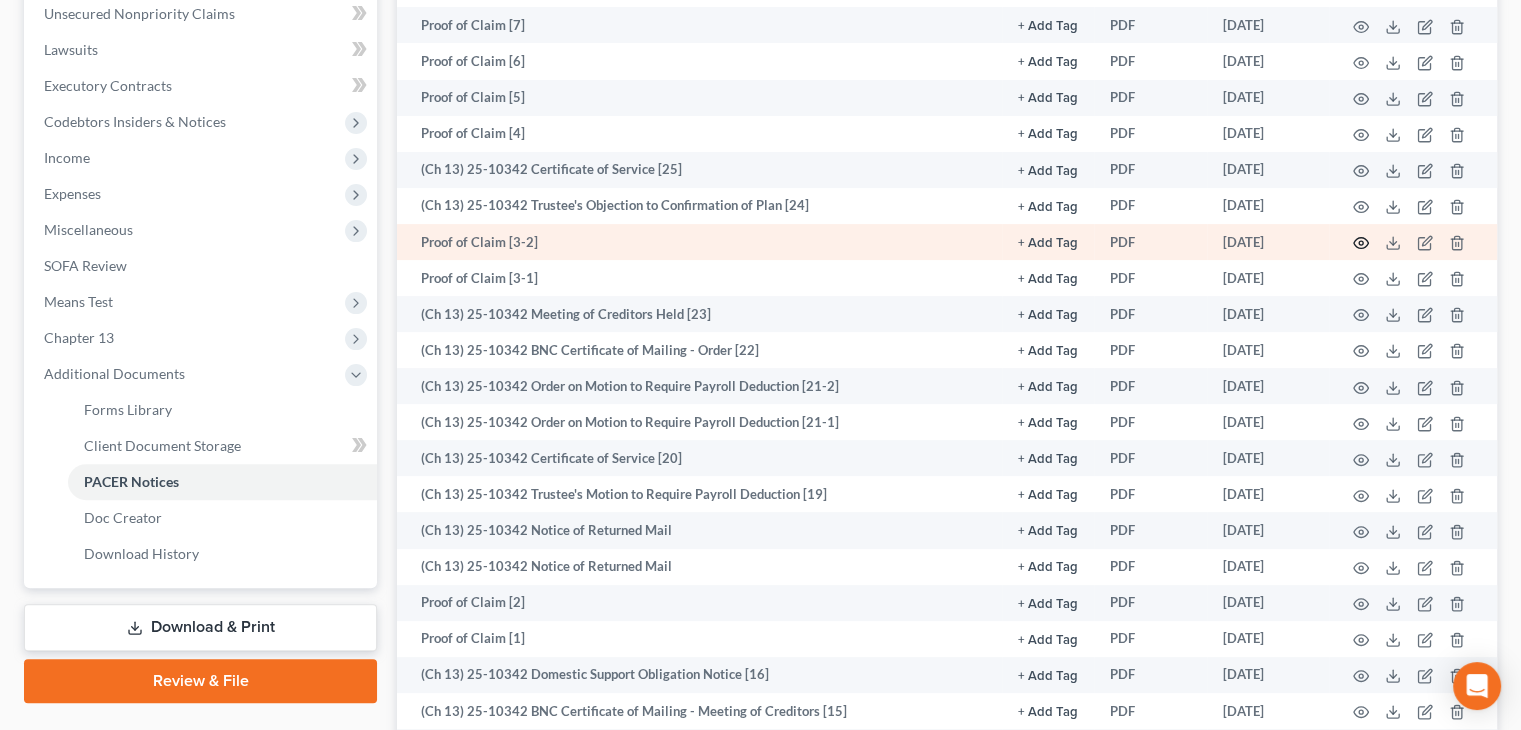click 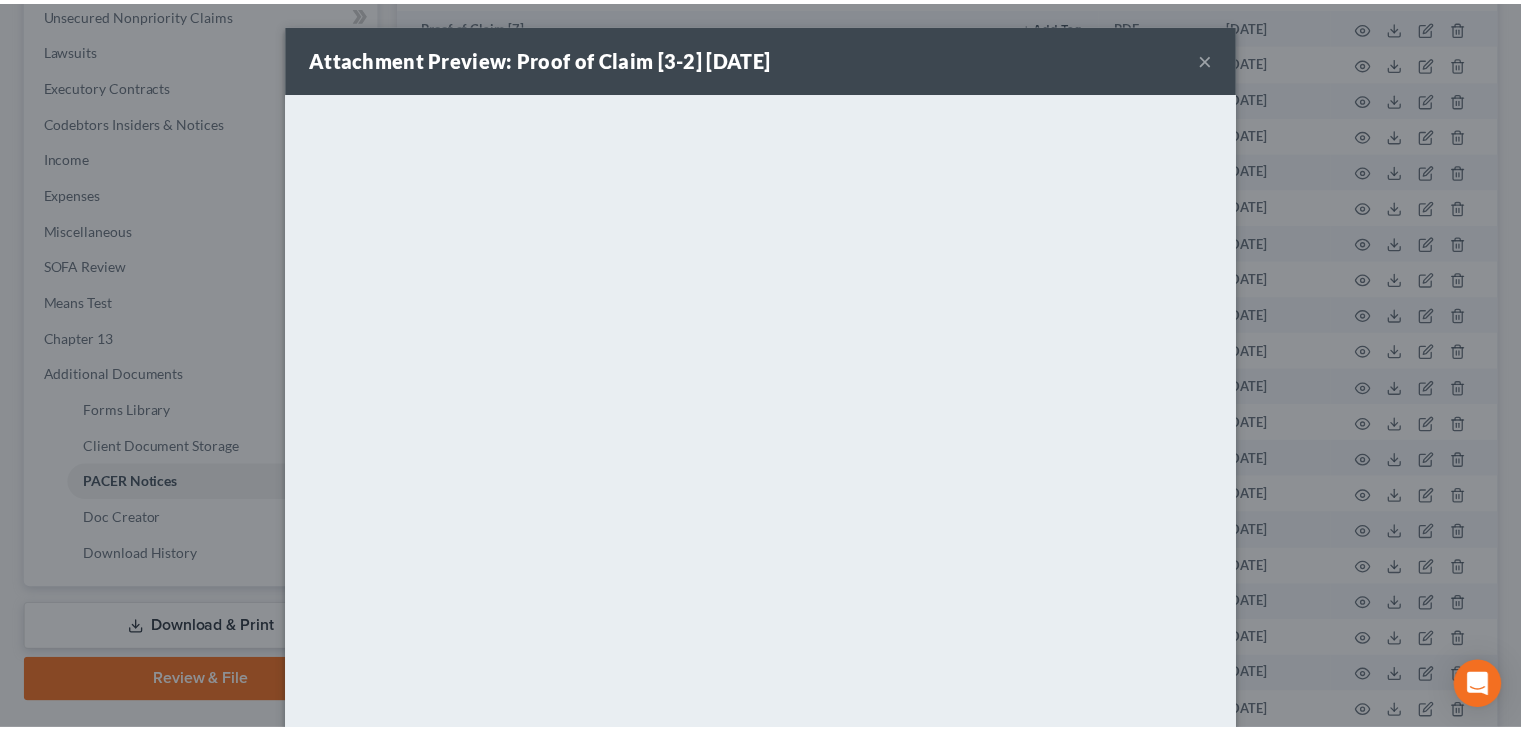 scroll, scrollTop: 12, scrollLeft: 0, axis: vertical 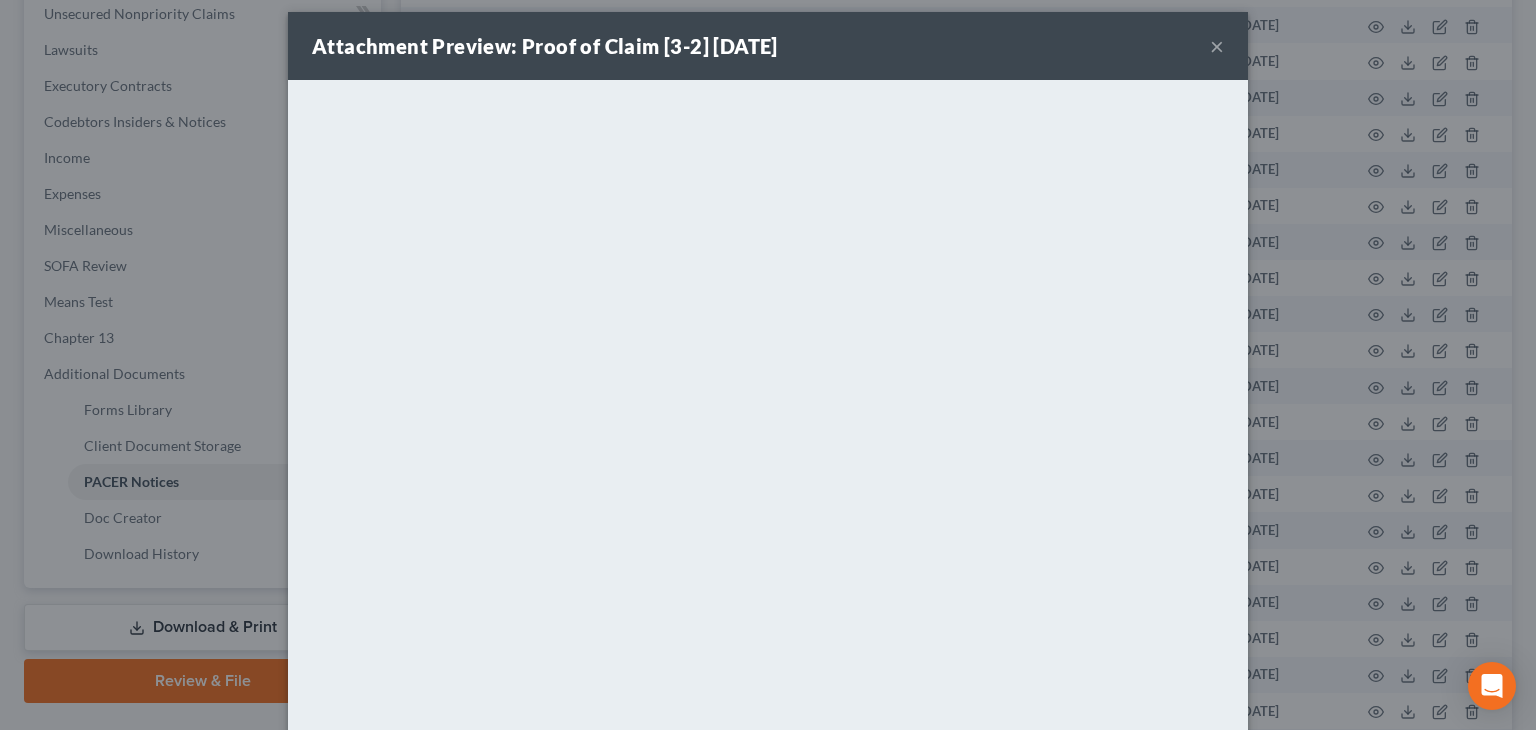 click on "×" at bounding box center [1217, 46] 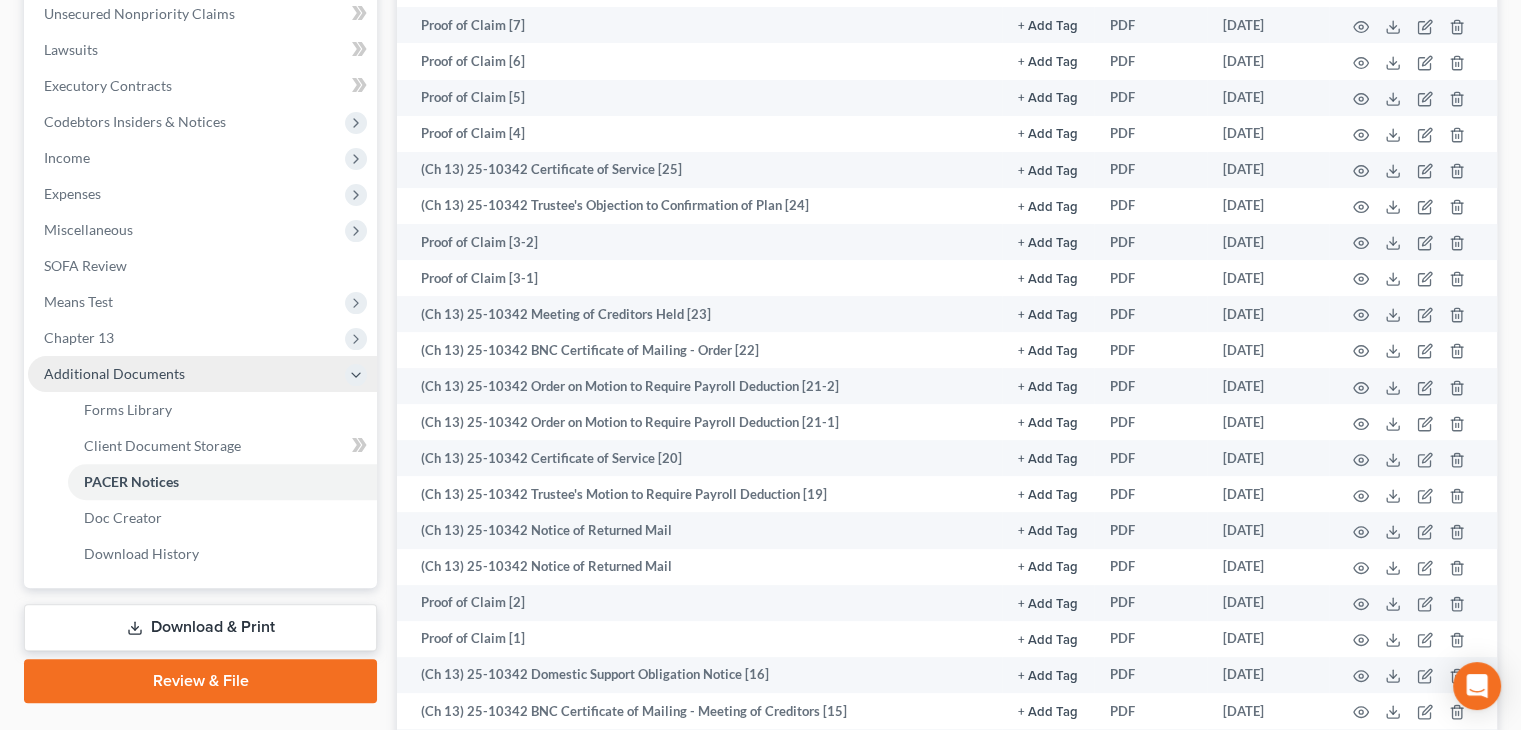 click on "Additional Documents" at bounding box center [202, 374] 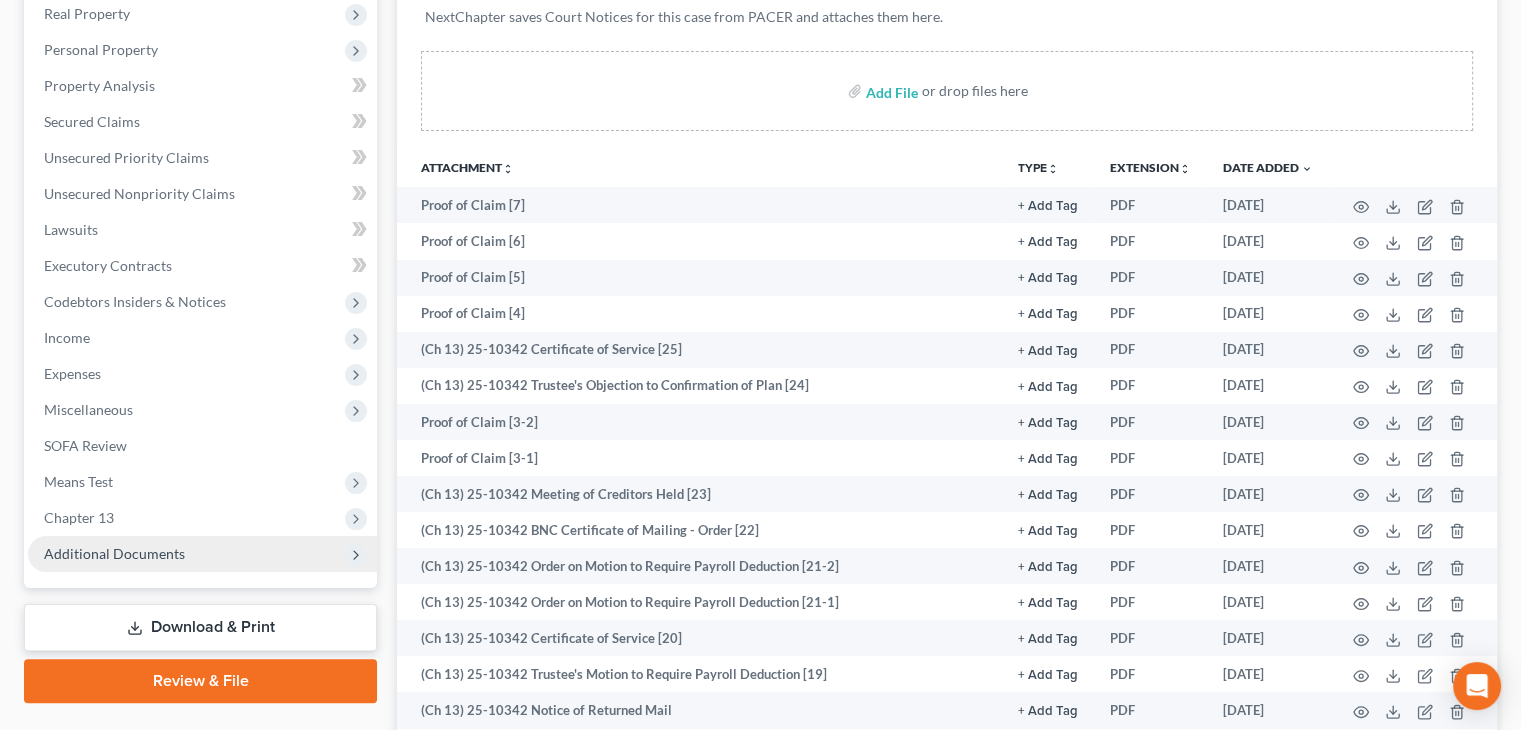 scroll, scrollTop: 400, scrollLeft: 0, axis: vertical 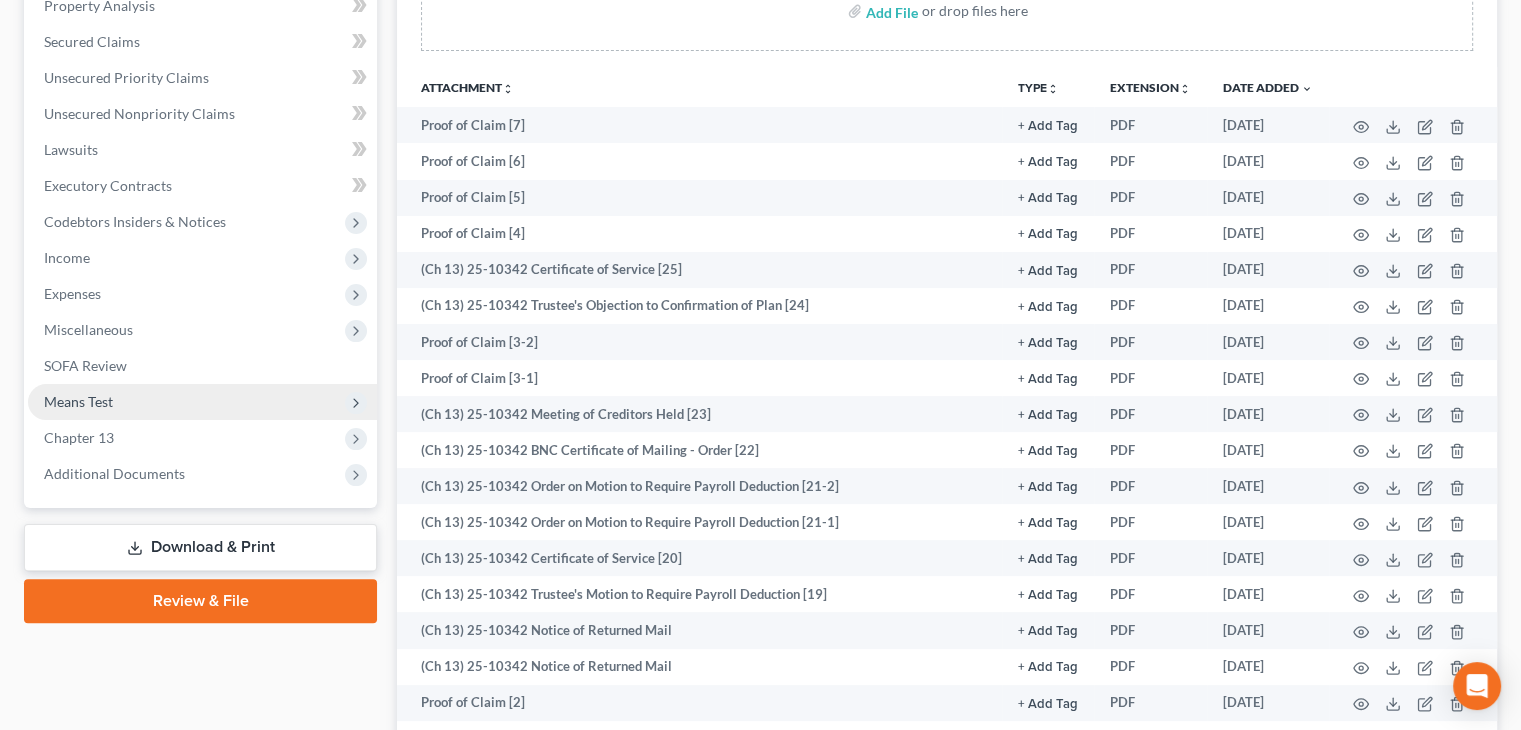 click on "Means Test" at bounding box center (202, 402) 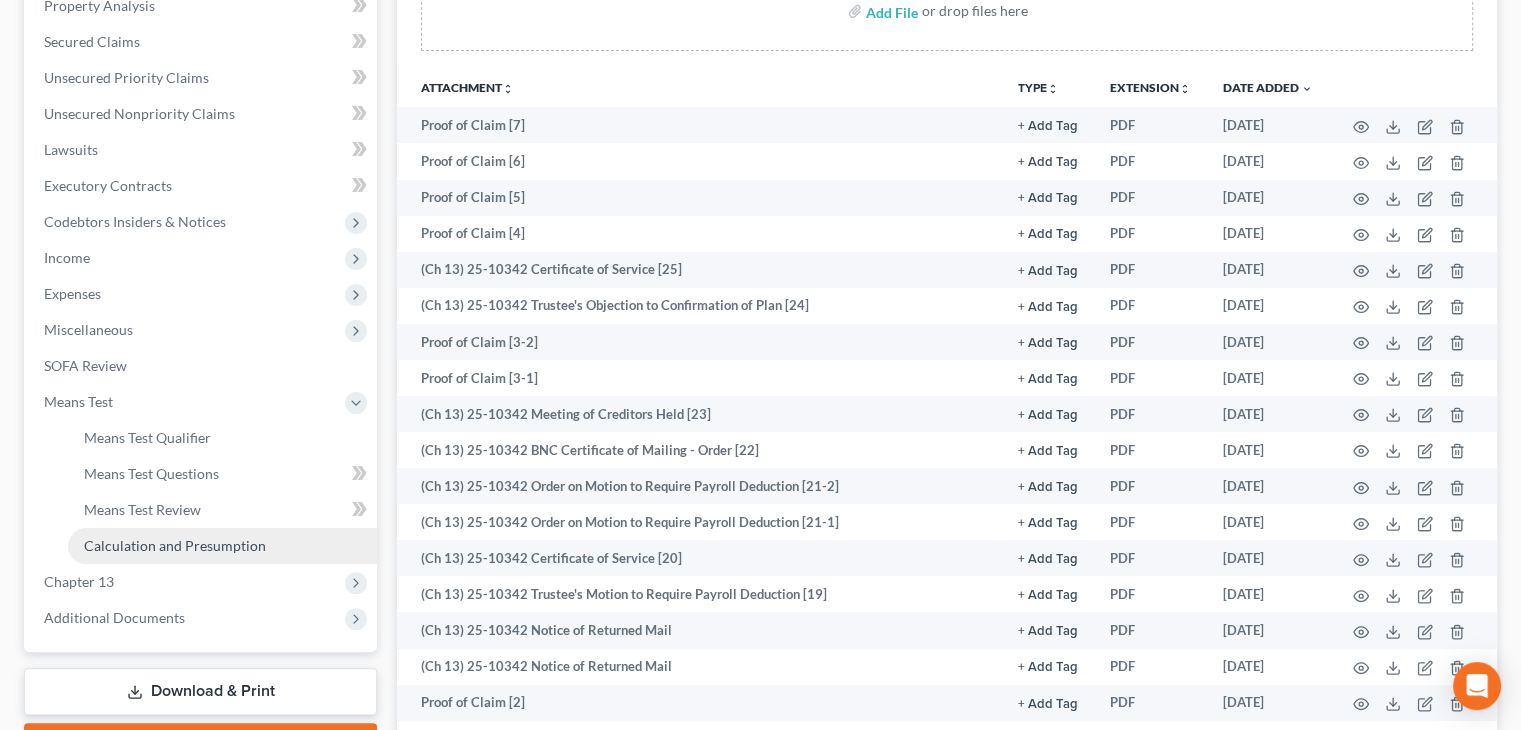 click on "Calculation and Presumption" at bounding box center (222, 546) 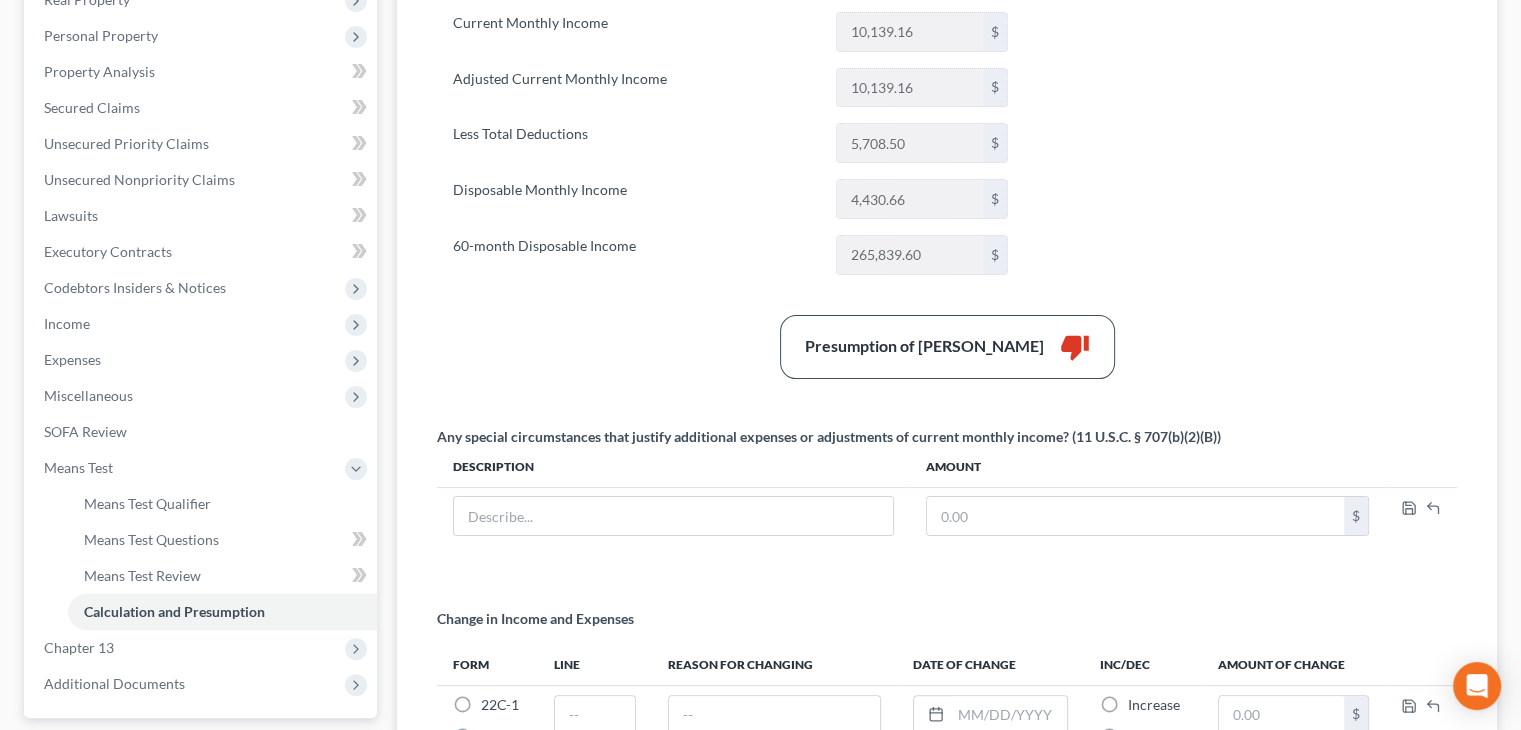 scroll, scrollTop: 400, scrollLeft: 0, axis: vertical 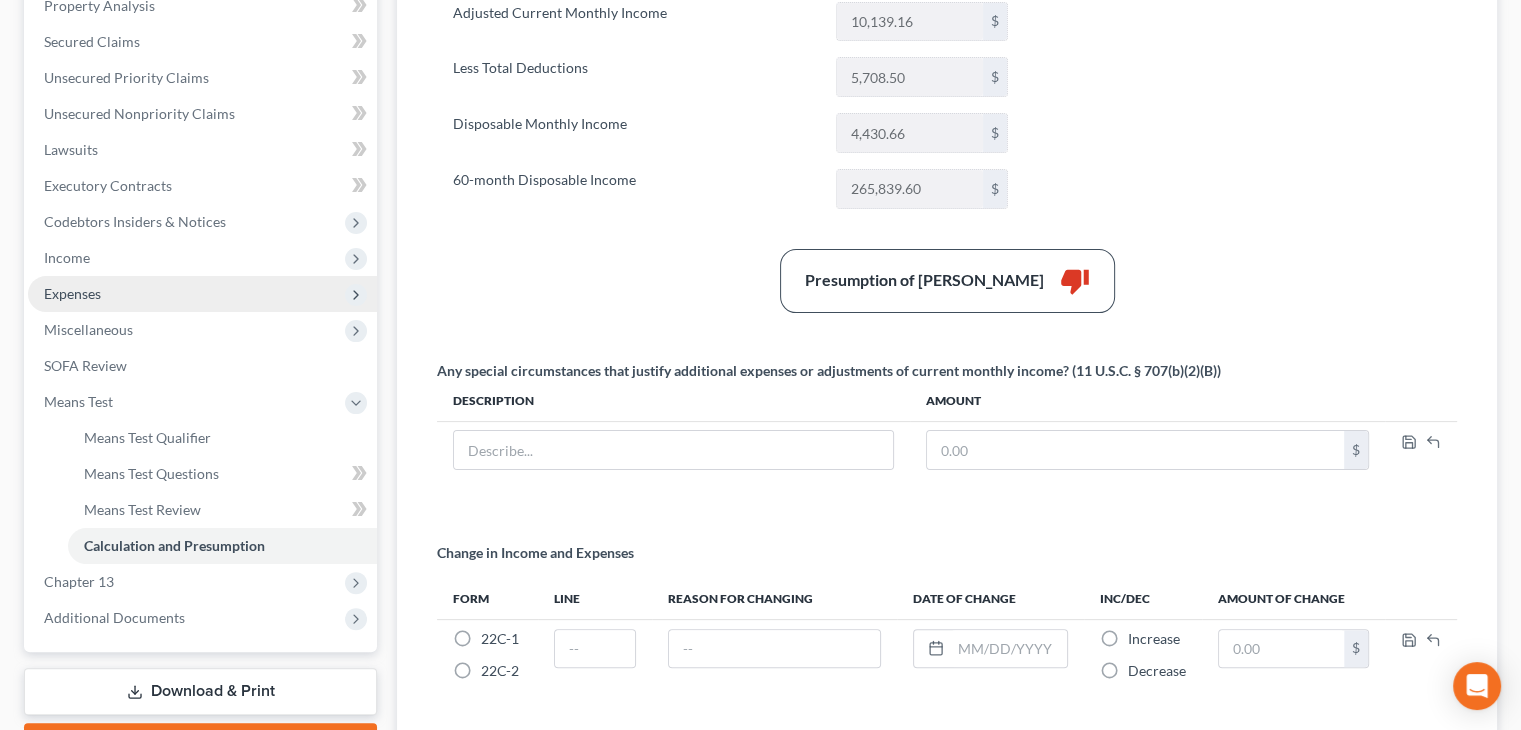 drag, startPoint x: 113, startPoint y: 298, endPoint x: 114, endPoint y: 308, distance: 10.049875 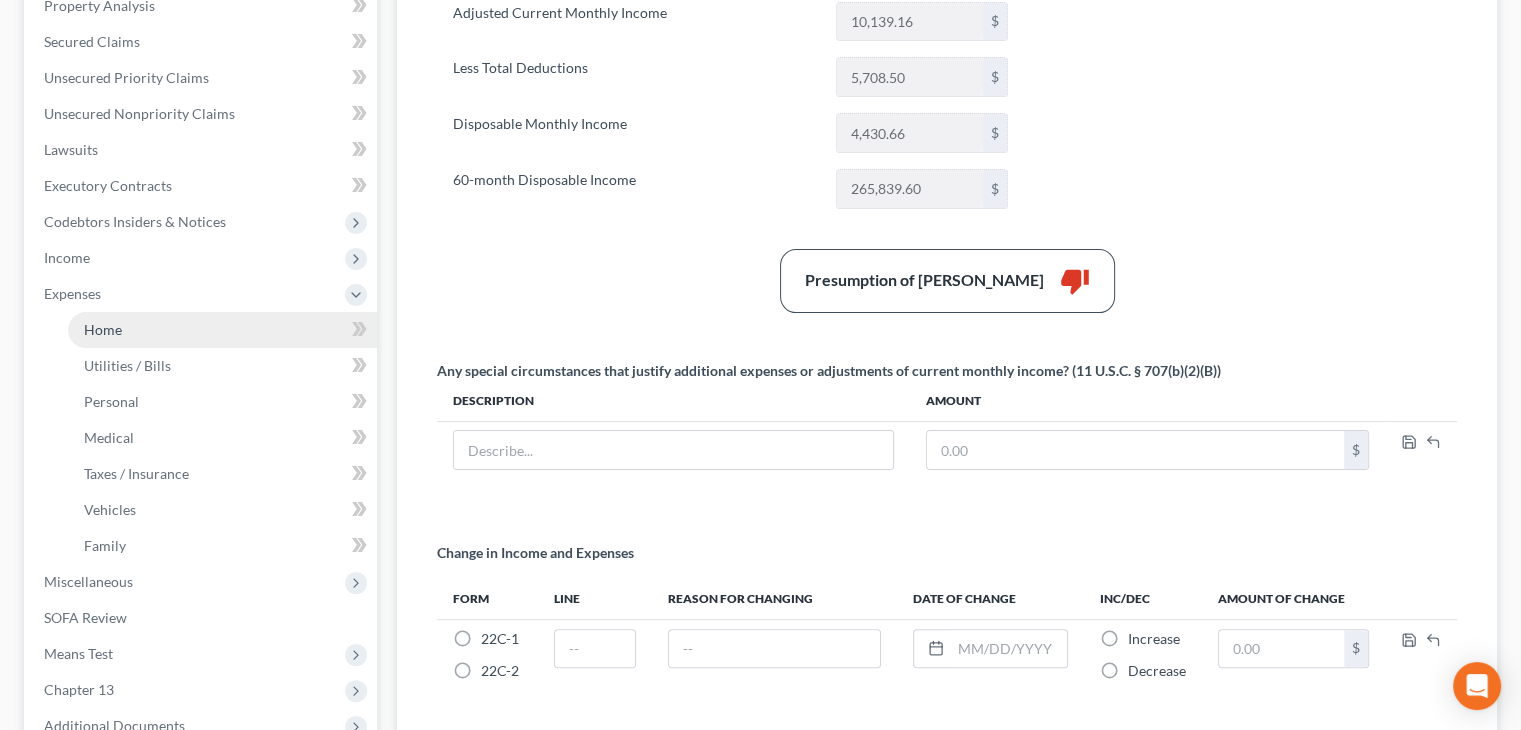 click on "Home" at bounding box center (103, 329) 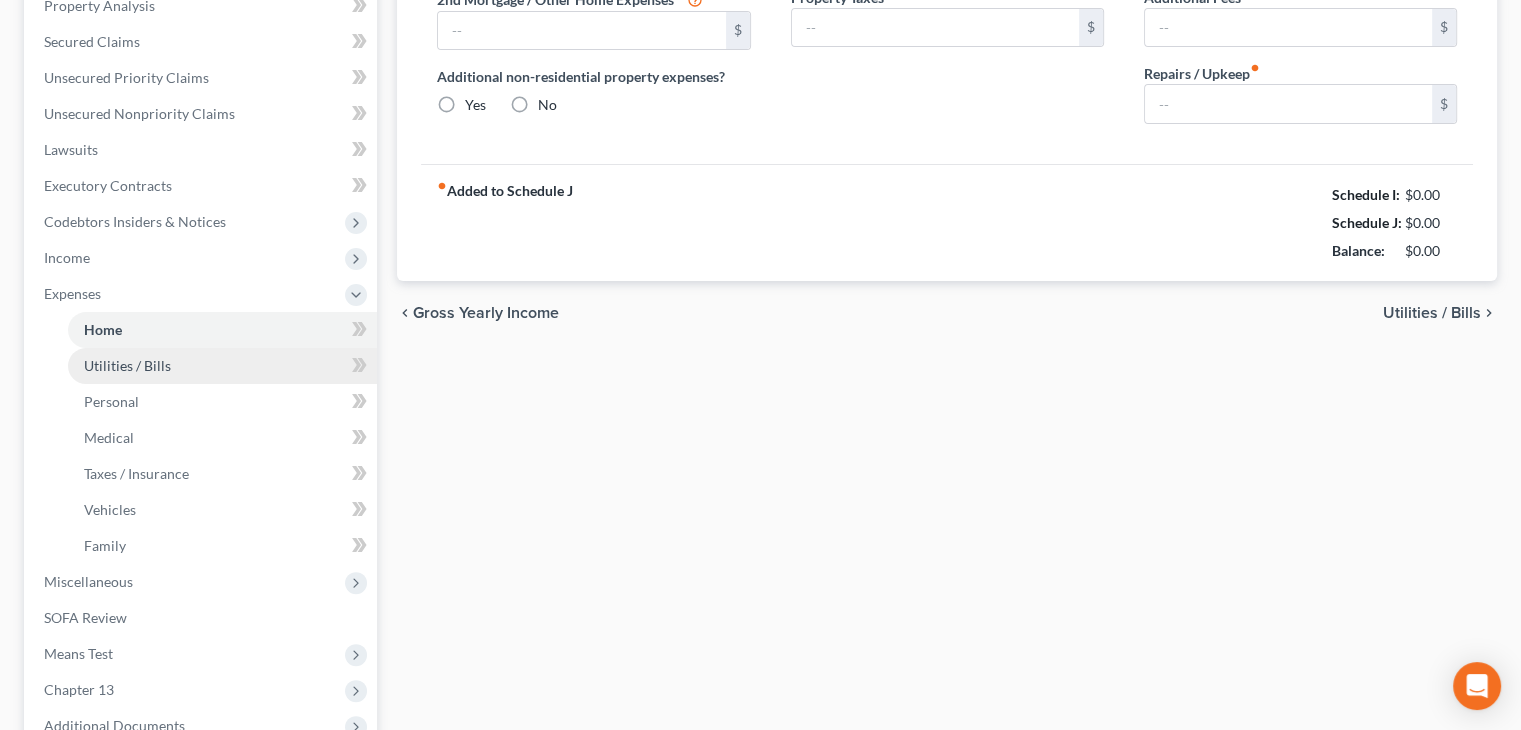 scroll, scrollTop: 205, scrollLeft: 0, axis: vertical 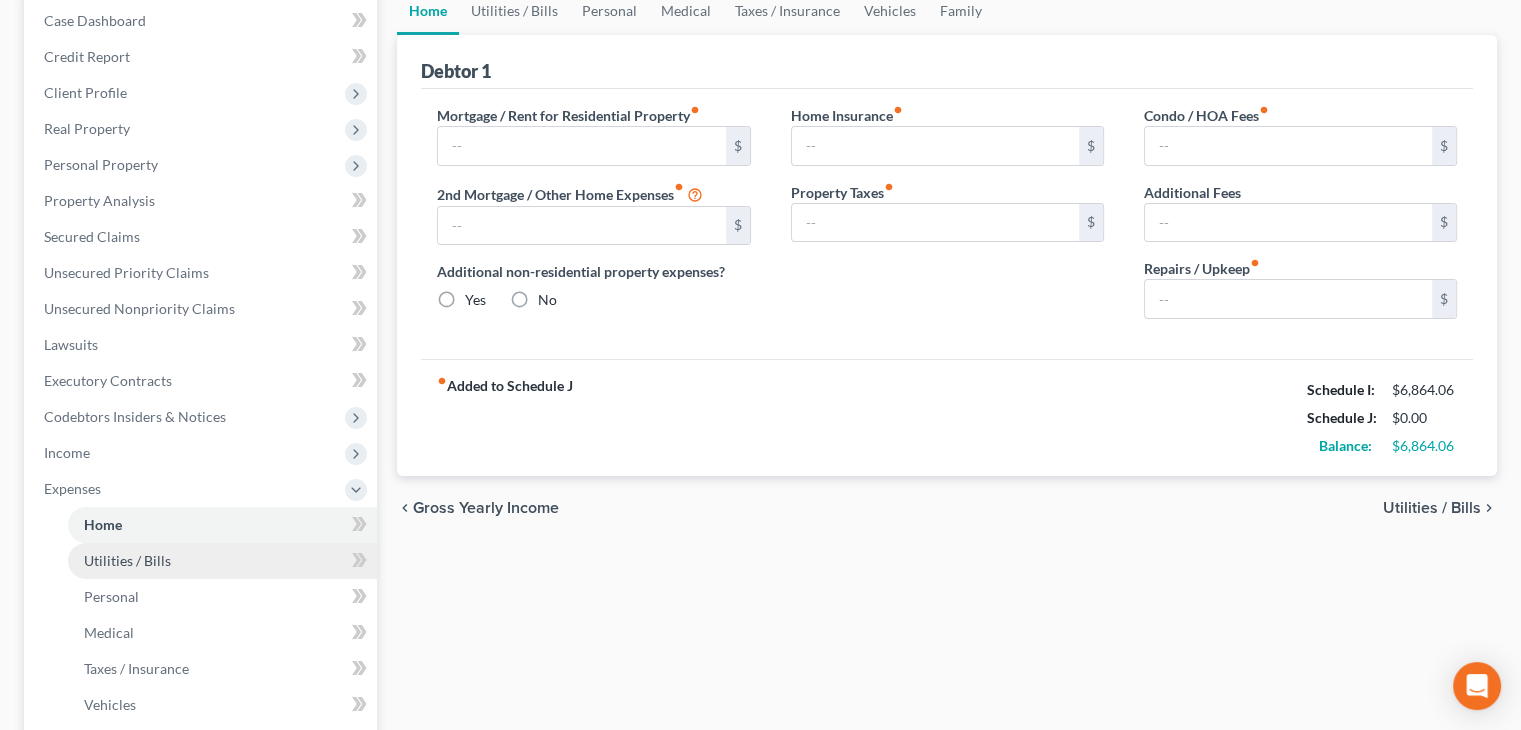 type on "953.33" 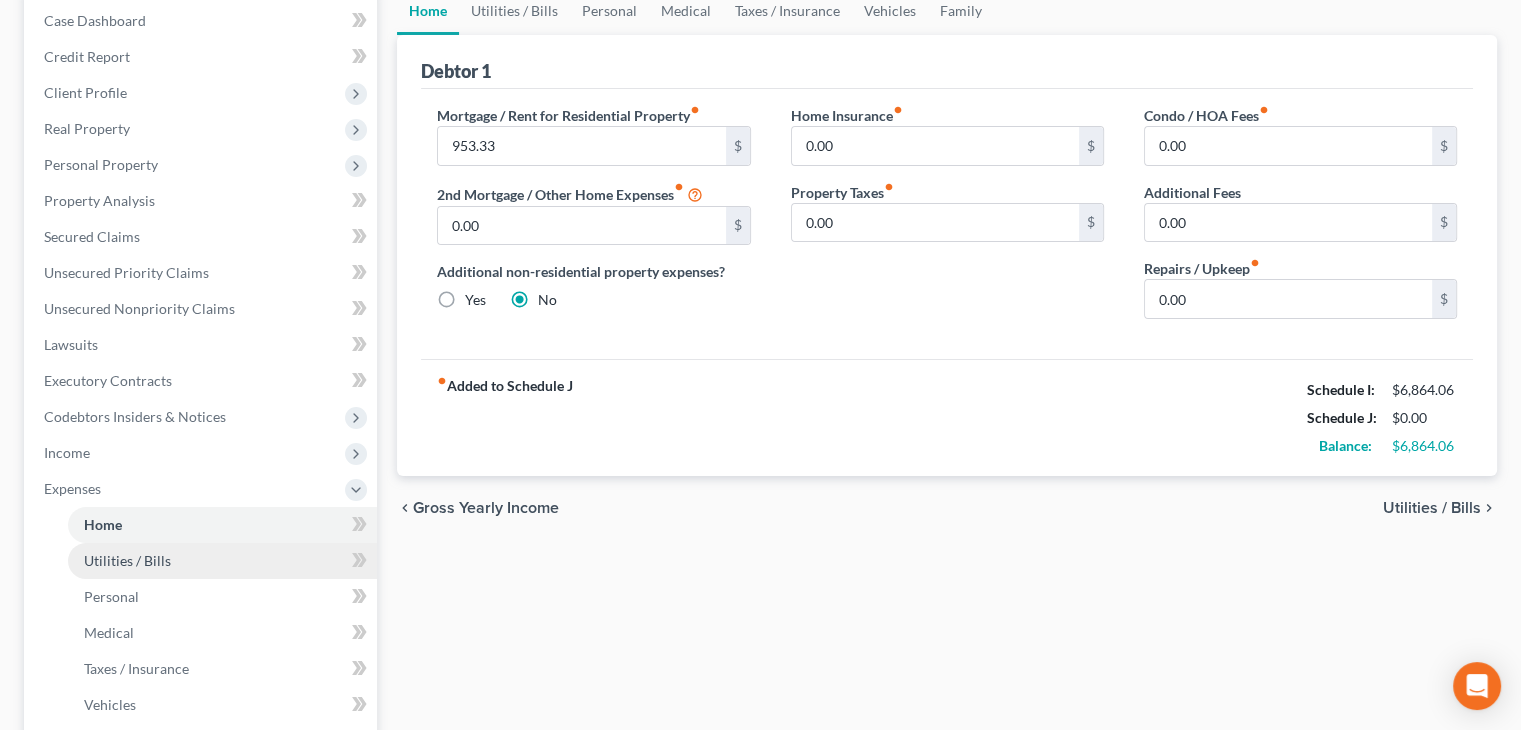scroll, scrollTop: 0, scrollLeft: 0, axis: both 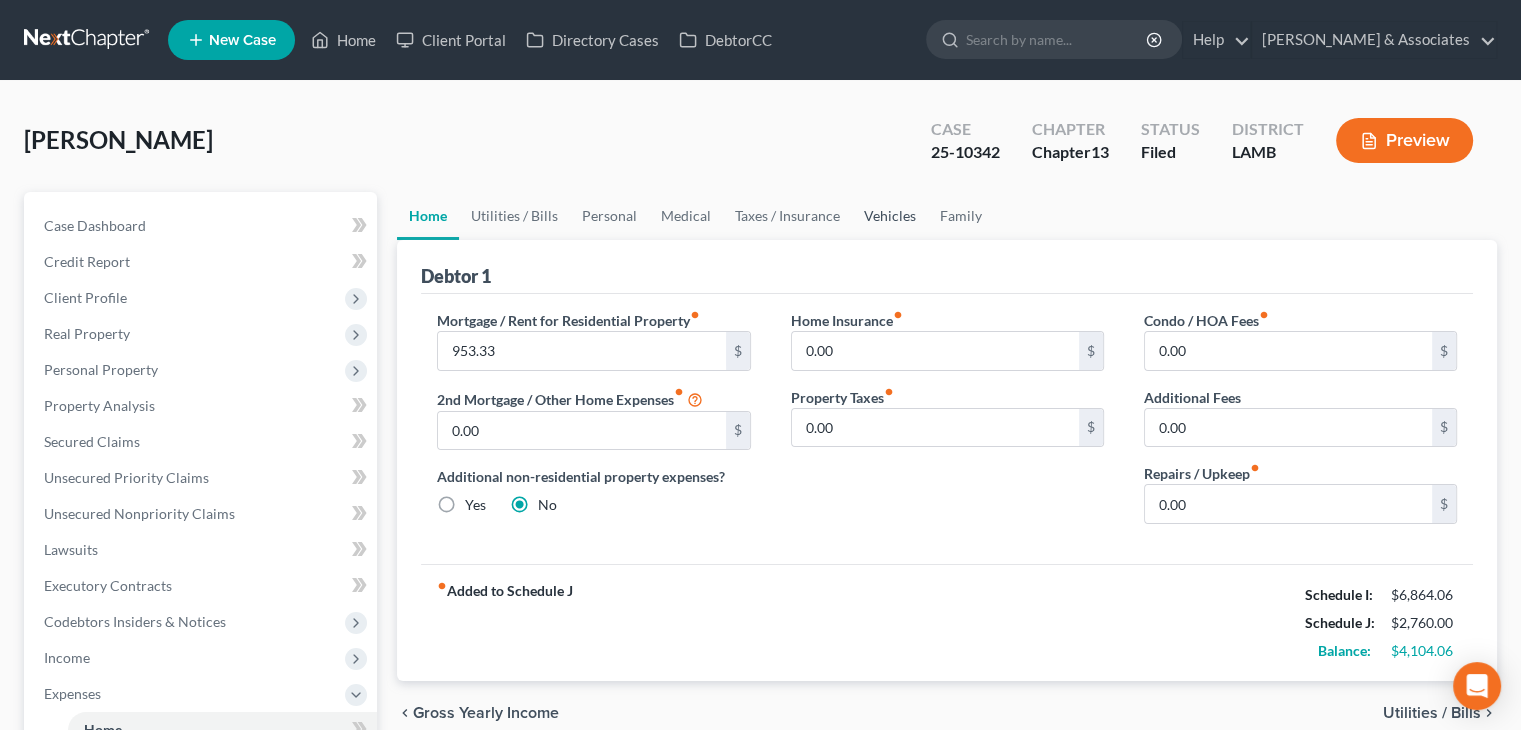 click on "Vehicles" at bounding box center [890, 216] 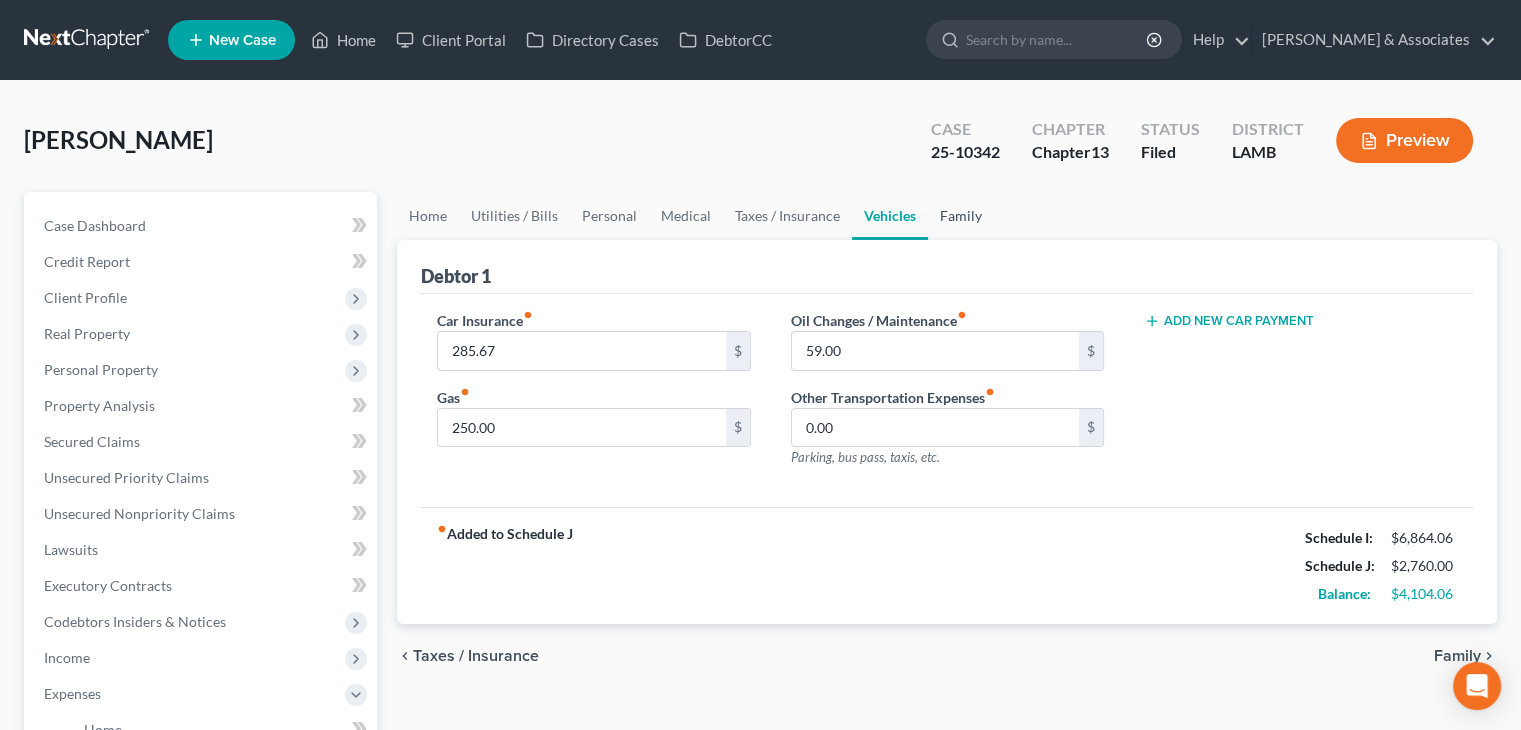 click on "Family" at bounding box center [961, 216] 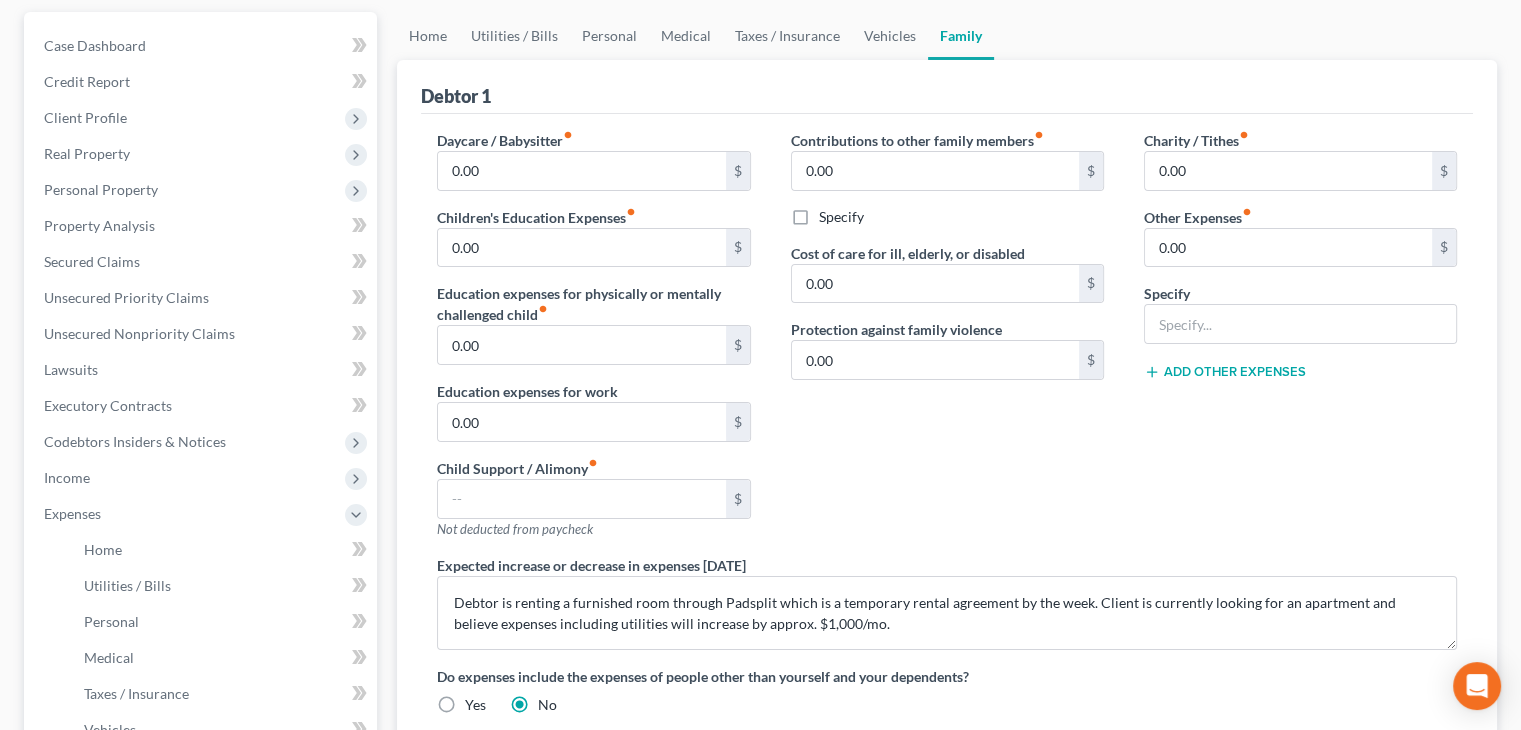scroll, scrollTop: 0, scrollLeft: 0, axis: both 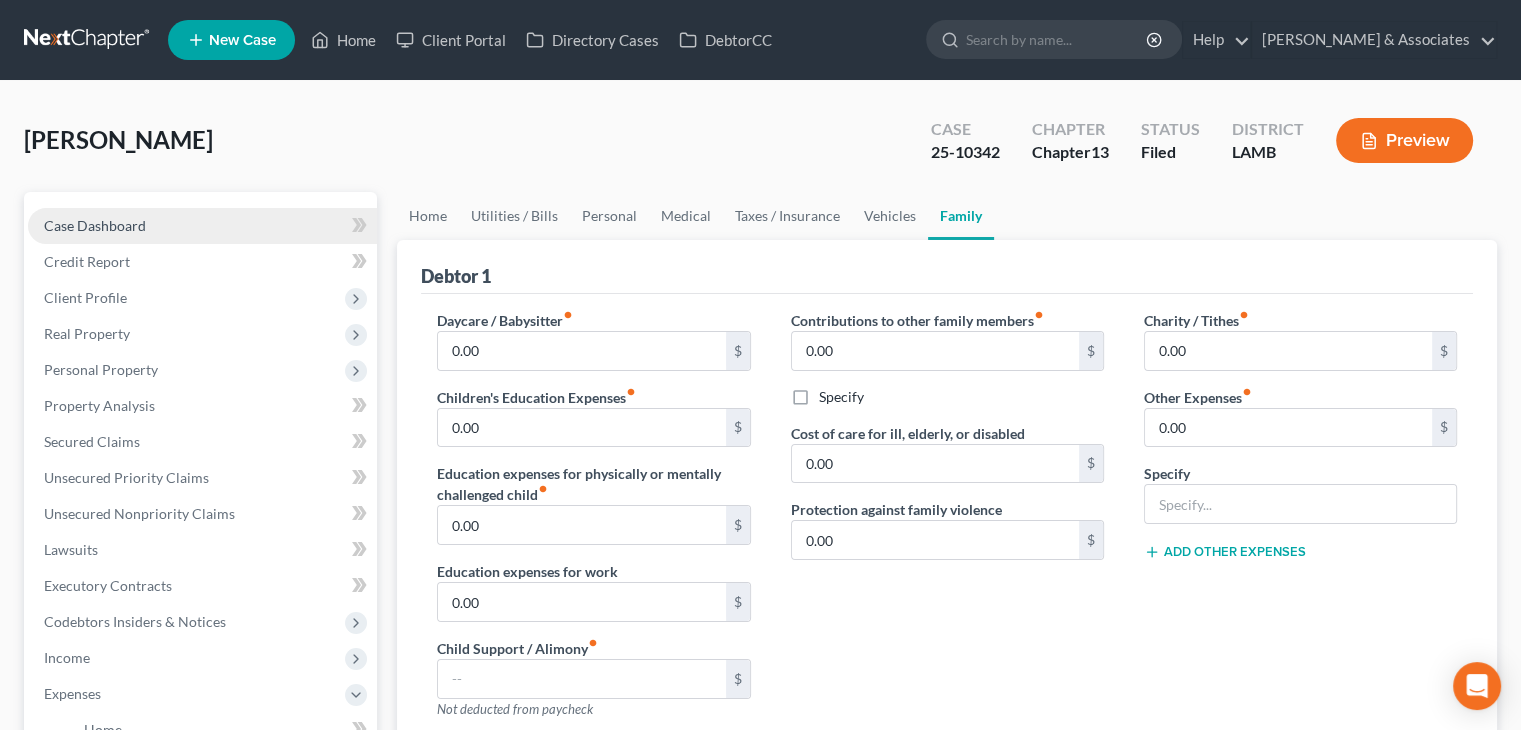 click on "Case Dashboard" at bounding box center (95, 225) 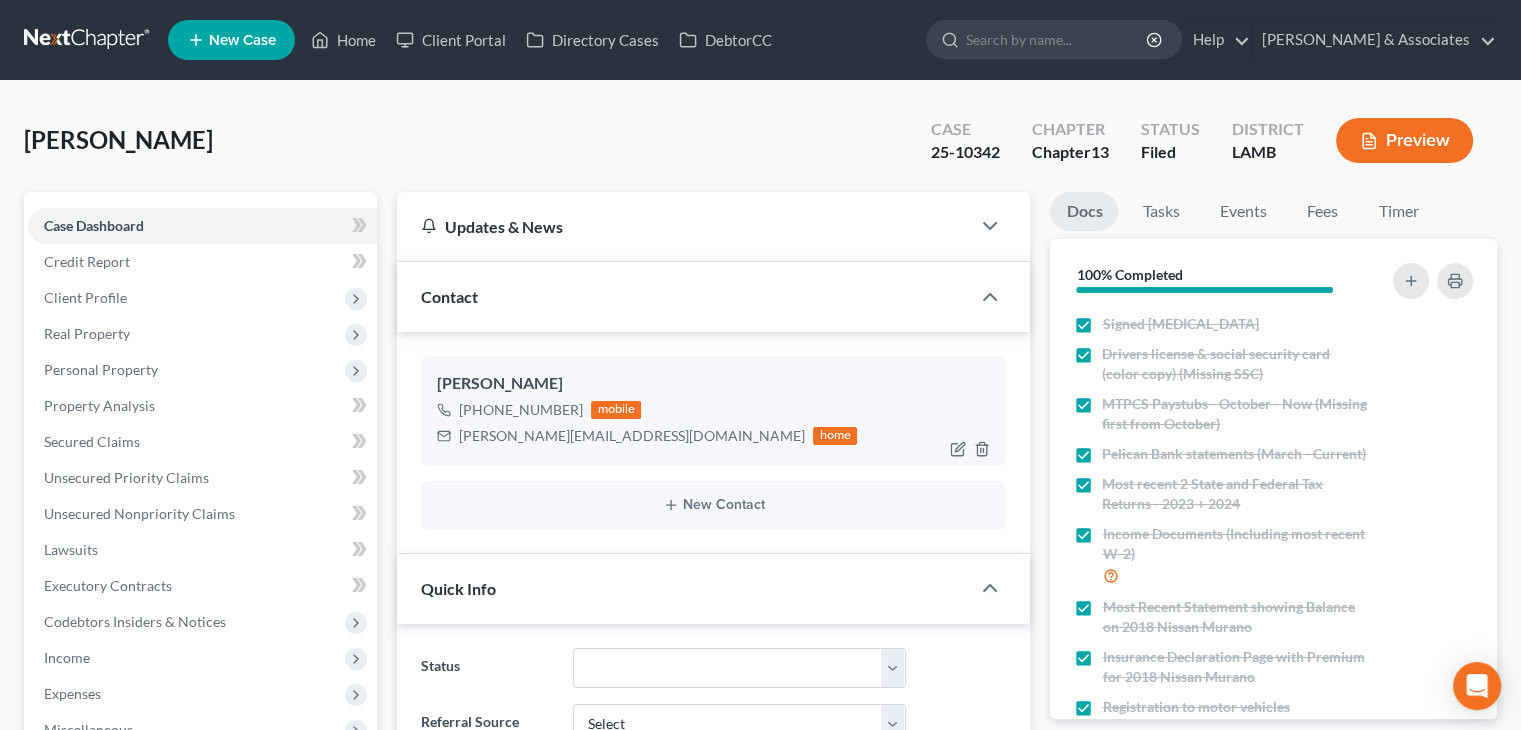 scroll, scrollTop: 2898, scrollLeft: 0, axis: vertical 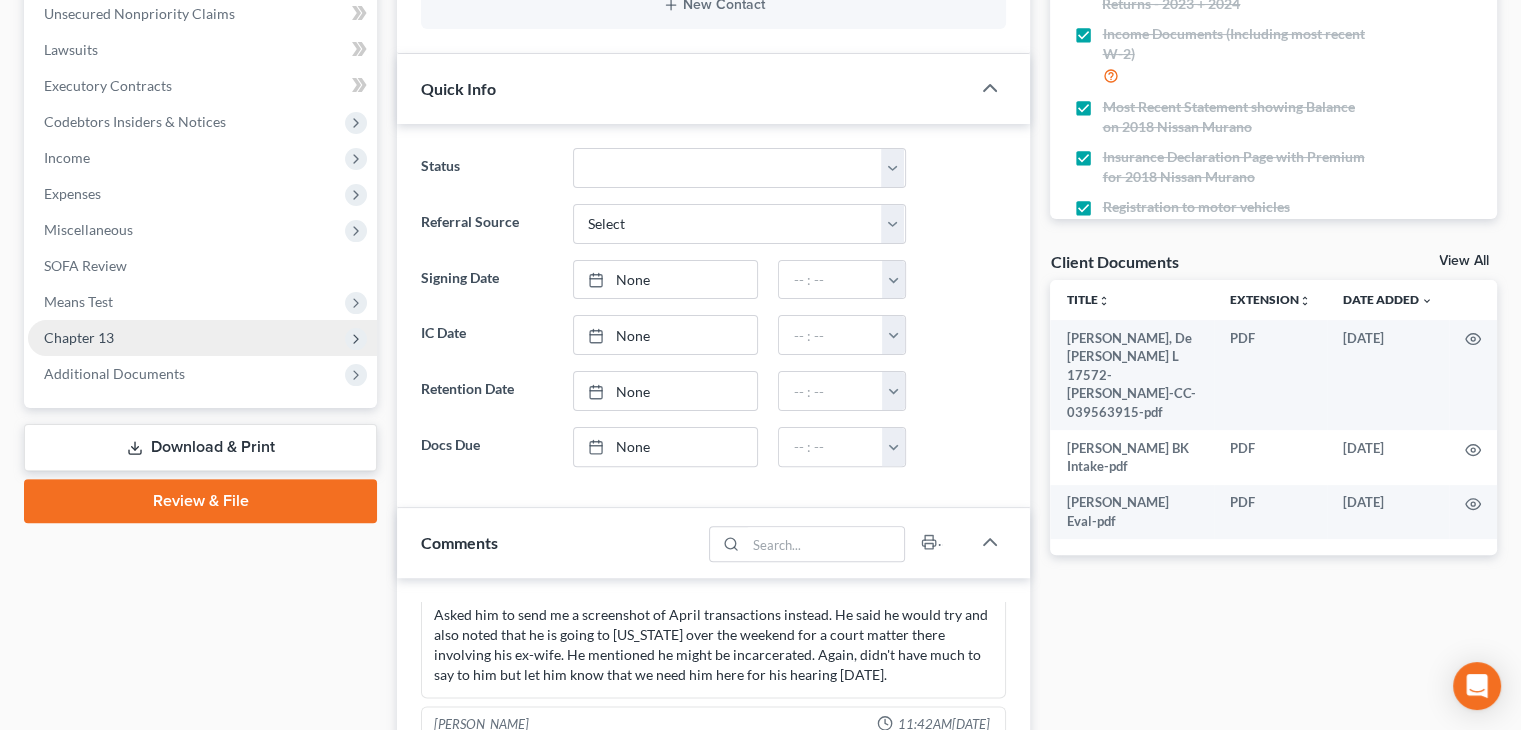 click on "Chapter 13" at bounding box center [202, 338] 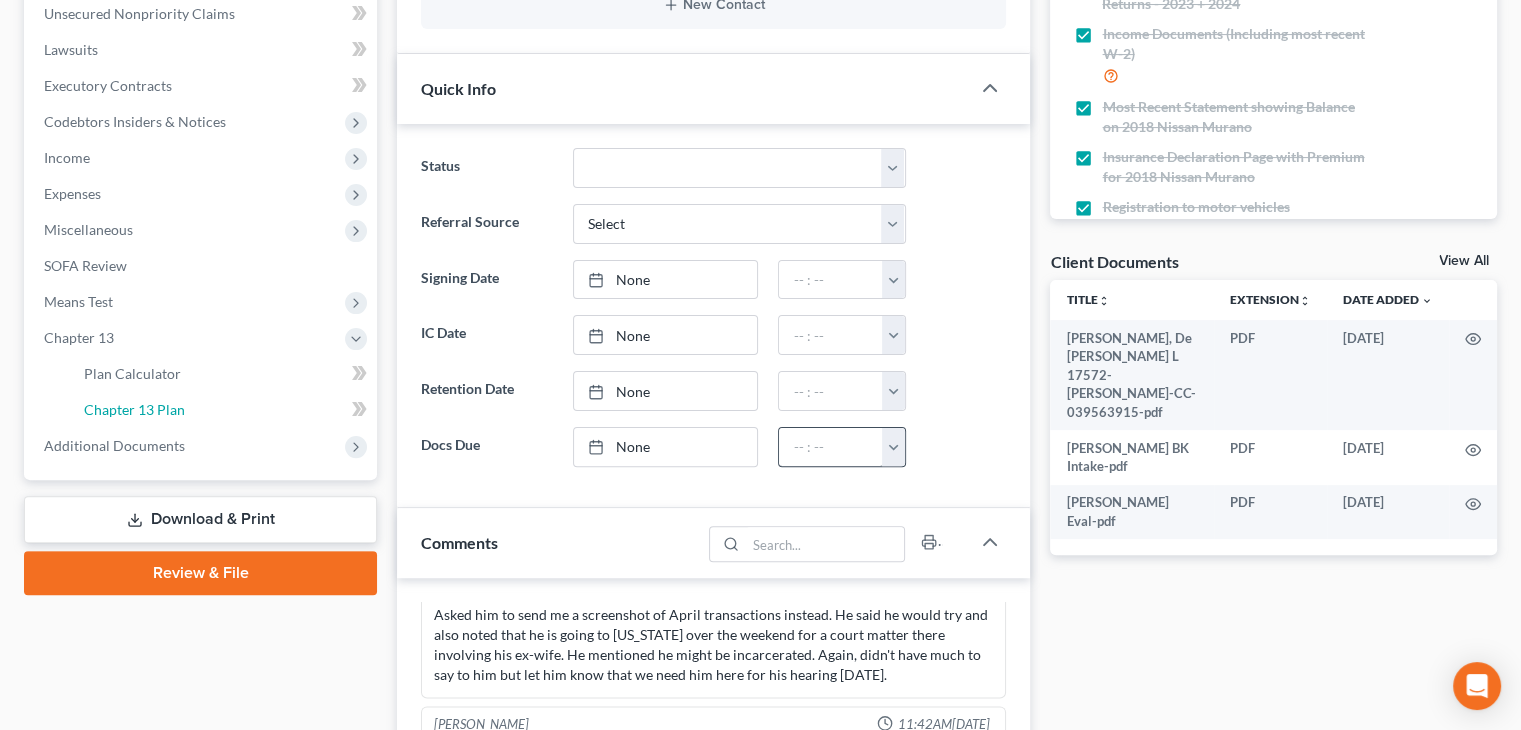 click on "Chapter 13 Plan" at bounding box center [222, 410] 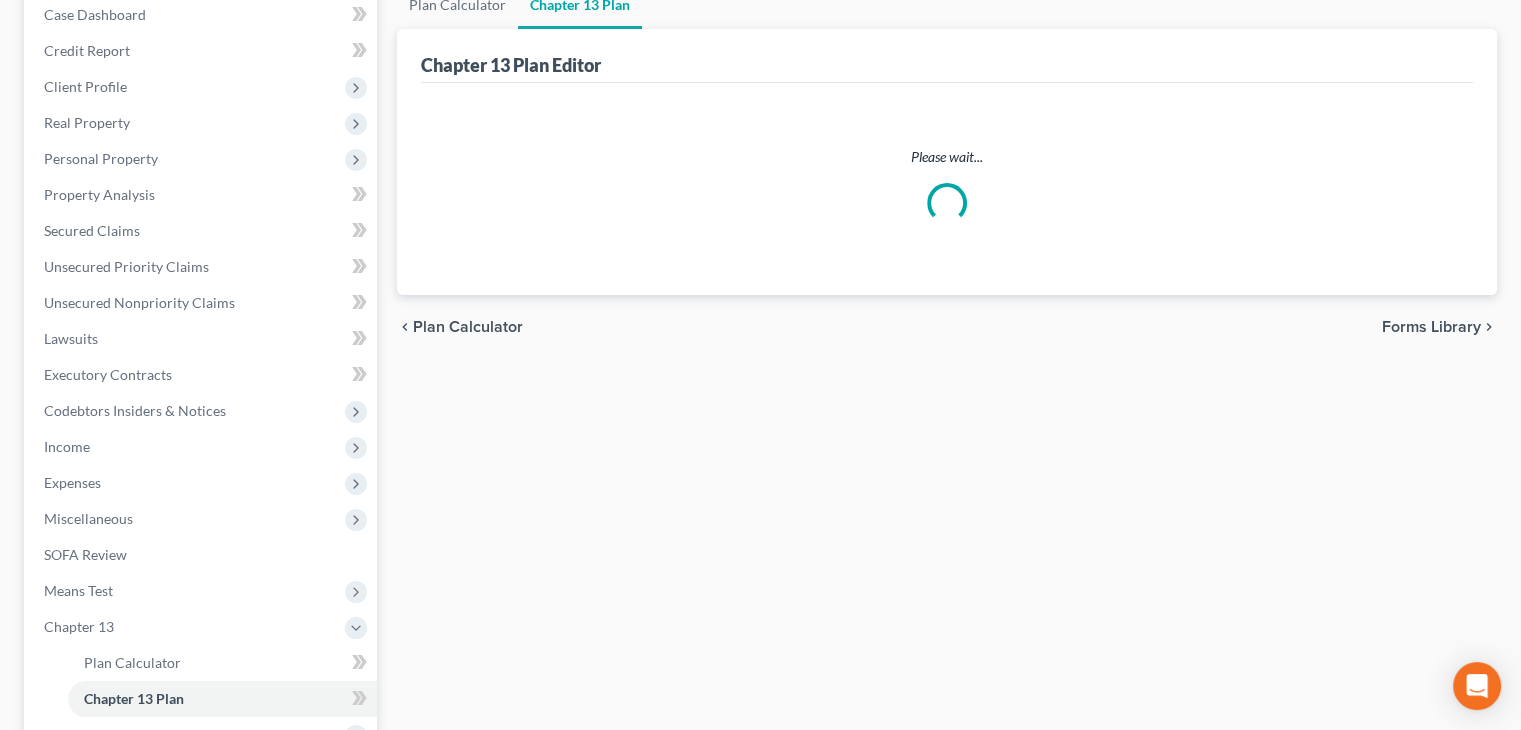 scroll, scrollTop: 0, scrollLeft: 0, axis: both 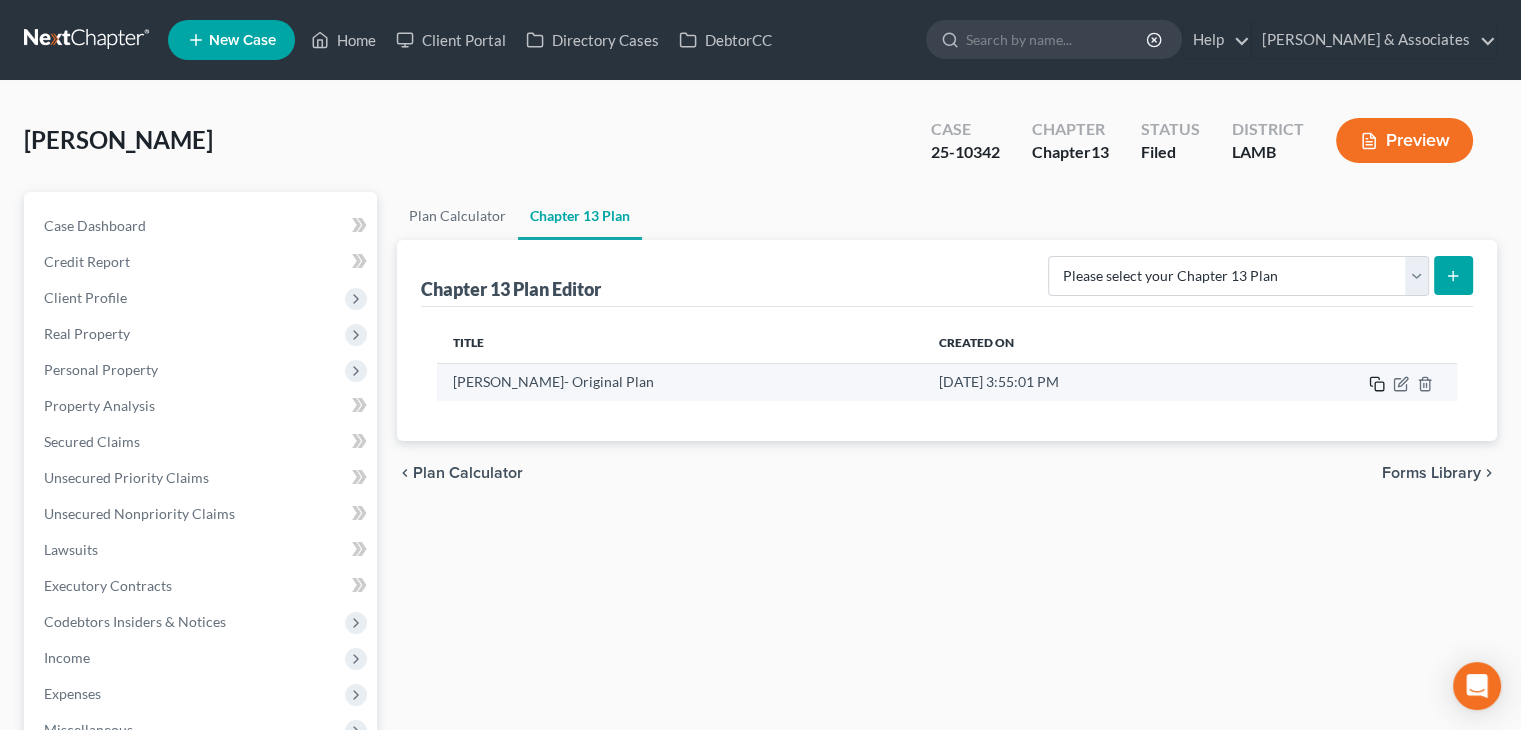 click 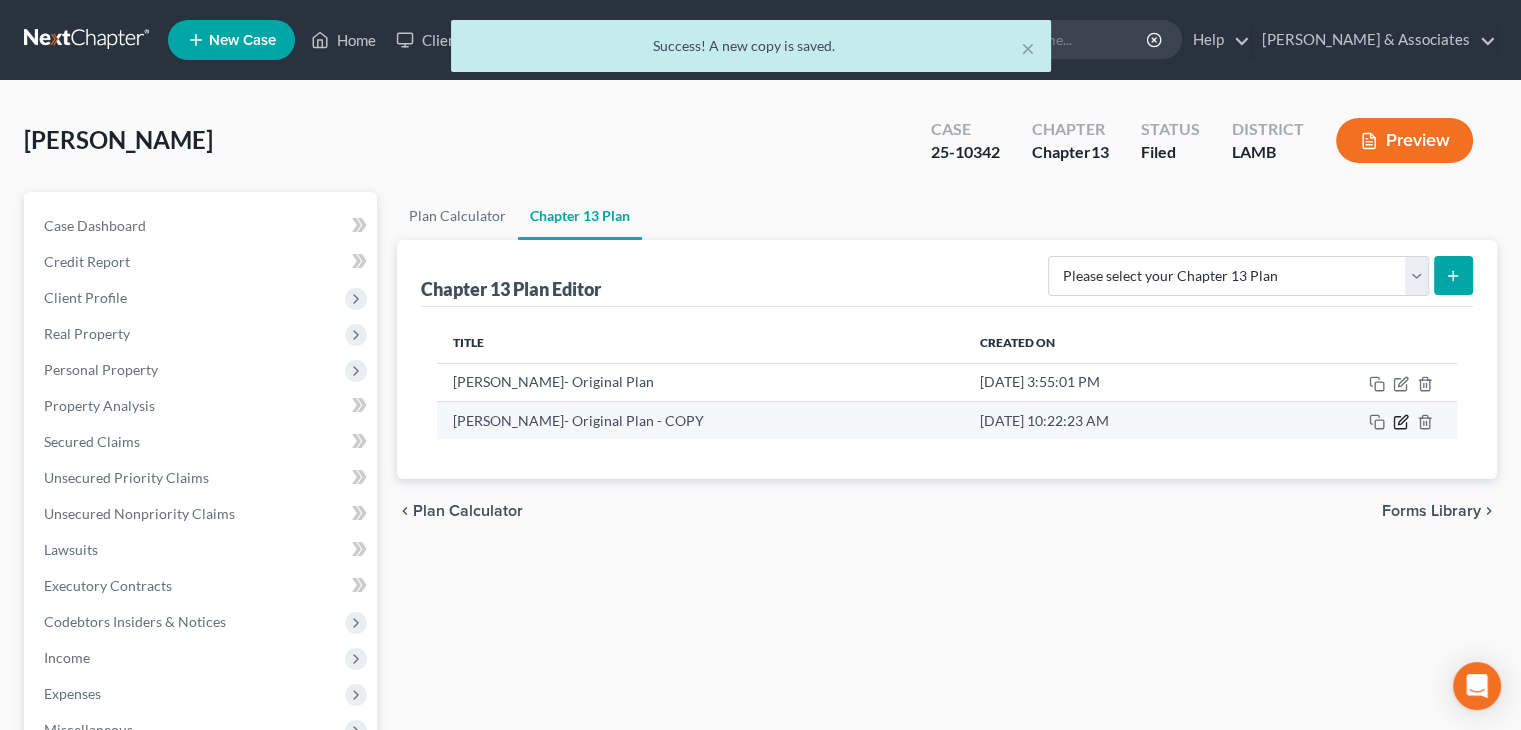 click 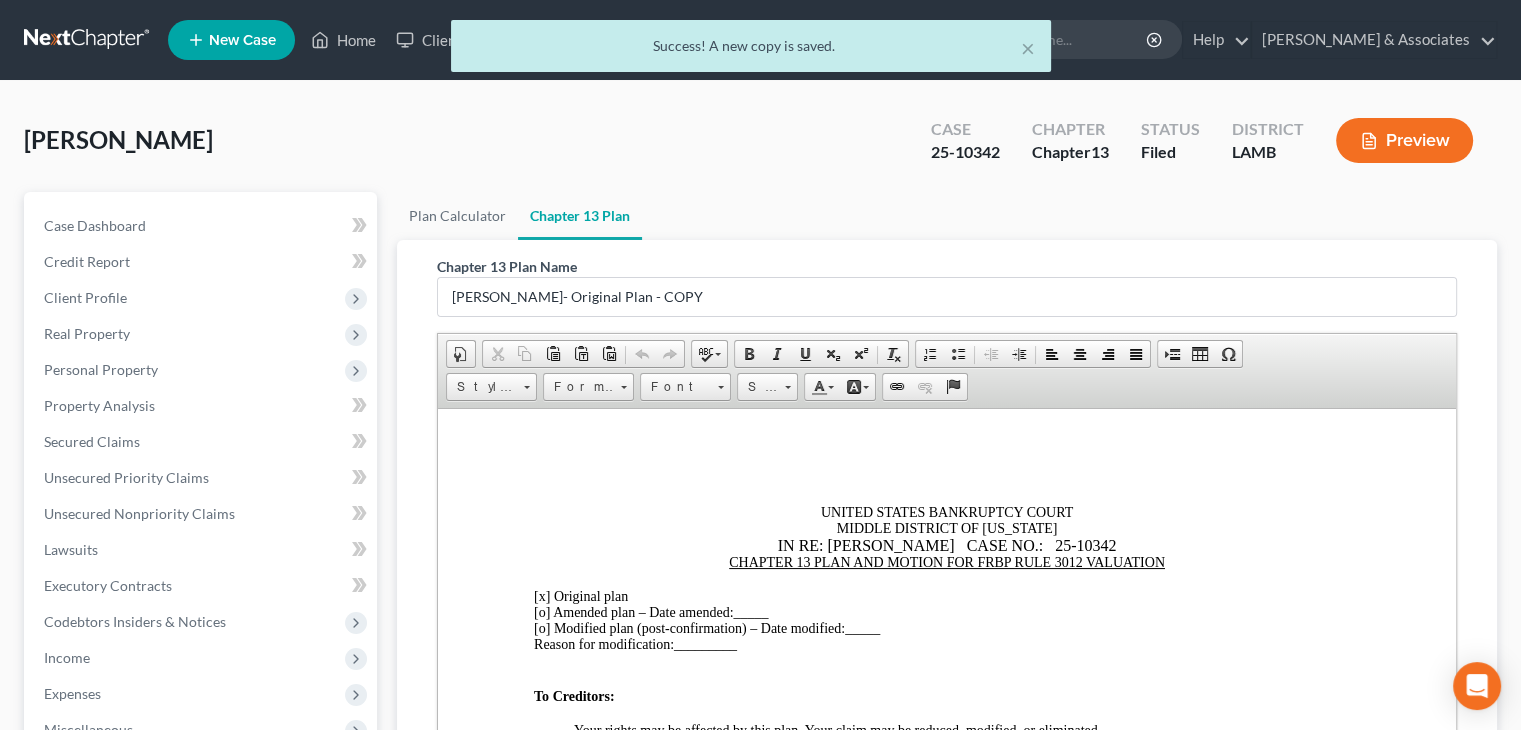 scroll, scrollTop: 0, scrollLeft: 0, axis: both 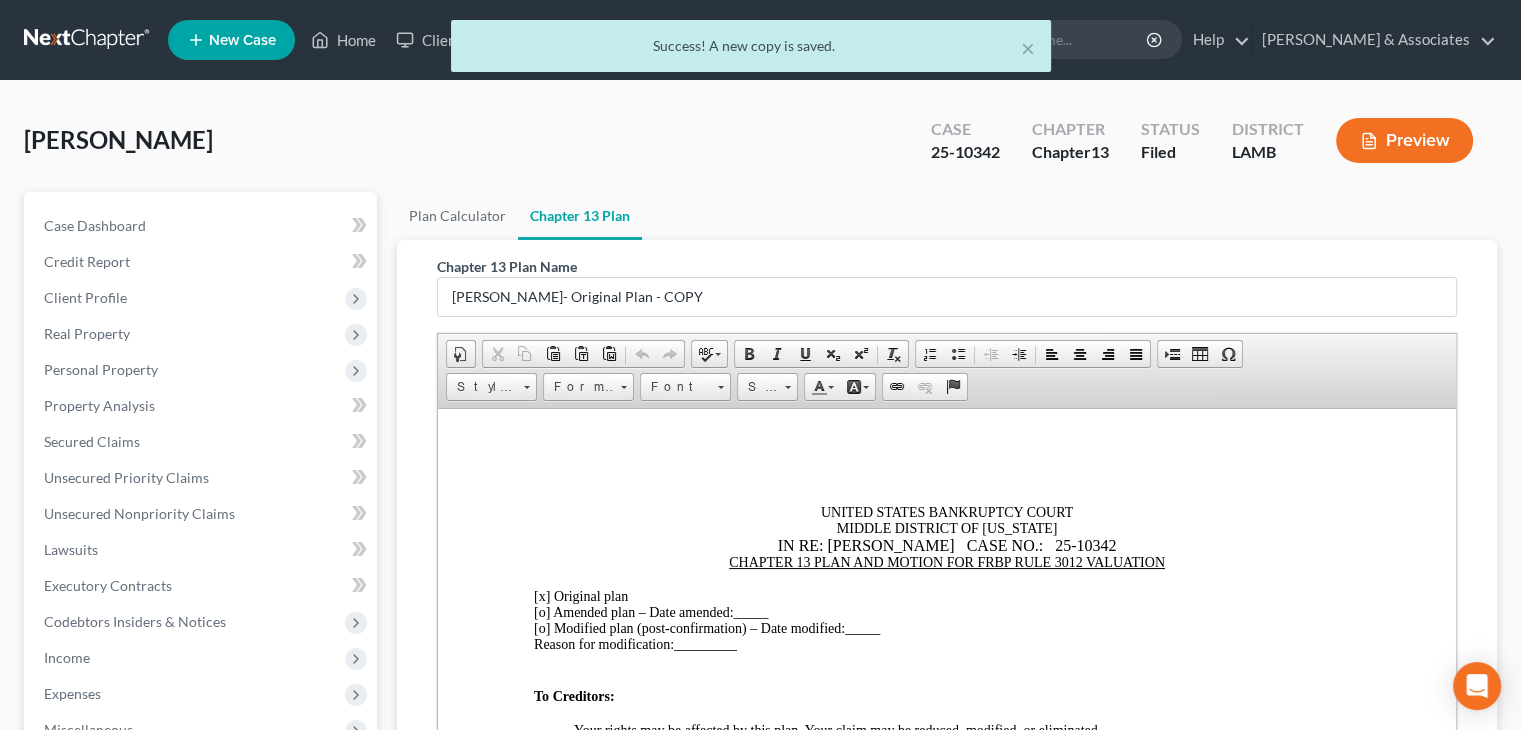 click on "CHAPTER 13 PLAN AND MOTION FOR FRBP RULE 3012 VALUATION" at bounding box center (947, 562) 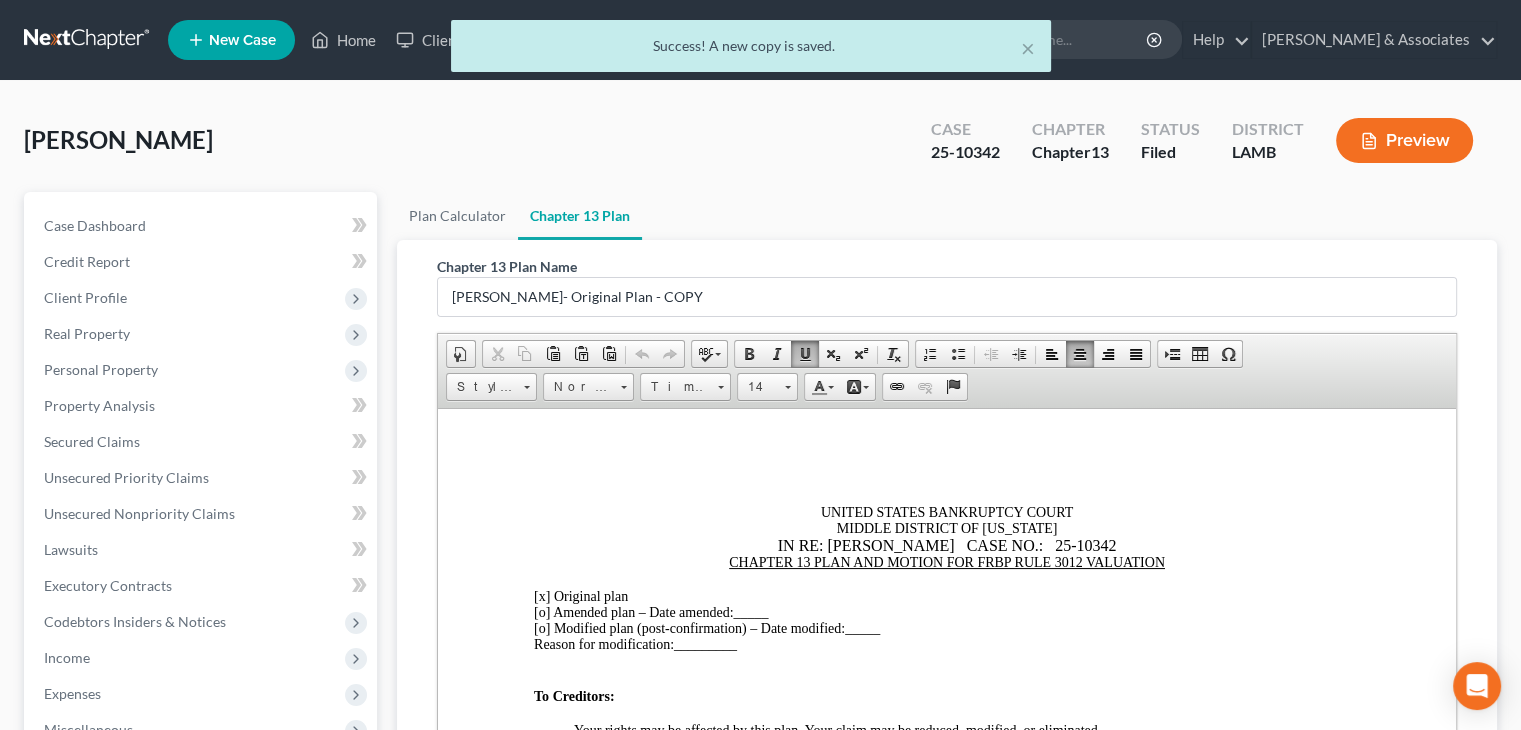 type 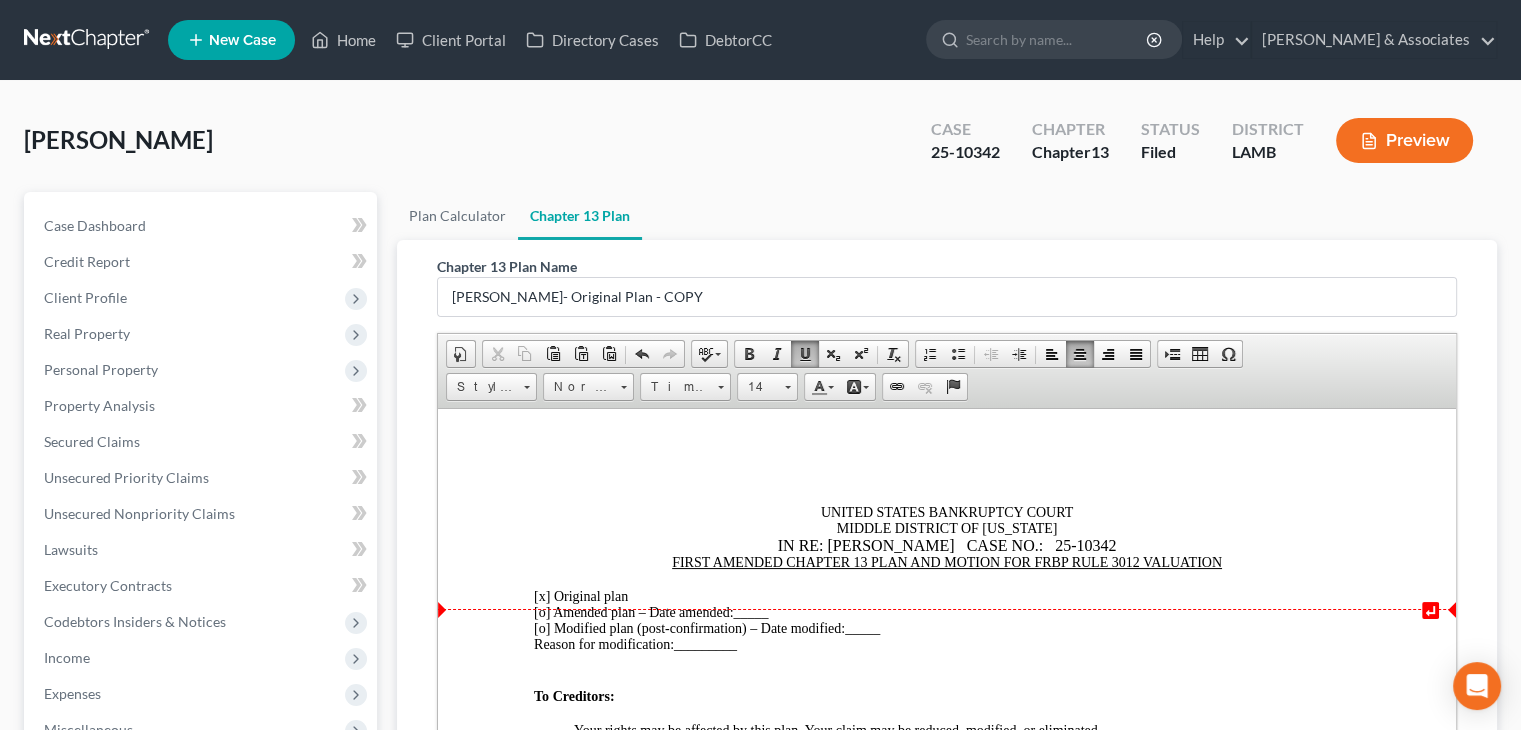 drag, startPoint x: 543, startPoint y: 602, endPoint x: 556, endPoint y: 601, distance: 13.038404 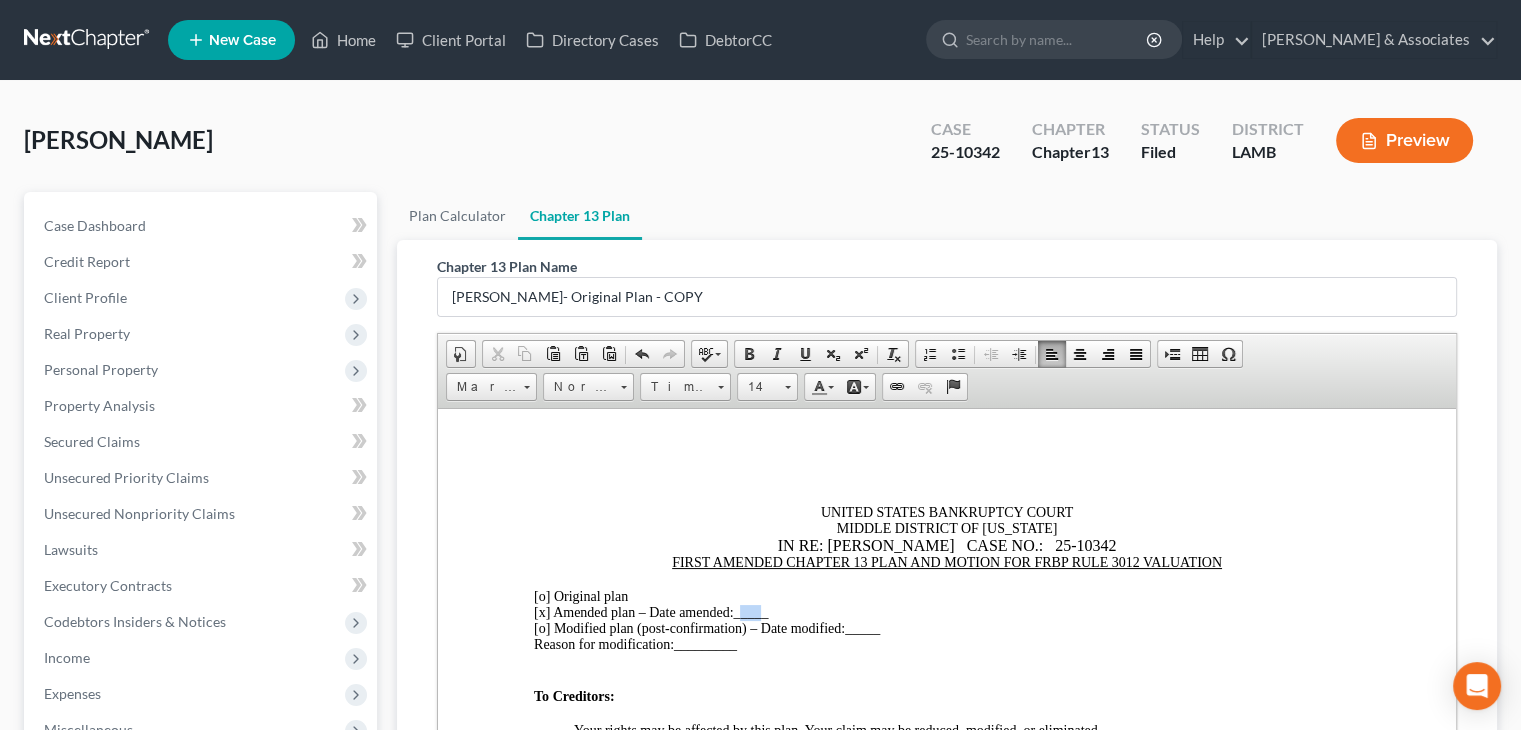drag, startPoint x: 743, startPoint y: 618, endPoint x: 767, endPoint y: 622, distance: 24.33105 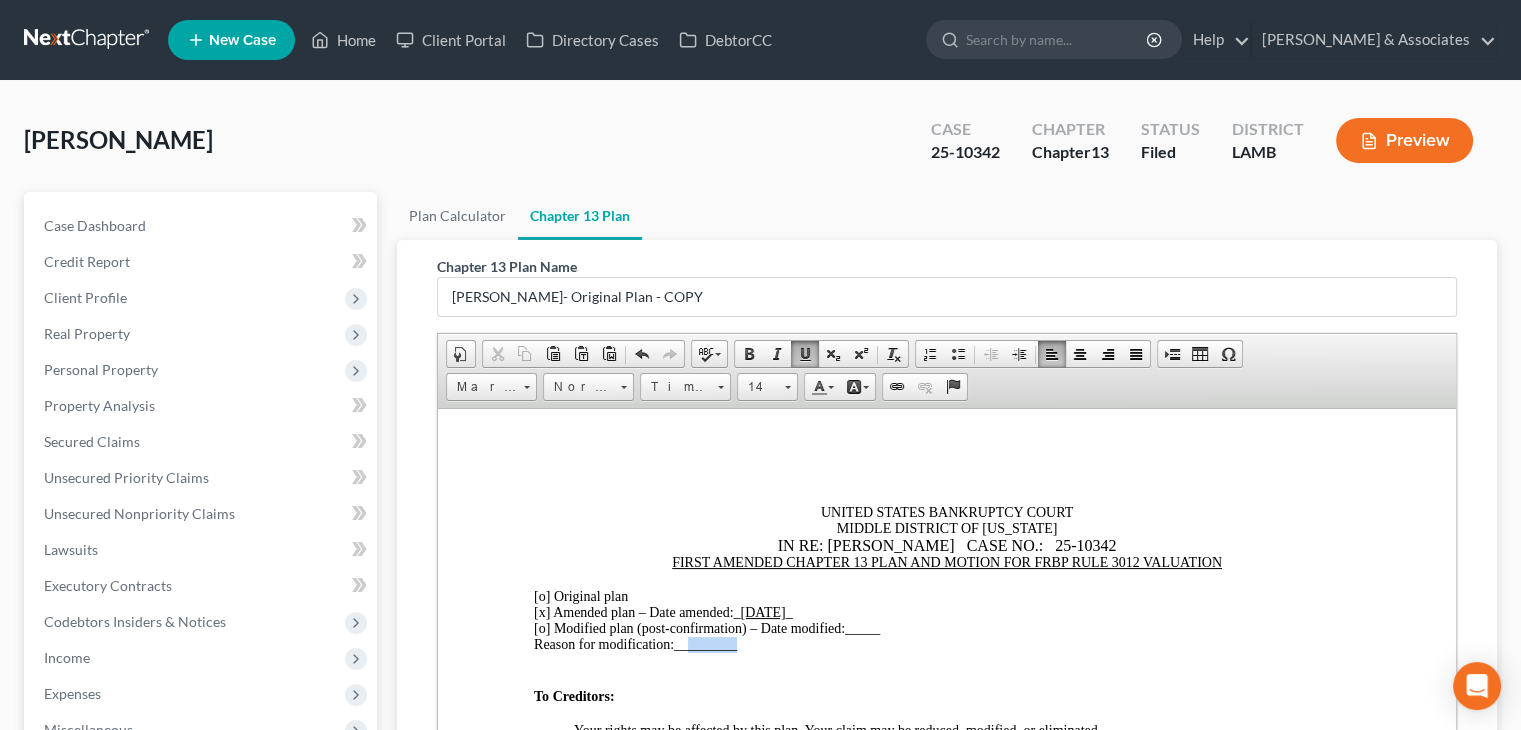 drag, startPoint x: 700, startPoint y: 652, endPoint x: 736, endPoint y: 655, distance: 36.124783 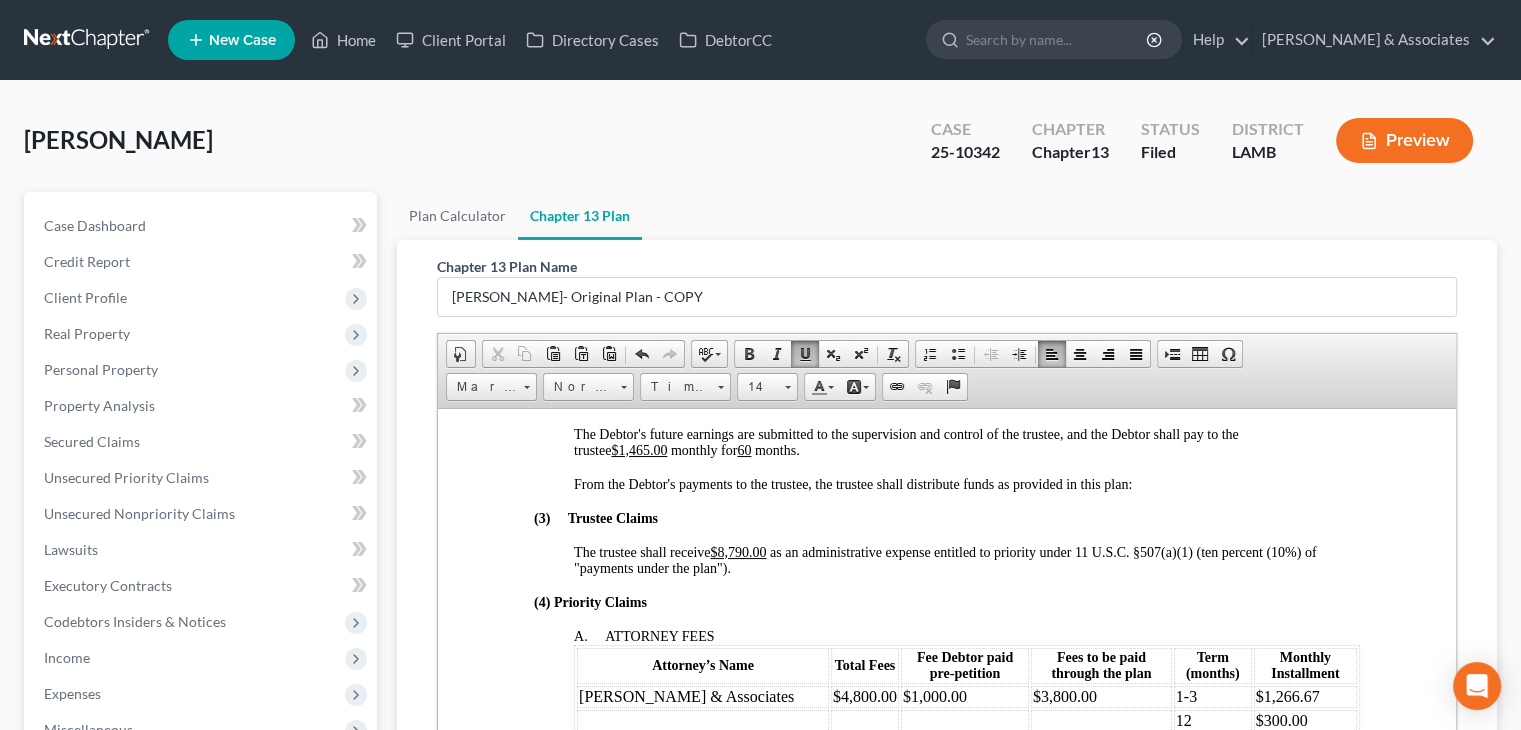 scroll, scrollTop: 700, scrollLeft: 0, axis: vertical 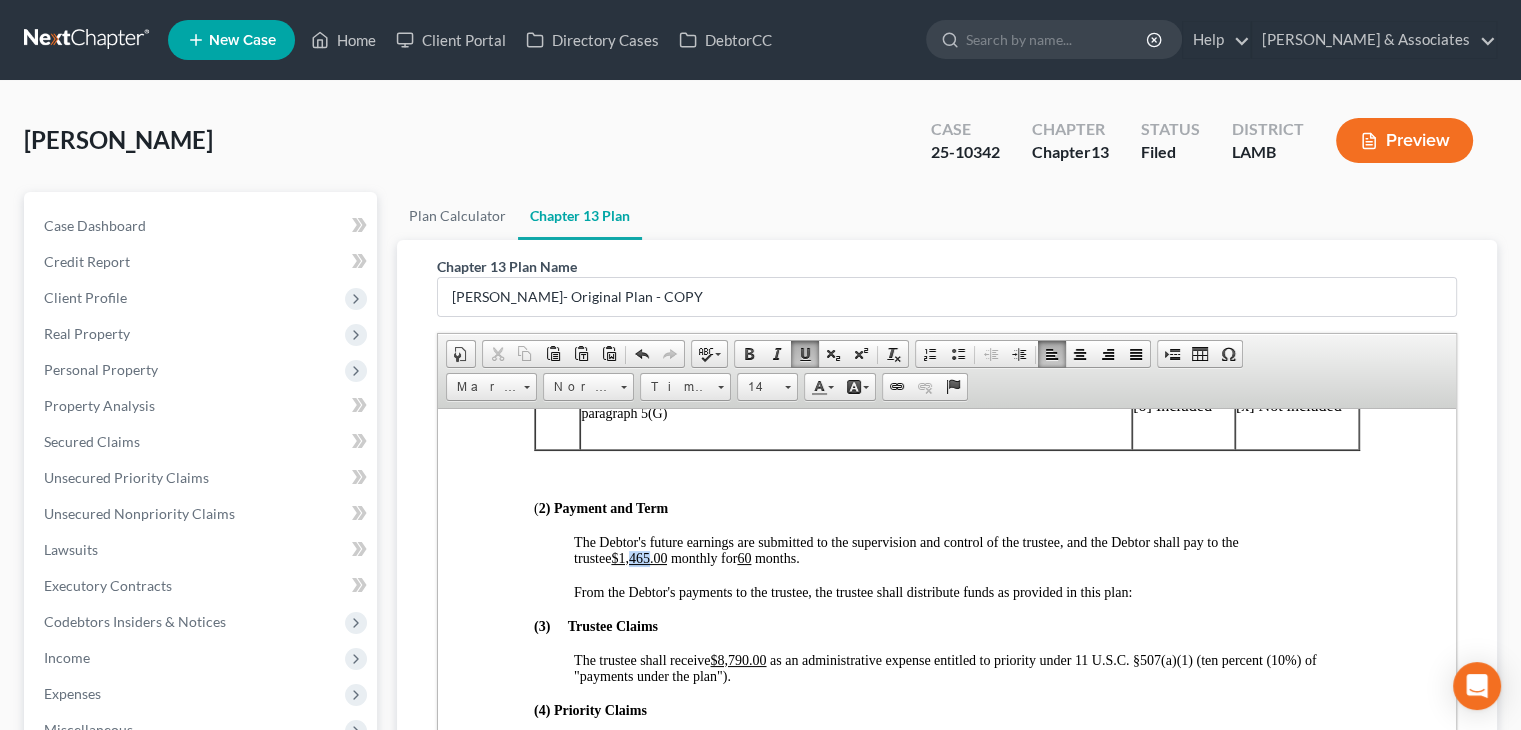 drag, startPoint x: 635, startPoint y: 582, endPoint x: 652, endPoint y: 582, distance: 17 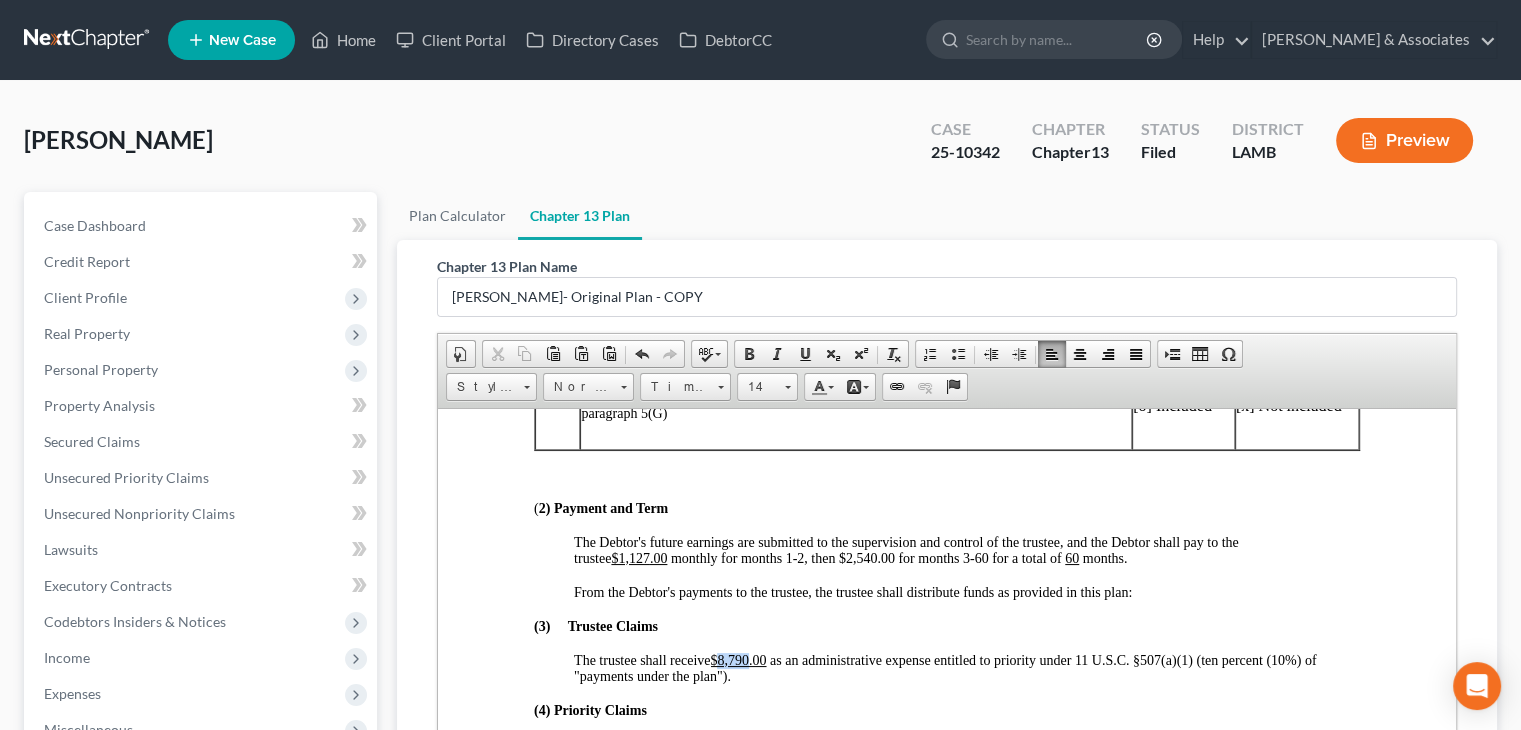 drag, startPoint x: 720, startPoint y: 681, endPoint x: 753, endPoint y: 680, distance: 33.01515 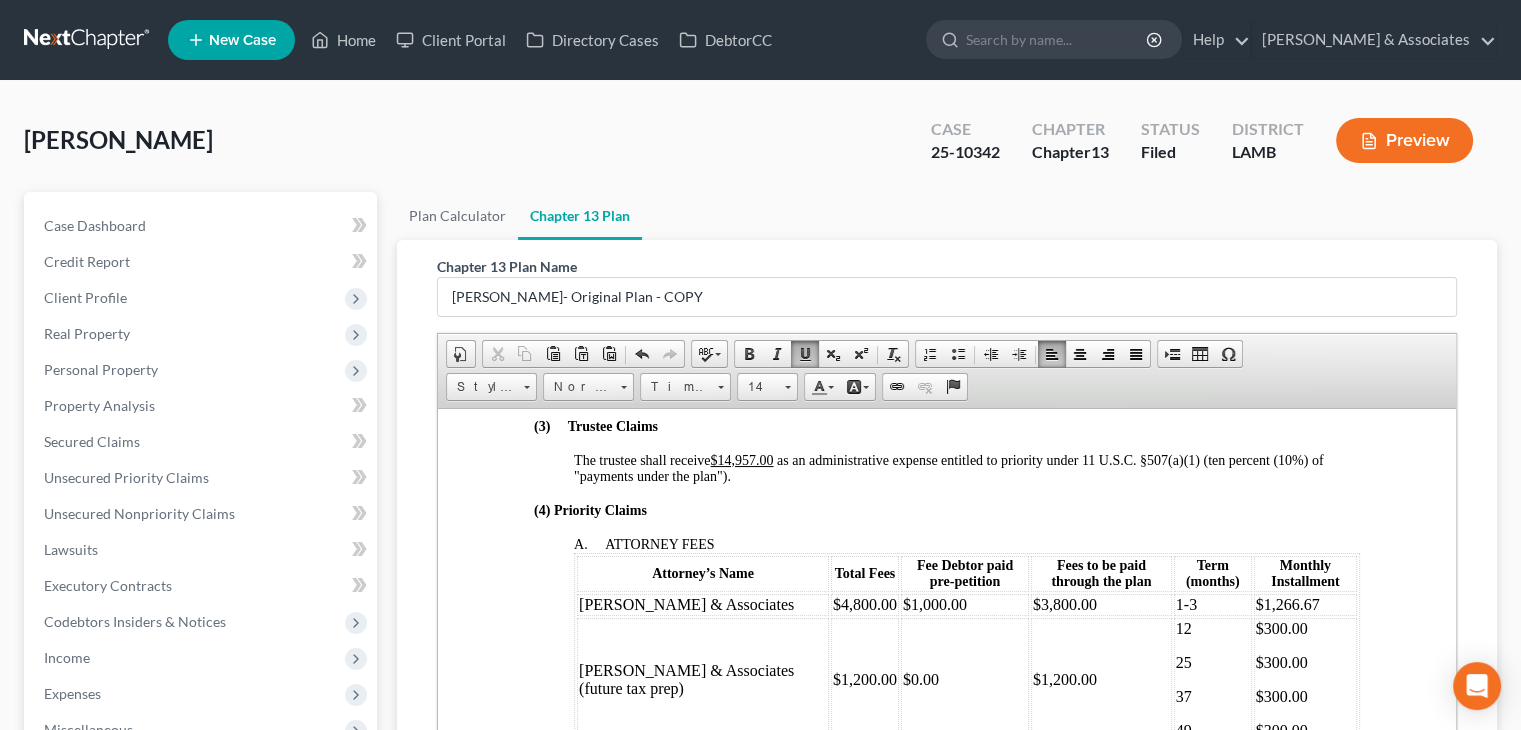 scroll, scrollTop: 1000, scrollLeft: 0, axis: vertical 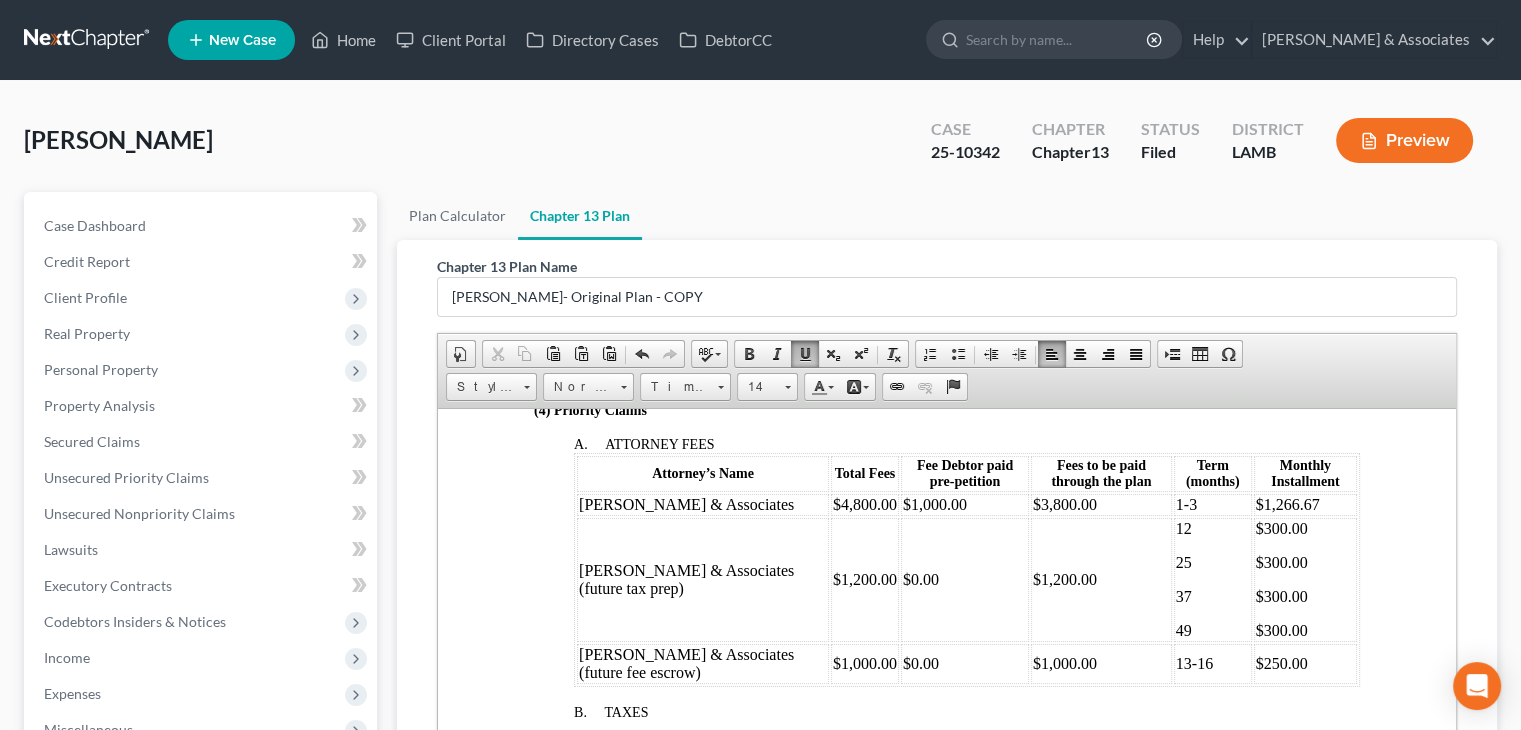 click on "1-3" at bounding box center [1186, 503] 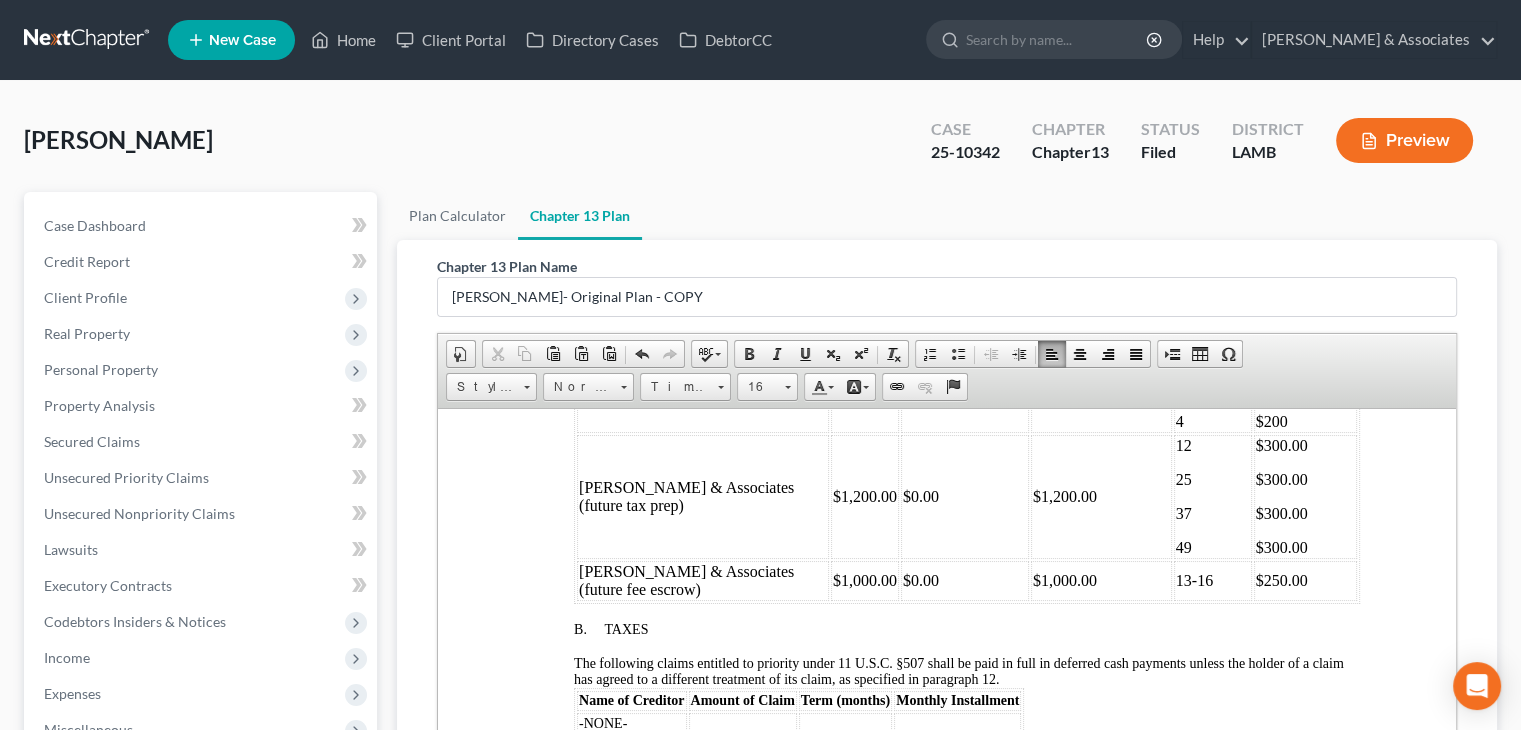 scroll, scrollTop: 1200, scrollLeft: 0, axis: vertical 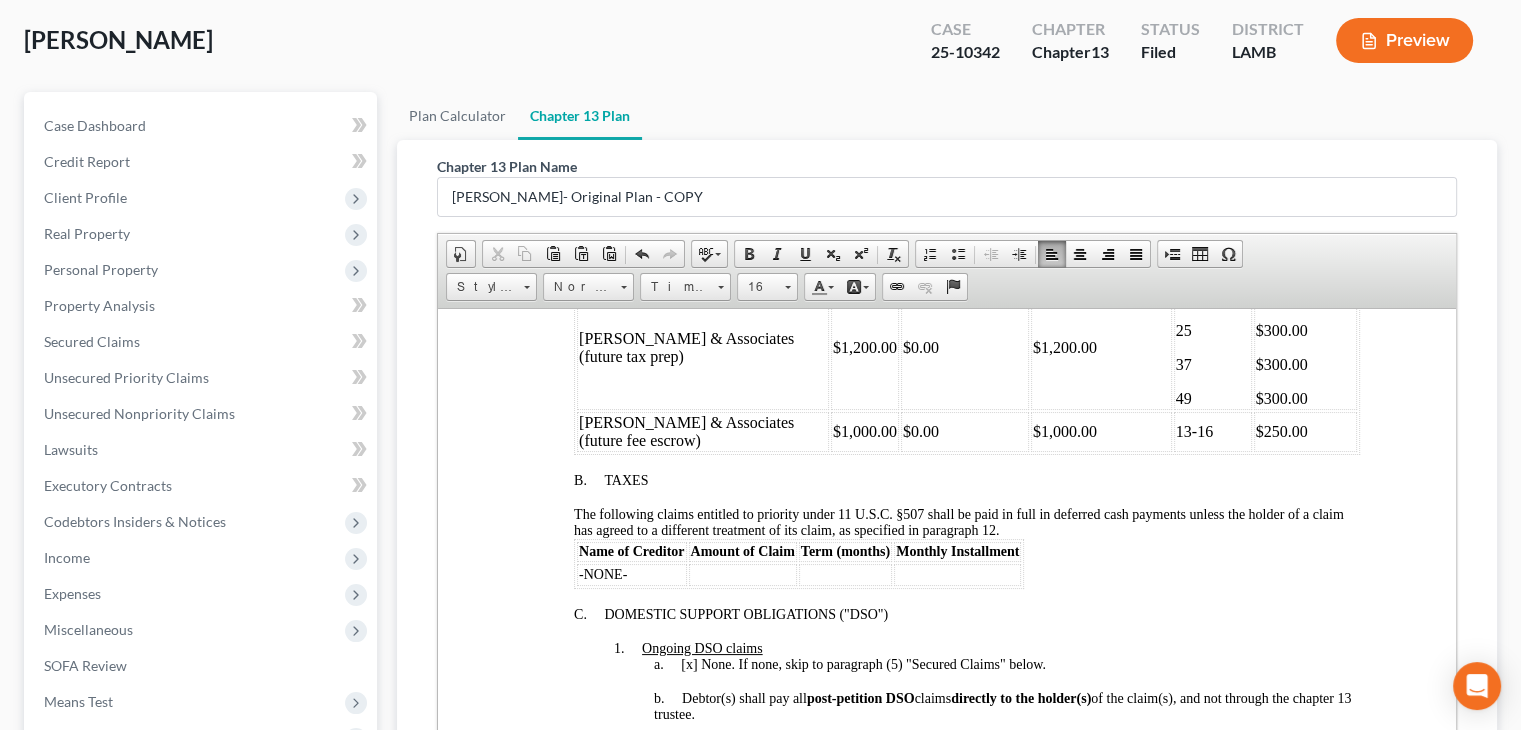 click on "12 25 37 49" at bounding box center [1213, 347] 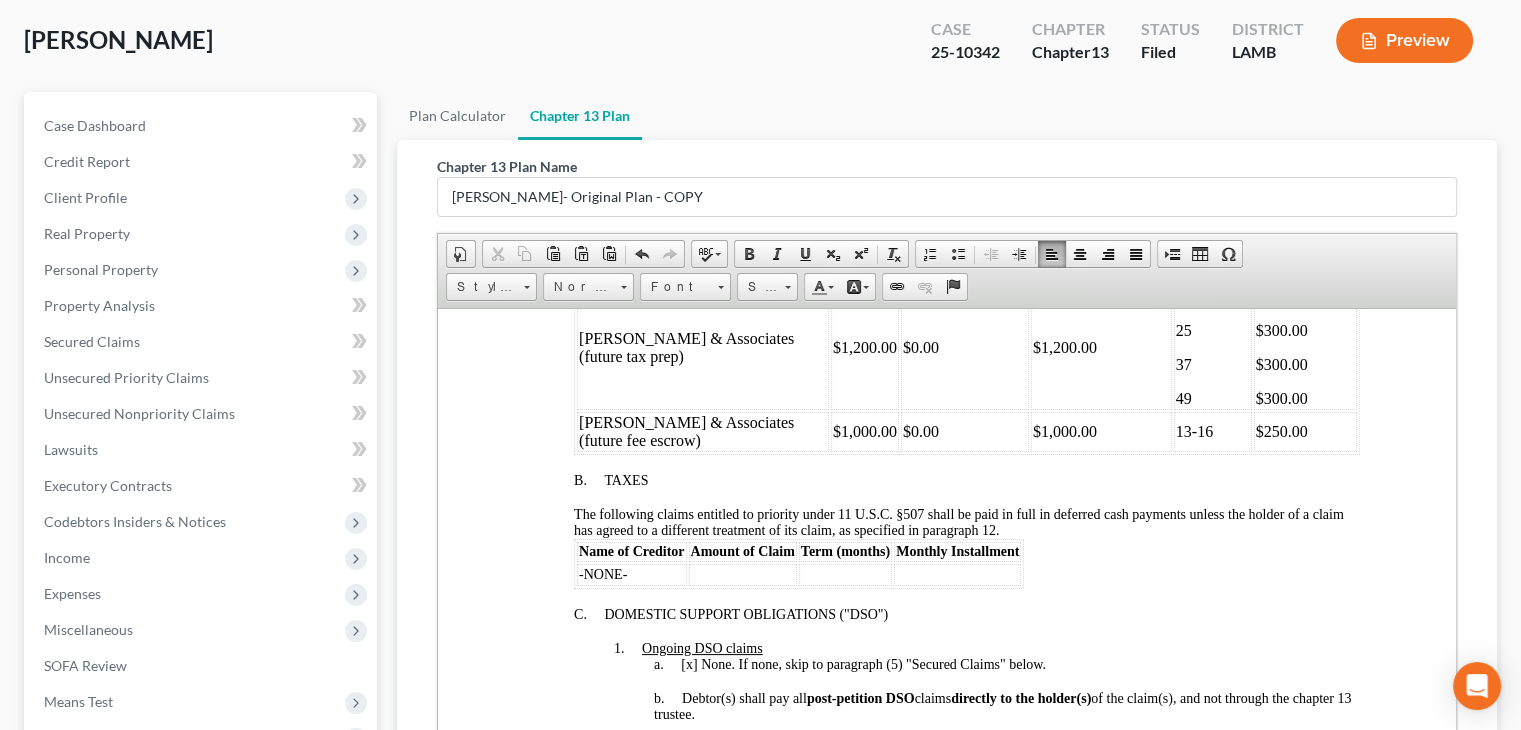 click on "12" at bounding box center (1213, 296) 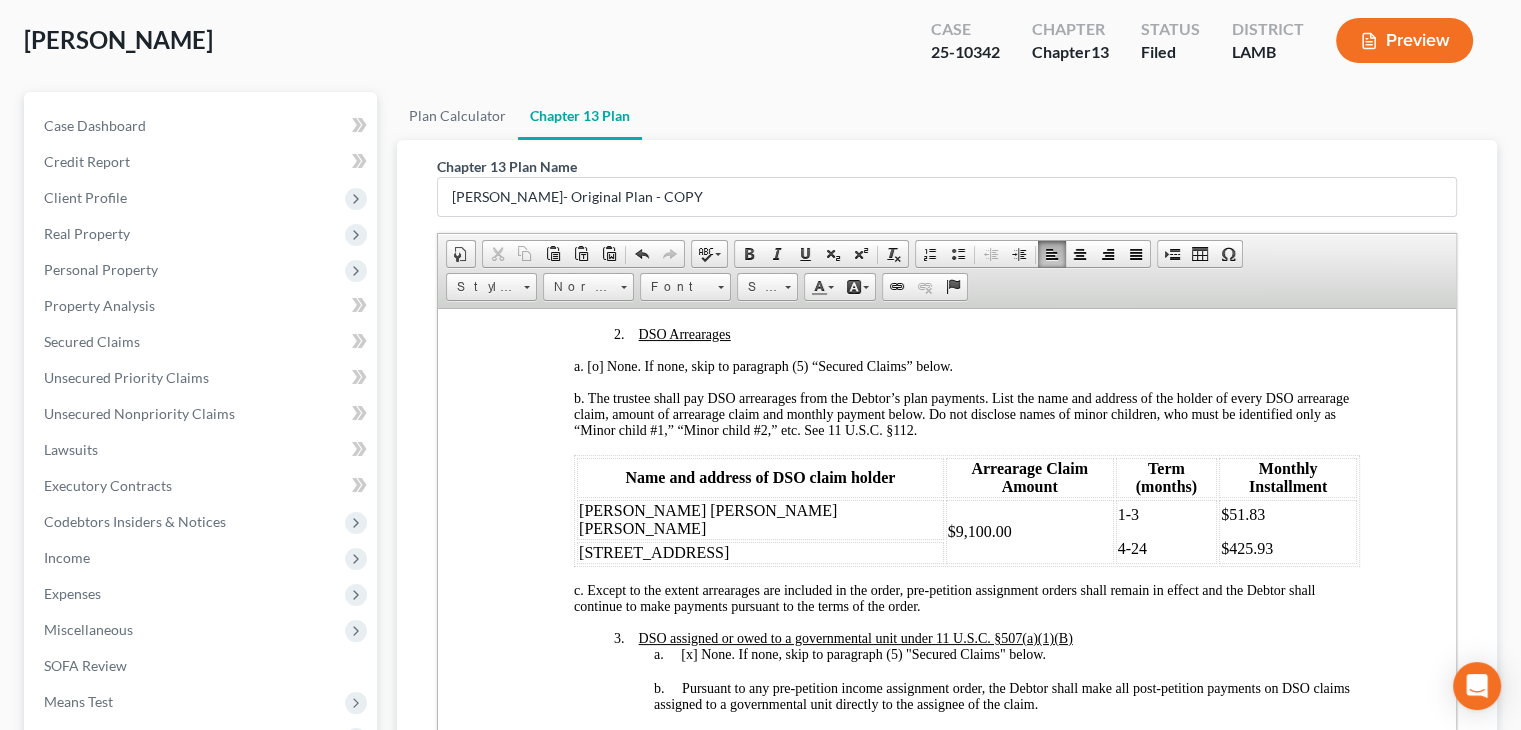 scroll, scrollTop: 1800, scrollLeft: 0, axis: vertical 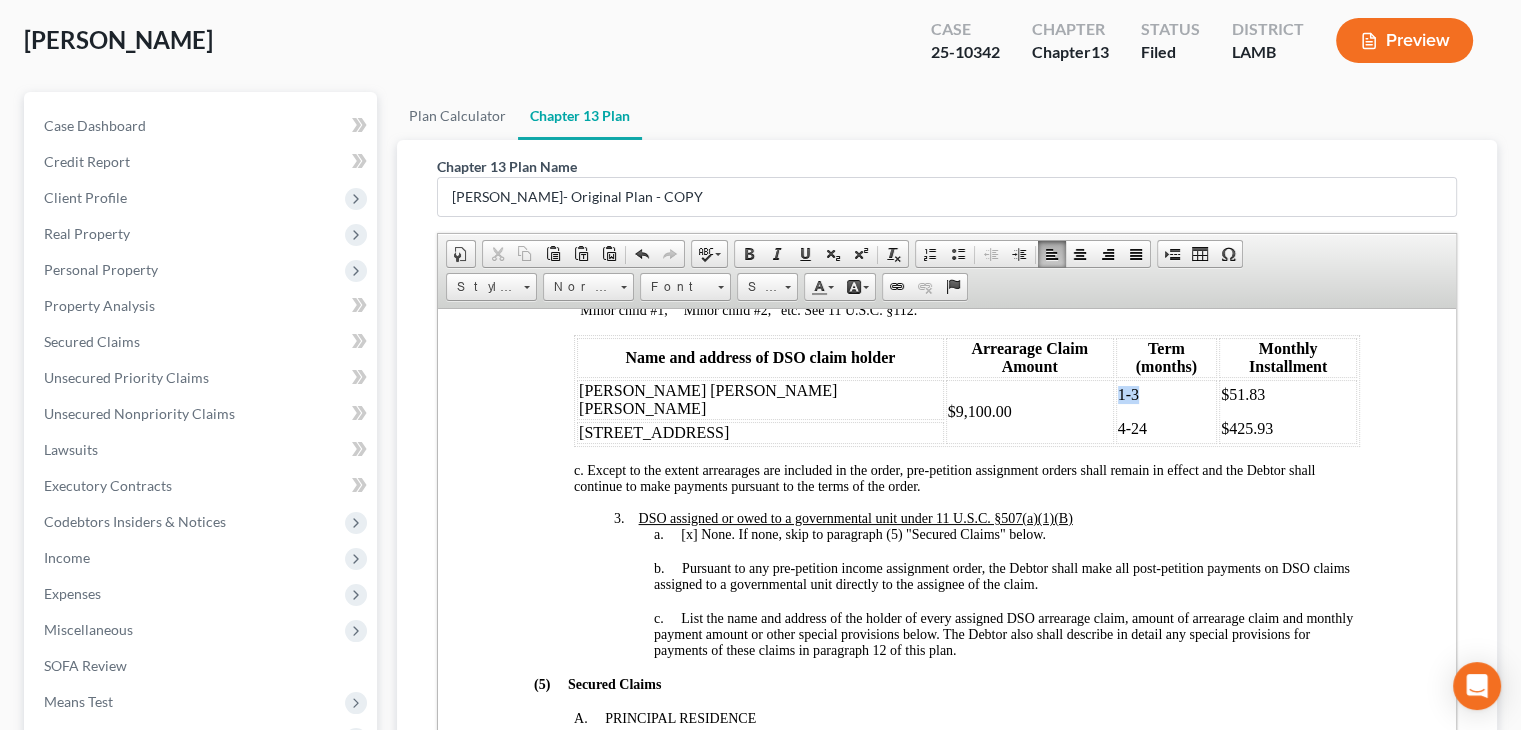 drag, startPoint x: 1074, startPoint y: 434, endPoint x: 1037, endPoint y: 434, distance: 37 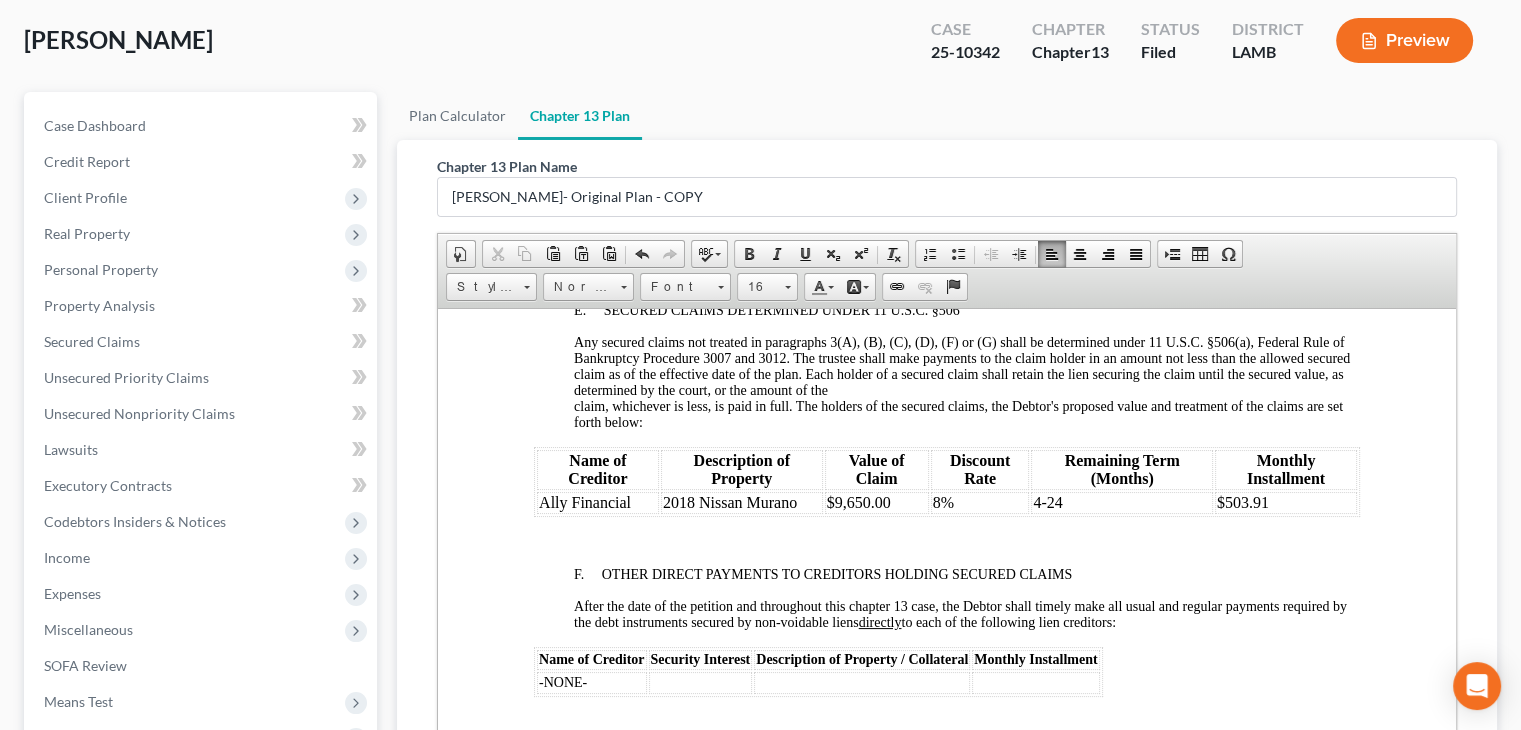 scroll, scrollTop: 3400, scrollLeft: 0, axis: vertical 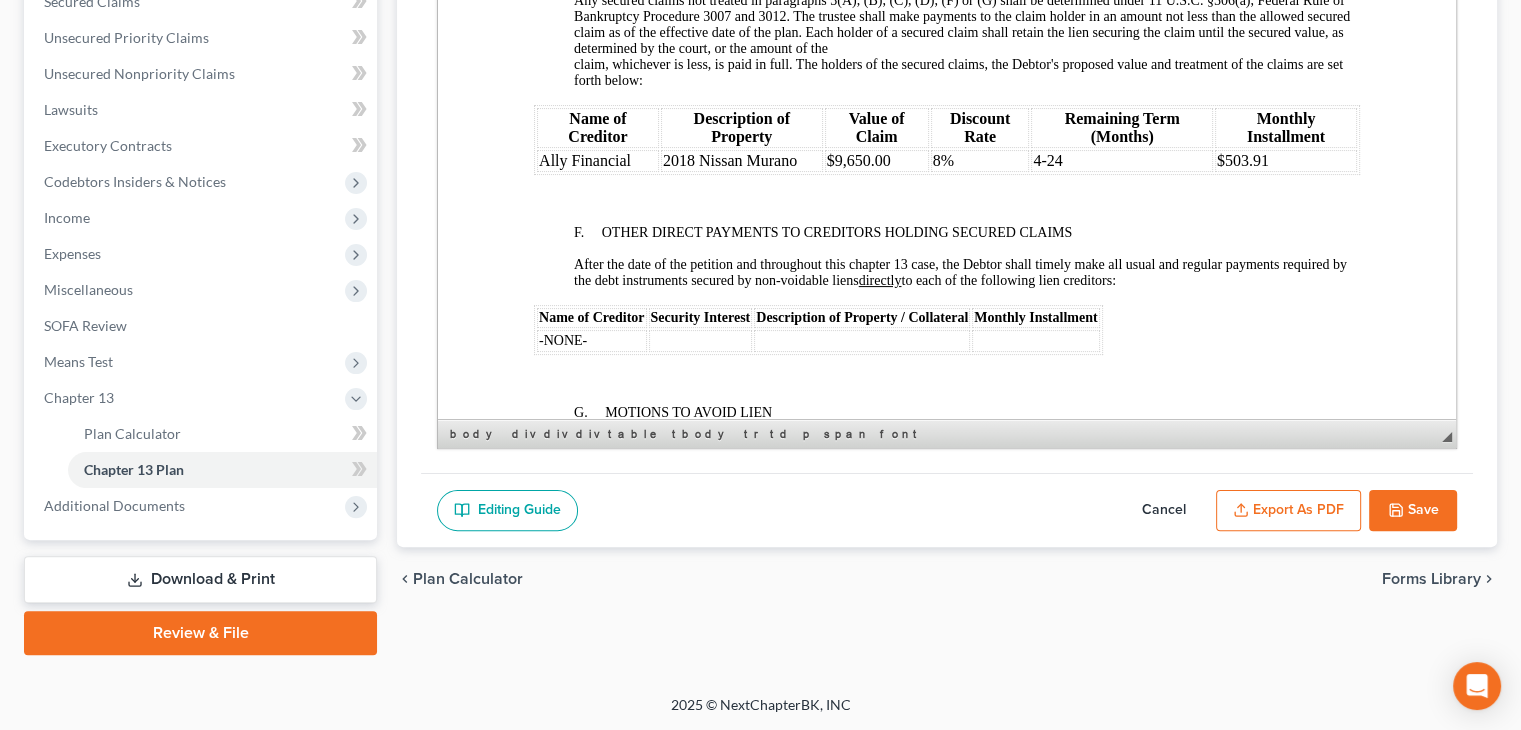 click on "Save" at bounding box center (1413, 511) 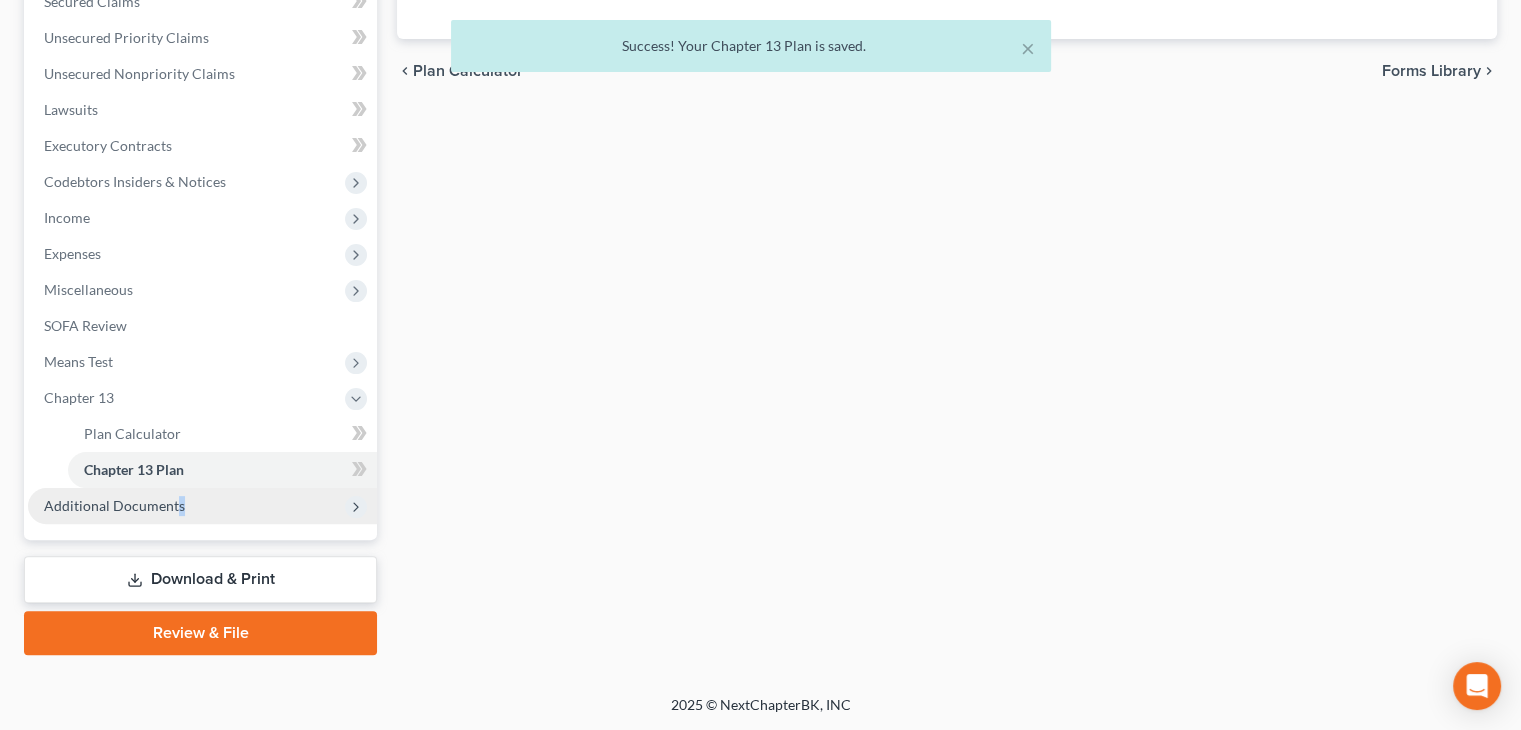 click on "Additional Documents" at bounding box center (202, 506) 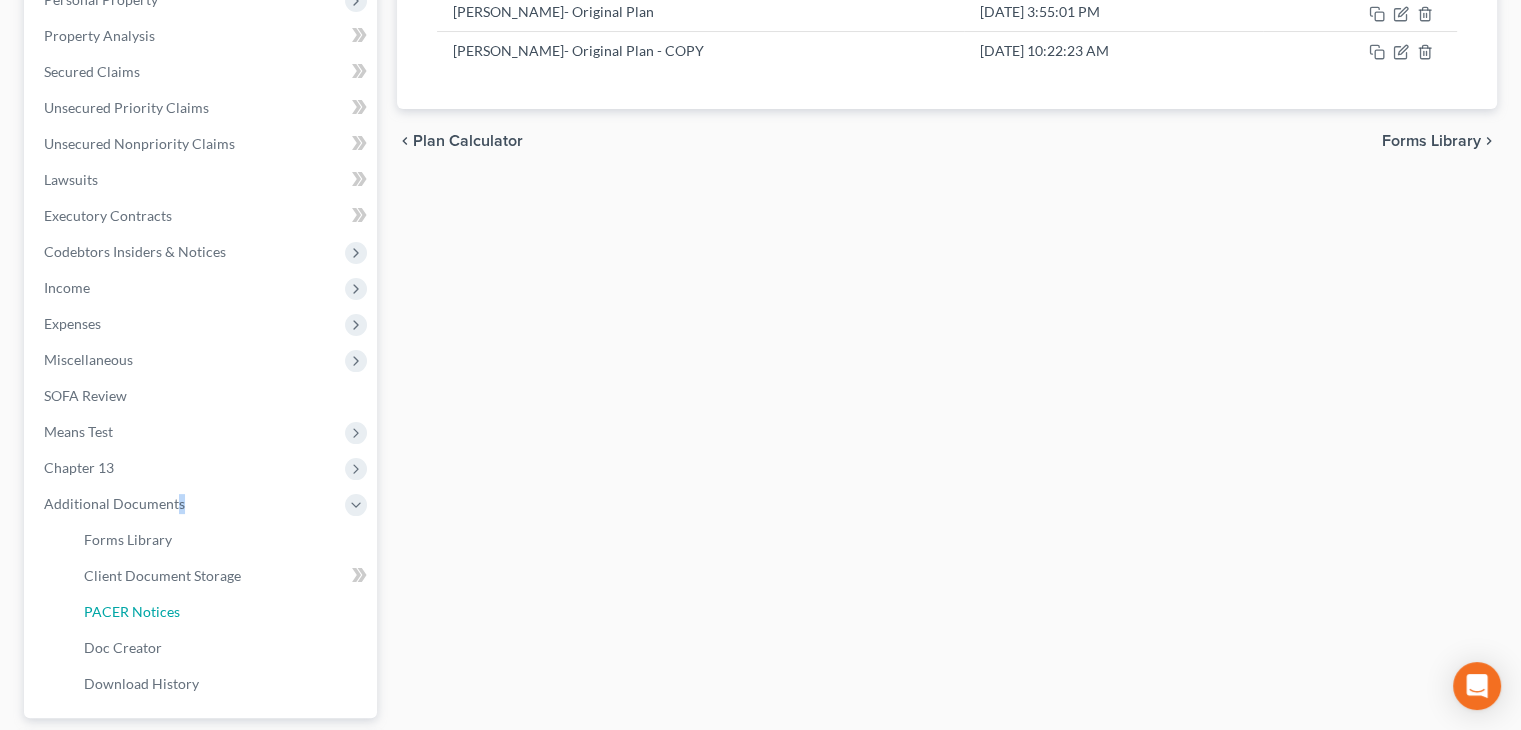 scroll, scrollTop: 0, scrollLeft: 0, axis: both 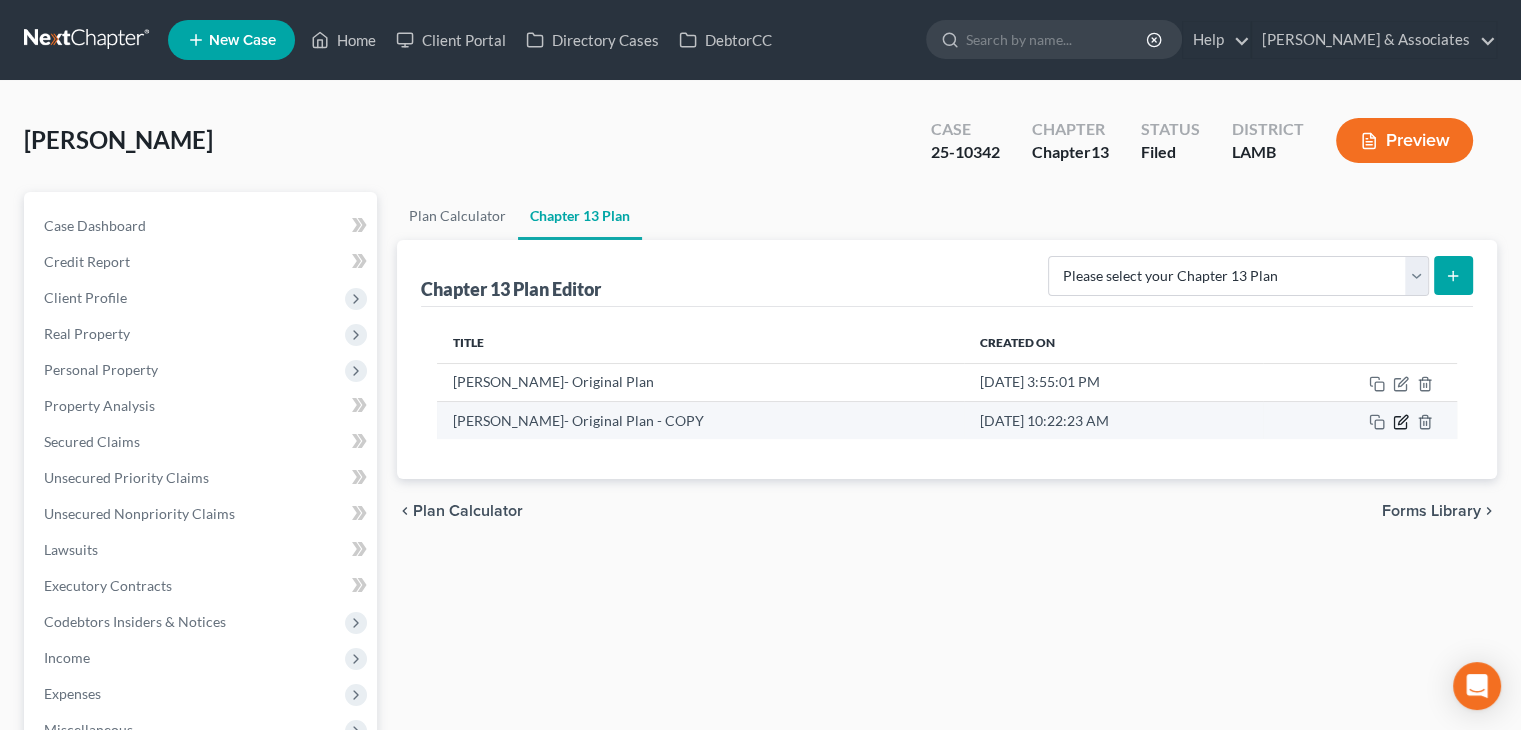 click 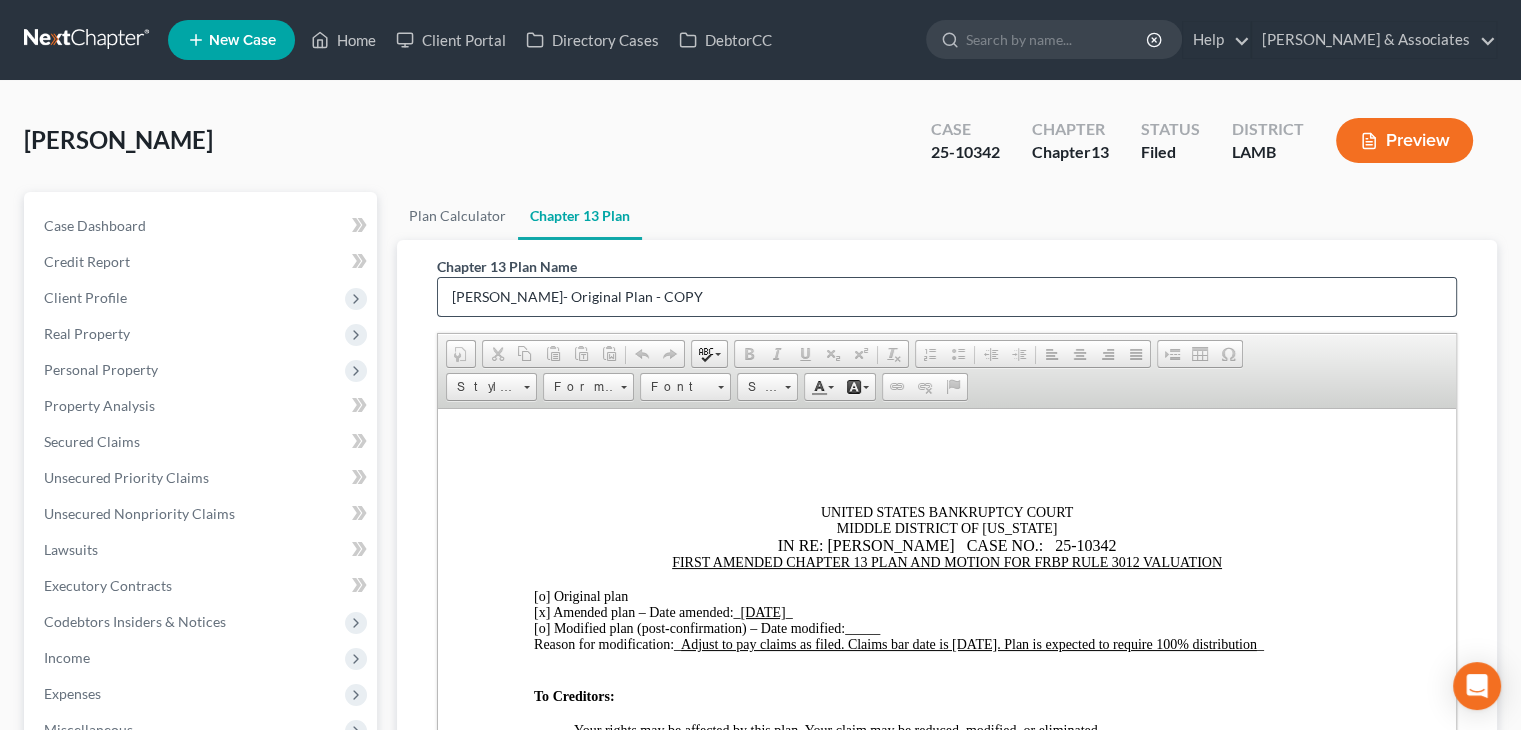 scroll, scrollTop: 0, scrollLeft: 0, axis: both 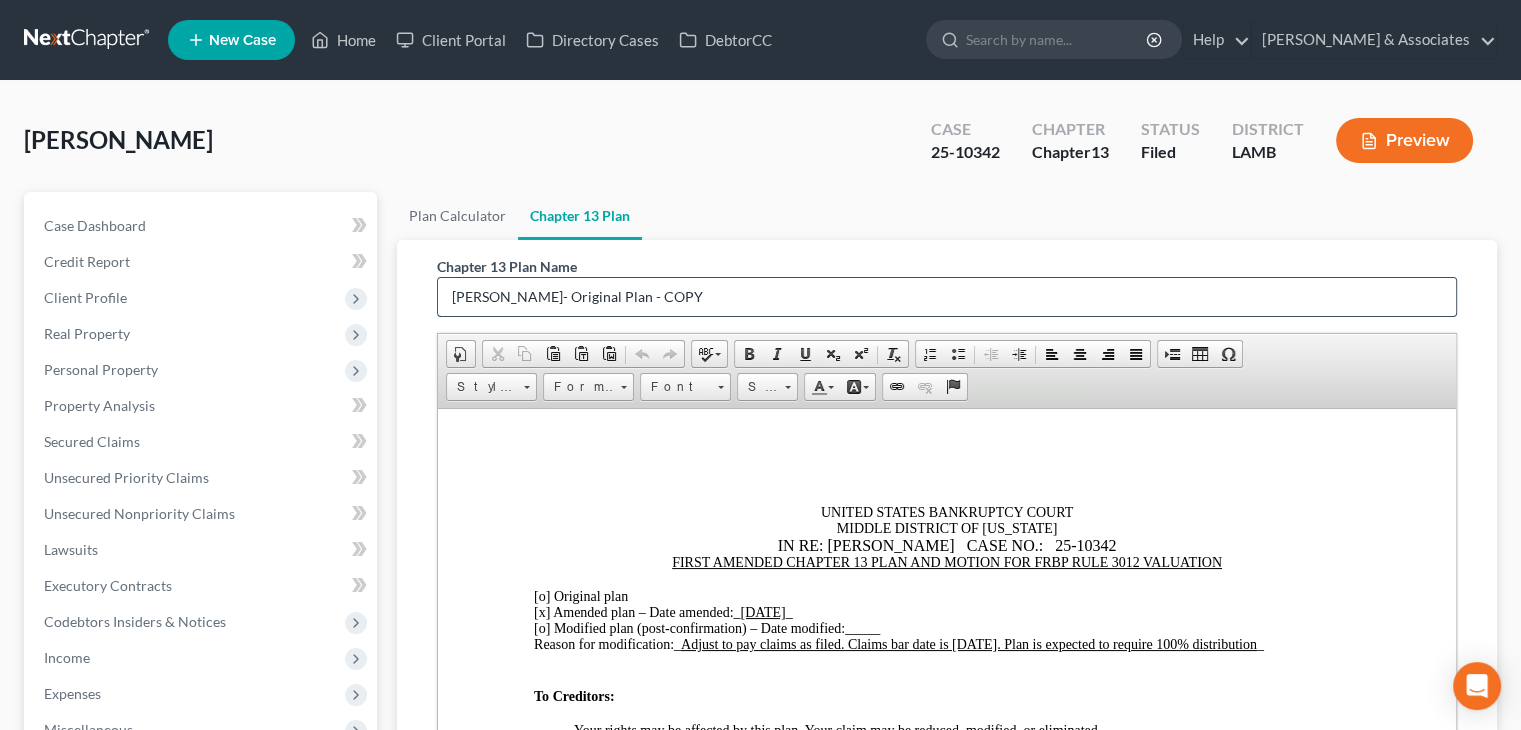 drag, startPoint x: 553, startPoint y: 293, endPoint x: 1000, endPoint y: 307, distance: 447.21918 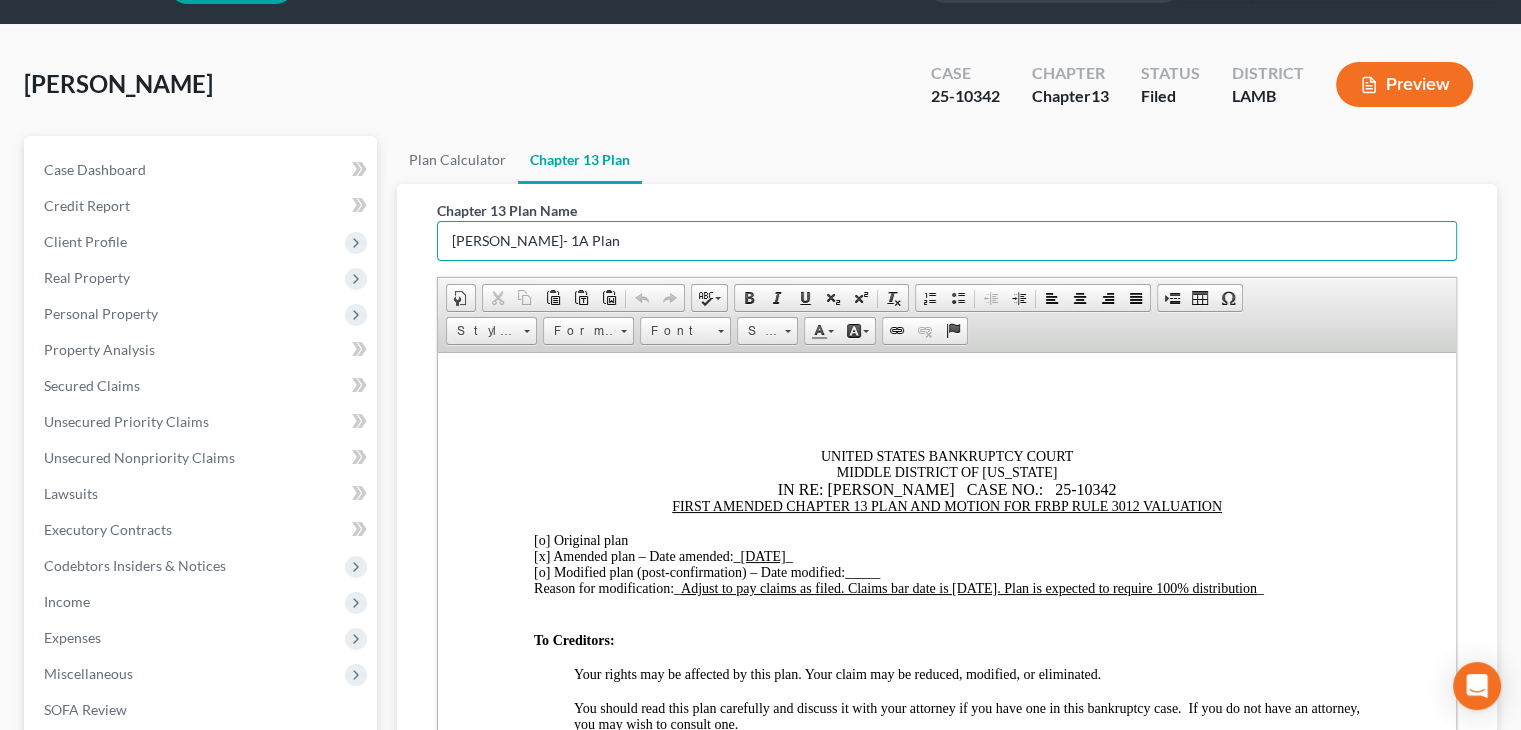 scroll, scrollTop: 200, scrollLeft: 0, axis: vertical 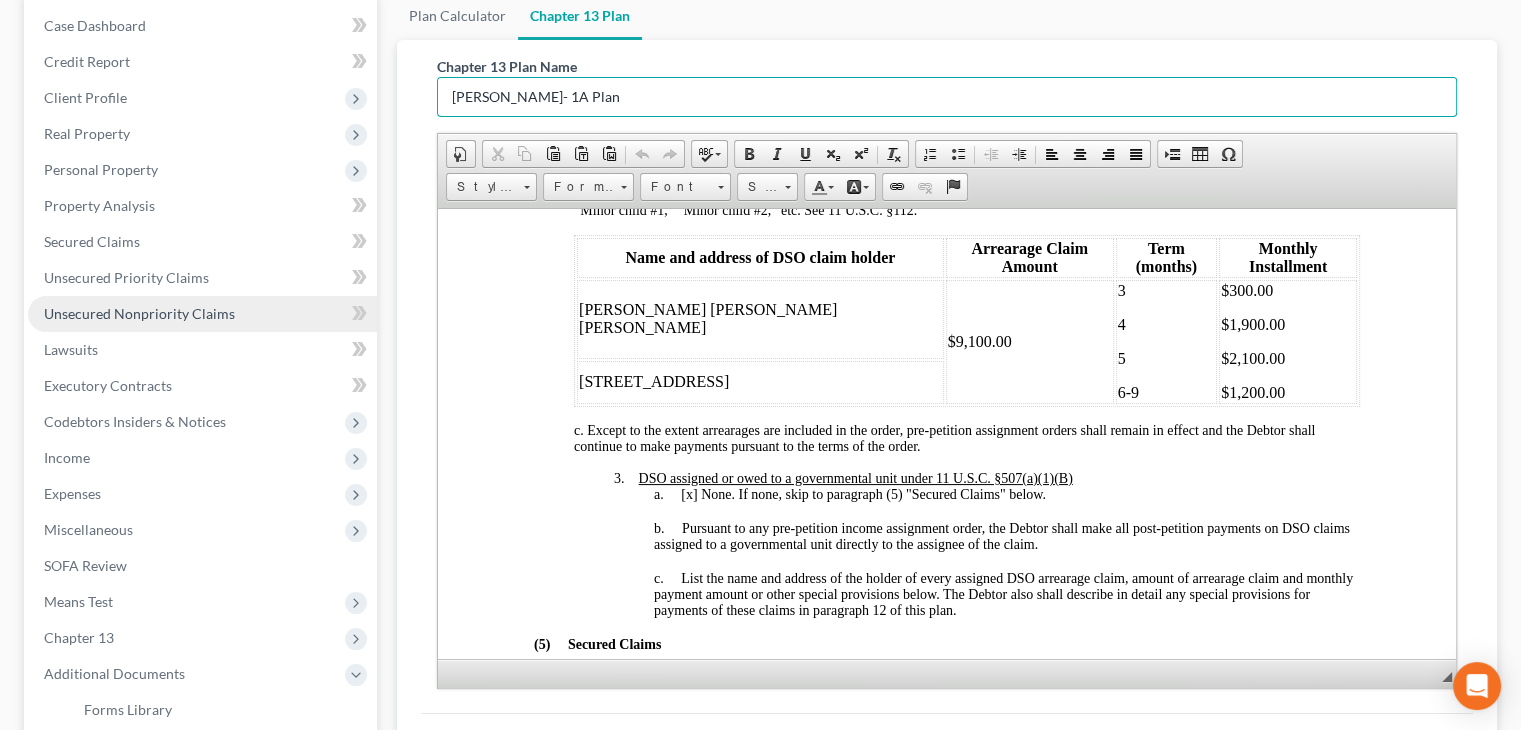 type on "Sims, Dewayne- 1A Plan" 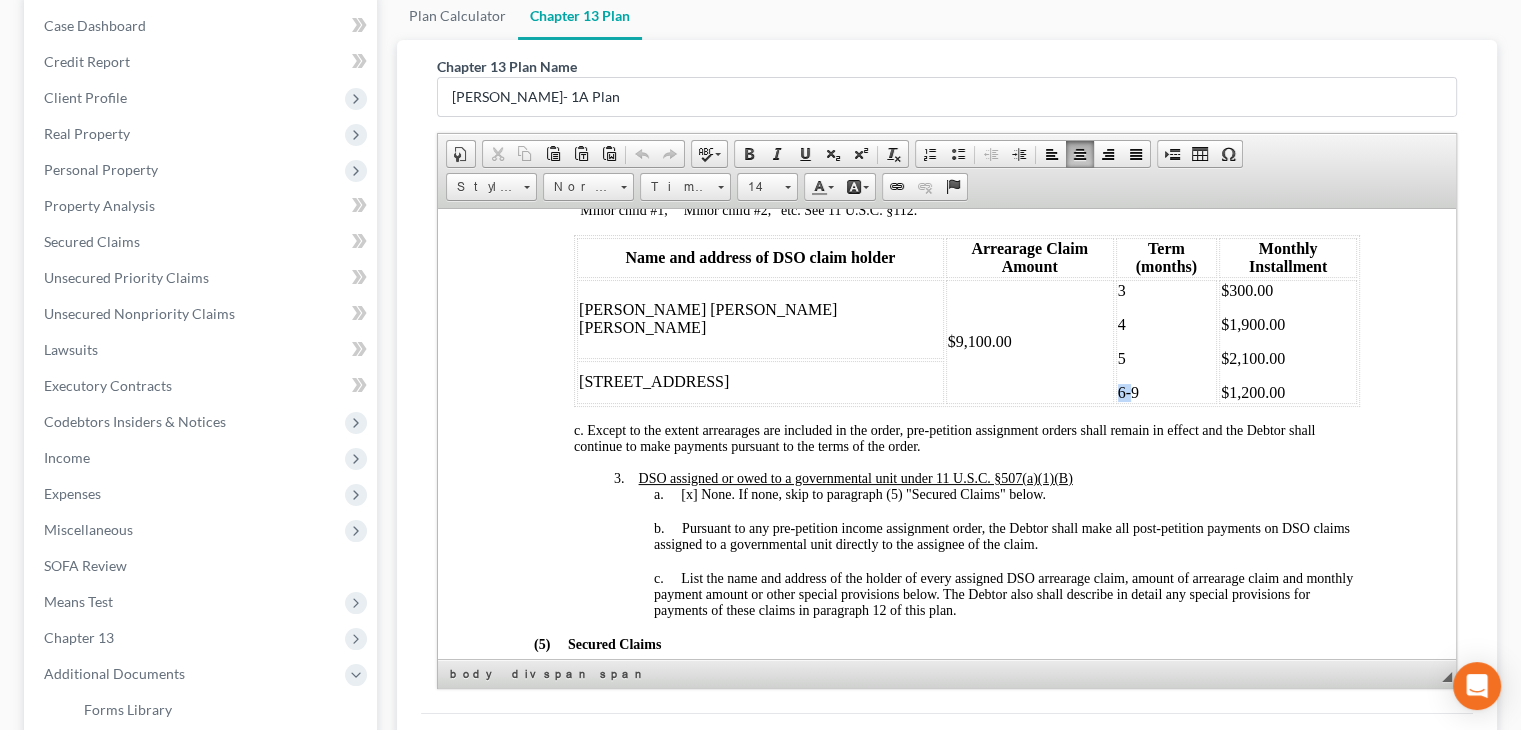 drag, startPoint x: 1045, startPoint y: 439, endPoint x: 1044, endPoint y: 429, distance: 10.049875 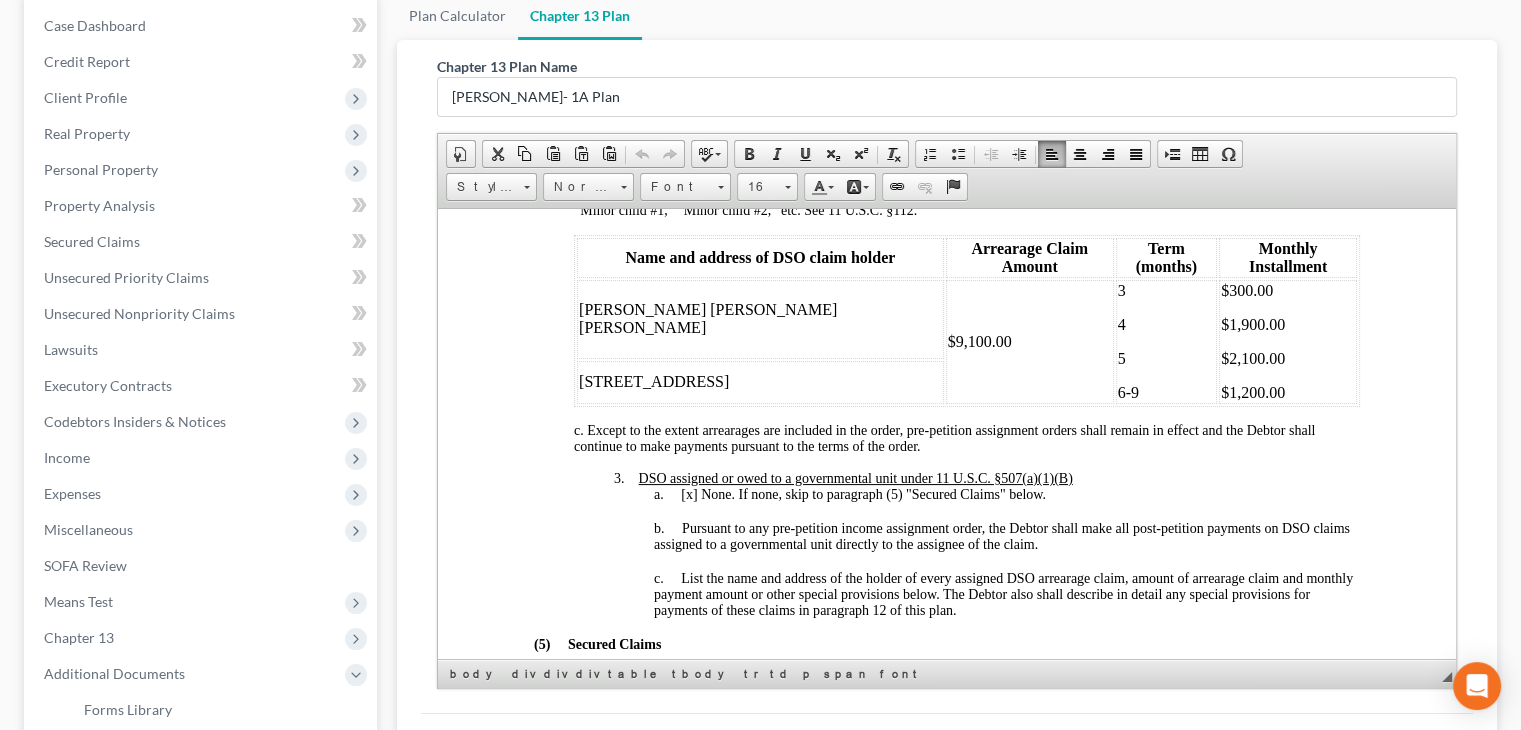 click on "6-9" at bounding box center [1167, 392] 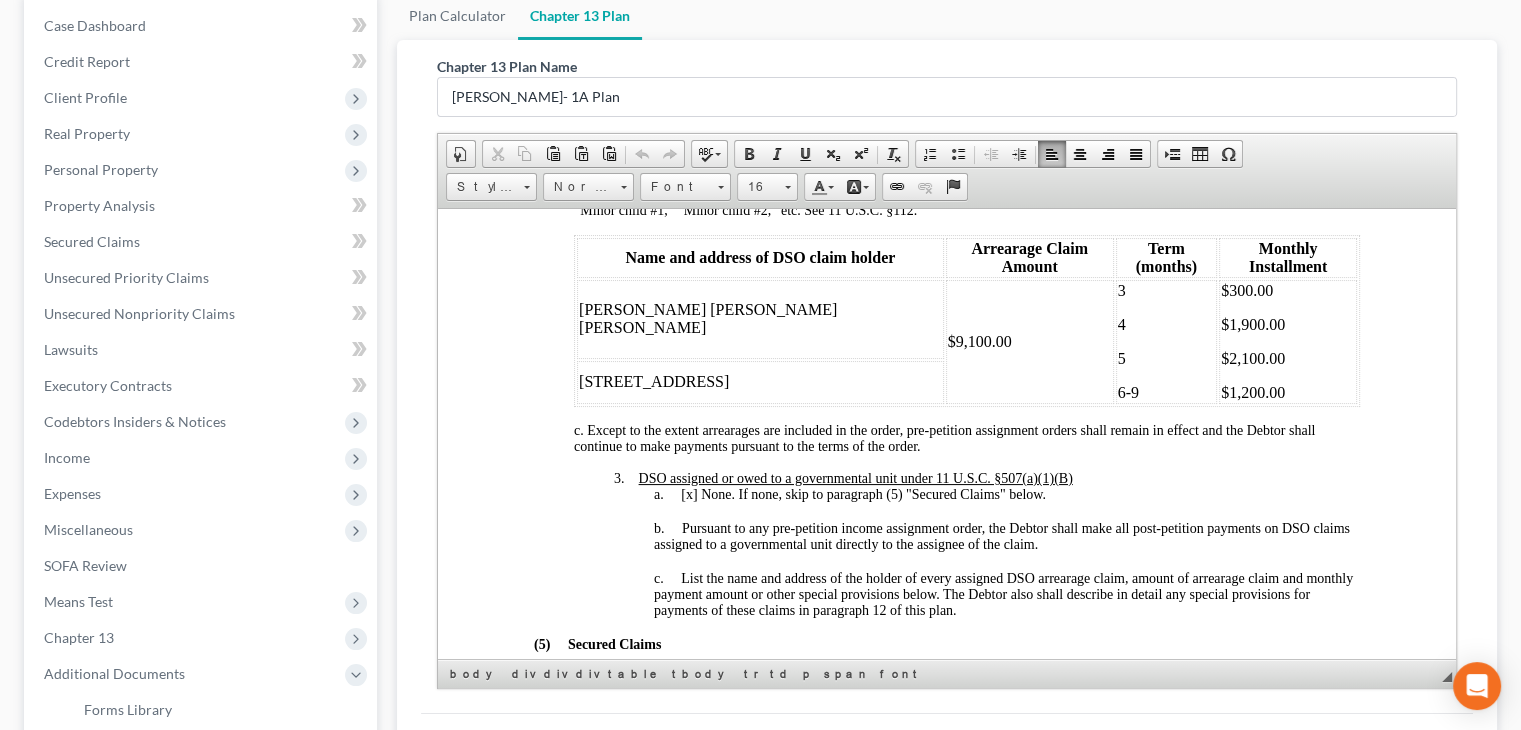 type 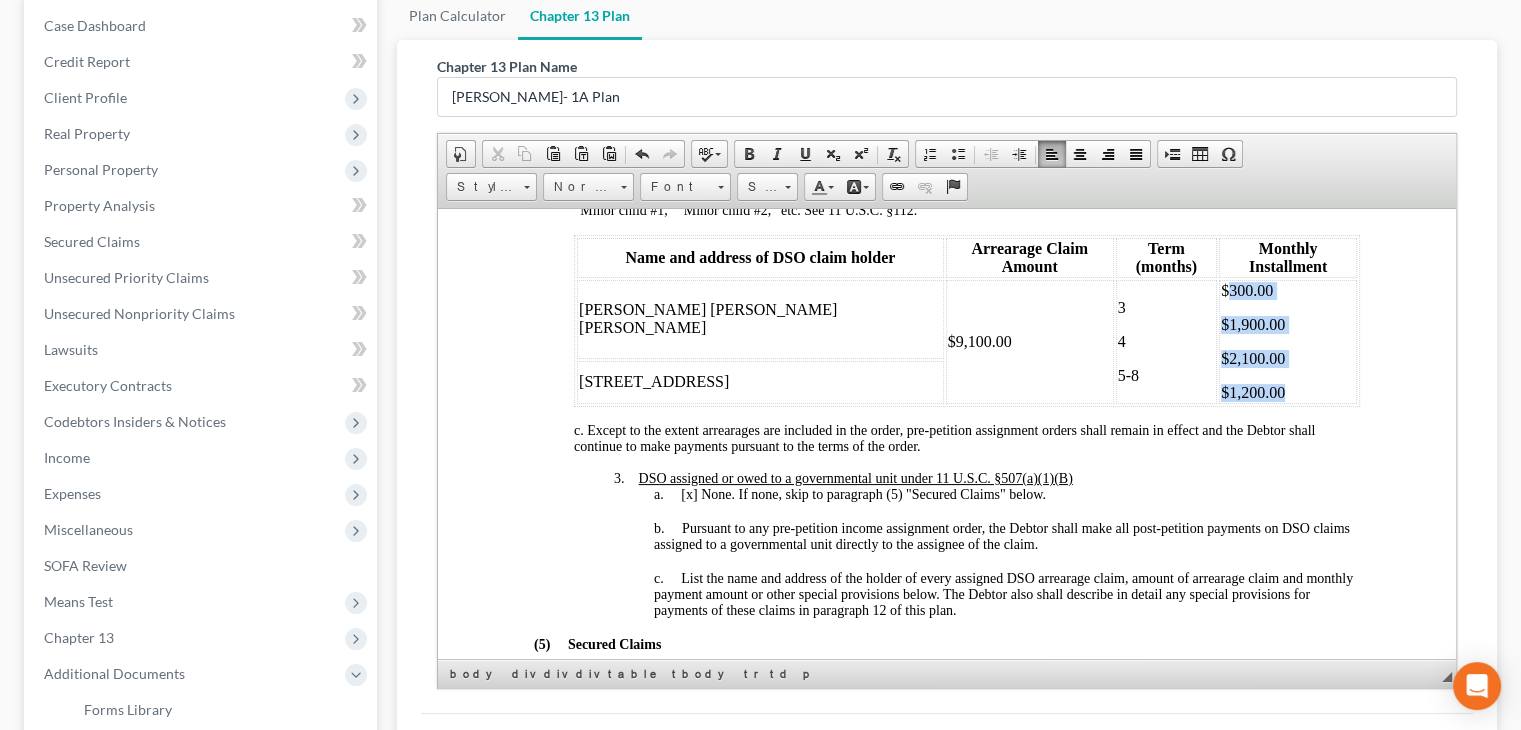 drag, startPoint x: 1209, startPoint y: 431, endPoint x: 1148, endPoint y: 327, distance: 120.56948 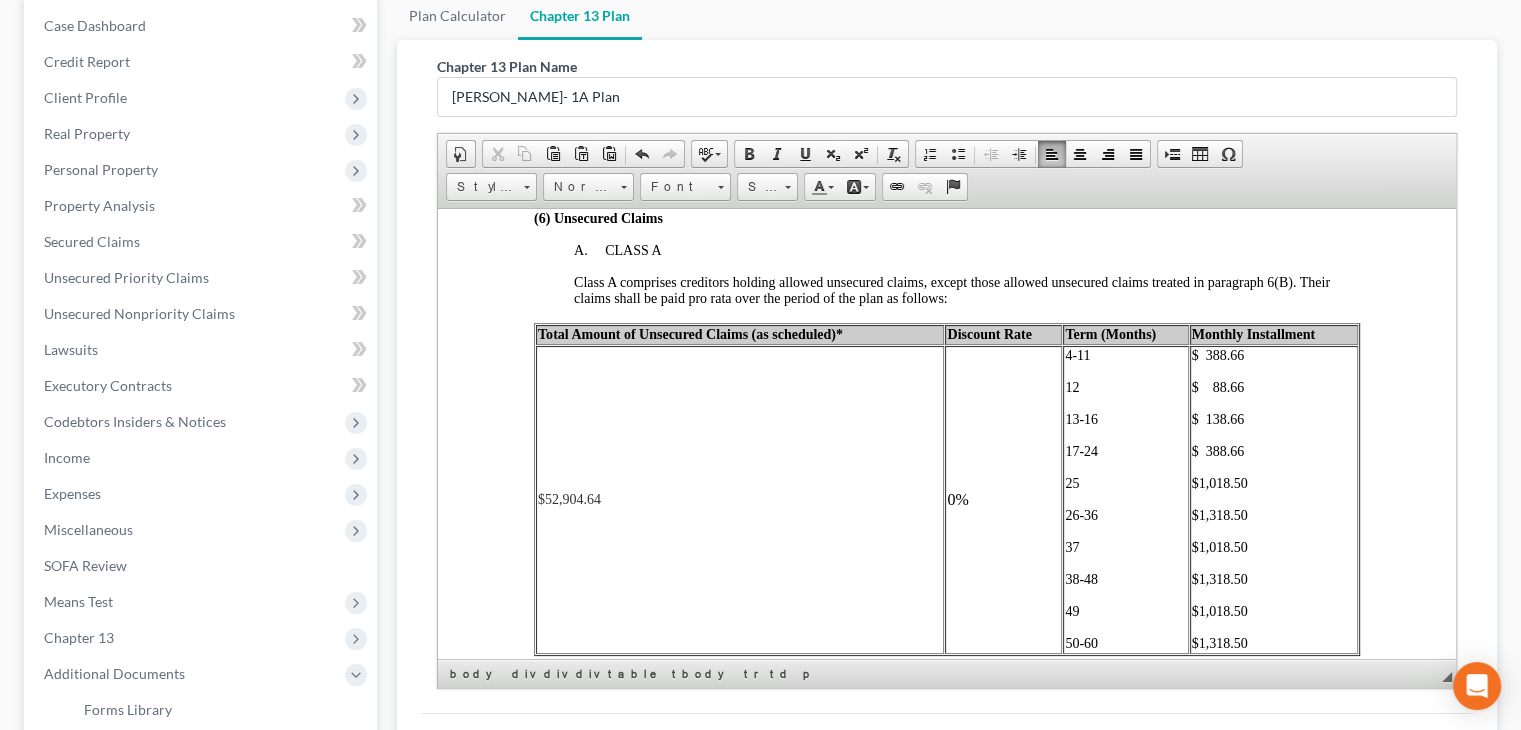 scroll, scrollTop: 4000, scrollLeft: 0, axis: vertical 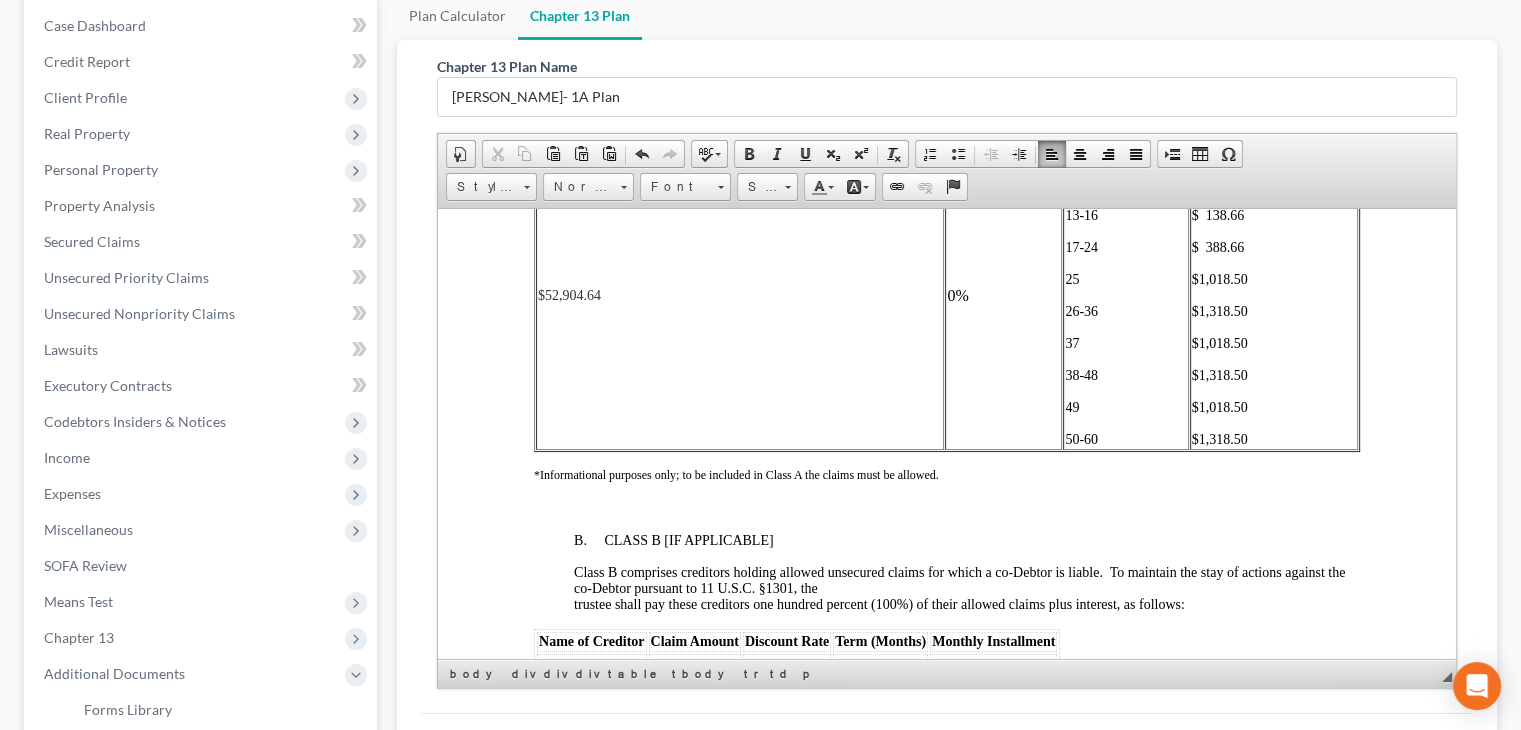 drag, startPoint x: 1097, startPoint y: 528, endPoint x: 1098, endPoint y: 516, distance: 12.0415945 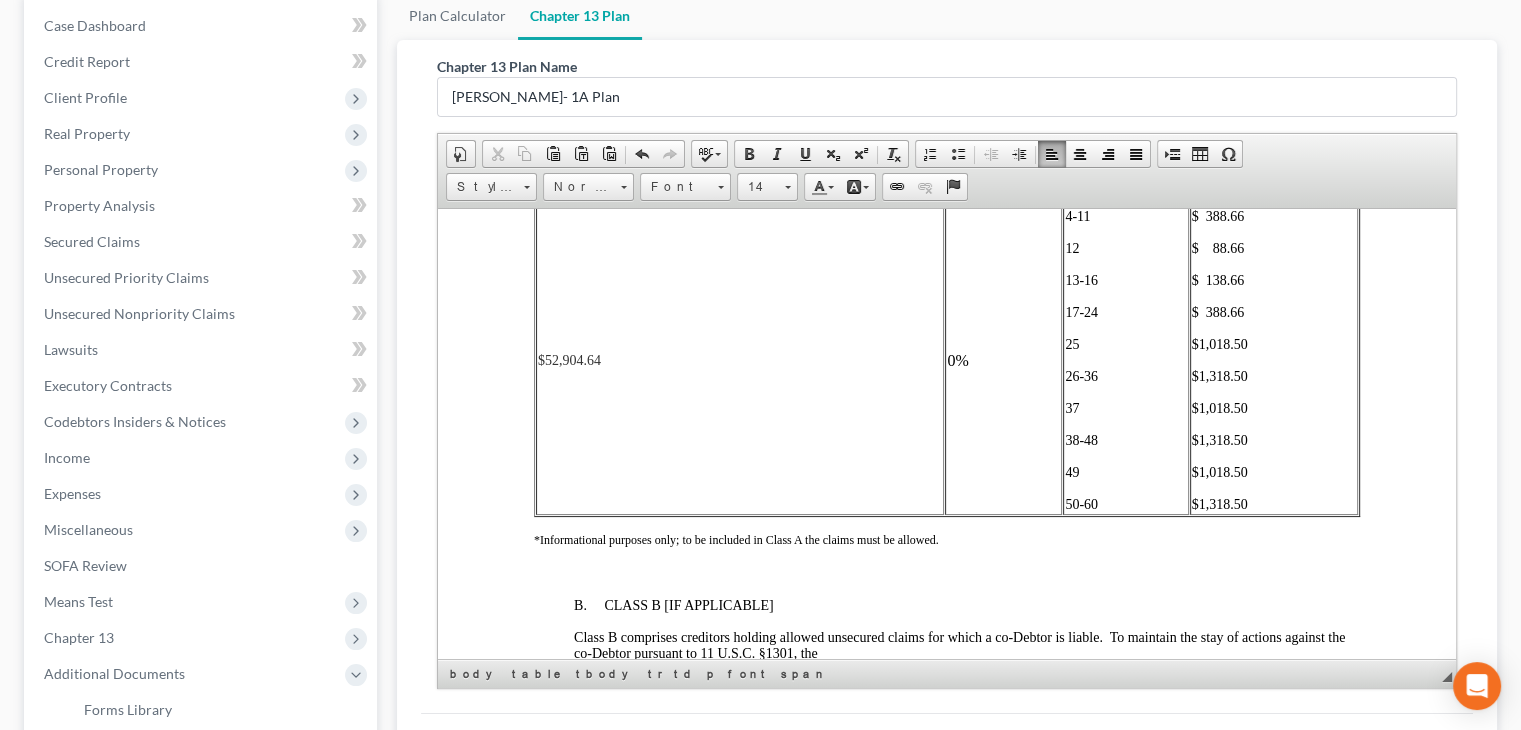 scroll, scrollTop: 4000, scrollLeft: 0, axis: vertical 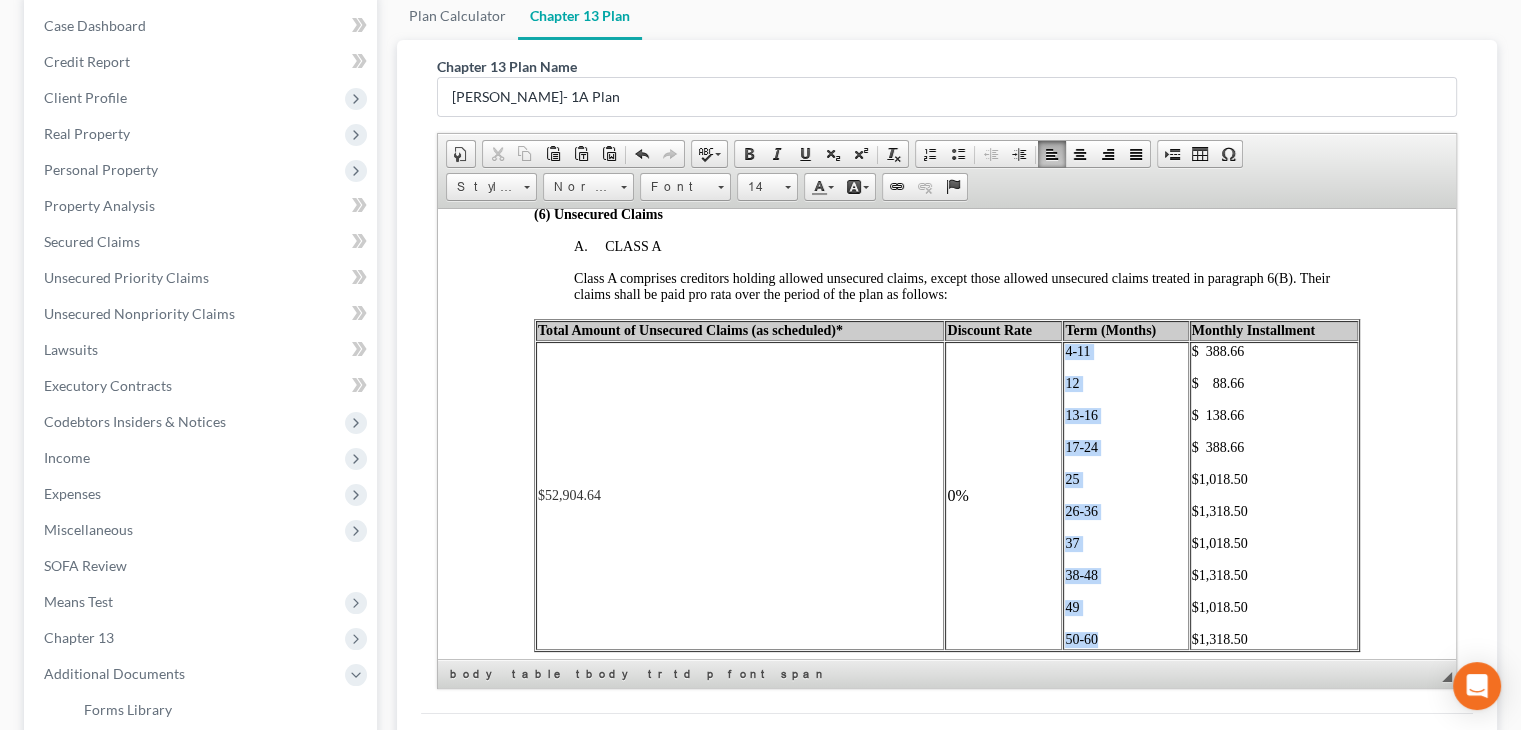 click on "4-11" at bounding box center [1077, 350] 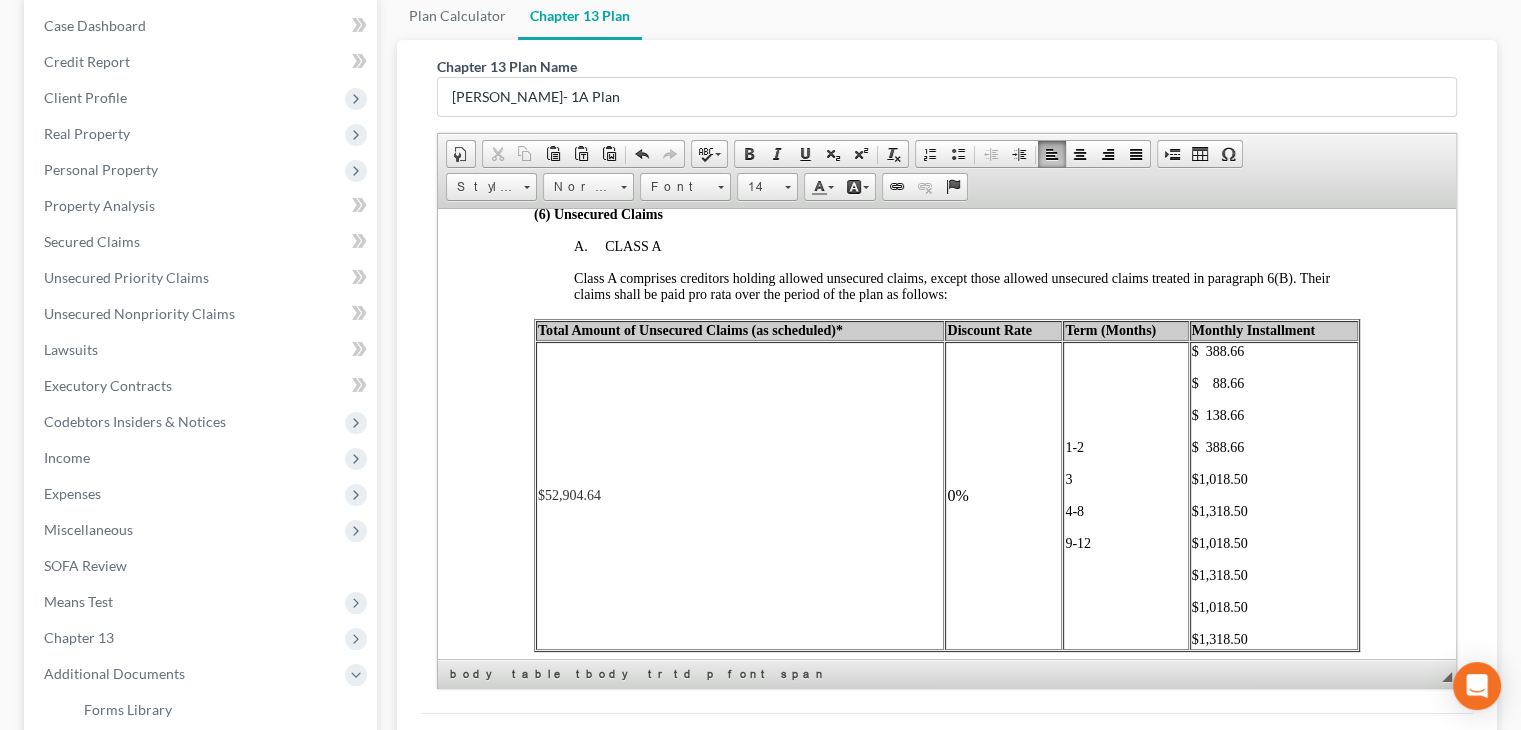 scroll, scrollTop: 2, scrollLeft: 0, axis: vertical 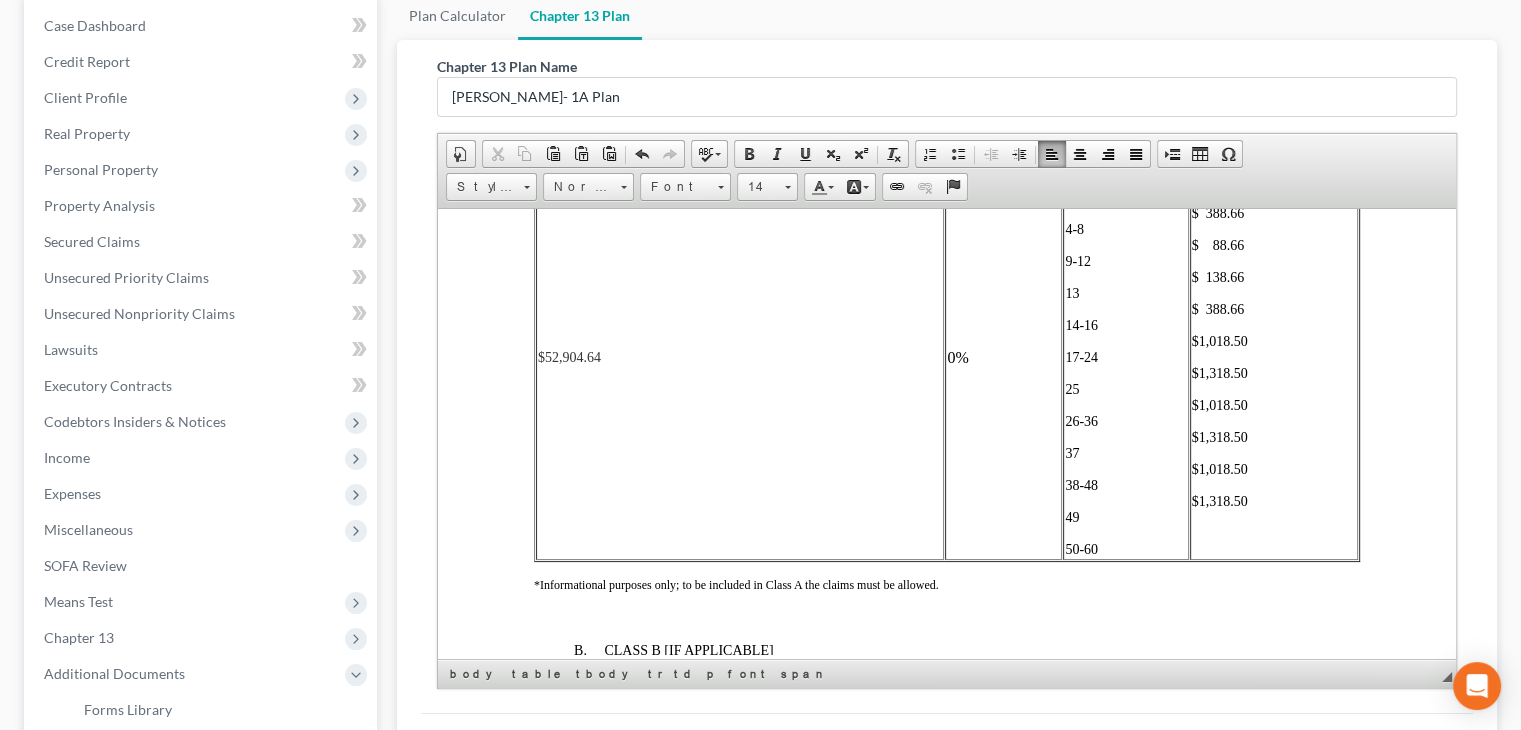 click on "$  388.66" at bounding box center (1218, 212) 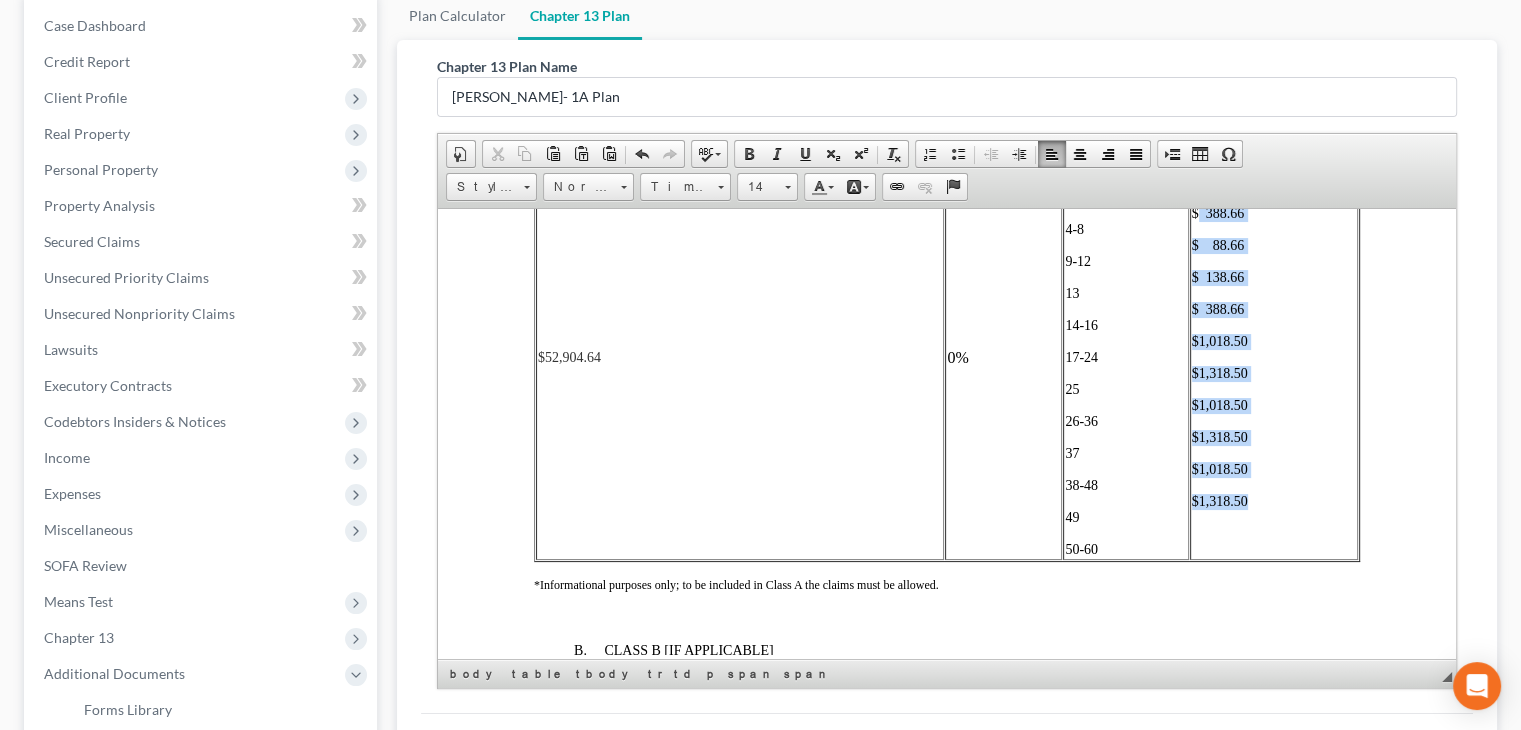 click on "$1,318.50" at bounding box center (1274, 501) 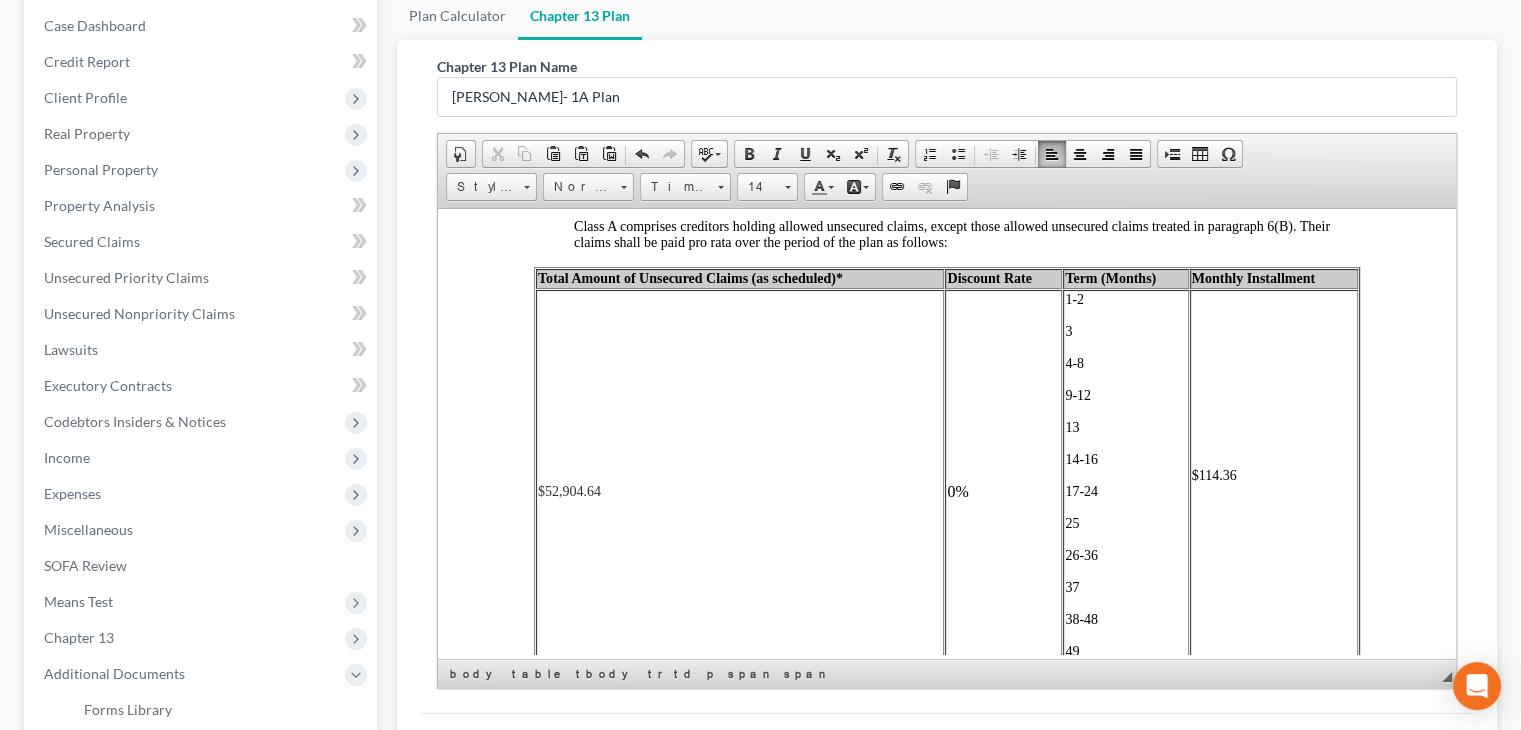 scroll, scrollTop: 4082, scrollLeft: 0, axis: vertical 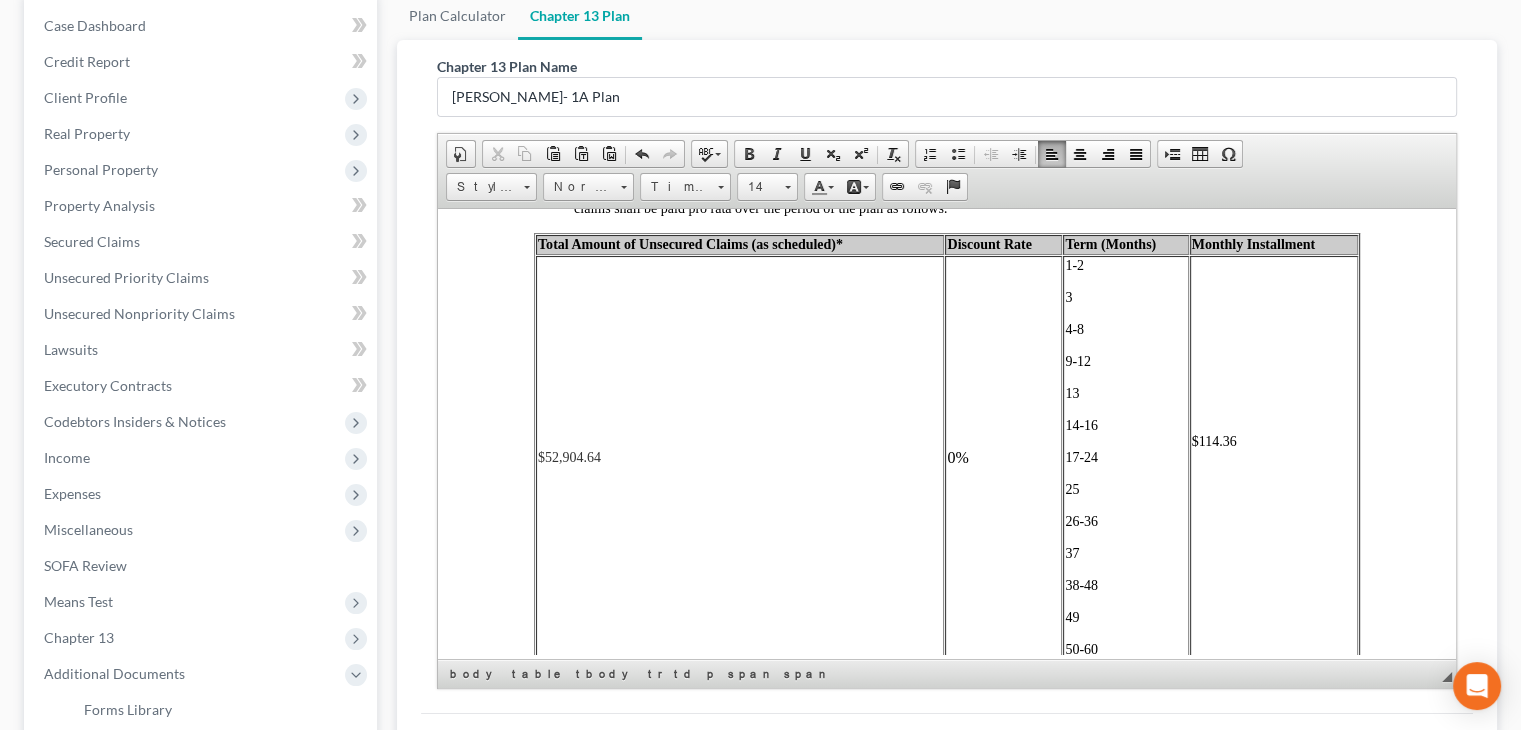 click on "$114.36" at bounding box center [1214, 440] 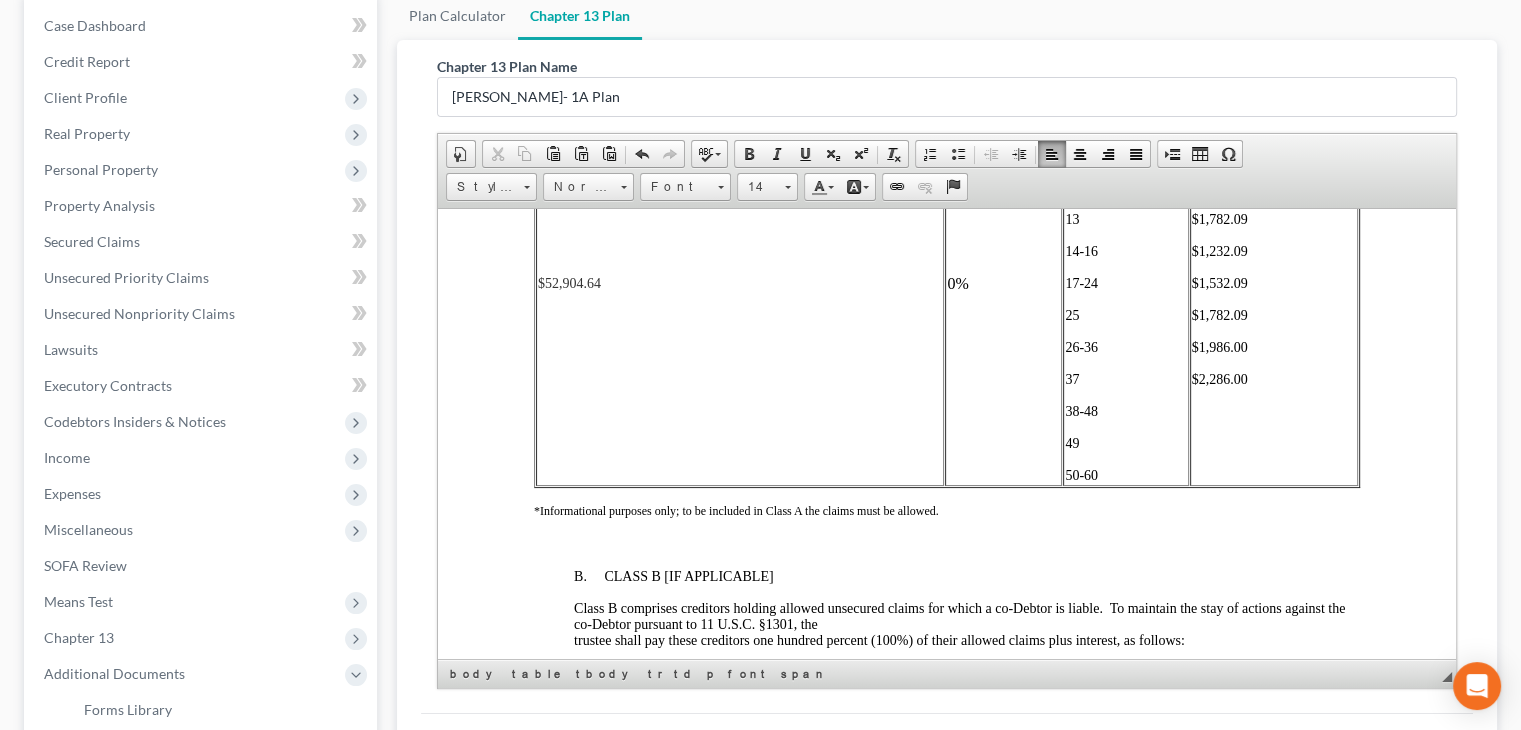 scroll, scrollTop: 4400, scrollLeft: 0, axis: vertical 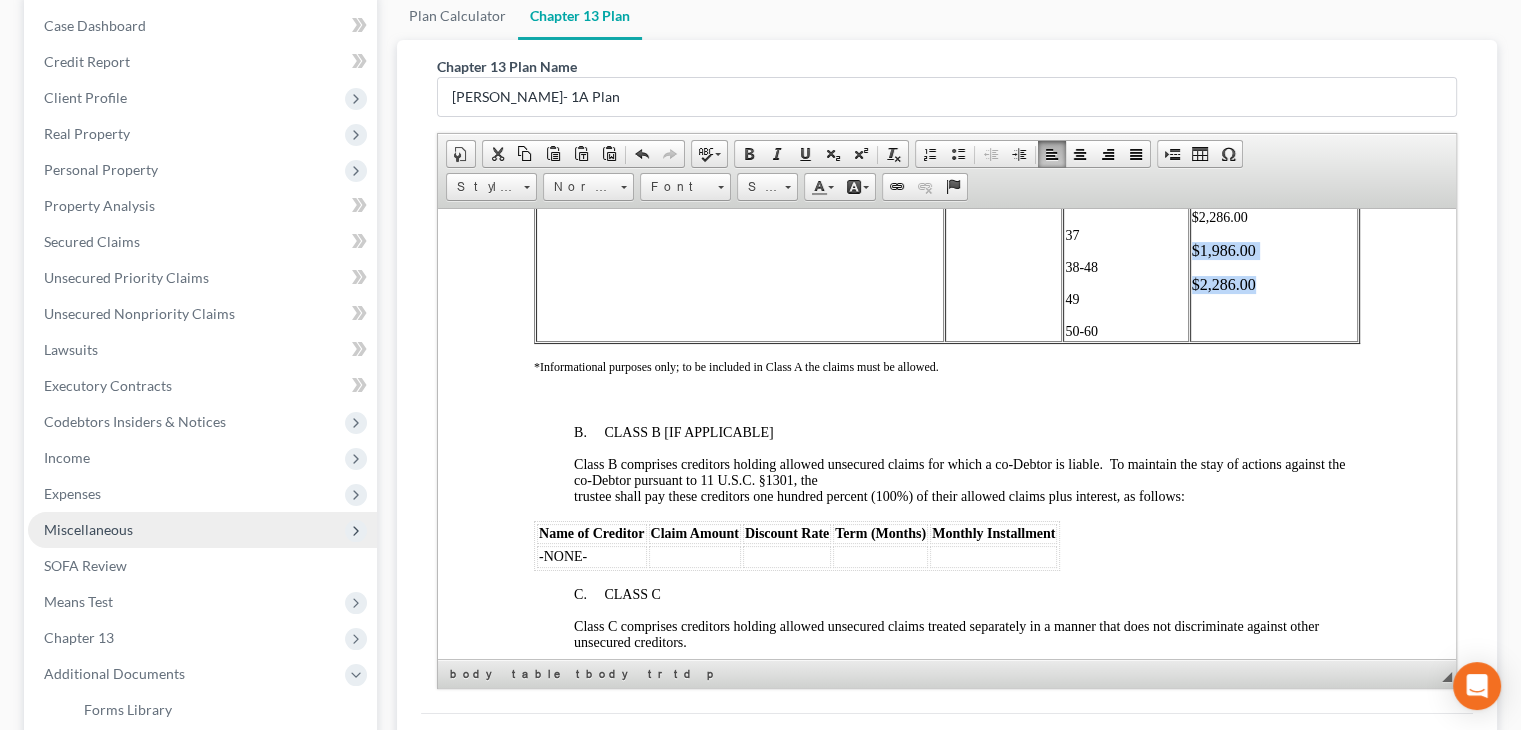 copy on "$1,986.00 $2,286.00" 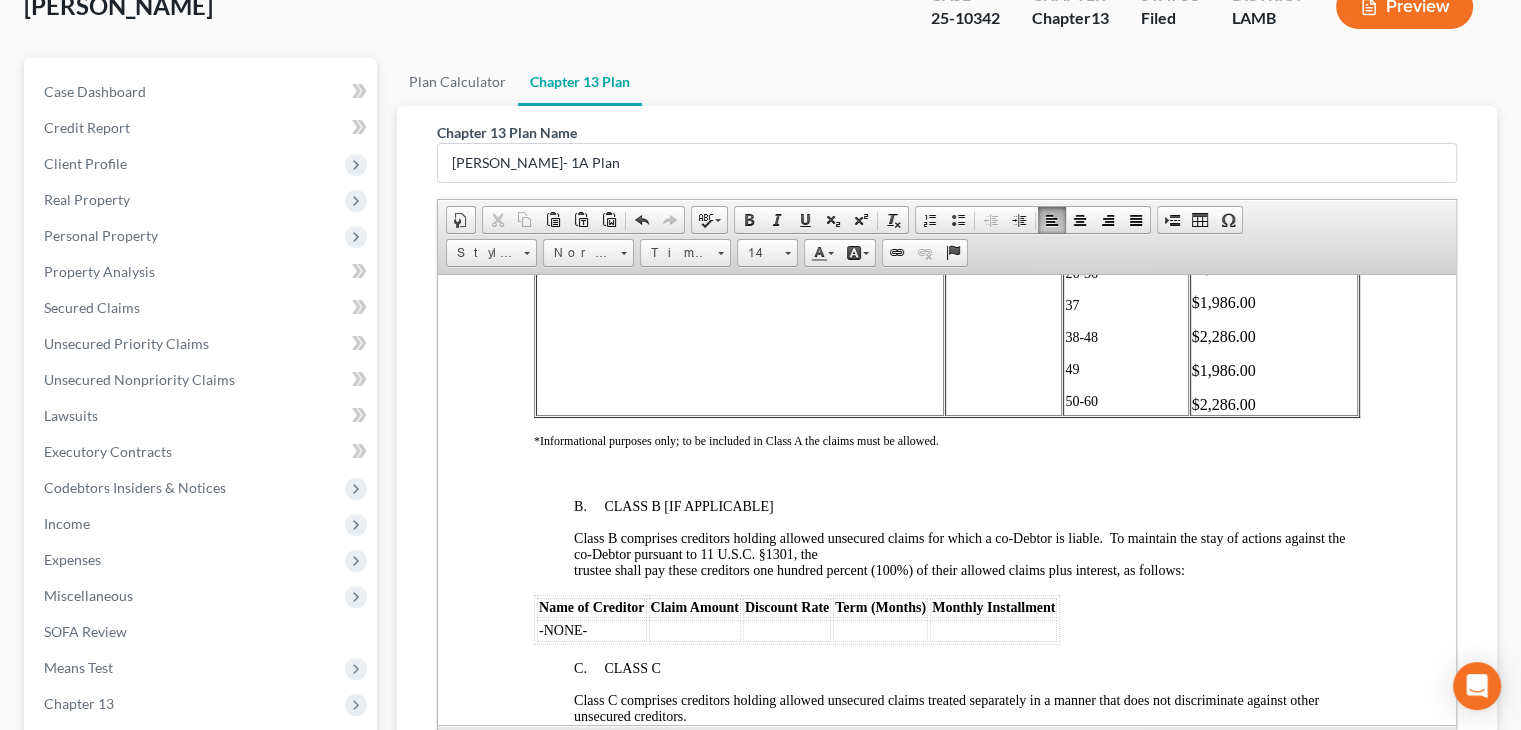 scroll, scrollTop: 100, scrollLeft: 0, axis: vertical 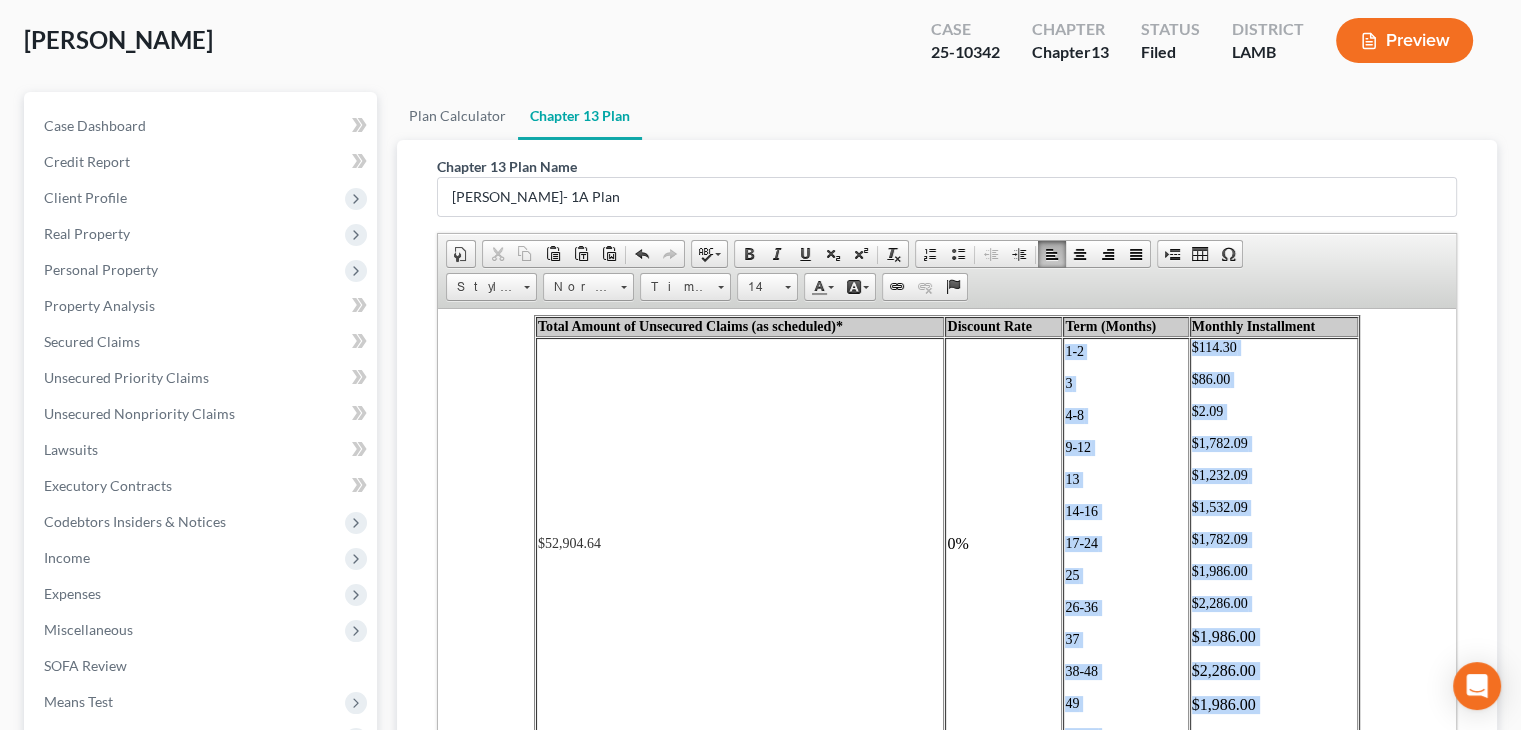 click on "1-2" at bounding box center [1074, 350] 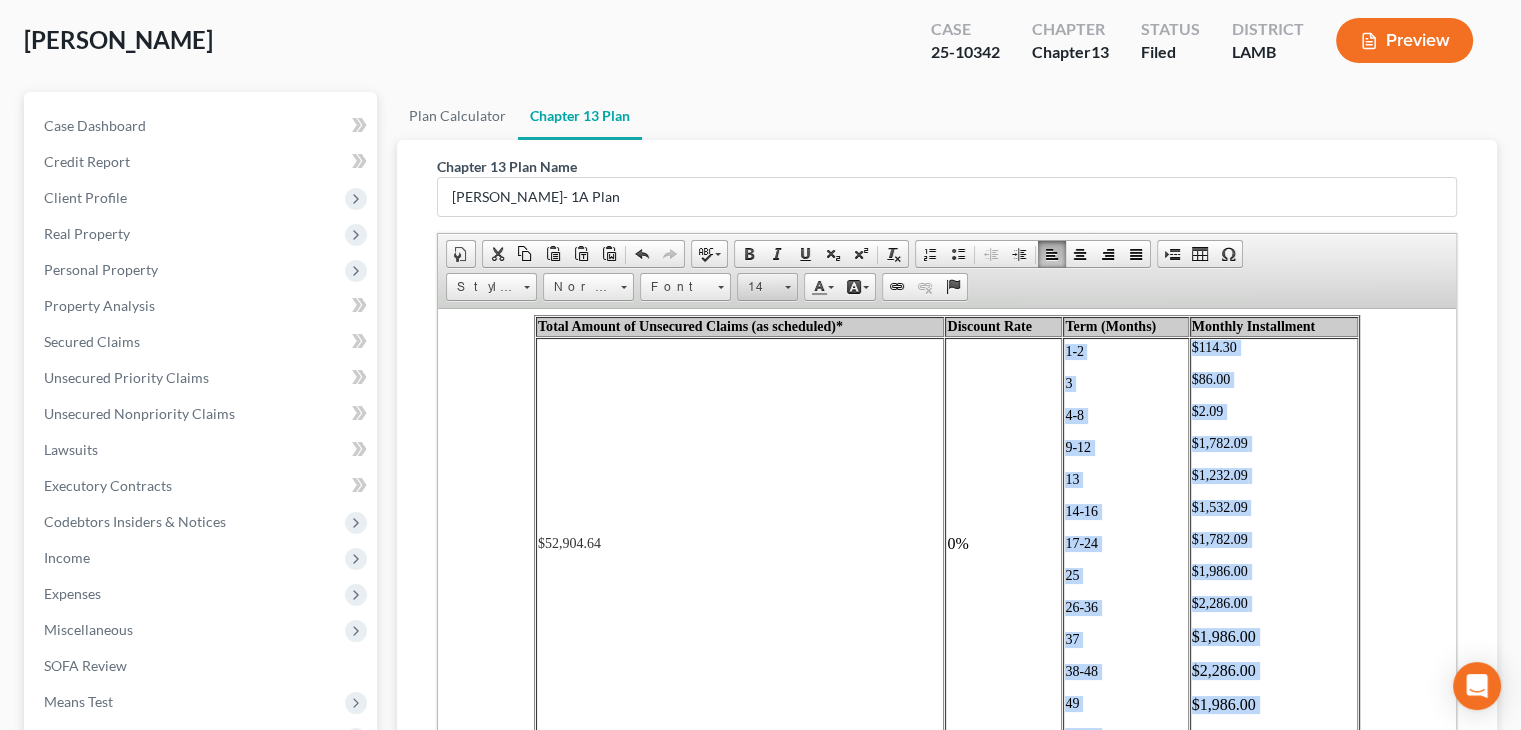 click on "14" at bounding box center (758, 287) 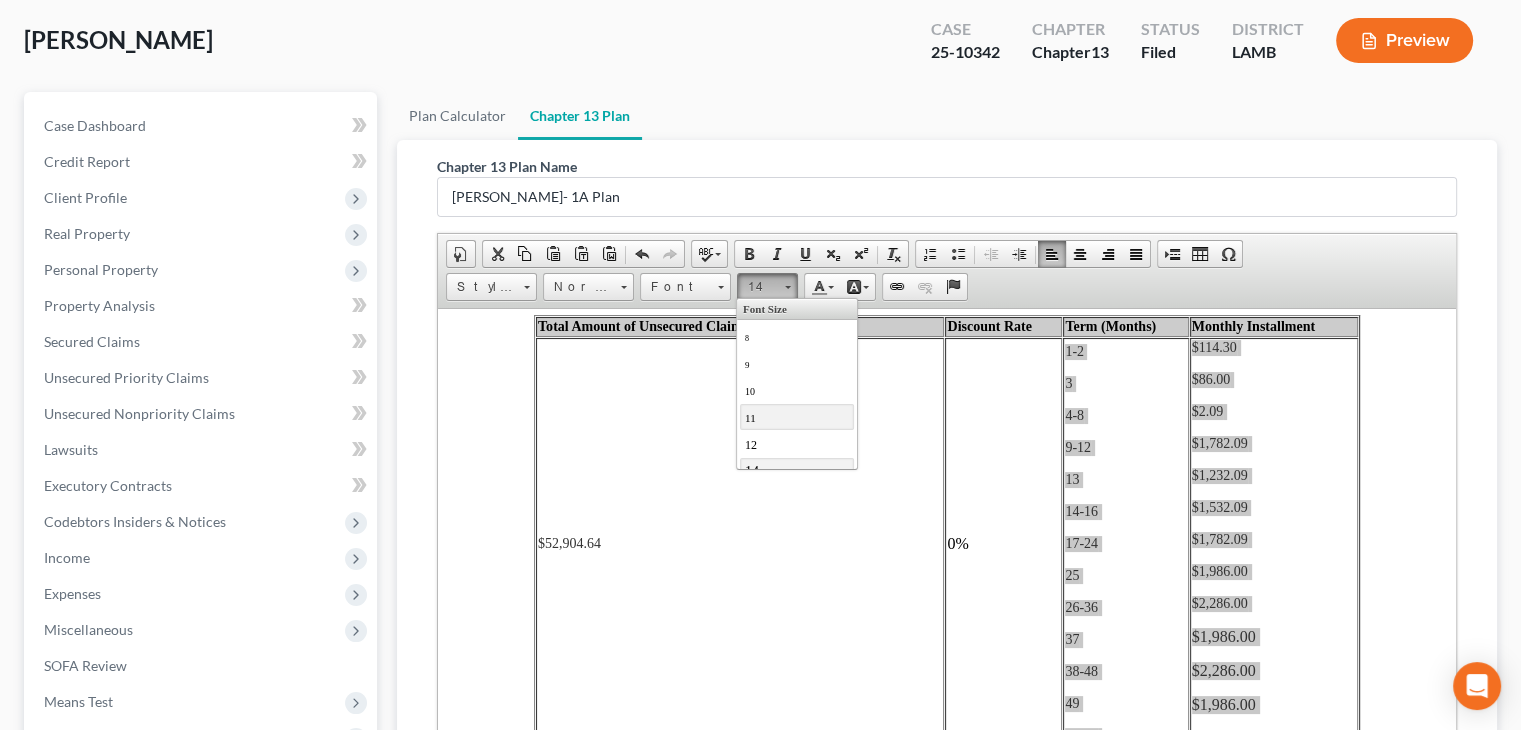 scroll, scrollTop: 14, scrollLeft: 0, axis: vertical 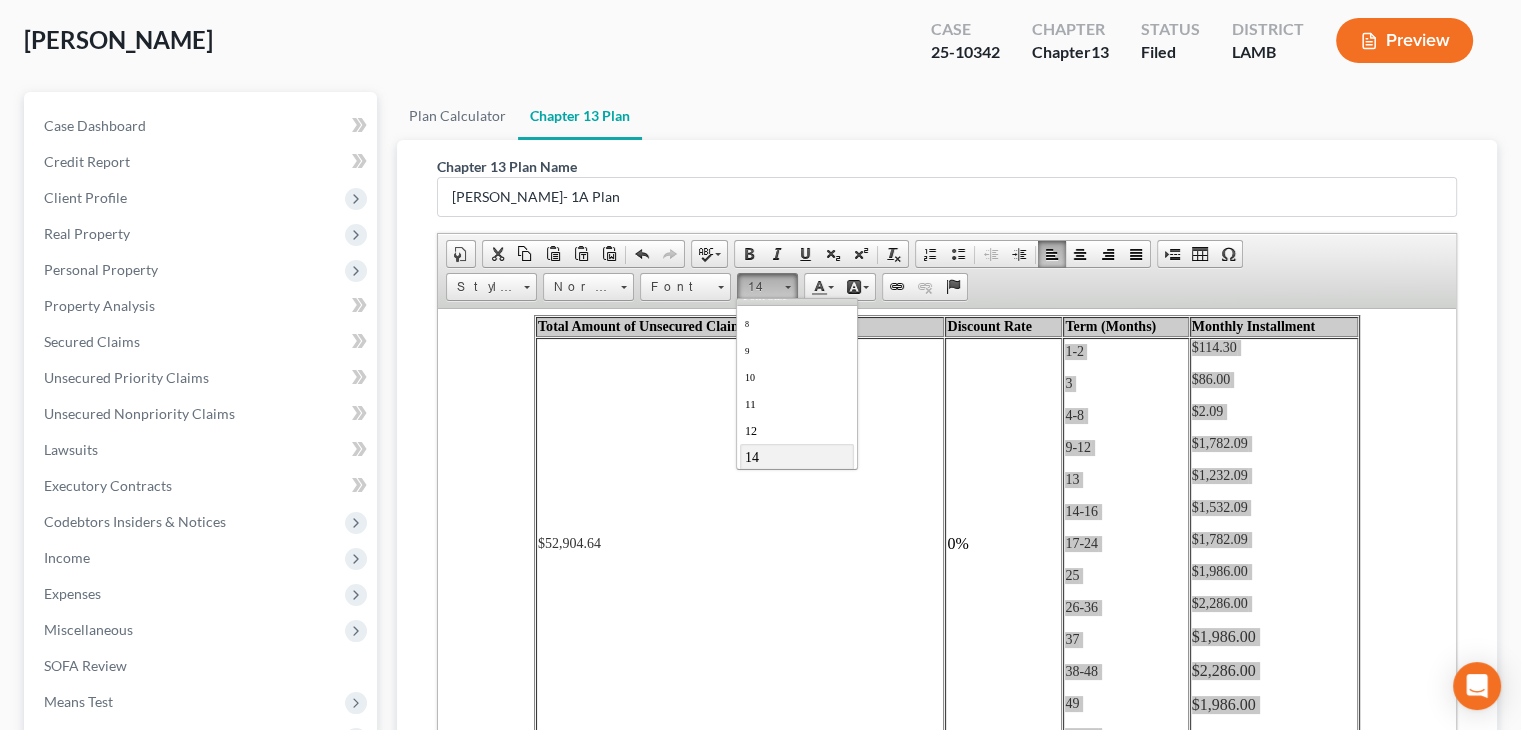 click on "14" at bounding box center [796, 456] 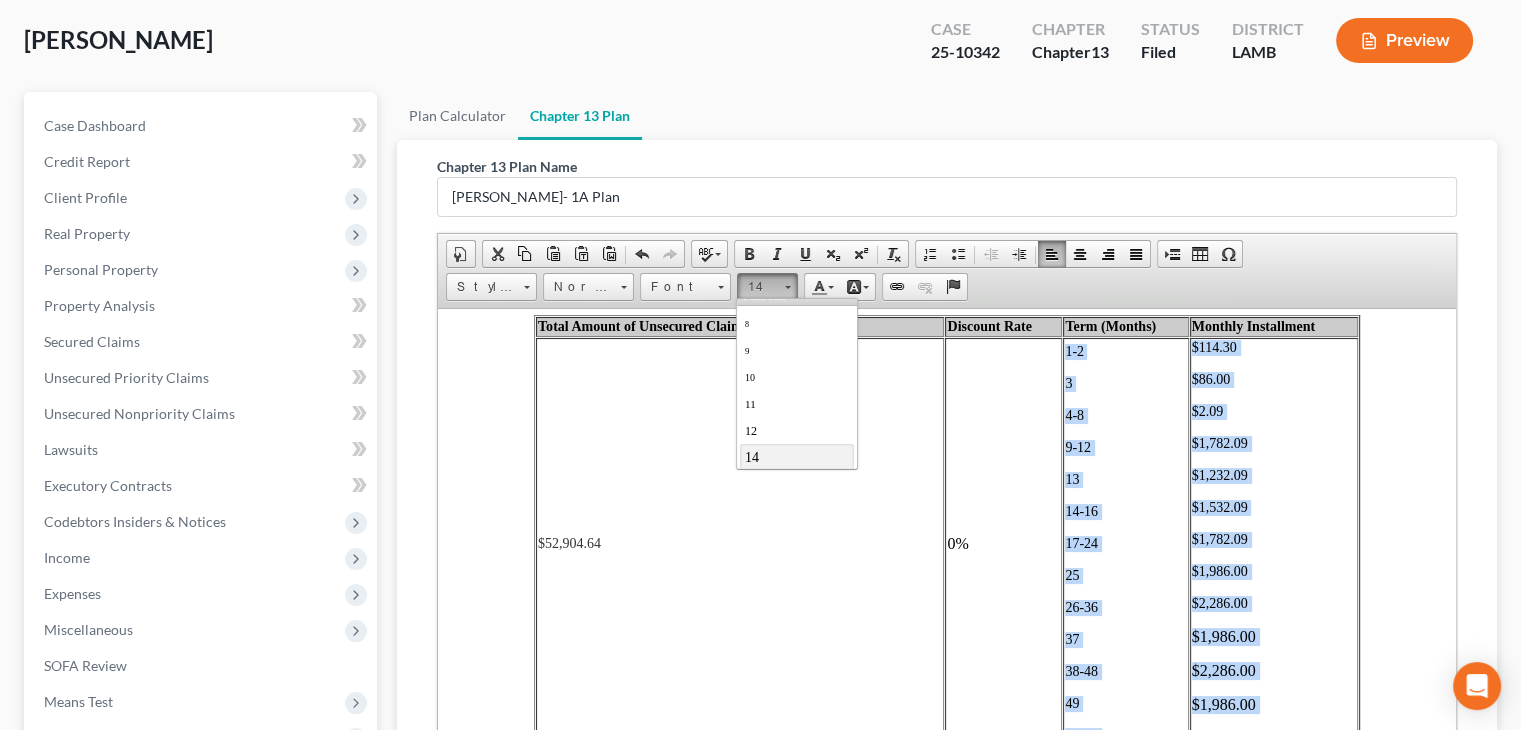 scroll, scrollTop: 0, scrollLeft: 0, axis: both 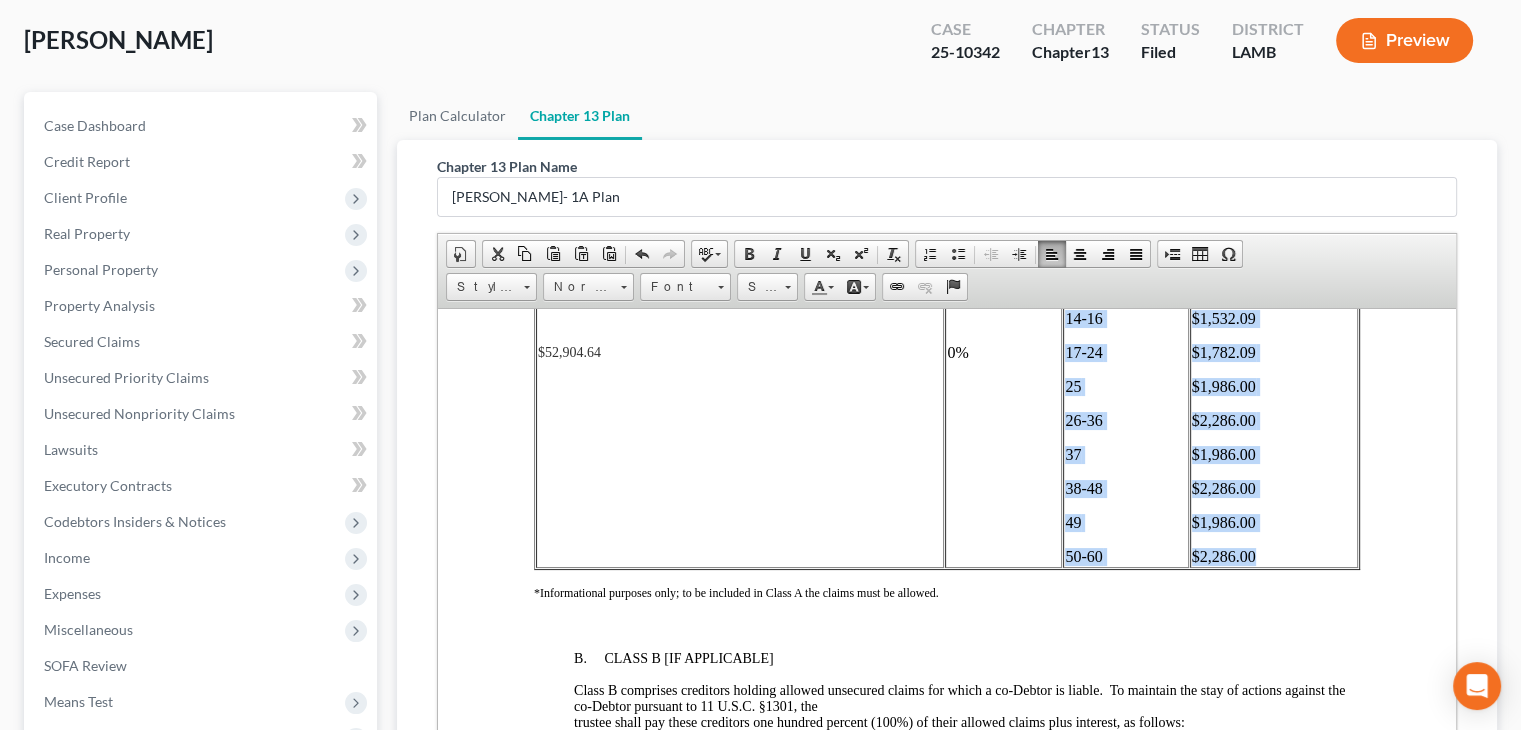 click on "1-2 3 4-8 9-12 13 14-16 17-24 25 26-36 37 38-48 49 50-60" at bounding box center [1125, 352] 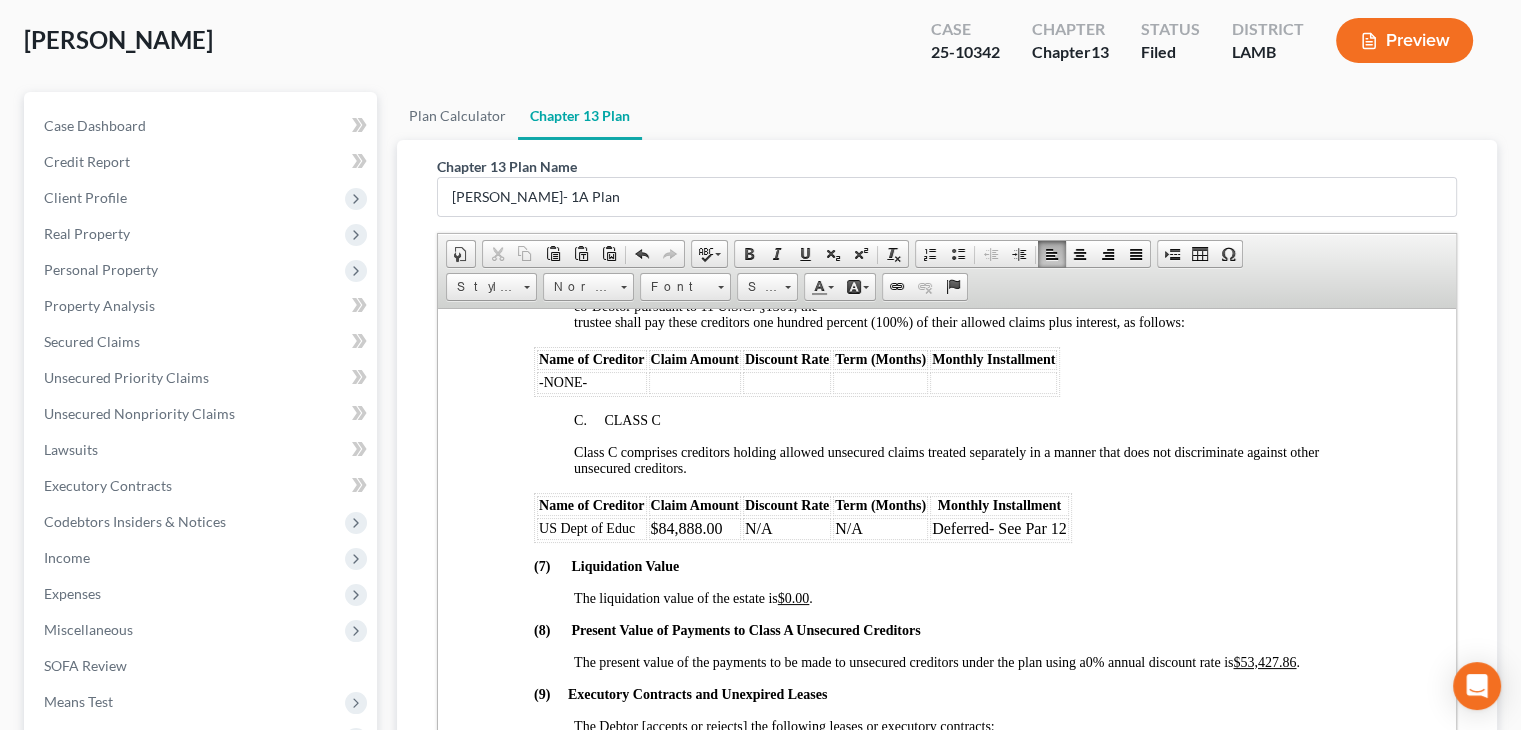scroll, scrollTop: 4300, scrollLeft: 0, axis: vertical 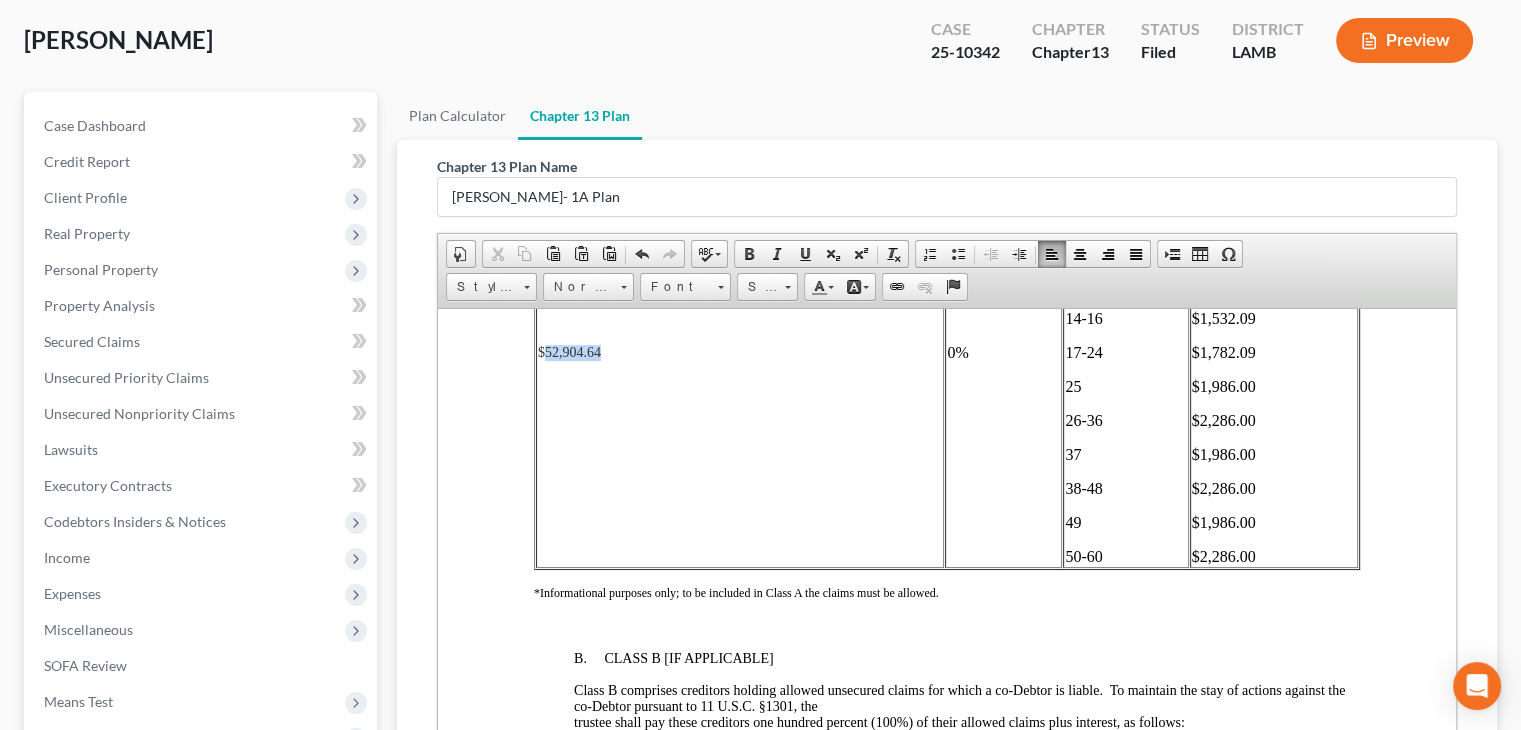 drag, startPoint x: 576, startPoint y: 449, endPoint x: 543, endPoint y: 449, distance: 33 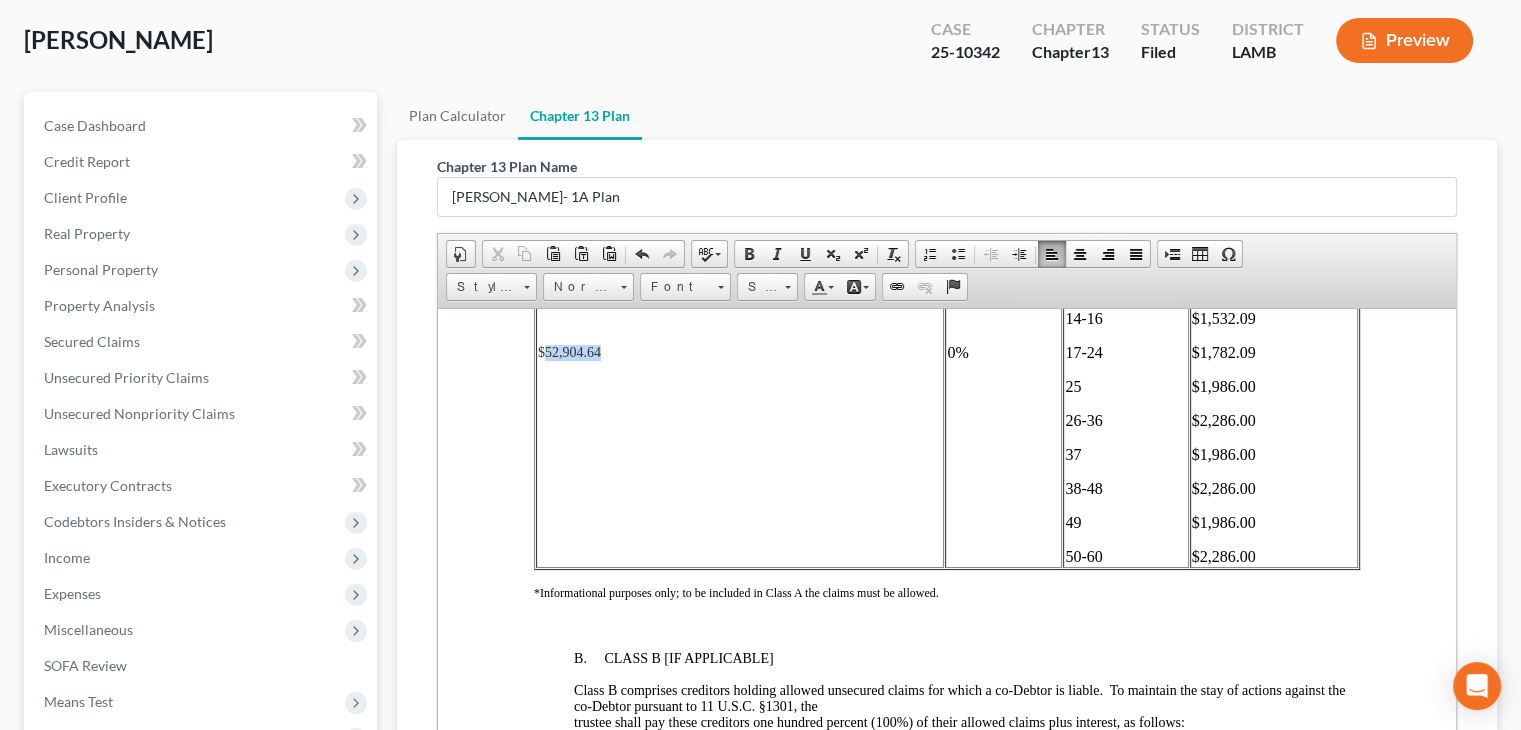 click on "$52,904.64" at bounding box center (740, 352) 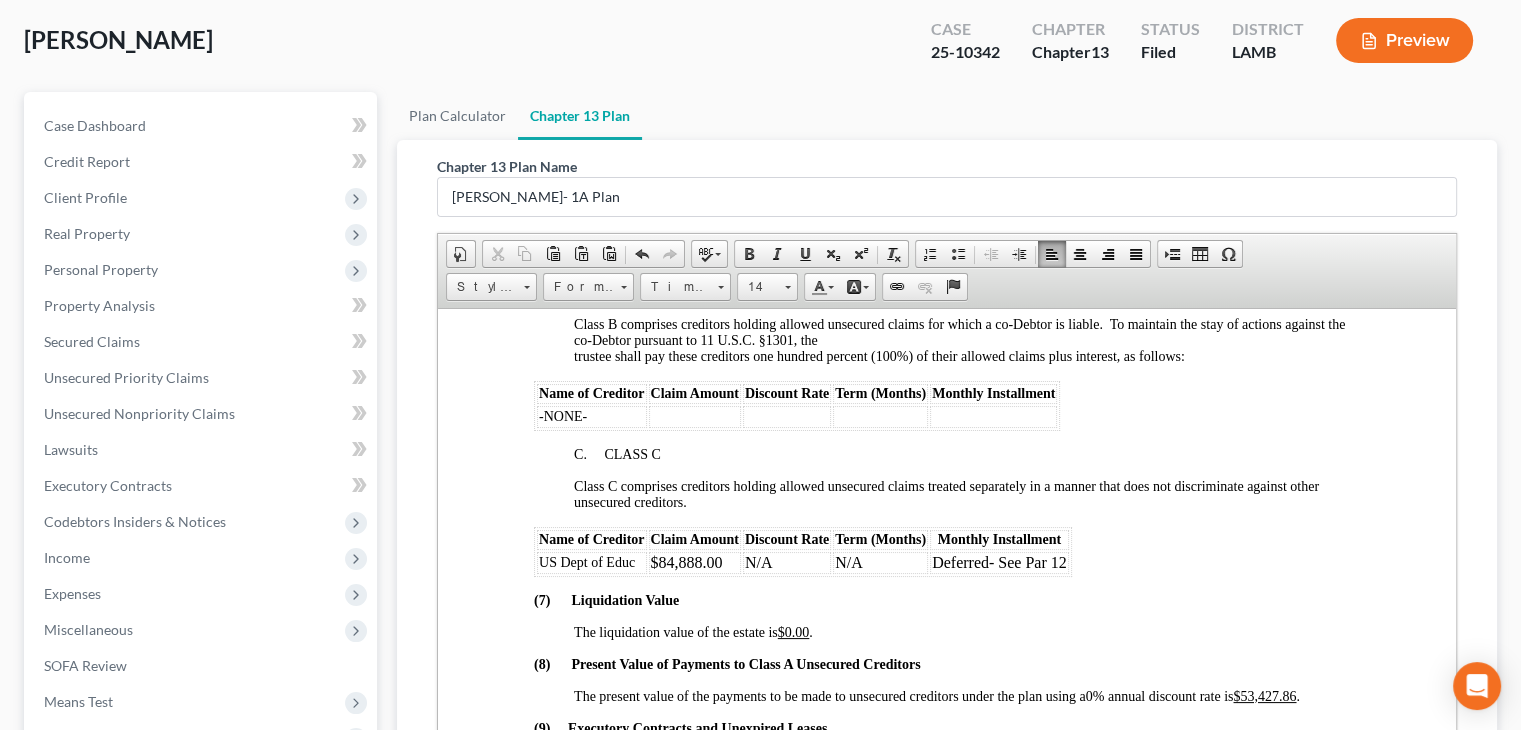 scroll, scrollTop: 4700, scrollLeft: 0, axis: vertical 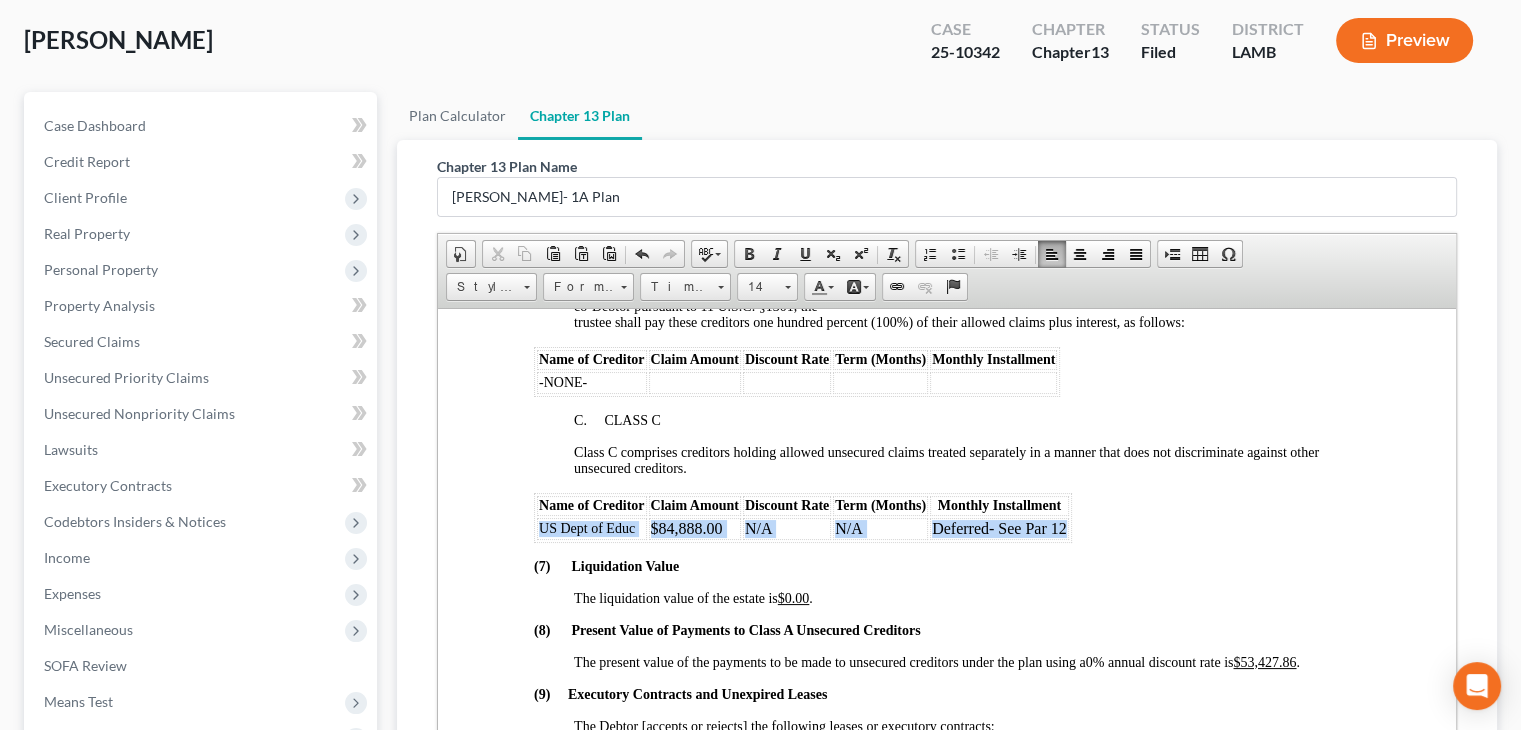 drag, startPoint x: 1060, startPoint y: 626, endPoint x: 541, endPoint y: 630, distance: 519.01544 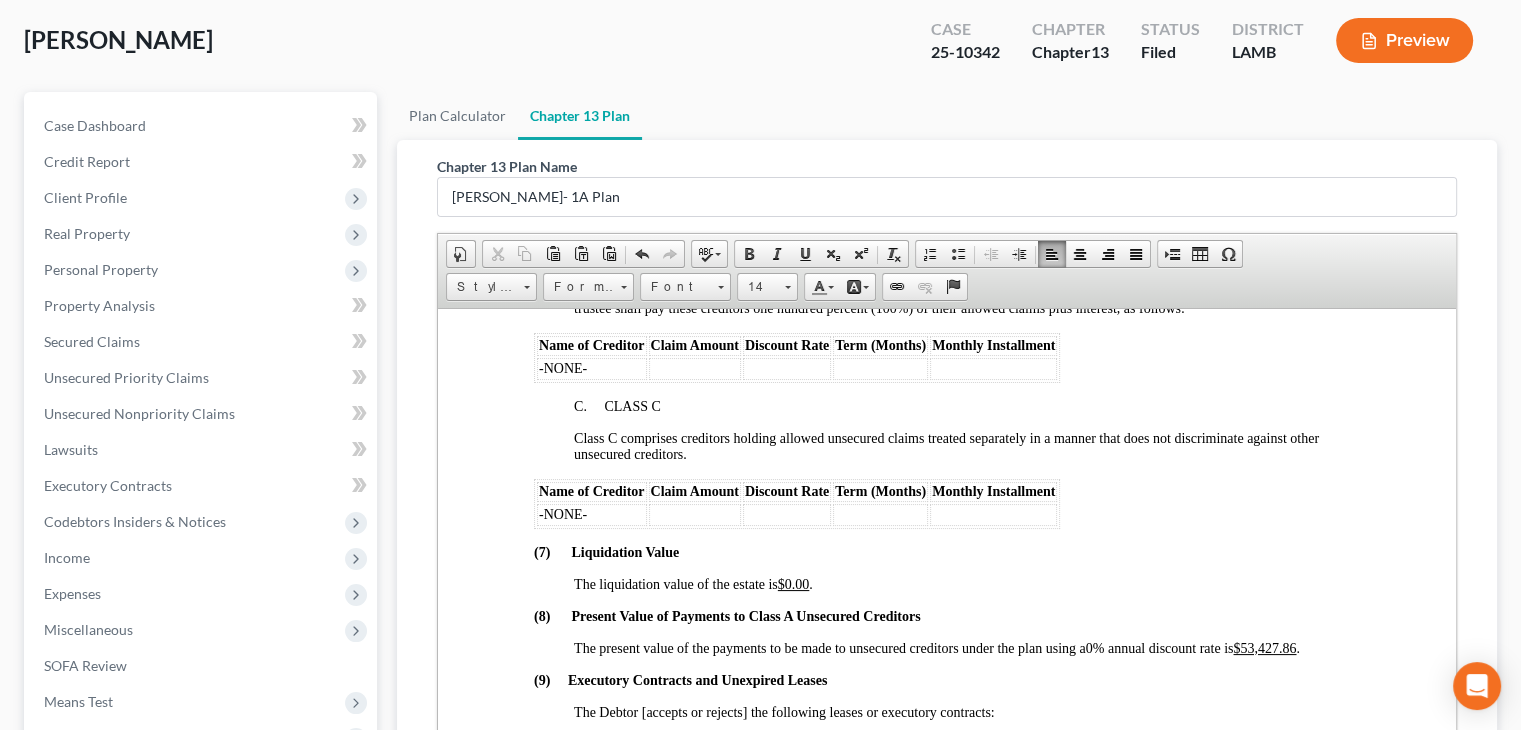 scroll, scrollTop: 4800, scrollLeft: 0, axis: vertical 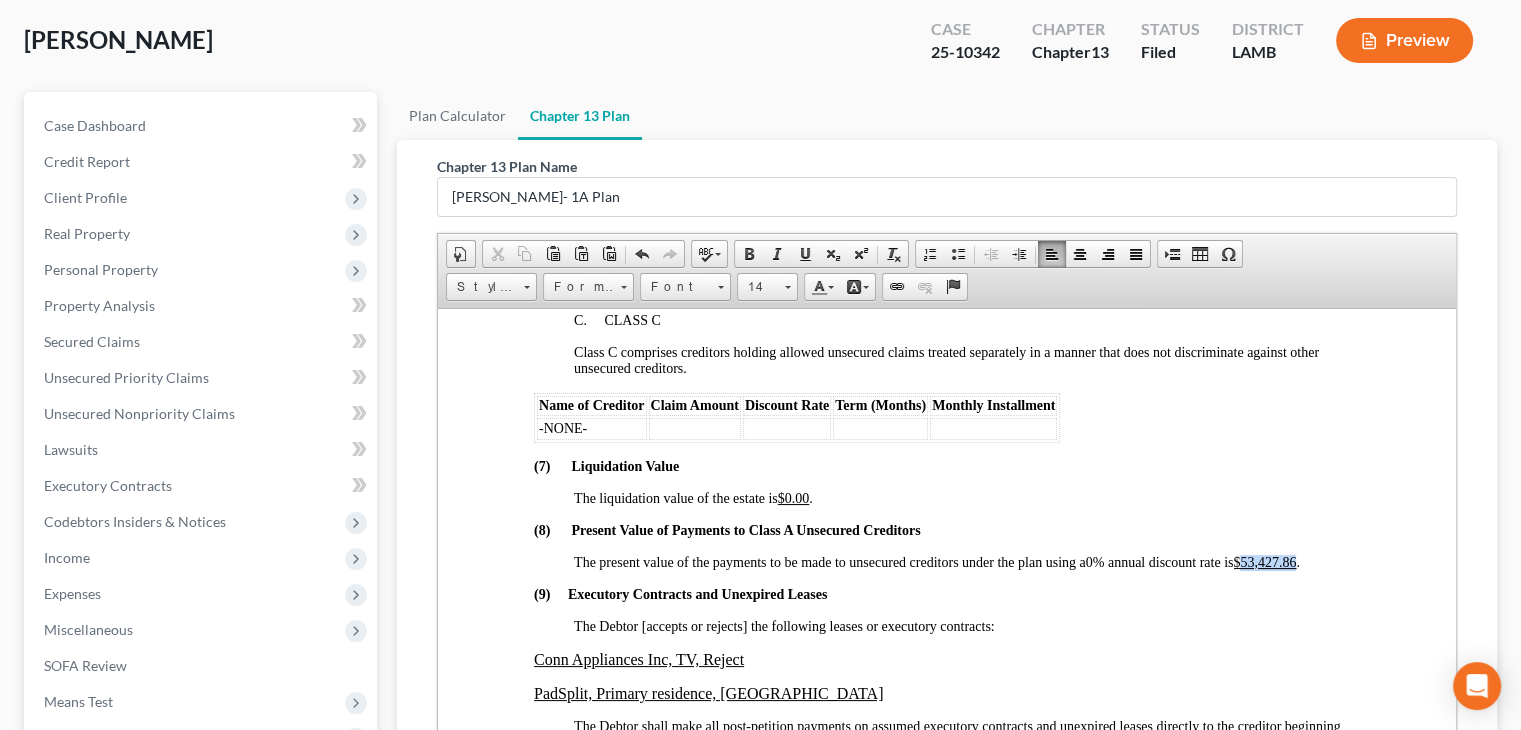 drag, startPoint x: 1249, startPoint y: 656, endPoint x: 1307, endPoint y: 658, distance: 58.034473 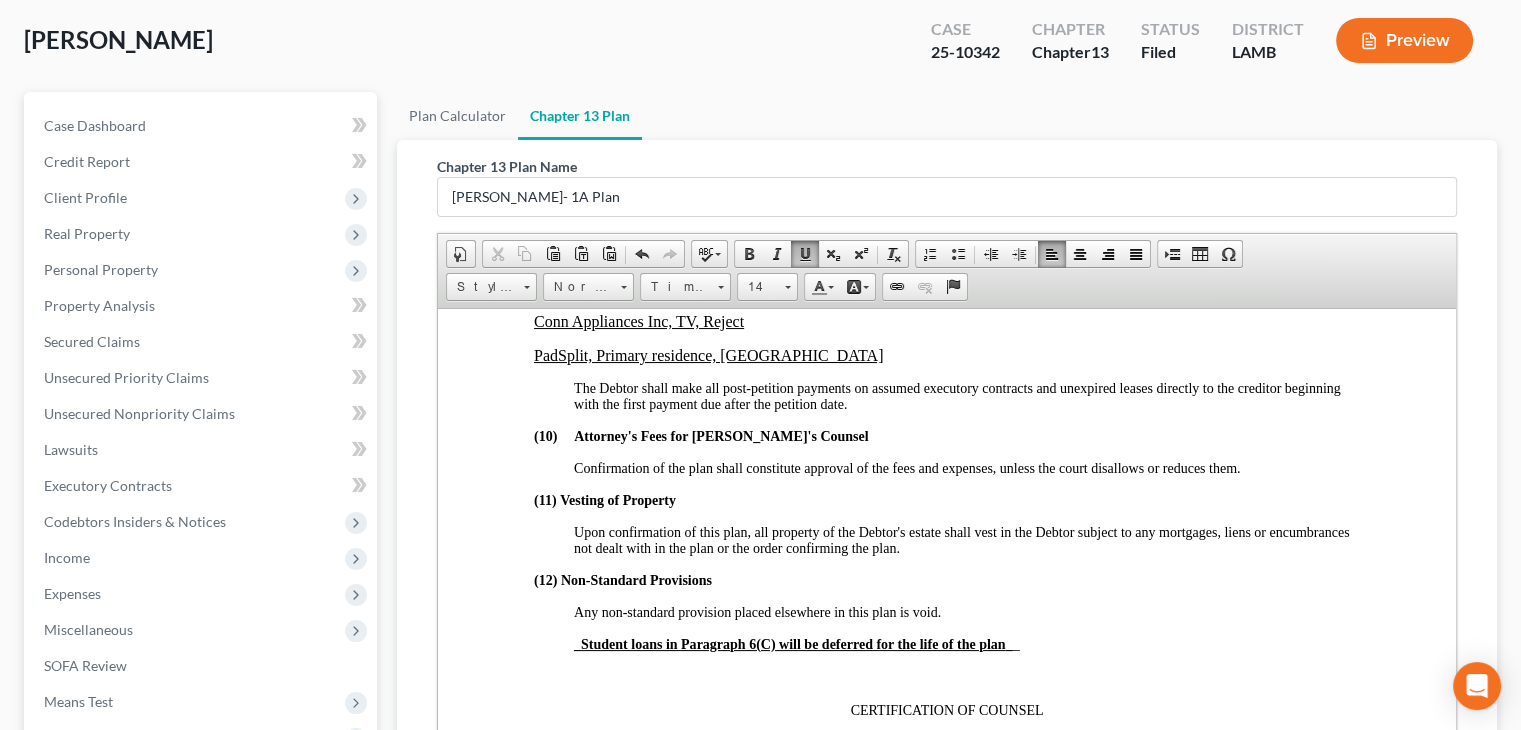 scroll, scrollTop: 5200, scrollLeft: 0, axis: vertical 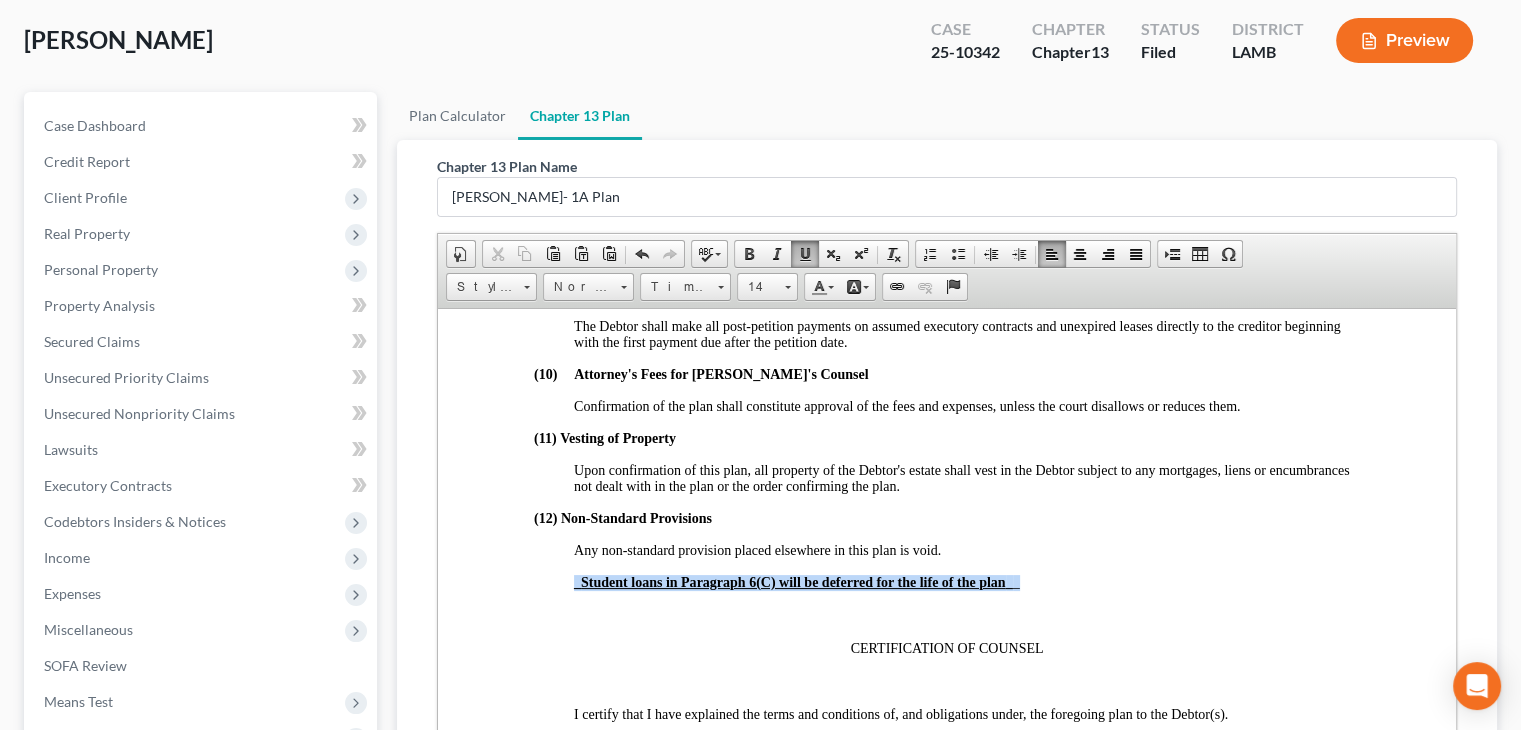 drag, startPoint x: 573, startPoint y: 694, endPoint x: 1022, endPoint y: 683, distance: 449.13474 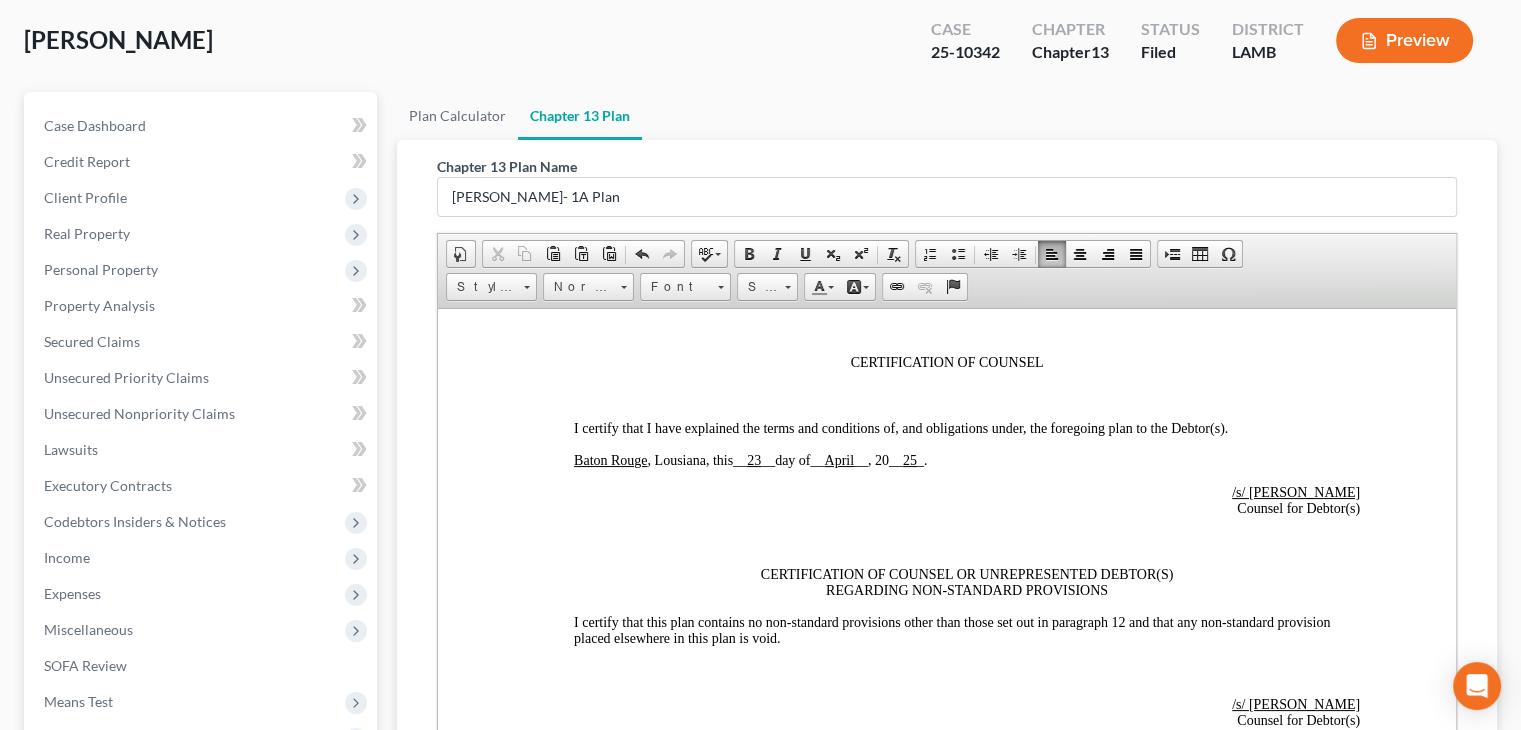 scroll, scrollTop: 5500, scrollLeft: 0, axis: vertical 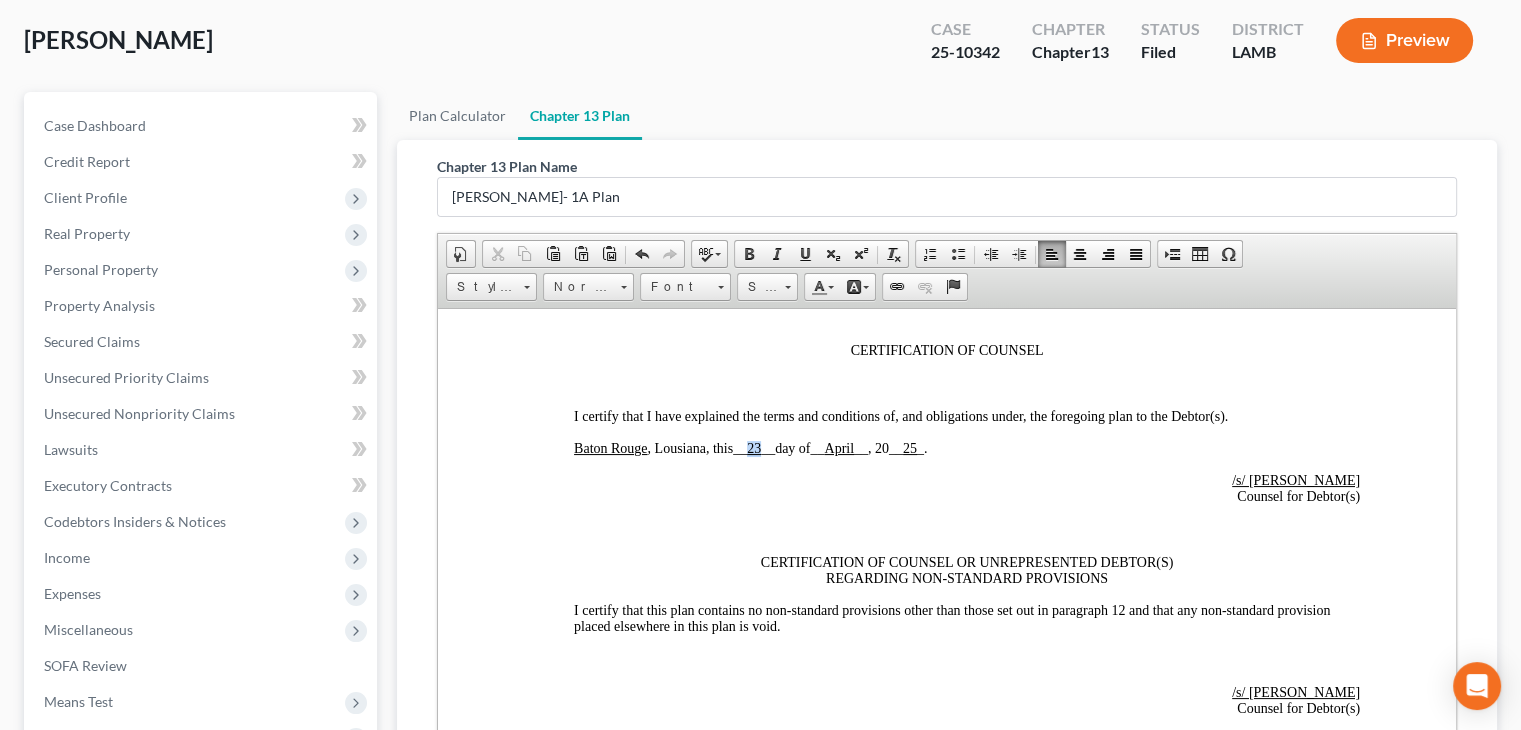 drag, startPoint x: 752, startPoint y: 562, endPoint x: 763, endPoint y: 562, distance: 11 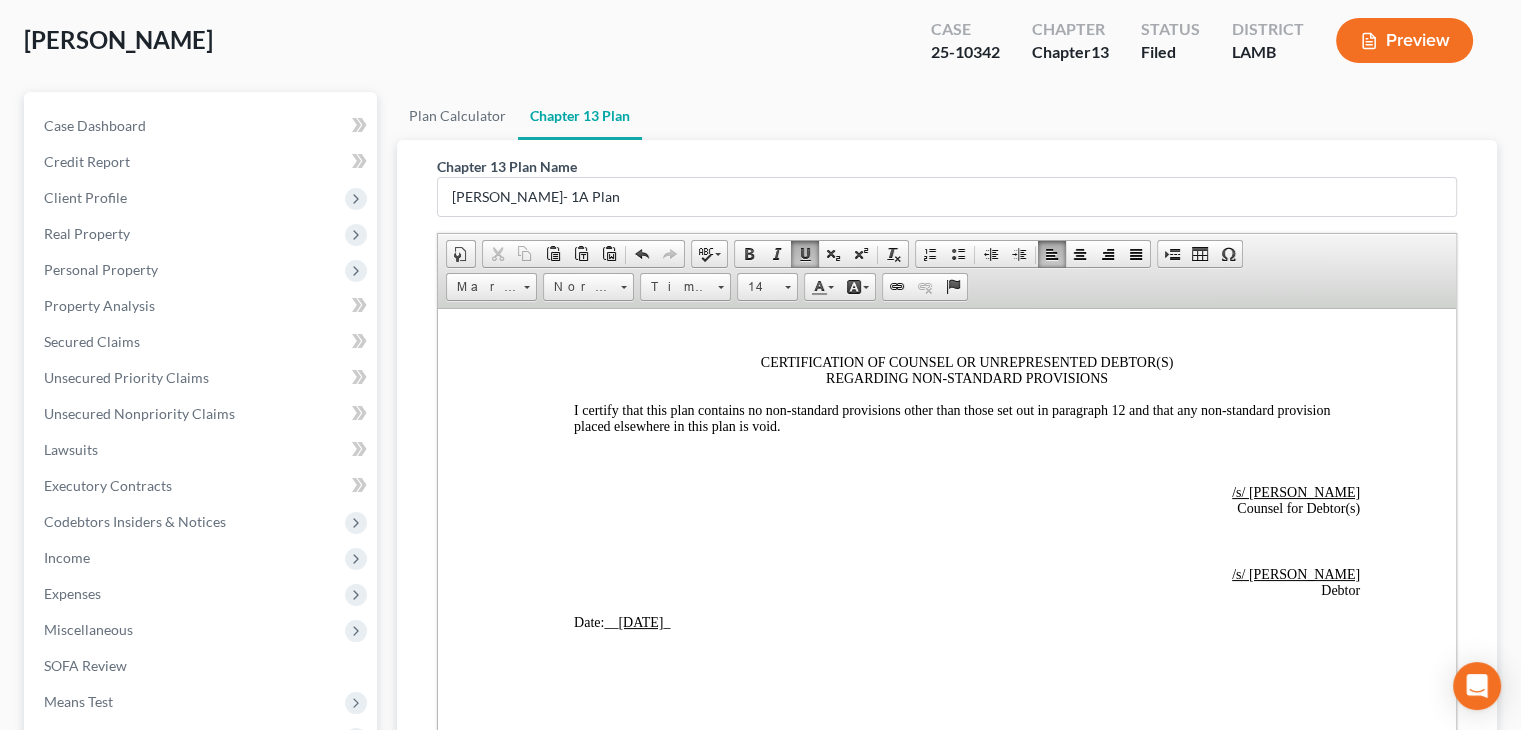 scroll, scrollTop: 5800, scrollLeft: 0, axis: vertical 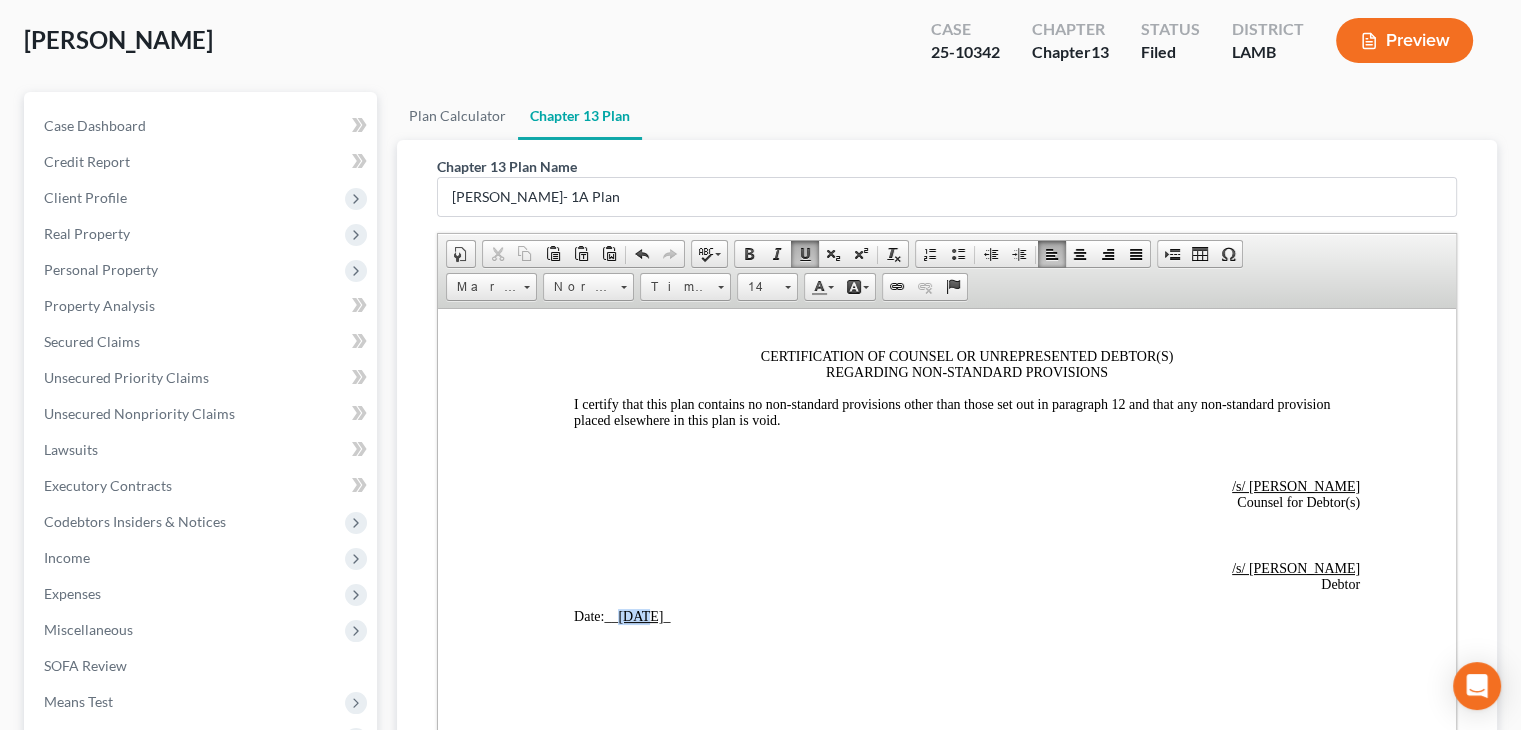 drag, startPoint x: 624, startPoint y: 638, endPoint x: 646, endPoint y: 643, distance: 22.561028 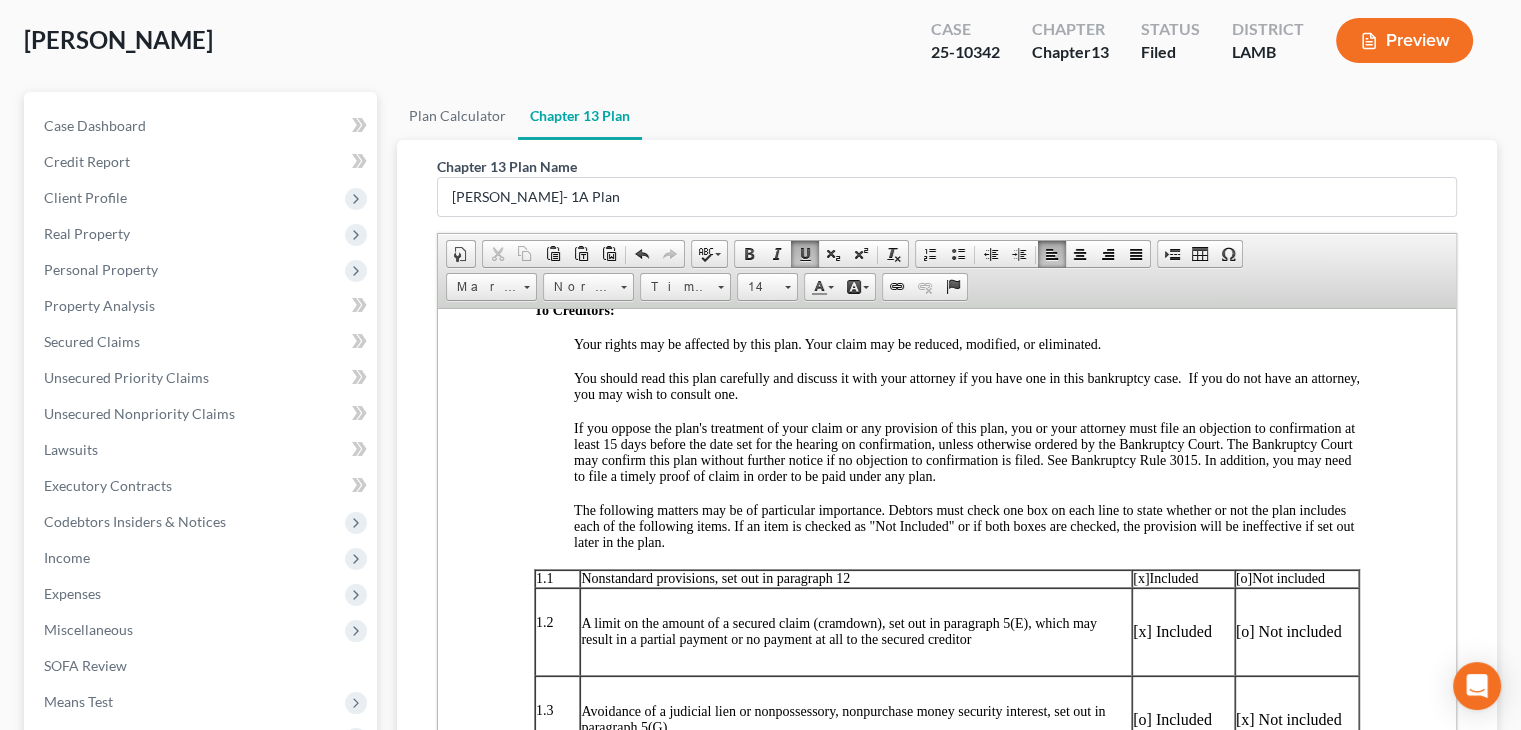 scroll, scrollTop: 327, scrollLeft: 0, axis: vertical 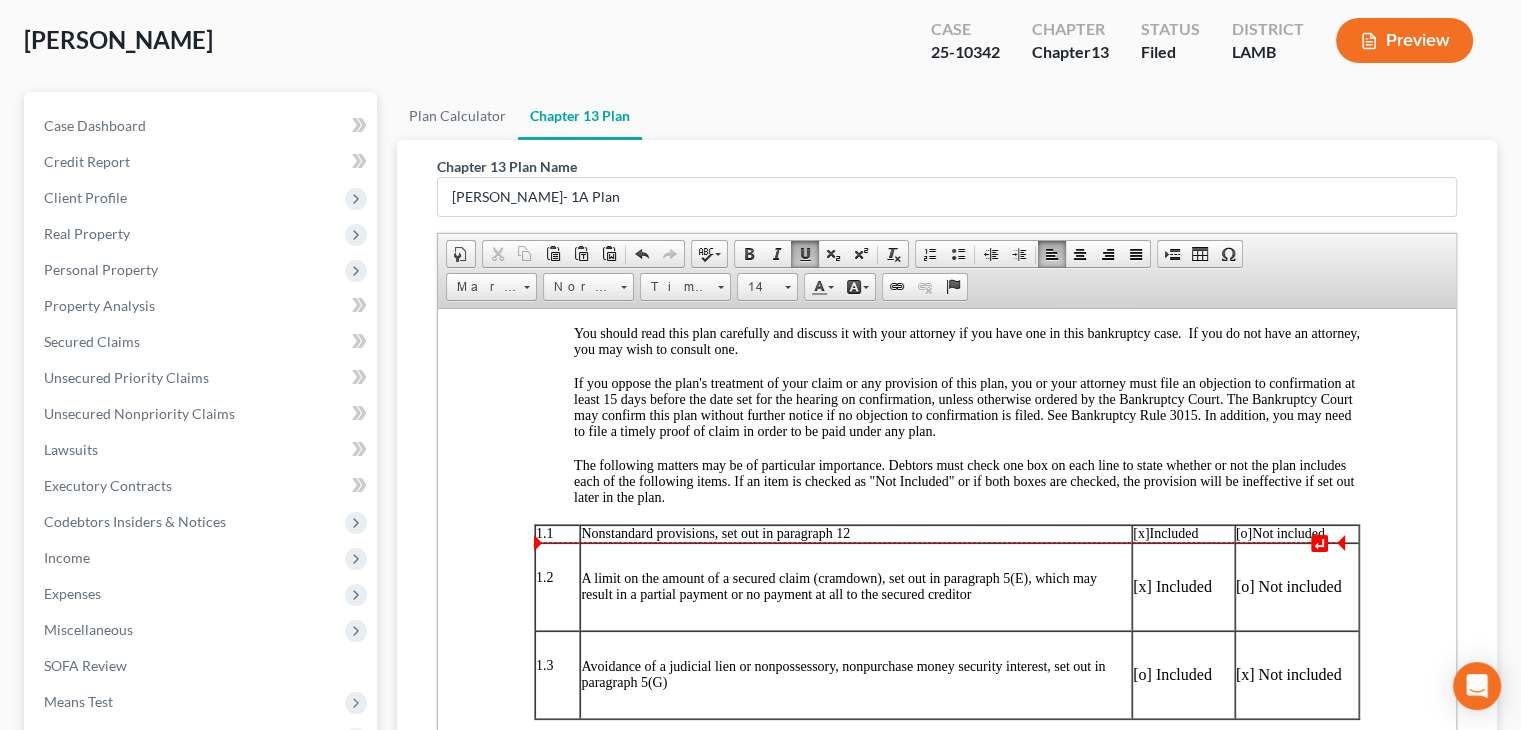 click on "[o]" at bounding box center (1244, 532) 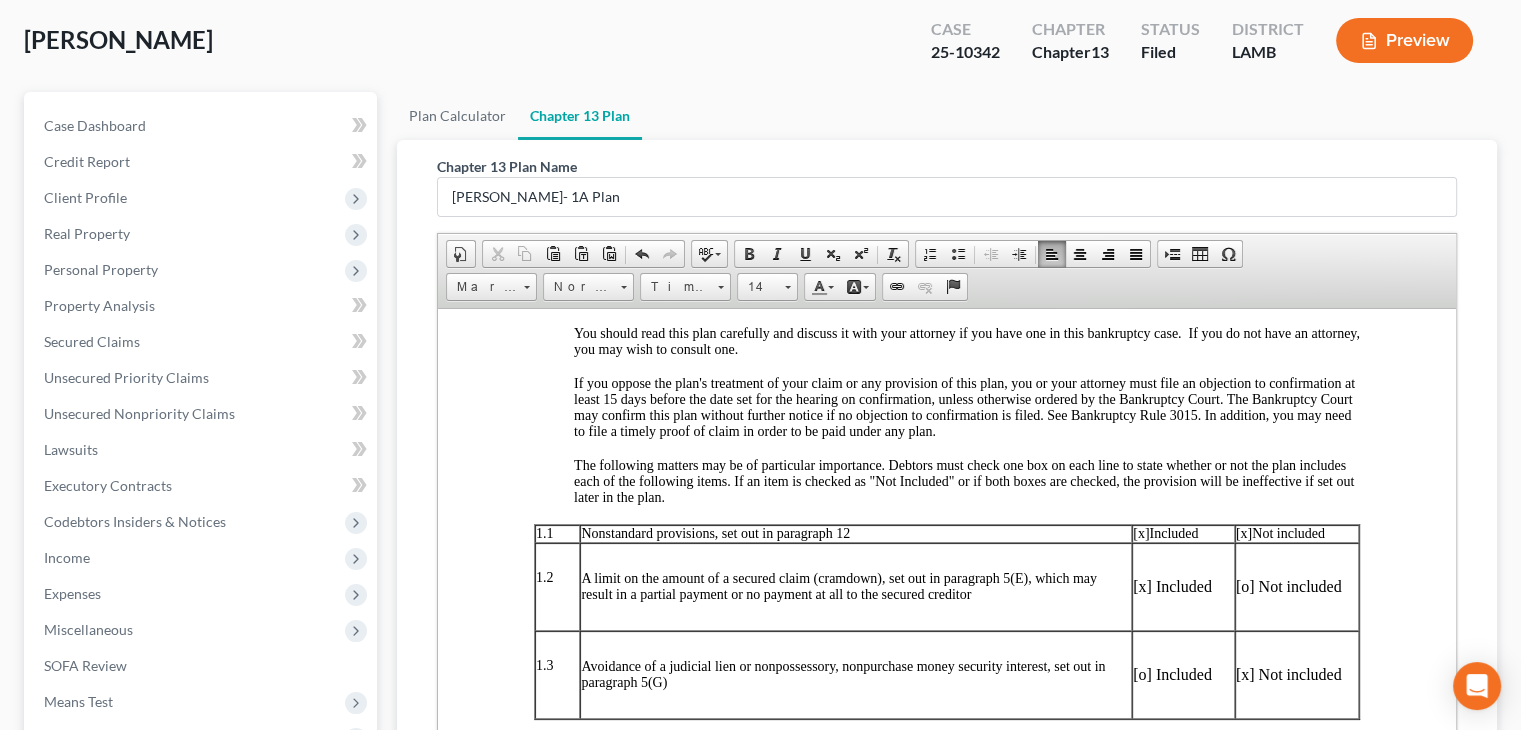 drag, startPoint x: 1134, startPoint y: 554, endPoint x: 1168, endPoint y: 547, distance: 34.713108 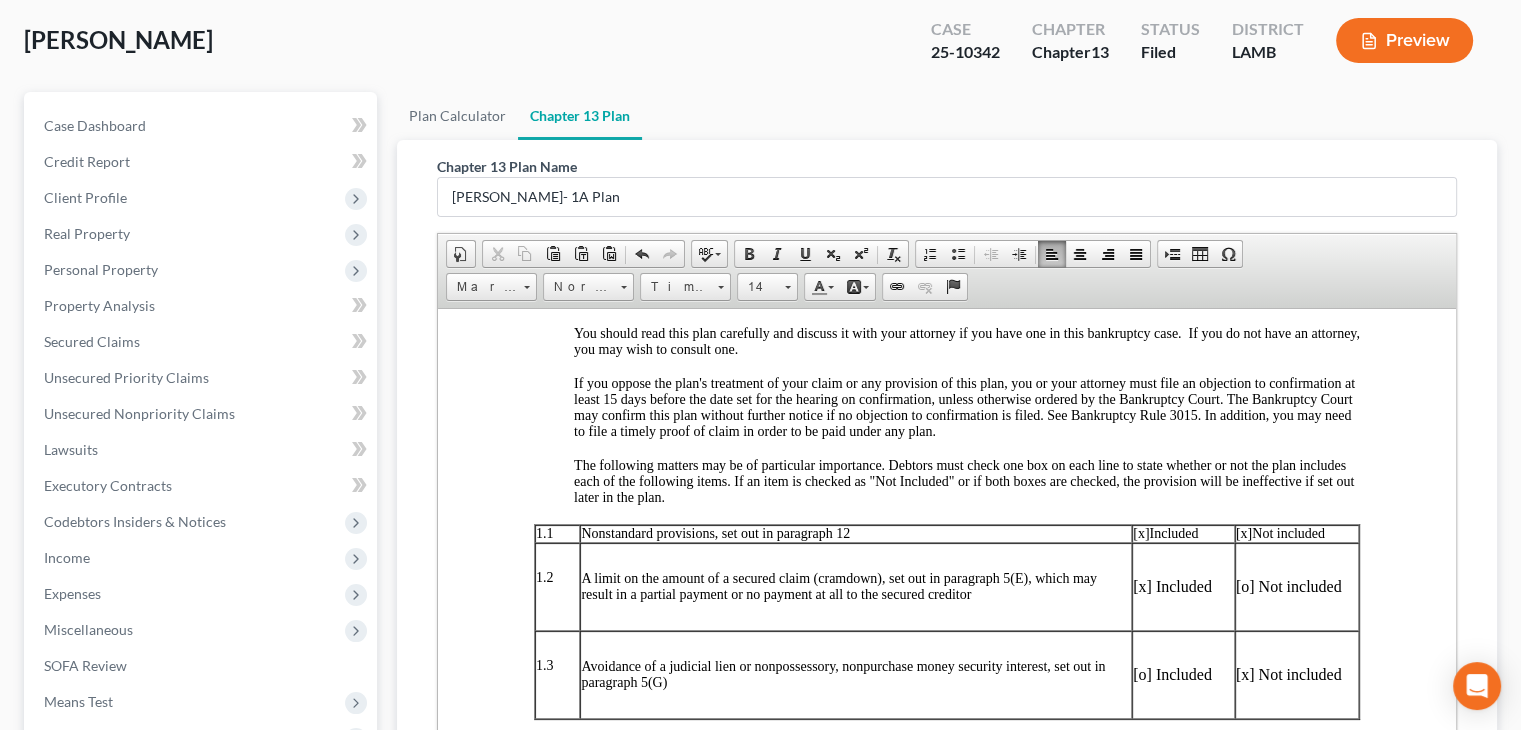 click on "[x]" at bounding box center (1141, 532) 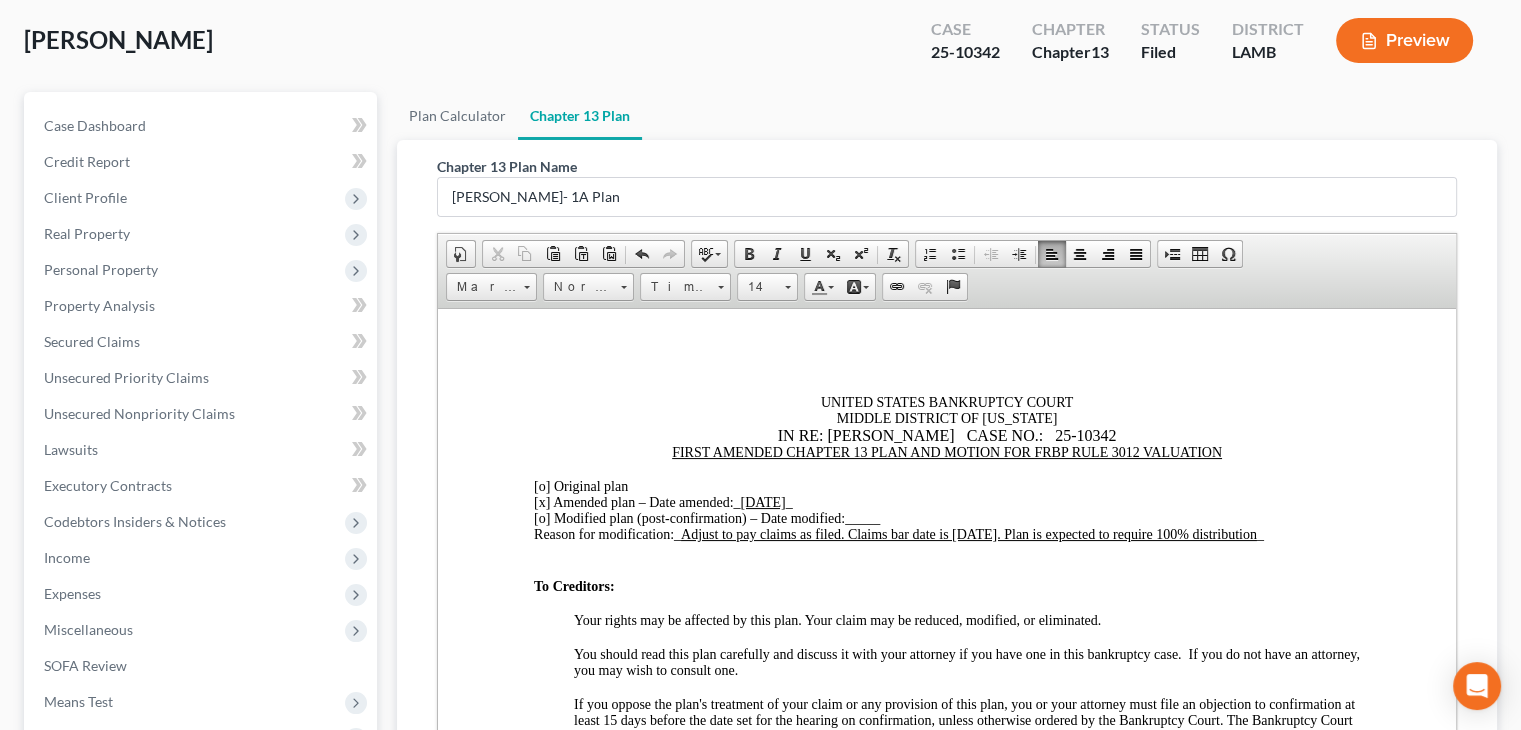 scroll, scrollTop: 0, scrollLeft: 0, axis: both 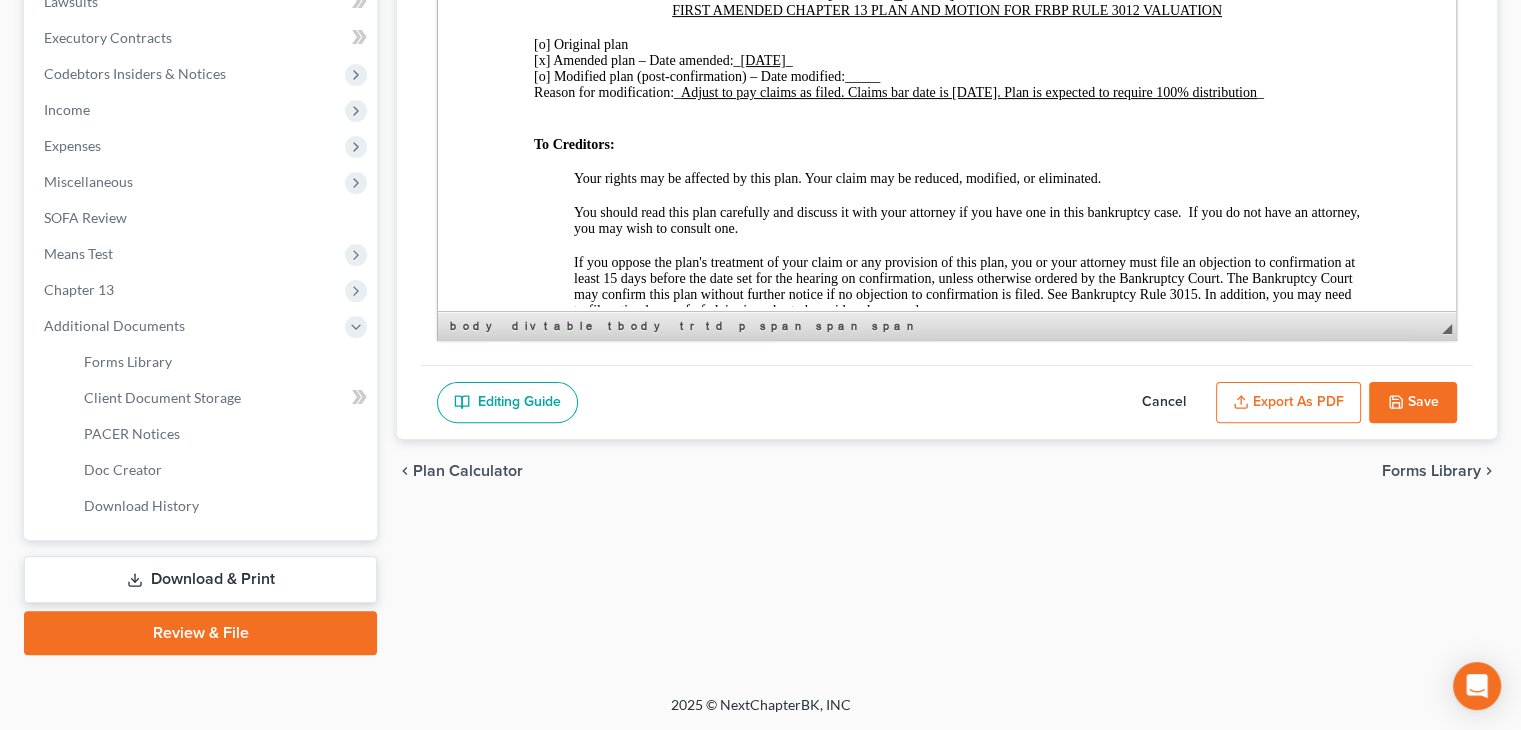 click on "Save" at bounding box center [1413, 403] 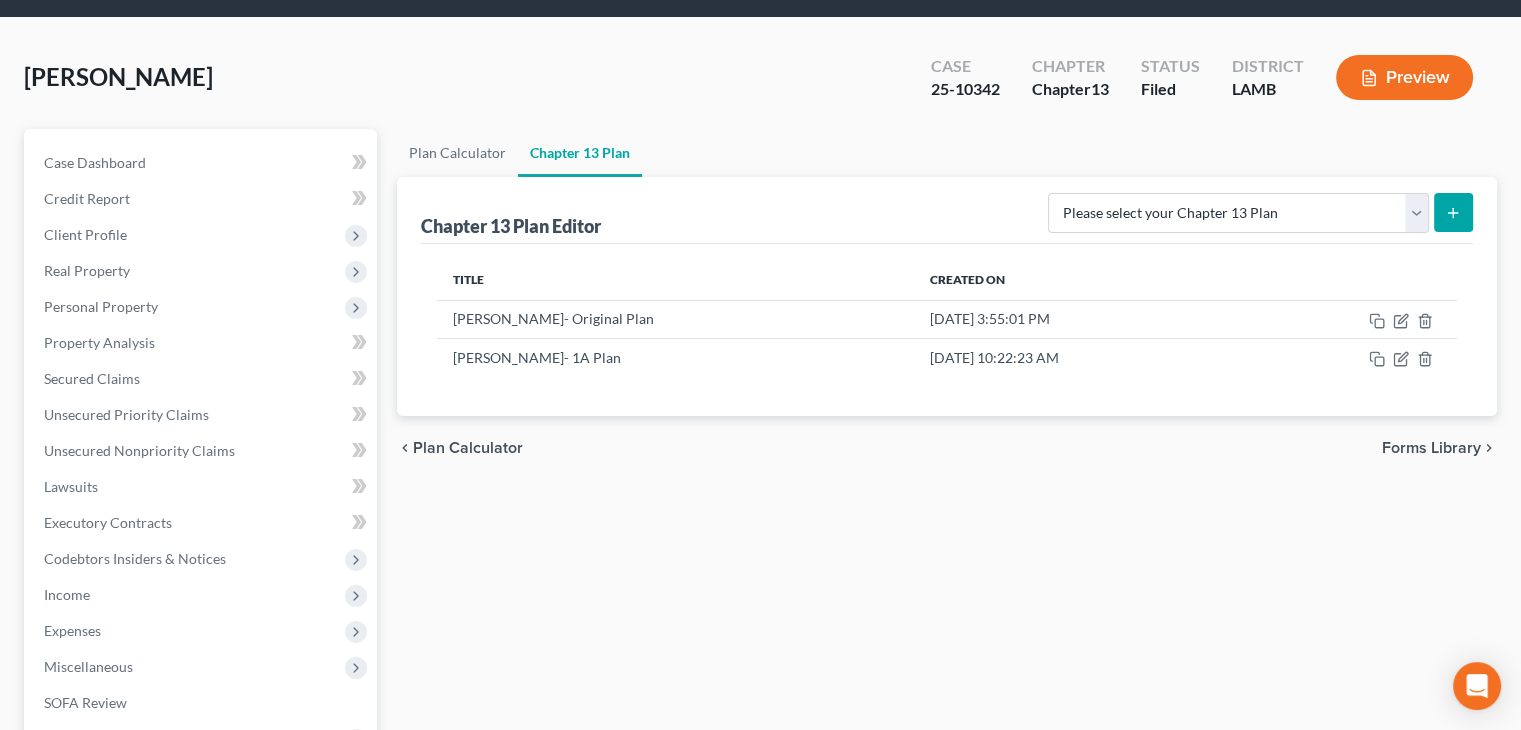 scroll, scrollTop: 0, scrollLeft: 0, axis: both 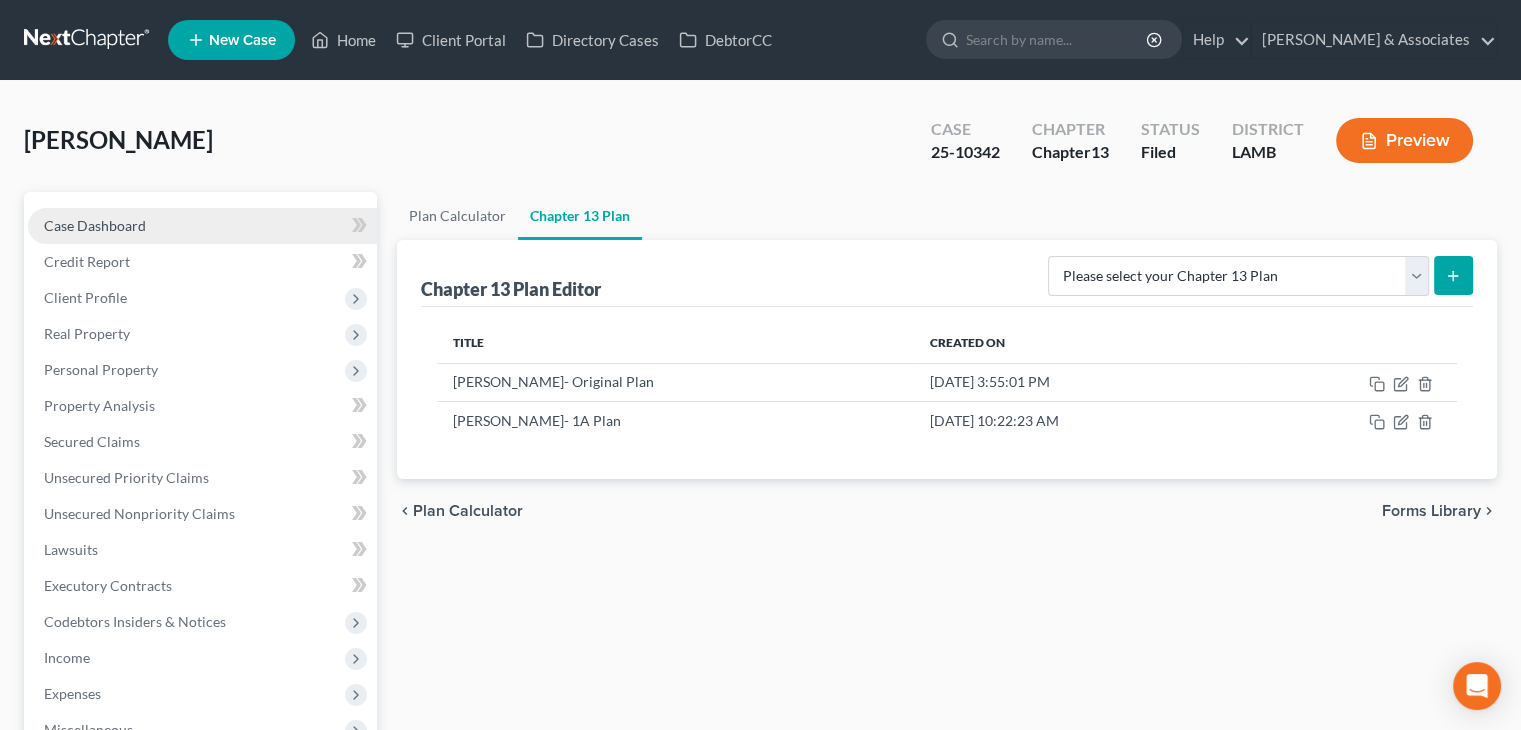 click on "Case Dashboard" at bounding box center [95, 225] 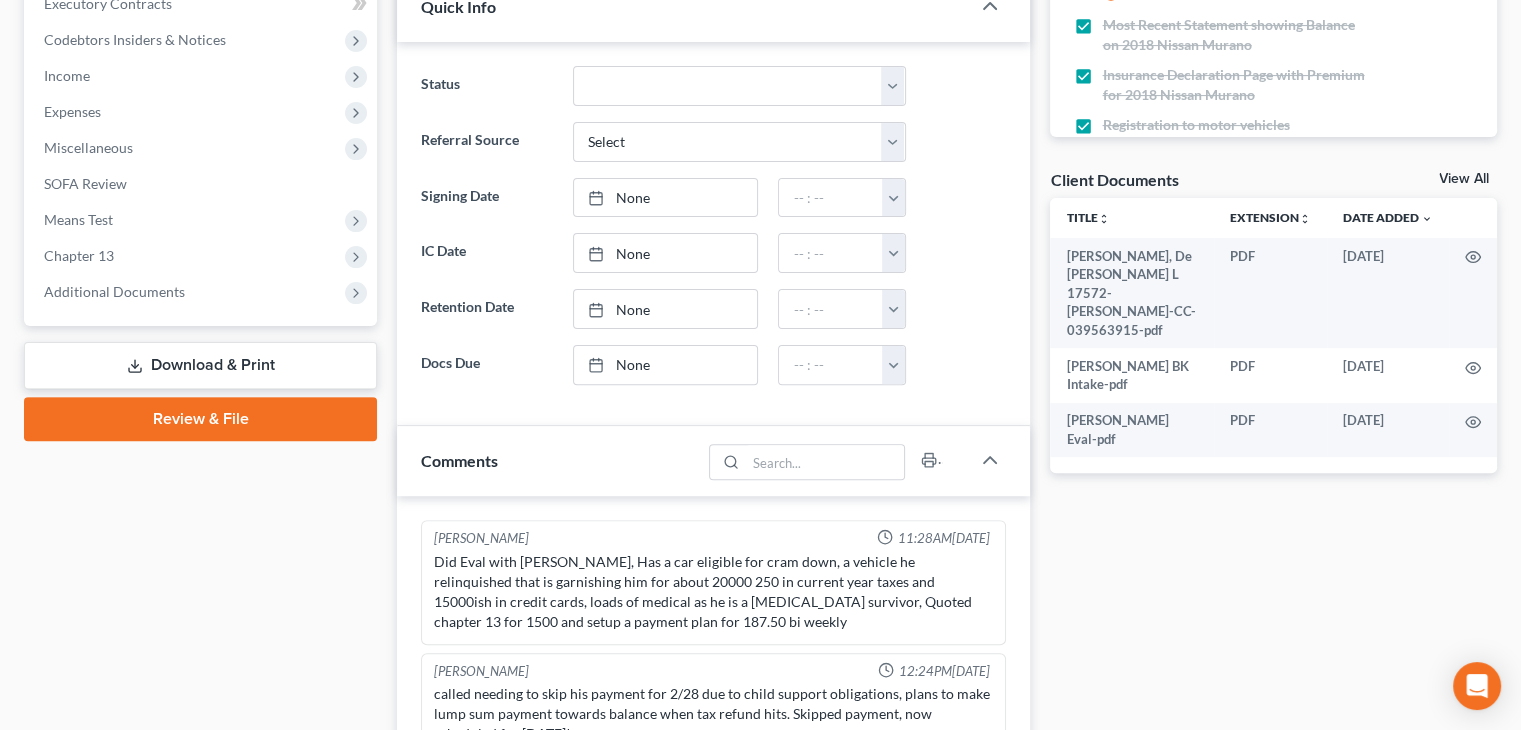 scroll, scrollTop: 600, scrollLeft: 0, axis: vertical 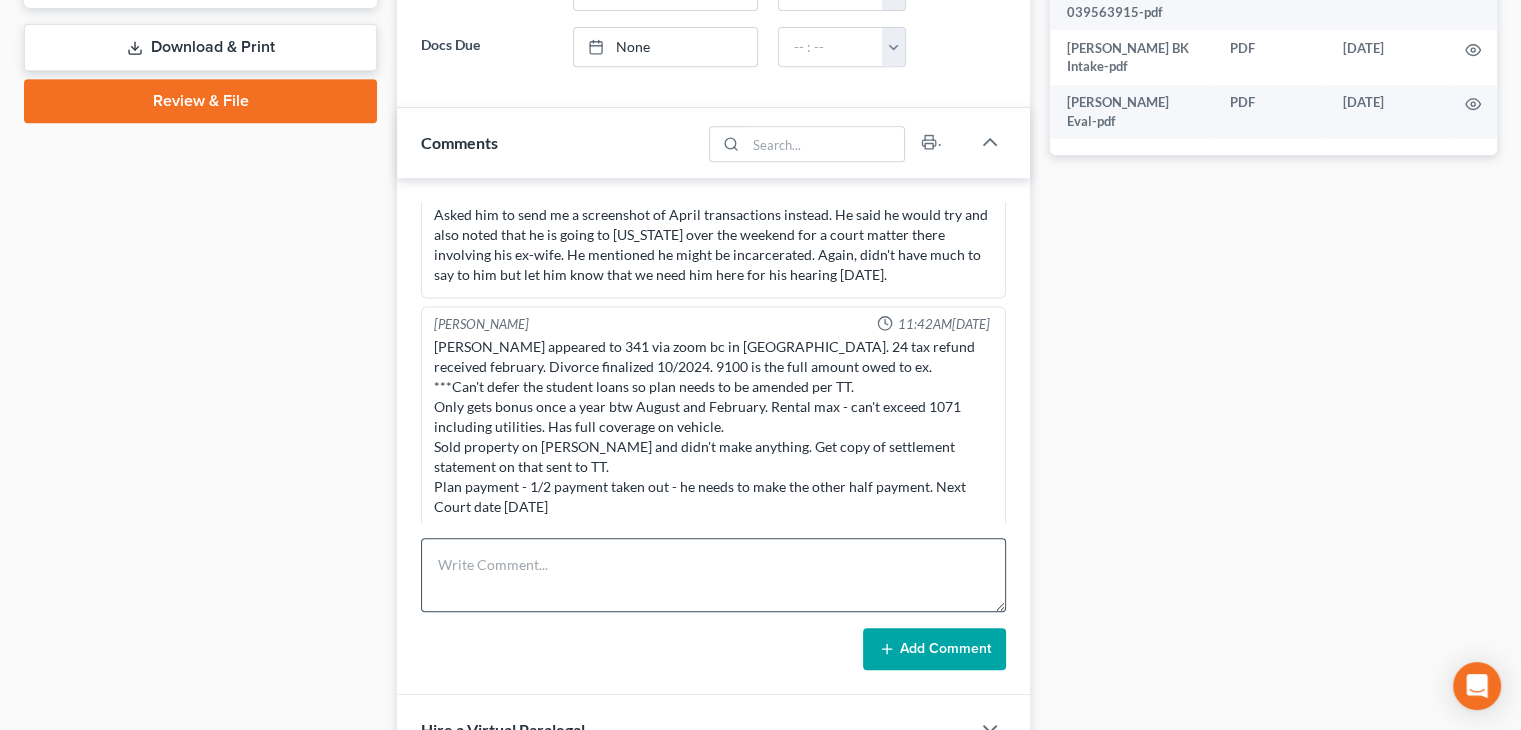 drag, startPoint x: 912, startPoint y: 620, endPoint x: 881, endPoint y: 566, distance: 62.26556 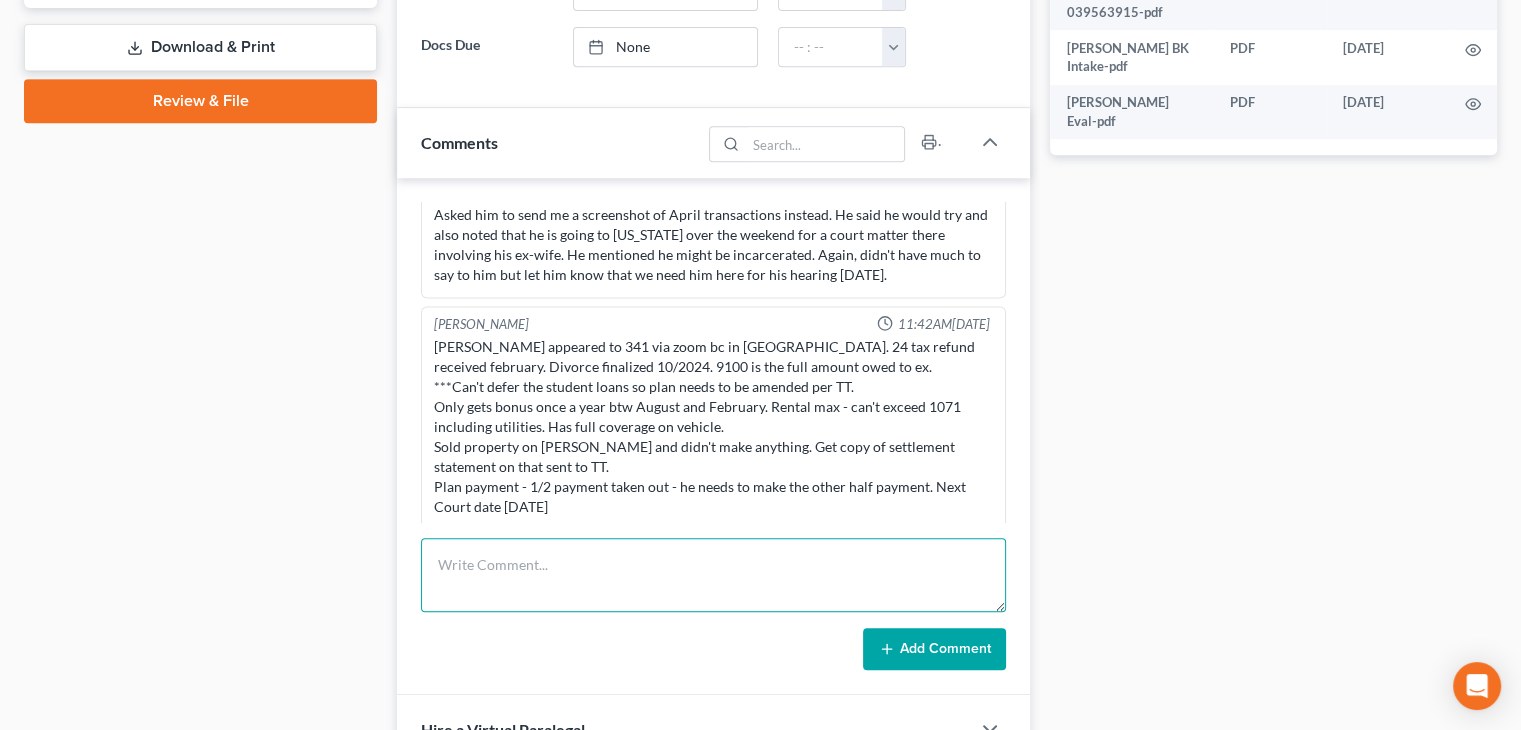 click at bounding box center [713, 575] 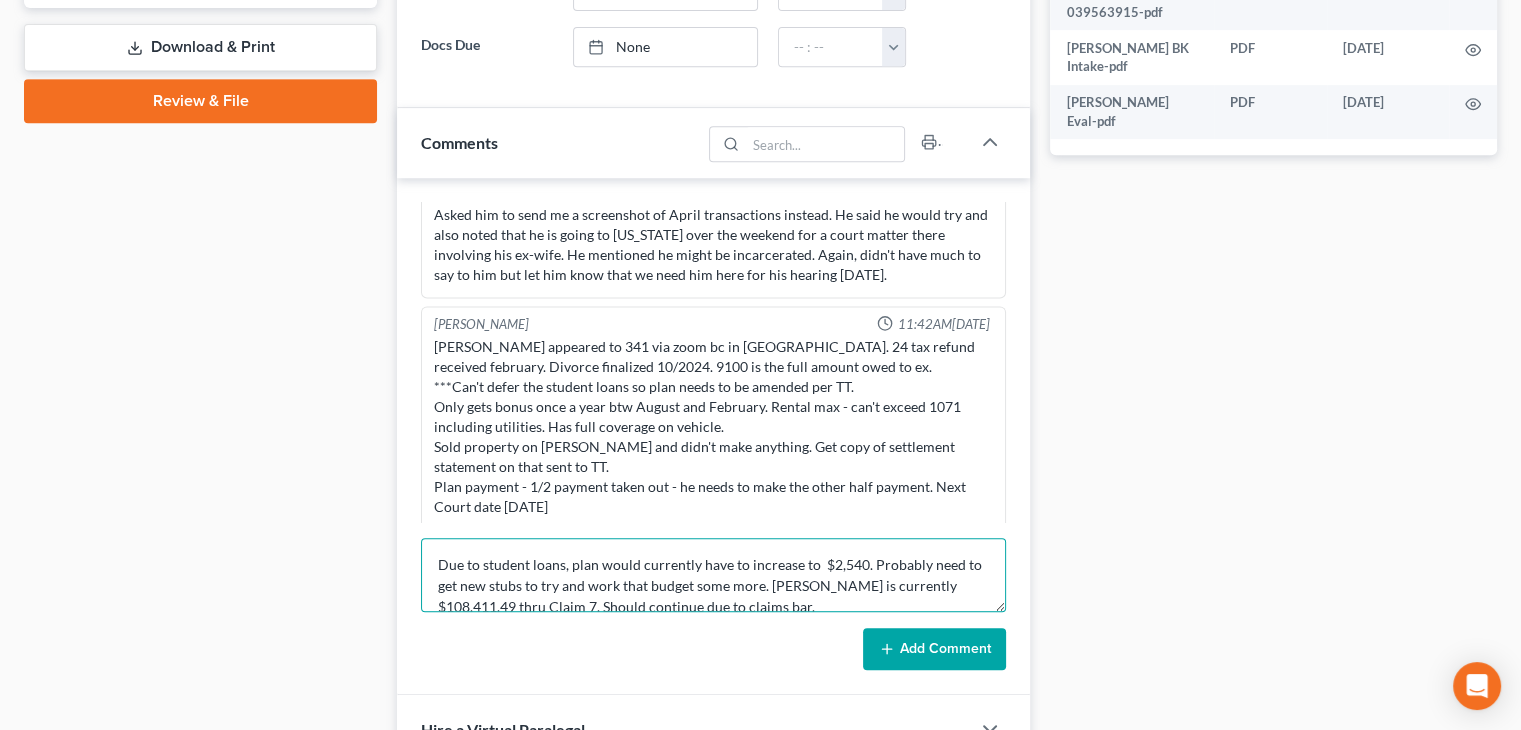 paste on "Due to student loans, plan would currently have to increase to  $2,540. Probably need to get new stubs to try and work that budget some more. GUS is currently $108,411.49 thru Claim 7. Should continue due to claims bar." 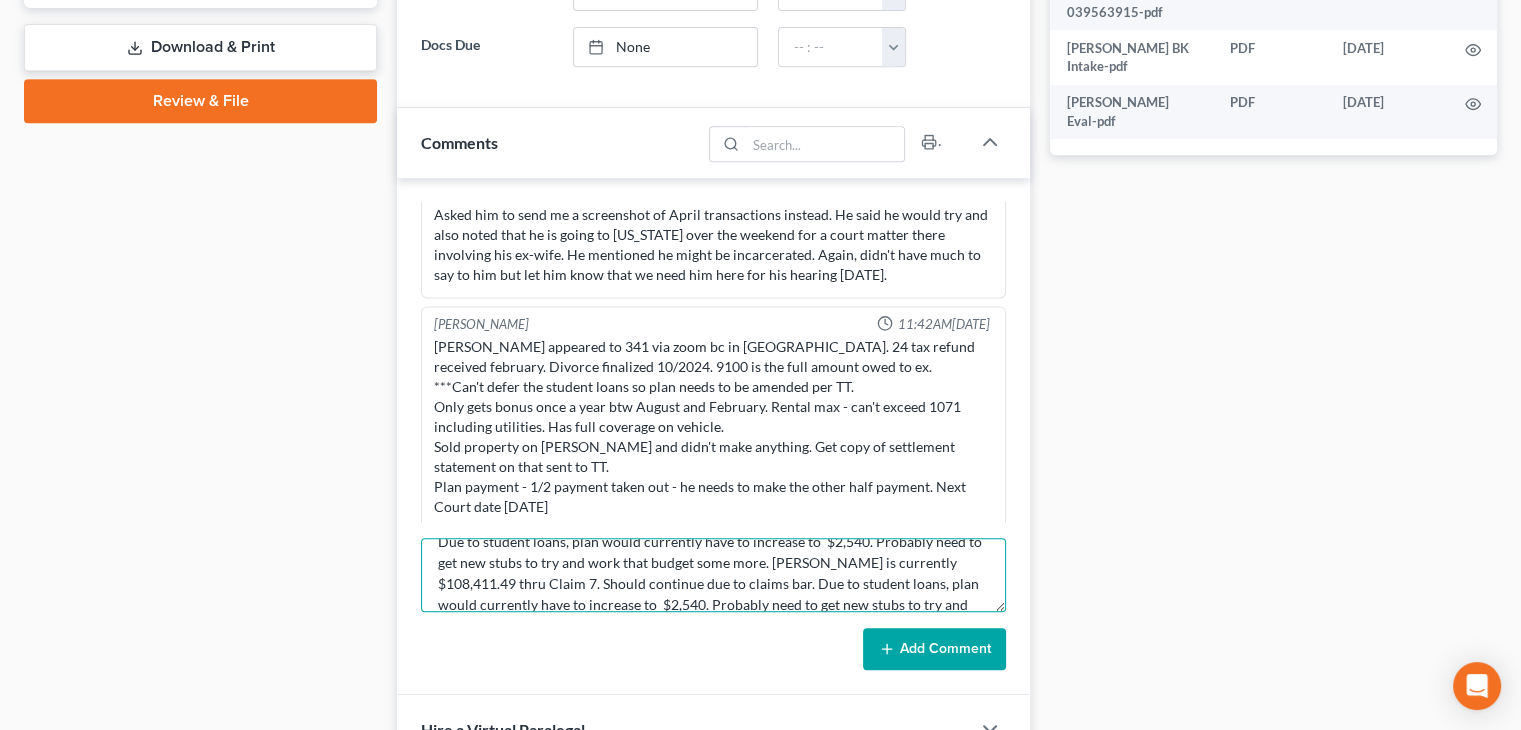 scroll, scrollTop: 0, scrollLeft: 0, axis: both 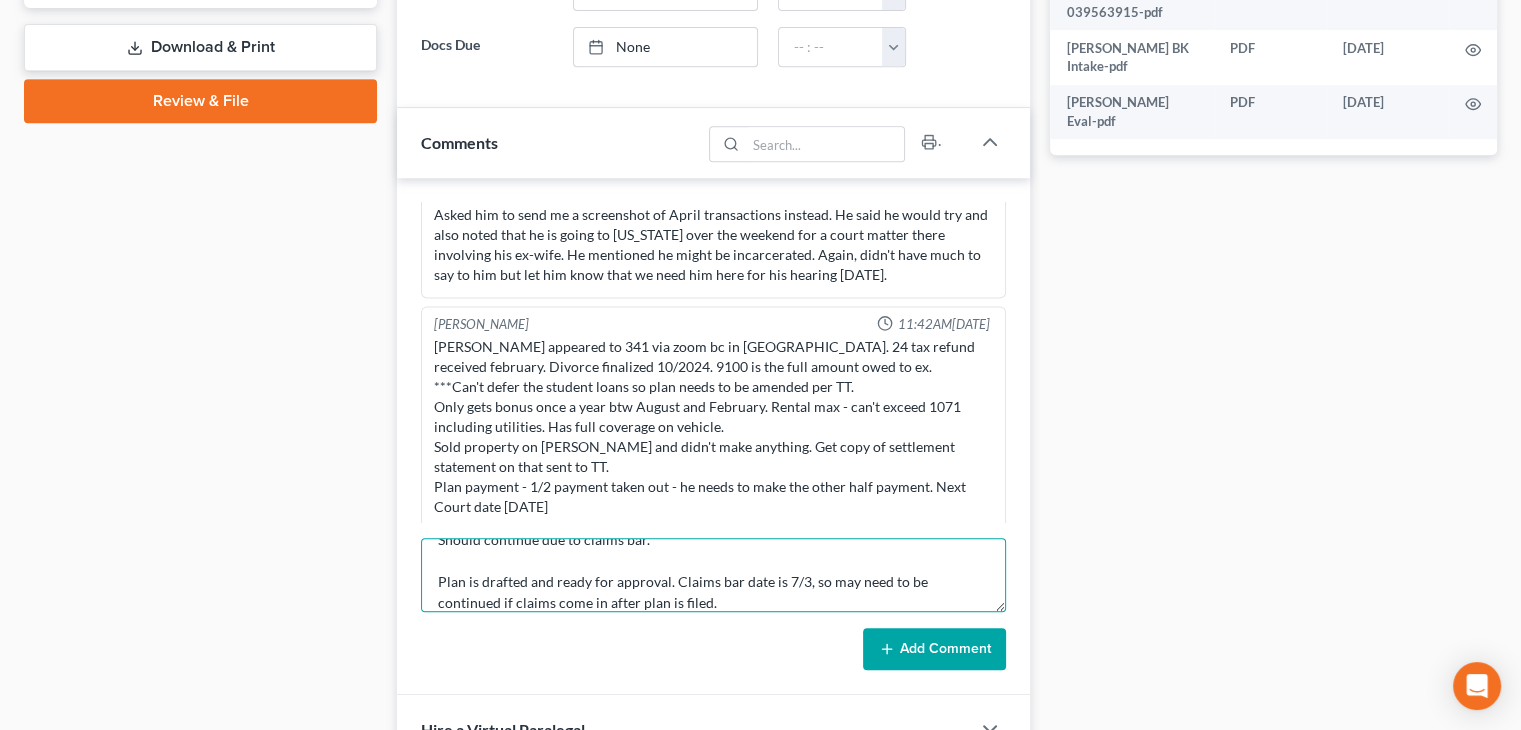 type on "Due to student loans, plan would currently have to increase to  $2,540. Probably need to get new stubs to try and work that budget some more. GUS is currently $108,411.49 thru Claim 7. Should continue due to claims bar. Due to student loans, plan would currently have to increase to  $2,540. Probably need to get new stubs to try and work that budget some more. GUS is currently $108,411.49 thru Claim 7. Should continue due to claims bar.
Plan is drafted and ready for approval. Claims bar date is 7/3, so may need to be continued if claims come in after plan is filed." 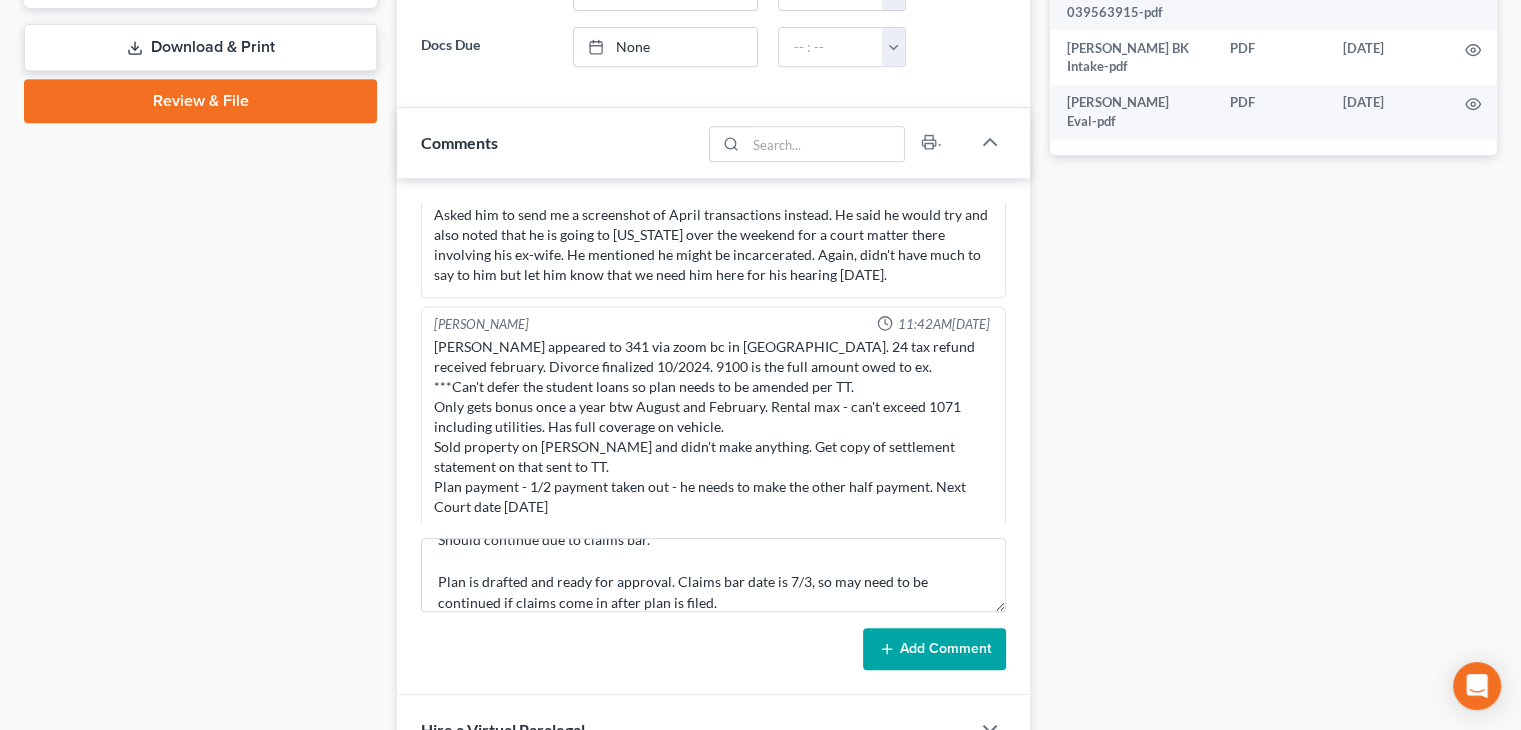 drag, startPoint x: 926, startPoint y: 631, endPoint x: 980, endPoint y: 621, distance: 54.91812 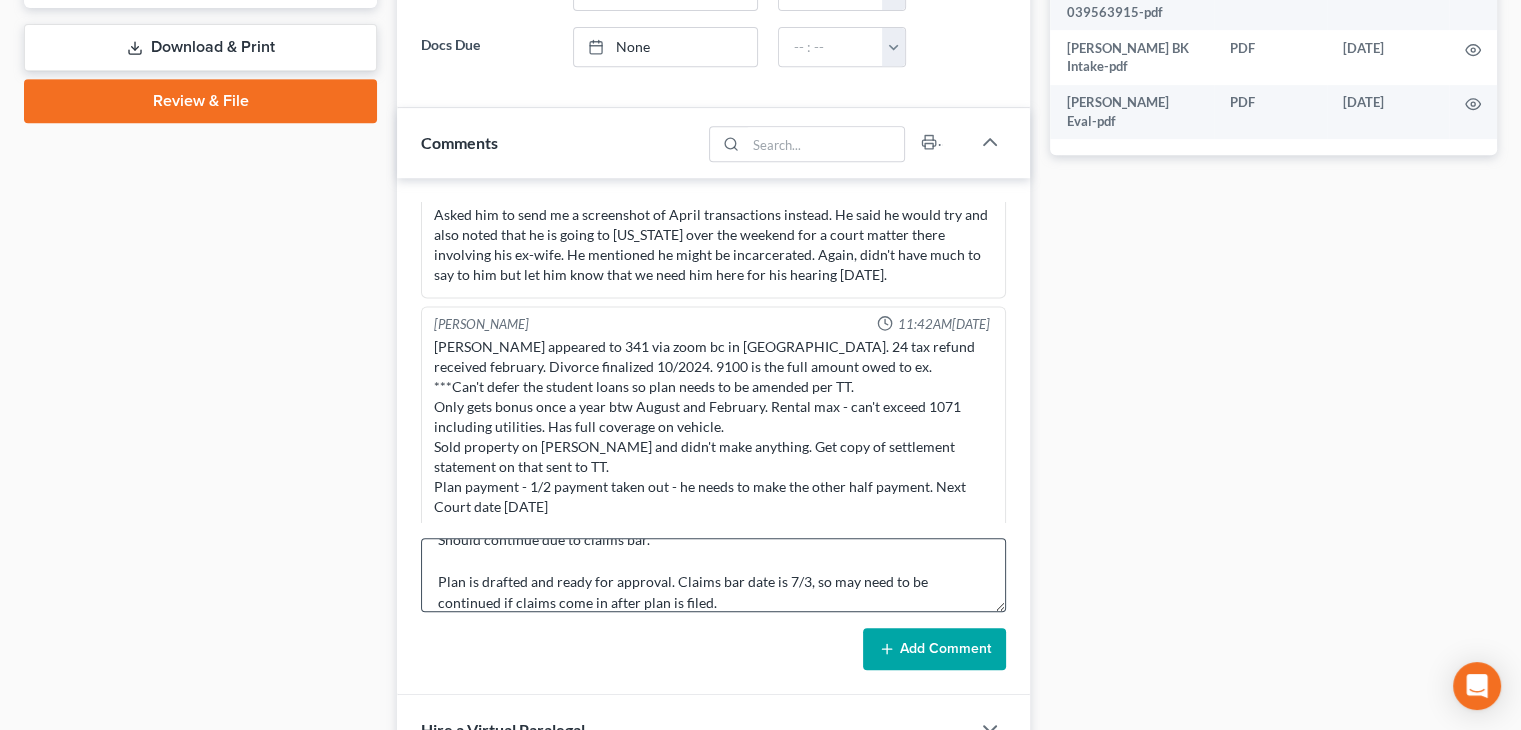 type 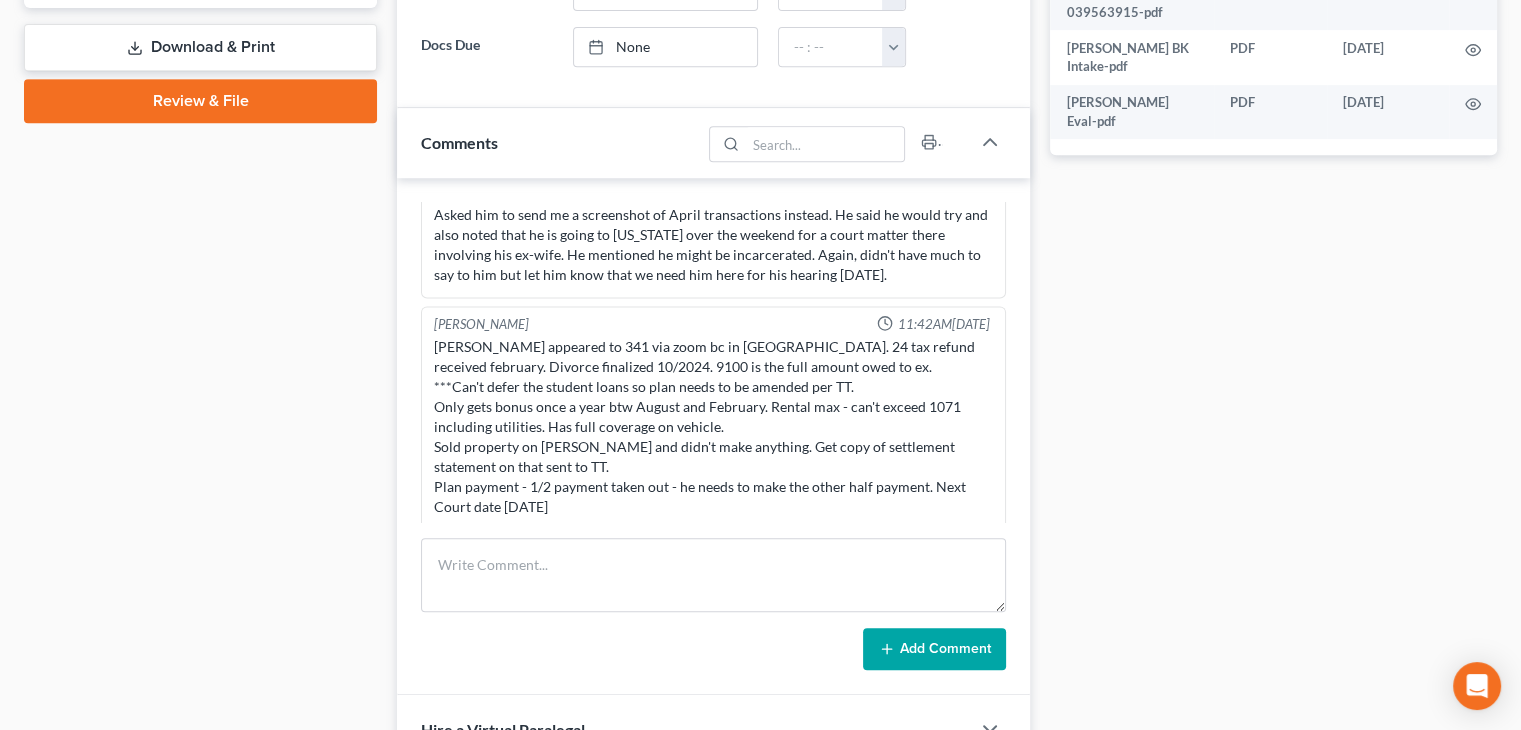 scroll, scrollTop: 0, scrollLeft: 0, axis: both 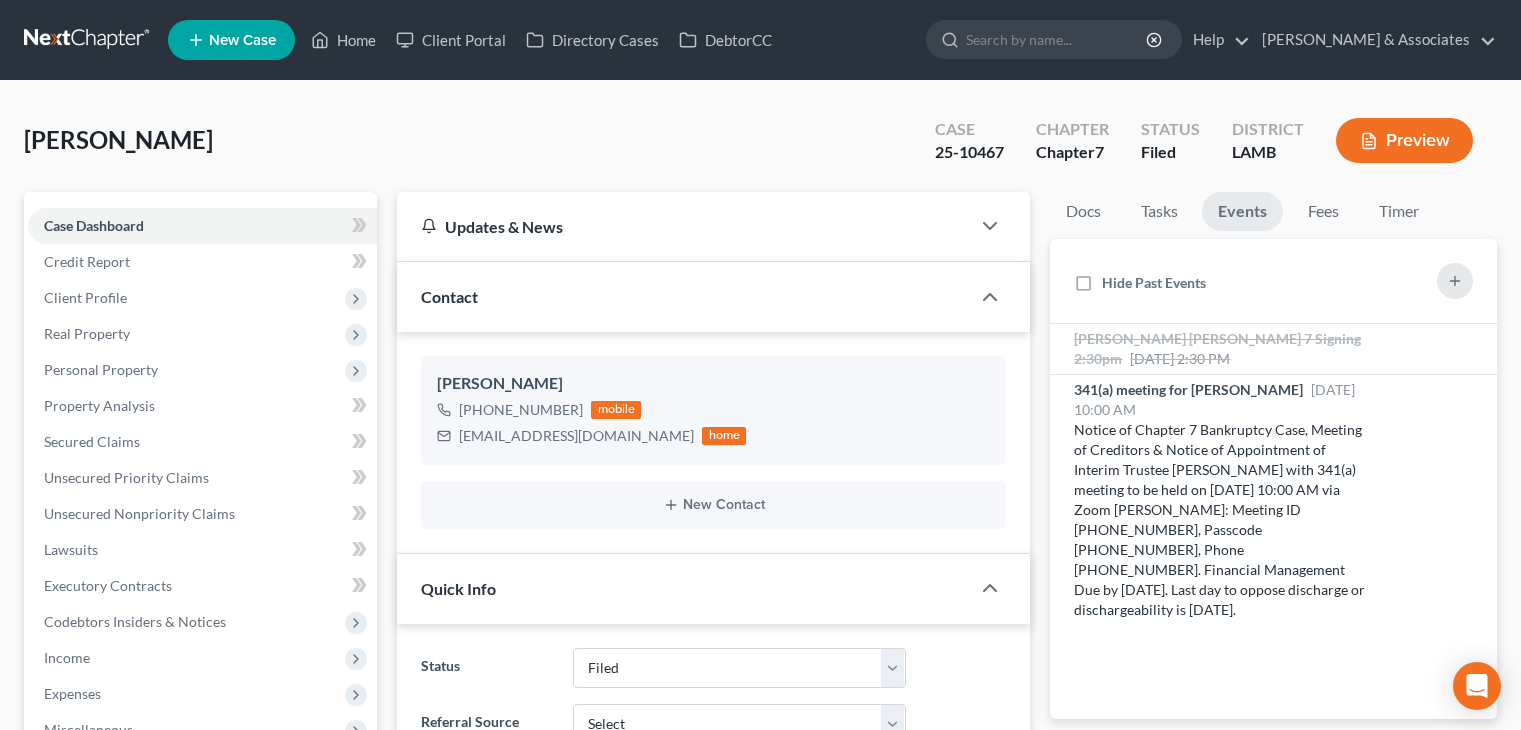 select on "8" 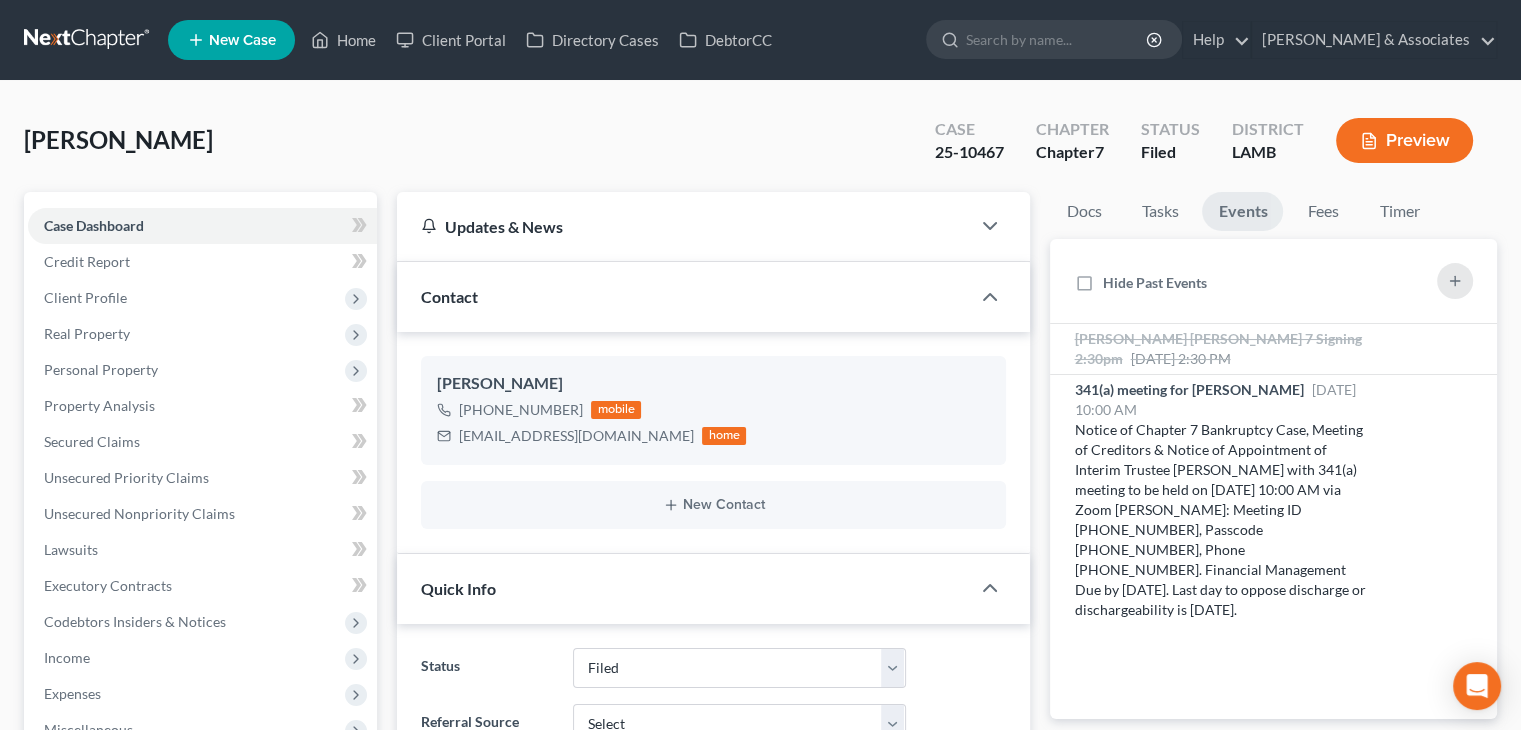 scroll, scrollTop: 2980, scrollLeft: 0, axis: vertical 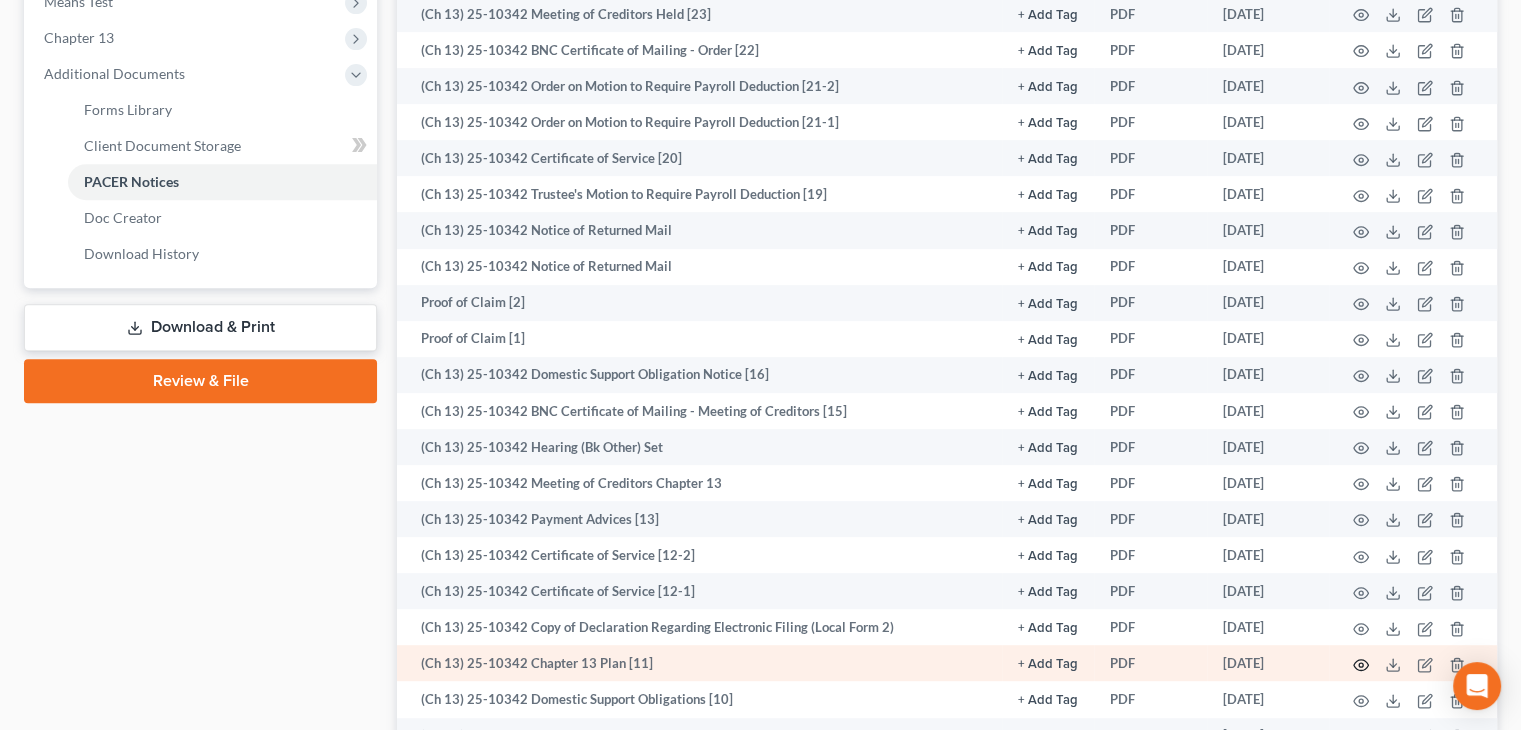 click 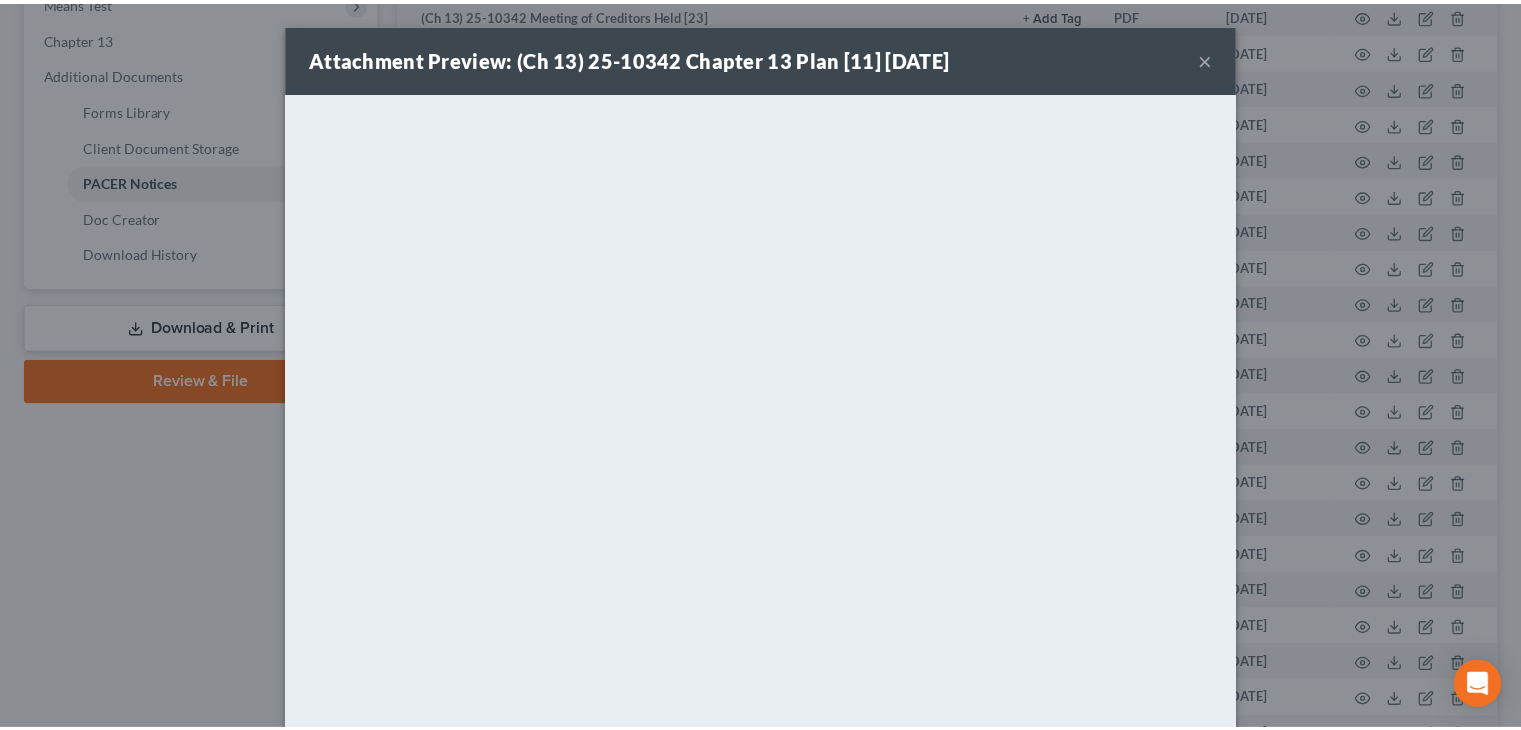 scroll, scrollTop: 12, scrollLeft: 0, axis: vertical 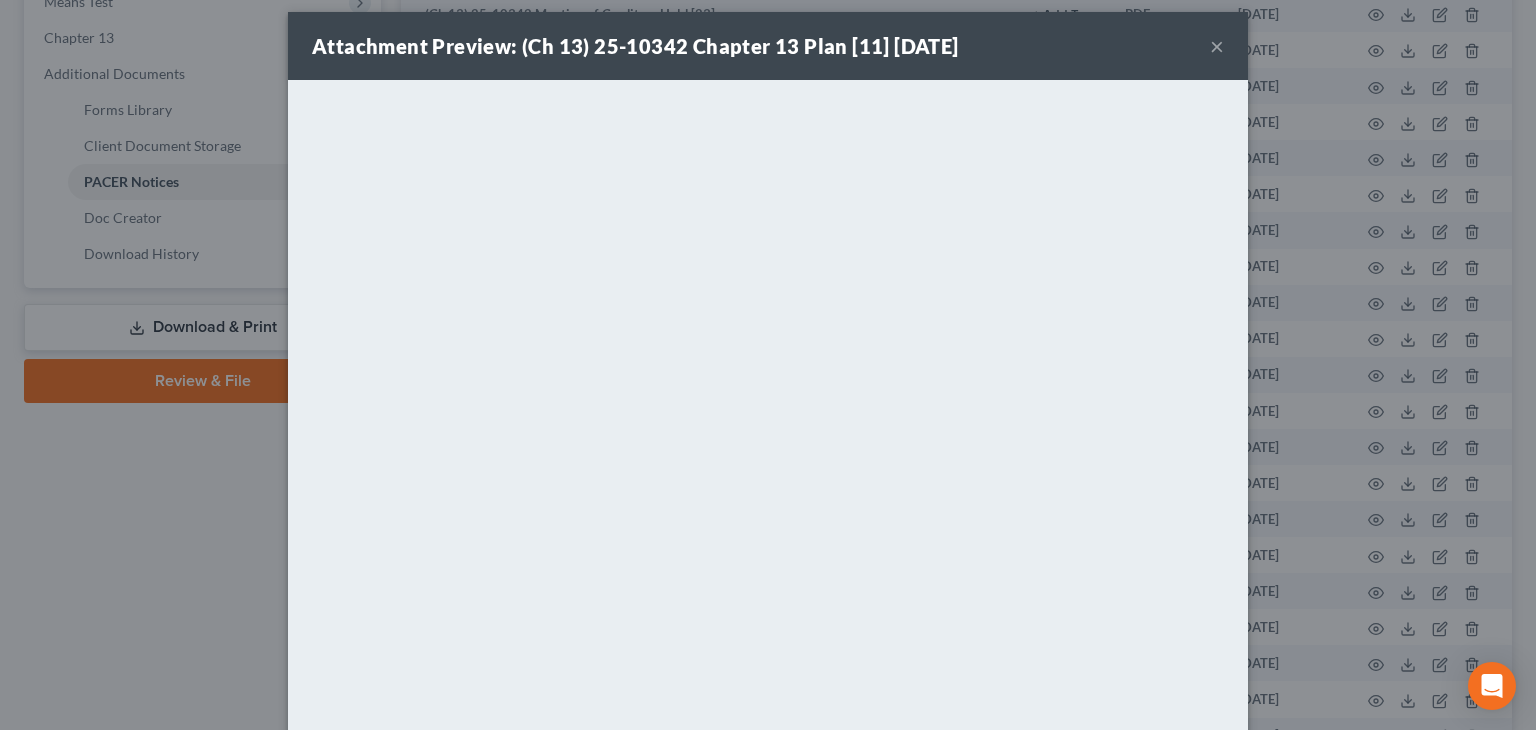 click on "×" at bounding box center [1217, 46] 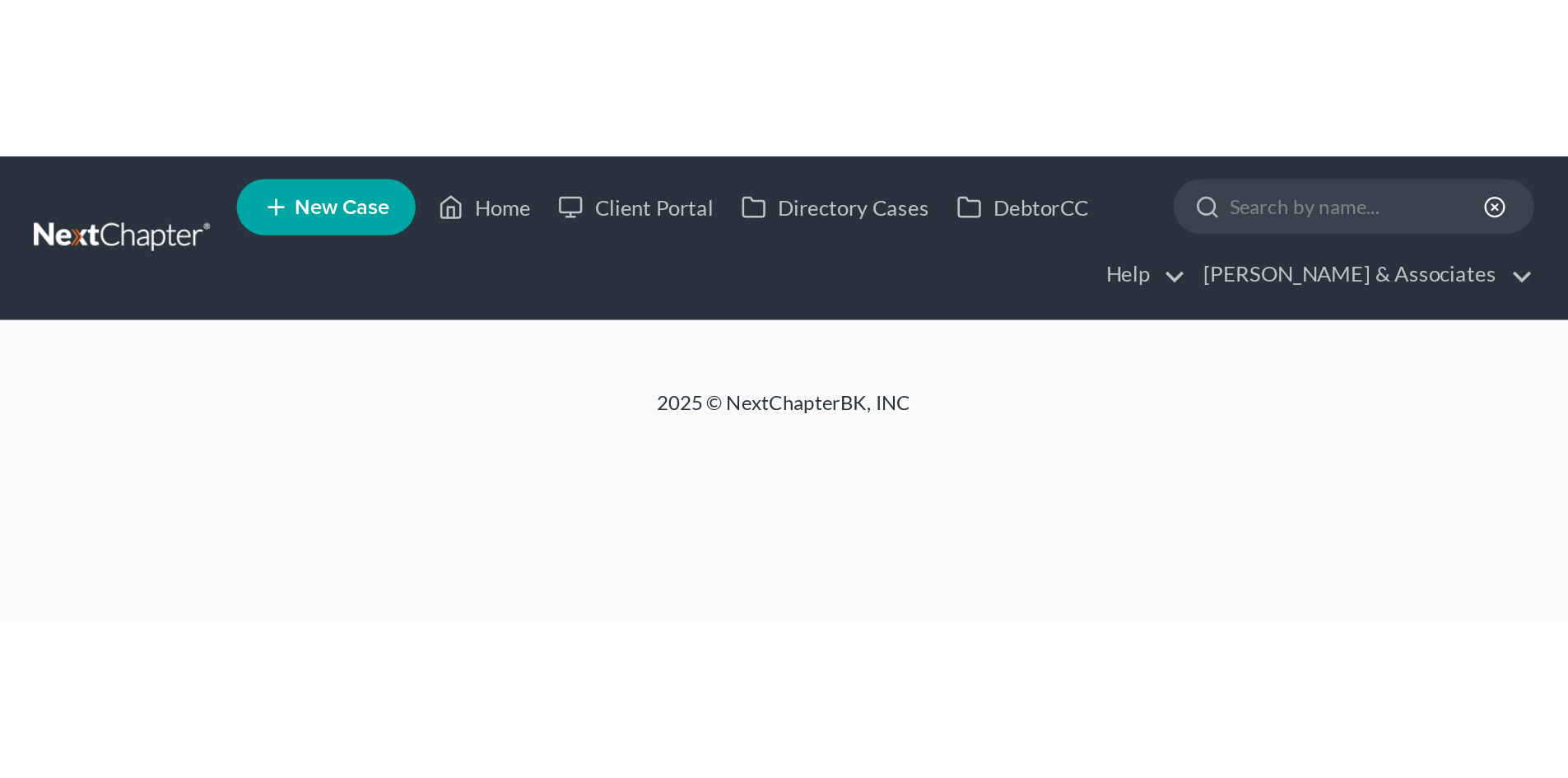 scroll, scrollTop: 0, scrollLeft: 0, axis: both 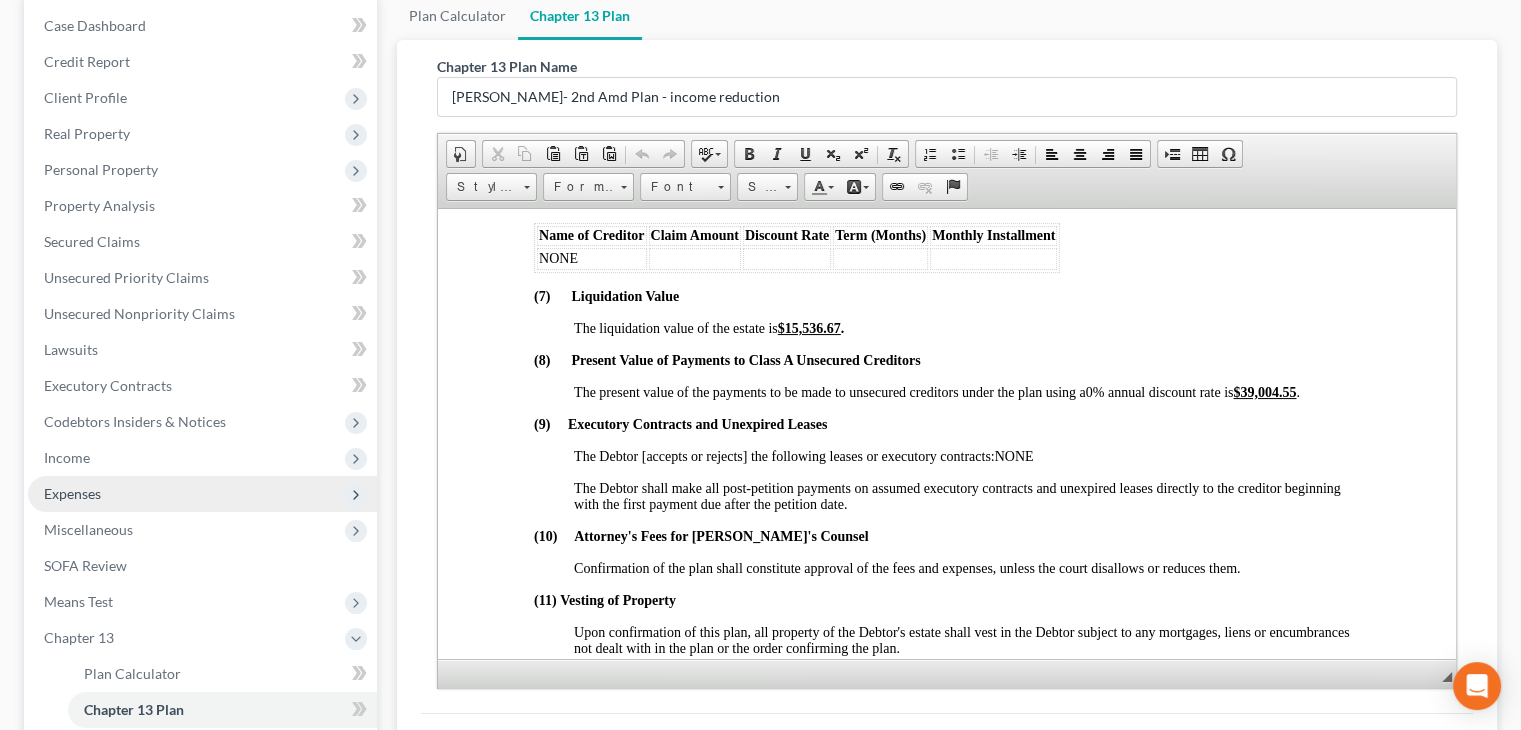 drag, startPoint x: 108, startPoint y: 488, endPoint x: 116, endPoint y: 501, distance: 15.264338 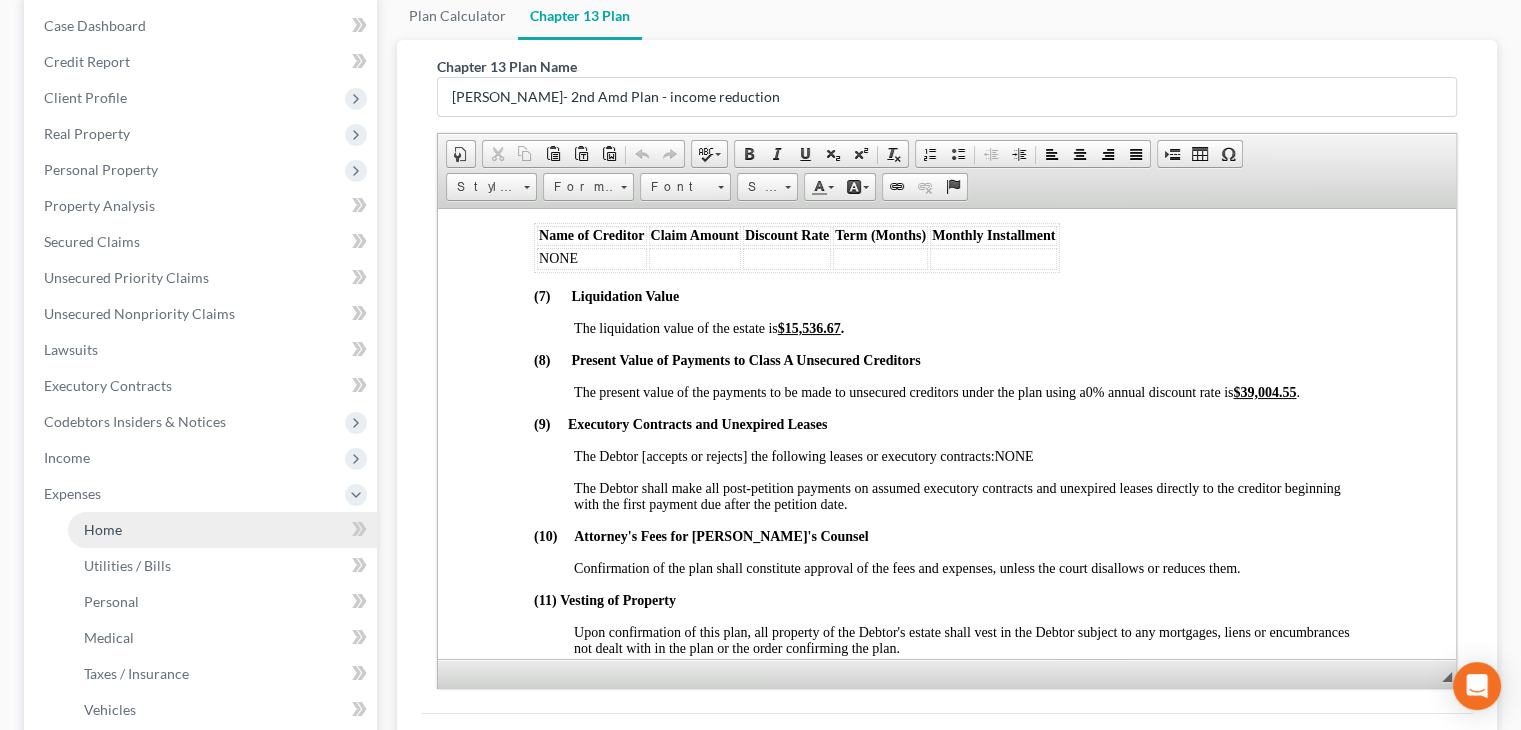 click on "Home" at bounding box center [222, 530] 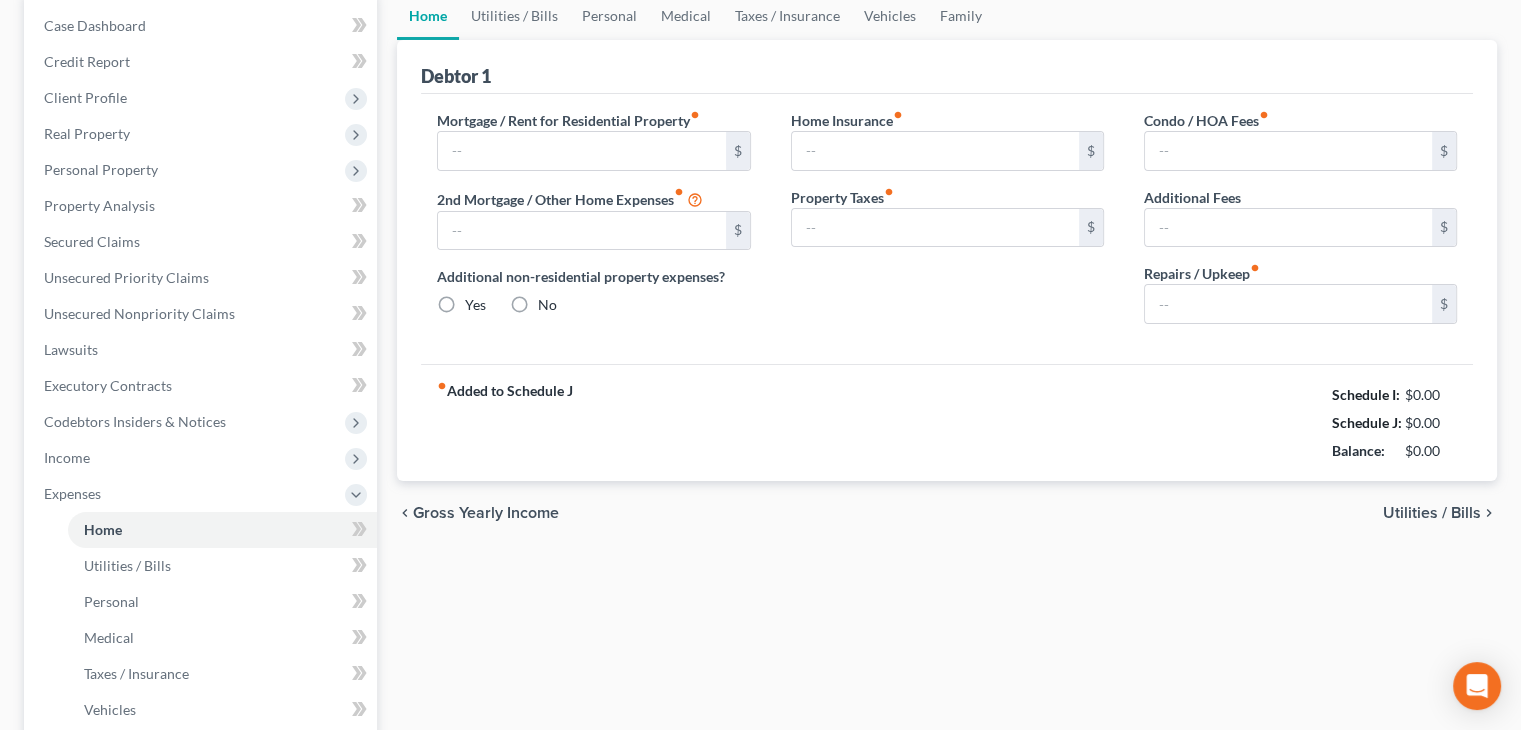 scroll, scrollTop: 24, scrollLeft: 0, axis: vertical 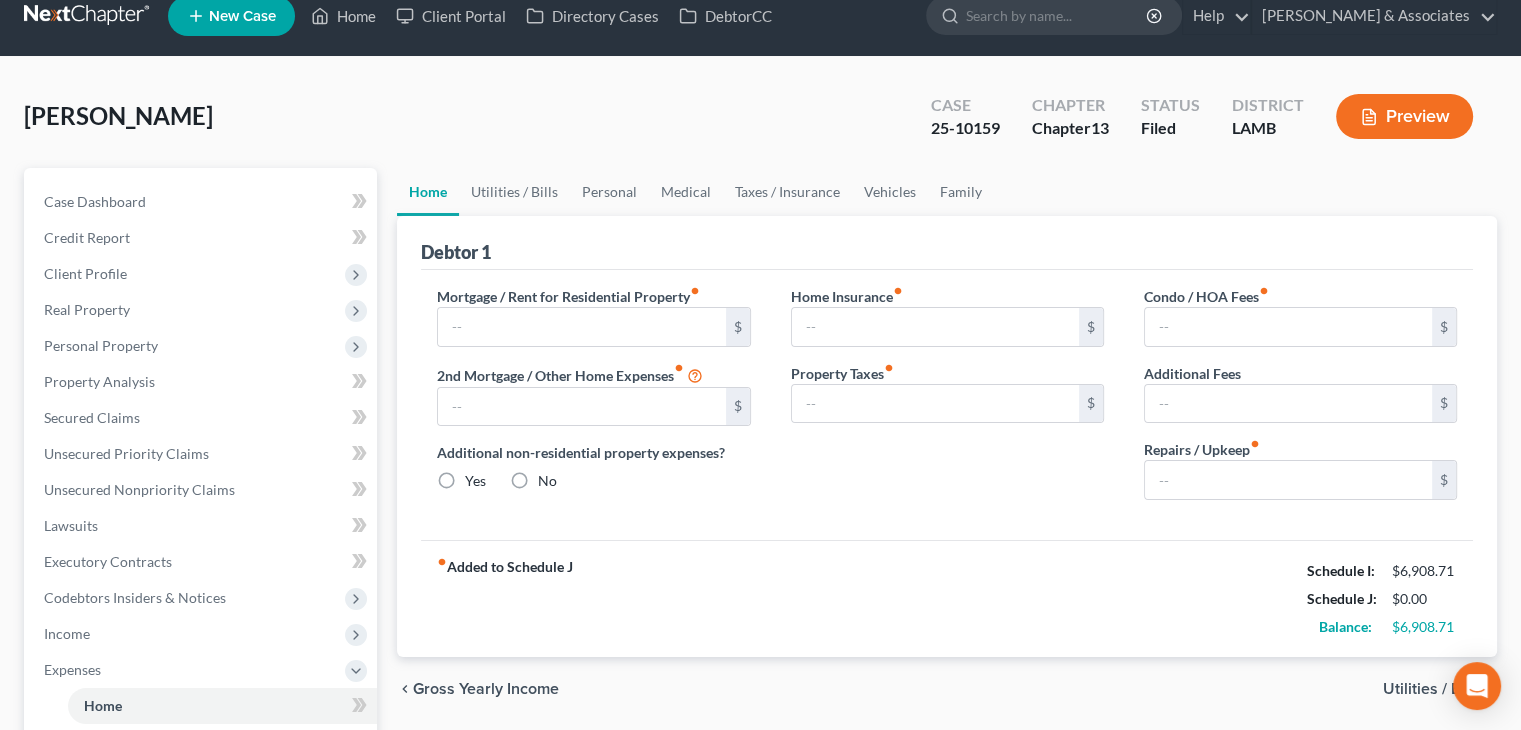 type on "1,359.97" 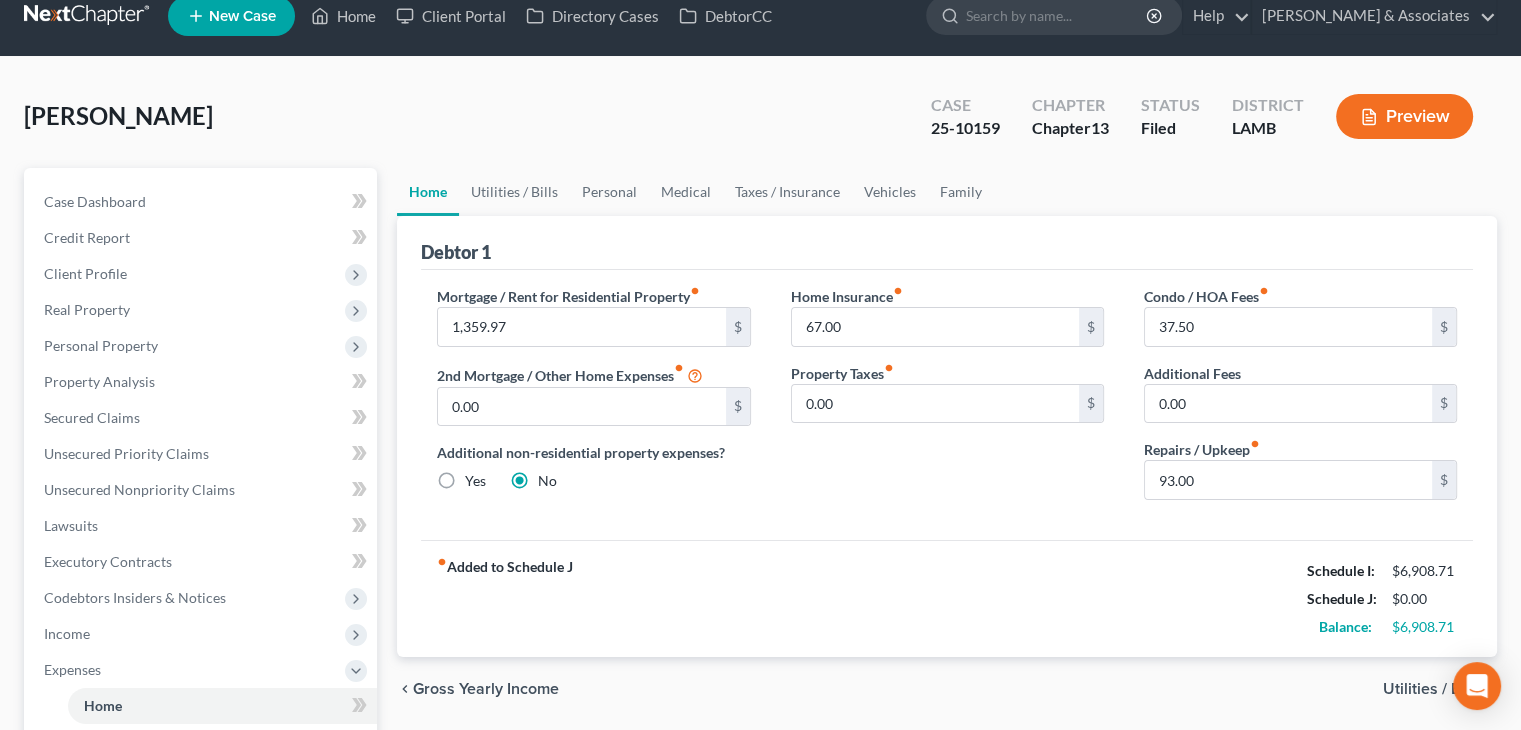 scroll, scrollTop: 0, scrollLeft: 0, axis: both 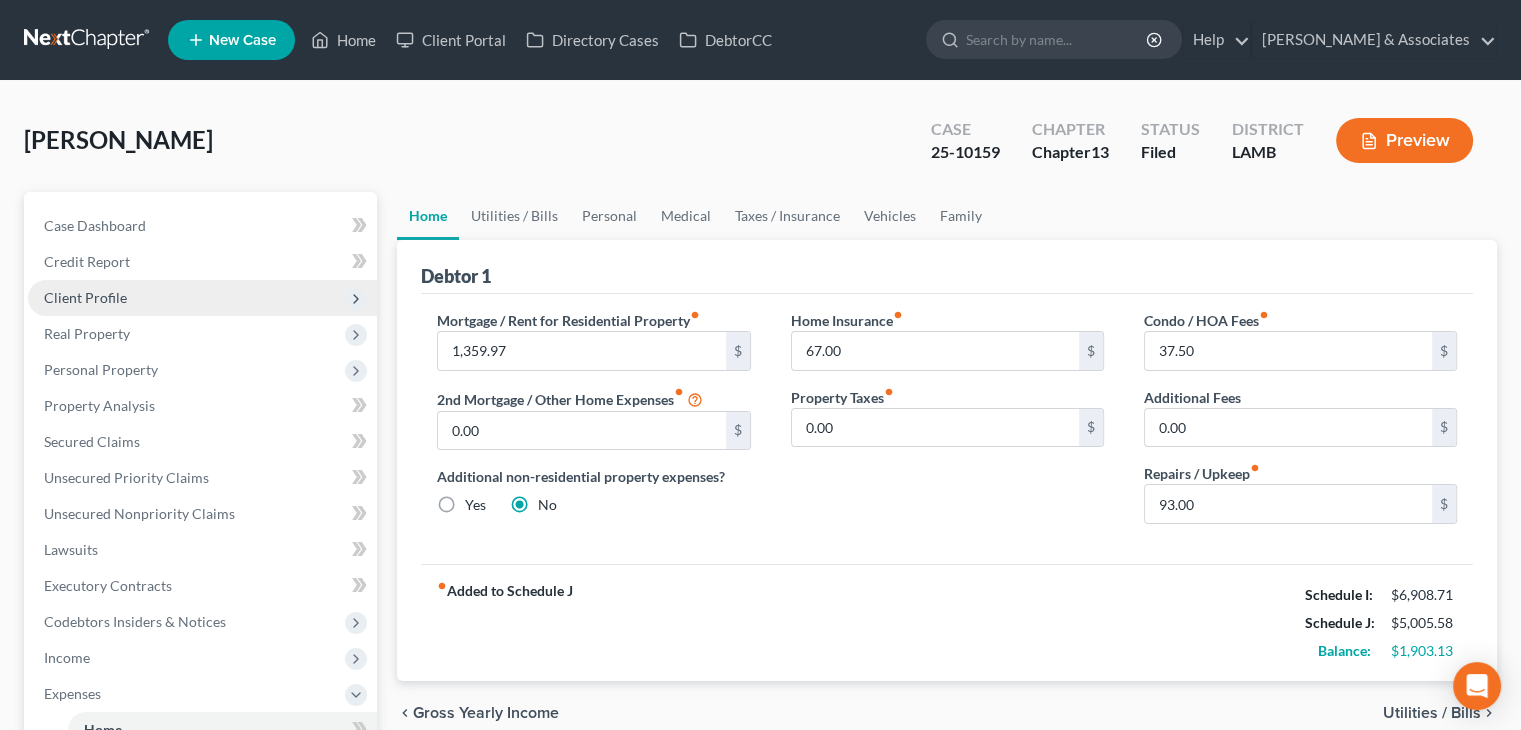 click on "Client Profile" at bounding box center [202, 298] 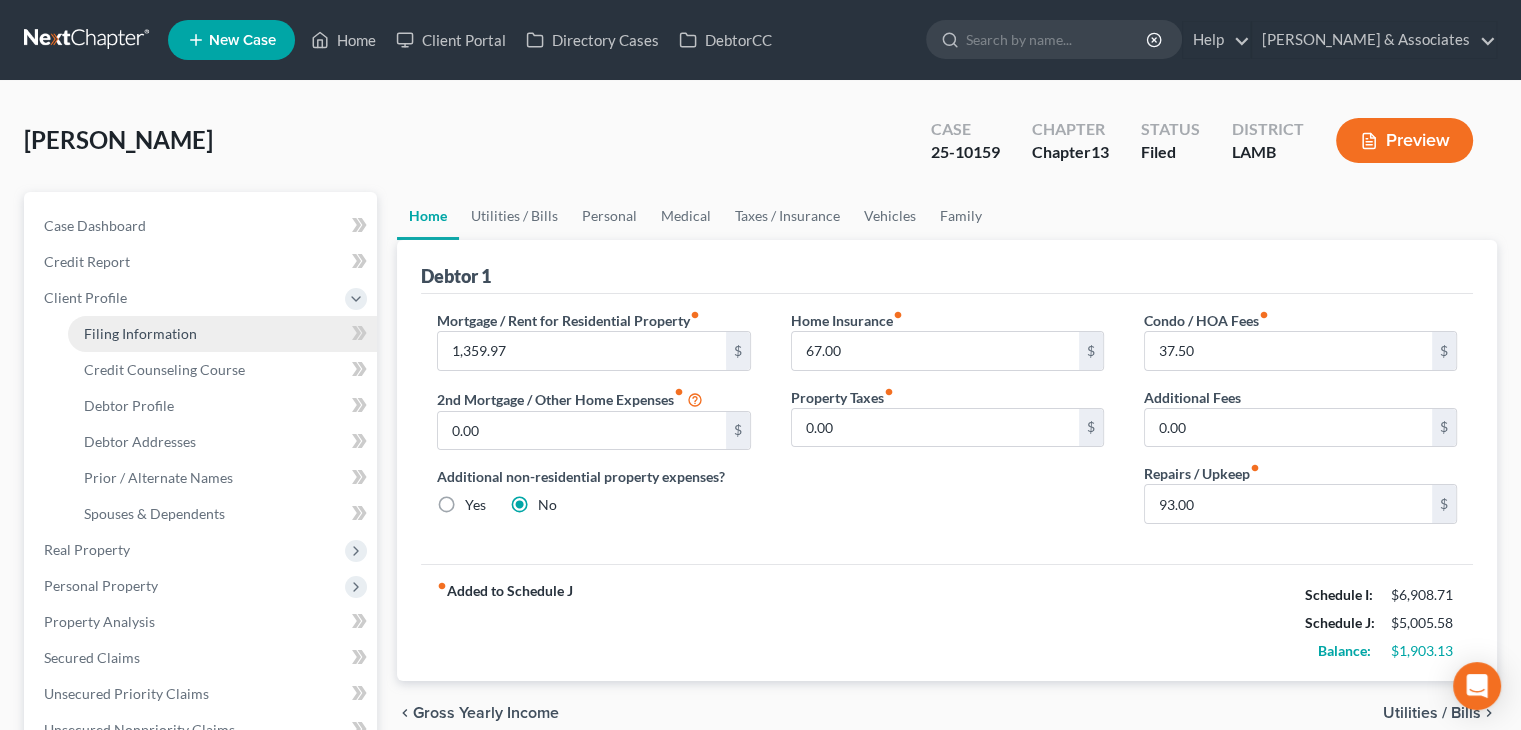 click on "Filing Information" at bounding box center [140, 333] 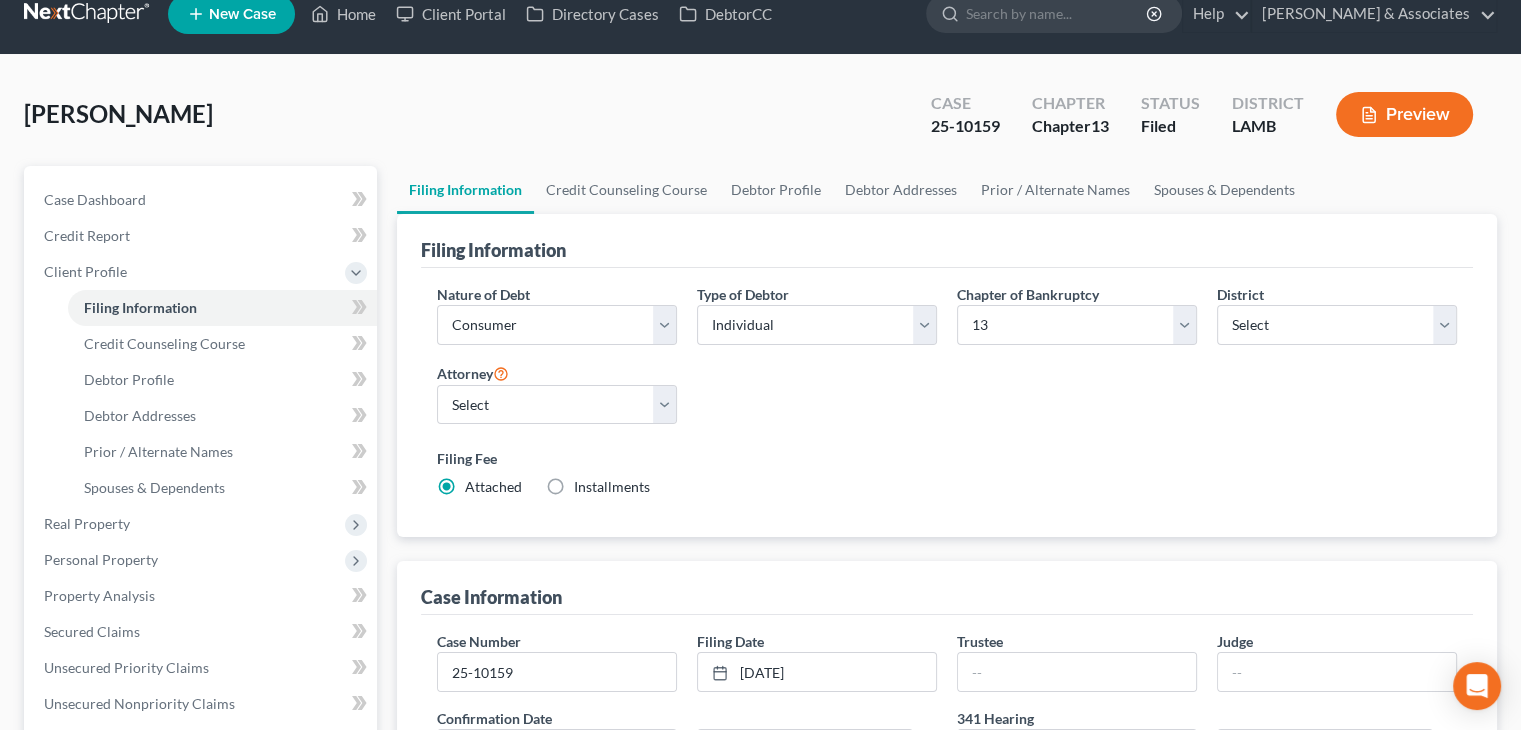 scroll, scrollTop: 300, scrollLeft: 0, axis: vertical 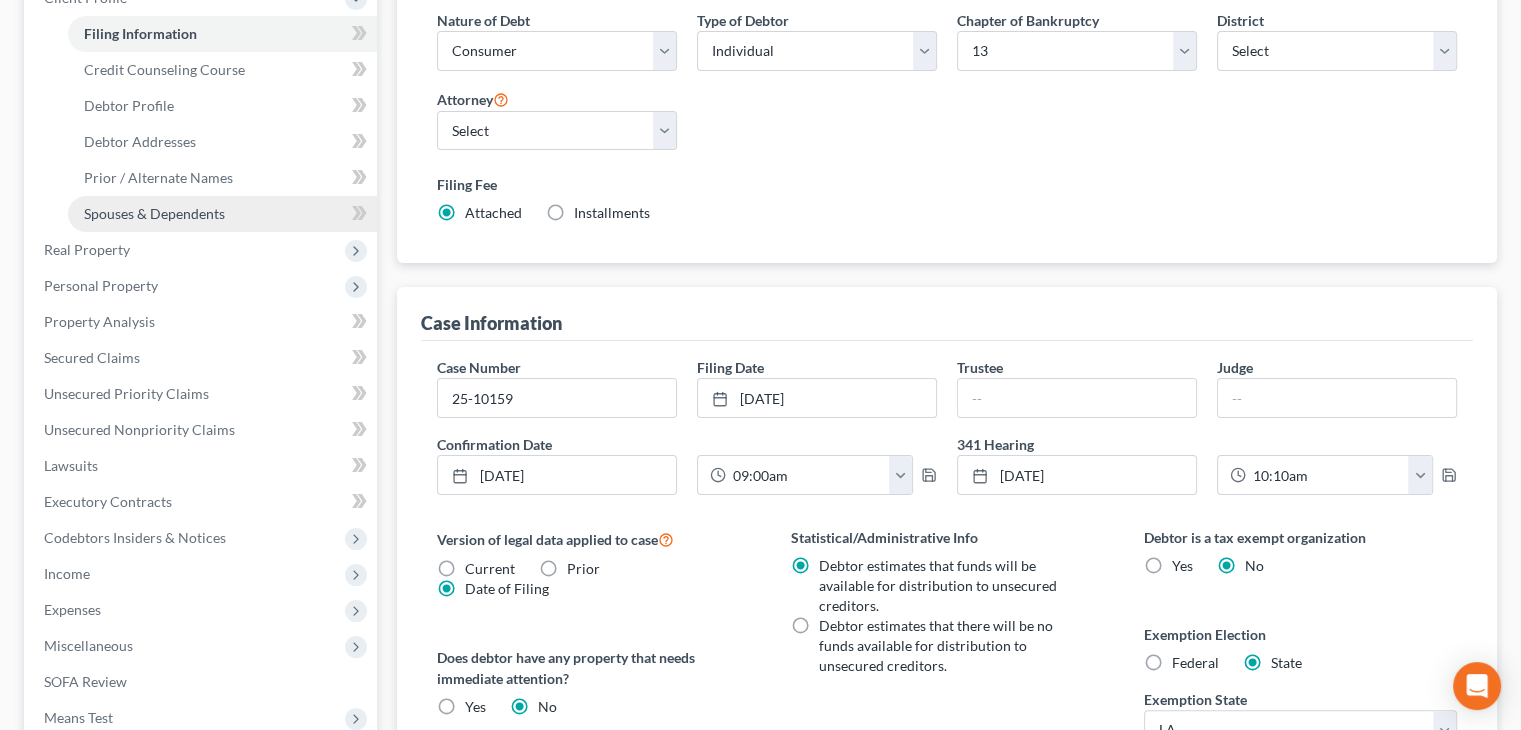 click on "Spouses & Dependents" at bounding box center [154, 213] 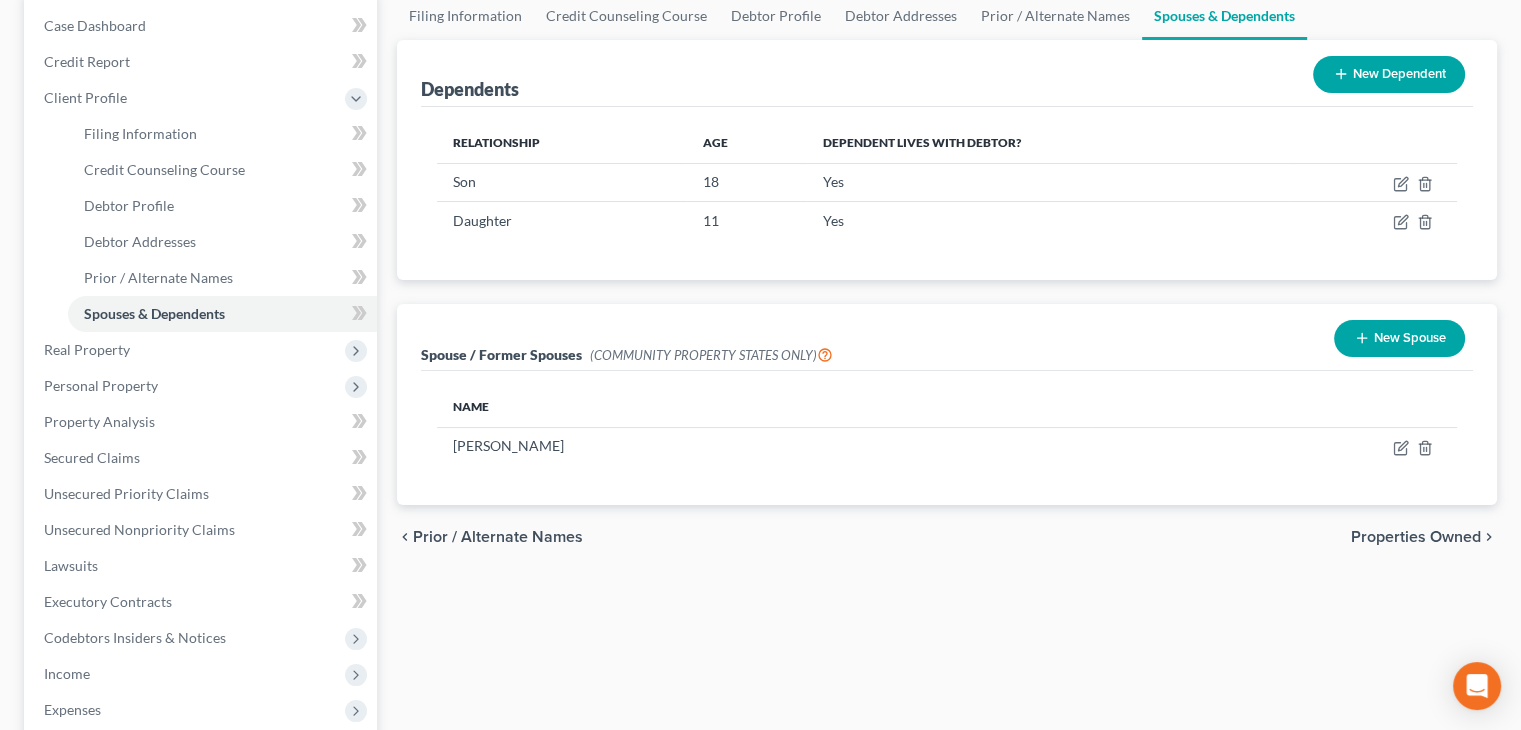 scroll, scrollTop: 400, scrollLeft: 0, axis: vertical 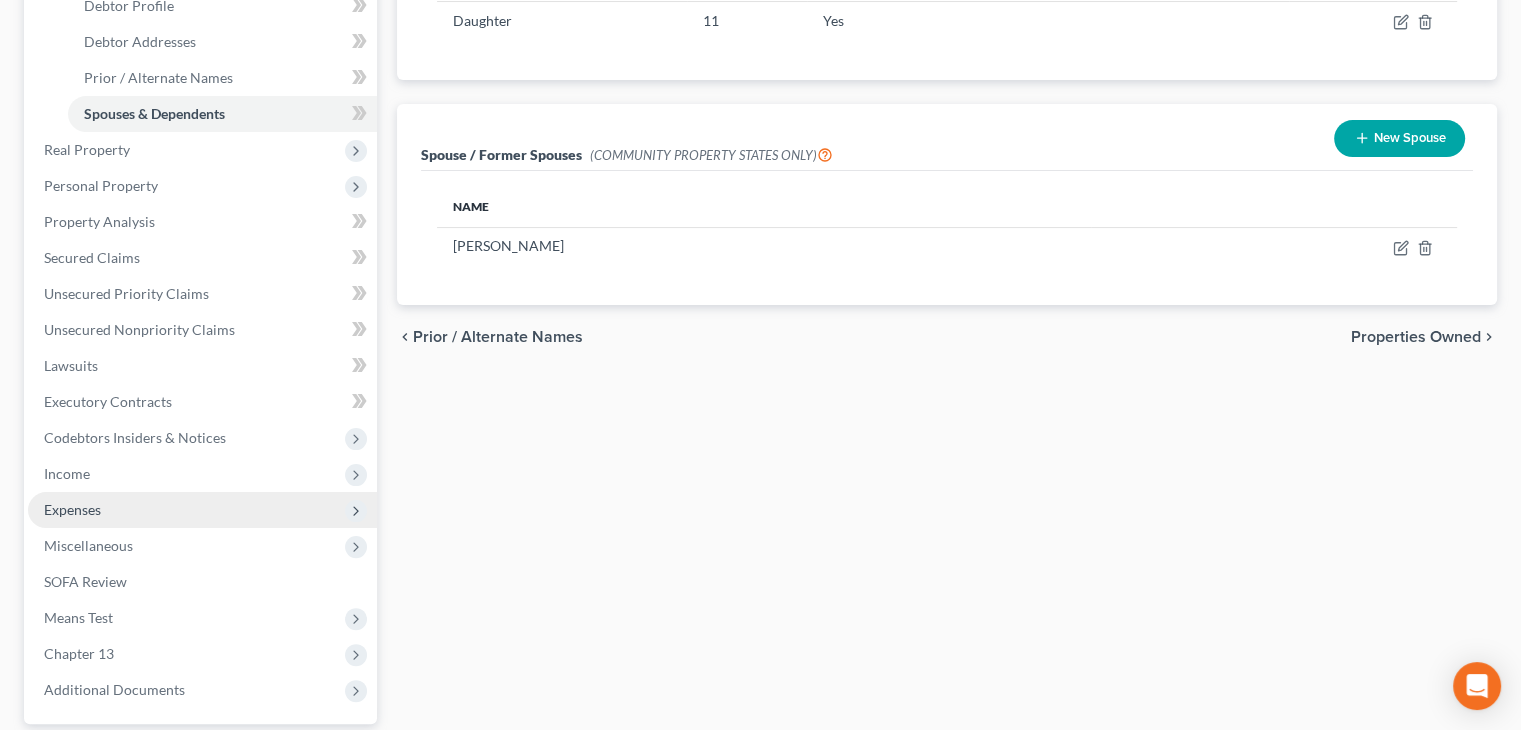click on "Expenses" at bounding box center [202, 510] 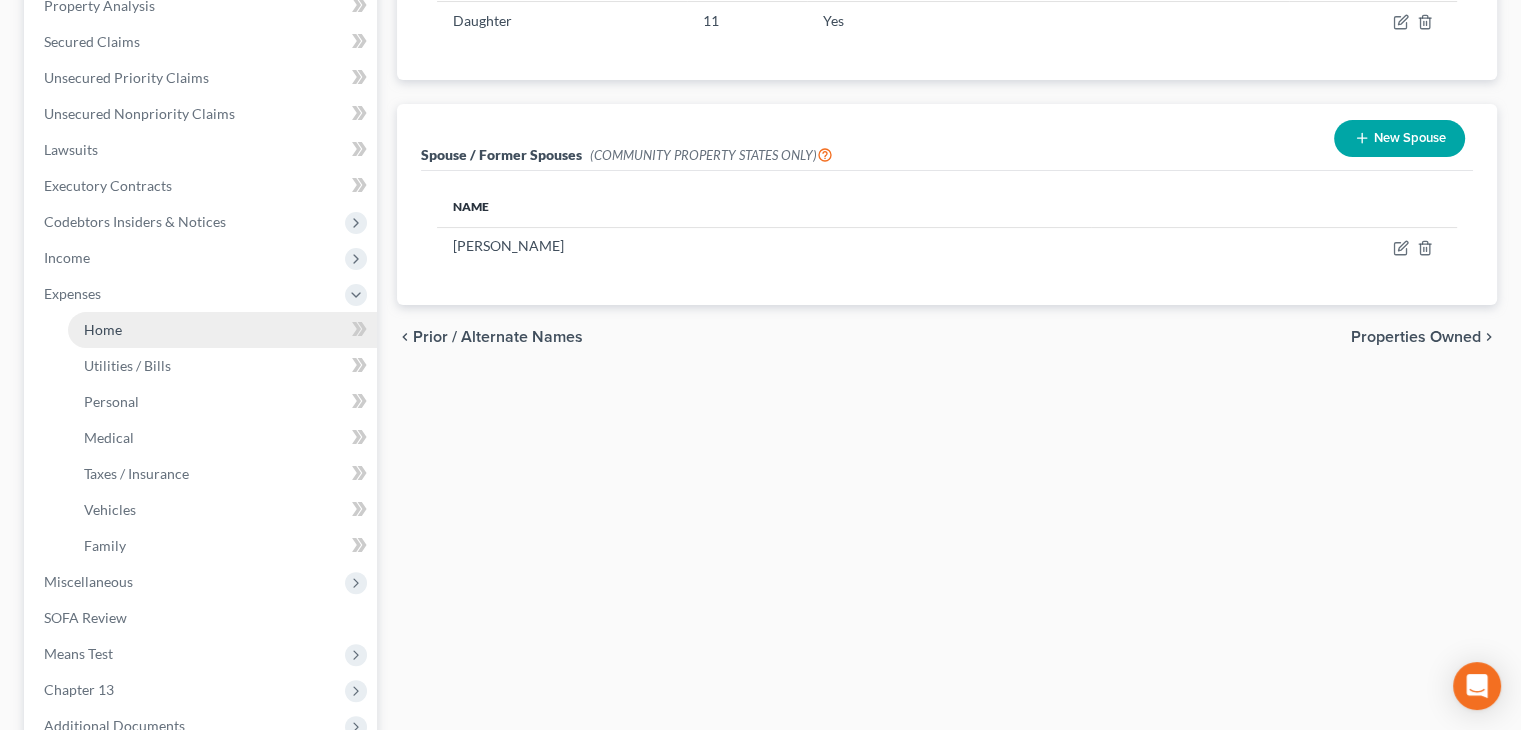 click on "Home" at bounding box center (222, 330) 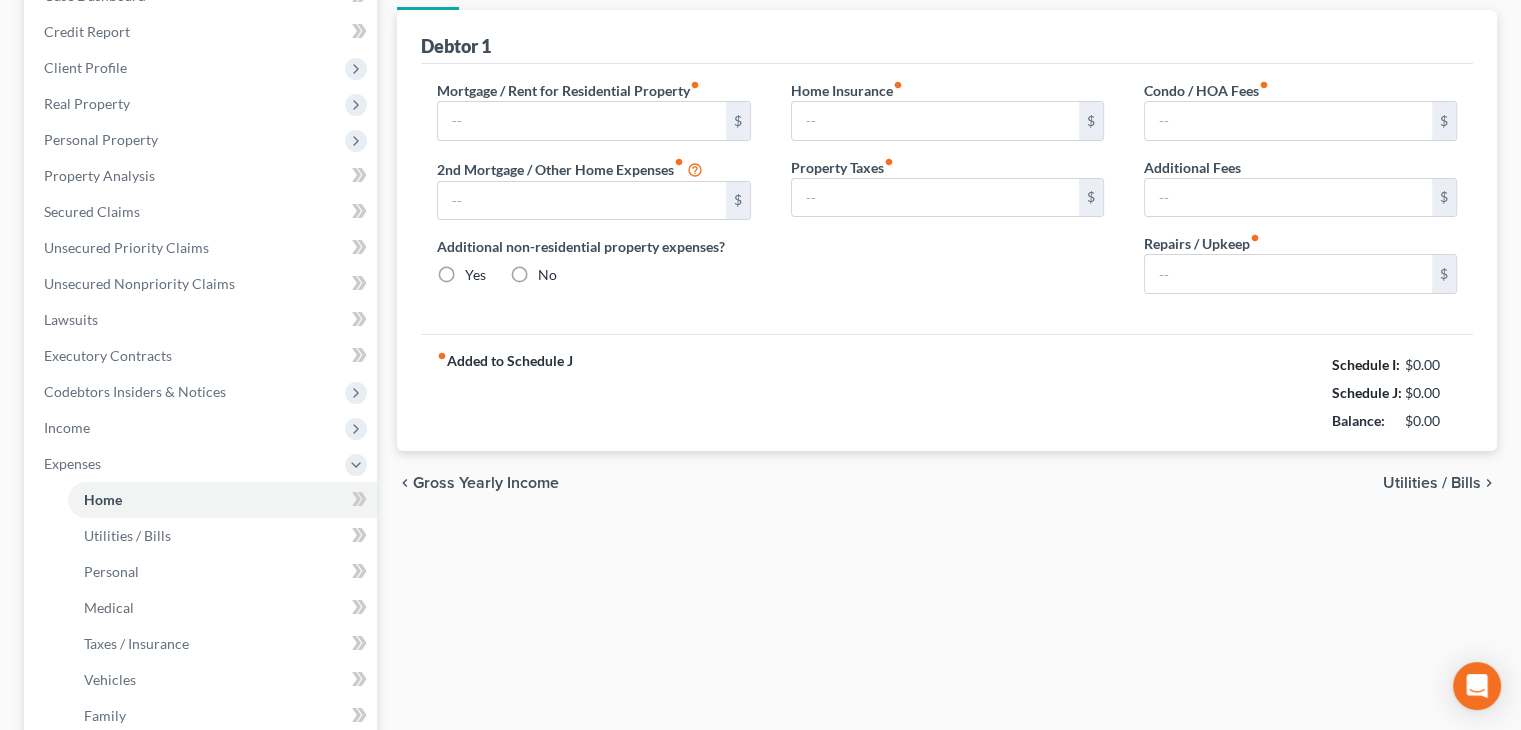 type on "1,359.97" 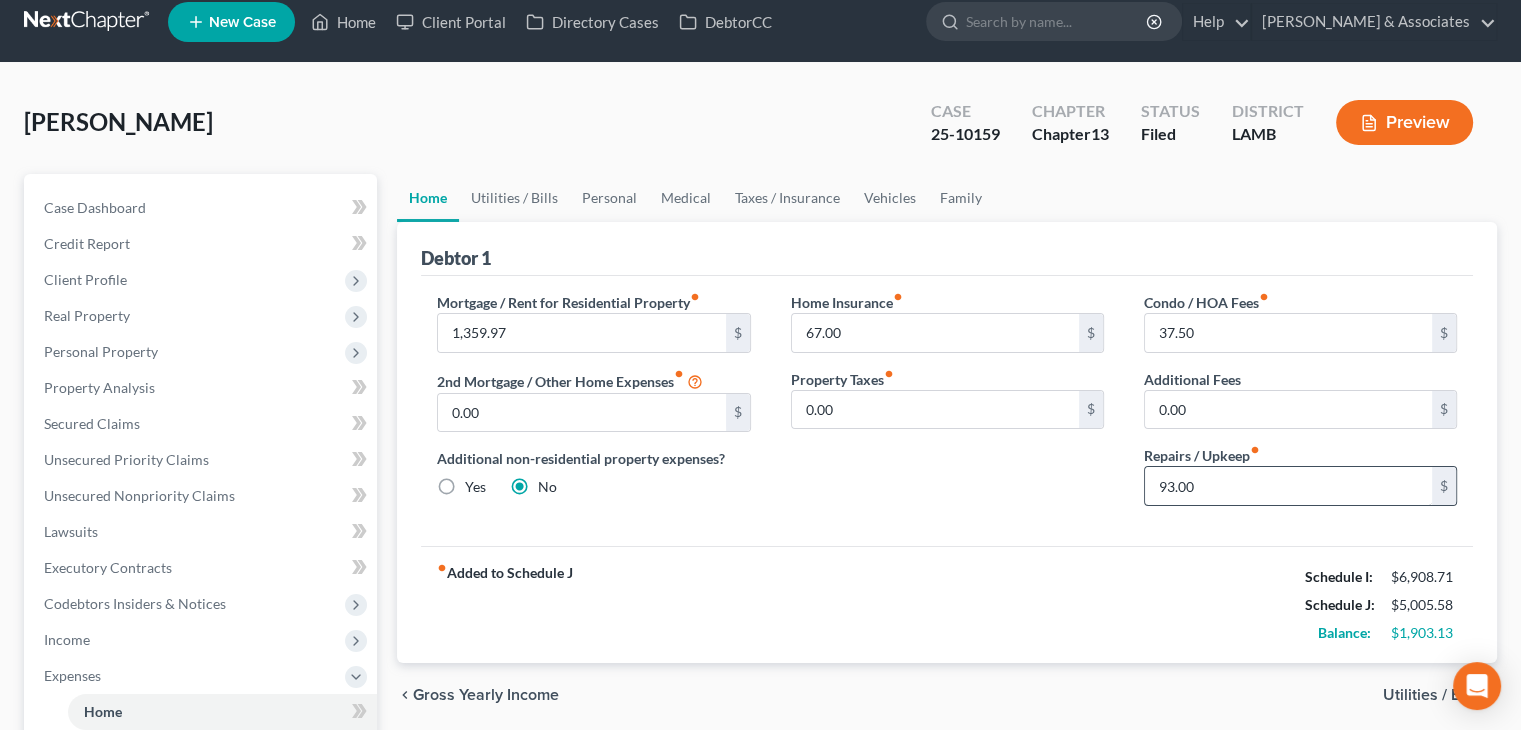 scroll, scrollTop: 0, scrollLeft: 0, axis: both 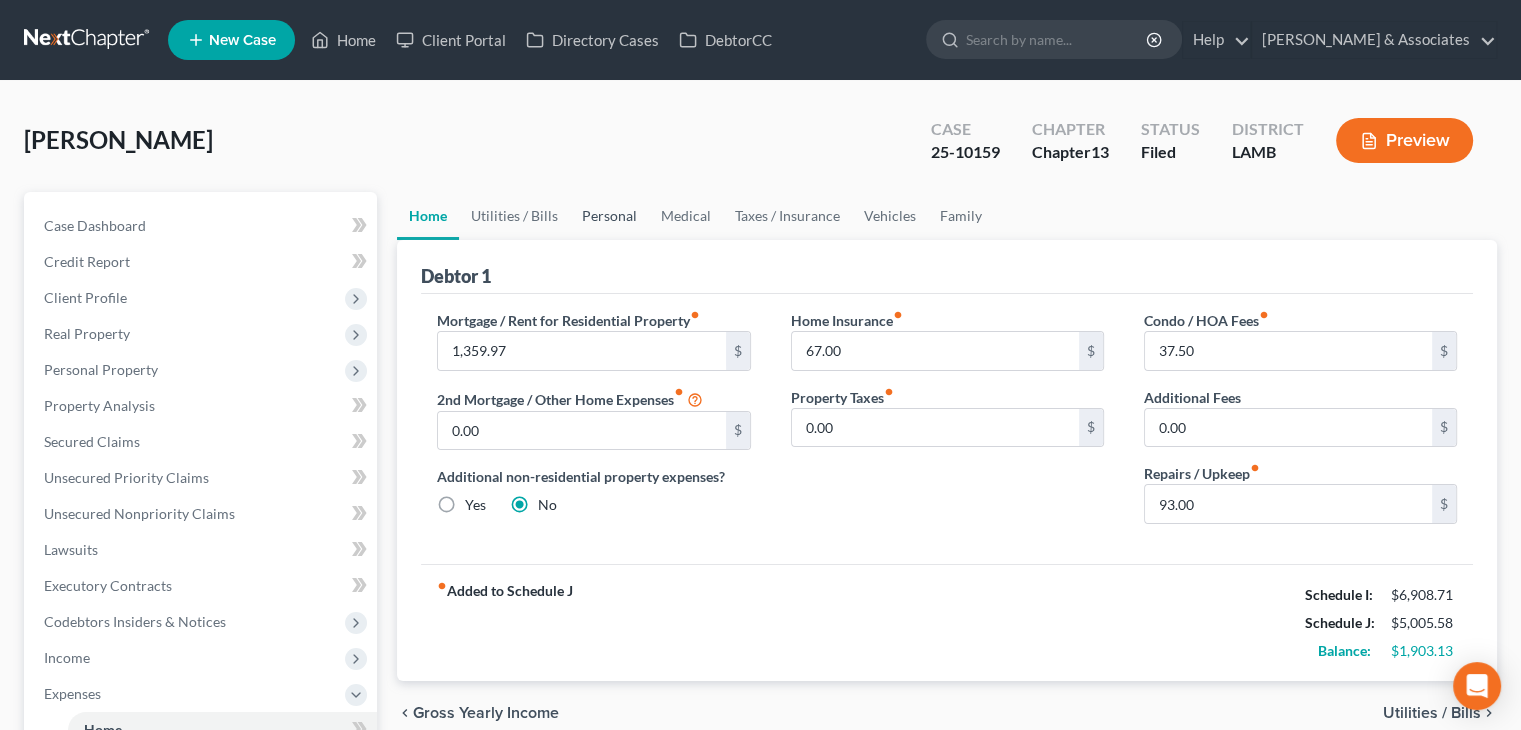 click on "Personal" at bounding box center [609, 216] 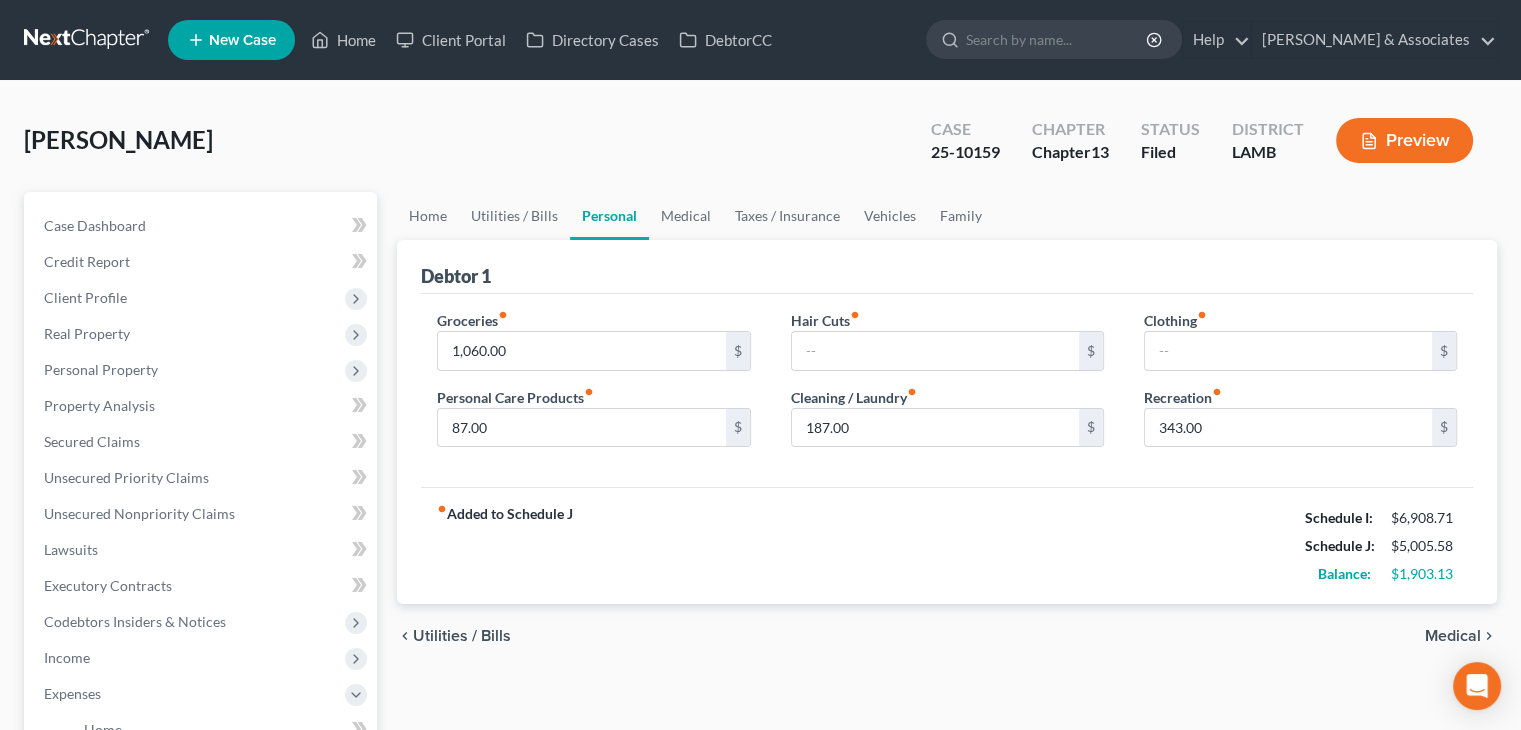 click on "fiber_manual_record  Added to Schedule J Schedule I: $6,908.71 Schedule J: $5,005.58 Balance: $1,903.13" at bounding box center [947, 545] 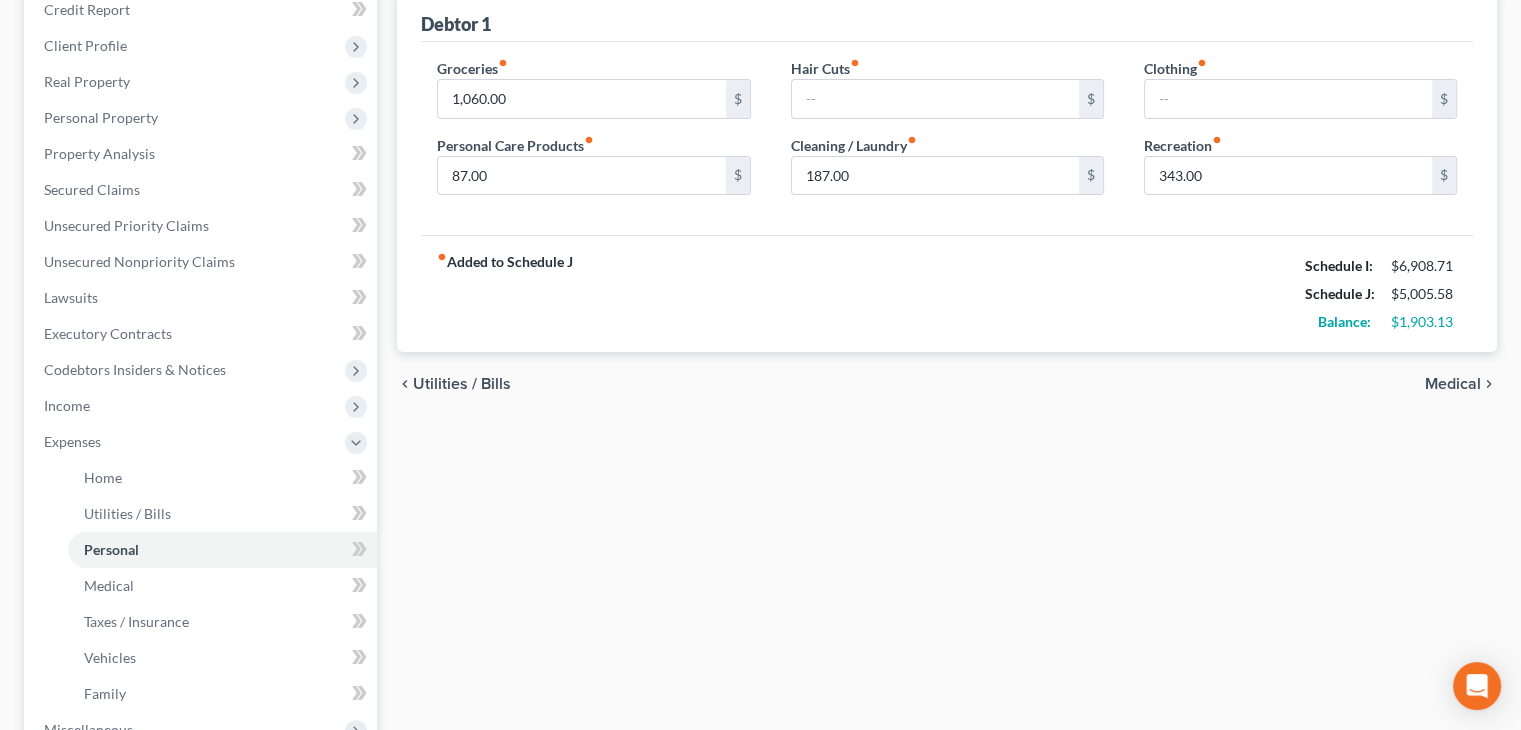 scroll, scrollTop: 0, scrollLeft: 0, axis: both 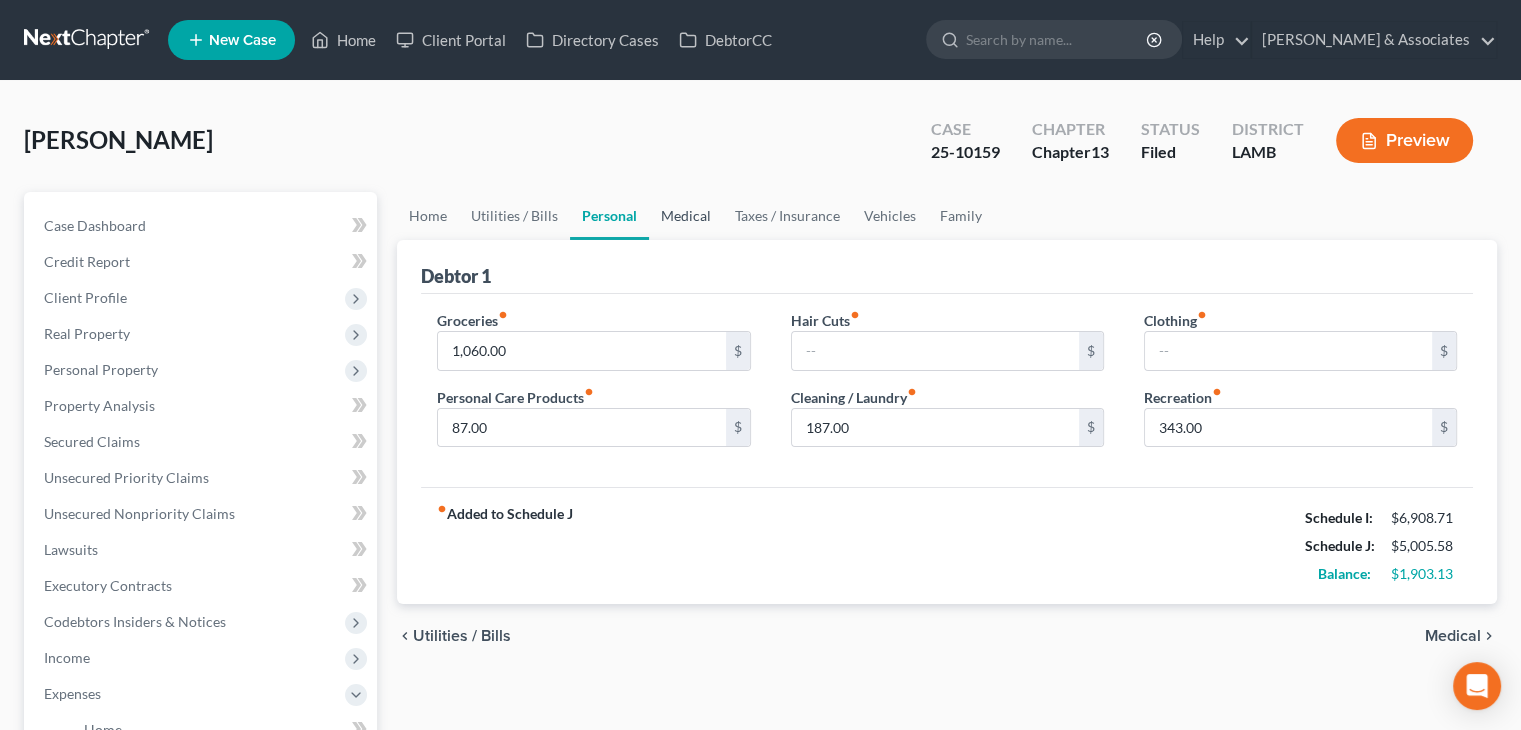 click on "Medical" at bounding box center (686, 216) 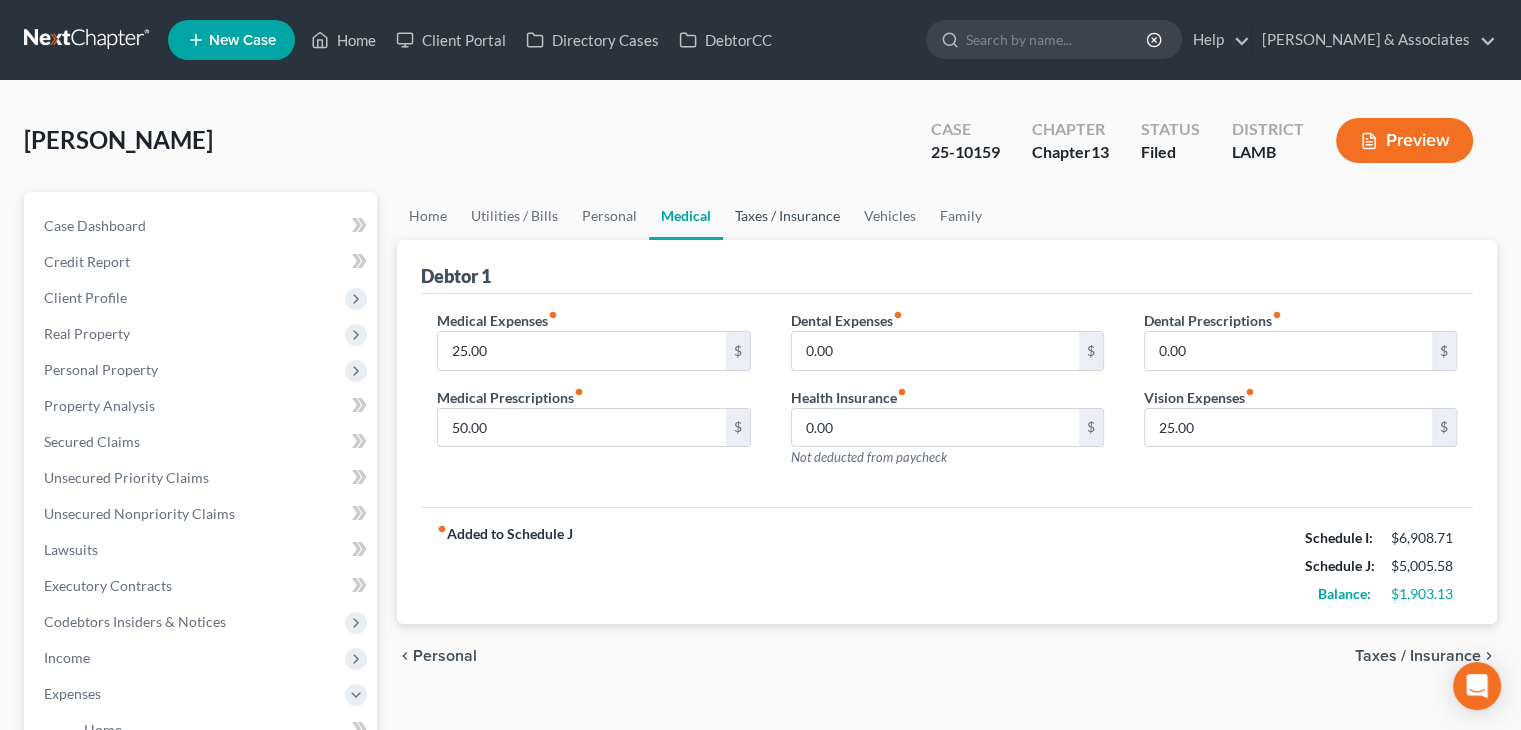 click on "Taxes / Insurance" at bounding box center (787, 216) 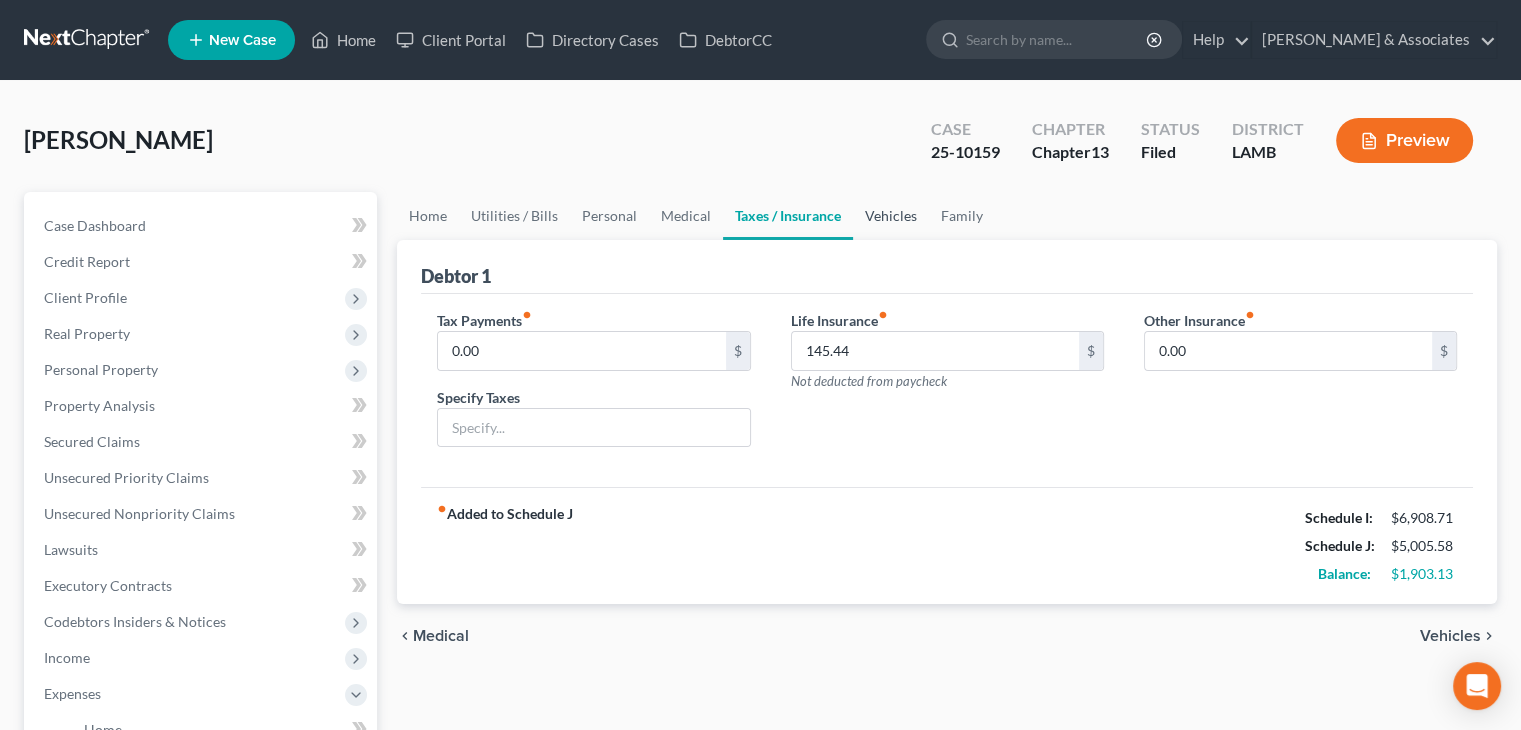 click on "Vehicles" at bounding box center [891, 216] 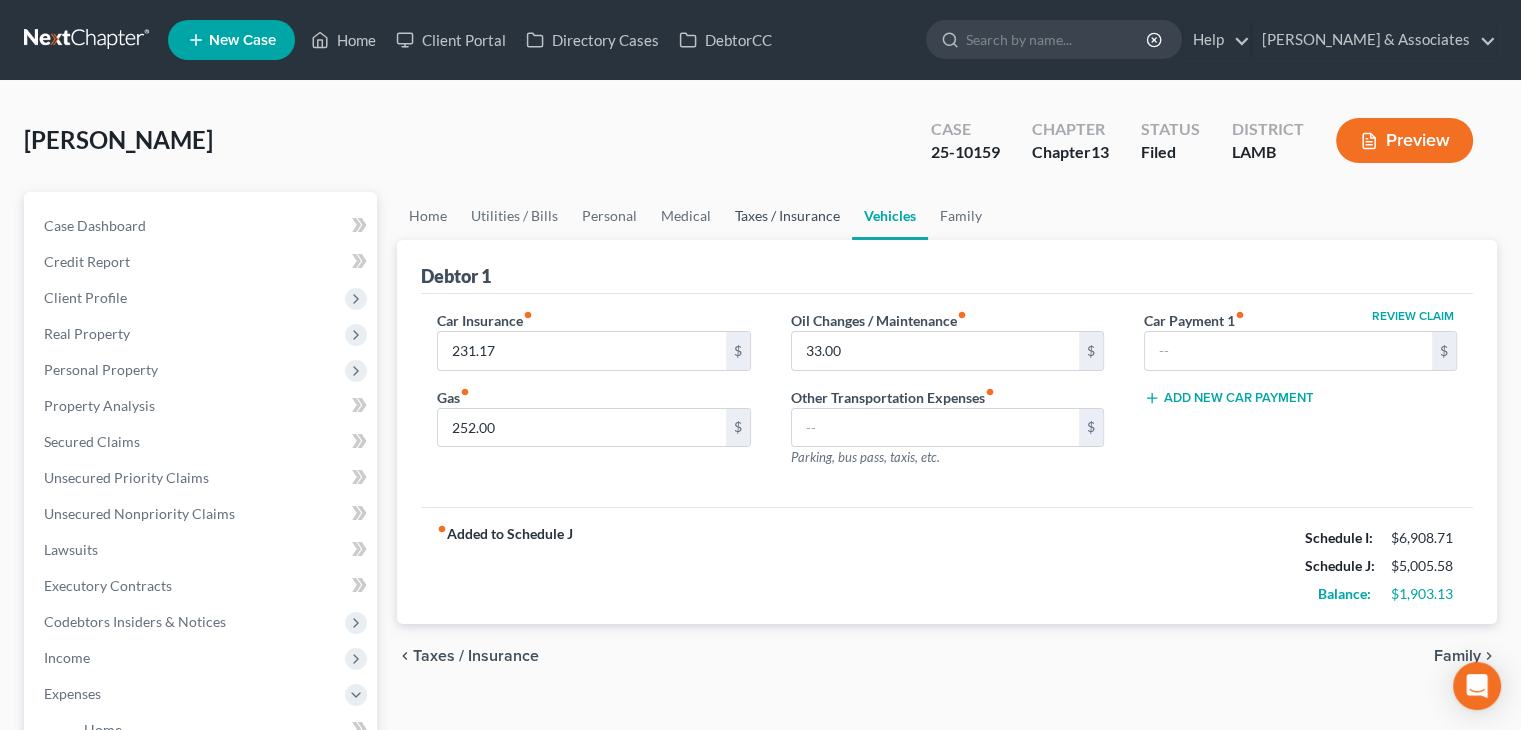 drag, startPoint x: 827, startPoint y: 192, endPoint x: 817, endPoint y: 196, distance: 10.770329 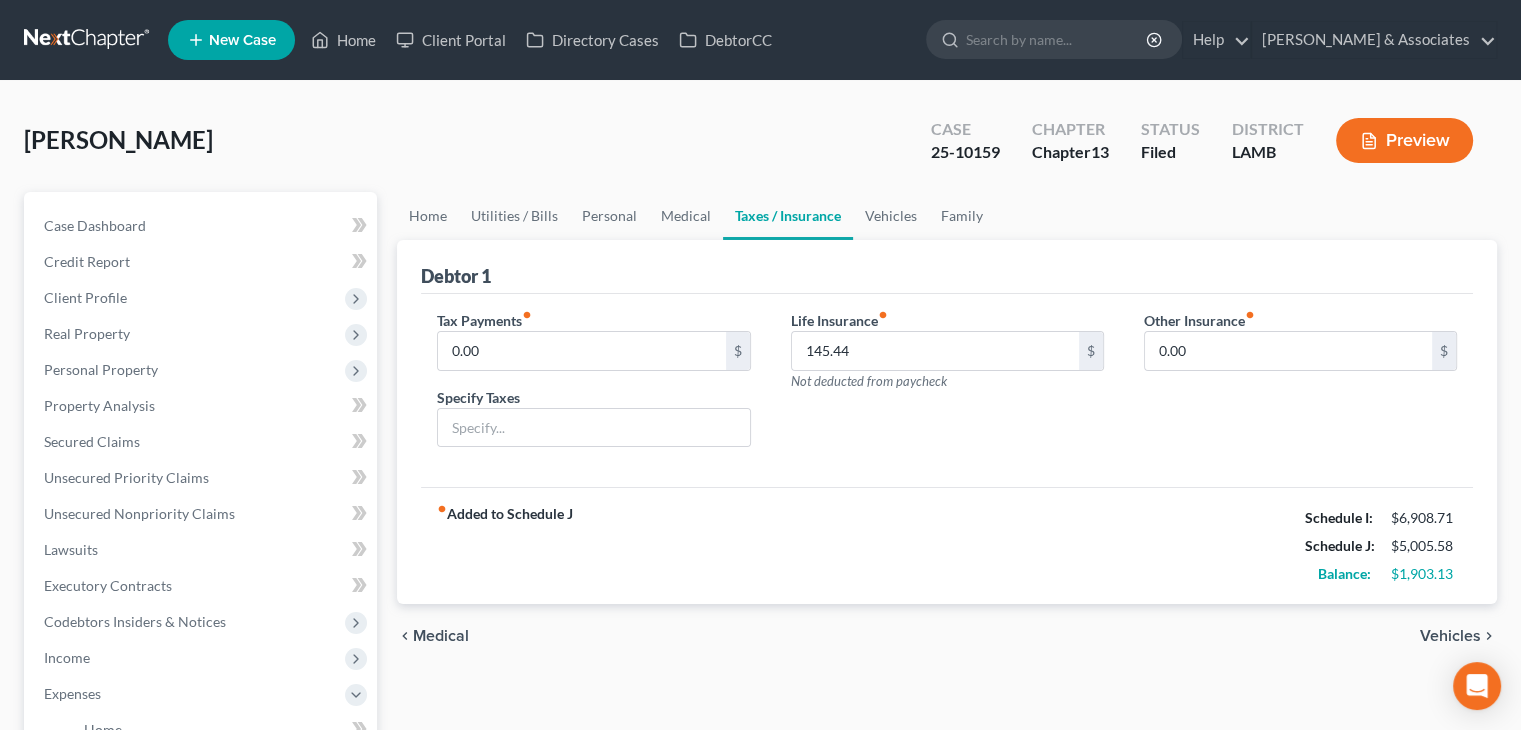 click on "Taxes / Insurance" at bounding box center [788, 216] 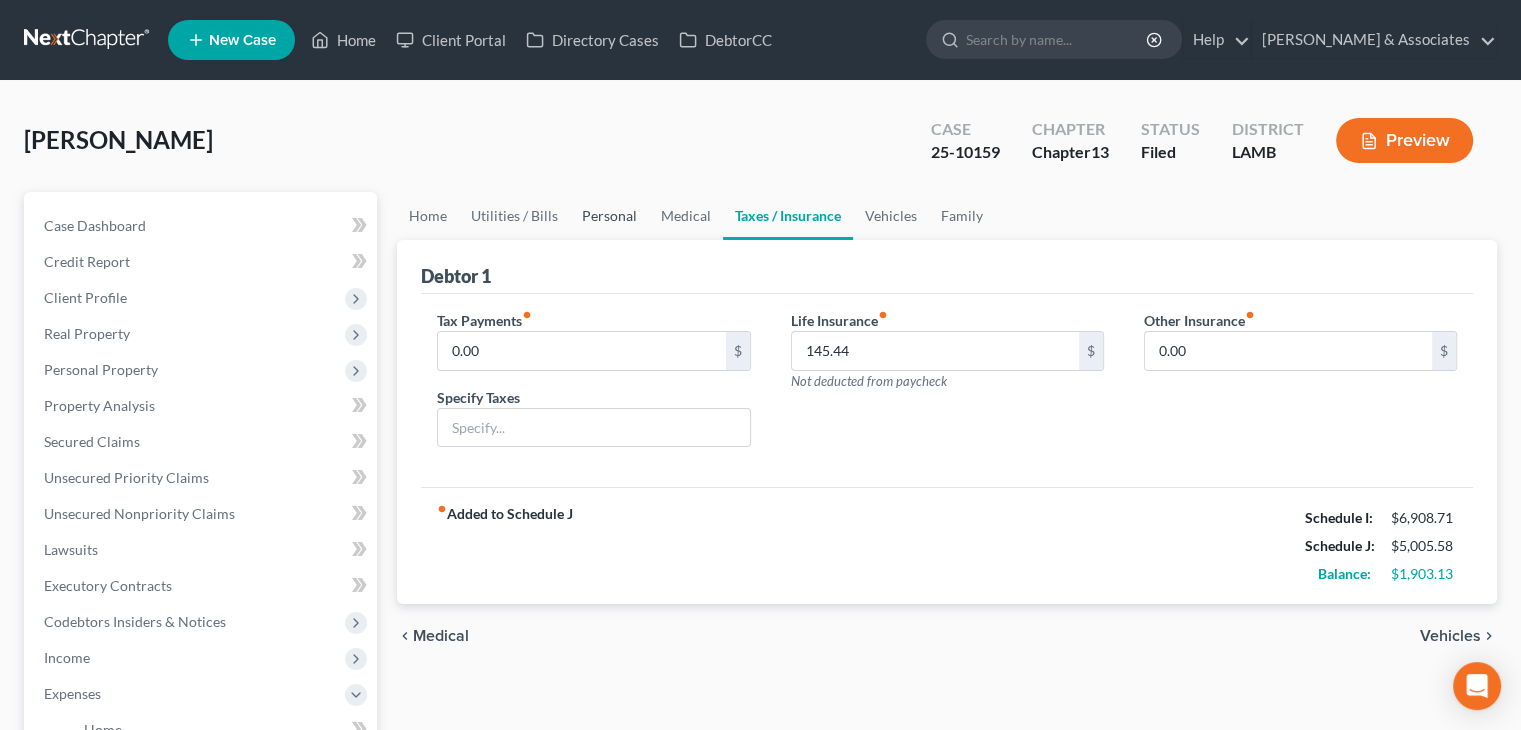 click on "Personal" at bounding box center [609, 216] 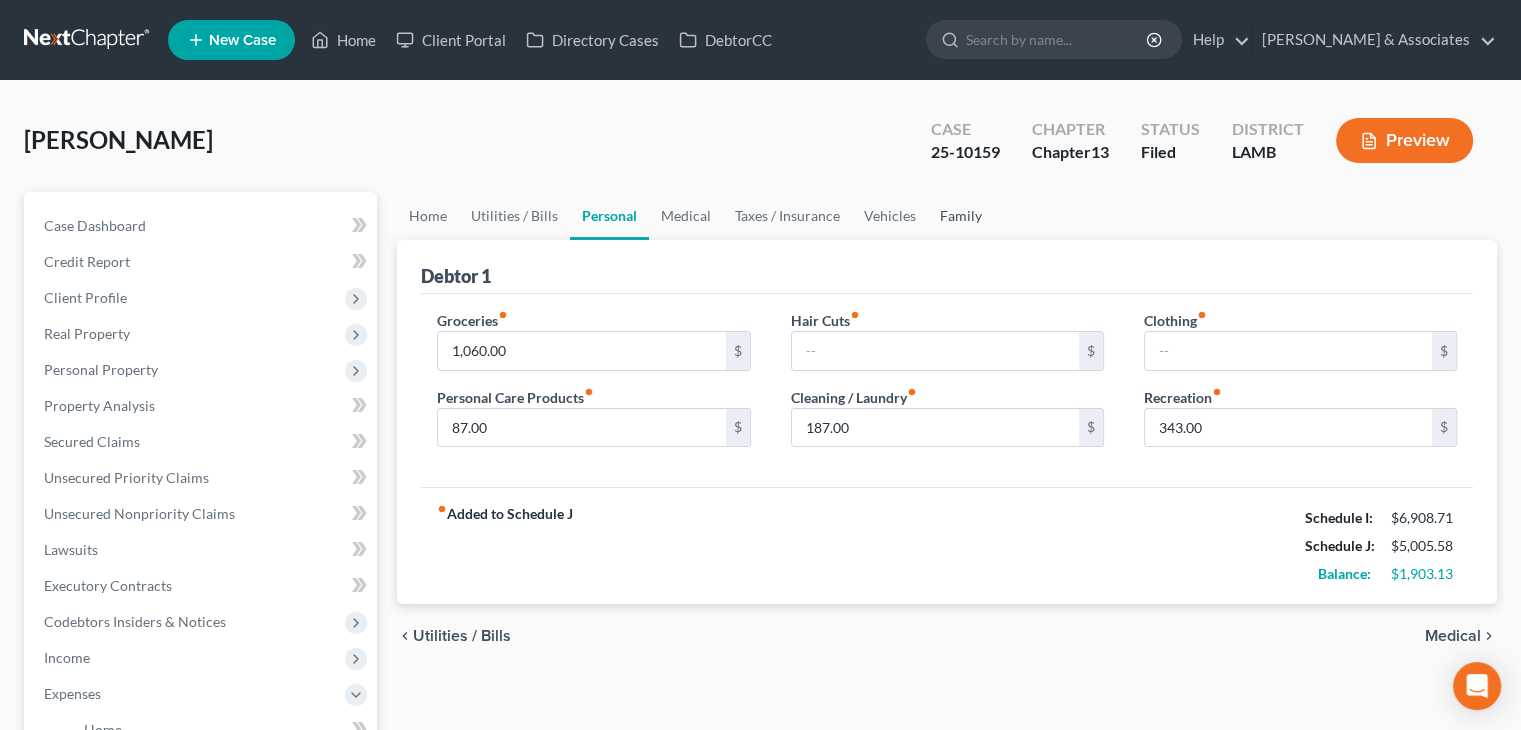 click on "Family" at bounding box center [961, 216] 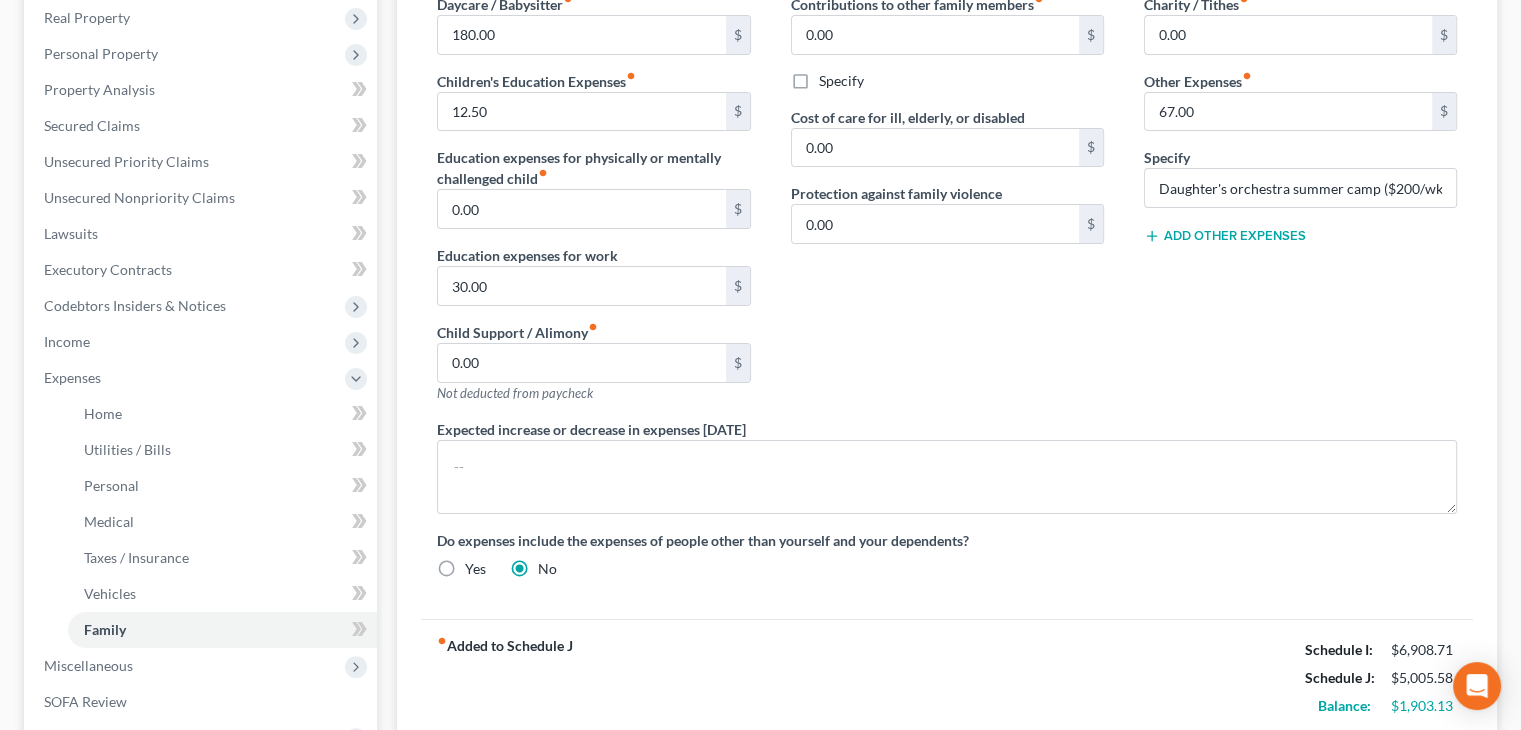 scroll, scrollTop: 0, scrollLeft: 0, axis: both 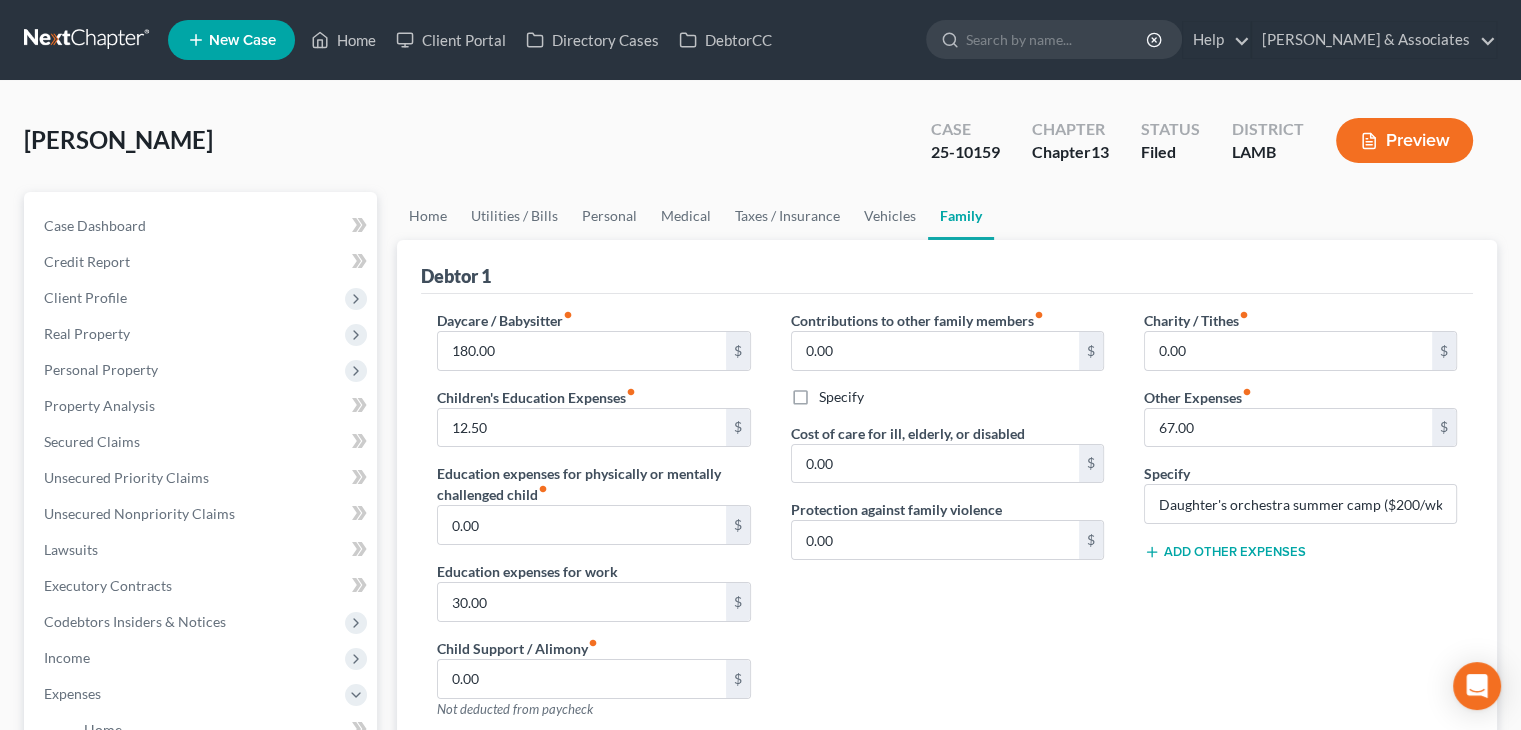 click on "Kimbell, Warene Upgraded Case 25-10159 Chapter Chapter  13 Status Filed District LAMB Preview" at bounding box center [760, 148] 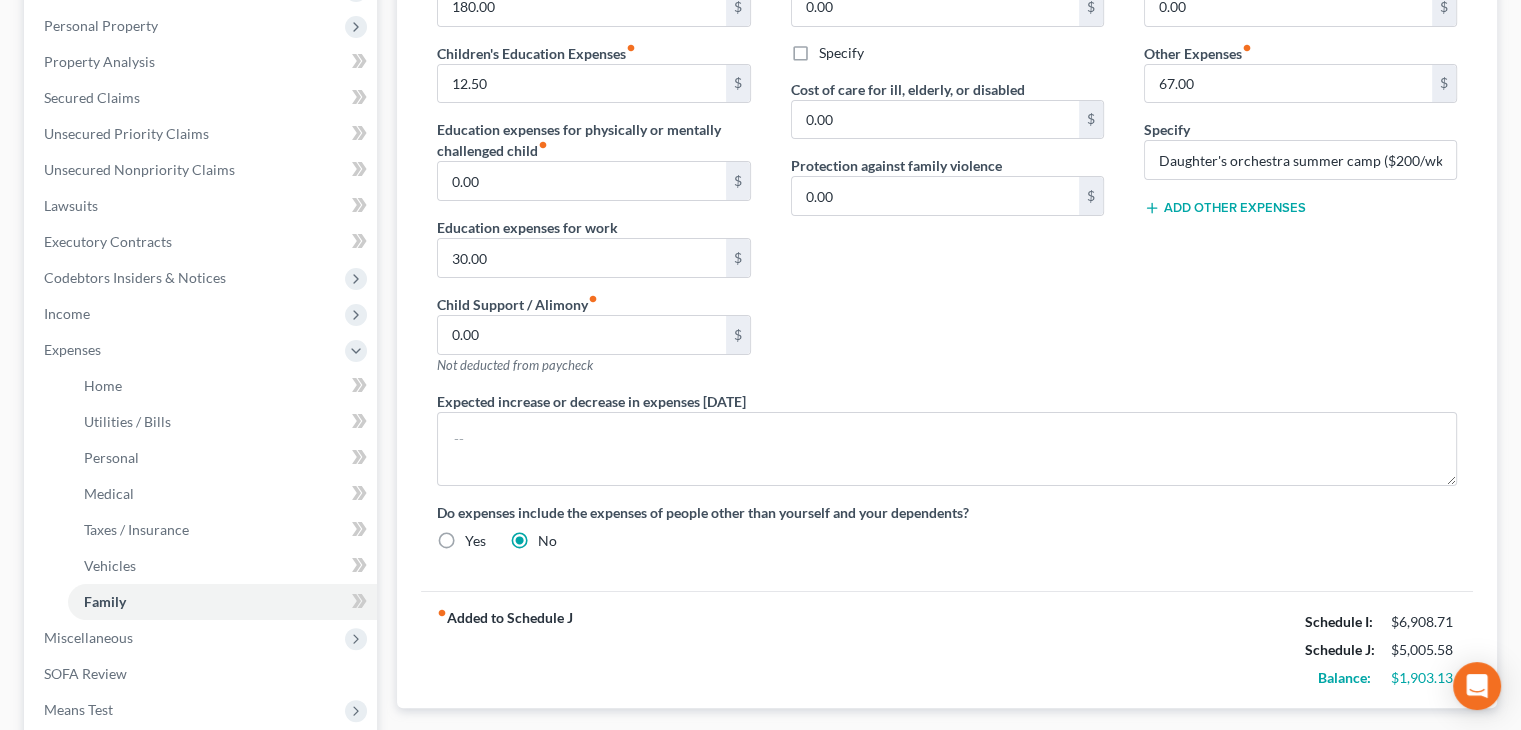 scroll, scrollTop: 500, scrollLeft: 0, axis: vertical 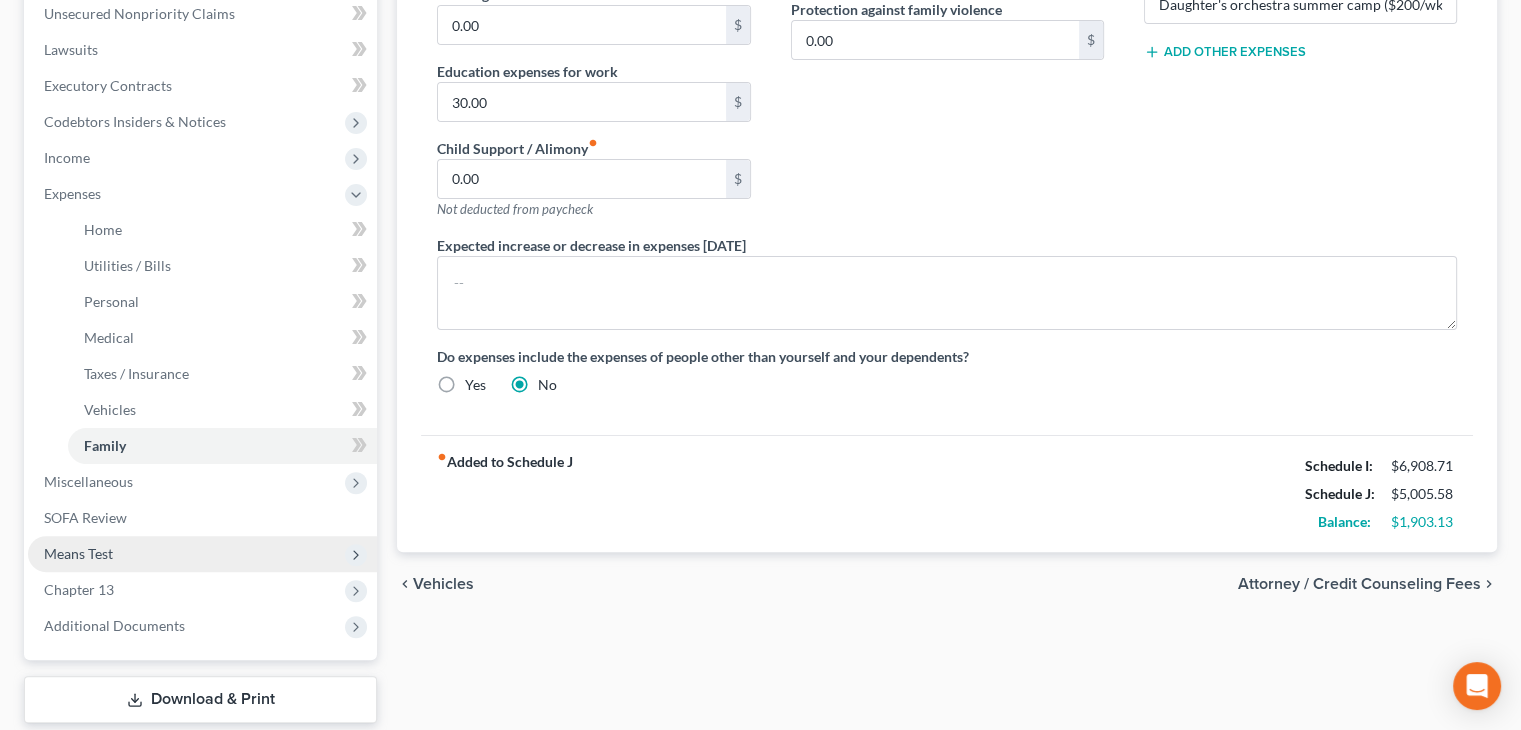 click on "Means Test" at bounding box center (202, 554) 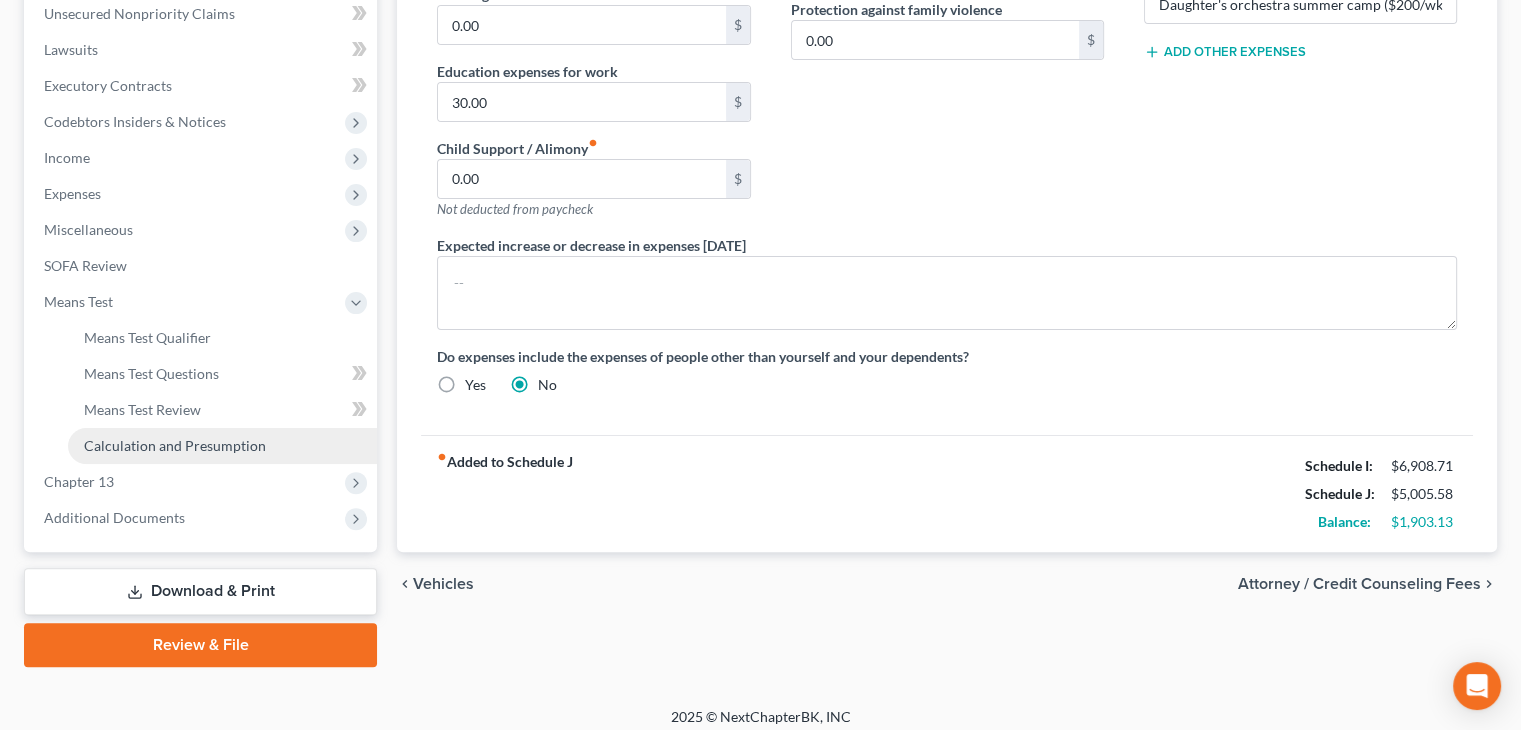 click on "Calculation and Presumption" at bounding box center [175, 445] 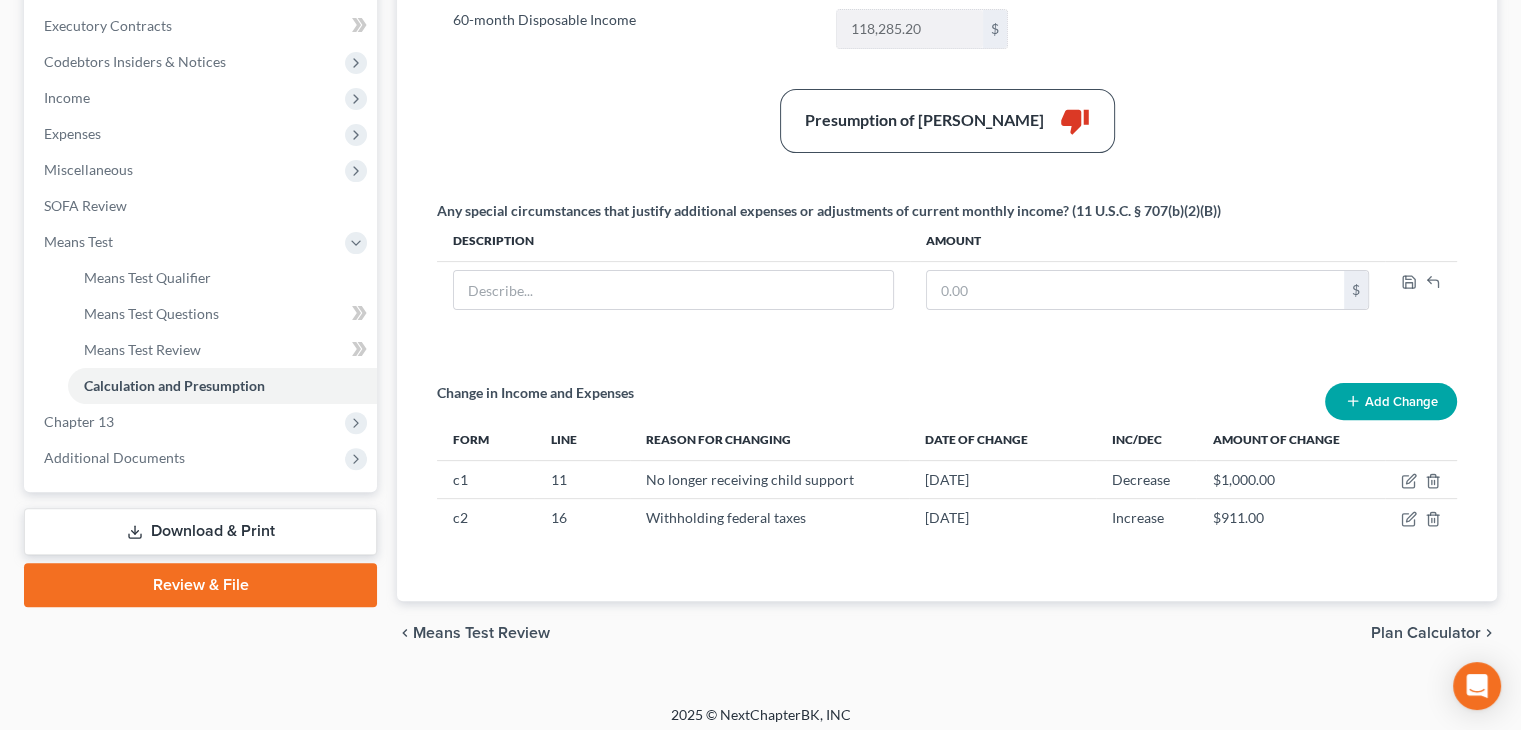 scroll, scrollTop: 567, scrollLeft: 0, axis: vertical 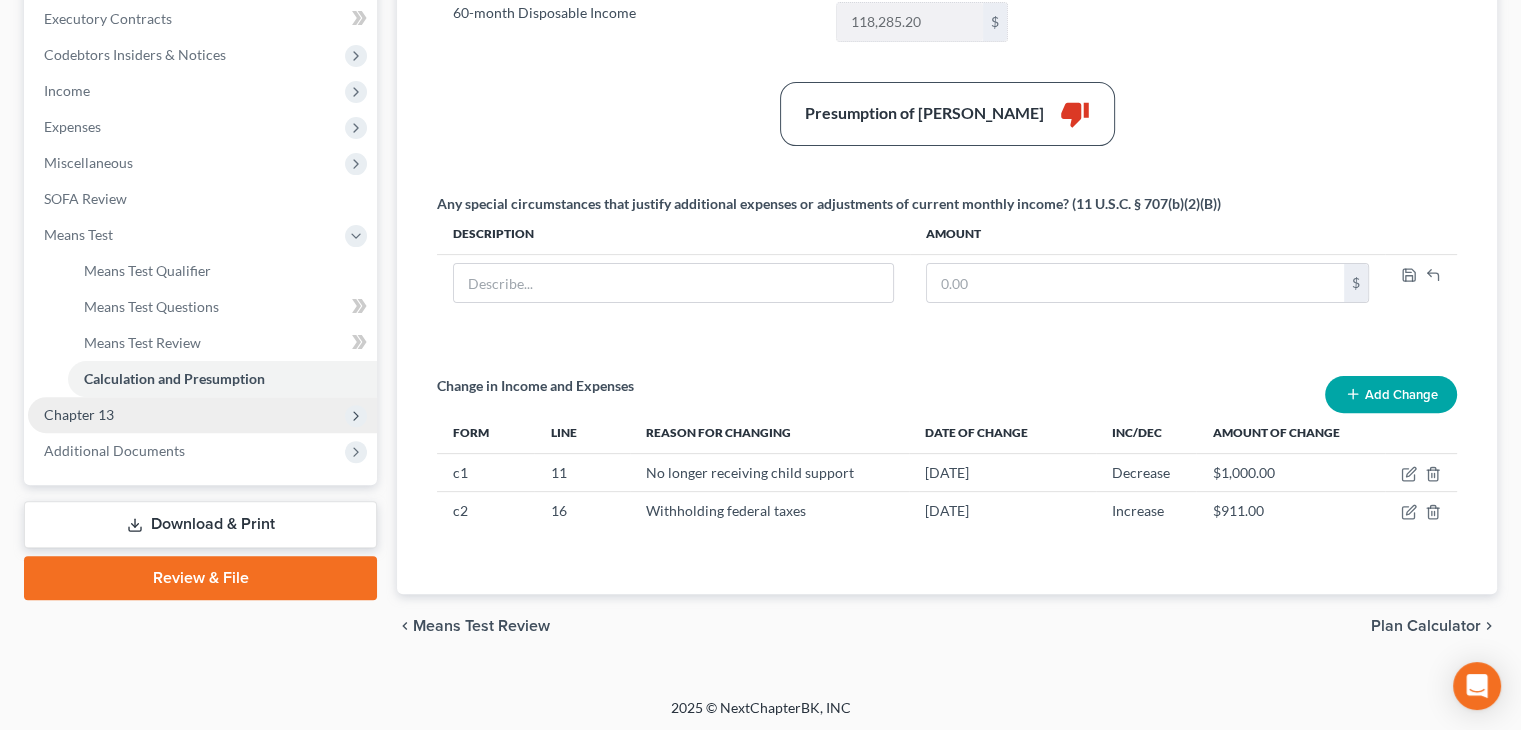 click on "Case Dashboard
Payments
Invoices
Payments
Payments
Credit Report
Client Profile" at bounding box center (202, 55) 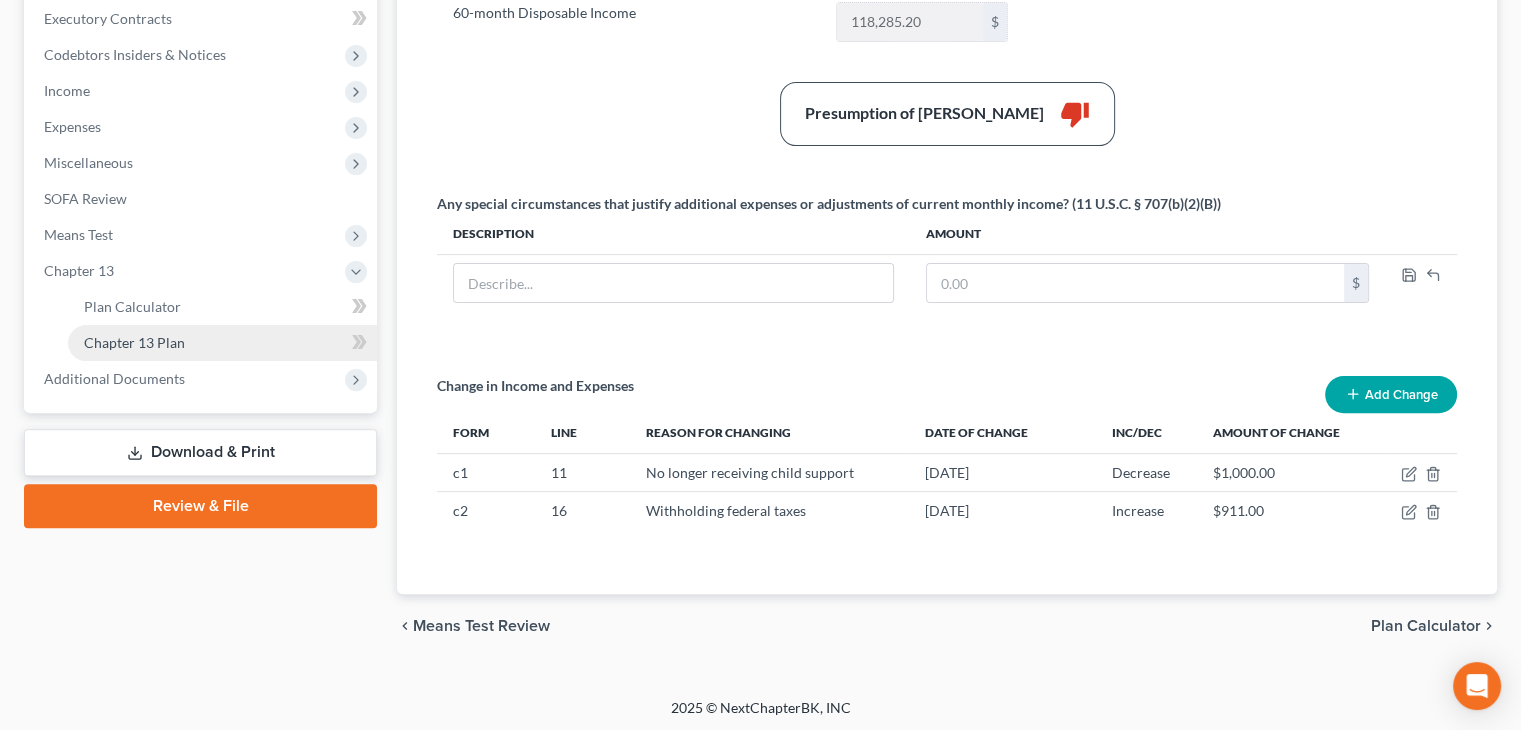 click on "Chapter 13 Plan" at bounding box center [134, 342] 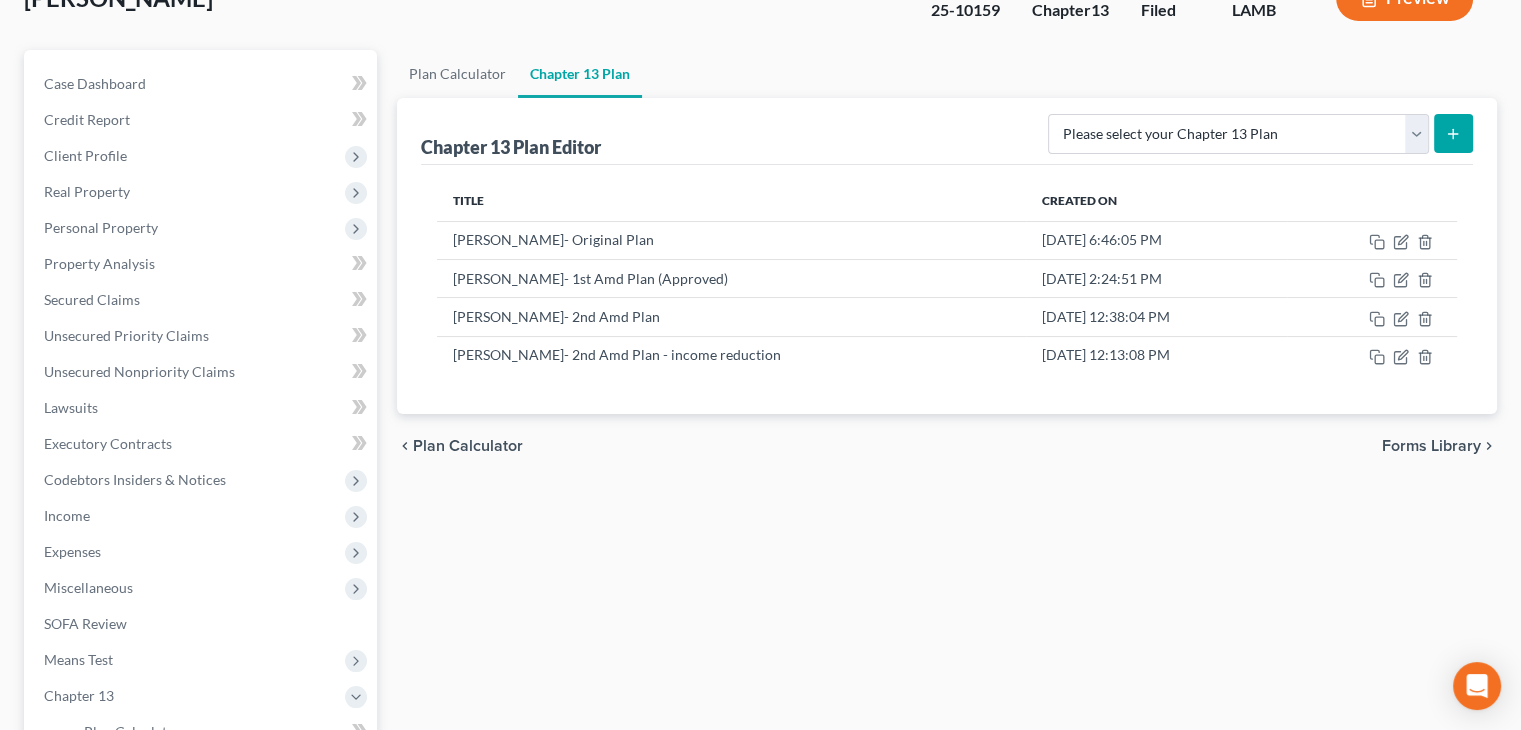 scroll, scrollTop: 300, scrollLeft: 0, axis: vertical 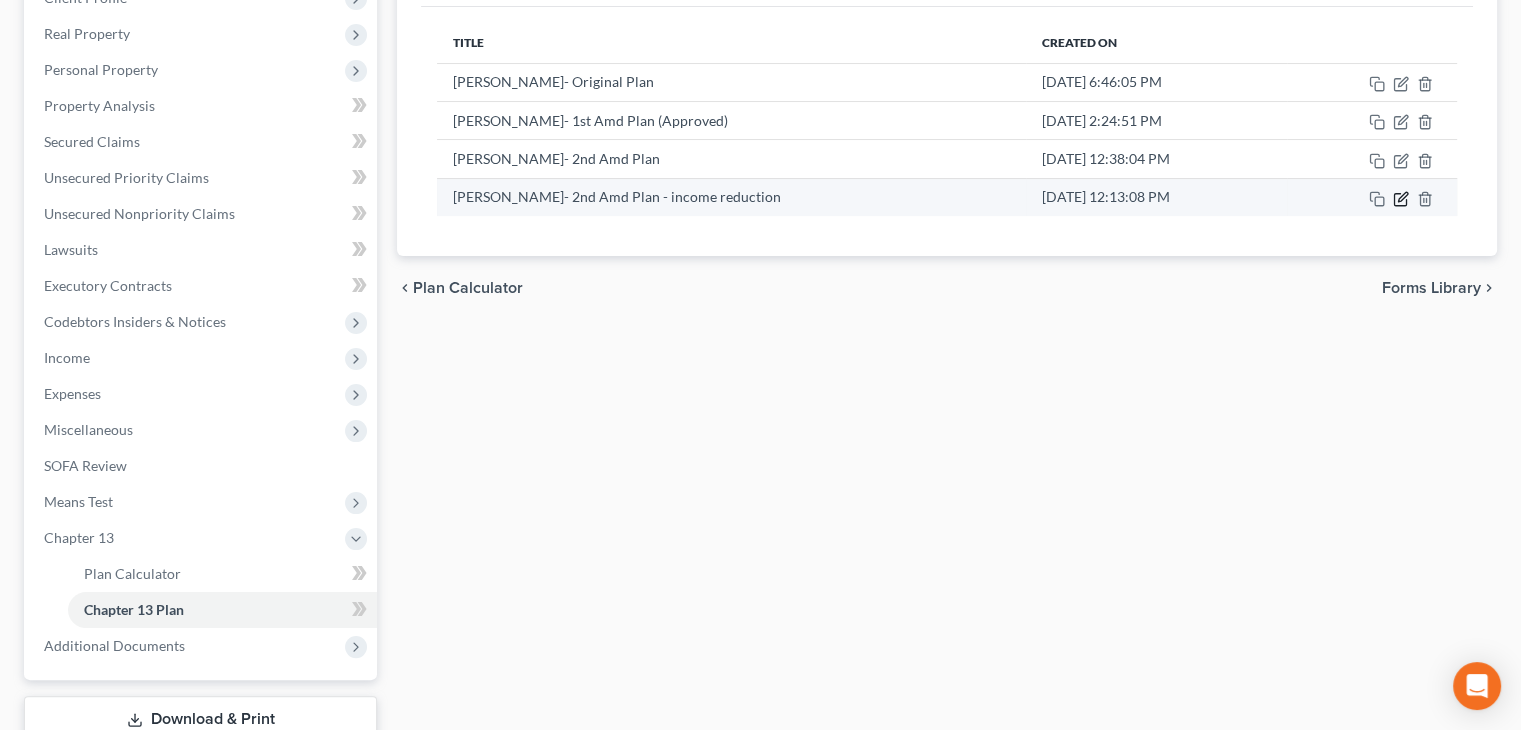 click 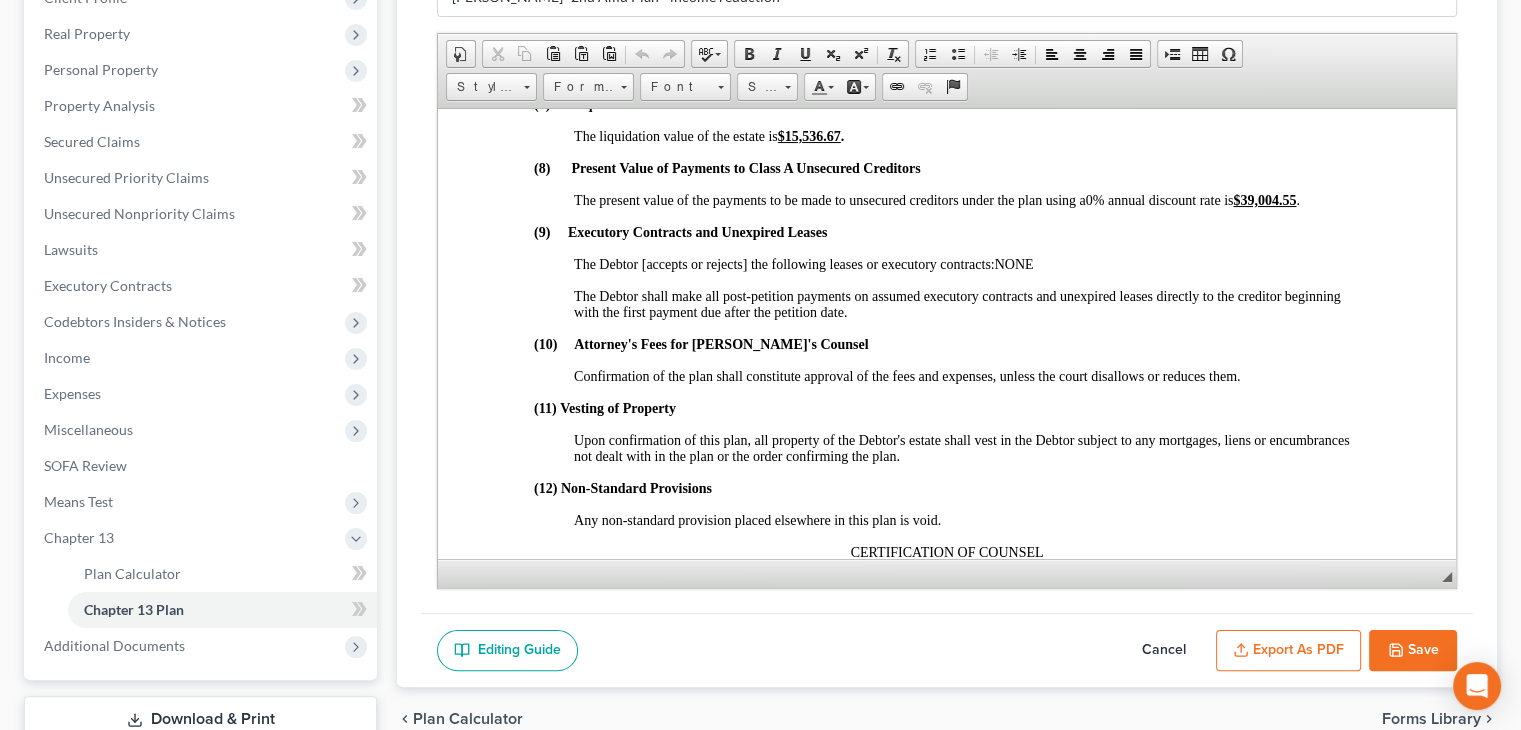 scroll, scrollTop: 4600, scrollLeft: 0, axis: vertical 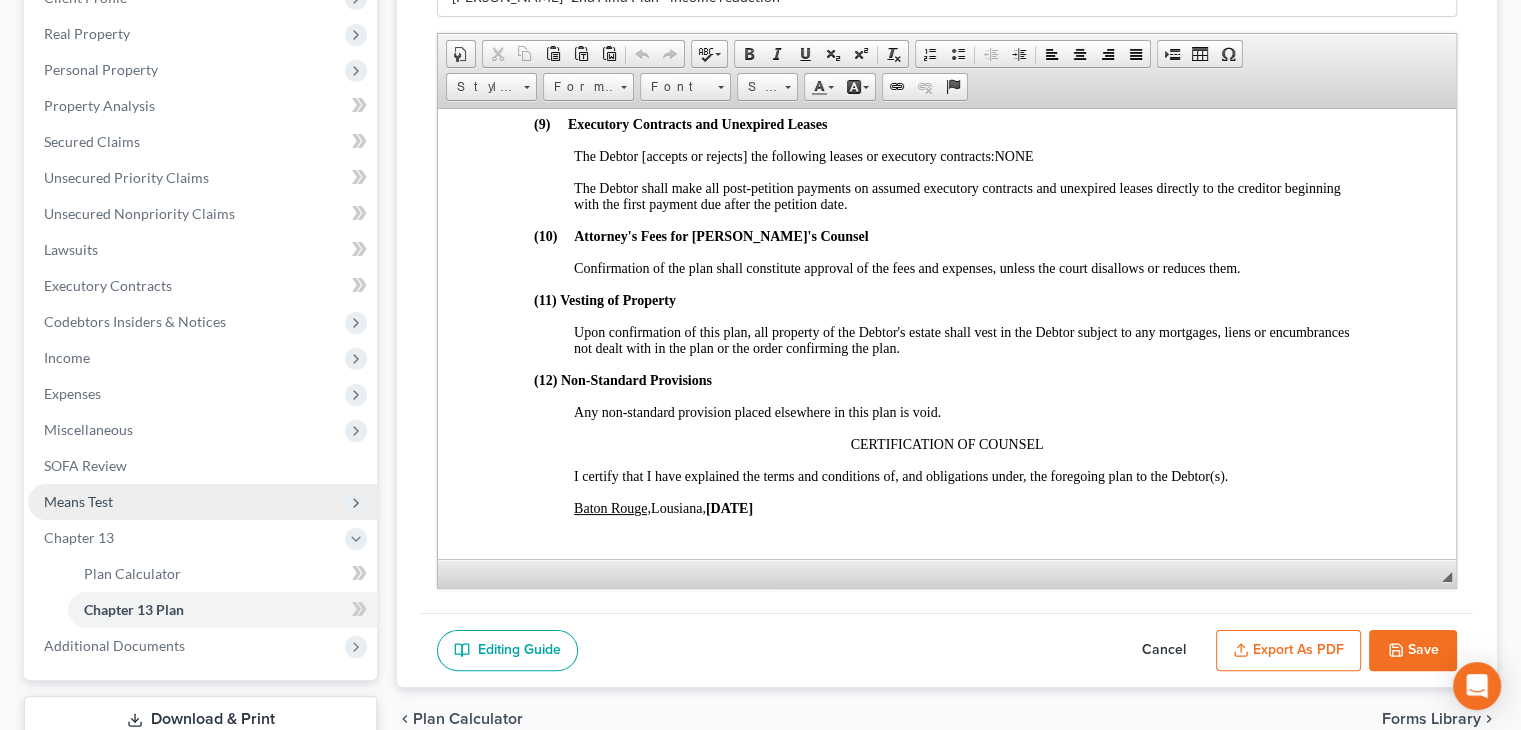 click on "Means Test" at bounding box center (202, 502) 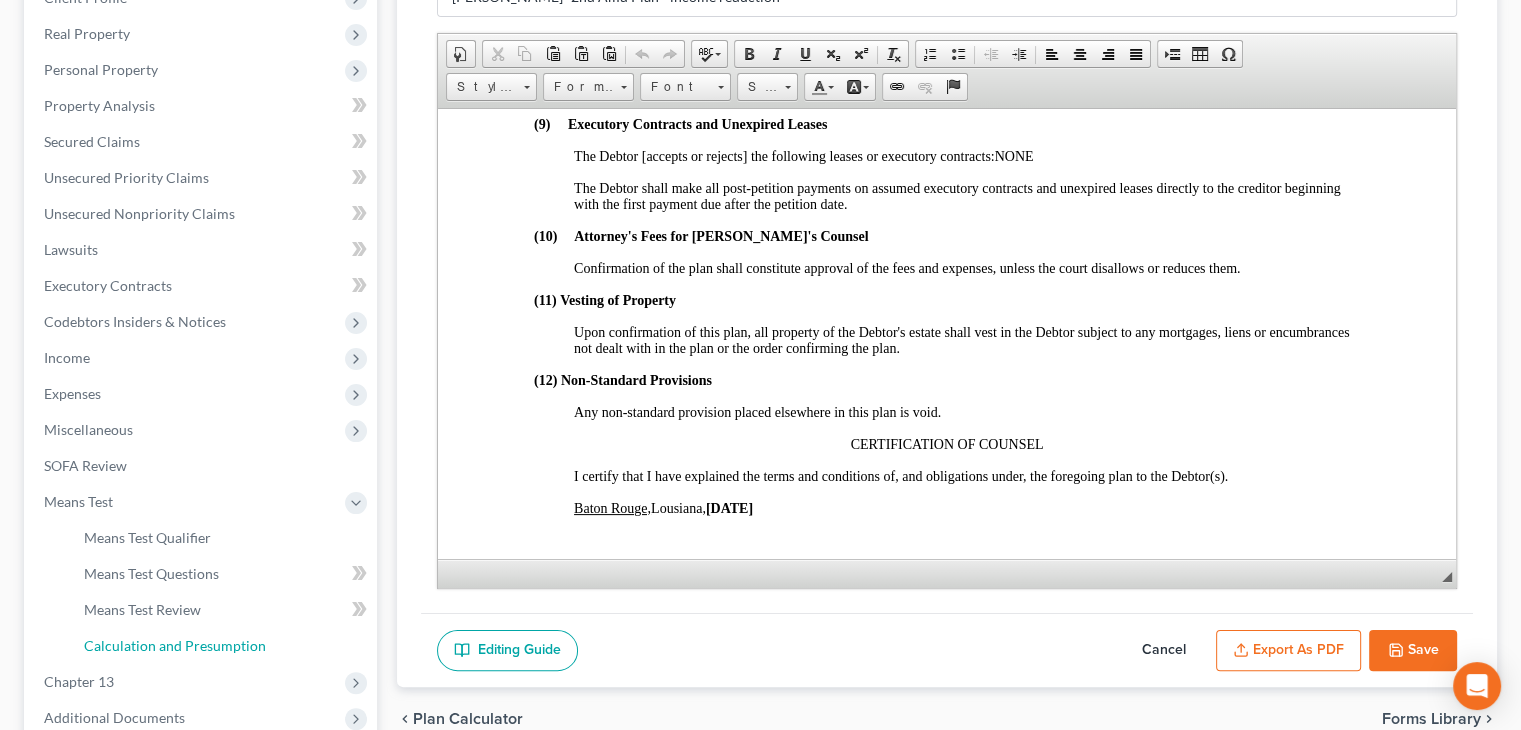 click on "Calculation and Presumption" at bounding box center (175, 645) 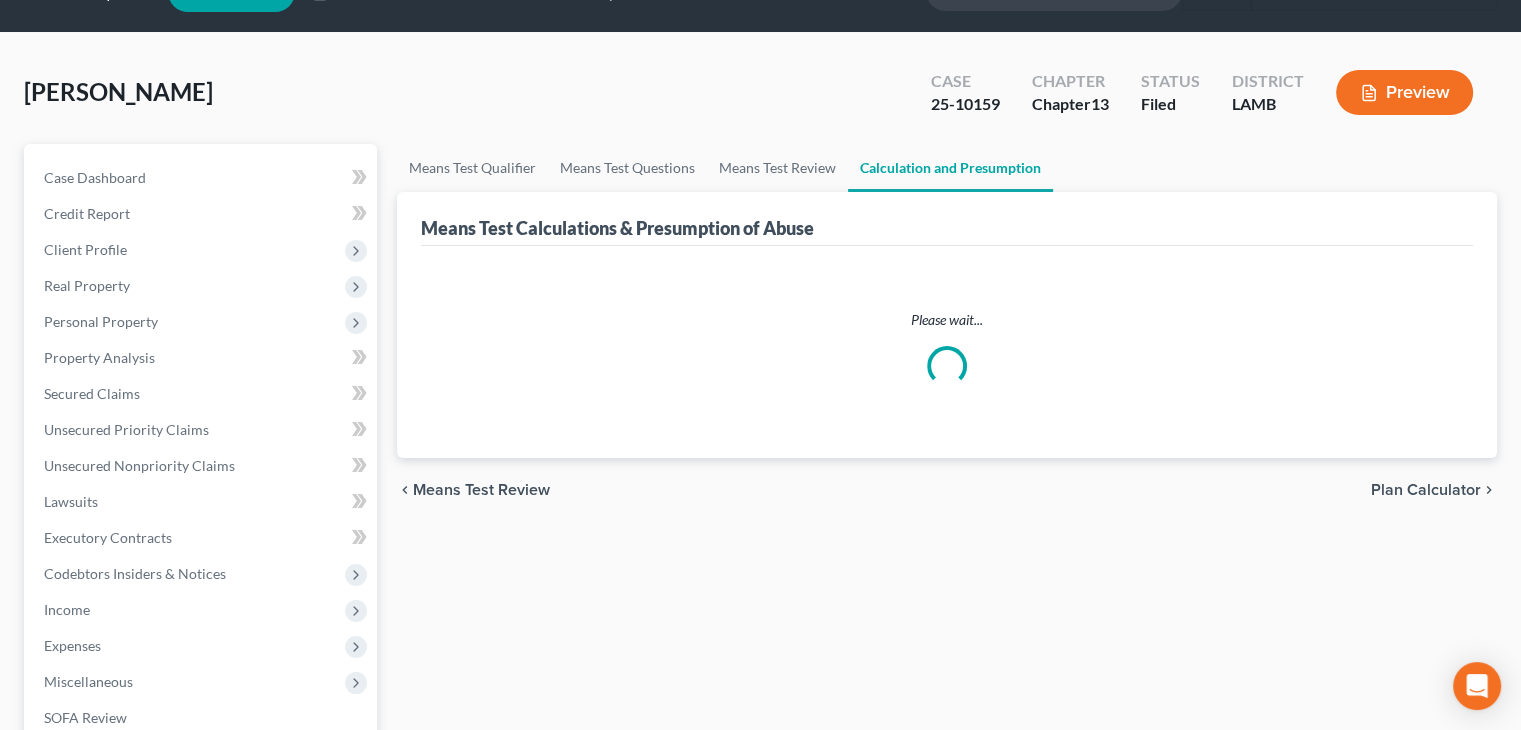 scroll, scrollTop: 0, scrollLeft: 0, axis: both 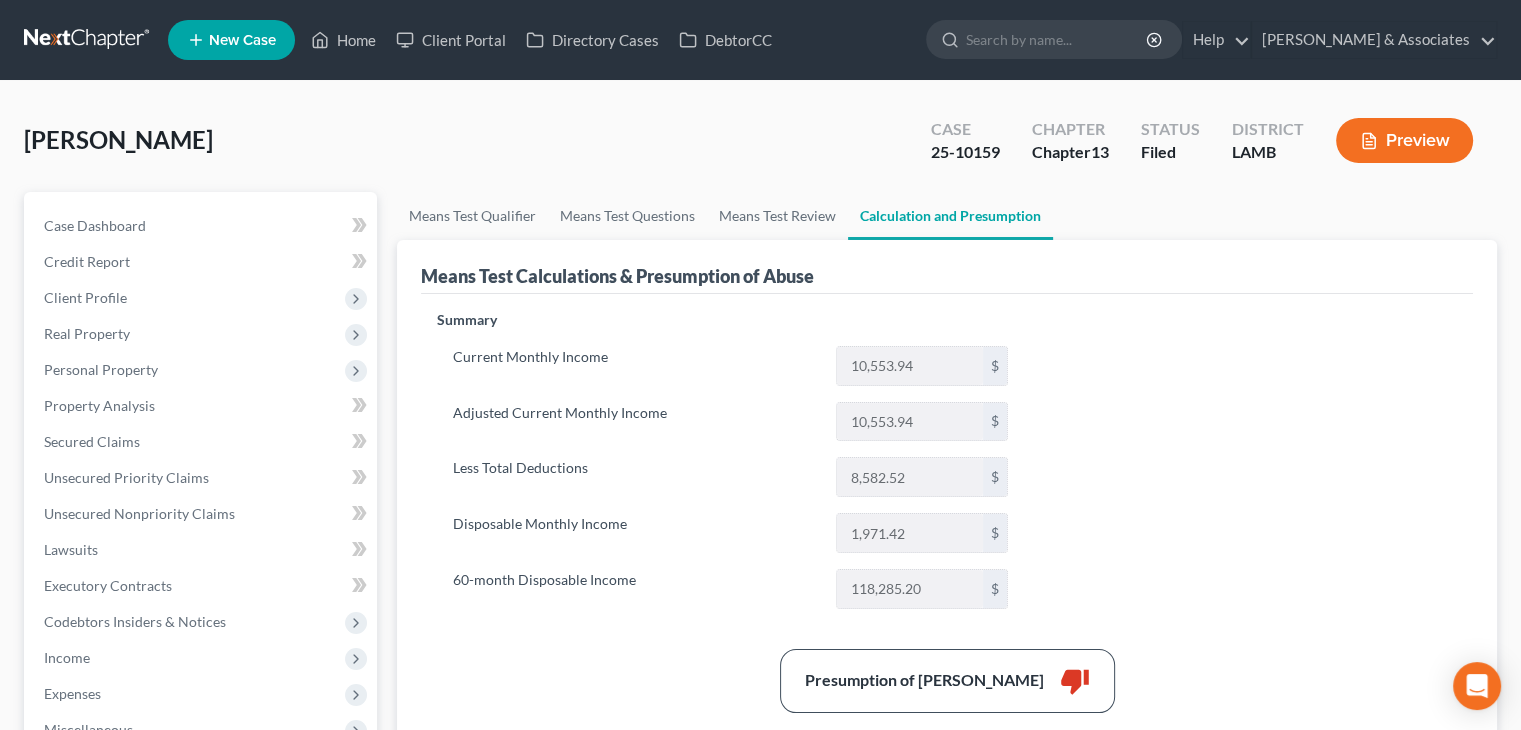drag, startPoint x: 301, startPoint y: 158, endPoint x: 287, endPoint y: 152, distance: 15.231546 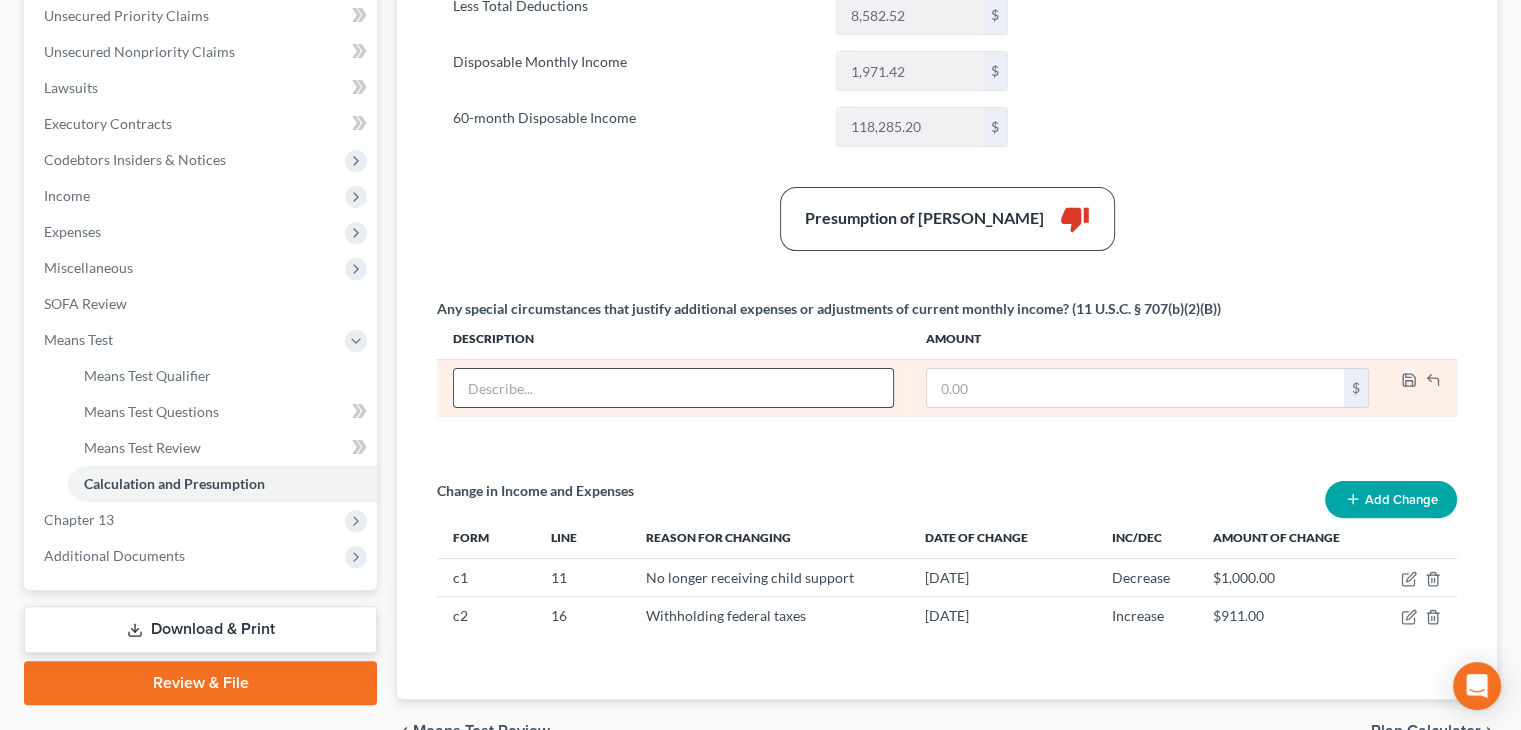 scroll, scrollTop: 567, scrollLeft: 0, axis: vertical 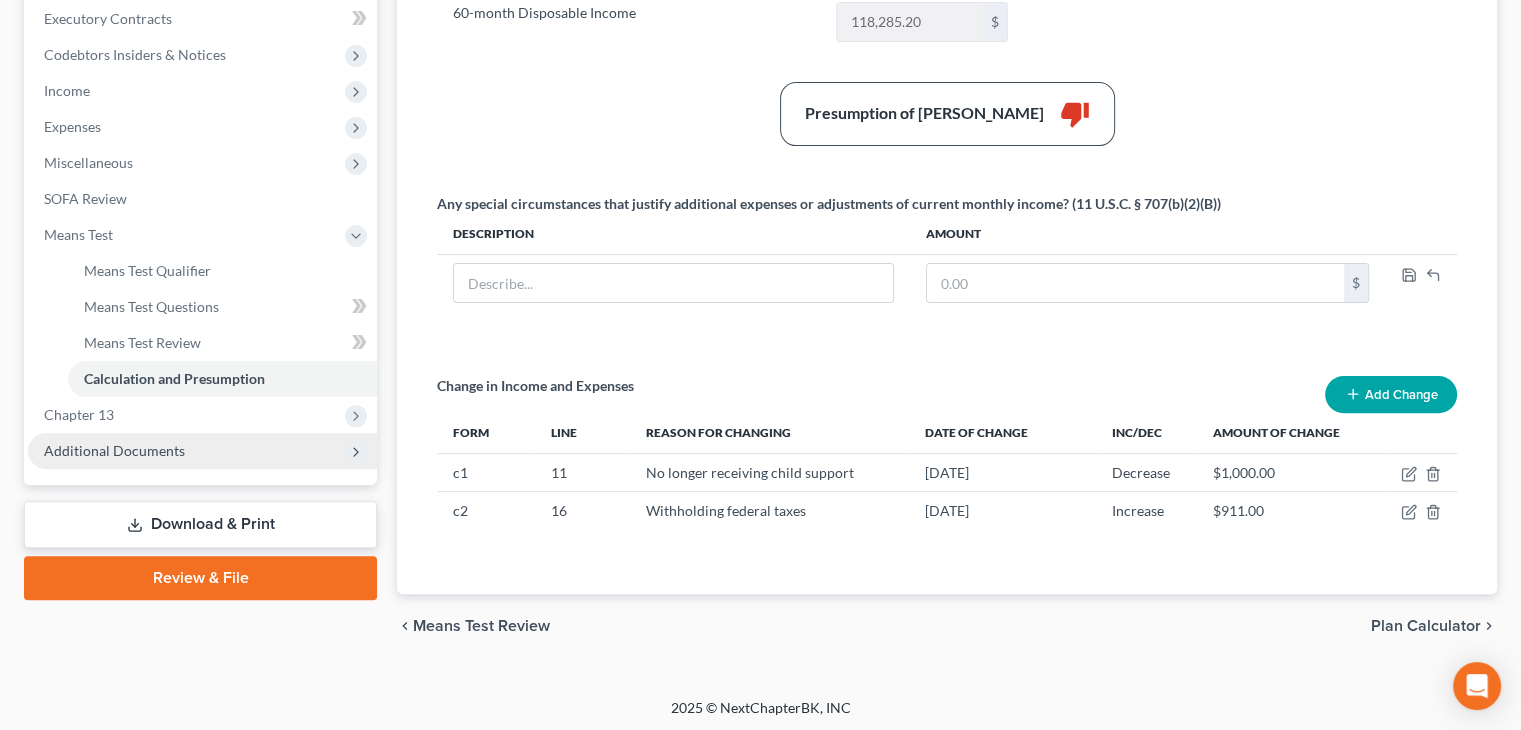 click on "Additional Documents" at bounding box center [202, 451] 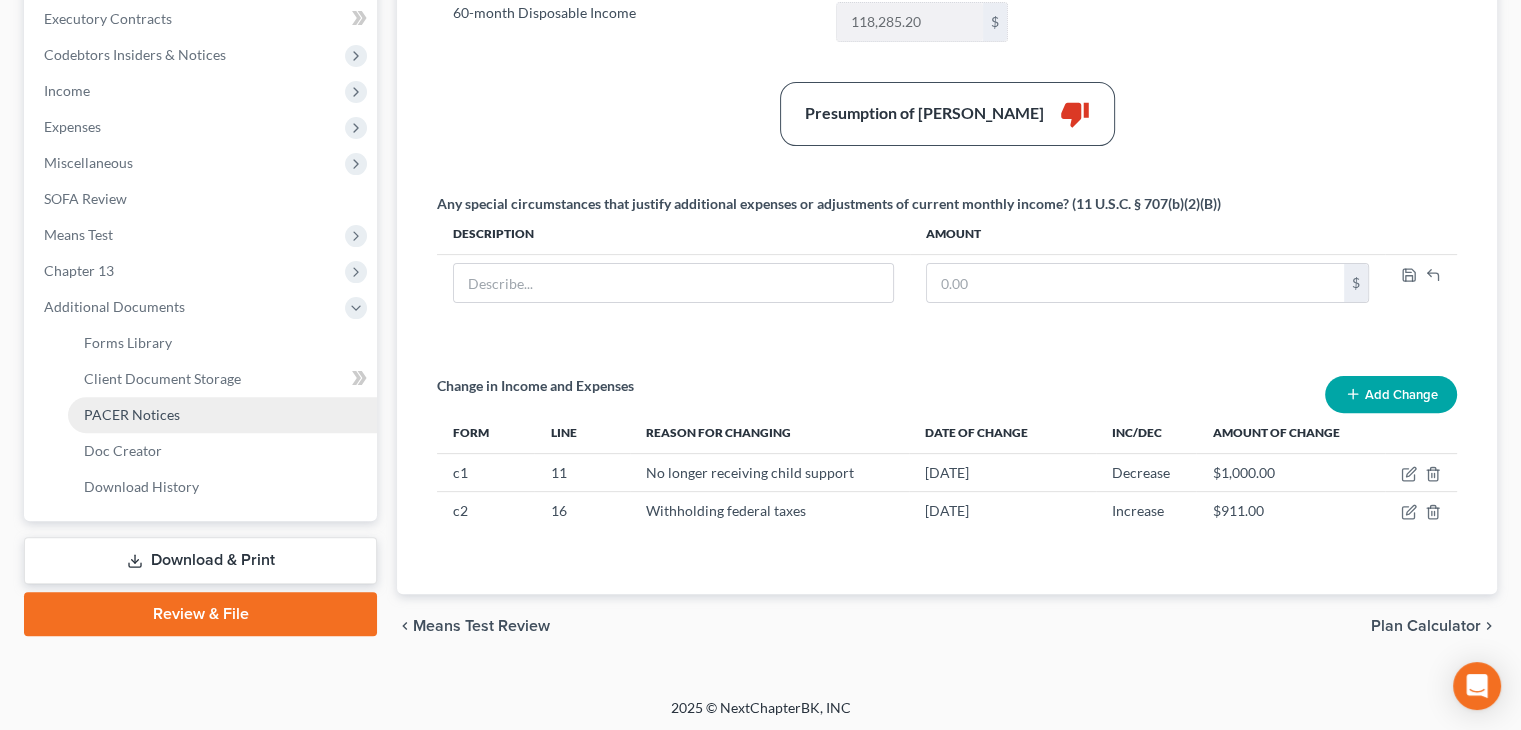 click on "PACER Notices" at bounding box center [222, 415] 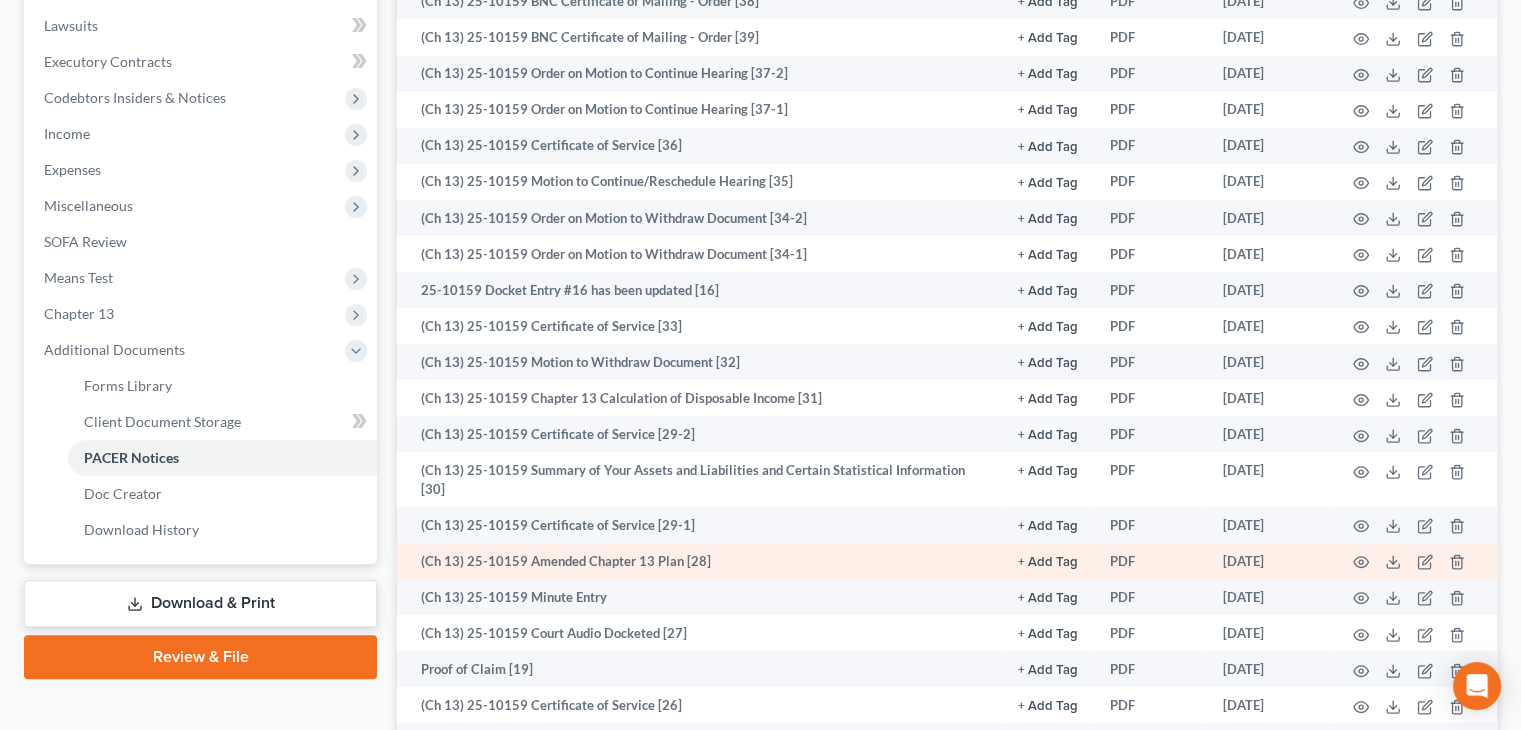 scroll, scrollTop: 600, scrollLeft: 0, axis: vertical 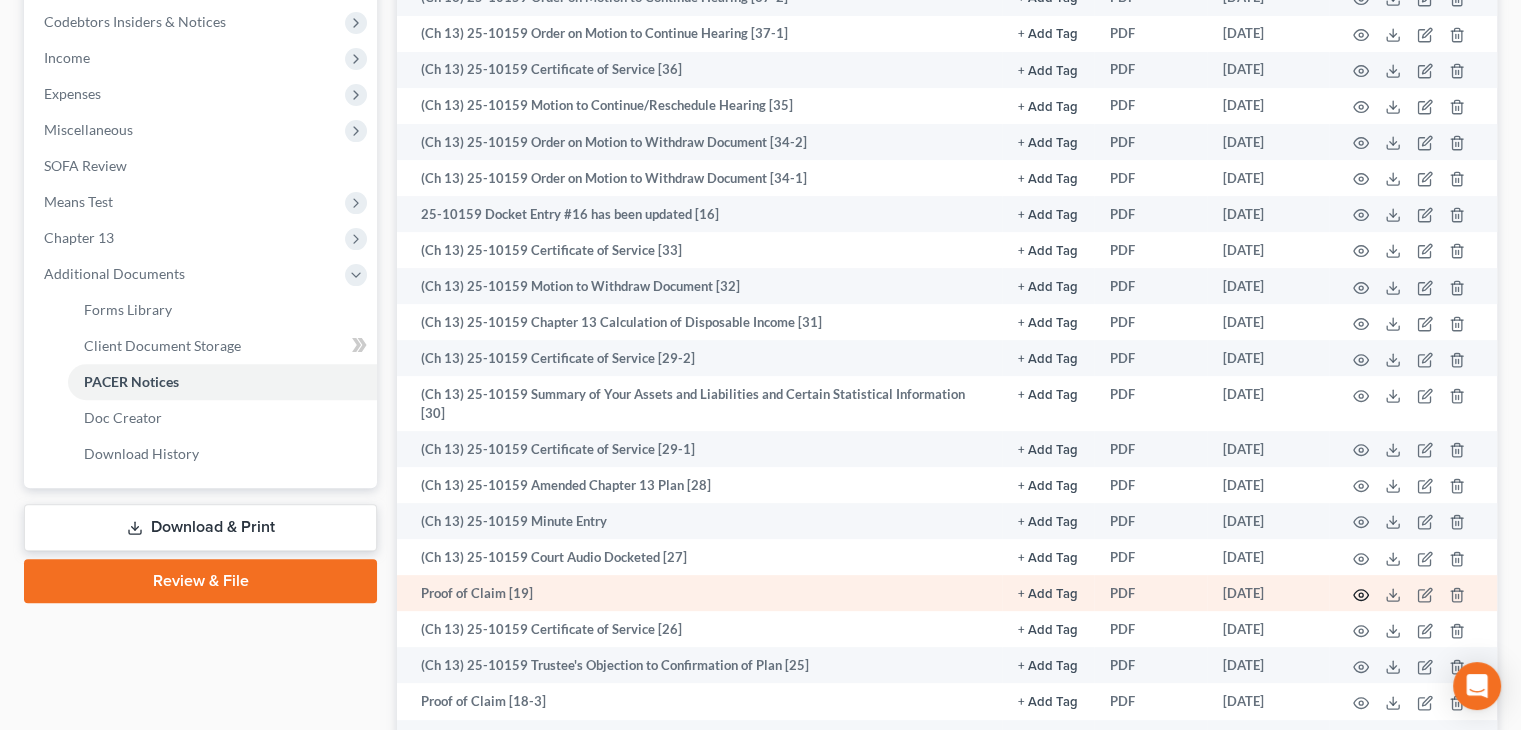 click 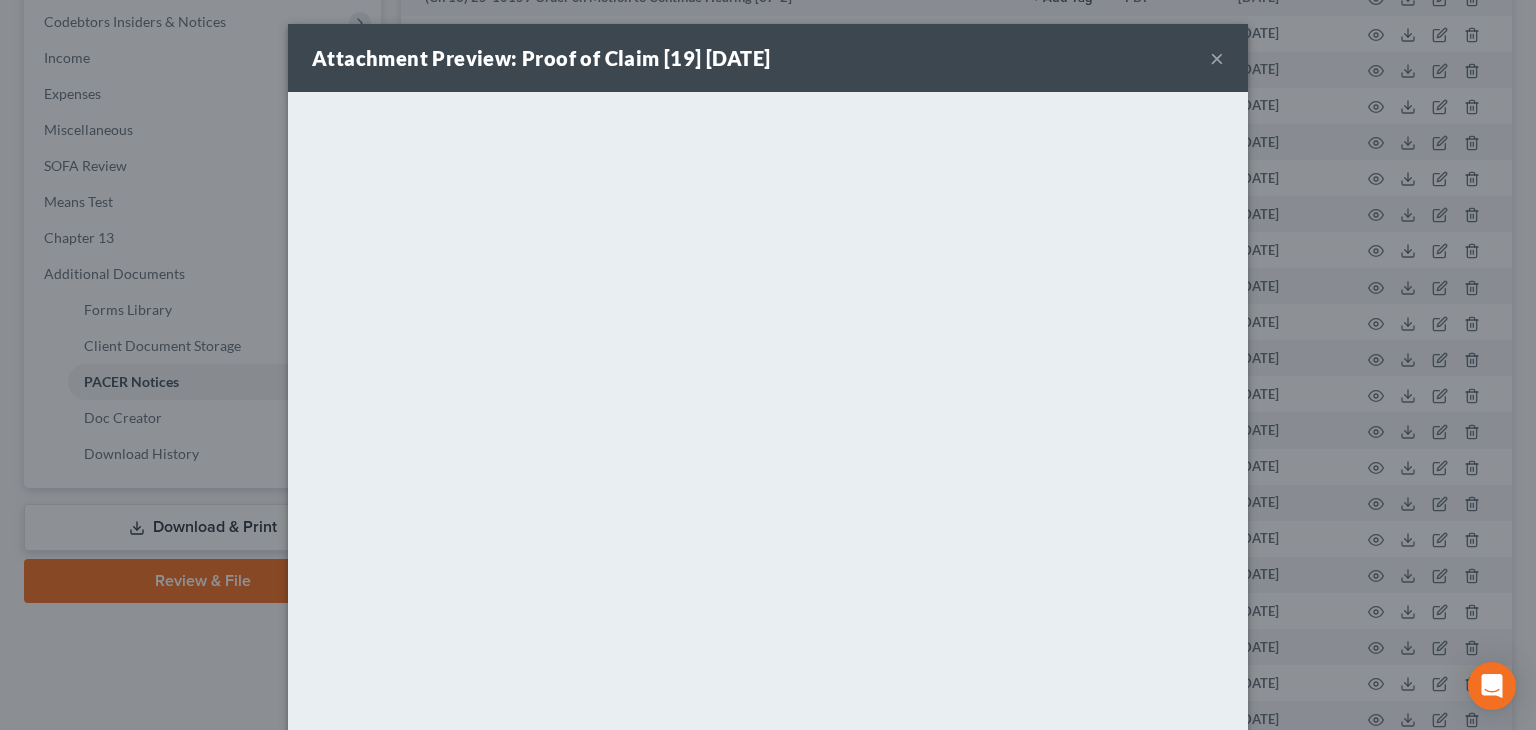 click on "Attachment Preview: Proof of Claim [19] 05/12/2025 ×" at bounding box center [768, 58] 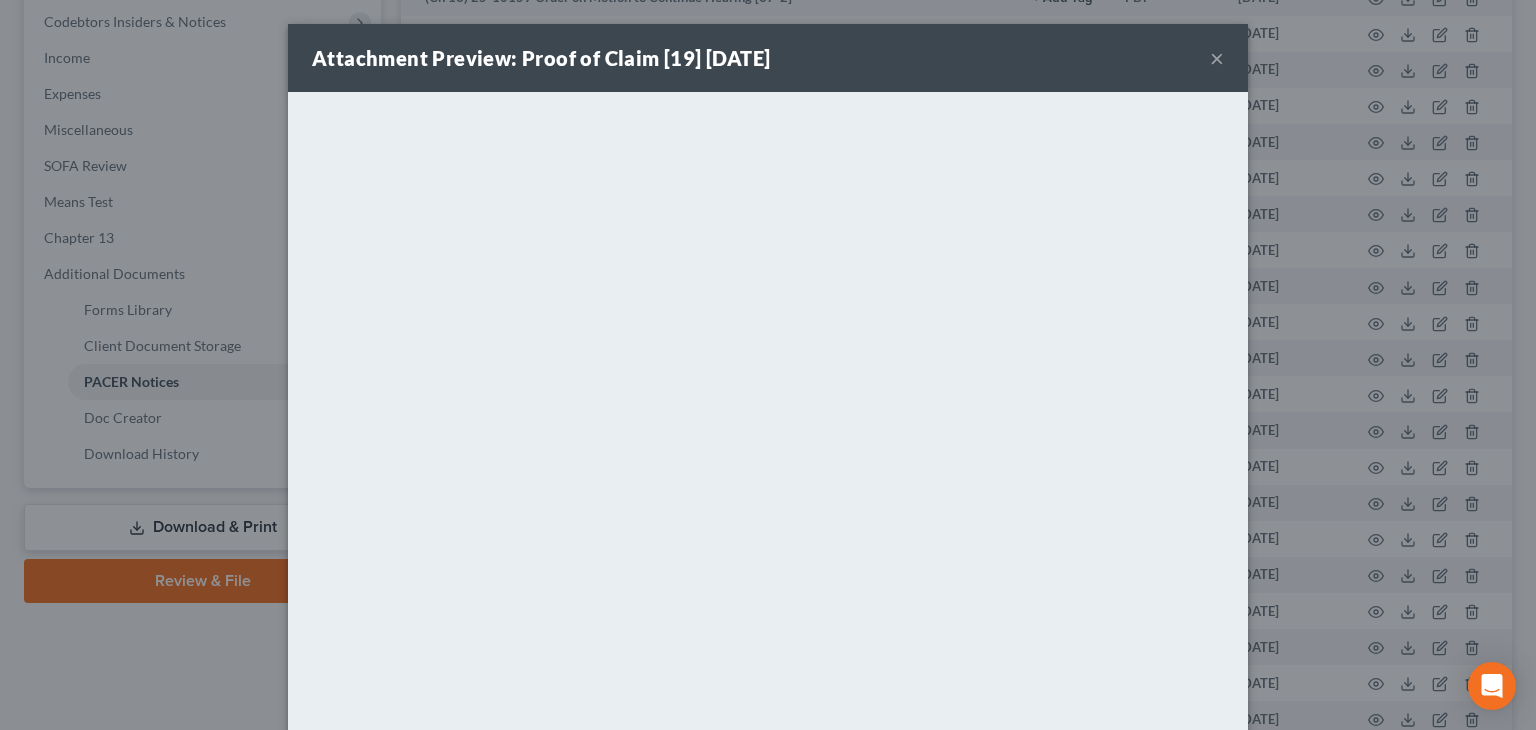 click on "×" at bounding box center (1217, 58) 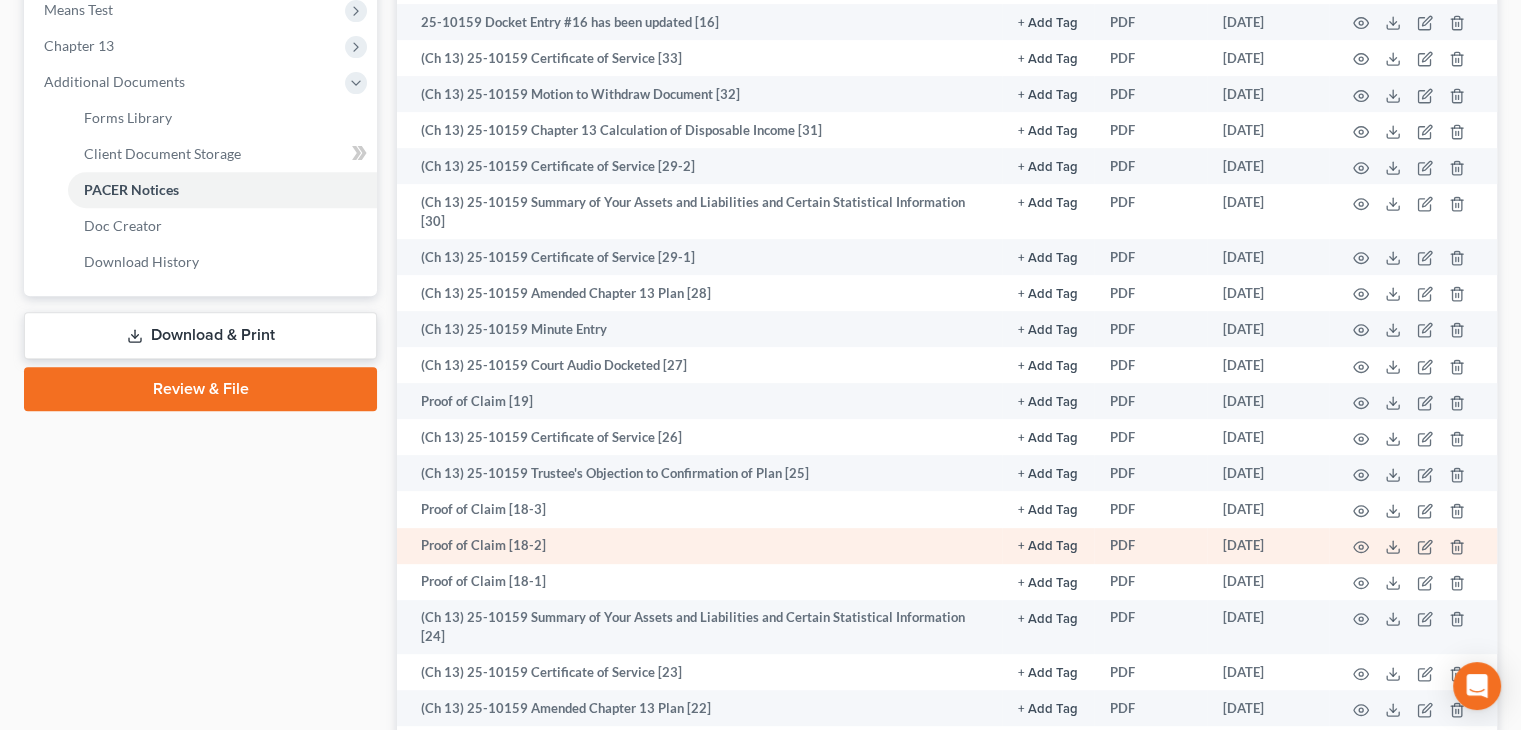 scroll, scrollTop: 800, scrollLeft: 0, axis: vertical 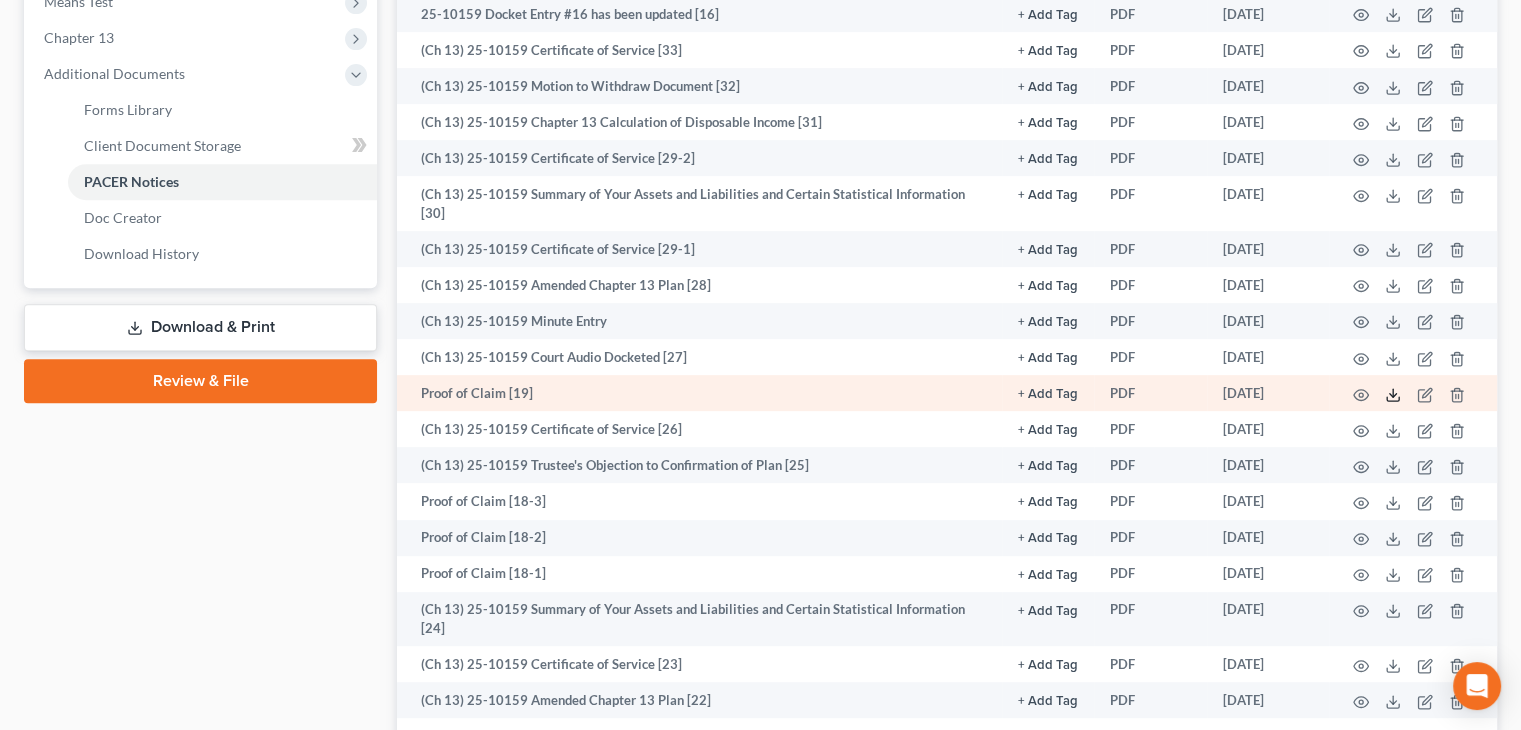 click 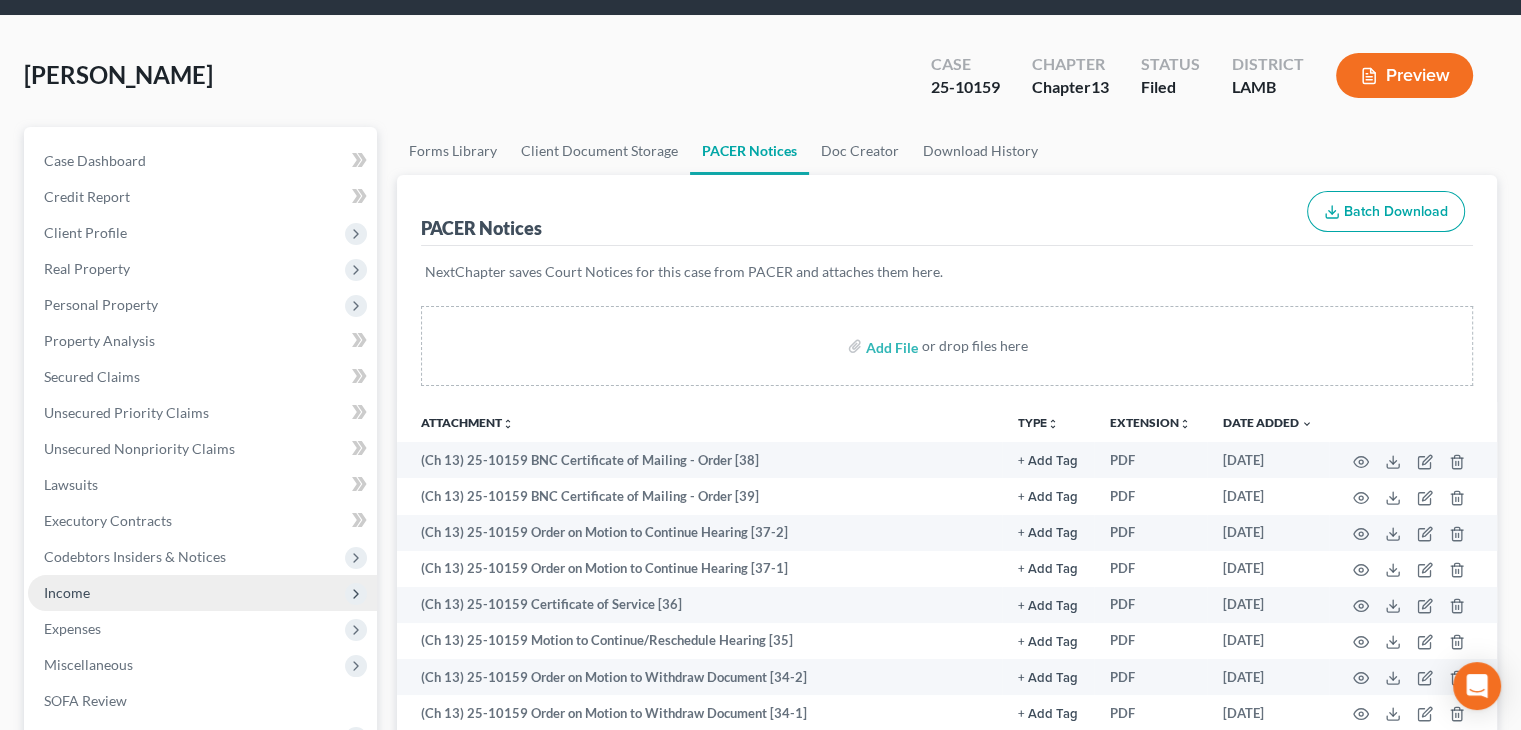 scroll, scrollTop: 100, scrollLeft: 0, axis: vertical 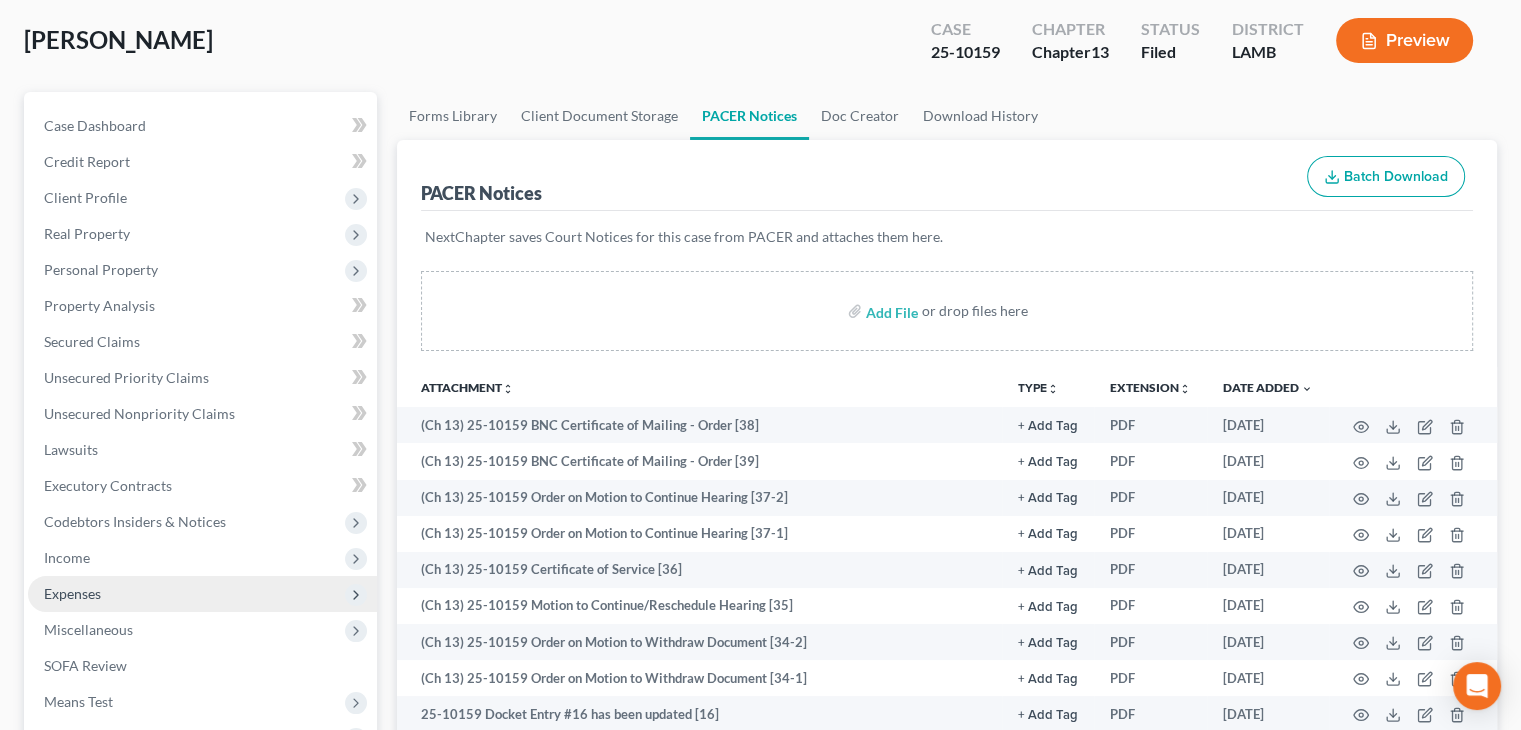 click on "Expenses" at bounding box center [202, 594] 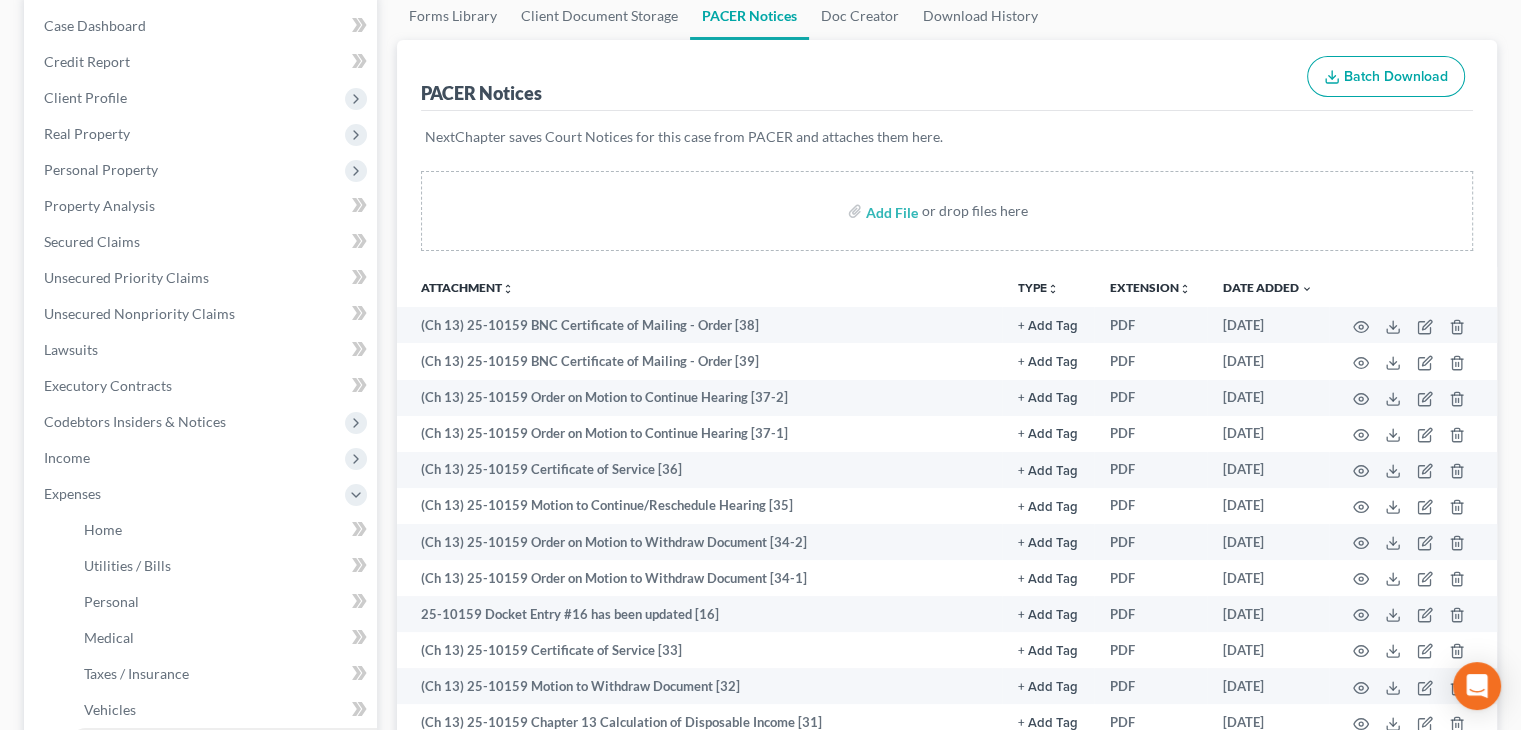 scroll, scrollTop: 400, scrollLeft: 0, axis: vertical 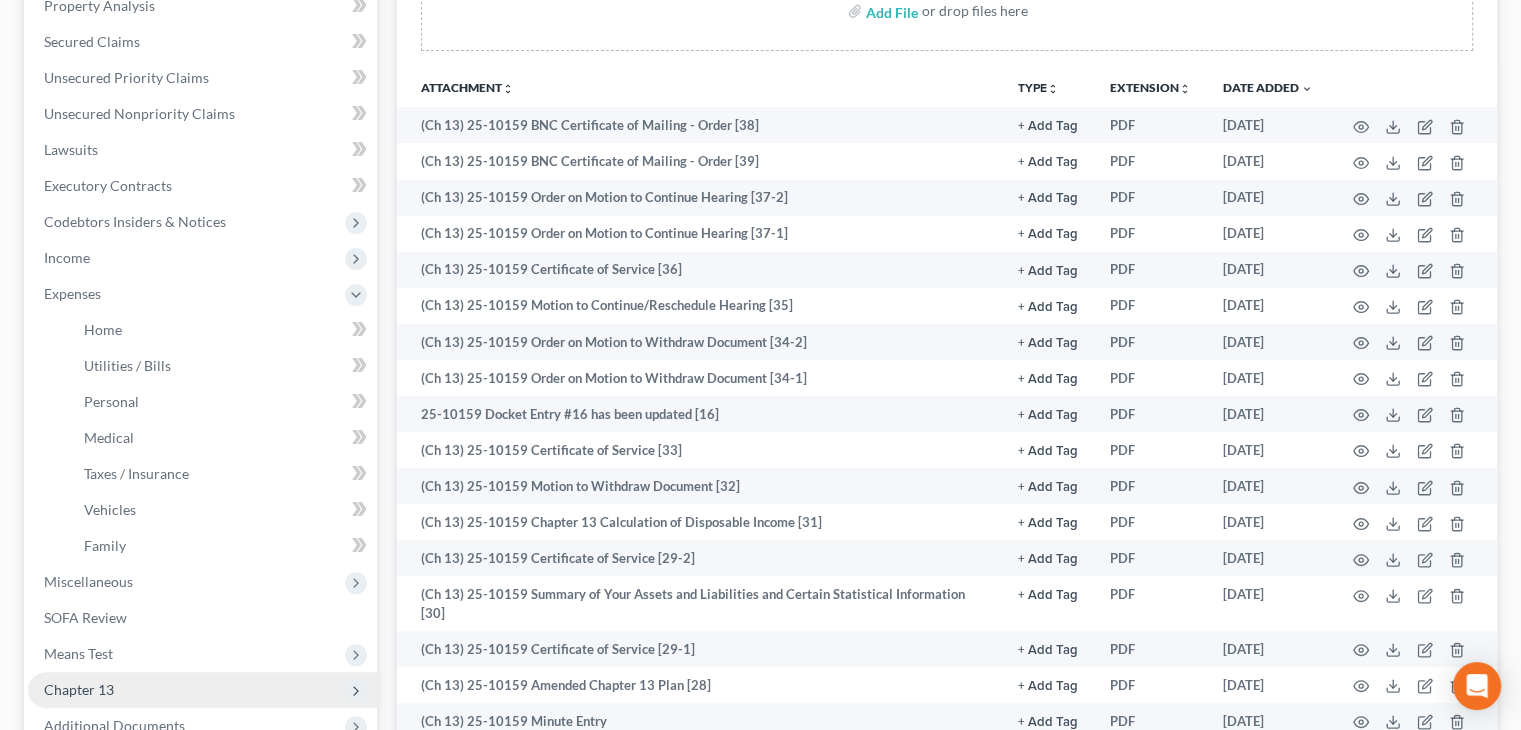 click on "Chapter 13" at bounding box center [202, 690] 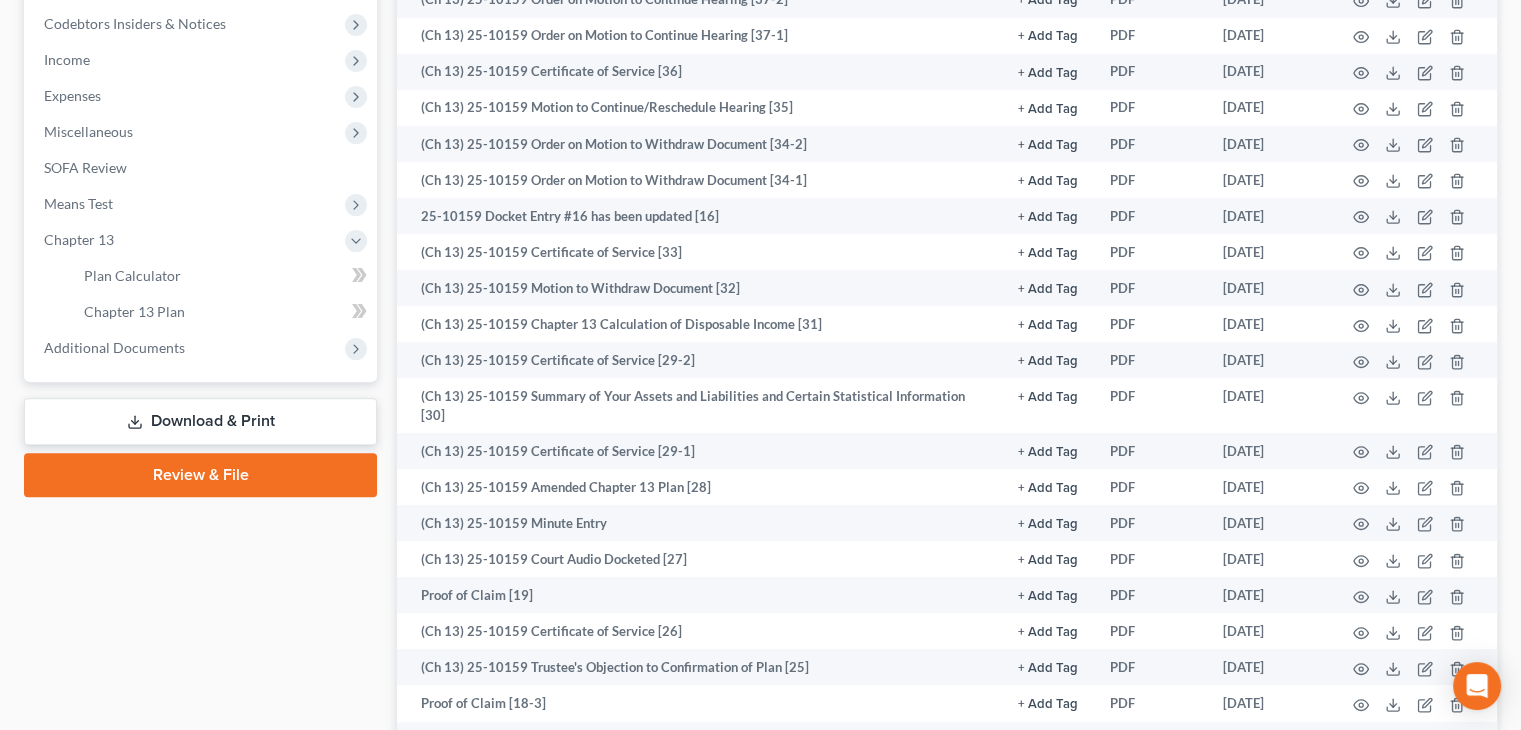 scroll, scrollTop: 600, scrollLeft: 0, axis: vertical 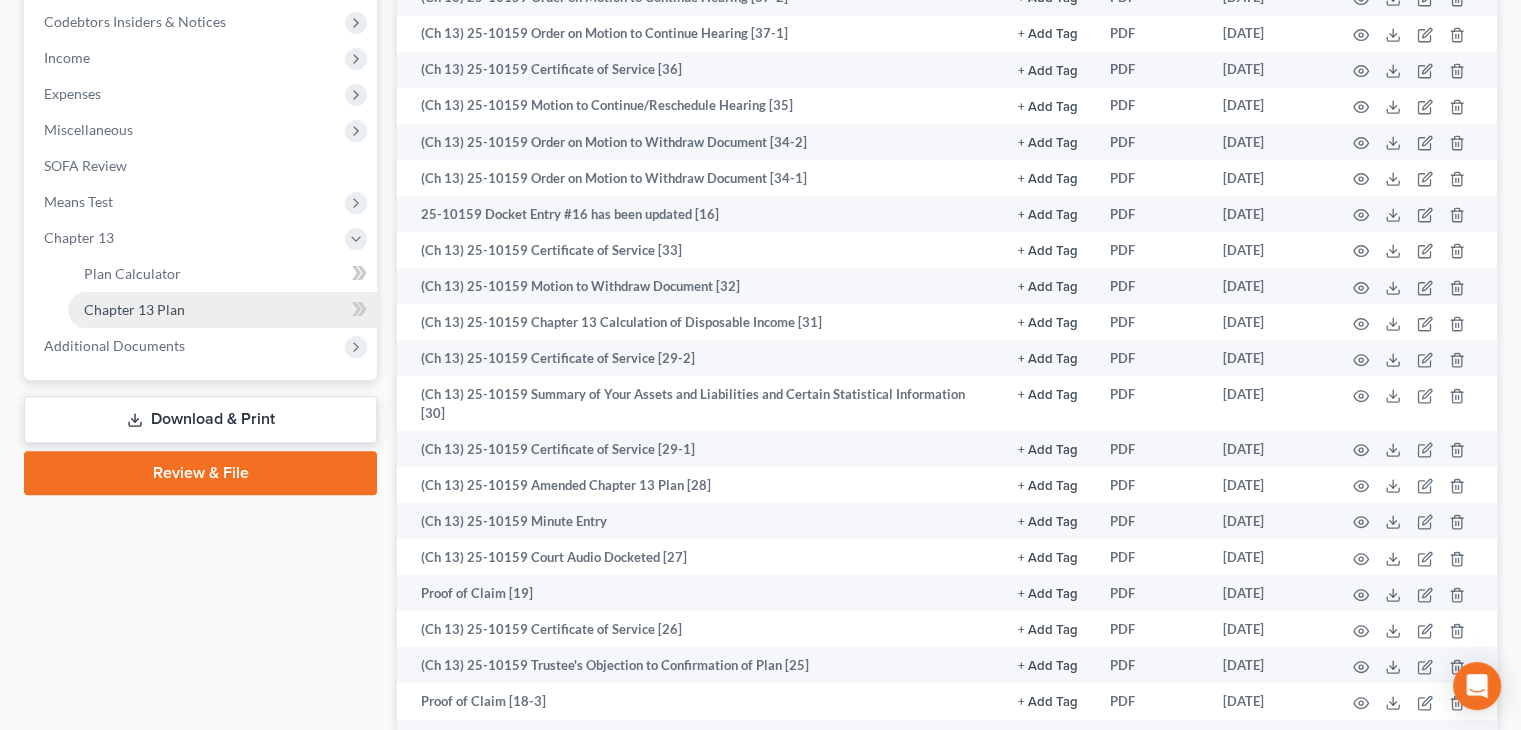 click on "Chapter 13 Plan" at bounding box center [134, 309] 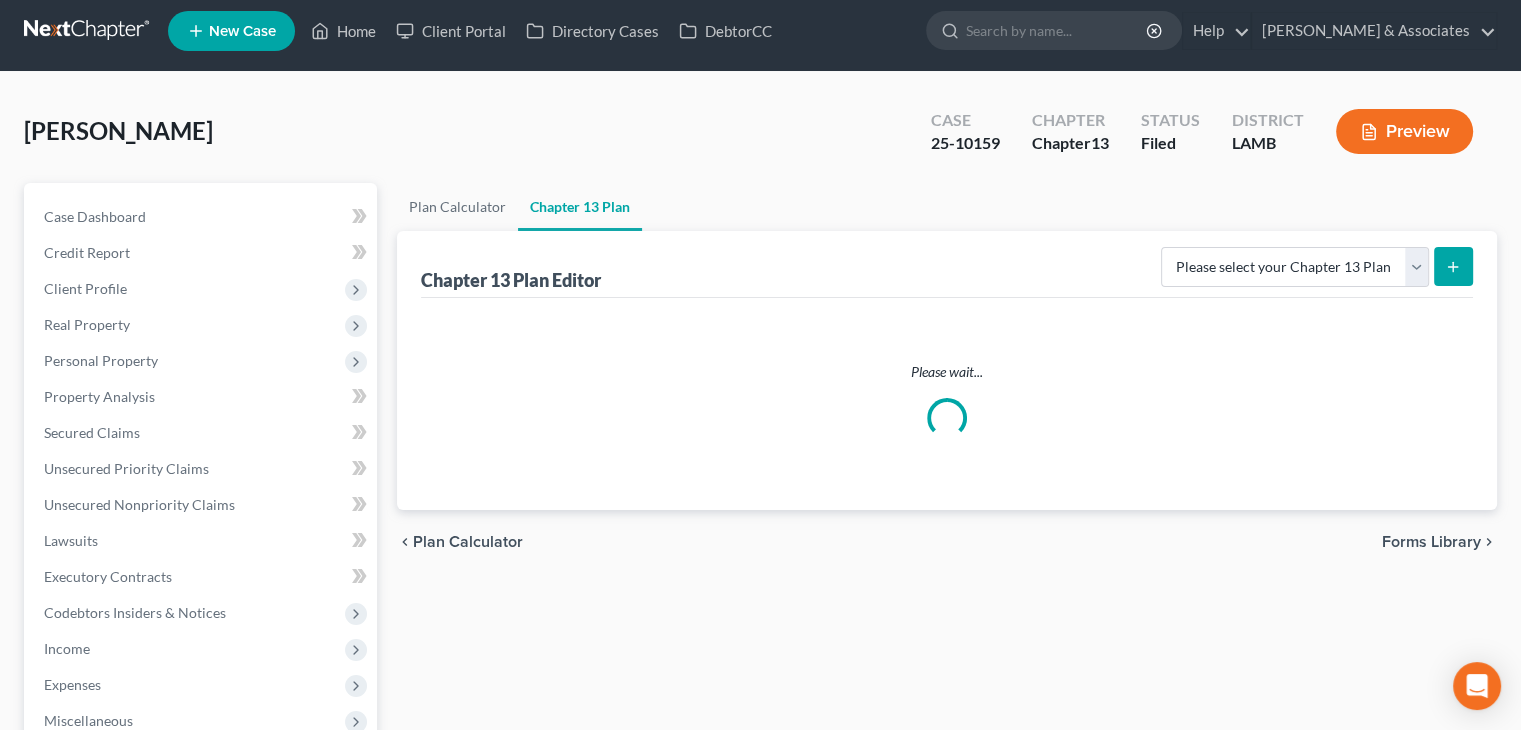 scroll, scrollTop: 0, scrollLeft: 0, axis: both 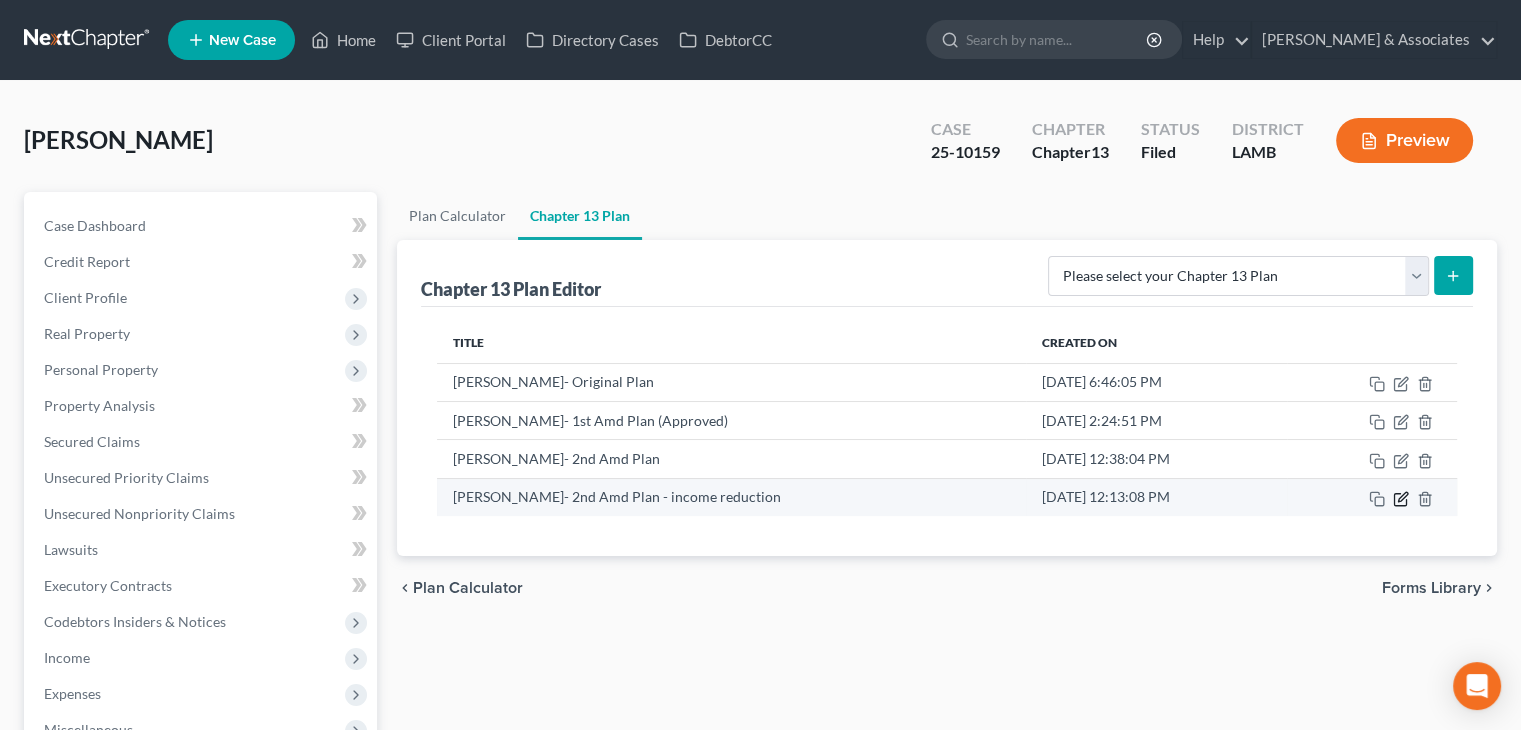 click 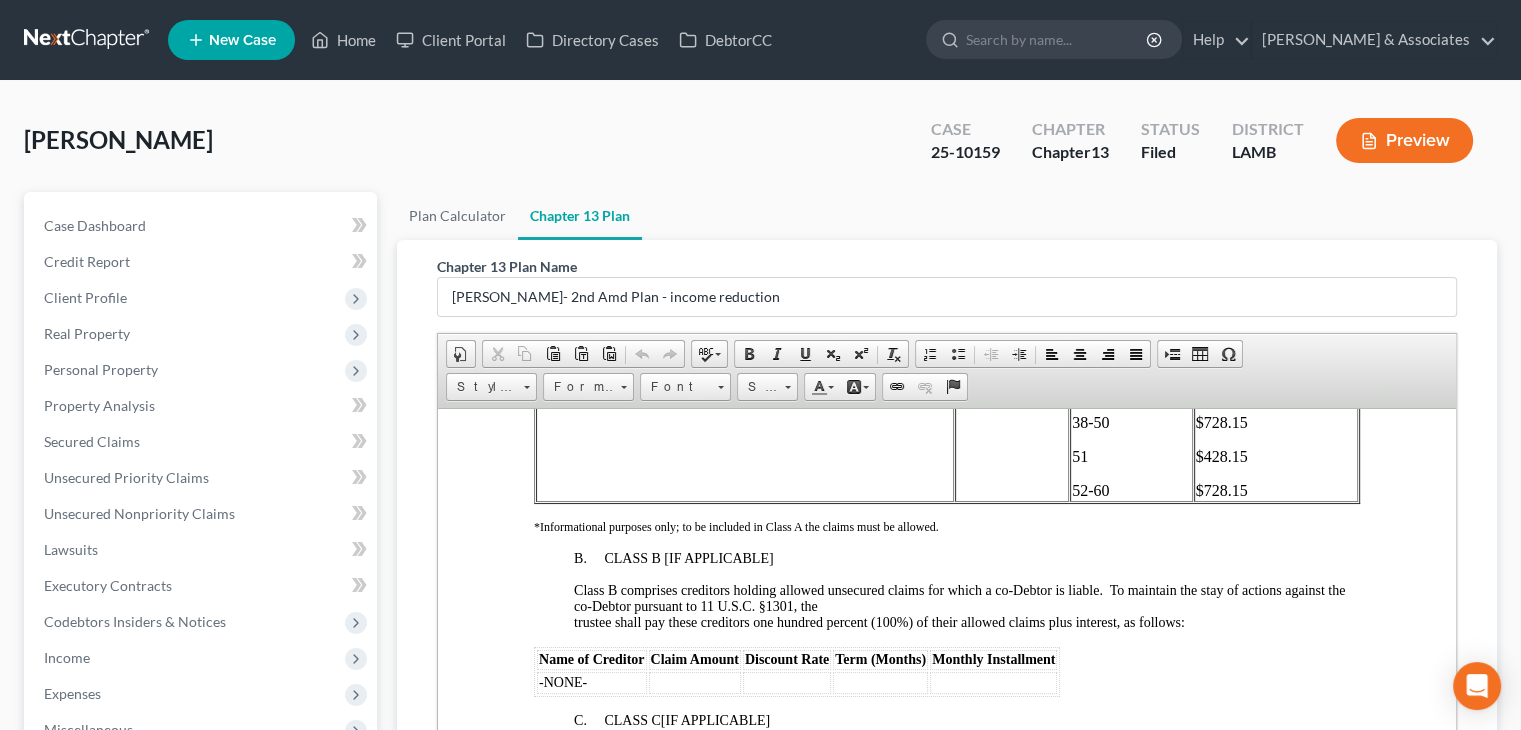 scroll, scrollTop: 4000, scrollLeft: 0, axis: vertical 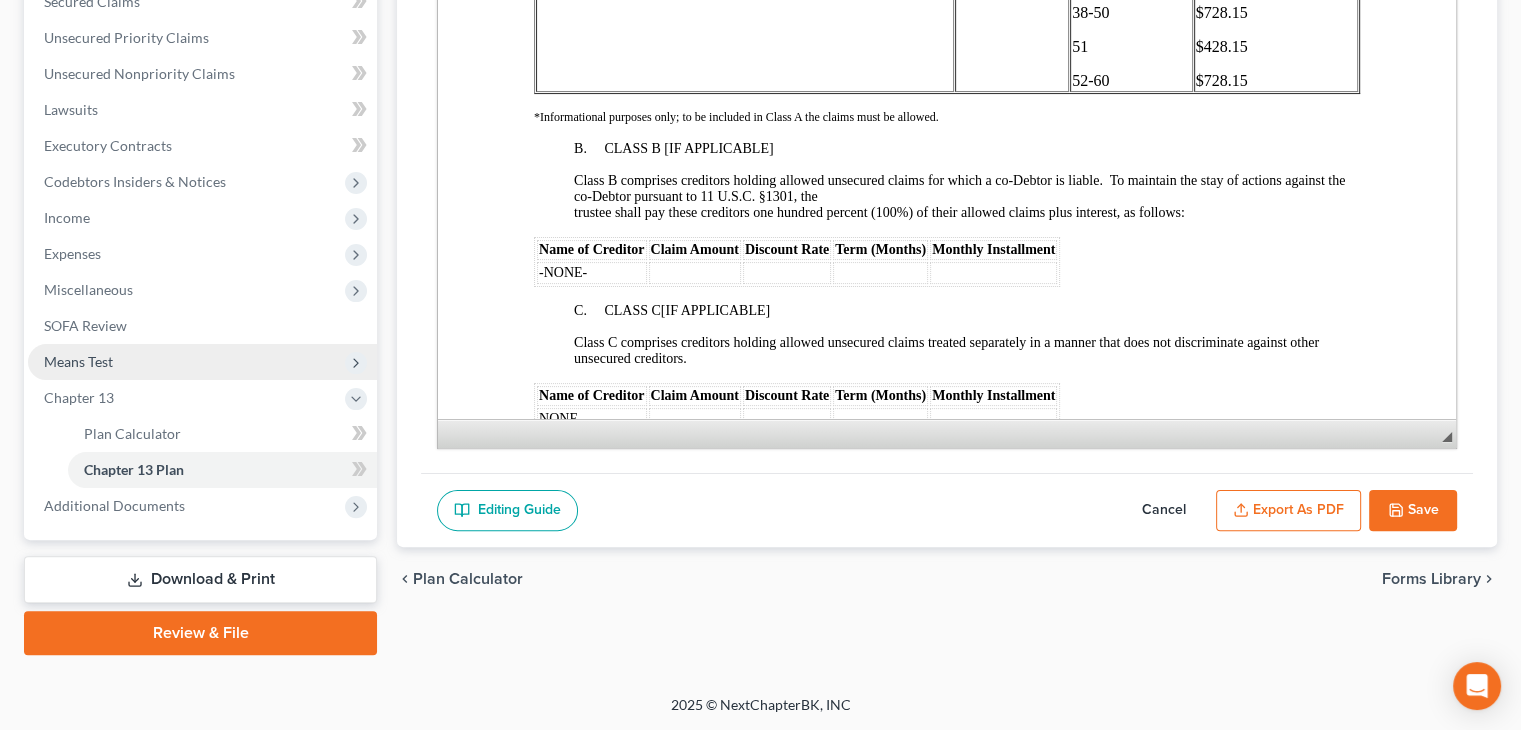 drag, startPoint x: 188, startPoint y: 362, endPoint x: 193, endPoint y: 372, distance: 11.18034 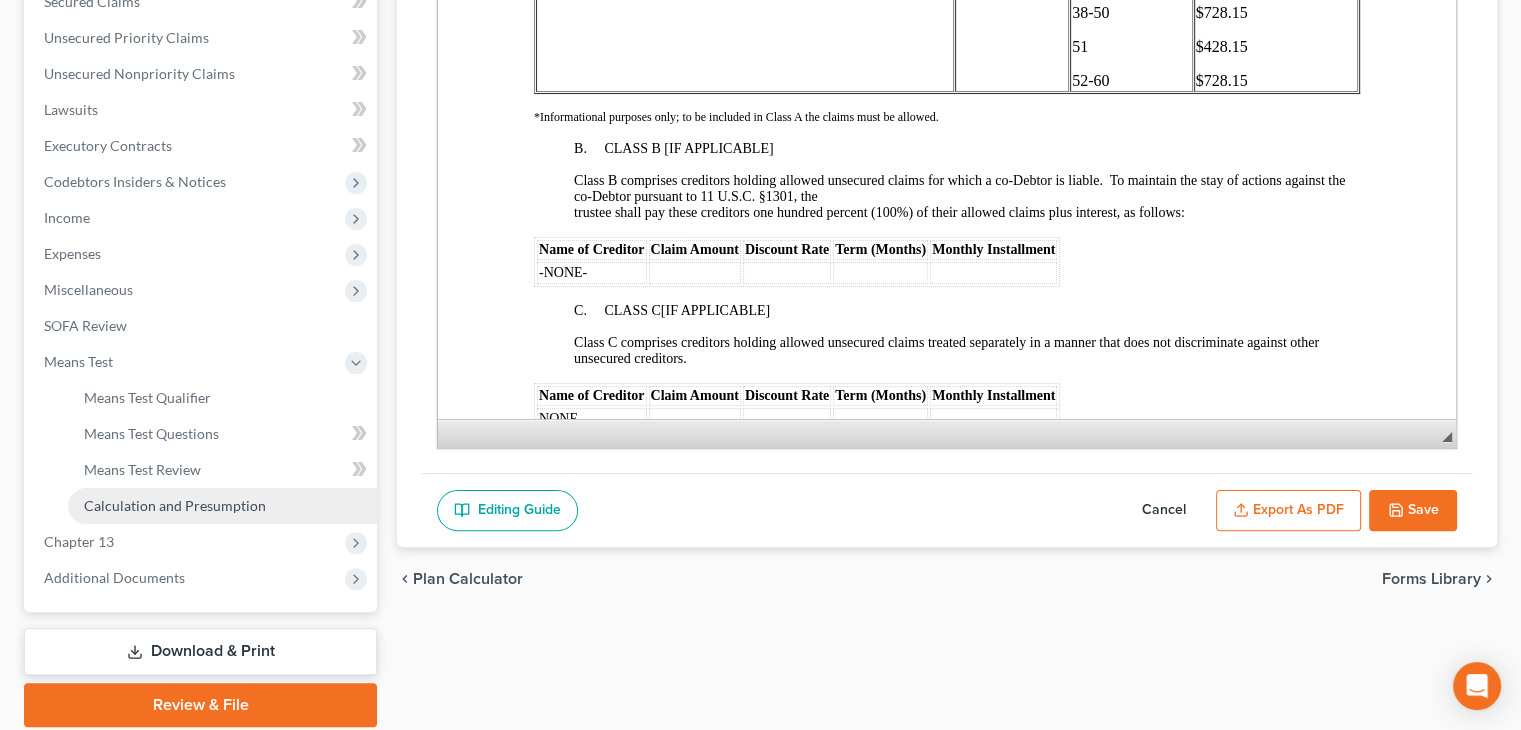 click on "Calculation and Presumption" at bounding box center [175, 505] 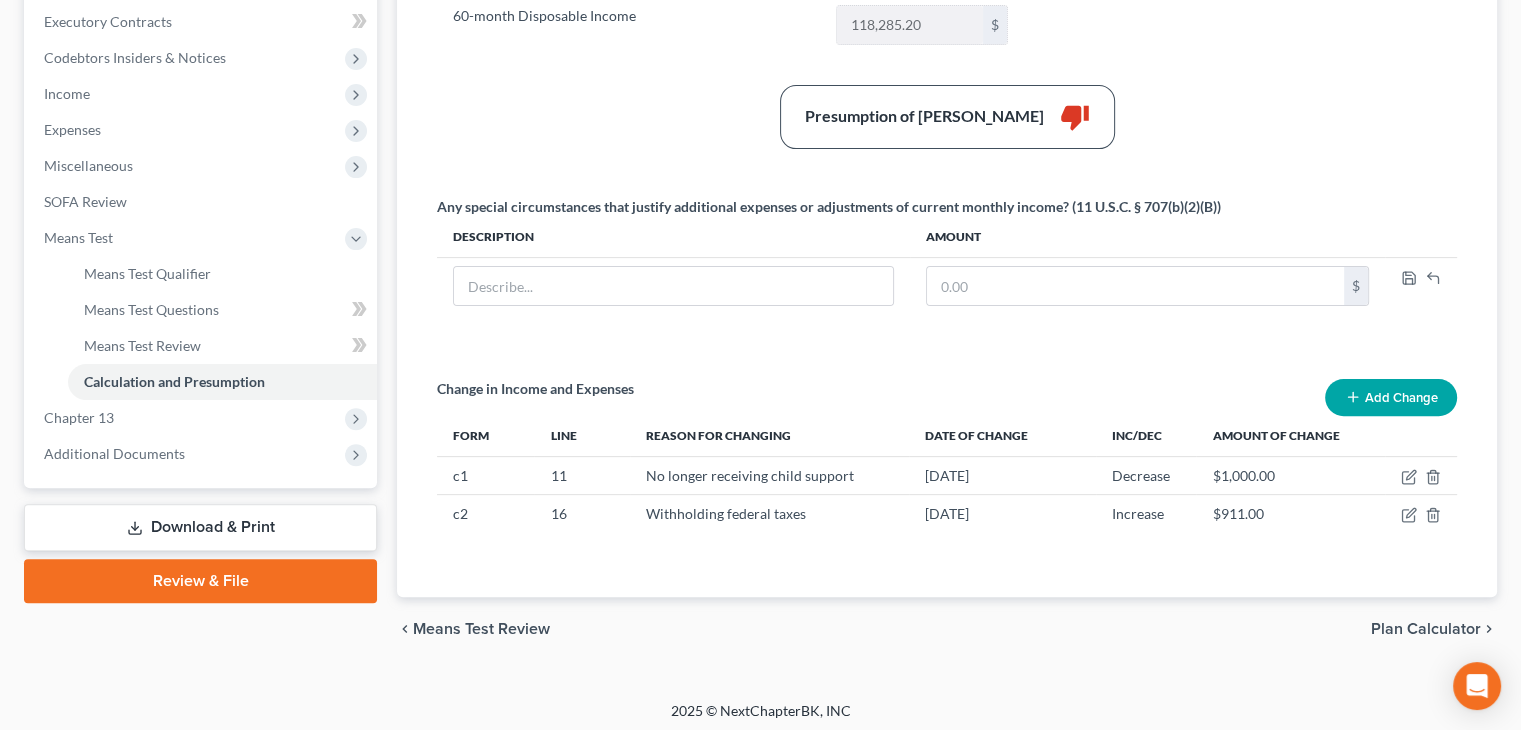 scroll, scrollTop: 567, scrollLeft: 0, axis: vertical 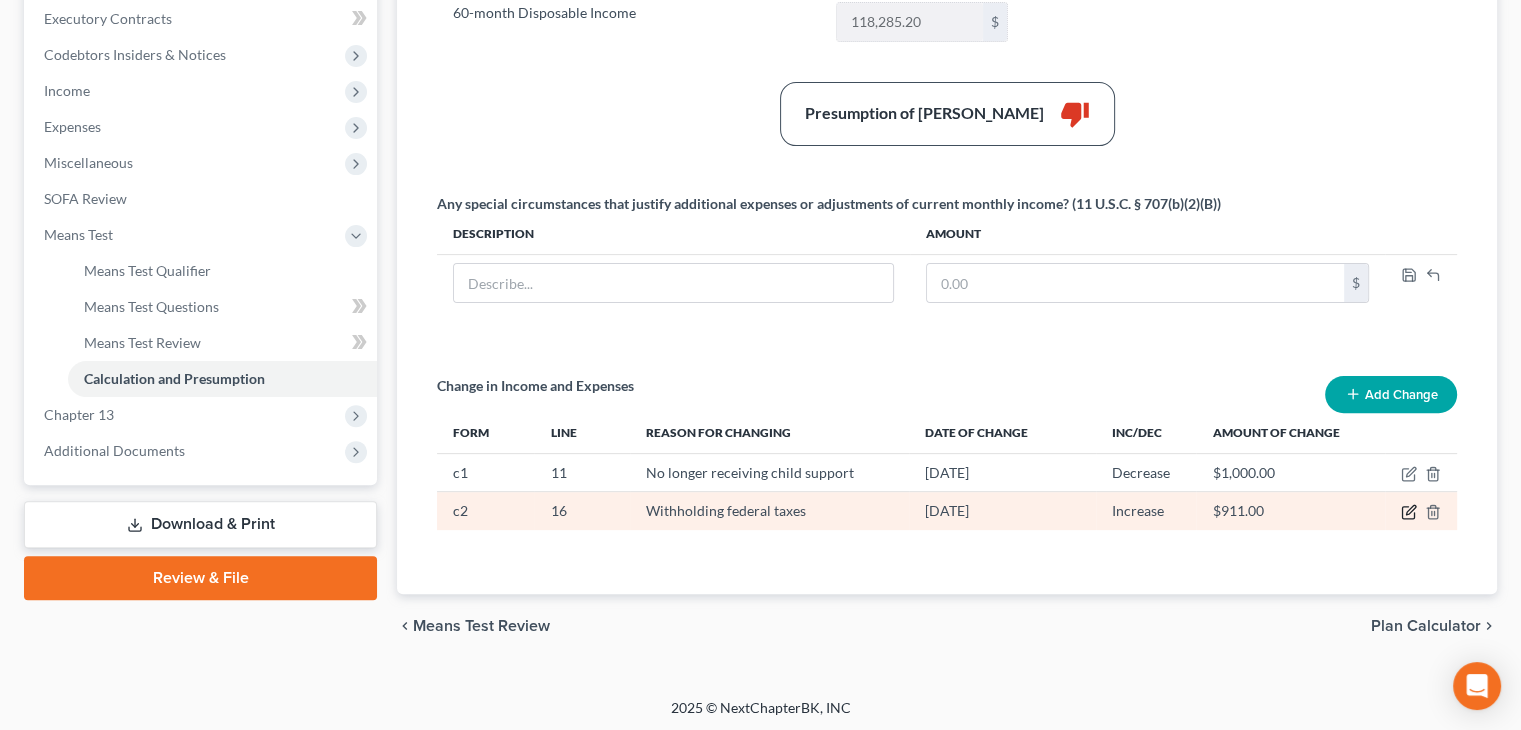 click 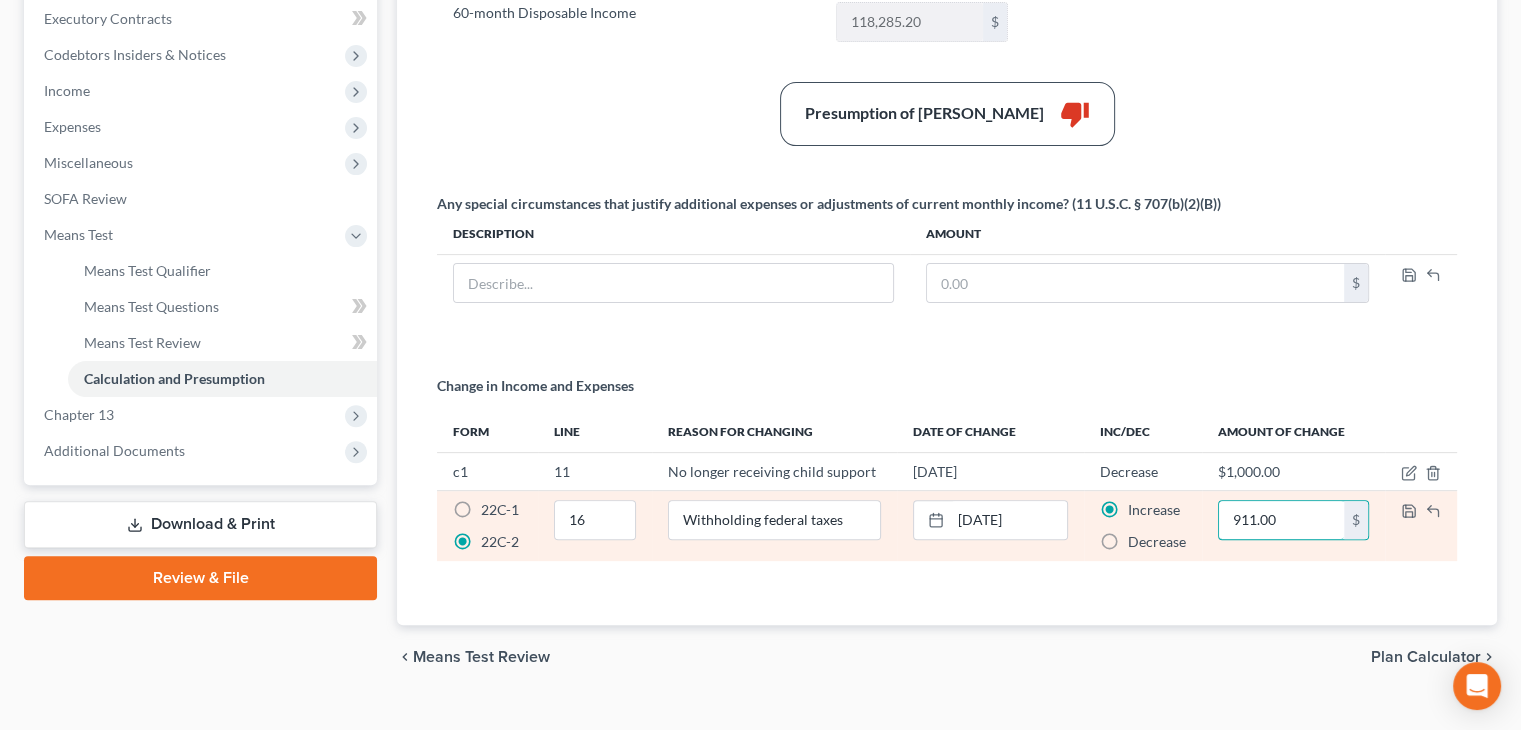 drag, startPoint x: 1282, startPoint y: 515, endPoint x: 1206, endPoint y: 516, distance: 76.00658 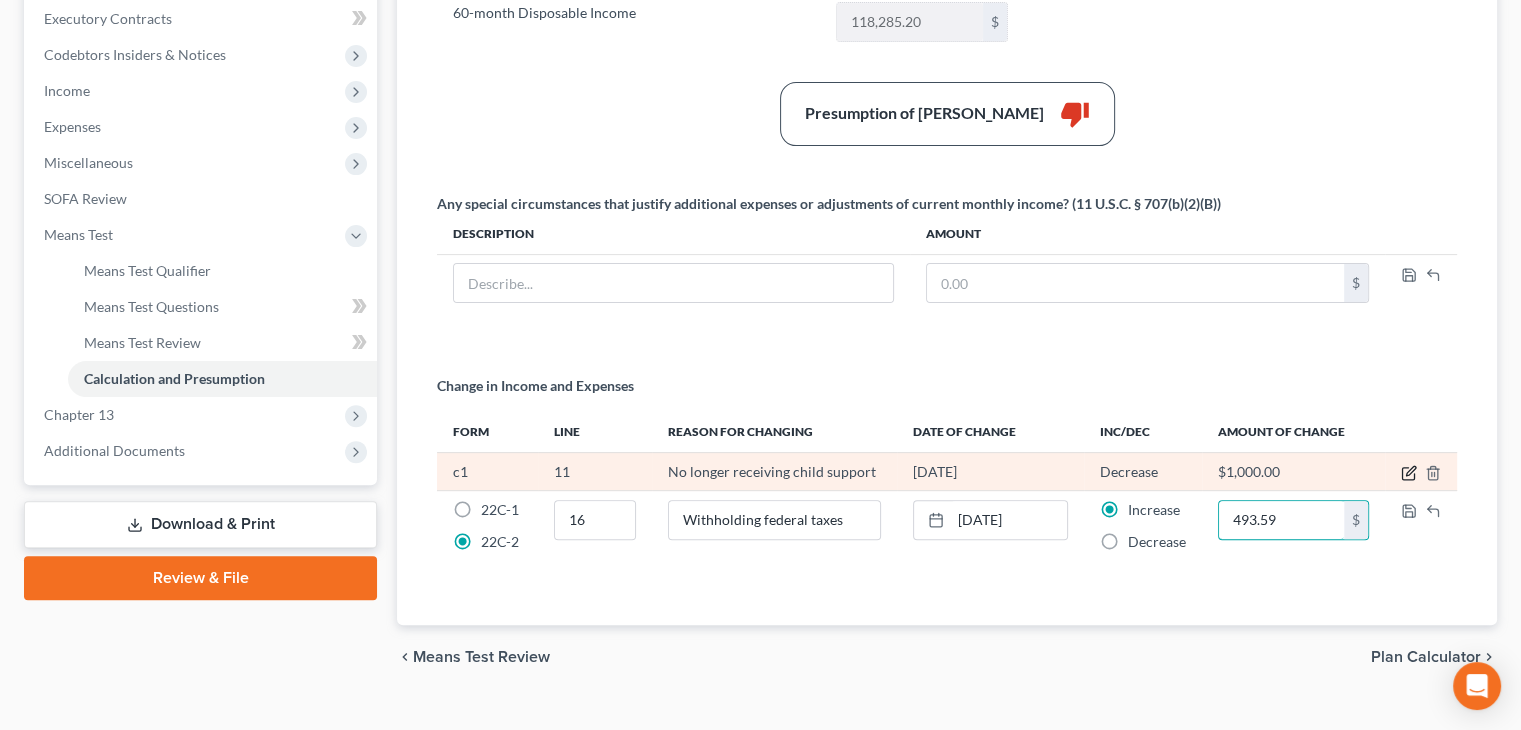 type on "493.59" 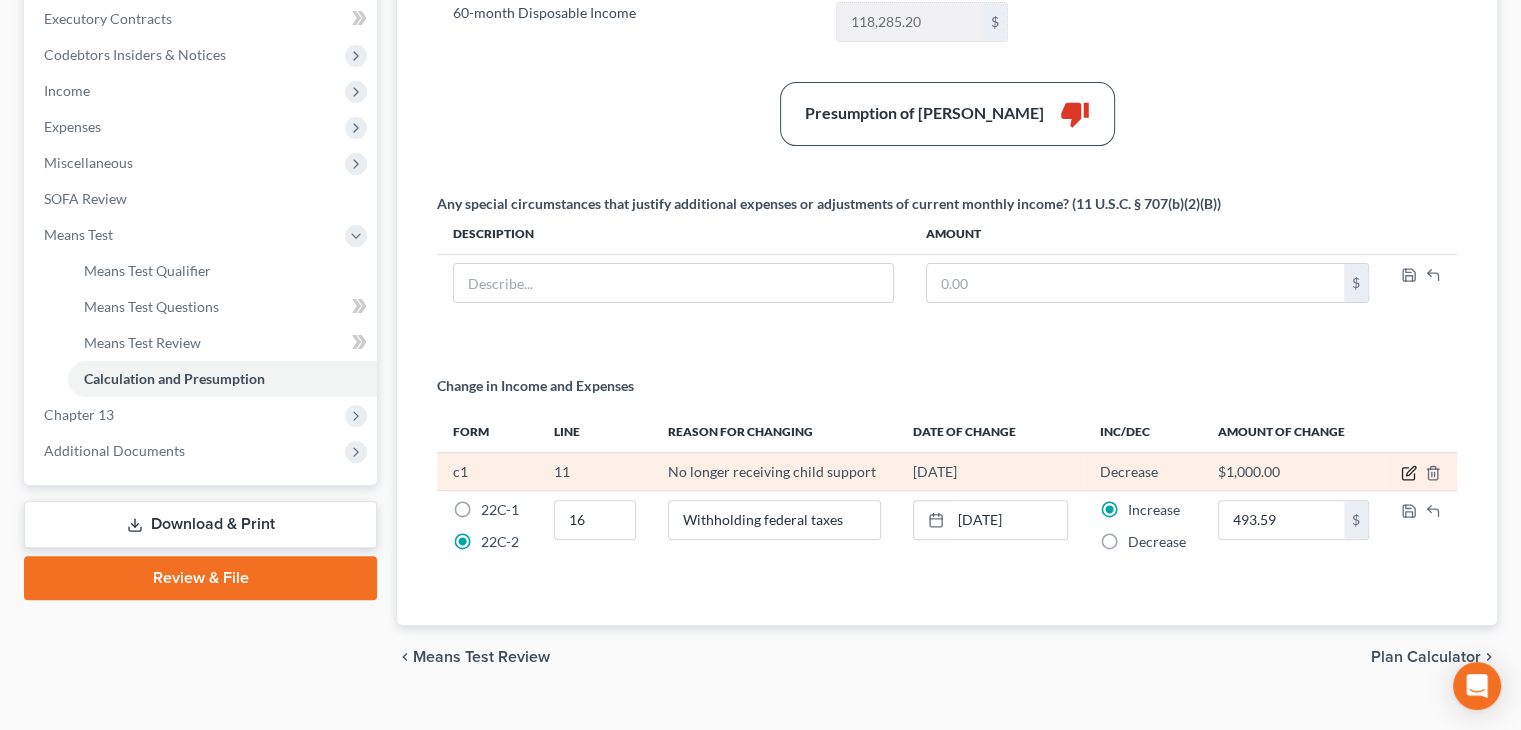 click 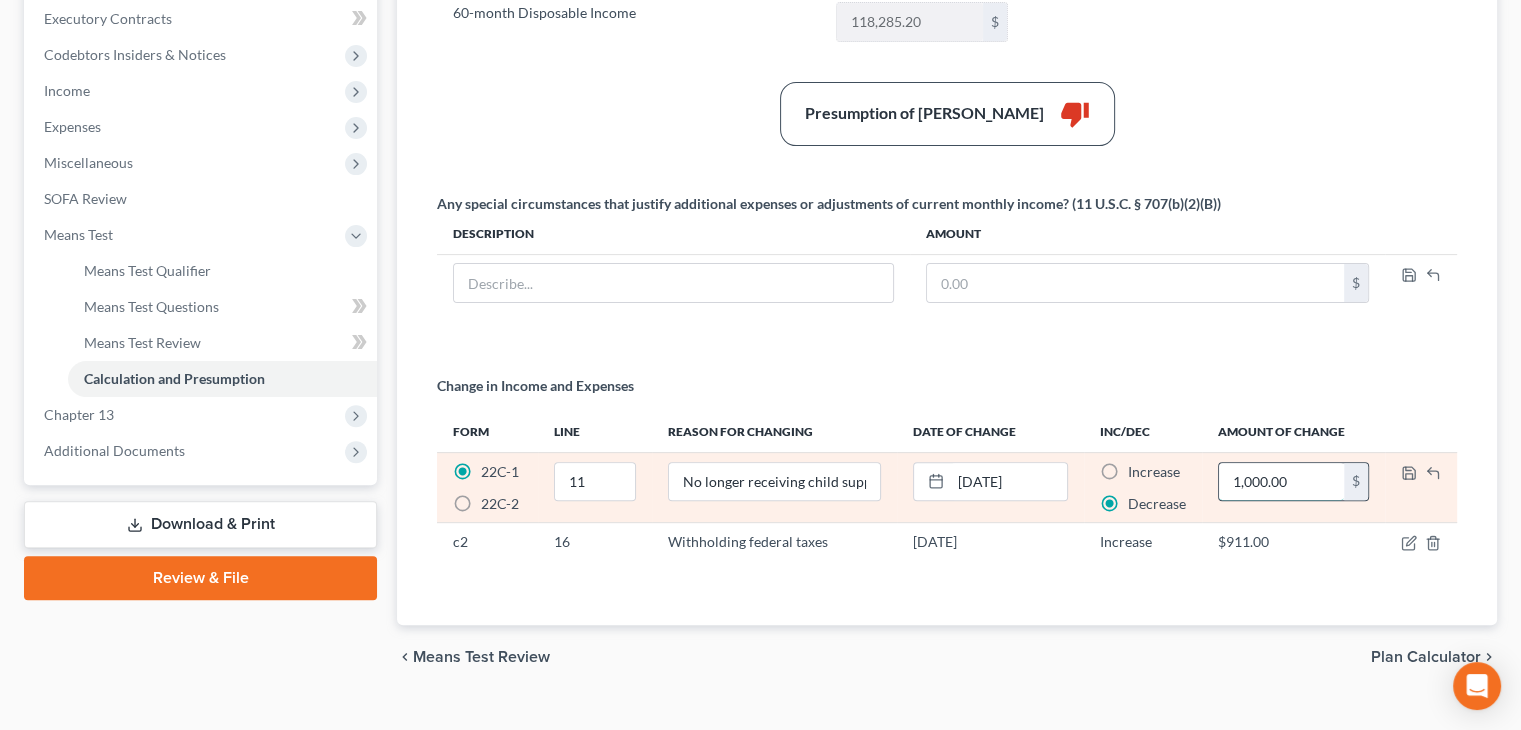 drag, startPoint x: 1338, startPoint y: 489, endPoint x: 1297, endPoint y: 485, distance: 41.19466 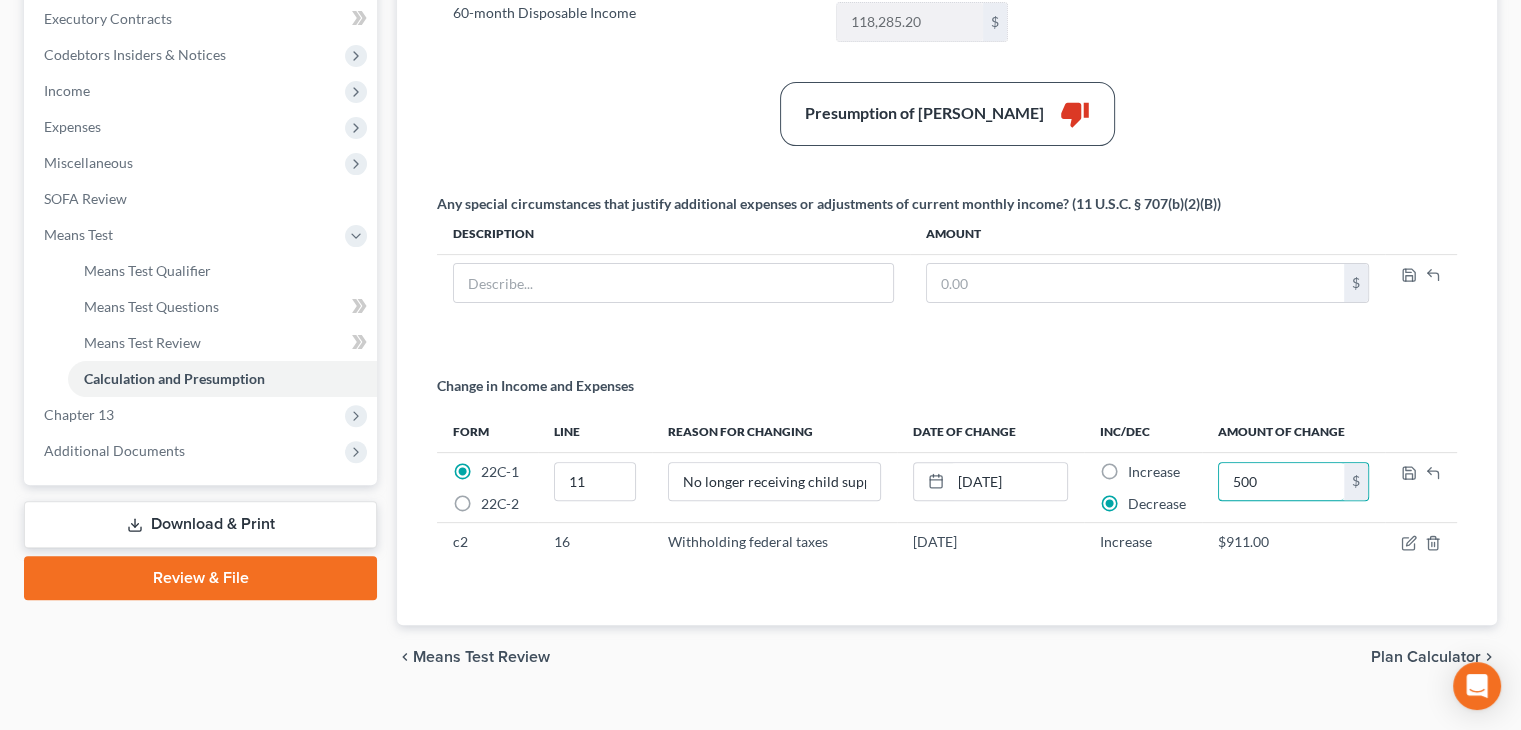 type on "500" 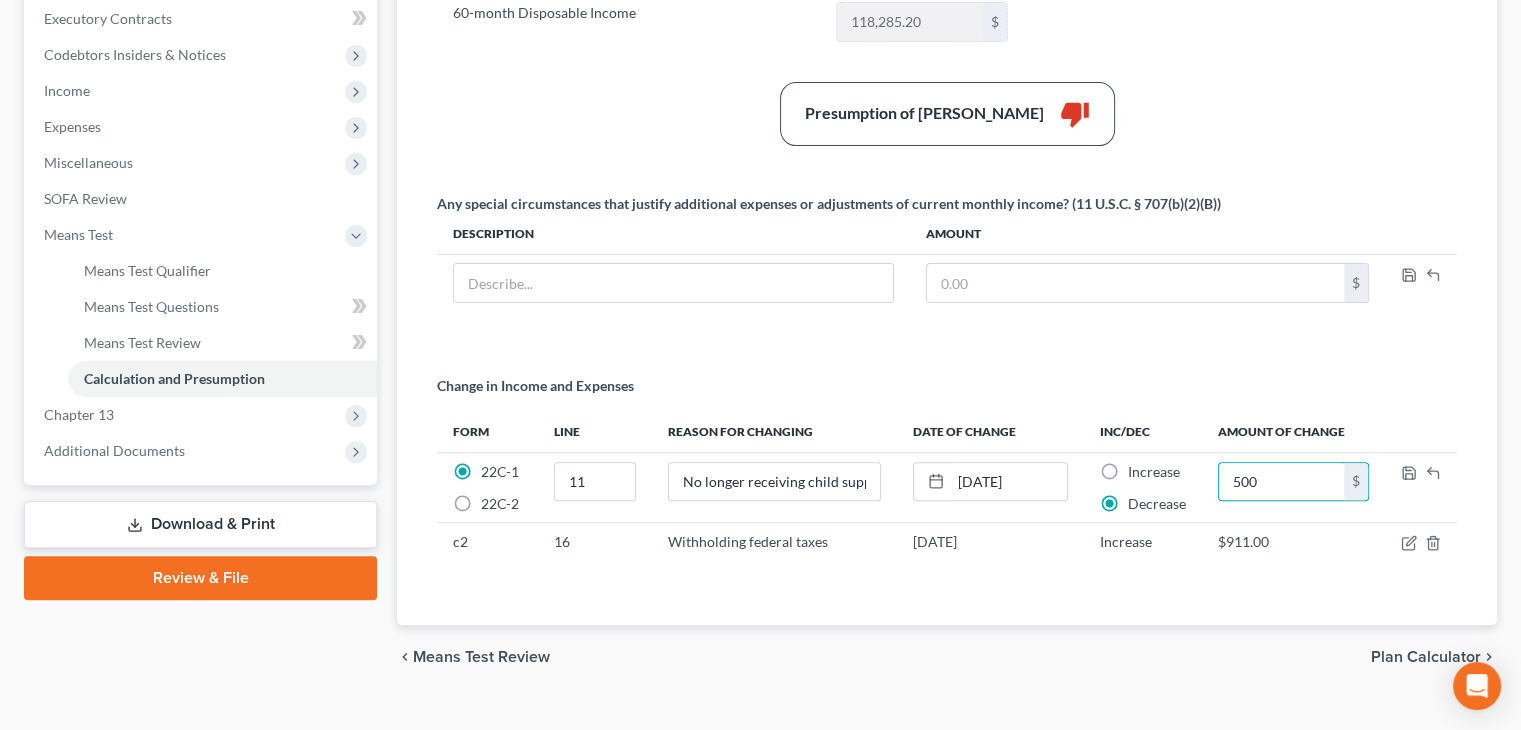 click on "Summary Current Monthly Income 10,553.94 $ Adjusted Current Monthly Income 10,553.94 $ Less Total Deductions 8,582.52 $ Disposable Monthly Income 1,971.42 $ 60-month Disposable Income 118,285.20 $ Presumption of Abuse Arises thumb_down Any special circumstances that justify additional expenses or adjustments of current monthly income? (11 U.S.C. § 707(b)(2)(B)) Description Amount $ Change in Income and Expenses Form Line Reason for Changing Date of Change Inc/Dec Amount of Change 22C-1 22C-2 11 No longer receiving child support         05/01/2025 Increase Decrease 500 $ c2 16 Withholding federal taxes 06/27/2025 Increase Decrease $911.00" at bounding box center [947, 176] 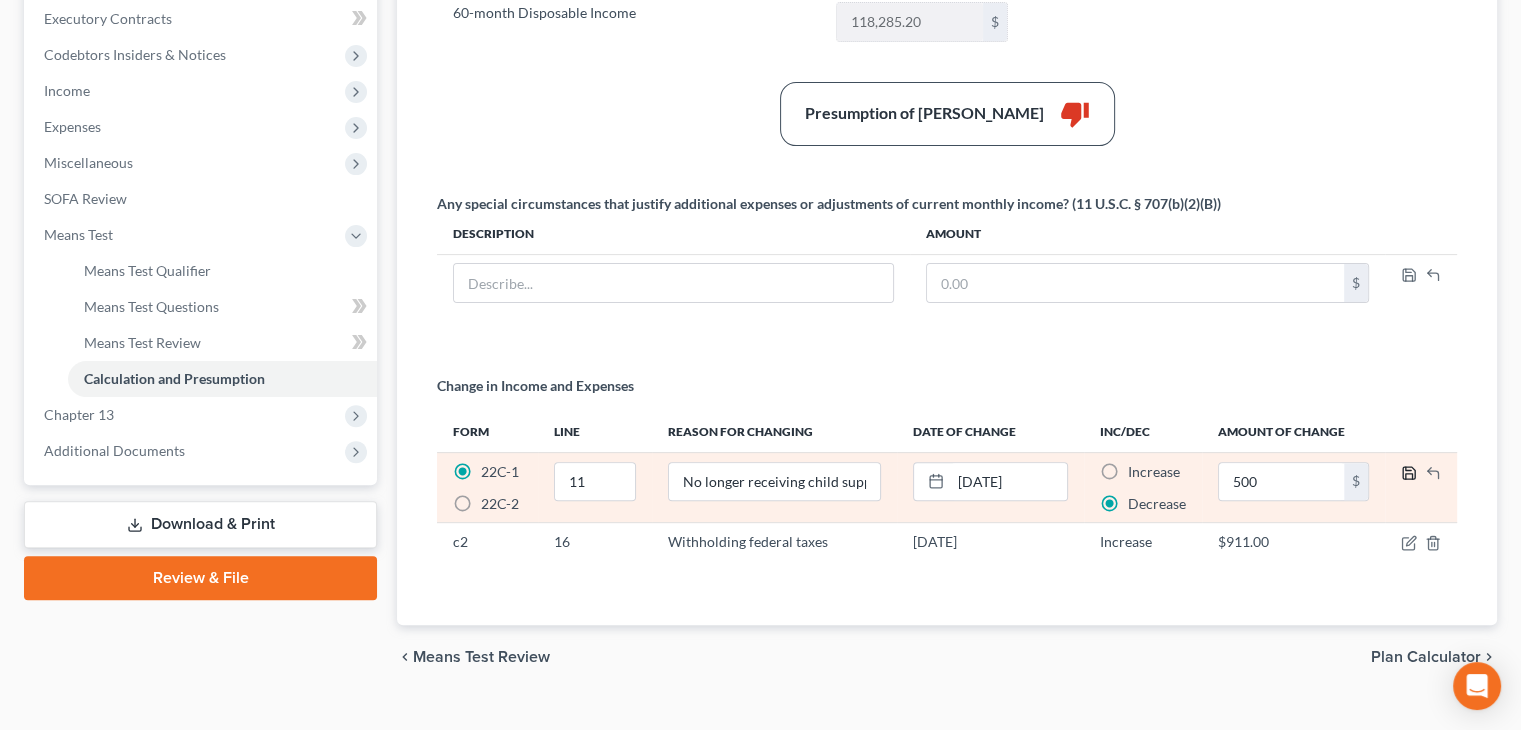 click 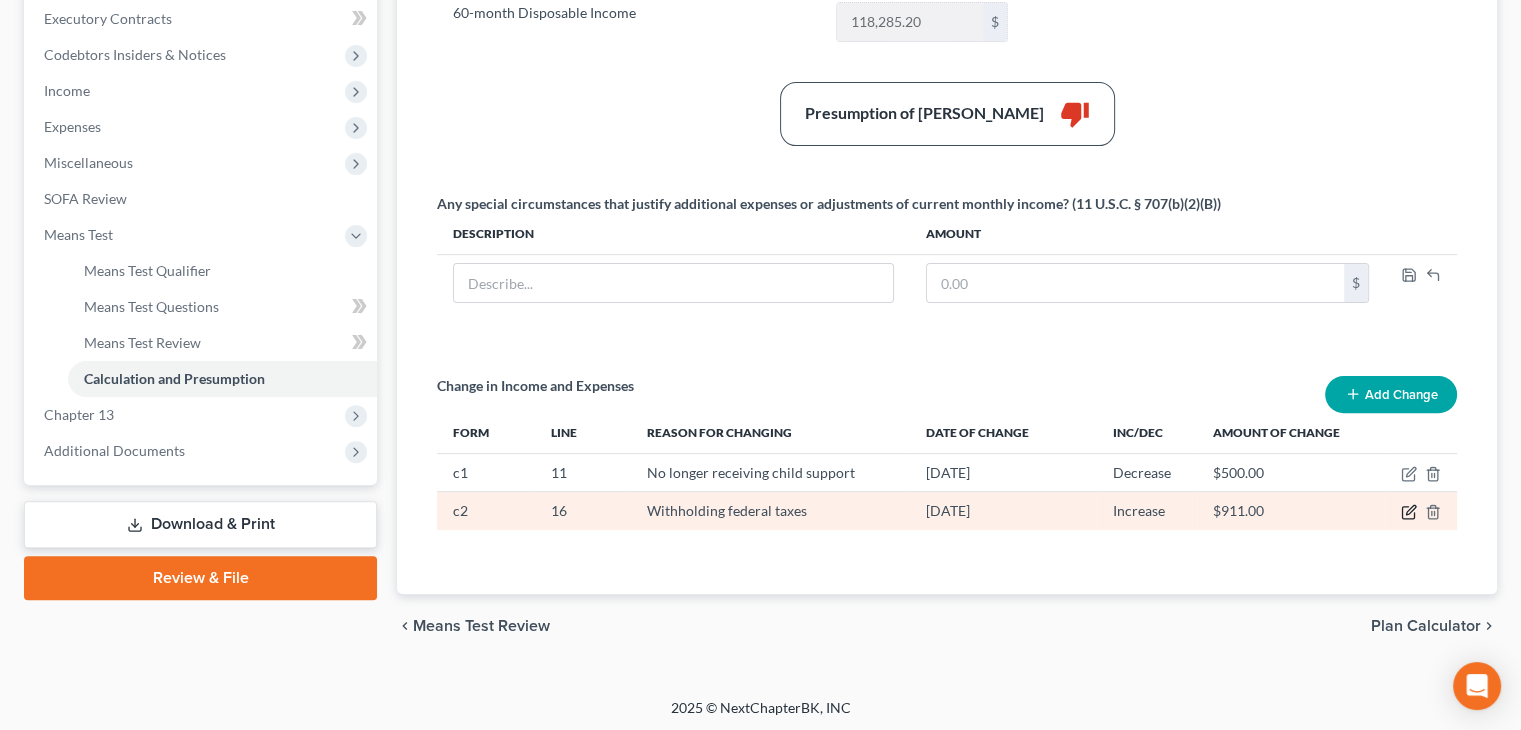 click 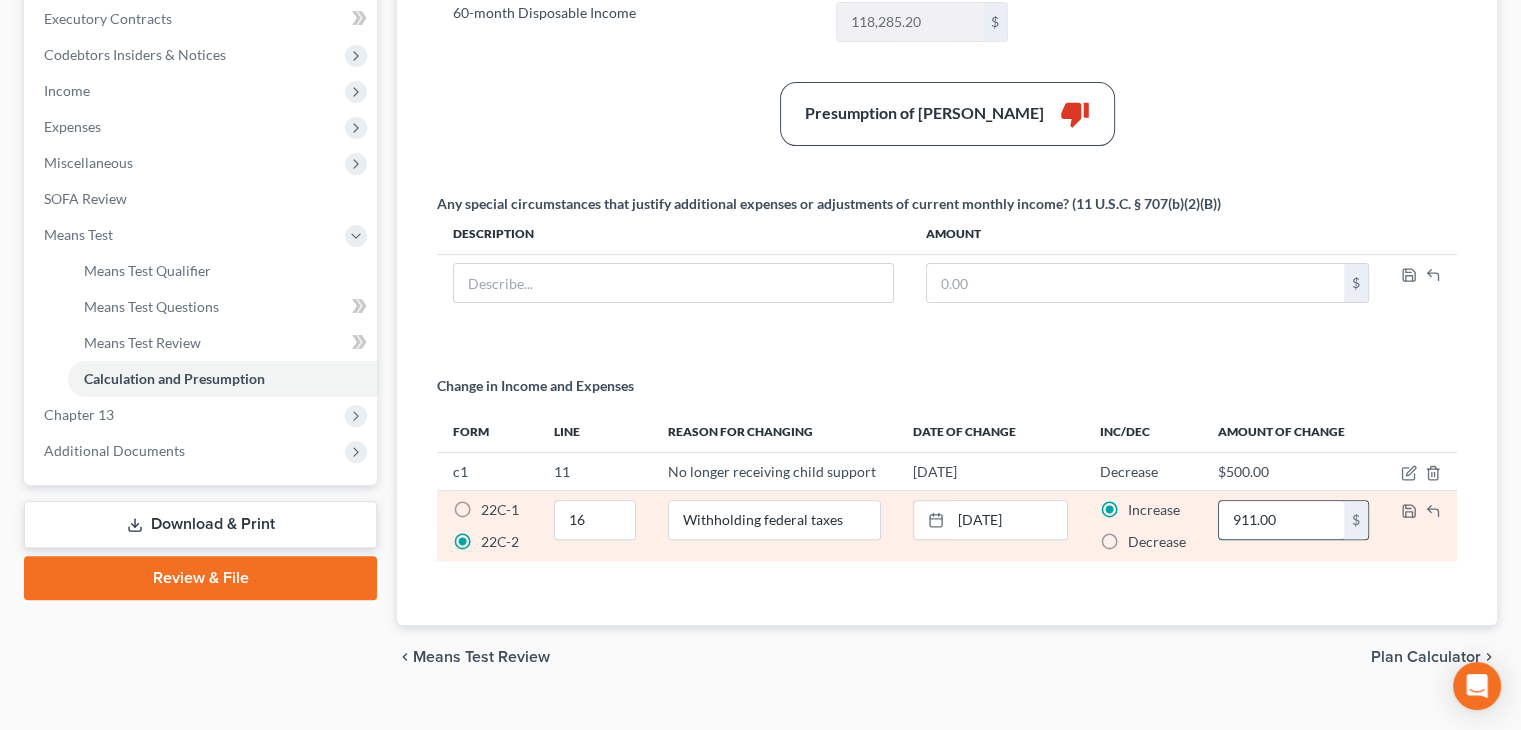 click on "911.00" at bounding box center (1281, 520) 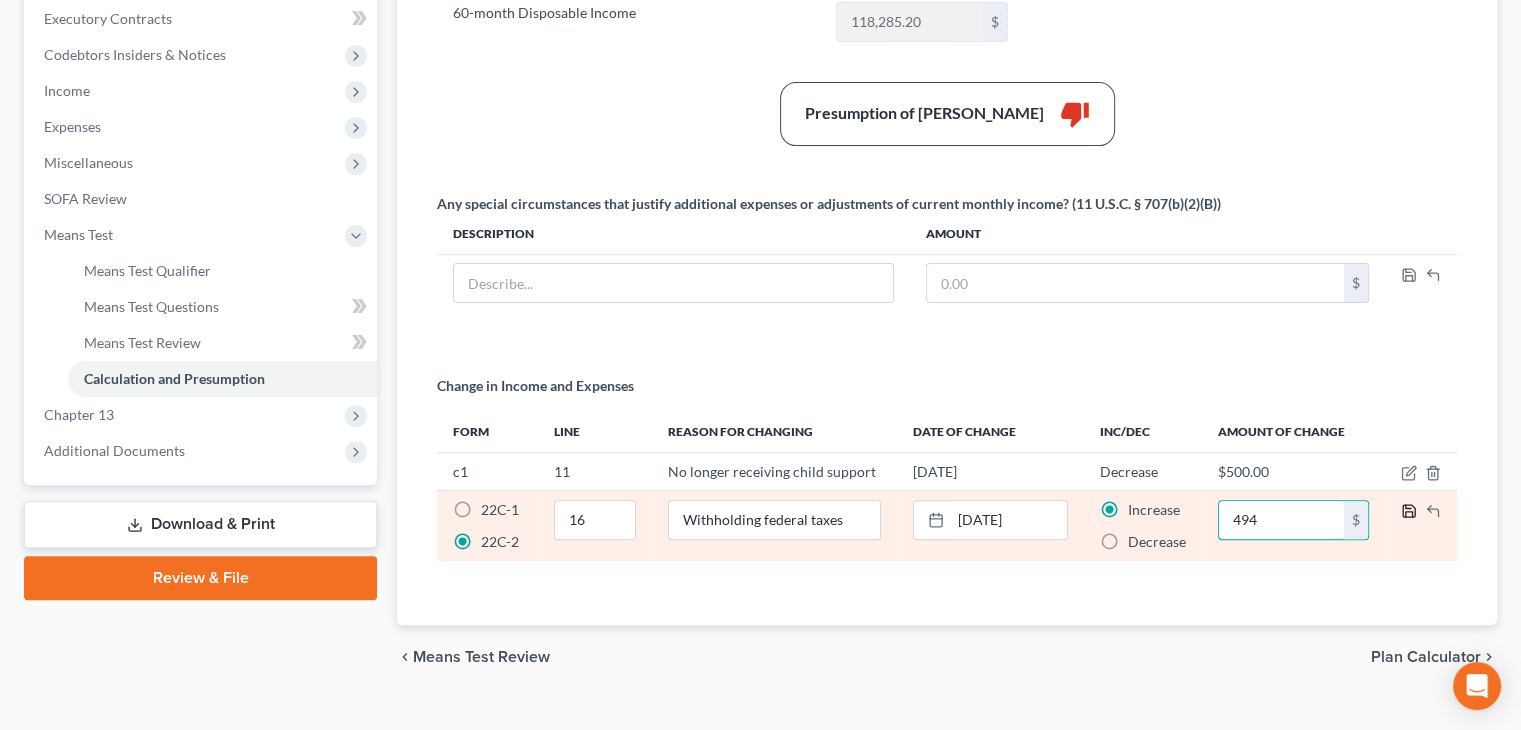 type on "494" 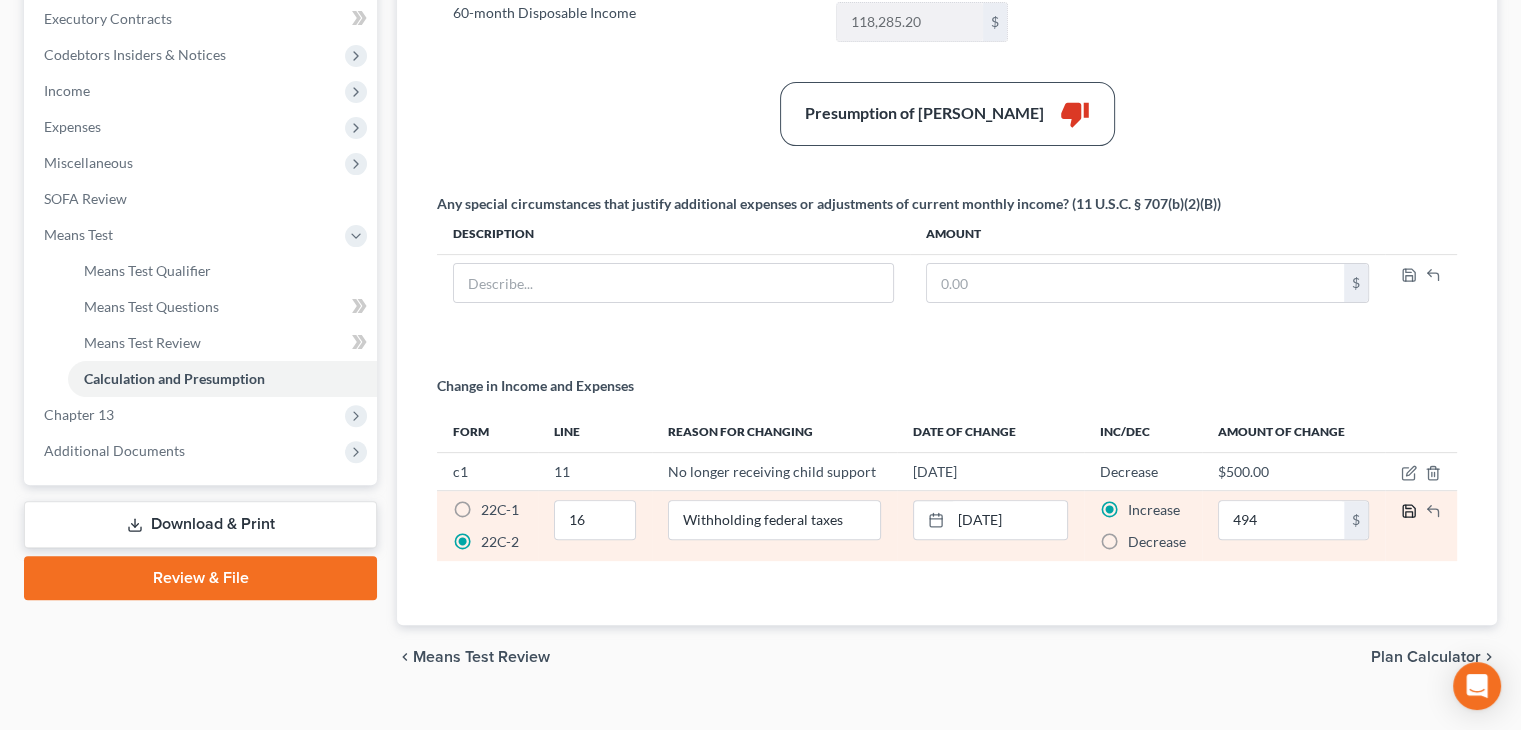 click 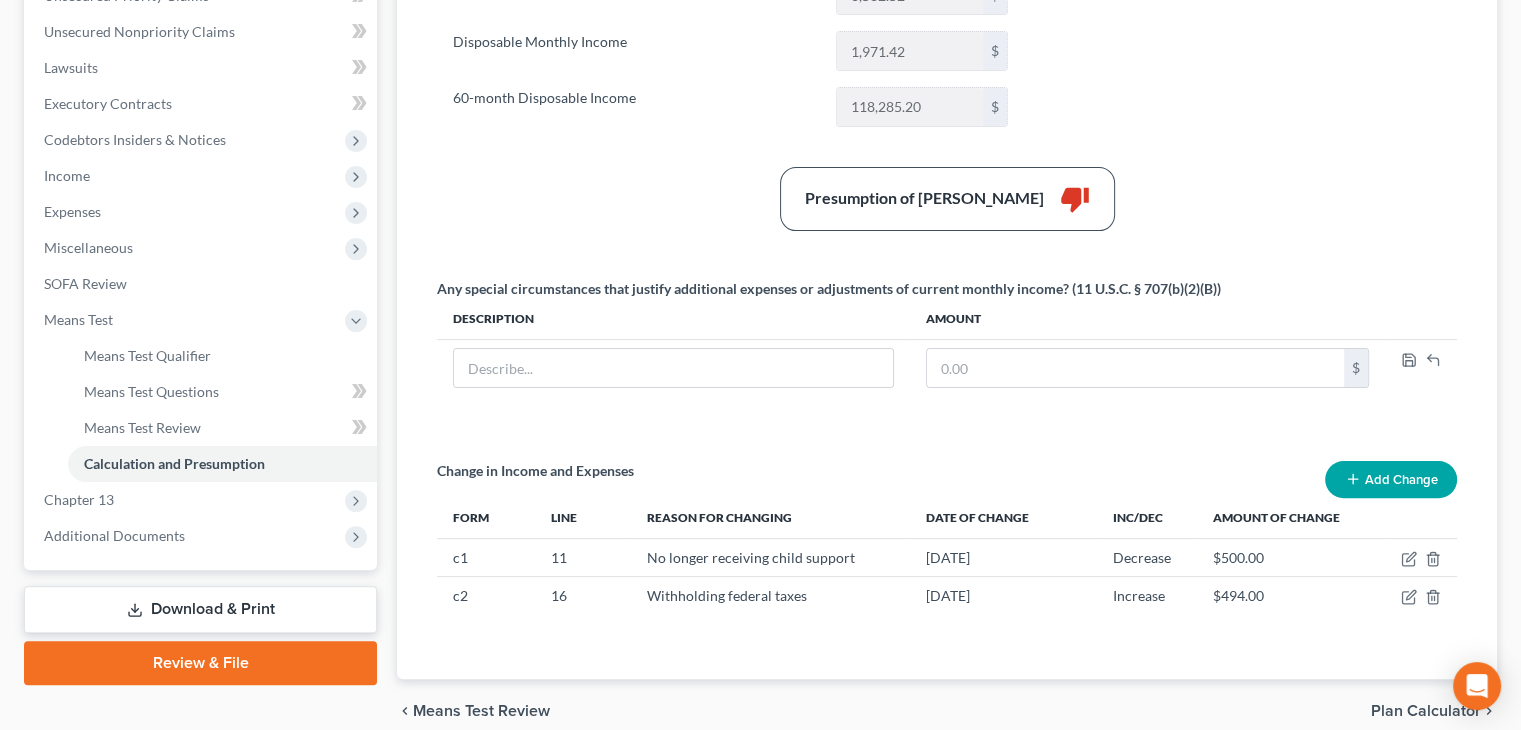 scroll, scrollTop: 367, scrollLeft: 0, axis: vertical 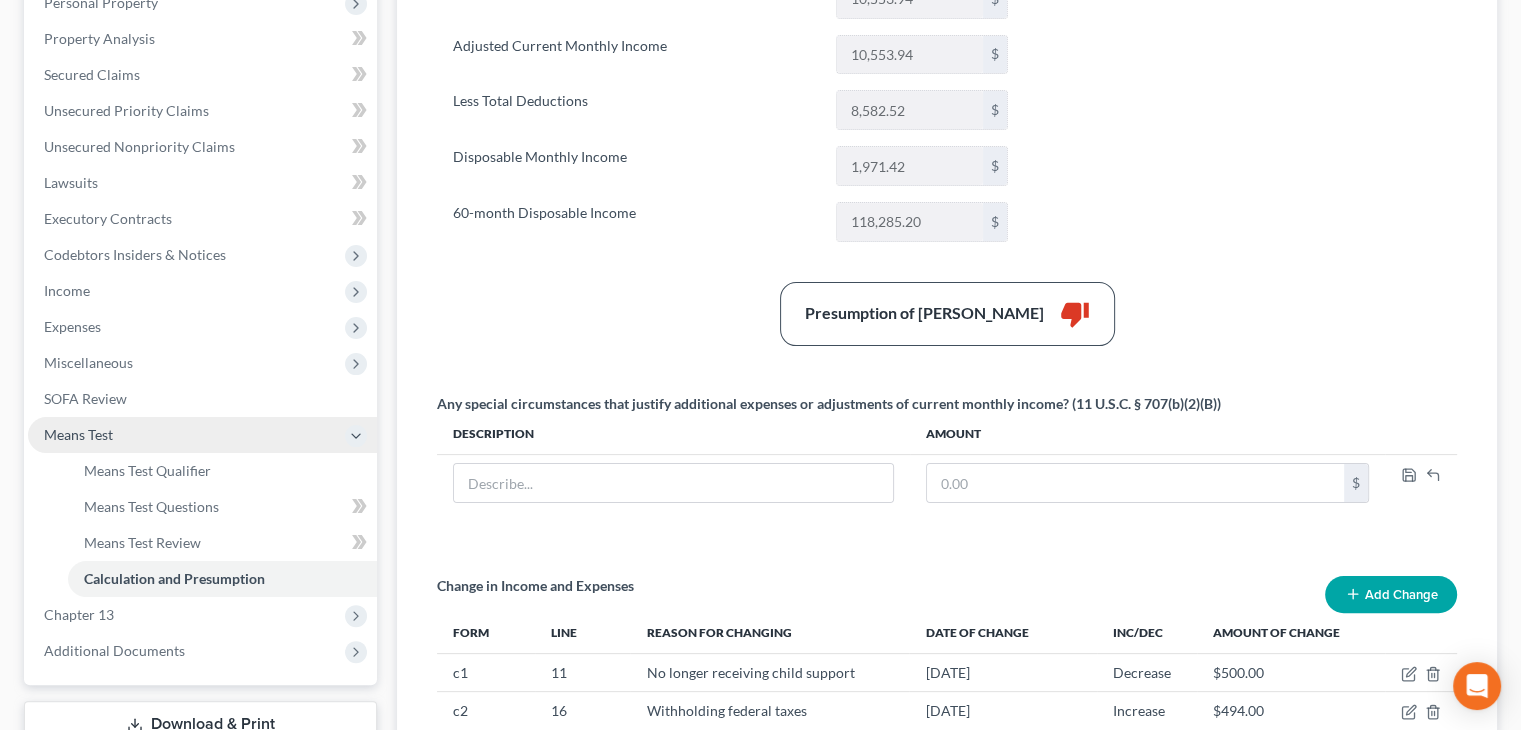 click on "Means Test" at bounding box center [202, 435] 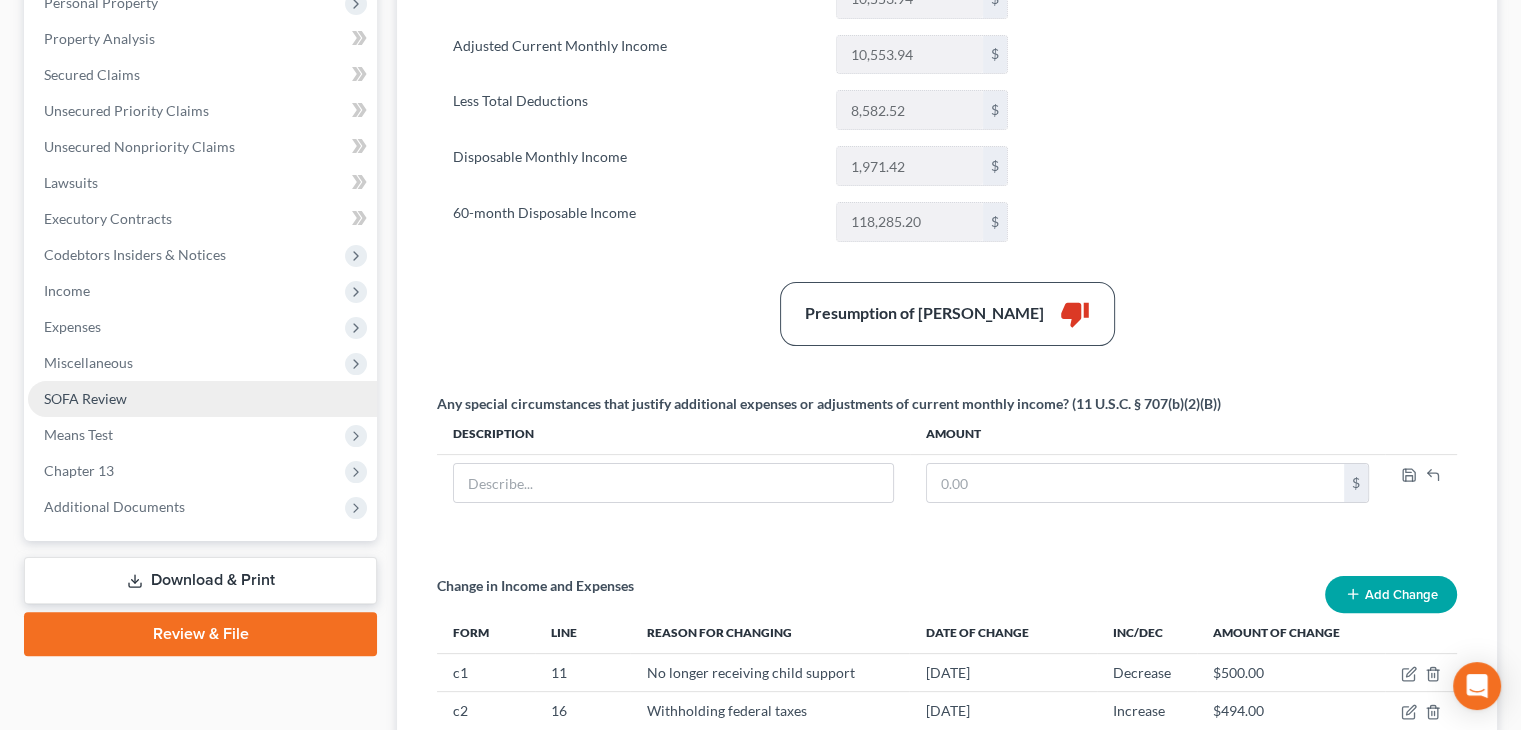 scroll, scrollTop: 267, scrollLeft: 0, axis: vertical 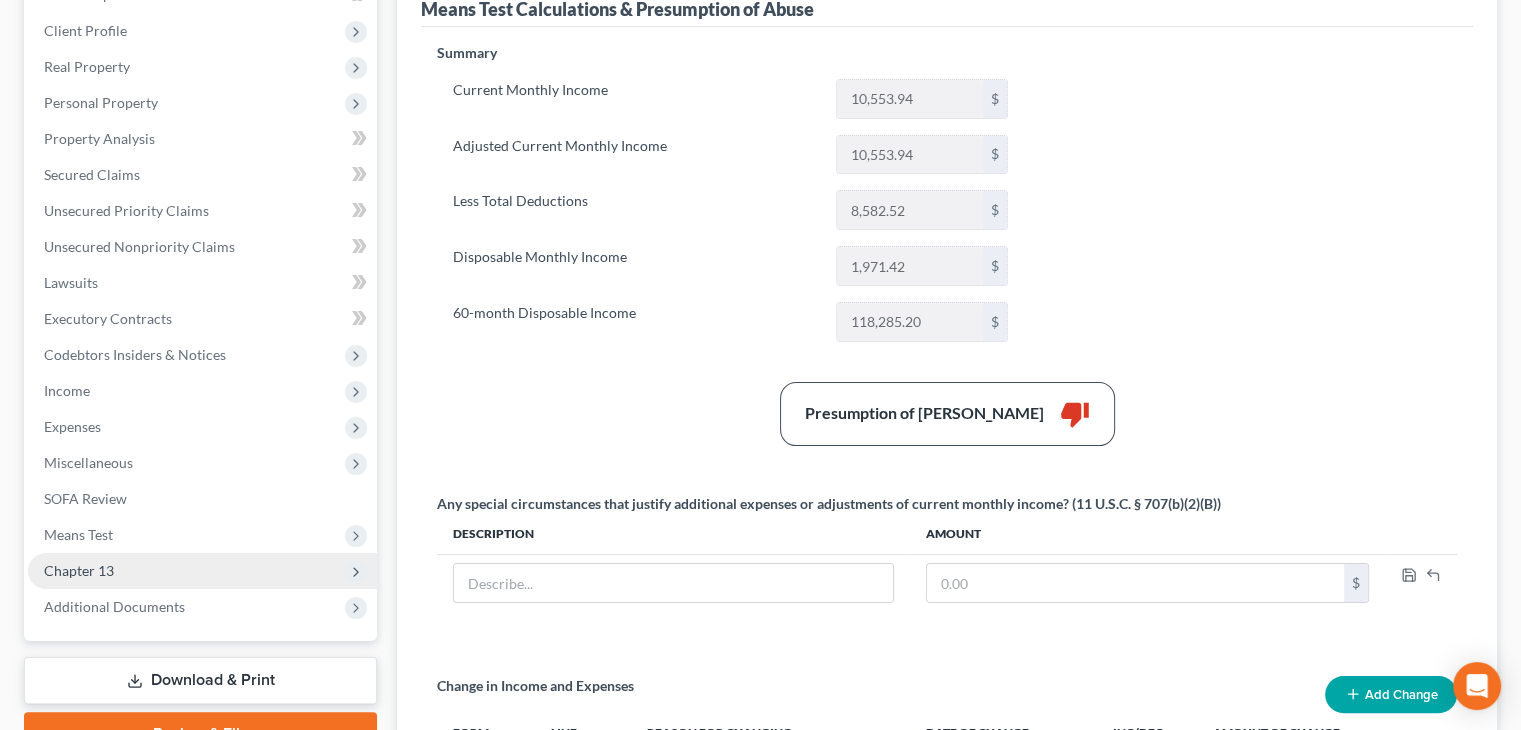 click on "Chapter 13" at bounding box center [202, 571] 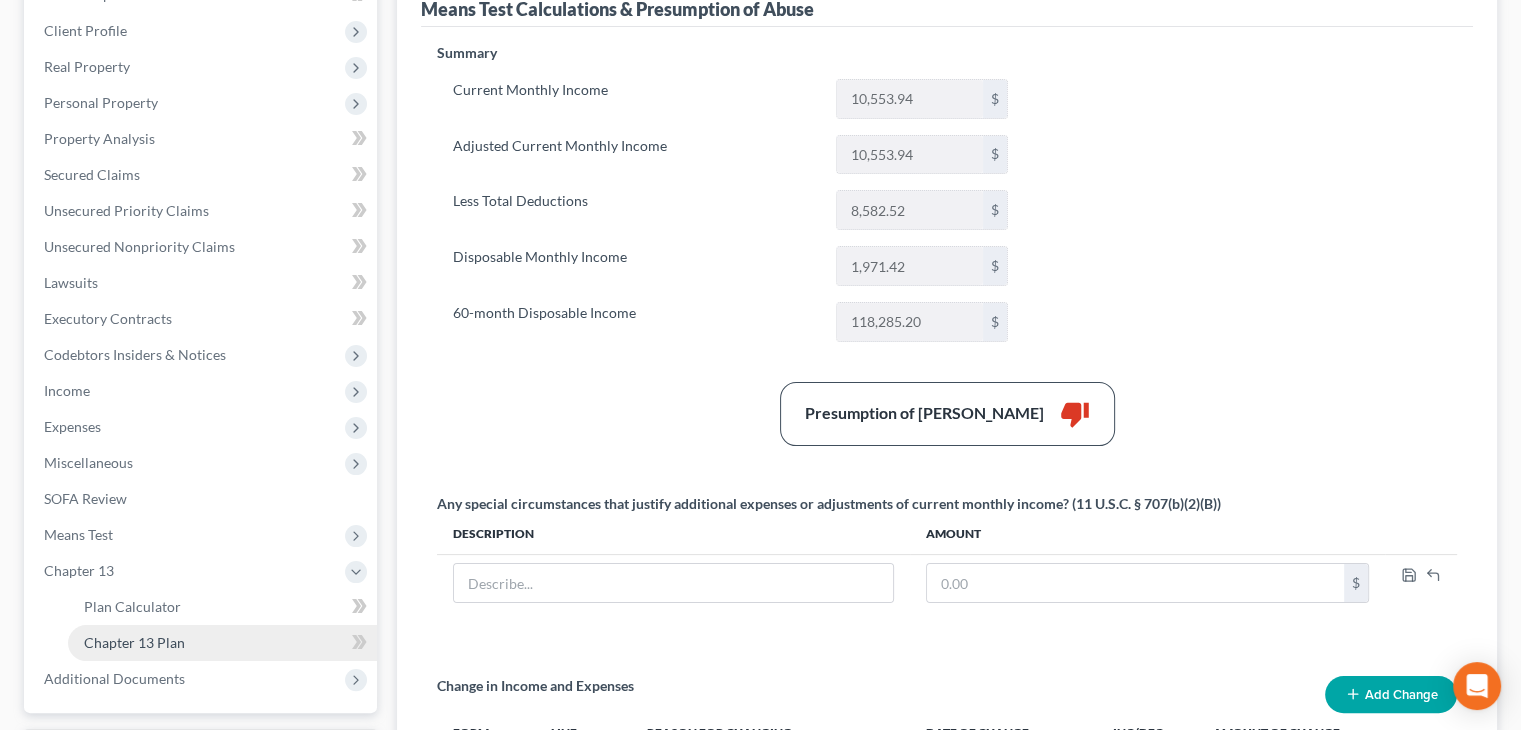 click on "Chapter 13 Plan" at bounding box center [134, 642] 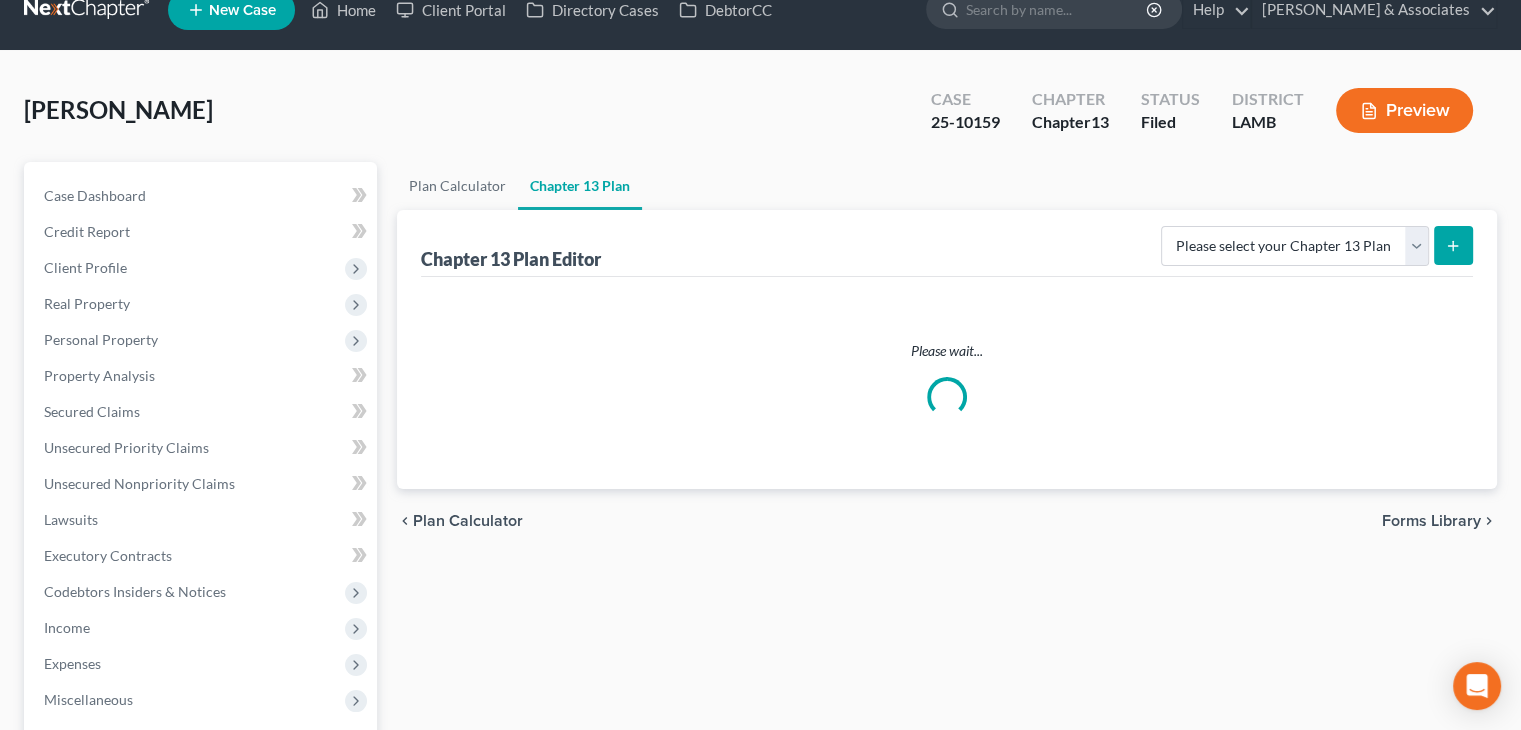 scroll, scrollTop: 0, scrollLeft: 0, axis: both 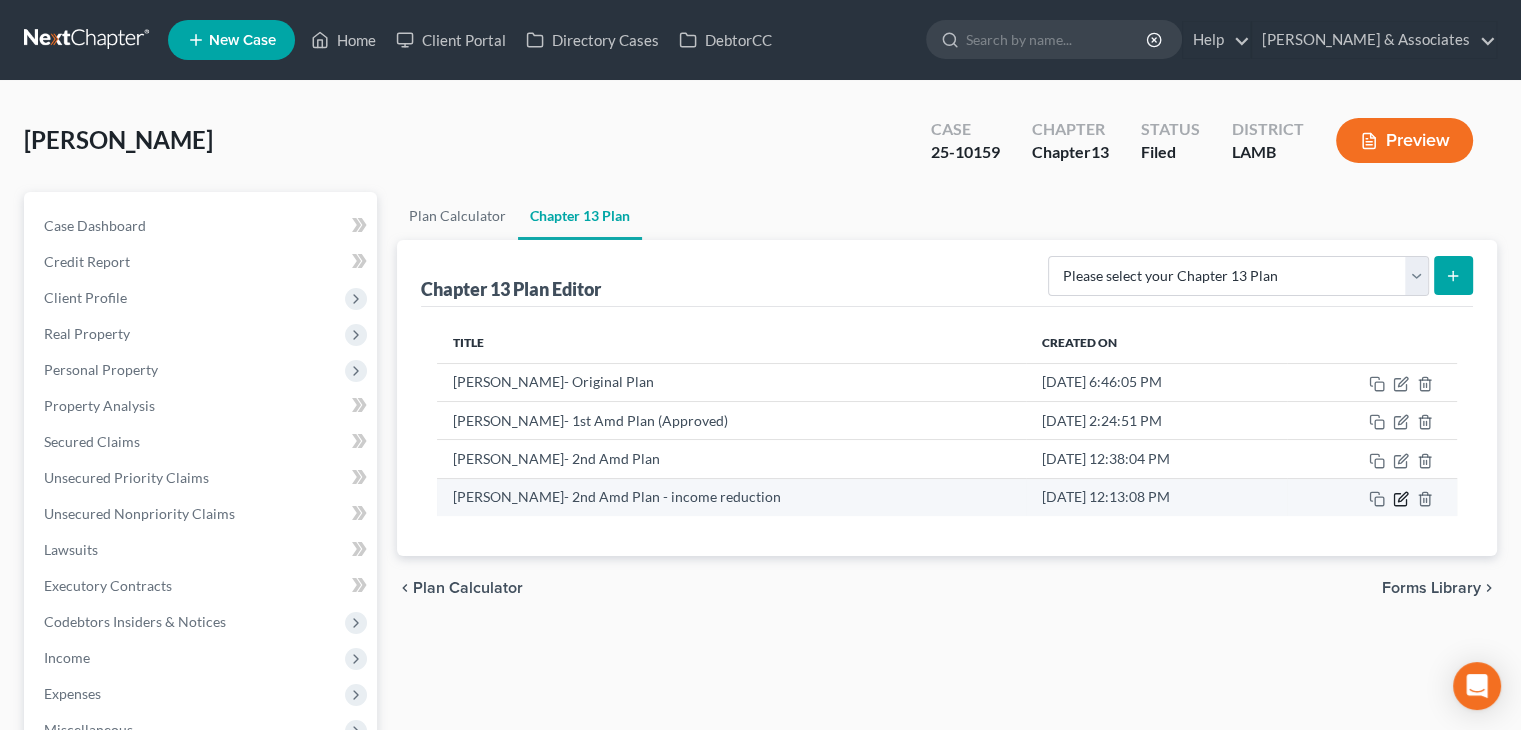 click 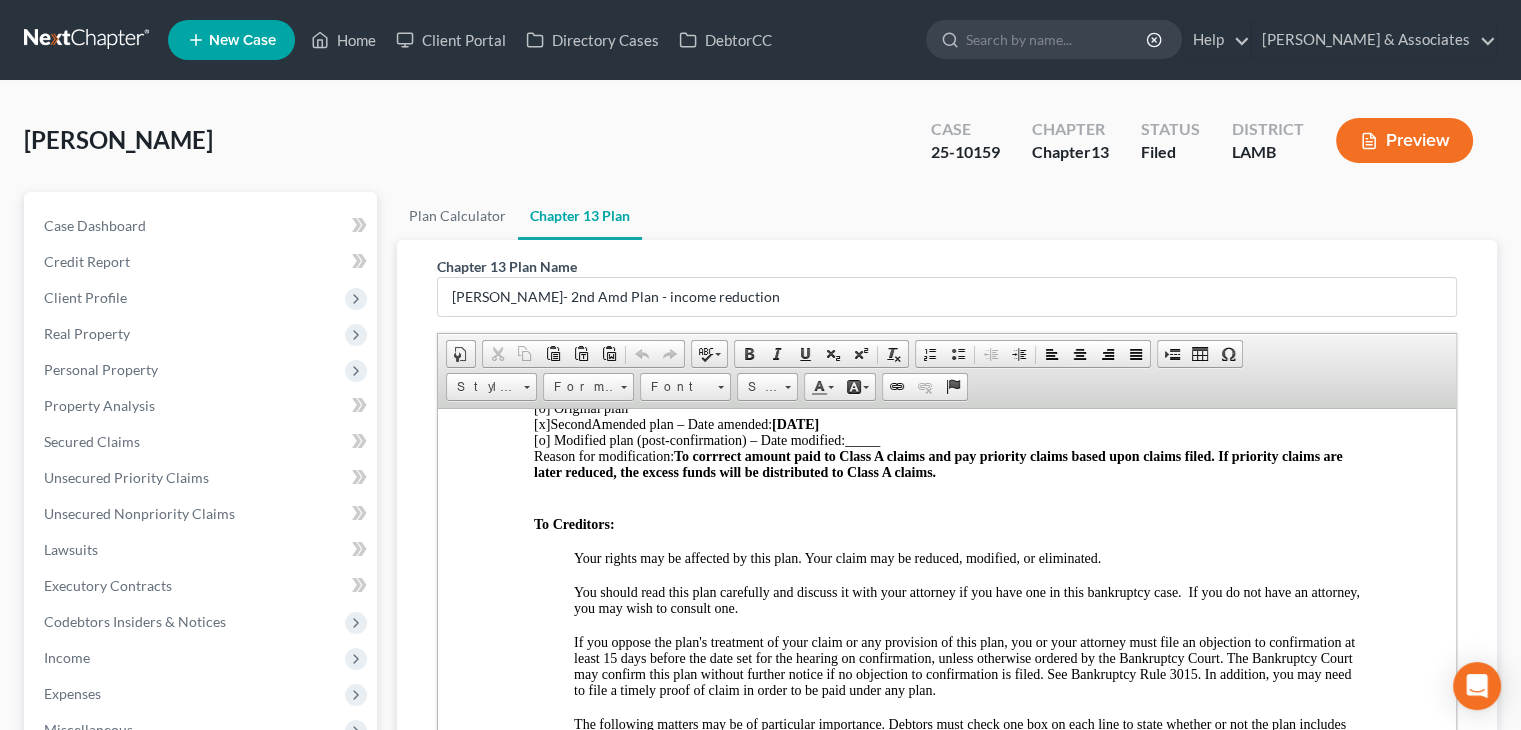 scroll, scrollTop: 200, scrollLeft: 0, axis: vertical 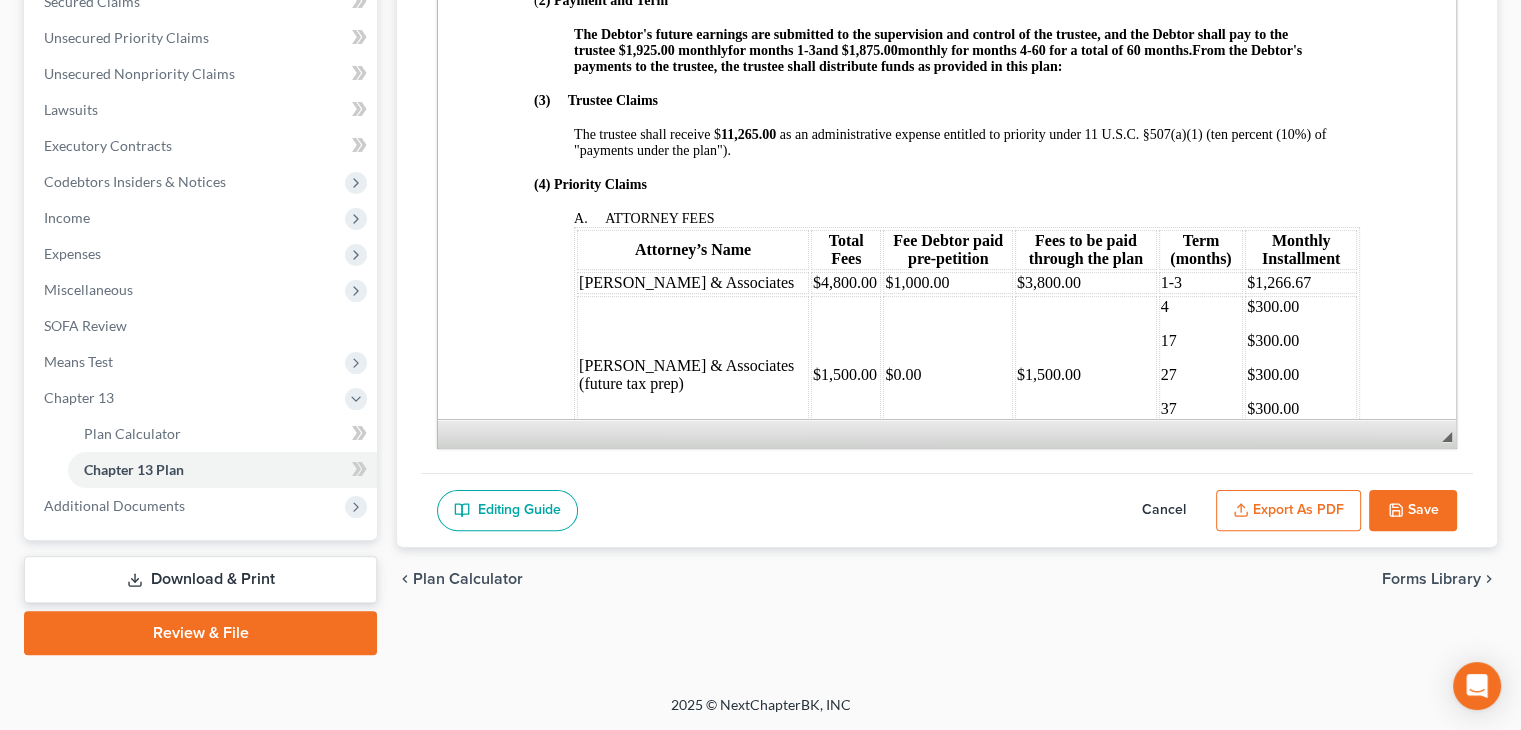 click on "Cancel" at bounding box center [1164, 511] 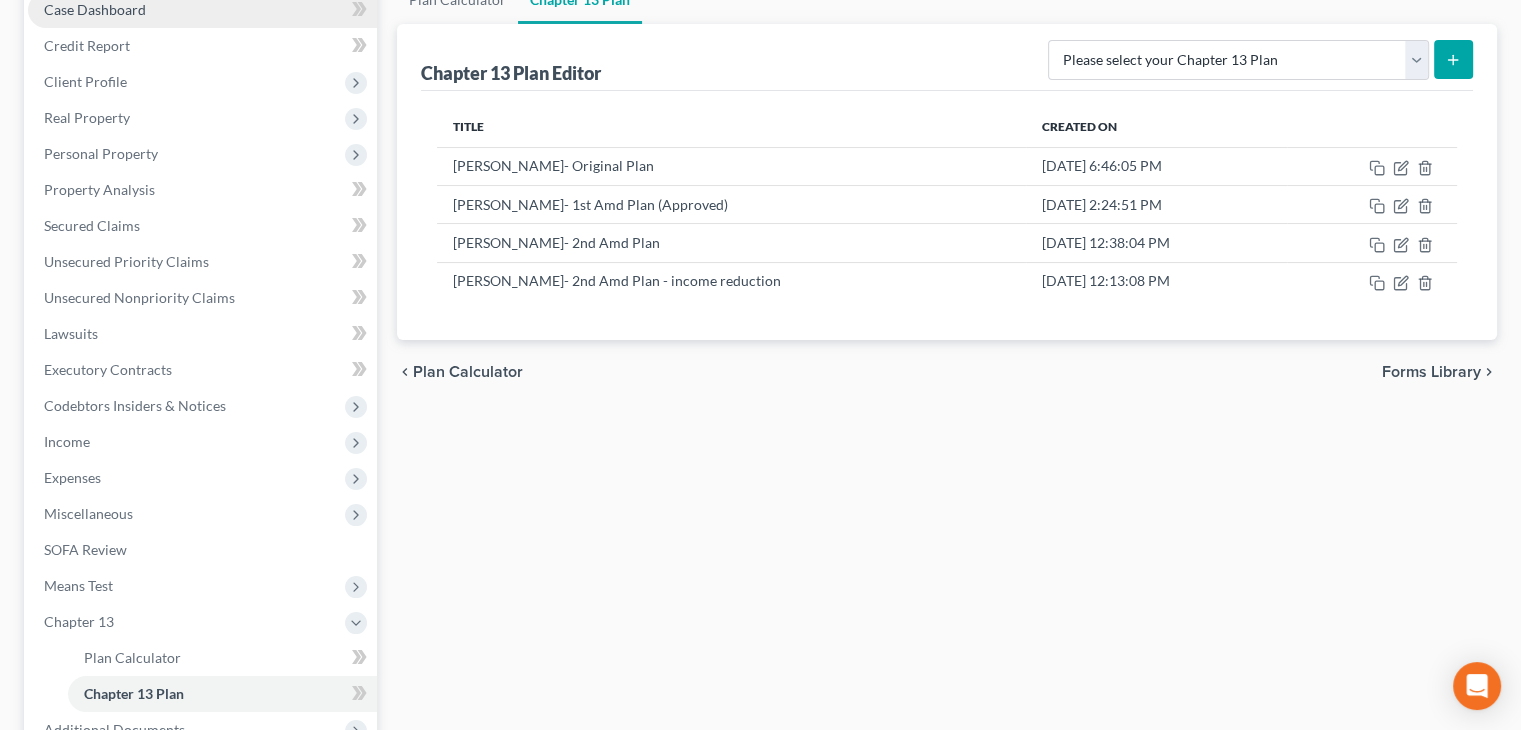 scroll, scrollTop: 0, scrollLeft: 0, axis: both 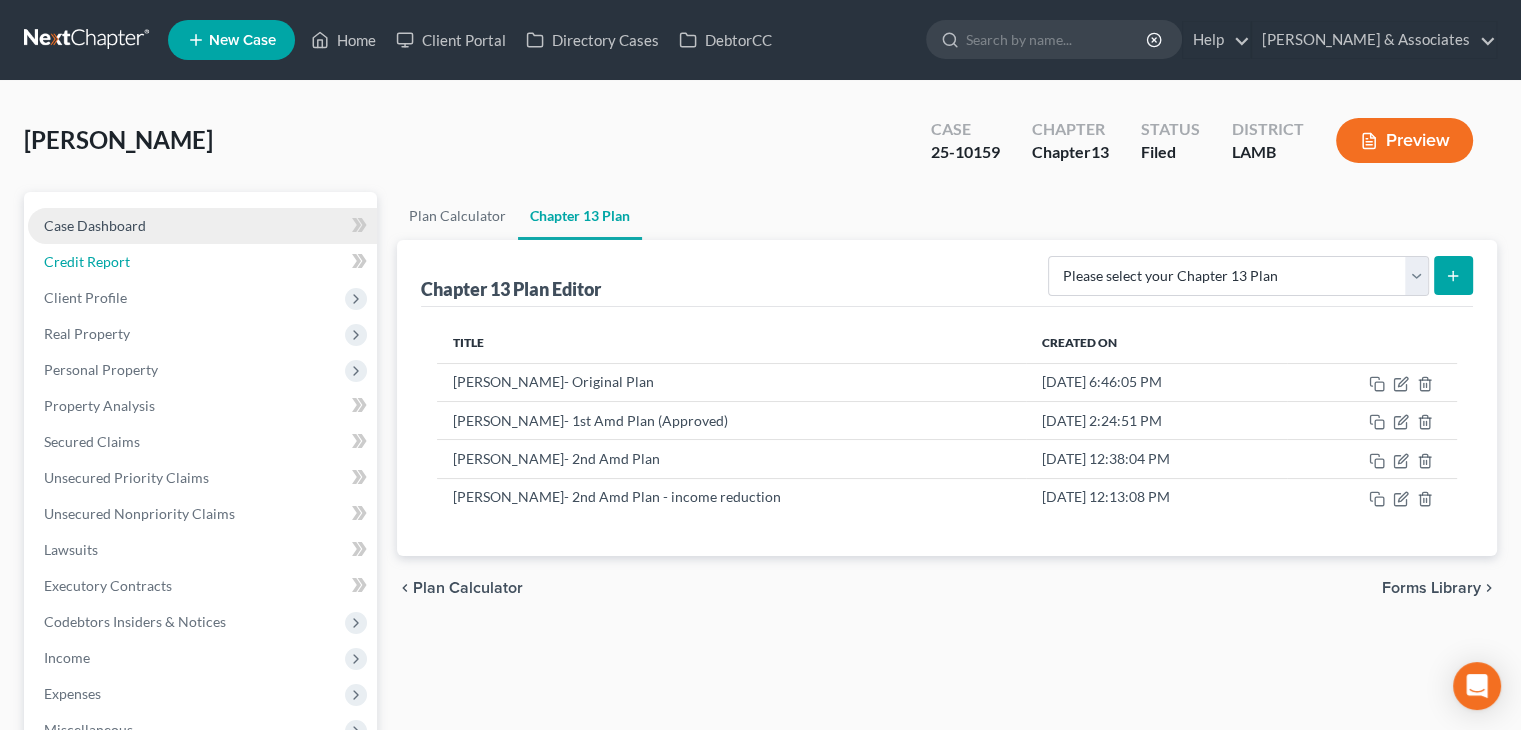 click on "Credit Report" at bounding box center [202, 262] 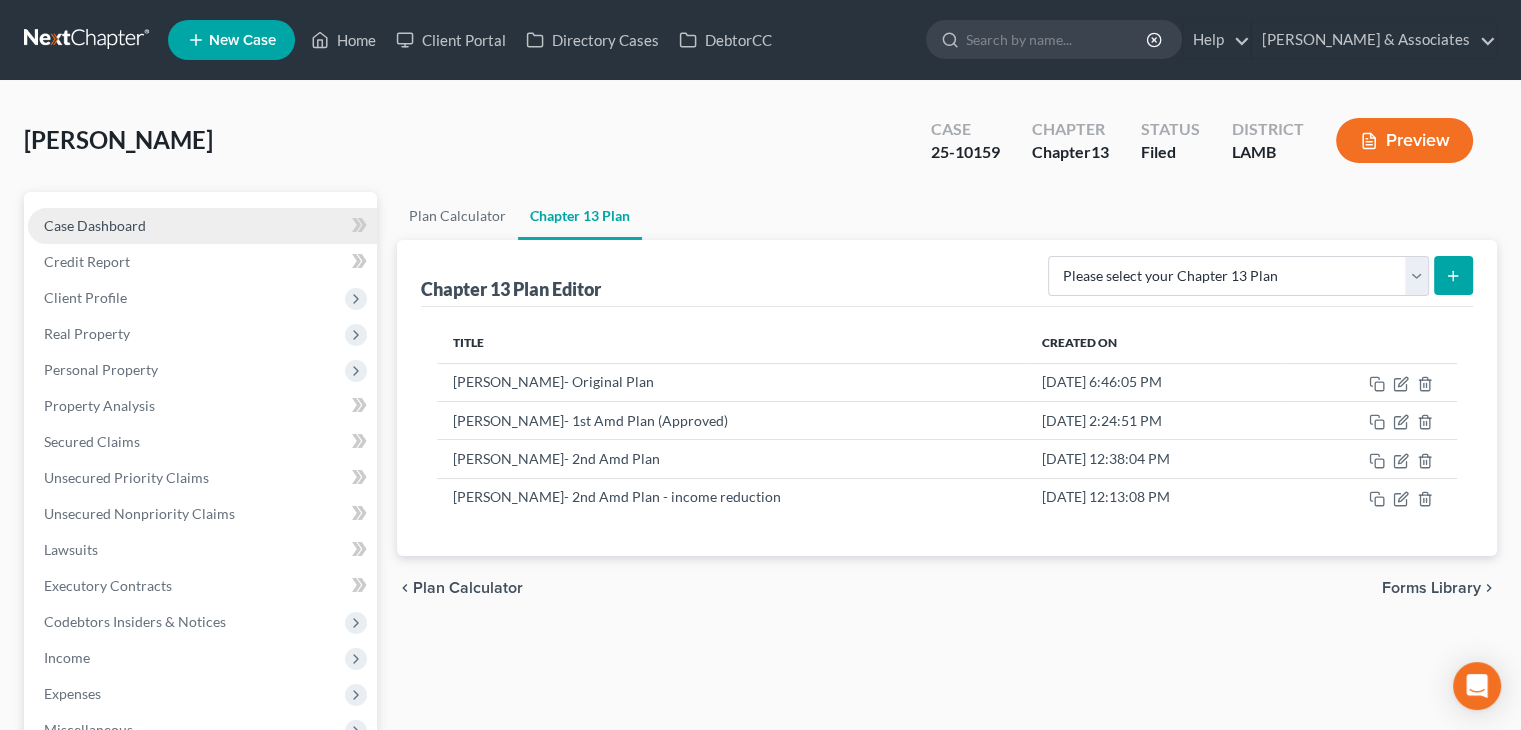click on "Case Dashboard" at bounding box center (202, 226) 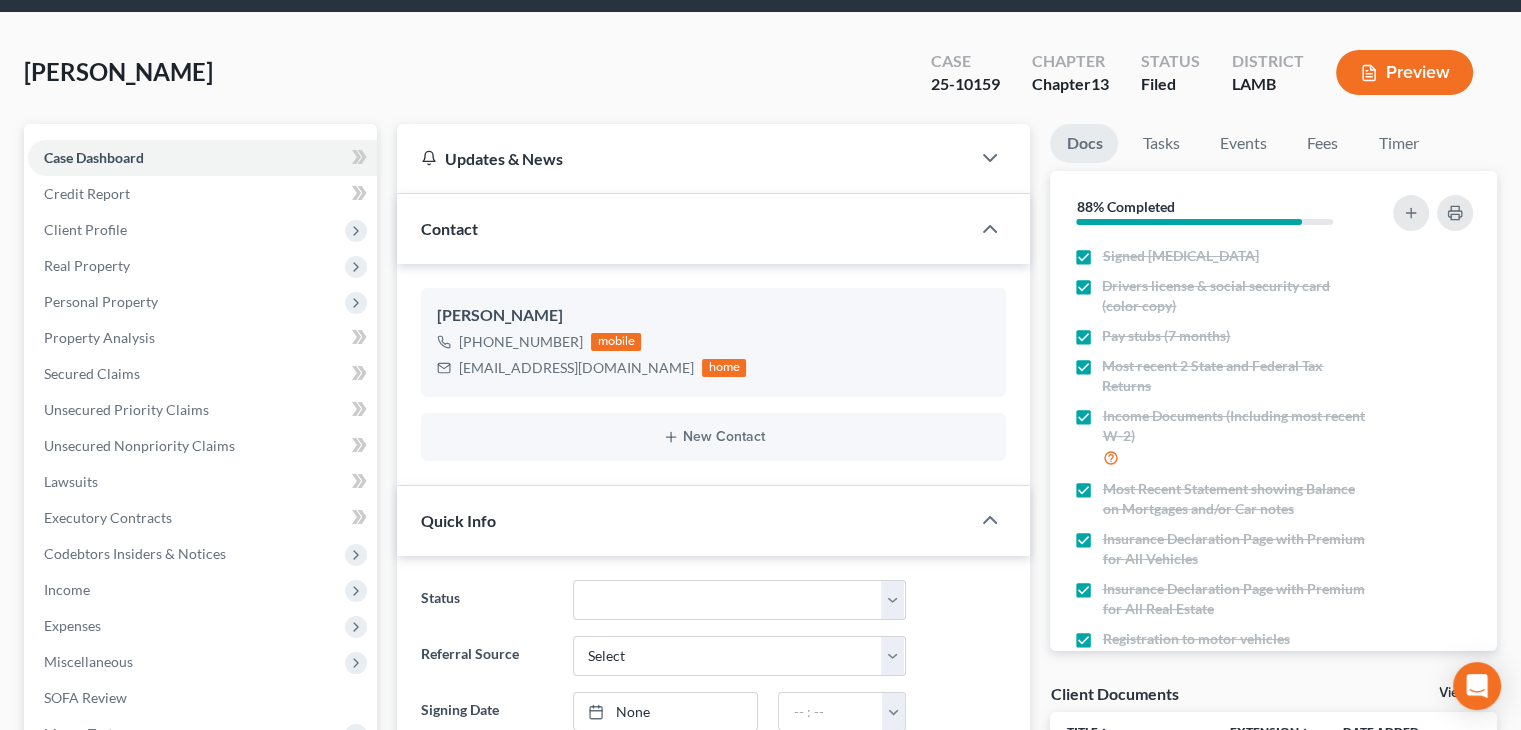 scroll, scrollTop: 800, scrollLeft: 0, axis: vertical 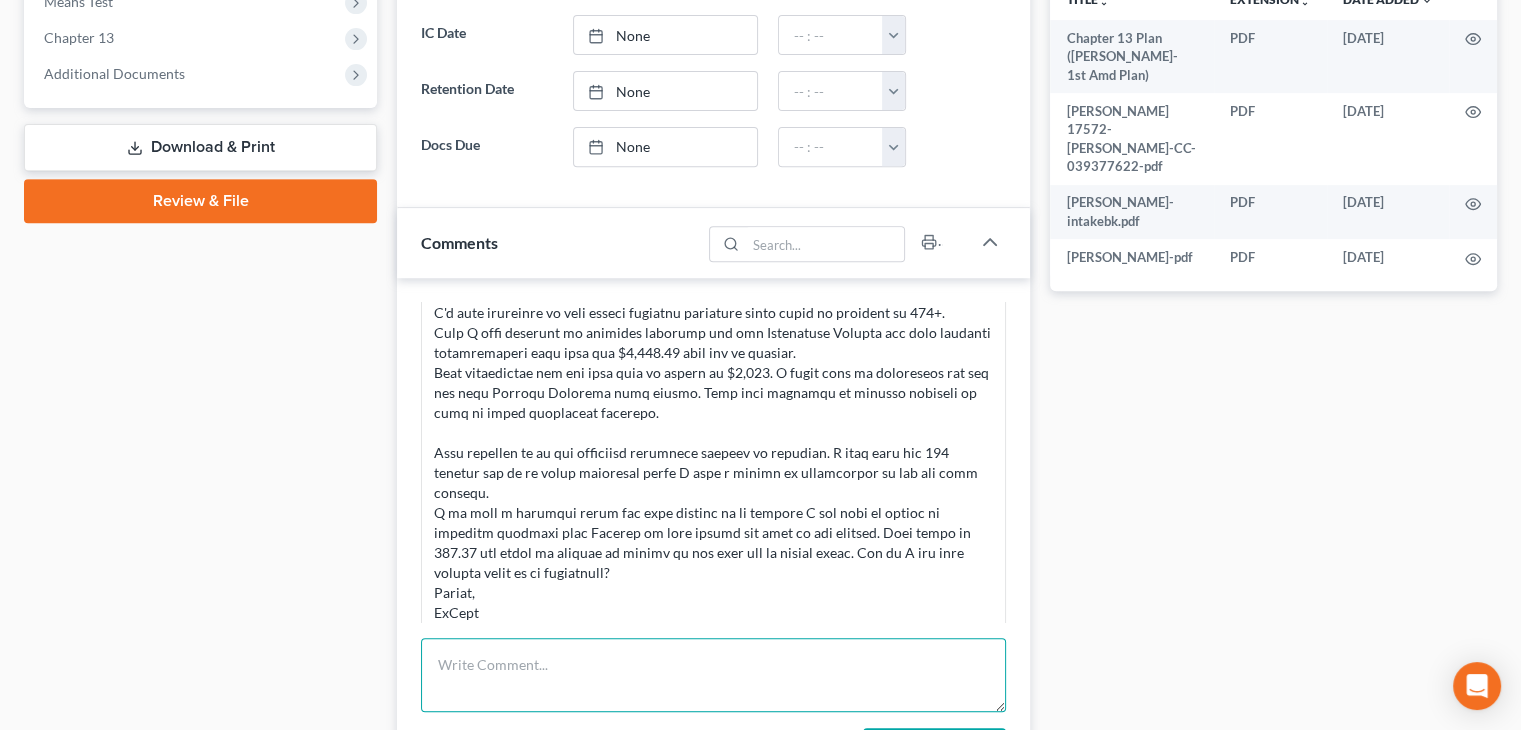 click at bounding box center (713, 675) 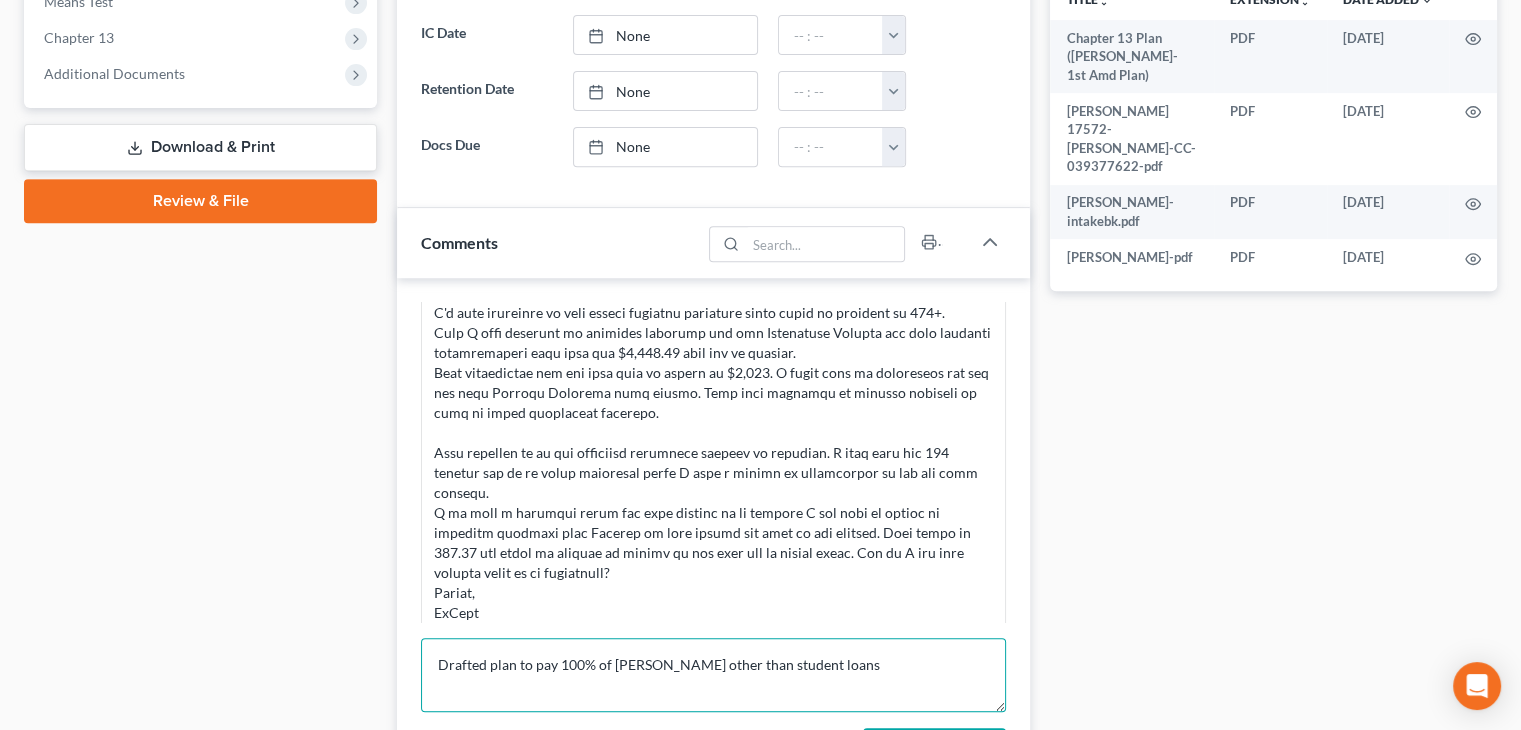 drag, startPoint x: 487, startPoint y: 660, endPoint x: 513, endPoint y: 662, distance: 26.076809 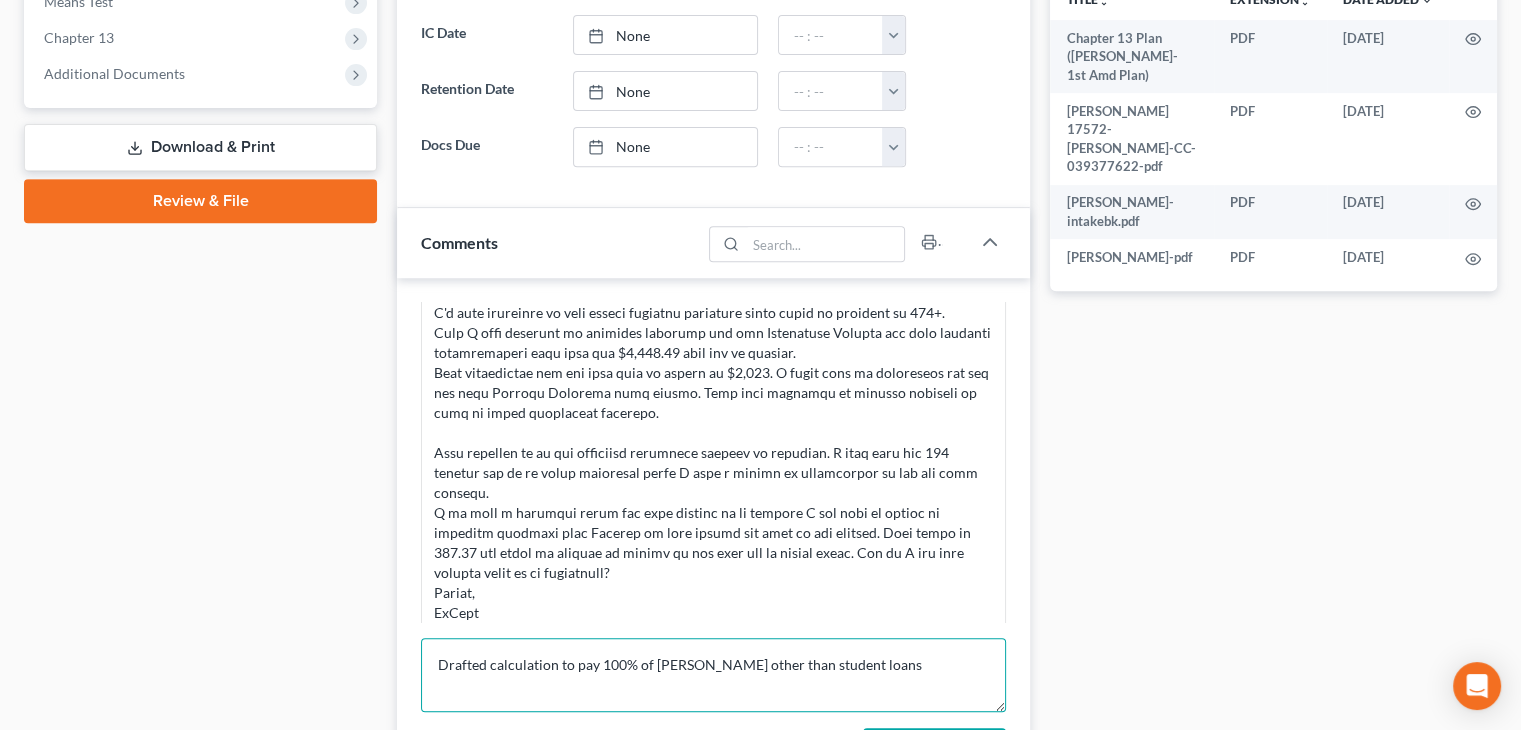 scroll, scrollTop: 4696, scrollLeft: 0, axis: vertical 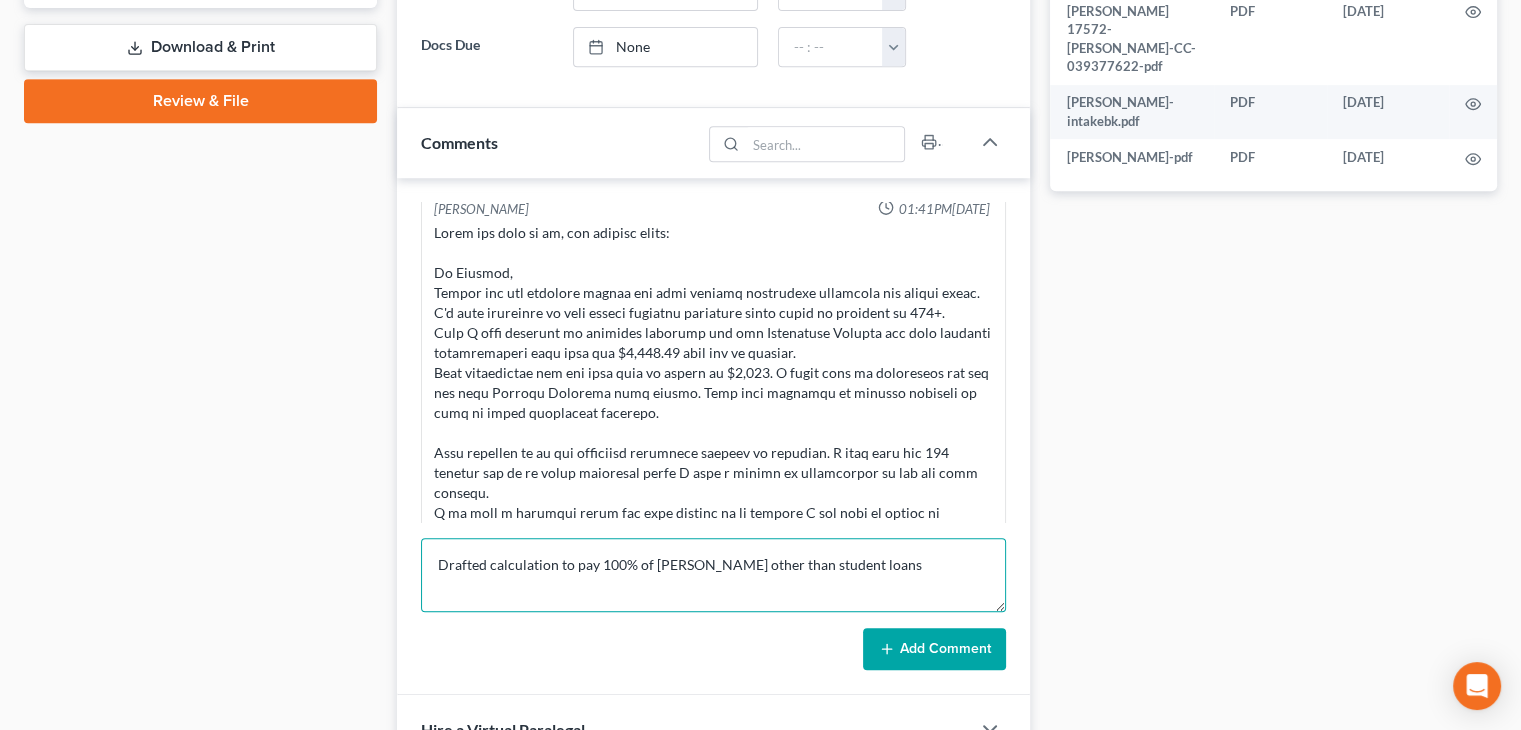 type on "Drafted calculation to pay 100% of GUS other than student loans" 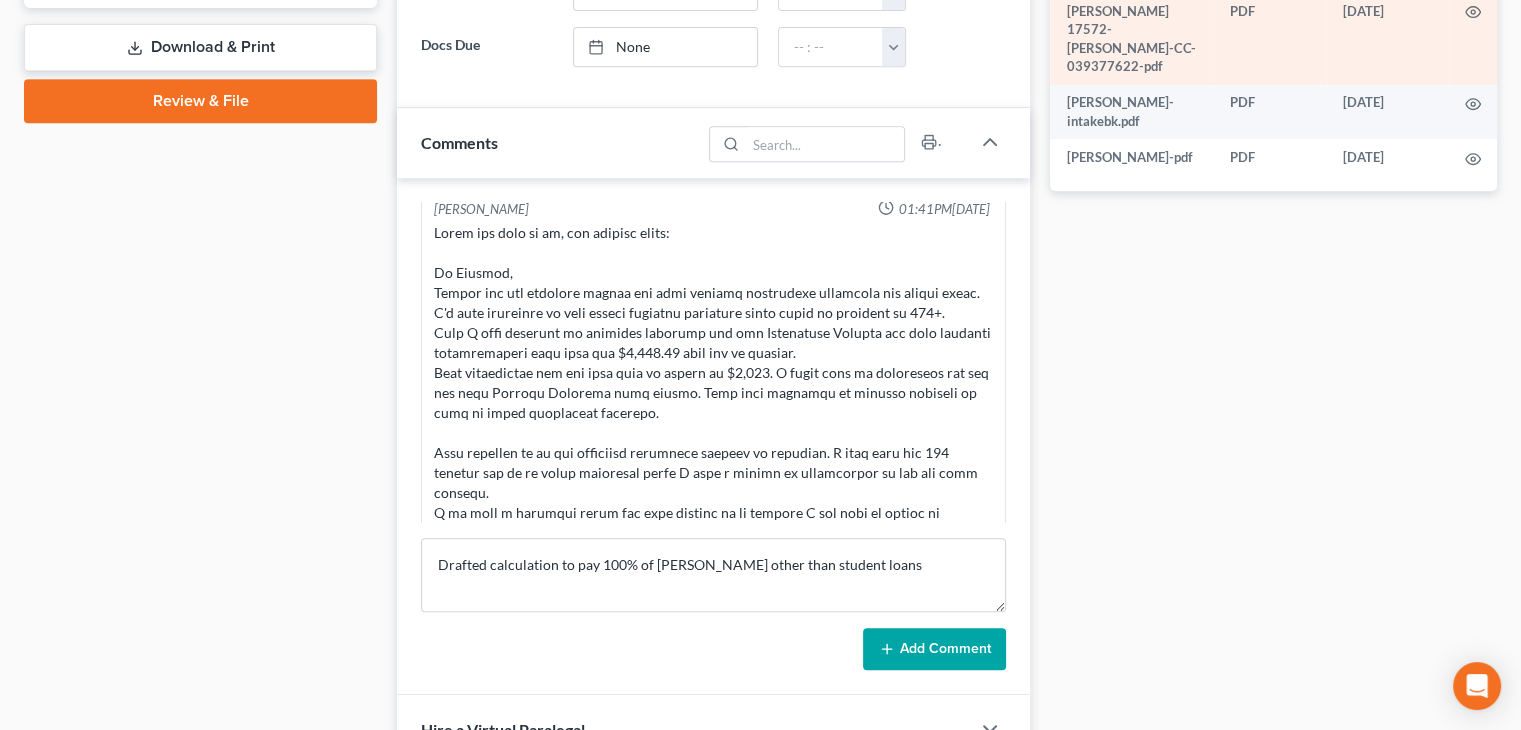 drag, startPoint x: 931, startPoint y: 646, endPoint x: 1299, endPoint y: 9, distance: 735.6582 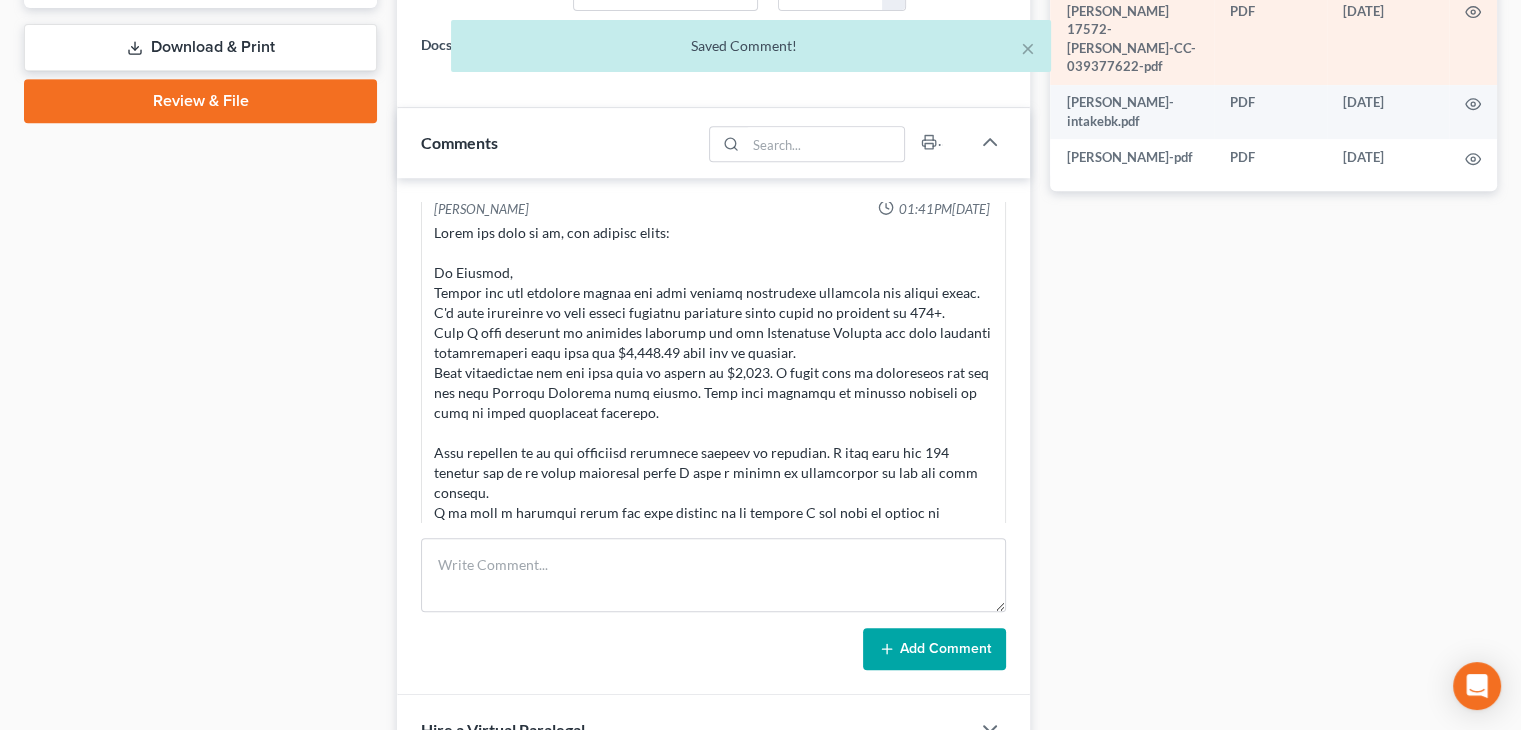scroll, scrollTop: 4869, scrollLeft: 0, axis: vertical 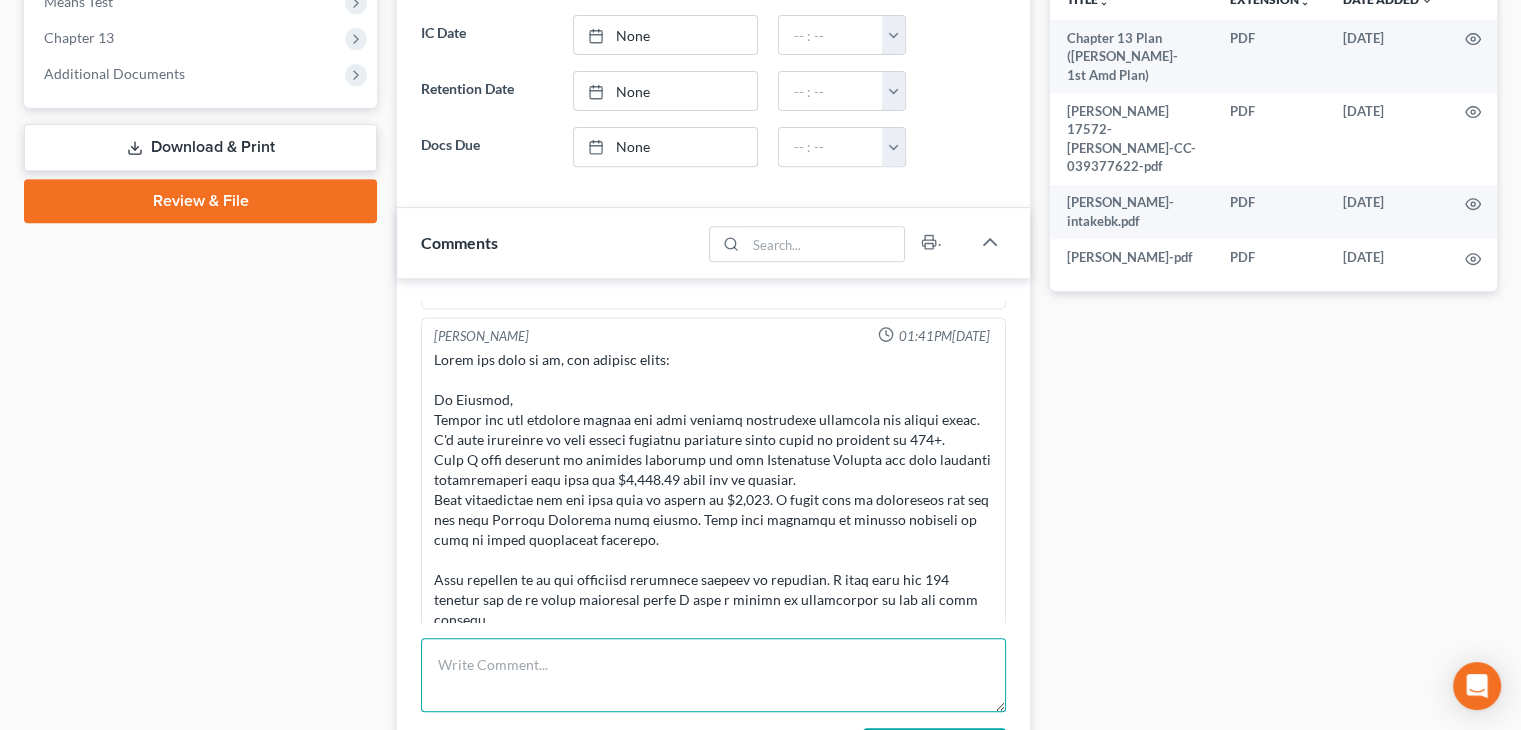 click at bounding box center [713, 675] 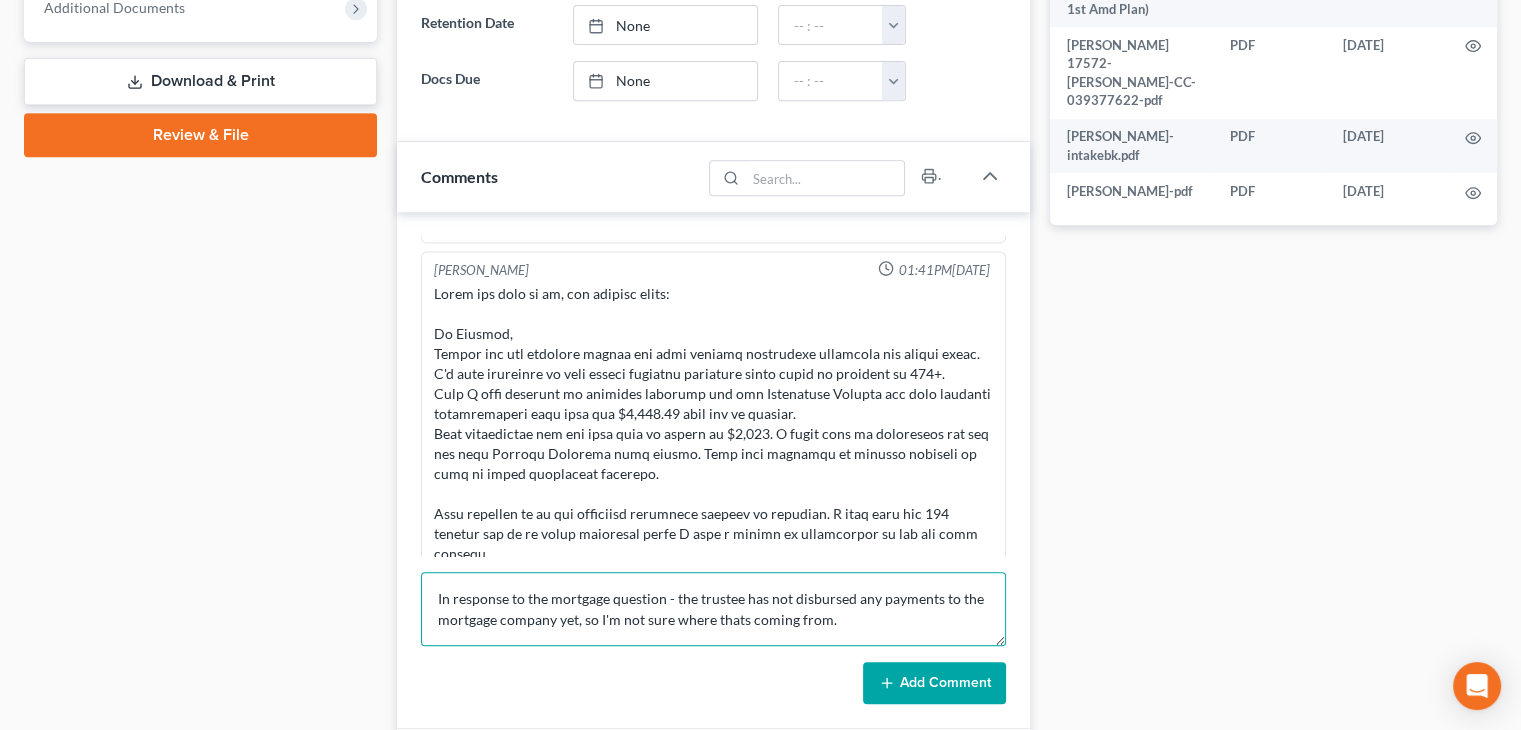scroll, scrollTop: 1000, scrollLeft: 0, axis: vertical 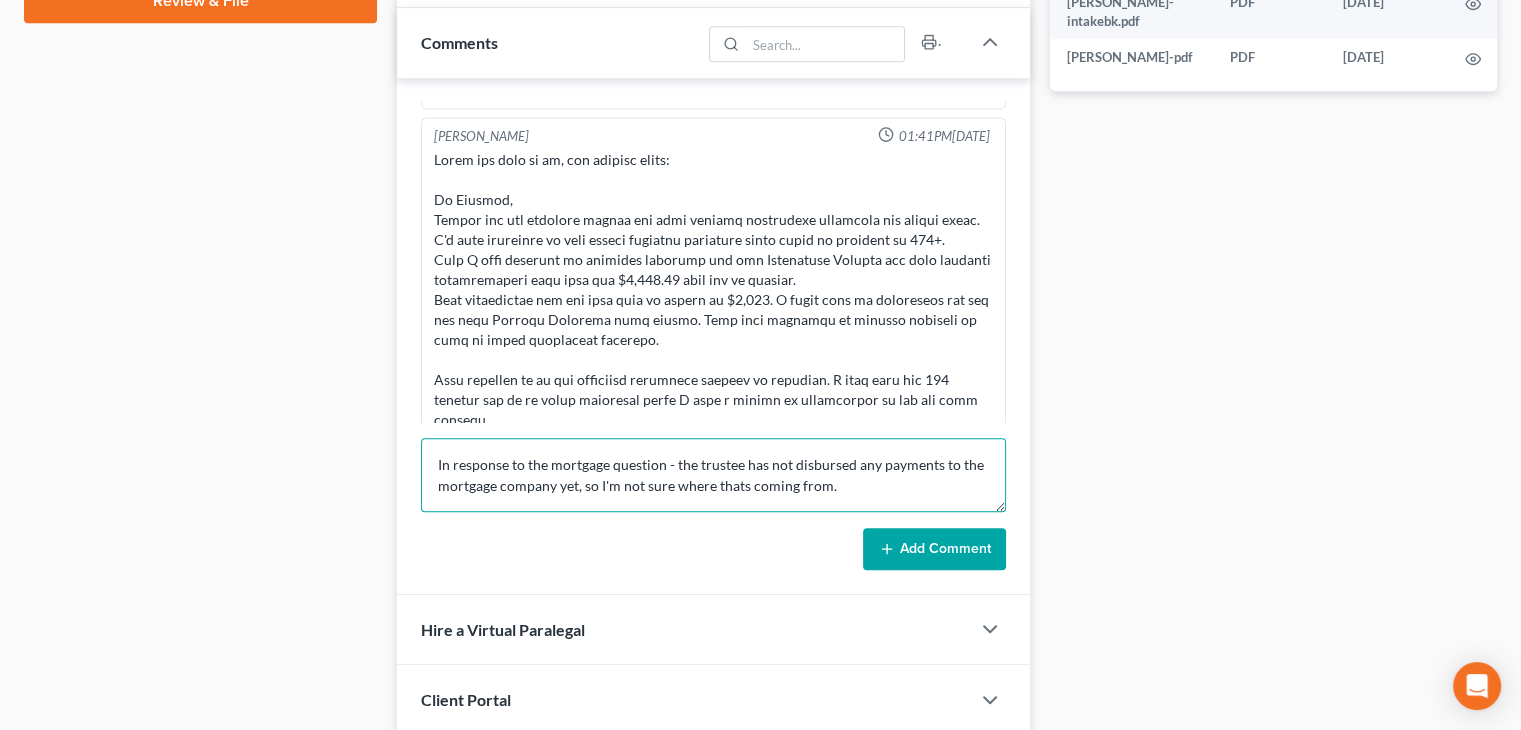 type on "In response to the mortgage question - the trustee has not disbursed any payments to the mortgage company yet, so I'm not sure where thats coming from." 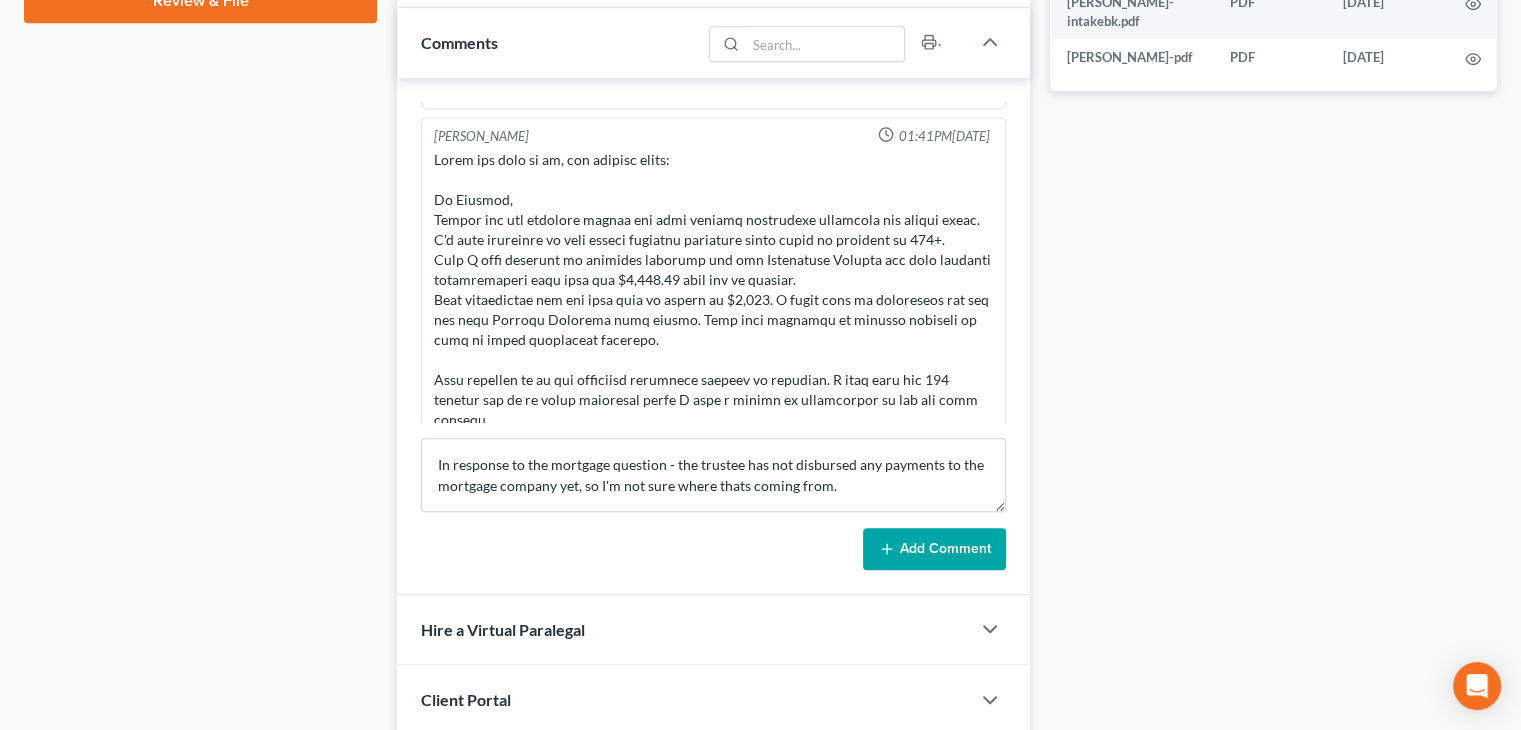 click on "Add Comment" at bounding box center (934, 549) 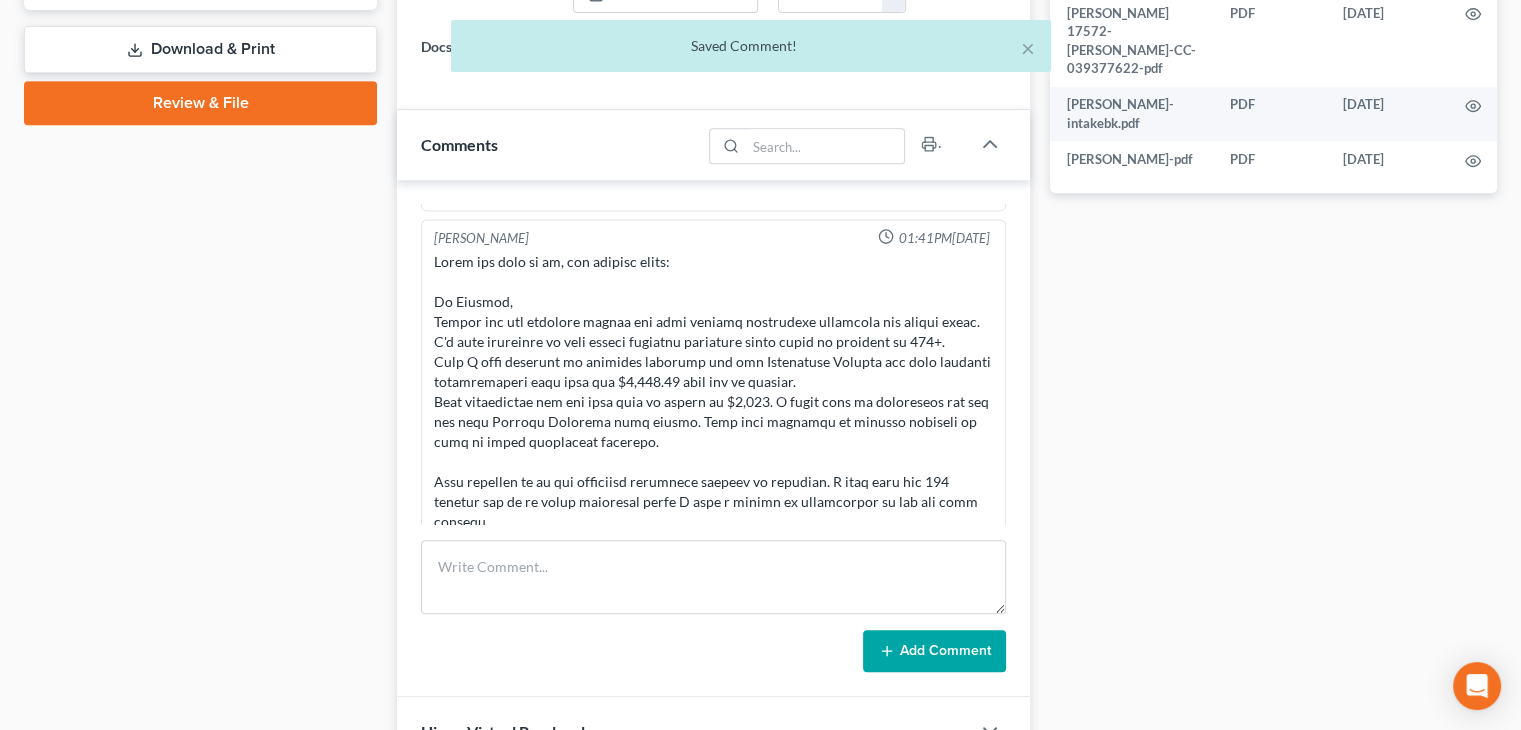 scroll, scrollTop: 300, scrollLeft: 0, axis: vertical 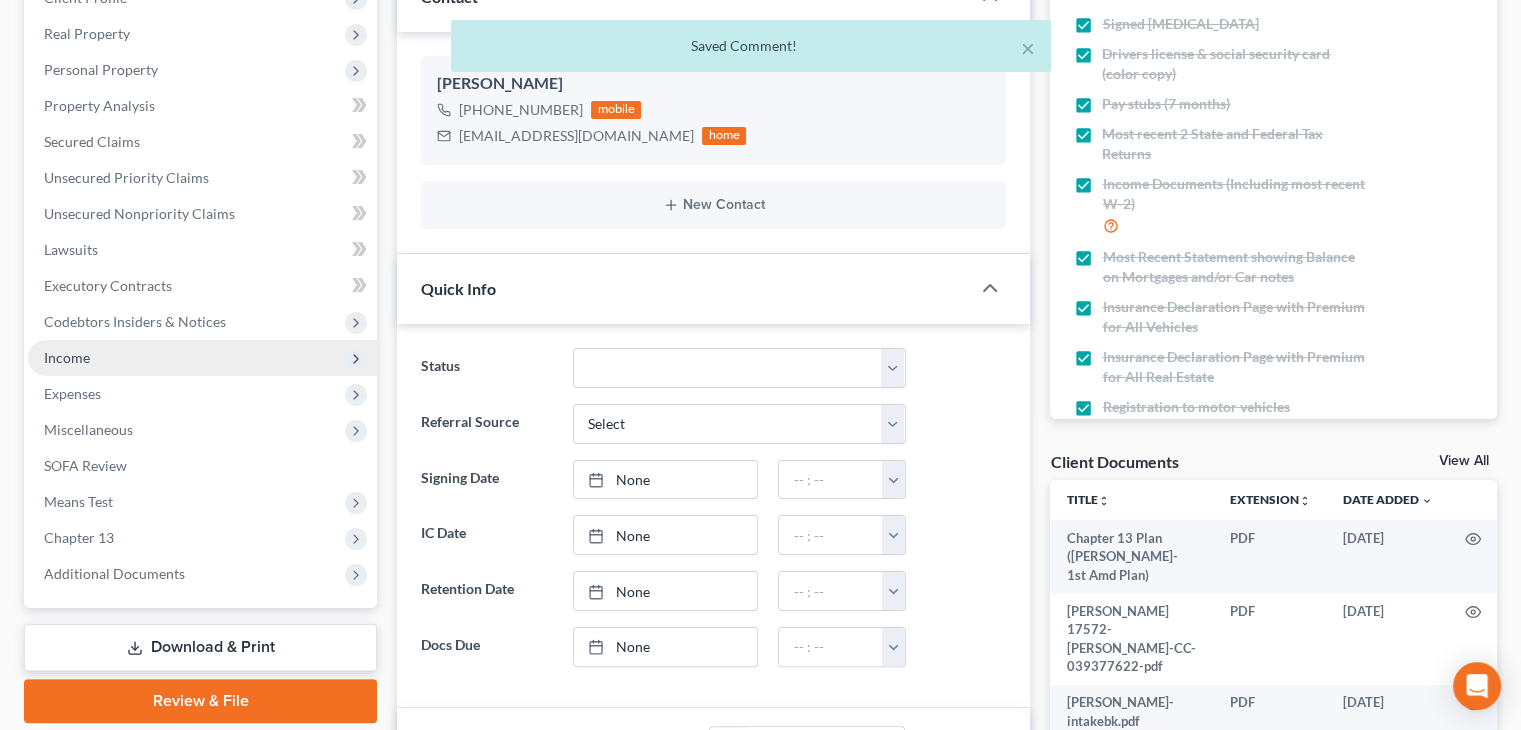 click on "Income" at bounding box center [202, 358] 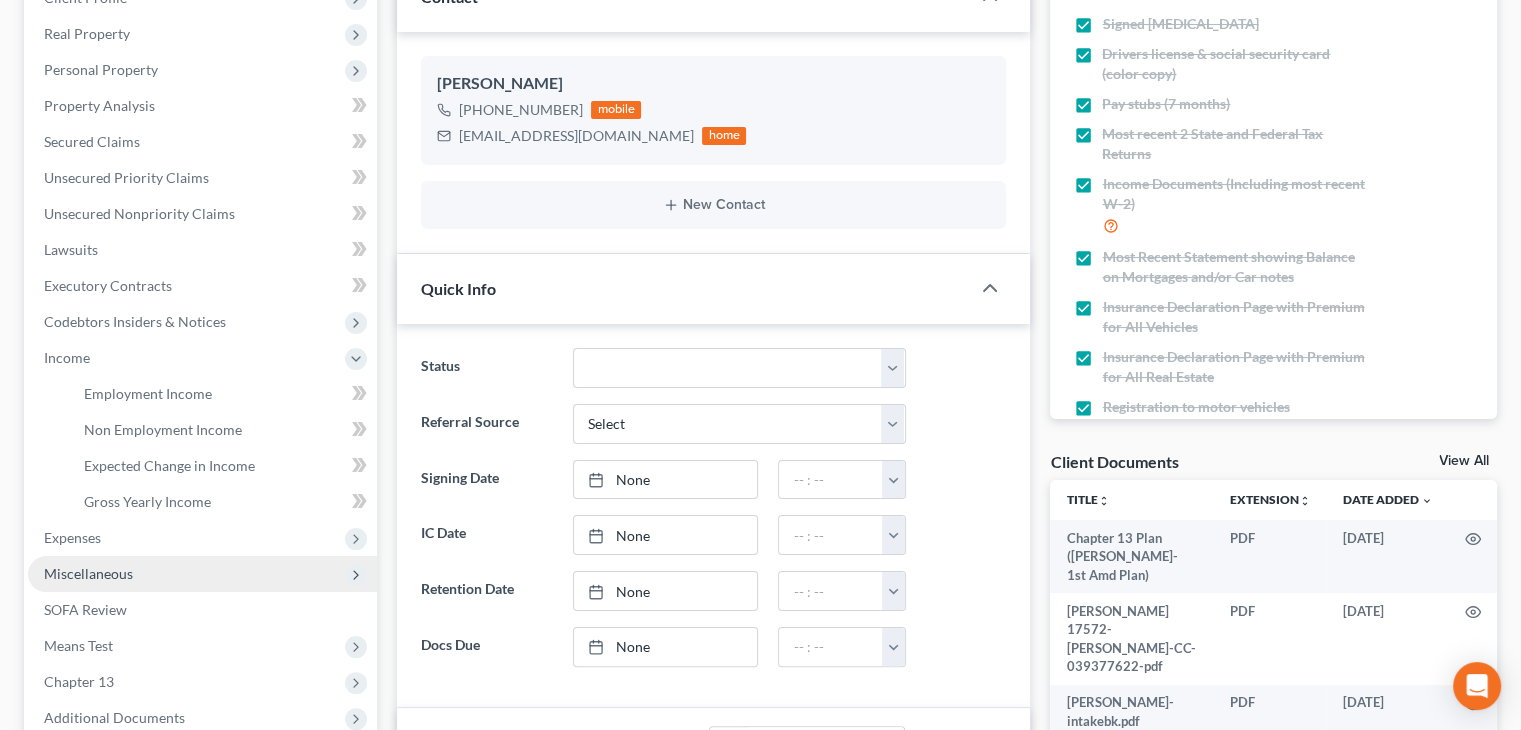click on "Expenses" at bounding box center (202, 538) 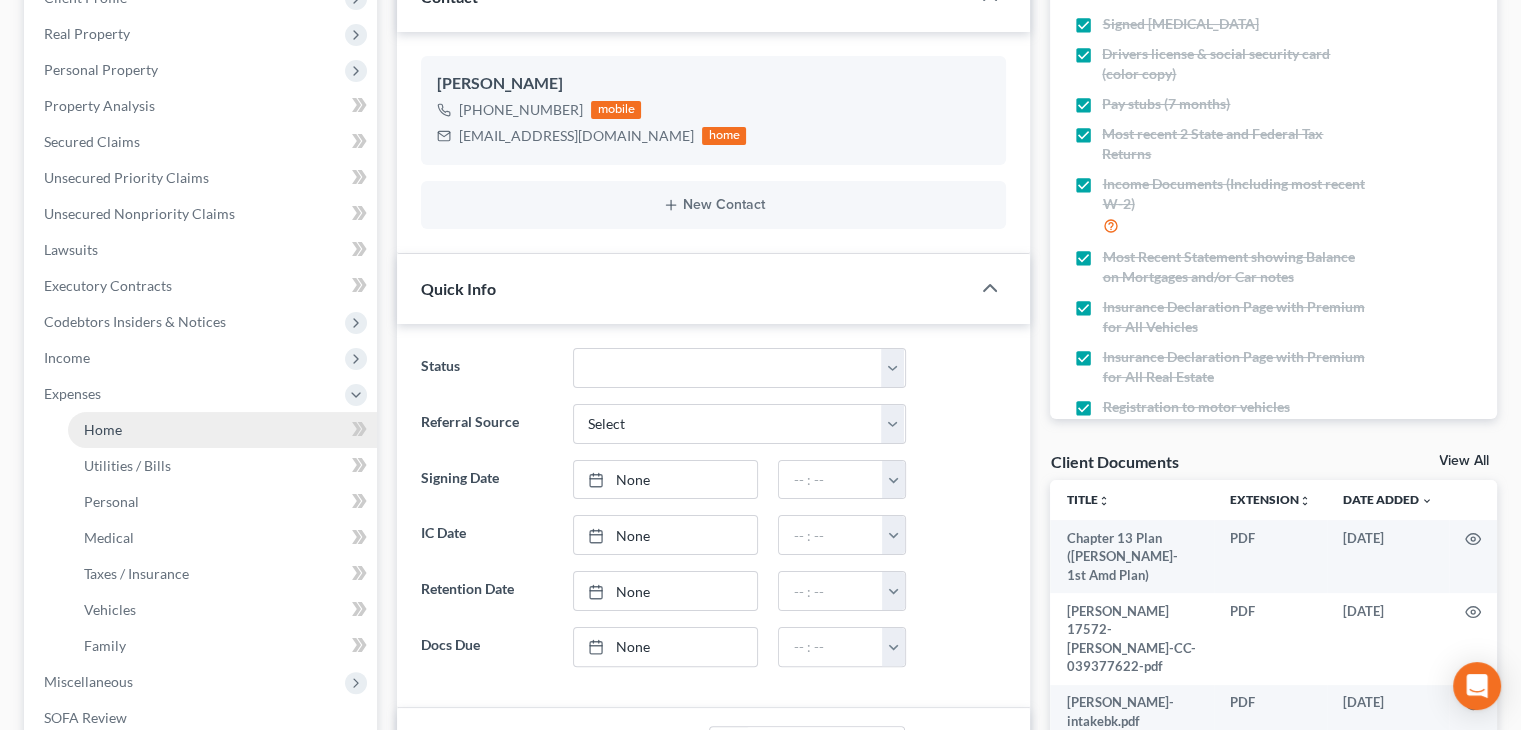 click on "Home" at bounding box center [222, 430] 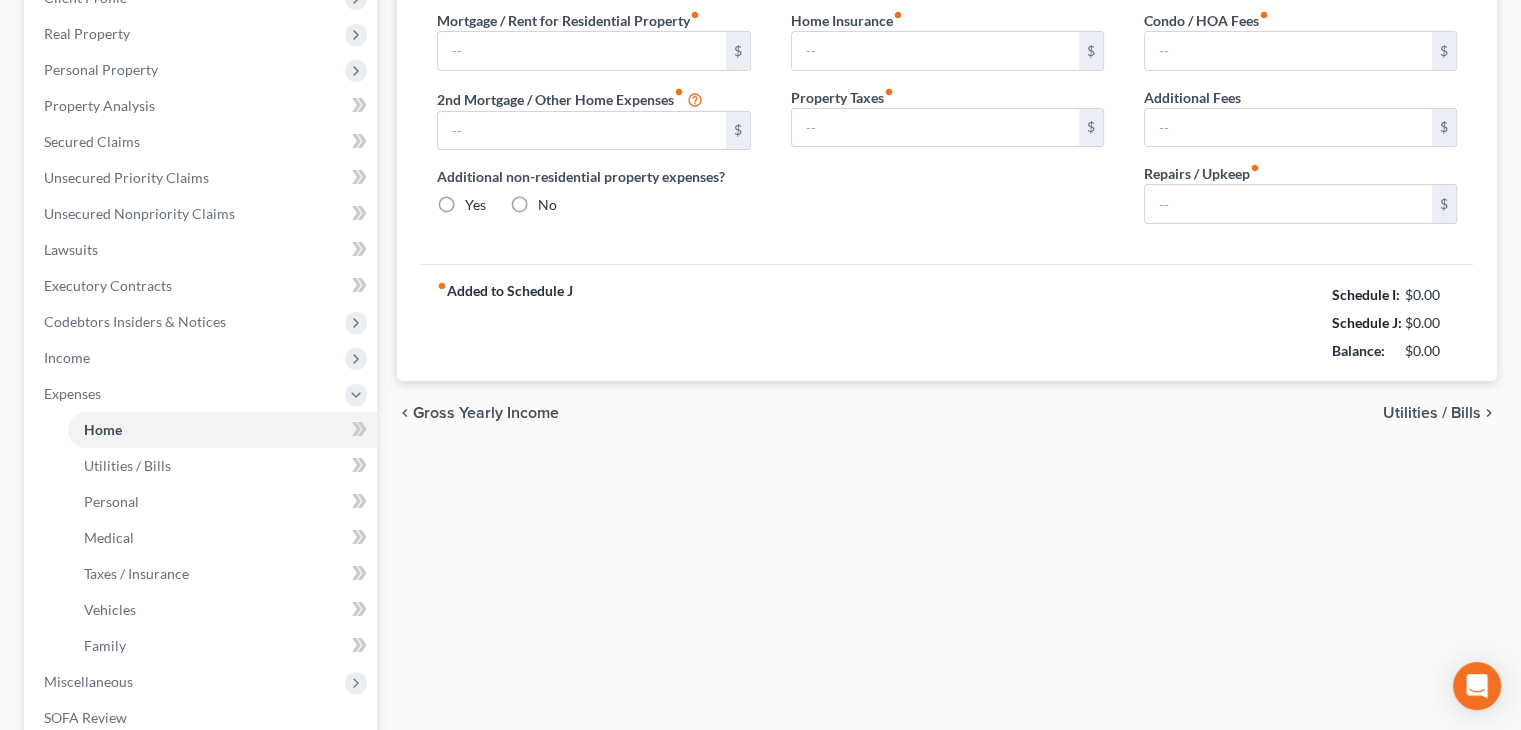 scroll, scrollTop: 90, scrollLeft: 0, axis: vertical 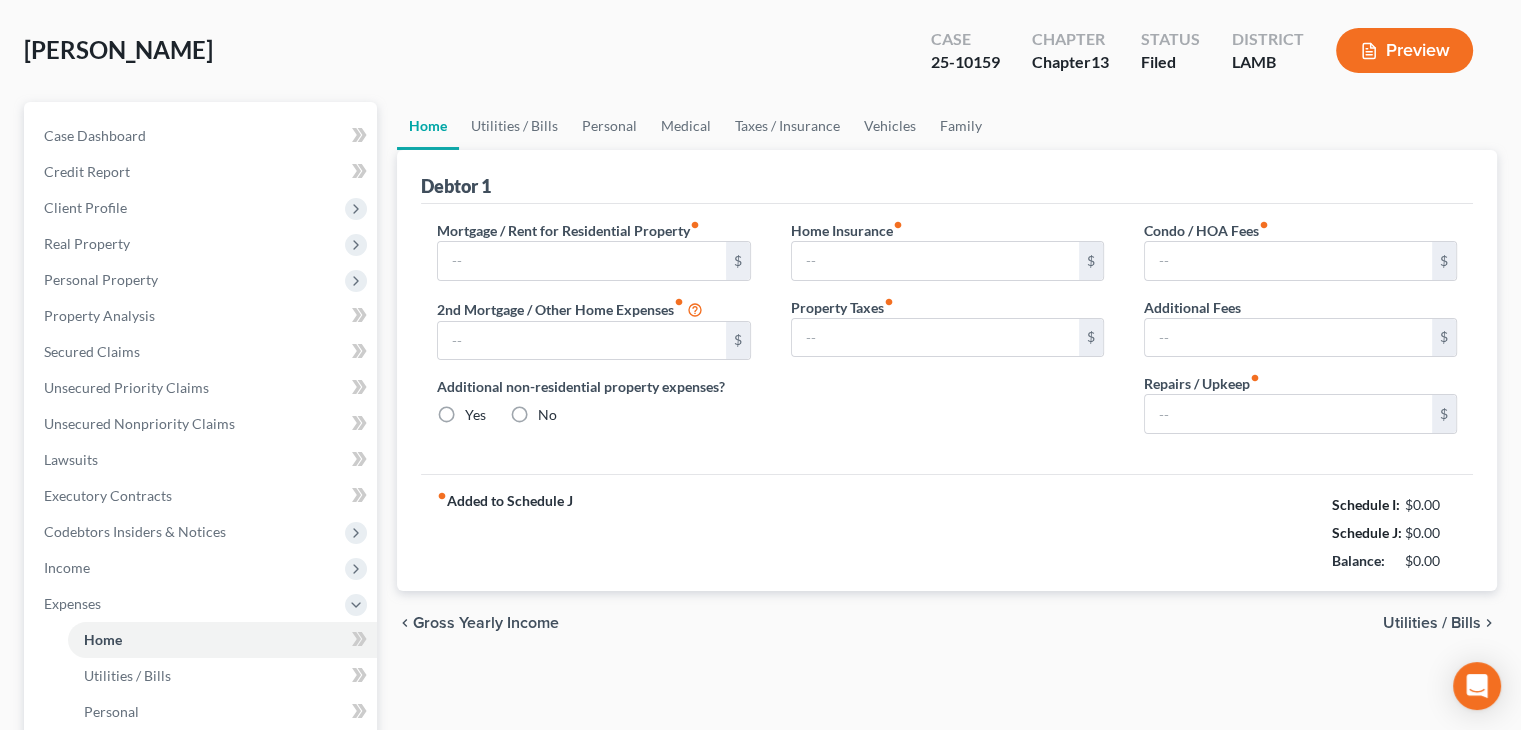 type on "1,359.97" 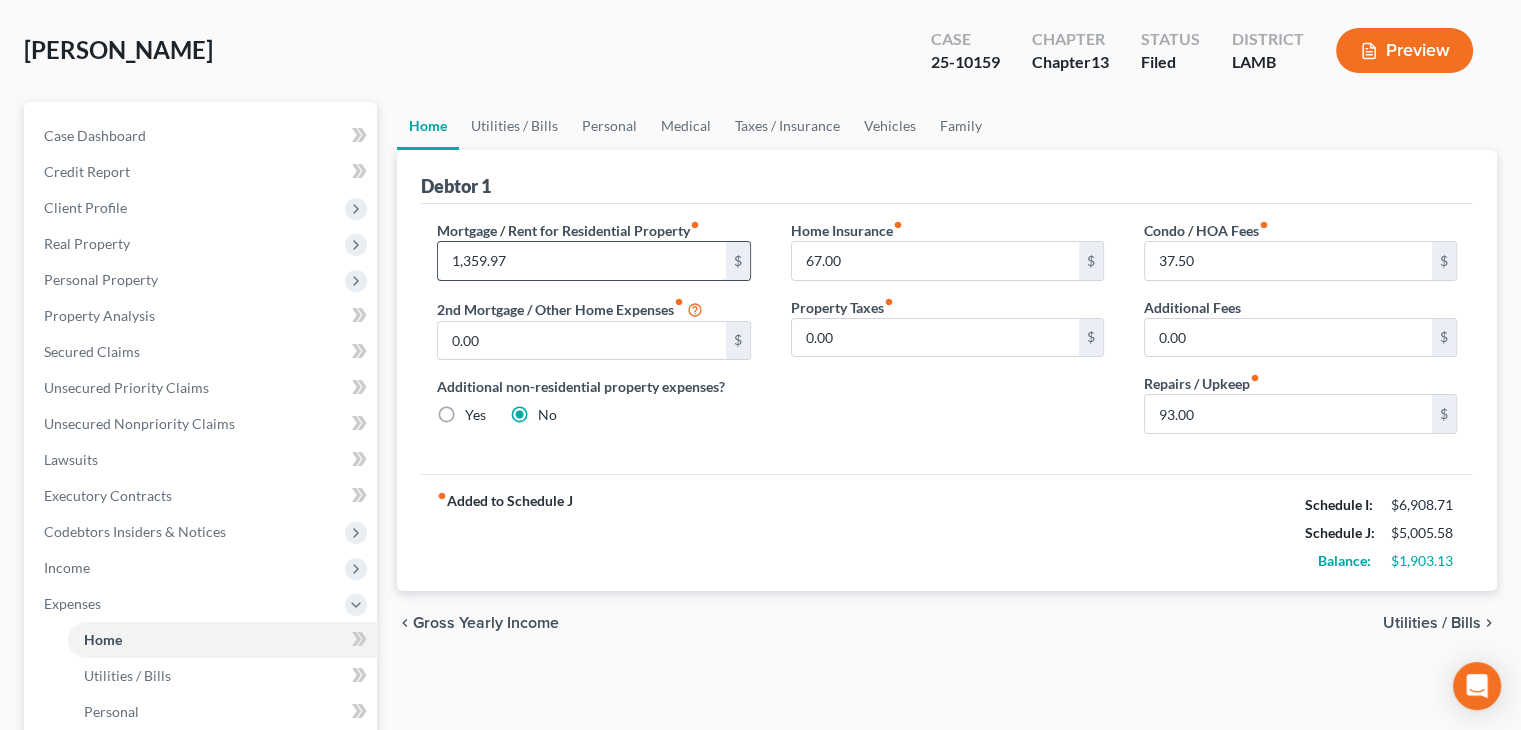 scroll, scrollTop: 0, scrollLeft: 0, axis: both 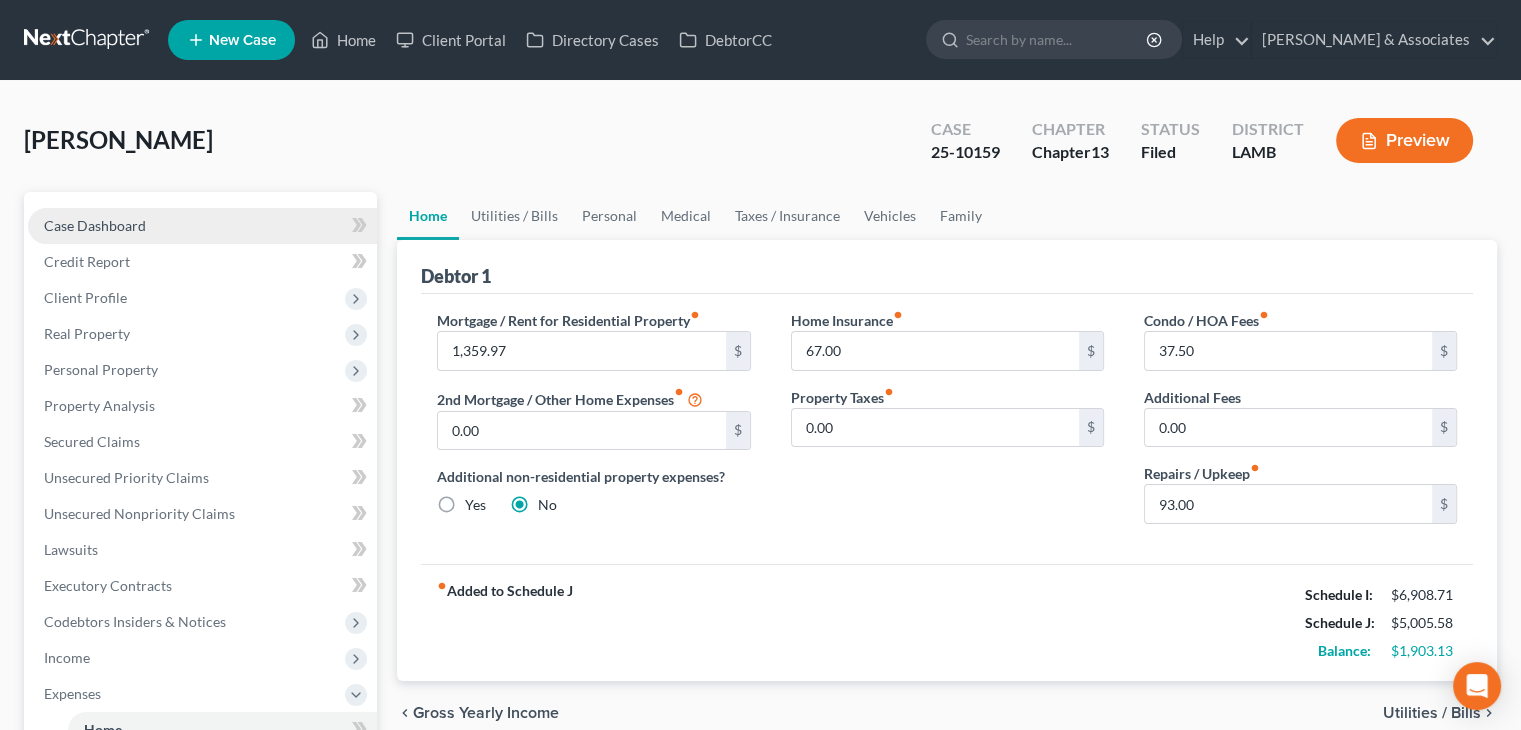 click on "Case Dashboard" at bounding box center [95, 225] 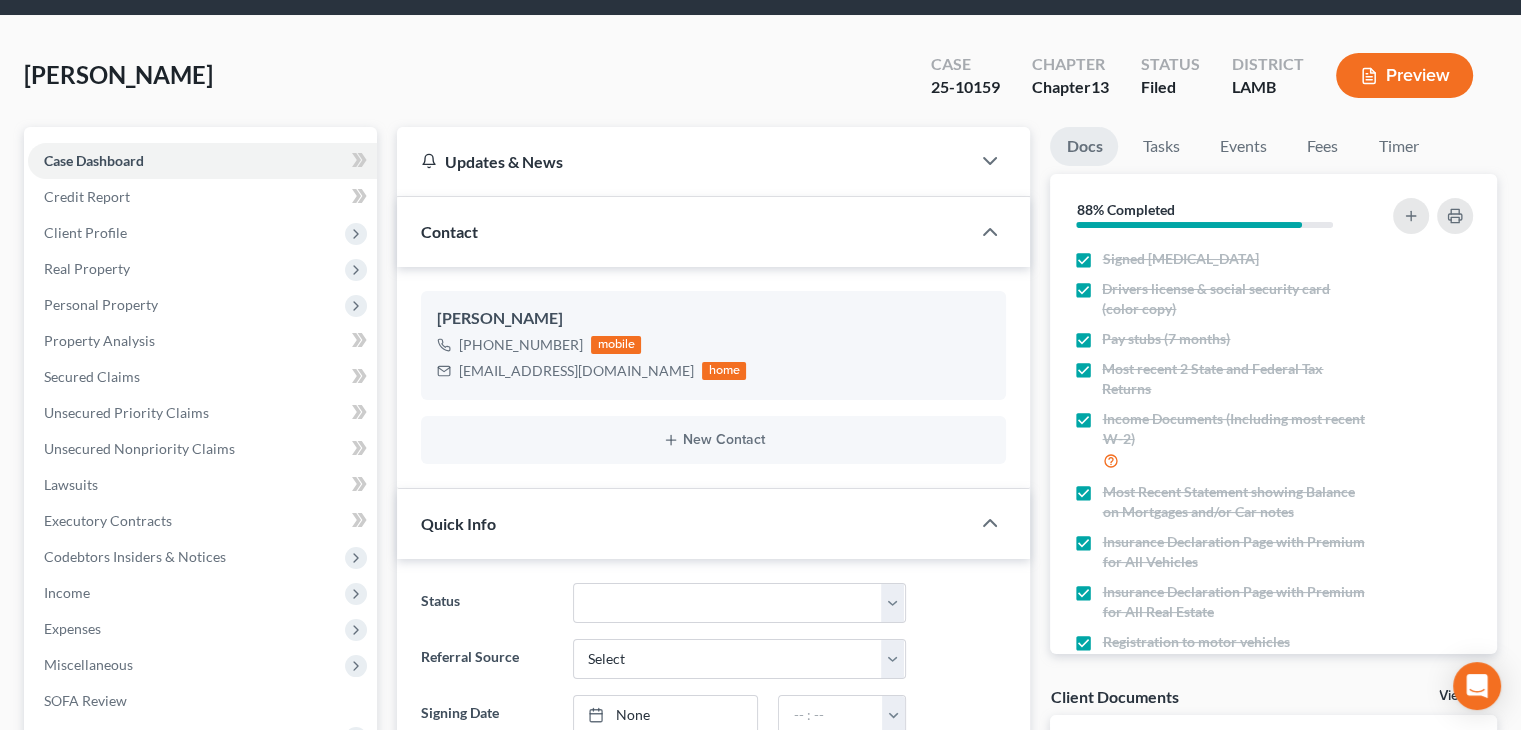 scroll, scrollTop: 800, scrollLeft: 0, axis: vertical 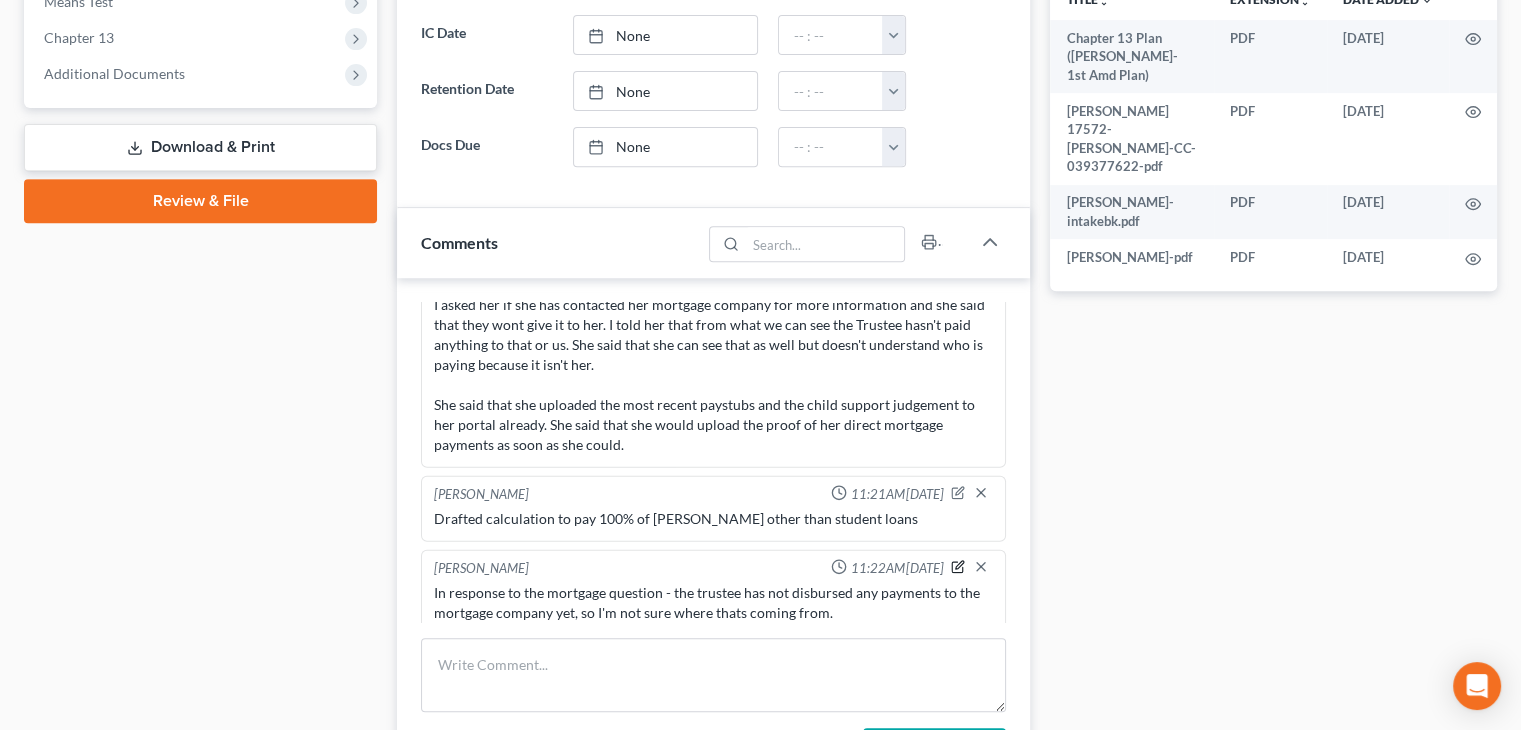 click 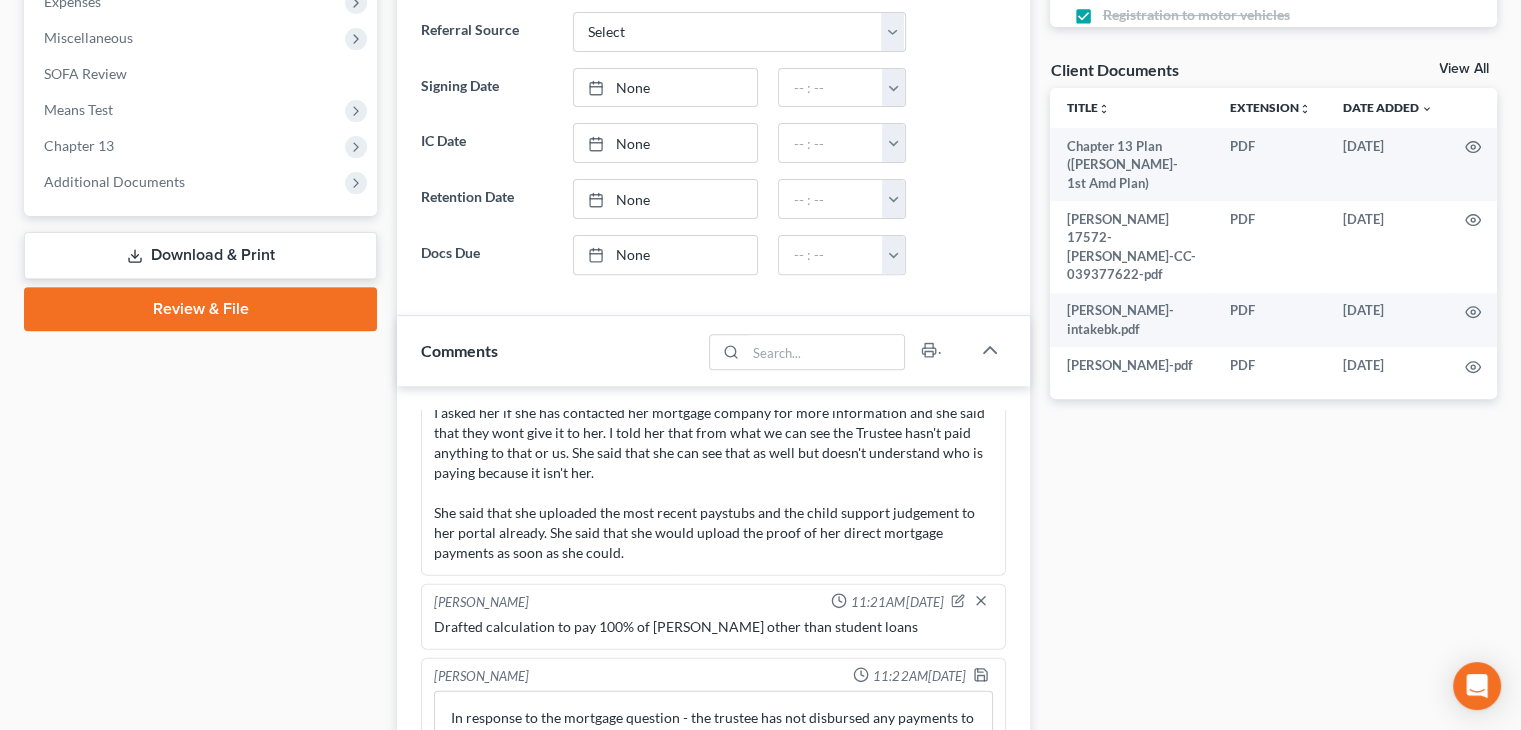 scroll, scrollTop: 800, scrollLeft: 0, axis: vertical 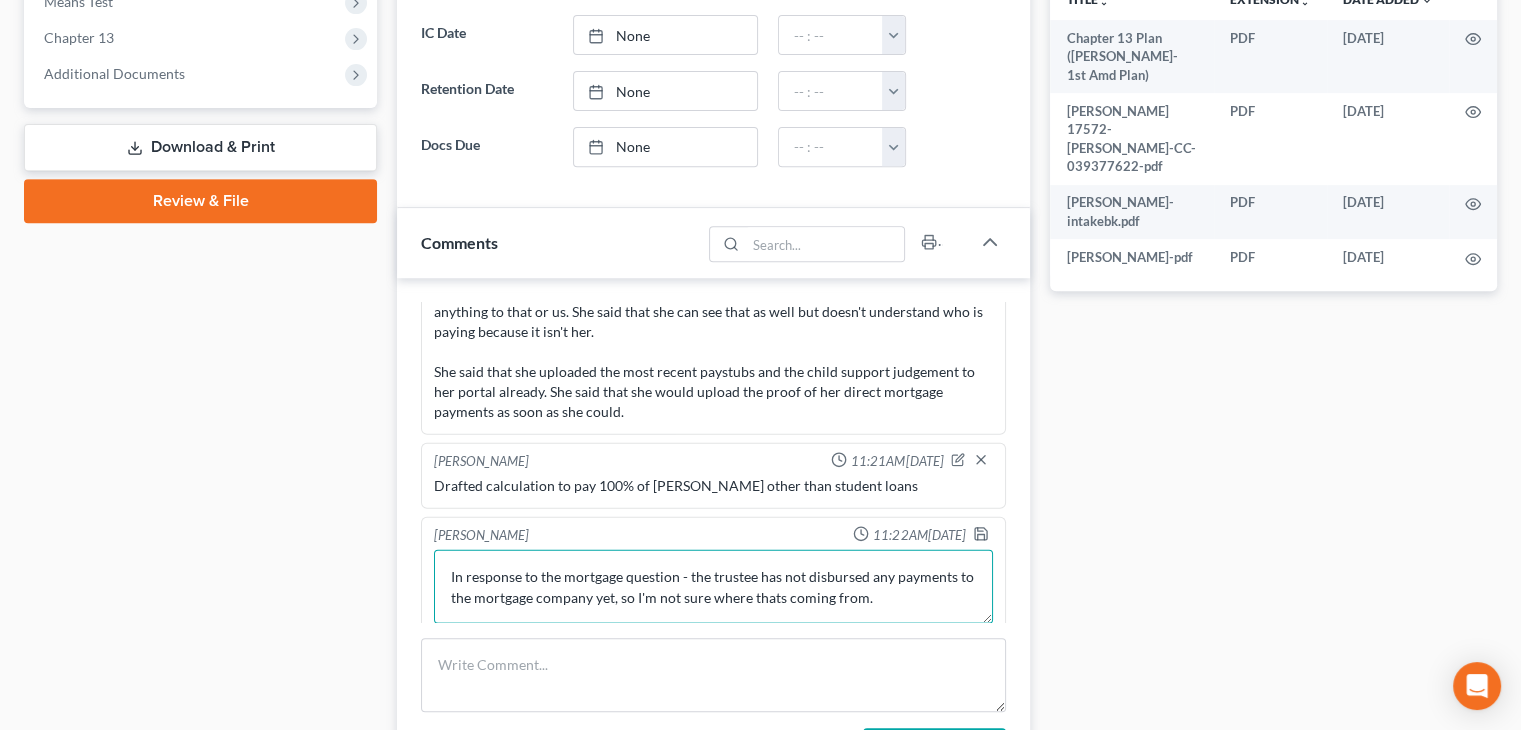 click on "In response to the mortgage question - the trustee has not disbursed any payments to the mortgage company yet, so I'm not sure where thats coming from." at bounding box center [713, 587] 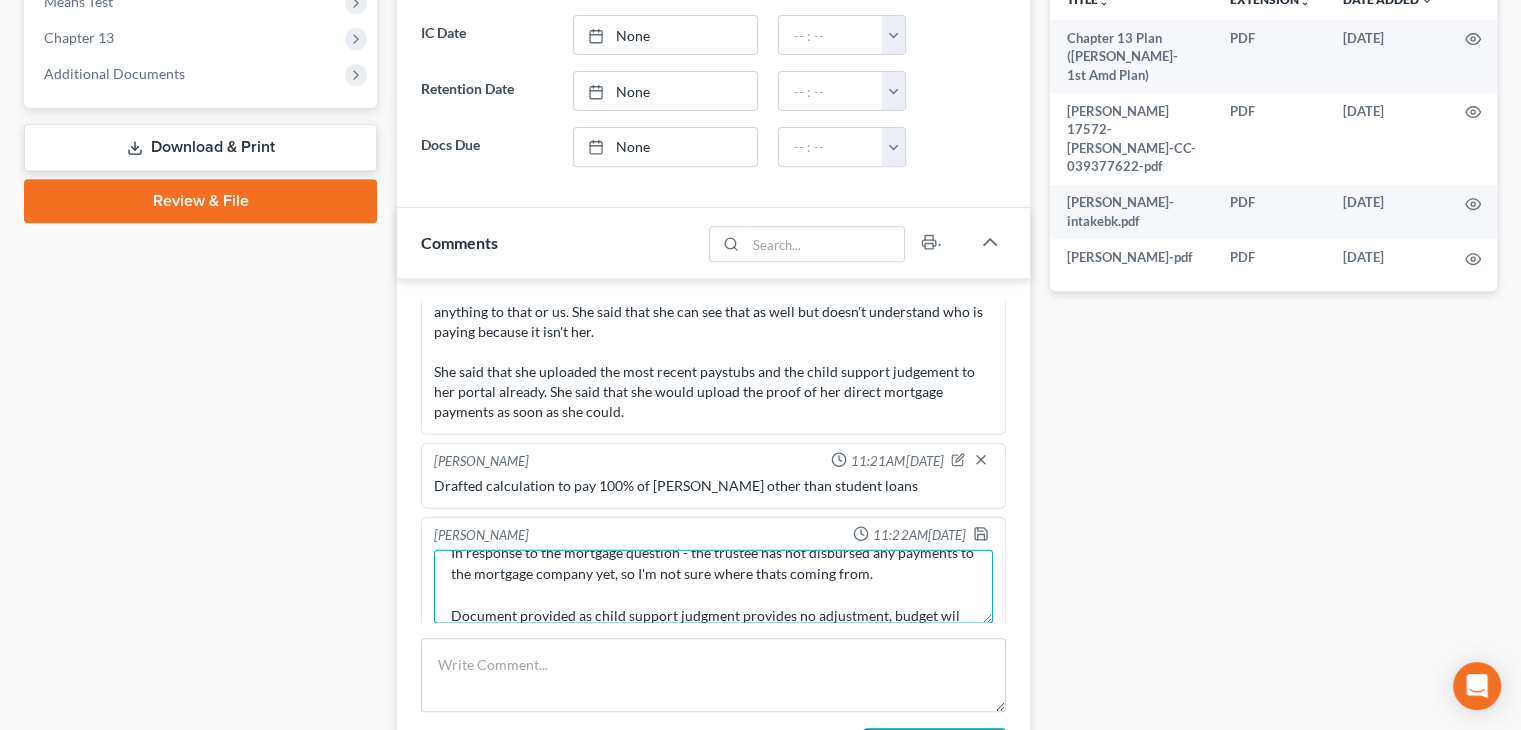scroll, scrollTop: 45, scrollLeft: 0, axis: vertical 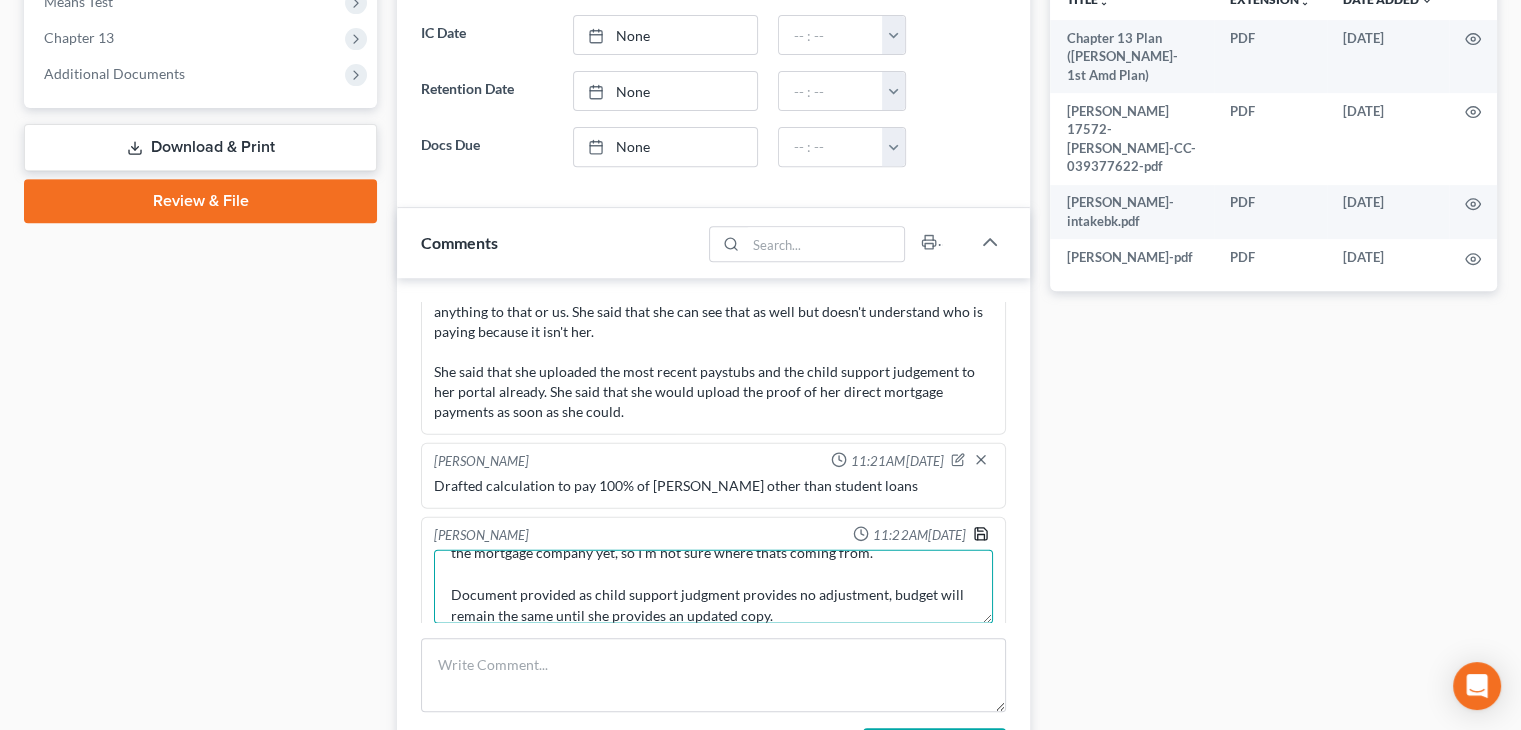 type on "In response to the mortgage question - the trustee has not disbursed any payments to the mortgage company yet, so I'm not sure where thats coming from.
Document provided as child support judgment provides no adjustment, budget will remain the same until she provides an updated copy." 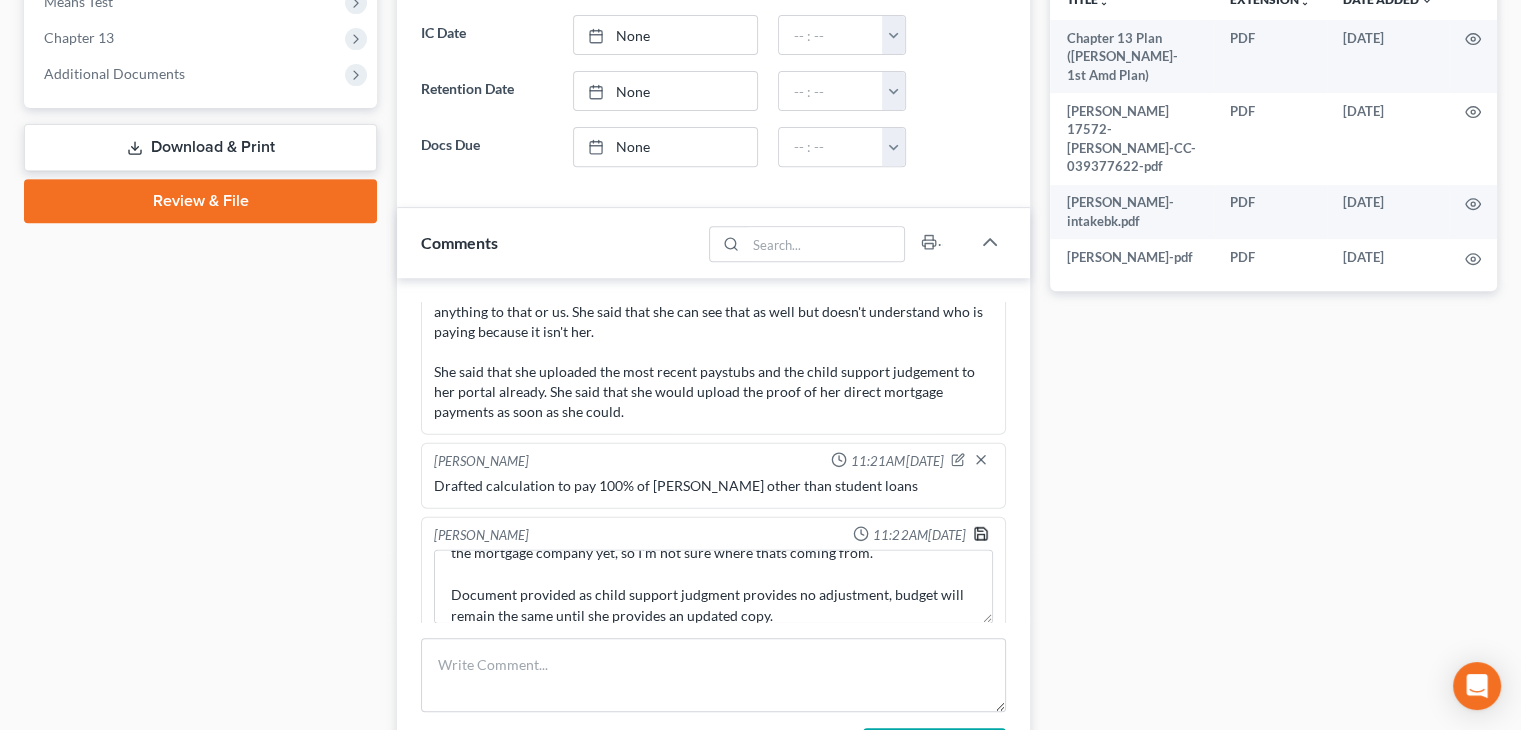 click 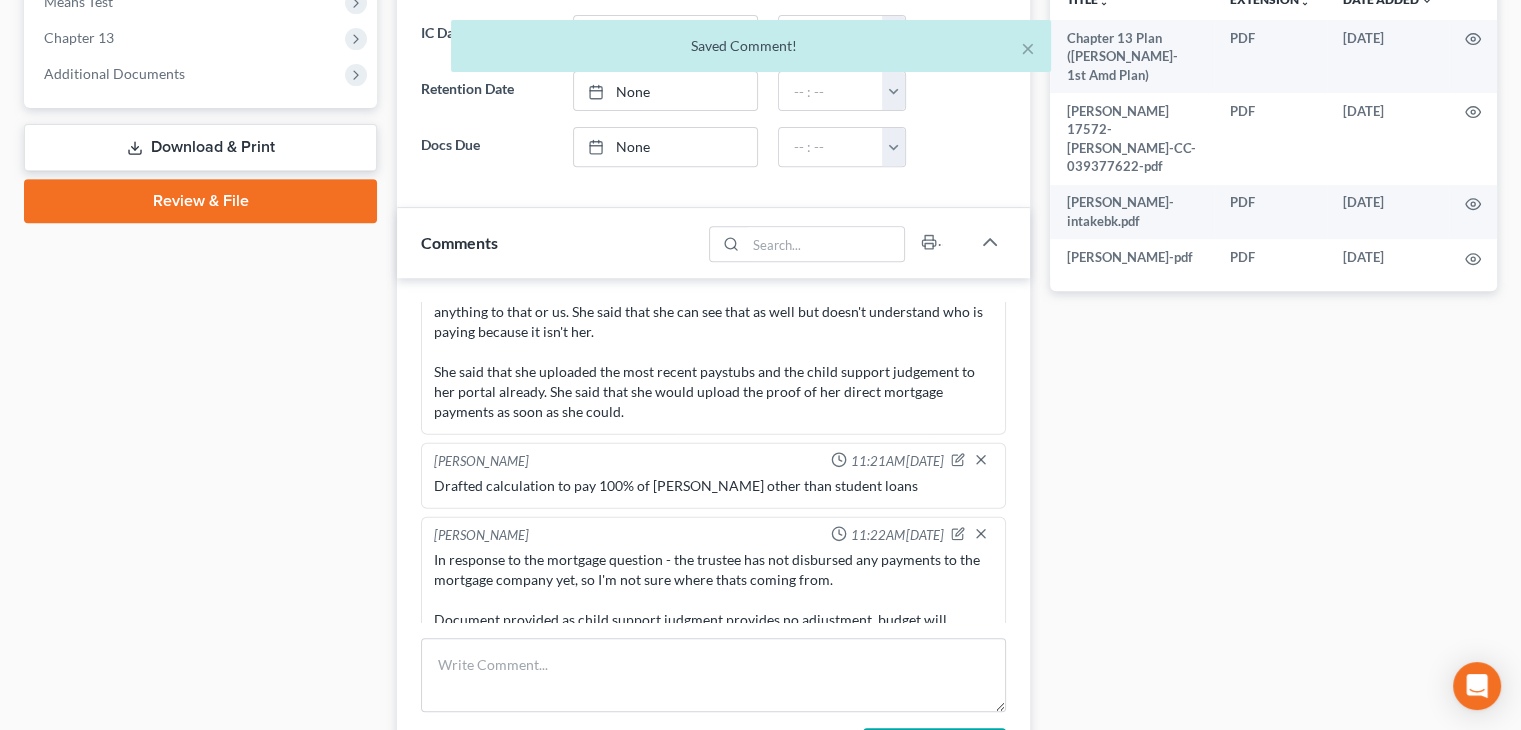 scroll, scrollTop: 448, scrollLeft: 0, axis: vertical 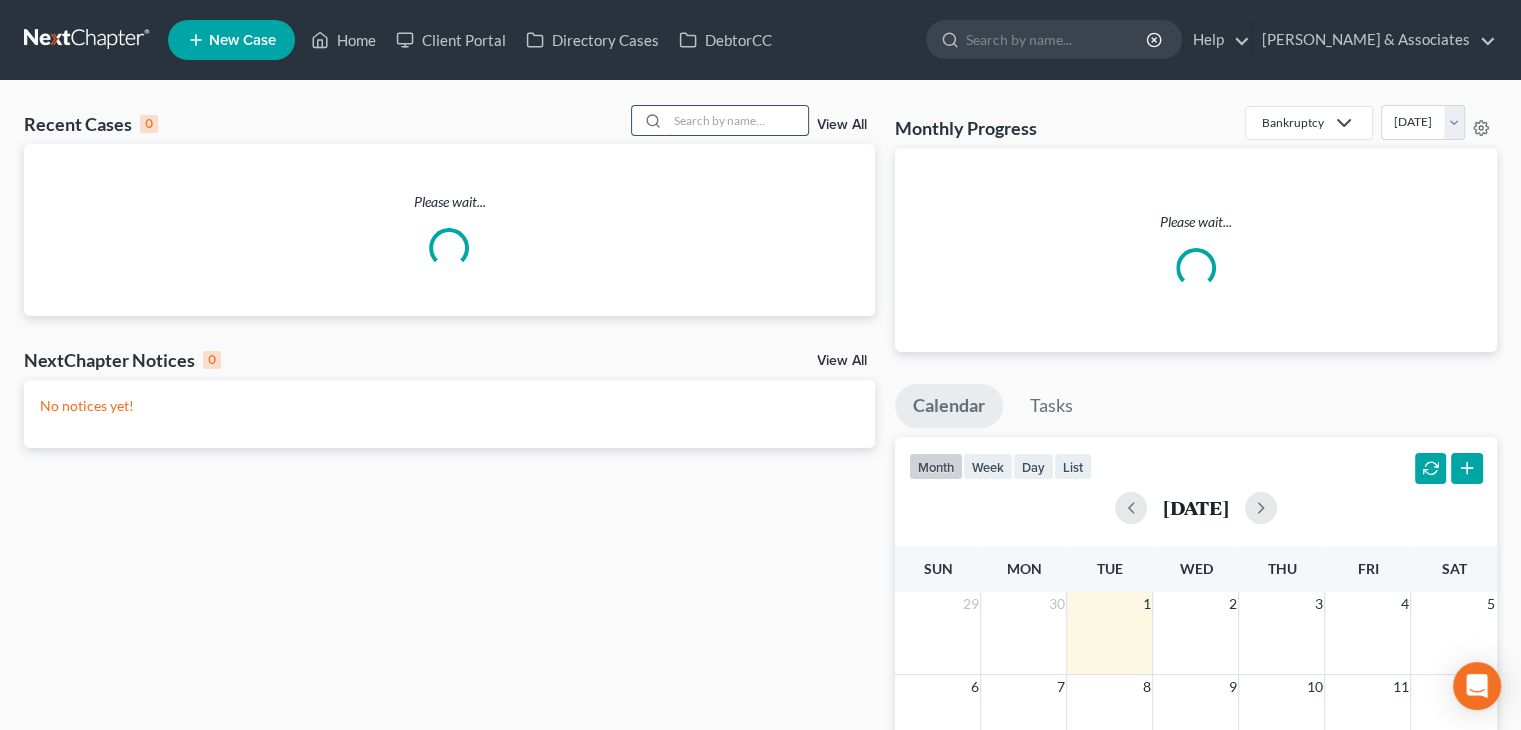 click at bounding box center [738, 120] 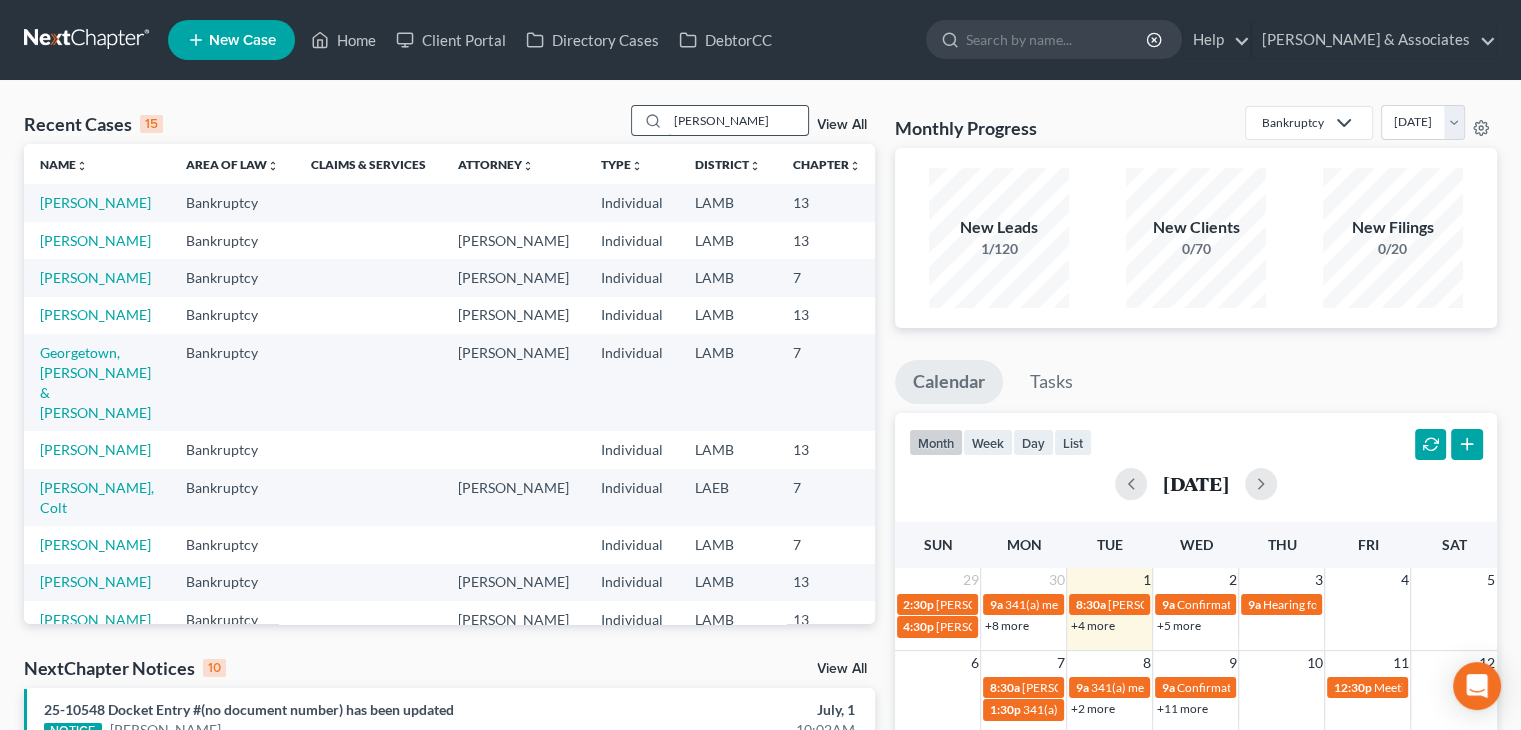 click on "[PERSON_NAME]" at bounding box center (738, 120) 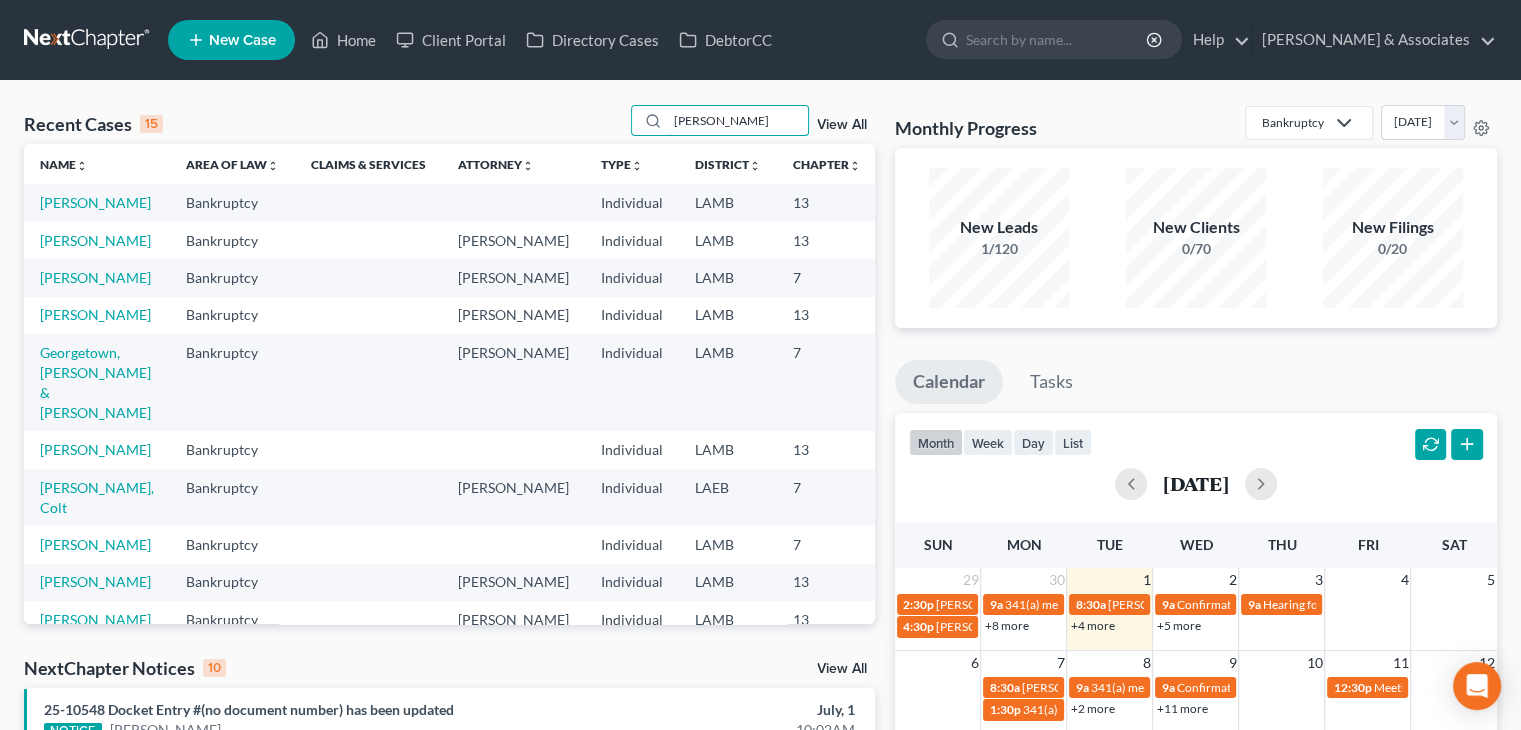 type on "[PERSON_NAME]" 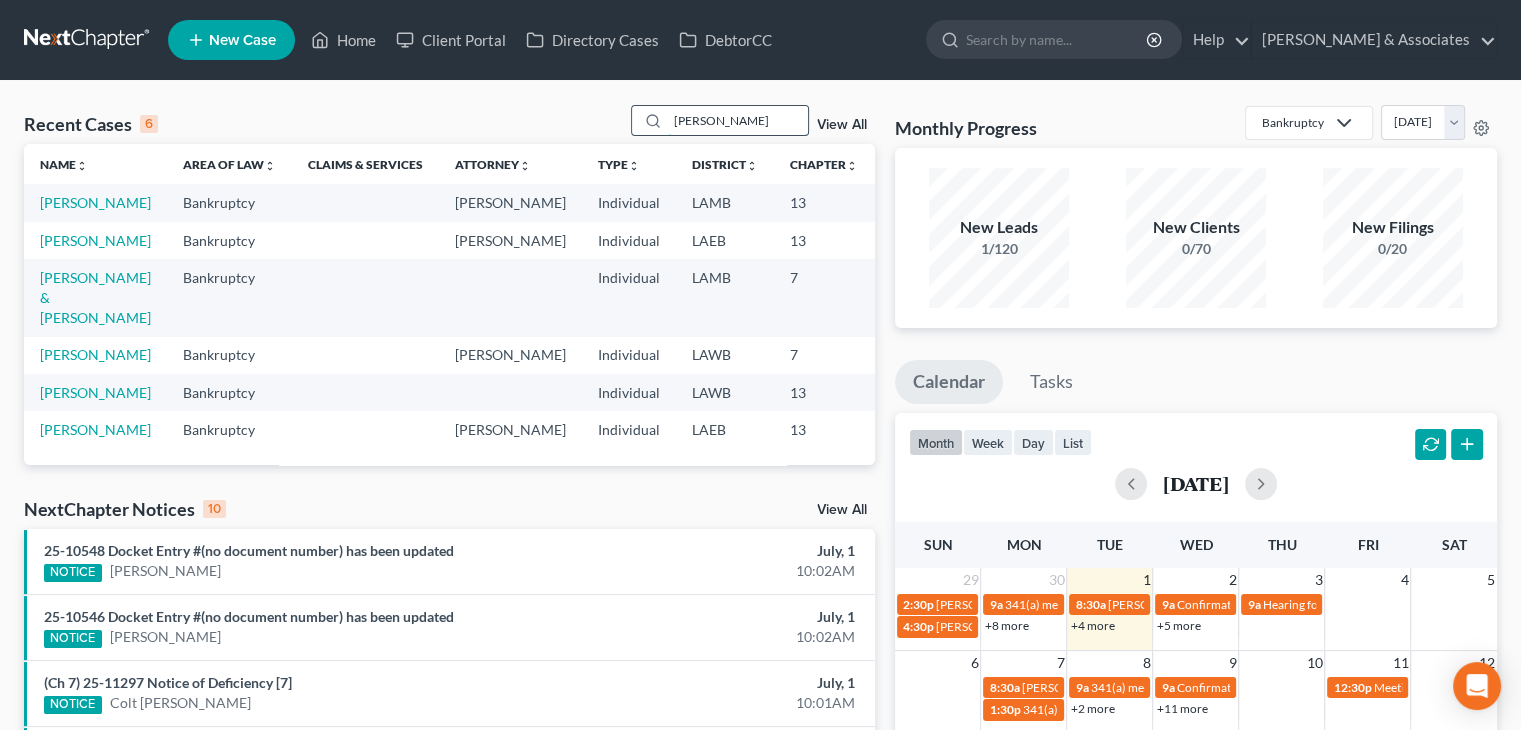 click on "[PERSON_NAME]" at bounding box center [738, 120] 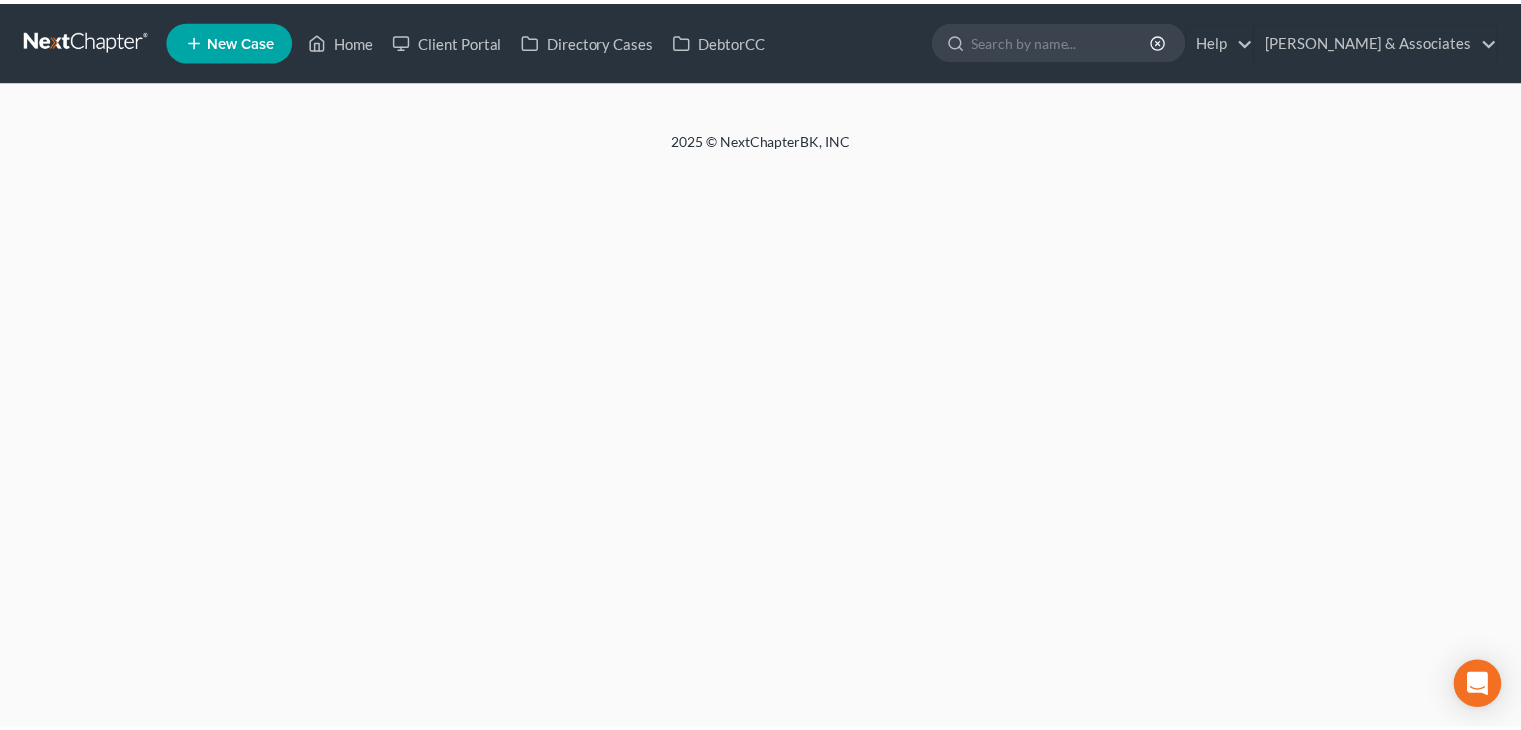 scroll, scrollTop: 0, scrollLeft: 0, axis: both 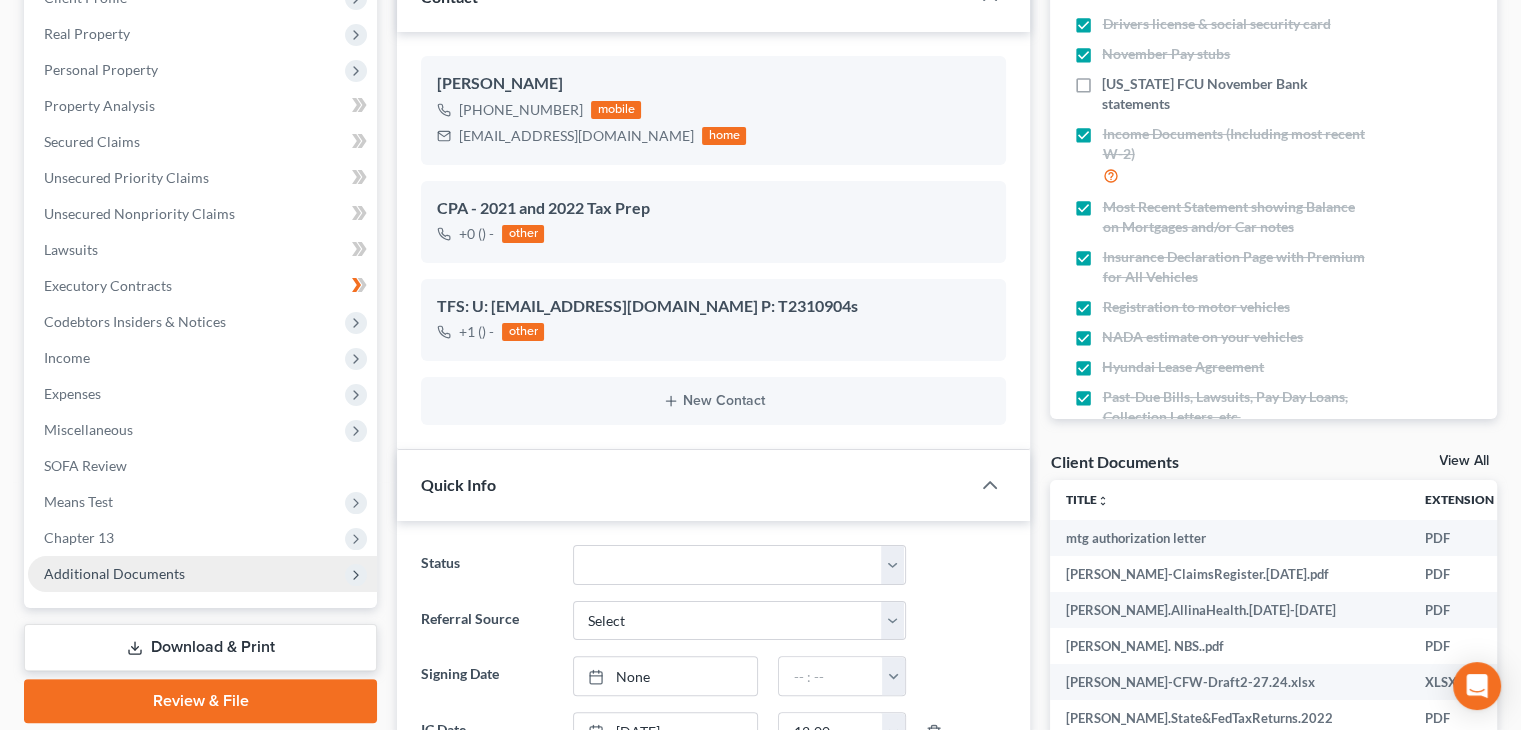 click on "Additional Documents" at bounding box center (114, 573) 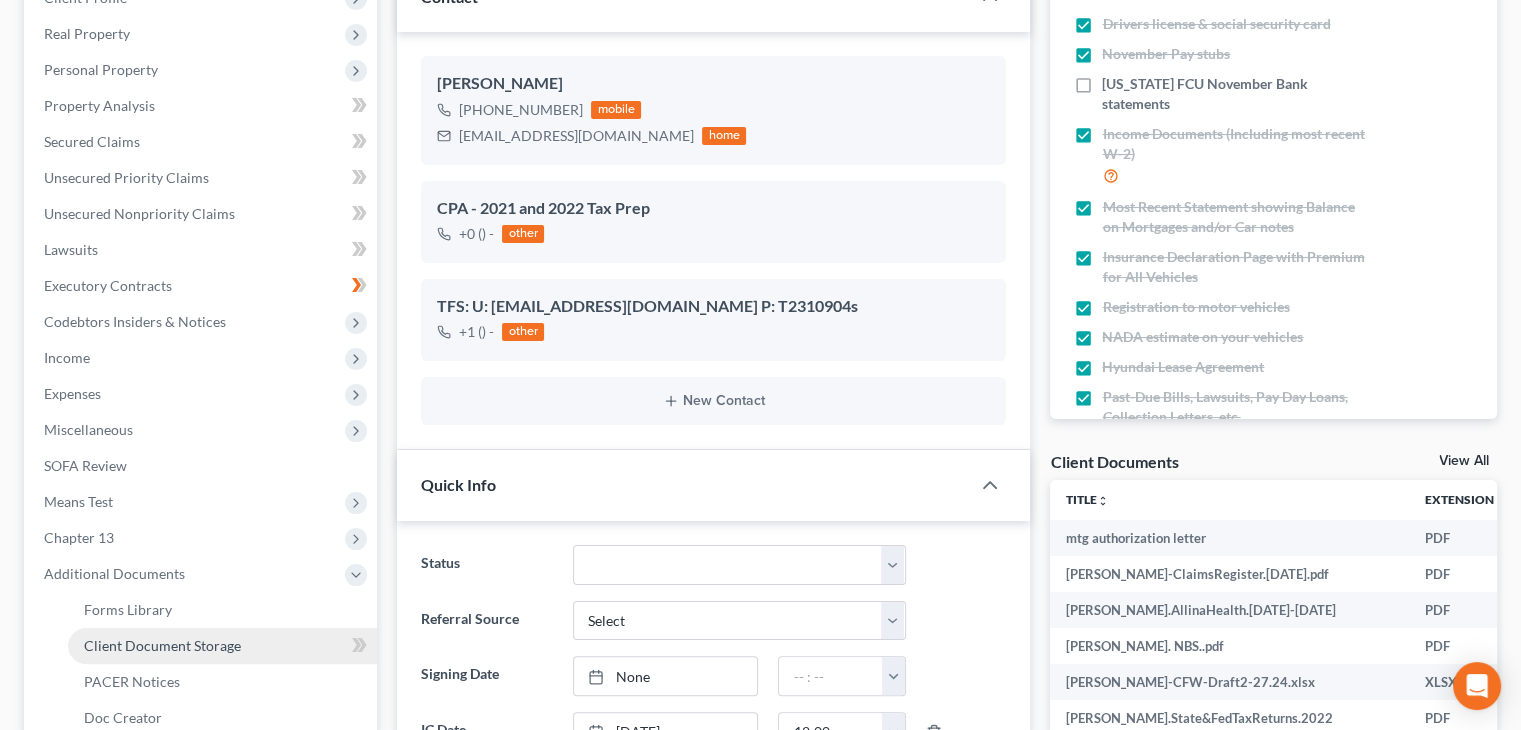 scroll, scrollTop: 352, scrollLeft: 0, axis: vertical 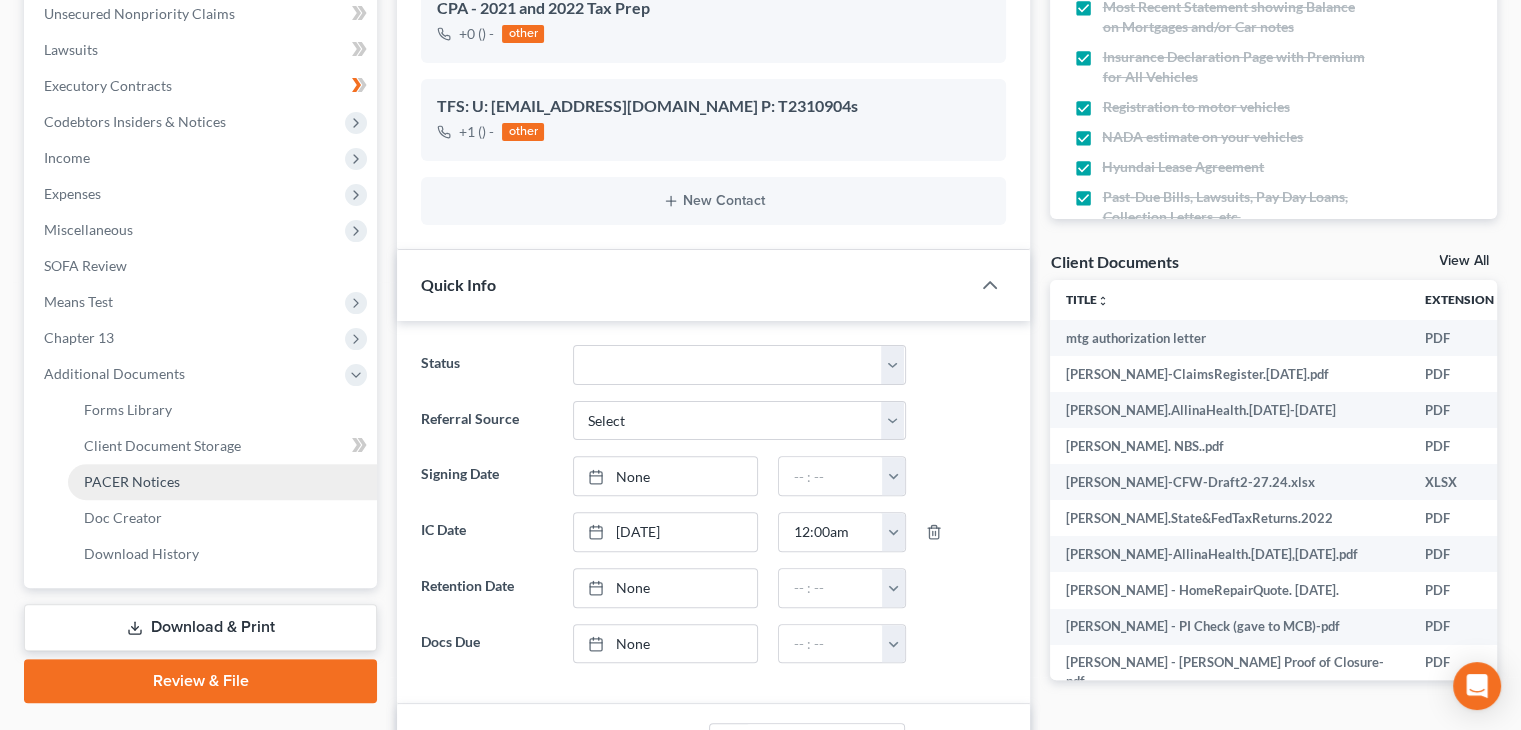 click on "PACER Notices" at bounding box center [222, 482] 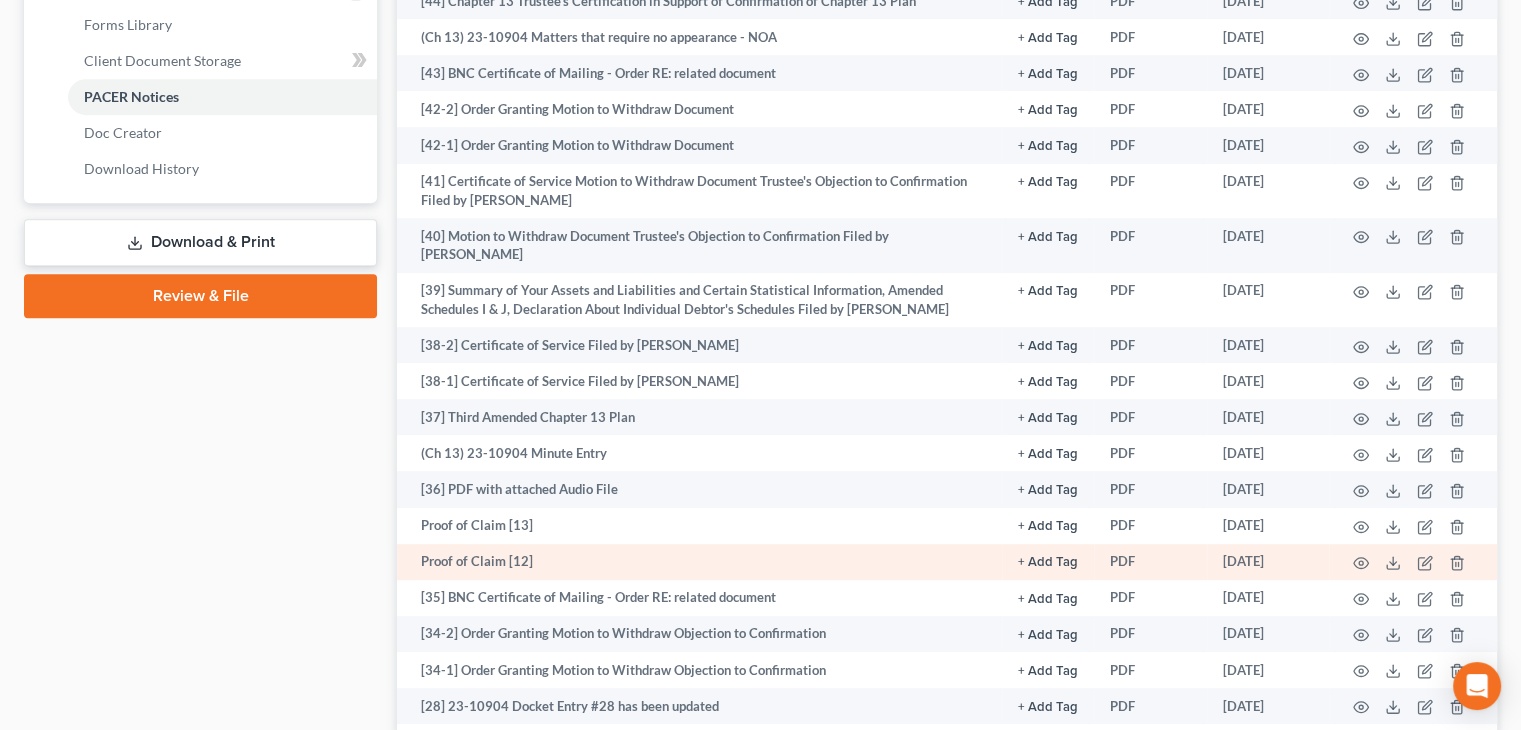 scroll, scrollTop: 1000, scrollLeft: 0, axis: vertical 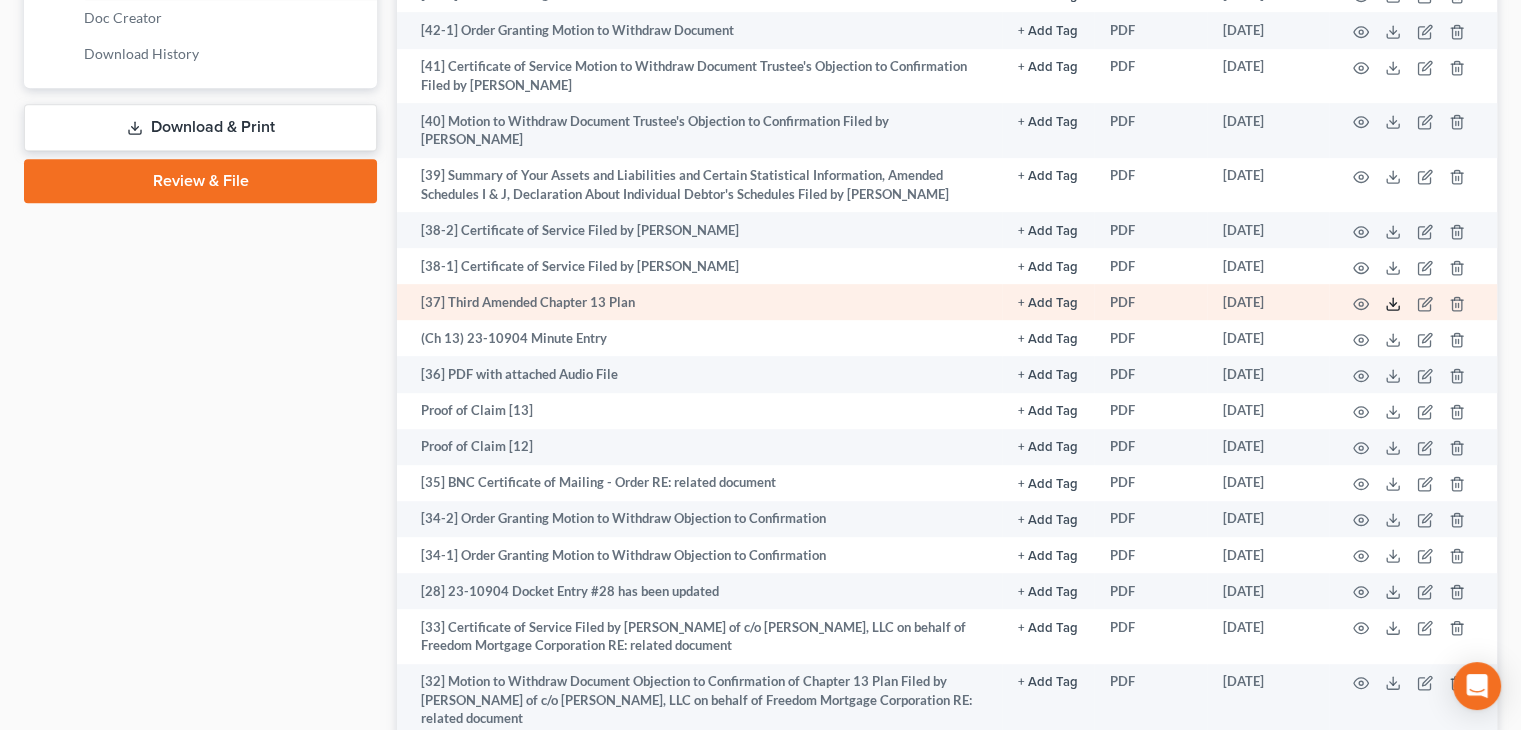 click 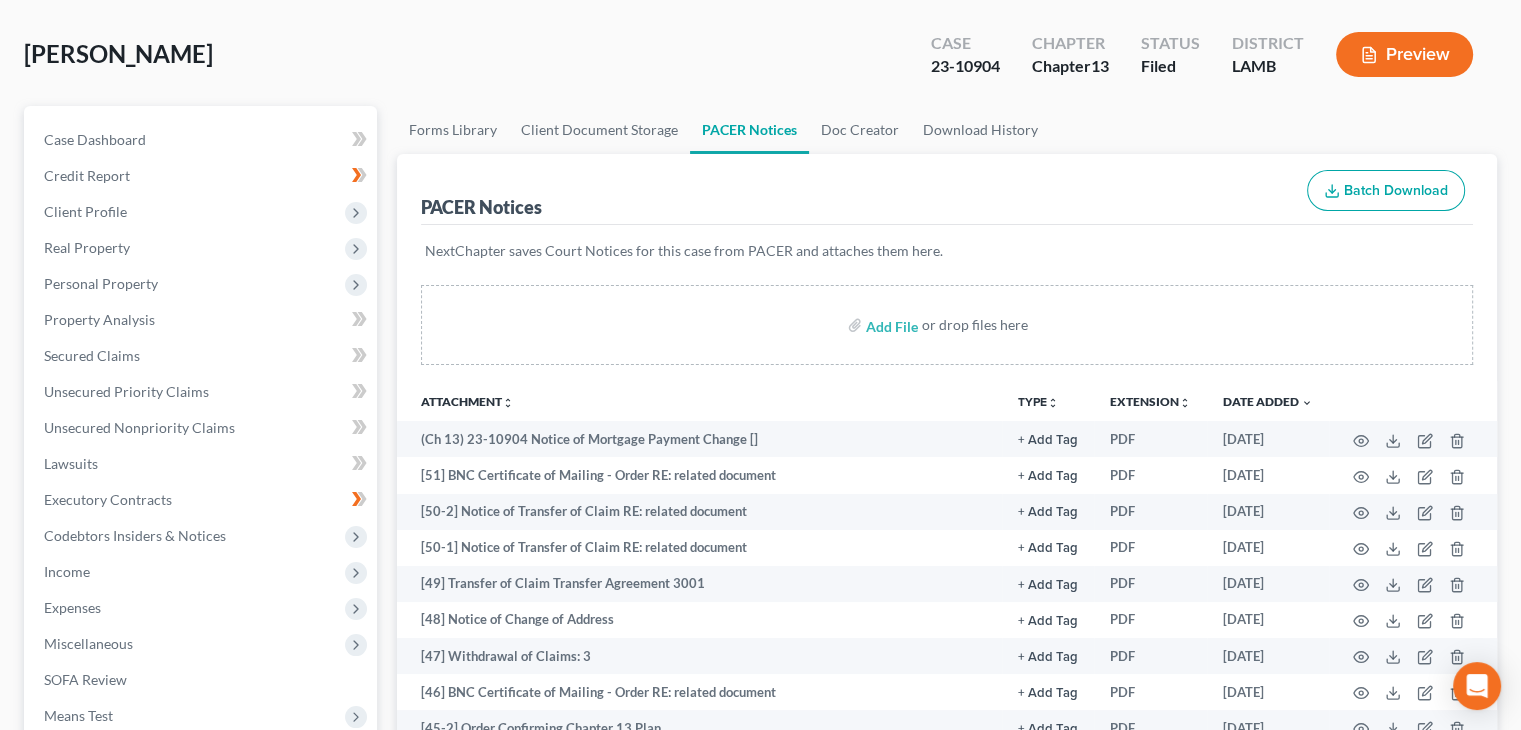 scroll, scrollTop: 0, scrollLeft: 0, axis: both 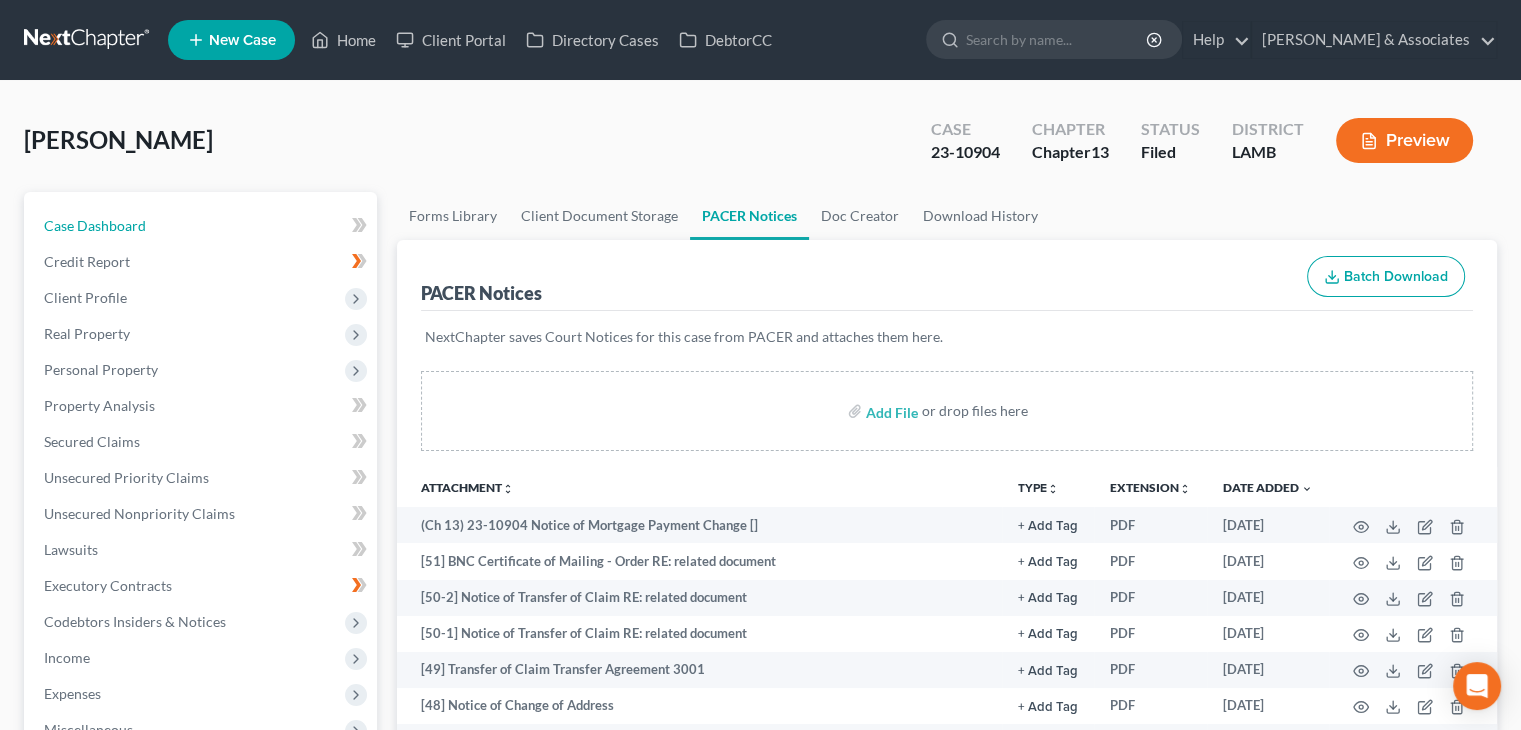 drag, startPoint x: 155, startPoint y: 212, endPoint x: 305, endPoint y: 174, distance: 154.7385 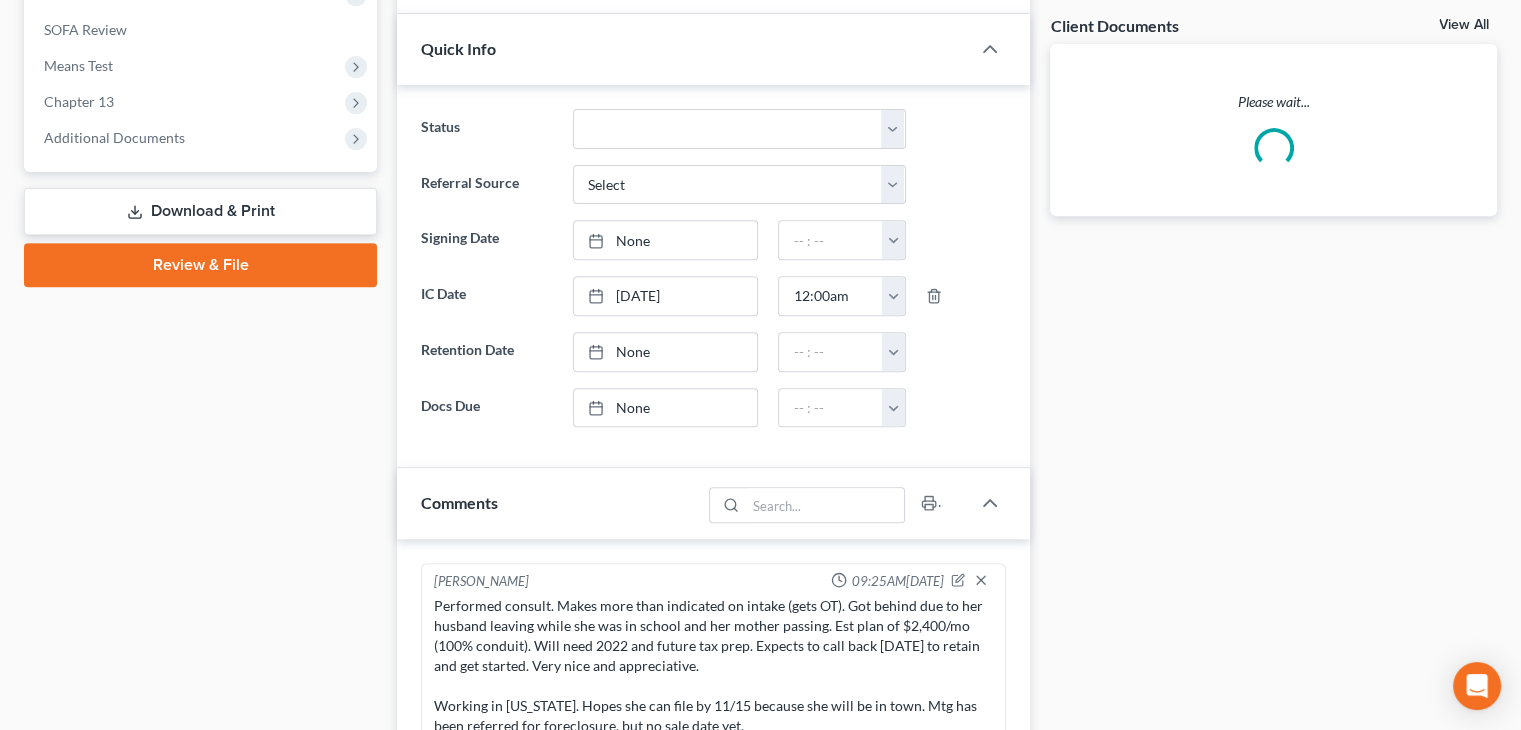 scroll, scrollTop: 800, scrollLeft: 0, axis: vertical 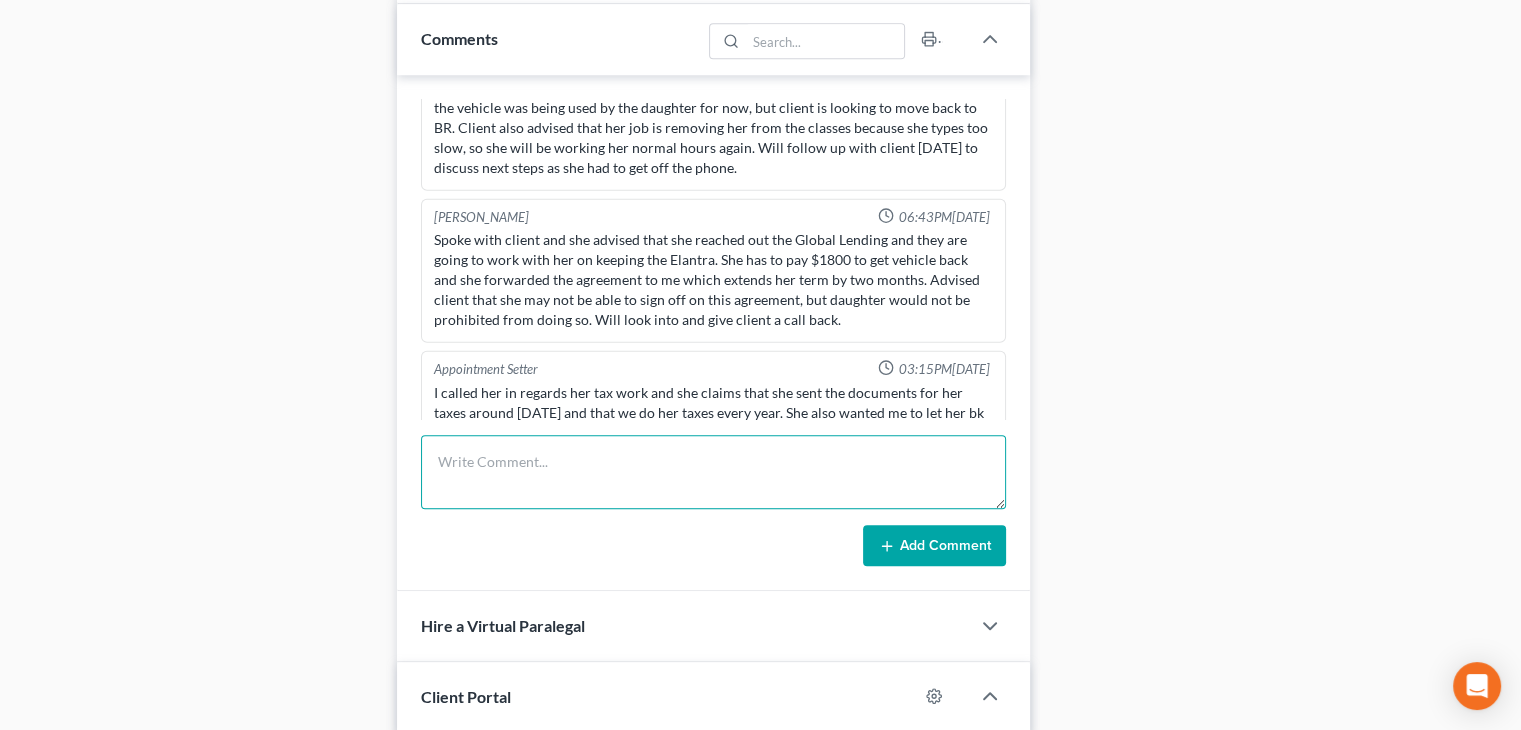 click at bounding box center [713, 472] 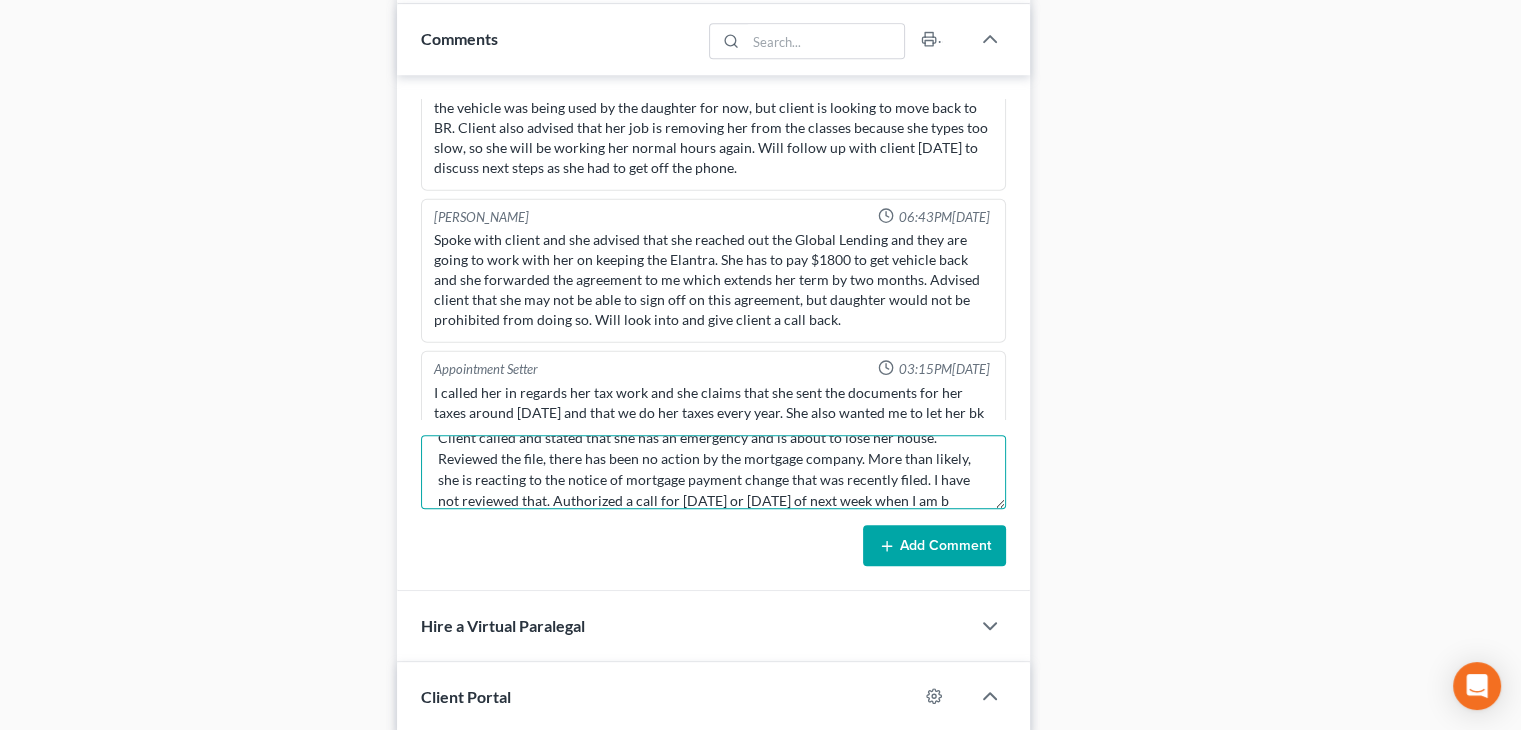 scroll, scrollTop: 45, scrollLeft: 0, axis: vertical 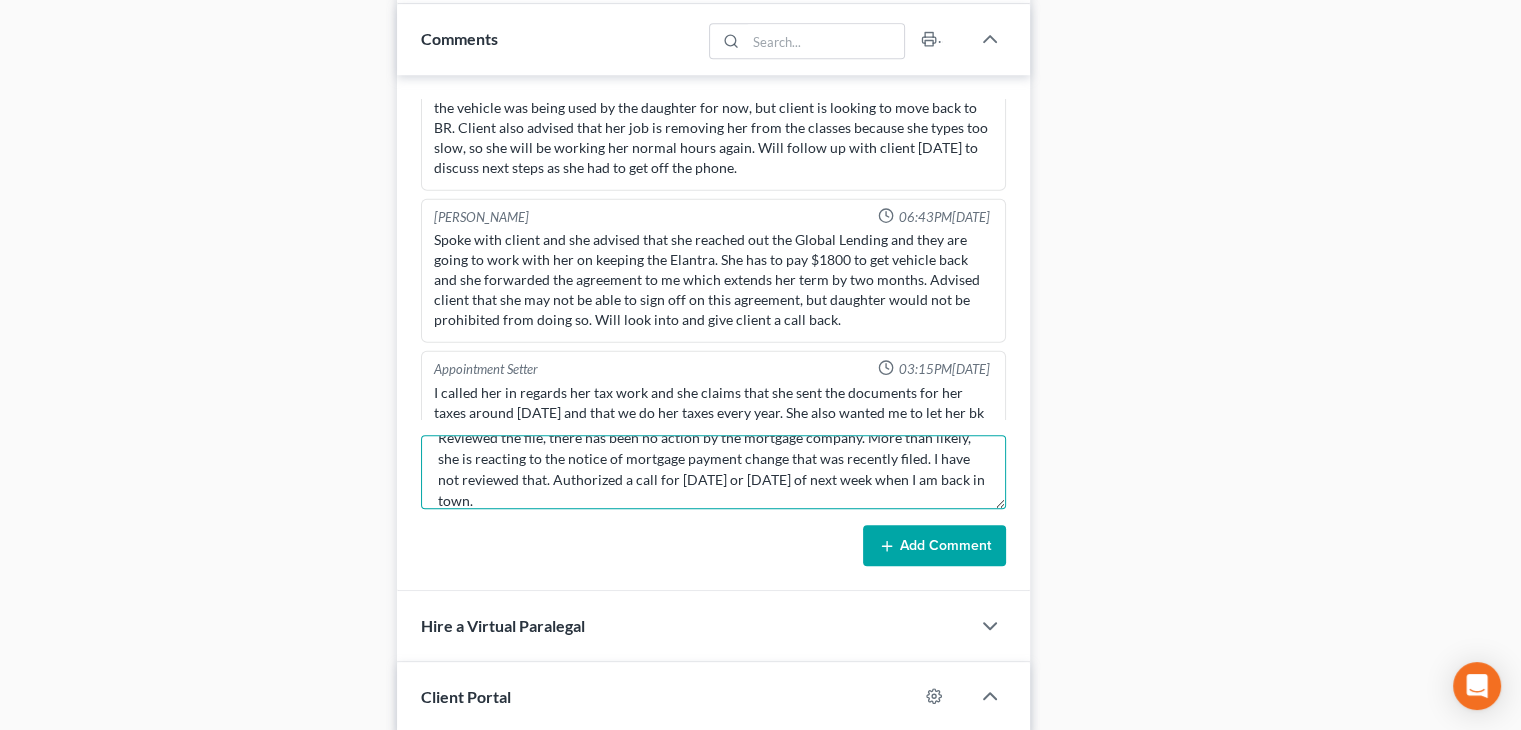 type on "Client called and stated that she has an emergency and is about to lose her house. Reviewed the file, there has been no action by the mortgage company. More than likely, she is reacting to the notice of mortgage payment change that was recently filed. I have not reviewed that. Authorized a call for Tuesday or Wednesday of next week when I am back in town." 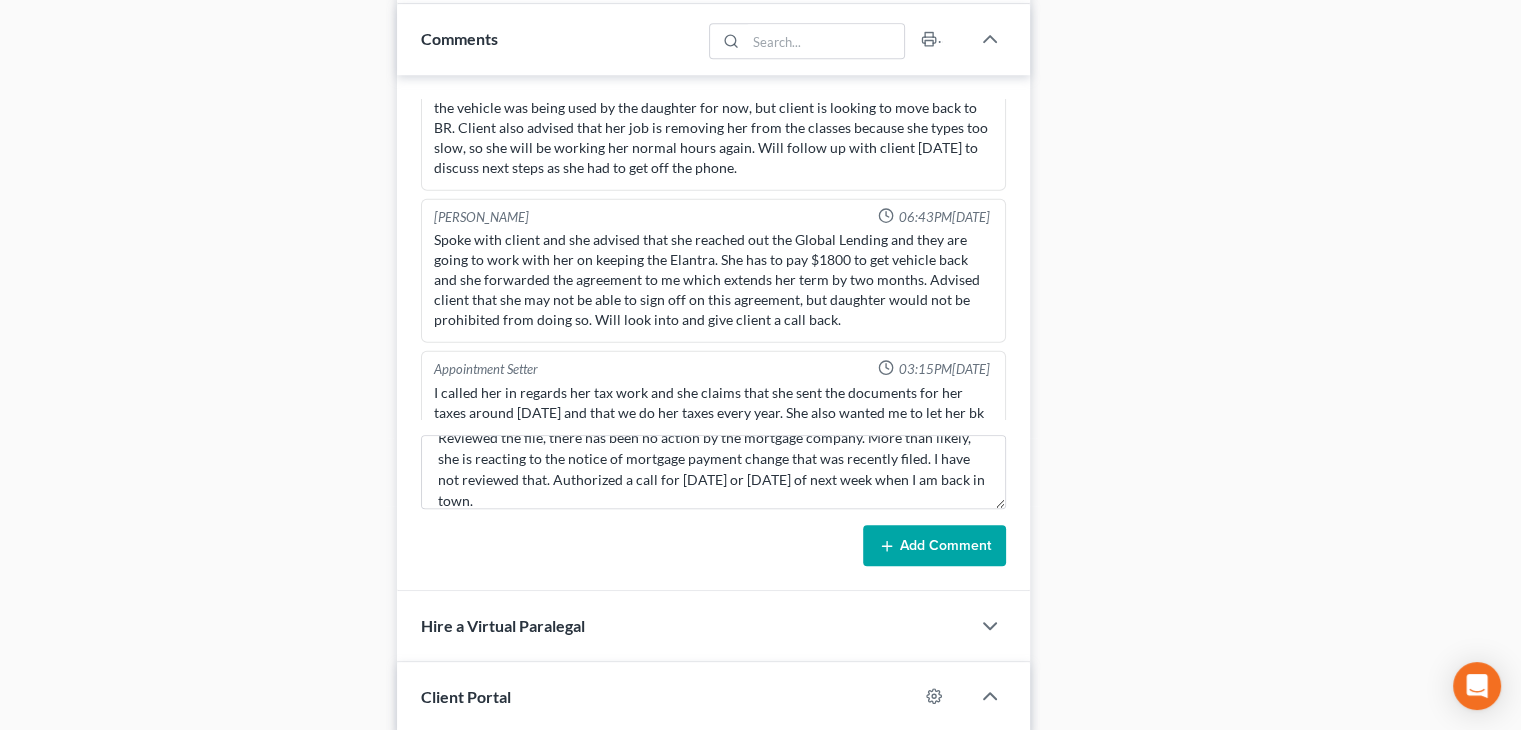 click on "Add Comment" at bounding box center (934, 546) 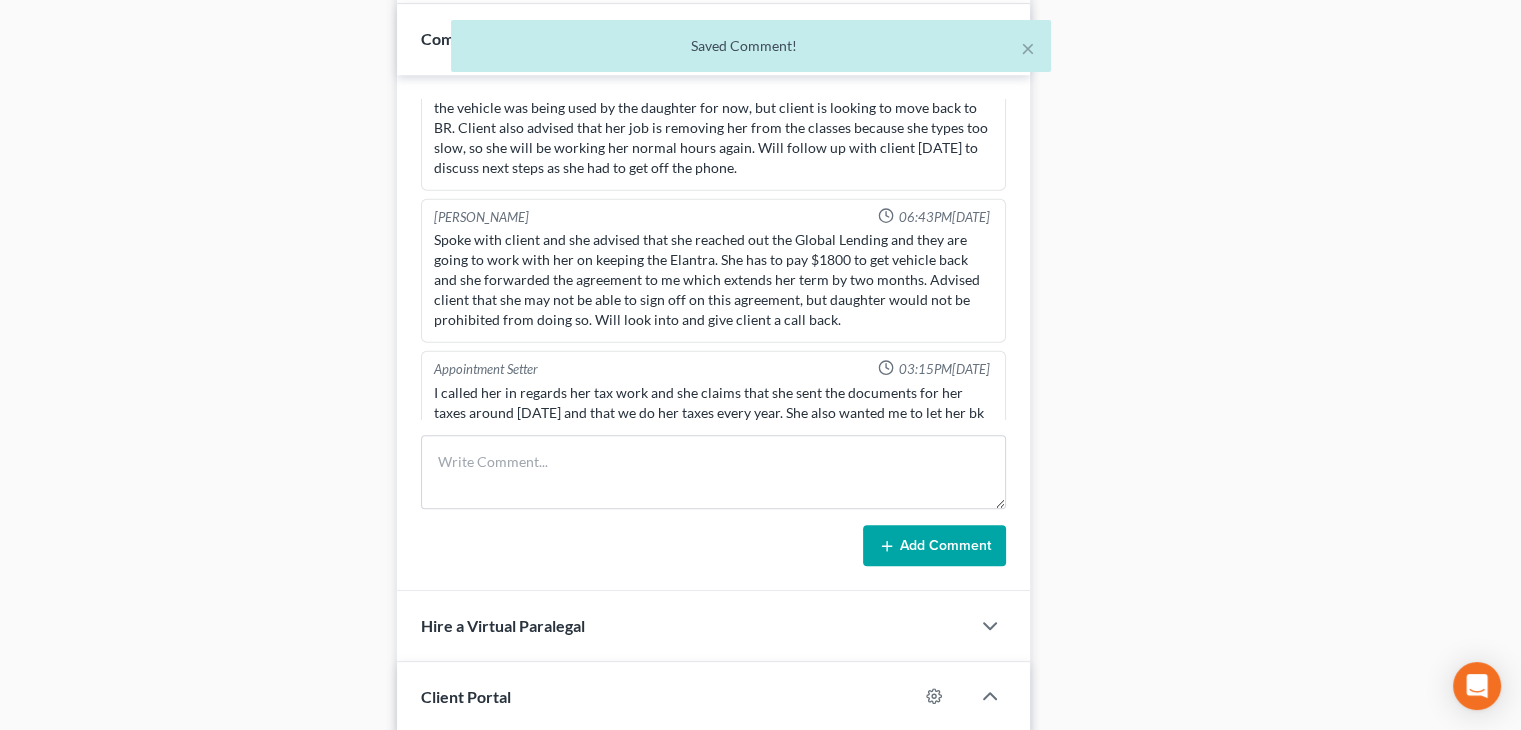 scroll, scrollTop: 0, scrollLeft: 0, axis: both 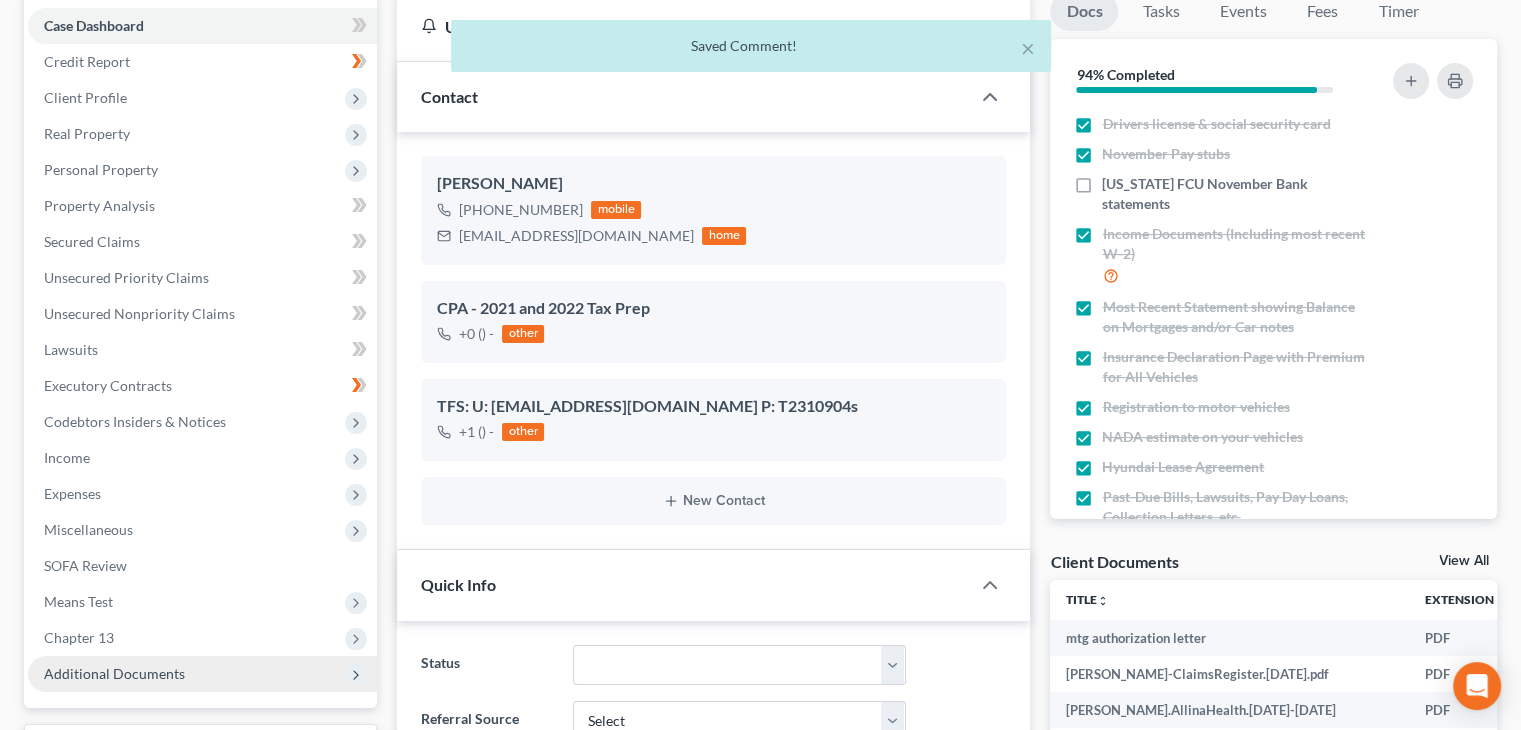 click on "Additional Documents" at bounding box center (202, 674) 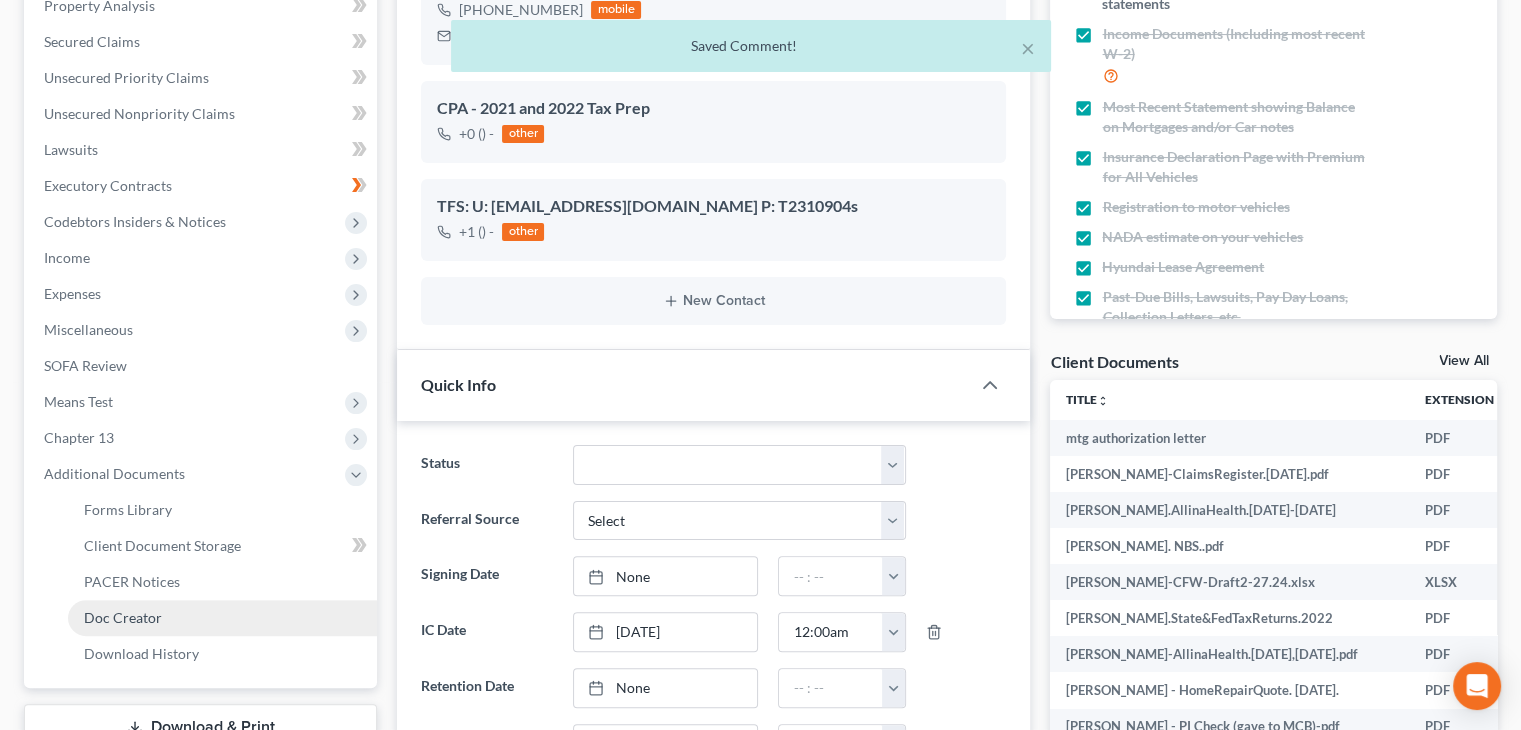 click on "Doc Creator" at bounding box center [222, 618] 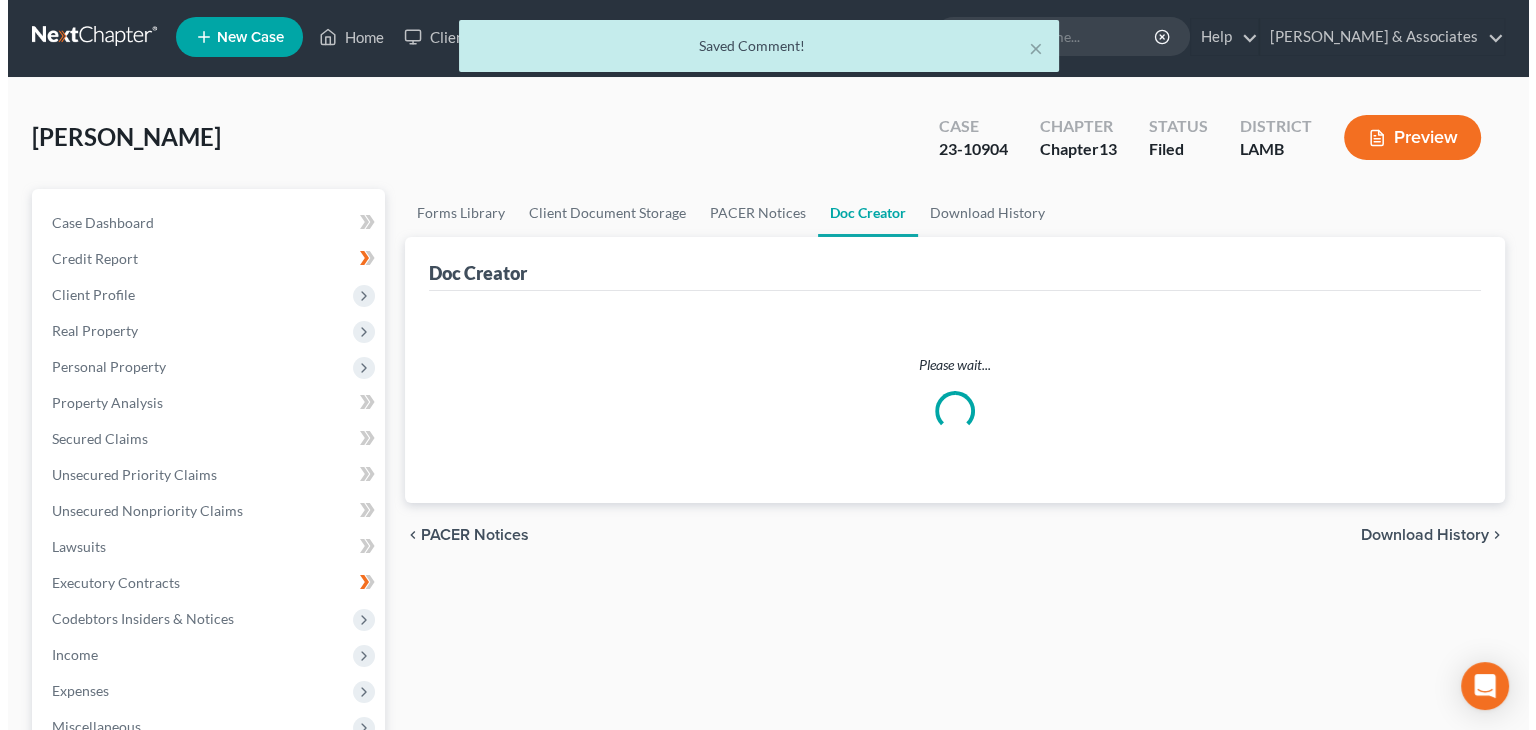 scroll, scrollTop: 0, scrollLeft: 0, axis: both 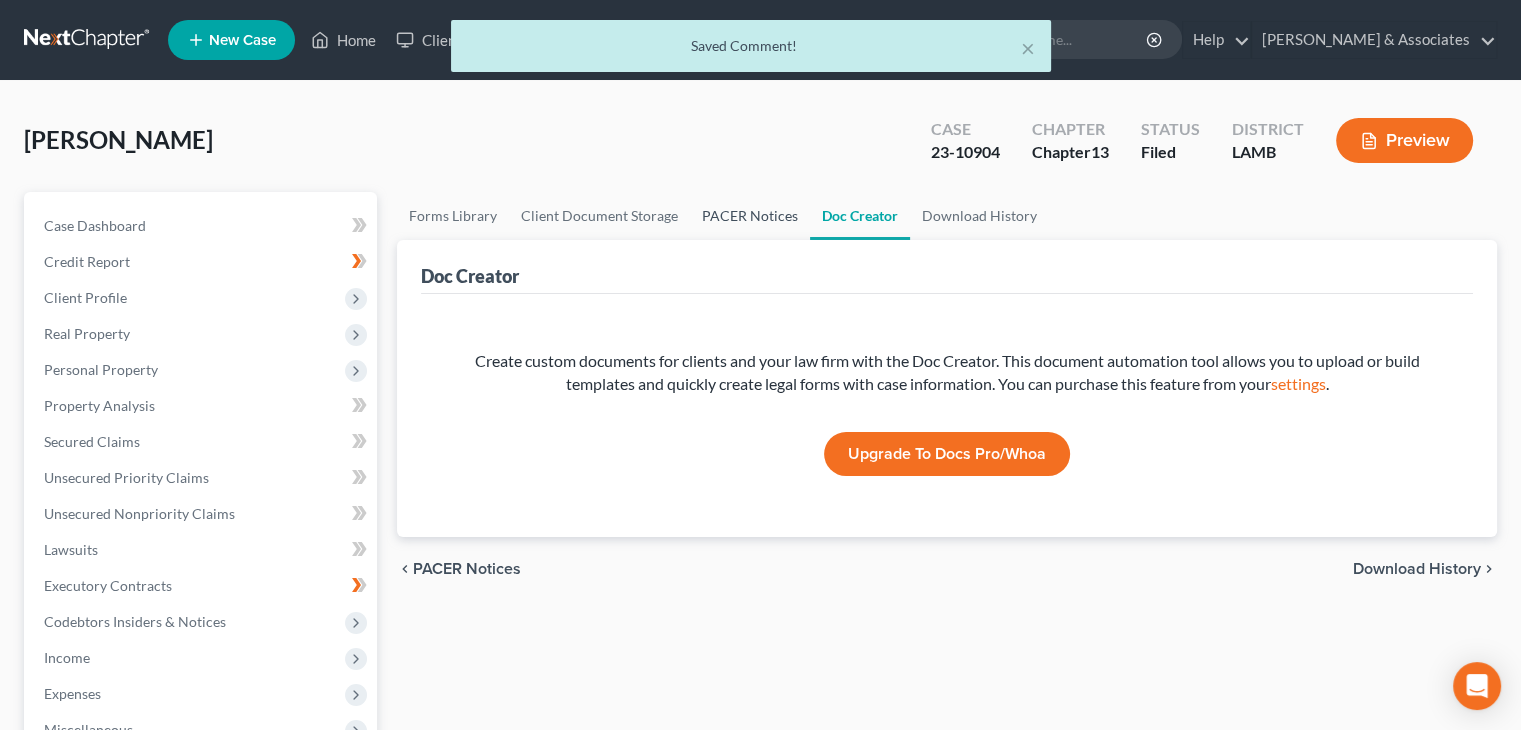click on "PACER Notices" at bounding box center (750, 216) 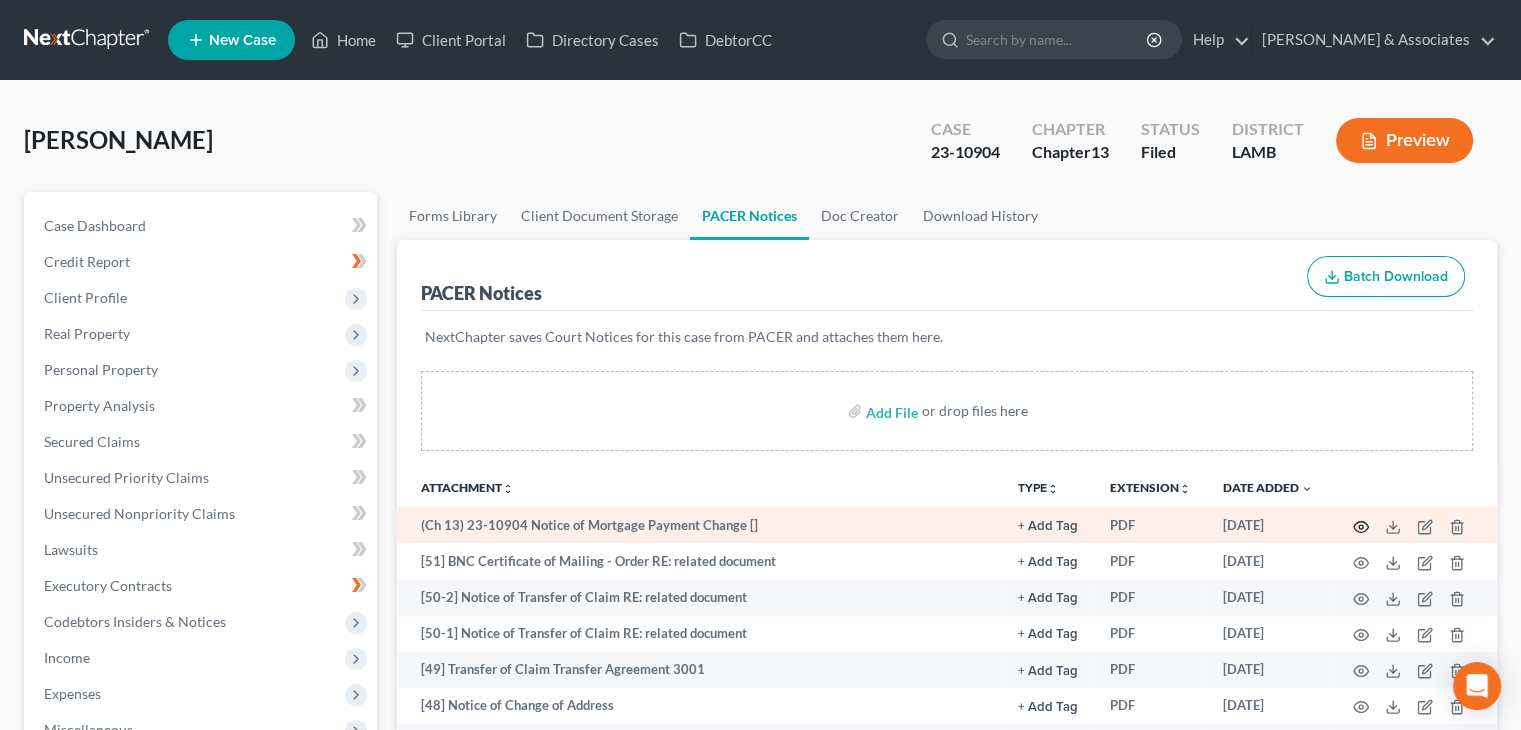 click 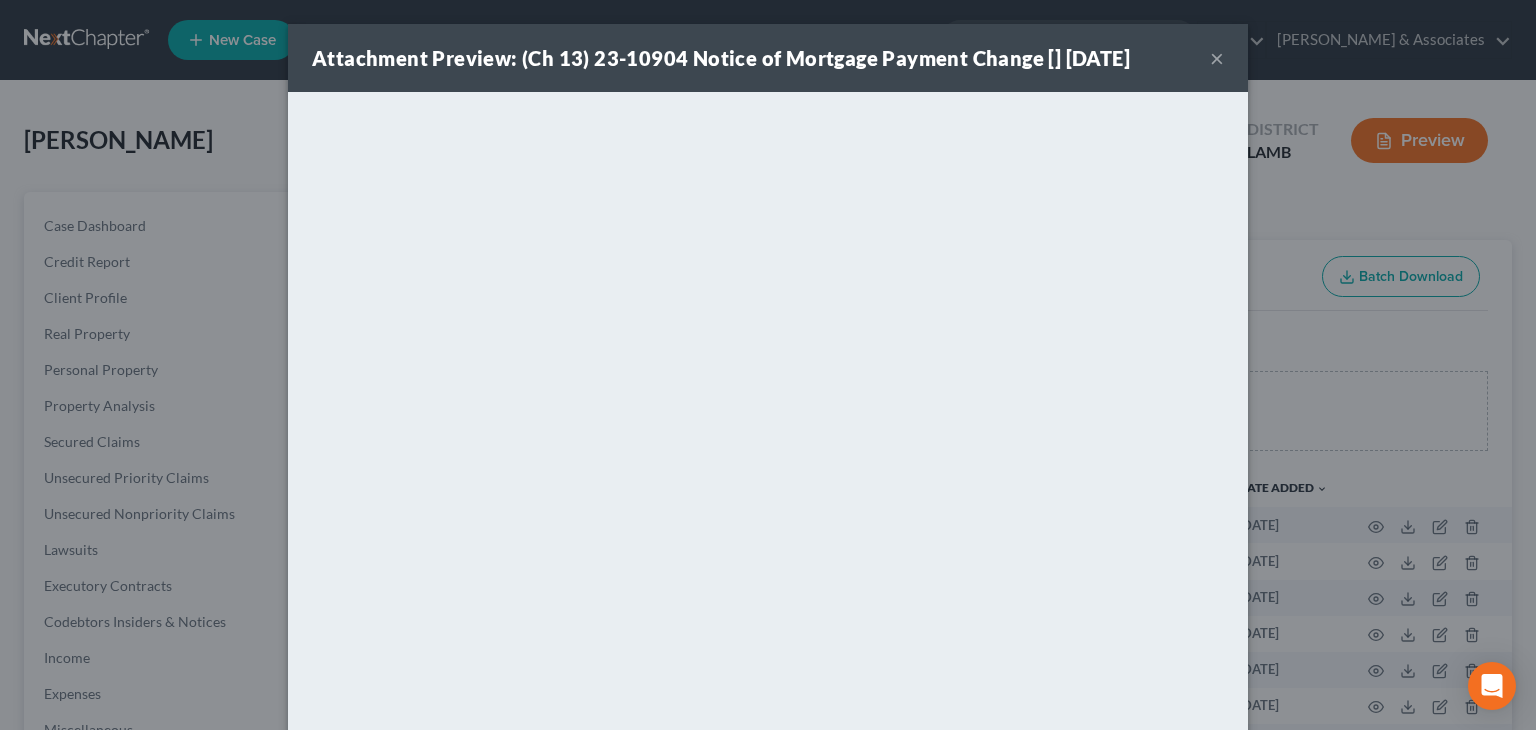 drag, startPoint x: 1203, startPoint y: 53, endPoint x: 1249, endPoint y: 182, distance: 136.95619 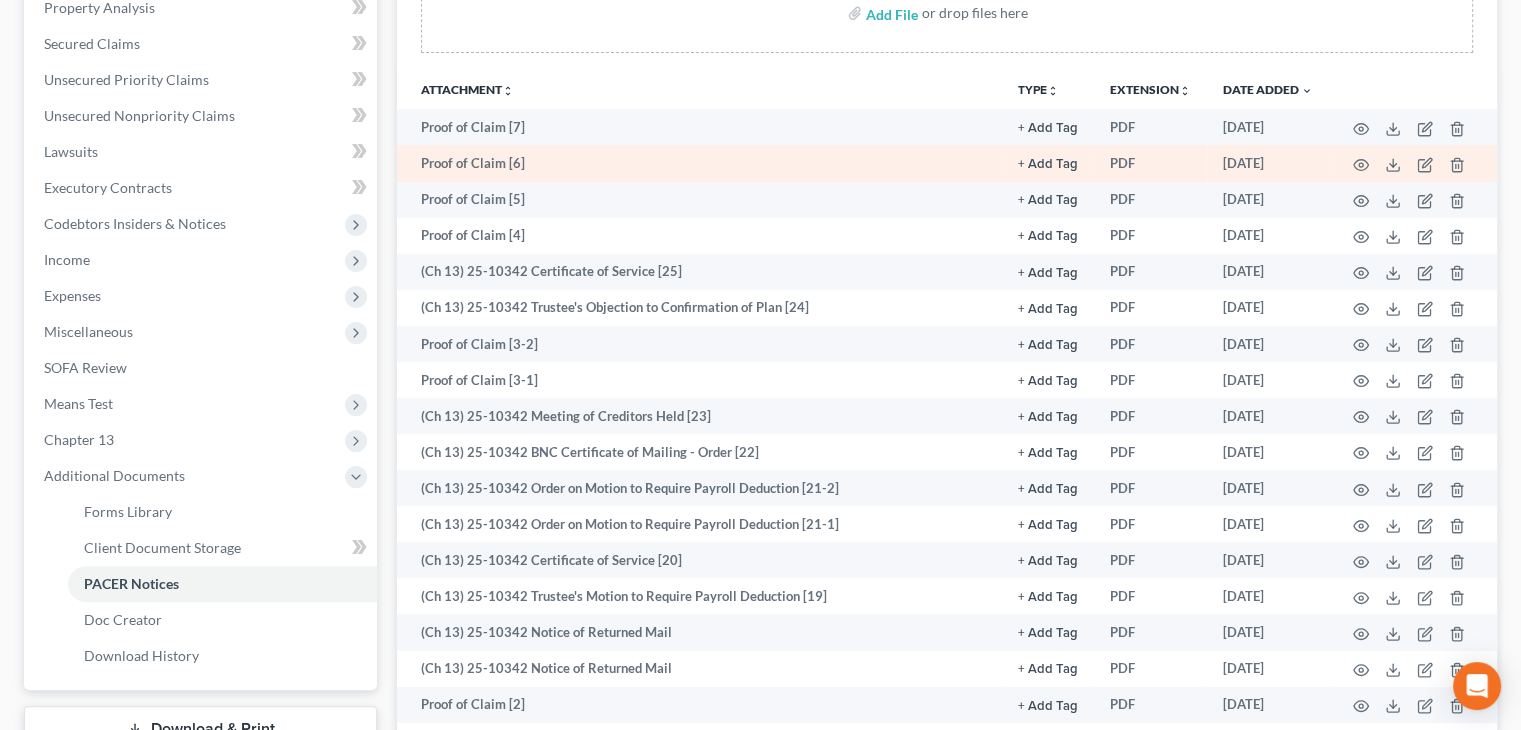 scroll, scrollTop: 0, scrollLeft: 0, axis: both 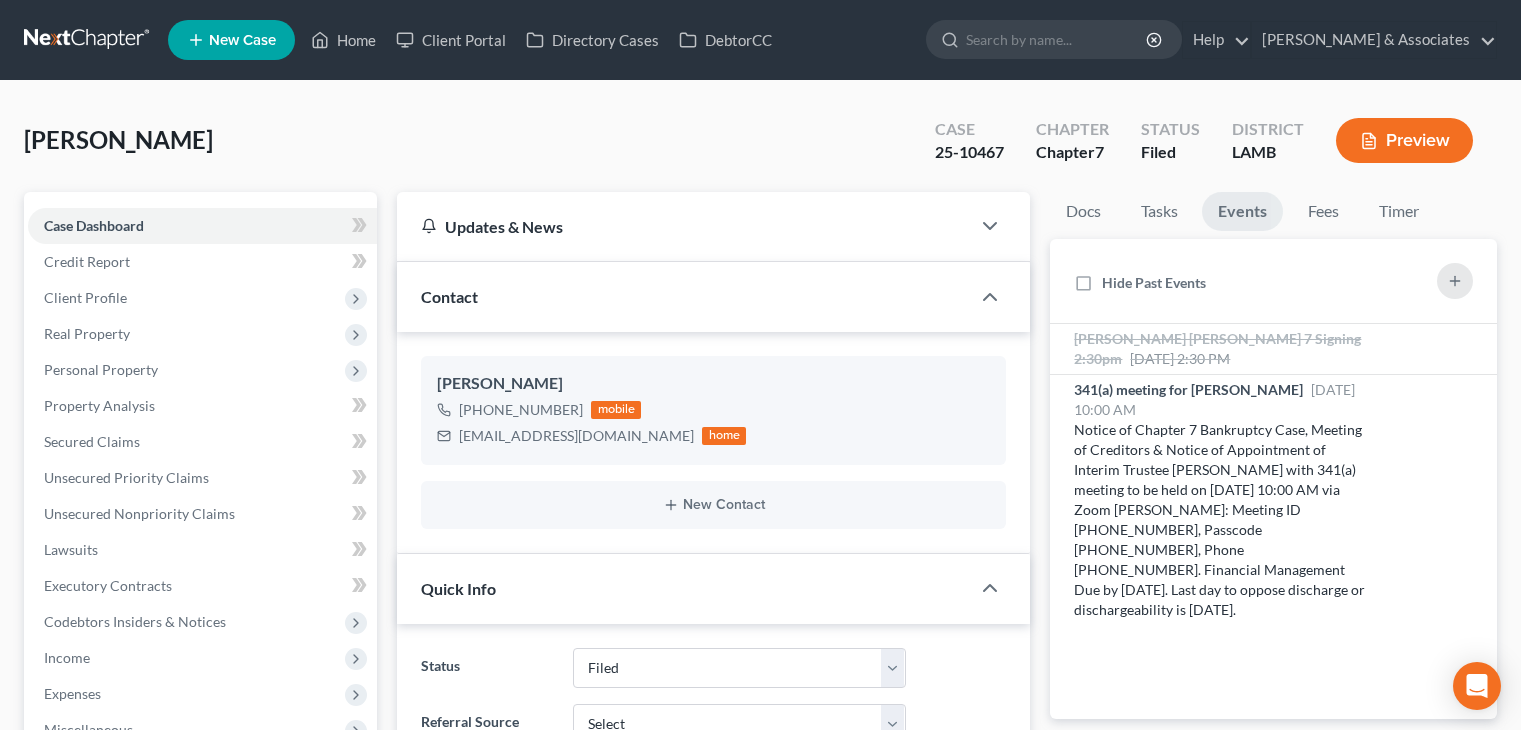 select on "8" 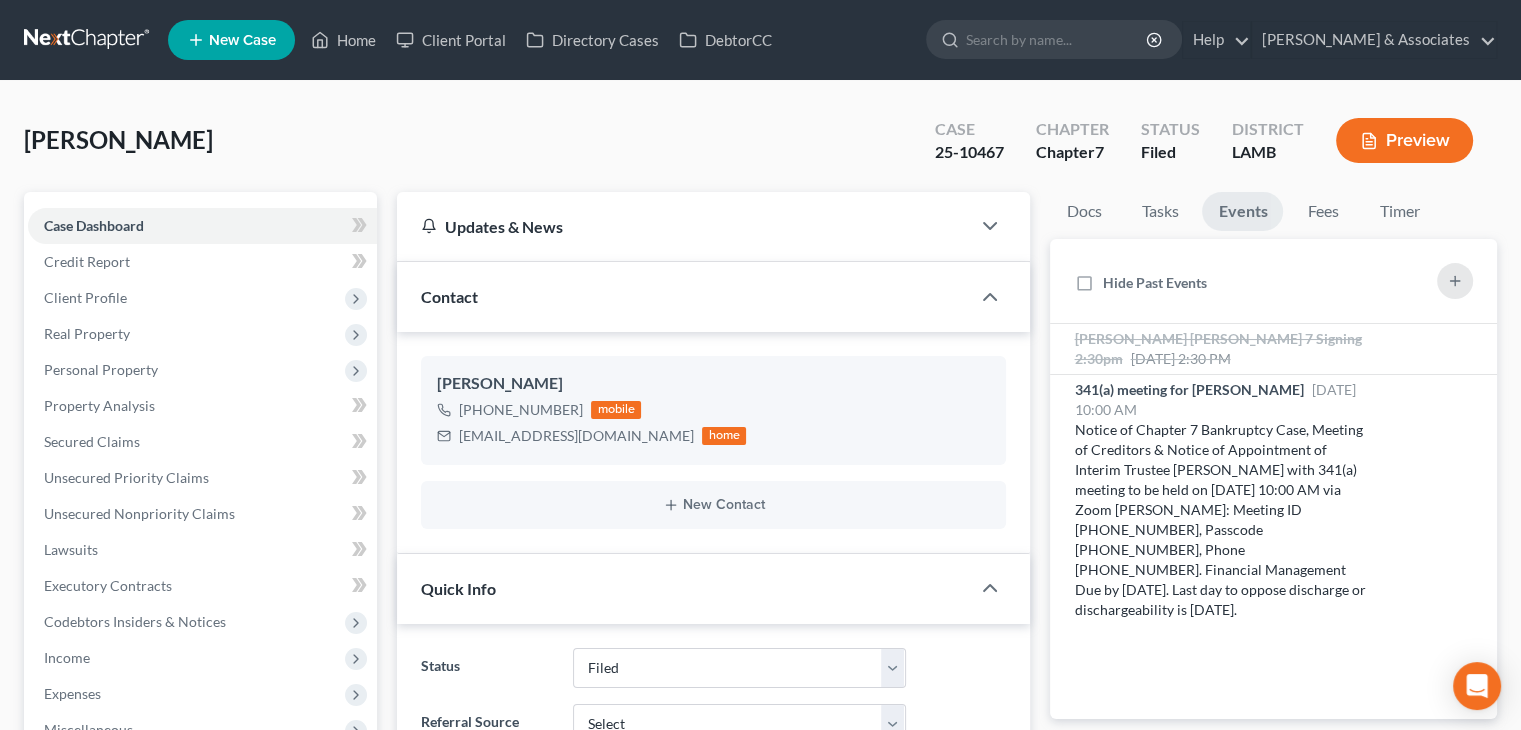 scroll, scrollTop: 2980, scrollLeft: 0, axis: vertical 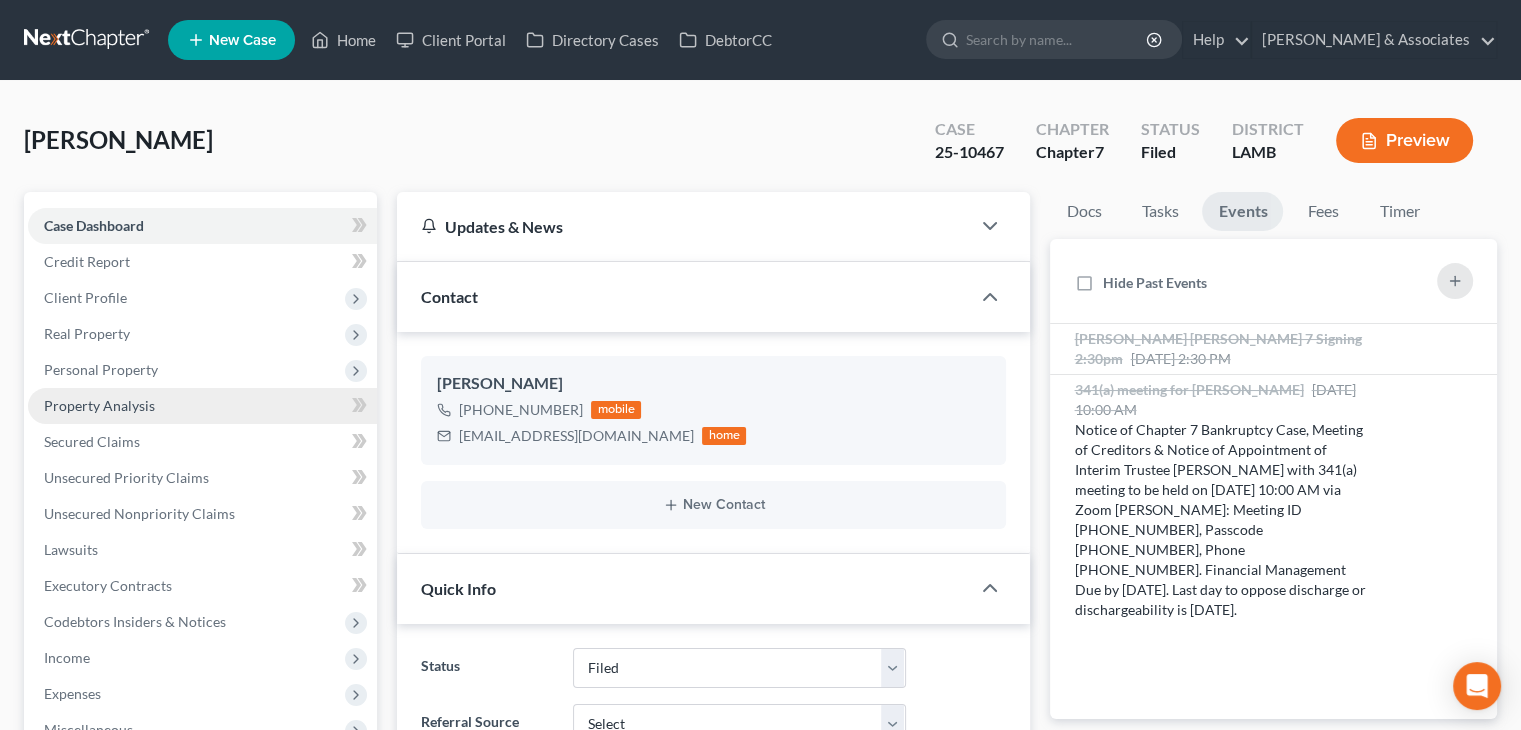 click on "Property Analysis" at bounding box center (202, 406) 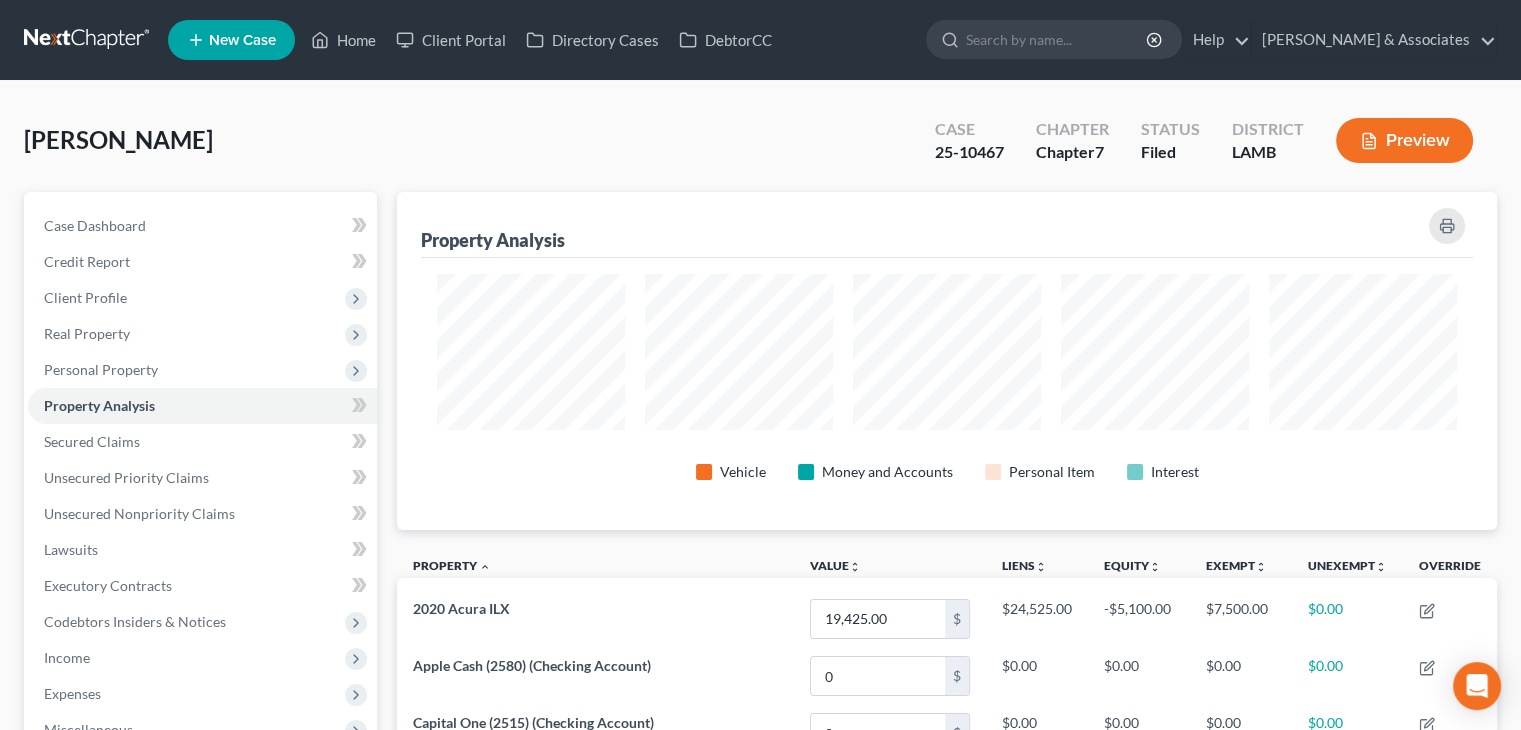 scroll, scrollTop: 999662, scrollLeft: 998900, axis: both 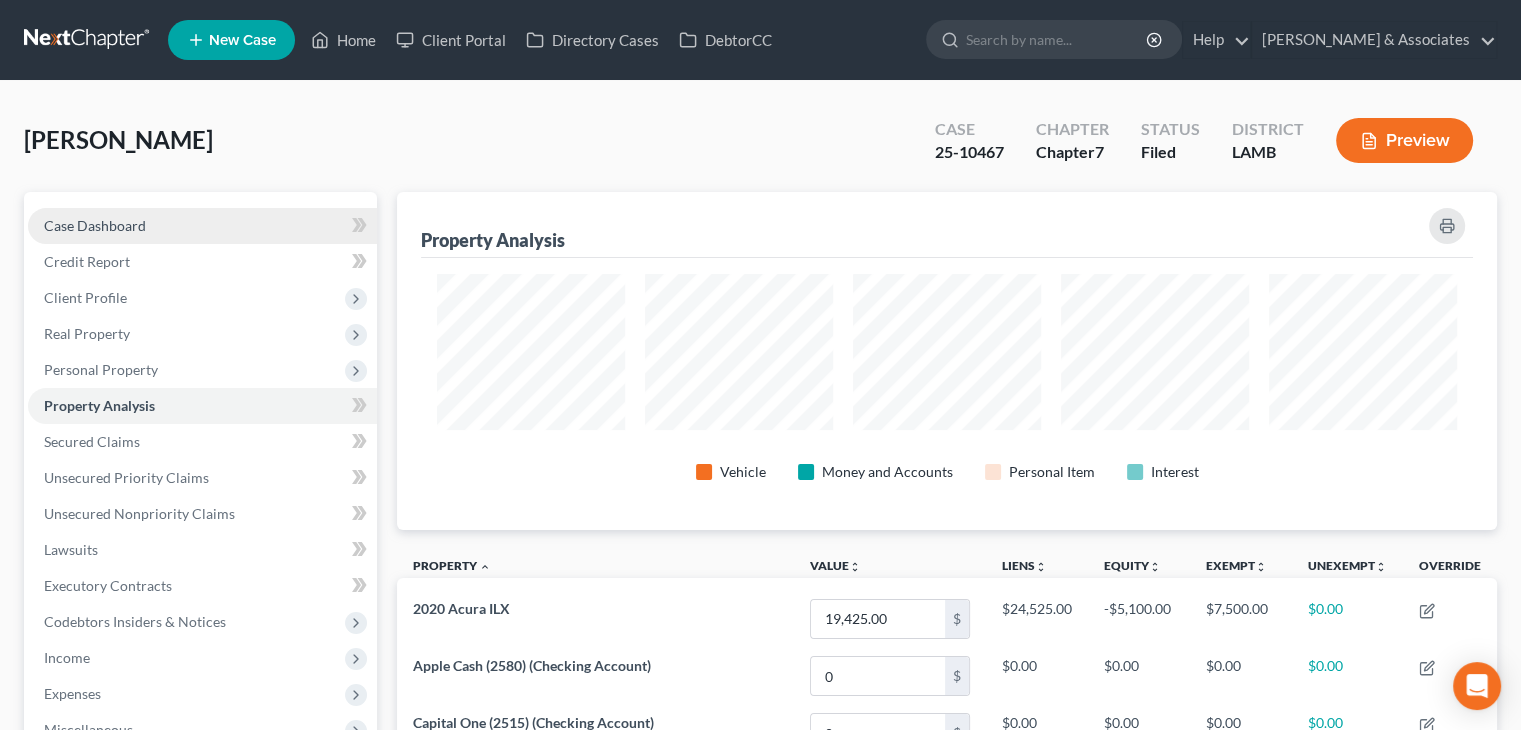 click on "Case Dashboard" at bounding box center (202, 226) 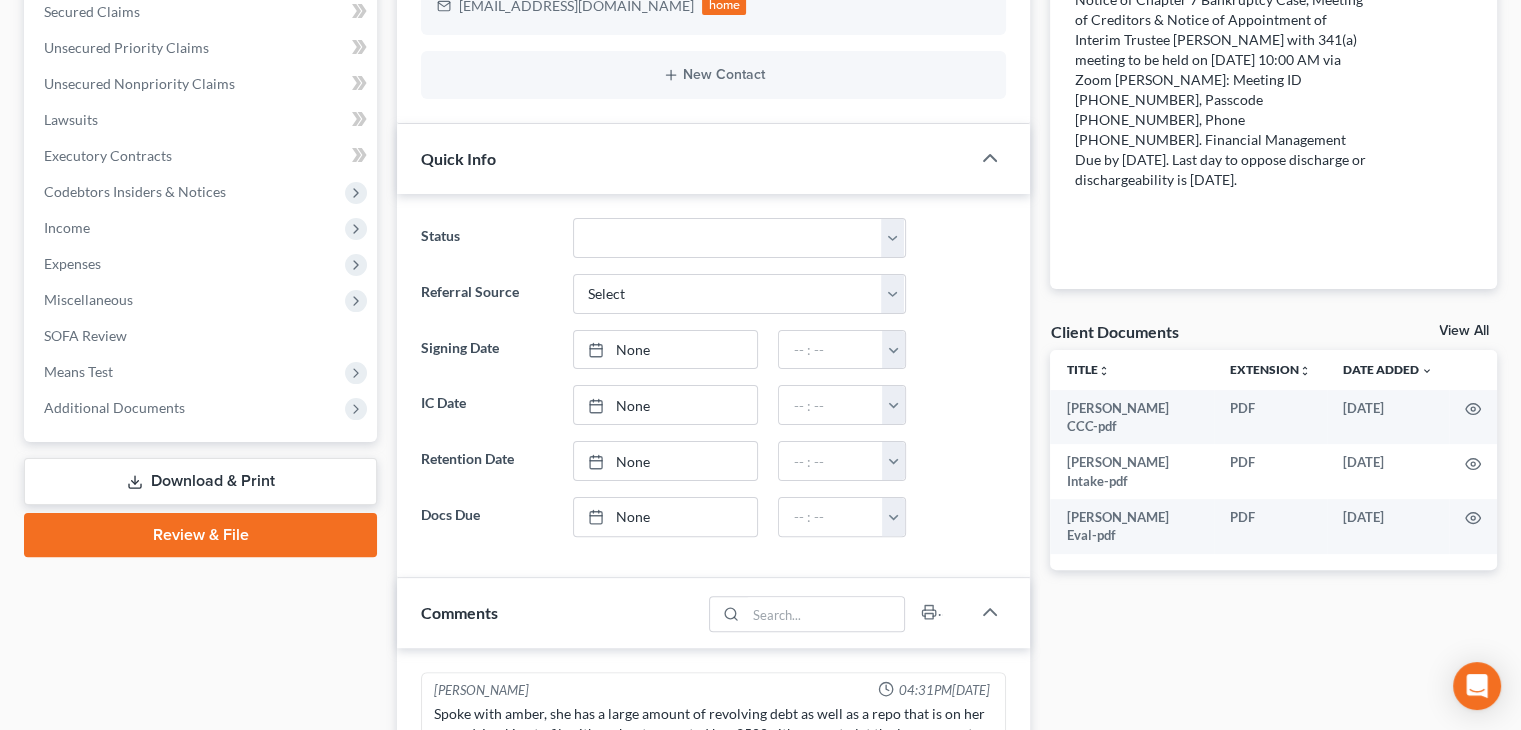 scroll, scrollTop: 900, scrollLeft: 0, axis: vertical 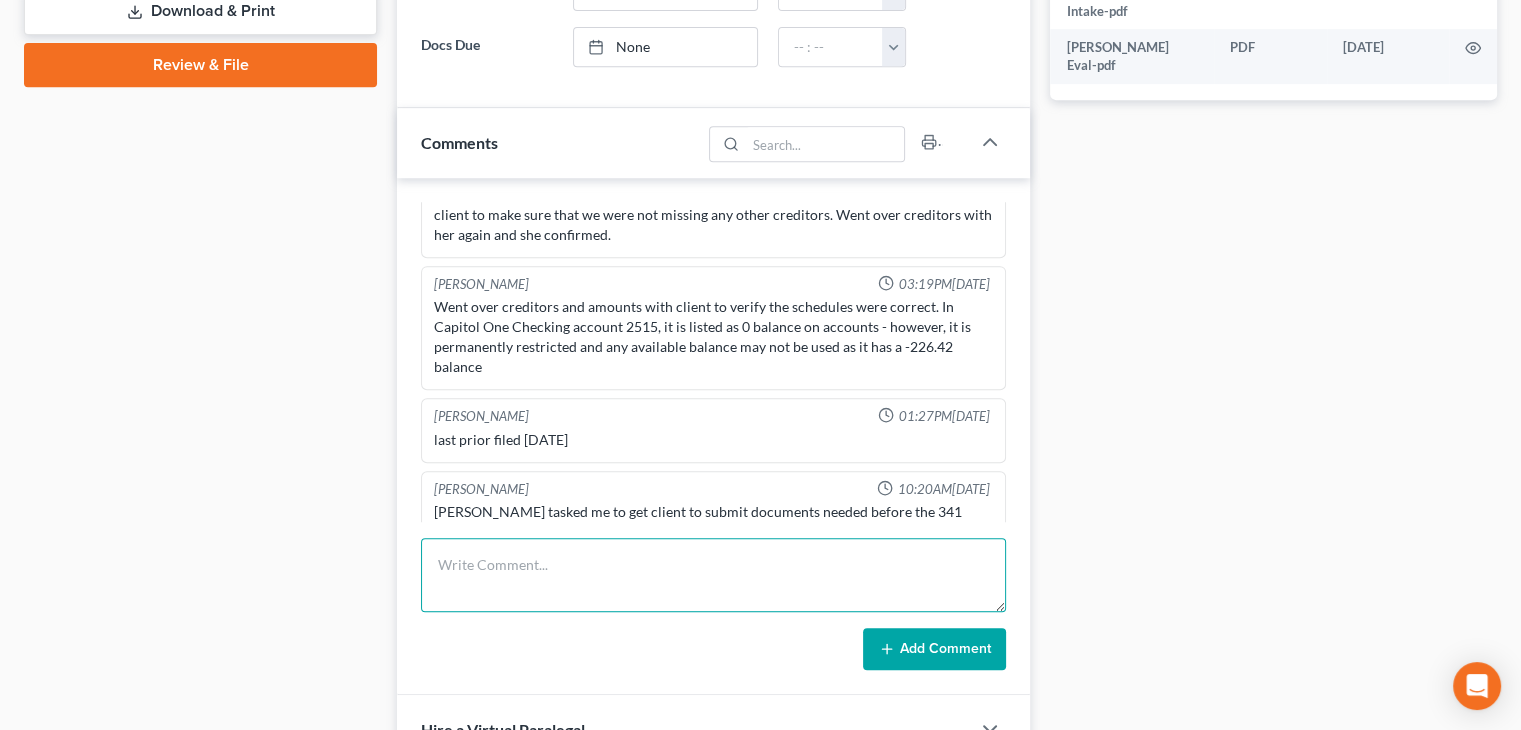 click at bounding box center [713, 575] 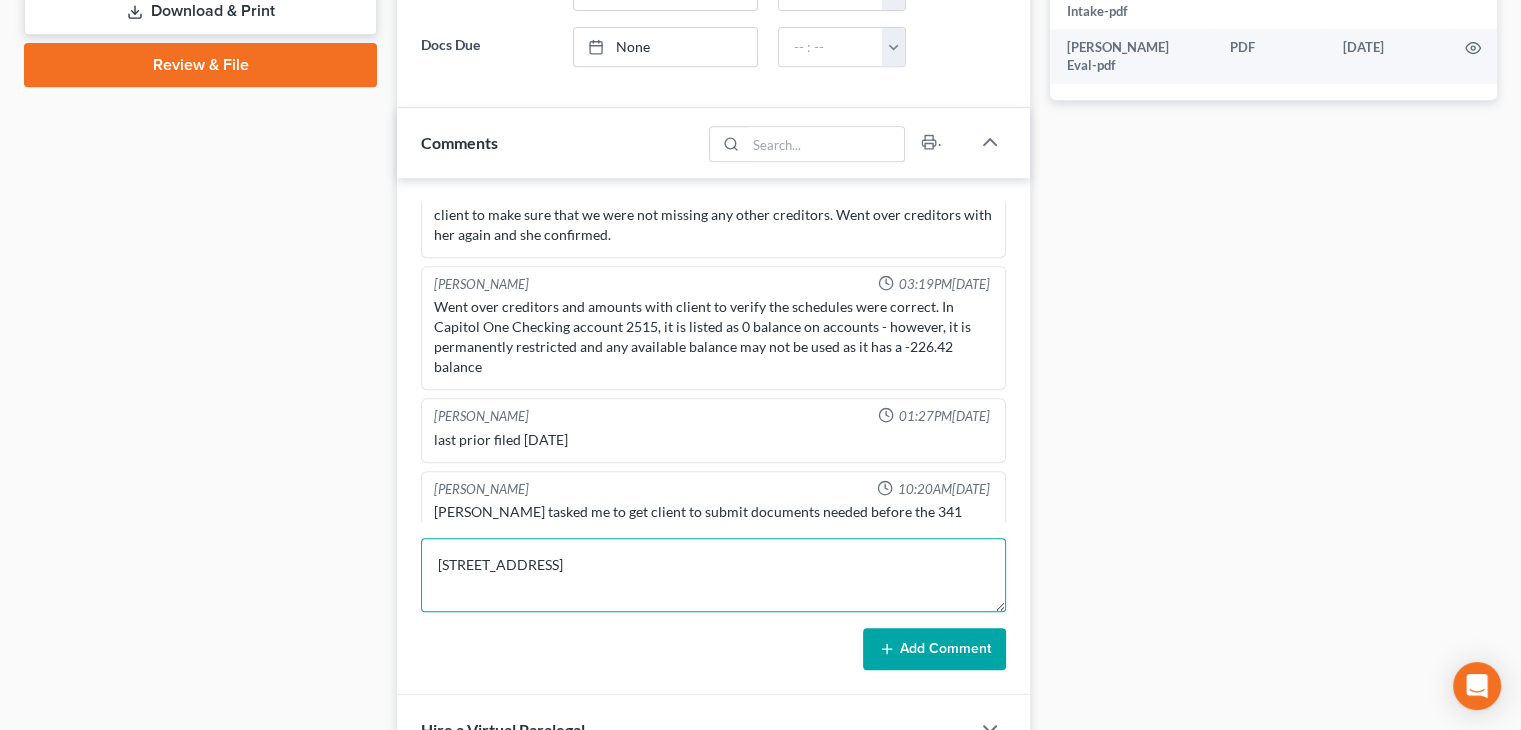 click on "[STREET_ADDRESS]" at bounding box center (713, 575) 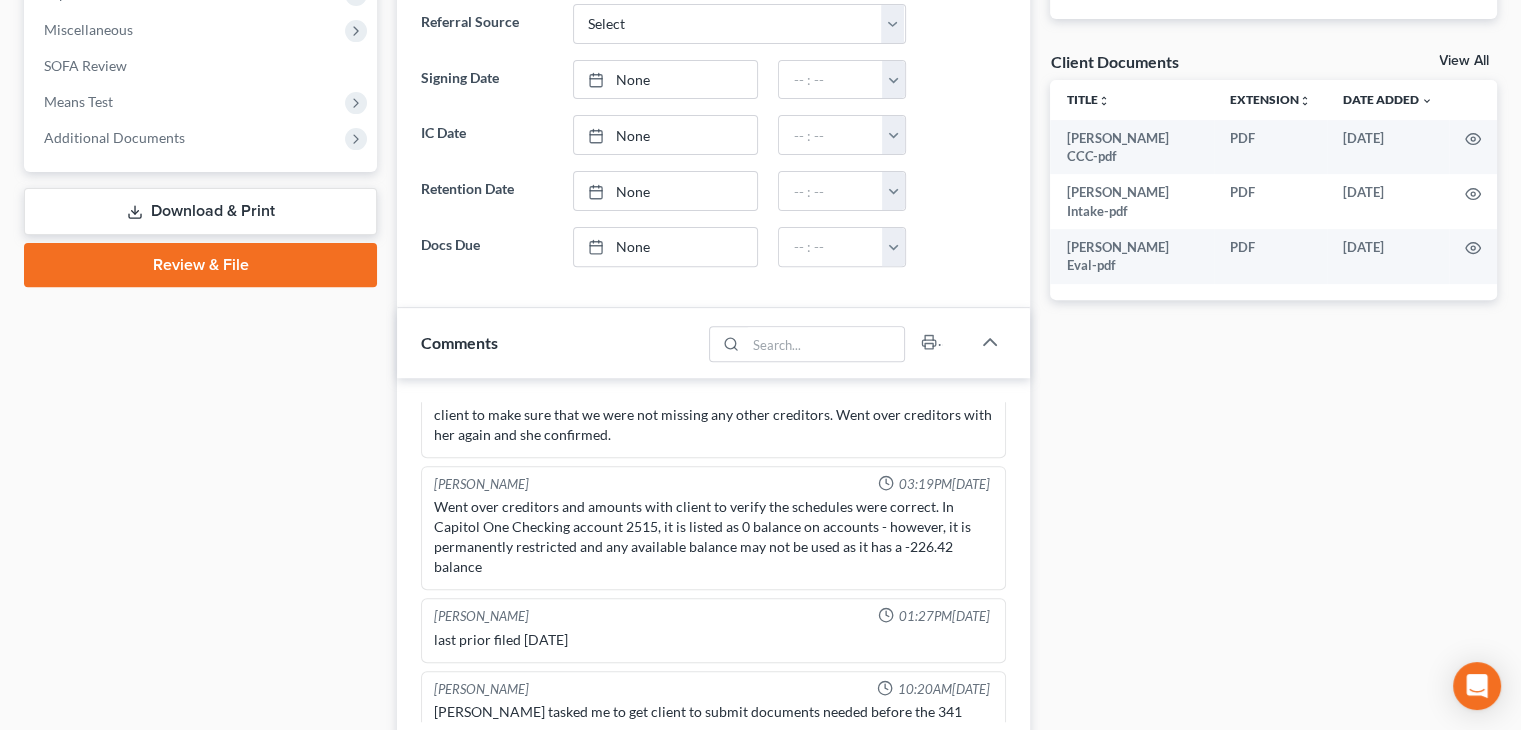 scroll, scrollTop: 1200, scrollLeft: 0, axis: vertical 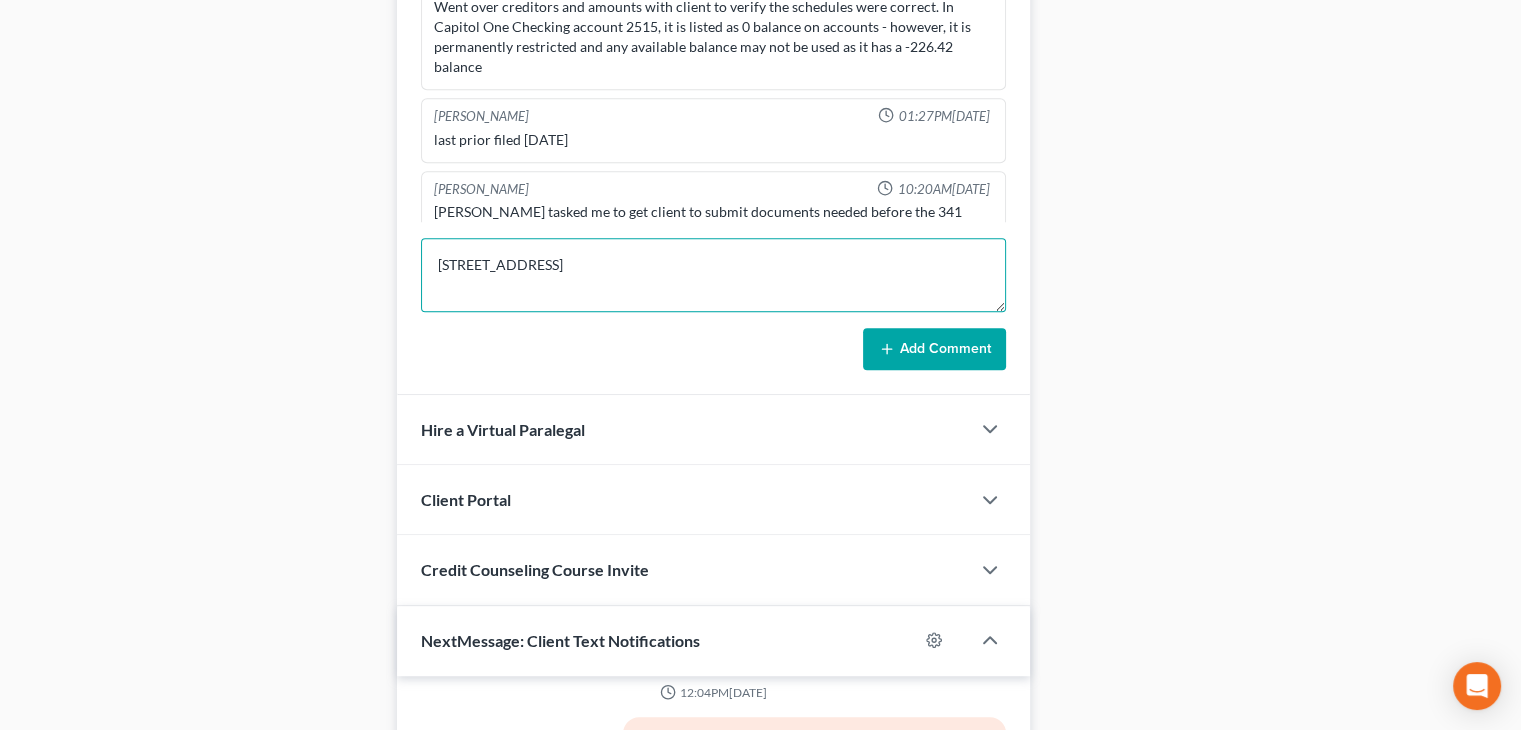 click on "[STREET_ADDRESS]" at bounding box center (713, 275) 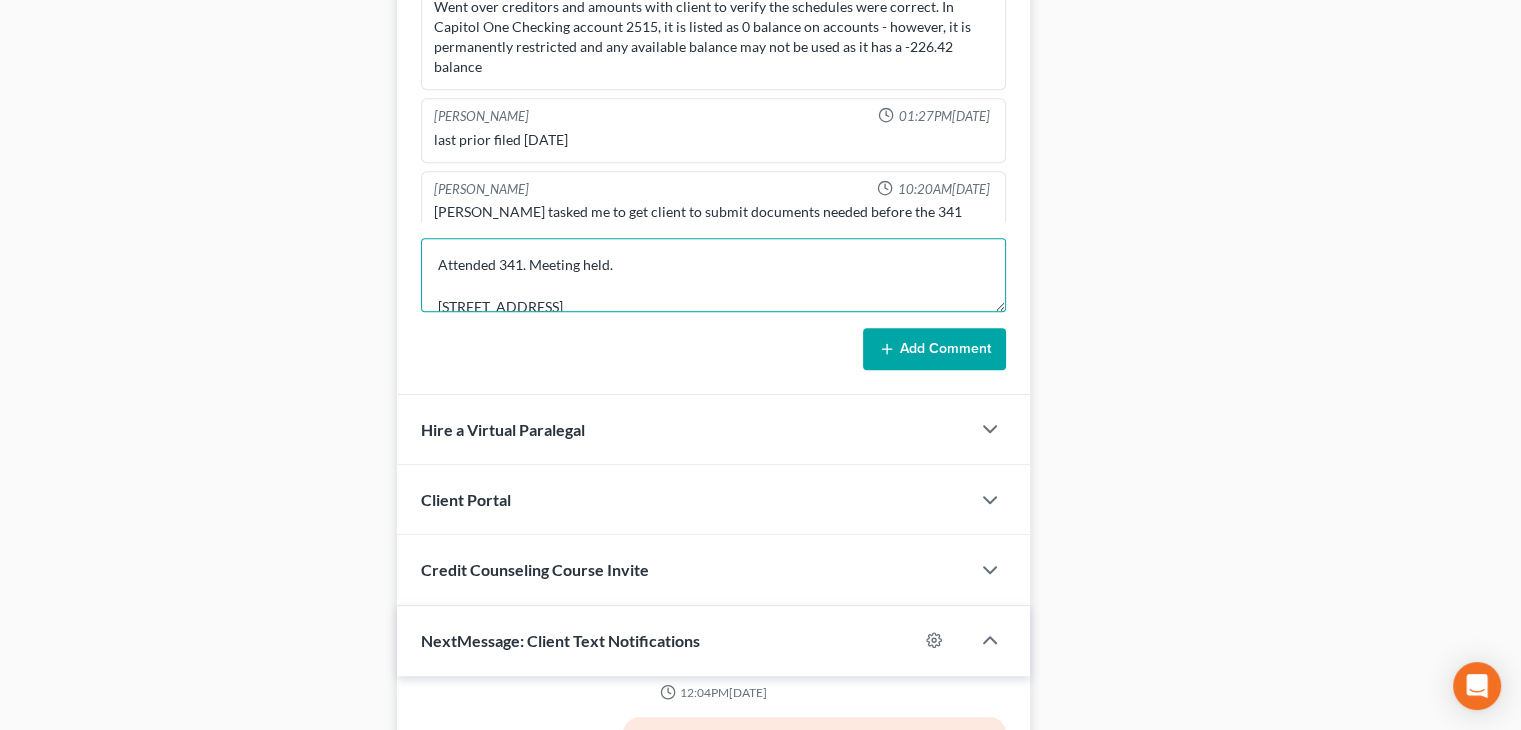 scroll, scrollTop: 4, scrollLeft: 0, axis: vertical 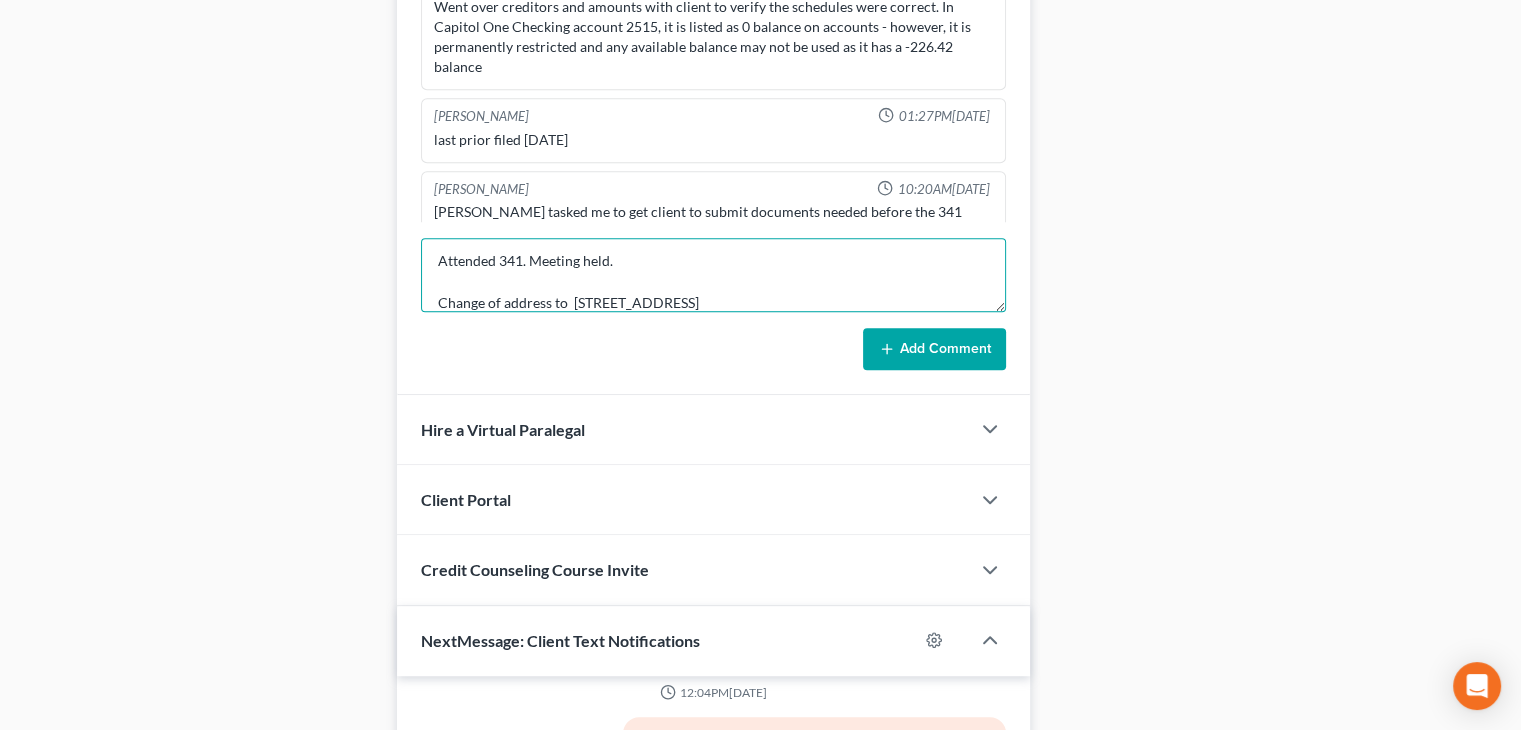 type on "Attended 341. Meeting held.
Change of address to  [STREET_ADDRESS]" 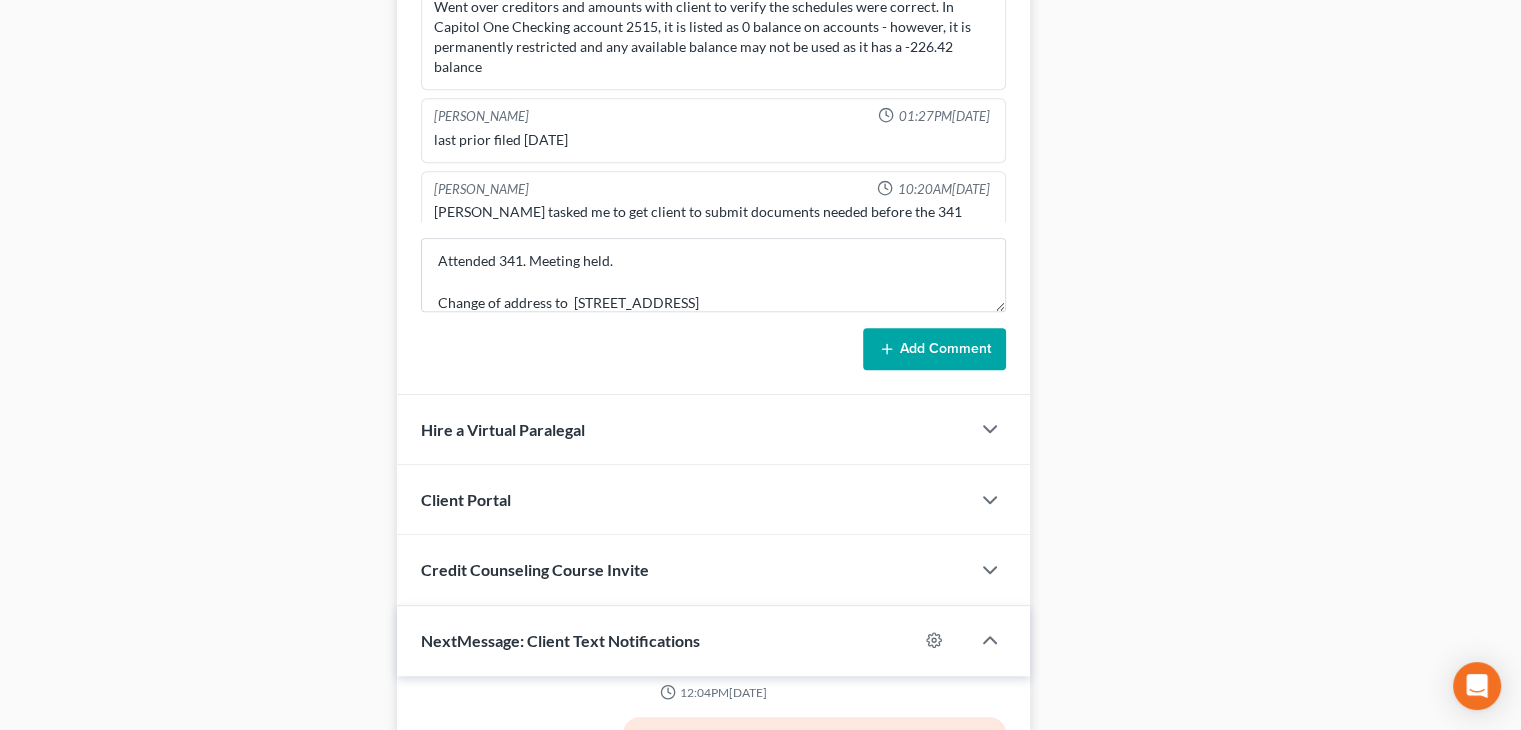 drag, startPoint x: 923, startPoint y: 345, endPoint x: 464, endPoint y: 456, distance: 472.23087 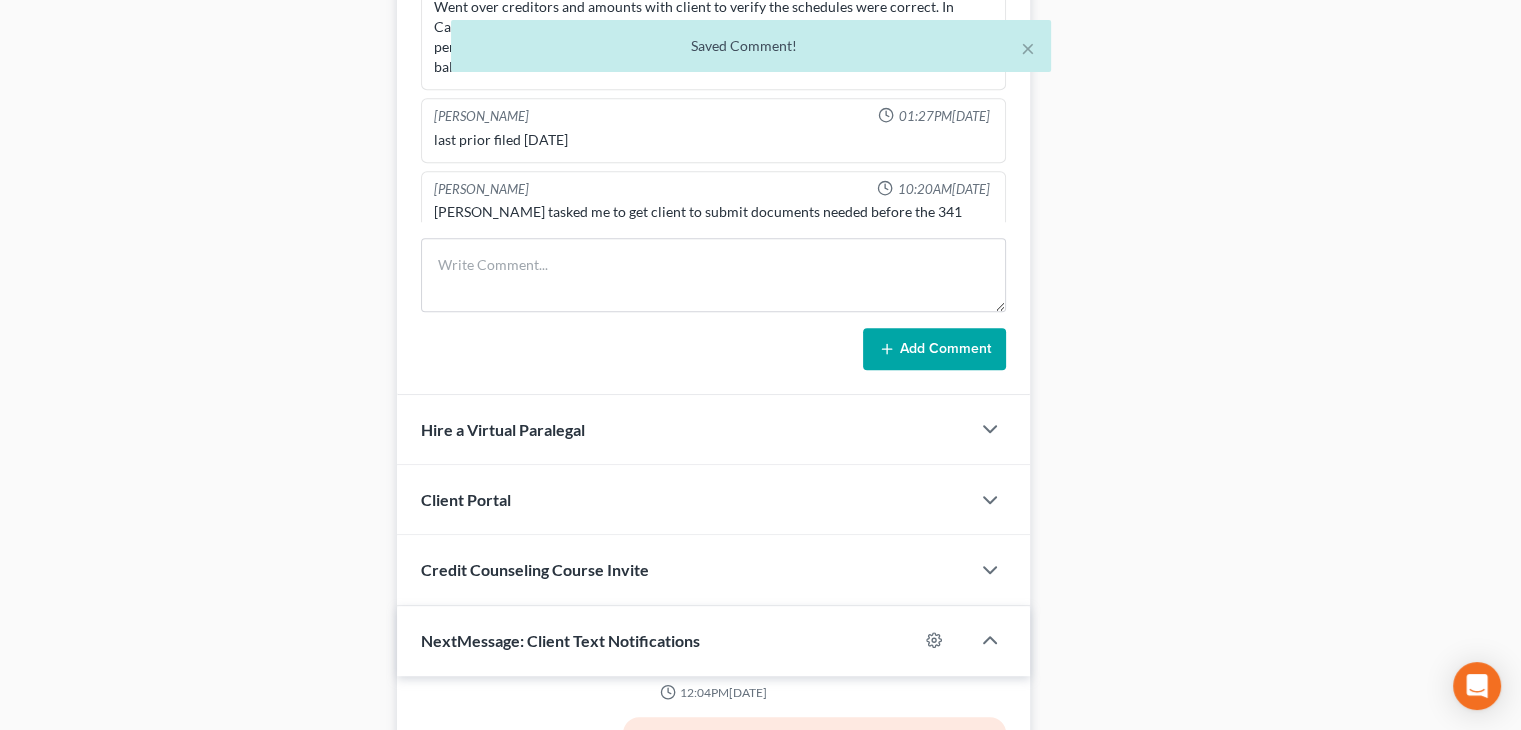 scroll, scrollTop: 0, scrollLeft: 0, axis: both 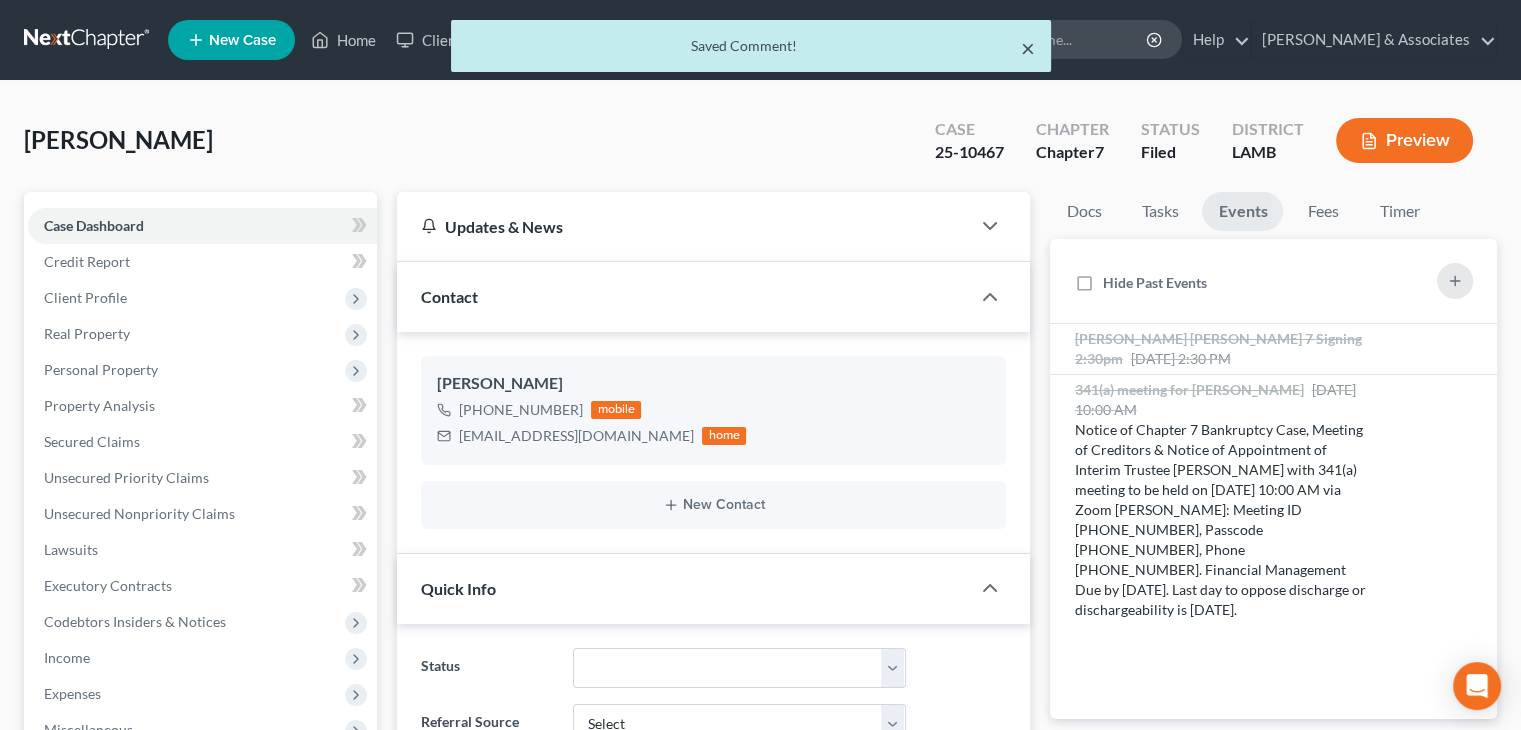 click on "×" at bounding box center (1028, 48) 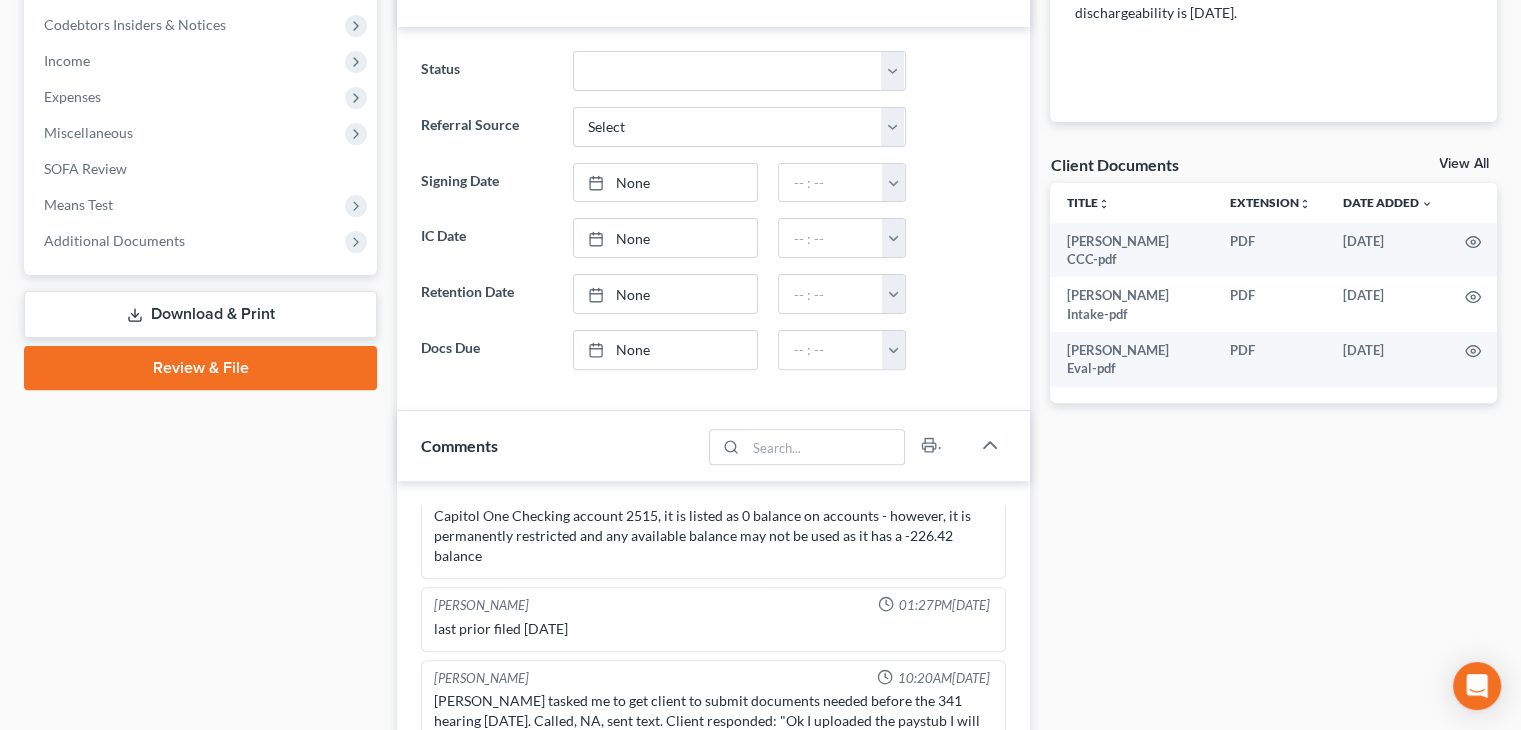 scroll, scrollTop: 600, scrollLeft: 0, axis: vertical 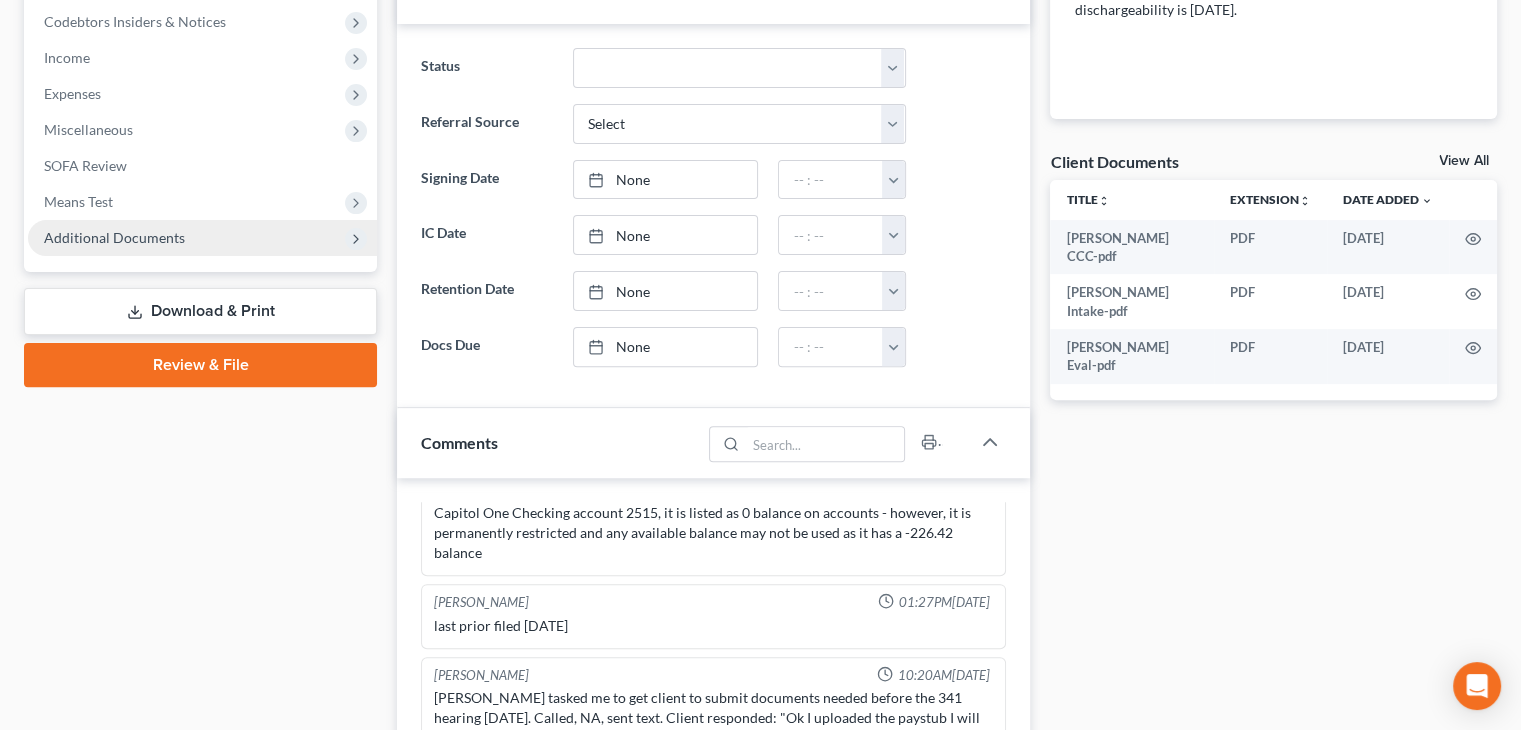 click on "Additional Documents" at bounding box center [114, 237] 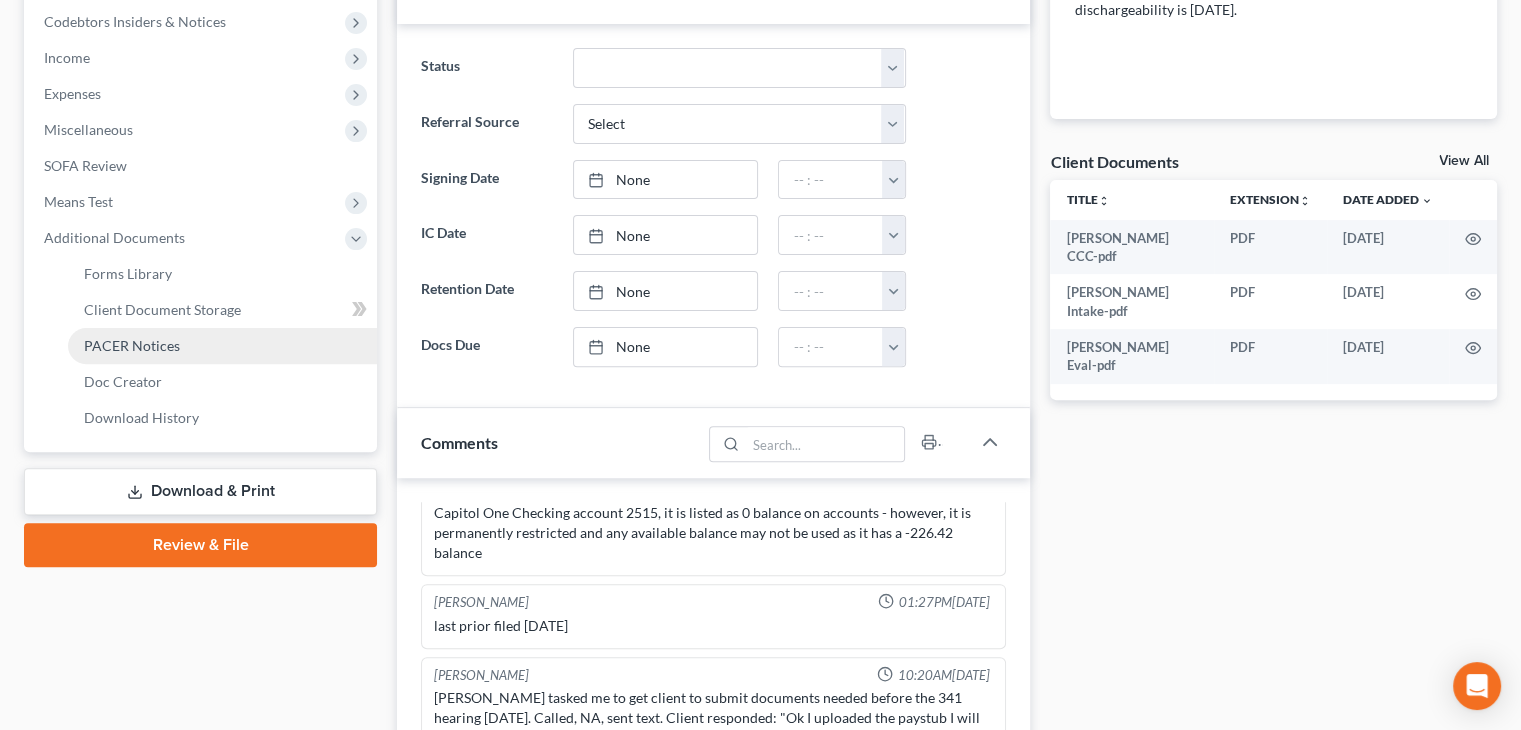 click on "PACER Notices" at bounding box center (222, 346) 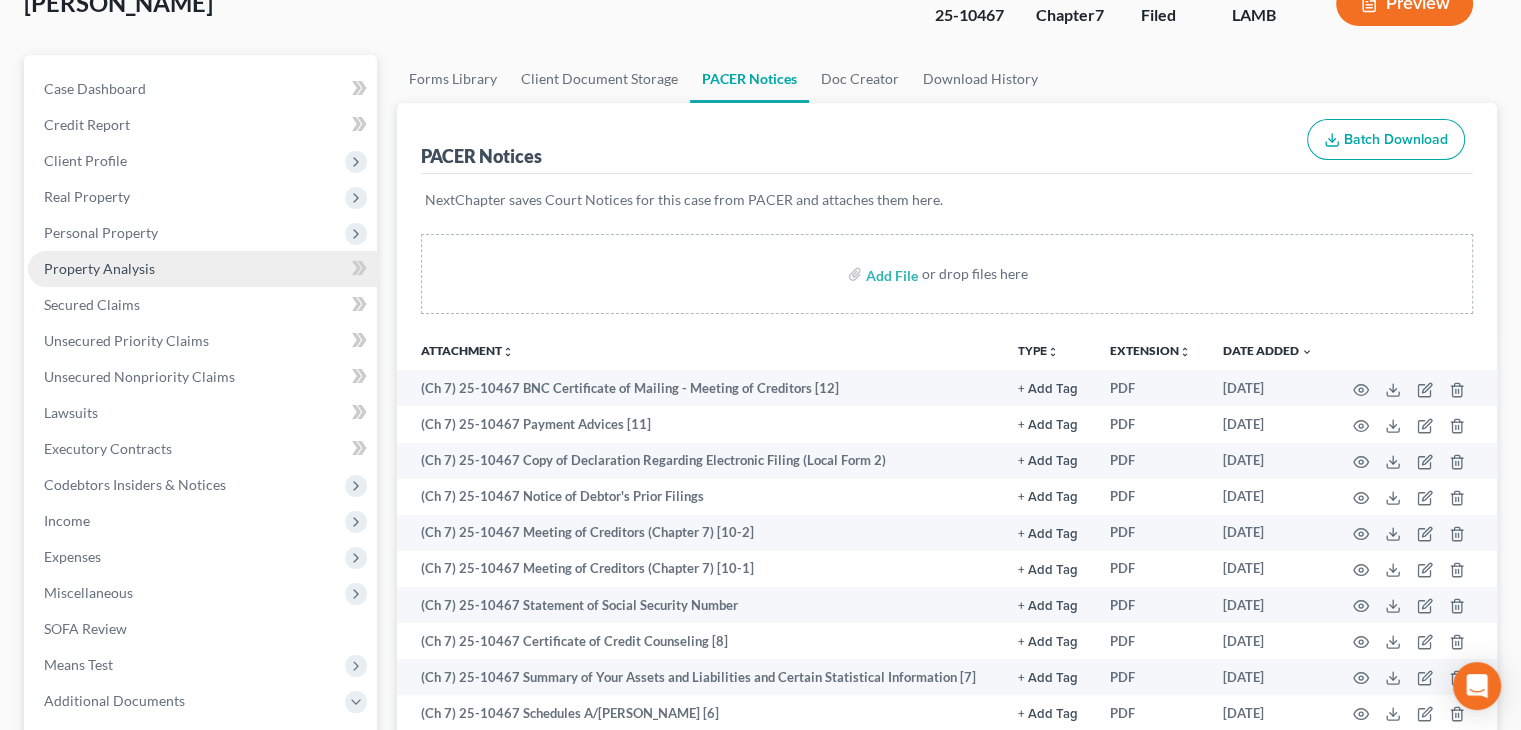 scroll, scrollTop: 0, scrollLeft: 0, axis: both 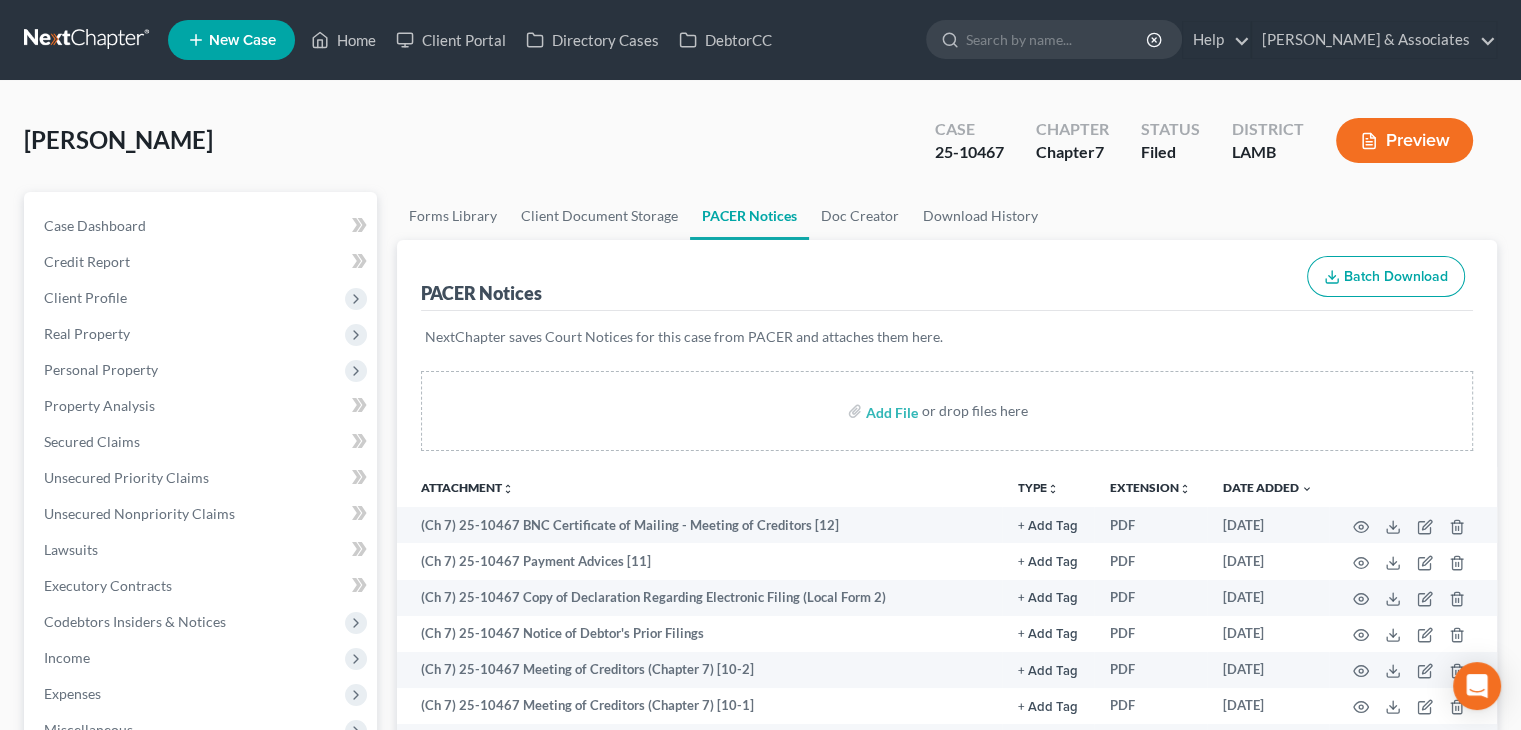 click on "[PERSON_NAME] Upgraded Case 25-10467 Chapter Chapter  7 Status Filed District [GEOGRAPHIC_DATA]" at bounding box center [760, 148] 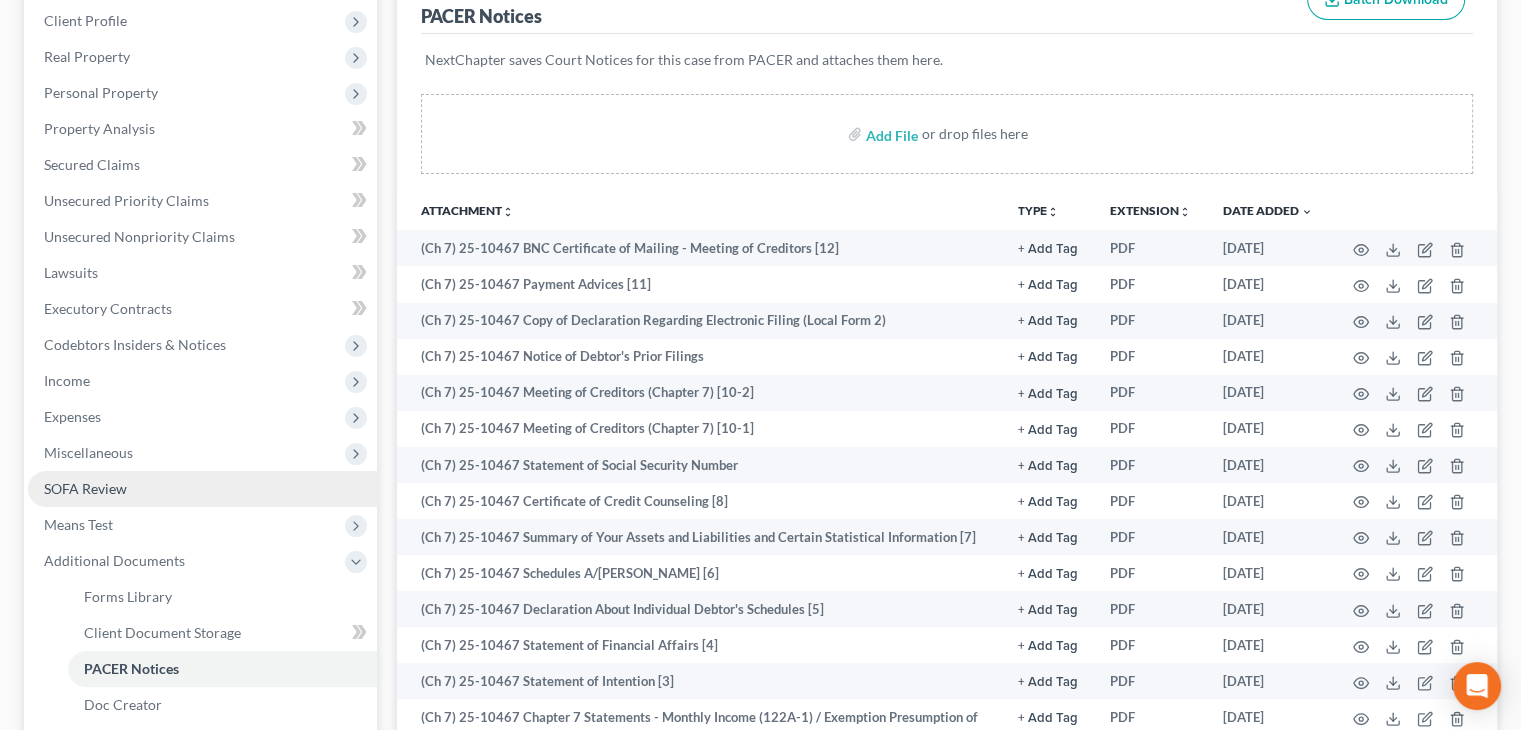 scroll, scrollTop: 300, scrollLeft: 0, axis: vertical 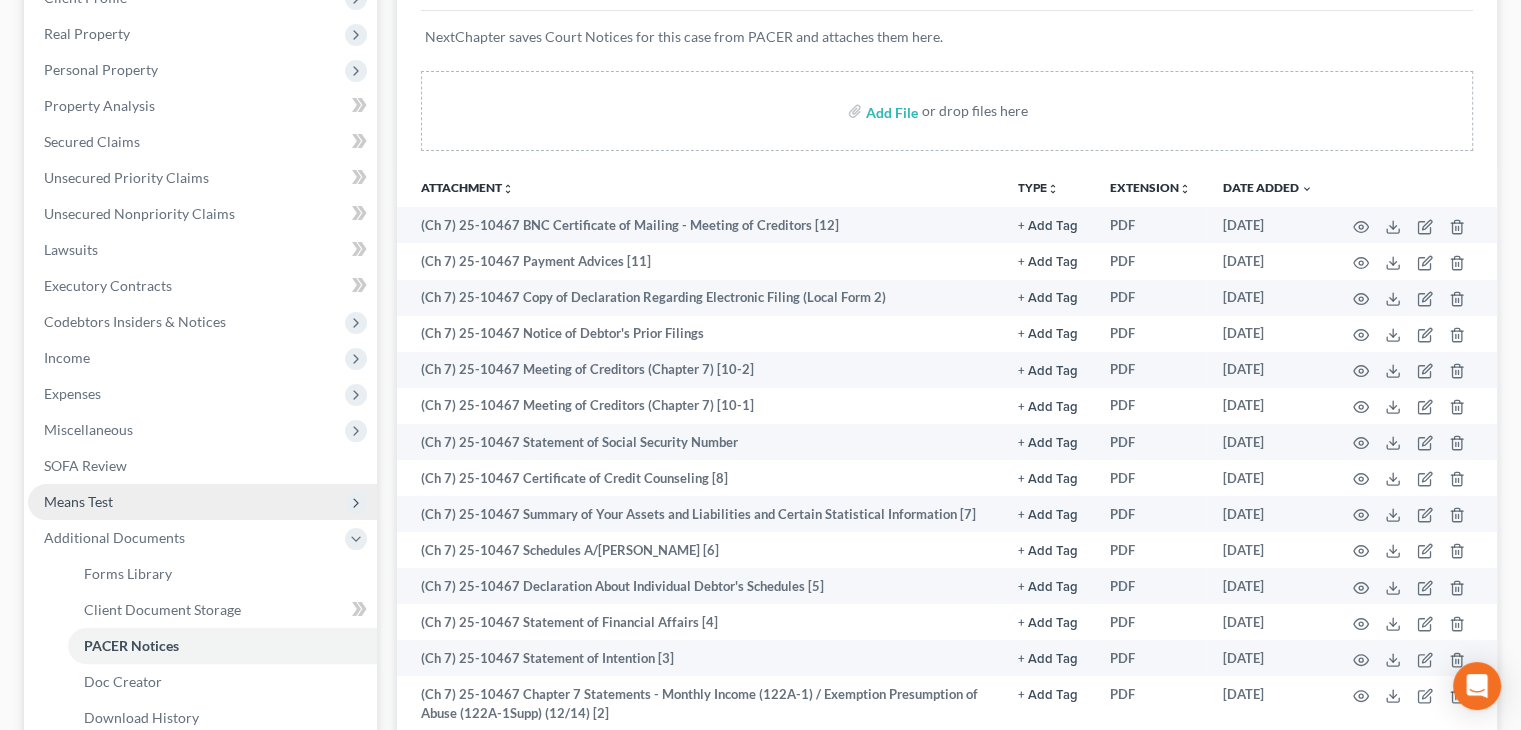 click on "Means Test" at bounding box center [202, 502] 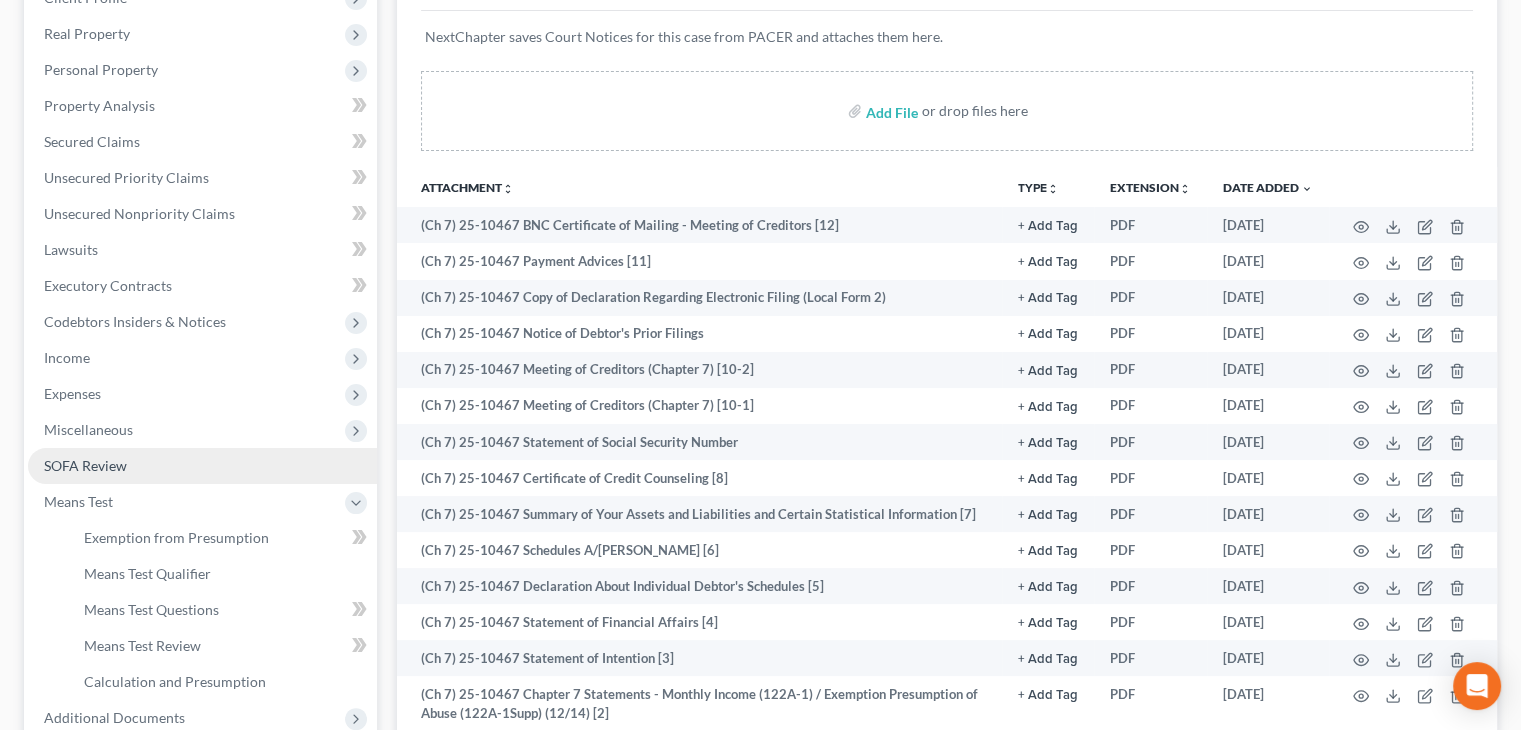 click on "SOFA Review" at bounding box center [202, 466] 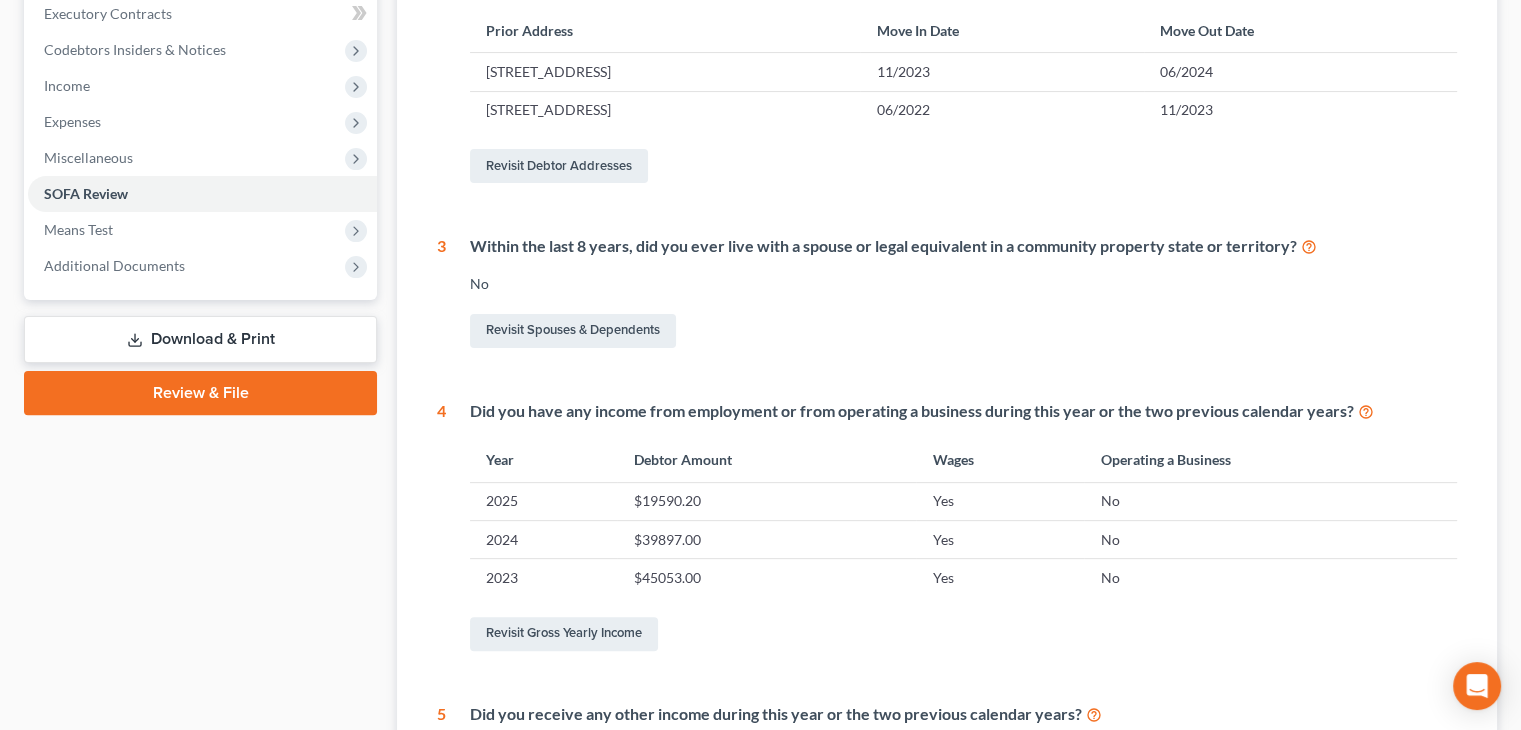 scroll, scrollTop: 209, scrollLeft: 0, axis: vertical 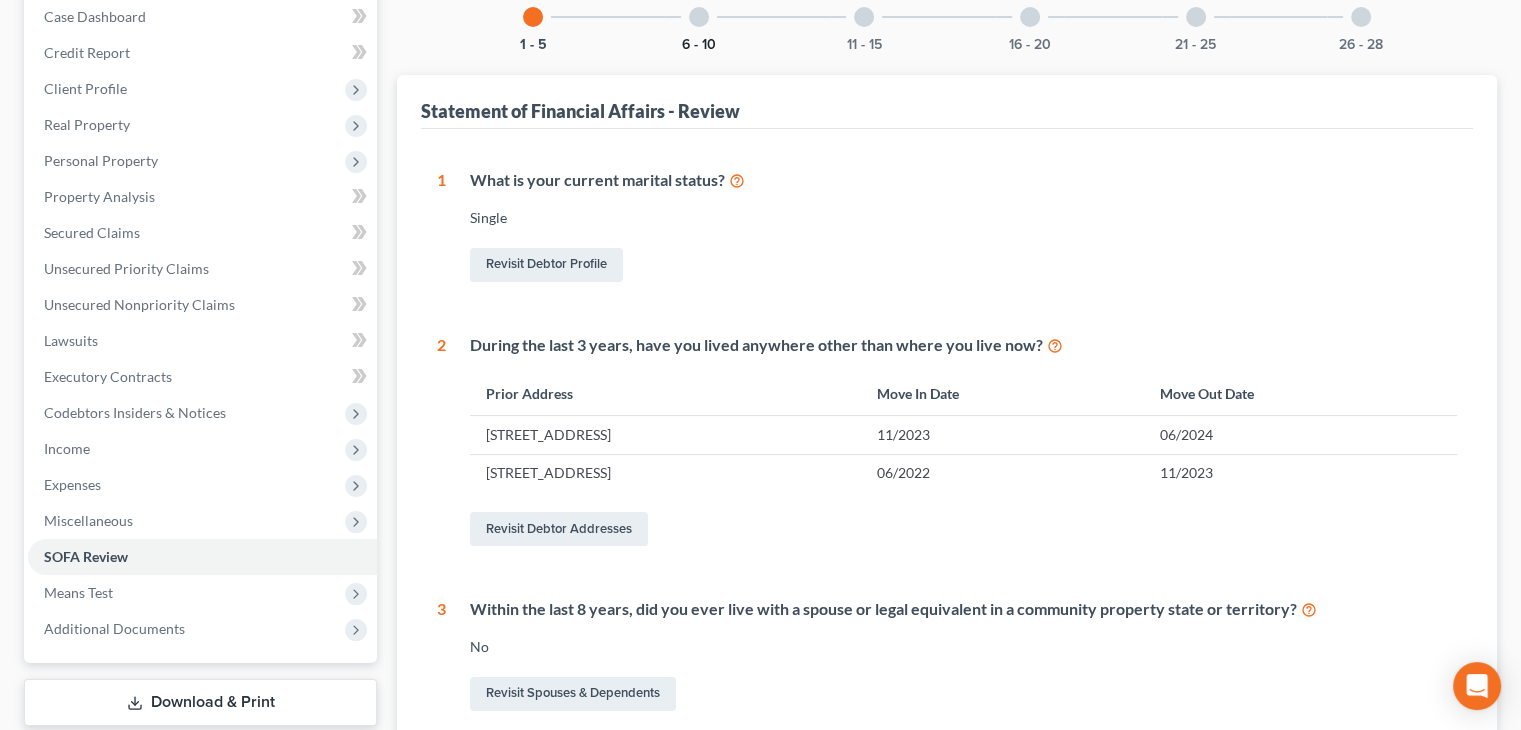 click on "6 - 10" at bounding box center [699, 45] 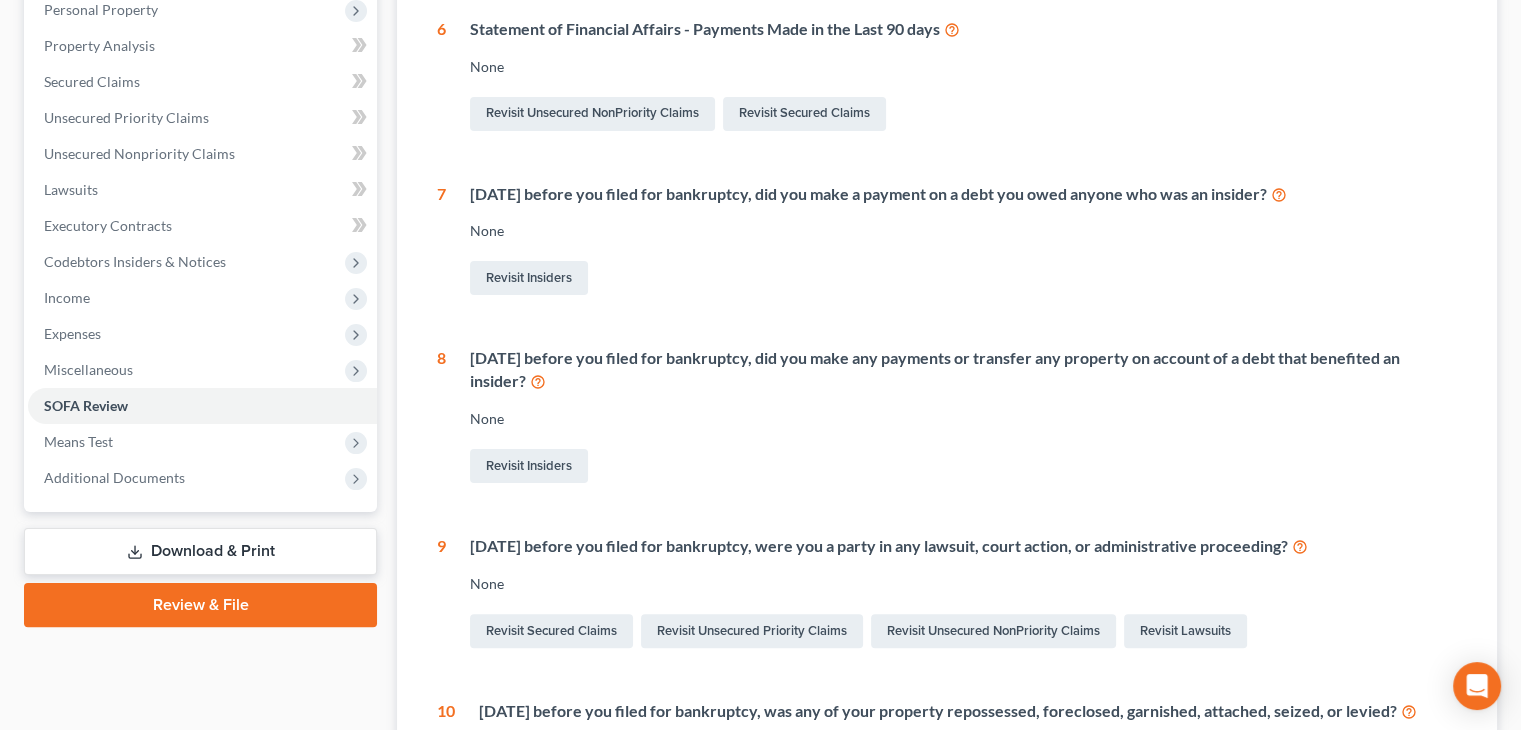 scroll, scrollTop: 0, scrollLeft: 0, axis: both 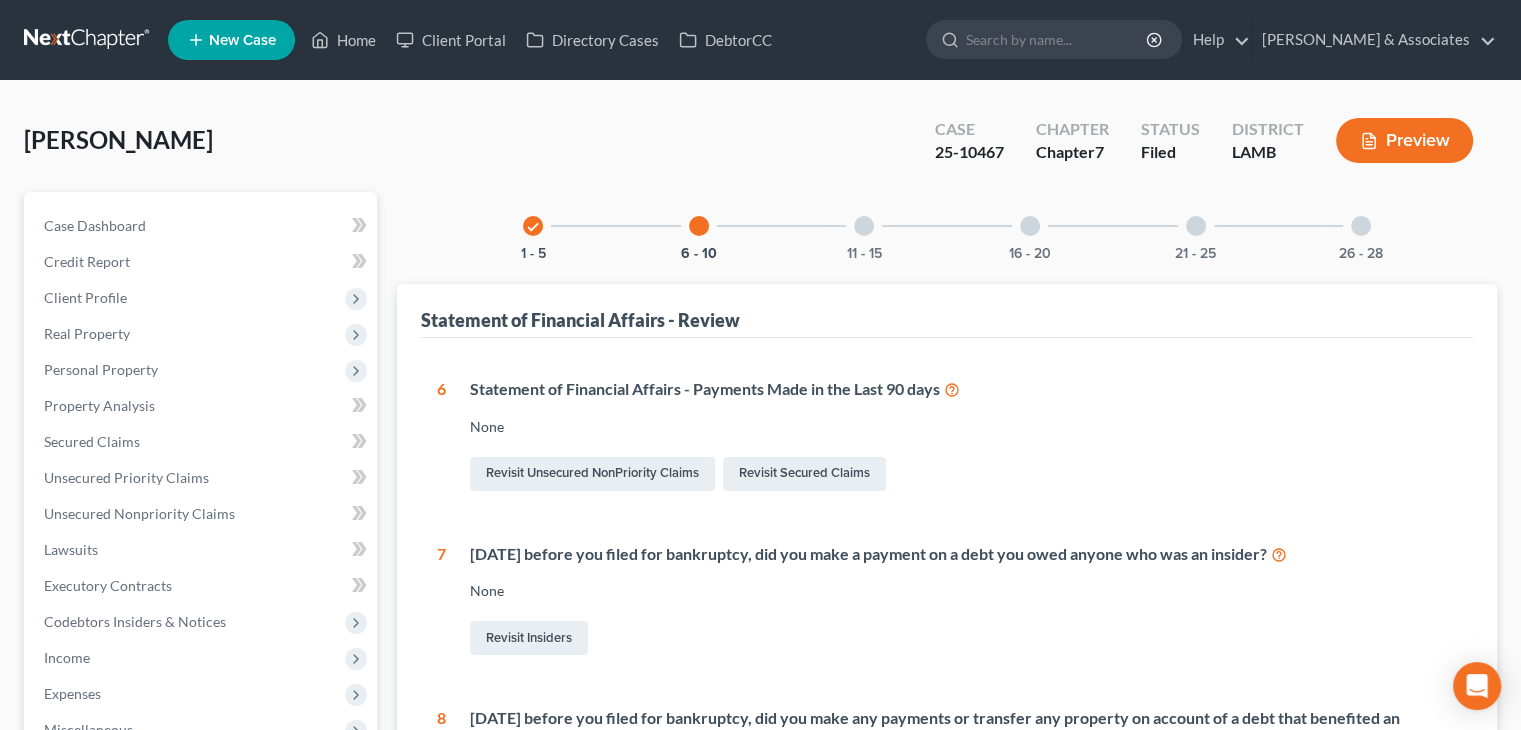 click on "check 1 - 5 6 - 10 11 - 15 16 - 20 21 - 25 26 - 28" at bounding box center (947, 226) 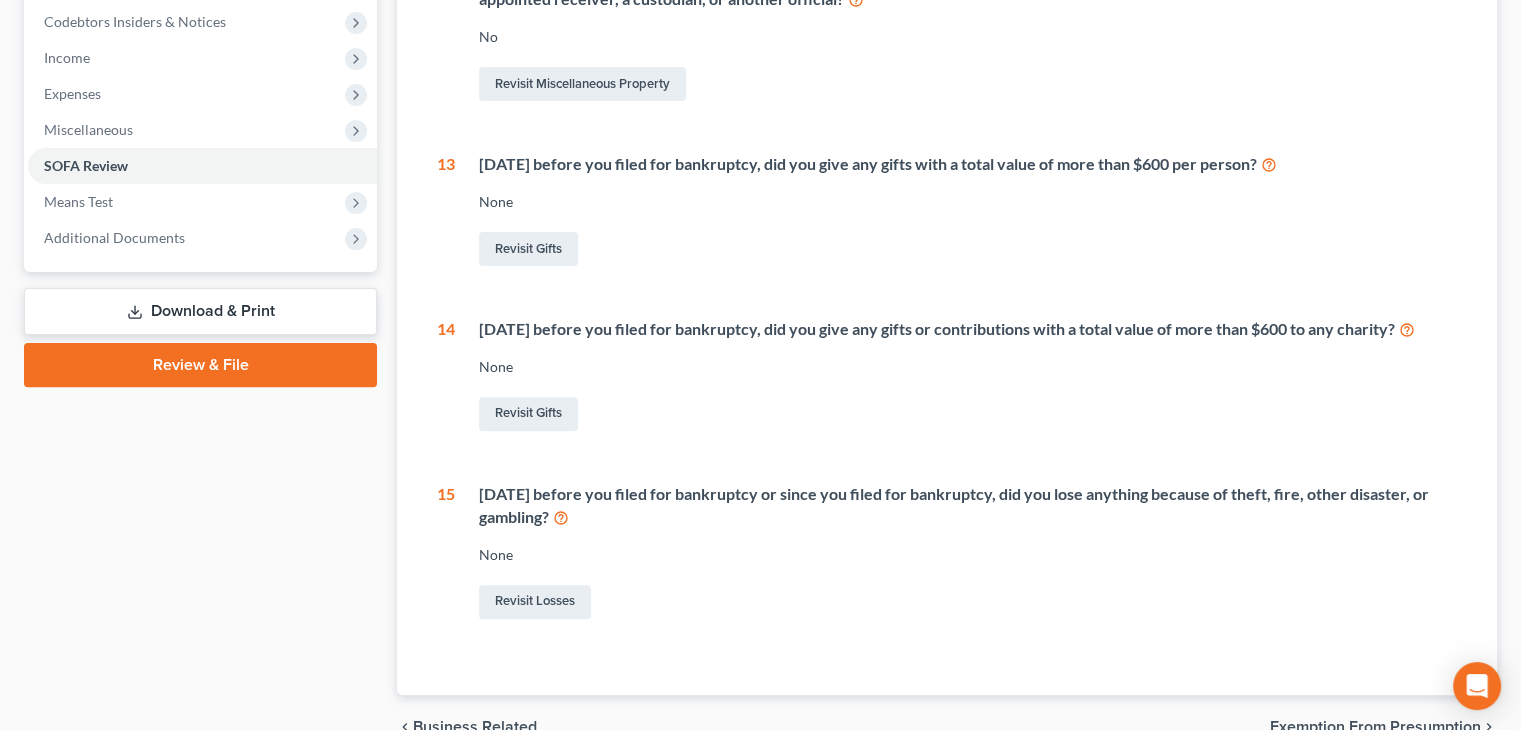 scroll, scrollTop: 0, scrollLeft: 0, axis: both 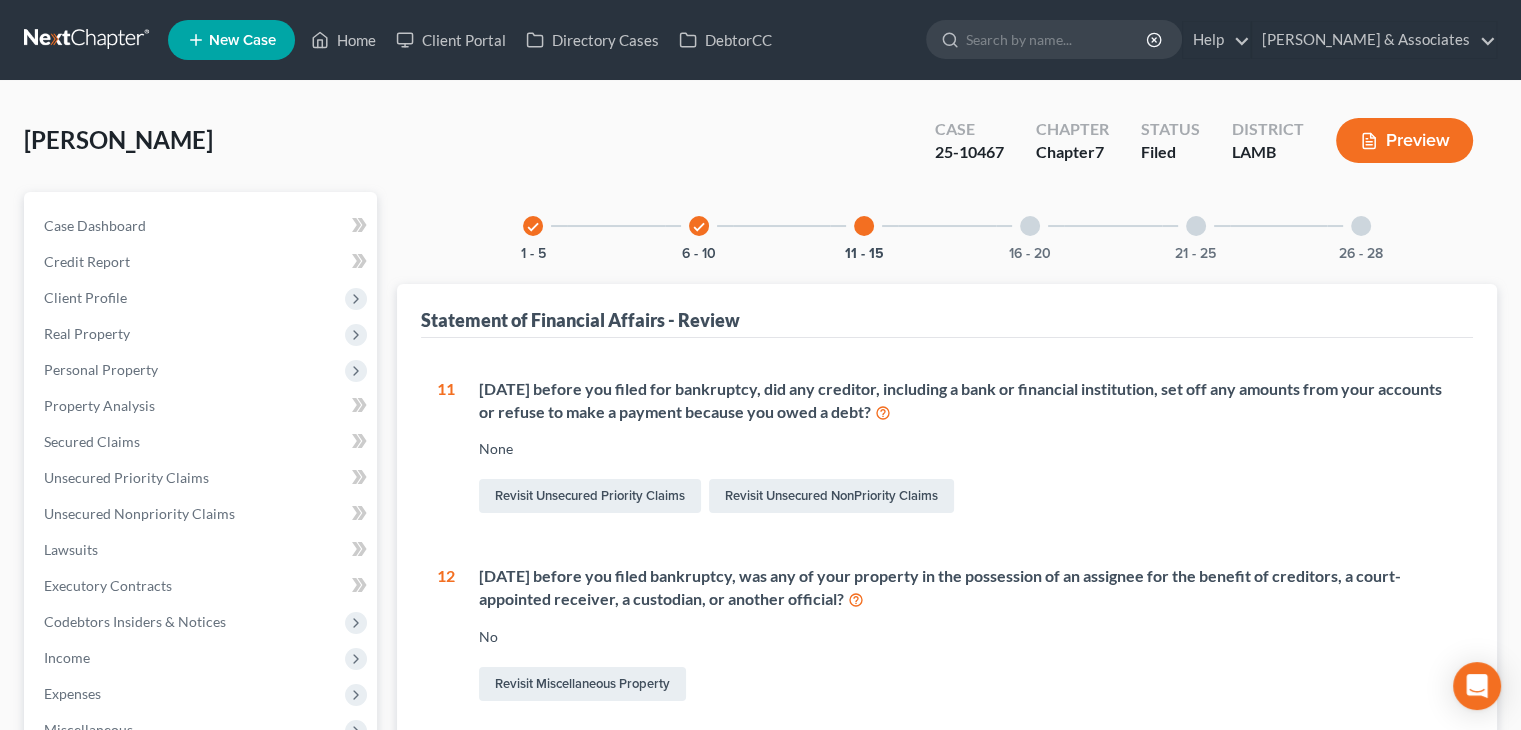 click on "16 - 20" at bounding box center (1030, 226) 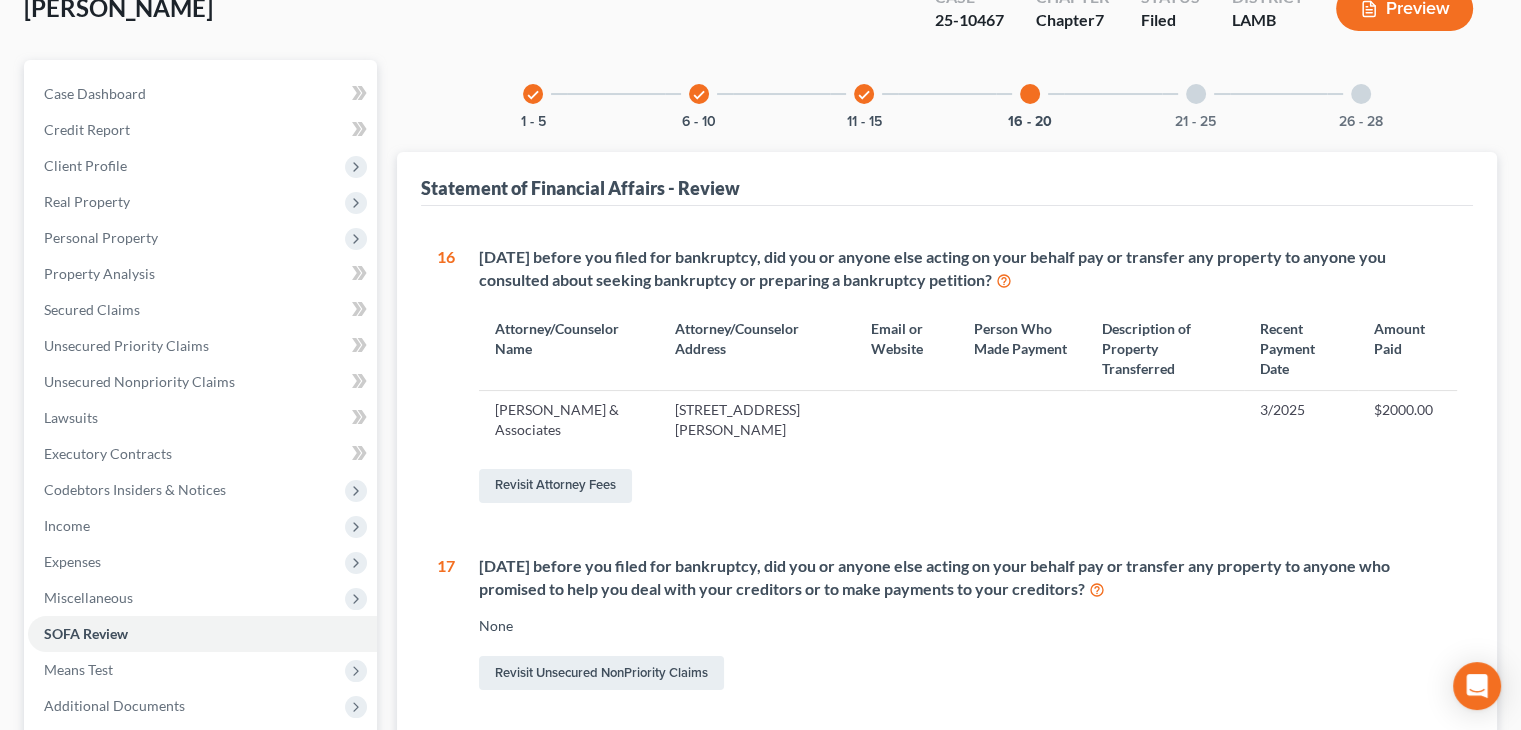 scroll, scrollTop: 132, scrollLeft: 0, axis: vertical 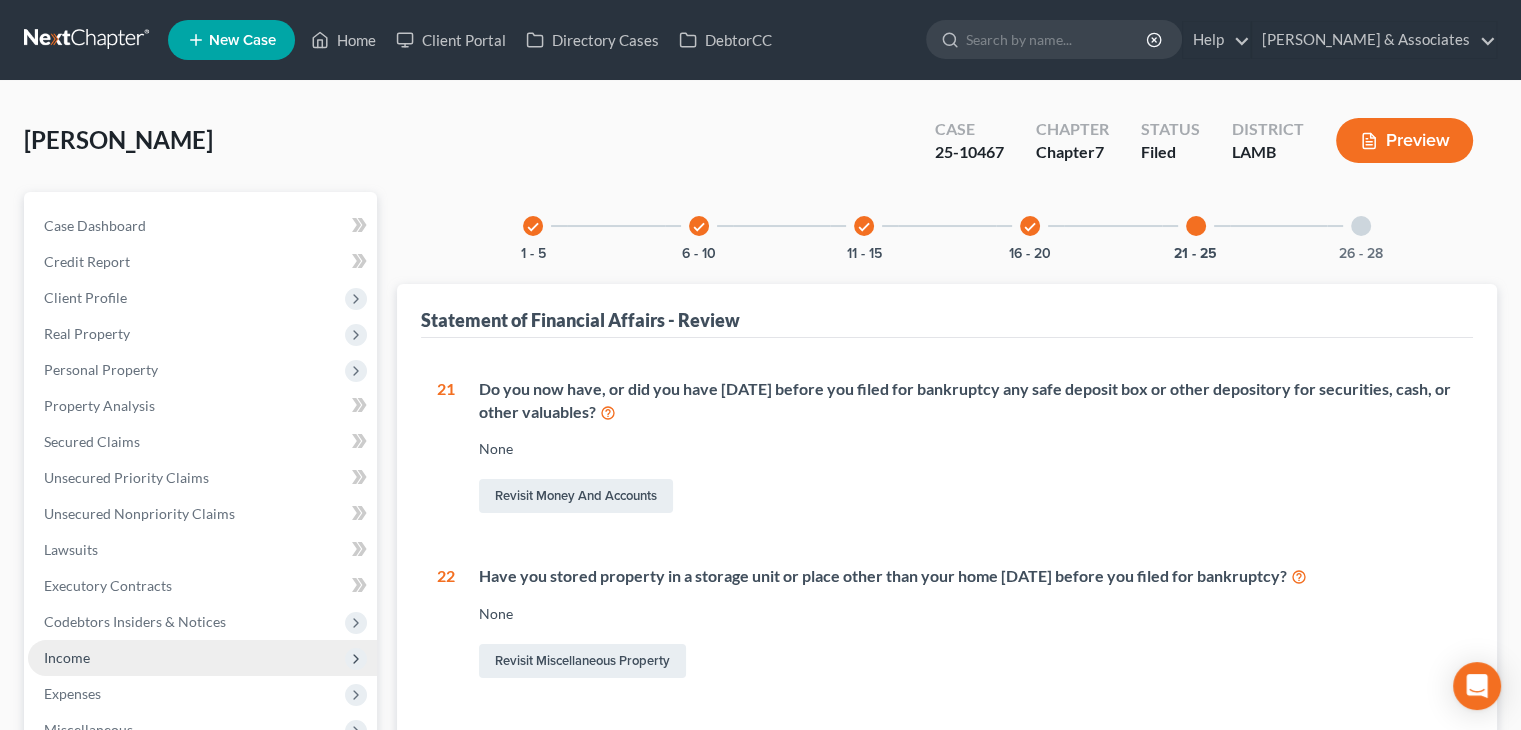 click on "Income" at bounding box center [202, 658] 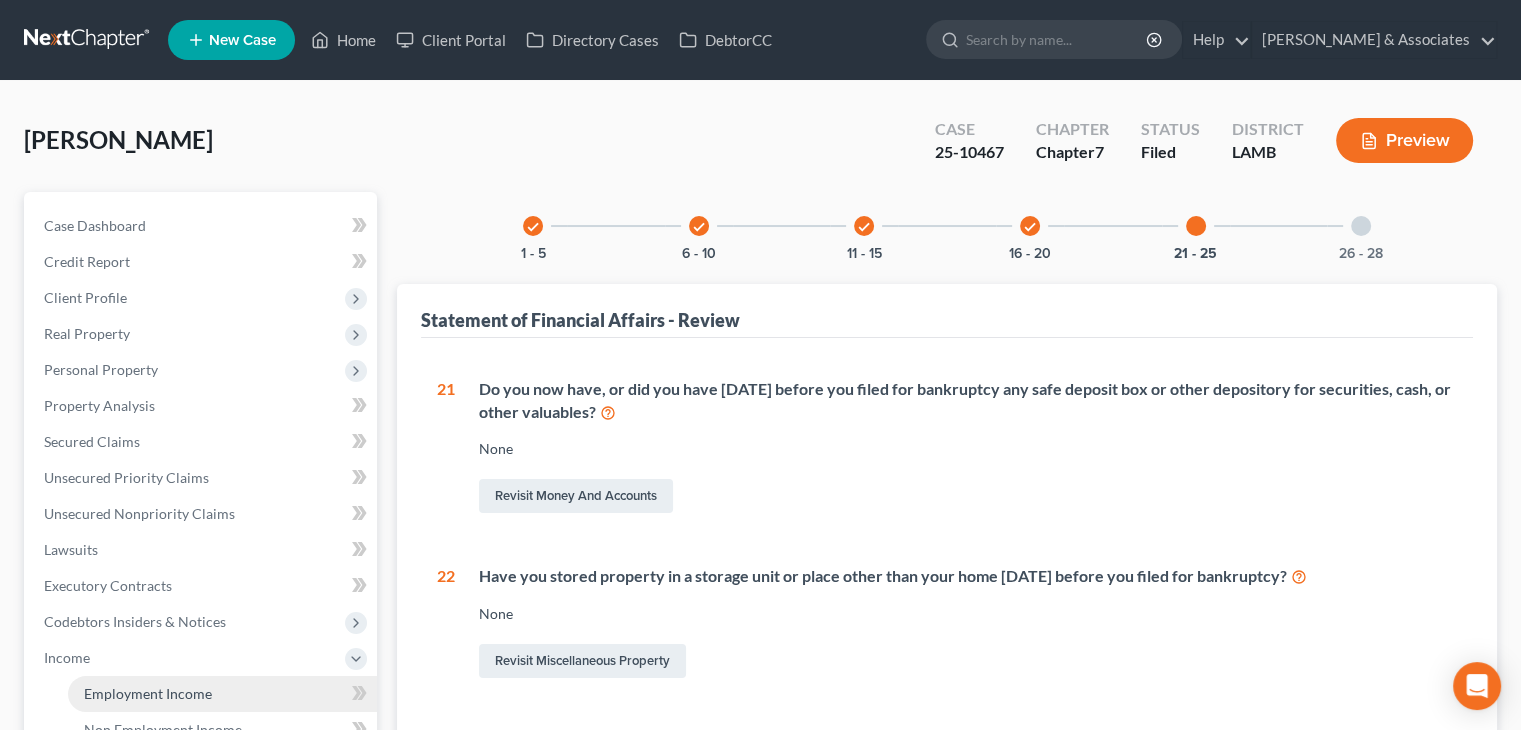 drag, startPoint x: 261, startPoint y: 690, endPoint x: 290, endPoint y: 688, distance: 29.068884 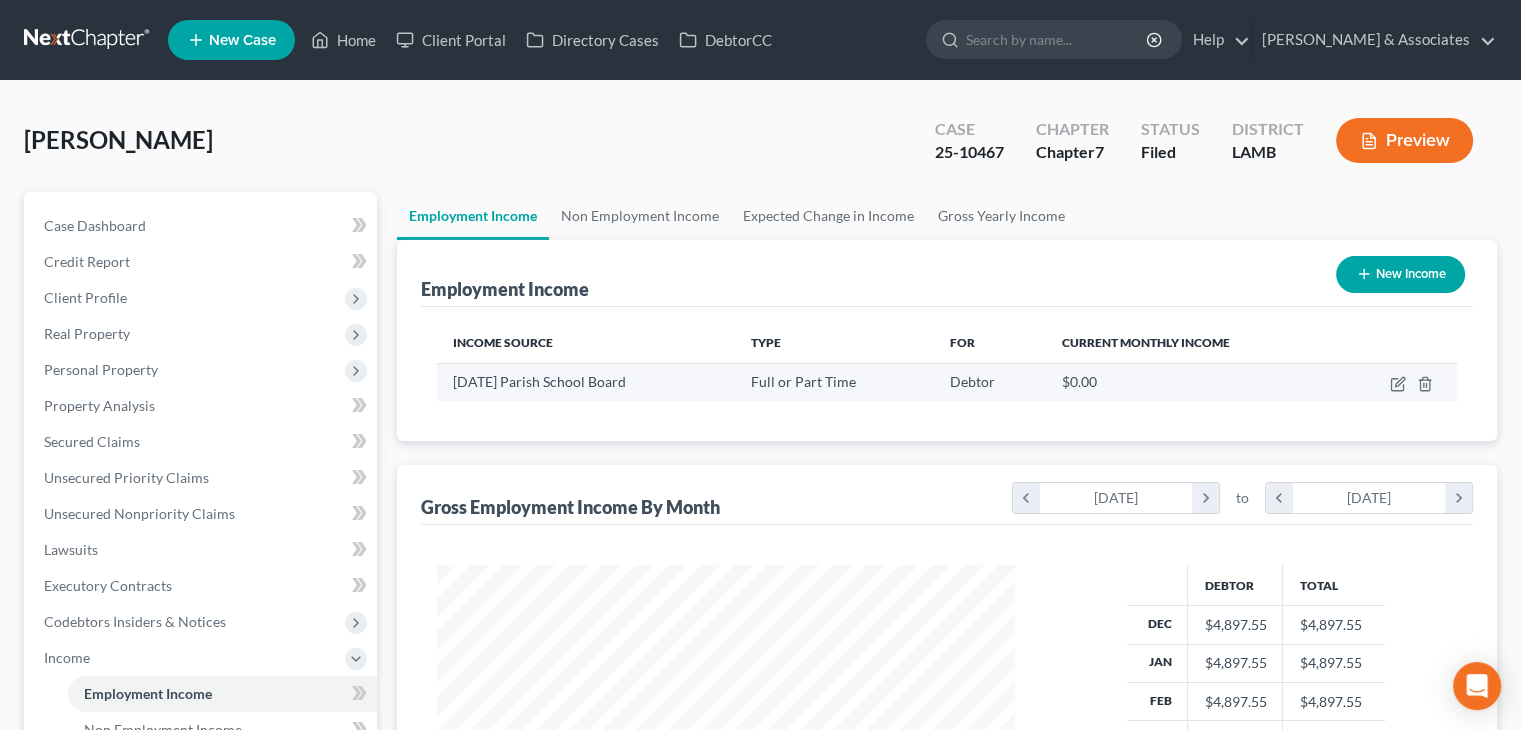 scroll, scrollTop: 999643, scrollLeft: 999381, axis: both 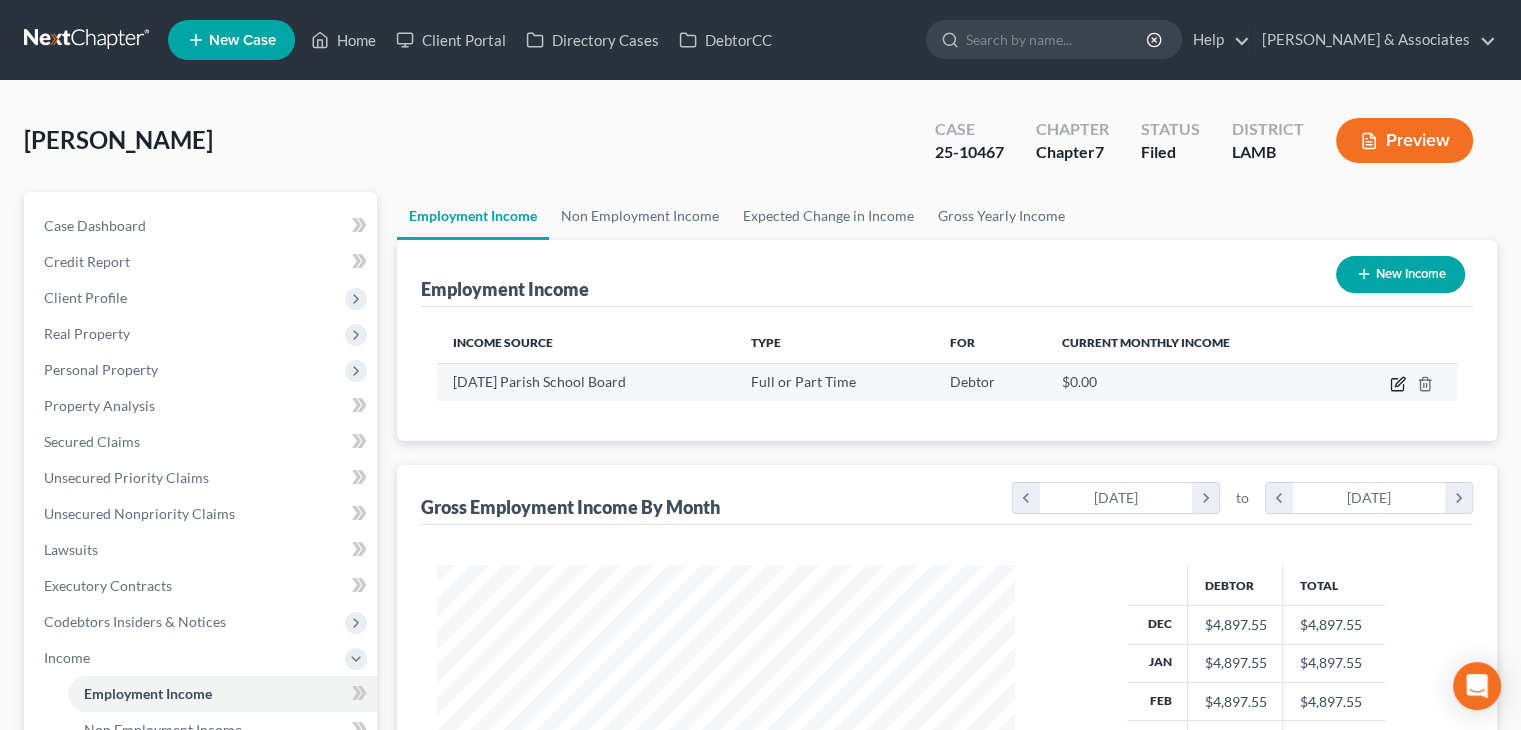 click 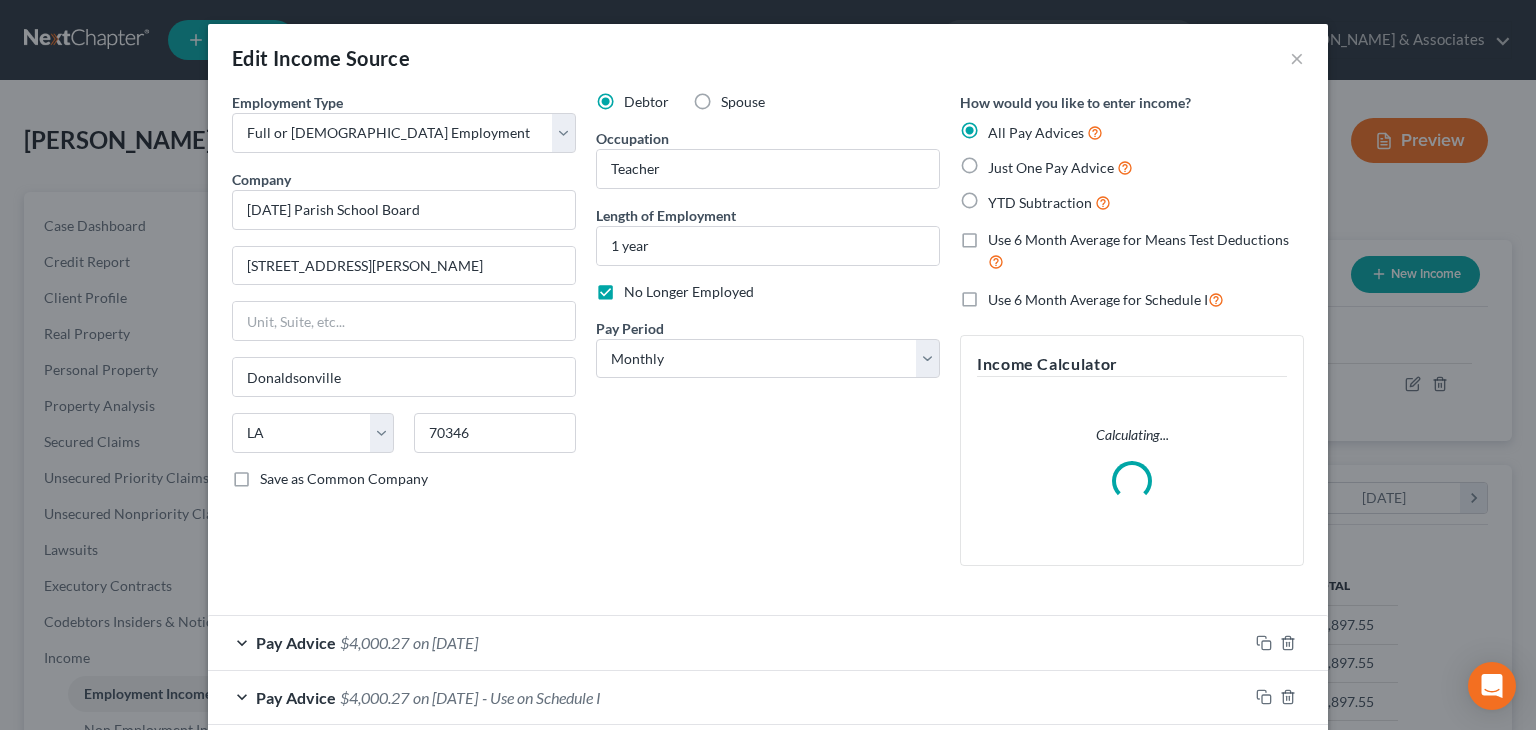scroll, scrollTop: 999643, scrollLeft: 999375, axis: both 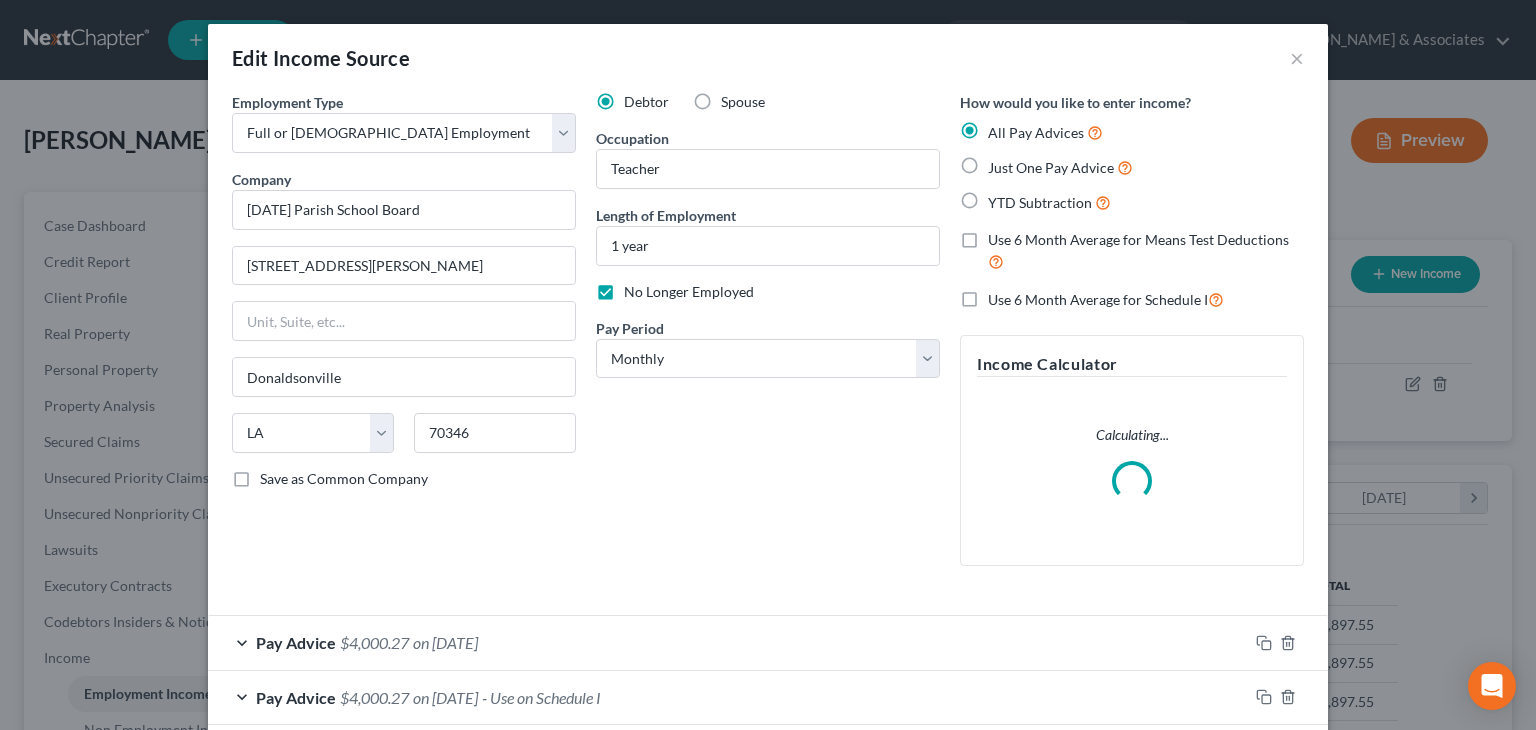 click on "Edit Income Source ×" at bounding box center [768, 58] 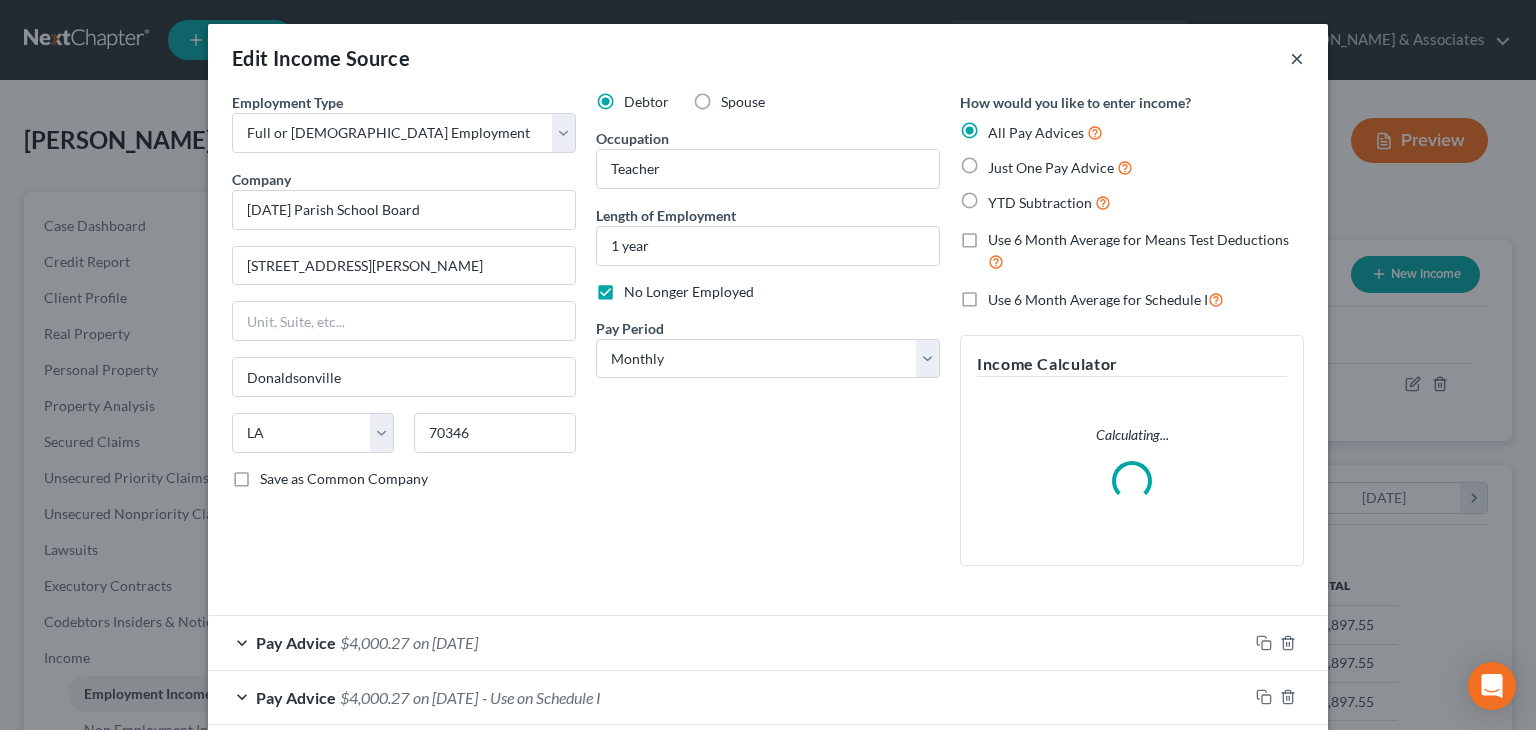 click on "×" at bounding box center (1297, 58) 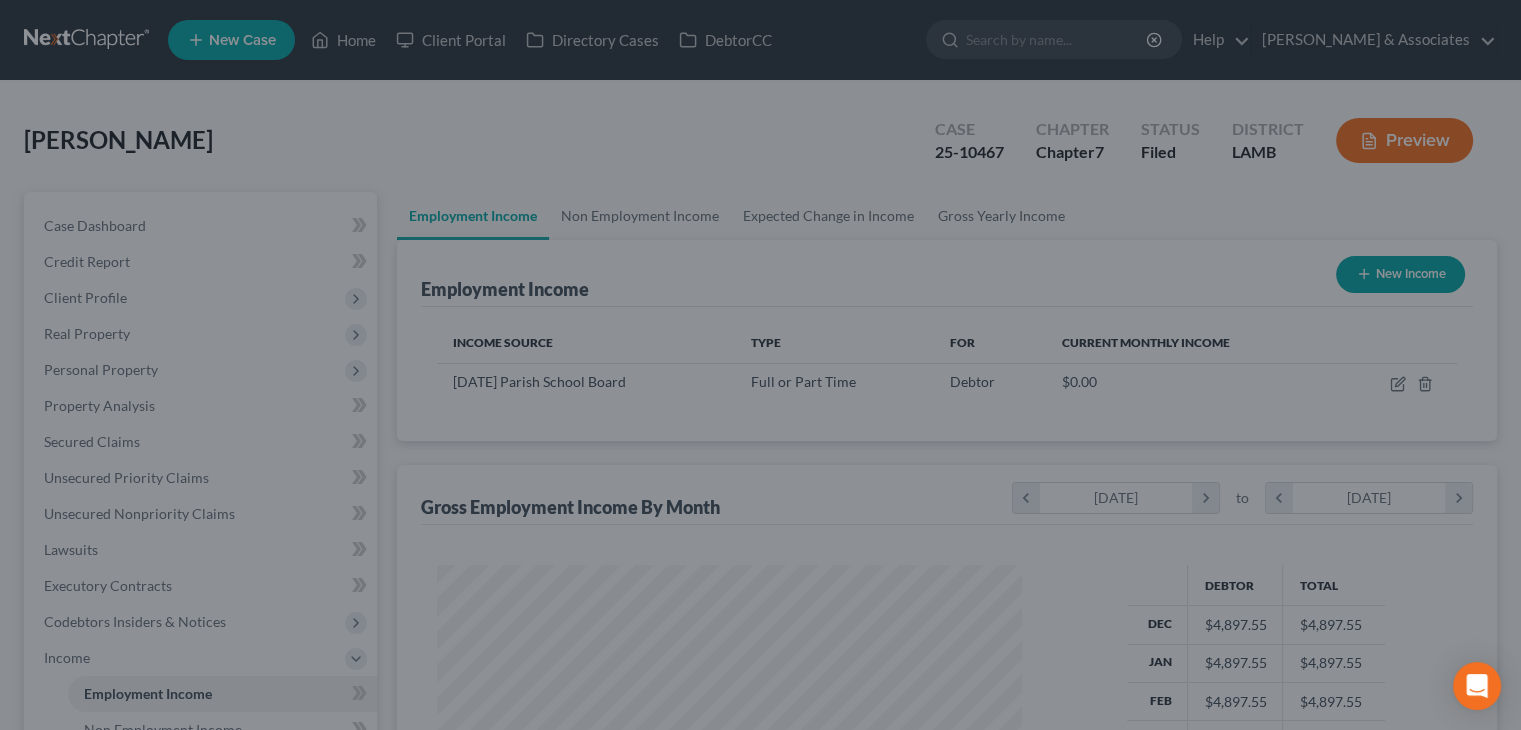 scroll, scrollTop: 356, scrollLeft: 617, axis: both 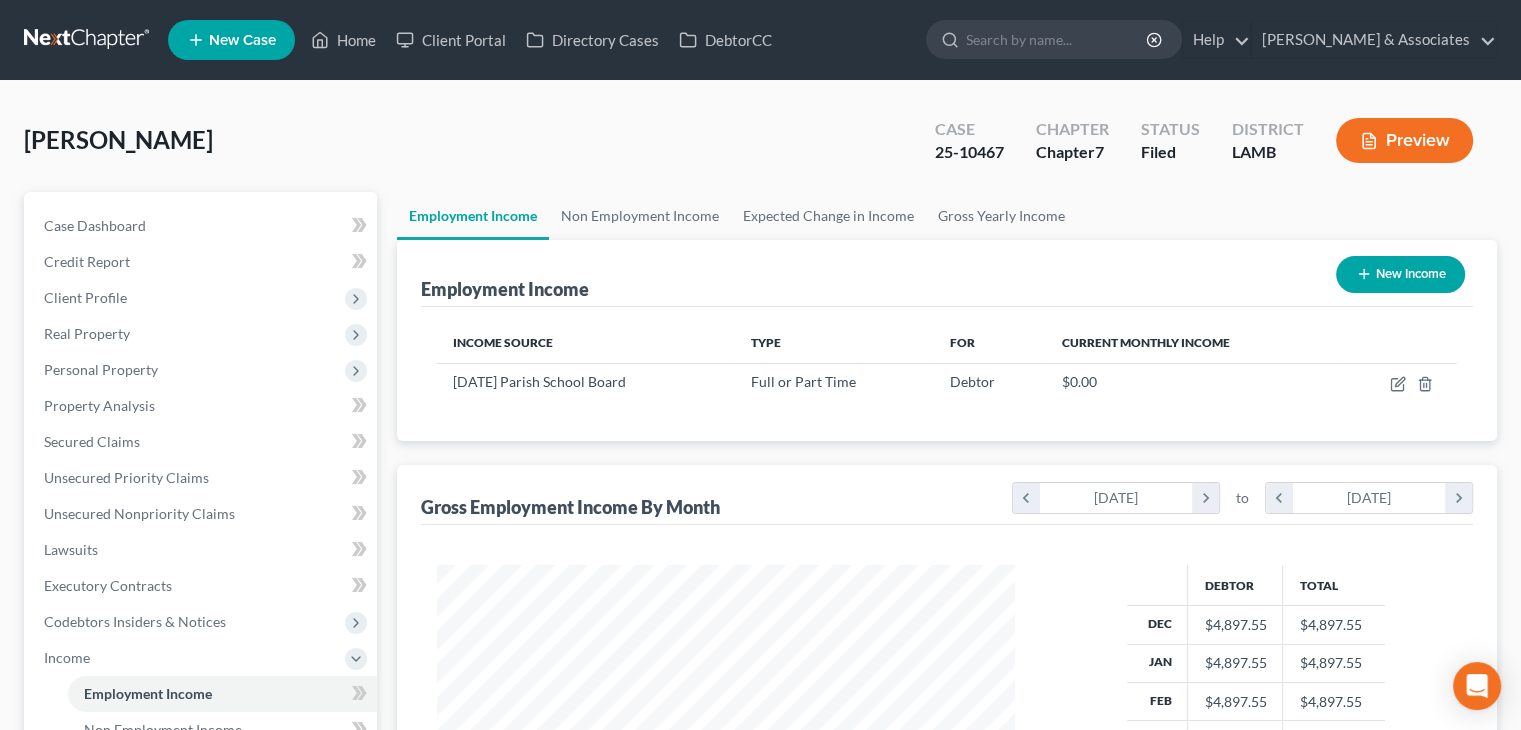 click on "Case Dashboard
Payments
Invoices
Payments
Payments
Credit Report
Client Profile" at bounding box center (200, 661) 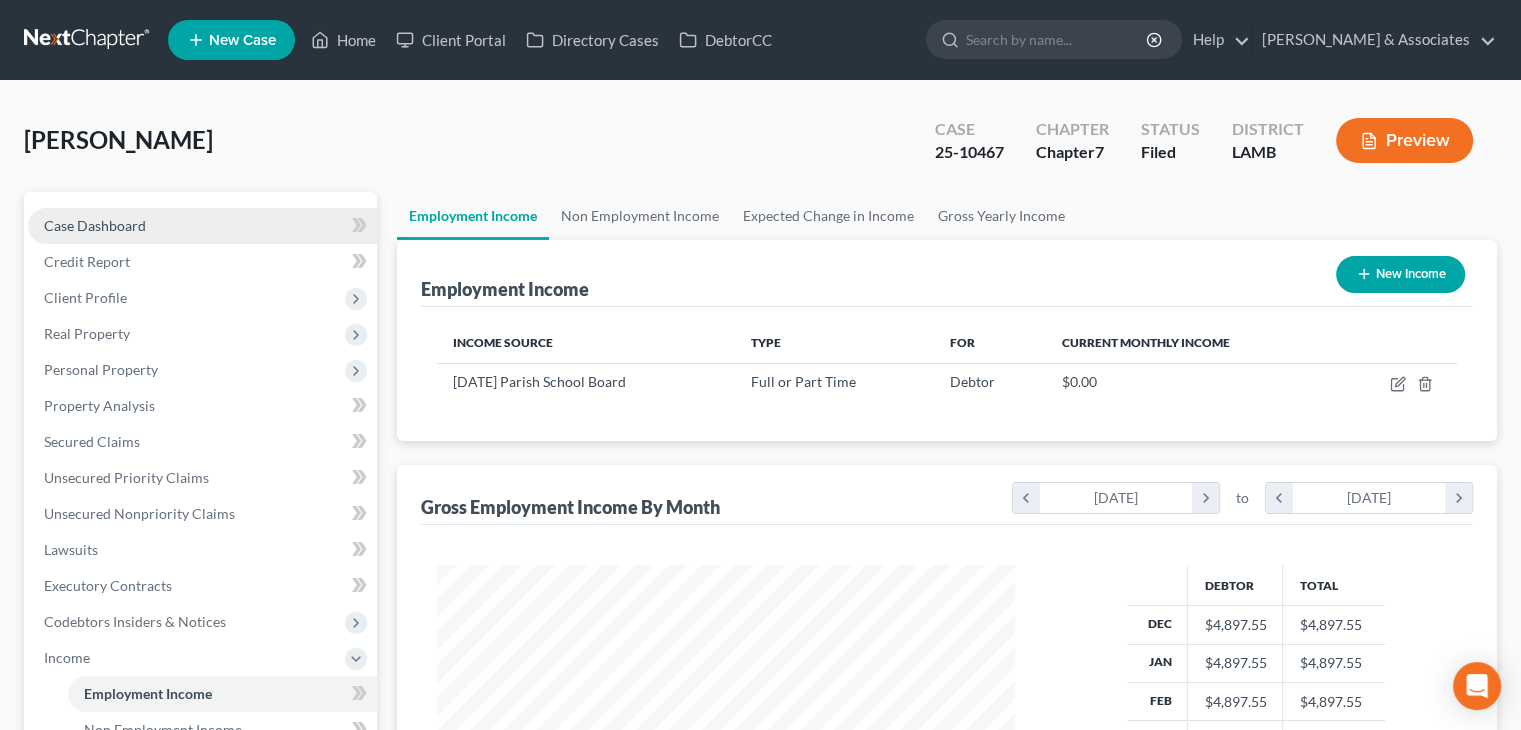 click on "Case Dashboard" at bounding box center (202, 226) 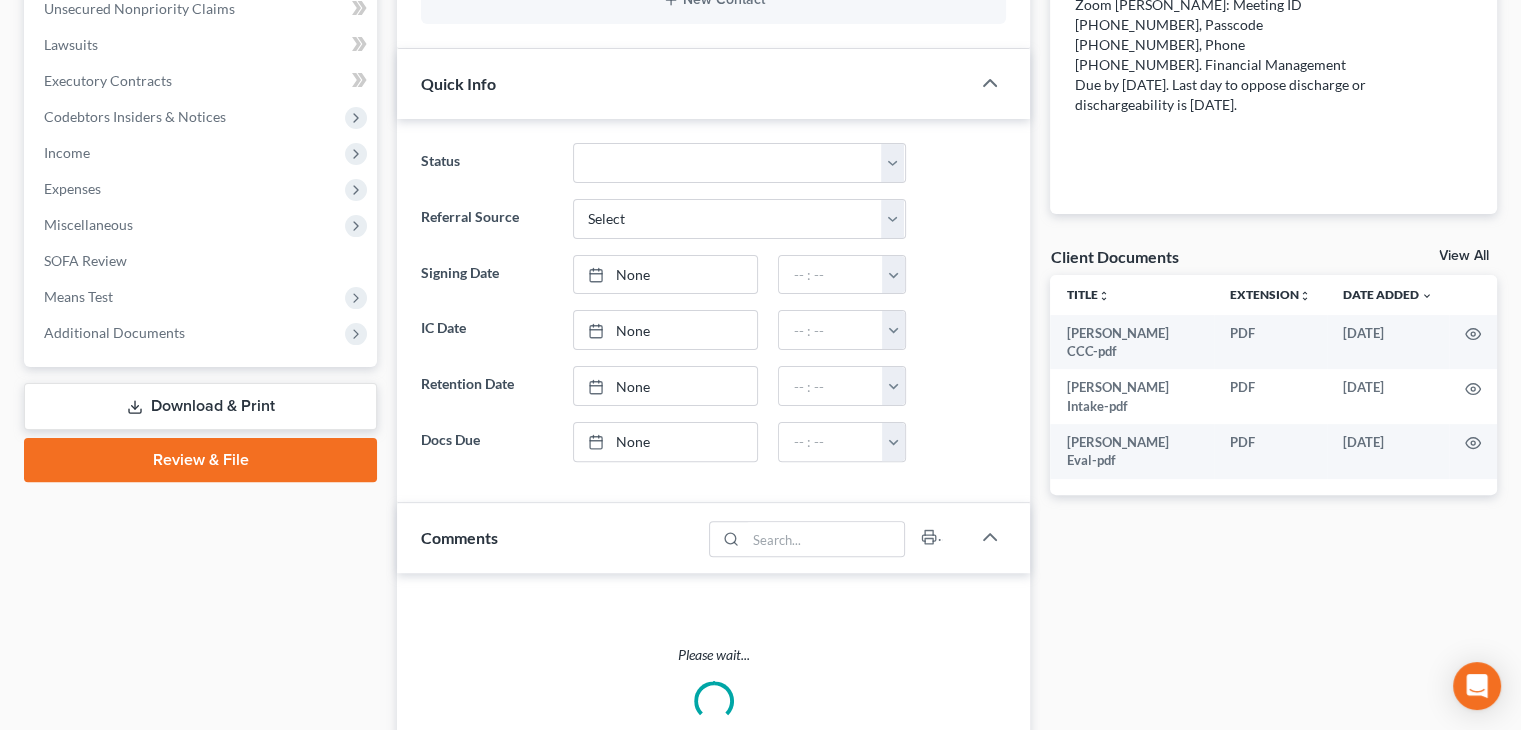 scroll, scrollTop: 800, scrollLeft: 0, axis: vertical 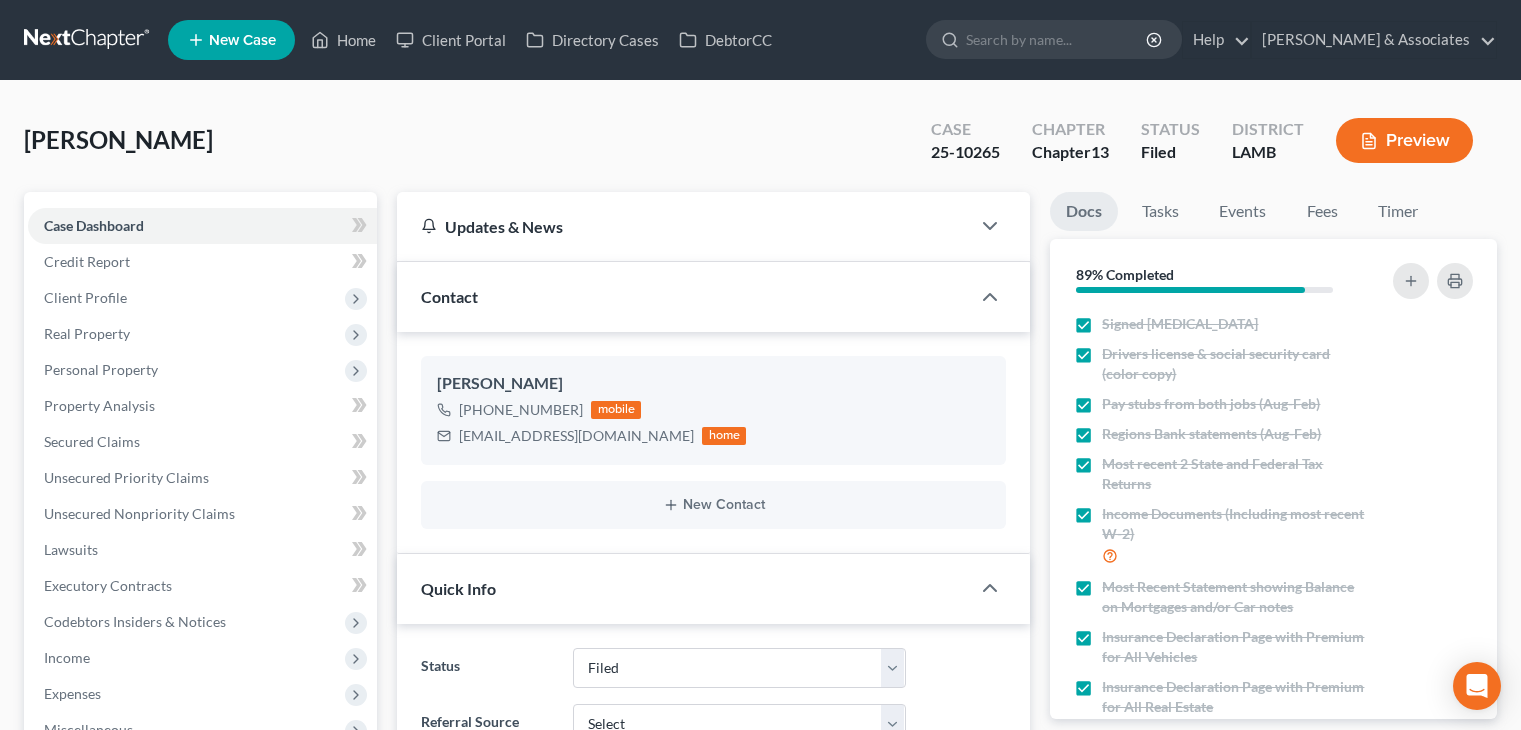 select on "8" 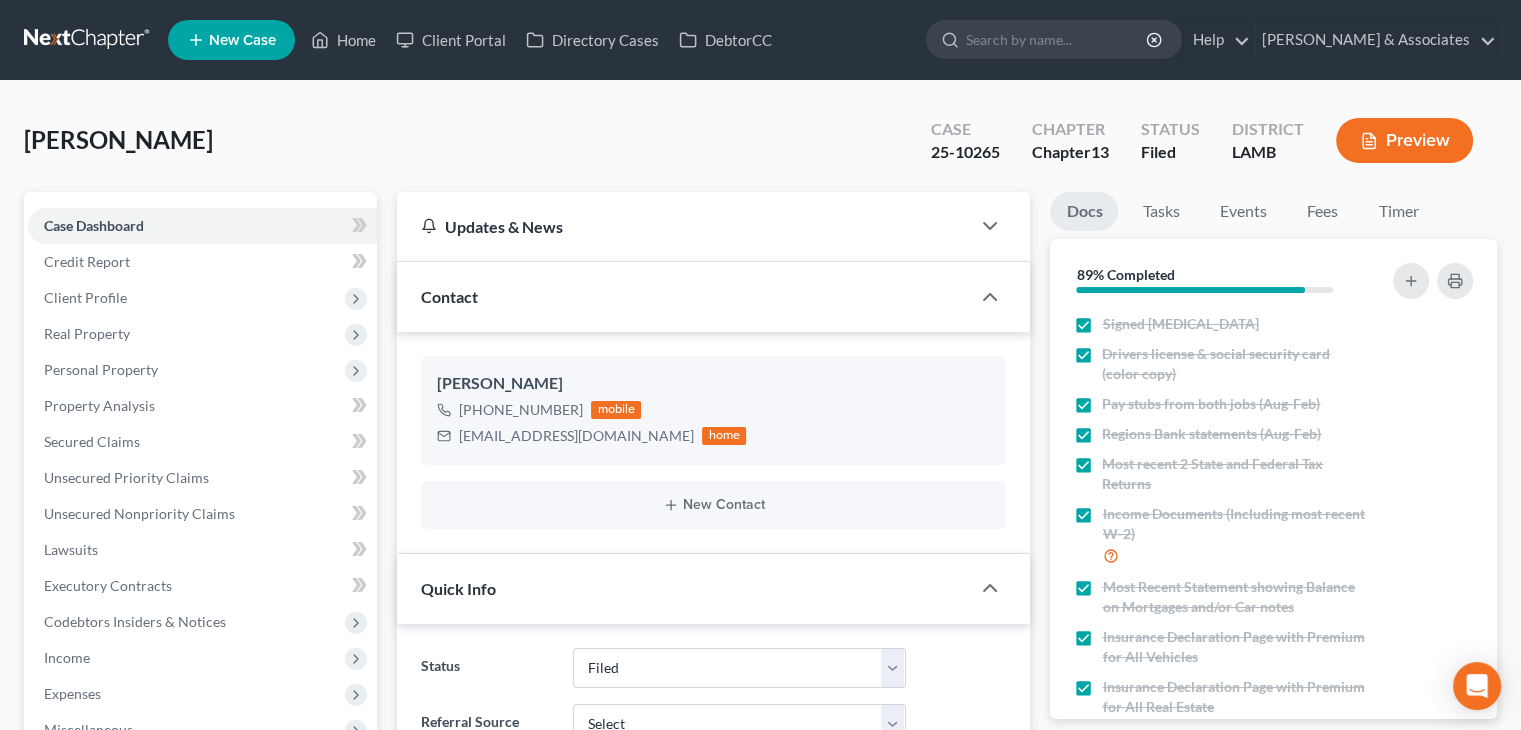 scroll, scrollTop: 3200, scrollLeft: 0, axis: vertical 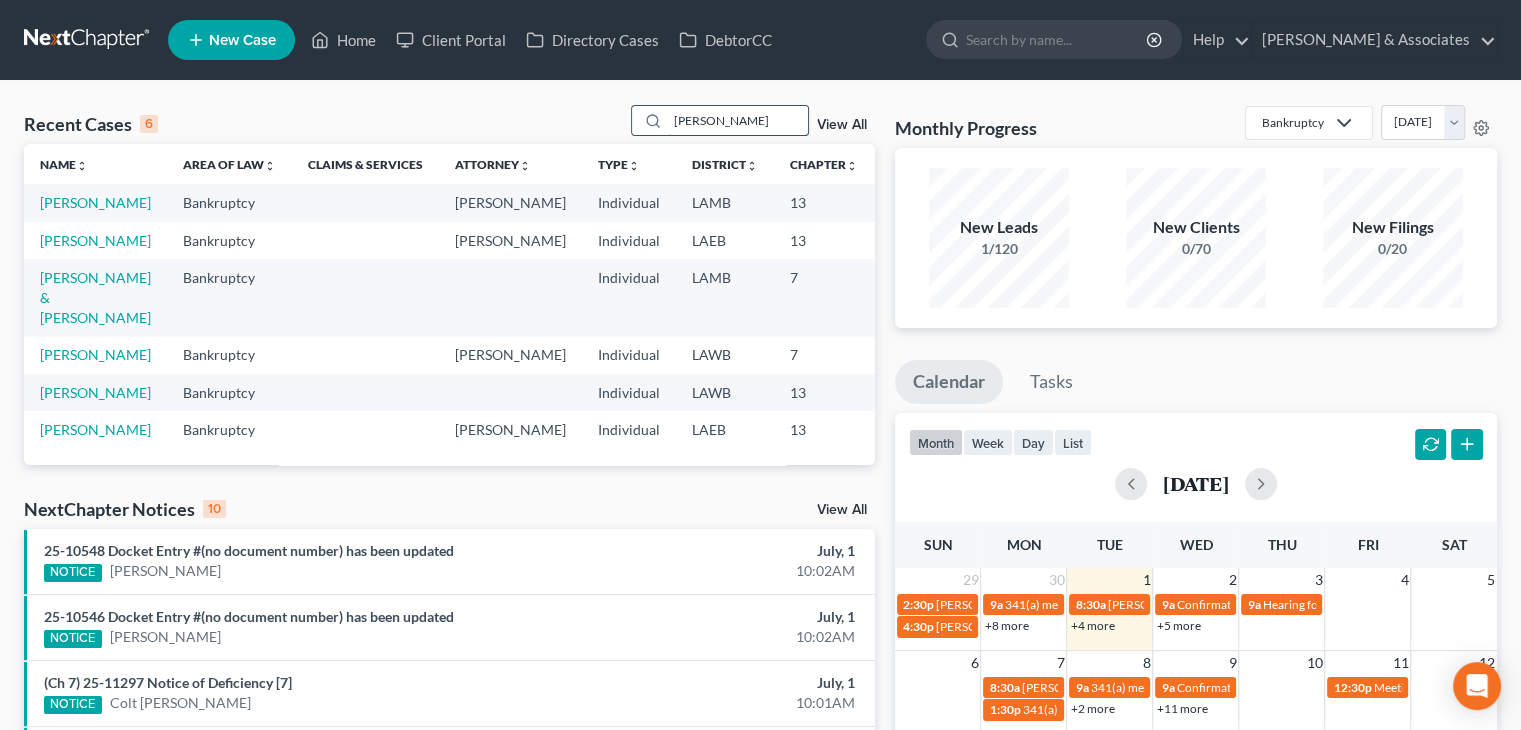click on "[PERSON_NAME]" at bounding box center [738, 120] 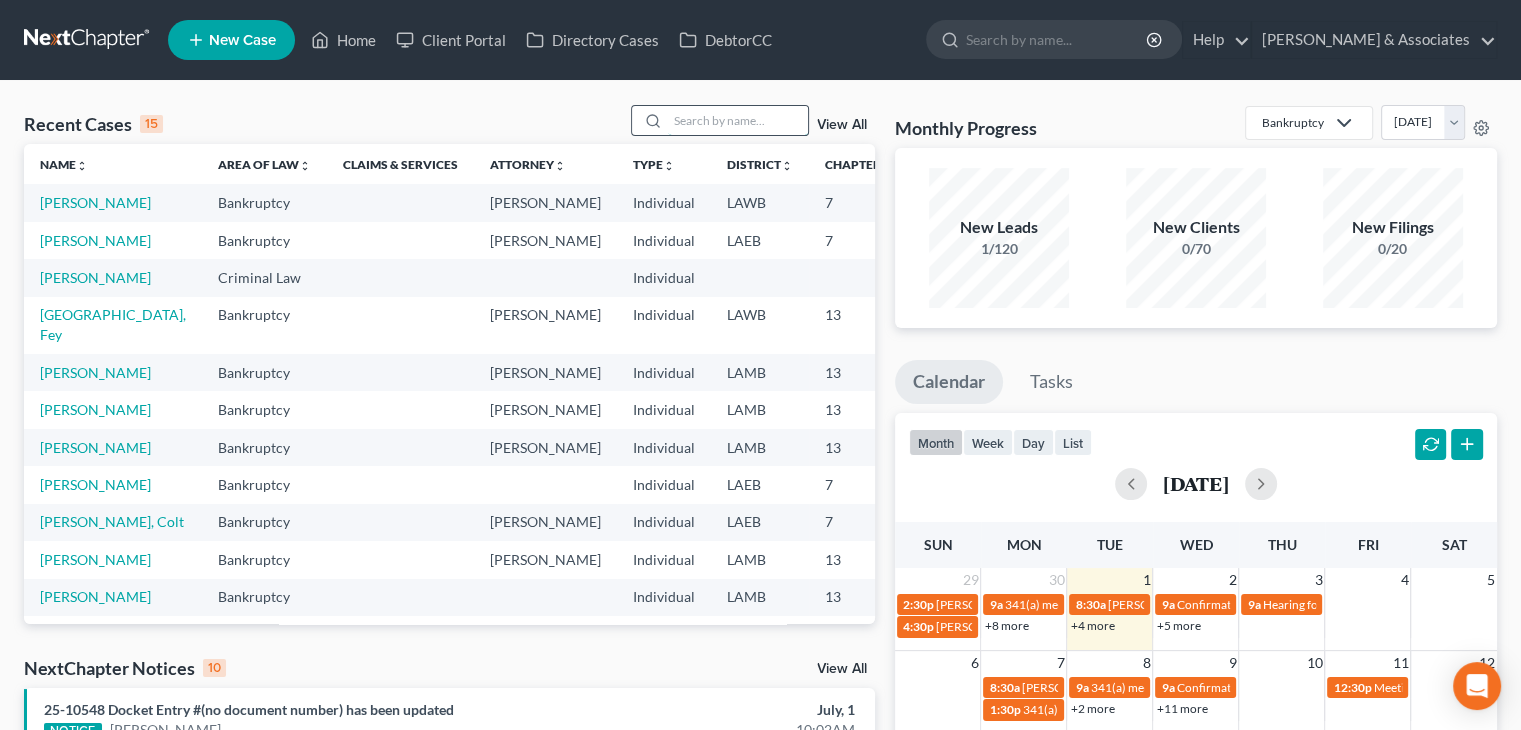 click at bounding box center (738, 120) 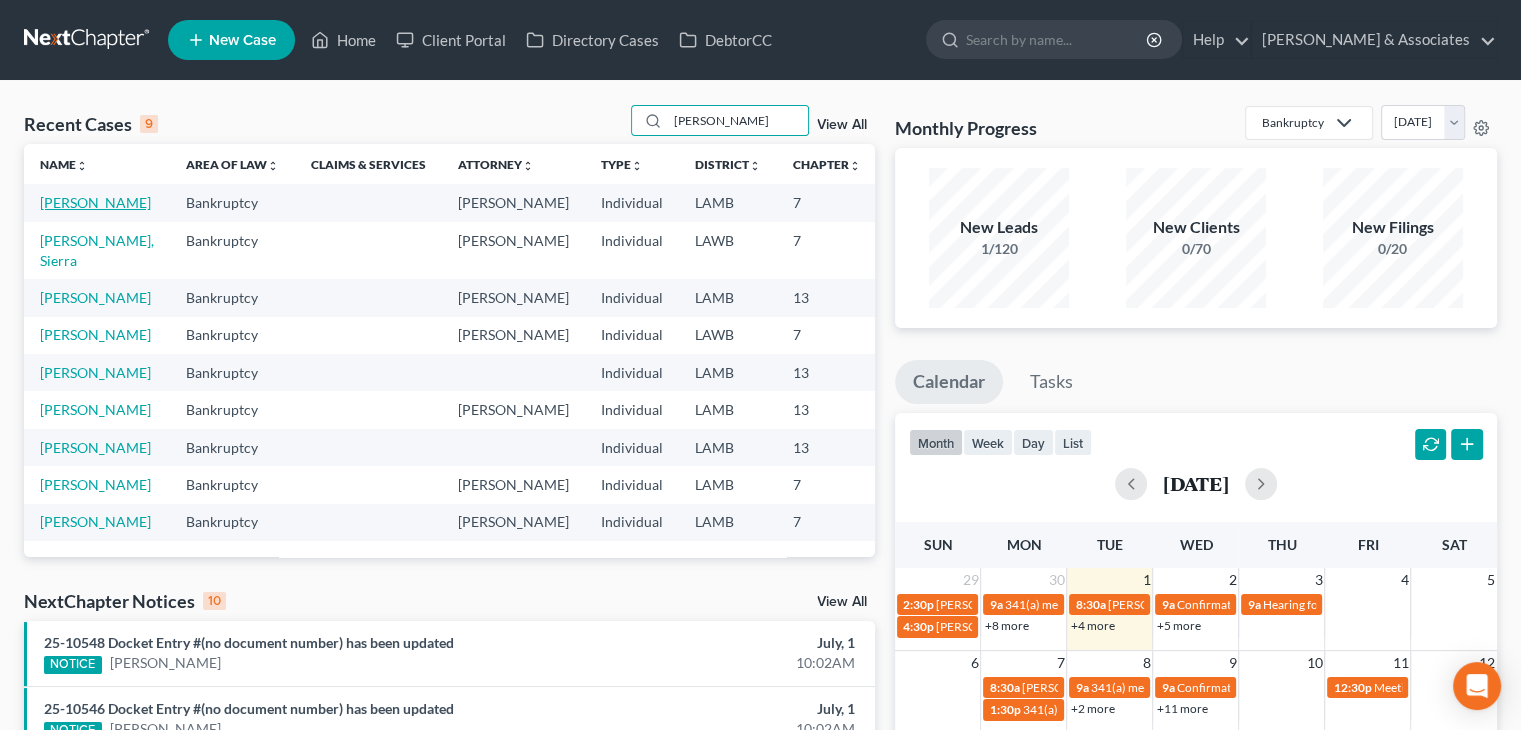click on "[PERSON_NAME]" at bounding box center (95, 202) 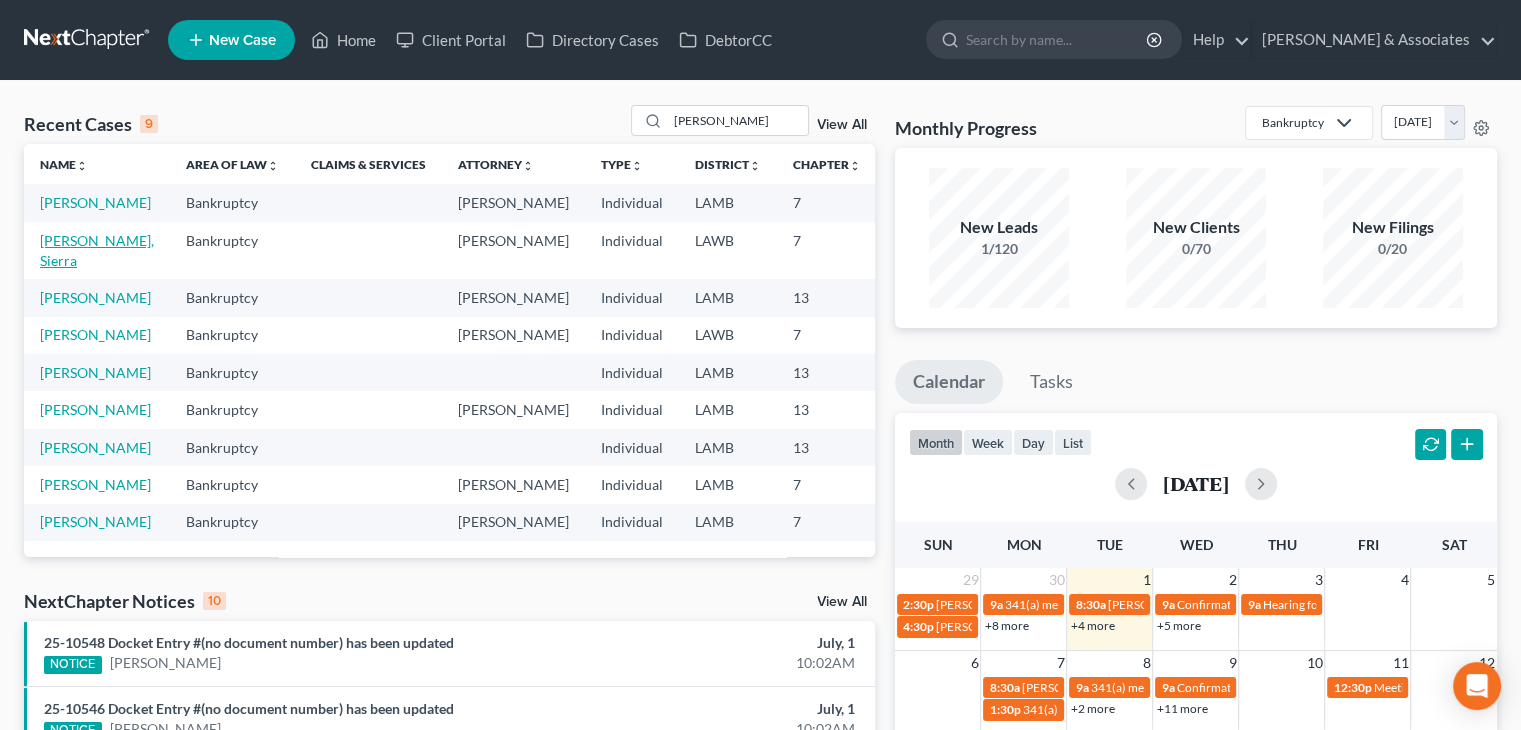 click on "[PERSON_NAME], Sierra" at bounding box center [97, 250] 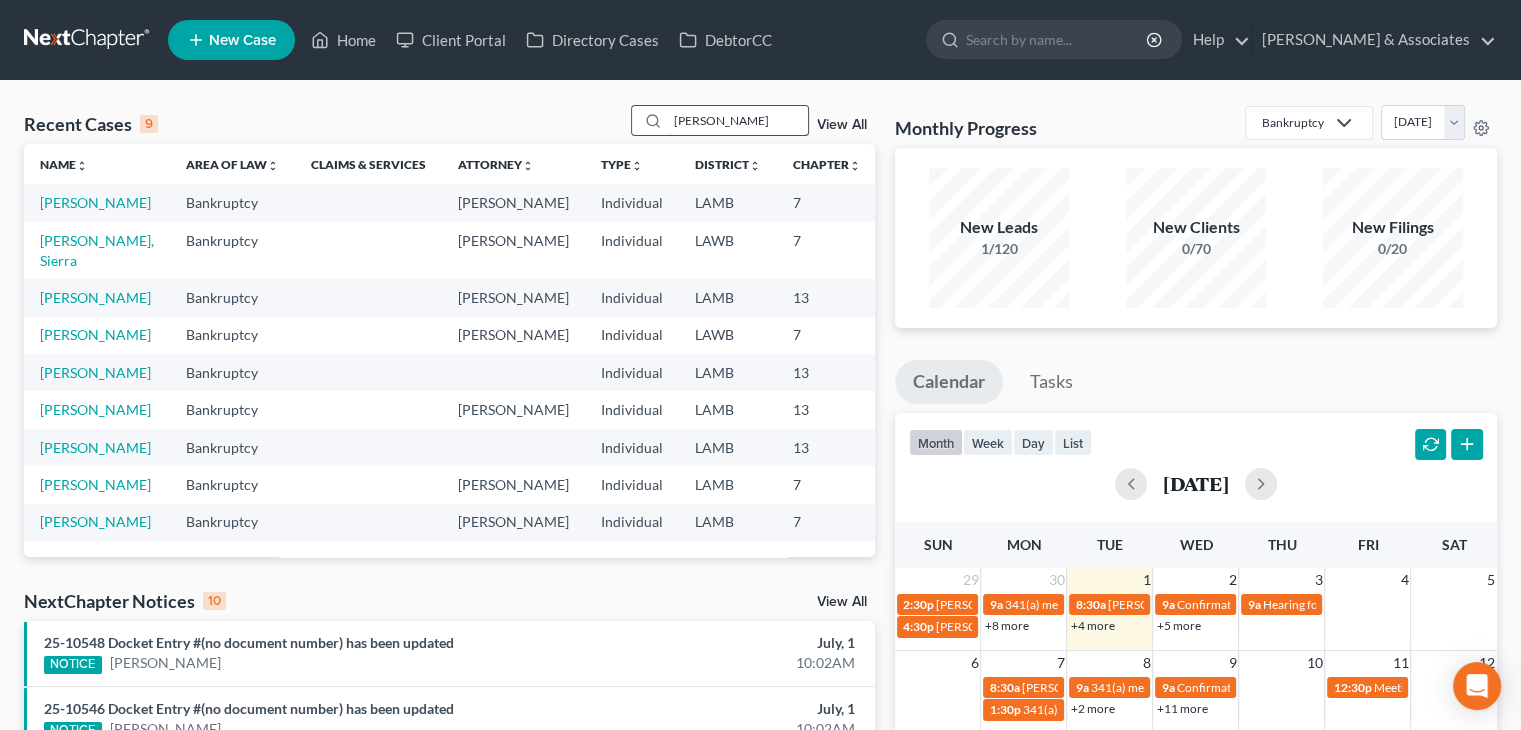 click on "[PERSON_NAME]" at bounding box center [738, 120] 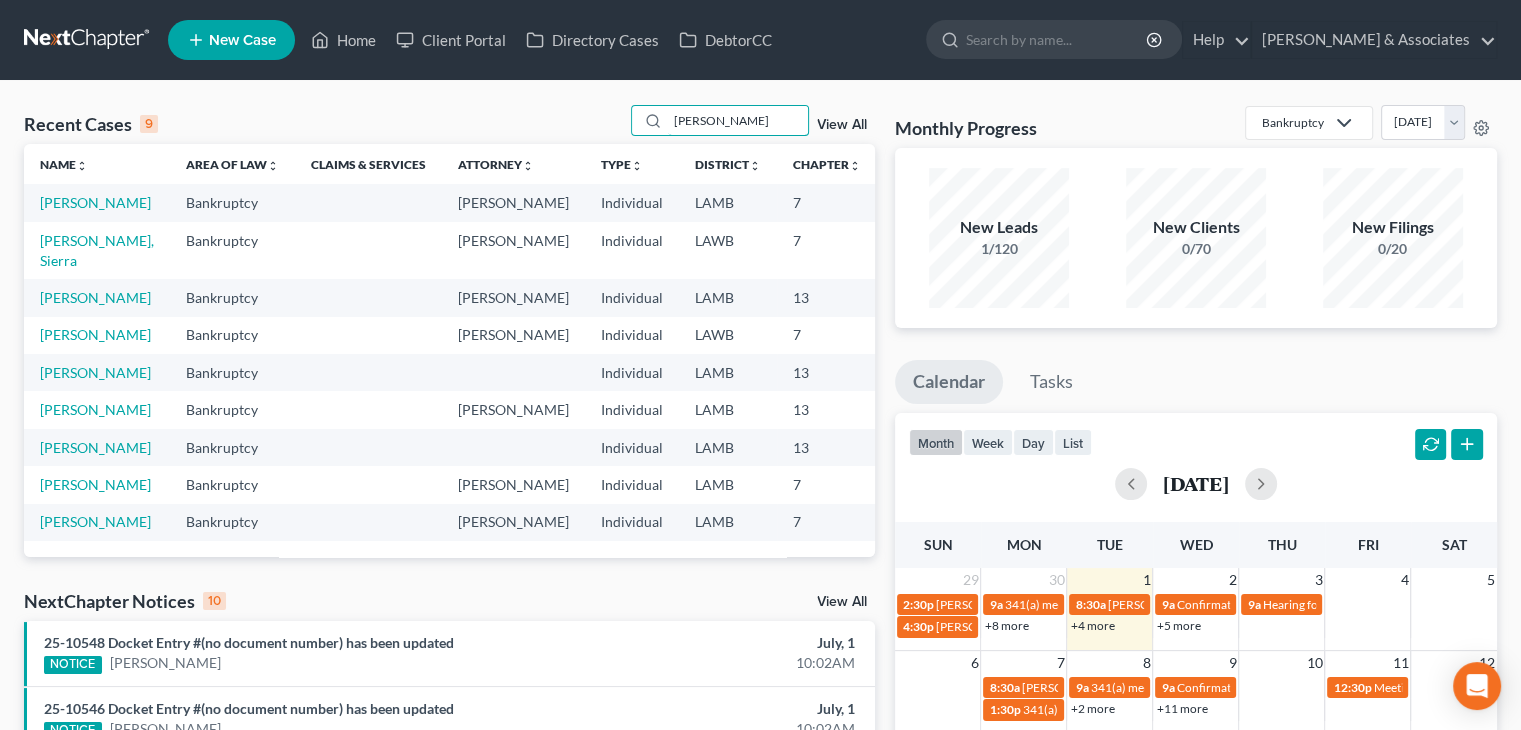type on "[PERSON_NAME]" 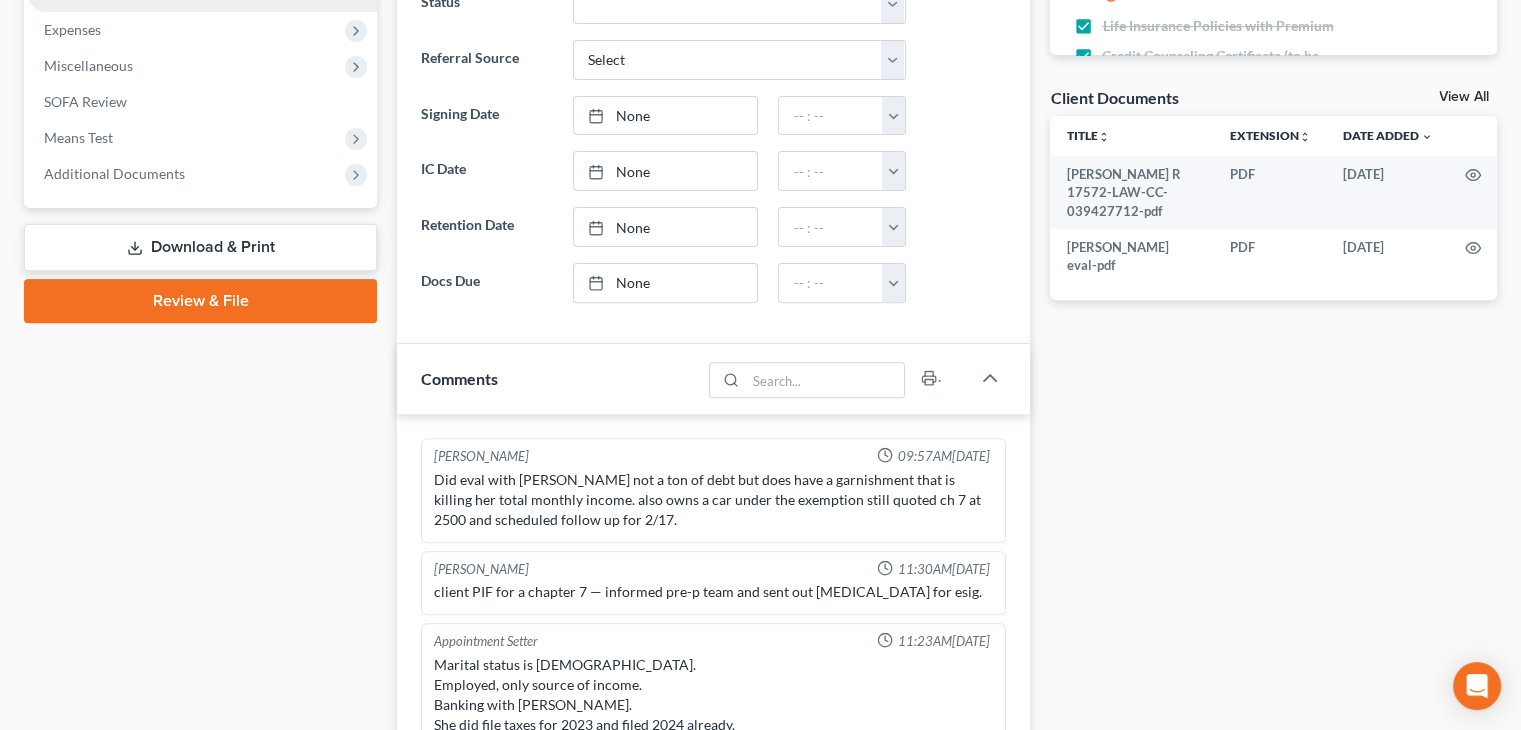 scroll, scrollTop: 200, scrollLeft: 0, axis: vertical 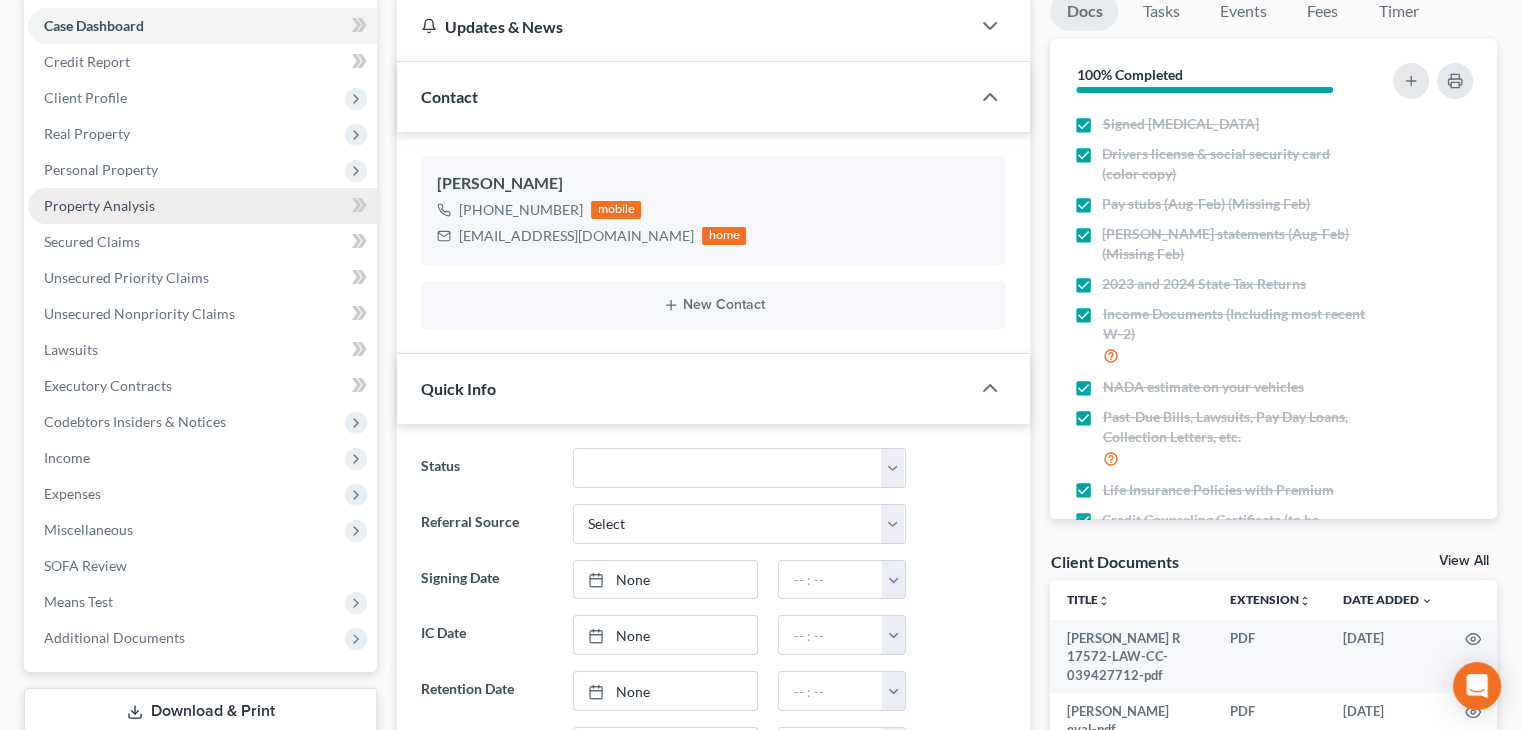 click on "Property Analysis" at bounding box center [99, 205] 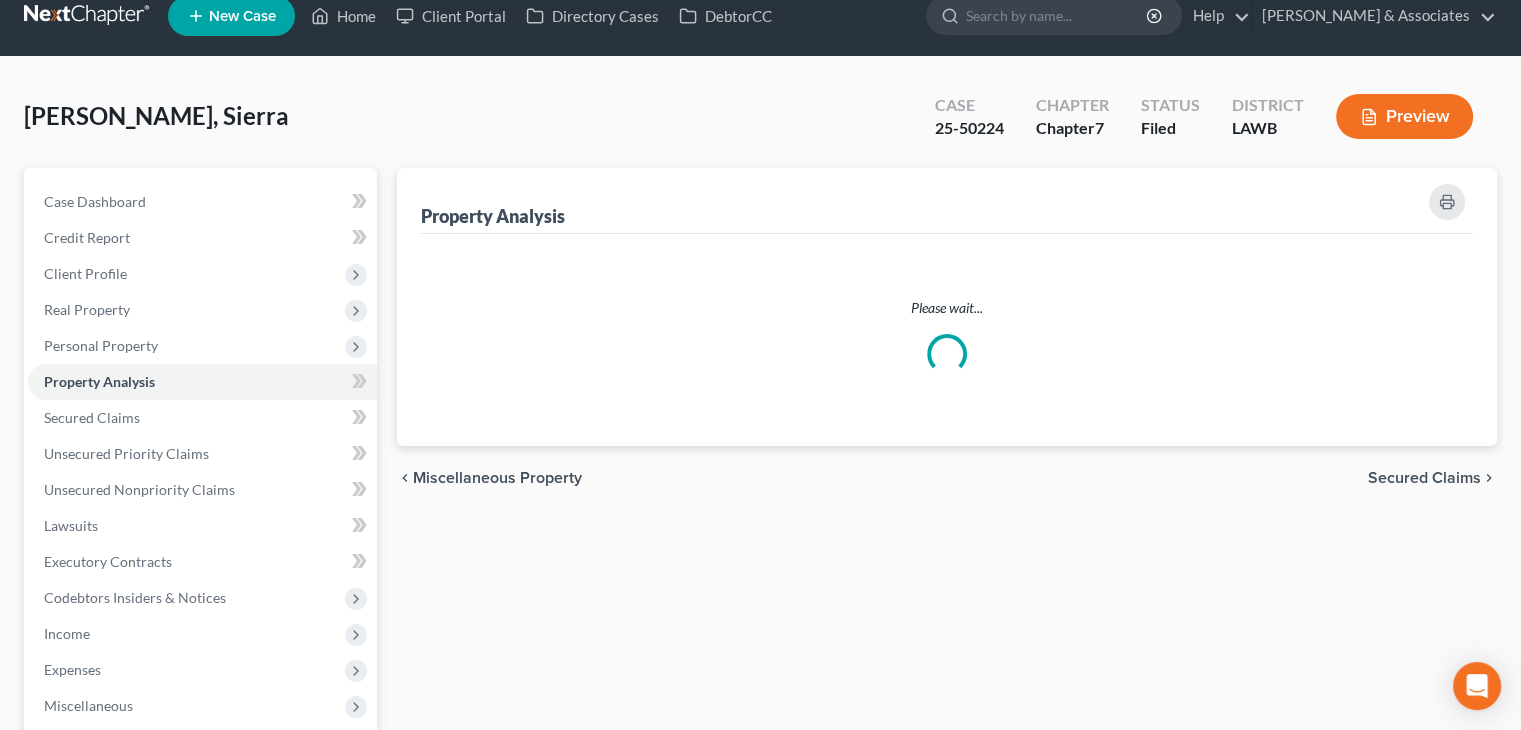 scroll, scrollTop: 0, scrollLeft: 0, axis: both 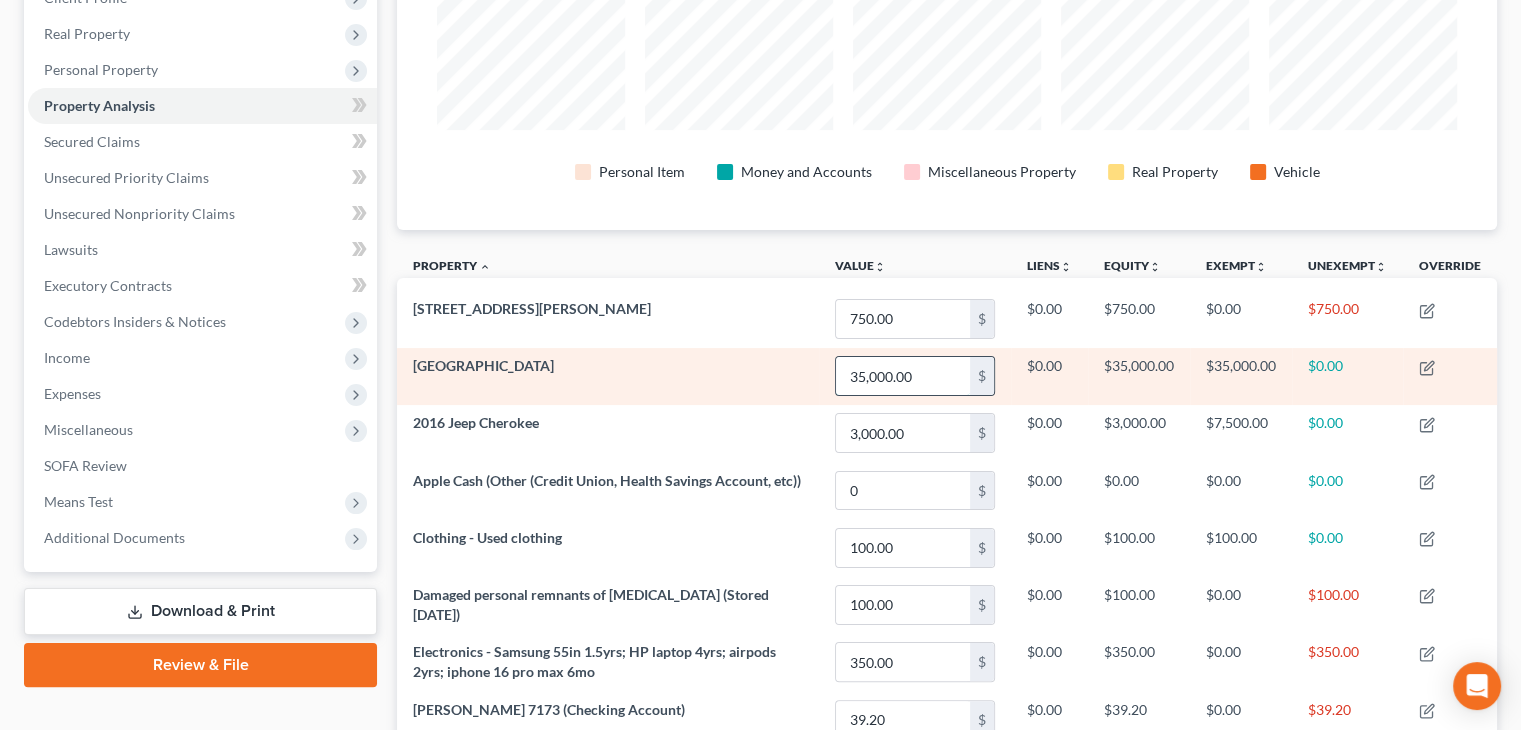 click on "35,000.00" at bounding box center [903, 376] 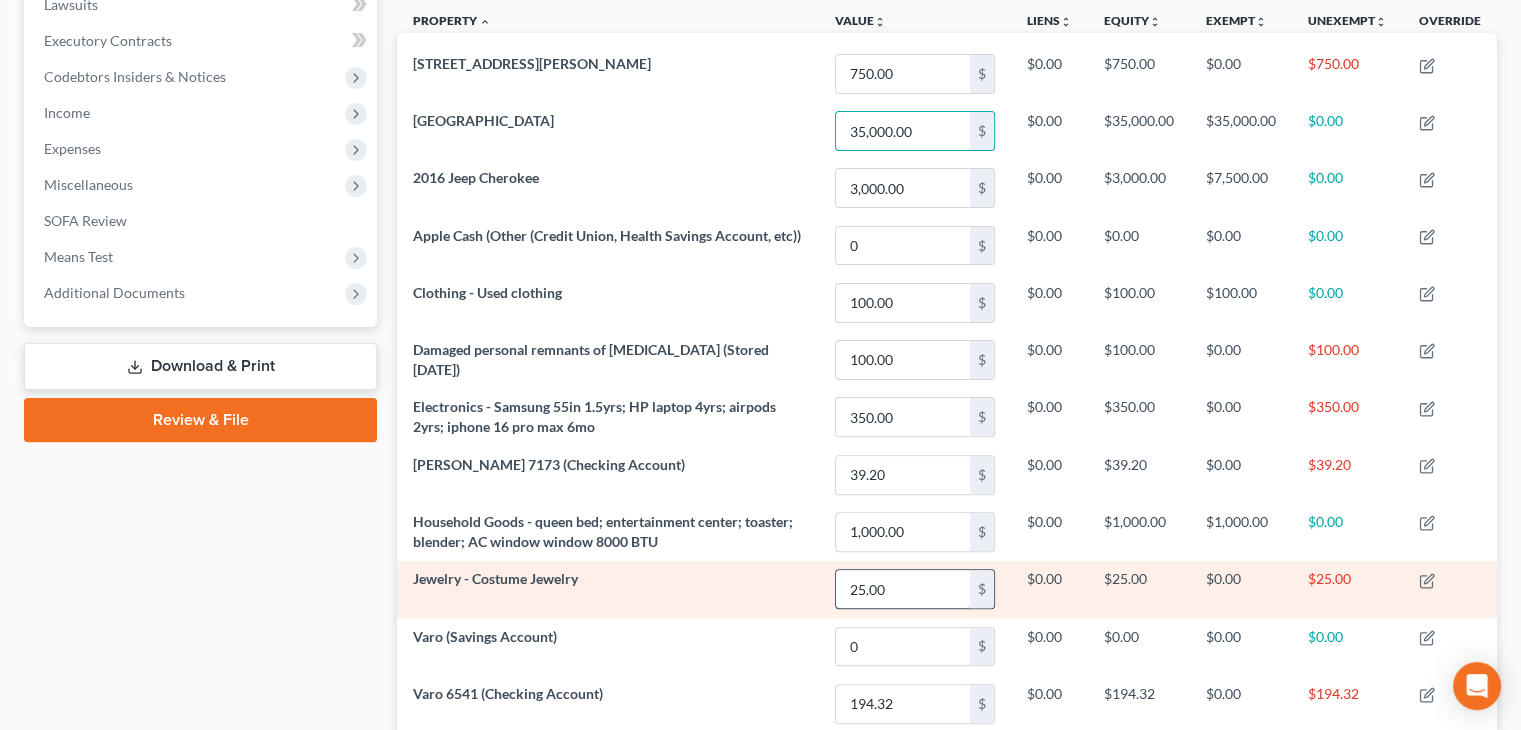 scroll, scrollTop: 740, scrollLeft: 0, axis: vertical 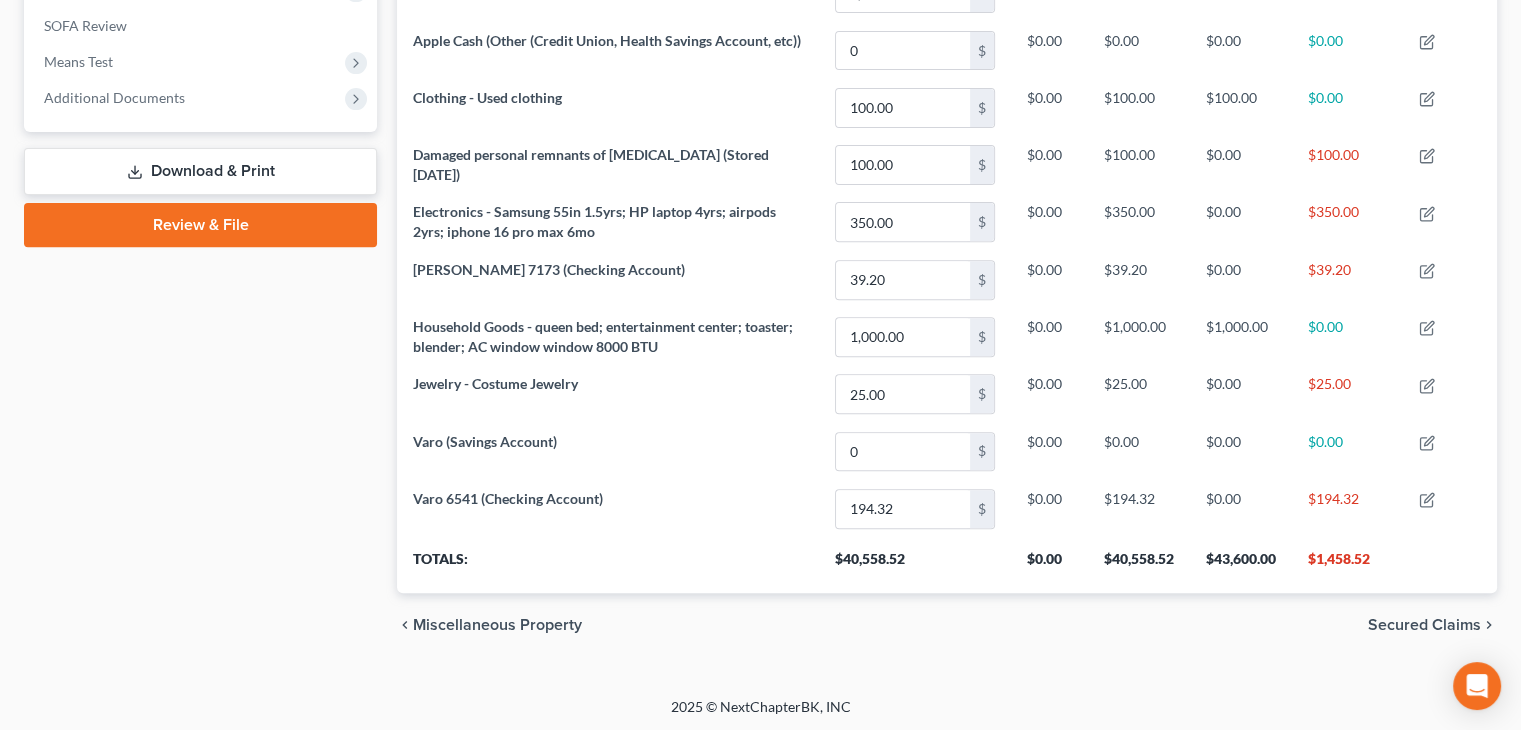 click on "Case Dashboard
Payments
Invoices
Payments
Payments
Credit Report
Client Profile
Home" at bounding box center [200, -208] 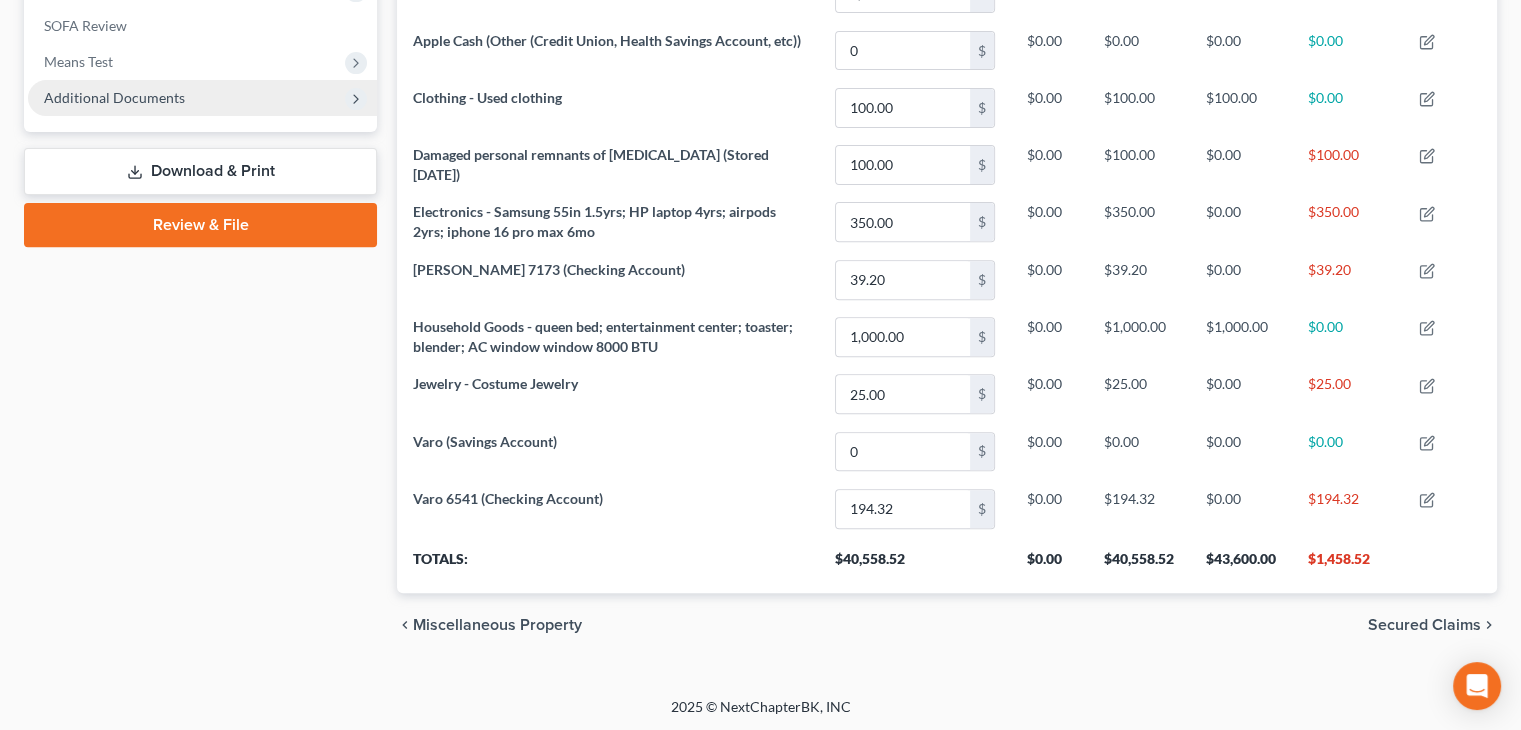 click on "Additional Documents" at bounding box center [114, 97] 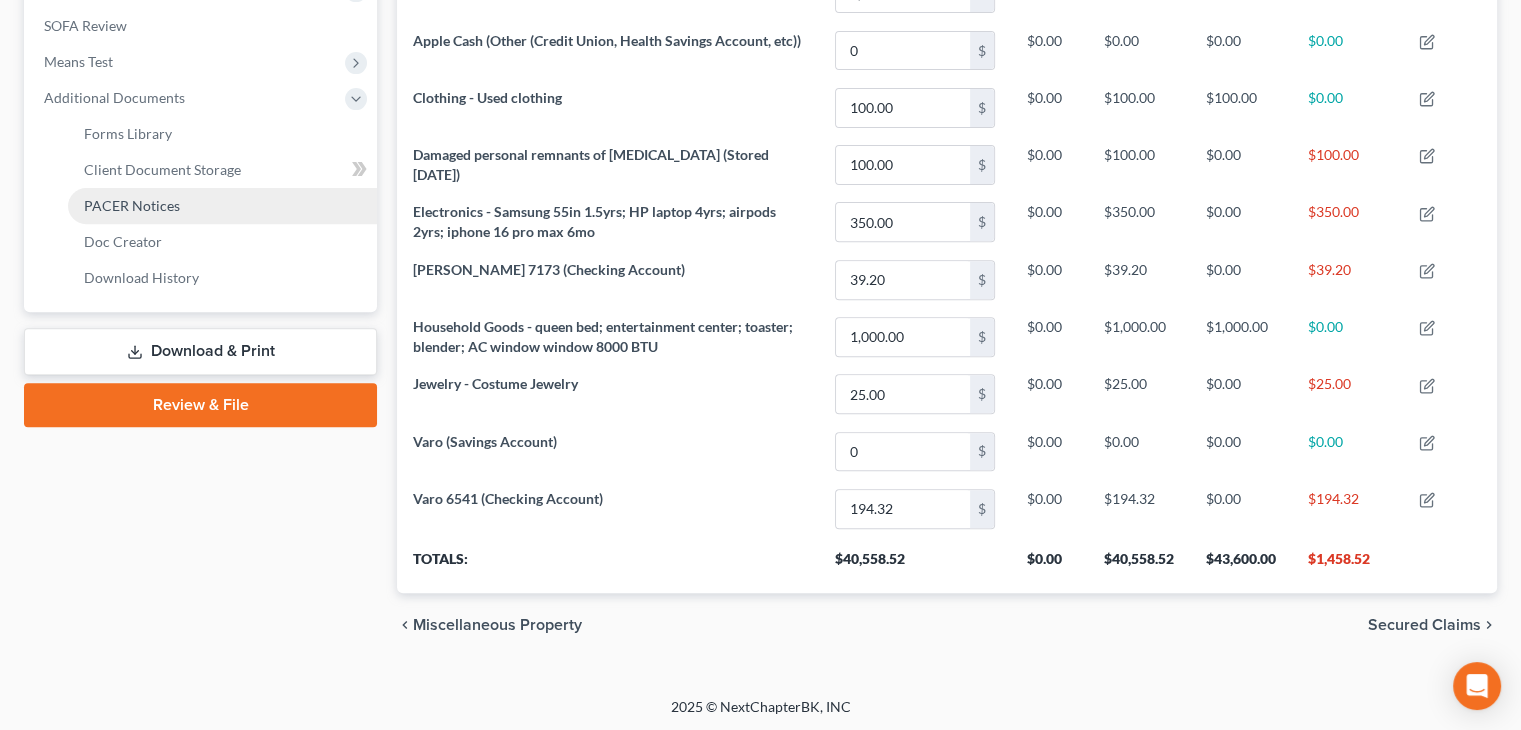 click on "PACER Notices" at bounding box center [222, 206] 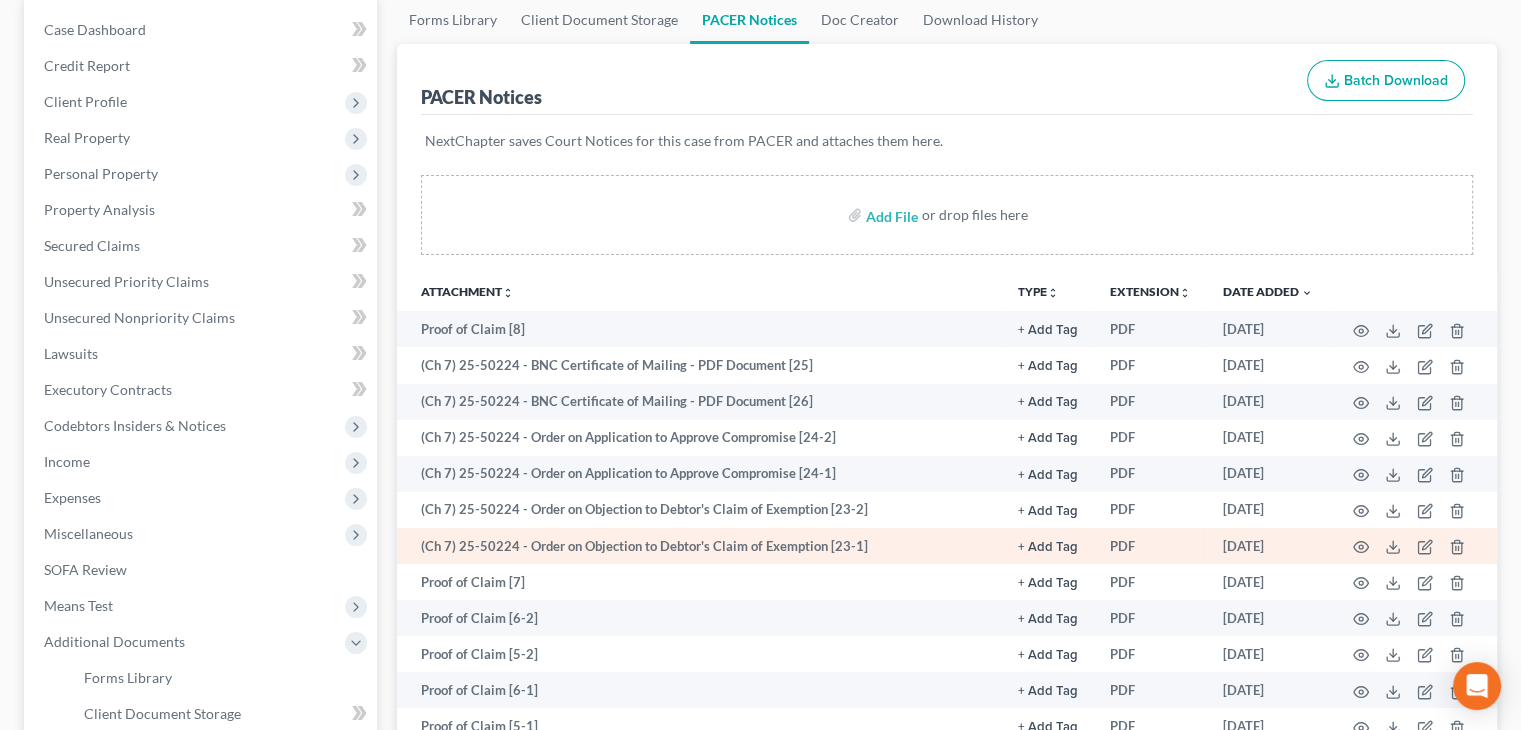 scroll, scrollTop: 200, scrollLeft: 0, axis: vertical 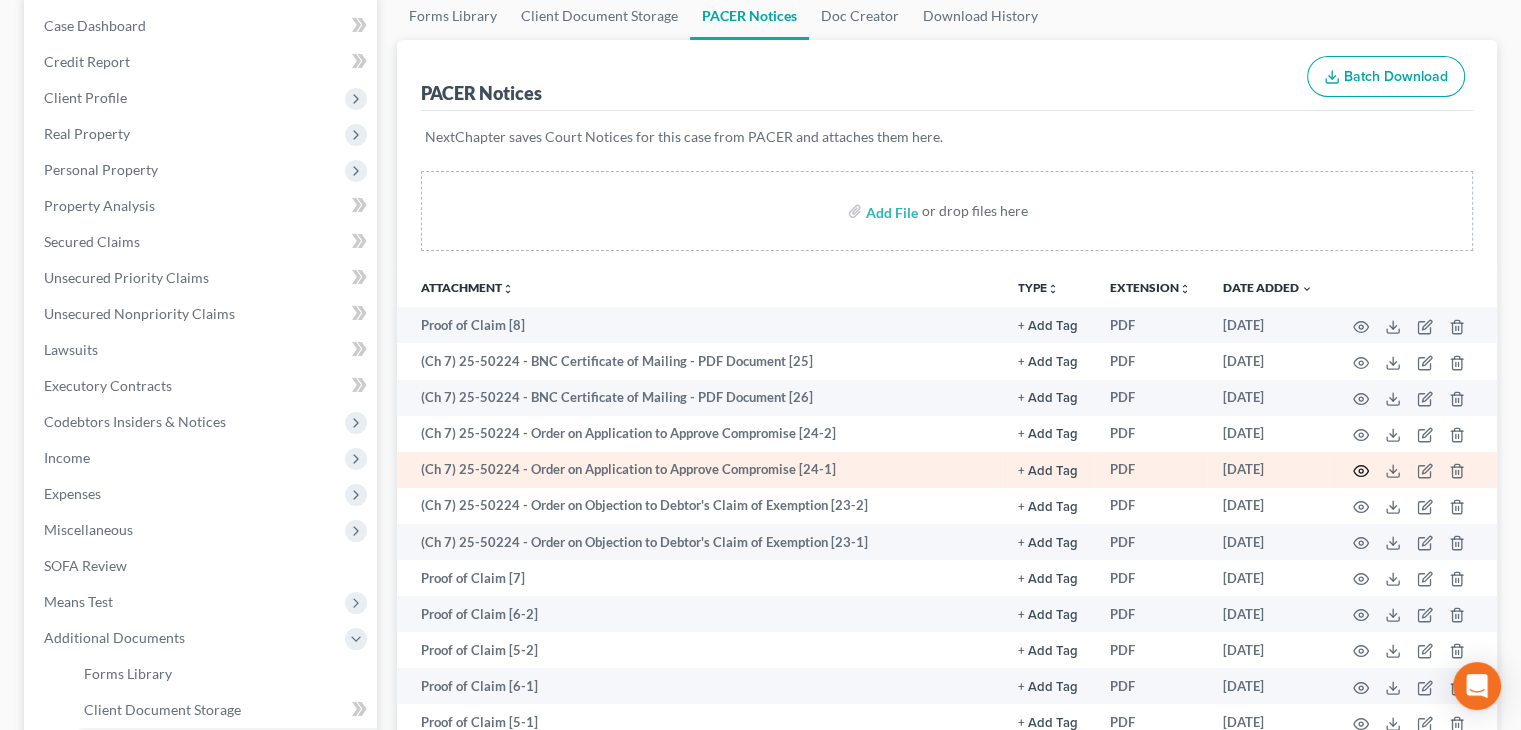 click 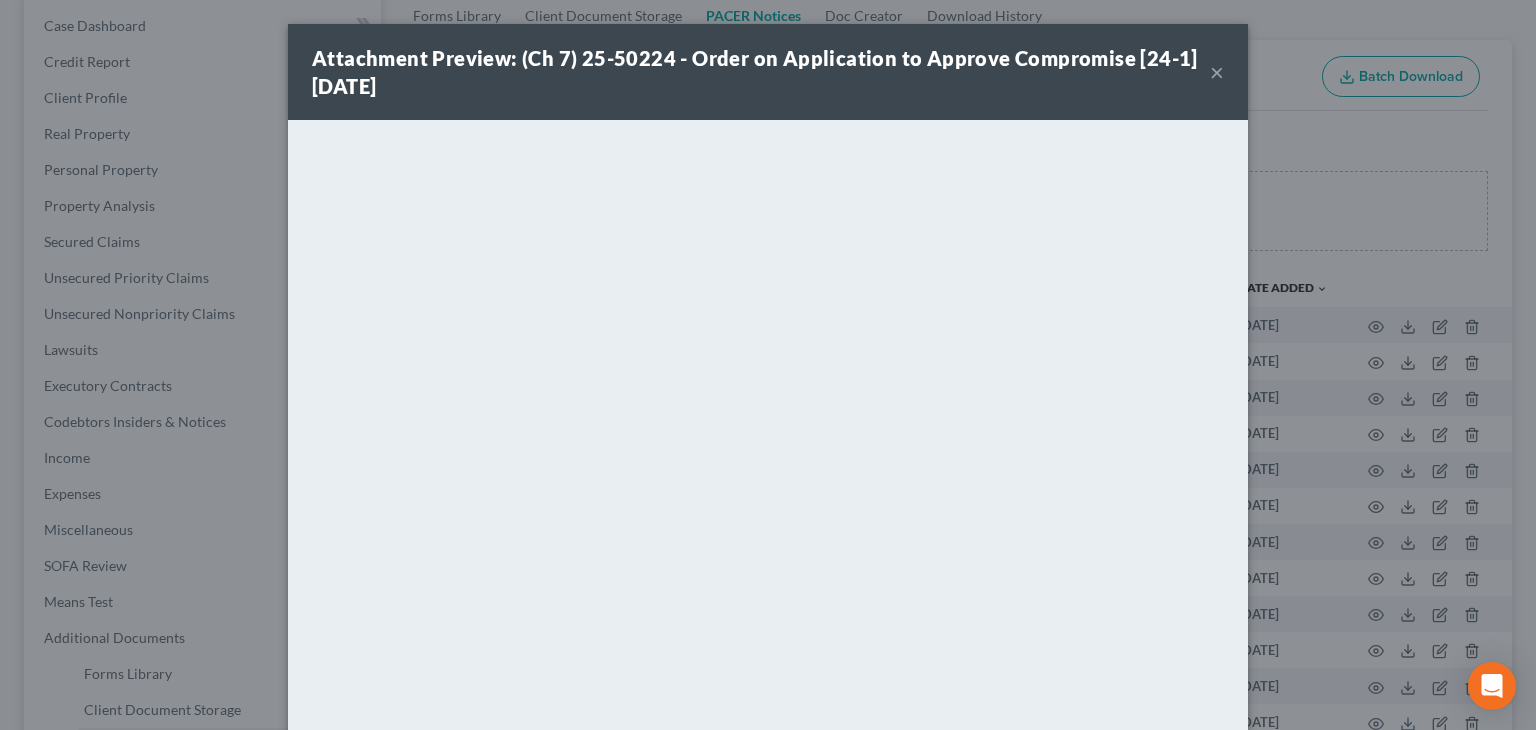click on "×" at bounding box center (1217, 72) 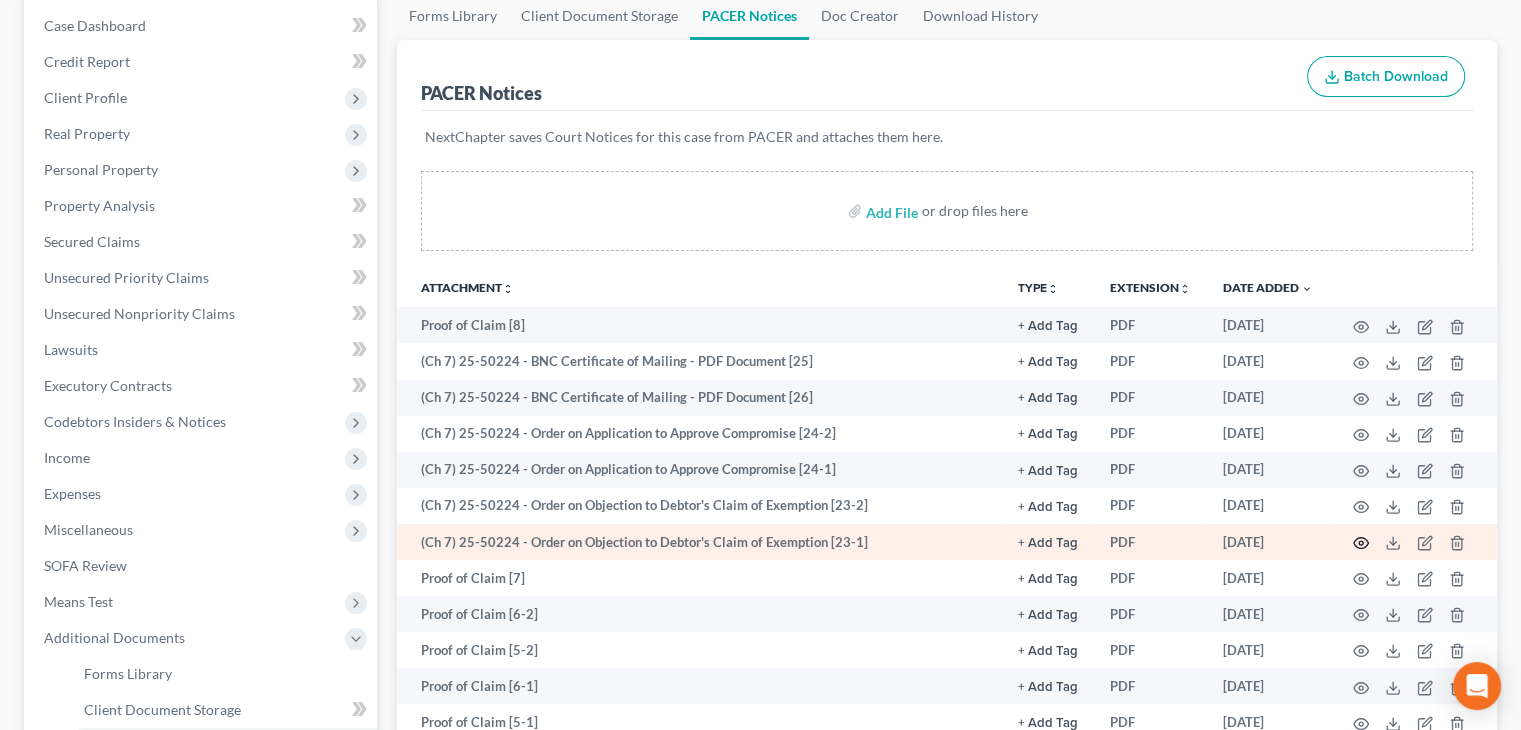click 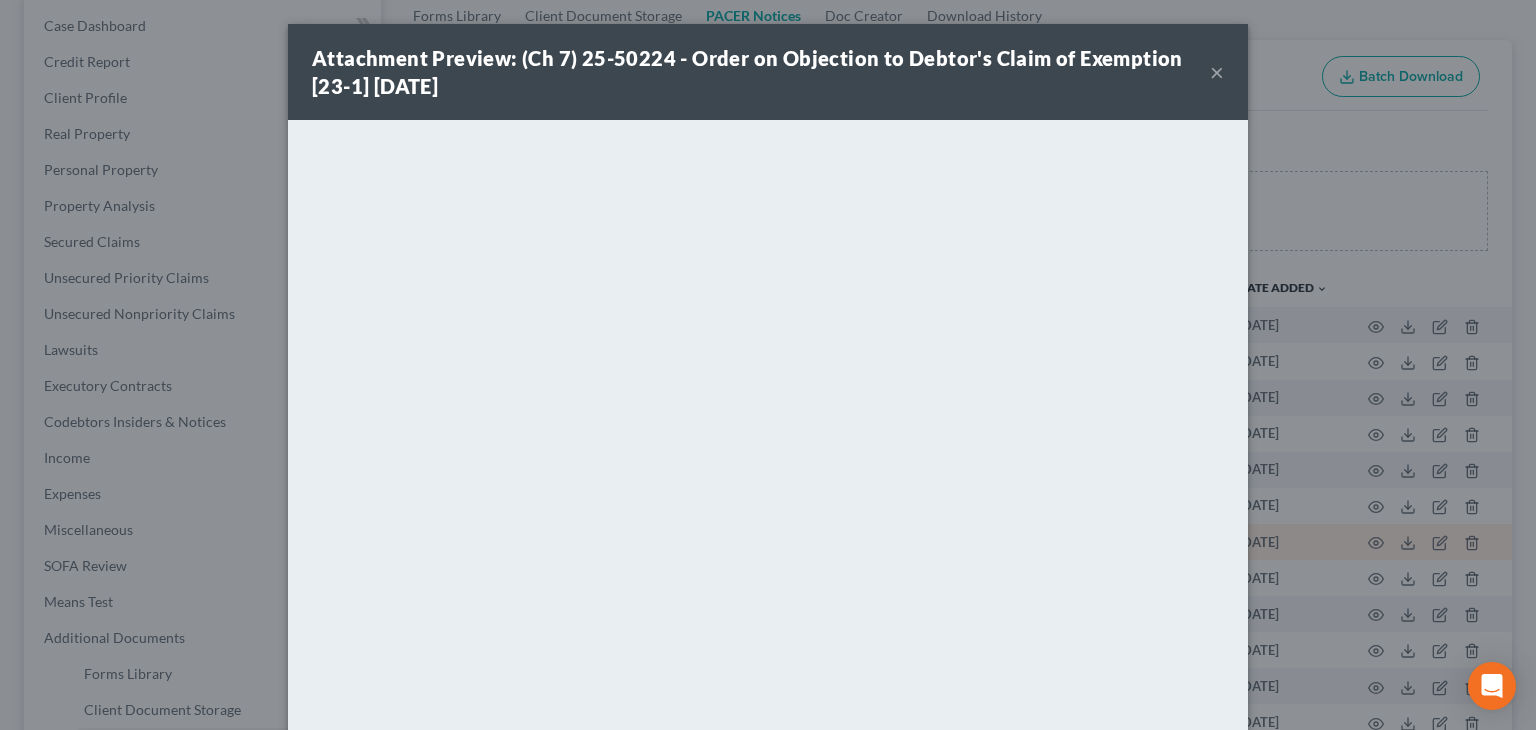 click on "Attachment Preview: (Ch 7) 25-50224 - Order on Objection to Debtor's Claim of Exemption [23-1] 06/11/2025 ×
Download" at bounding box center [768, 365] 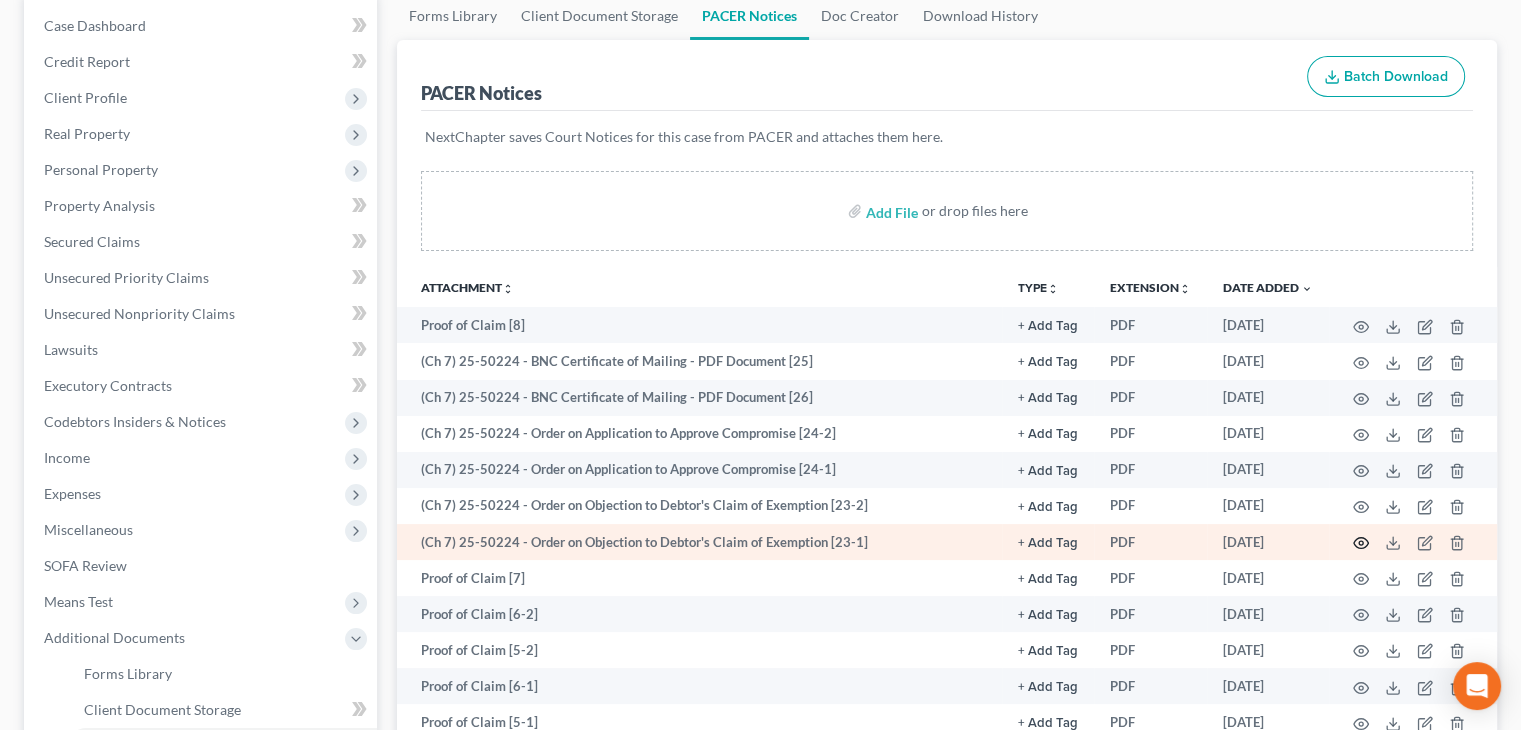 click 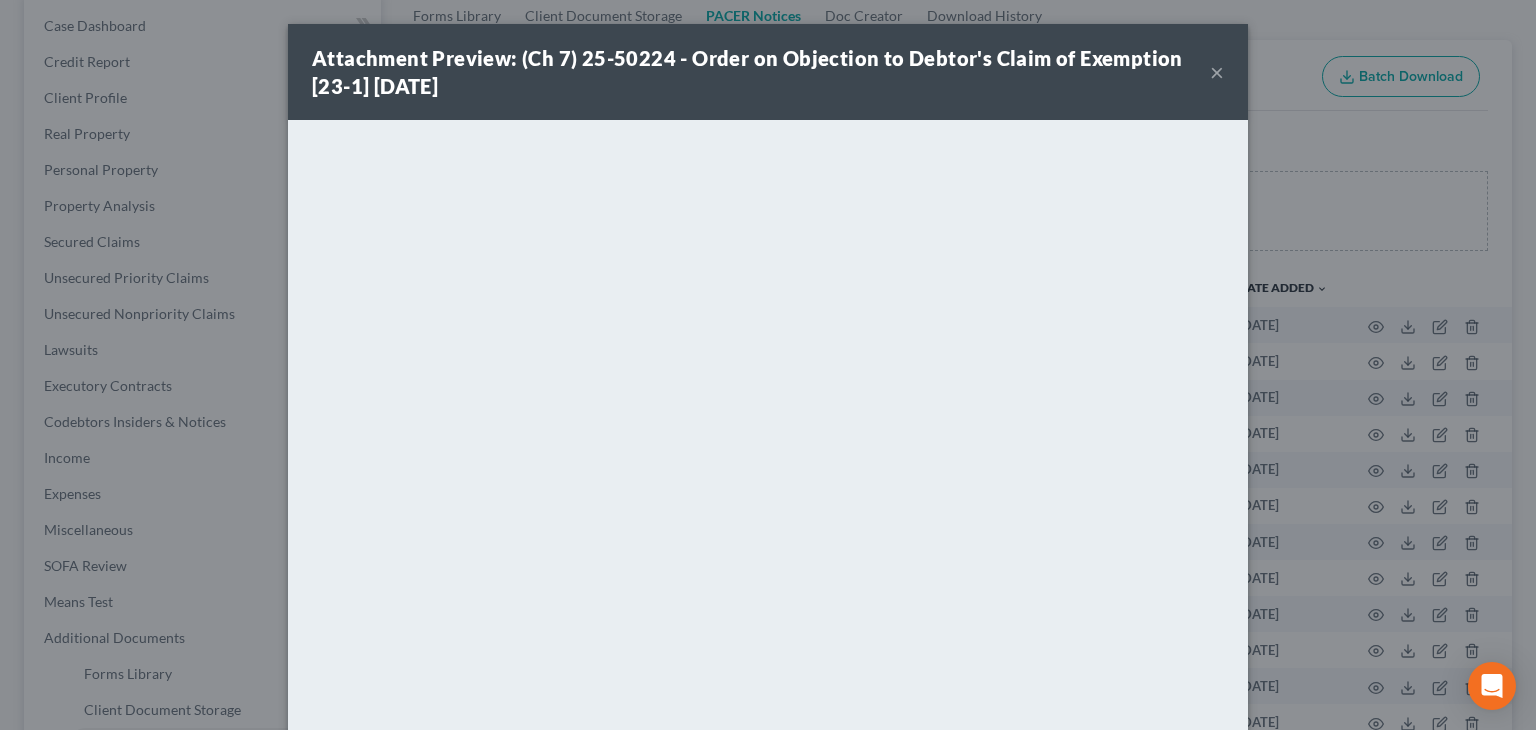click on "×" at bounding box center (1217, 72) 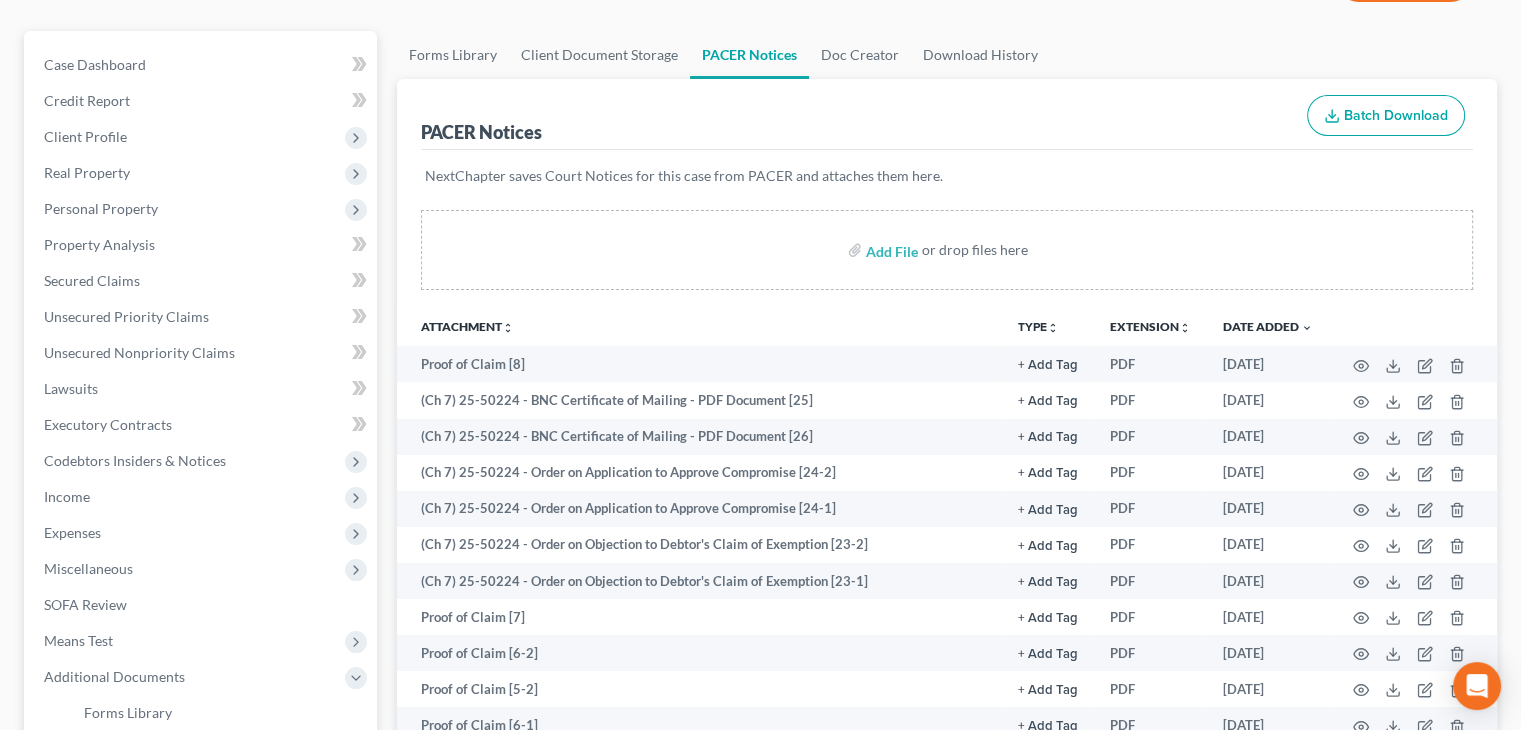 scroll, scrollTop: 0, scrollLeft: 0, axis: both 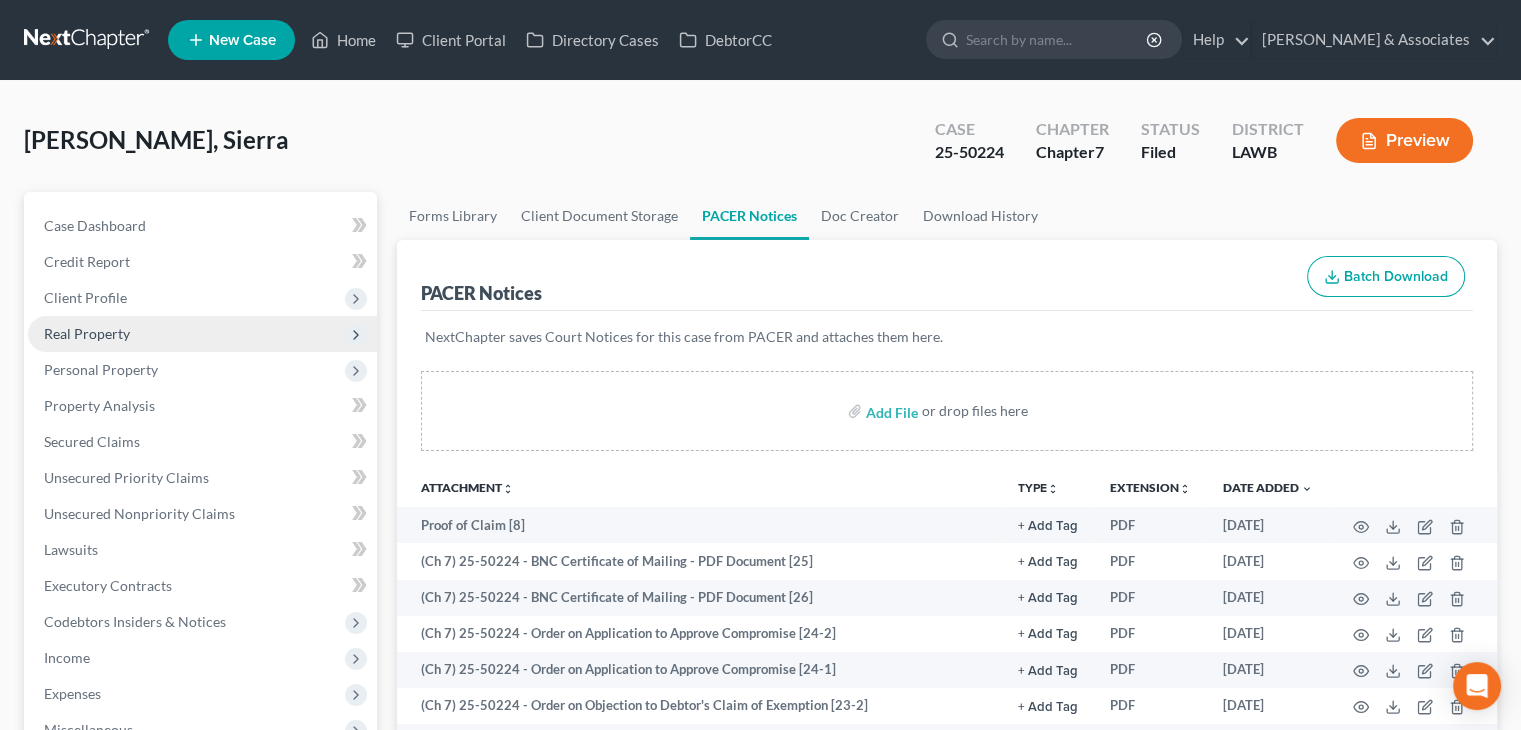 click on "Real Property" at bounding box center [202, 334] 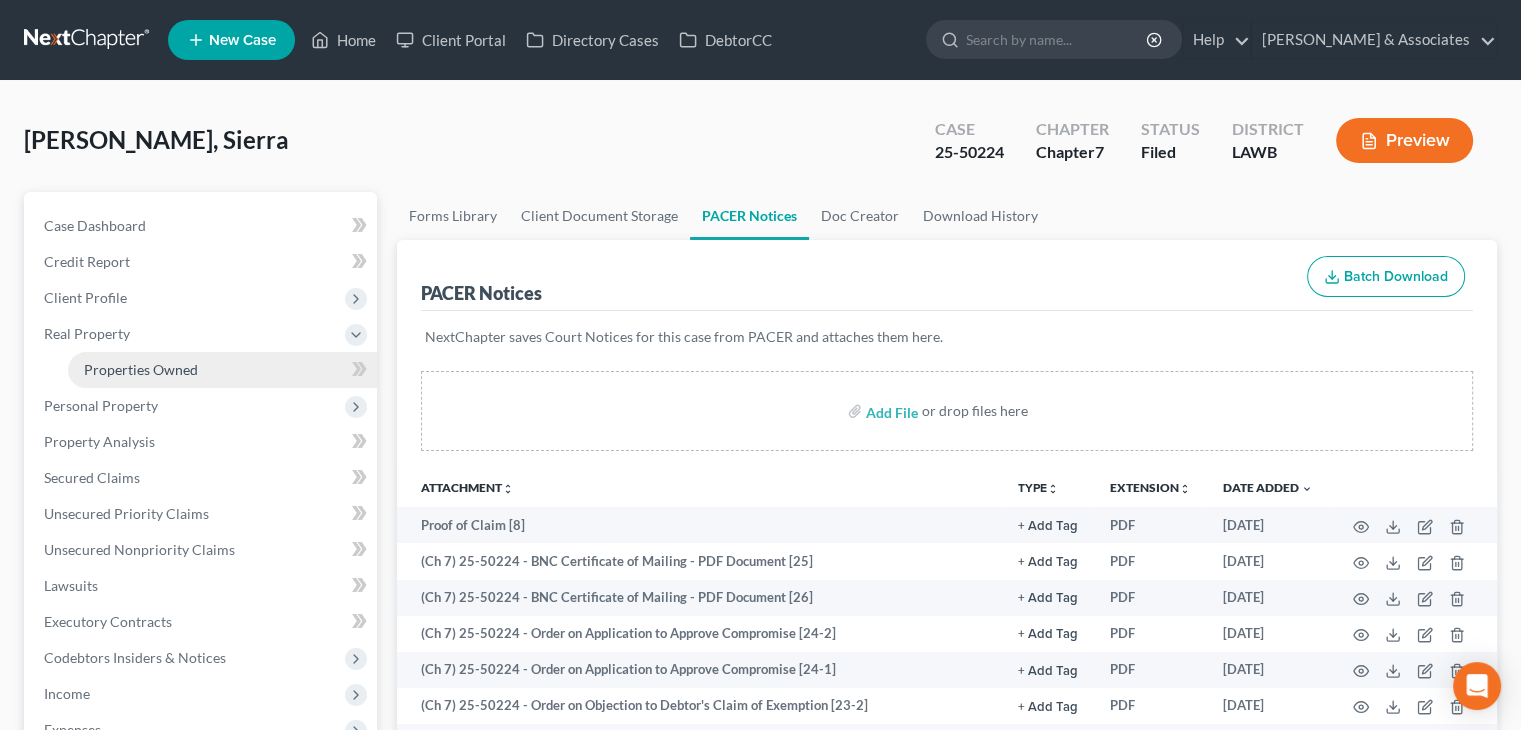 click on "Properties Owned" at bounding box center (141, 369) 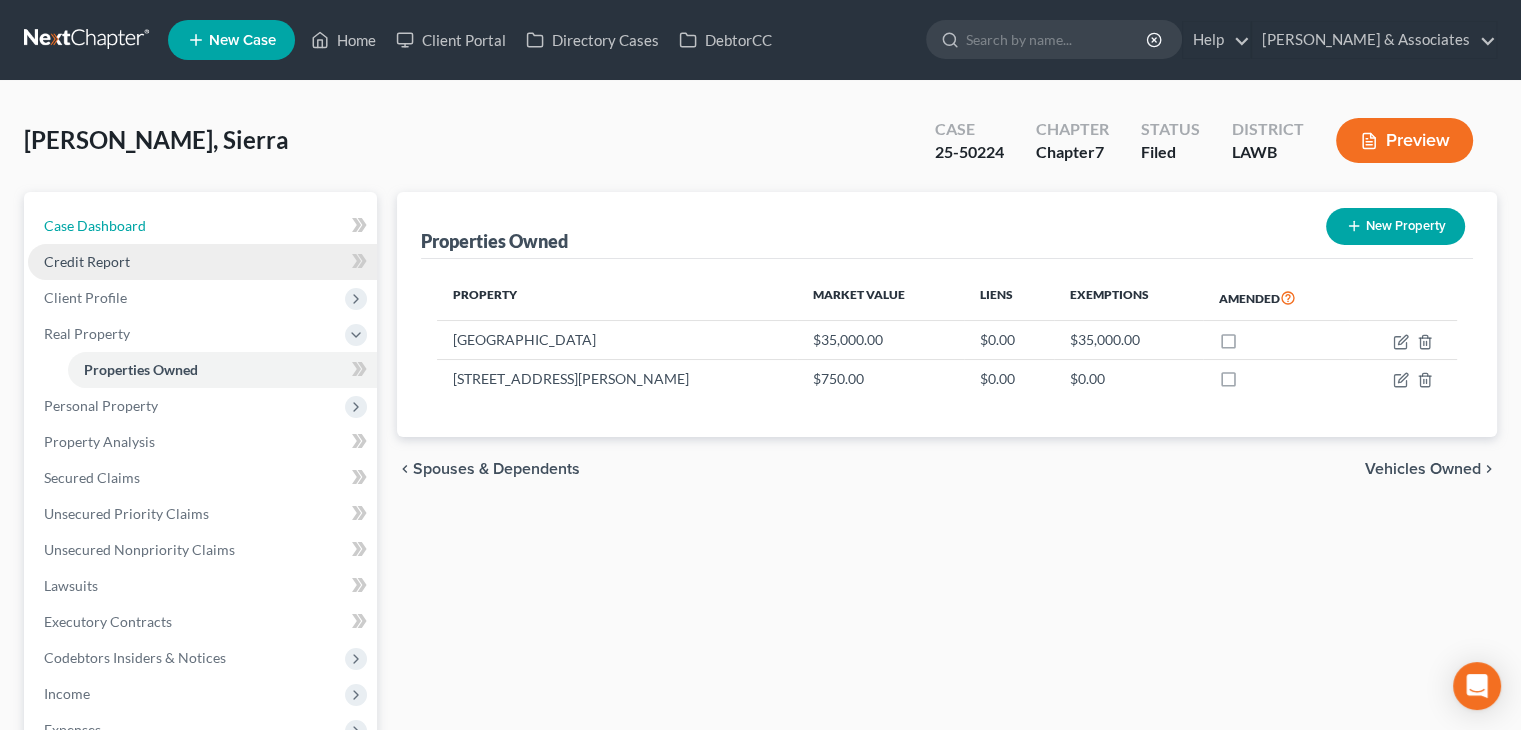 click on "Case Dashboard" at bounding box center (95, 225) 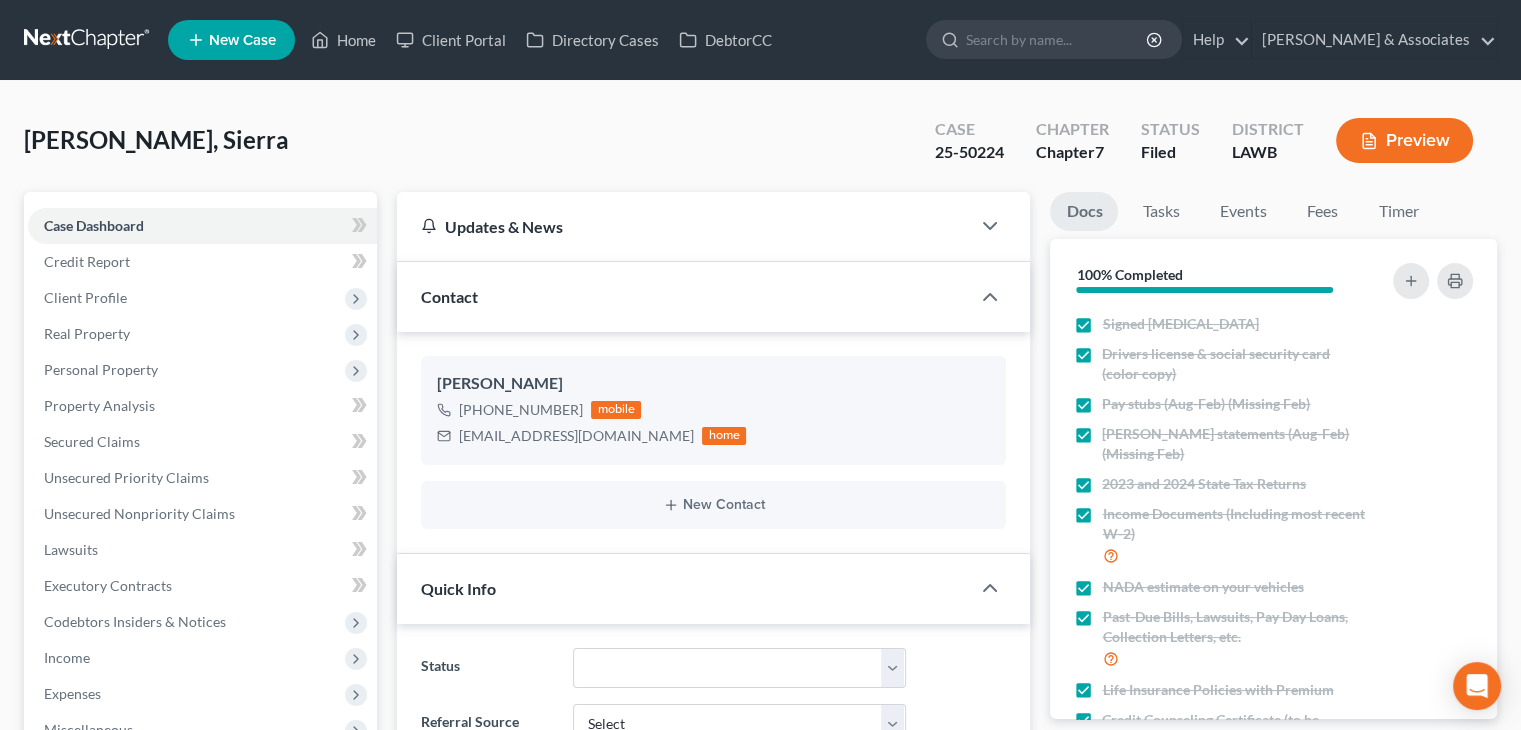 scroll, scrollTop: 645, scrollLeft: 0, axis: vertical 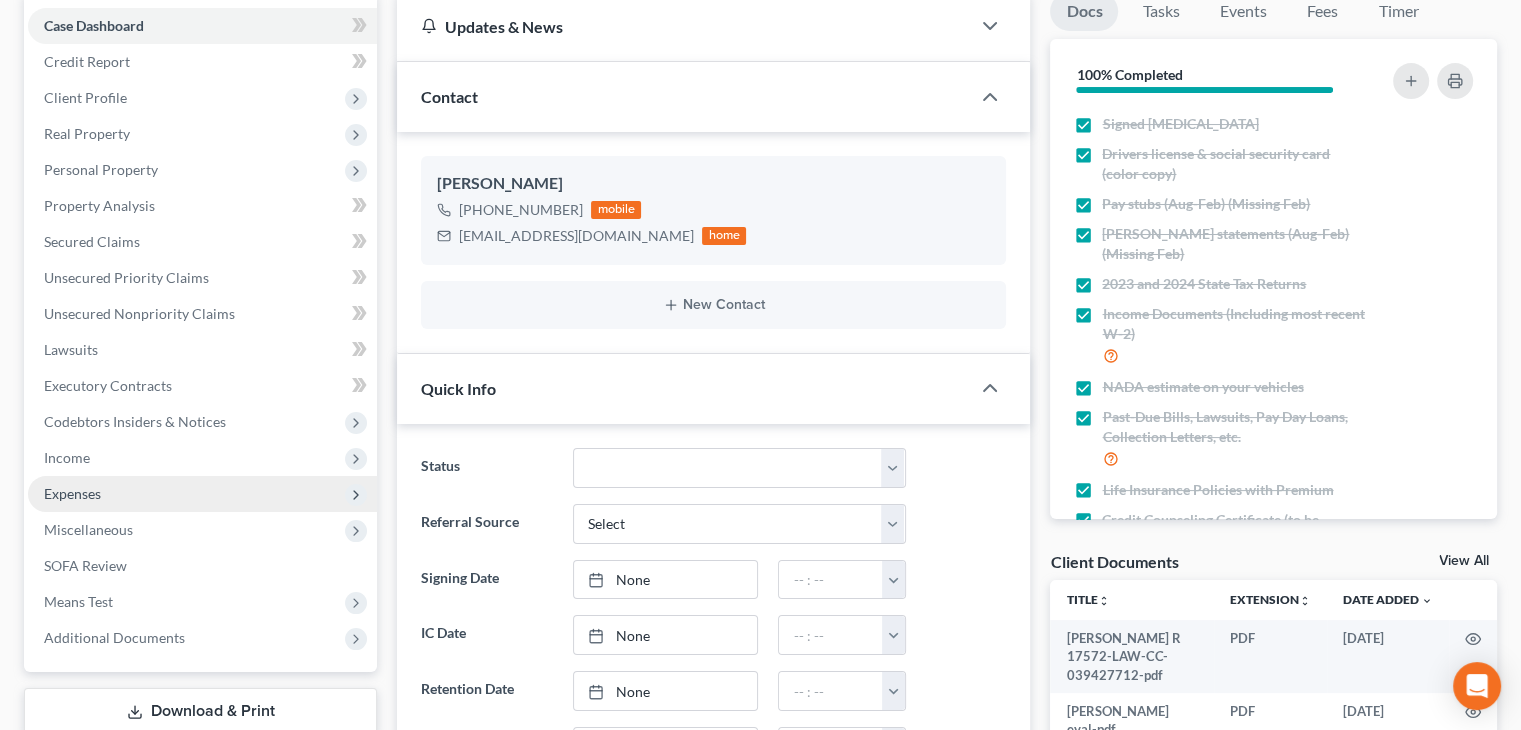 click on "Expenses" at bounding box center (202, 494) 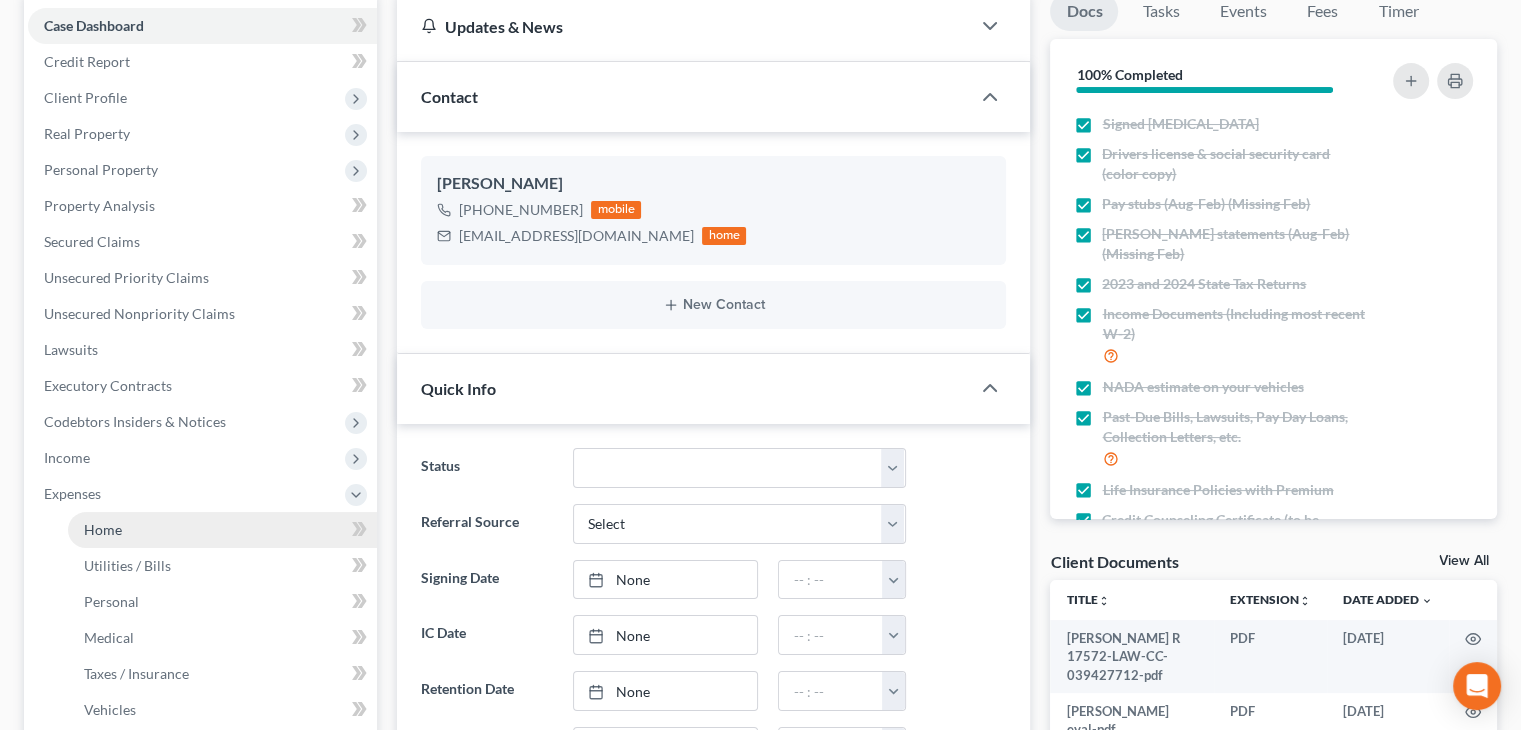 click on "Home" at bounding box center [222, 530] 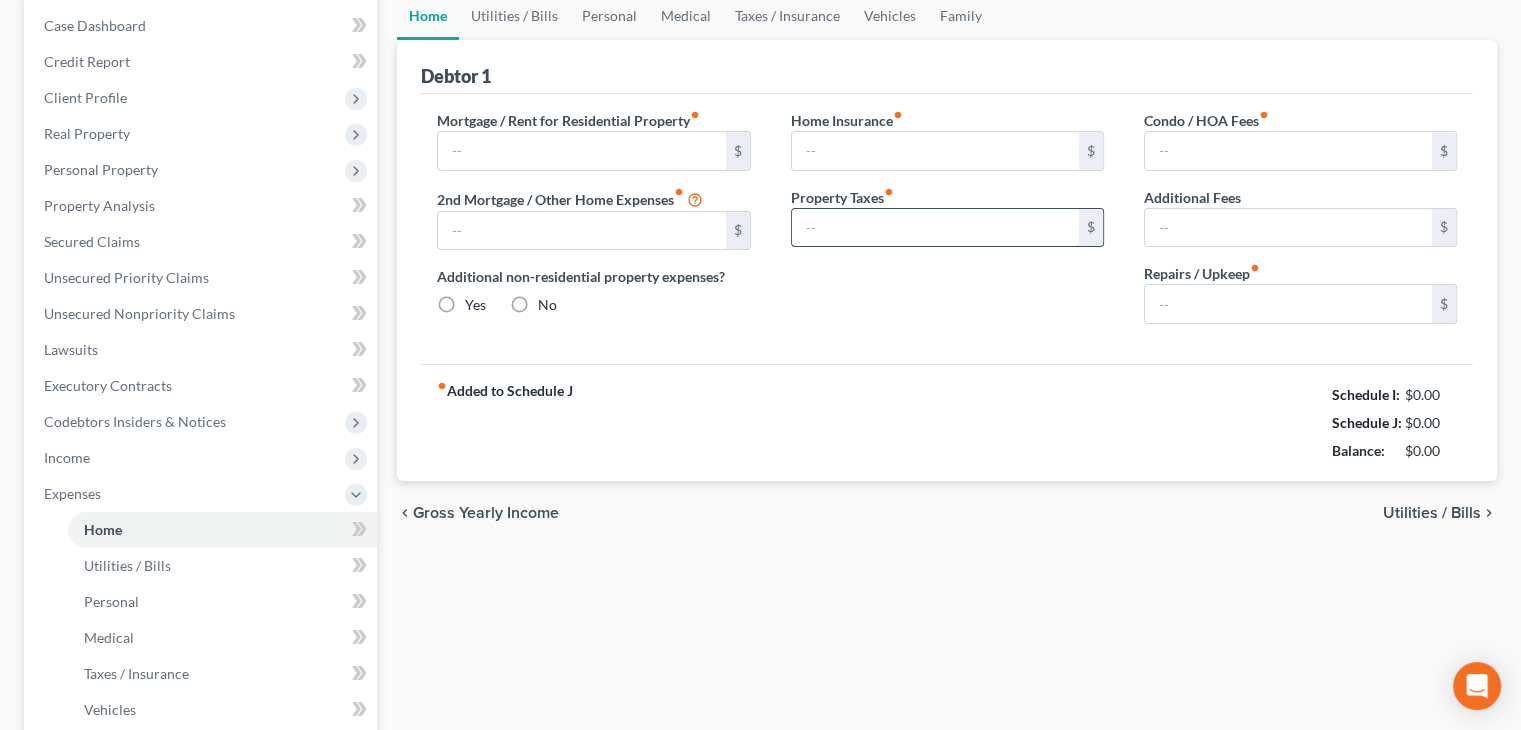 scroll, scrollTop: 5, scrollLeft: 0, axis: vertical 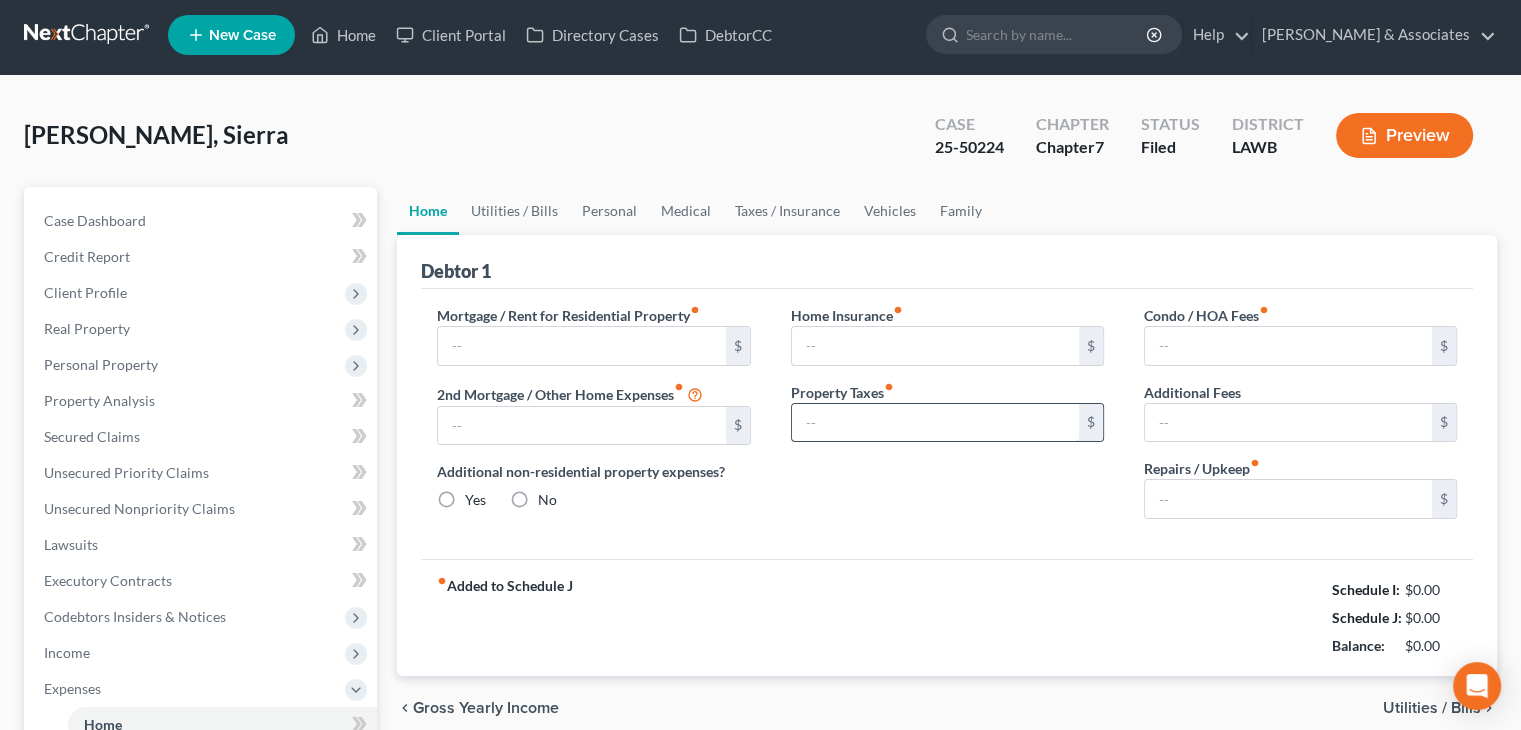 type on "100.00" 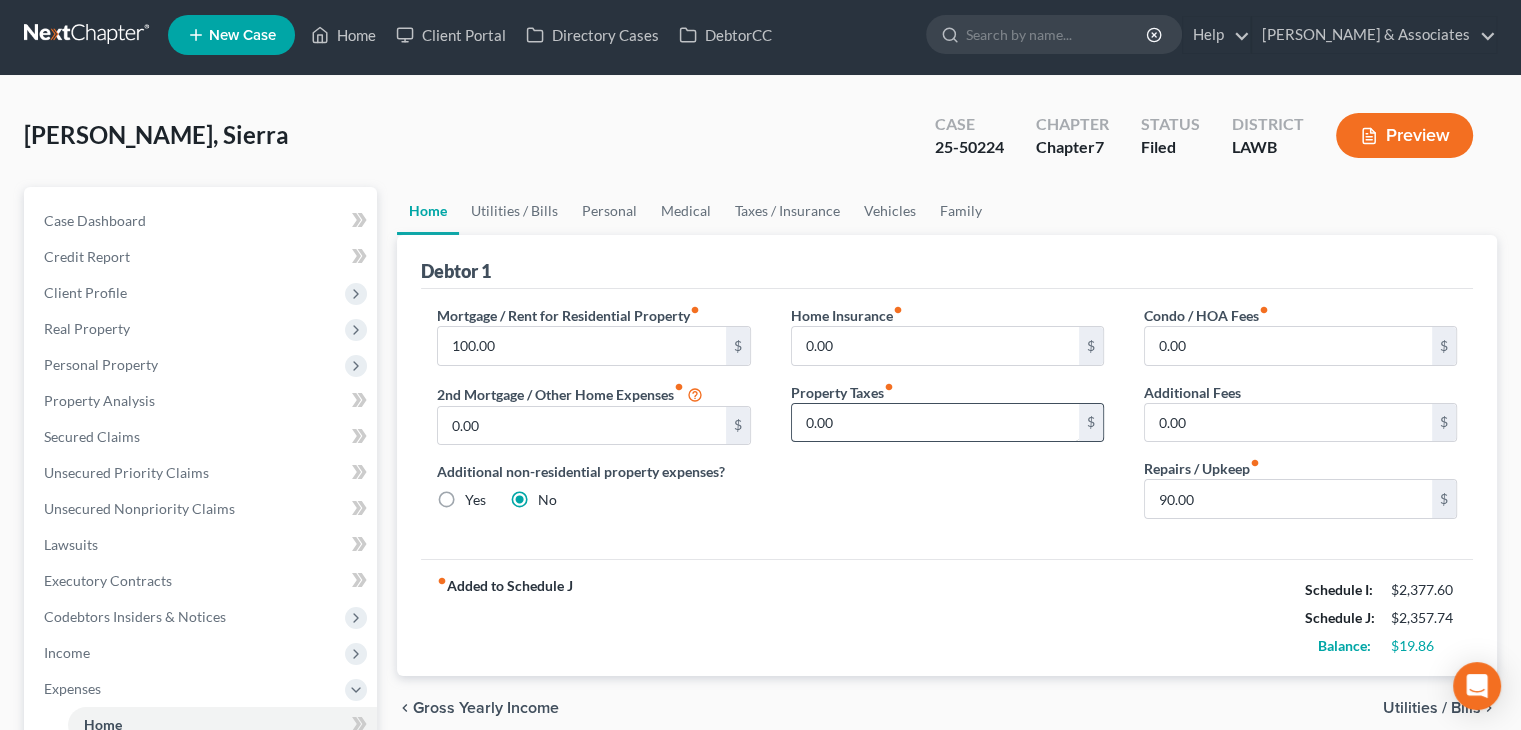 scroll, scrollTop: 0, scrollLeft: 0, axis: both 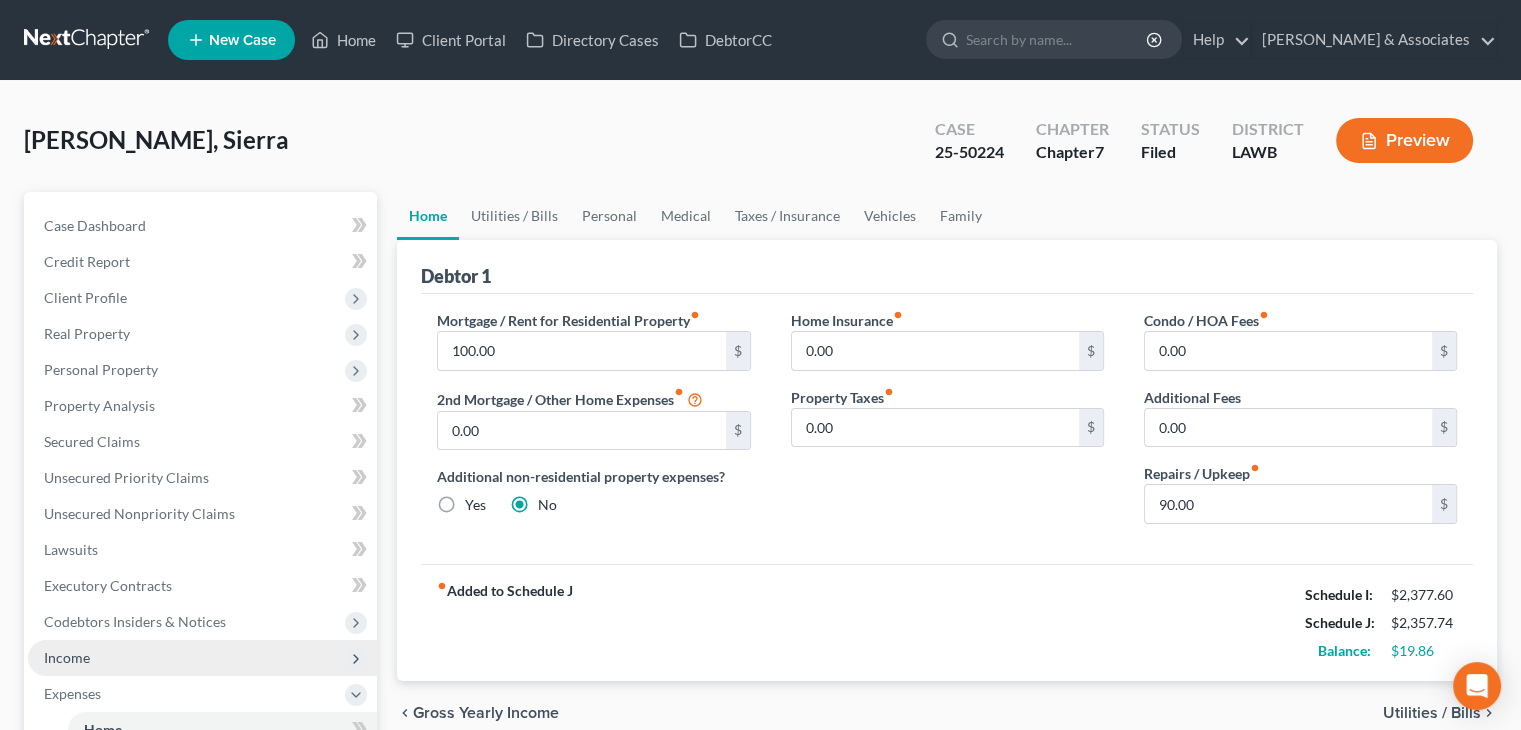 click on "Income" at bounding box center [202, 658] 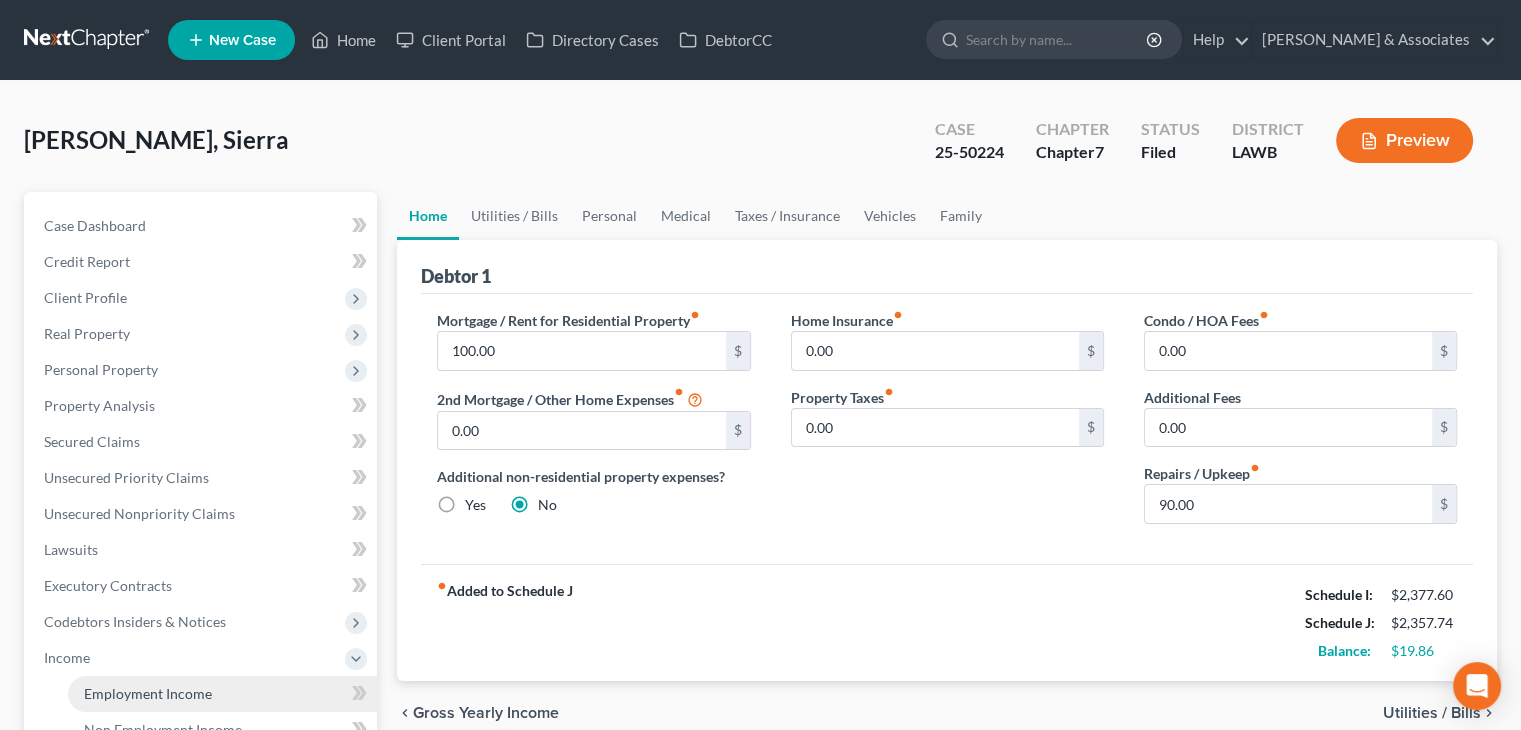 click on "Employment Income" at bounding box center (148, 693) 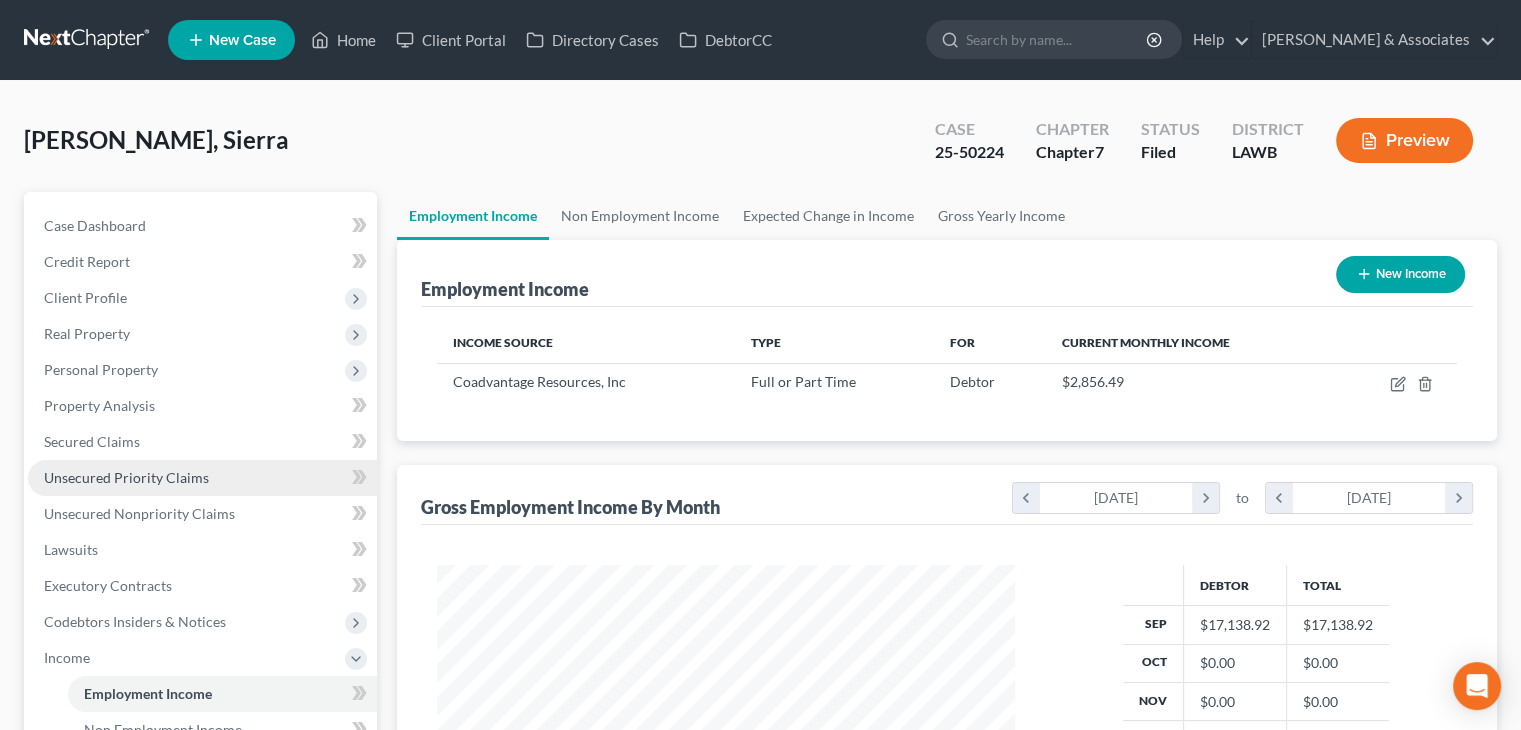 scroll, scrollTop: 999643, scrollLeft: 999381, axis: both 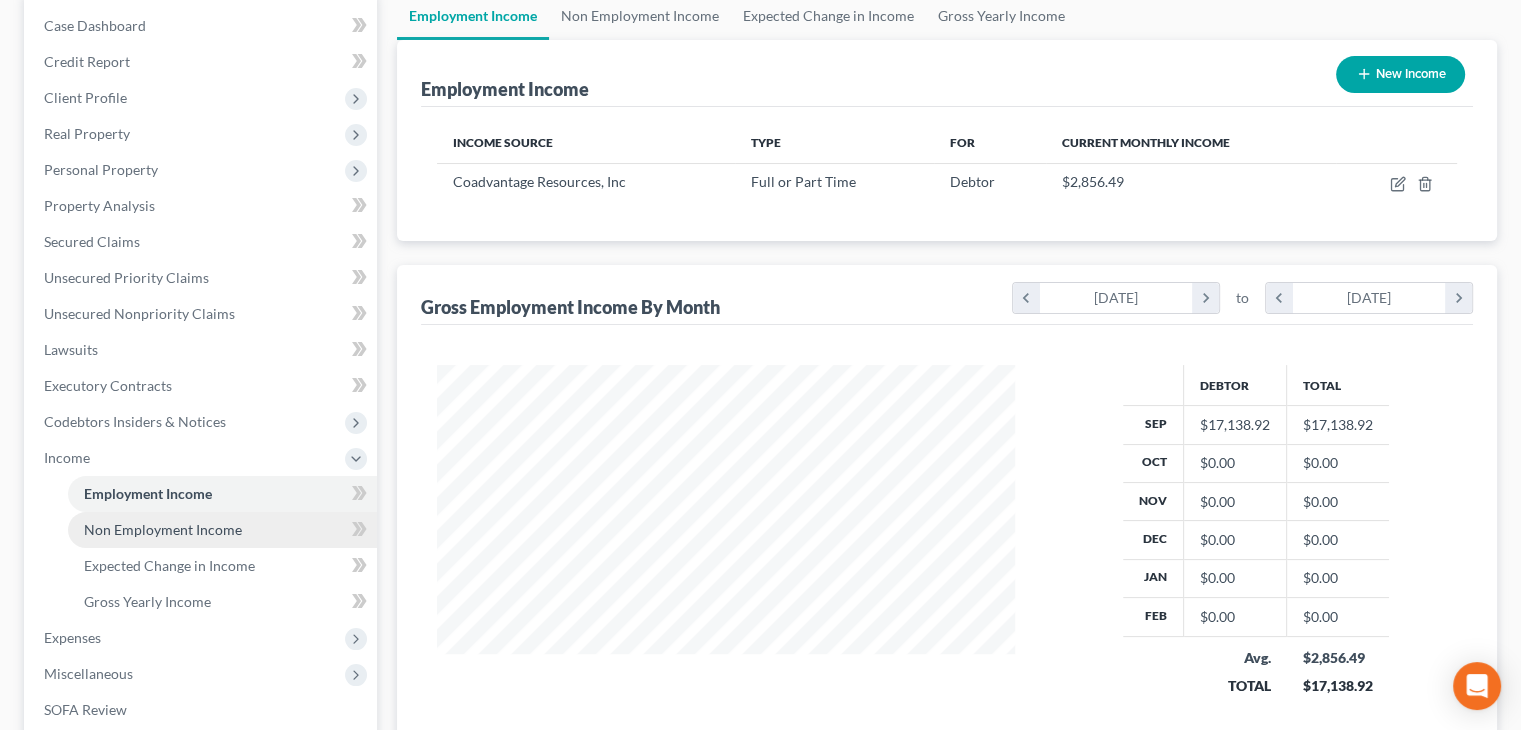 click on "Non Employment Income" at bounding box center [163, 529] 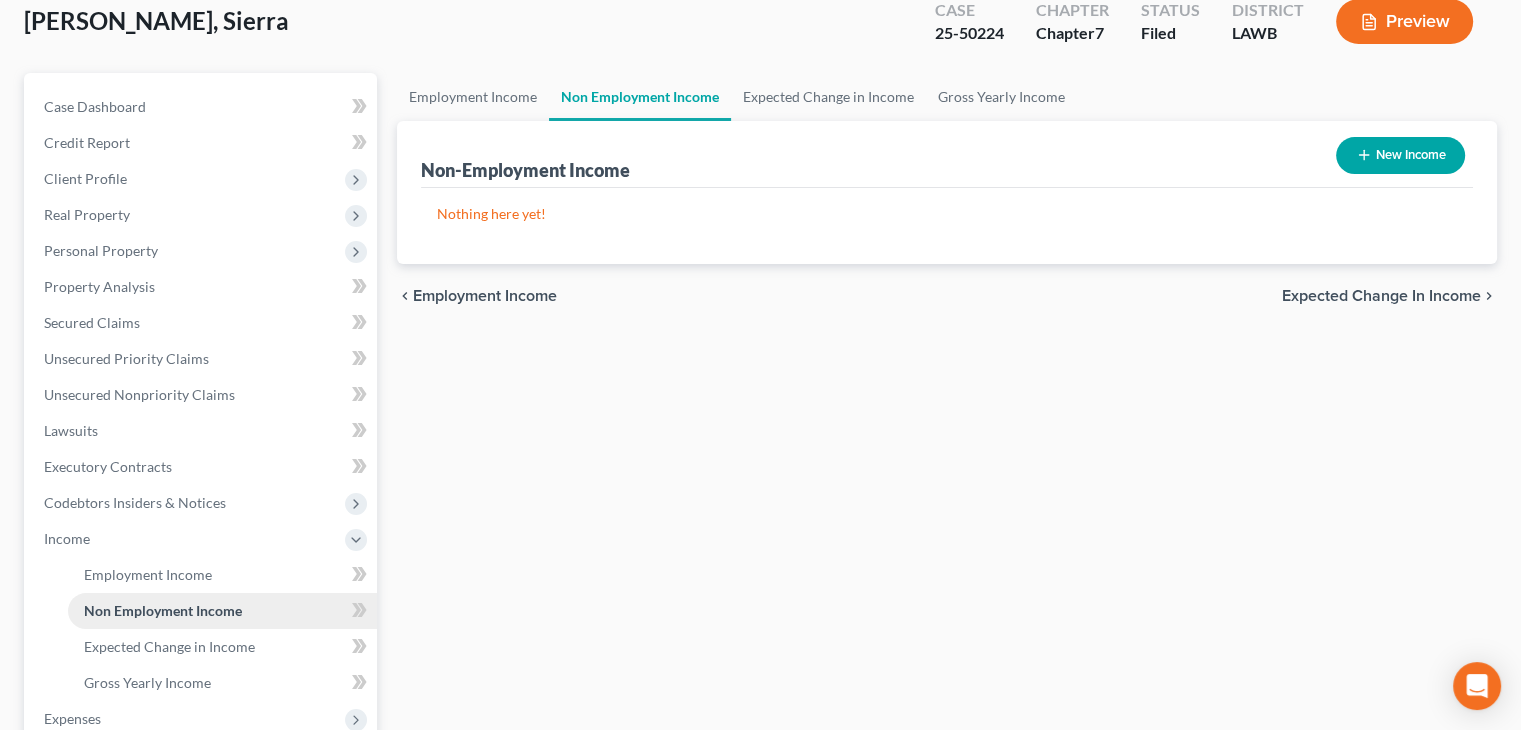 scroll, scrollTop: 0, scrollLeft: 0, axis: both 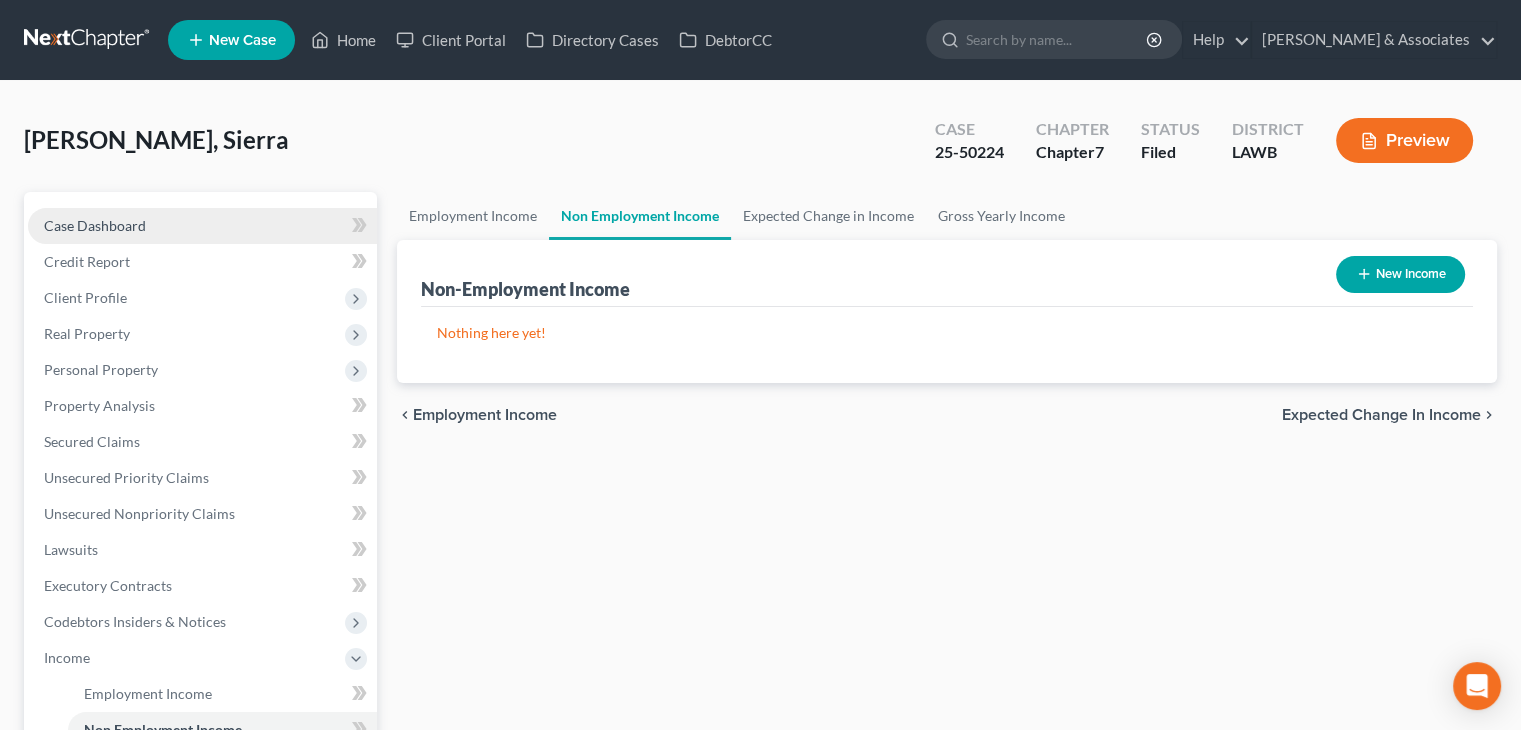 click on "Case Dashboard" at bounding box center (202, 226) 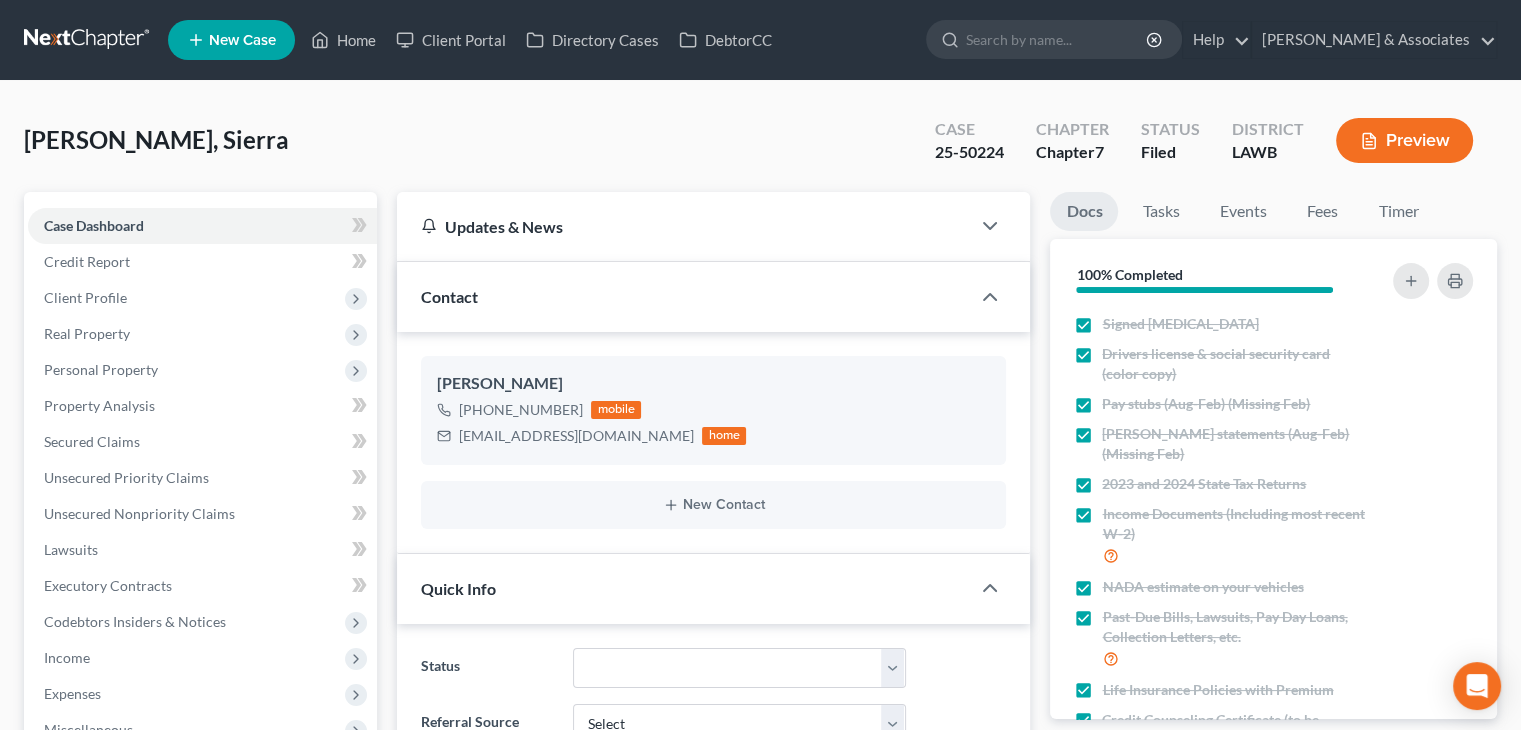 scroll, scrollTop: 3648, scrollLeft: 0, axis: vertical 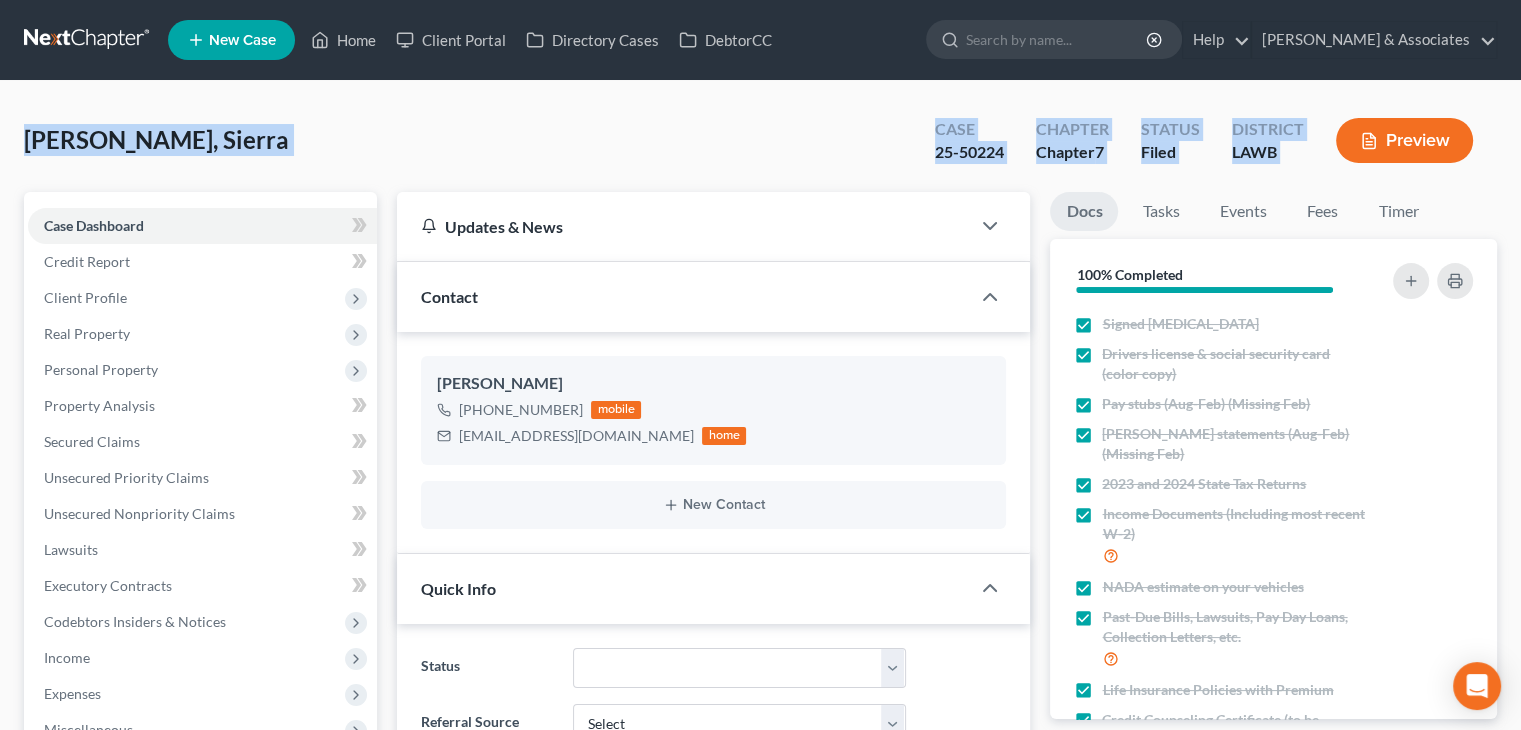 drag, startPoint x: 205, startPoint y: 163, endPoint x: 1349, endPoint y: 167, distance: 1144.007 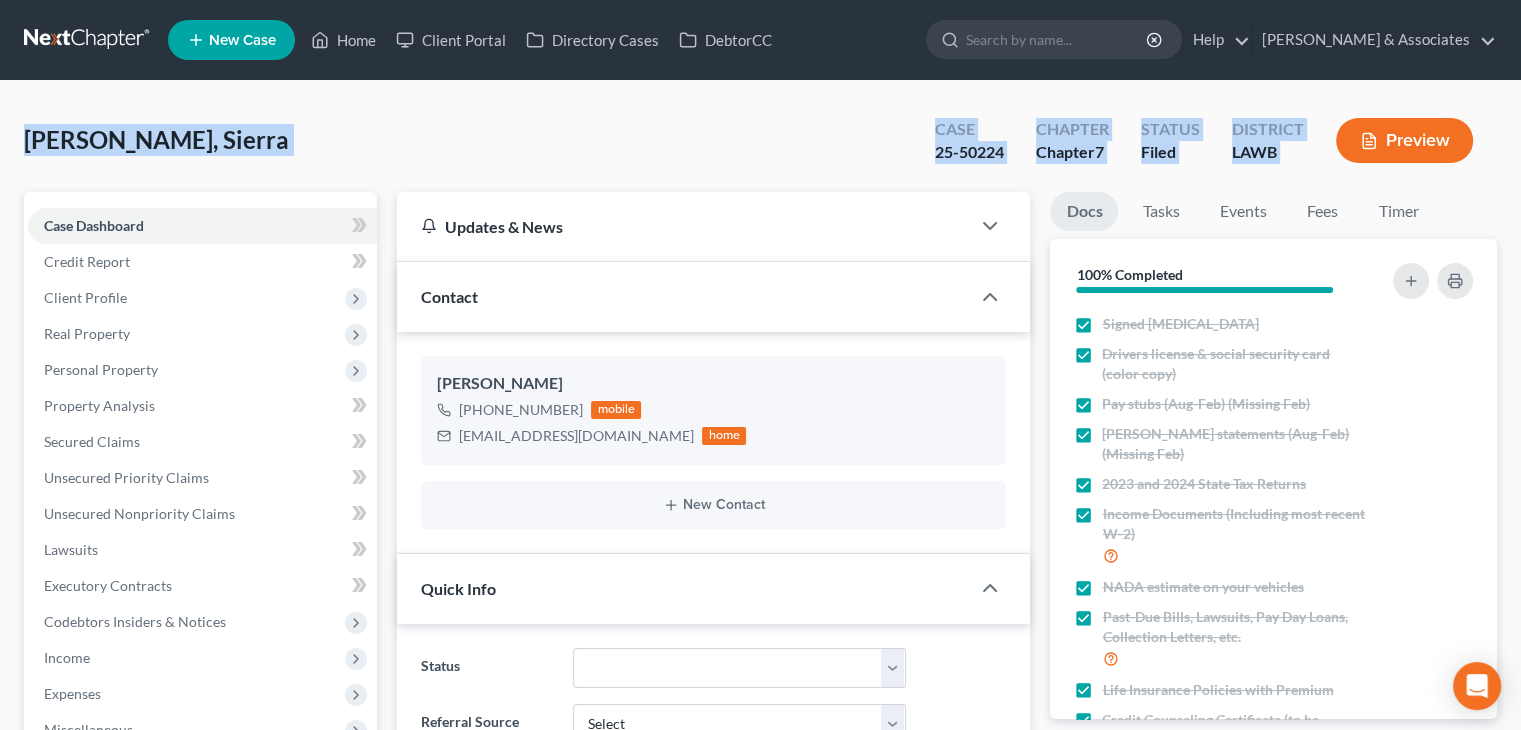 click on "Raymond, Sierra Upgraded Case 25-50224 Chapter Chapter  7 Status Filed District LAWB Preview Petition Navigation
Case Dashboard
Payments
Invoices
Payments
Payments
Credit Report
Income" at bounding box center (760, 1222) 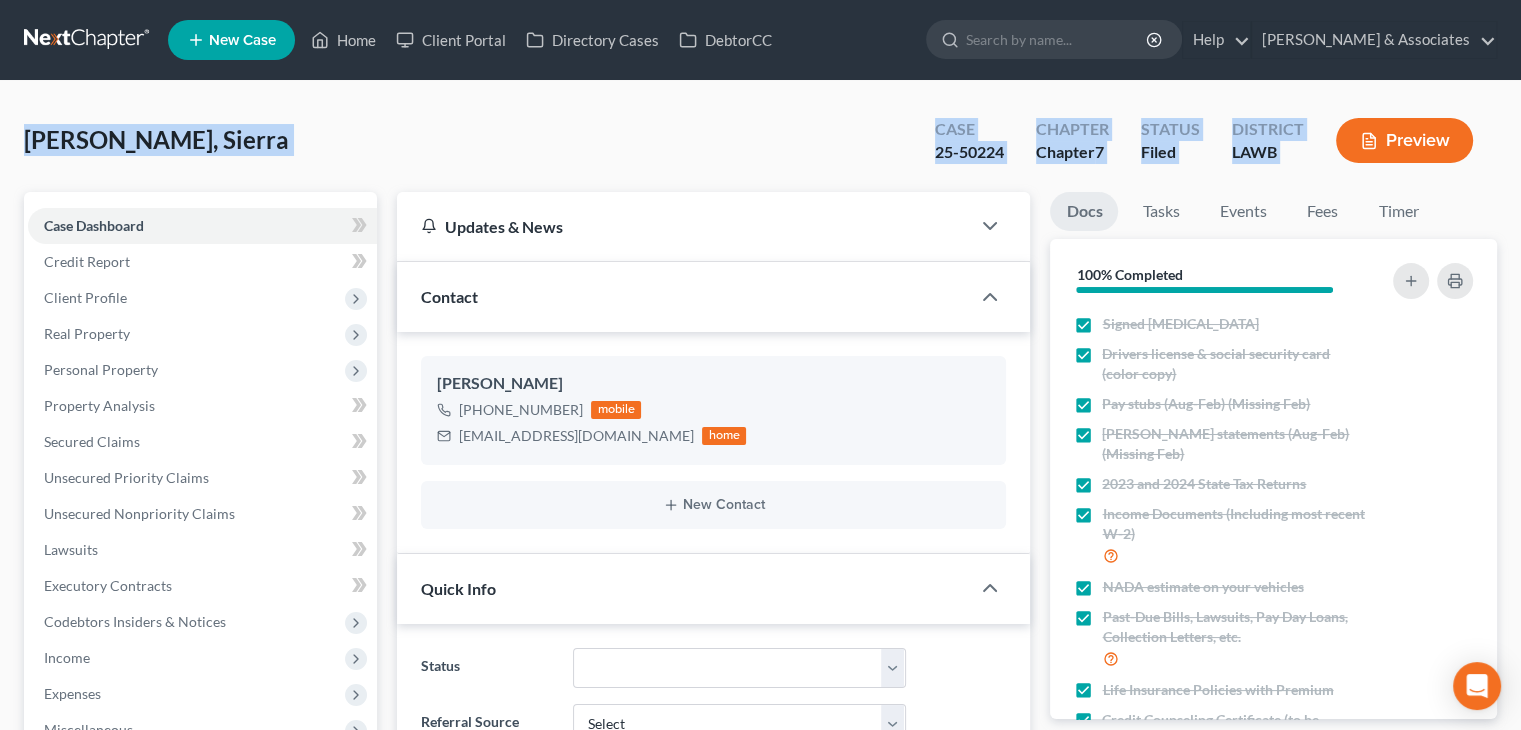 drag, startPoint x: 14, startPoint y: 145, endPoint x: 1345, endPoint y: 175, distance: 1331.338 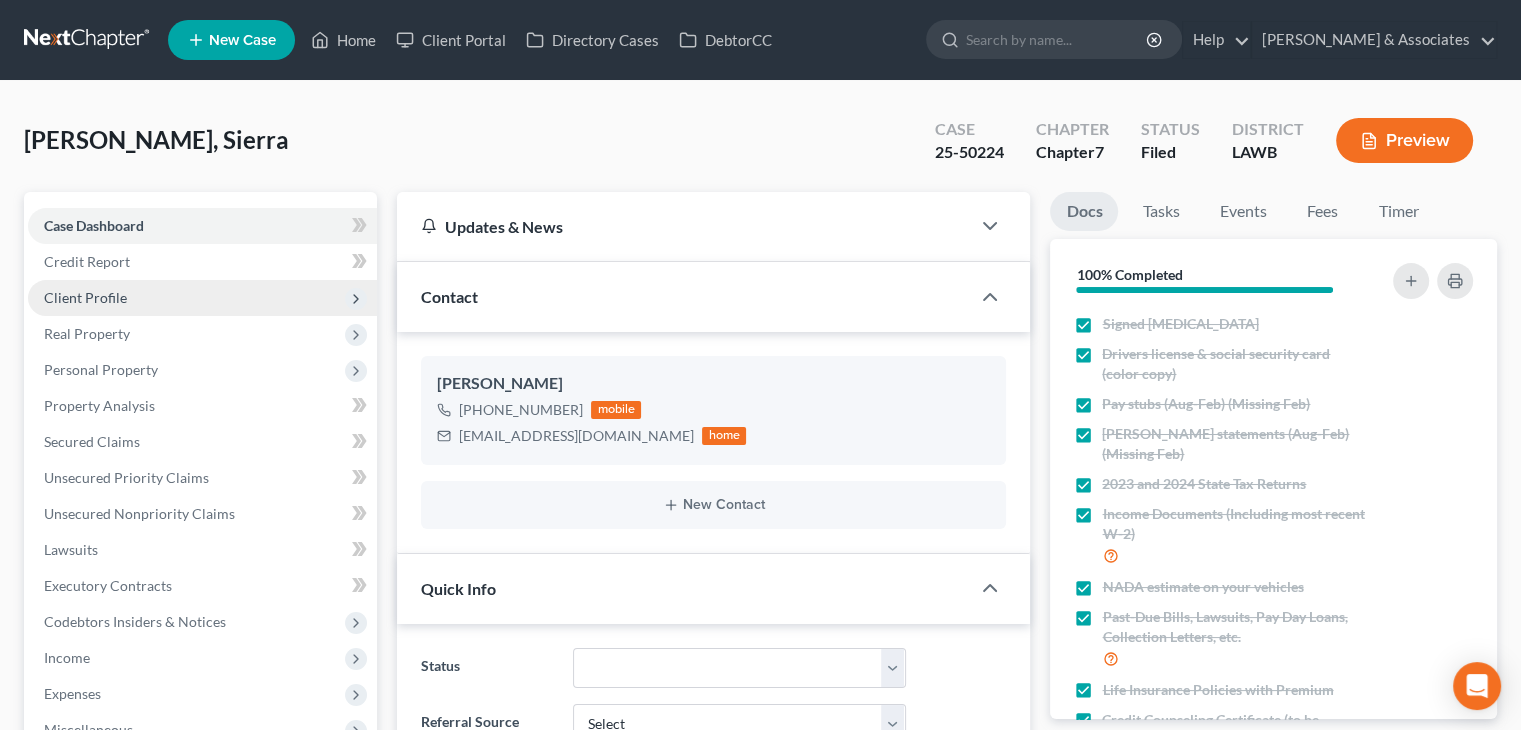 click on "Client Profile" at bounding box center [202, 298] 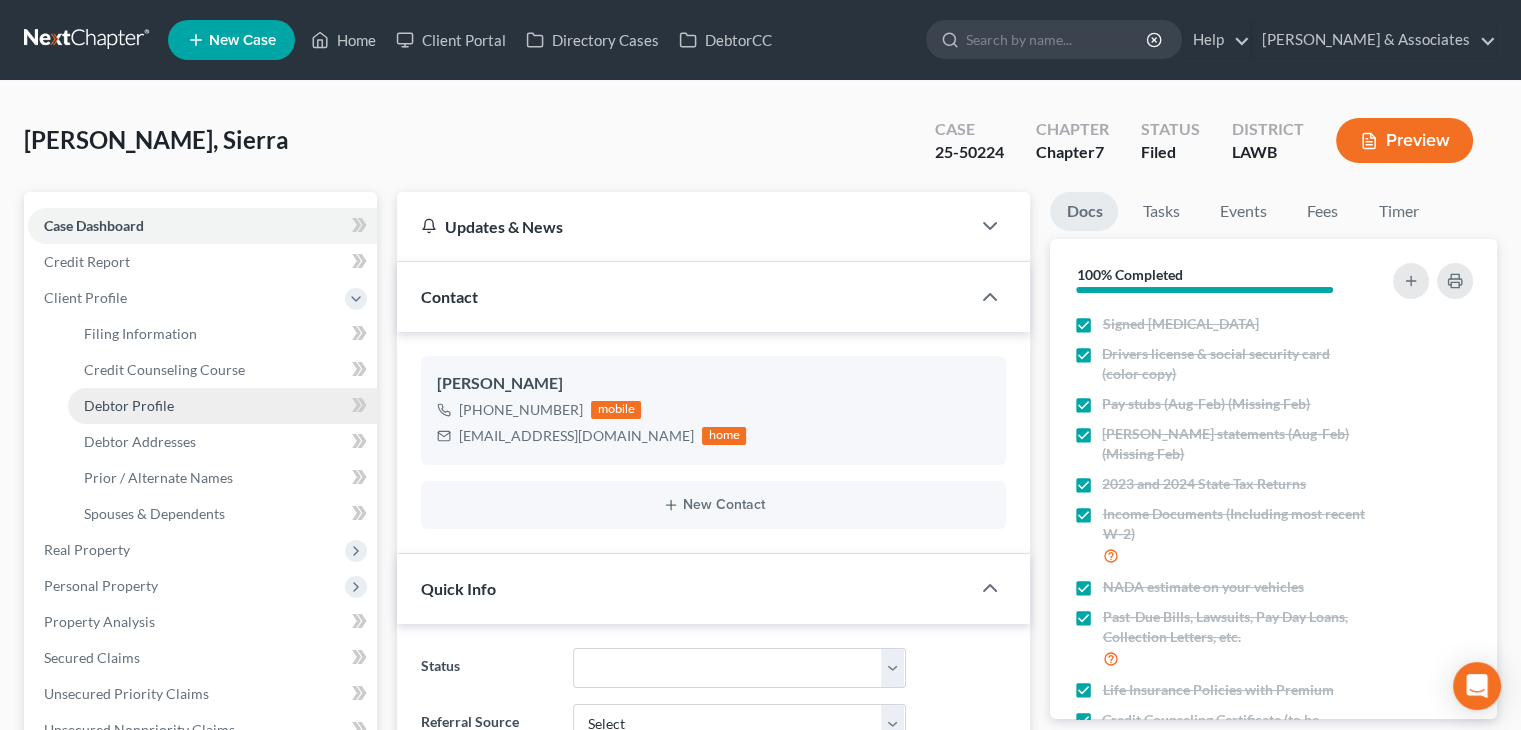 click on "Debtor Profile" at bounding box center (222, 406) 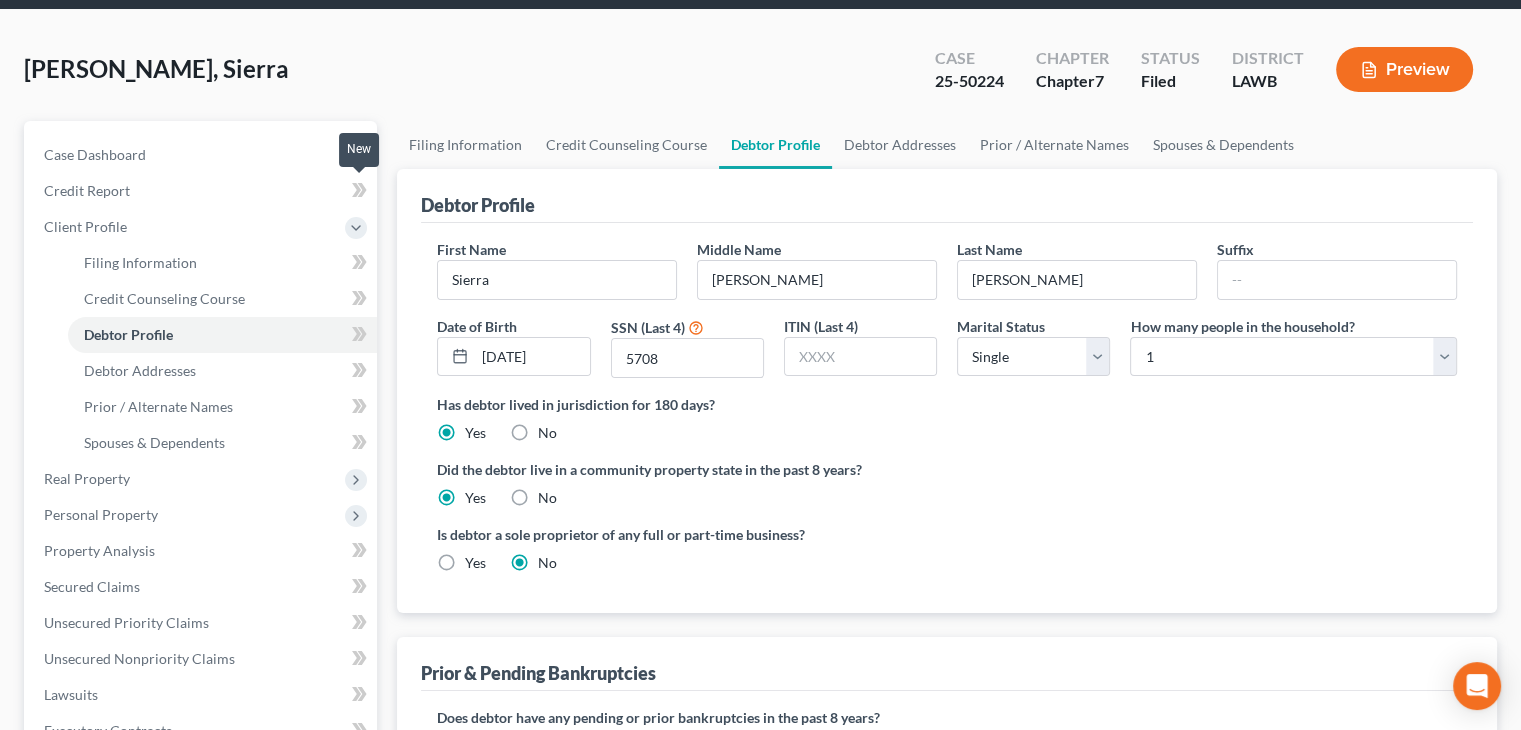 scroll, scrollTop: 0, scrollLeft: 0, axis: both 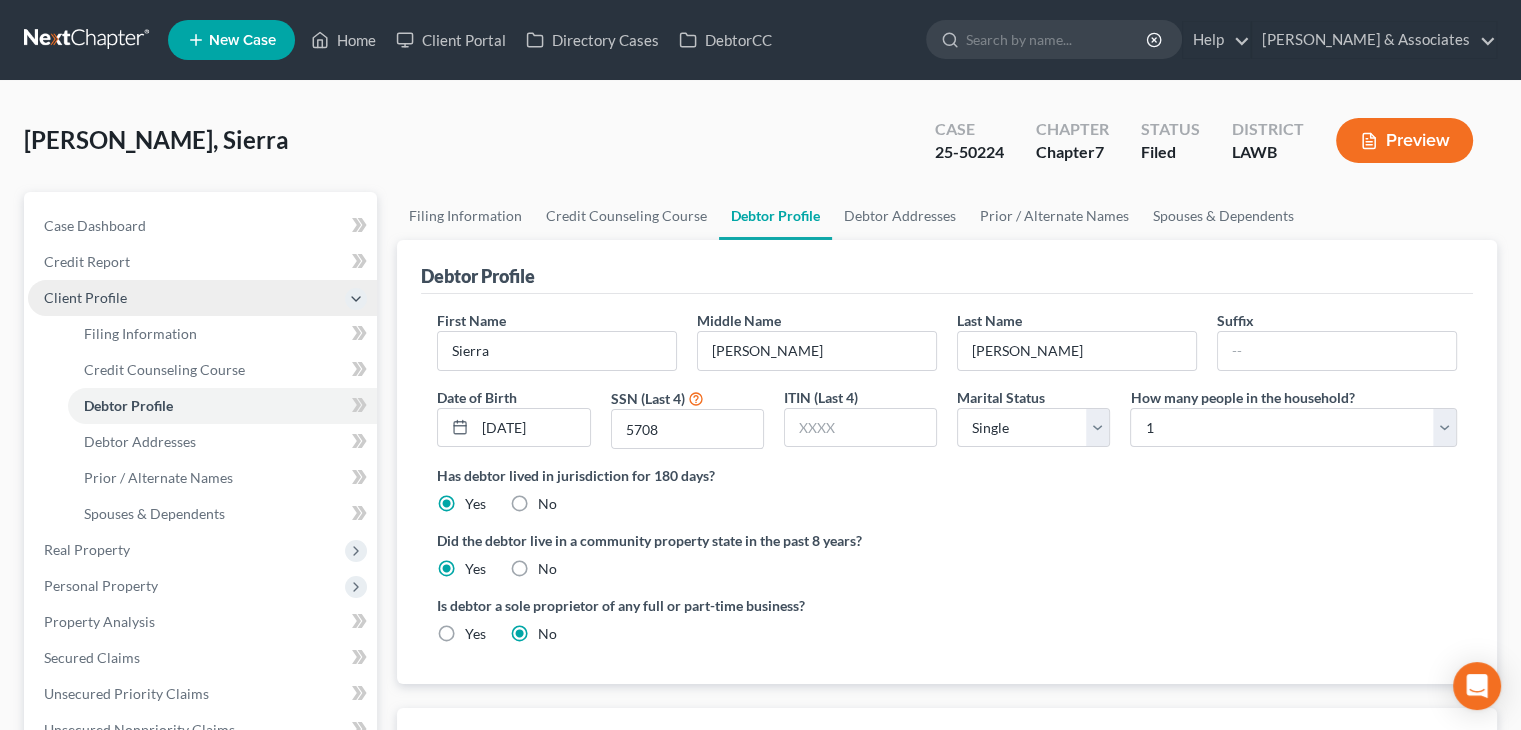 click on "Client Profile" at bounding box center [202, 298] 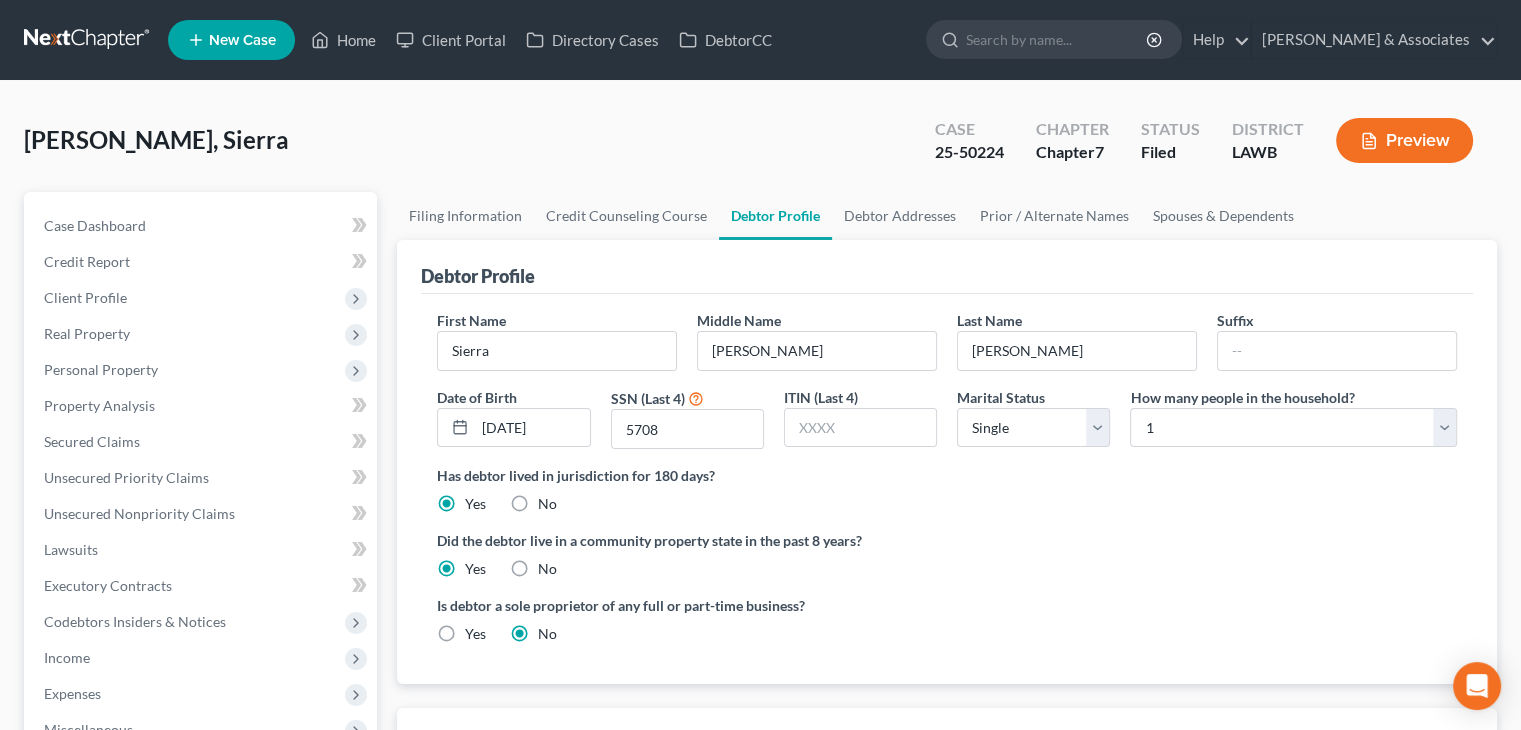 click on "Raymond, Sierra Upgraded Case 25-50224 Chapter Chapter  7 Status Filed District LAWB Preview" at bounding box center [760, 148] 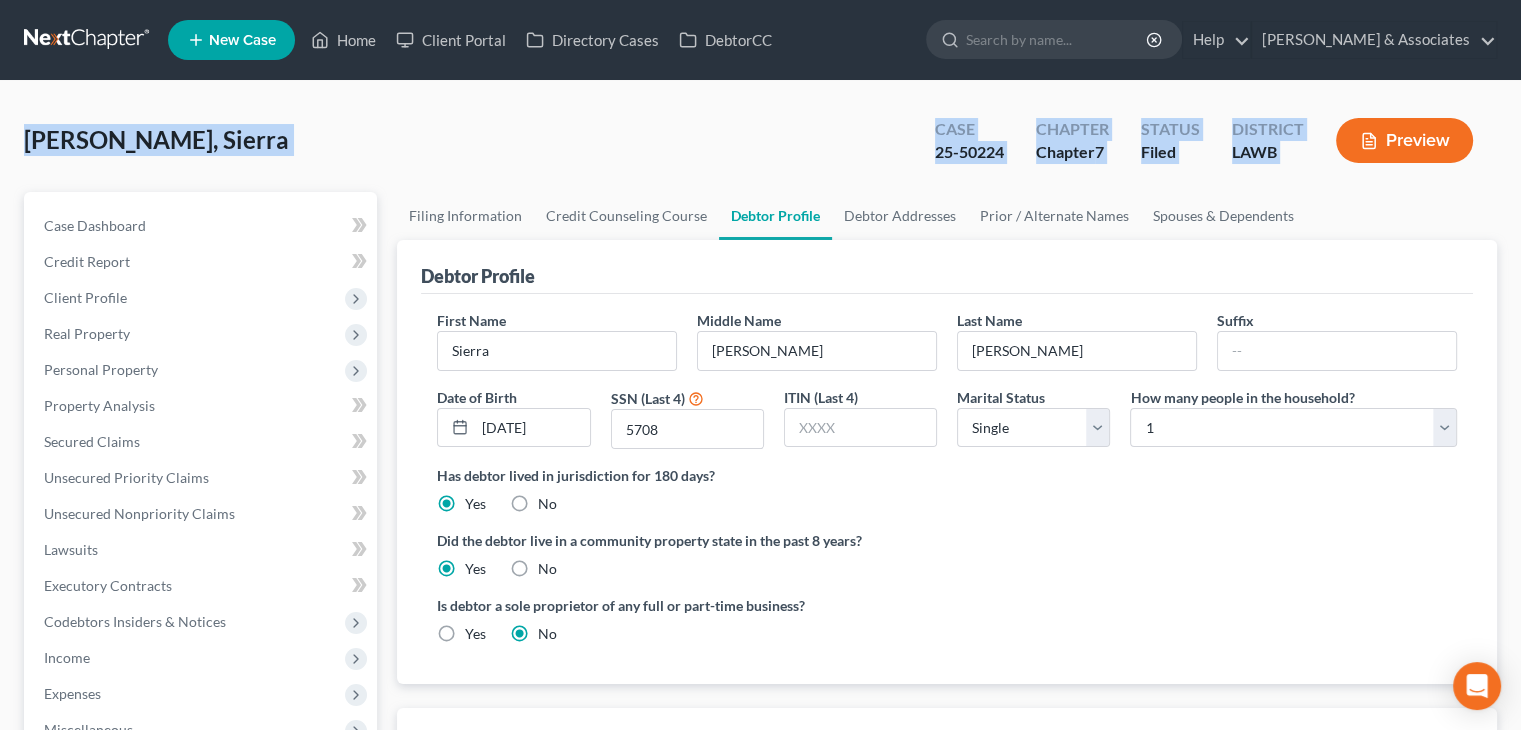 drag, startPoint x: 27, startPoint y: 139, endPoint x: 1384, endPoint y: 156, distance: 1357.1064 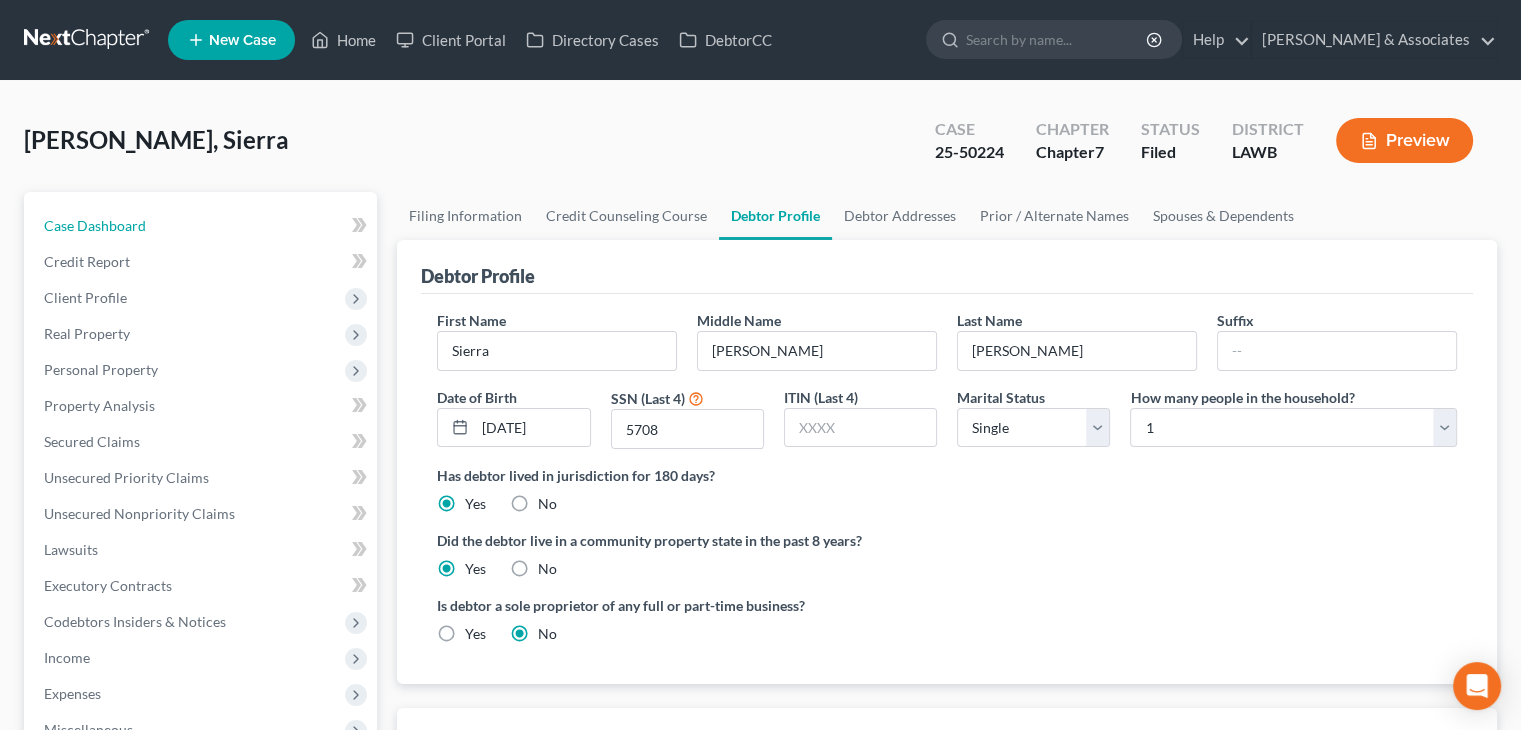 click on "Case Dashboard" at bounding box center [95, 225] 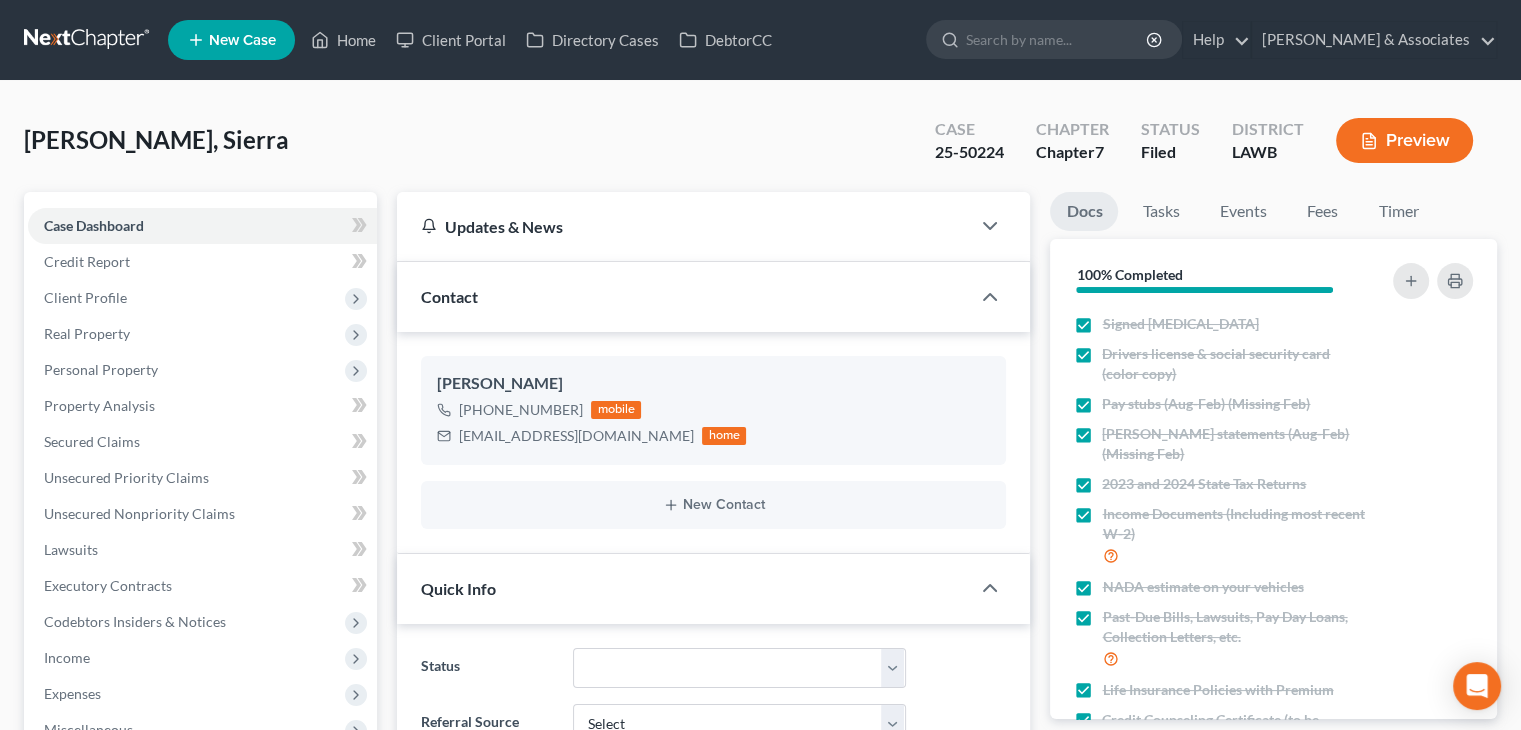 scroll, scrollTop: 3648, scrollLeft: 0, axis: vertical 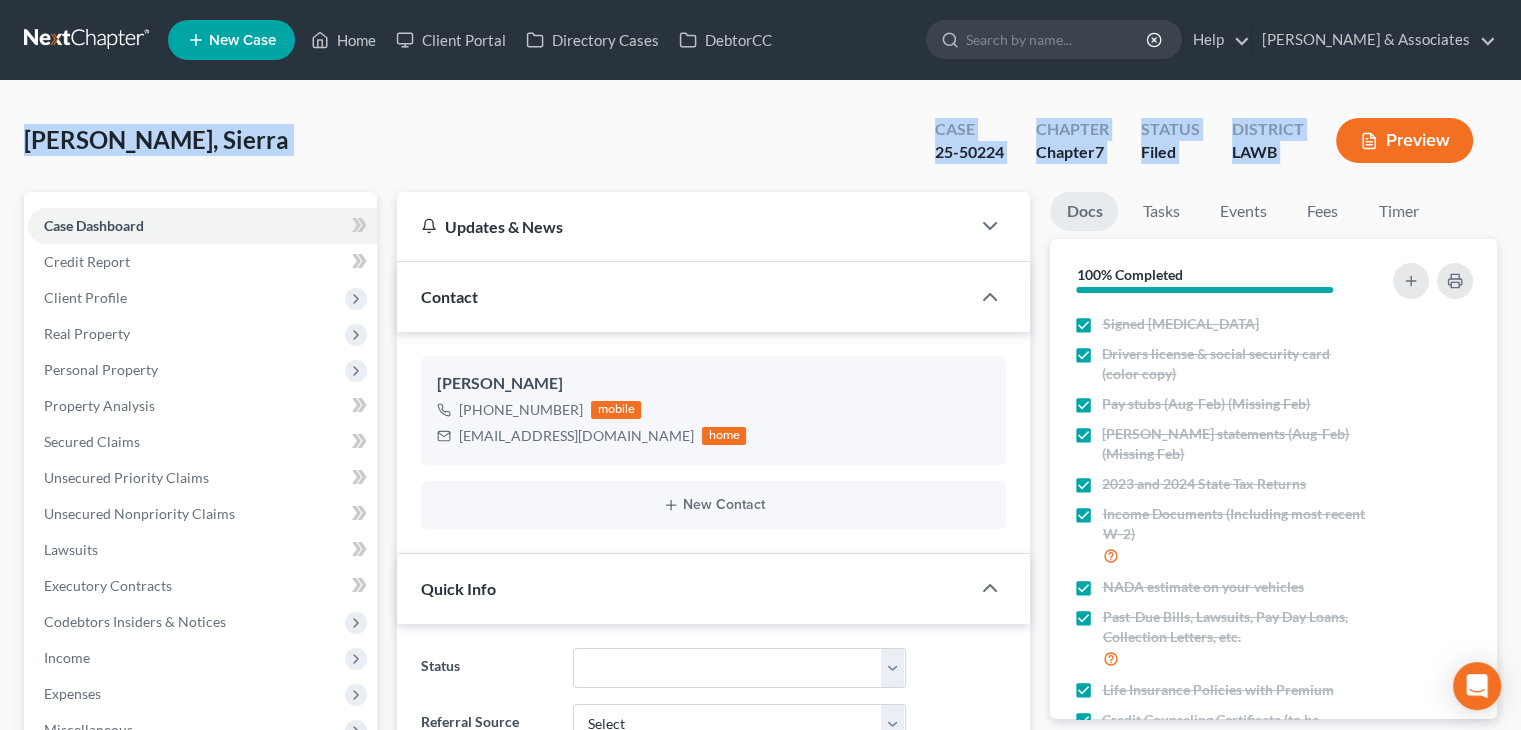 drag, startPoint x: 21, startPoint y: 138, endPoint x: 1334, endPoint y: 130, distance: 1313.0244 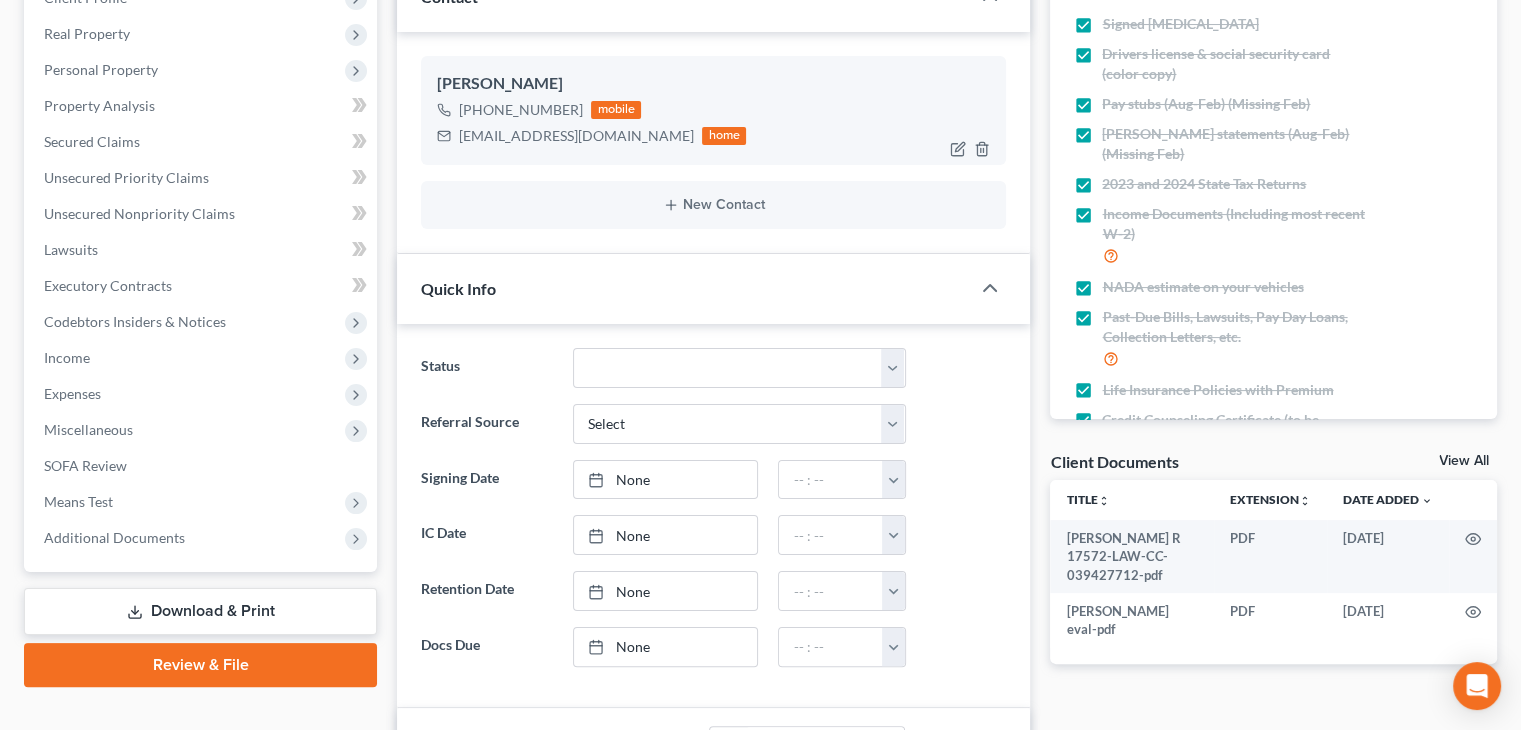 scroll, scrollTop: 0, scrollLeft: 0, axis: both 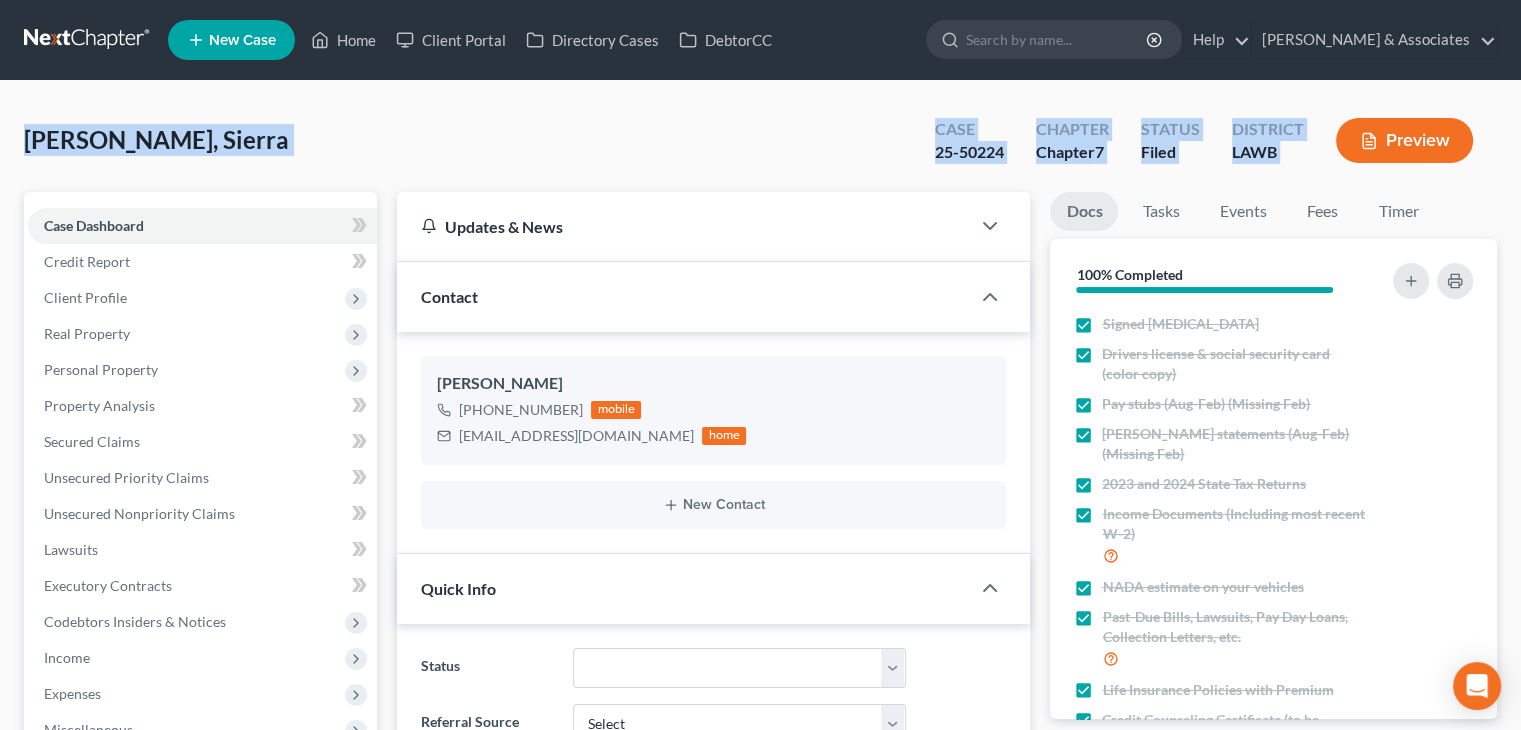 drag, startPoint x: 412, startPoint y: 175, endPoint x: 402, endPoint y: 182, distance: 12.206555 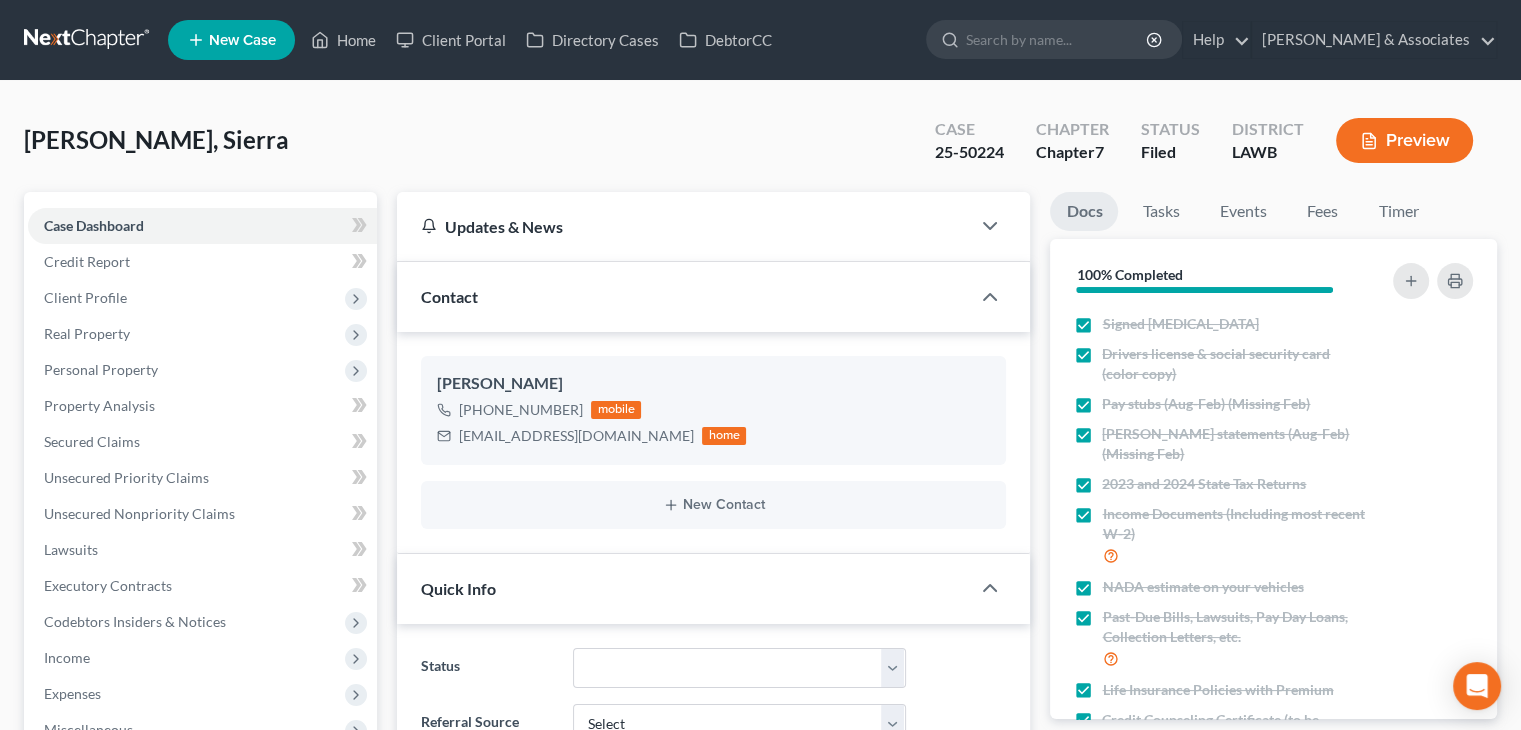 drag, startPoint x: 154, startPoint y: 146, endPoint x: 164, endPoint y: 141, distance: 11.18034 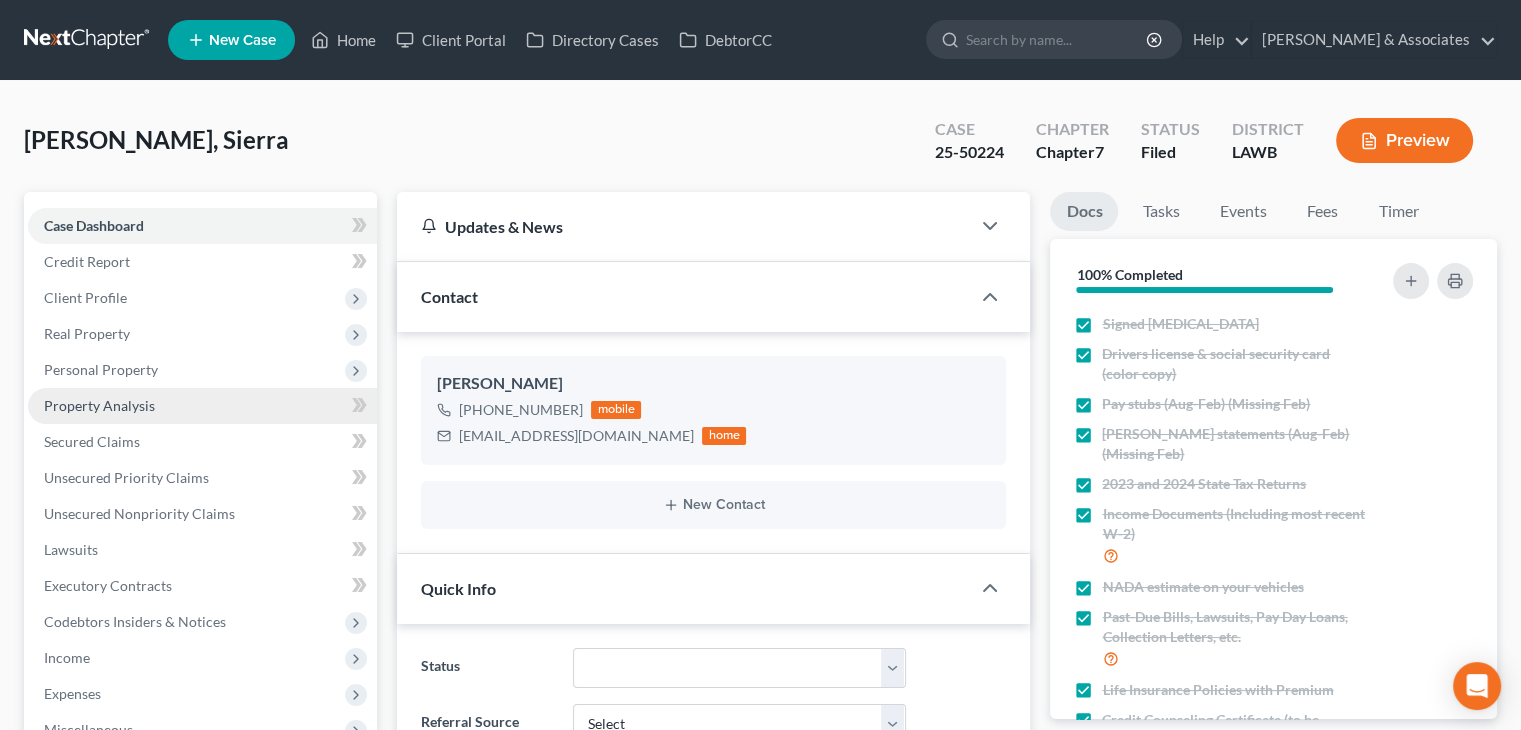 drag, startPoint x: 231, startPoint y: 402, endPoint x: 289, endPoint y: 405, distance: 58.077534 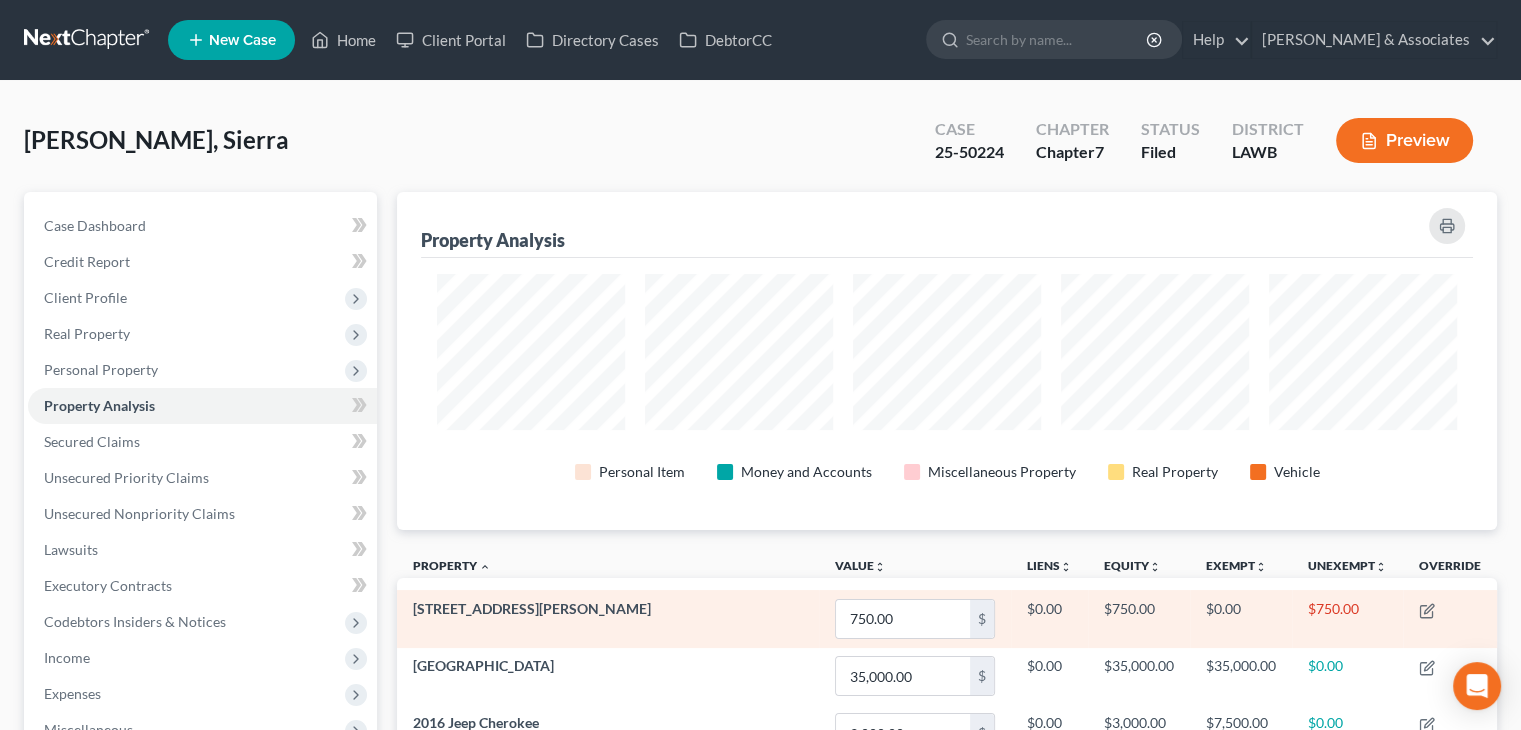 scroll, scrollTop: 999662, scrollLeft: 998900, axis: both 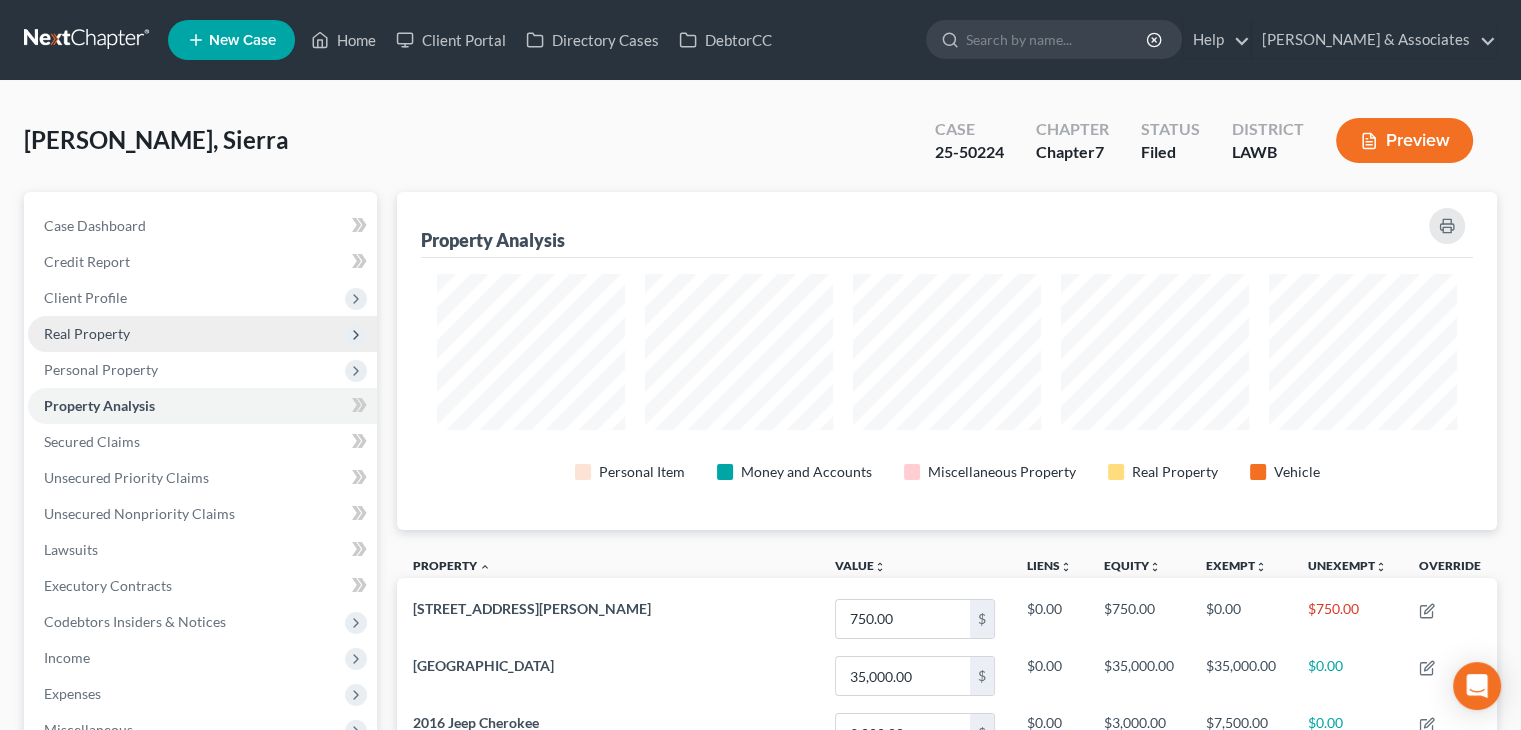 click on "Real Property" at bounding box center [202, 334] 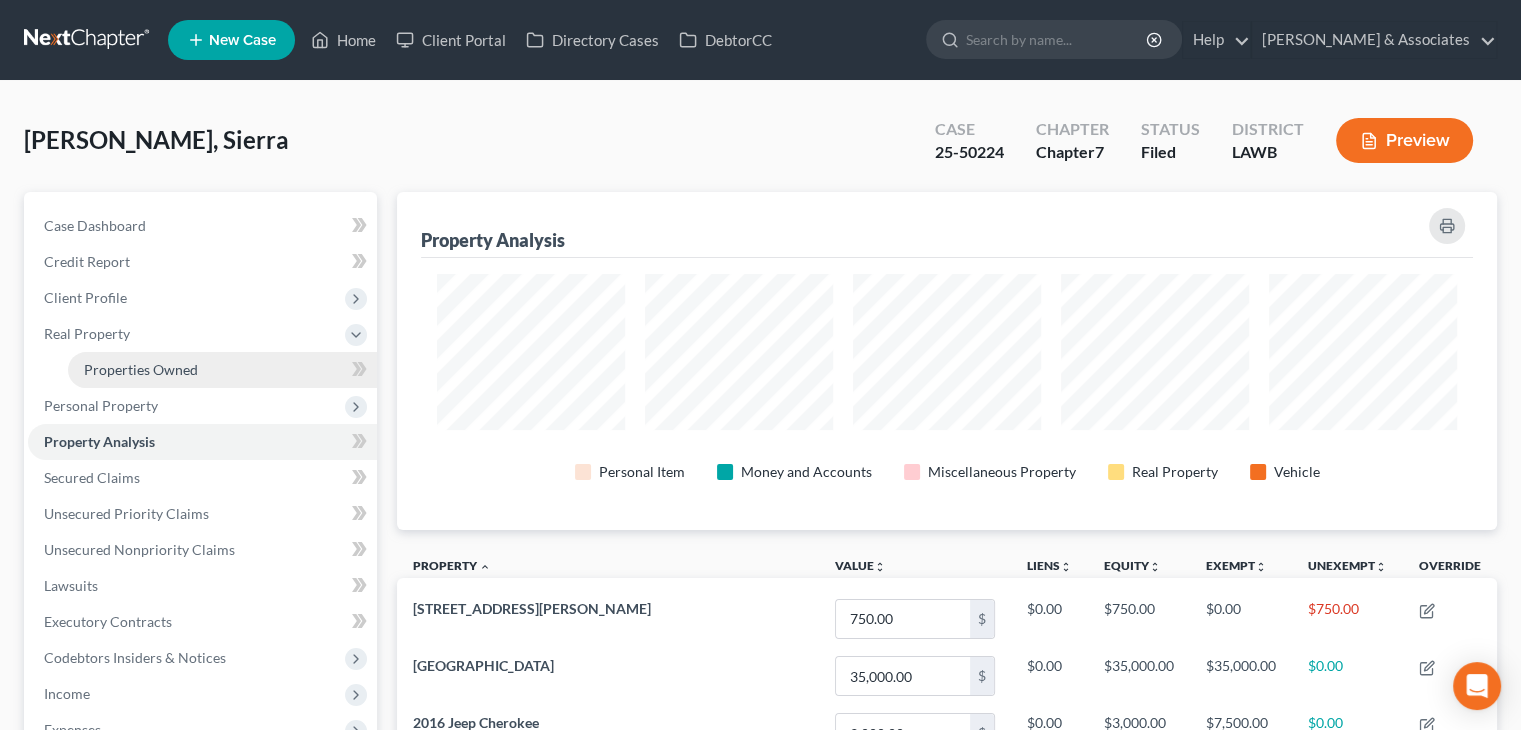 click on "Properties Owned" at bounding box center [222, 370] 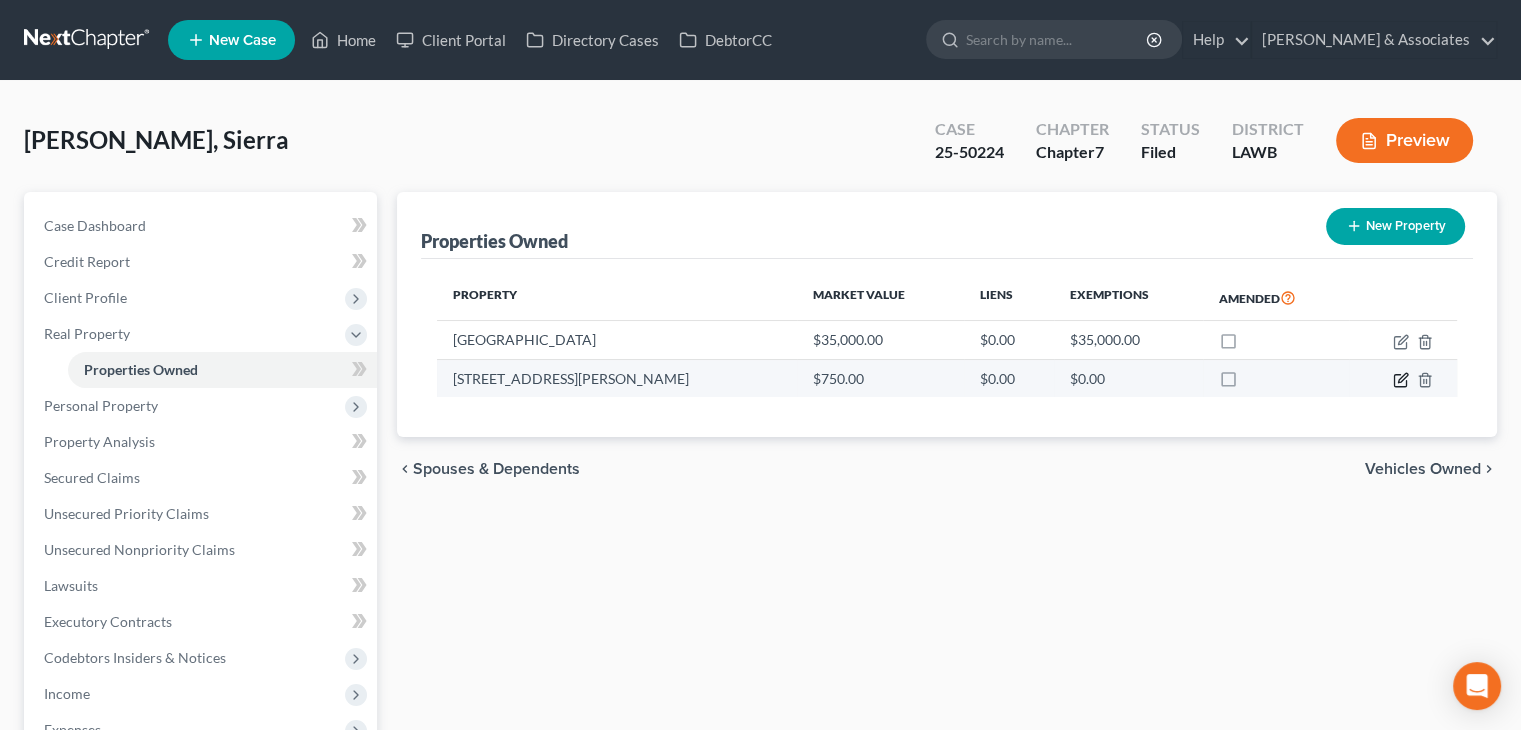click 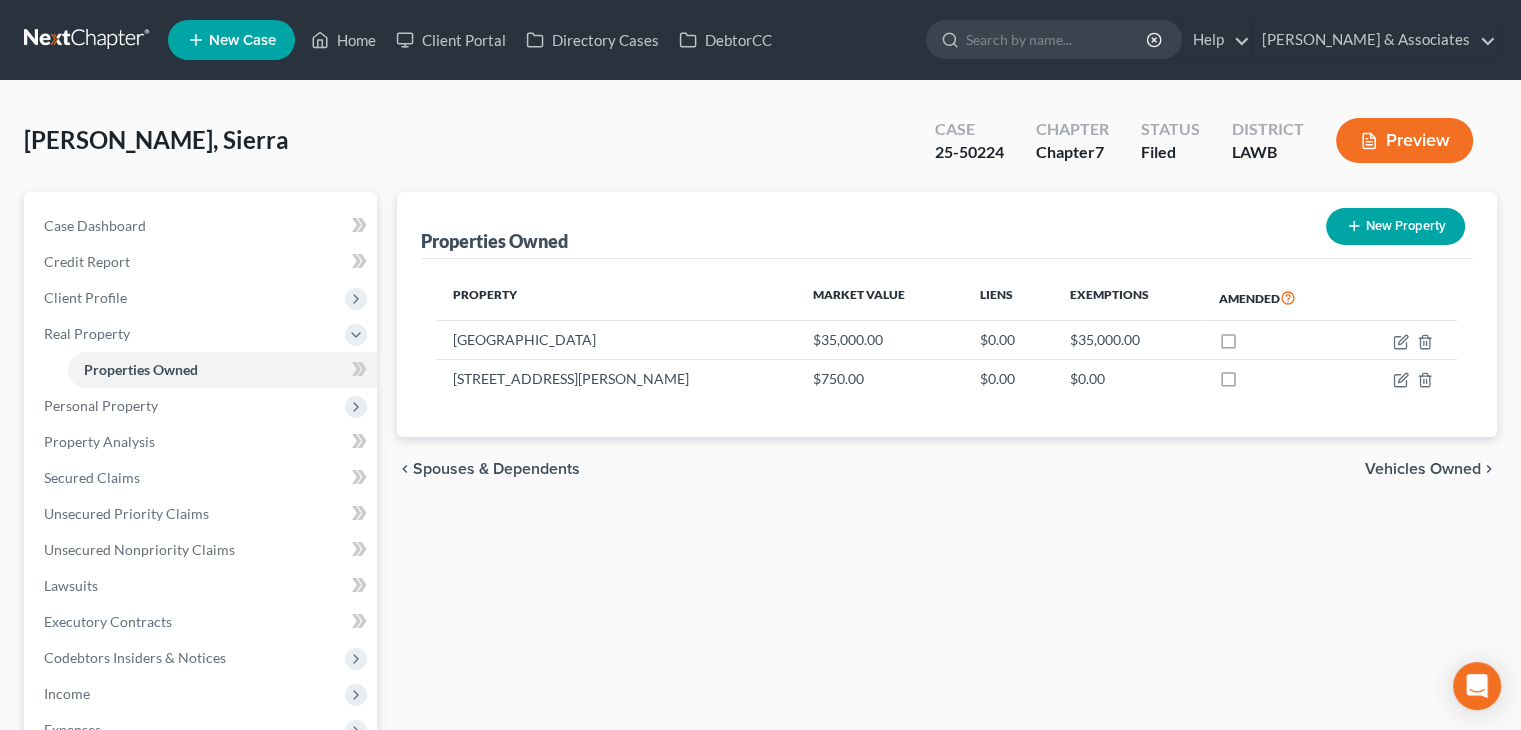 select on "19" 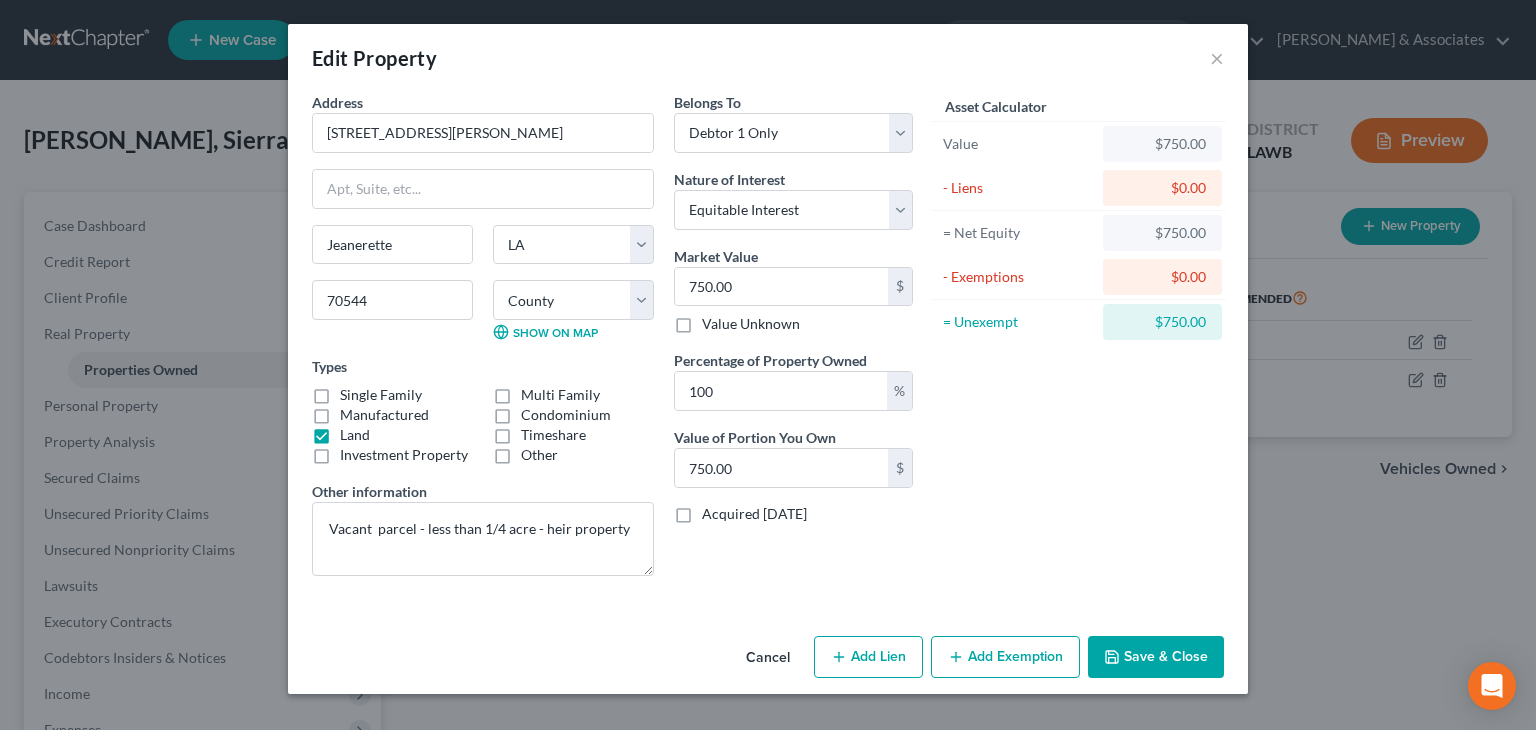 click on "Cancel" at bounding box center (768, 658) 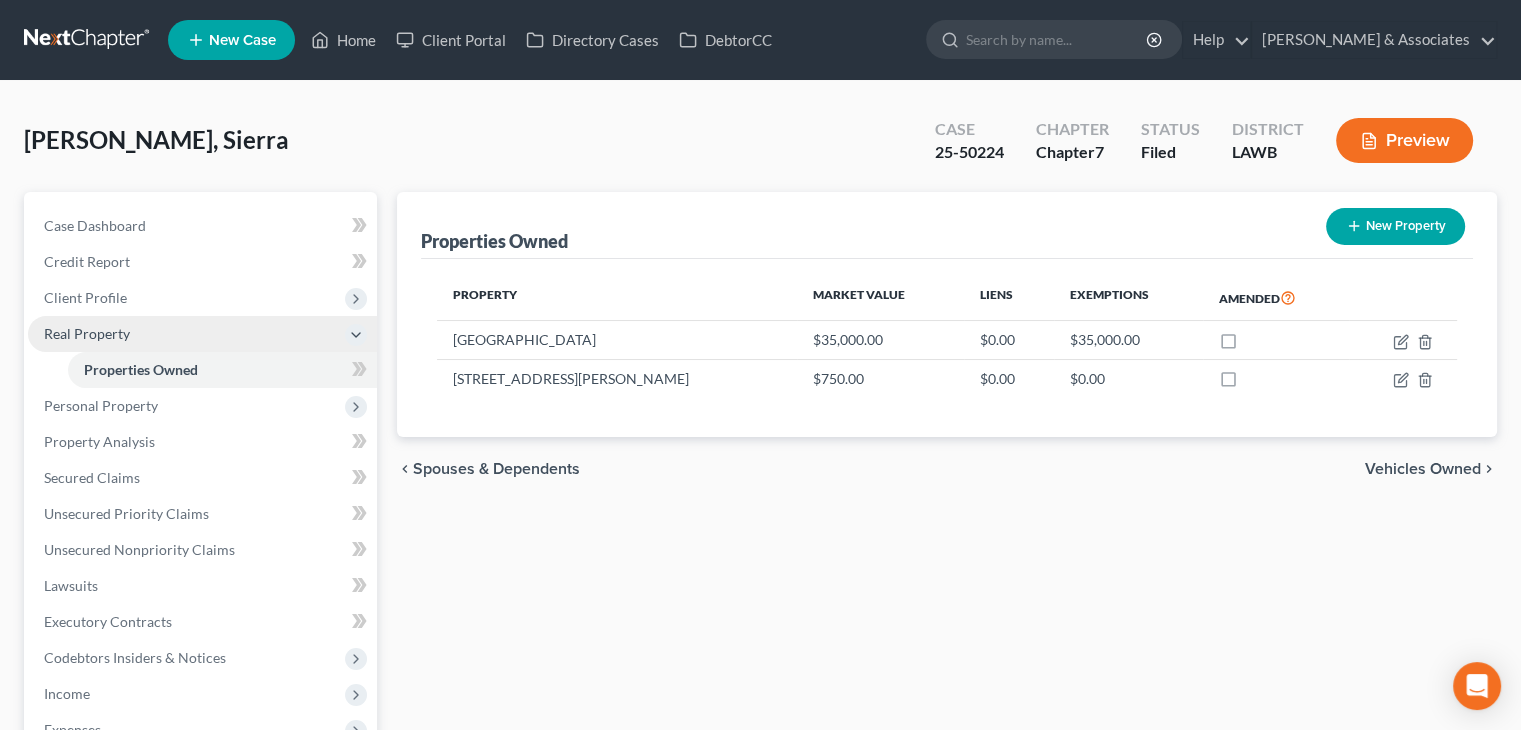 click on "Real Property" at bounding box center [87, 333] 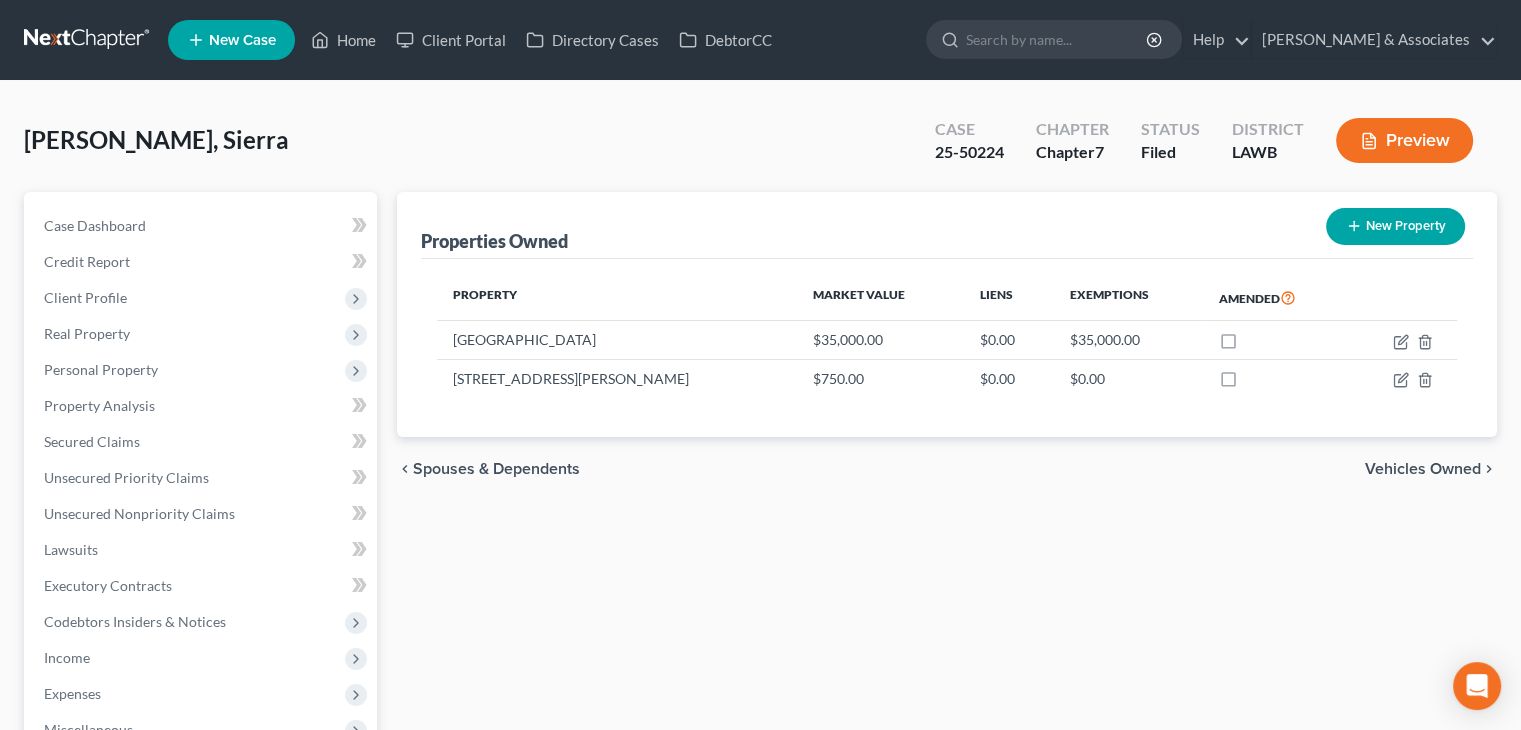 click on "Raymond, Sierra" at bounding box center (156, 139) 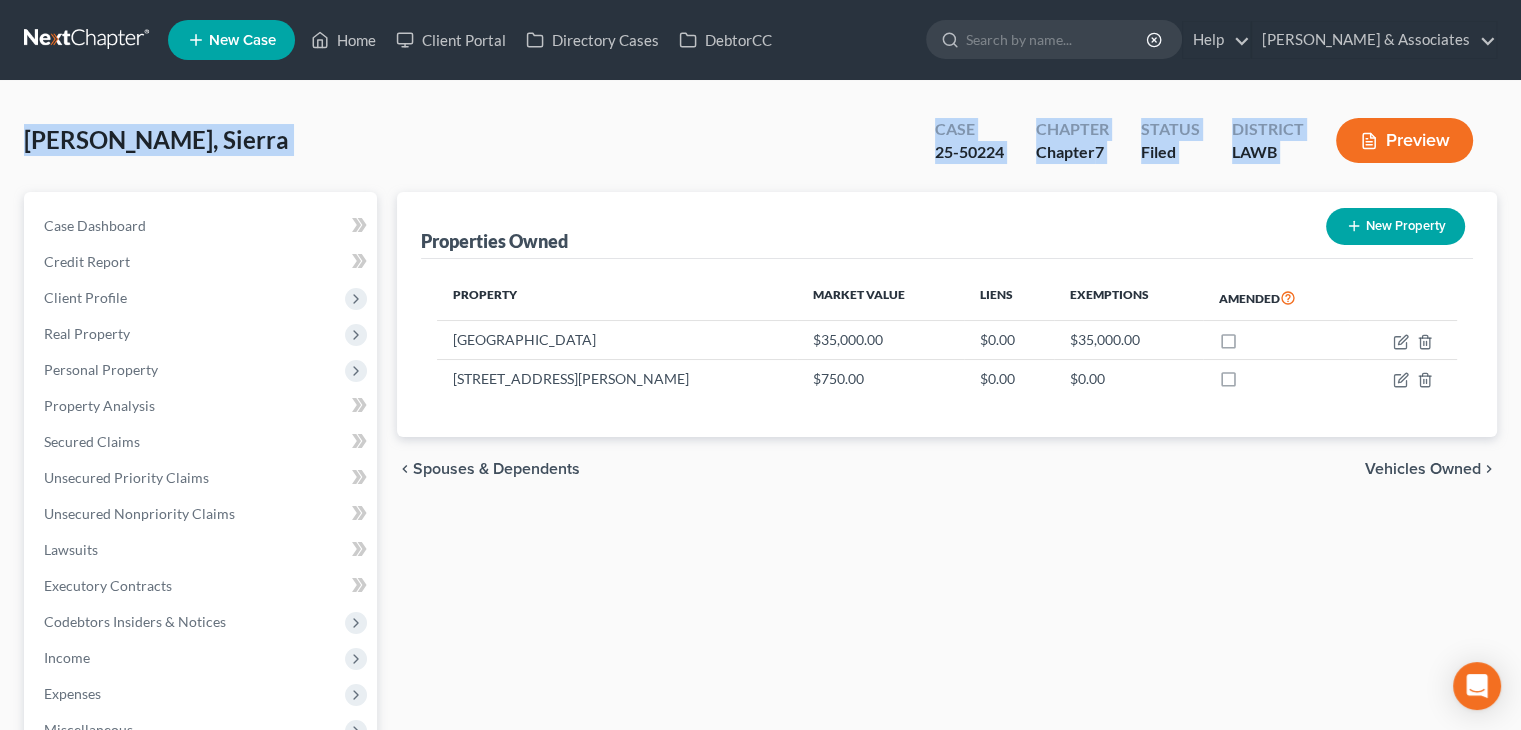 drag, startPoint x: 29, startPoint y: 133, endPoint x: 1392, endPoint y: 164, distance: 1363.3525 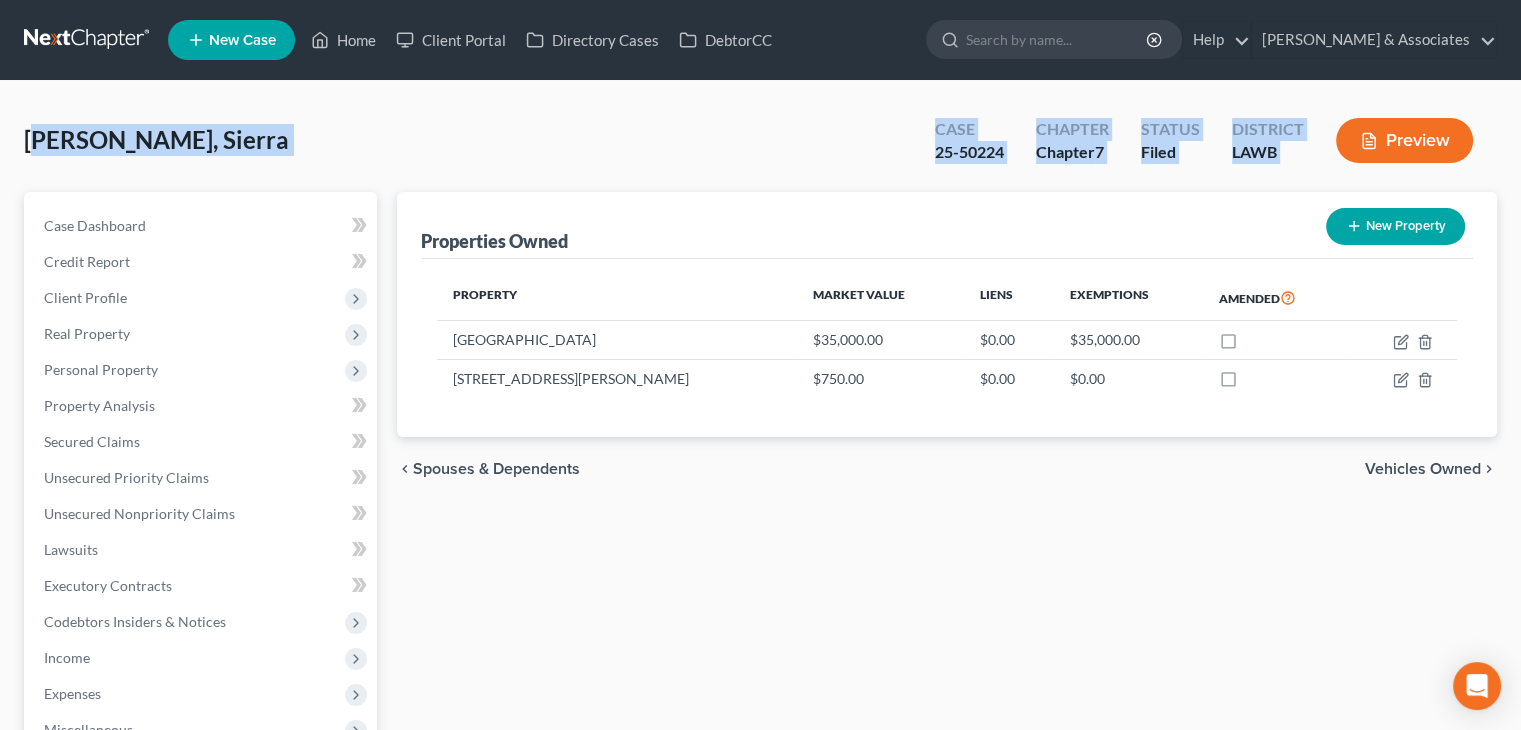 drag, startPoint x: 32, startPoint y: 142, endPoint x: 1328, endPoint y: 185, distance: 1296.7131 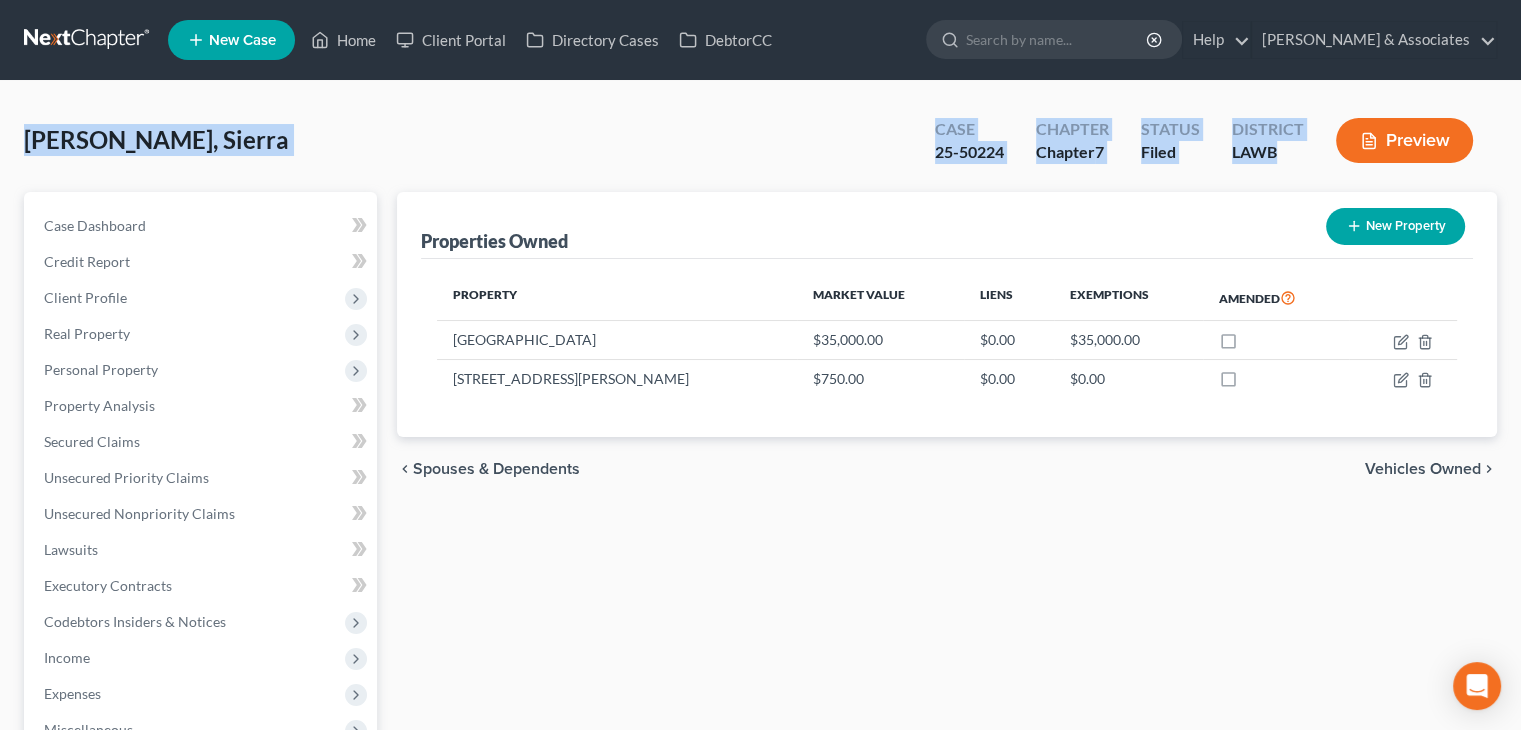 drag, startPoint x: 1286, startPoint y: 150, endPoint x: 16, endPoint y: 145, distance: 1270.0099 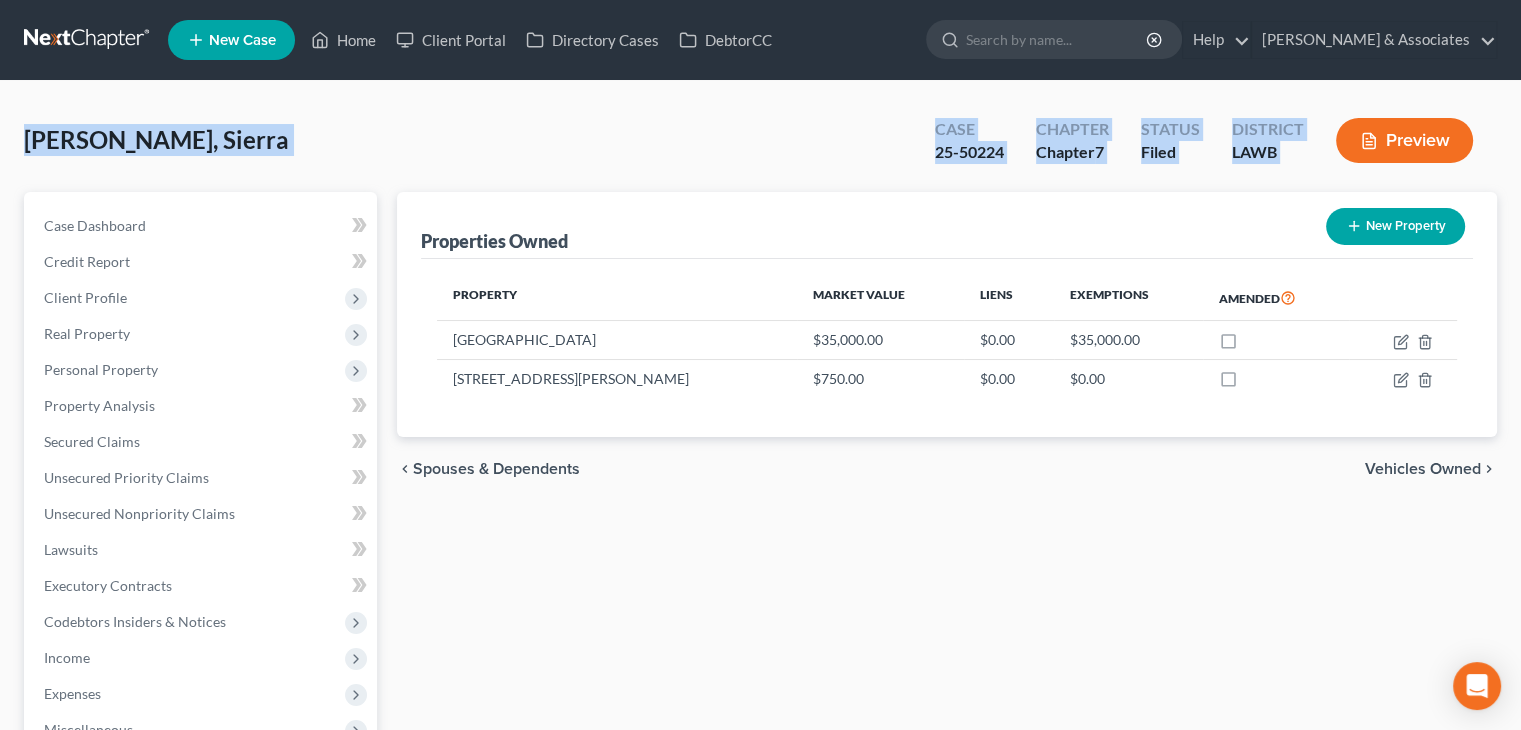 drag, startPoint x: 22, startPoint y: 144, endPoint x: 1500, endPoint y: 164, distance: 1478.1353 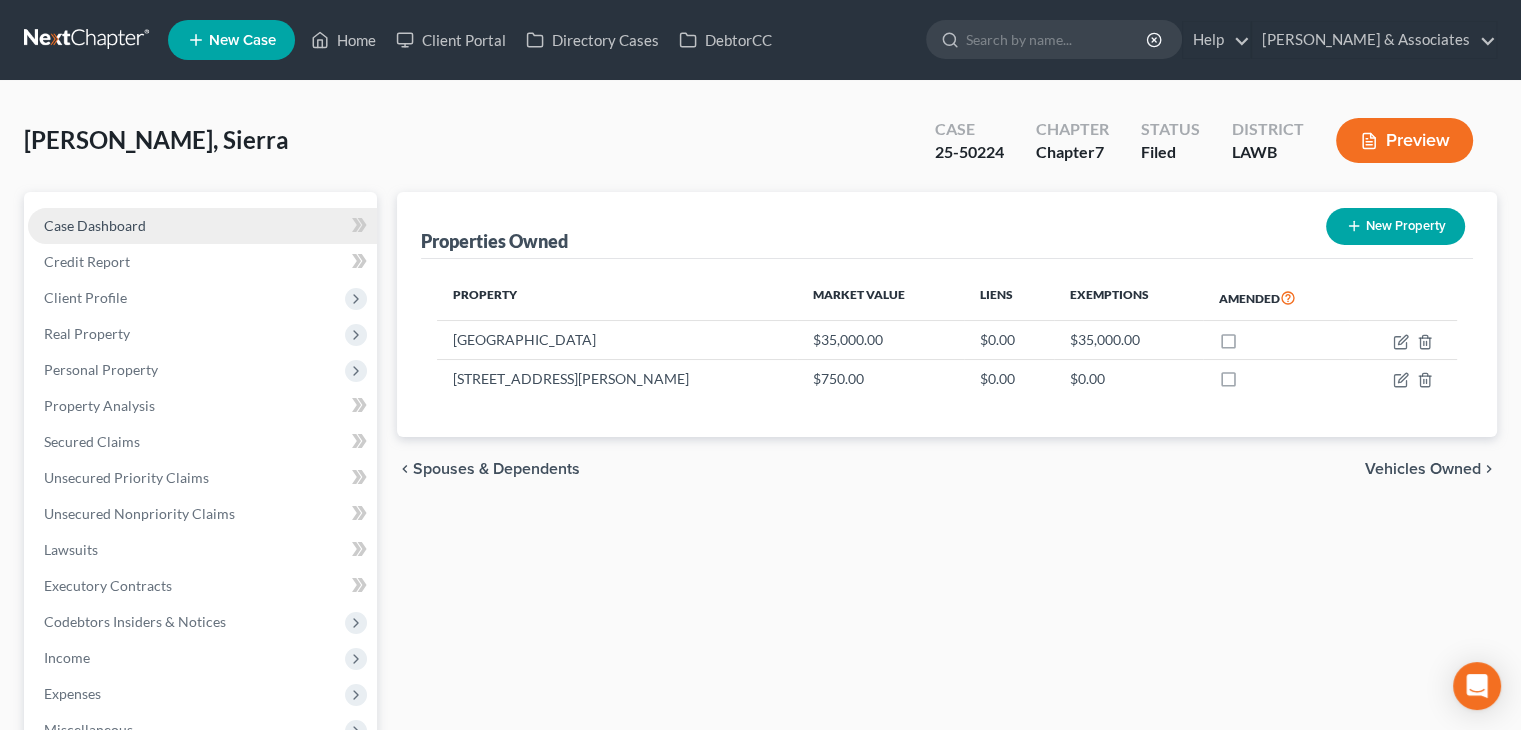 click on "Case Dashboard
Payments
Invoices
Payments
Payments
Credit Report
Client Profile
Home" at bounding box center [200, 532] 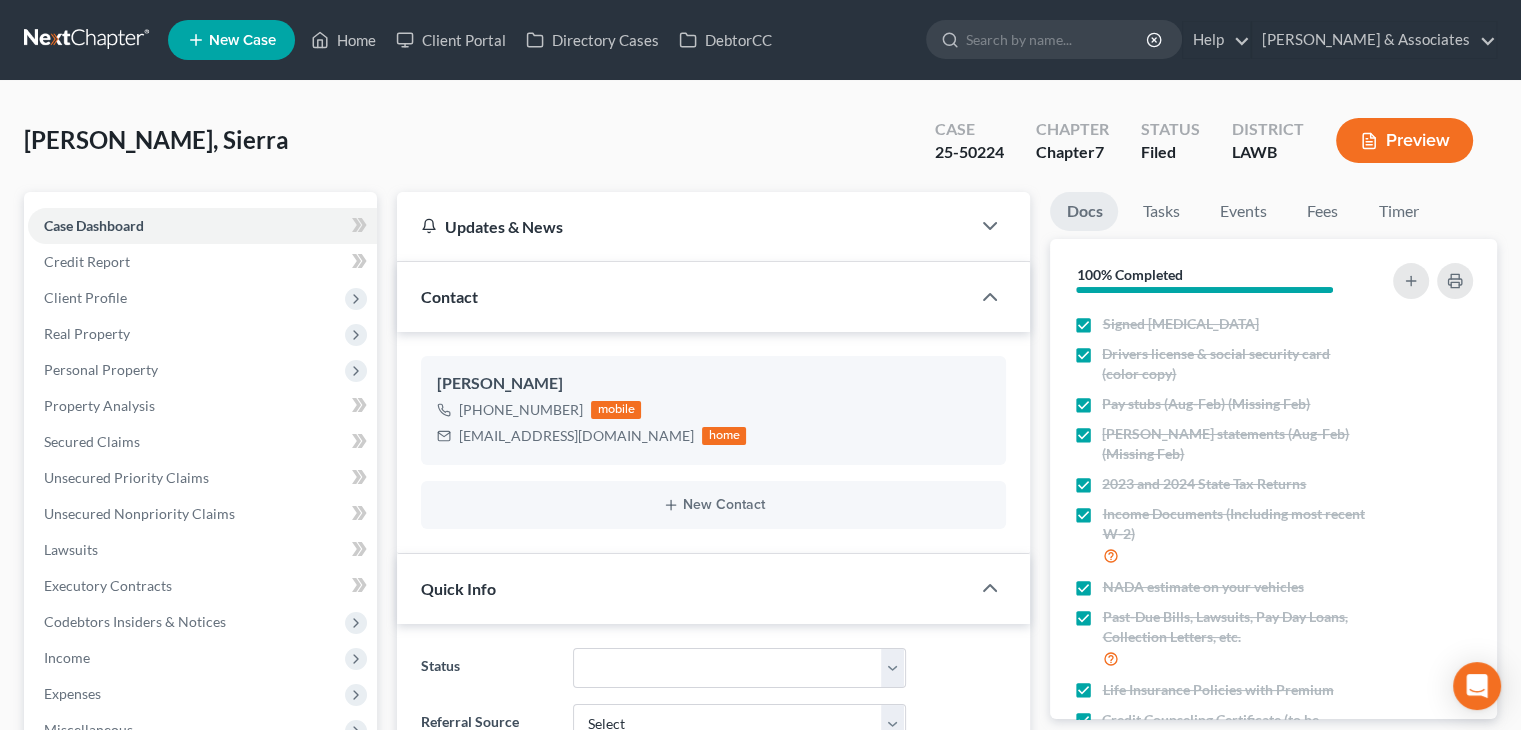 scroll, scrollTop: 581, scrollLeft: 0, axis: vertical 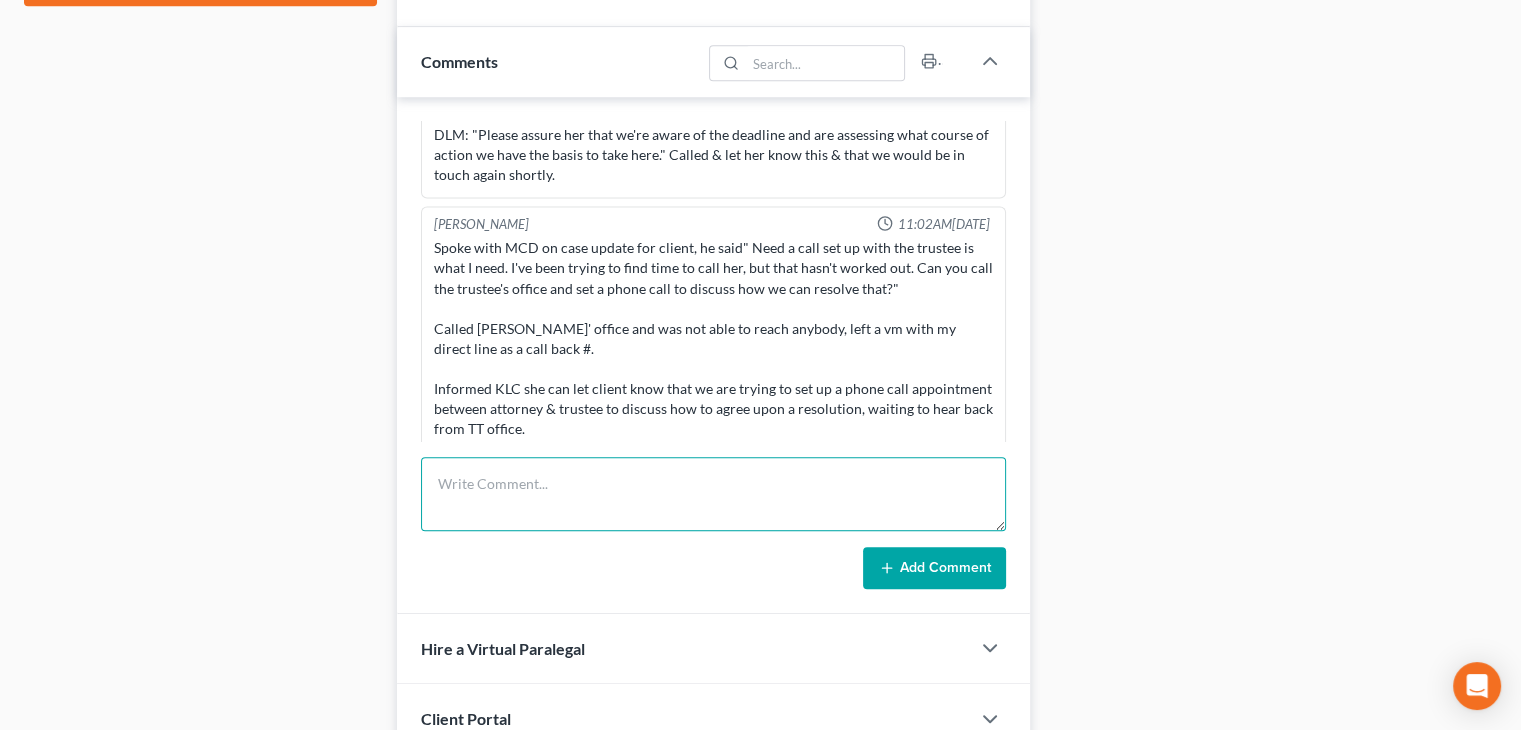 click at bounding box center (713, 494) 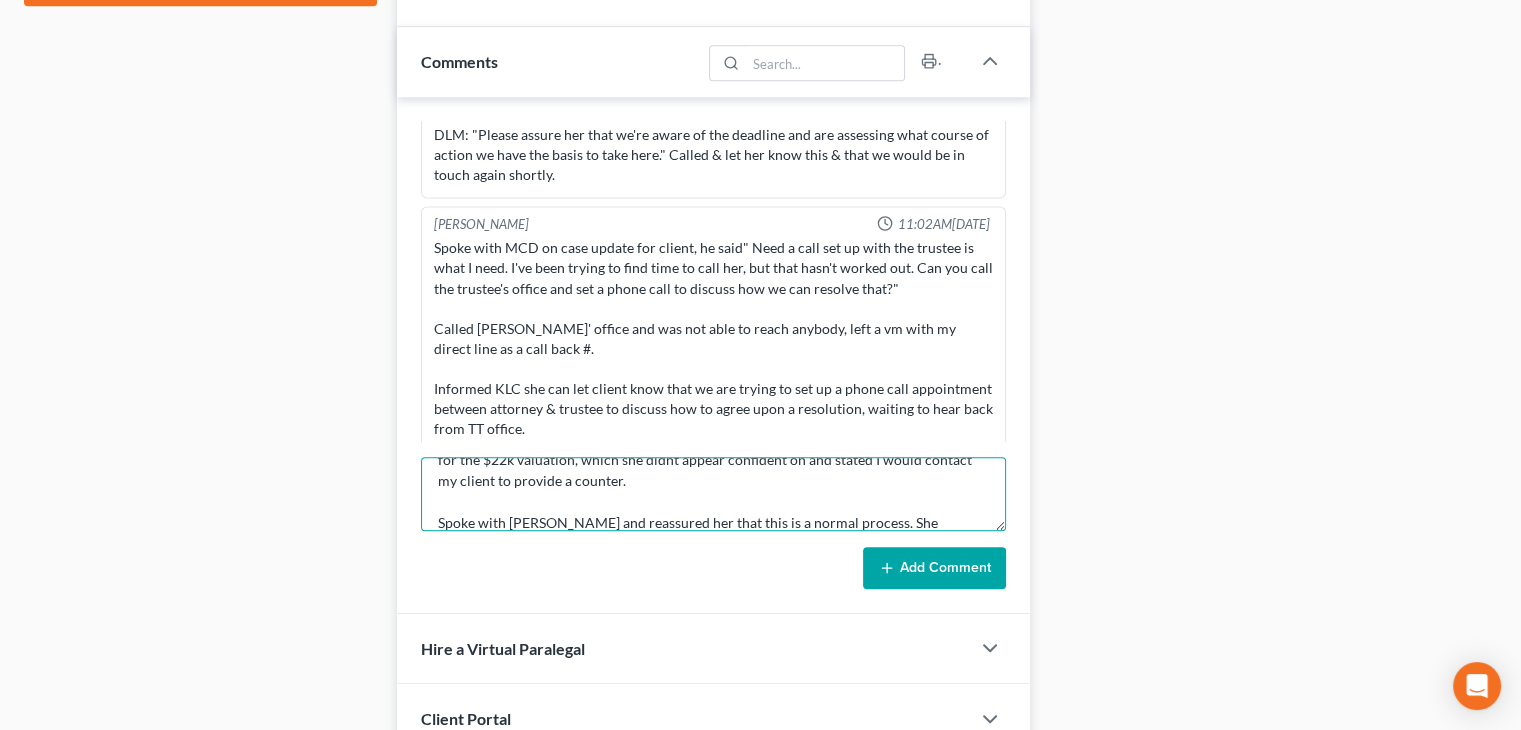scroll, scrollTop: 130, scrollLeft: 0, axis: vertical 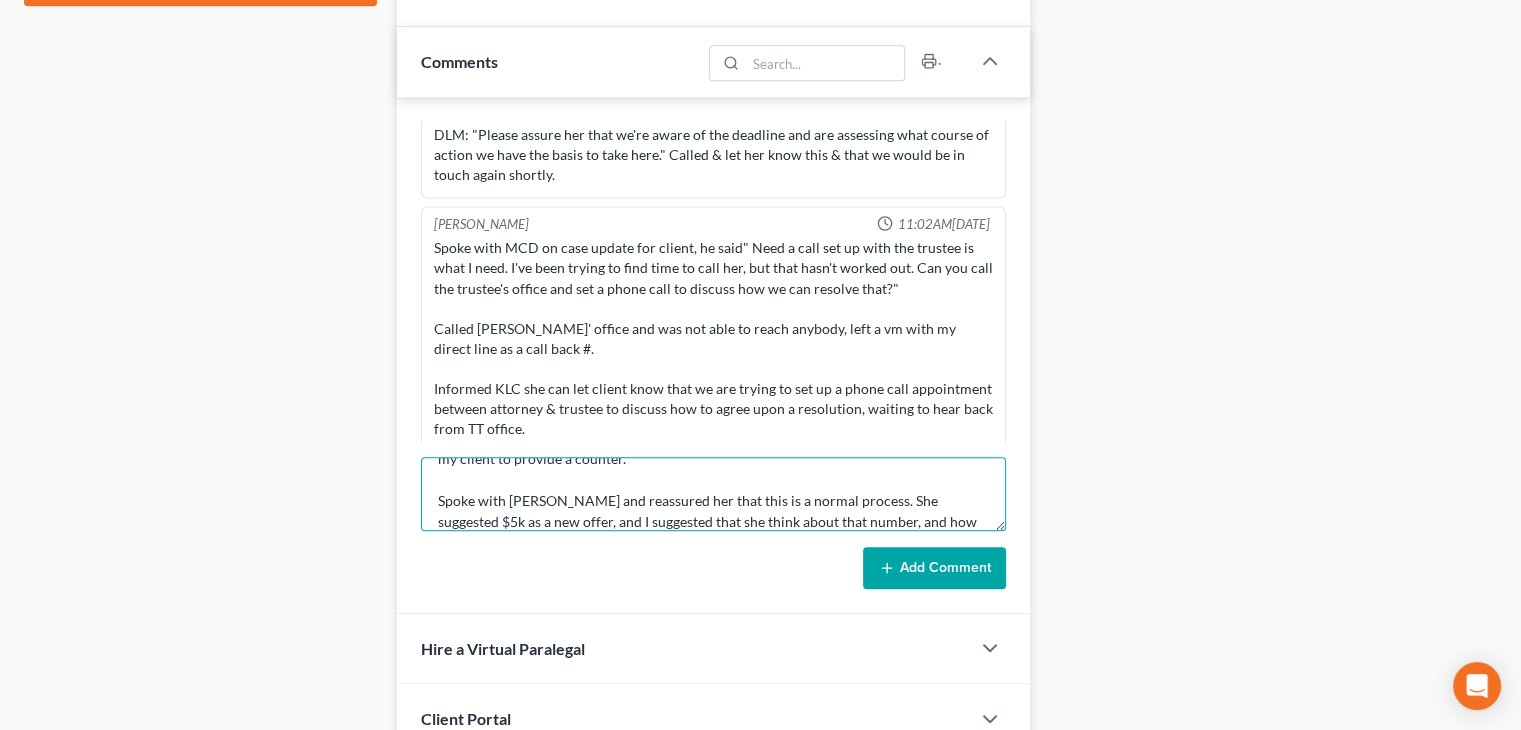 type on "Spoke with Lucy. She acknowledged my $1500 offer that she hadnt responded to. Countered with $22k (appears she took this from zillow...). I explained this is a vacant lot in a rural area of Jeanerette and that this would likely sit on the market for a LONG time at that price point. Requested that she provide her sources for the $22k valuation, which she didnt appear confident on and stated I would contact my client to provide a counter.
Spoke with Ms. Raymond and reassured her that this is a normal process. She suggested $5k as a new offer, and I suggested that she think about that number, and how she would pay it. She is going to consider it and we will speak again in the next 2 weeks." 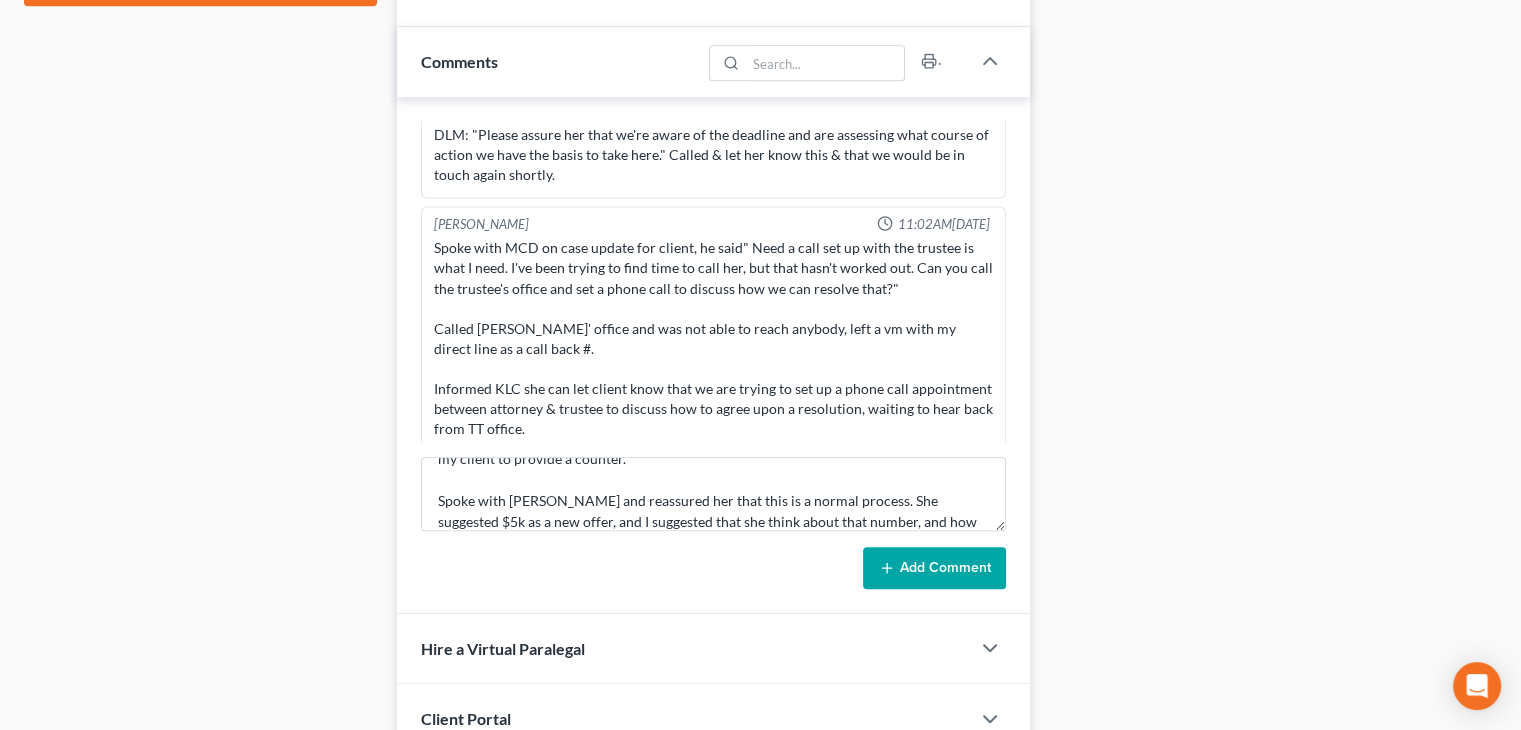 click on "Add Comment" at bounding box center [934, 568] 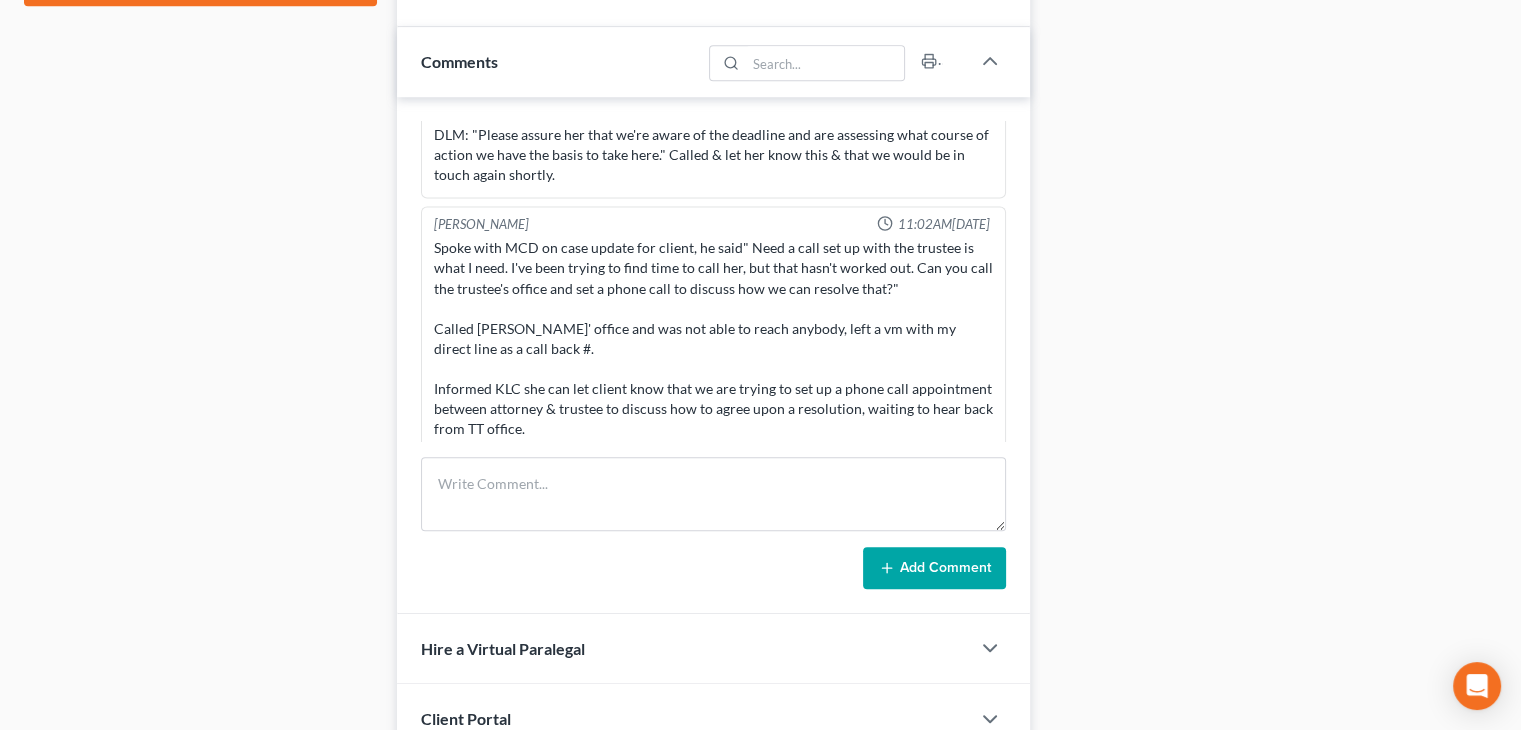 scroll, scrollTop: 0, scrollLeft: 0, axis: both 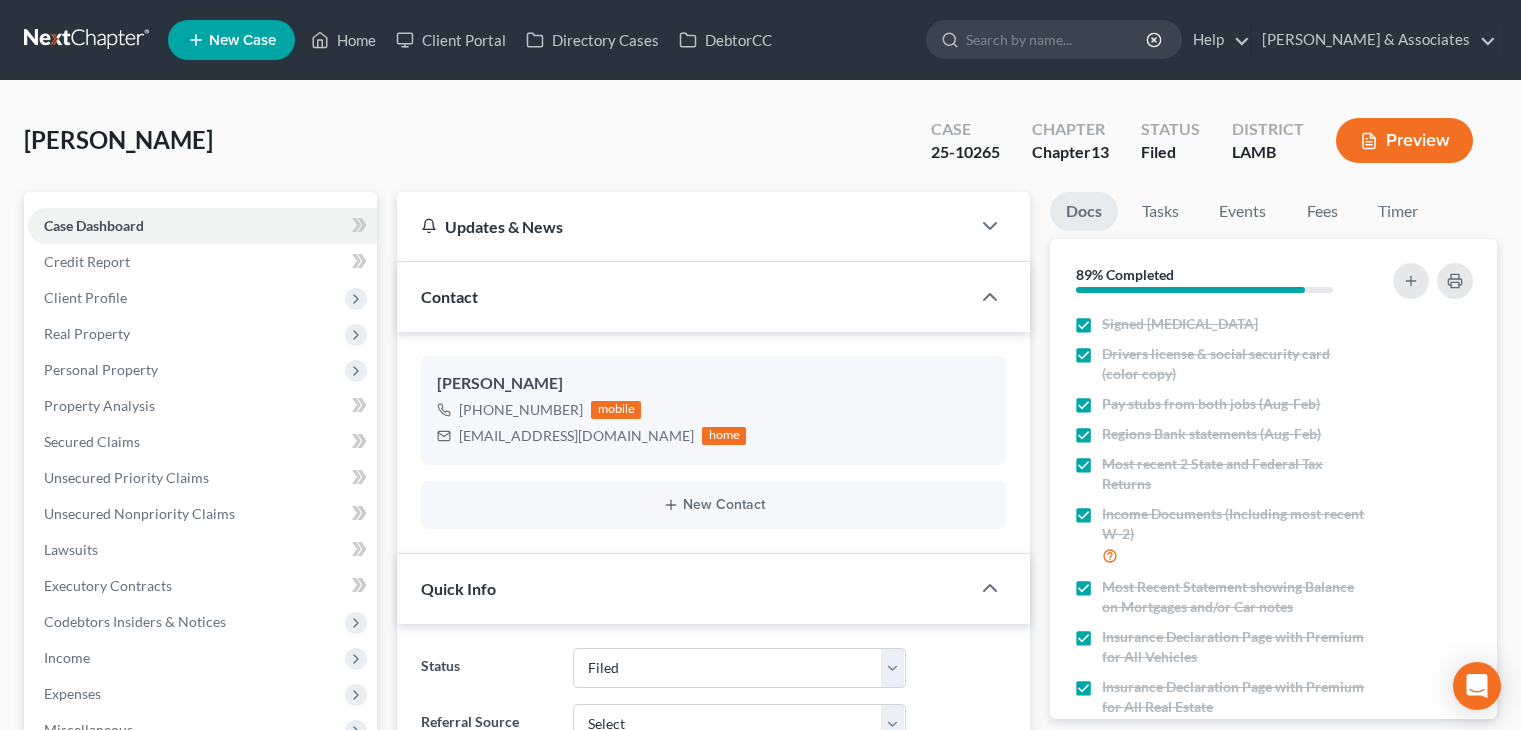 select on "8" 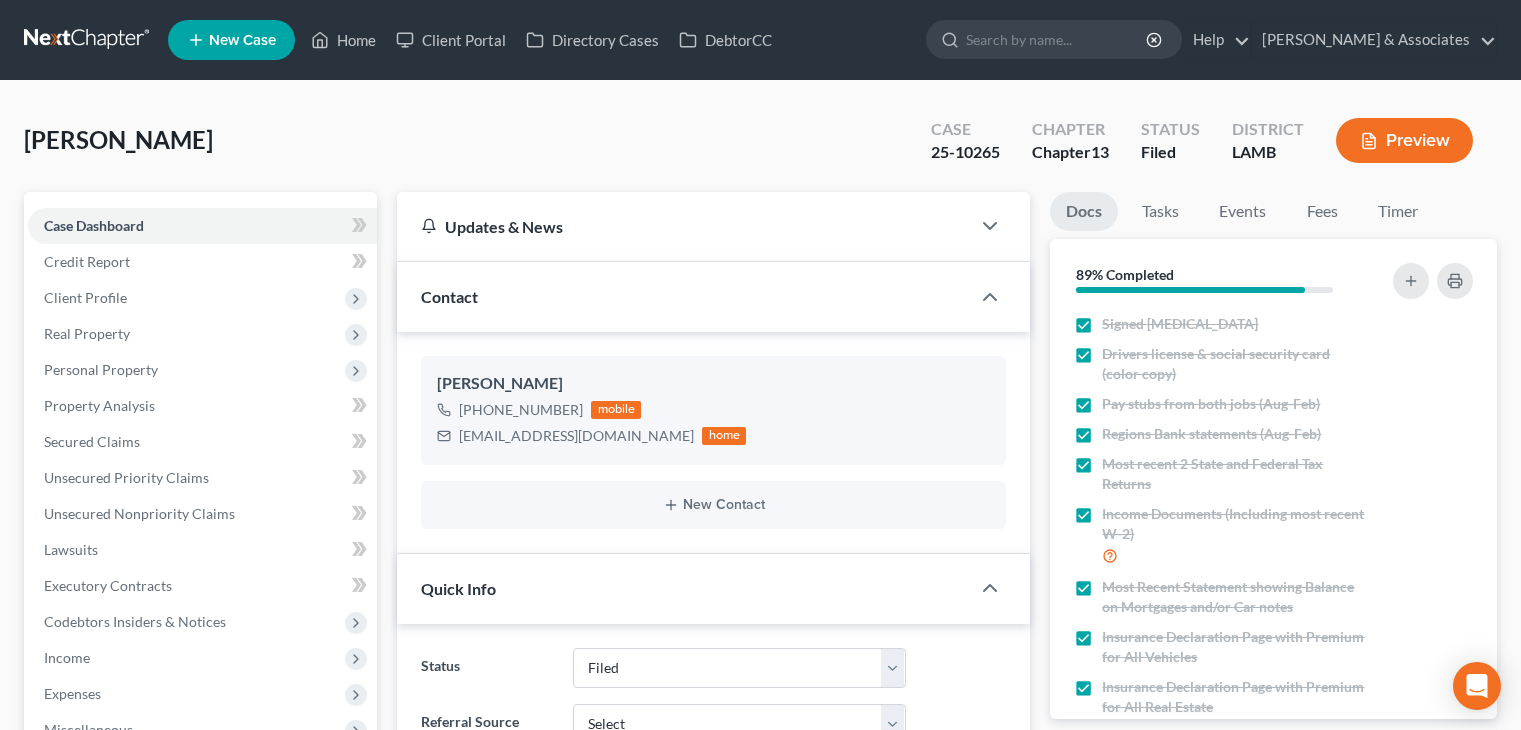 scroll, scrollTop: 0, scrollLeft: 0, axis: both 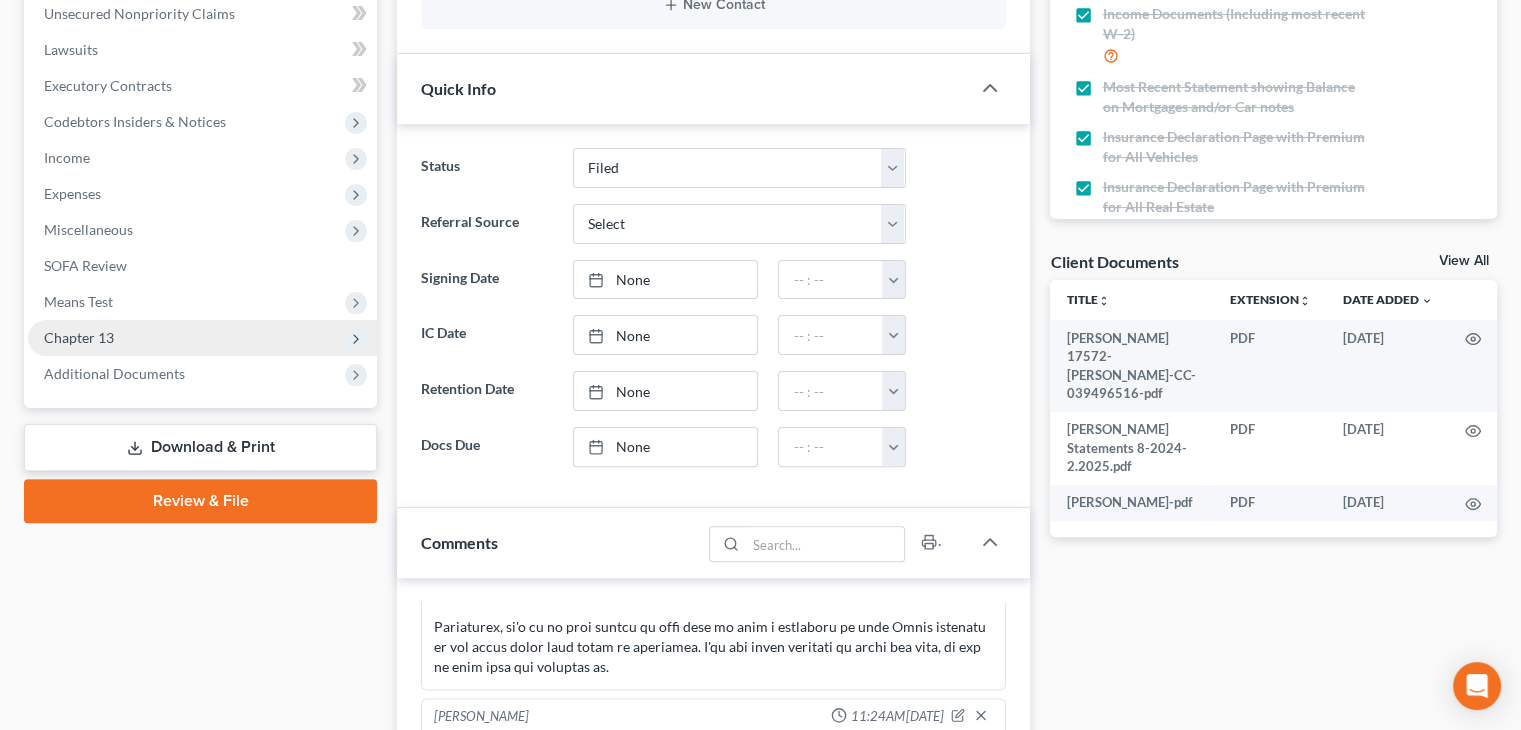 click on "Chapter 13" at bounding box center [202, 338] 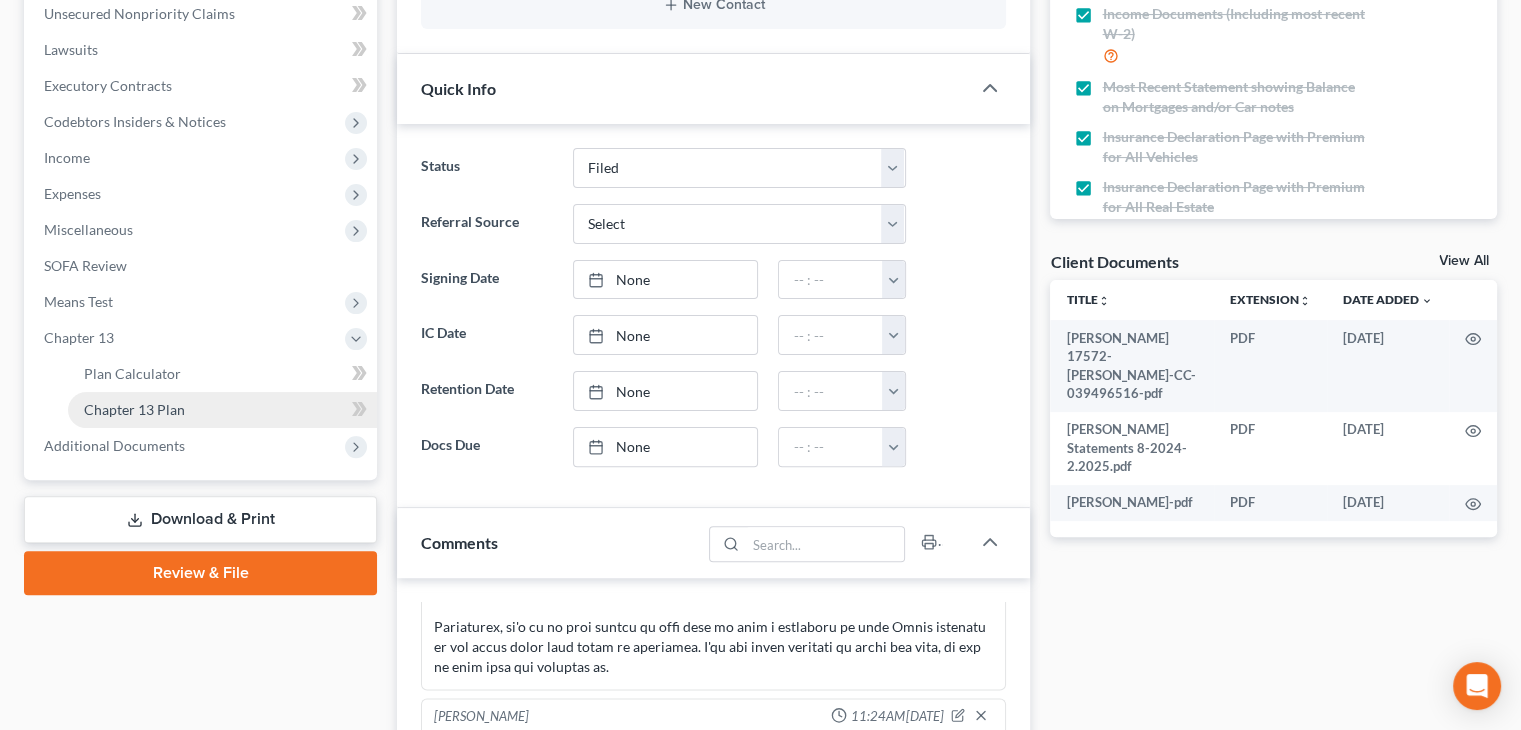 click on "Chapter 13 Plan" at bounding box center [134, 409] 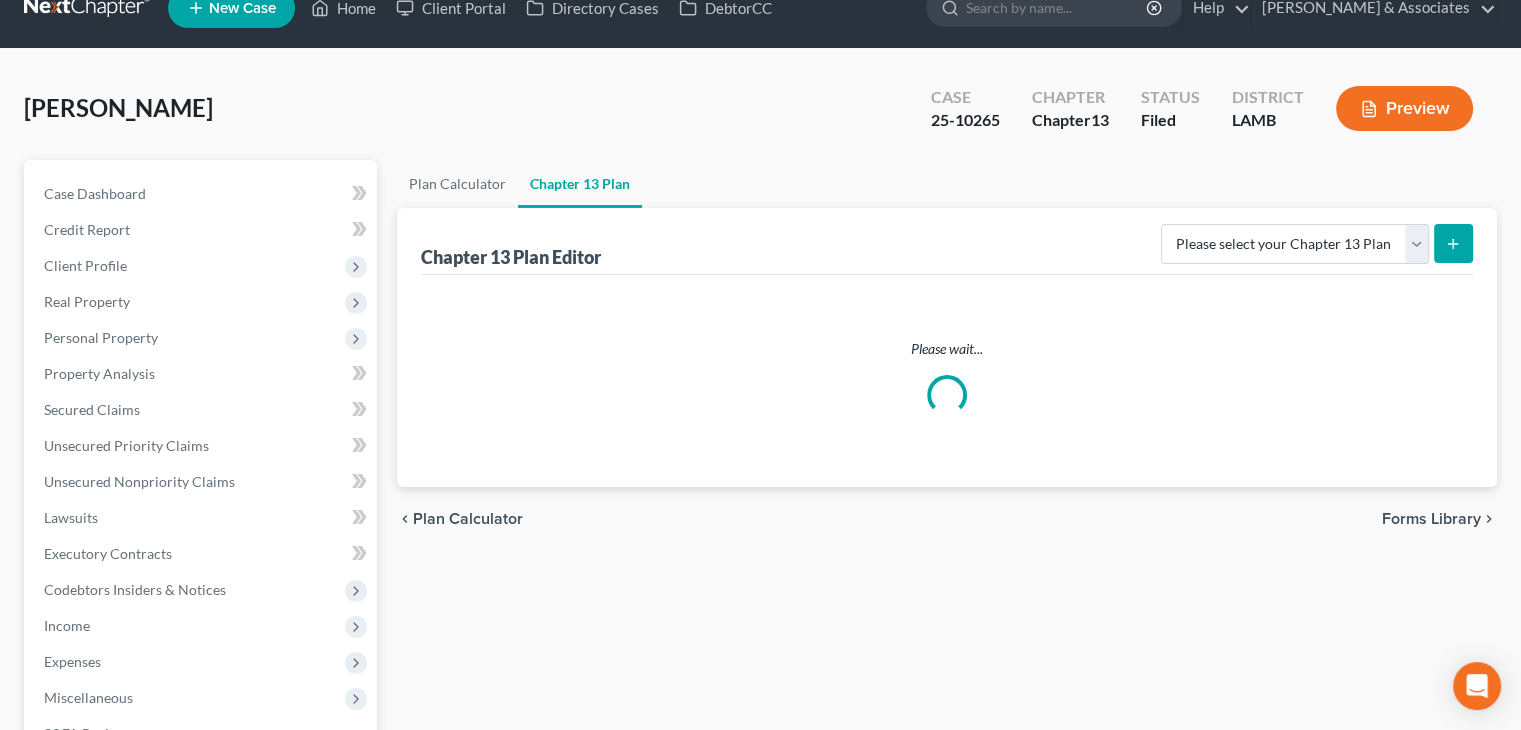 scroll, scrollTop: 0, scrollLeft: 0, axis: both 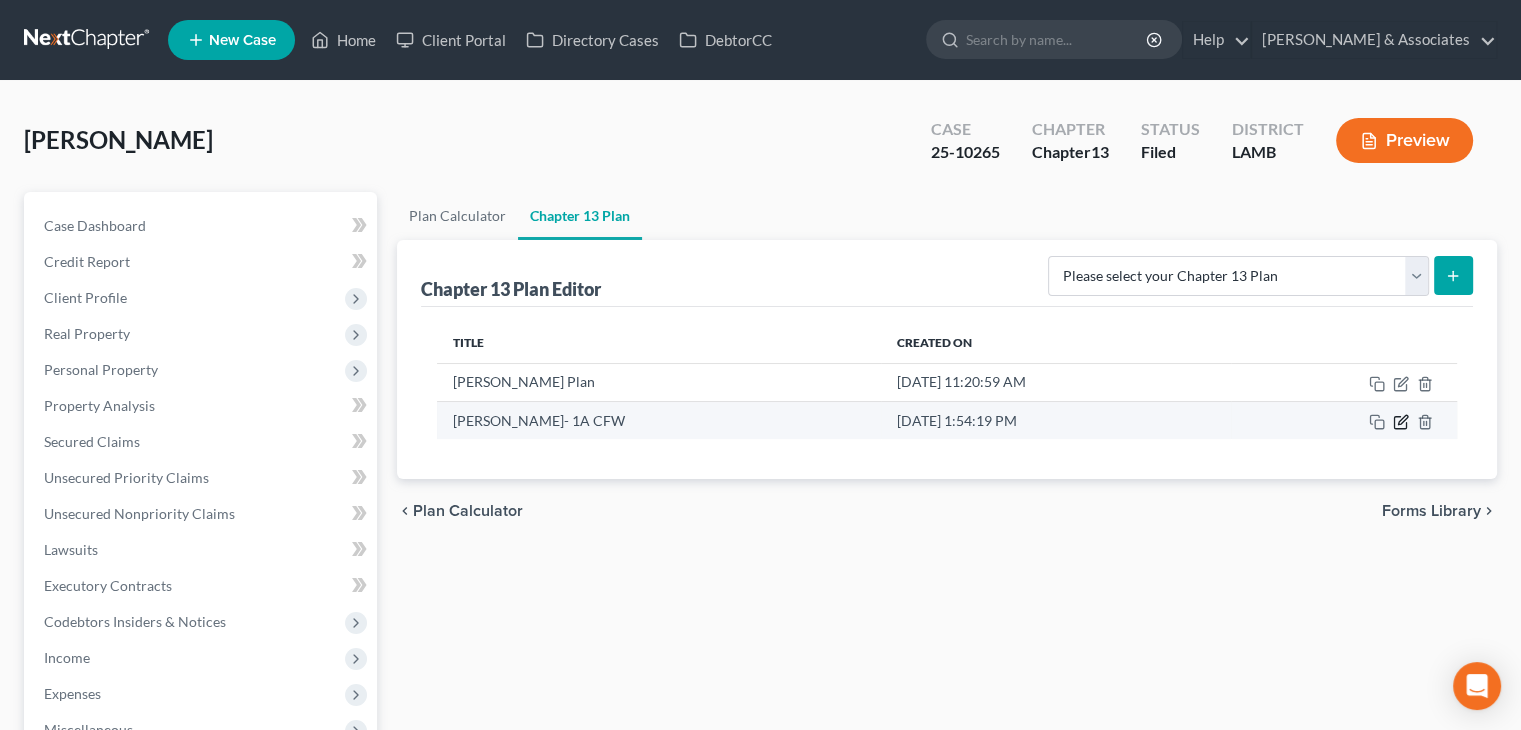 click 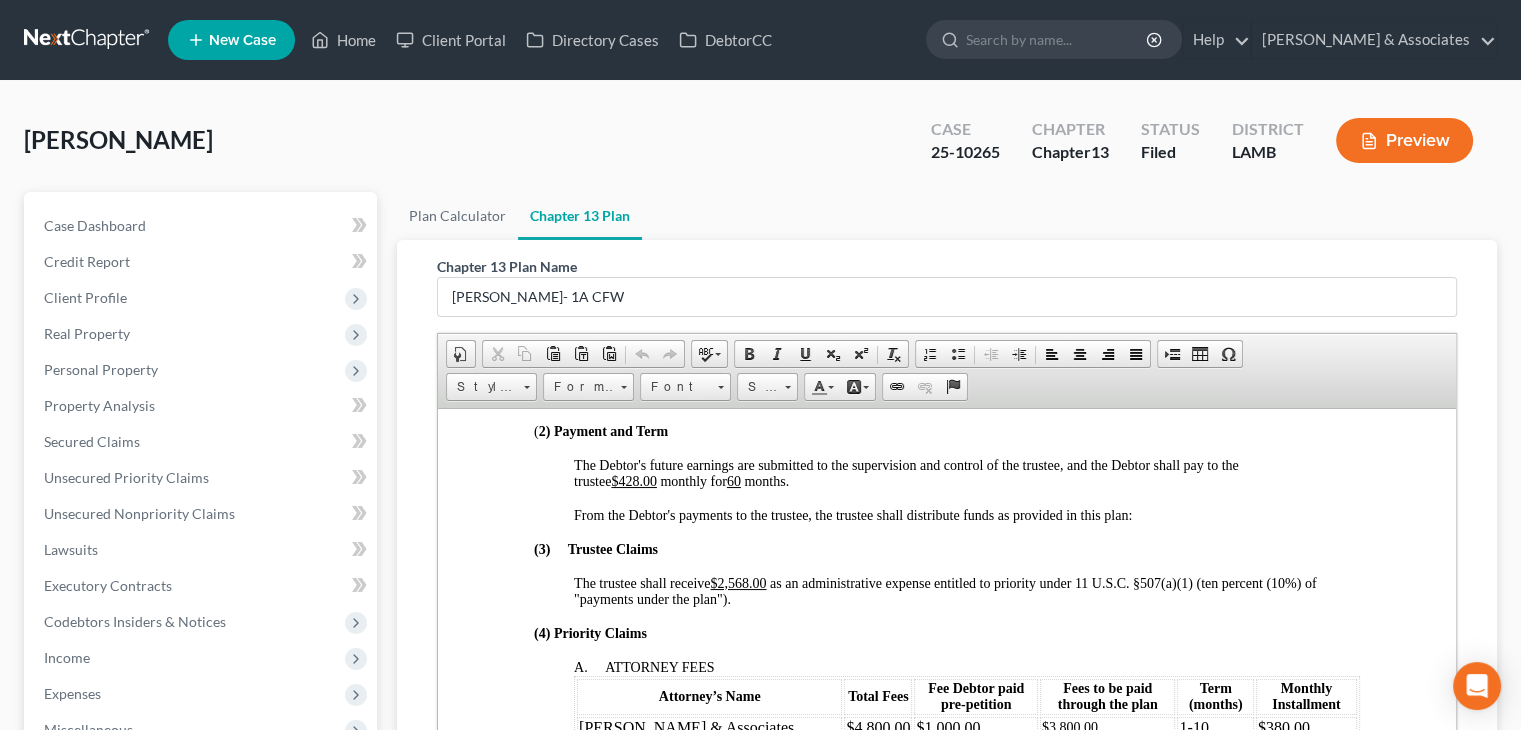 scroll, scrollTop: 800, scrollLeft: 0, axis: vertical 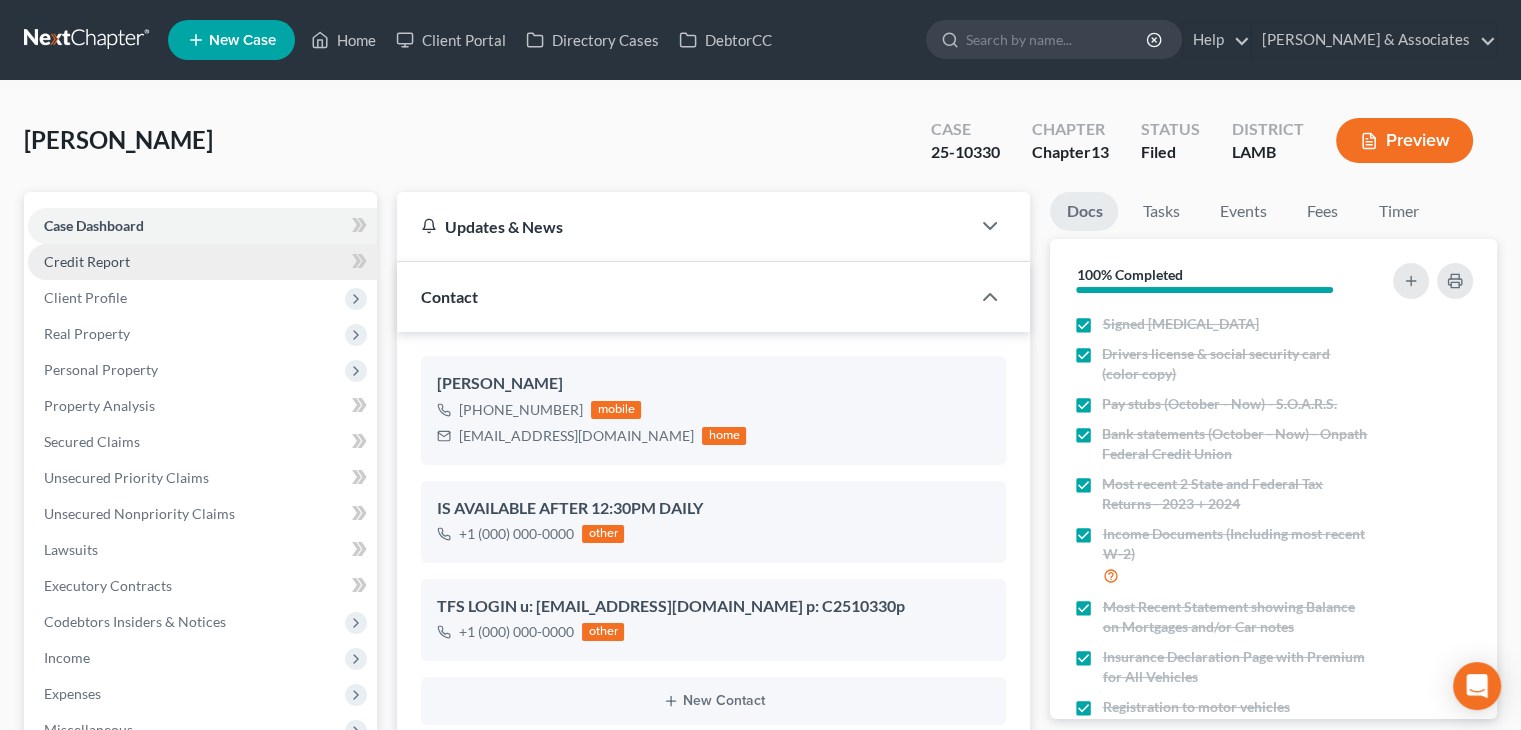 click on "Credit Report" at bounding box center (202, 262) 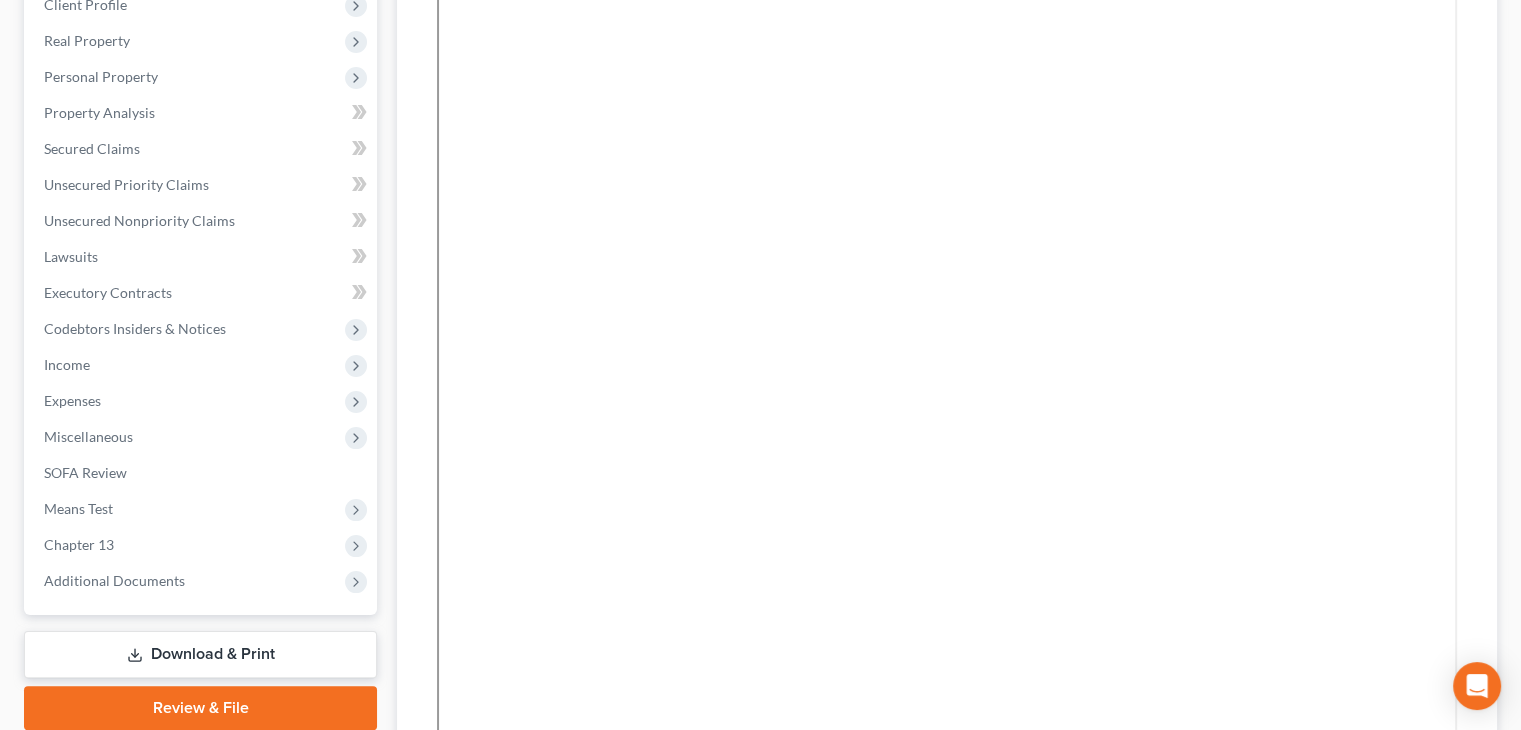 scroll, scrollTop: 500, scrollLeft: 0, axis: vertical 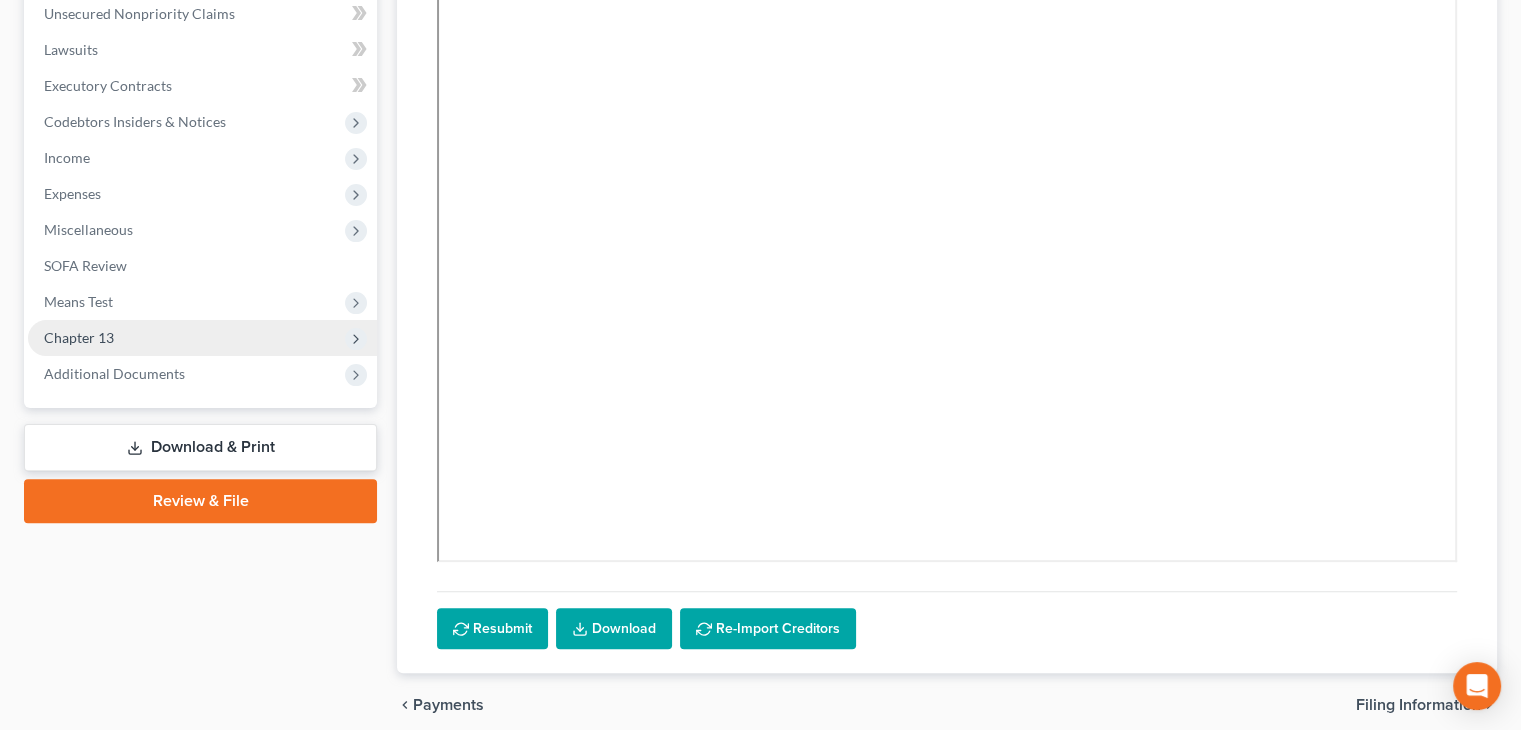 click on "Chapter 13" at bounding box center (202, 338) 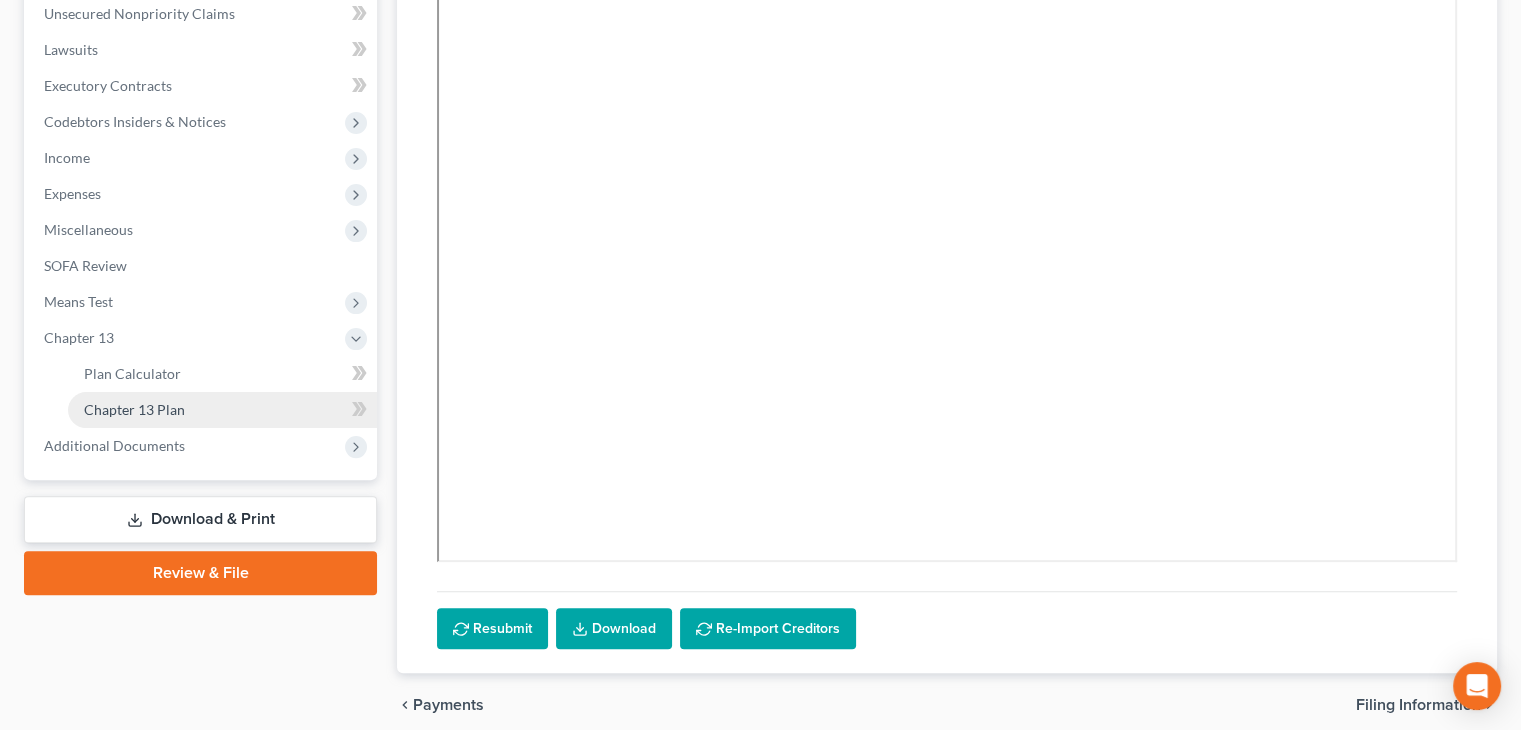 click on "Chapter 13 Plan" at bounding box center (222, 410) 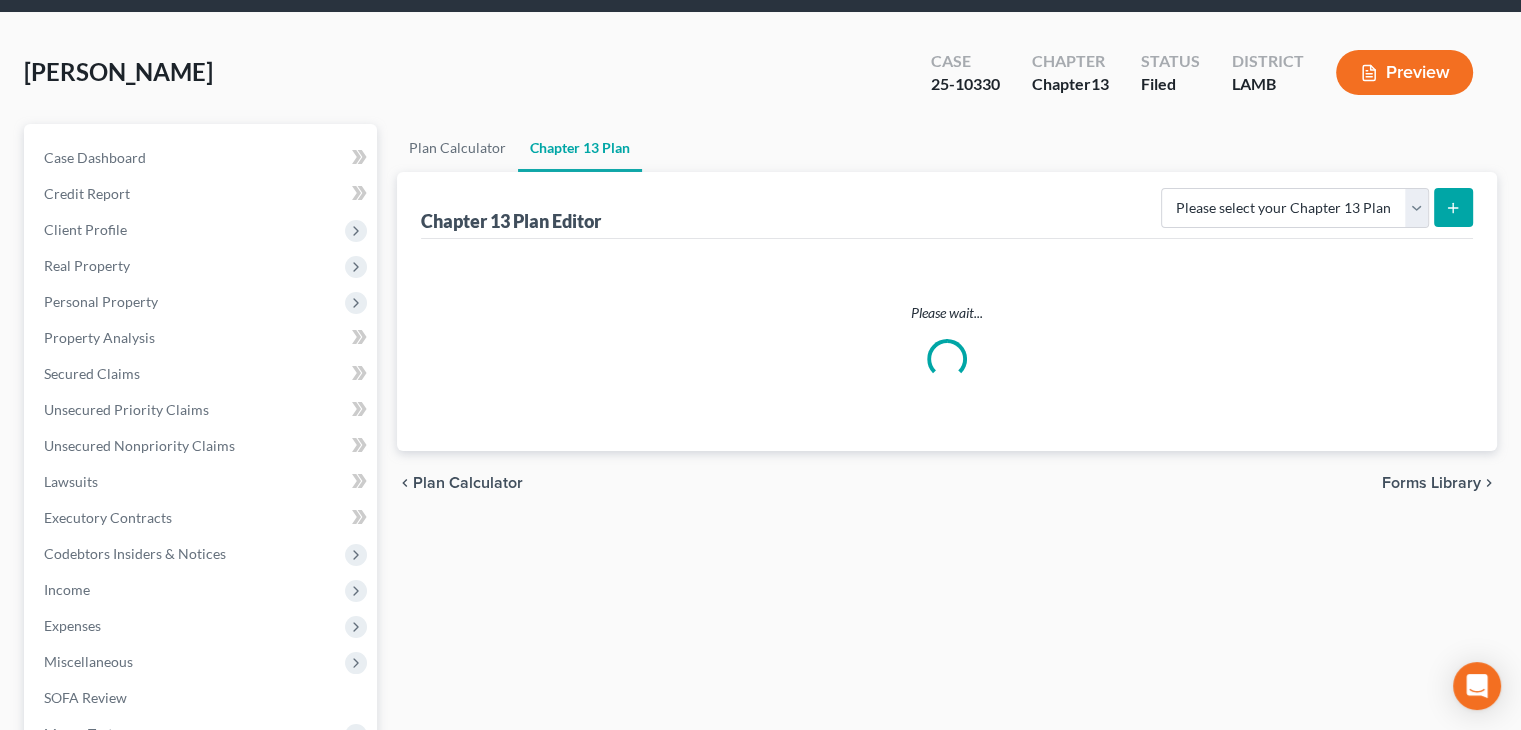 scroll, scrollTop: 0, scrollLeft: 0, axis: both 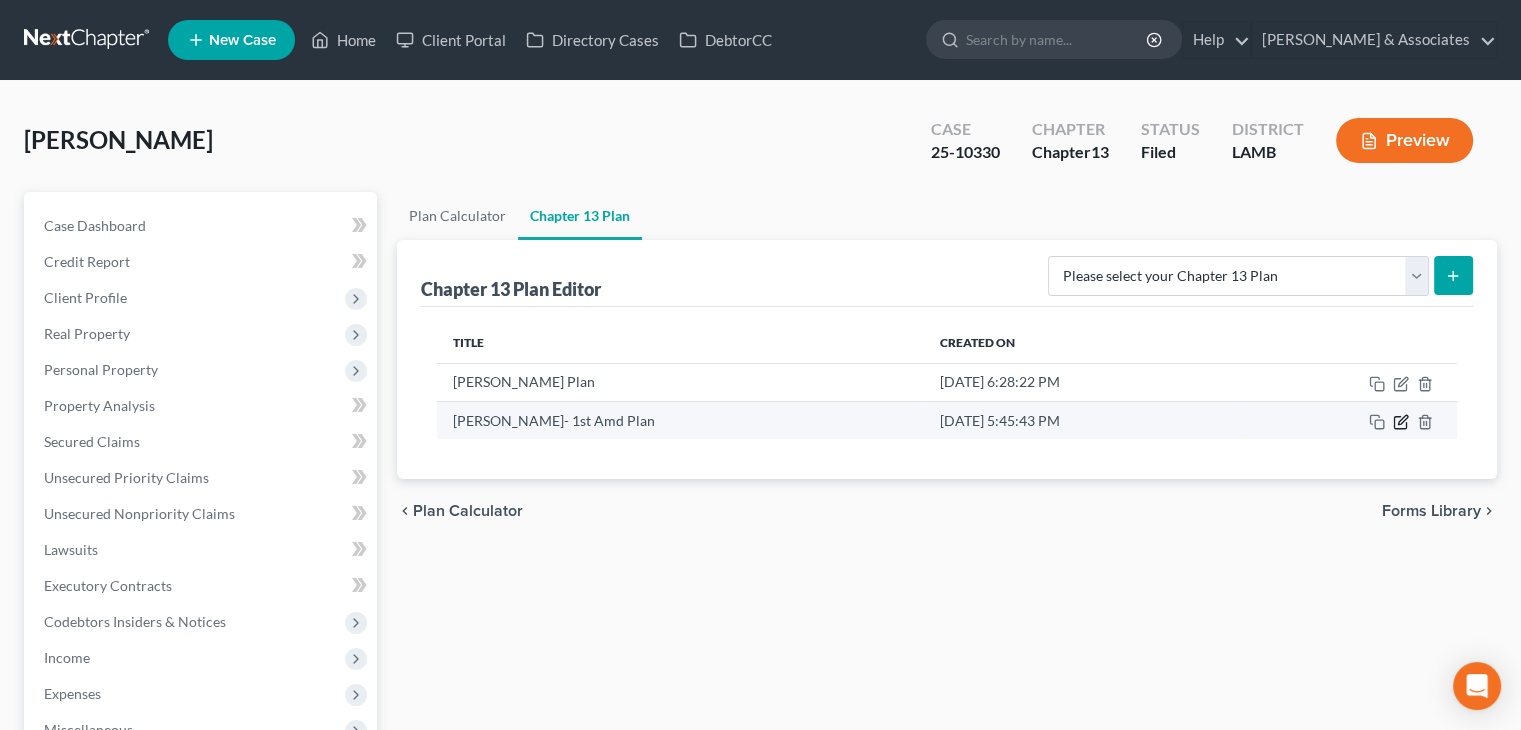 click 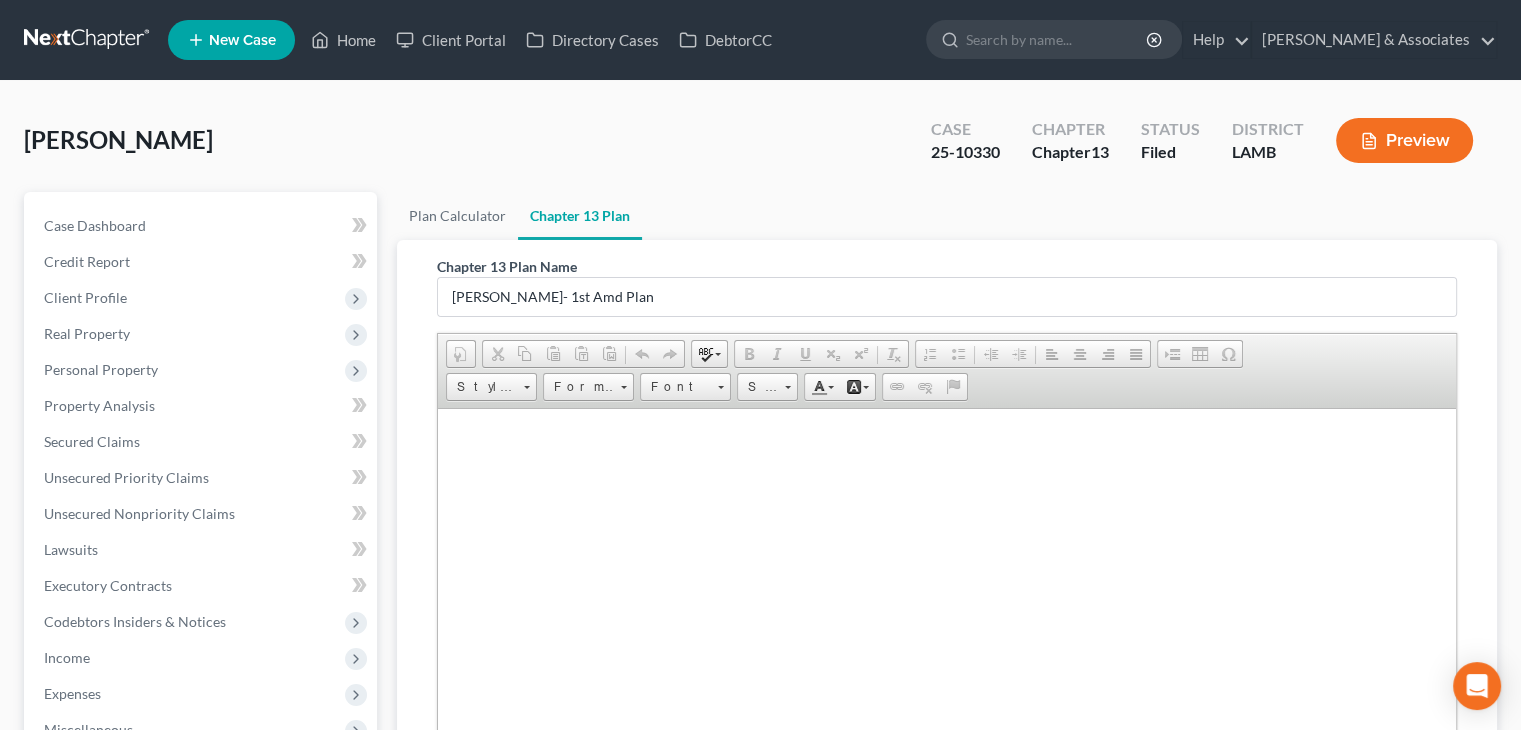 scroll, scrollTop: 419, scrollLeft: 0, axis: vertical 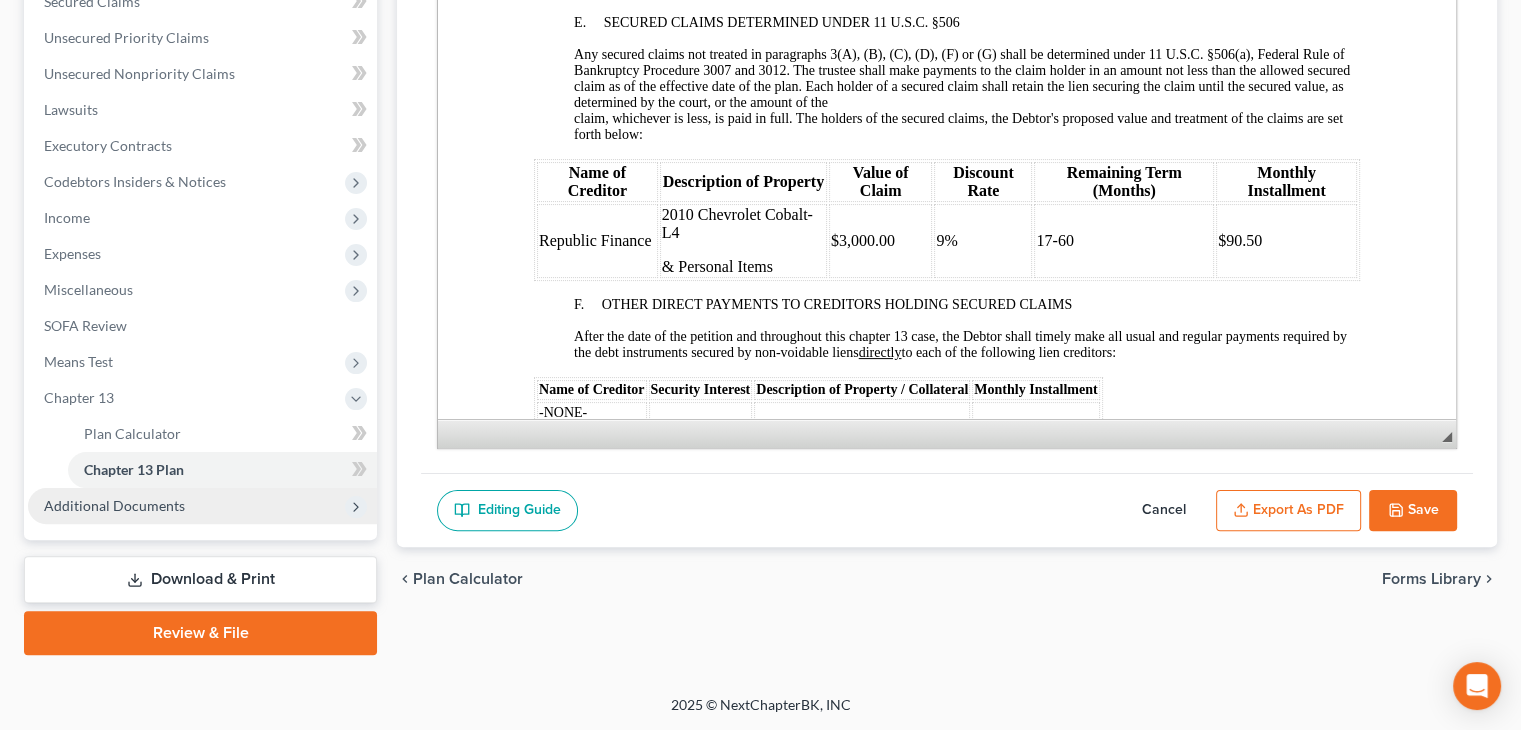 click on "Additional Documents" at bounding box center [202, 506] 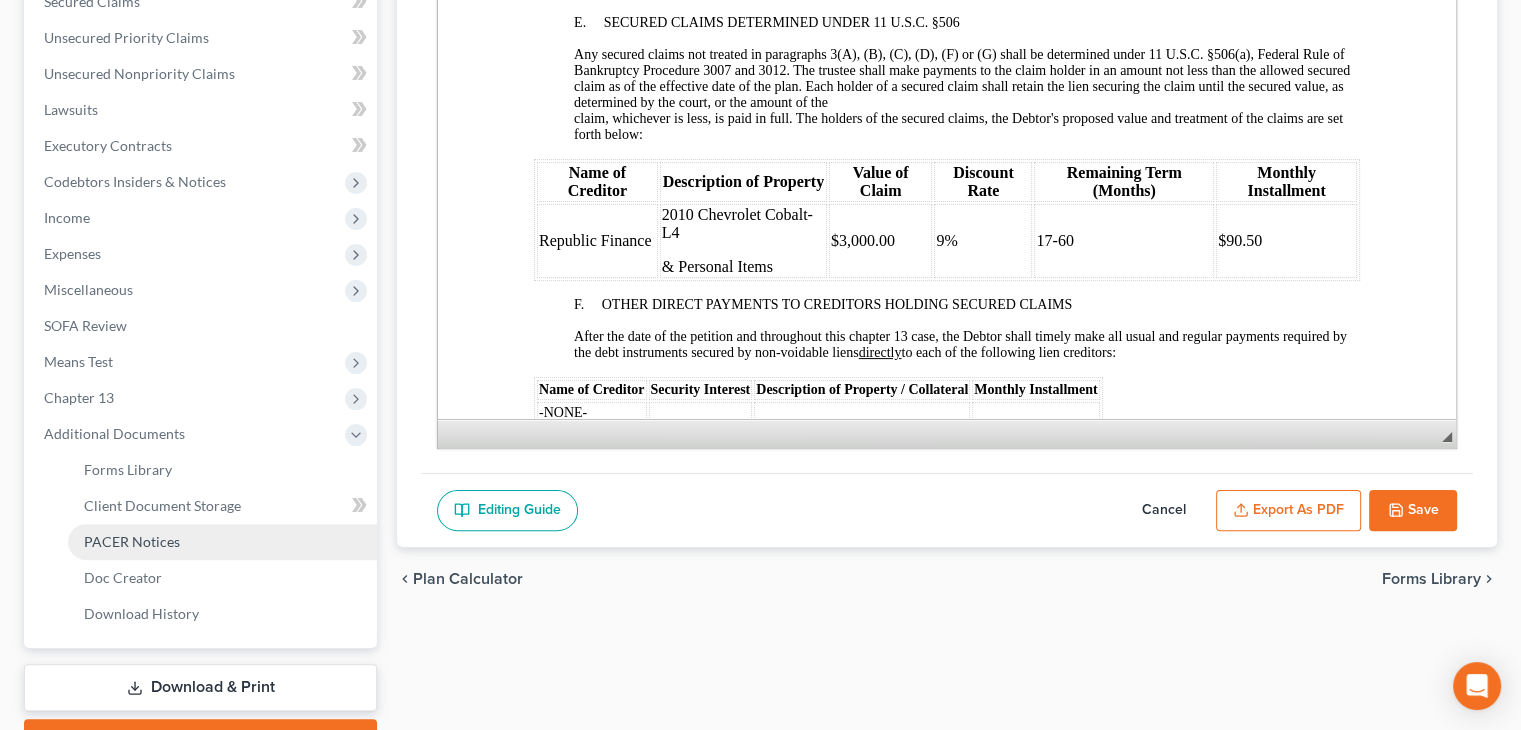 click on "PACER Notices" at bounding box center (222, 542) 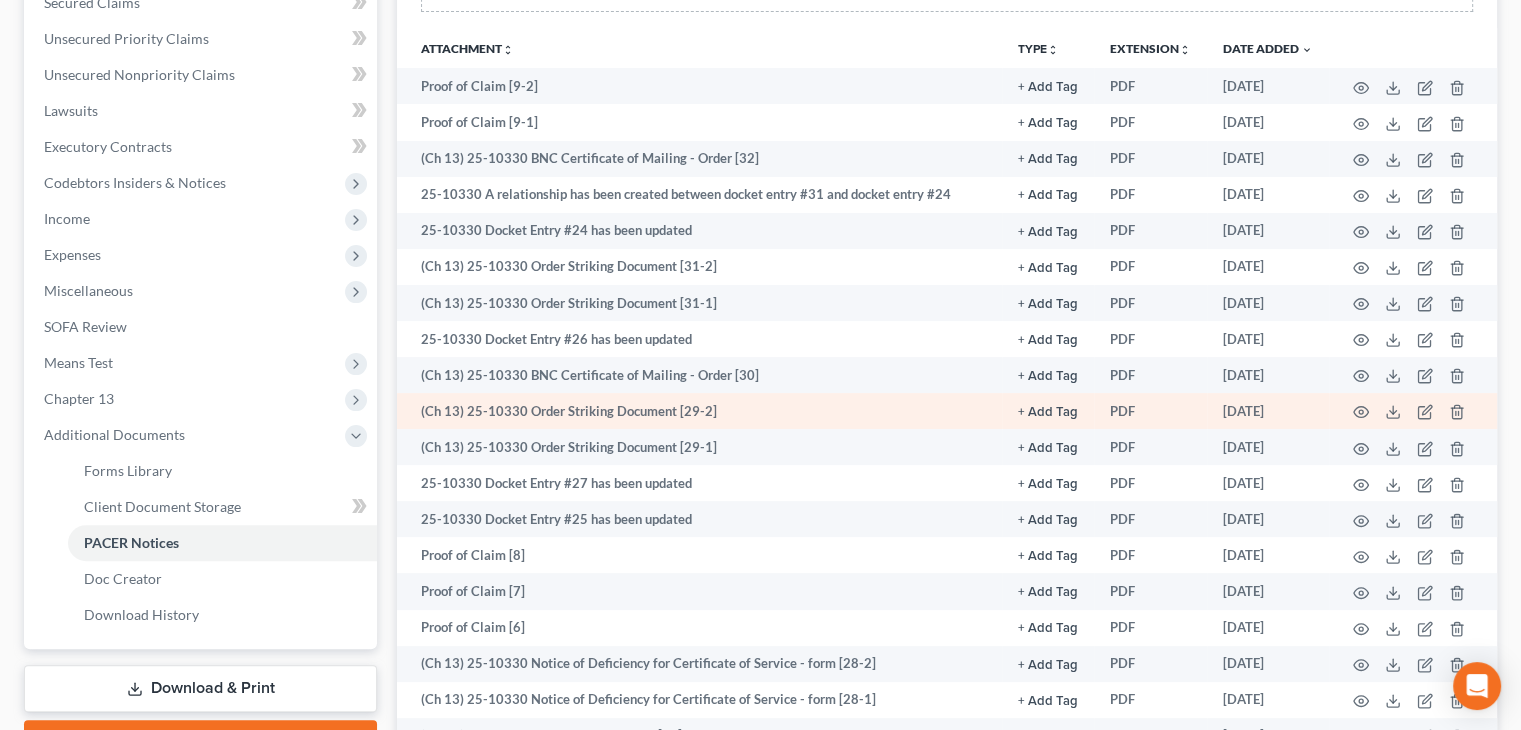 scroll, scrollTop: 700, scrollLeft: 0, axis: vertical 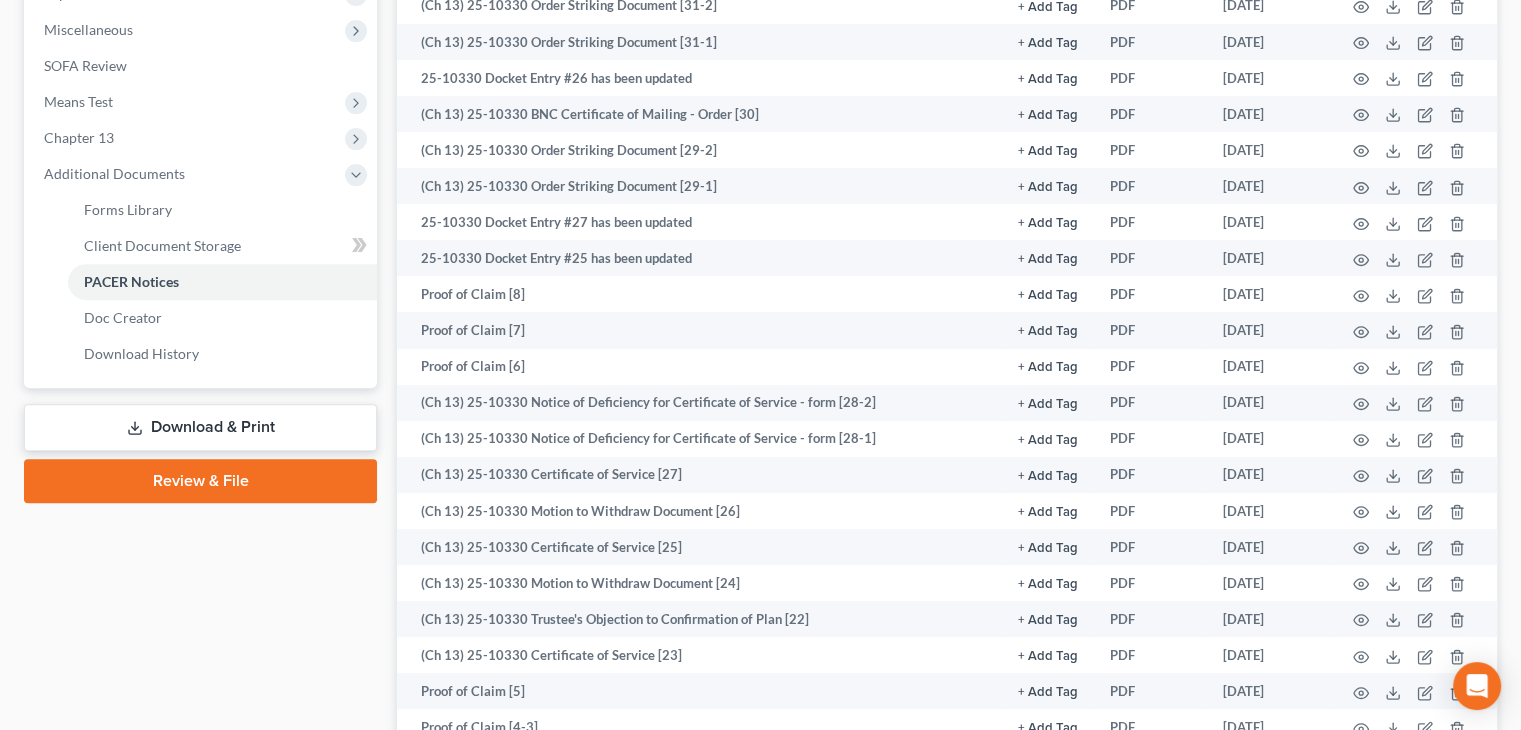 click 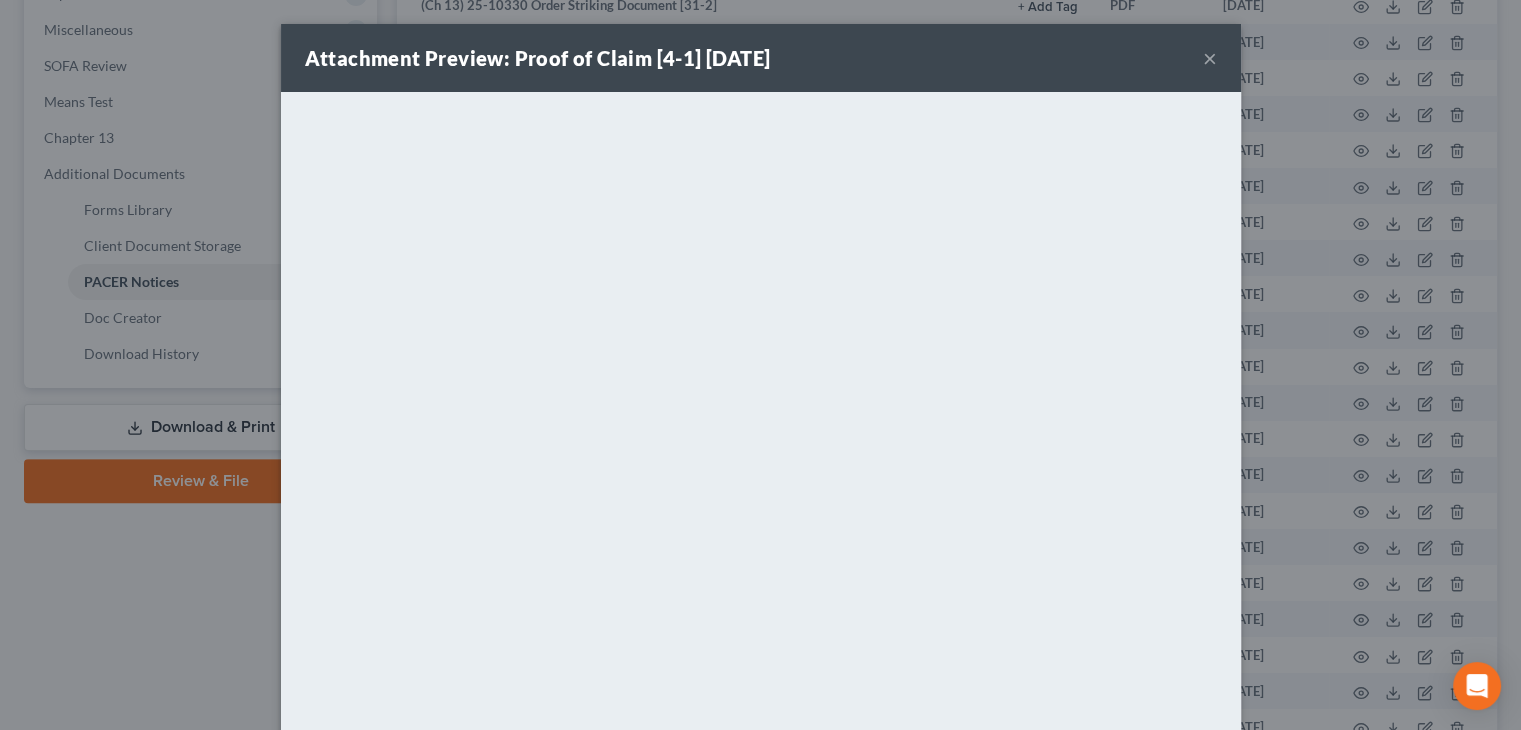 scroll, scrollTop: 1000, scrollLeft: 0, axis: vertical 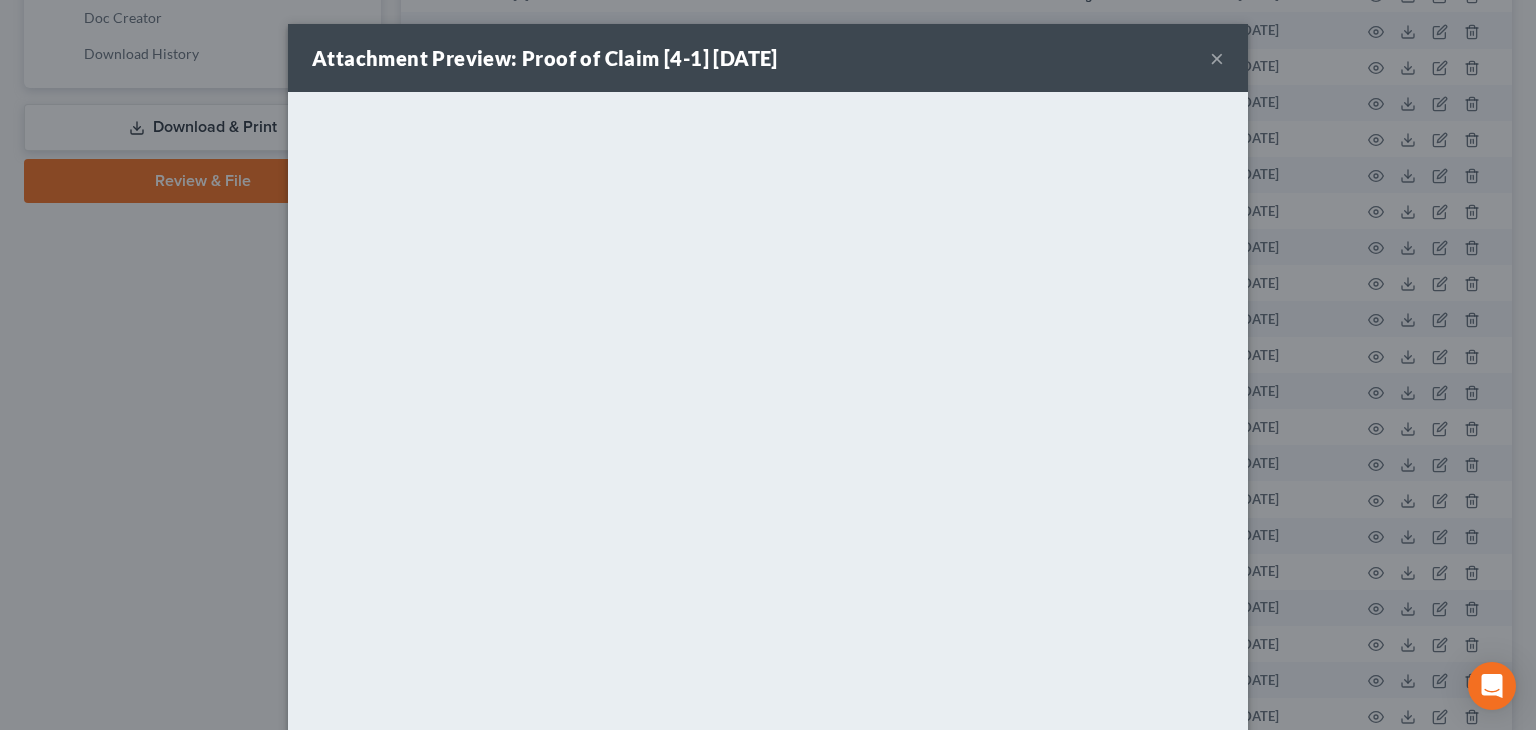 click on "×" at bounding box center (1217, 58) 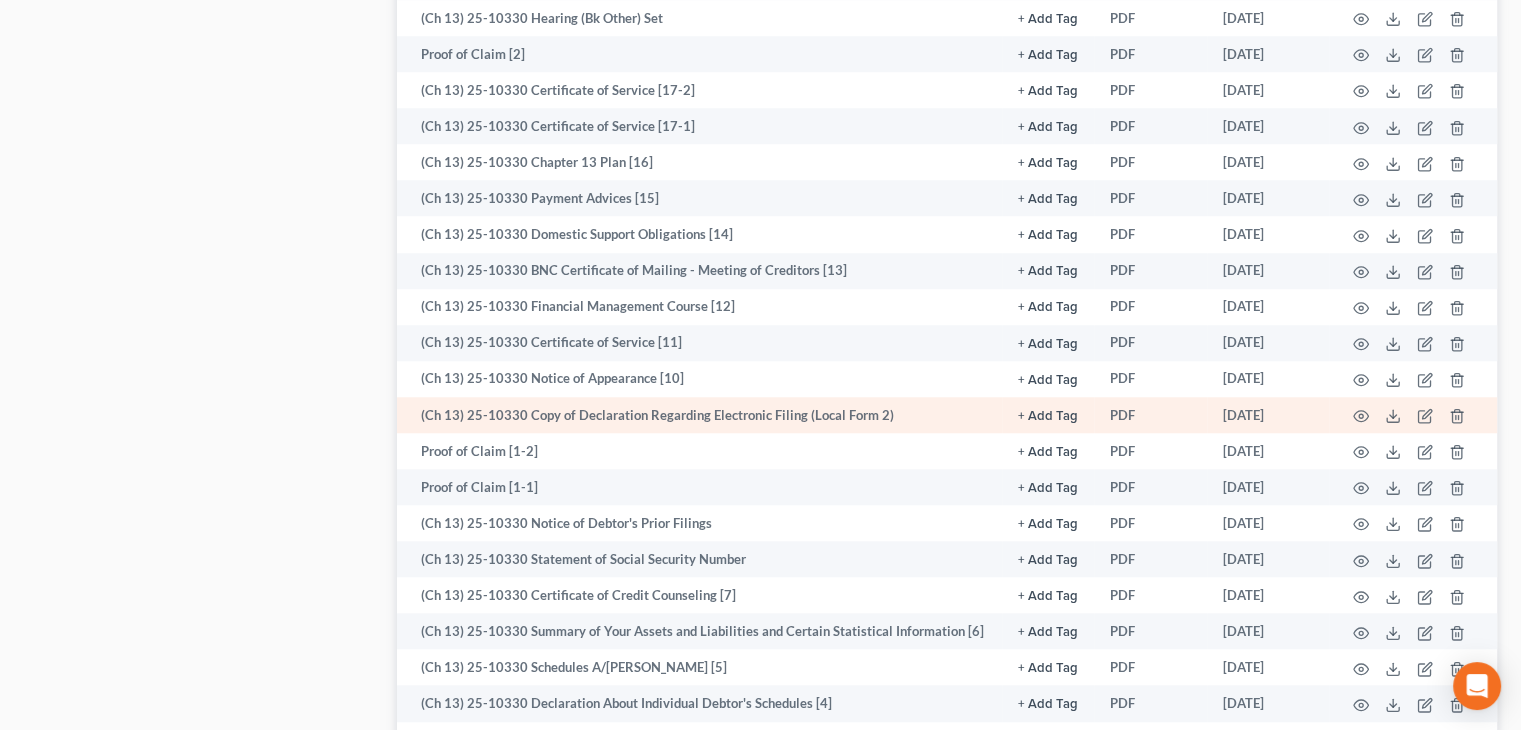 scroll, scrollTop: 1700, scrollLeft: 0, axis: vertical 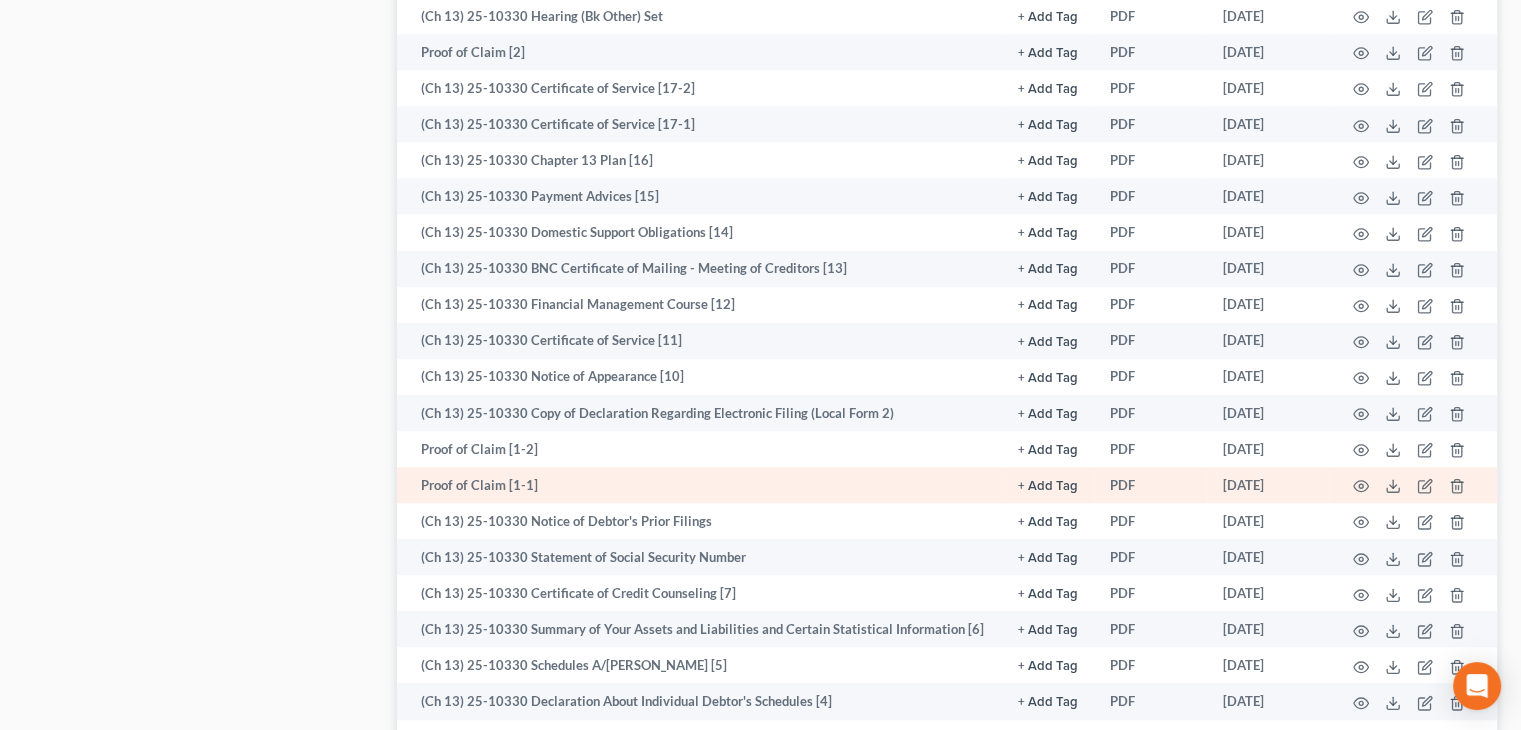 click at bounding box center (1413, 485) 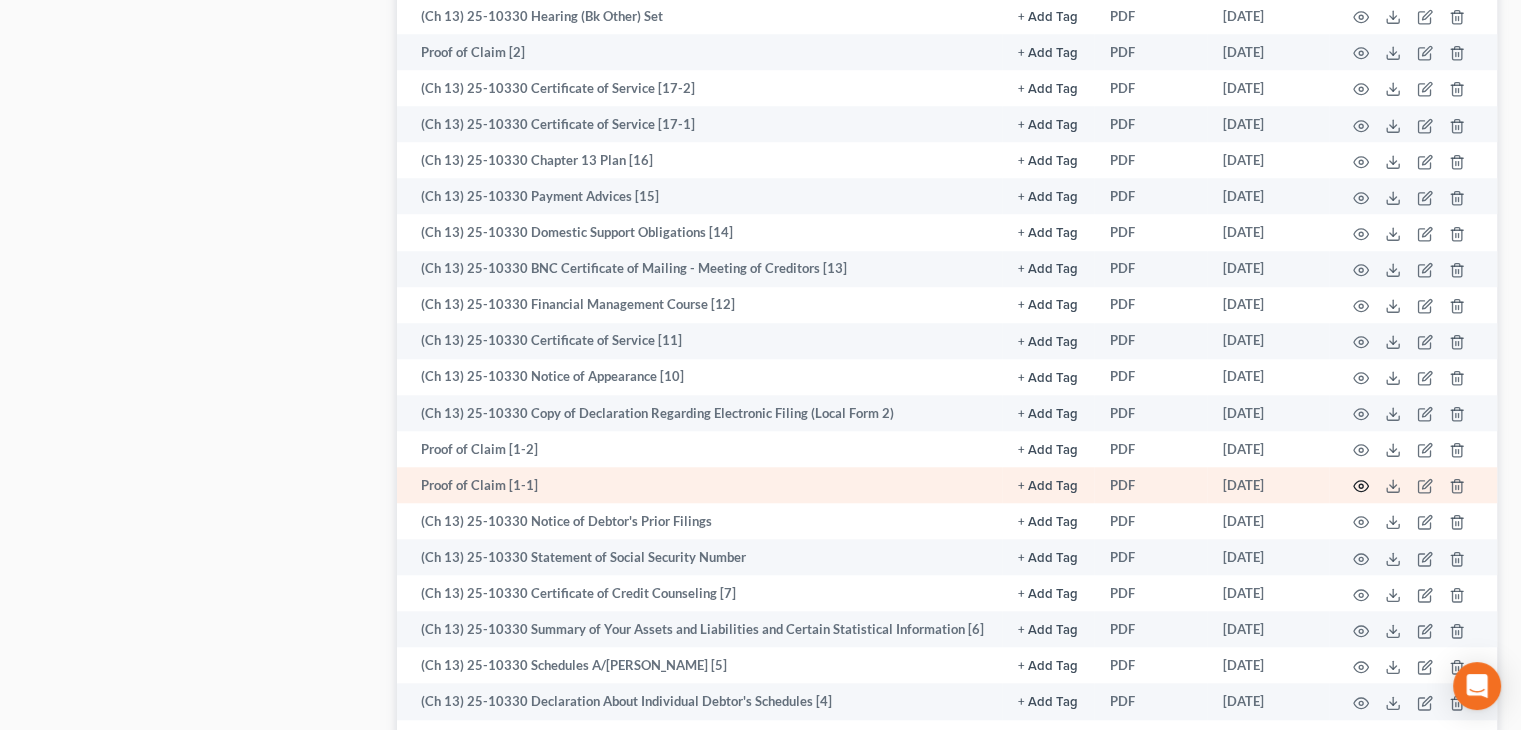 click 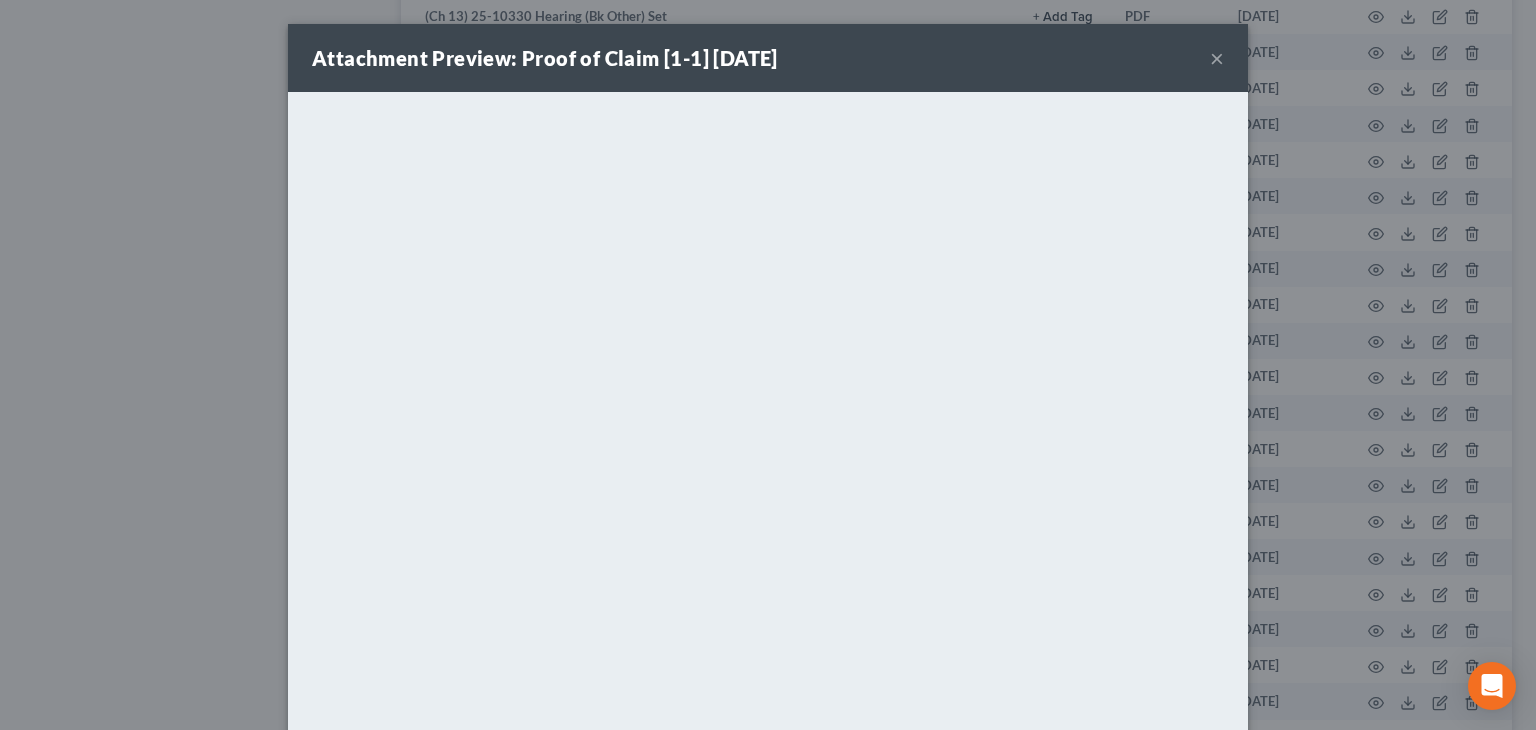 click on "×" at bounding box center (1217, 58) 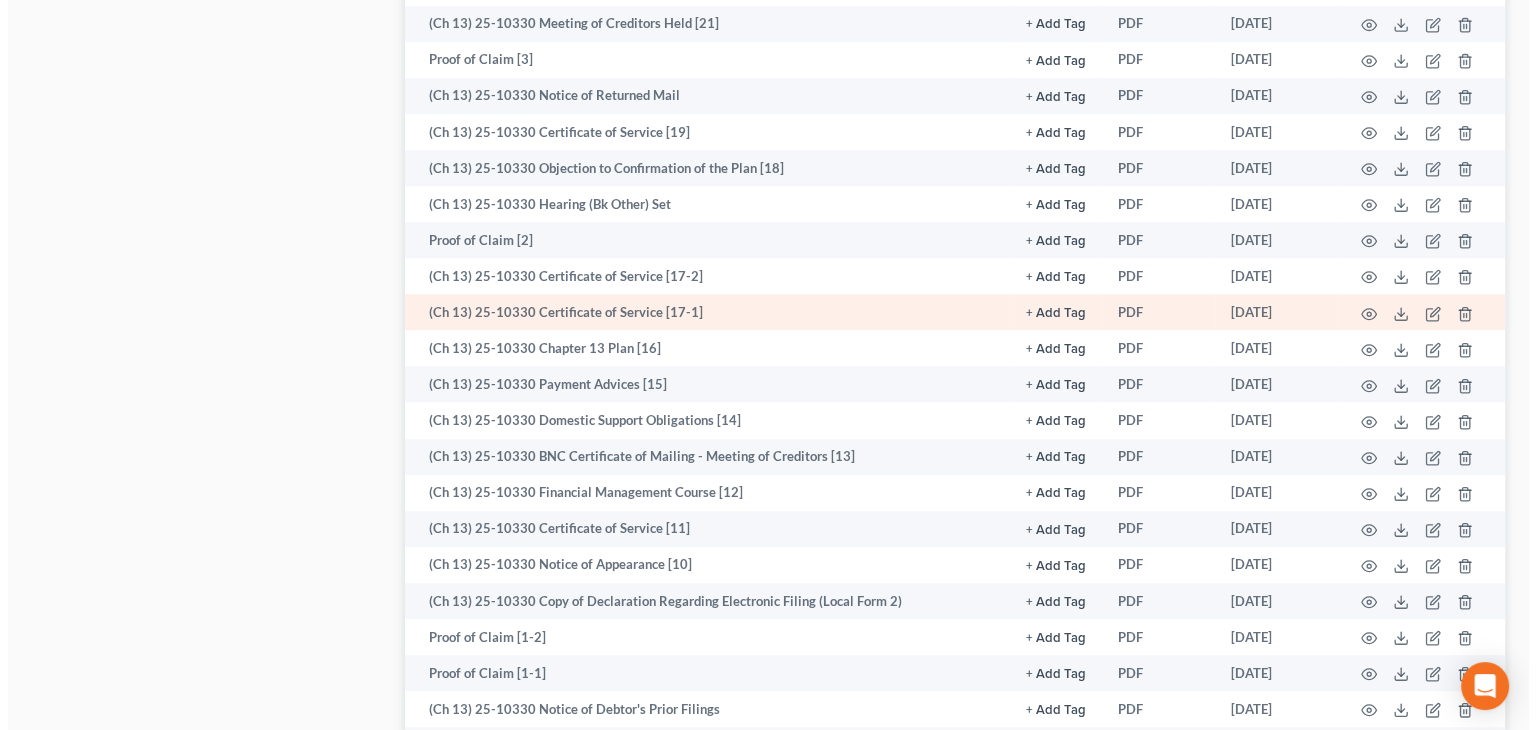 scroll, scrollTop: 1500, scrollLeft: 0, axis: vertical 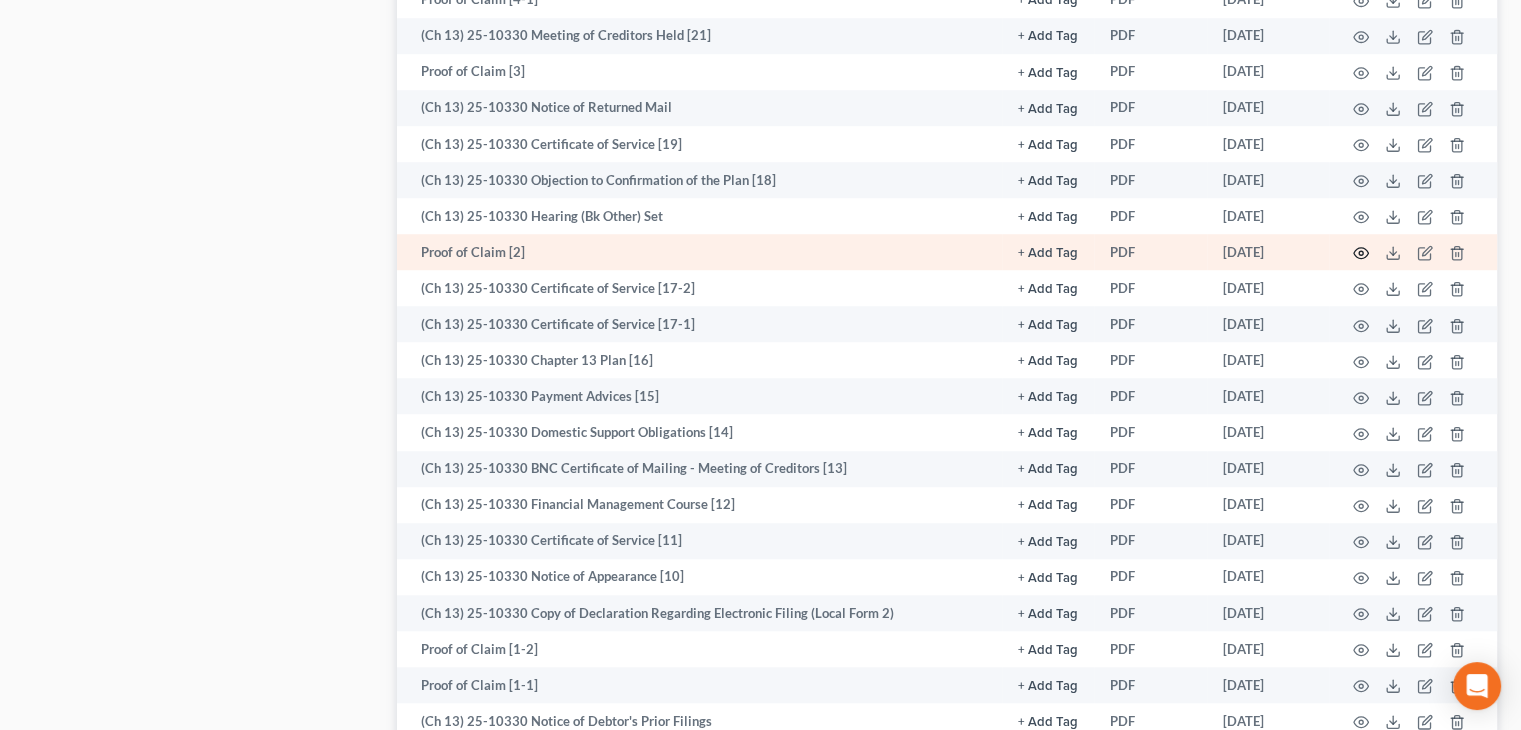 click 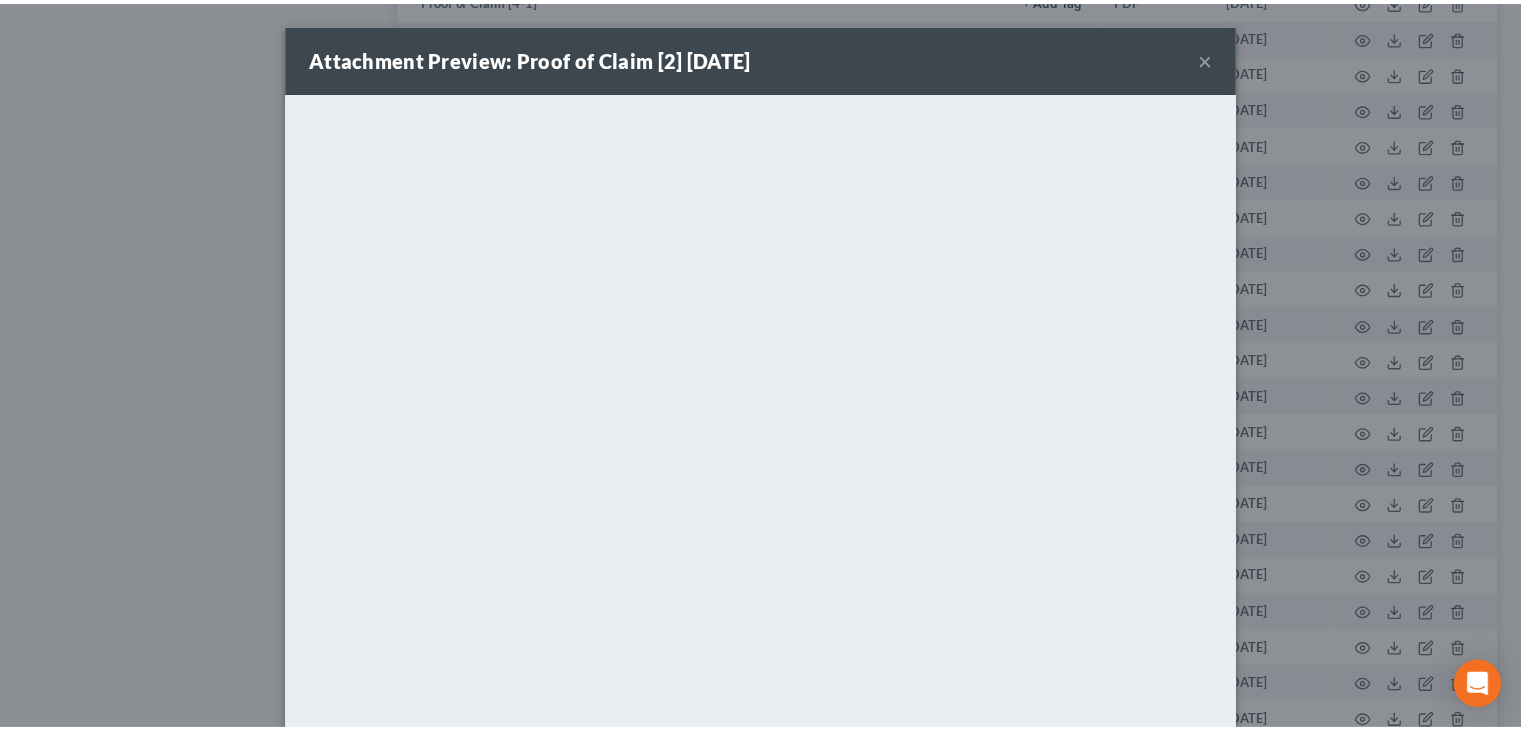 scroll, scrollTop: 12, scrollLeft: 0, axis: vertical 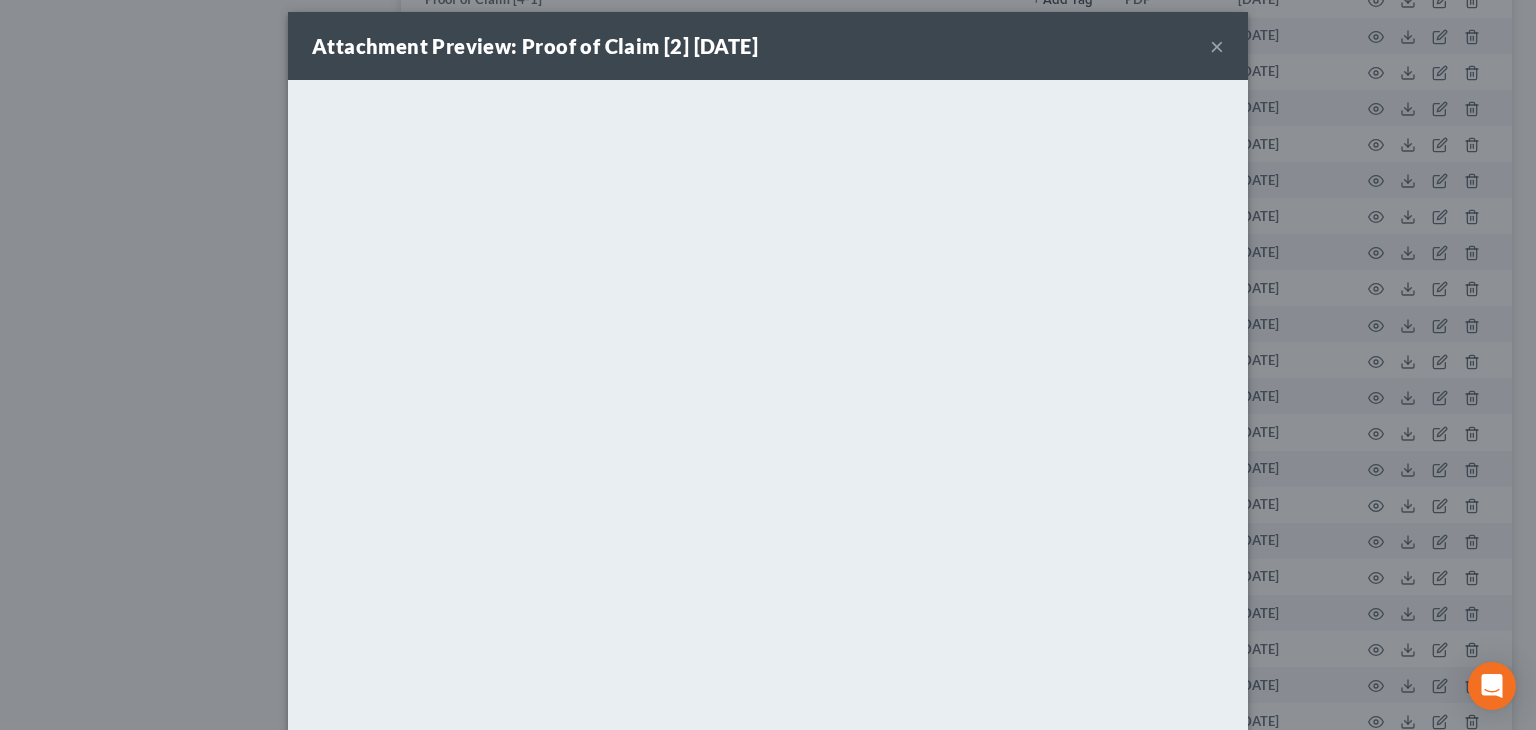 click on "Attachment Preview: Proof of Claim [2] [DATE] ×" at bounding box center [768, 46] 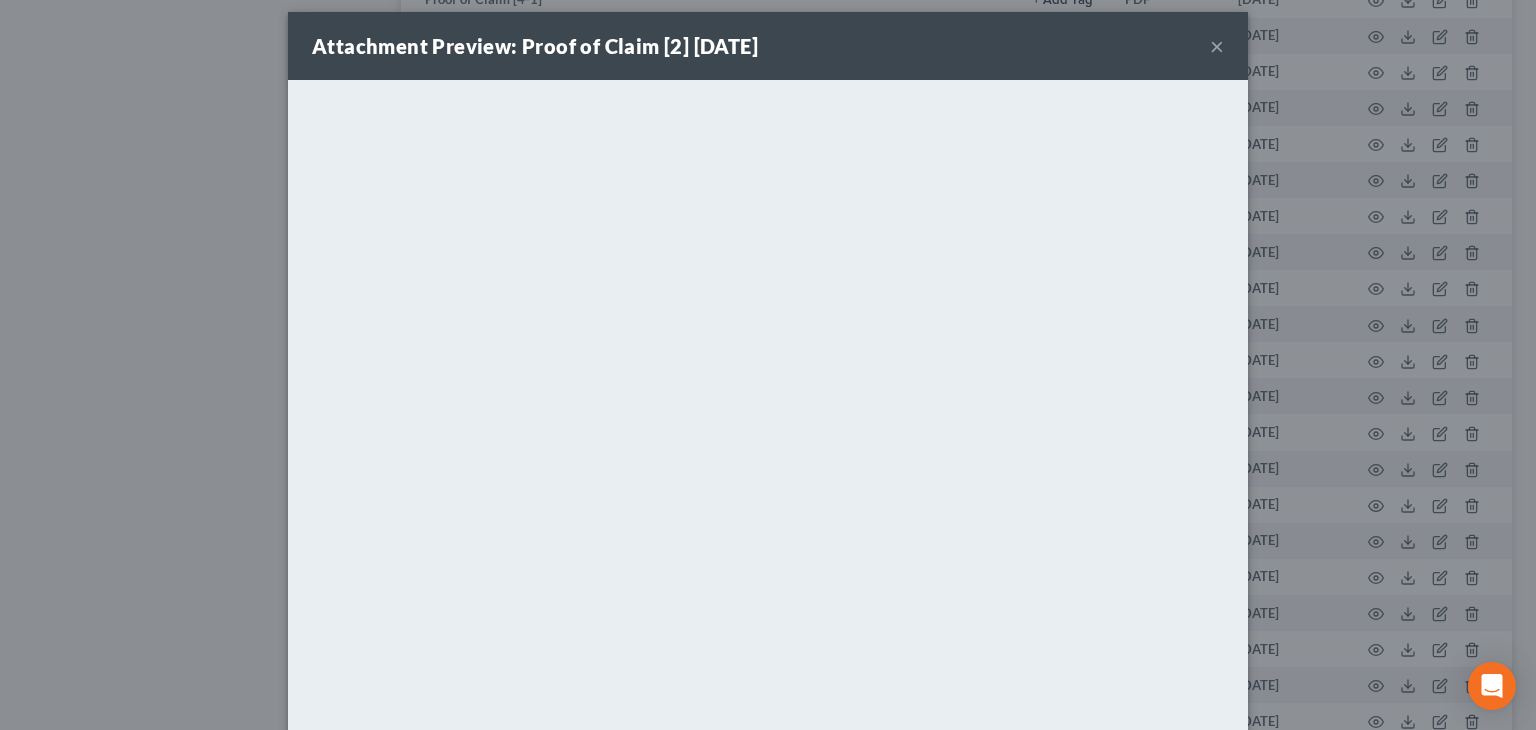 click on "Attachment Preview: Proof of Claim [2] [DATE] ×" at bounding box center [768, 46] 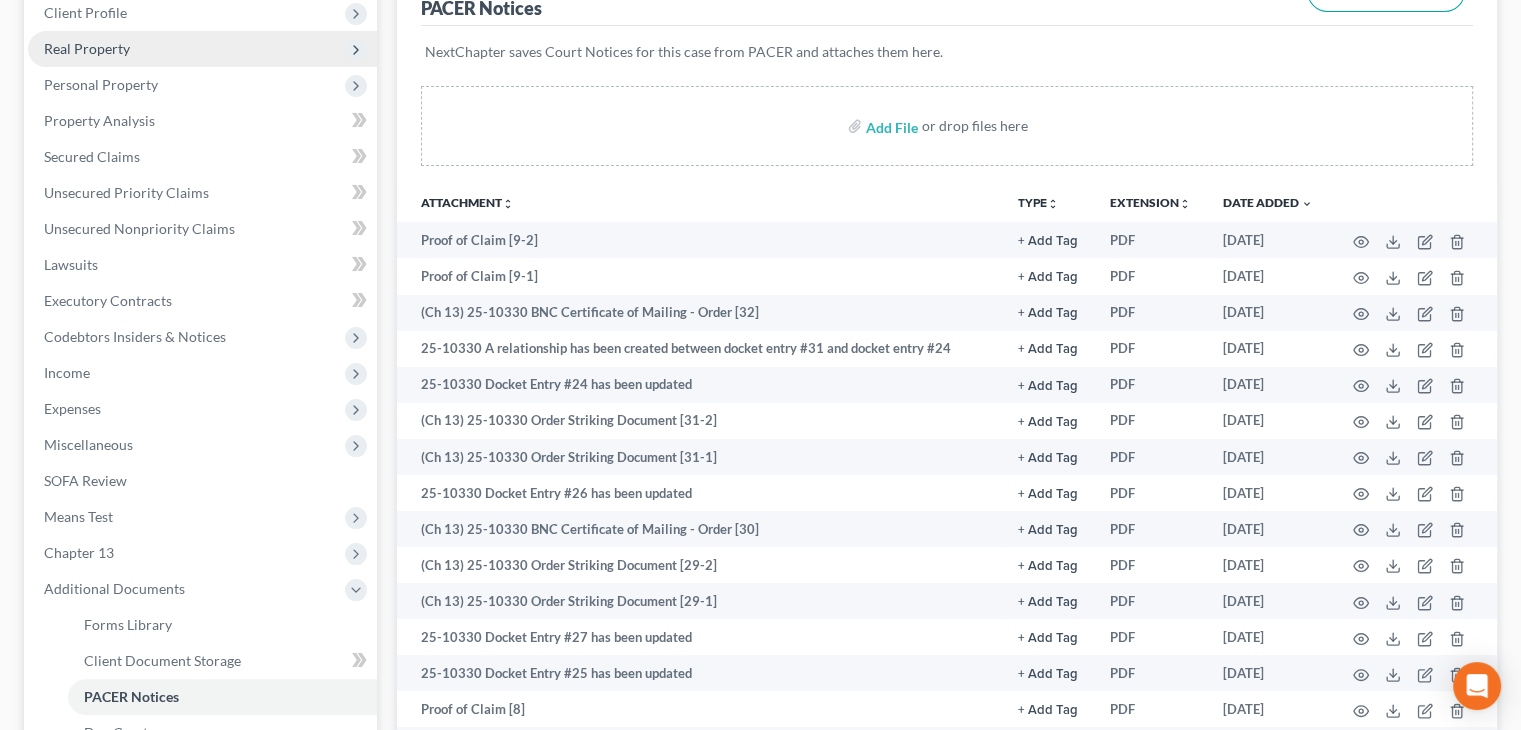 scroll, scrollTop: 0, scrollLeft: 0, axis: both 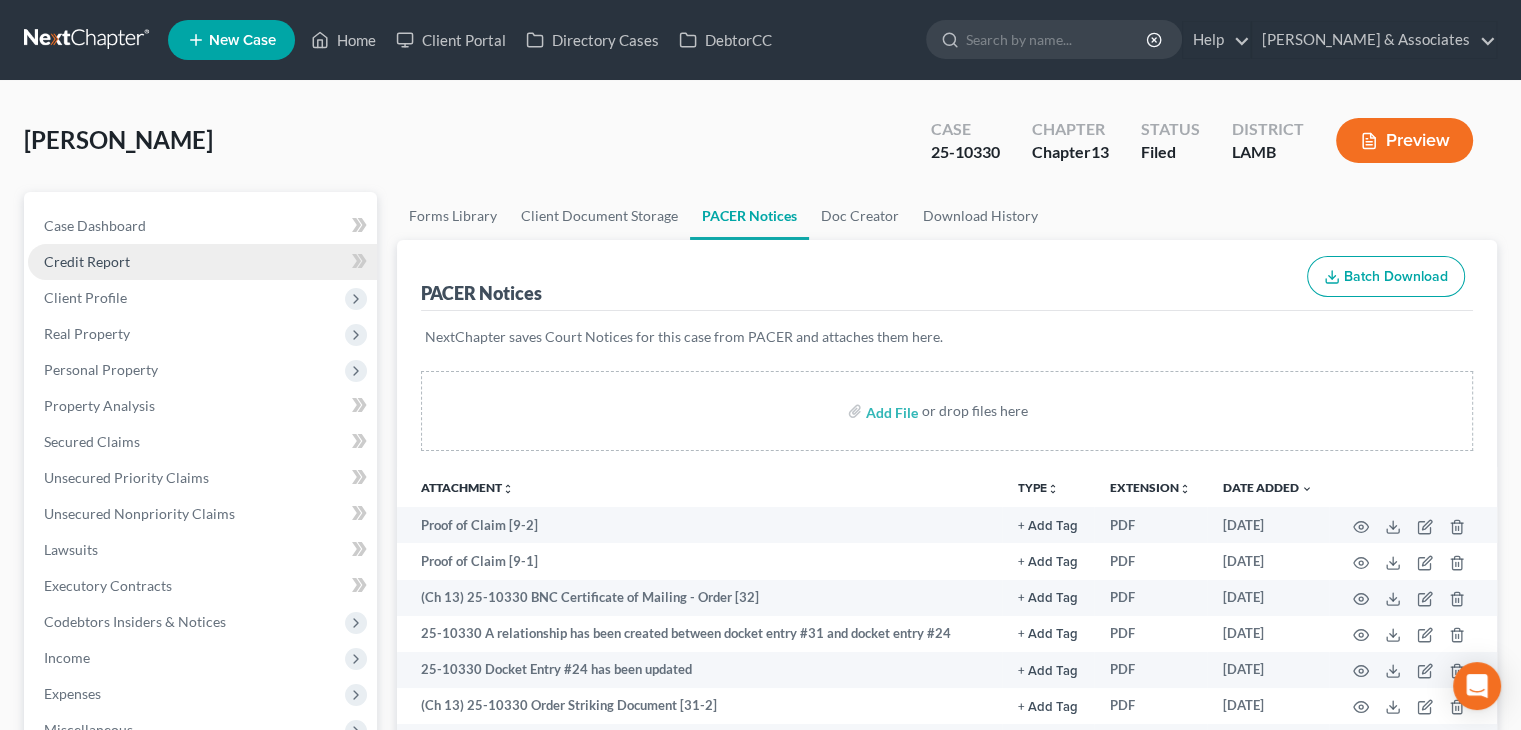 click on "Credit Report" at bounding box center [87, 261] 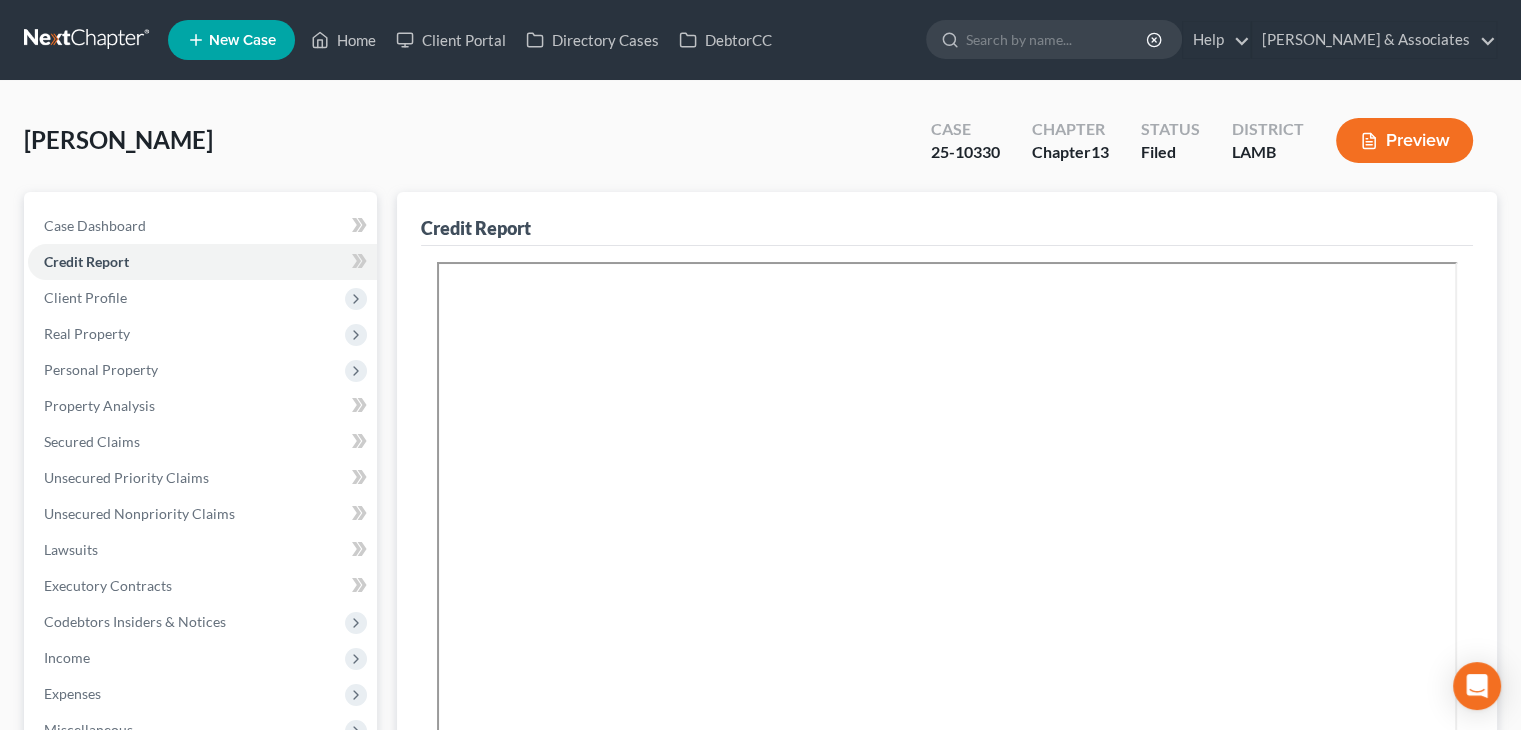 scroll, scrollTop: 300, scrollLeft: 0, axis: vertical 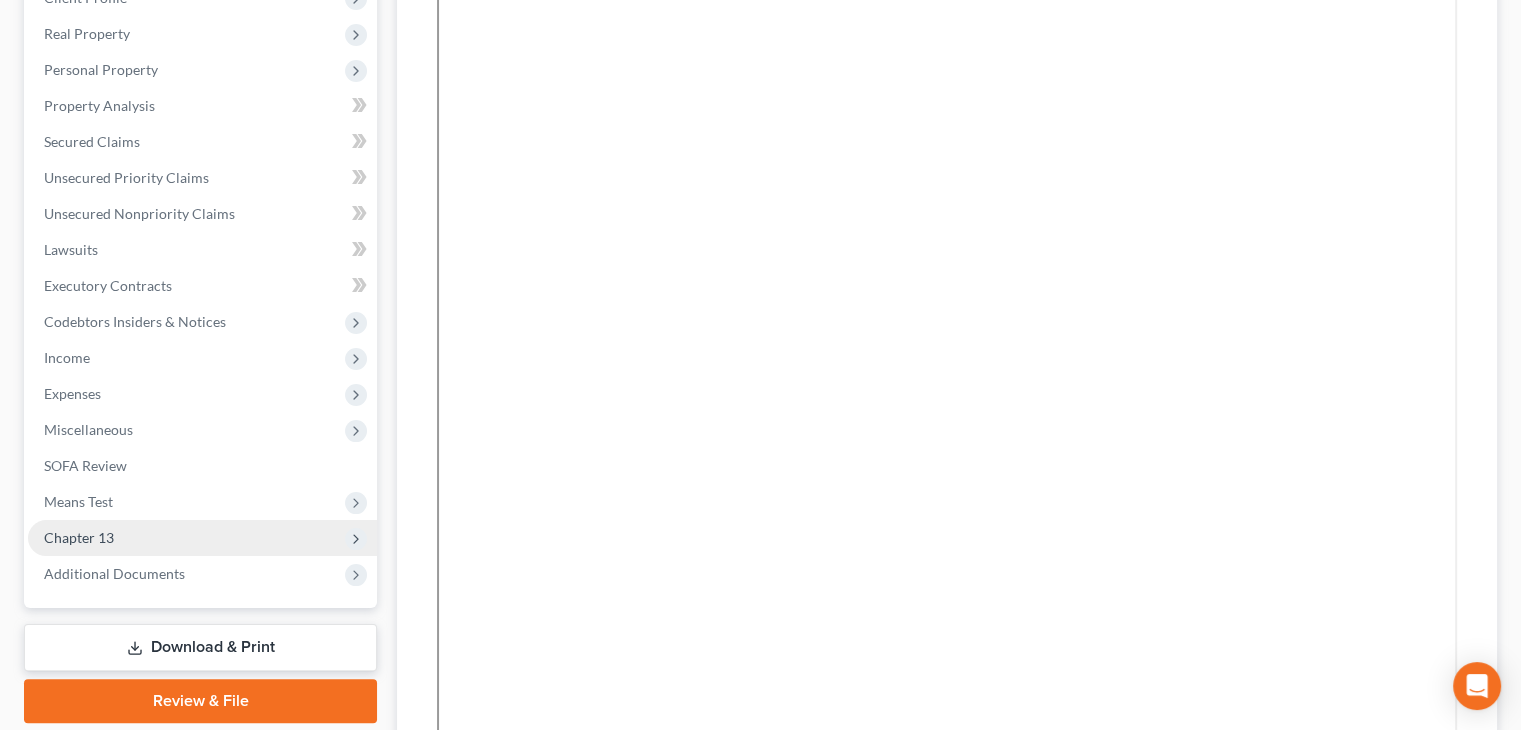 click on "Chapter 13" at bounding box center [202, 538] 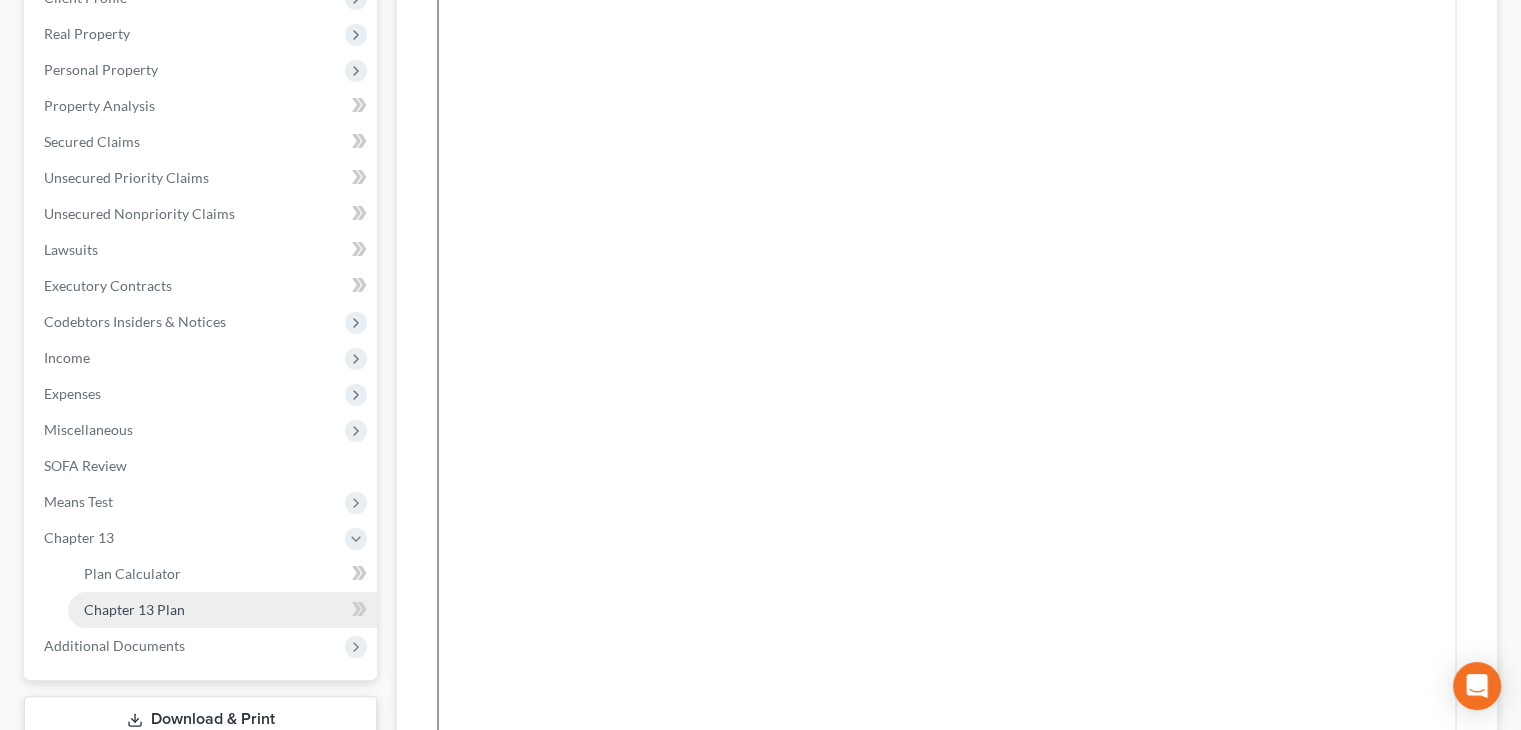 click on "Chapter 13 Plan" at bounding box center (222, 610) 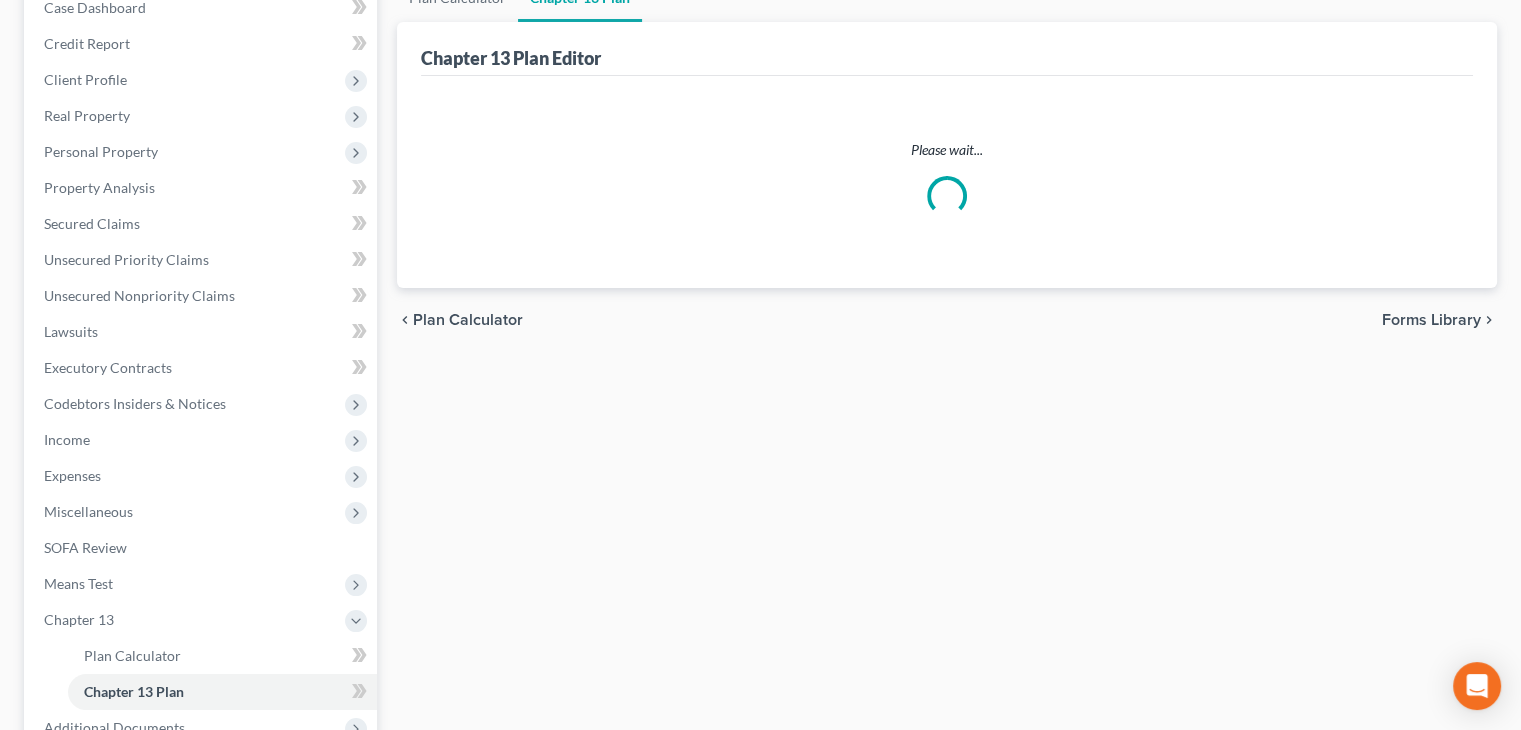 scroll, scrollTop: 0, scrollLeft: 0, axis: both 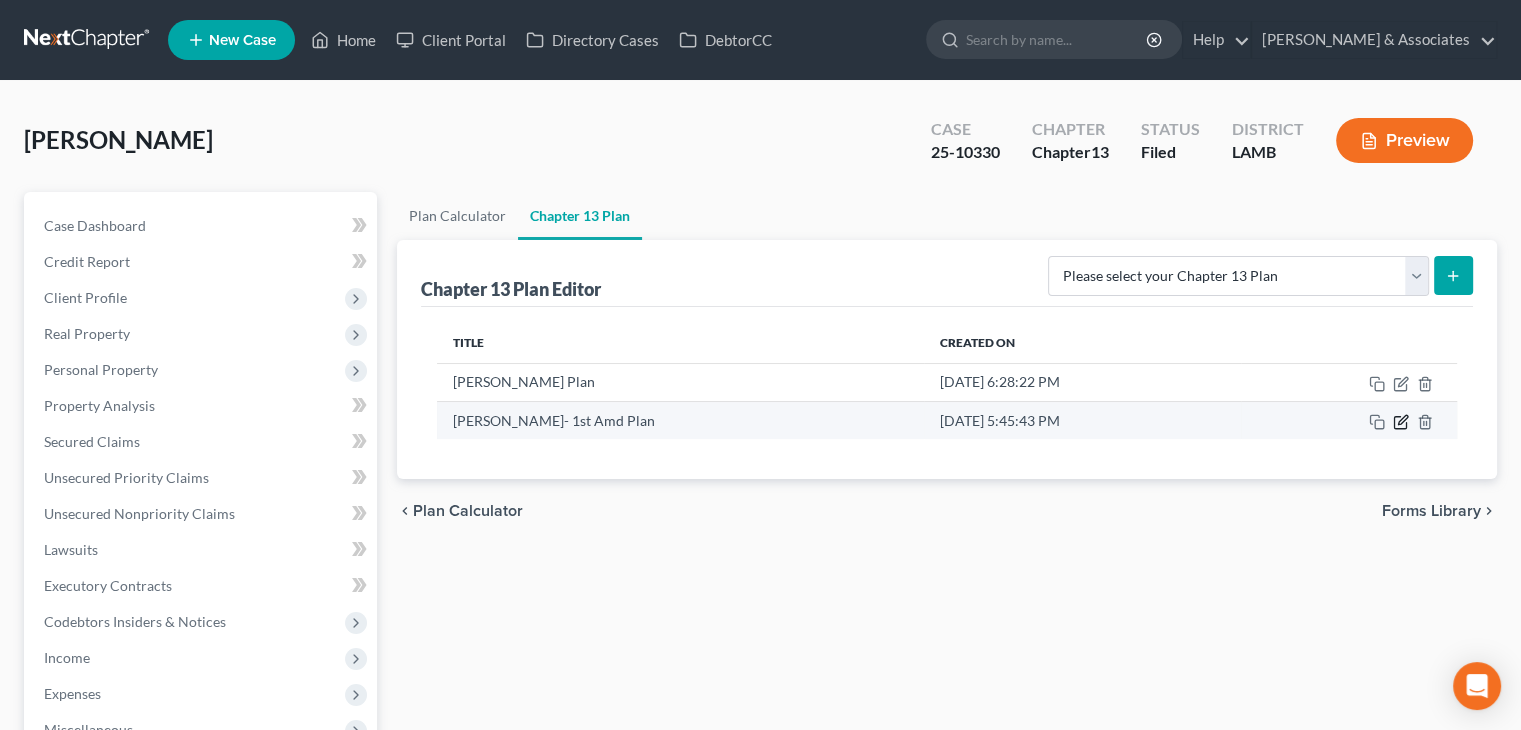 click 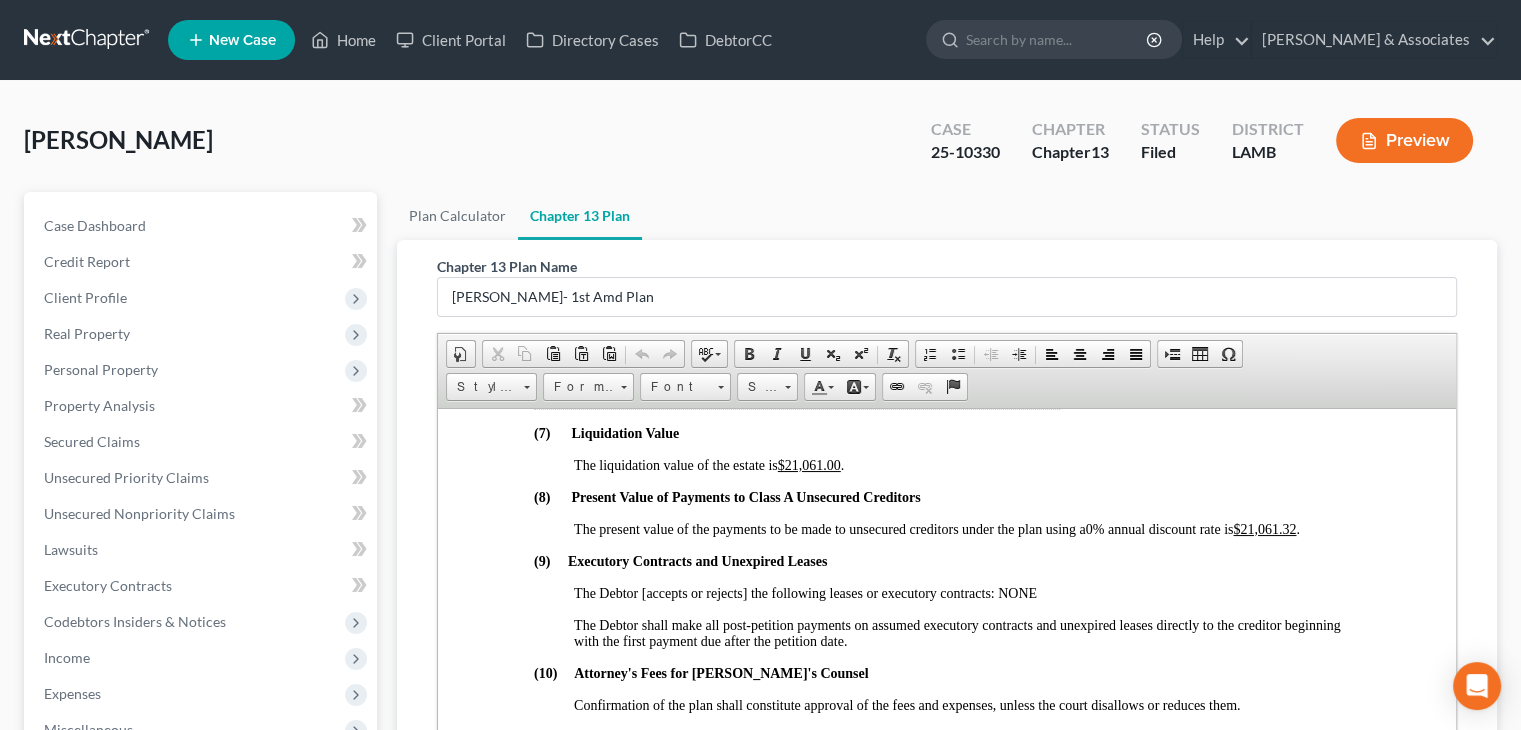 scroll, scrollTop: 4100, scrollLeft: 0, axis: vertical 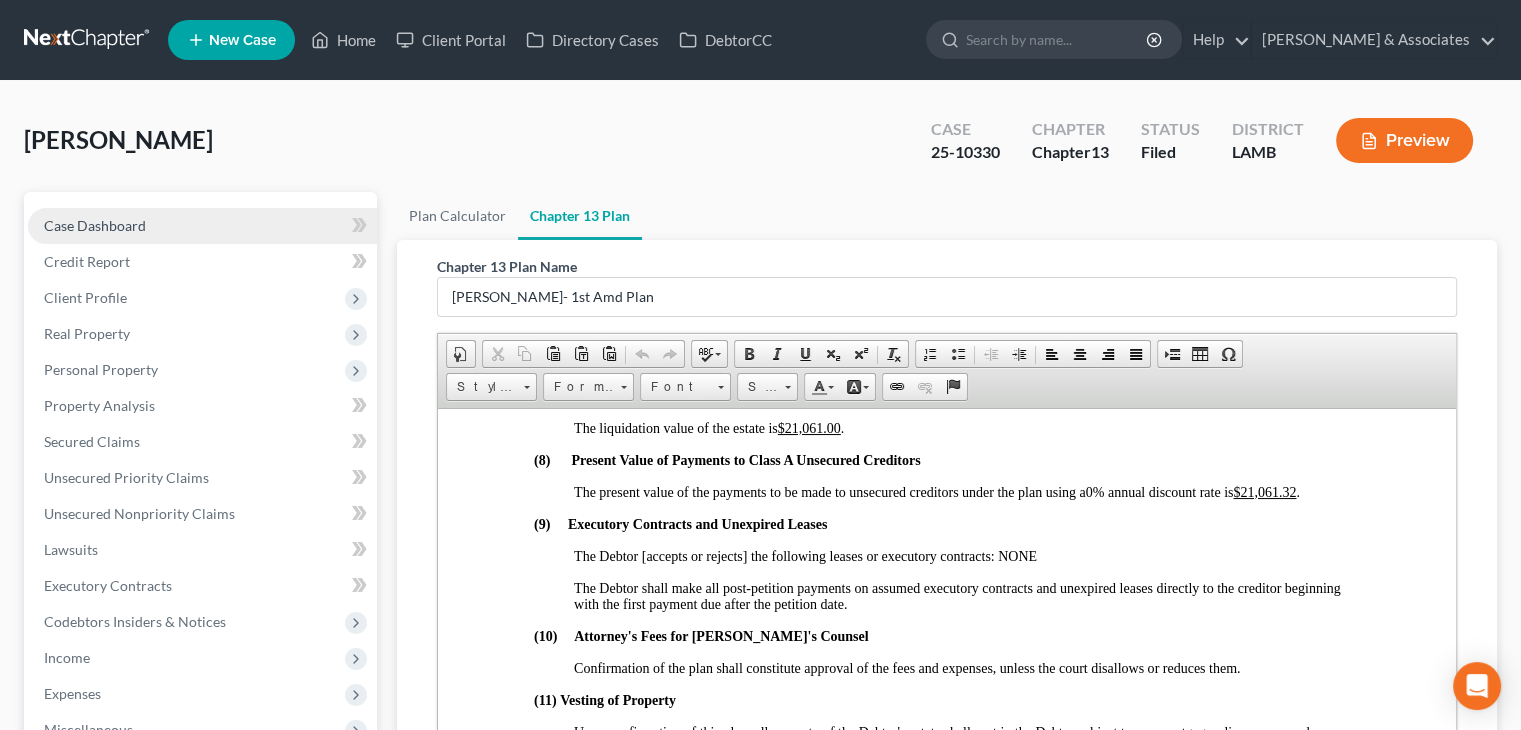 click on "Case Dashboard" at bounding box center [202, 226] 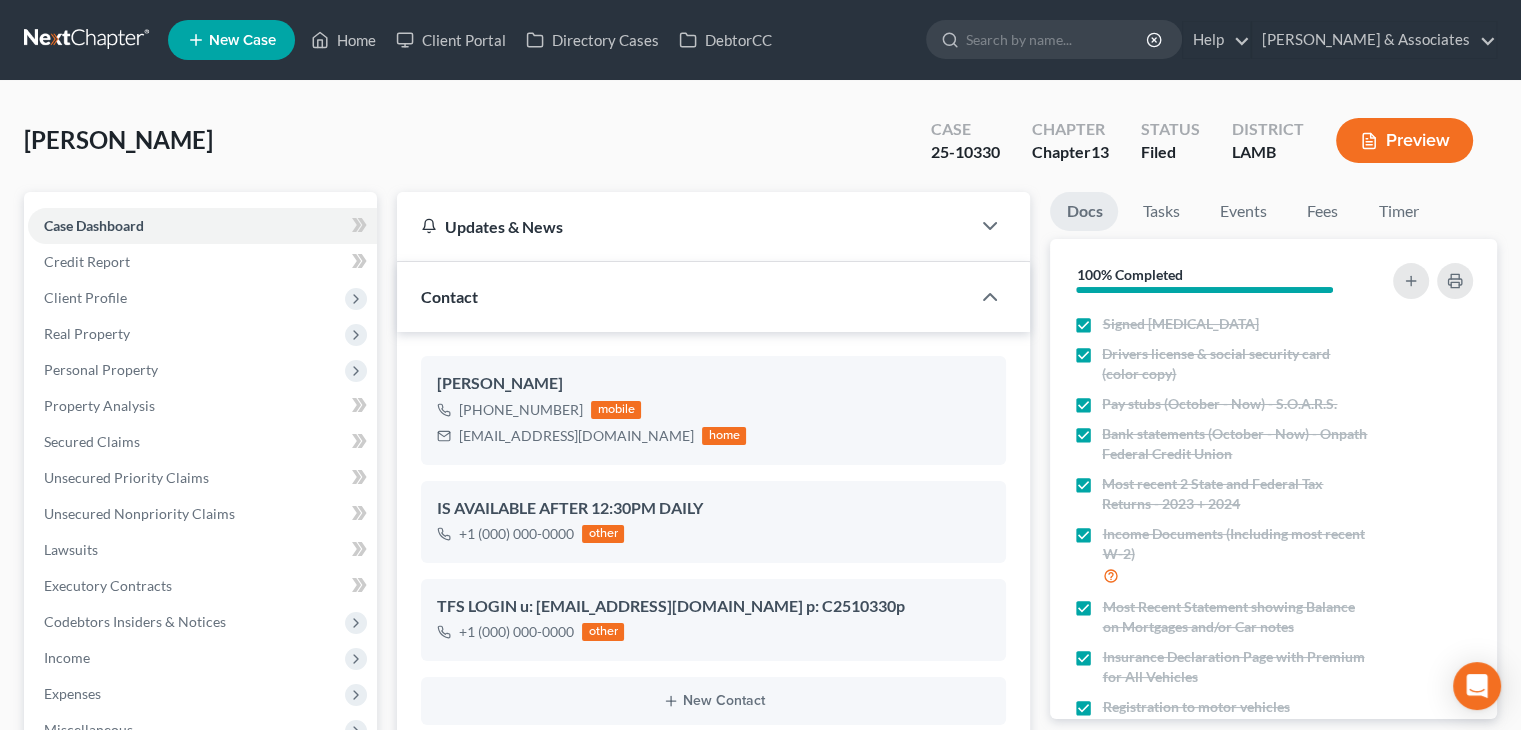 scroll, scrollTop: 700, scrollLeft: 0, axis: vertical 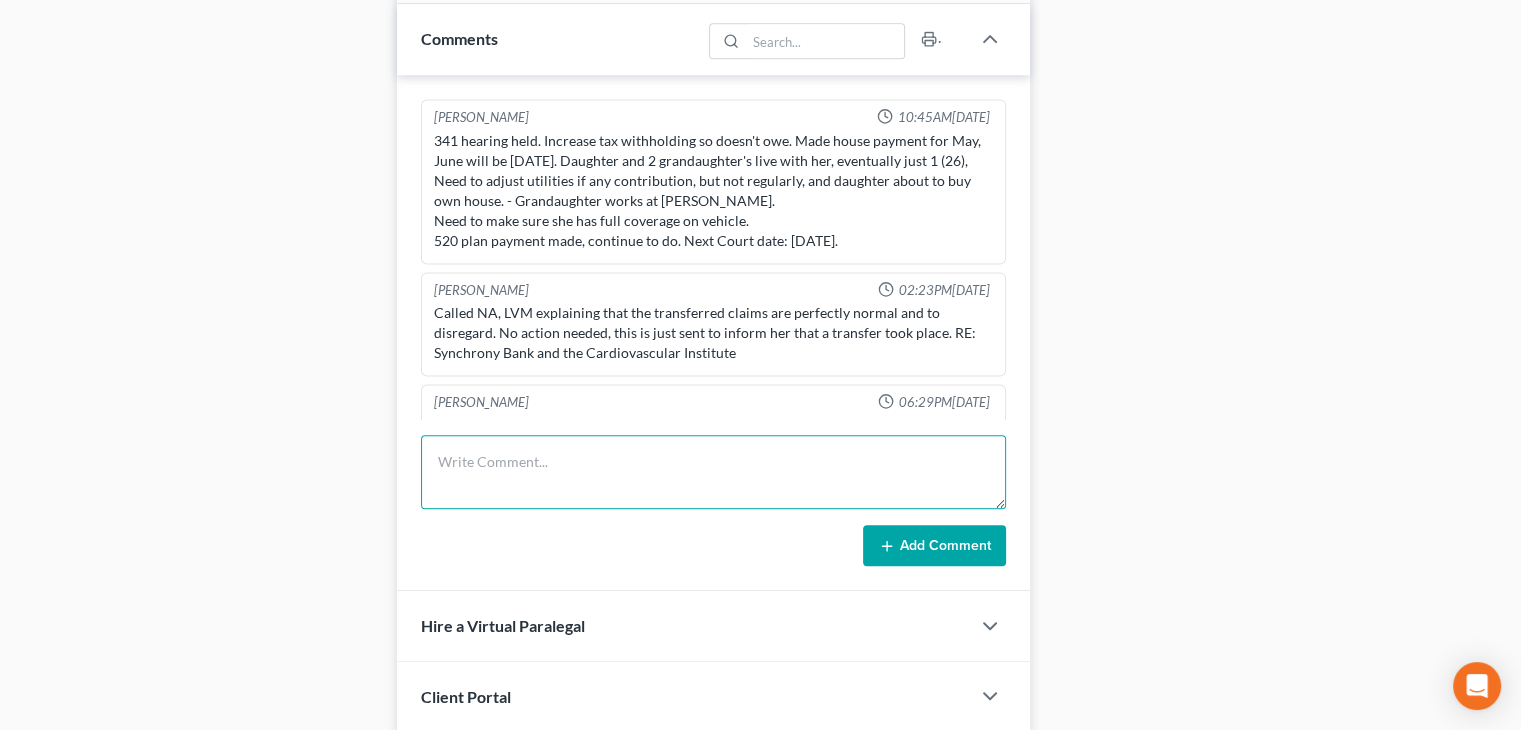 click at bounding box center (713, 472) 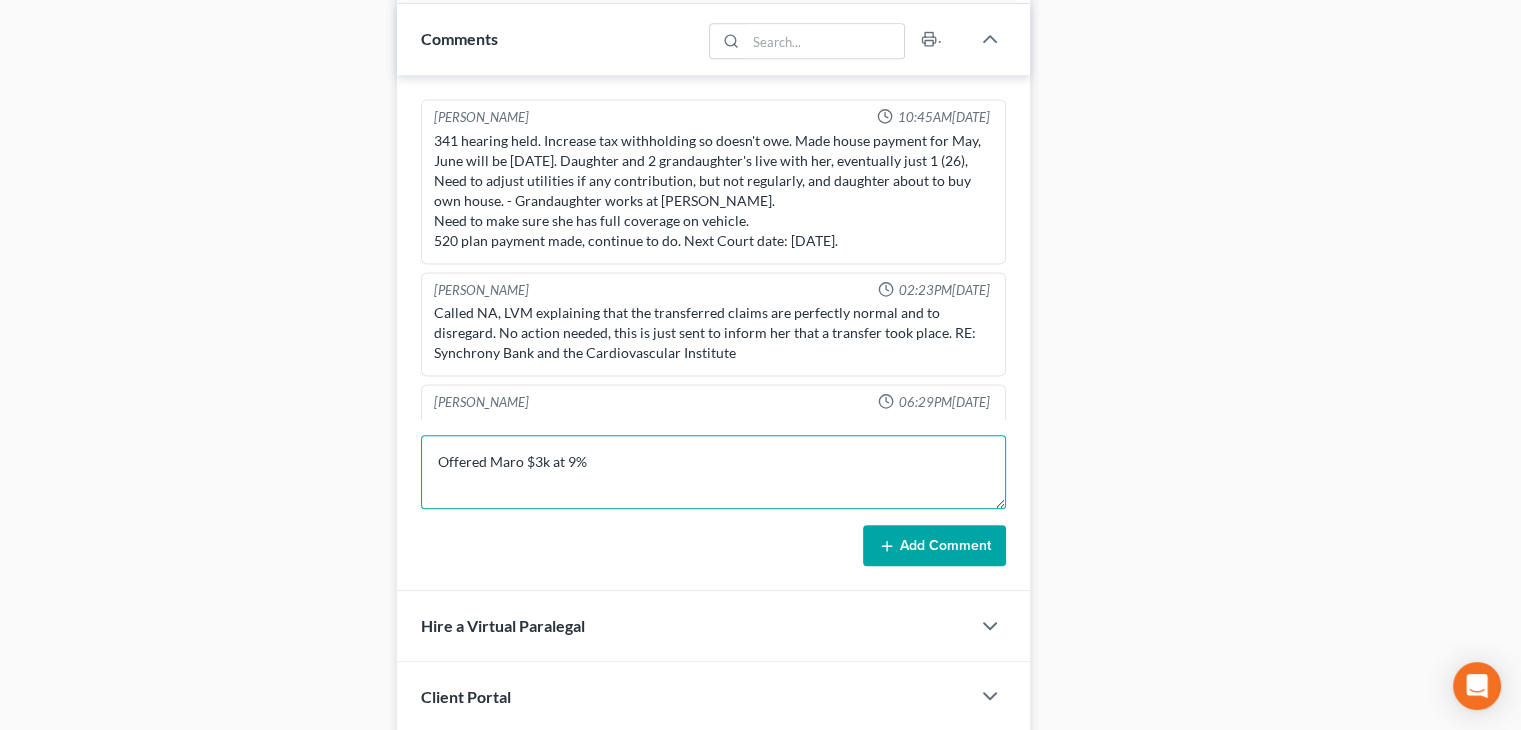 type on "Offered Maro $3k at 9%" 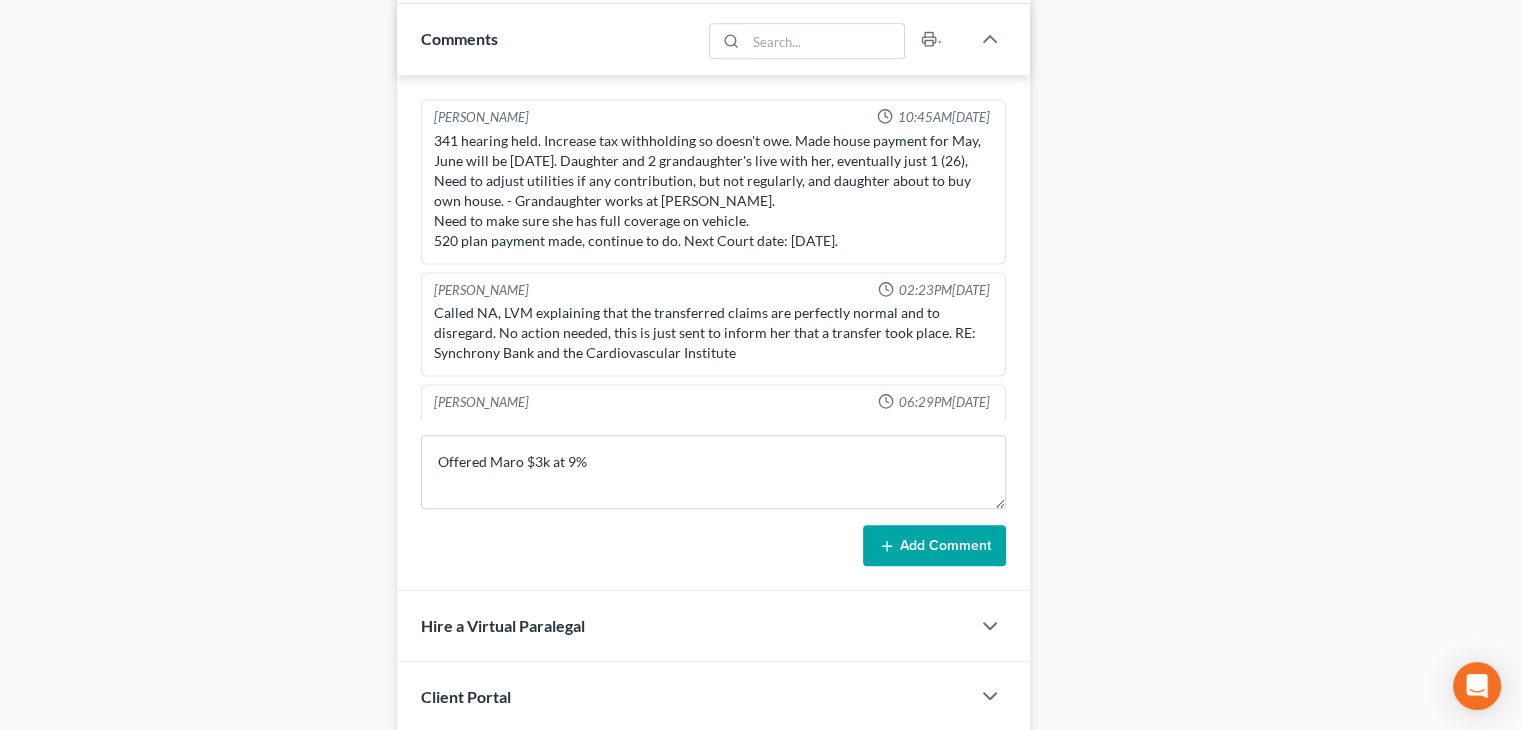 click on "Add Comment" at bounding box center (934, 546) 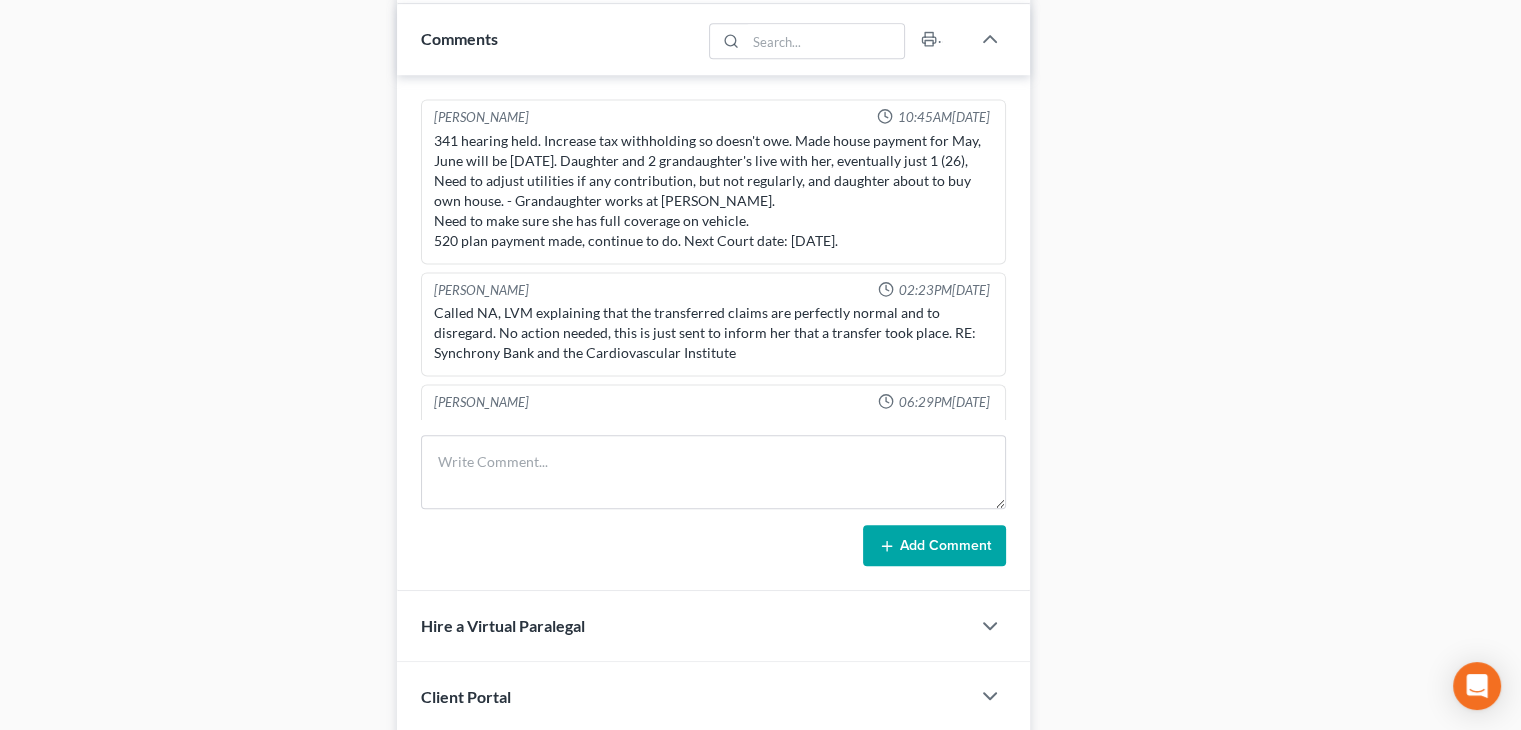 scroll, scrollTop: 2949, scrollLeft: 0, axis: vertical 